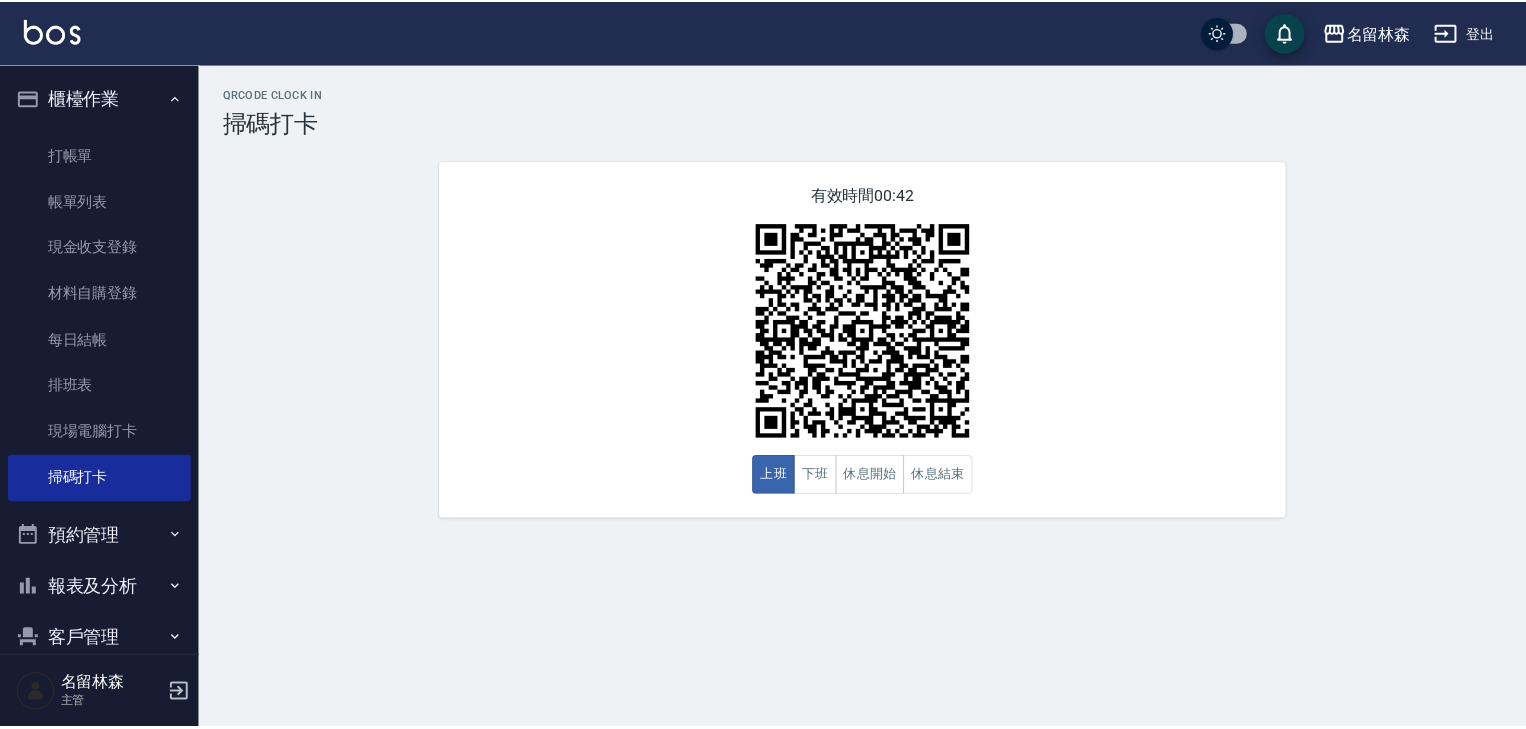 scroll, scrollTop: 0, scrollLeft: 0, axis: both 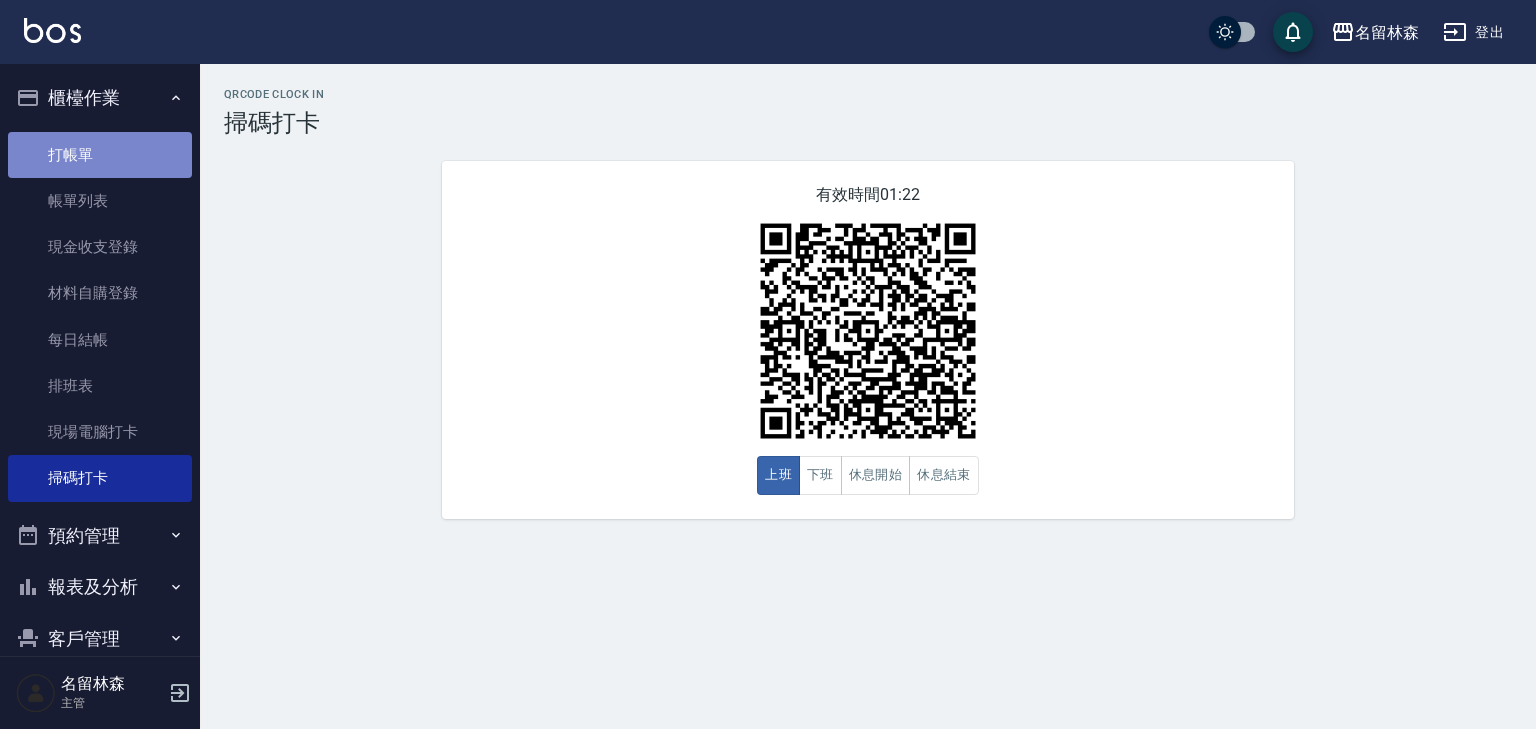 click on "打帳單" at bounding box center [100, 155] 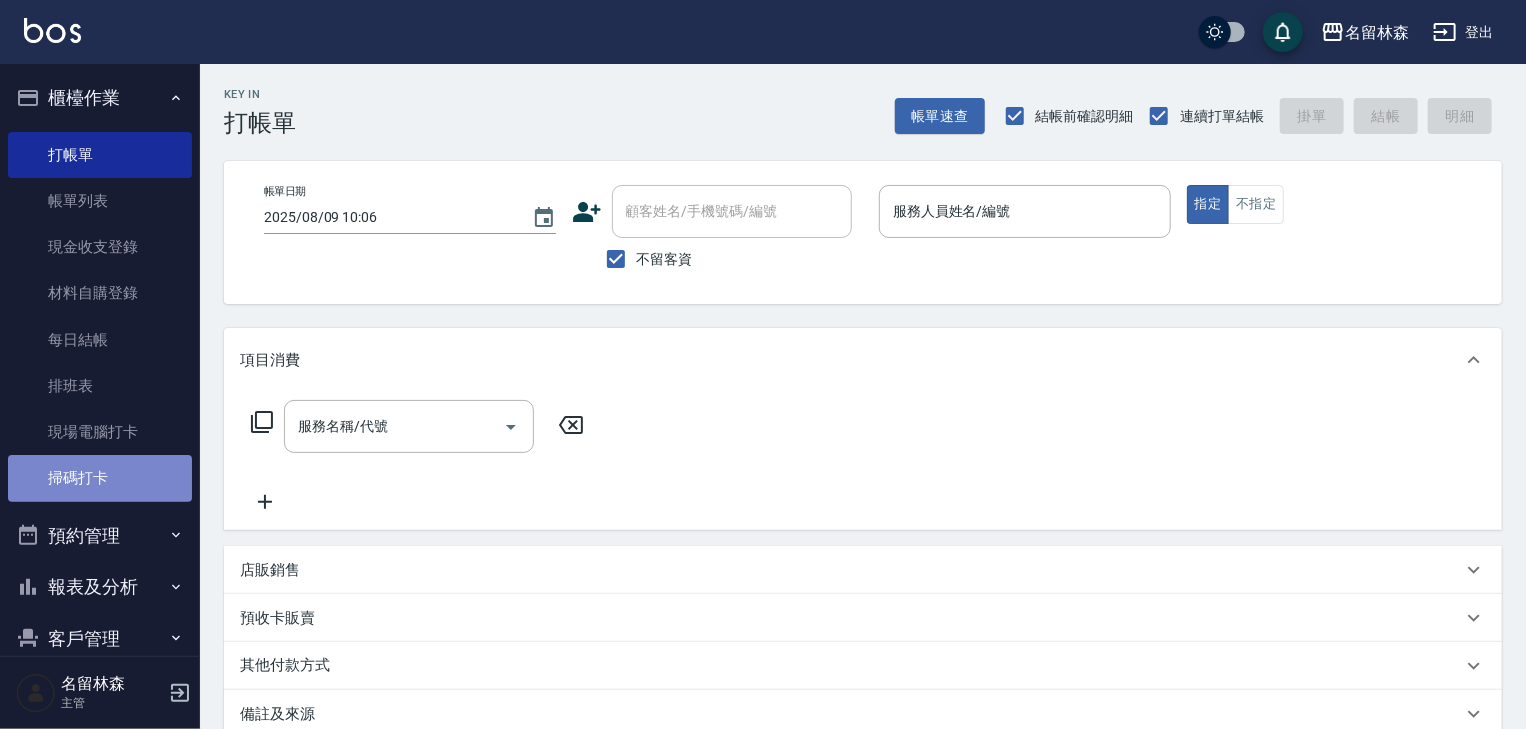 click on "掃碼打卡" at bounding box center [100, 478] 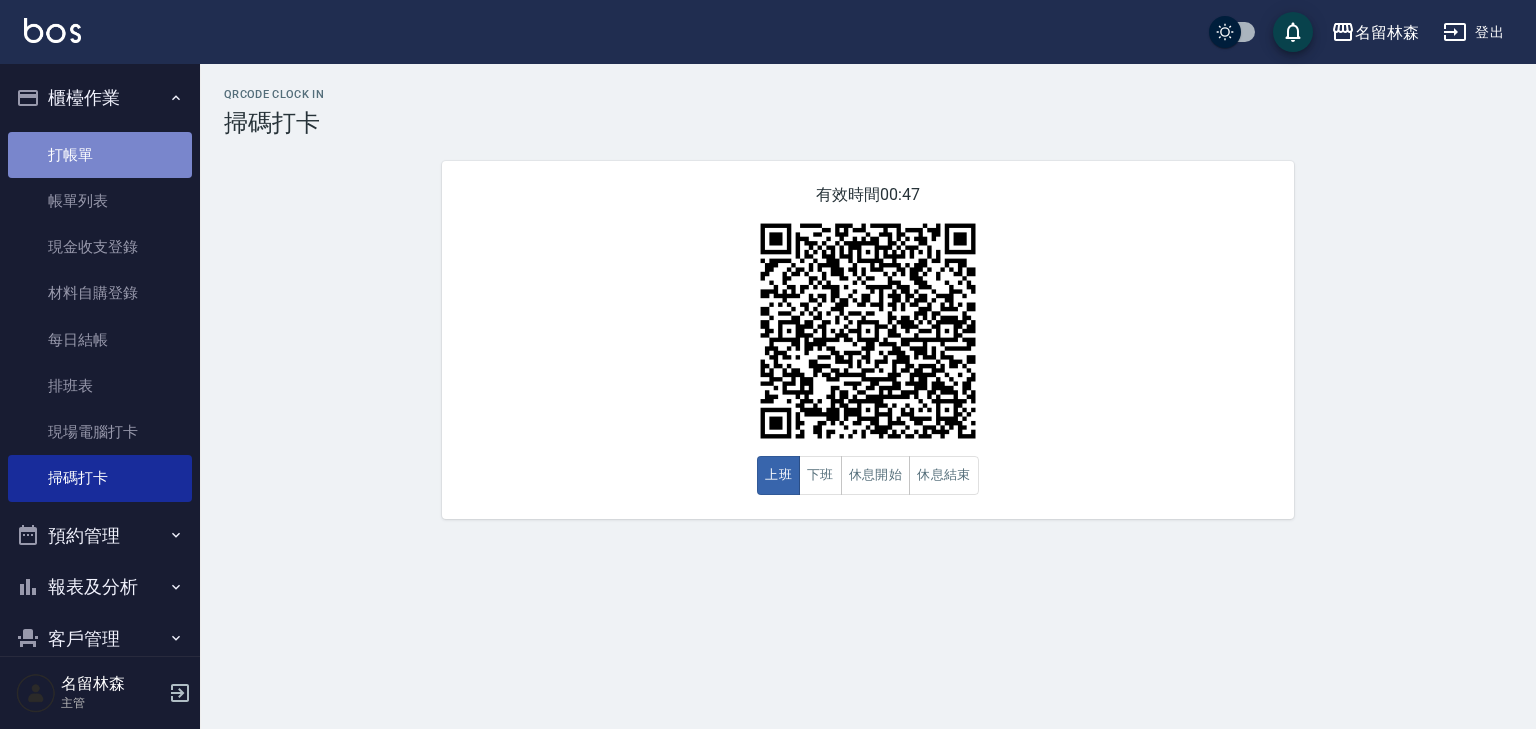 click on "打帳單" at bounding box center (100, 155) 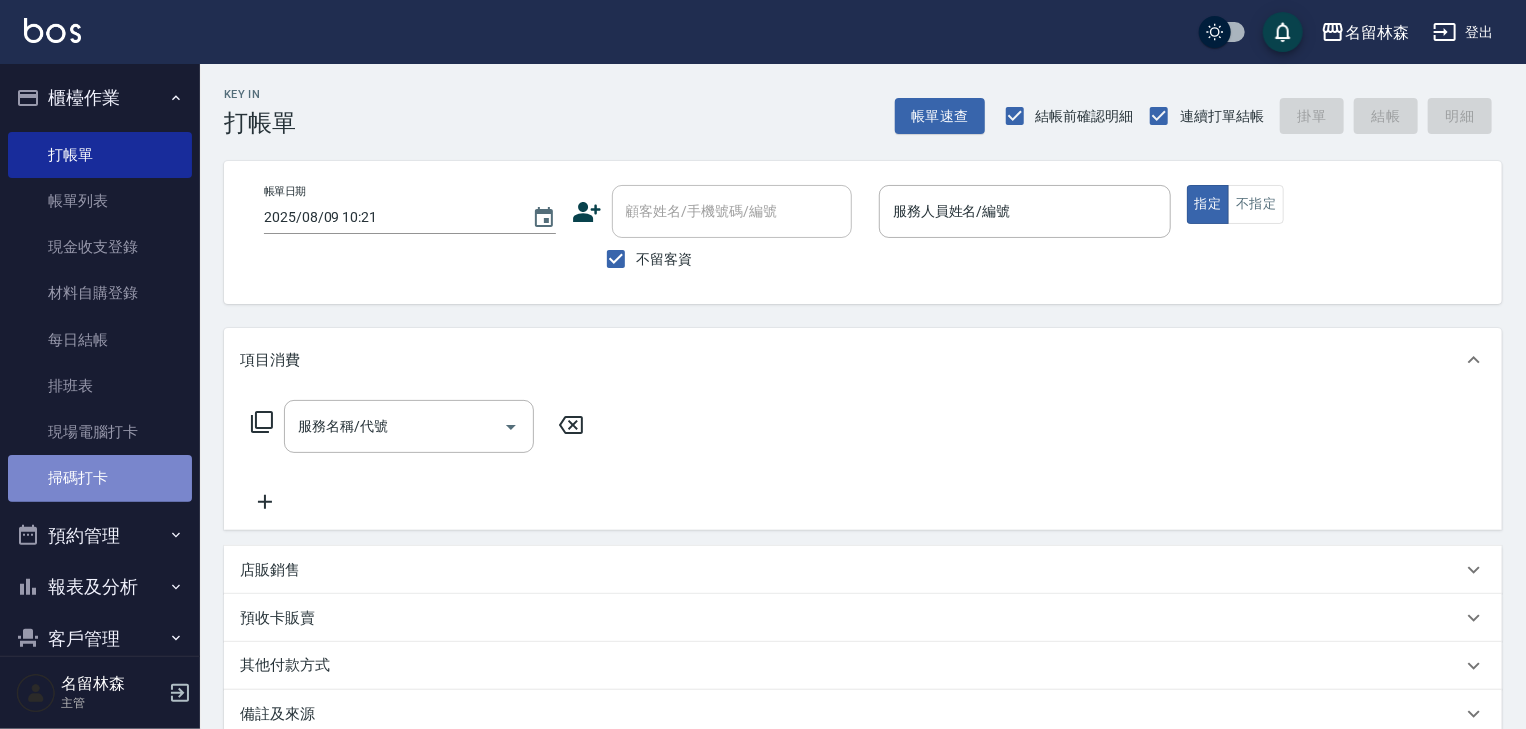 click on "掃碼打卡" at bounding box center (100, 478) 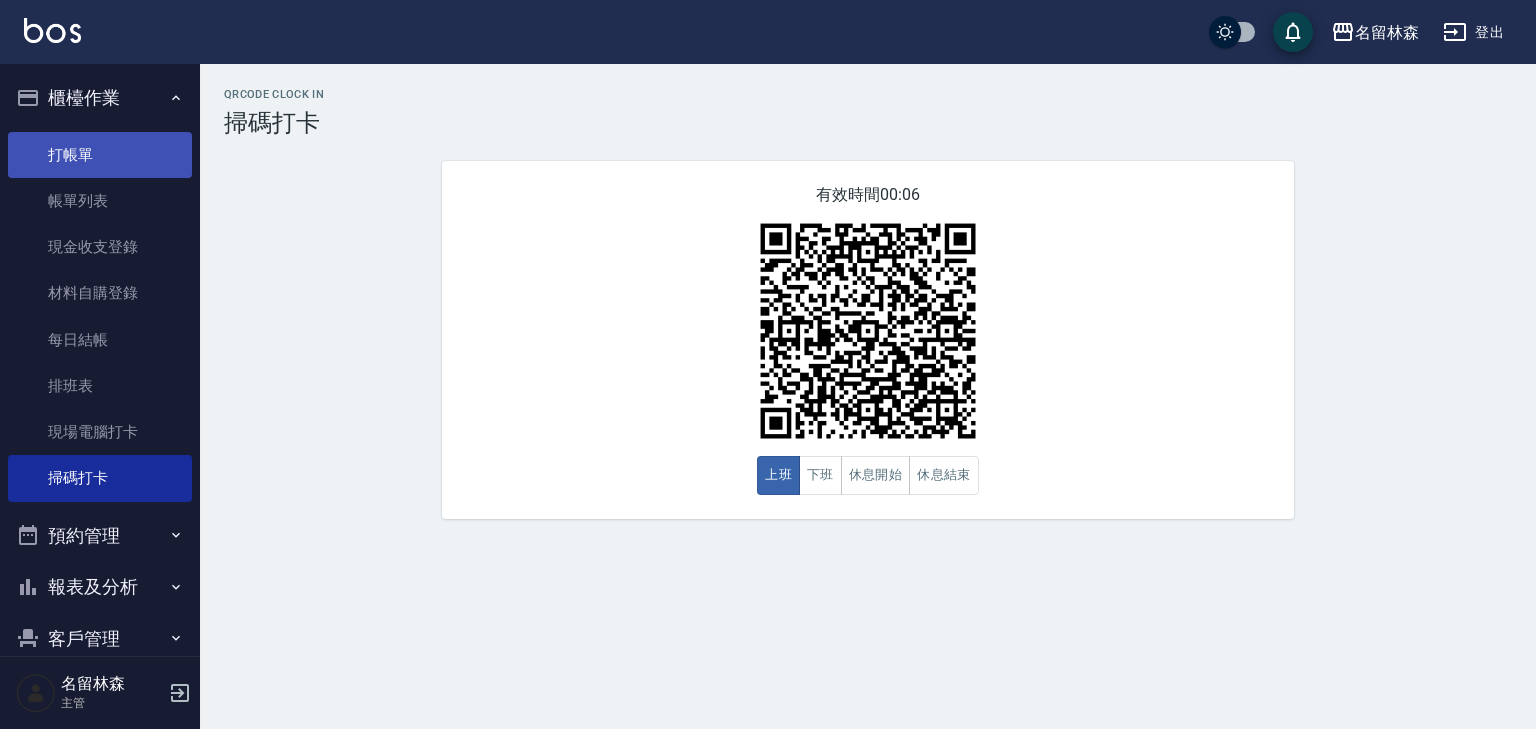 click on "打帳單" at bounding box center [100, 155] 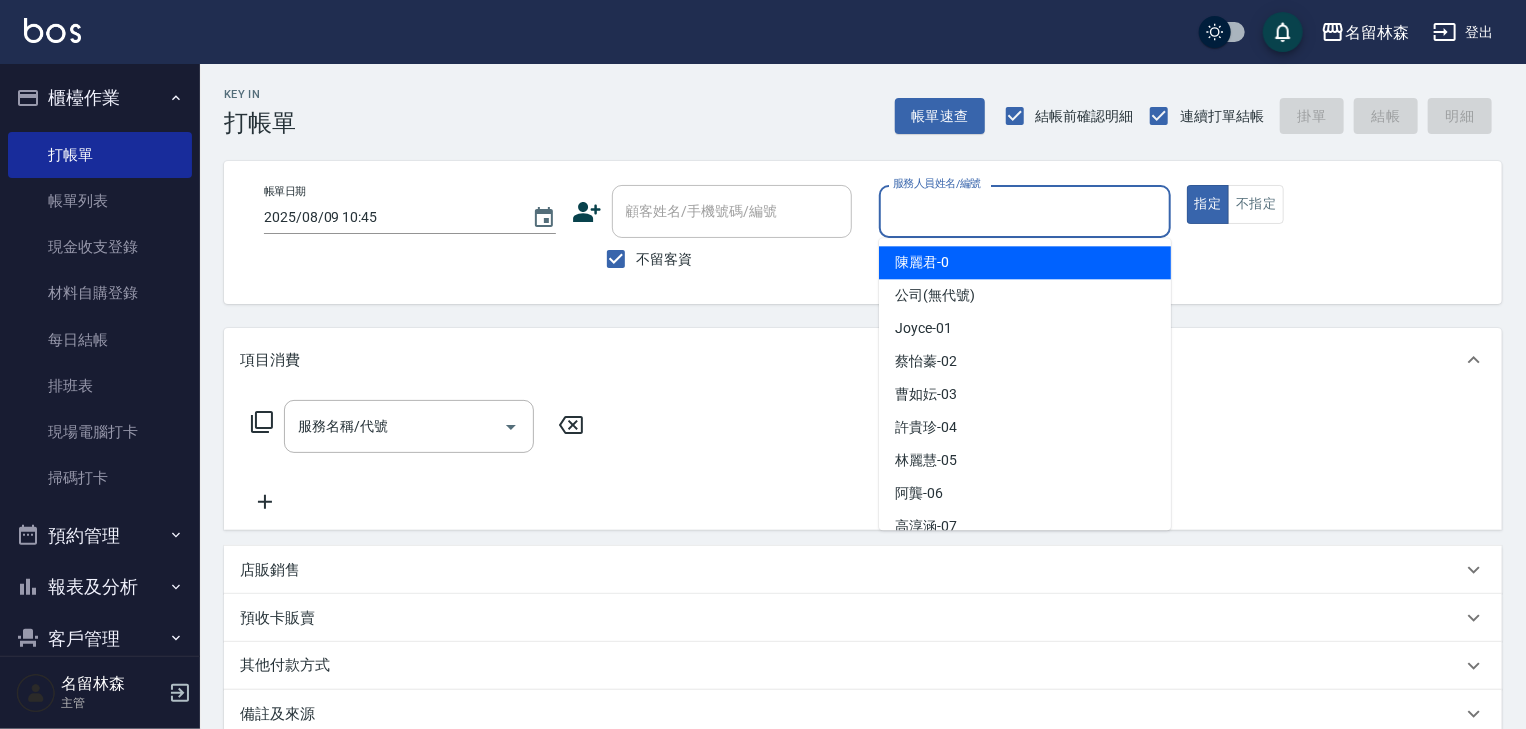 click on "服務人員姓名/編號" at bounding box center [1025, 211] 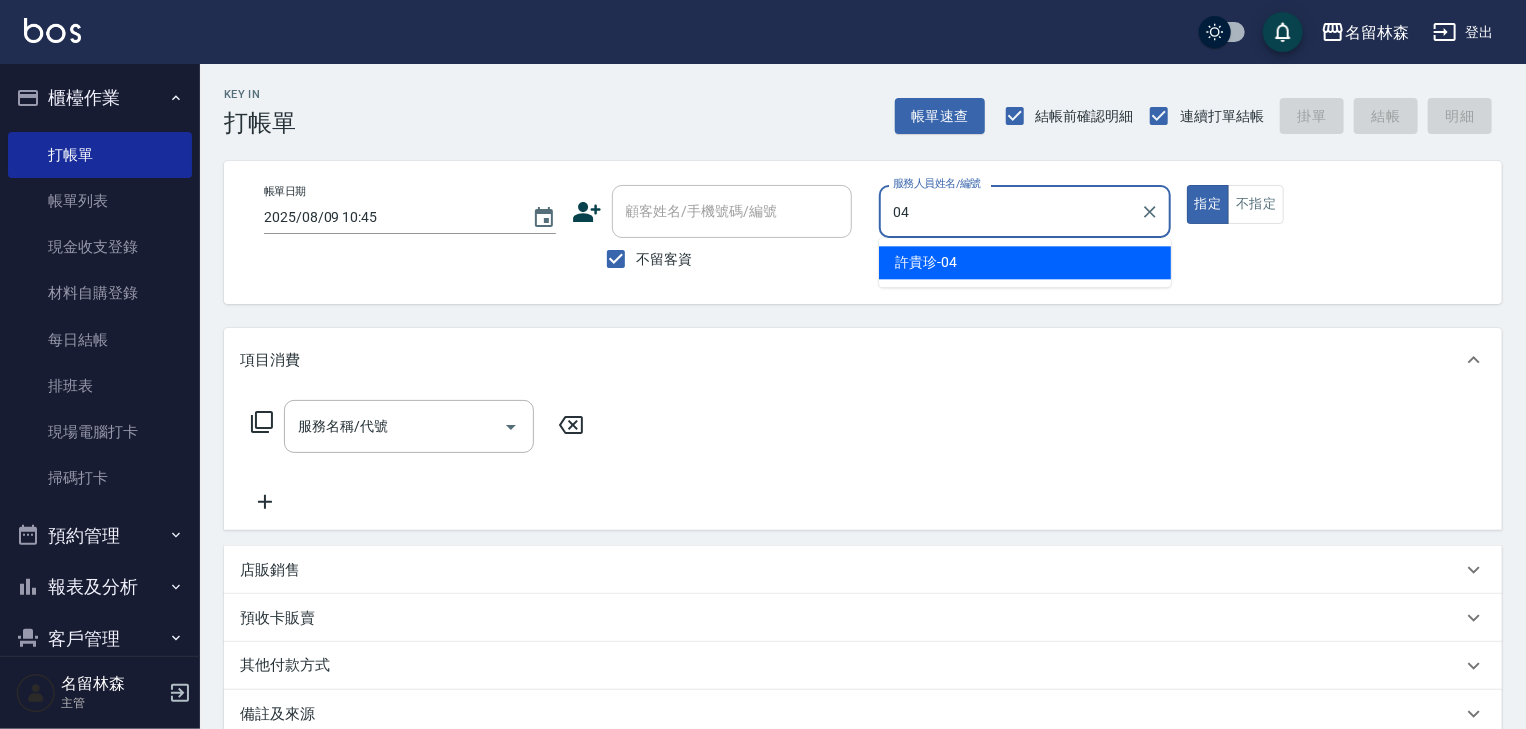 click on "[LAST_NAME] -04" at bounding box center [926, 262] 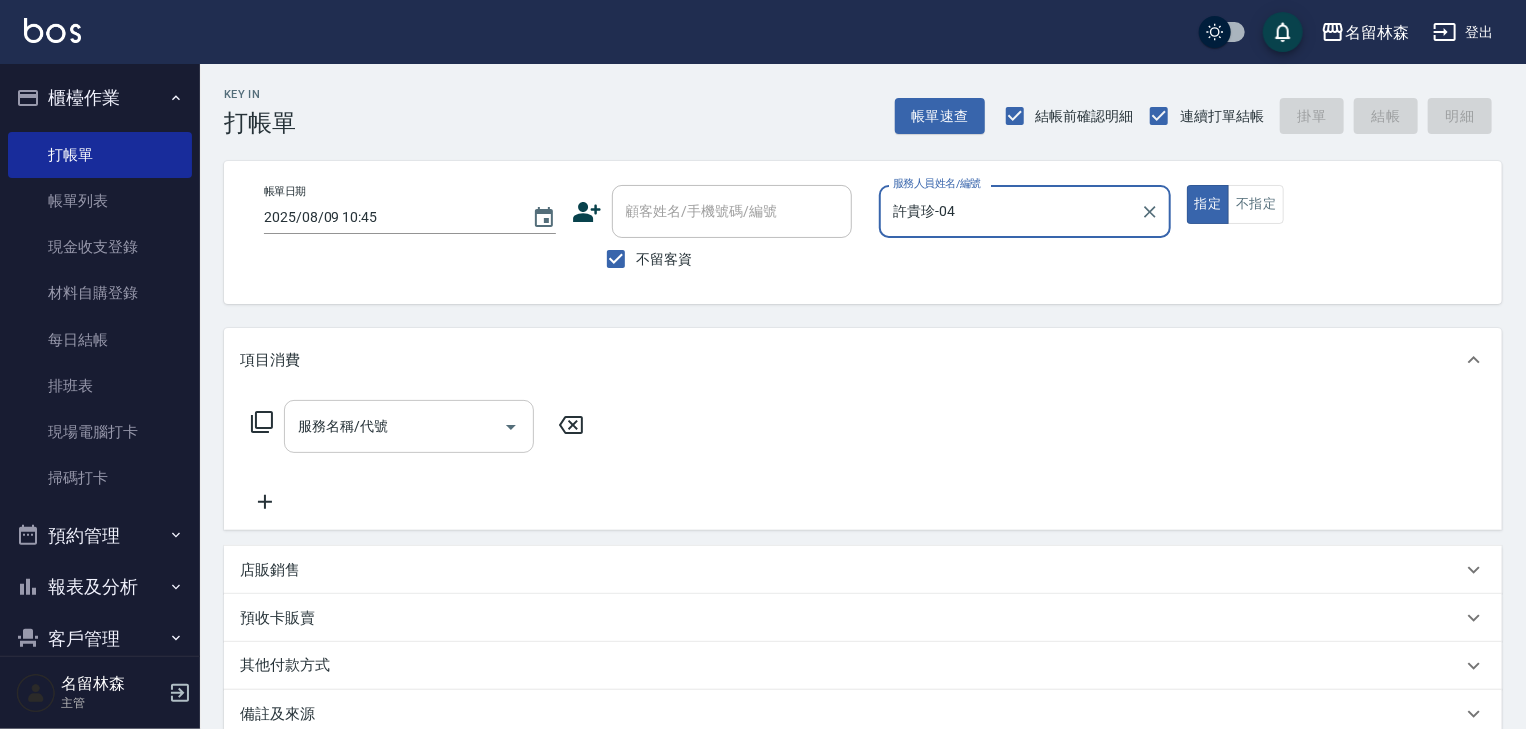 type on "許貴珍-04" 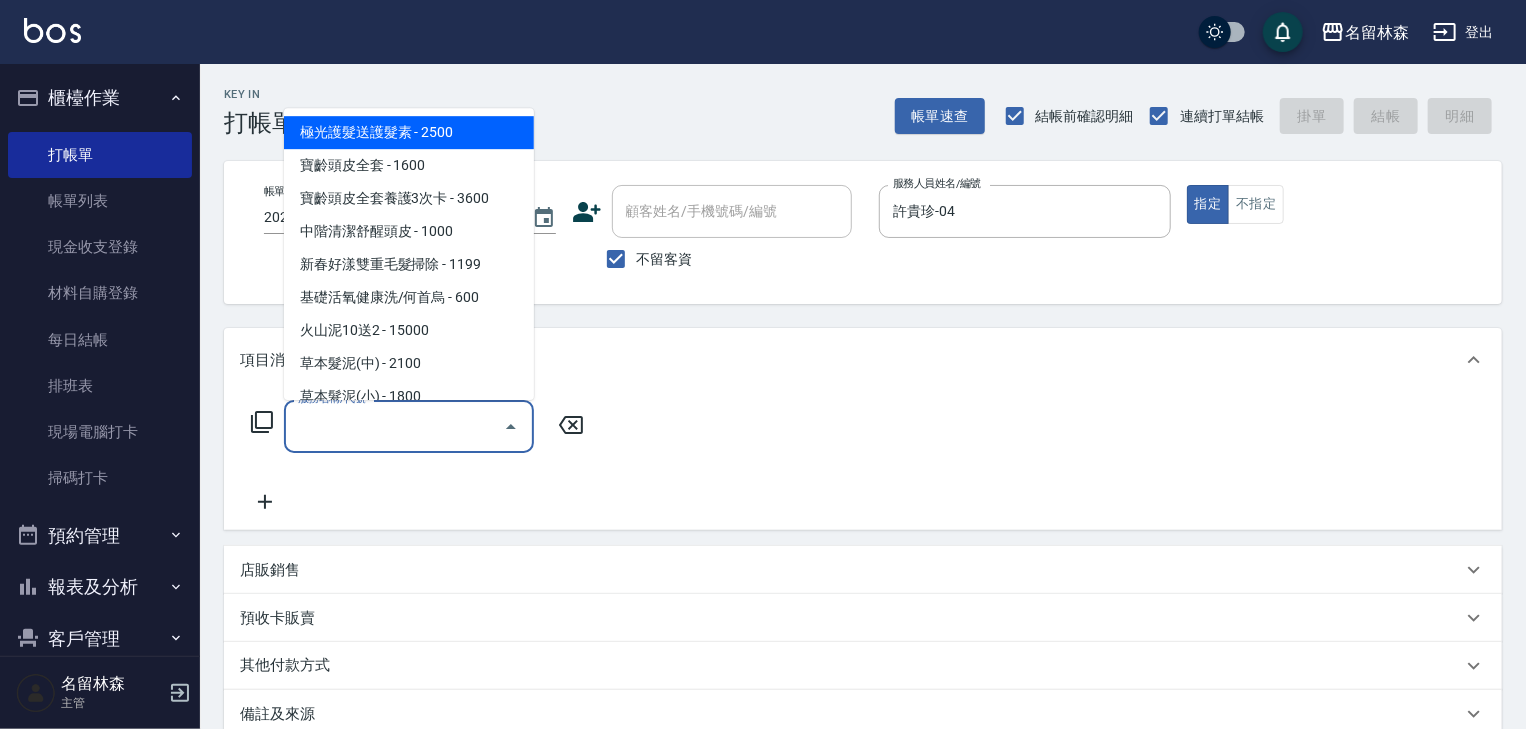 click on "服務名稱/代號" at bounding box center (394, 426) 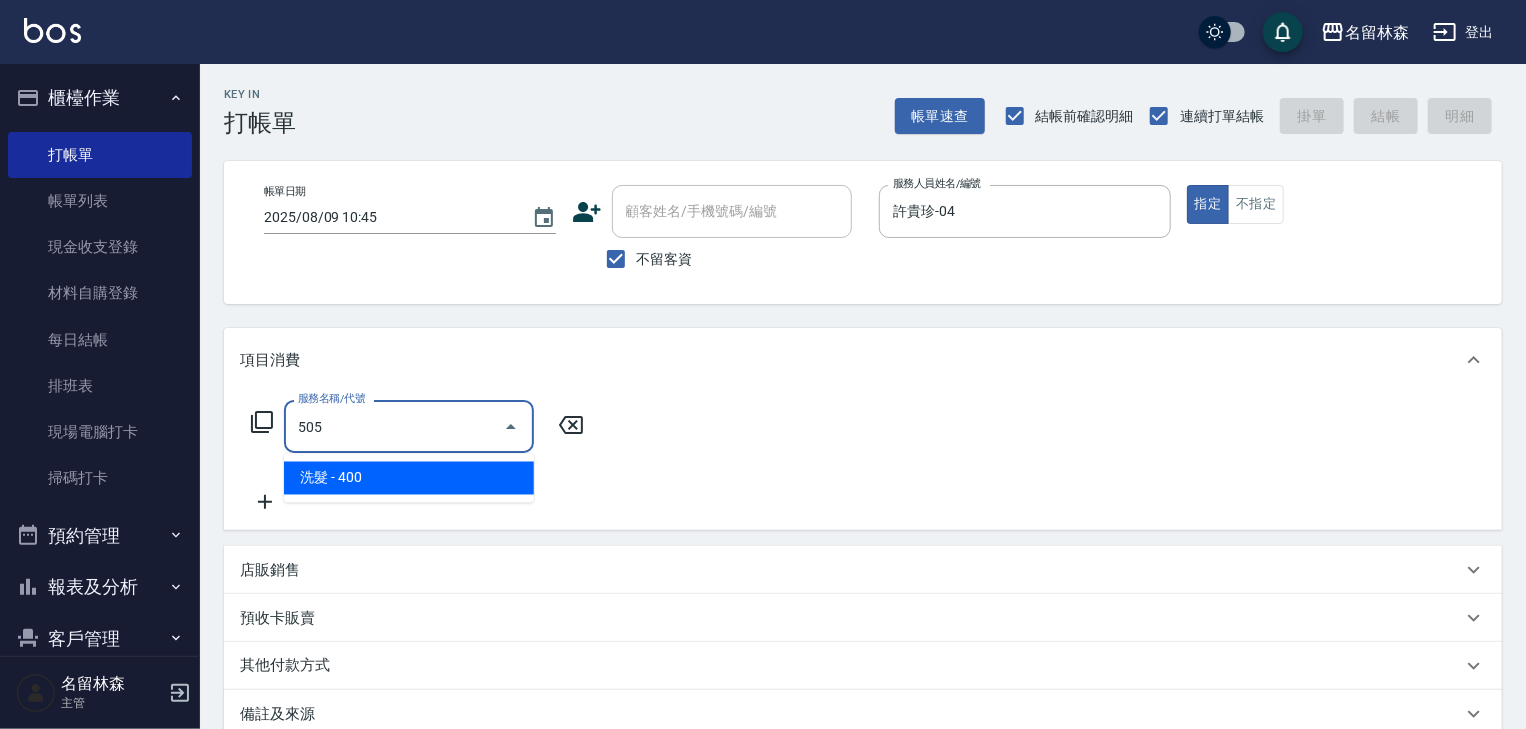 click on "洗髮 - 400" at bounding box center (409, 478) 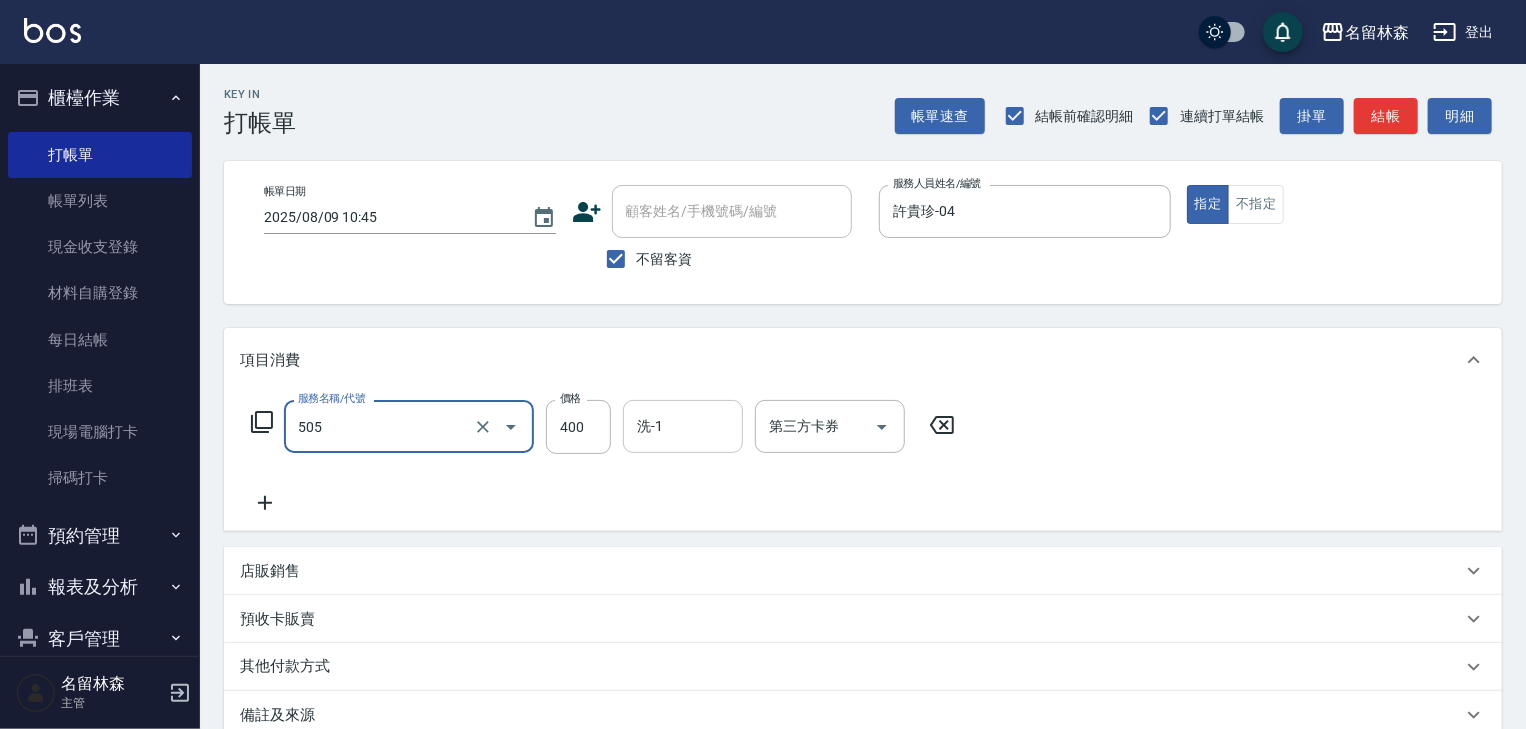 type on "洗髮(505)" 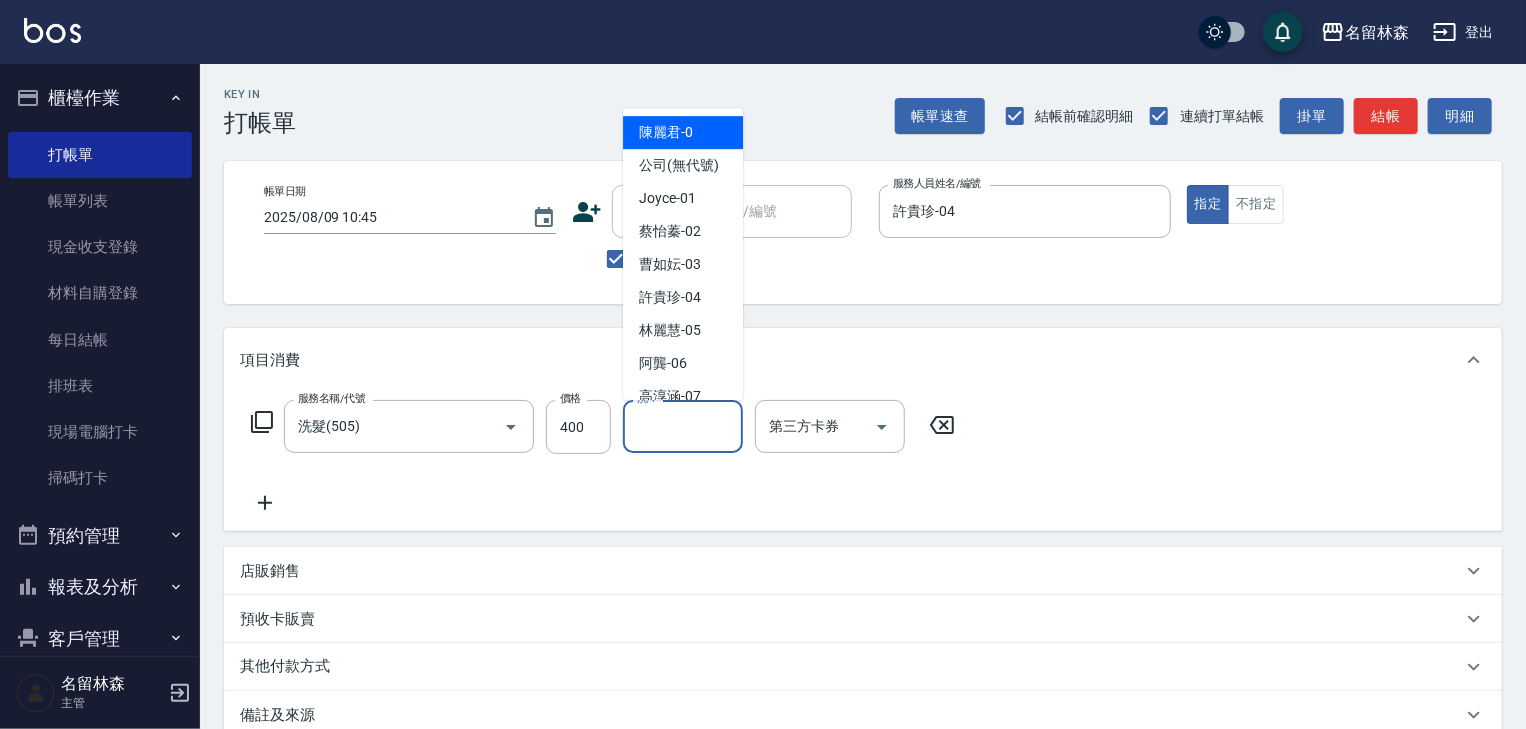 click on "洗-1" at bounding box center (683, 426) 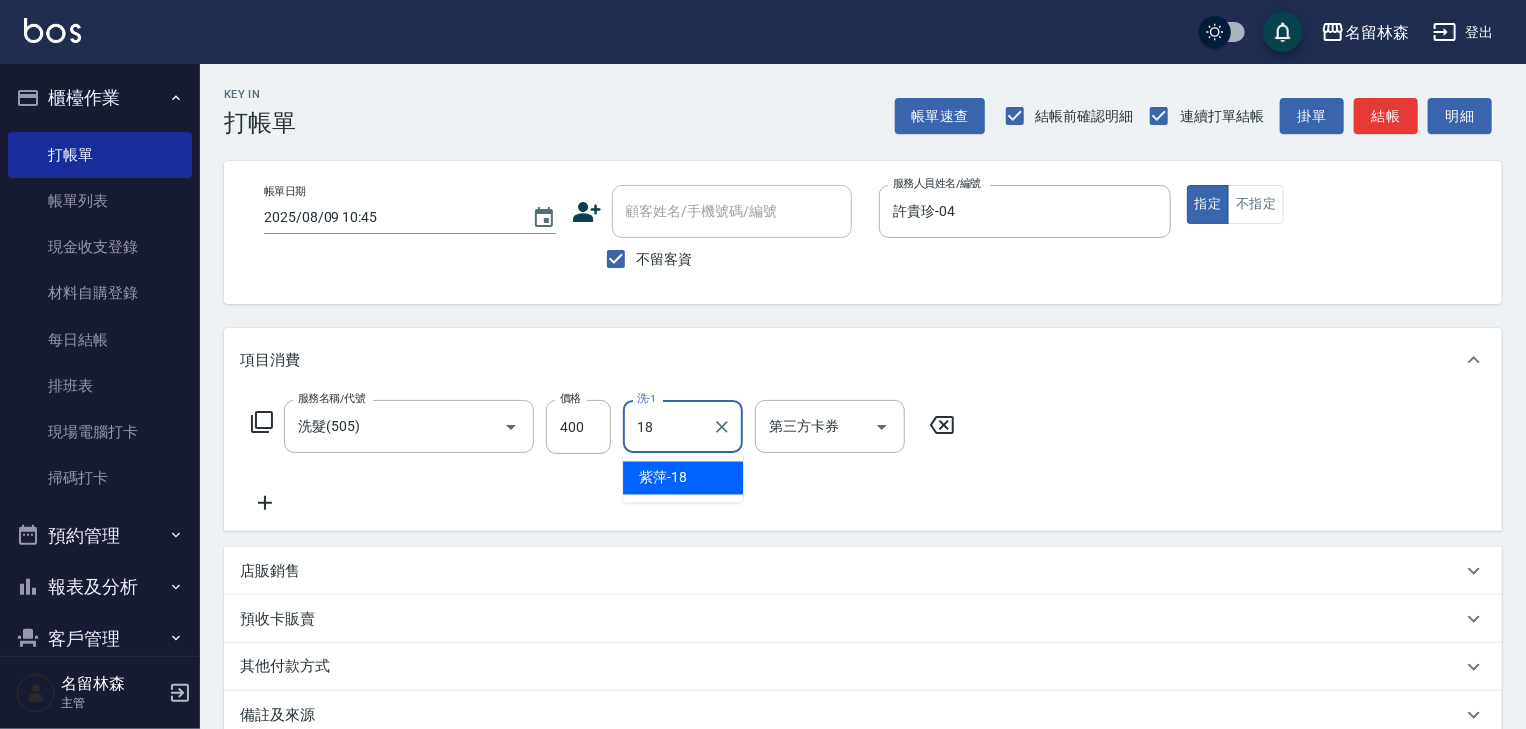 click on "[LAST_NAME] -18" at bounding box center [683, 478] 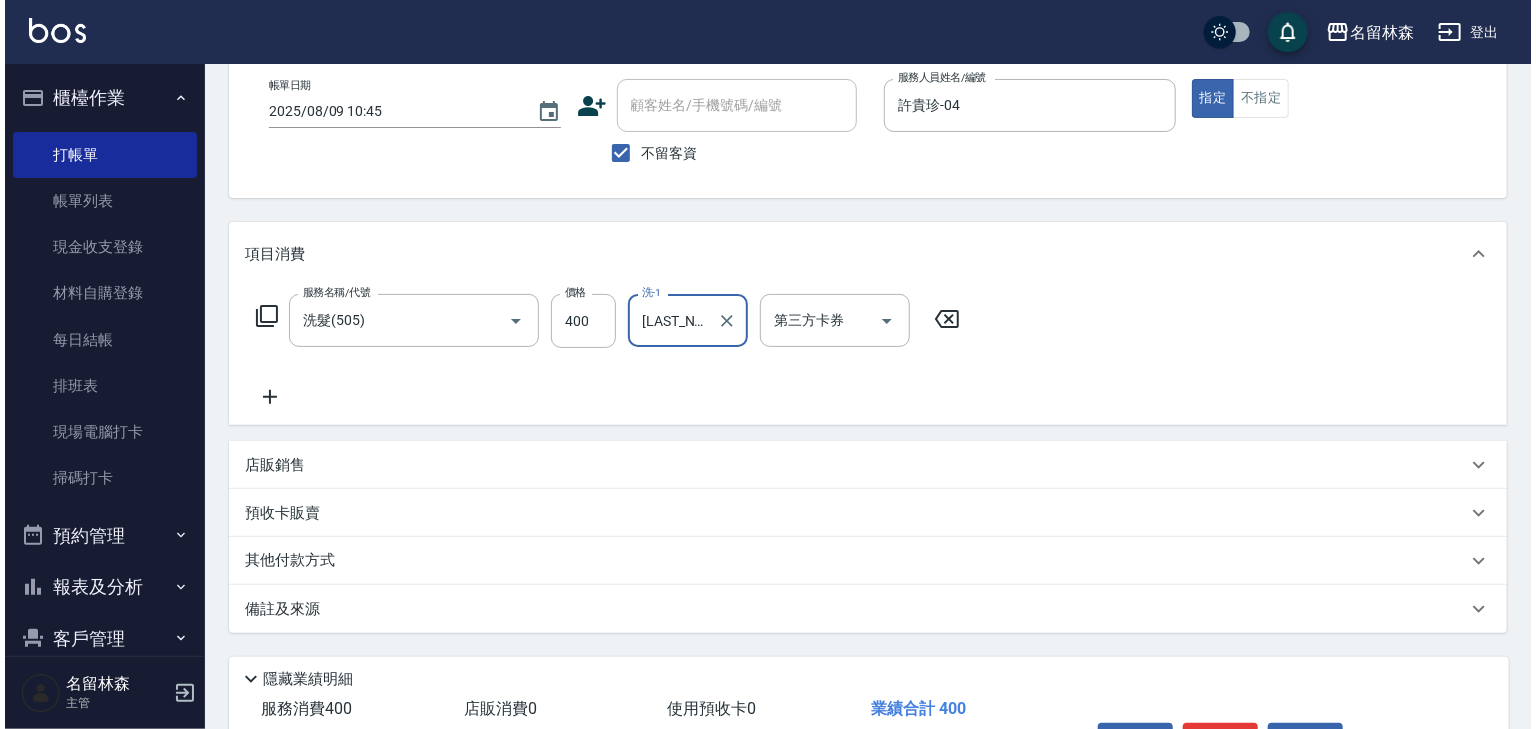 scroll, scrollTop: 234, scrollLeft: 0, axis: vertical 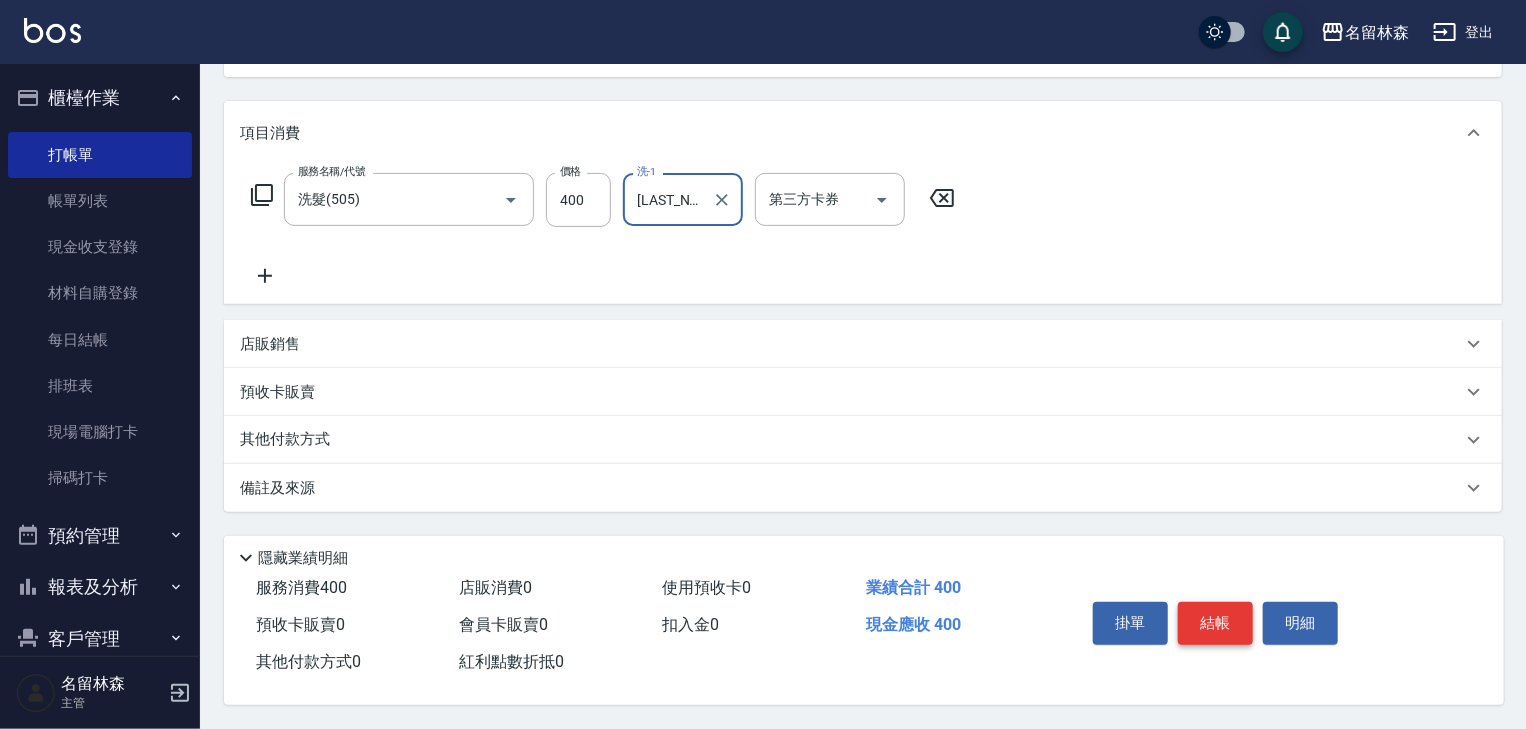 type on "[LAST_NAME]-18" 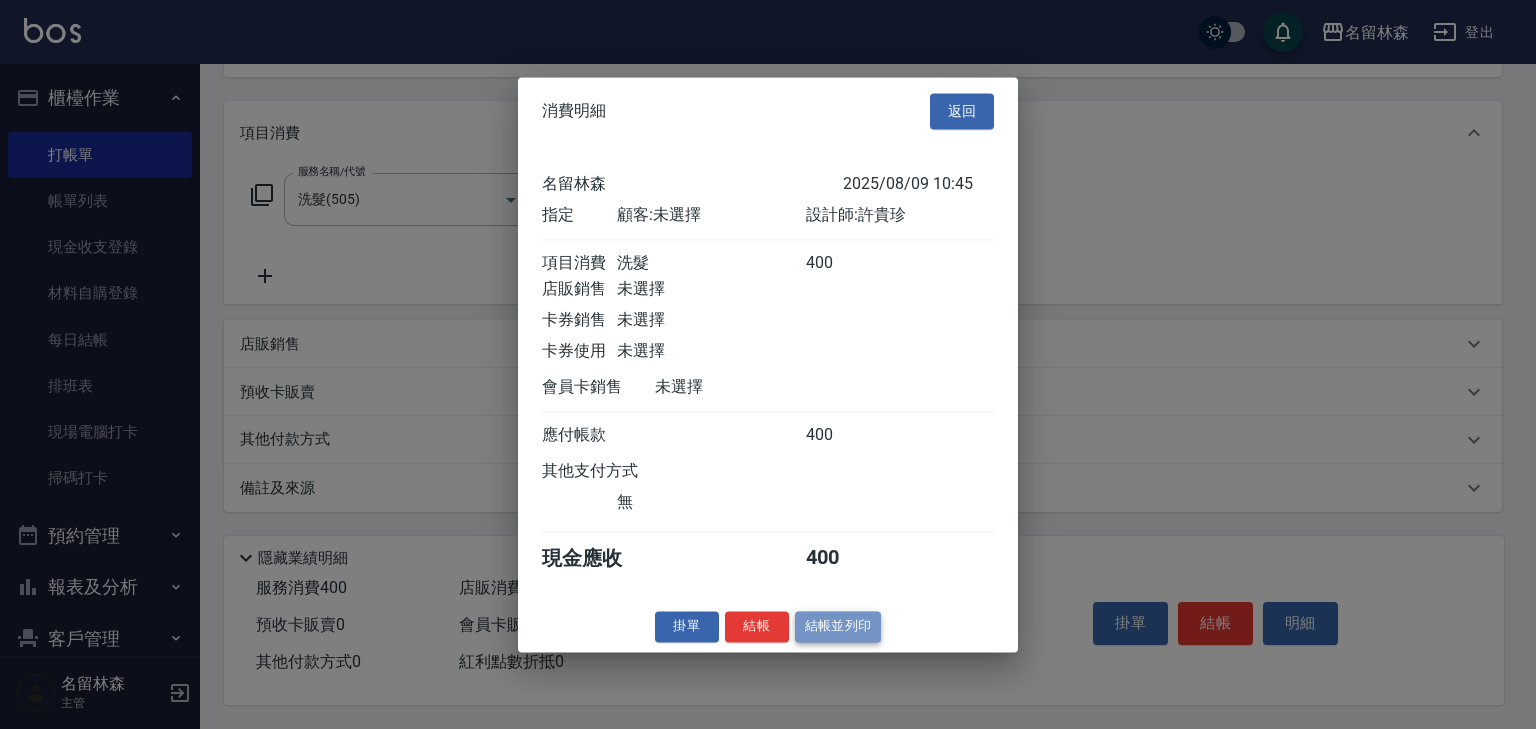 click on "結帳並列印" at bounding box center [838, 626] 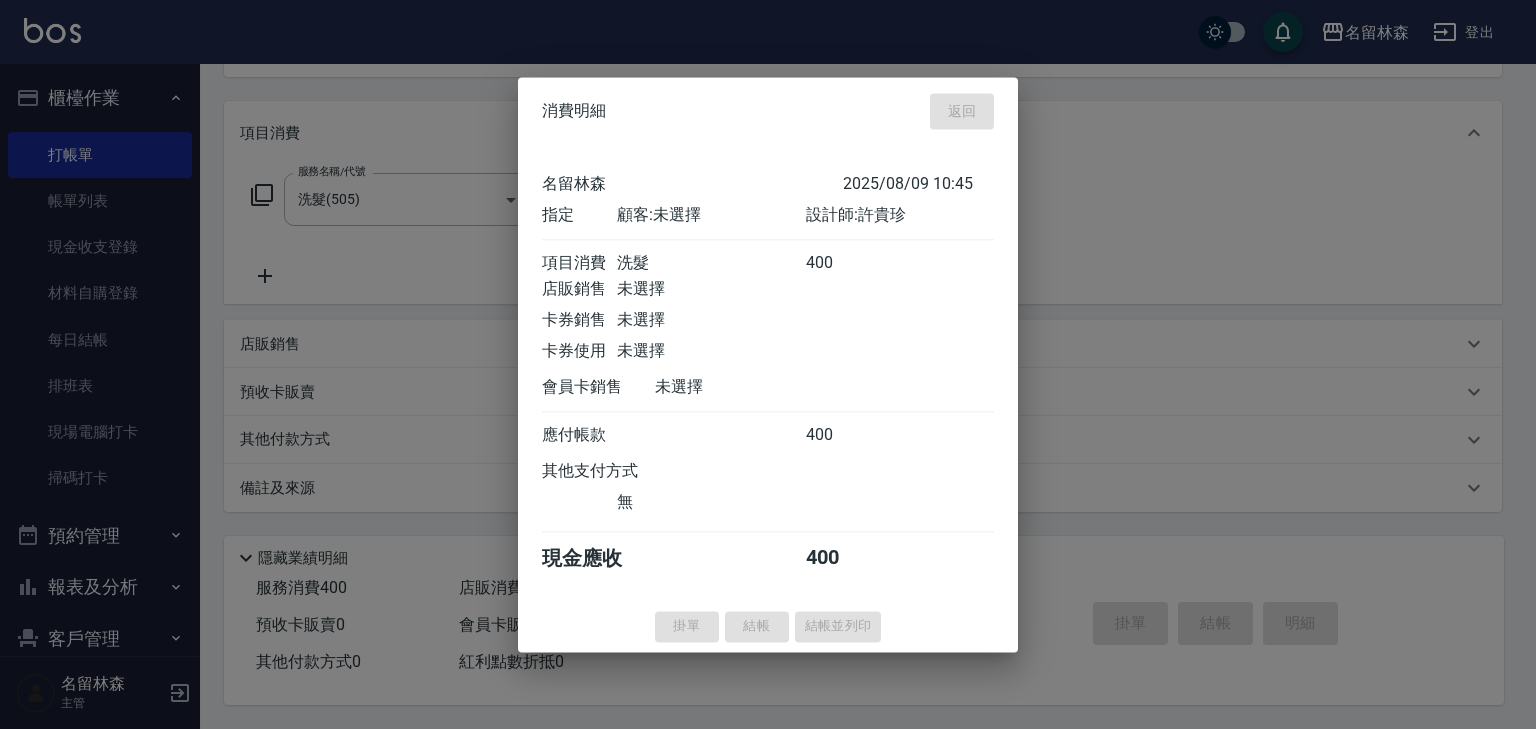 drag, startPoint x: 1169, startPoint y: 257, endPoint x: 1147, endPoint y: 243, distance: 26.076809 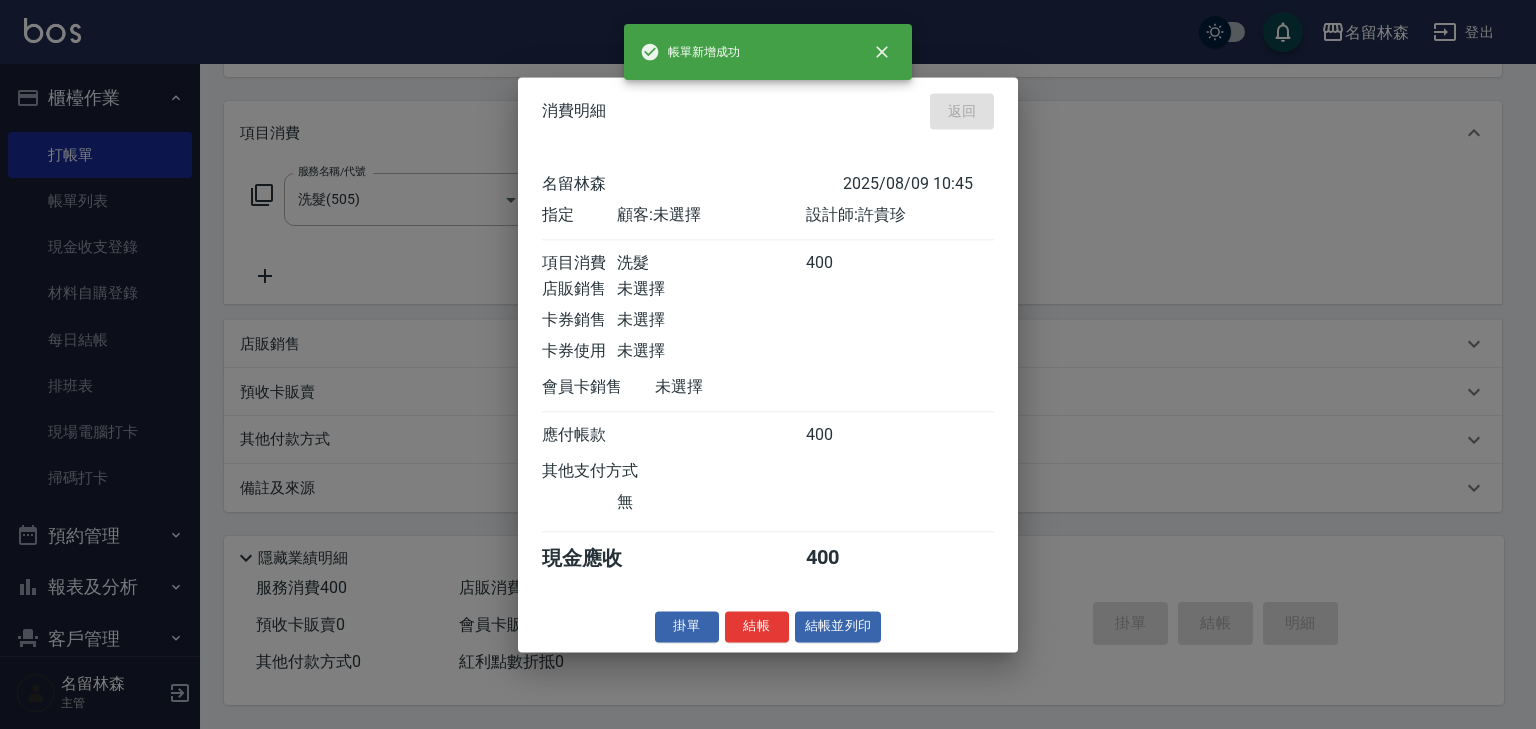 type on "2025/08/09 10:46" 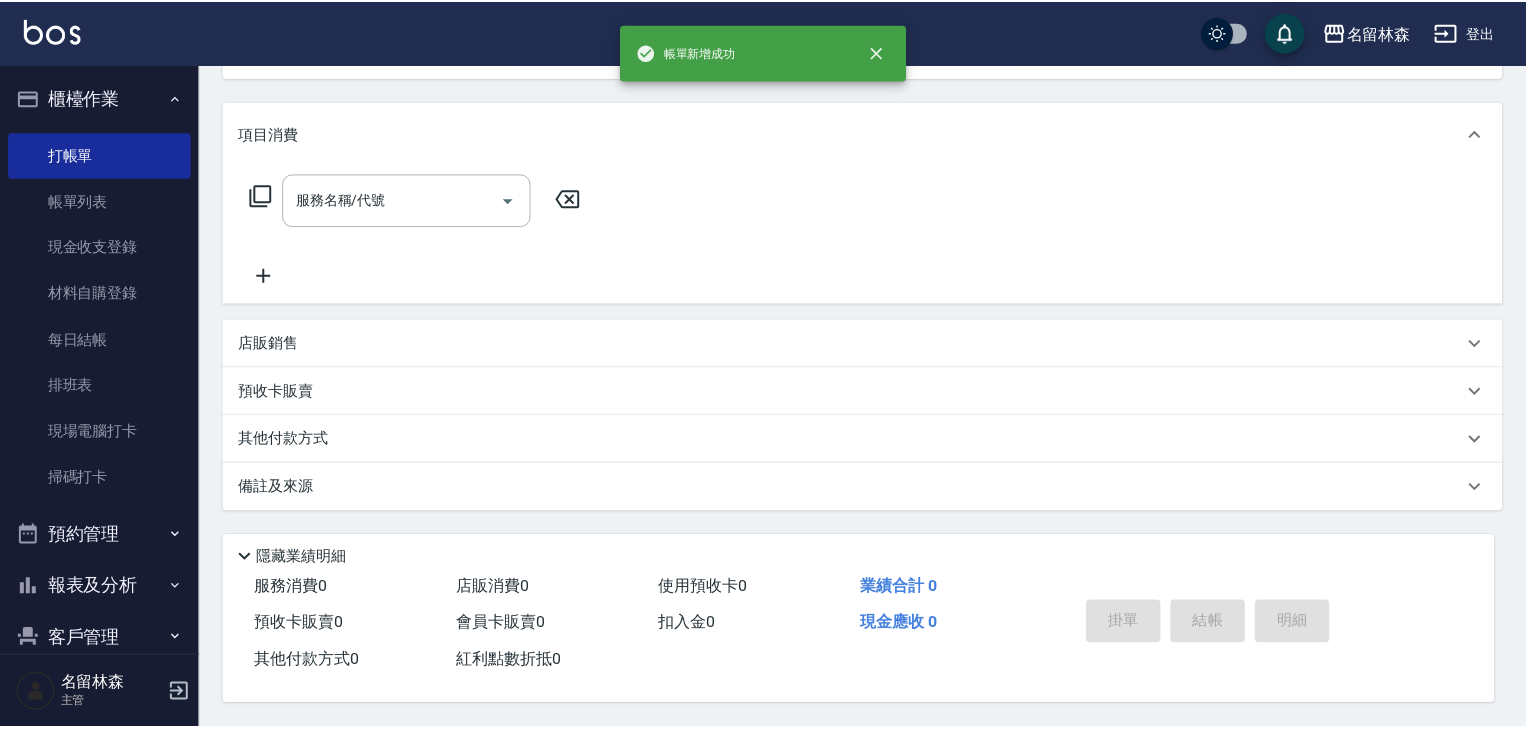 scroll, scrollTop: 0, scrollLeft: 0, axis: both 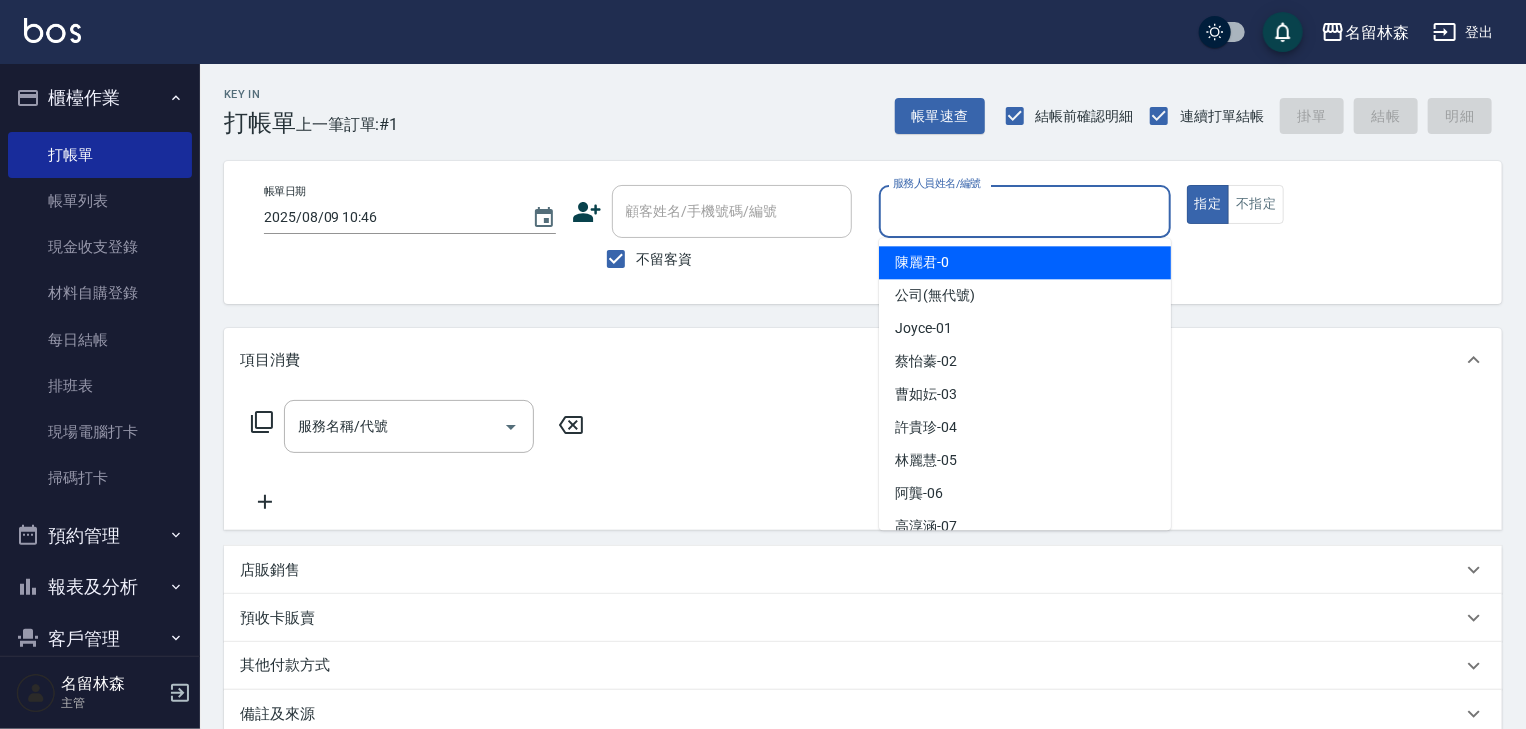 click on "服務人員姓名/編號" at bounding box center [1025, 211] 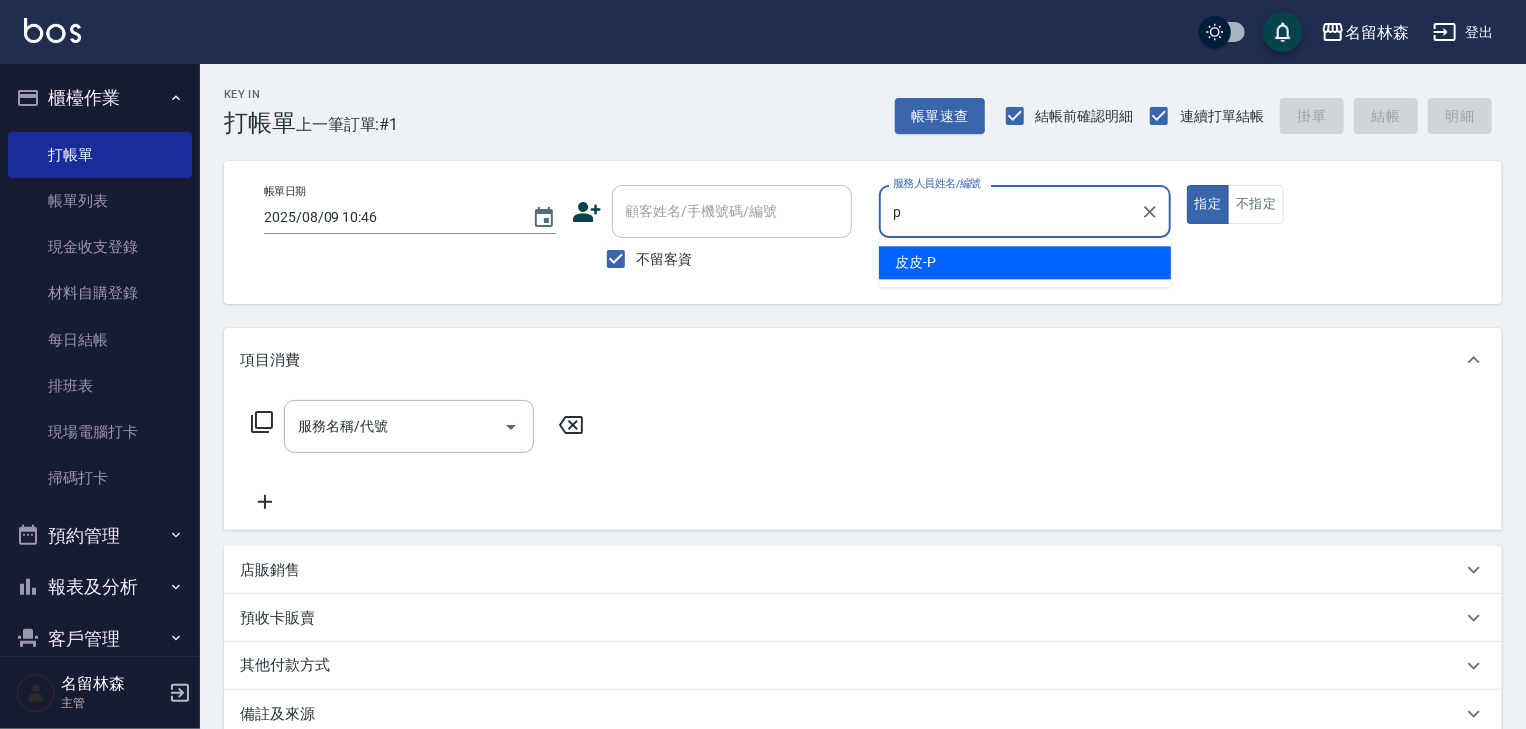 click on "皮皮 -P" at bounding box center (1025, 262) 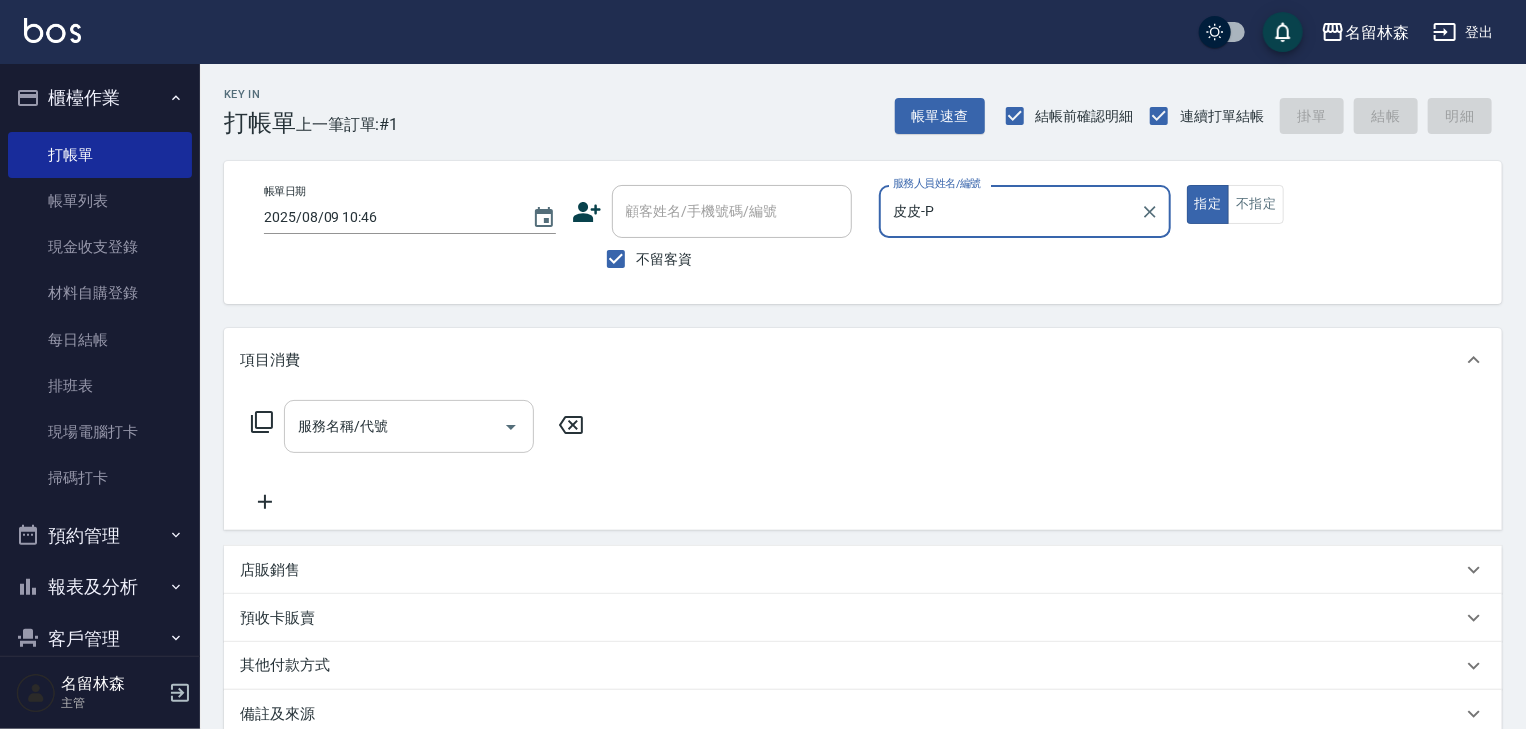 type on "皮皮-P" 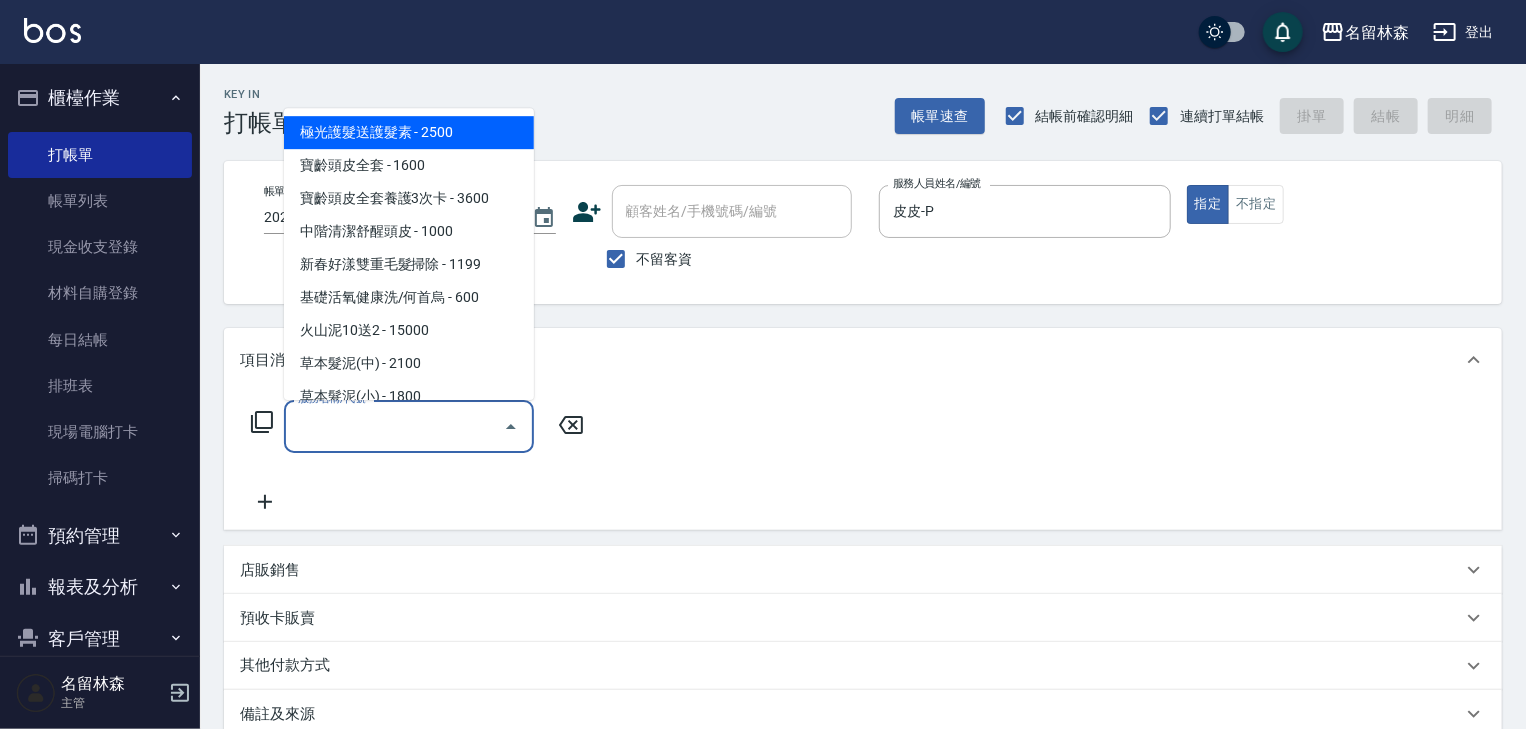 click on "服務名稱/代號" at bounding box center (394, 426) 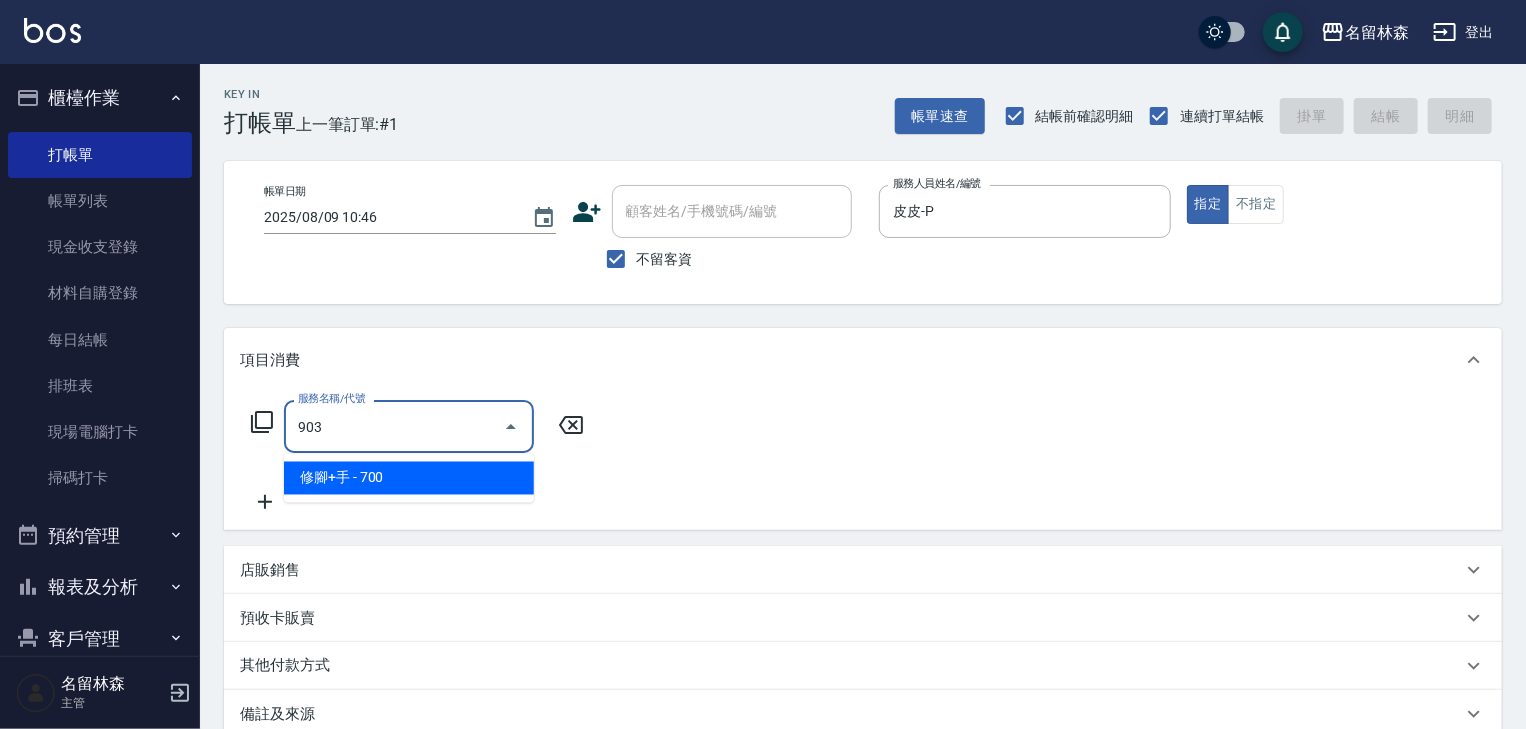 click on "修腳+手 - 700" at bounding box center [409, 478] 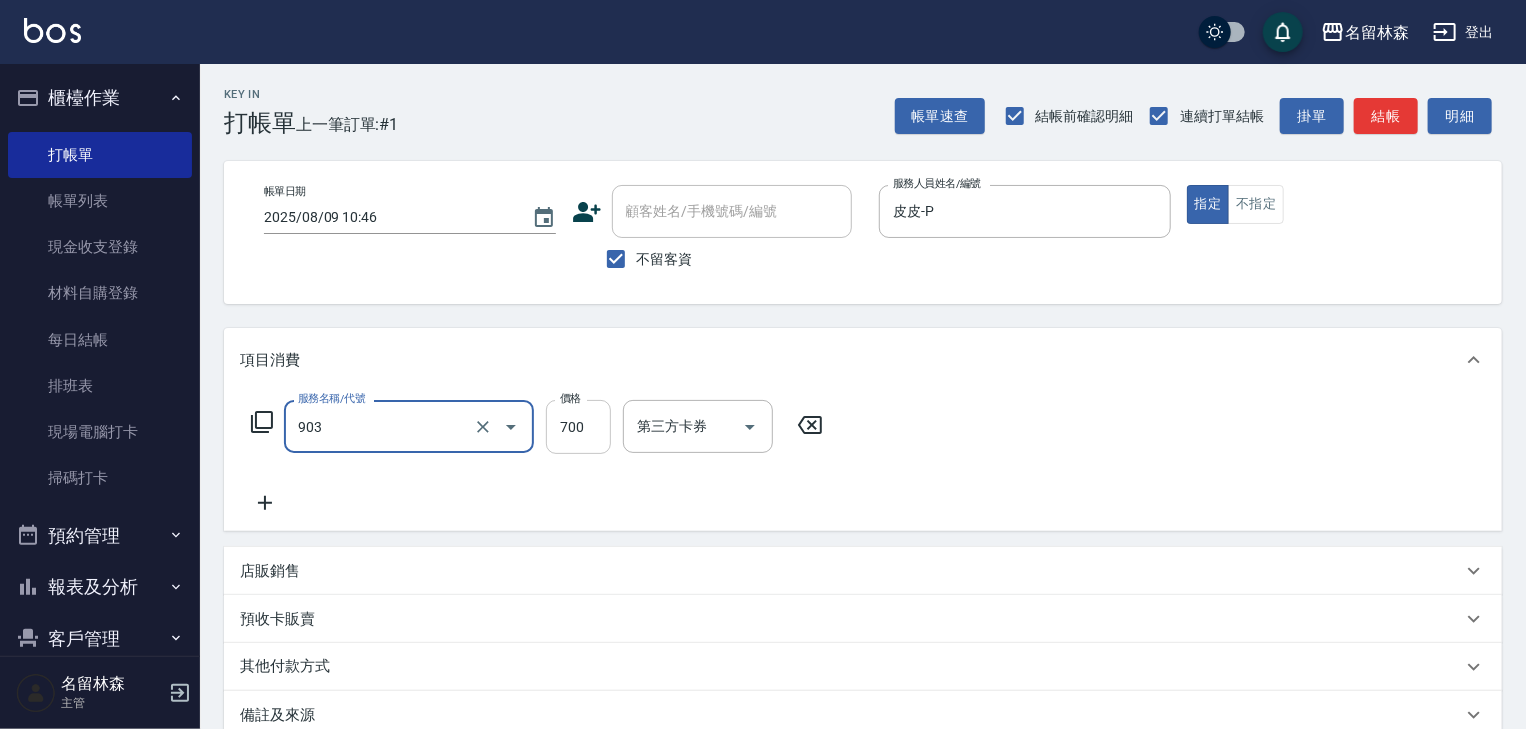 type on "修腳+手(903)" 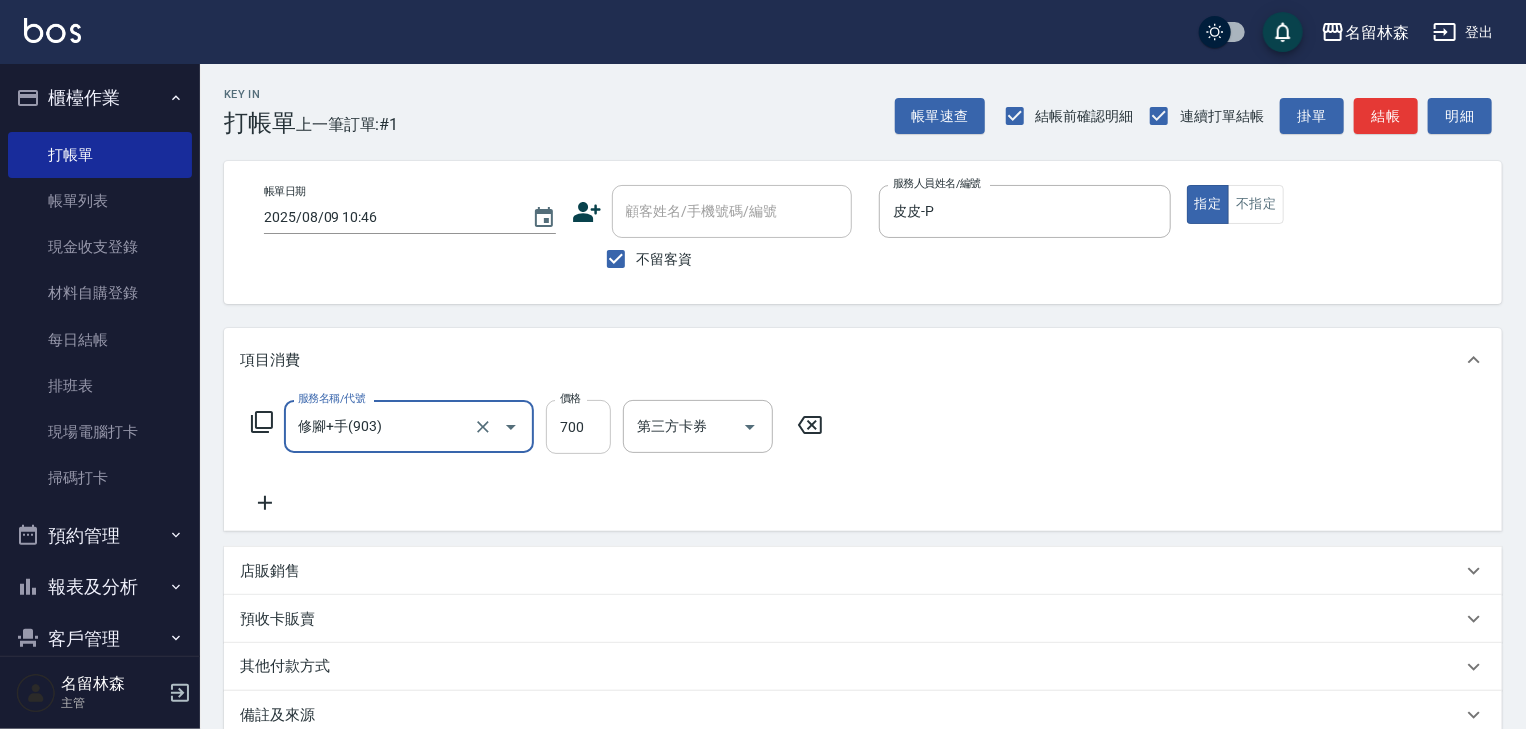 click on "700" at bounding box center [578, 427] 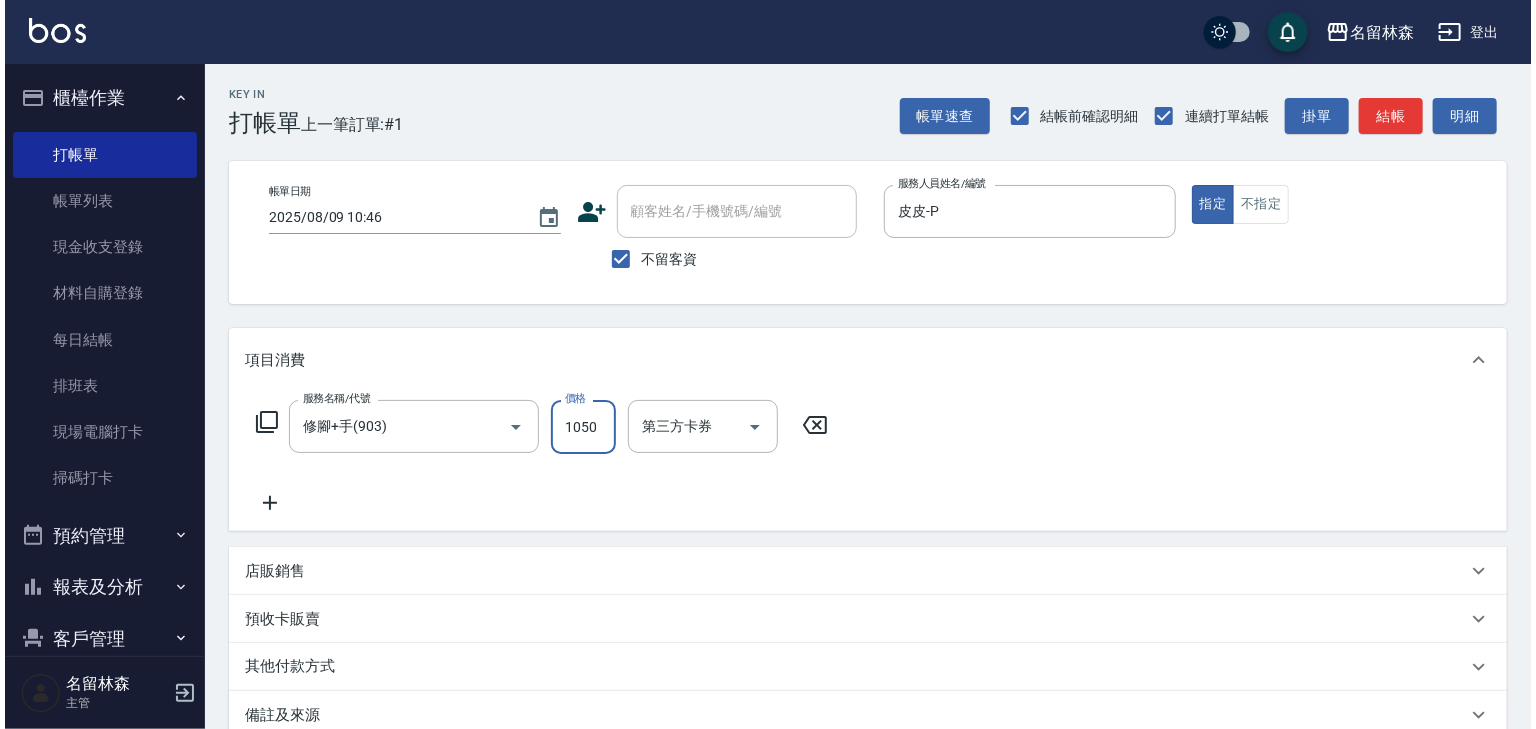 scroll, scrollTop: 234, scrollLeft: 0, axis: vertical 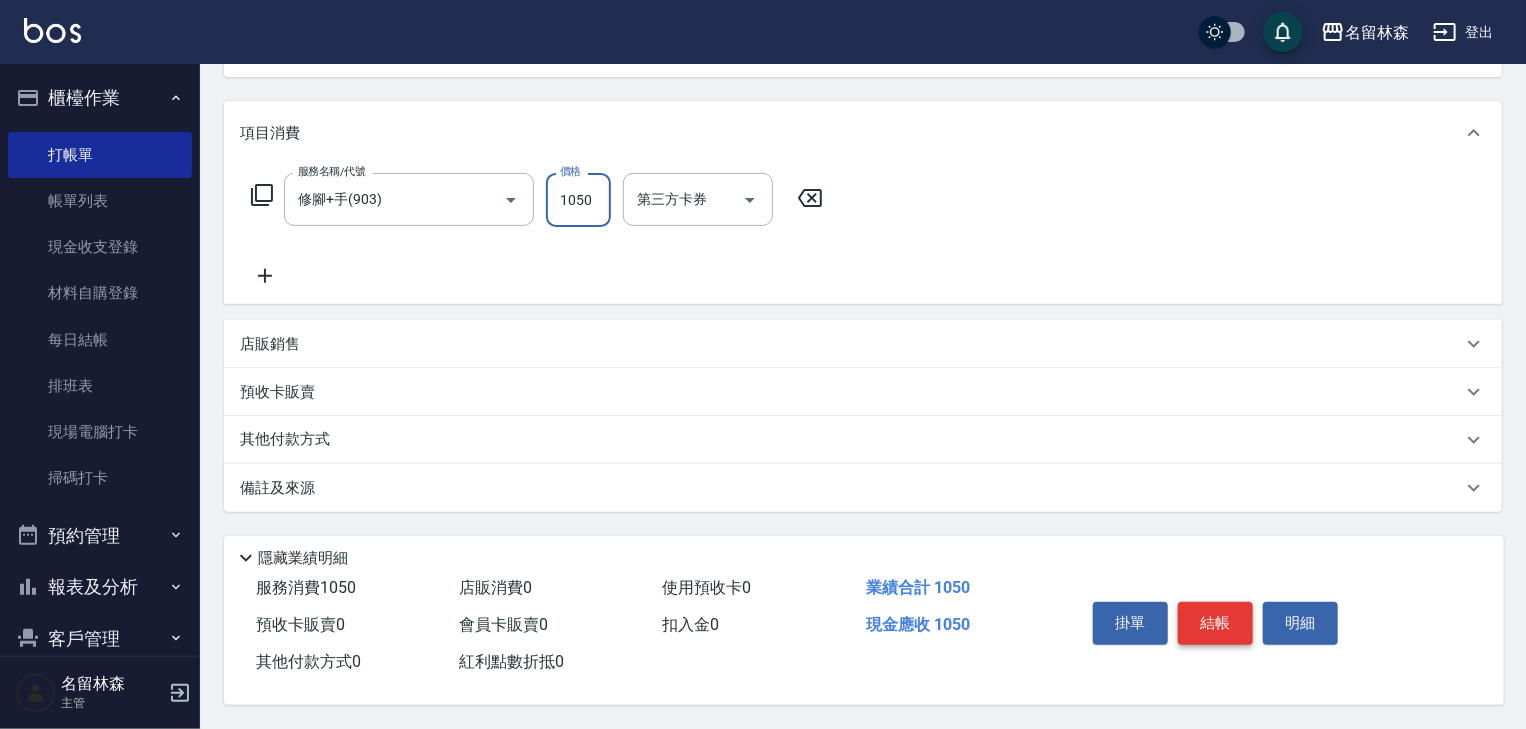 type on "1050" 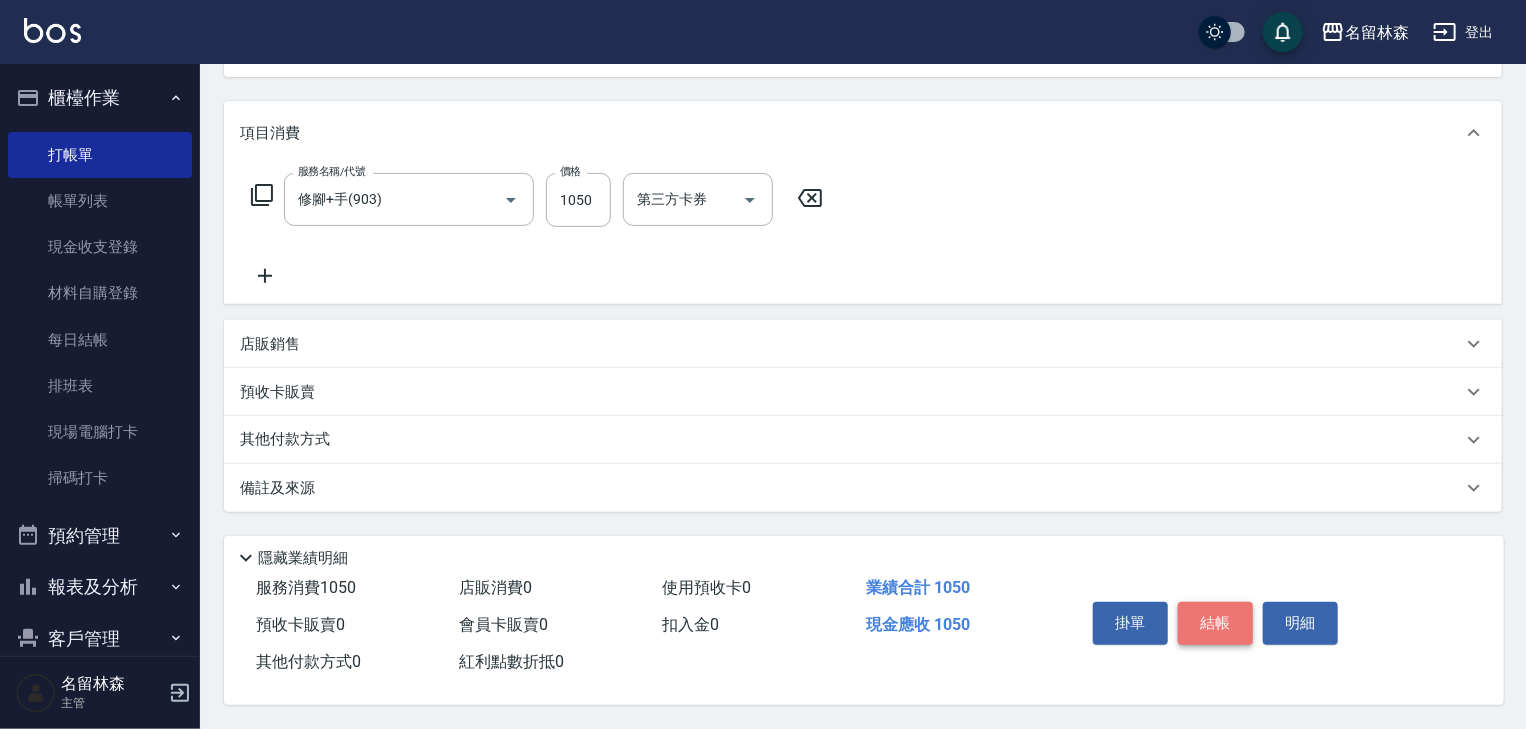 click on "結帳" at bounding box center (1215, 623) 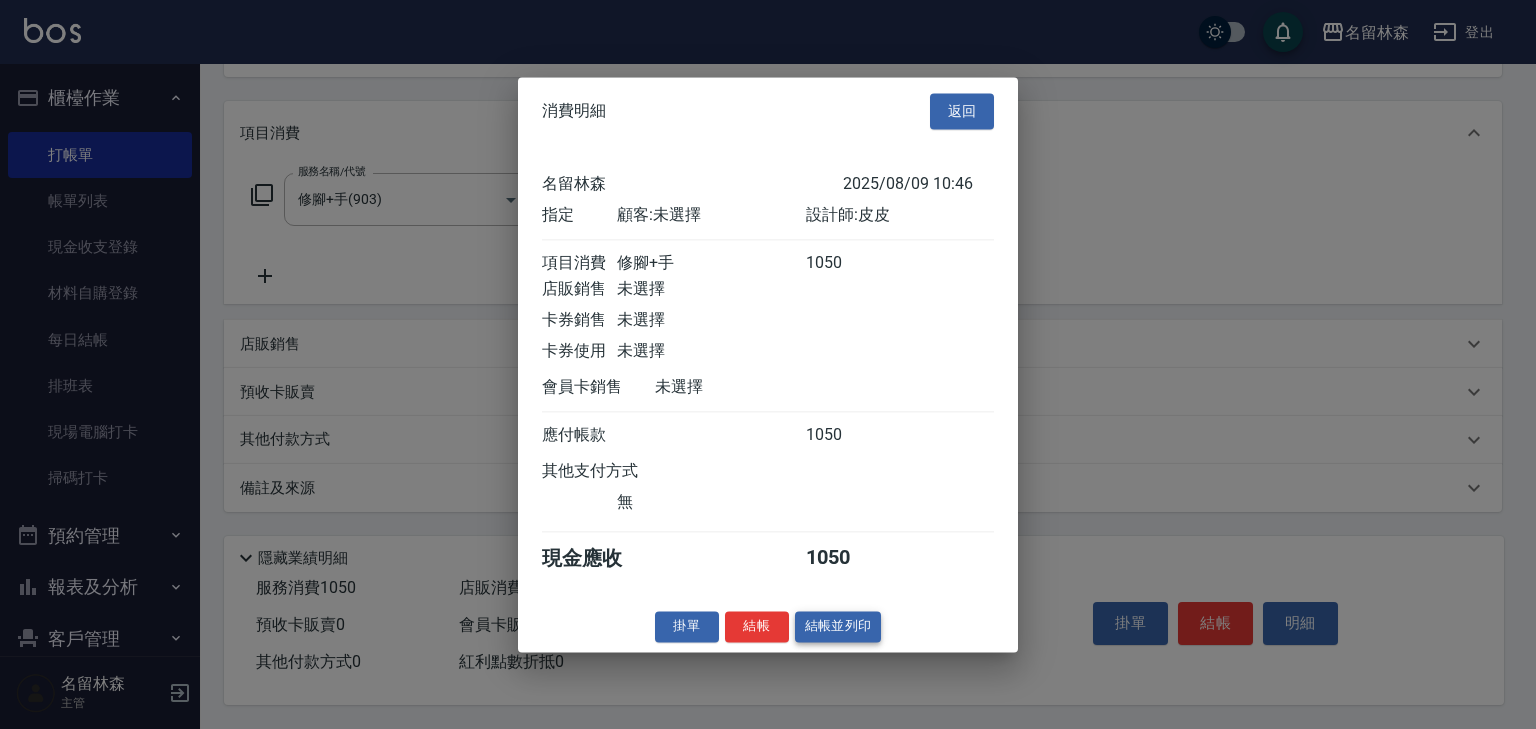 click on "結帳並列印" at bounding box center (838, 626) 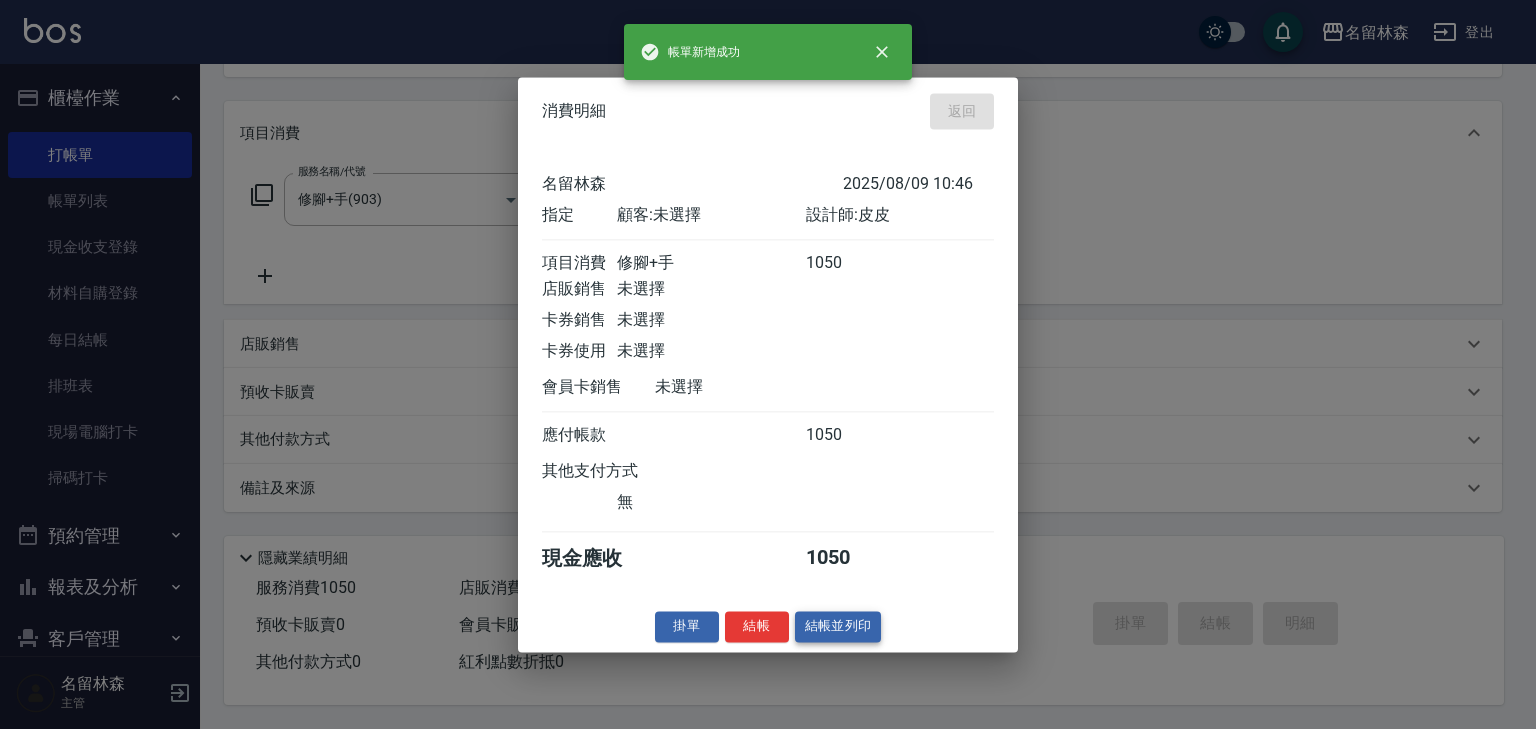 type on "2025/08/09 10:47" 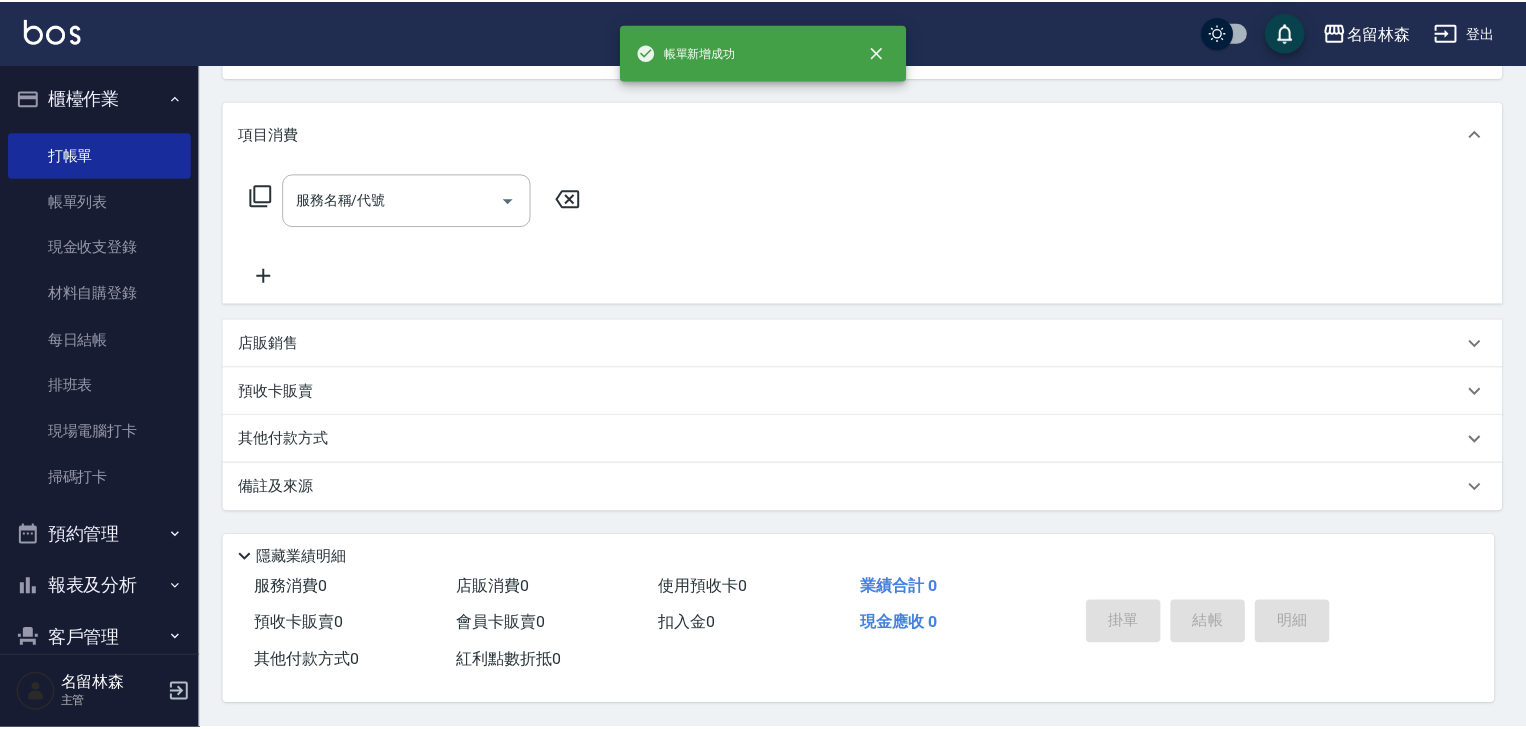 scroll, scrollTop: 0, scrollLeft: 0, axis: both 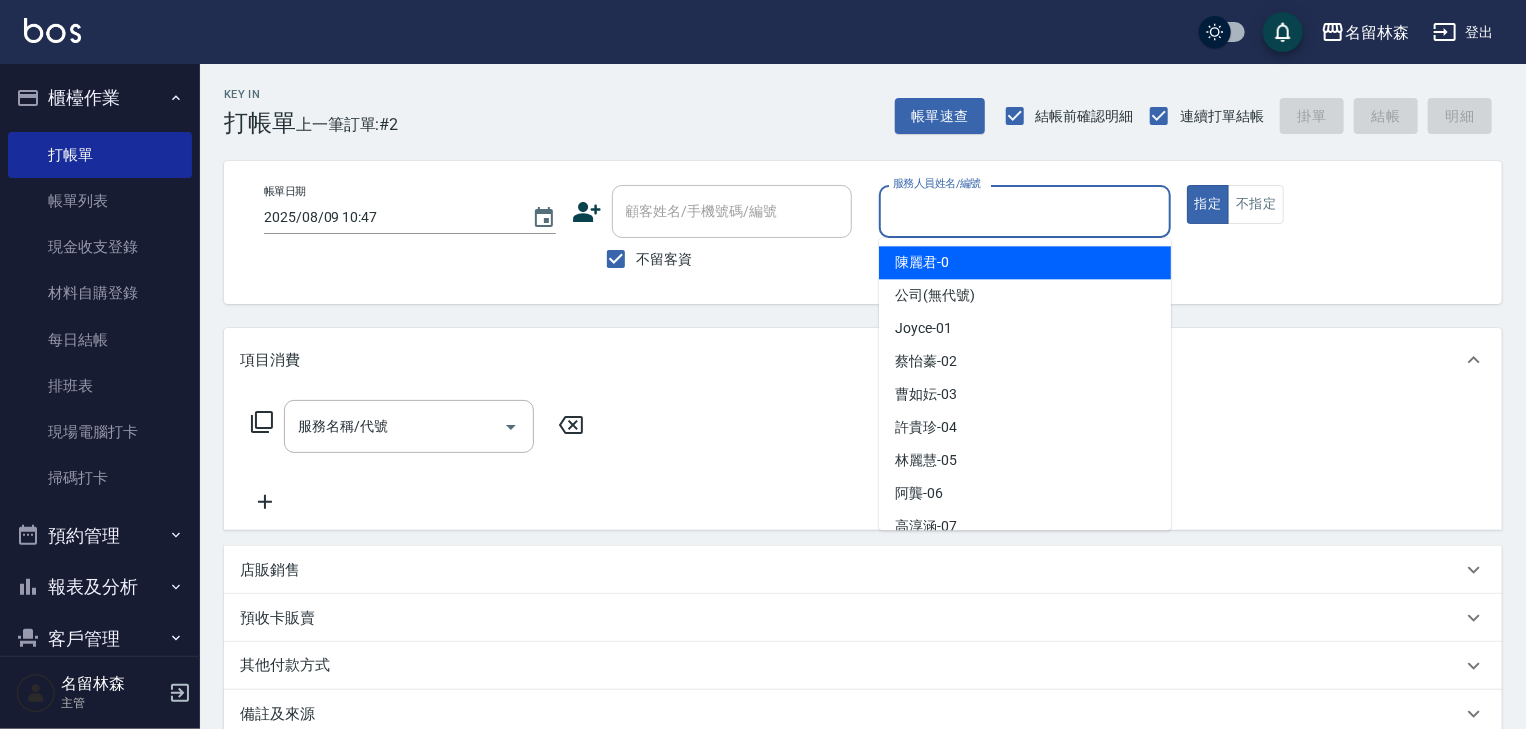 click on "服務人員姓名/編號" at bounding box center (1025, 211) 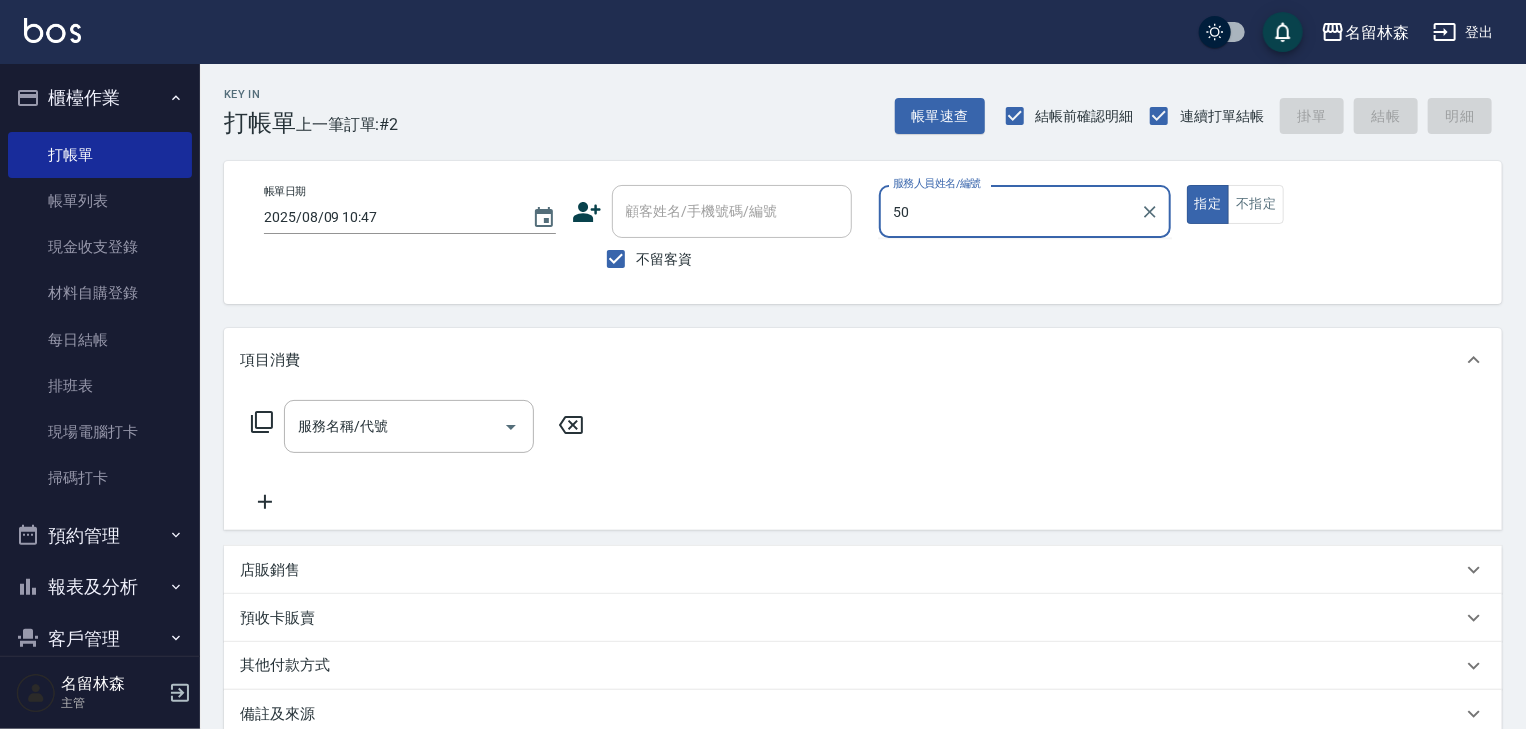 type on "505" 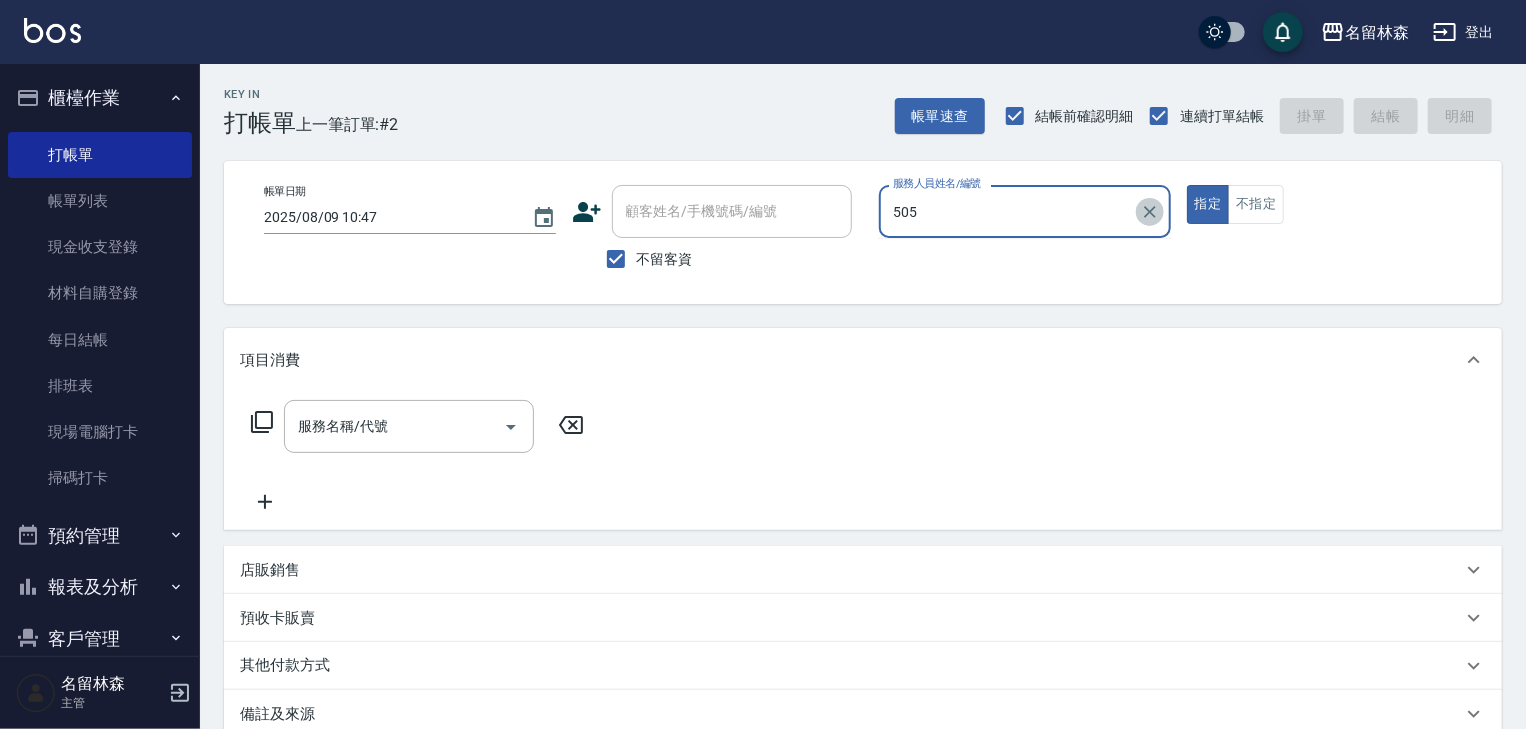 click 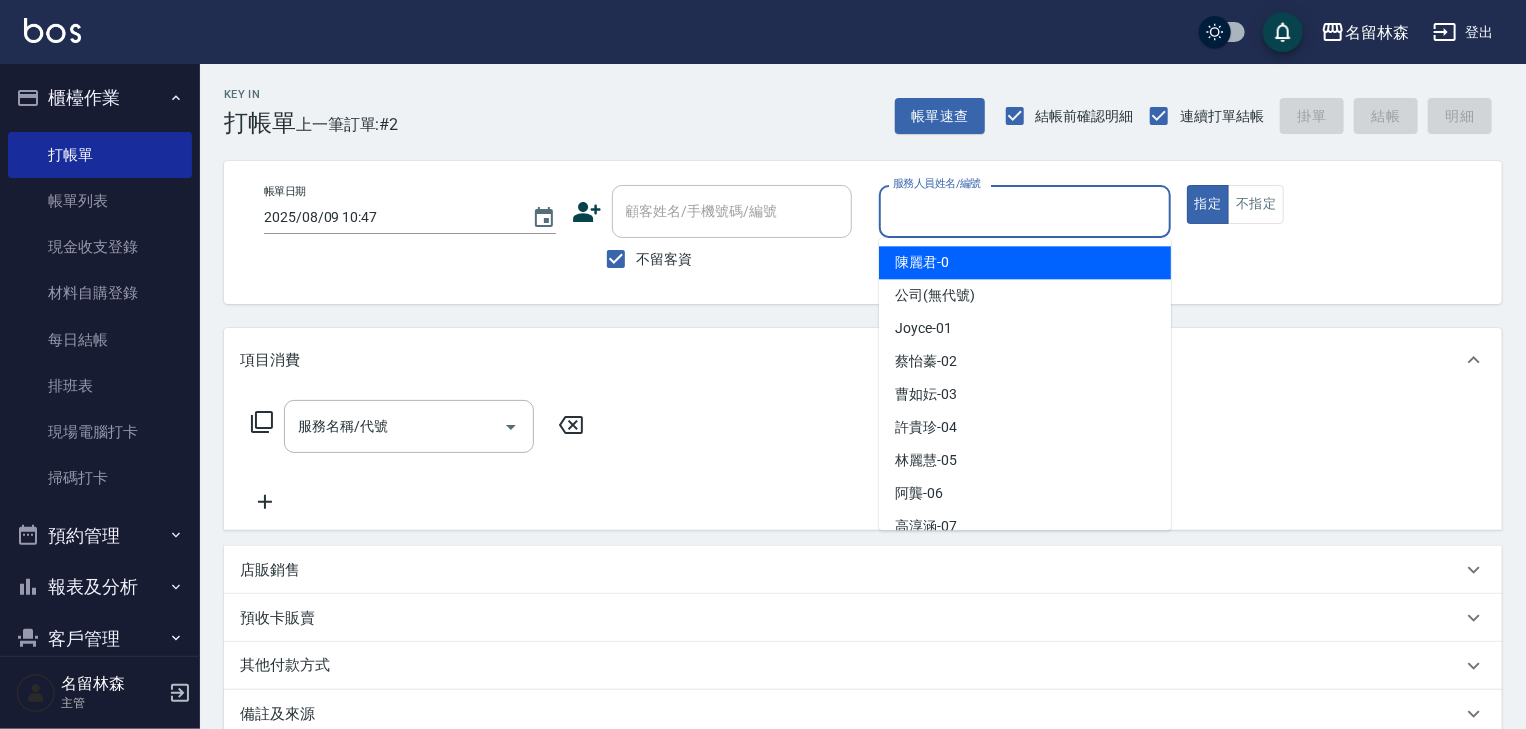 click on "服務人員姓名/編號" at bounding box center (1025, 211) 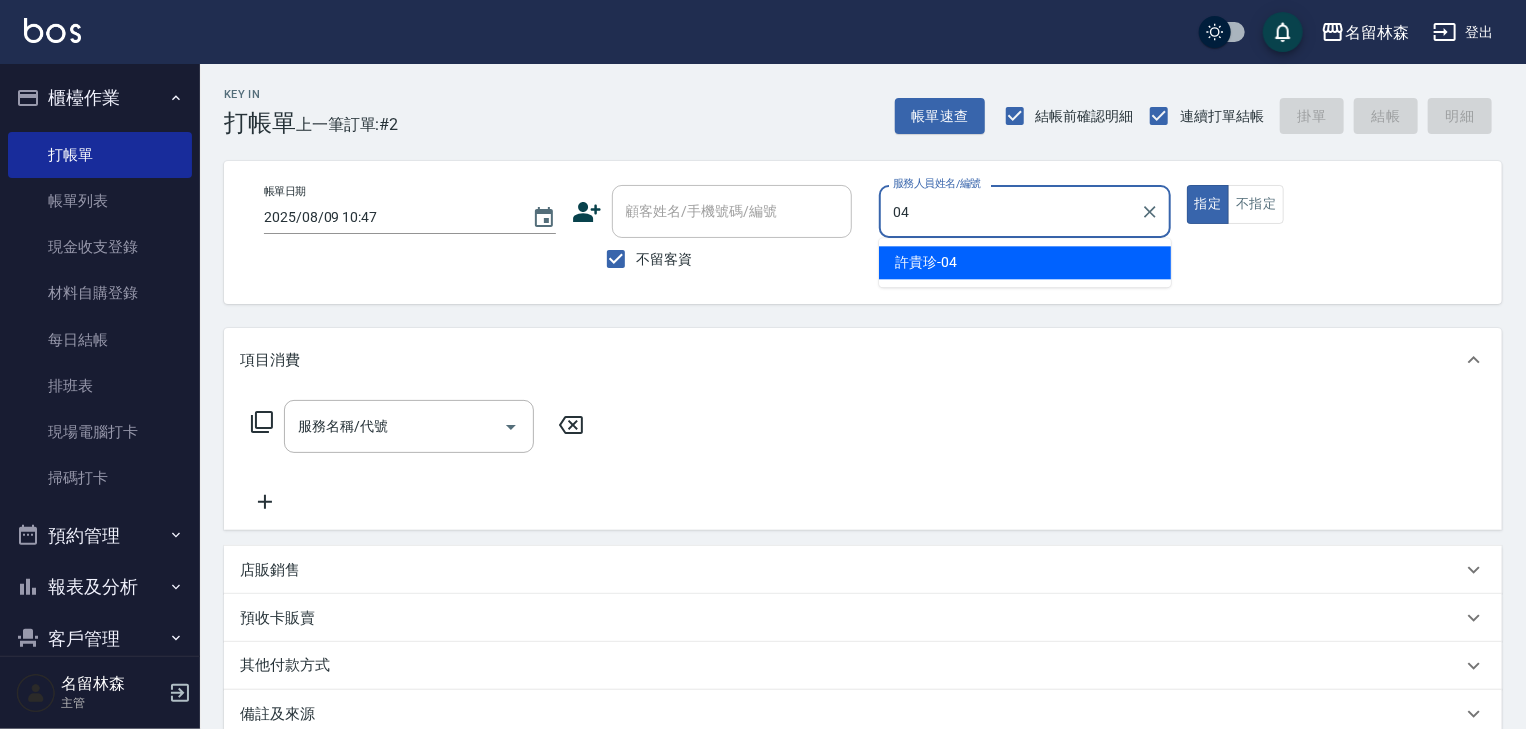 click on "[LAST_NAME] -04" at bounding box center [926, 262] 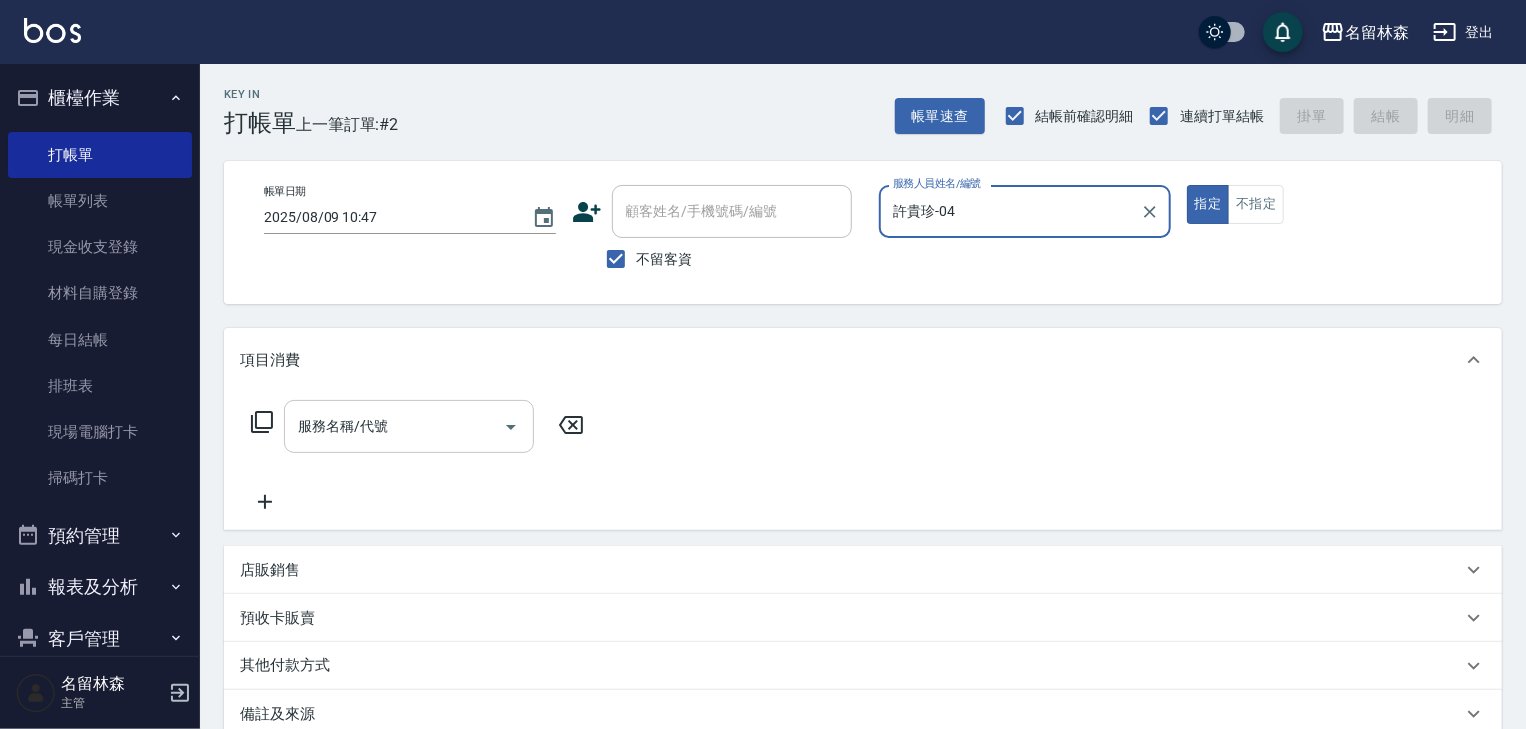 type on "許貴珍-04" 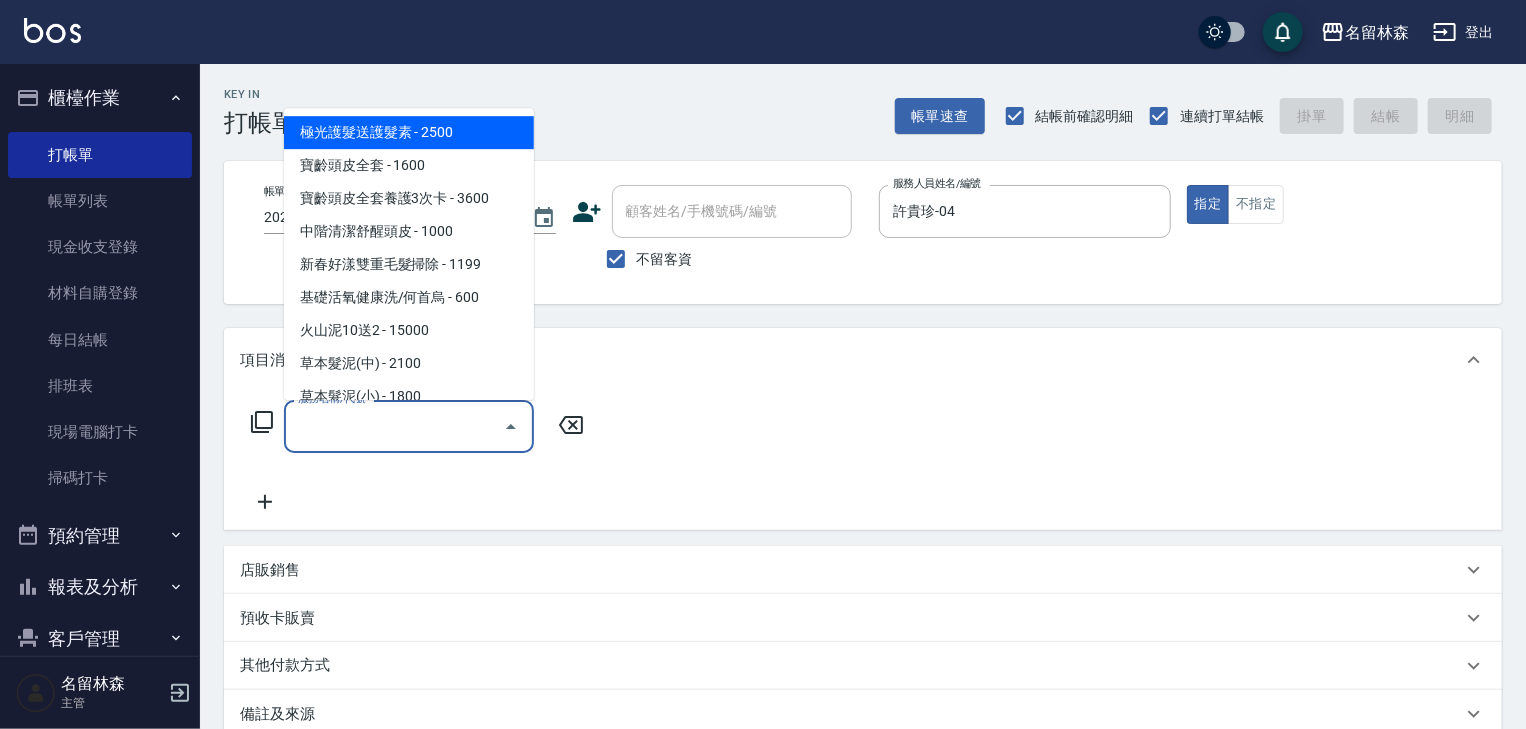 click on "服務名稱/代號" at bounding box center [394, 426] 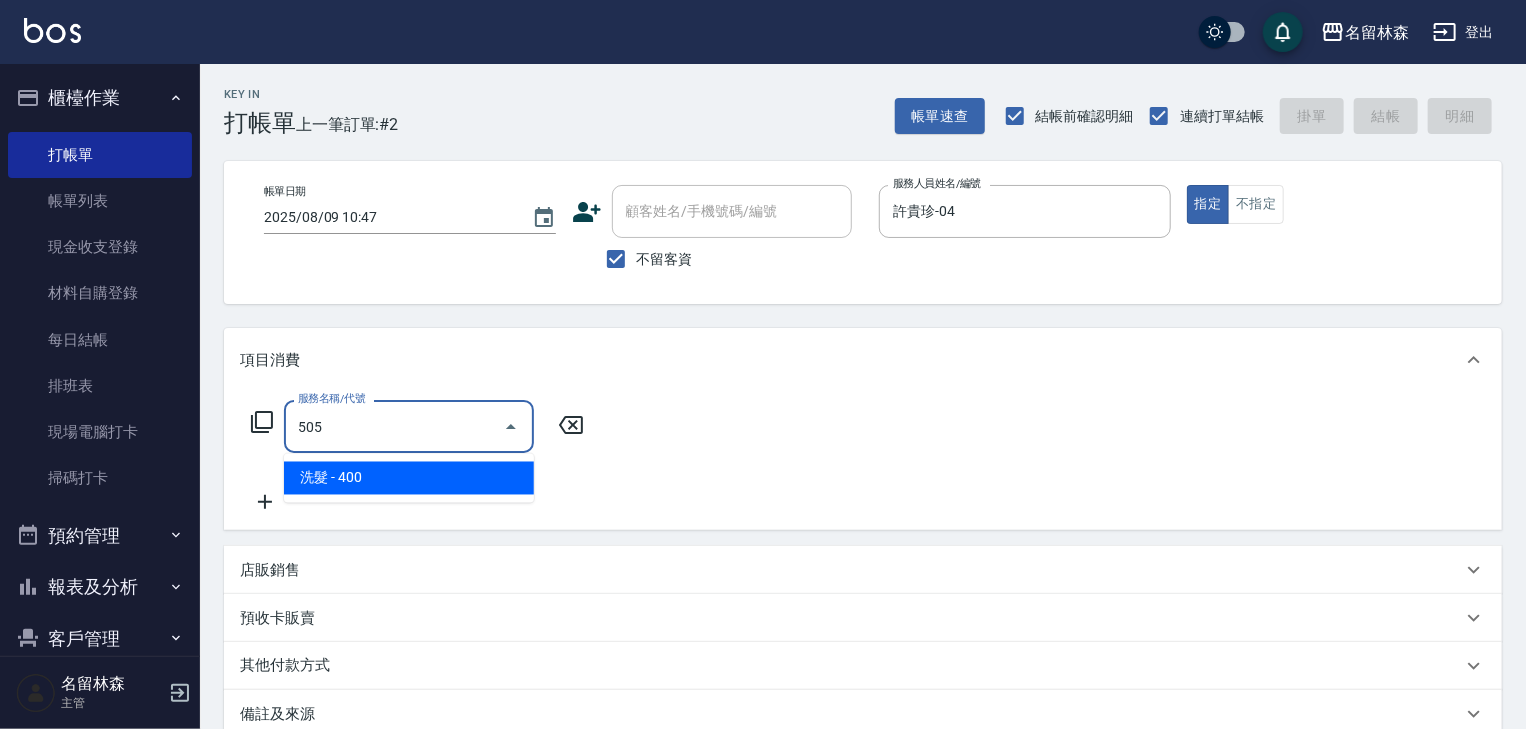 click on "洗髮 - 400" at bounding box center (409, 478) 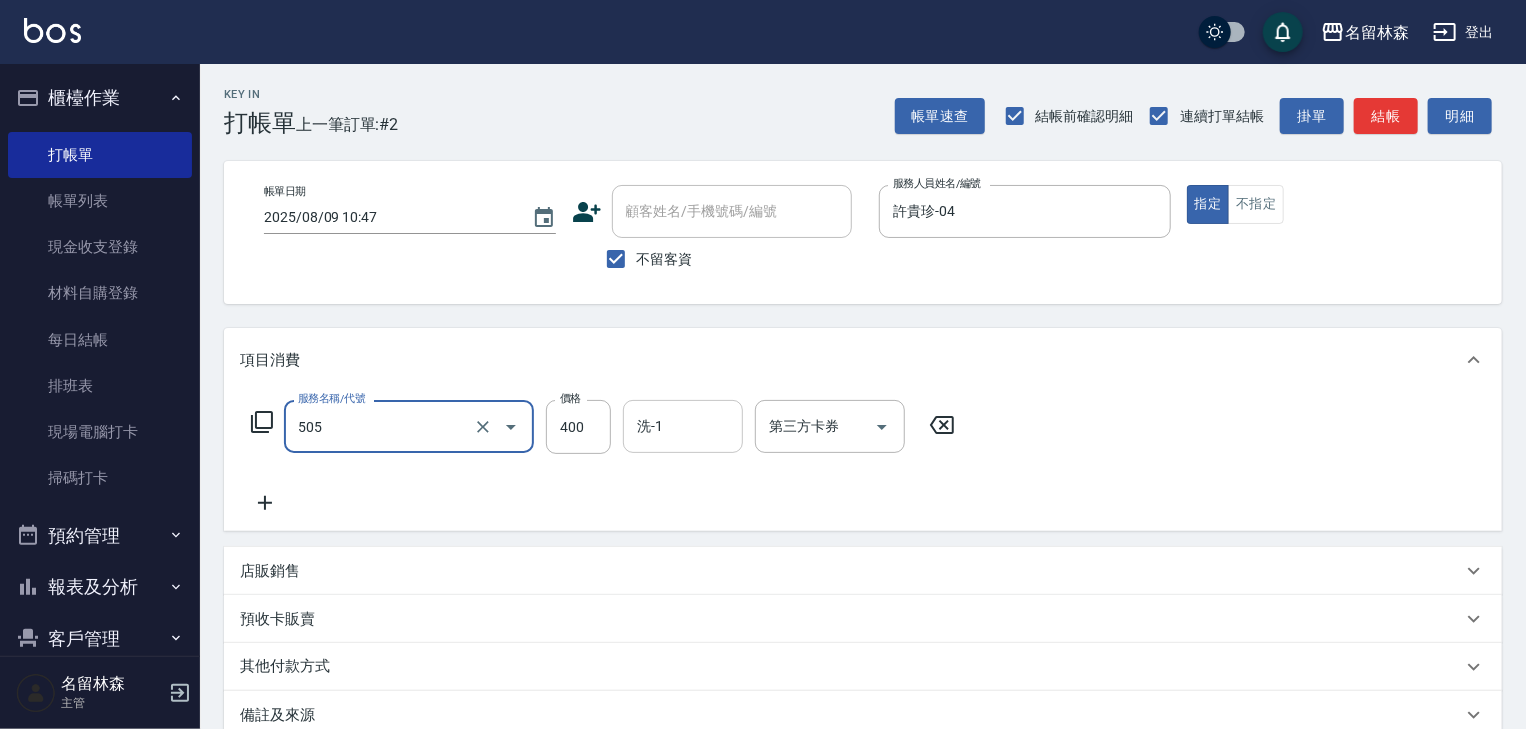 type on "洗髮(505)" 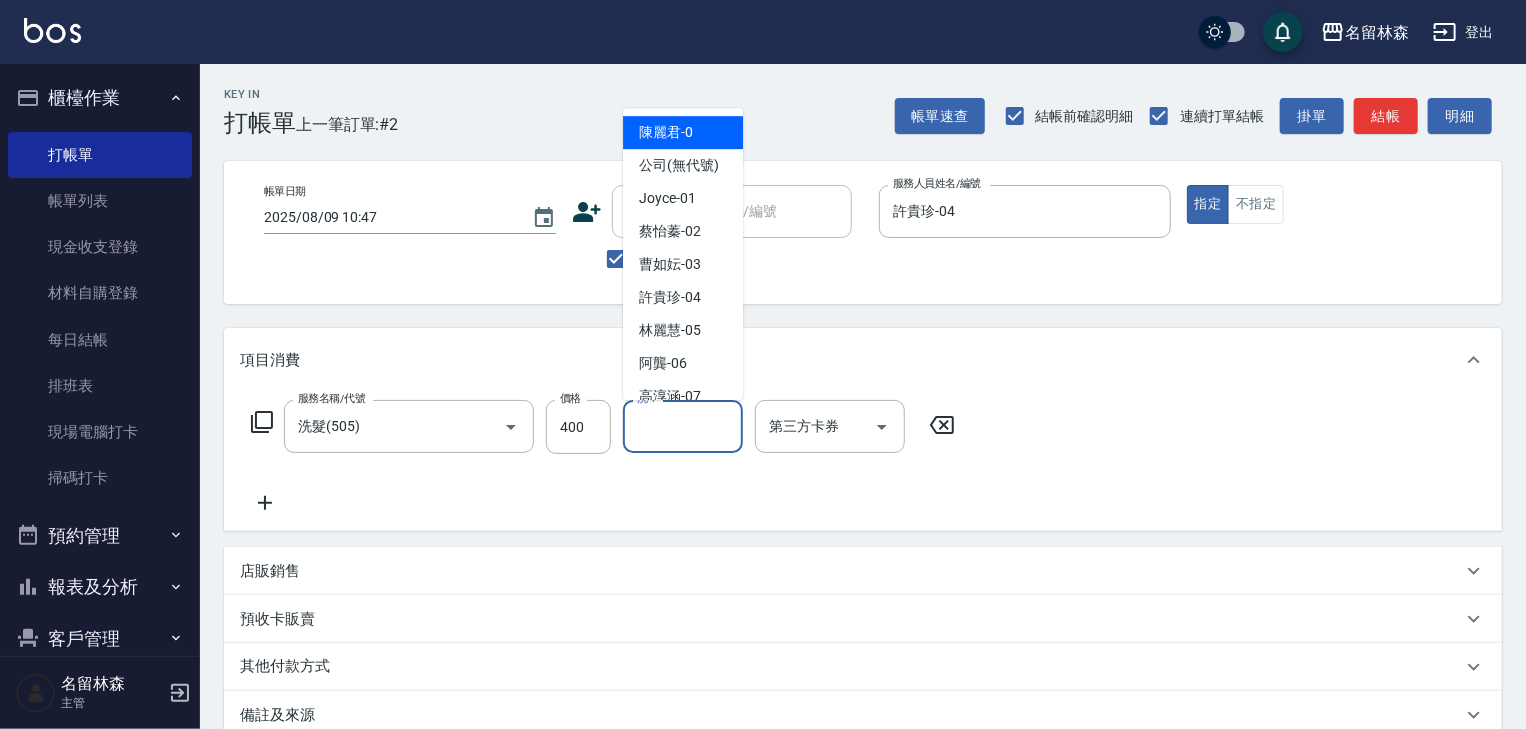 click on "洗-1" at bounding box center (683, 426) 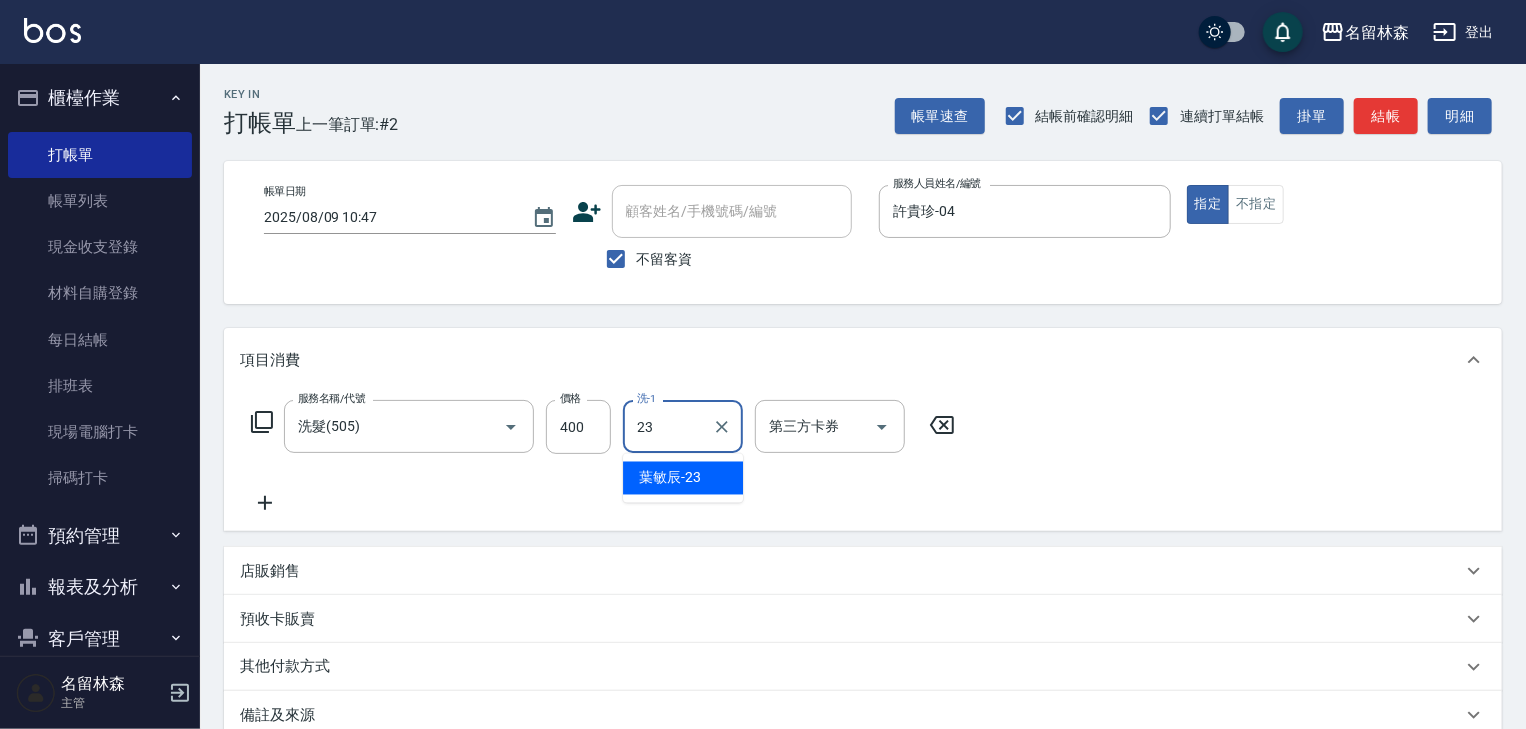 click on "葉敏辰 -23" at bounding box center [683, 478] 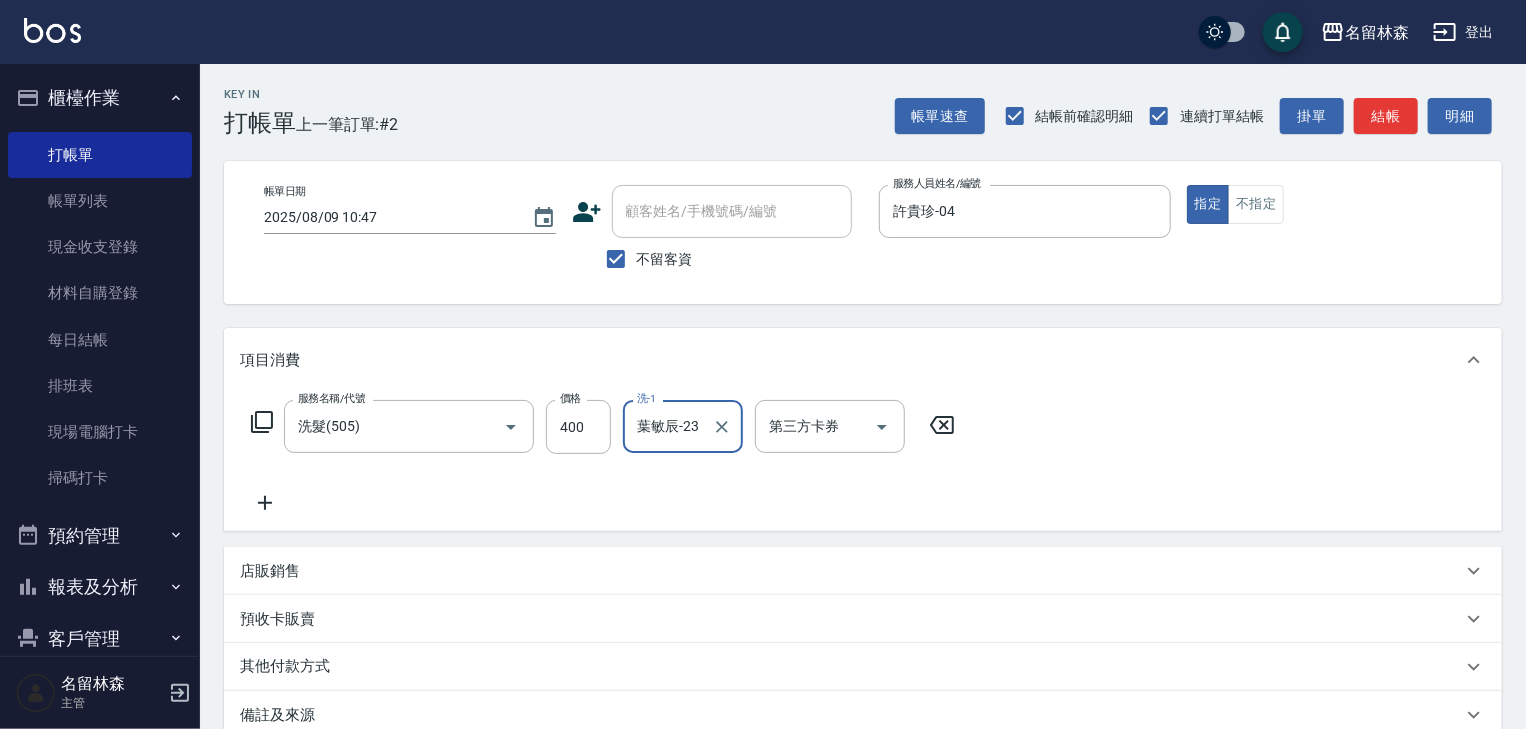 type on "葉敏辰-23" 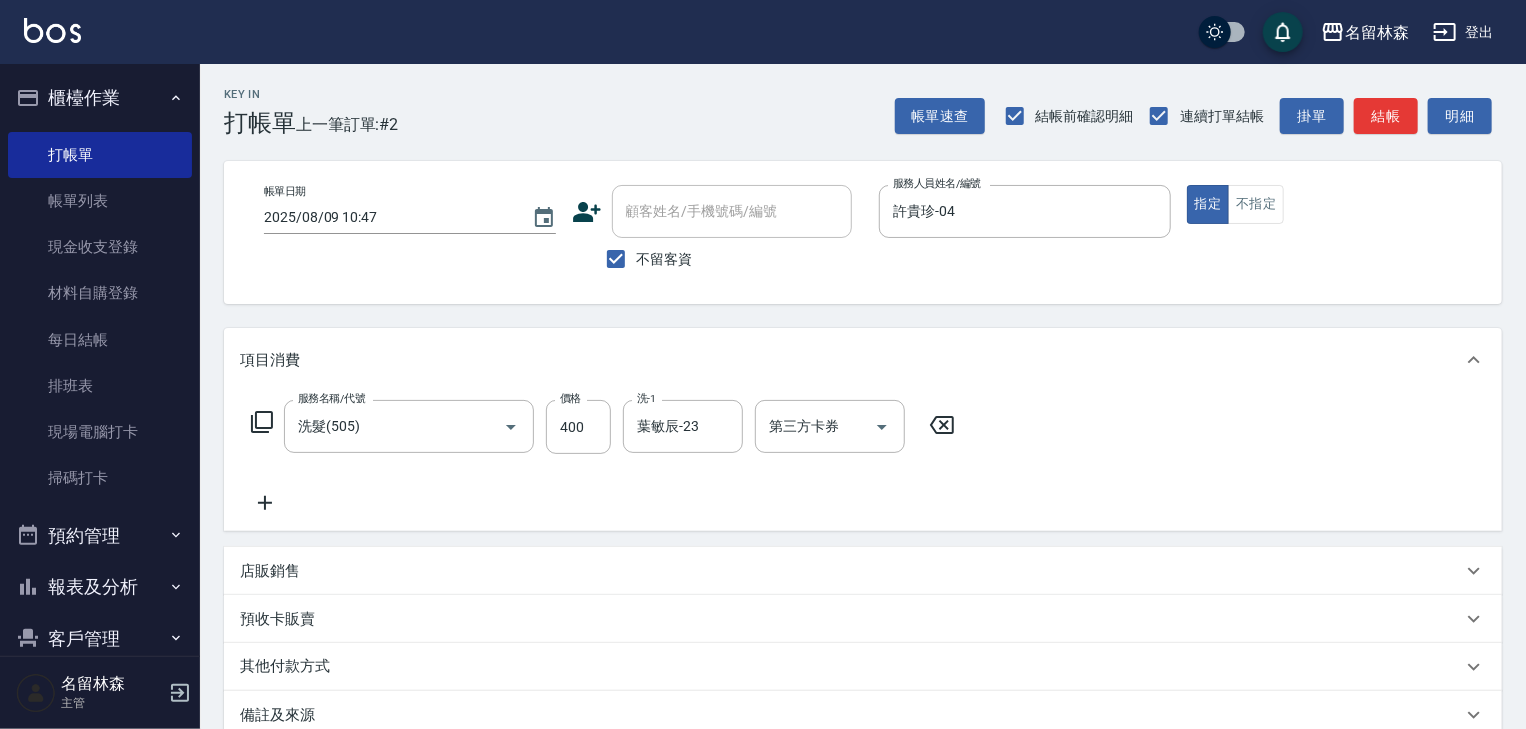 click 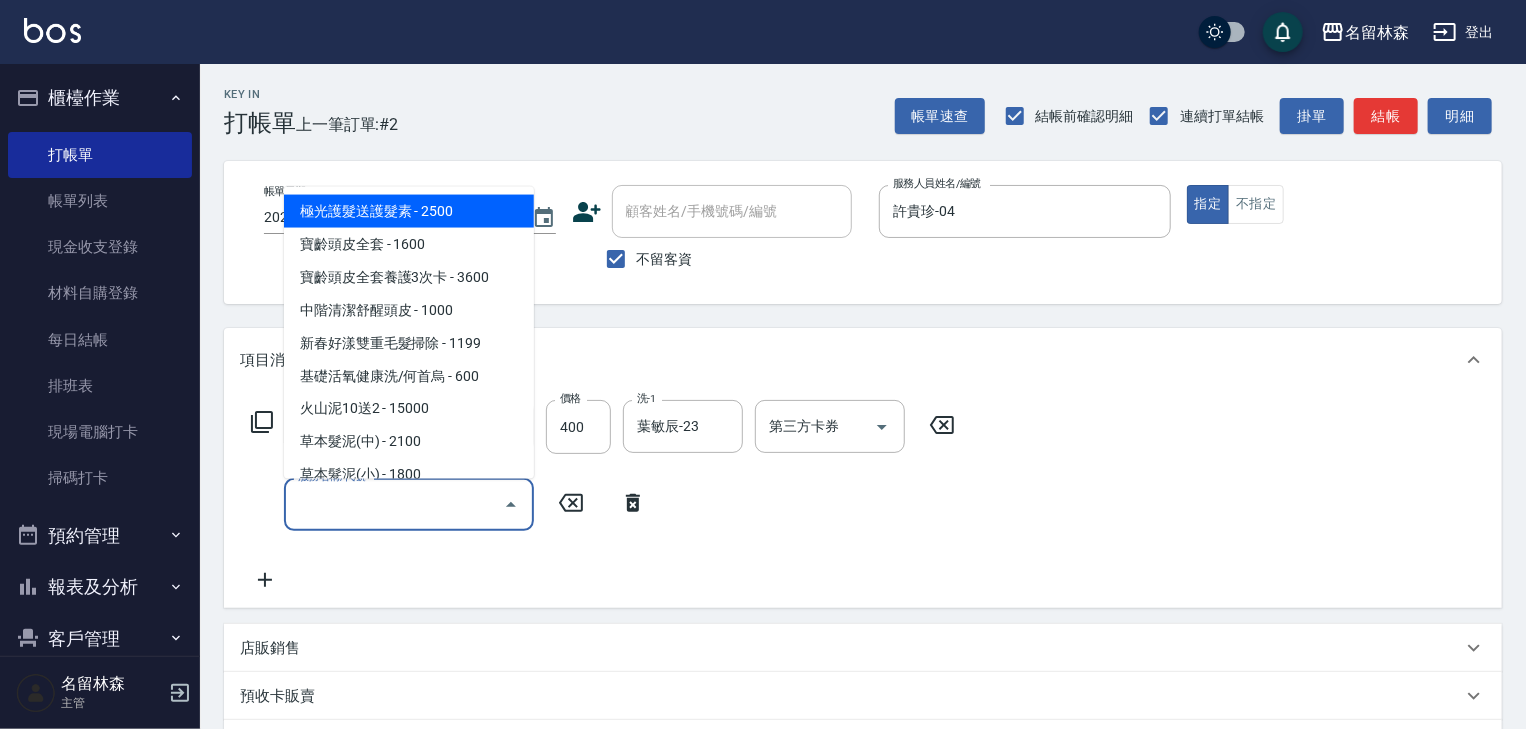 click on "服務名稱/代號" at bounding box center [394, 504] 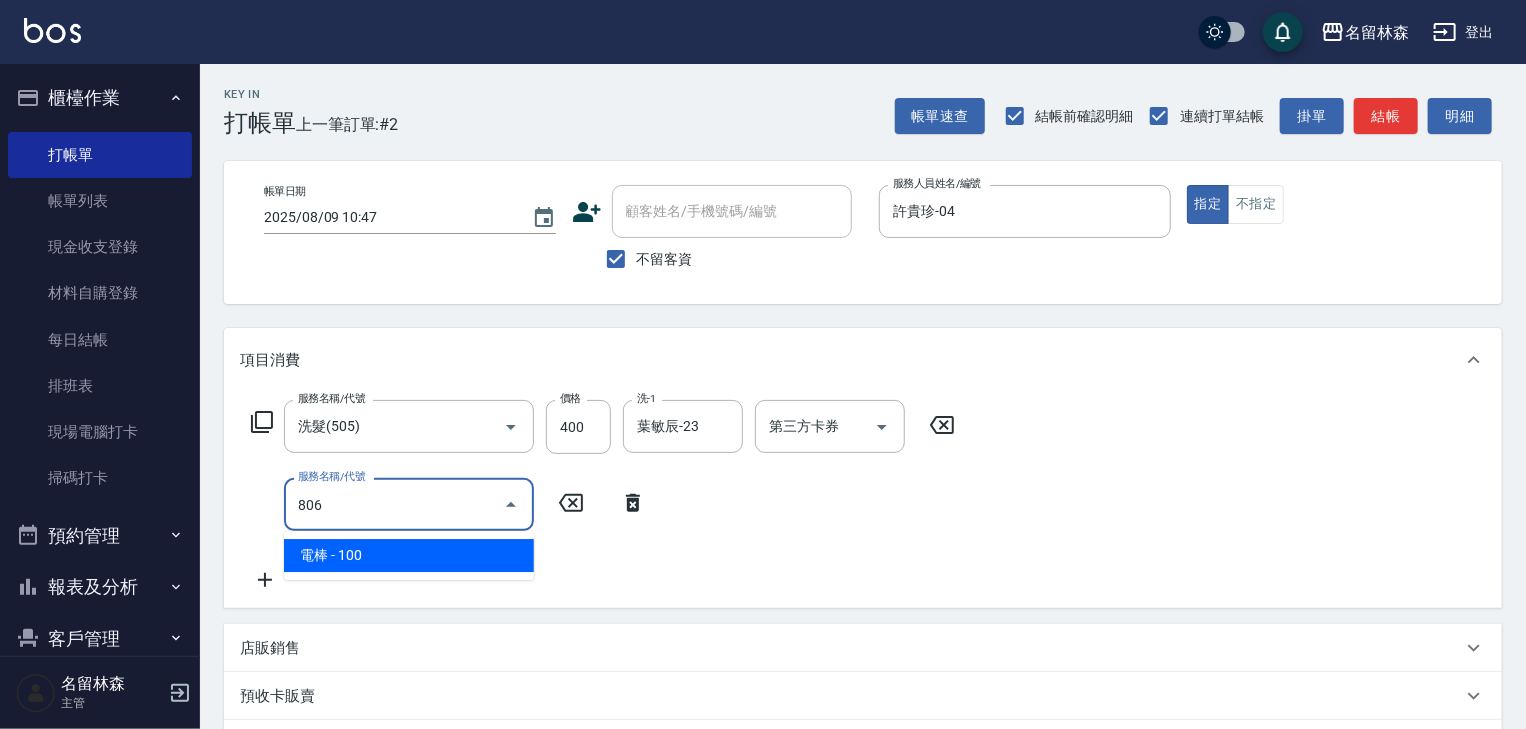 click on "電棒 - 100" at bounding box center [409, 555] 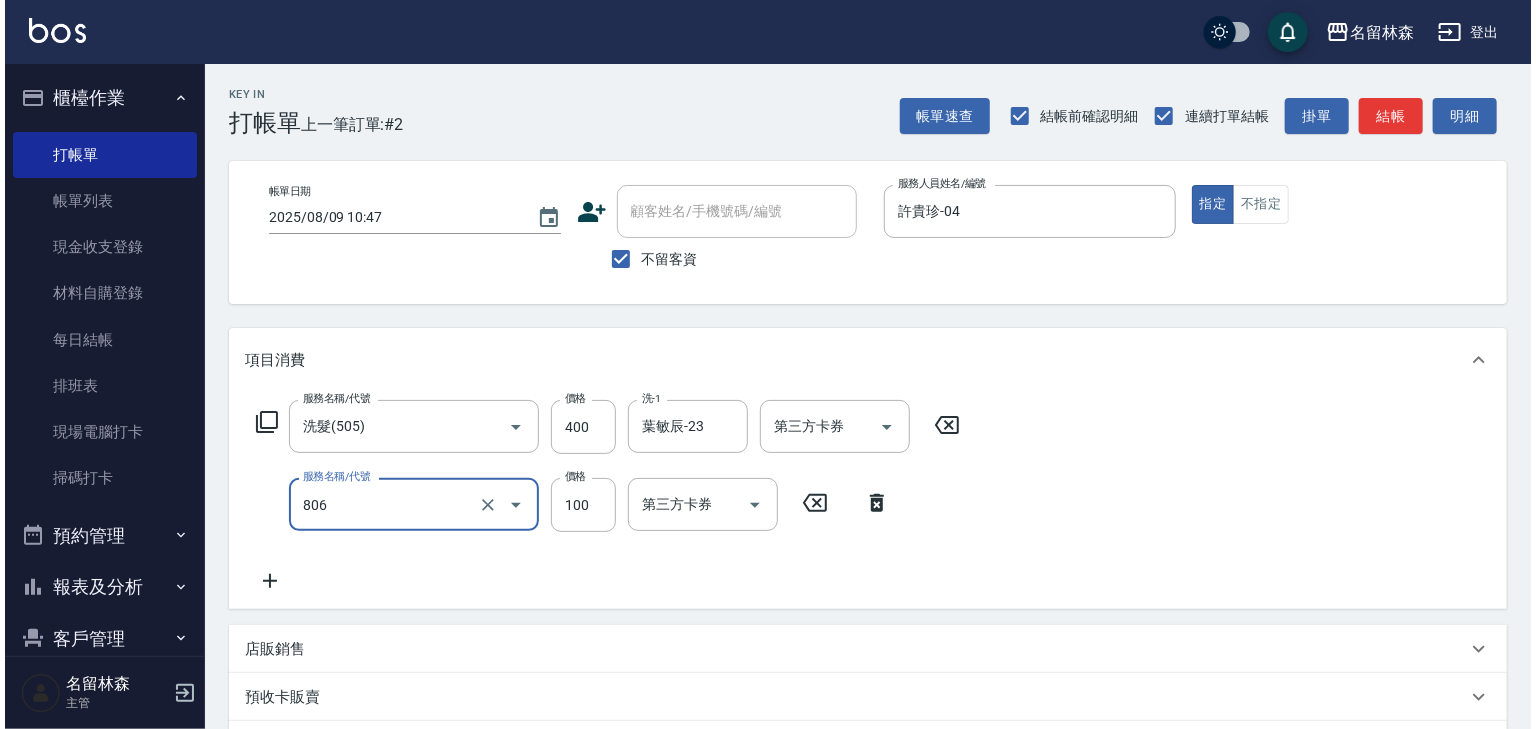 scroll, scrollTop: 312, scrollLeft: 0, axis: vertical 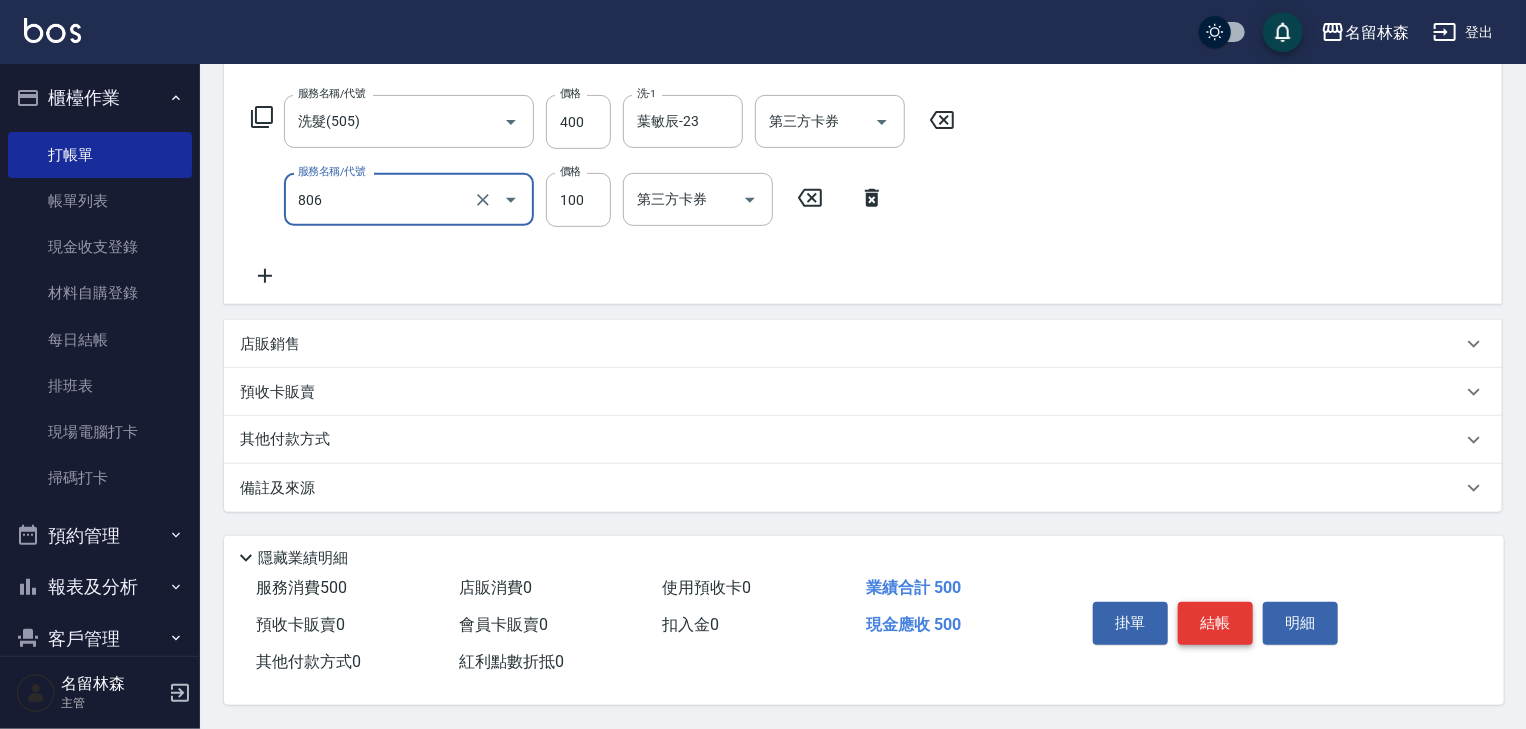 type on "電棒(806)" 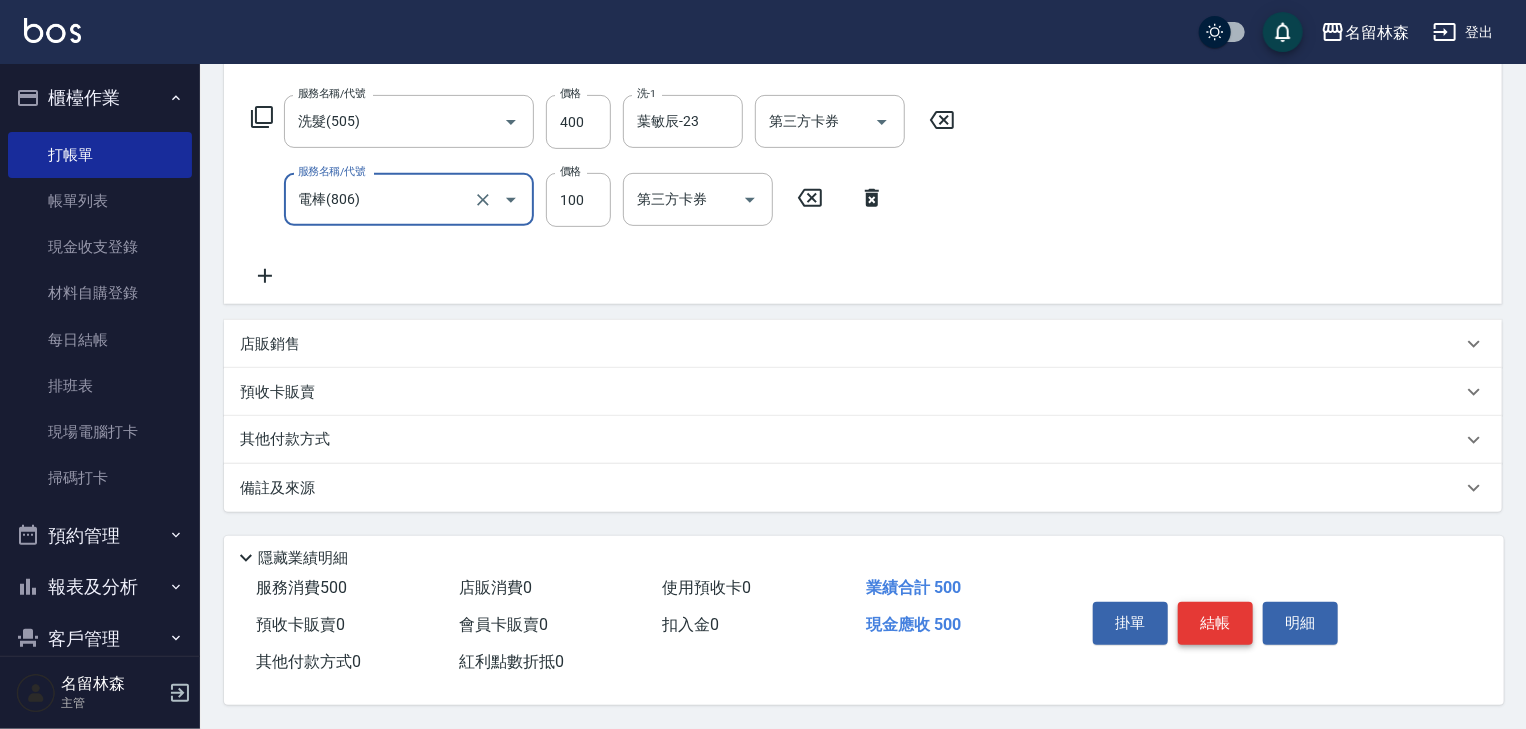 click on "結帳" at bounding box center [1215, 623] 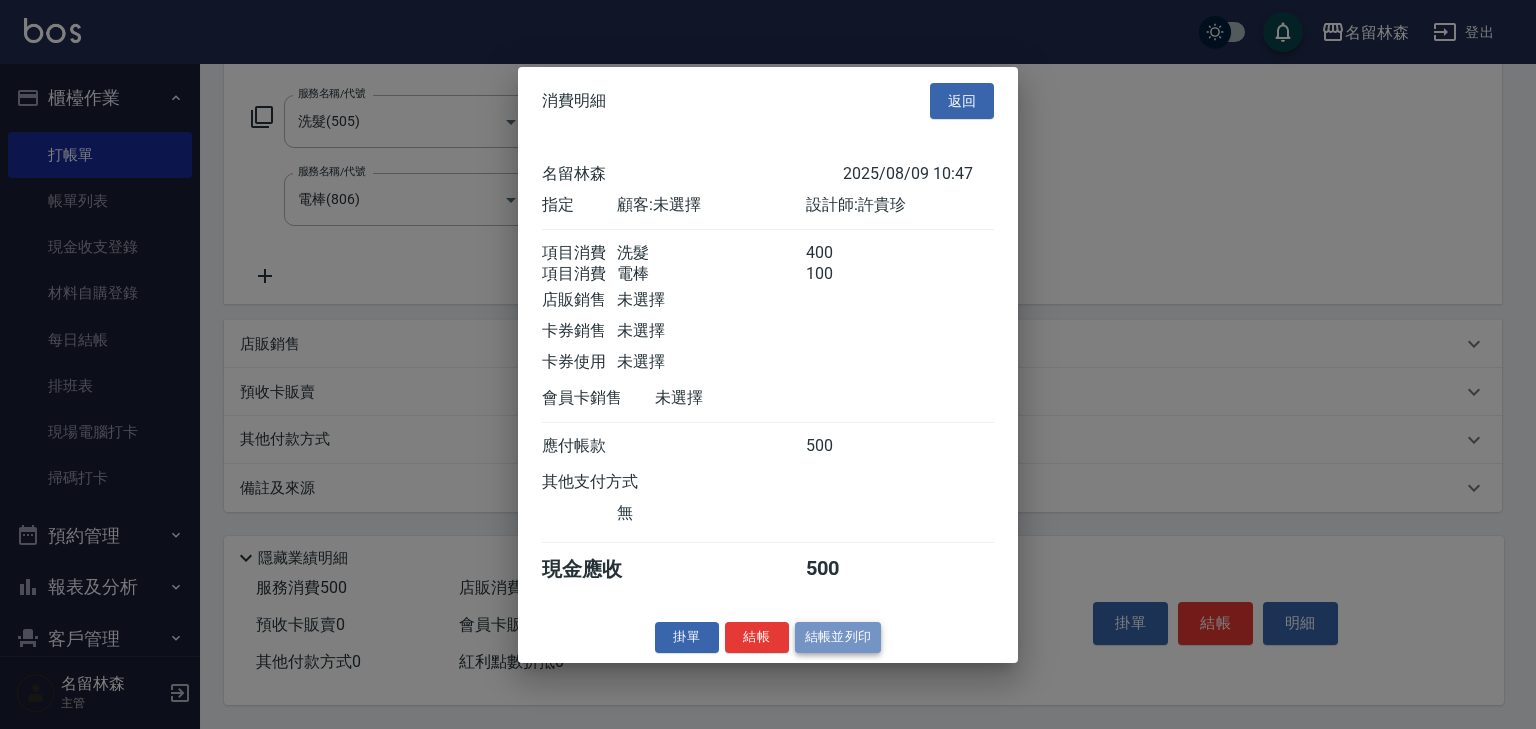 click on "結帳並列印" at bounding box center (838, 637) 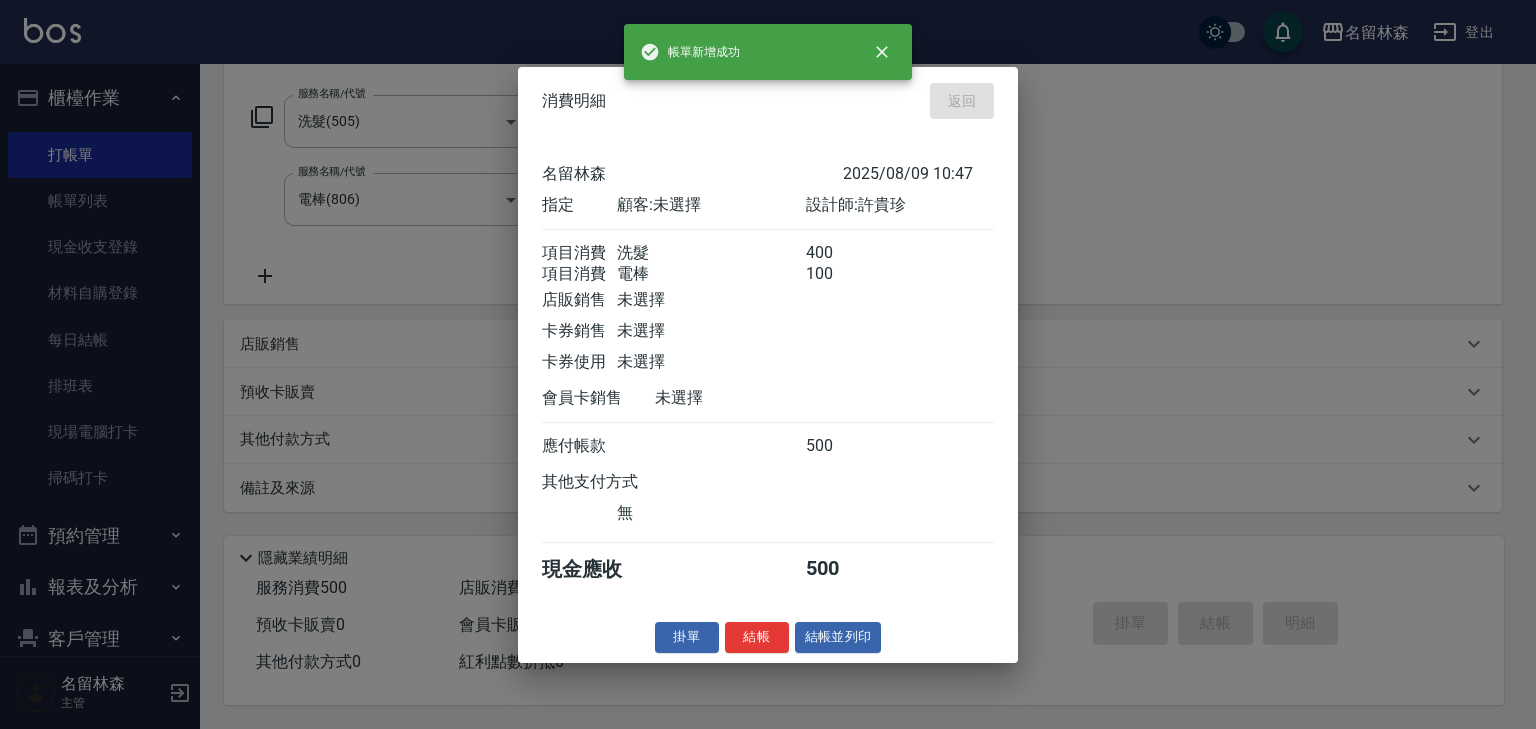 type on "2025/08/09 10:48" 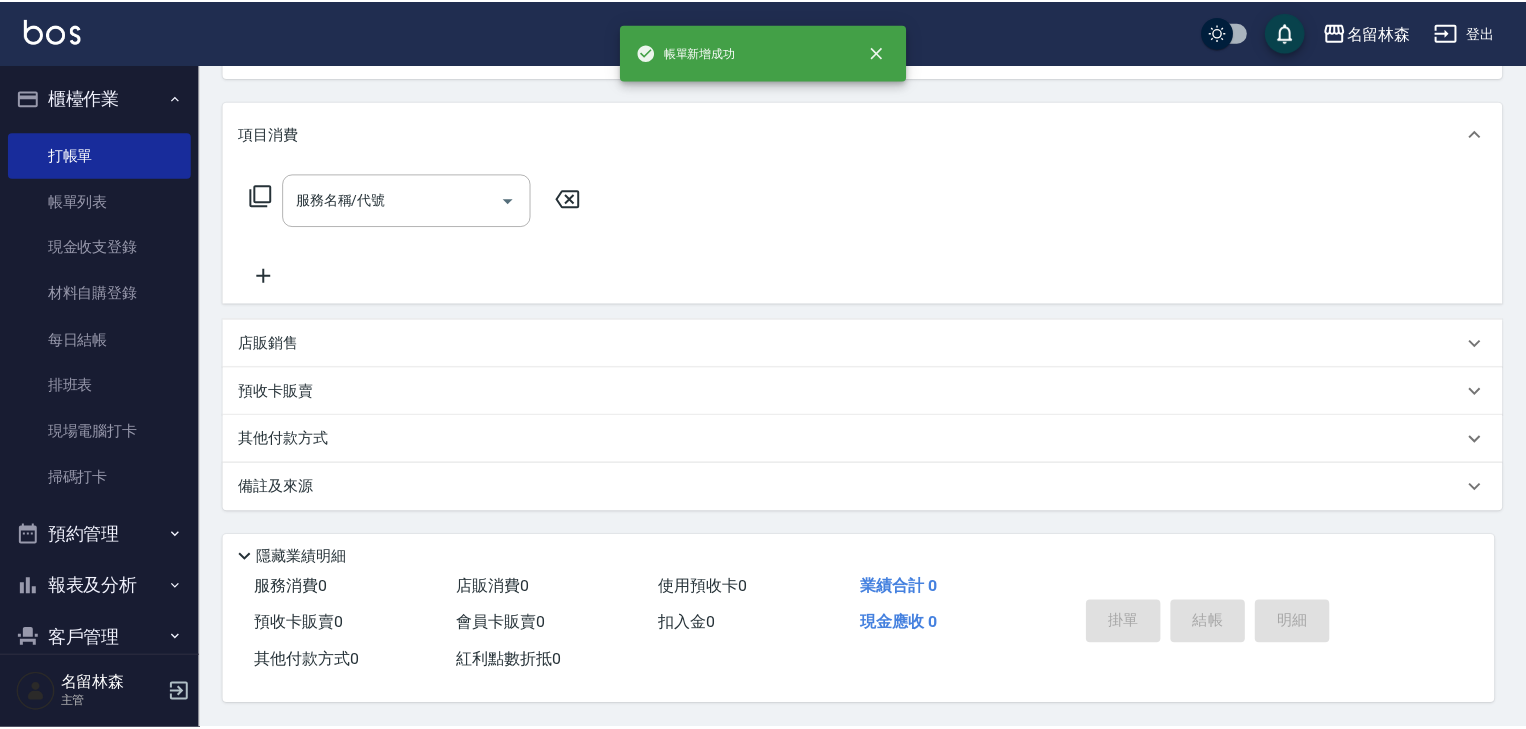 scroll, scrollTop: 0, scrollLeft: 0, axis: both 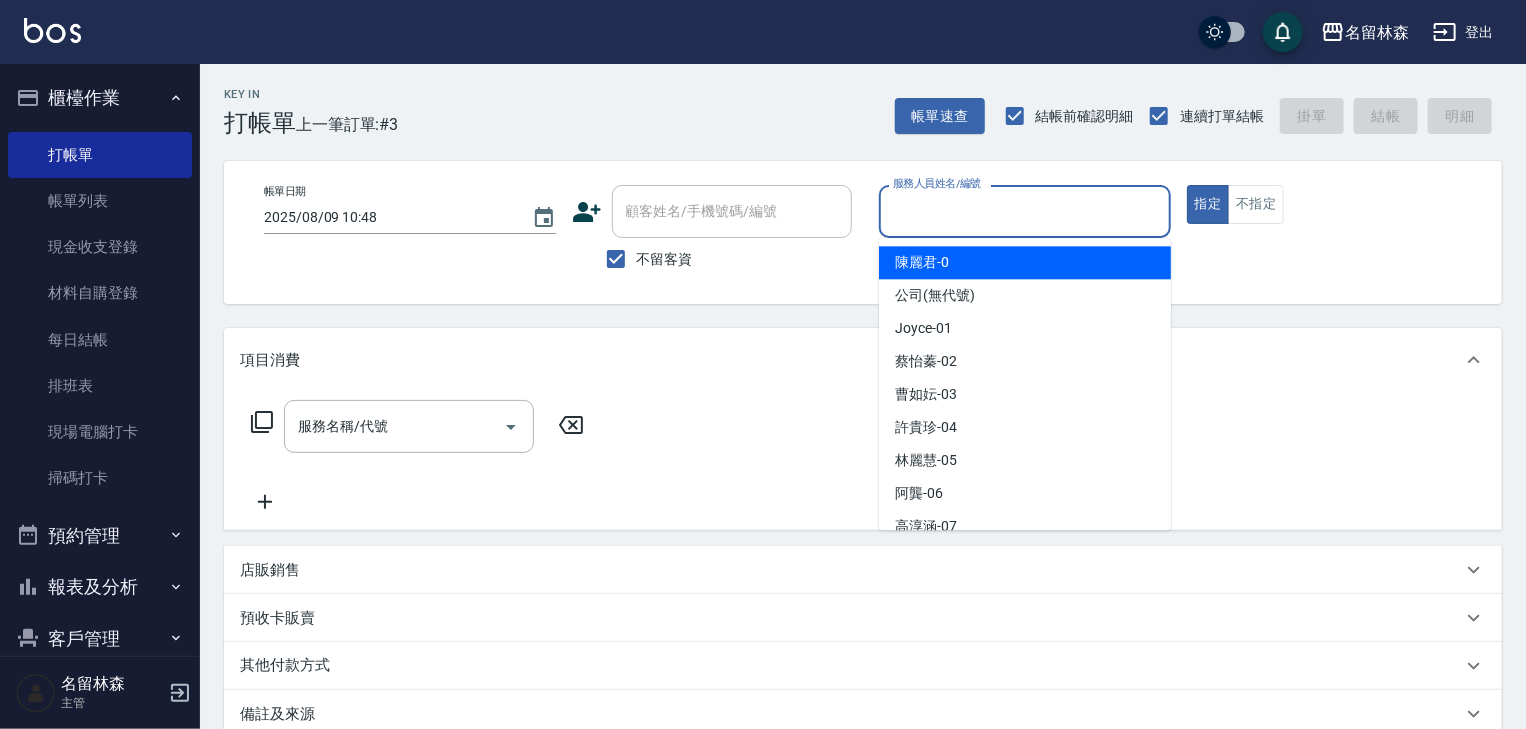 click on "服務人員姓名/編號" at bounding box center (1025, 211) 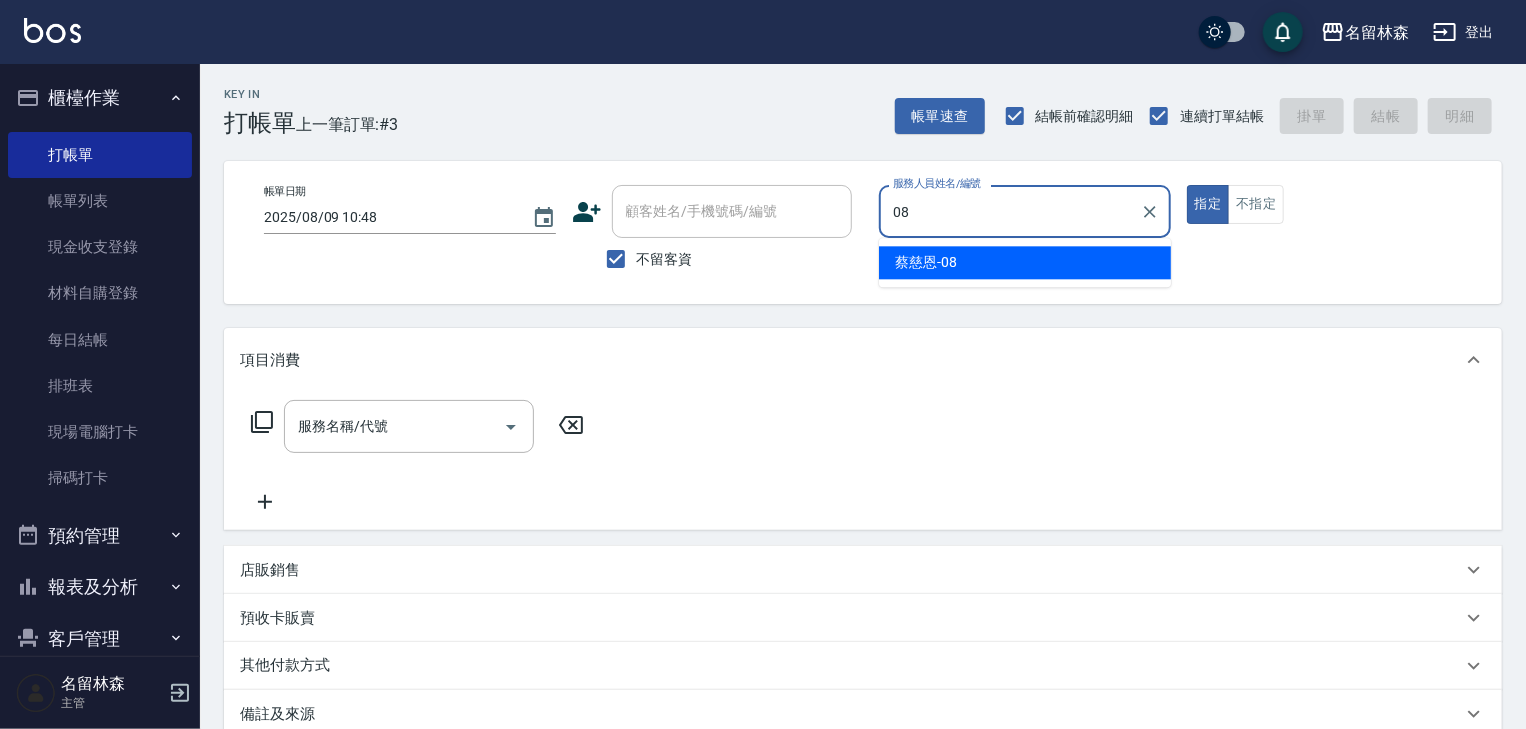 drag, startPoint x: 1018, startPoint y: 270, endPoint x: 996, endPoint y: 268, distance: 22.090721 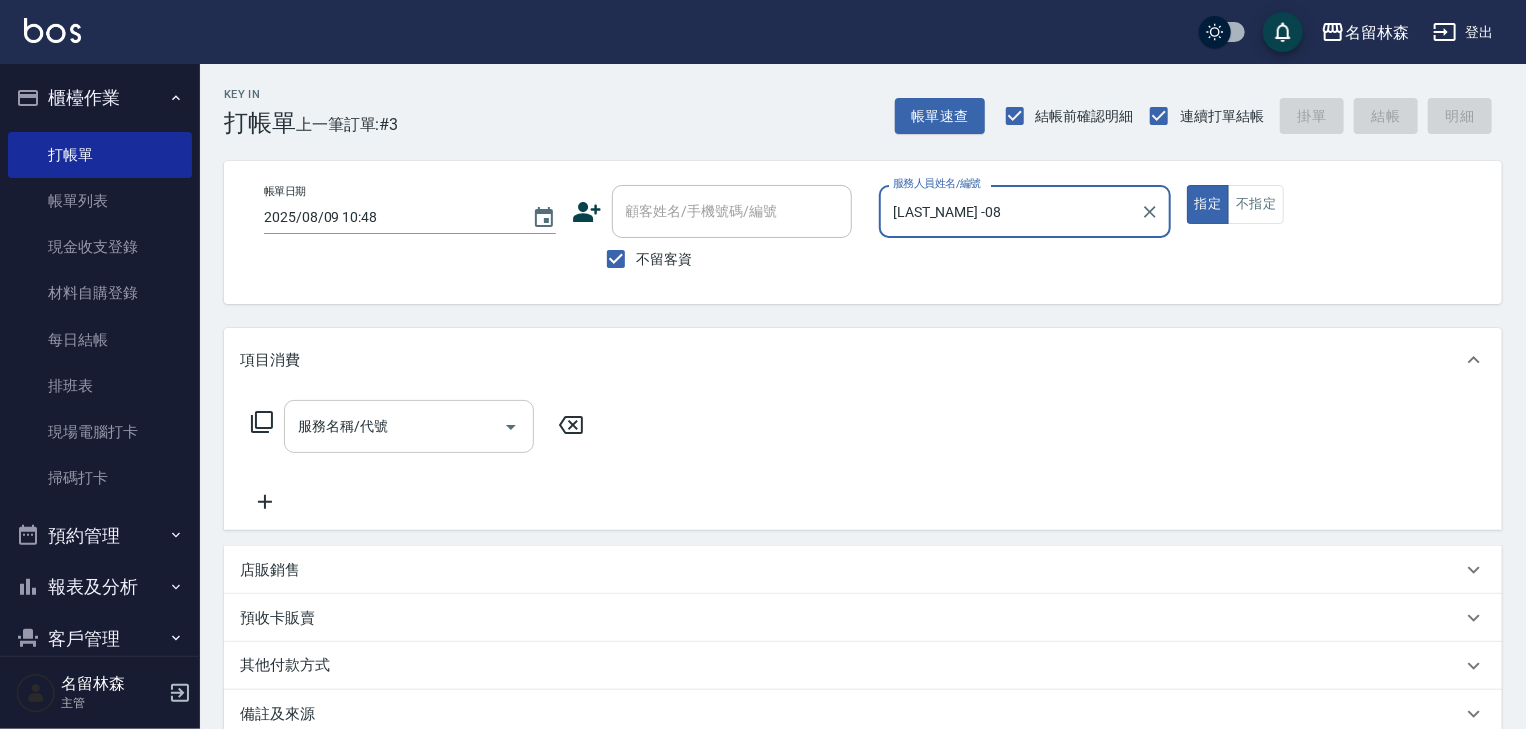 type on "[LAST_NAME] -08" 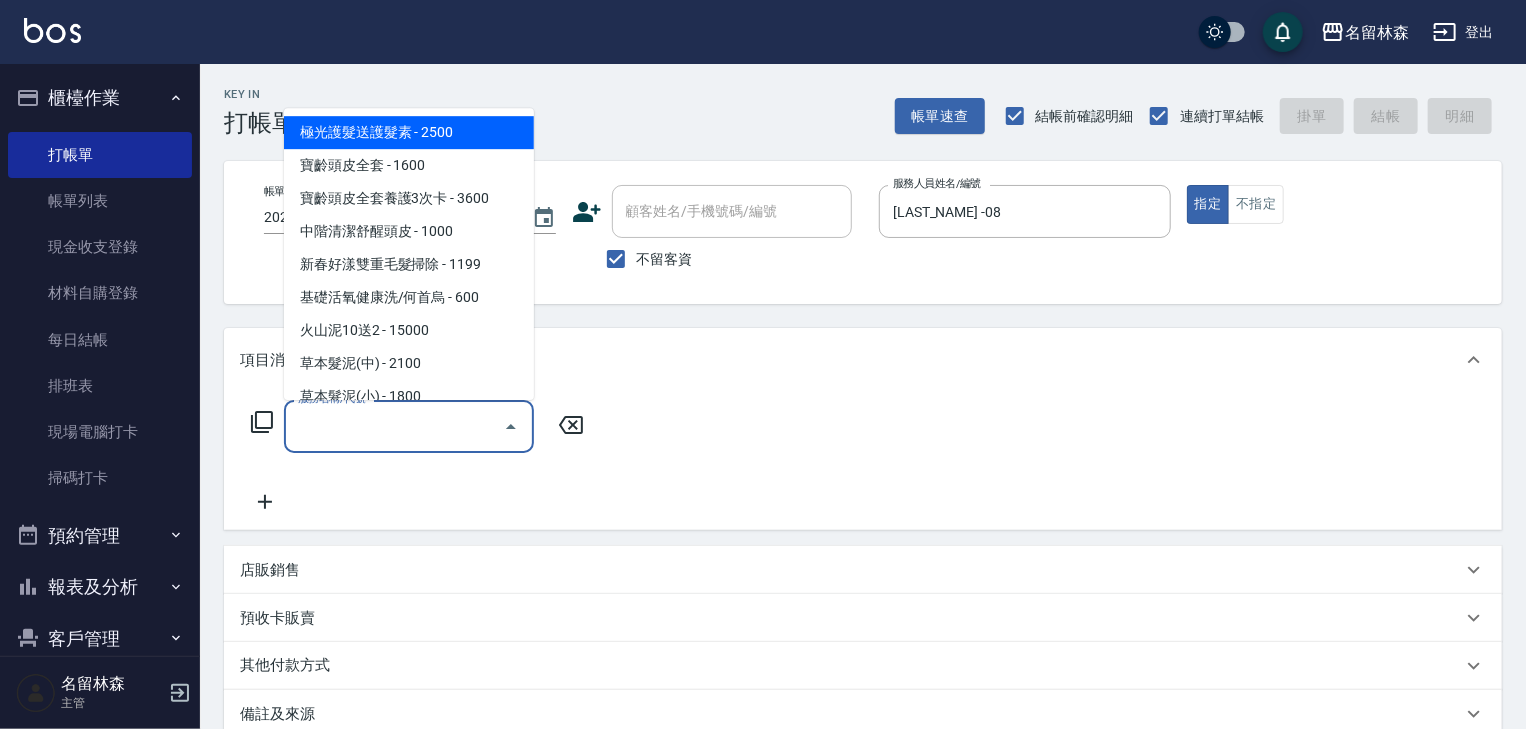 click on "服務名稱/代號" at bounding box center [394, 426] 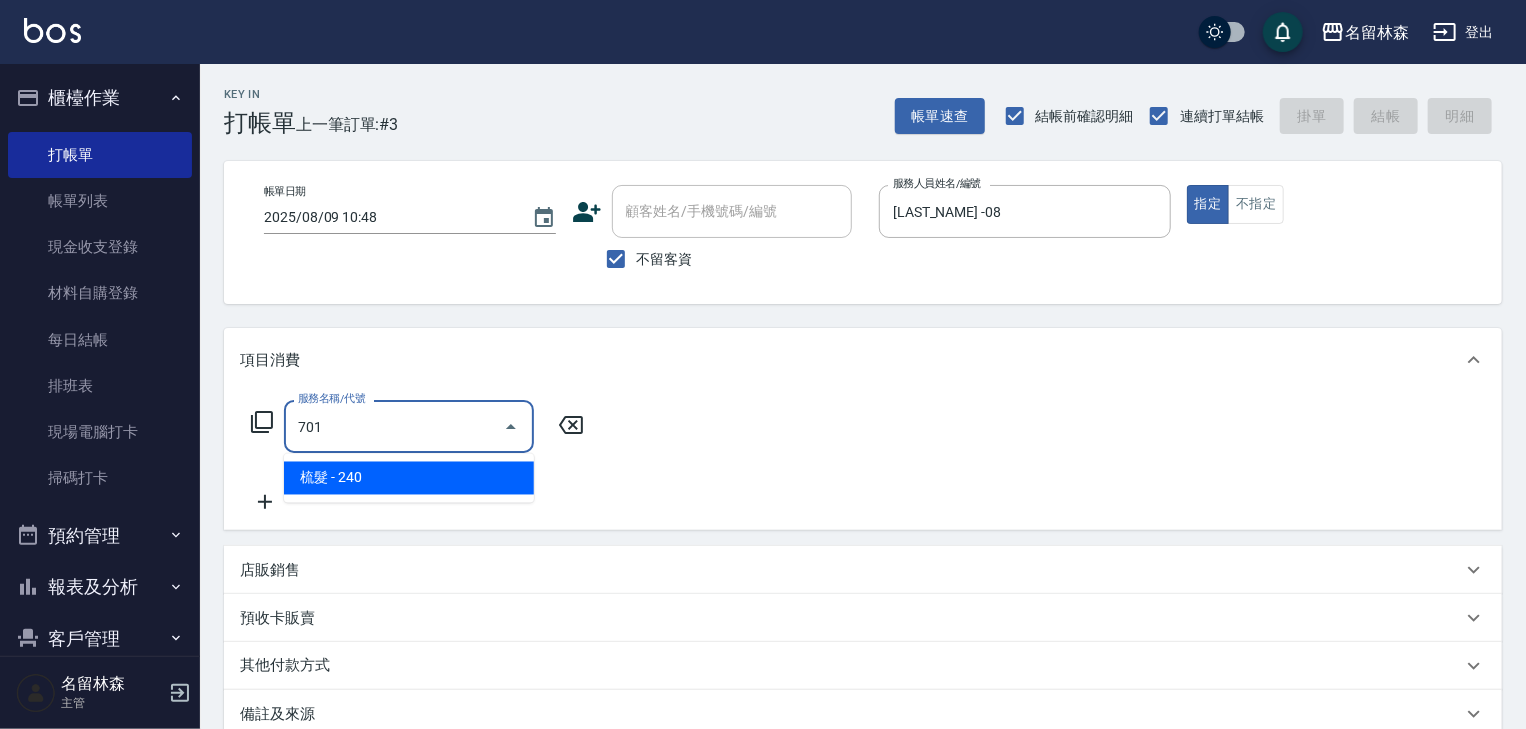 drag, startPoint x: 487, startPoint y: 475, endPoint x: 499, endPoint y: 460, distance: 19.209373 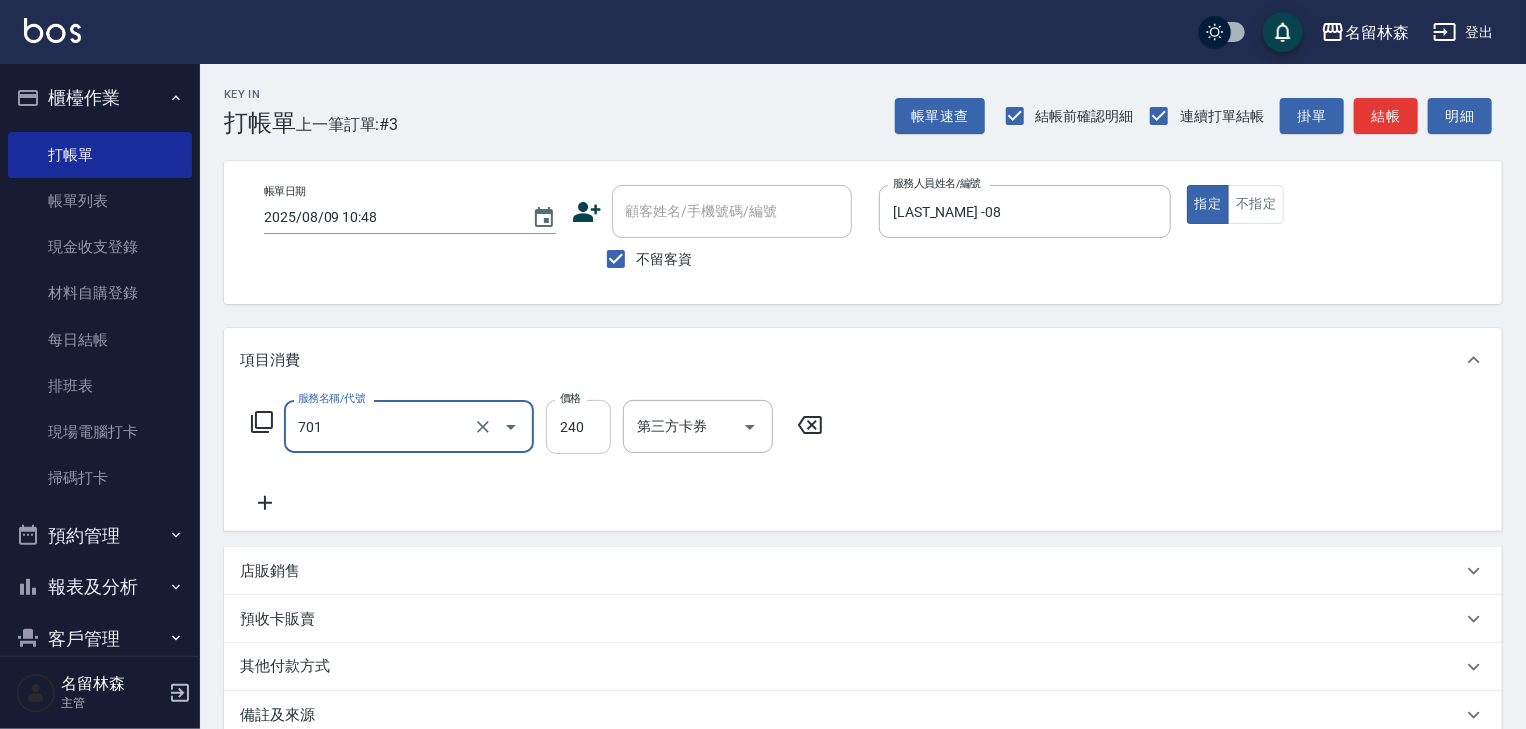 type on "梳髮(701)" 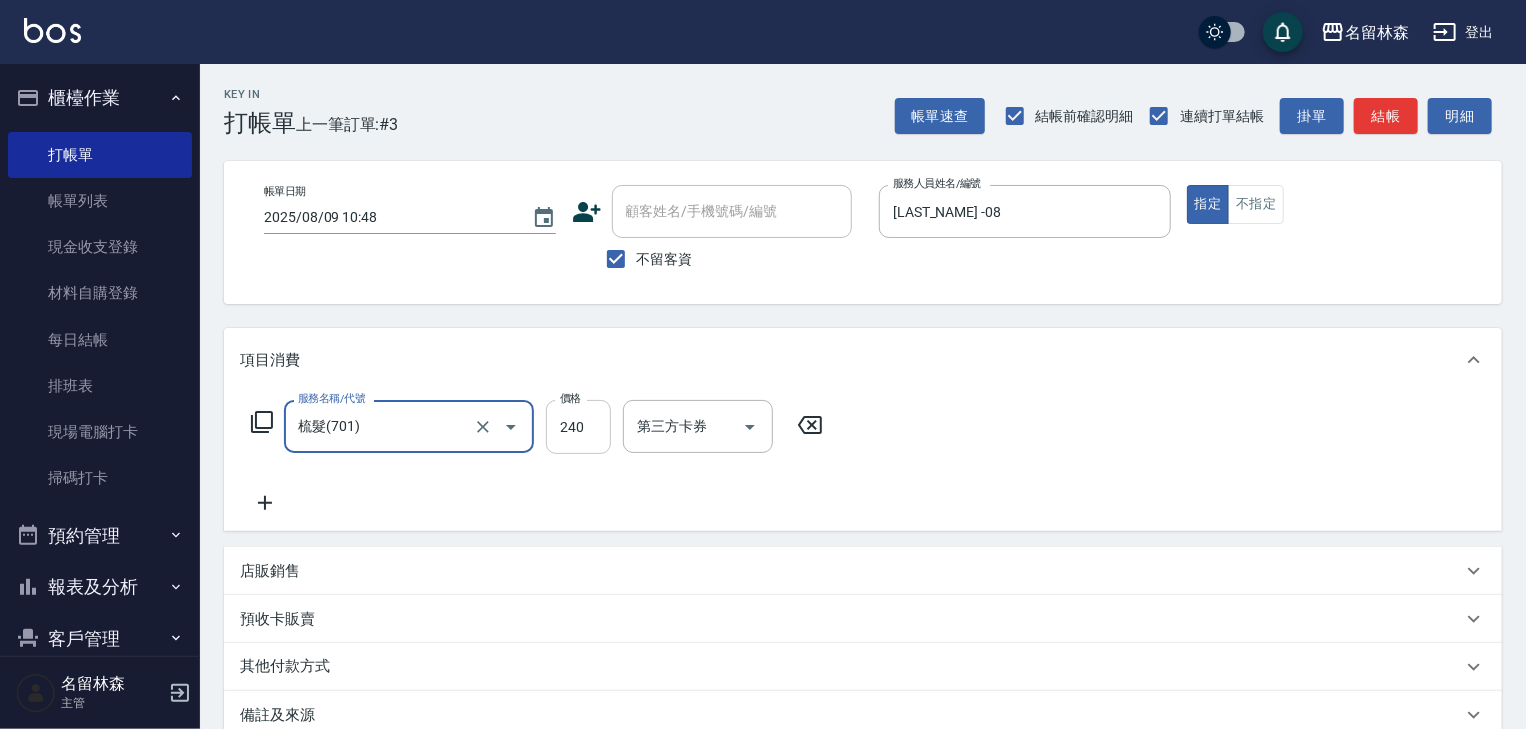 click on "240" at bounding box center (578, 427) 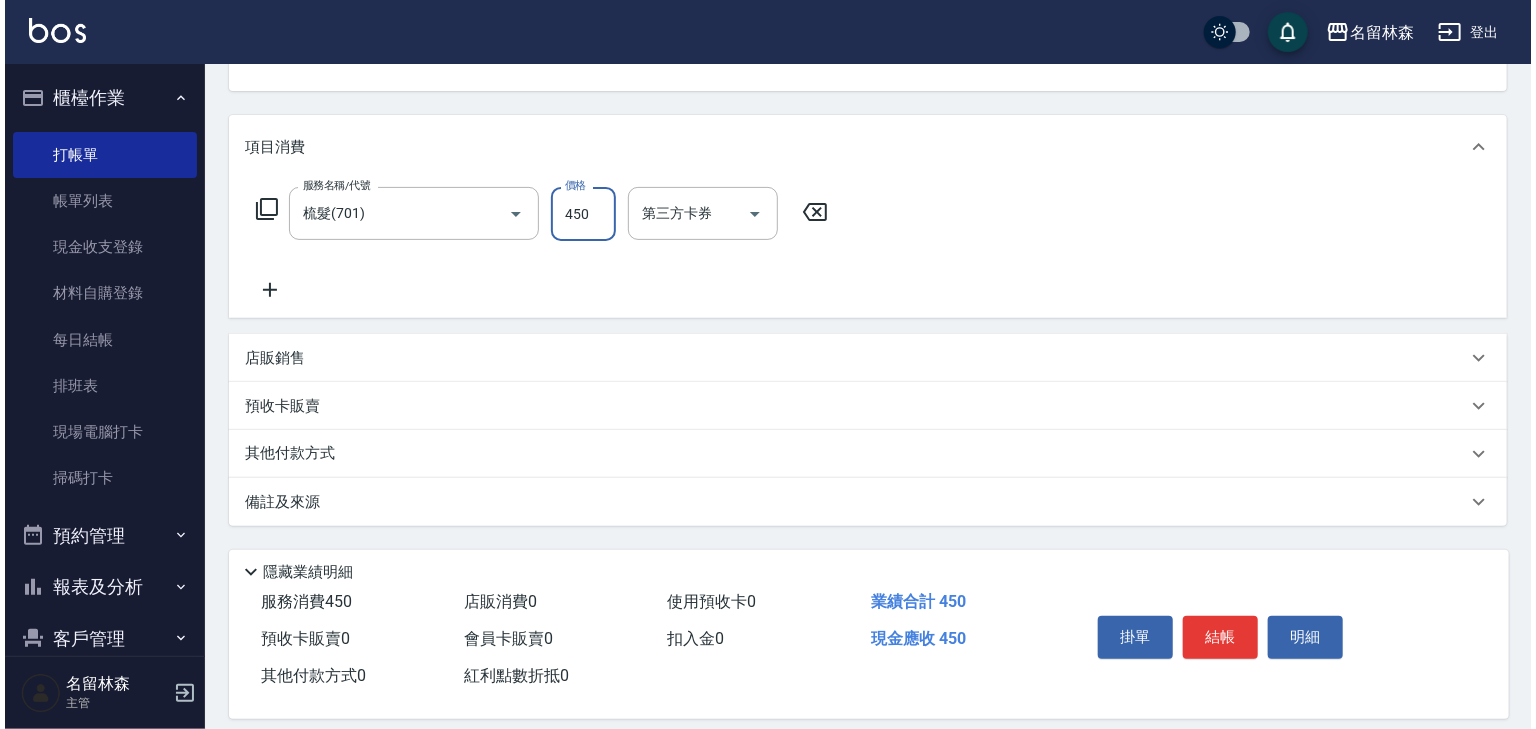 scroll, scrollTop: 234, scrollLeft: 0, axis: vertical 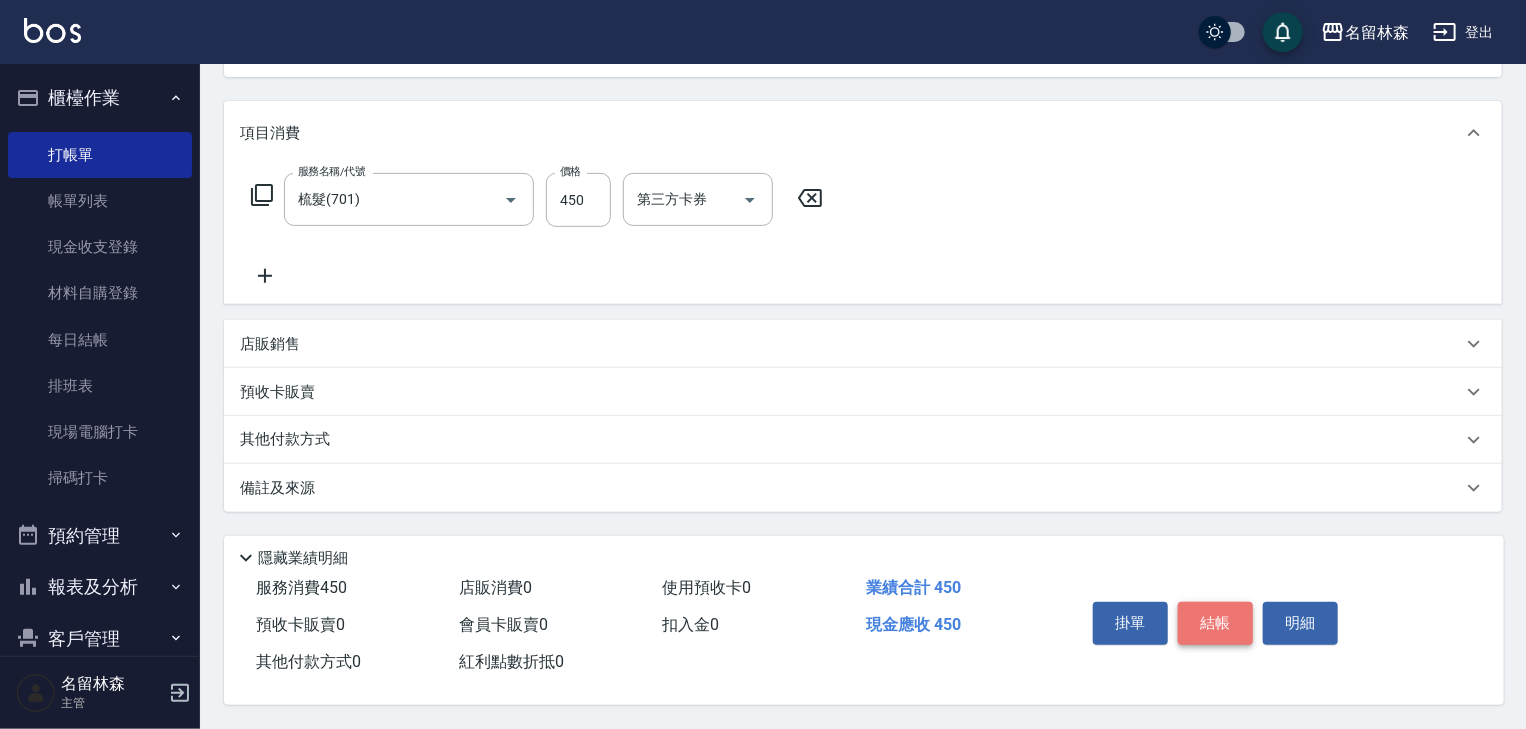 click on "結帳" at bounding box center [1215, 623] 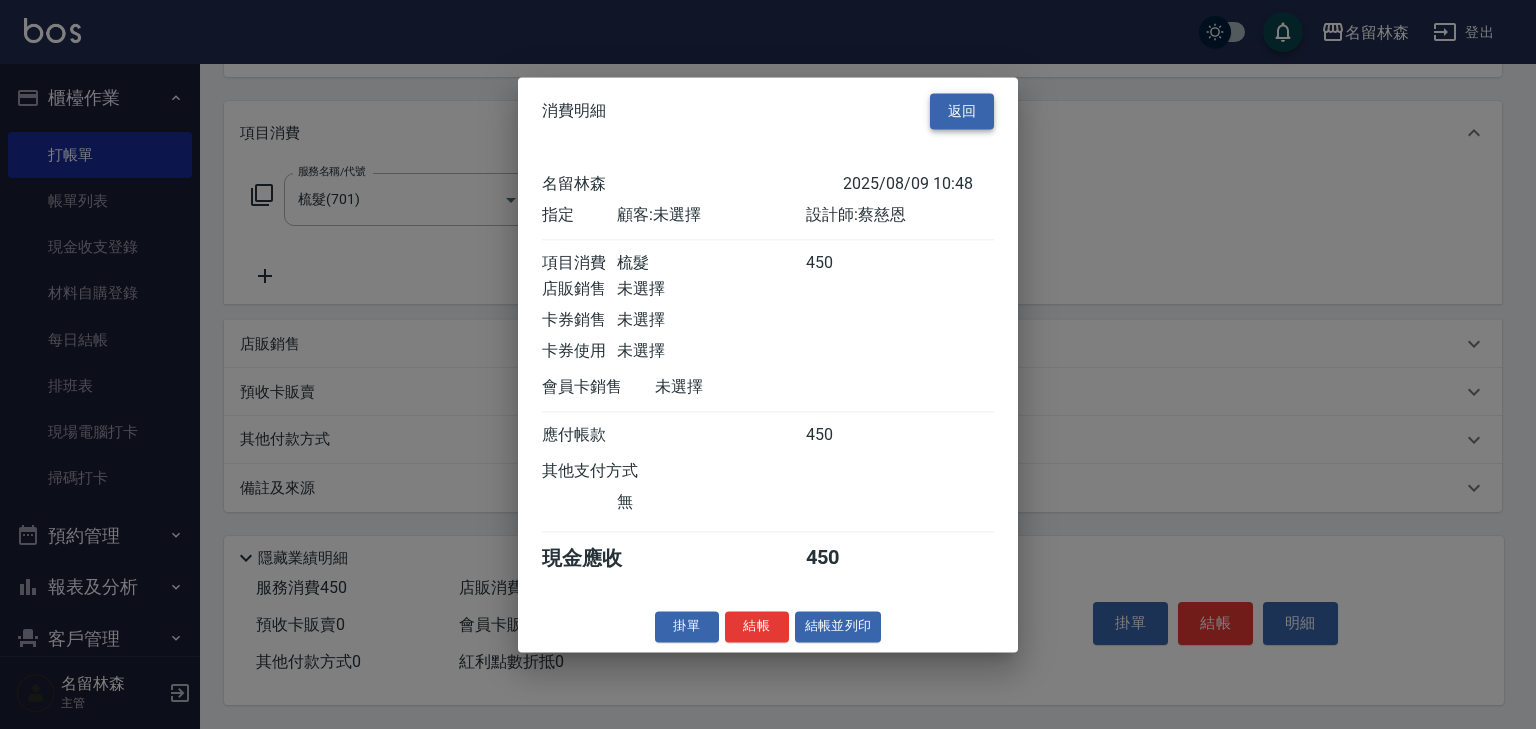 click on "返回" at bounding box center [962, 111] 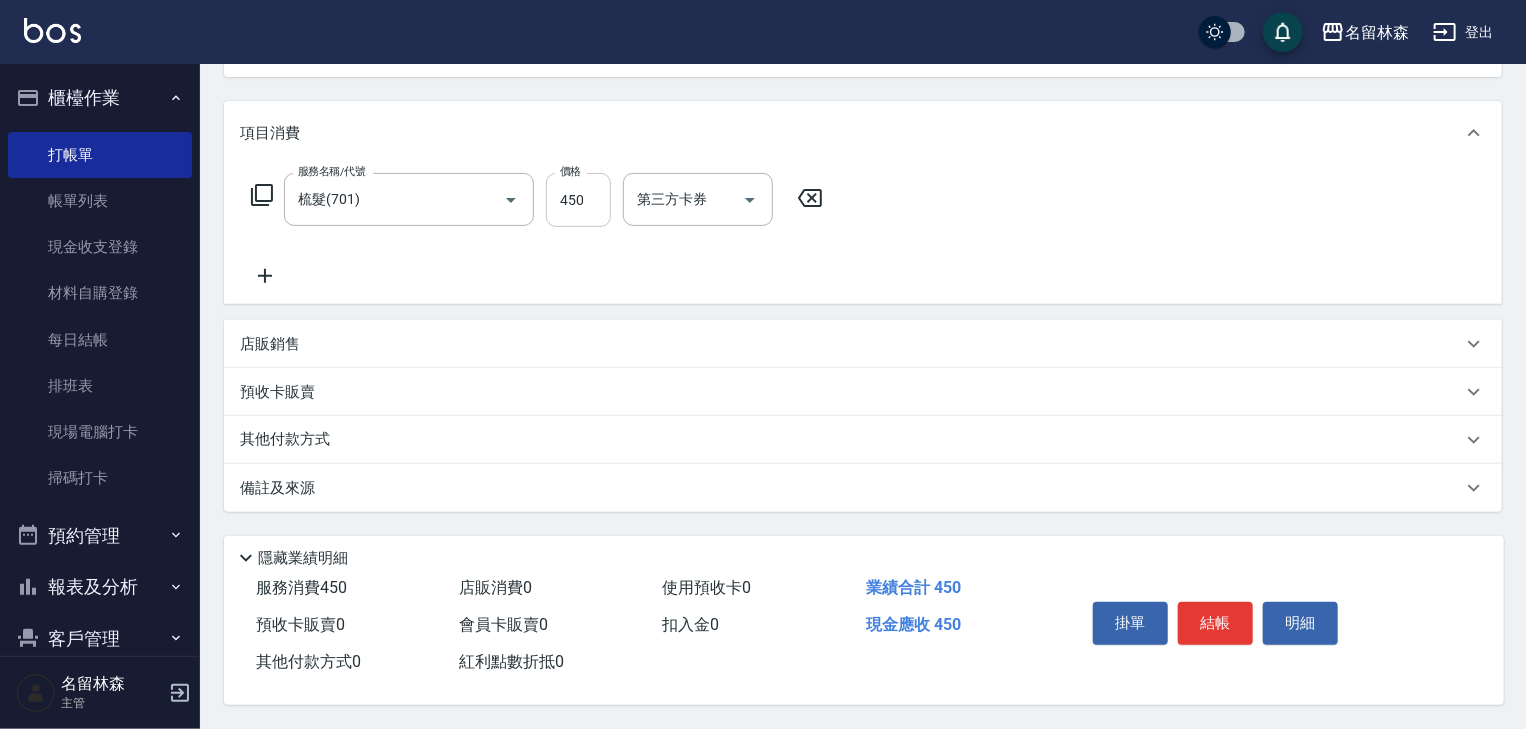 click on "450" at bounding box center [578, 200] 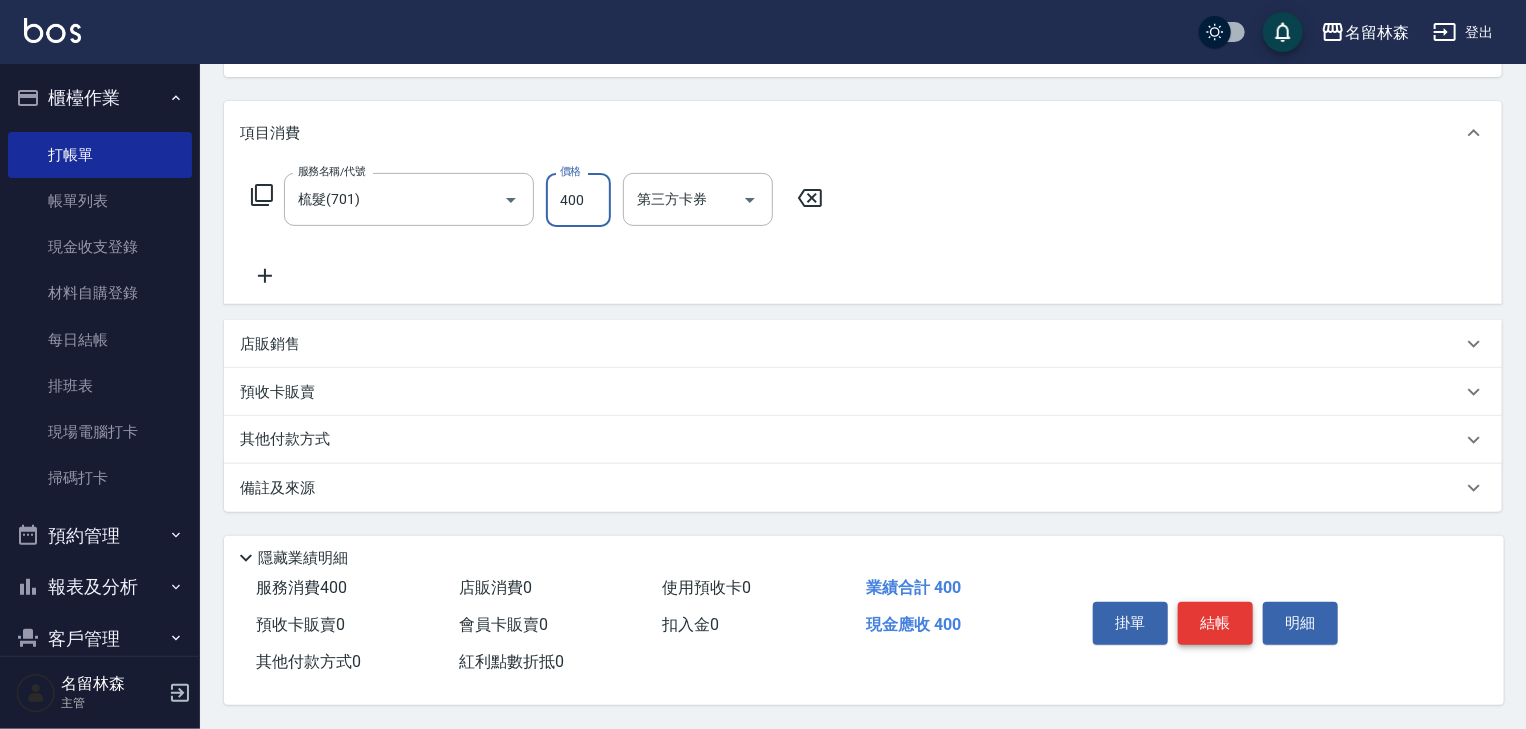 type on "400" 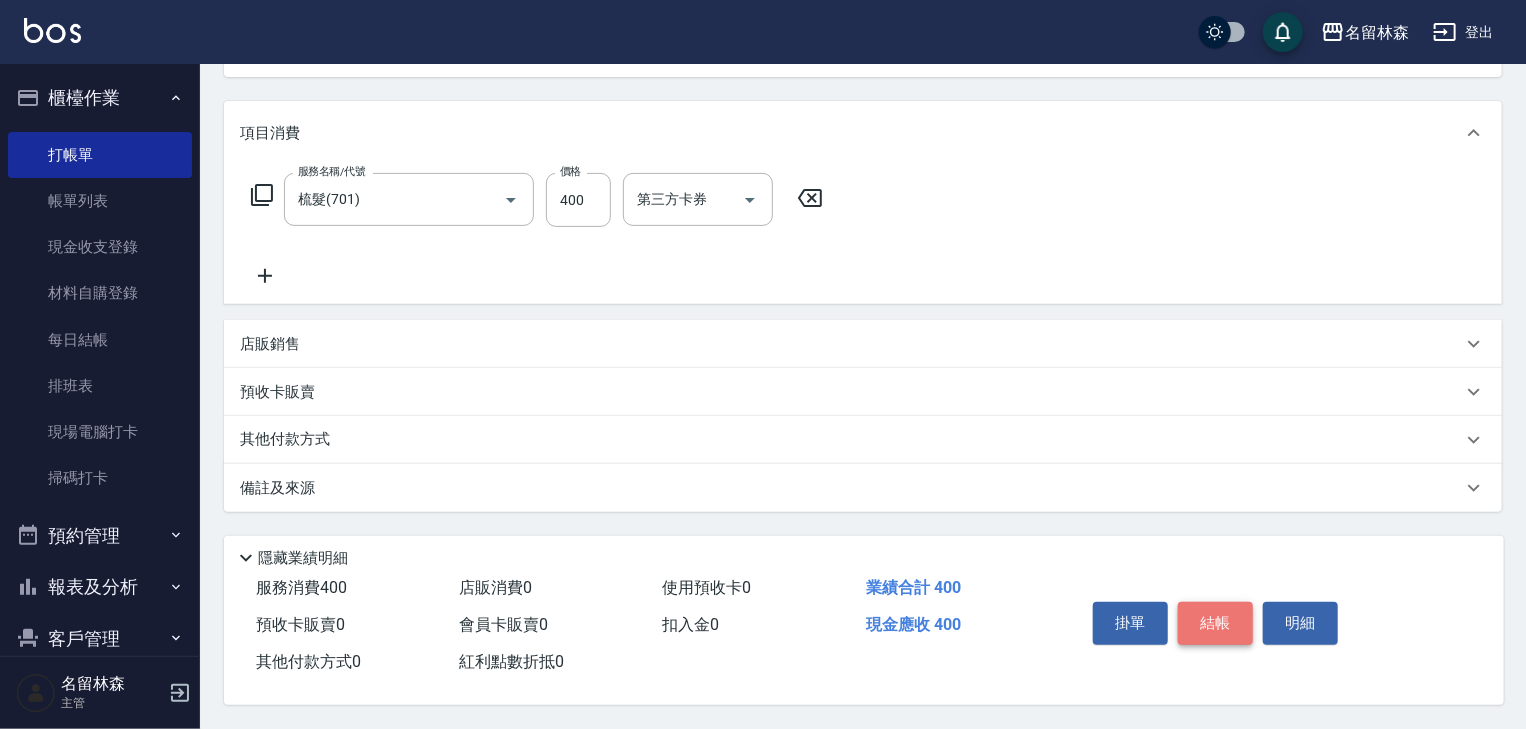 click on "結帳" at bounding box center [1215, 623] 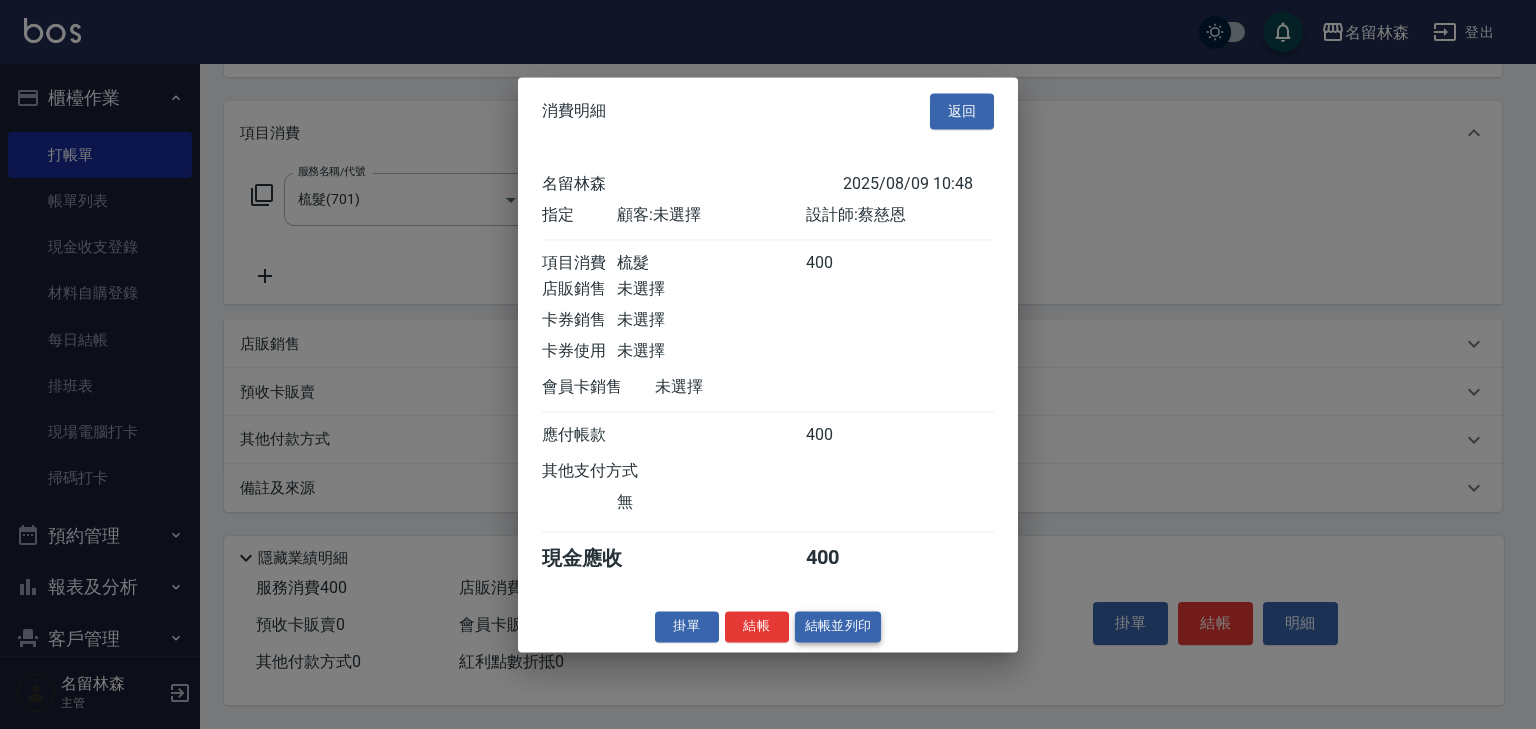 click on "結帳並列印" at bounding box center [838, 626] 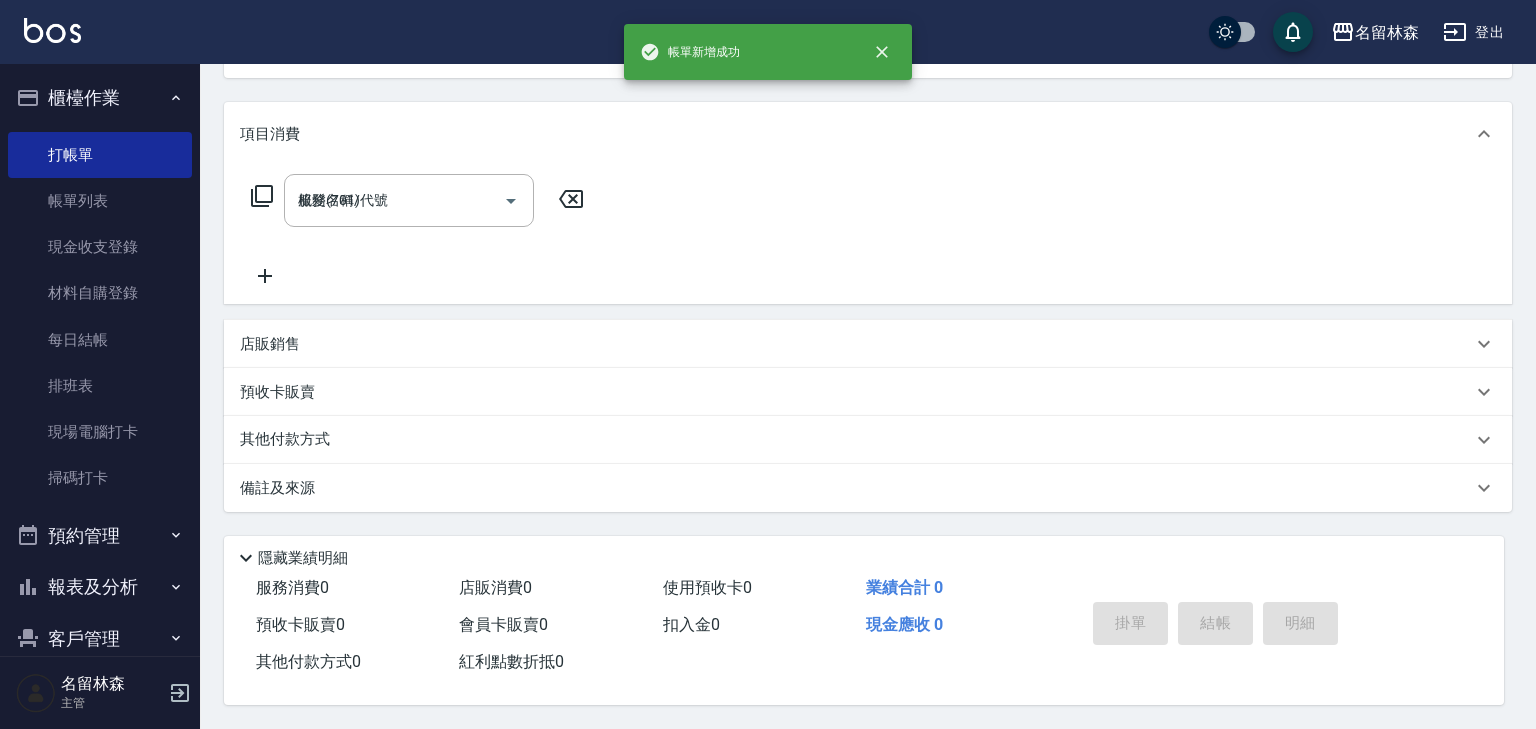 type on "2025/08/09 10:51" 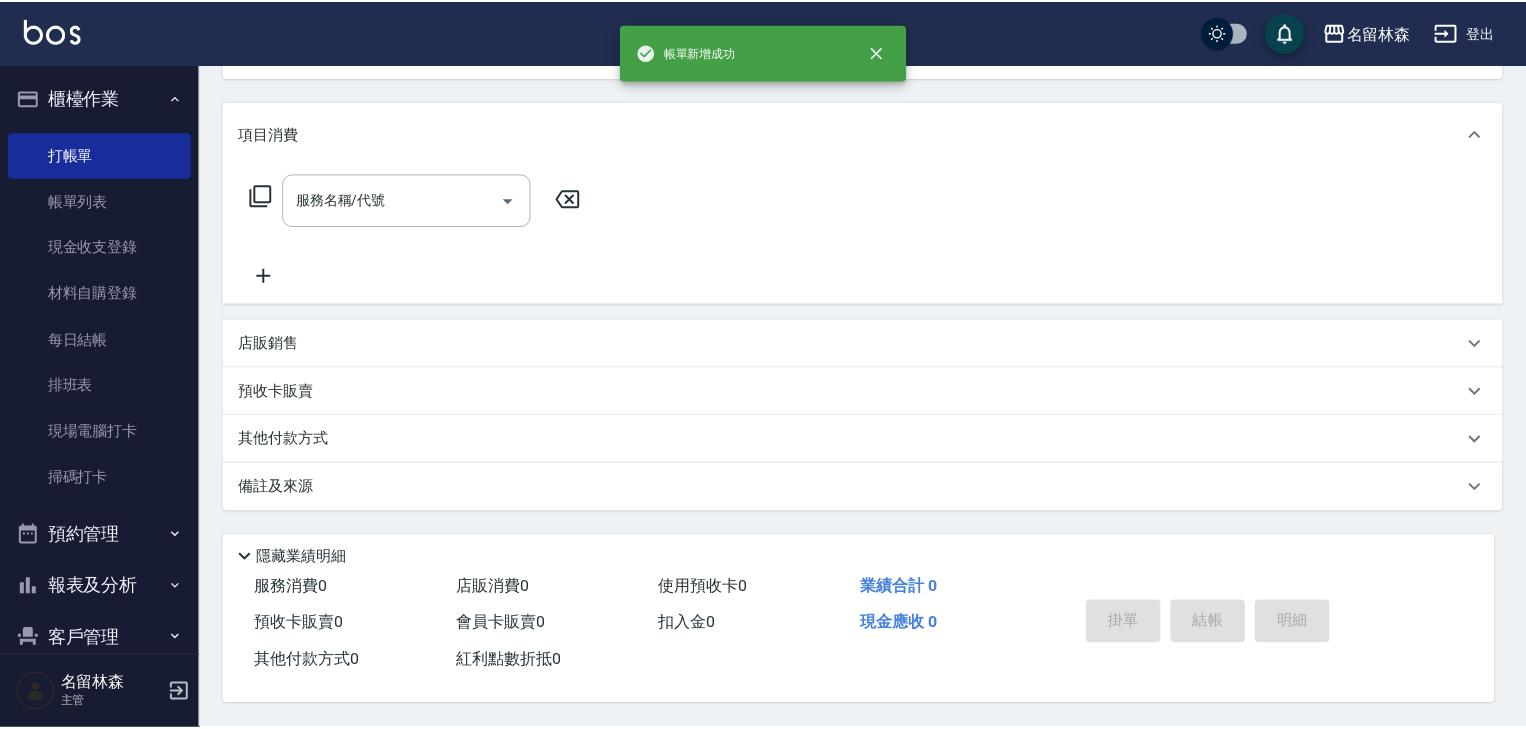 scroll, scrollTop: 0, scrollLeft: 0, axis: both 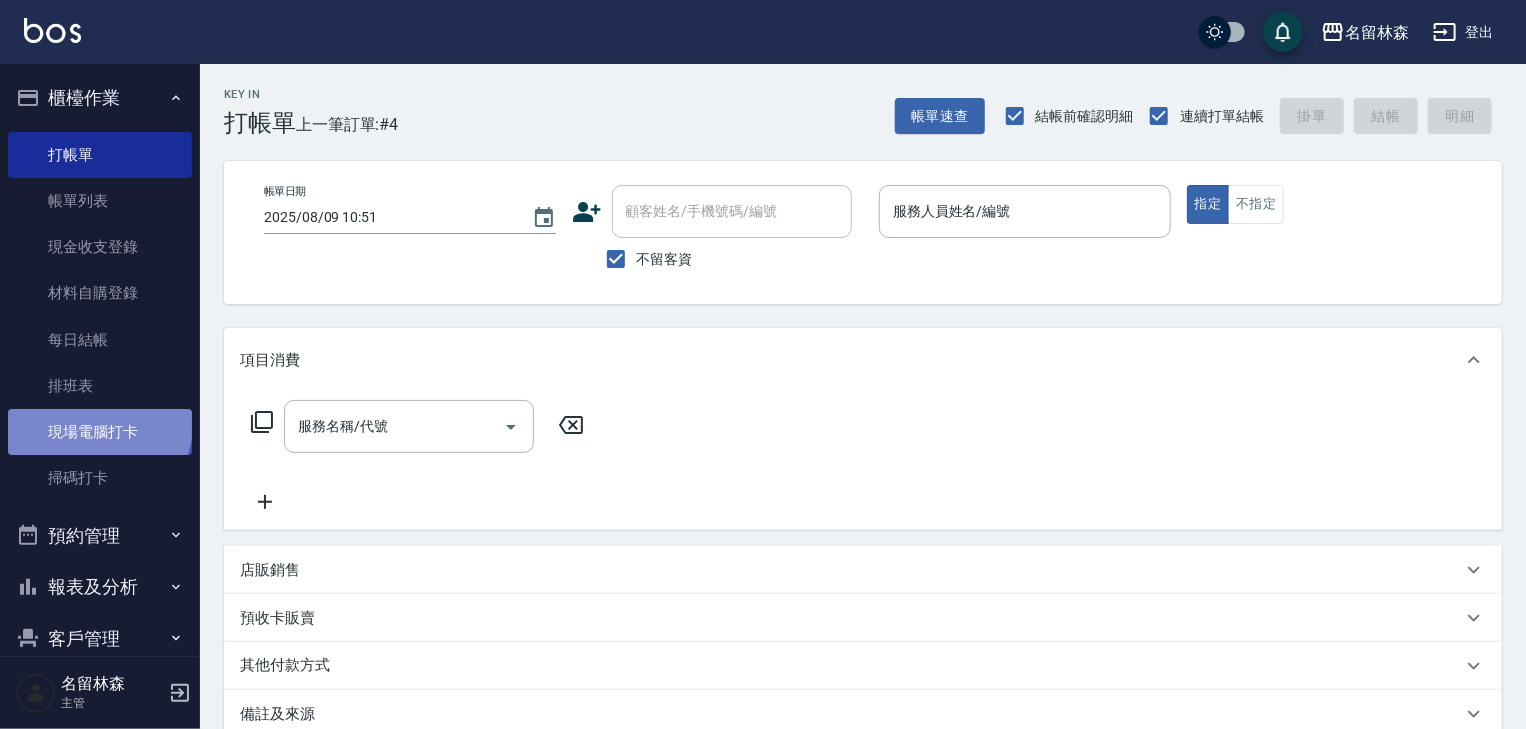 click on "現場電腦打卡" at bounding box center (100, 432) 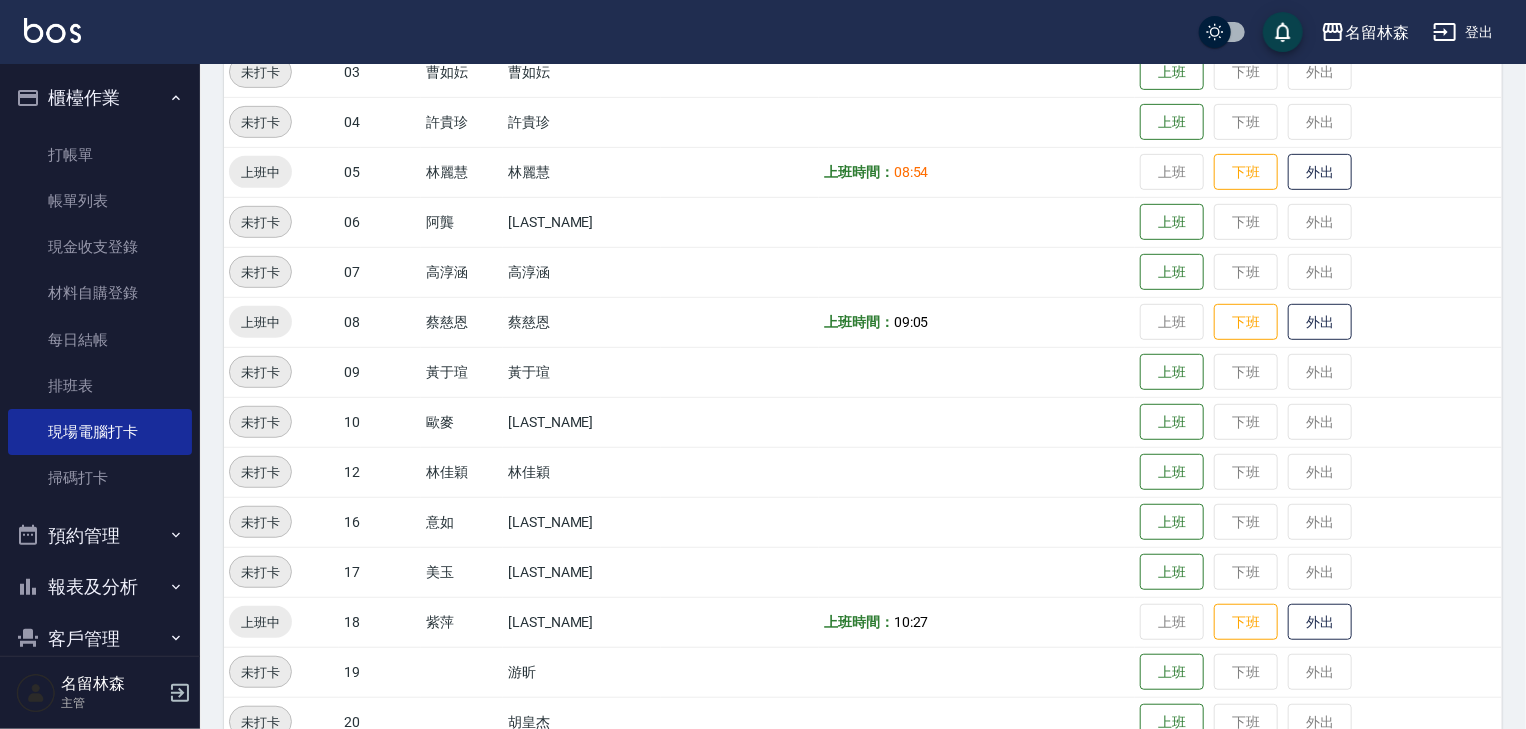 scroll, scrollTop: 533, scrollLeft: 0, axis: vertical 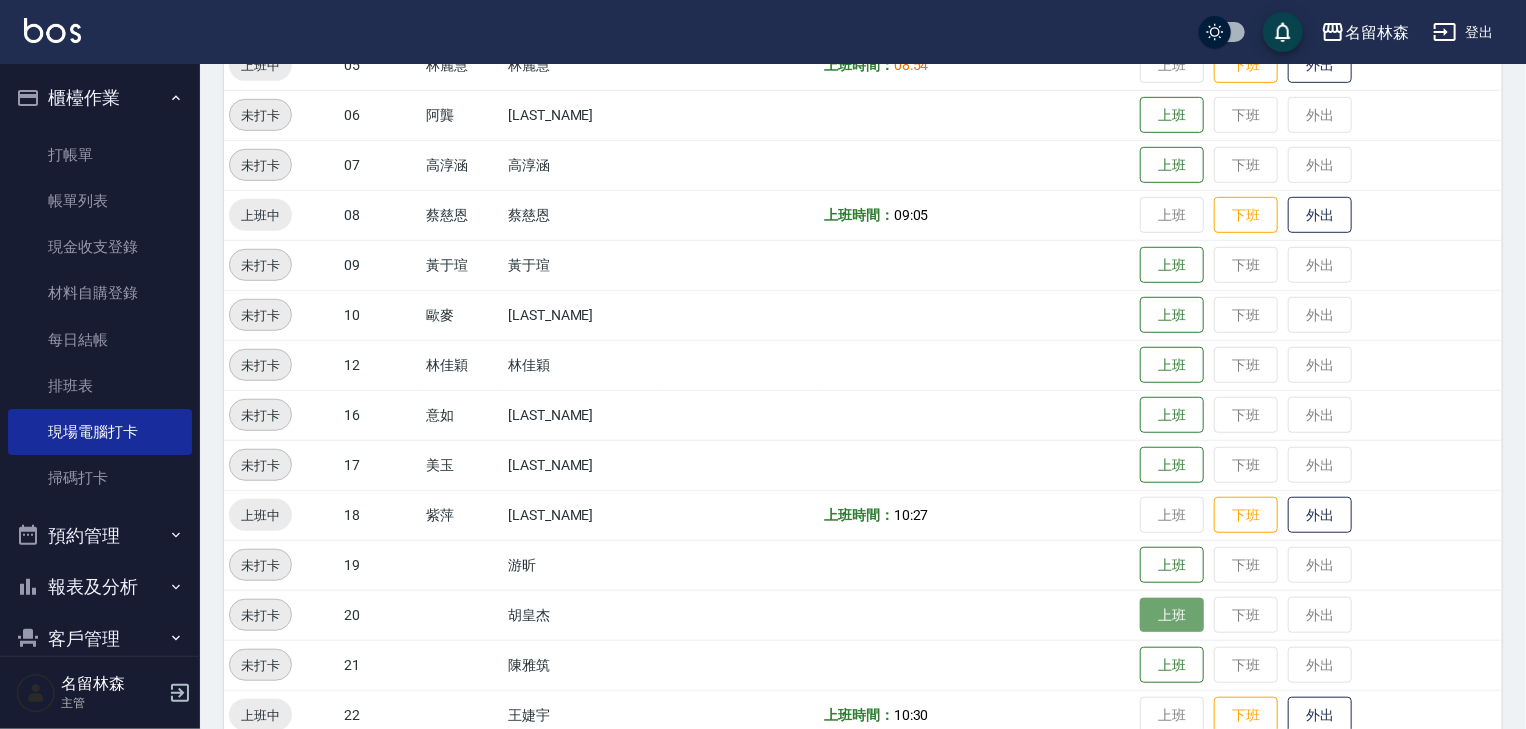 click on "上班" at bounding box center [1172, 615] 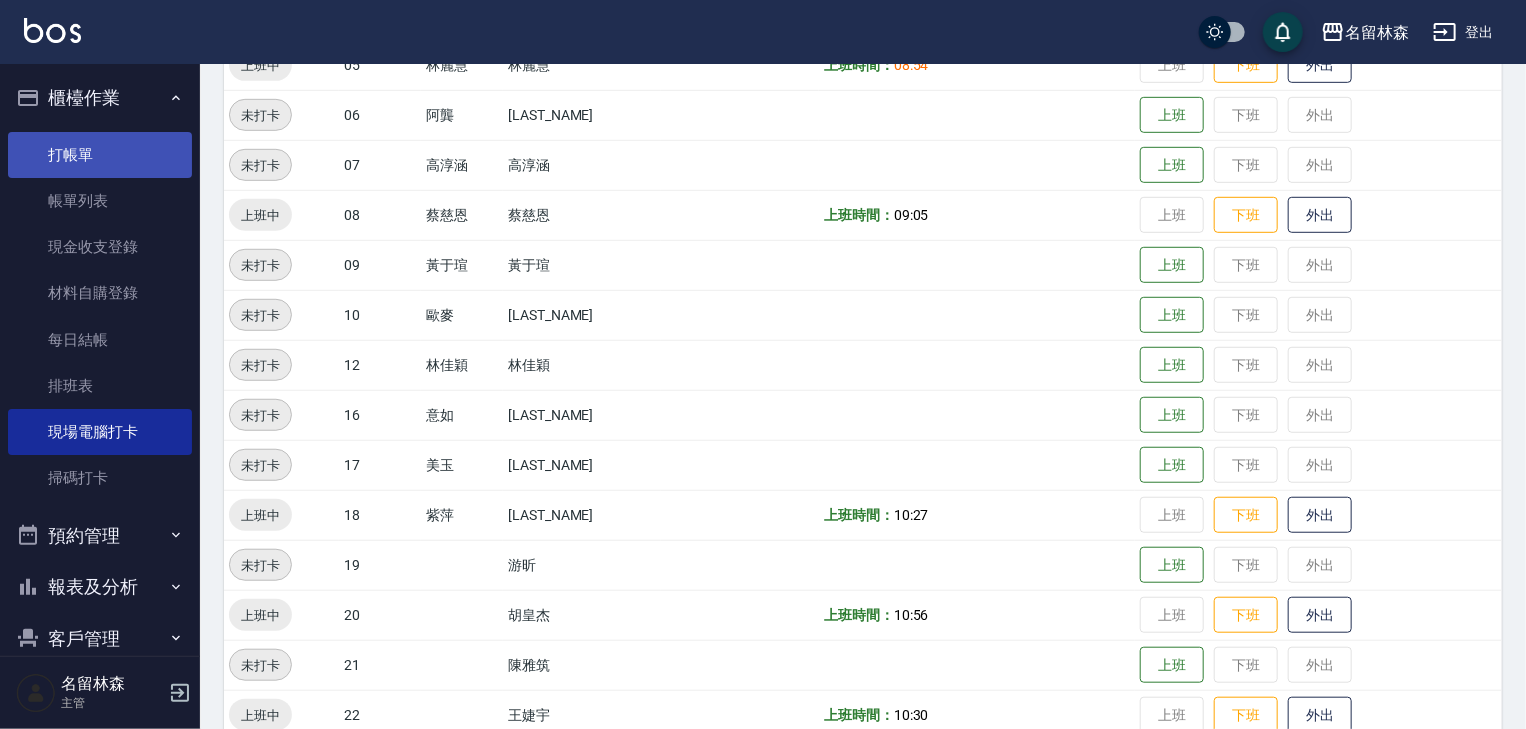 click on "打帳單" at bounding box center (100, 155) 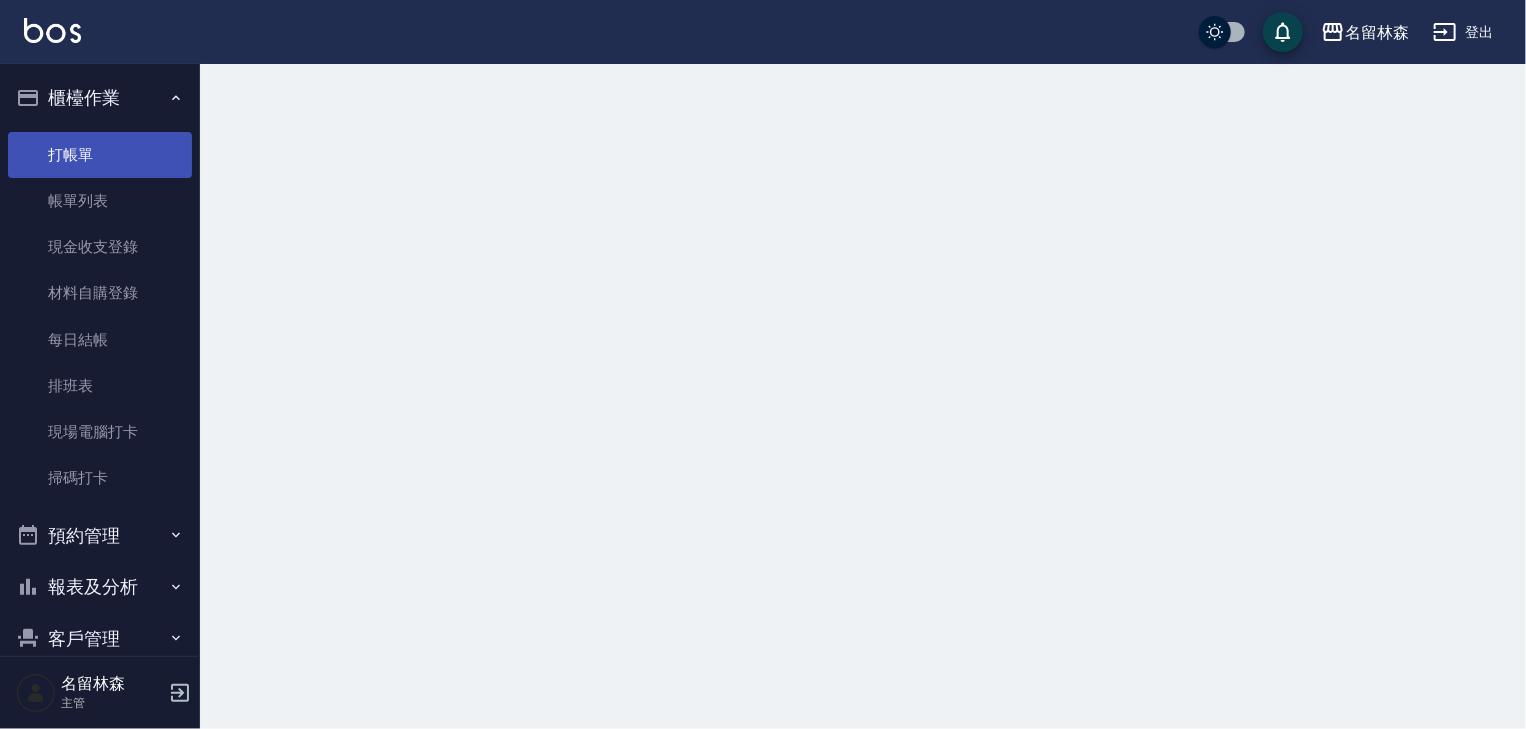 scroll, scrollTop: 0, scrollLeft: 0, axis: both 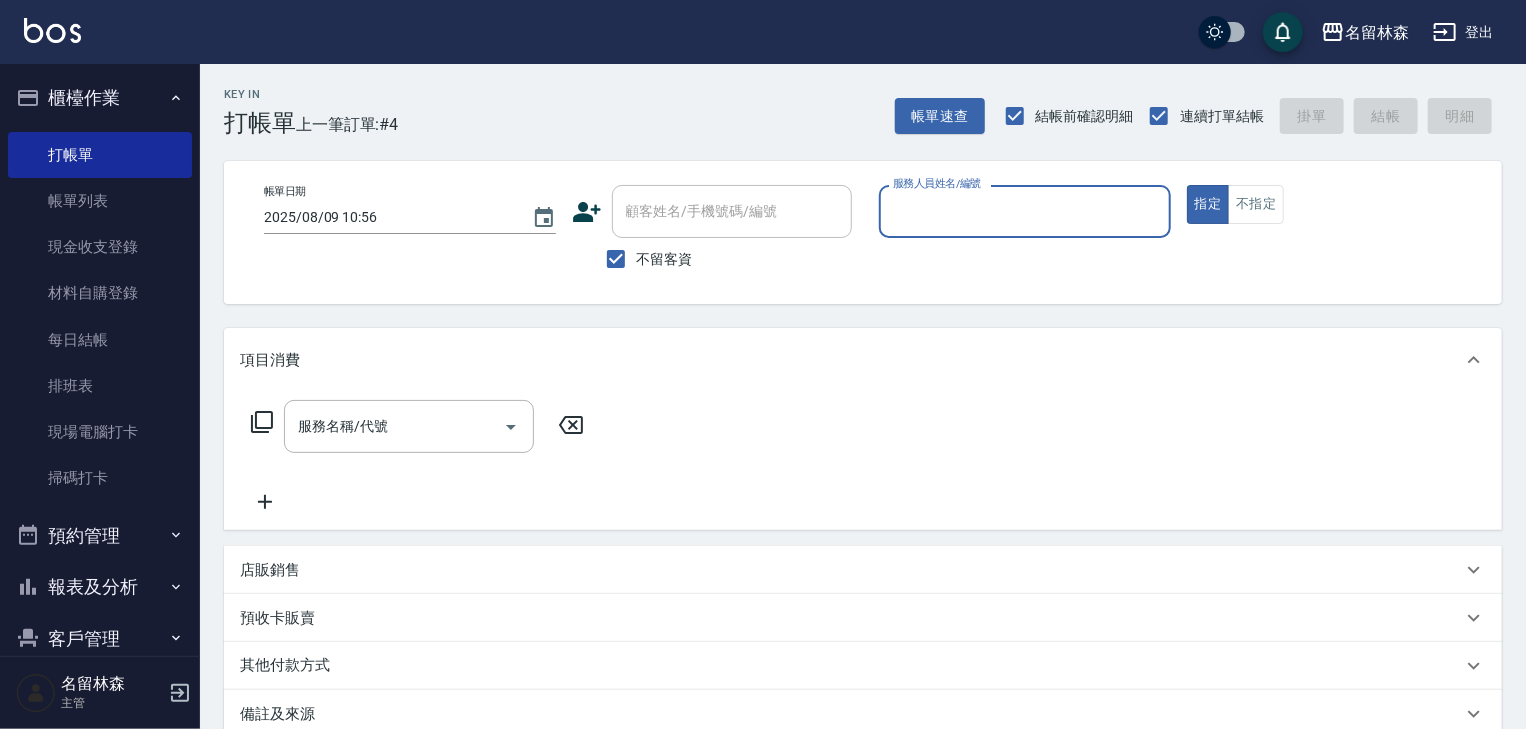click on "服務人員姓名/編號 服務人員姓名/編號" at bounding box center [1025, 222] 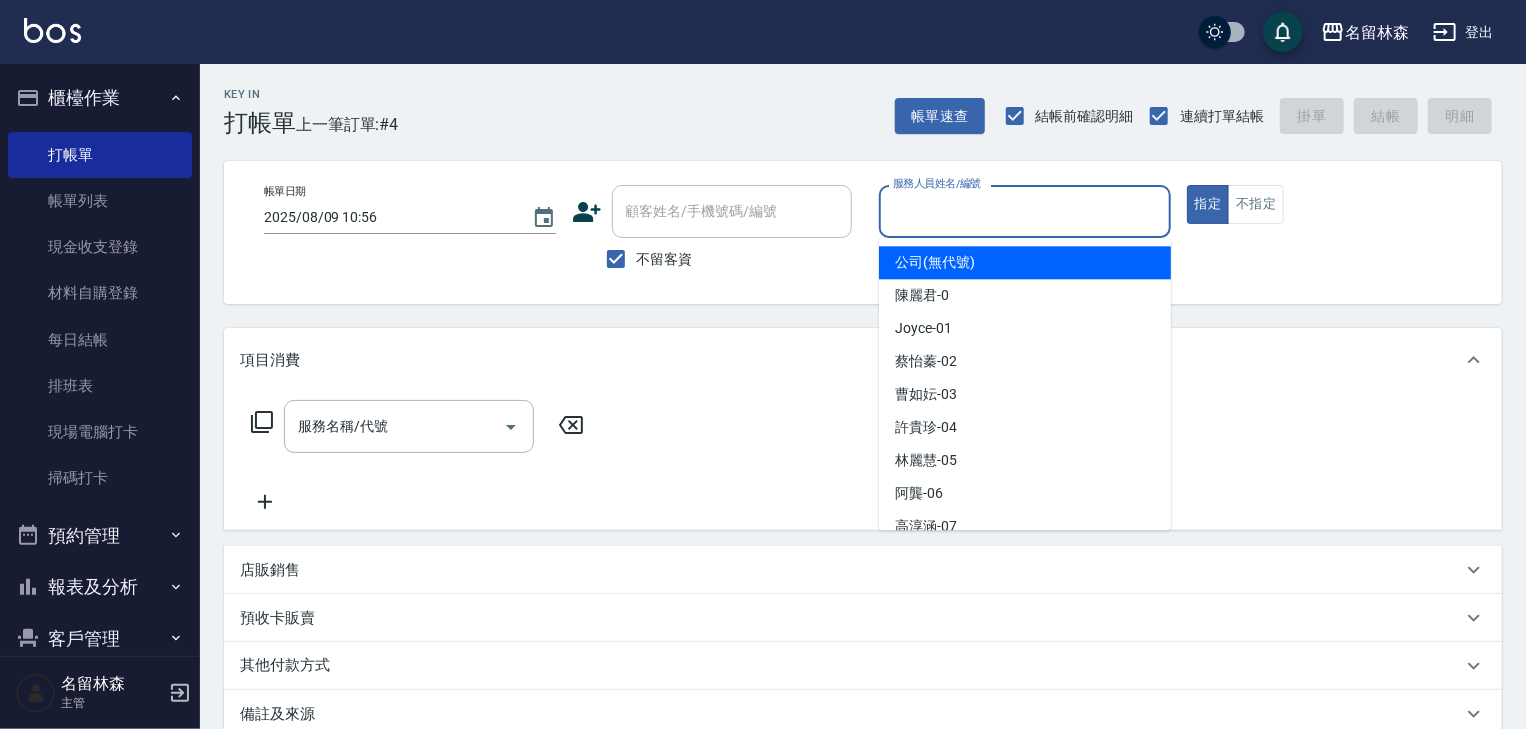 click on "服務人員姓名/編號" at bounding box center [1025, 211] 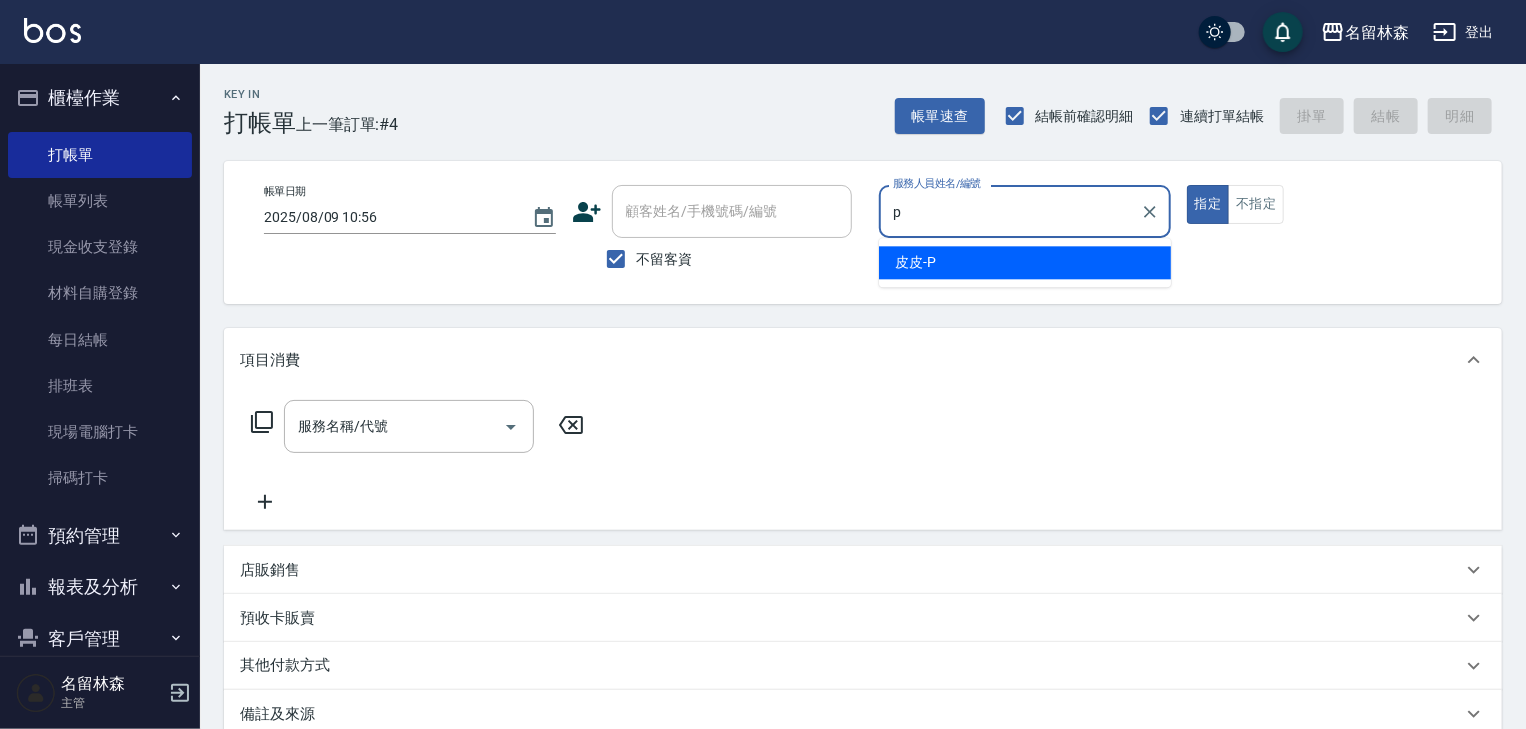 click on "皮皮 -P" at bounding box center (915, 262) 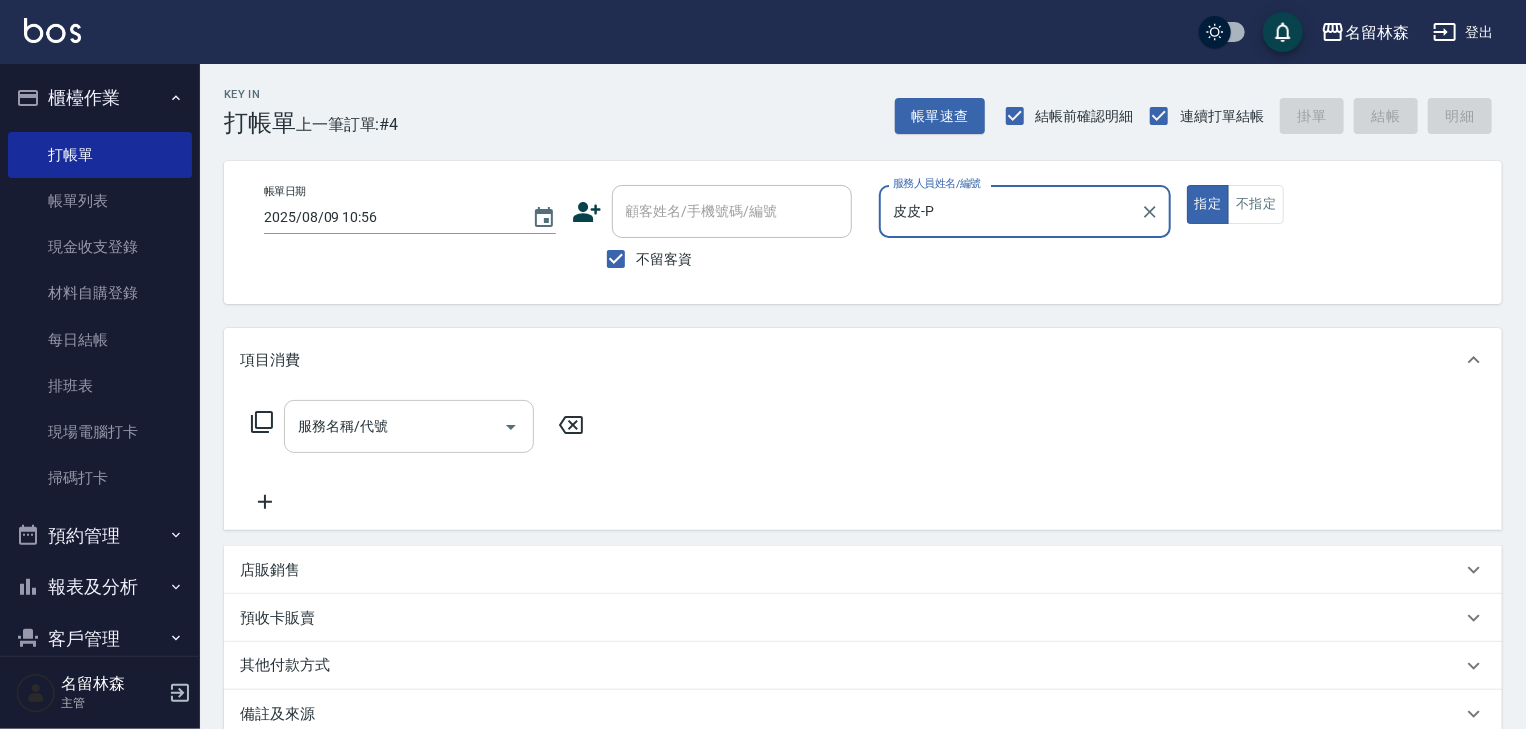 type on "皮皮-P" 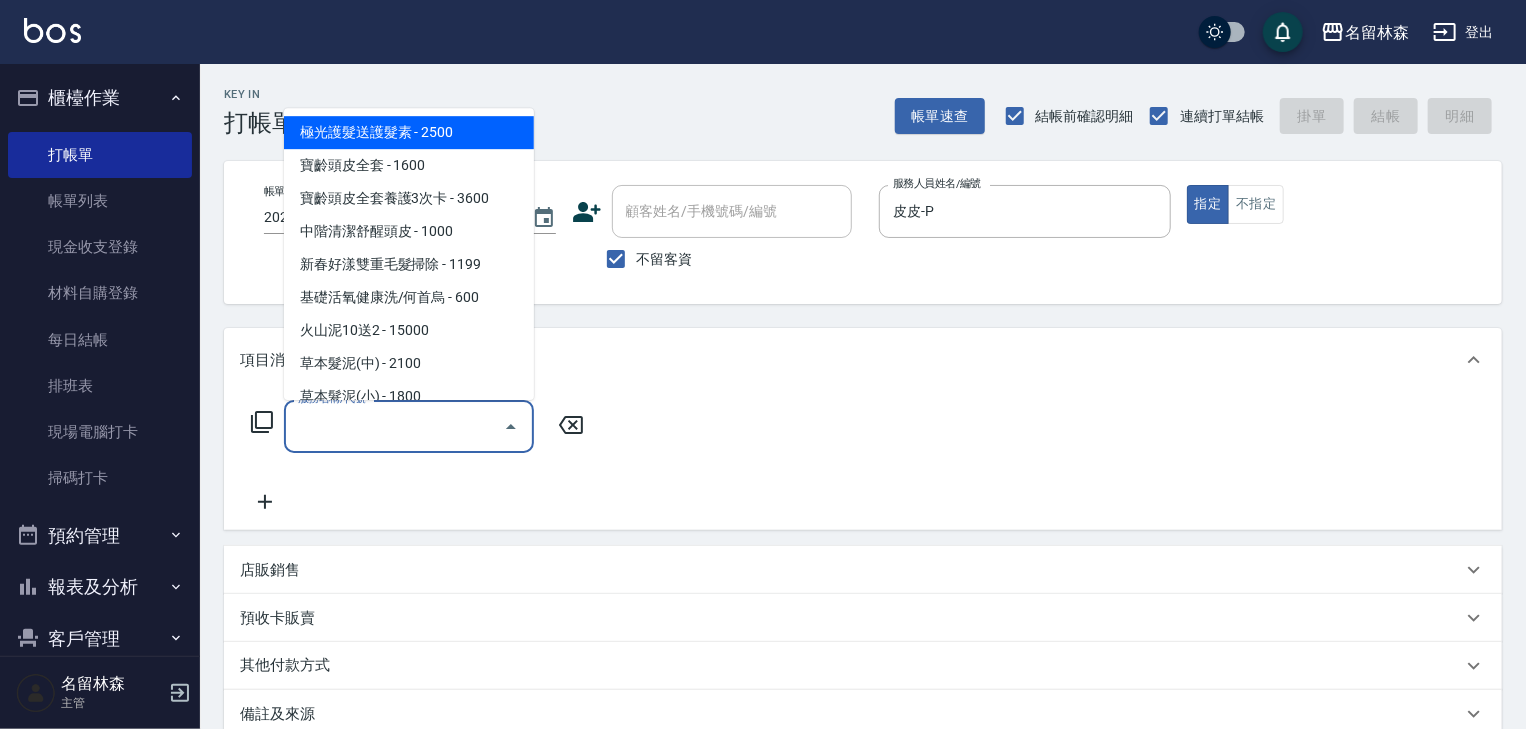 click on "服務名稱/代號" at bounding box center [394, 426] 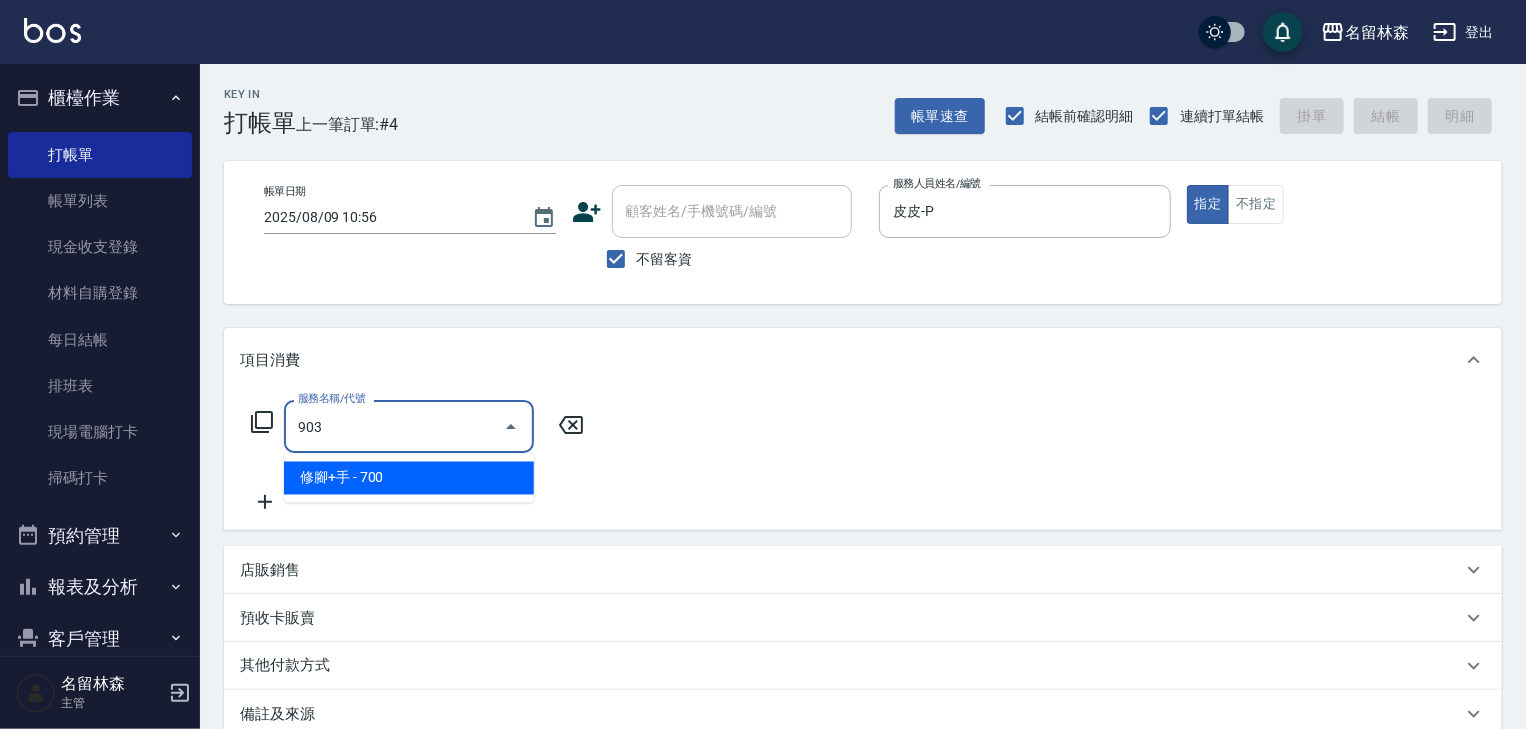 click on "修腳+手 - 700" at bounding box center (409, 478) 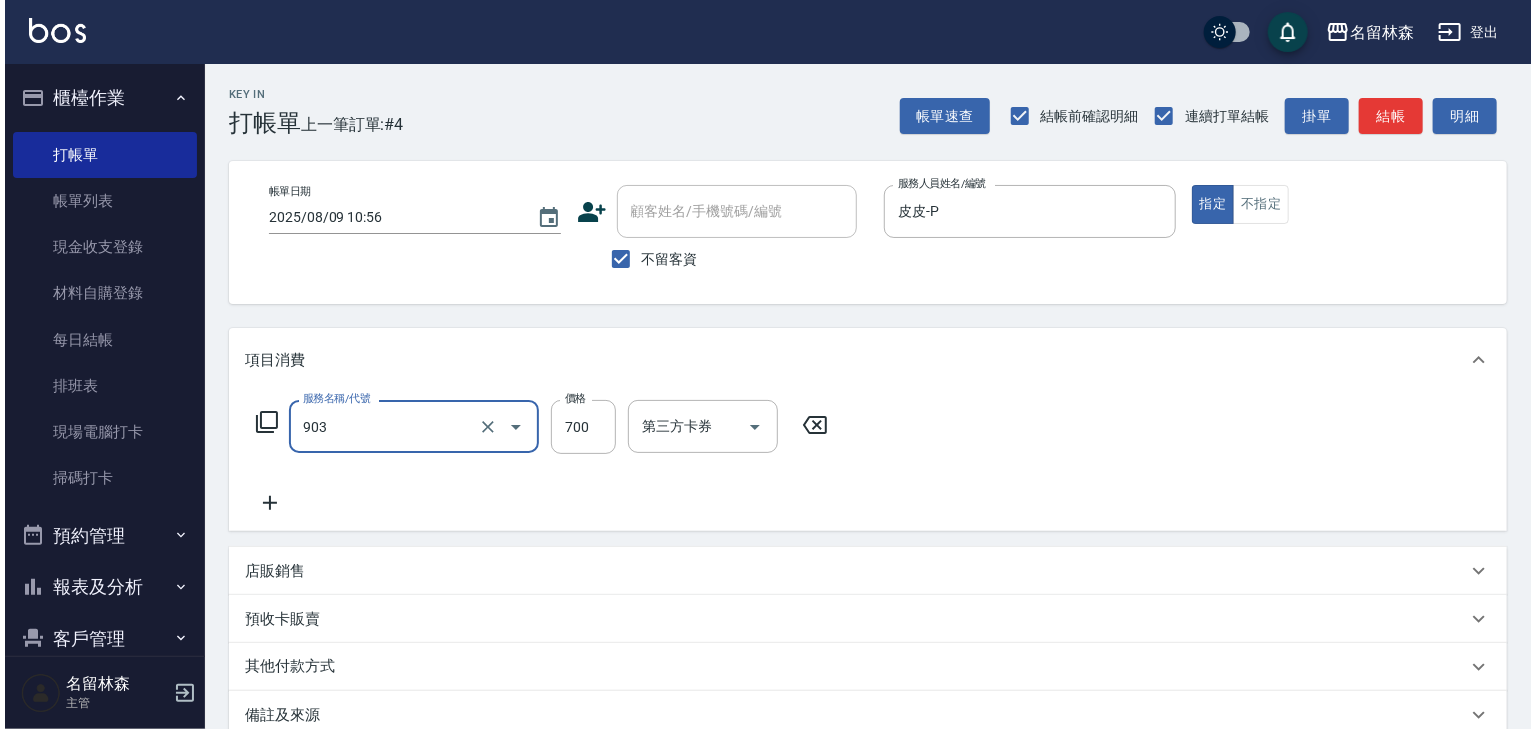 scroll, scrollTop: 234, scrollLeft: 0, axis: vertical 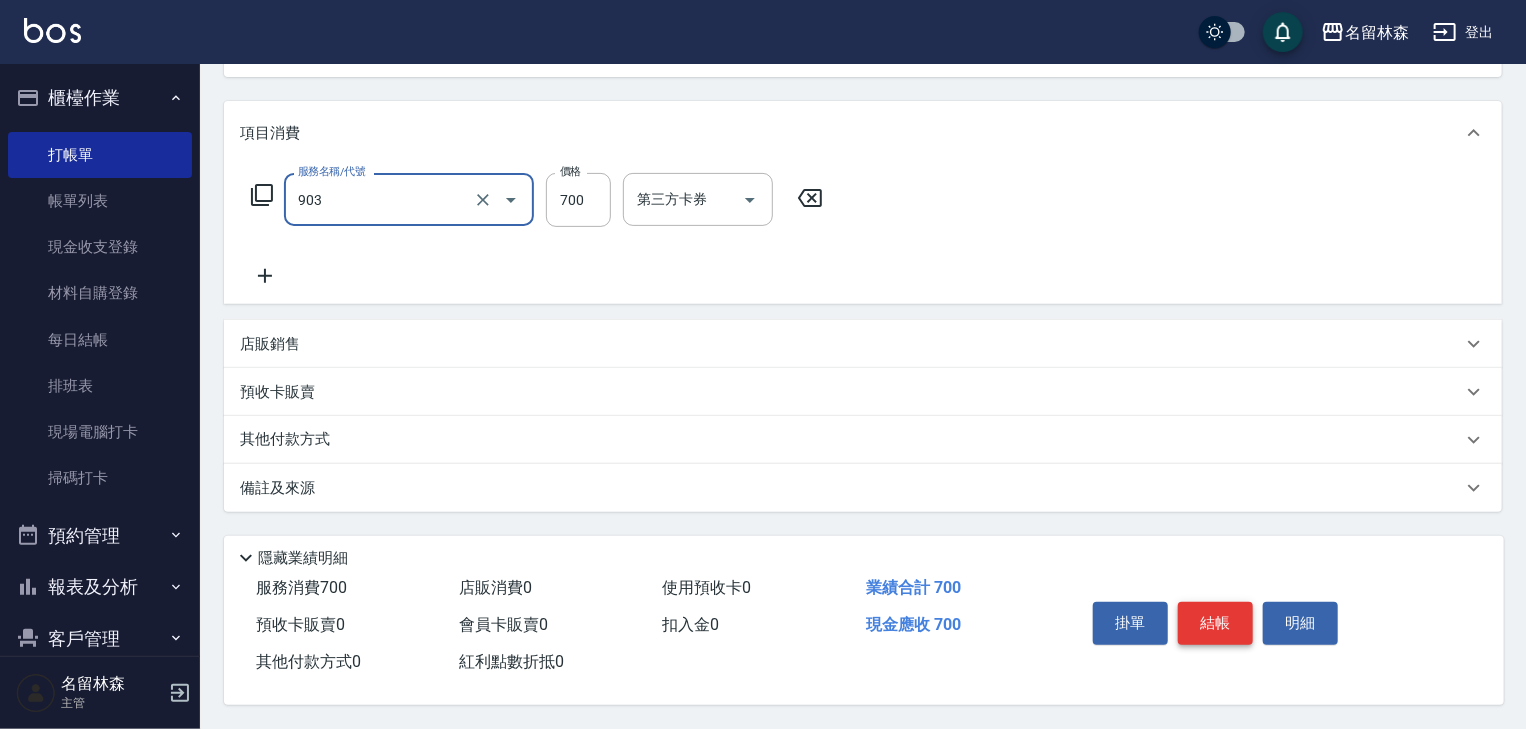 type on "修腳+手(903)" 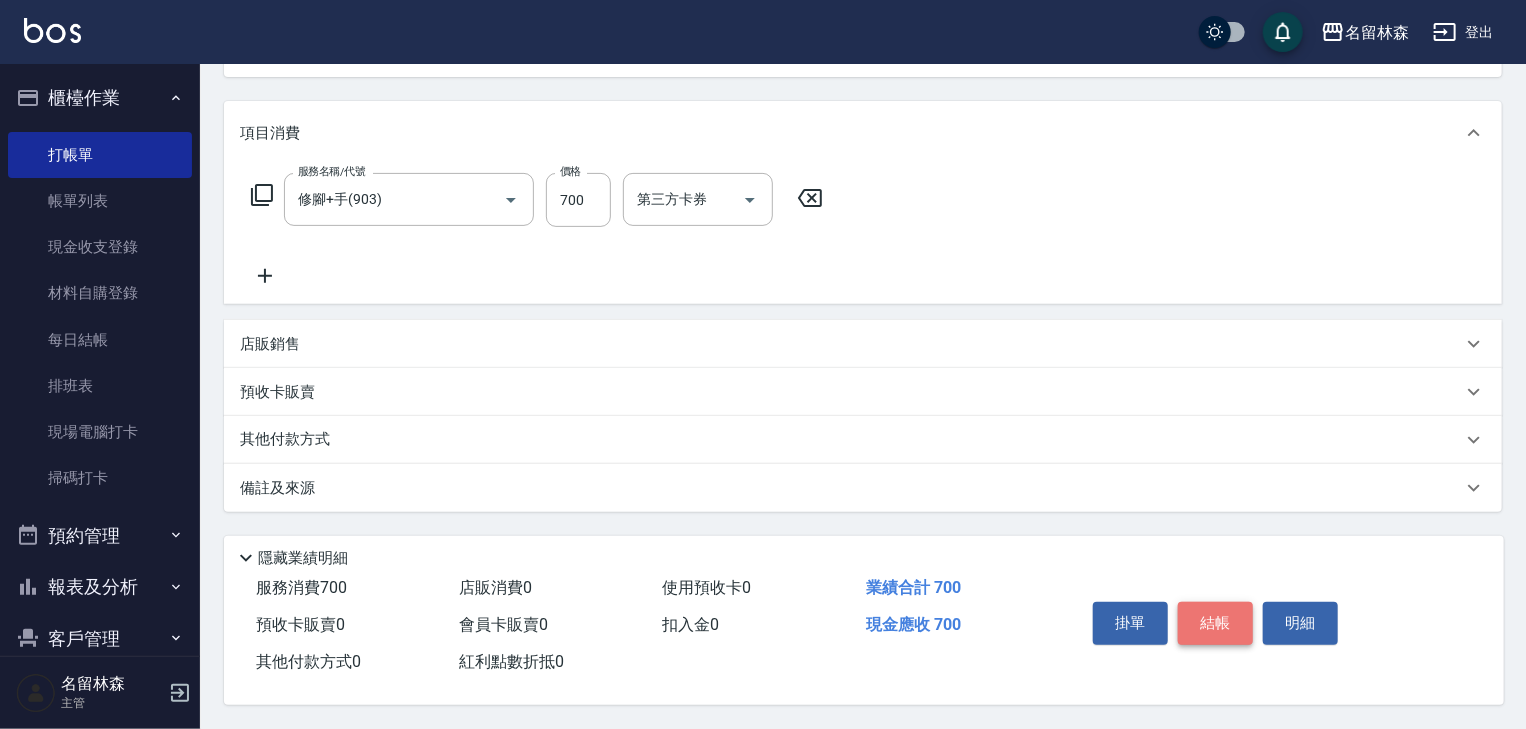 click on "結帳" at bounding box center (1215, 623) 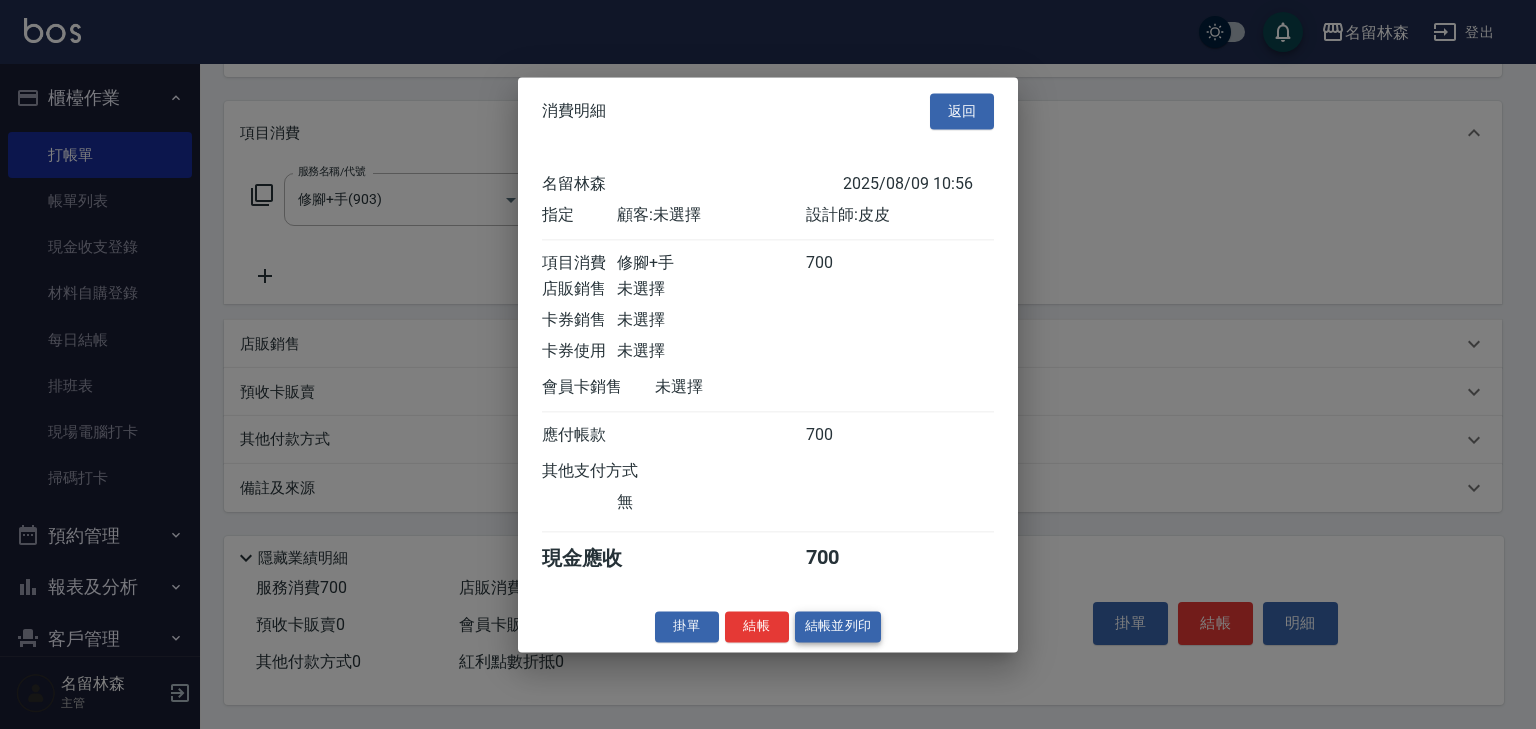 click on "結帳並列印" at bounding box center [838, 626] 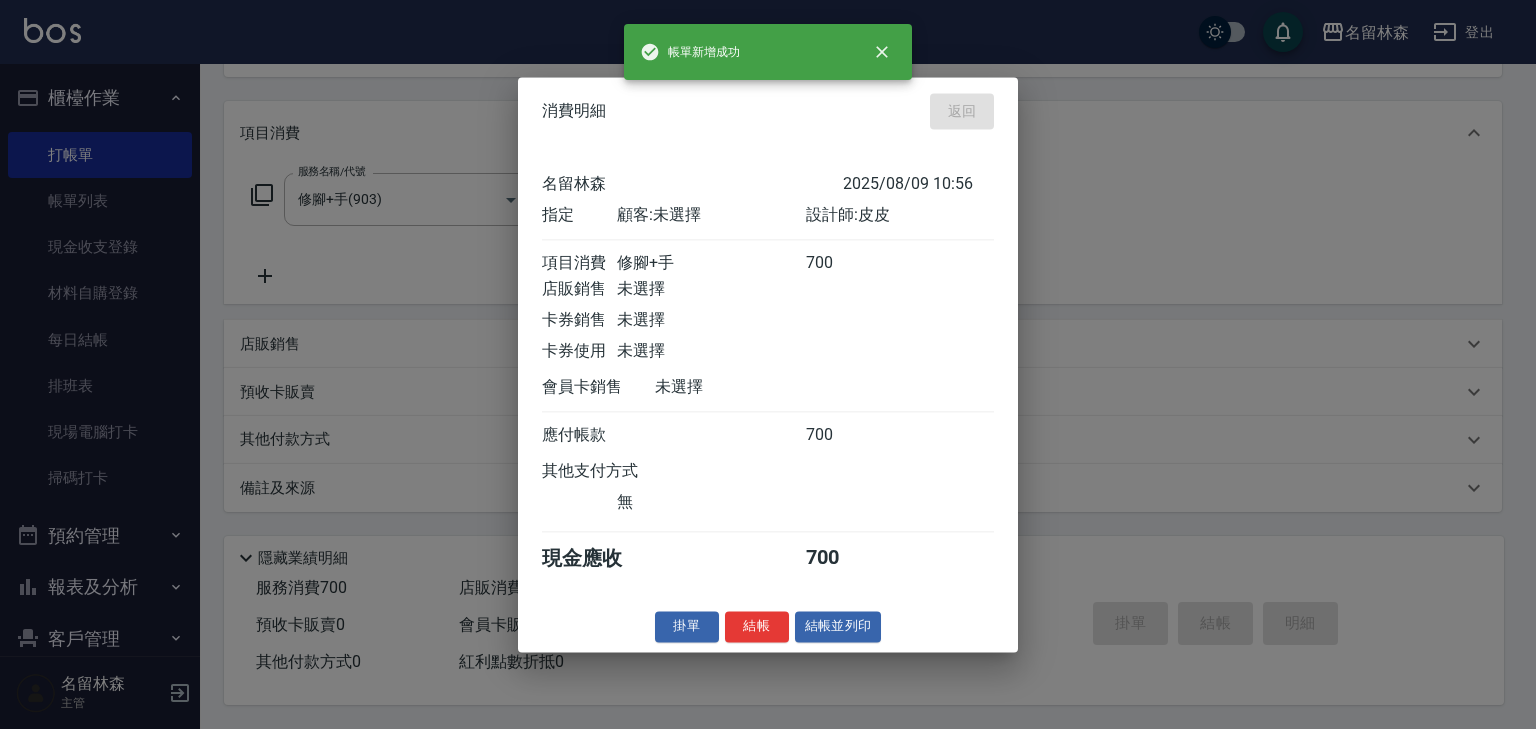 type on "2025/08/09 11:50" 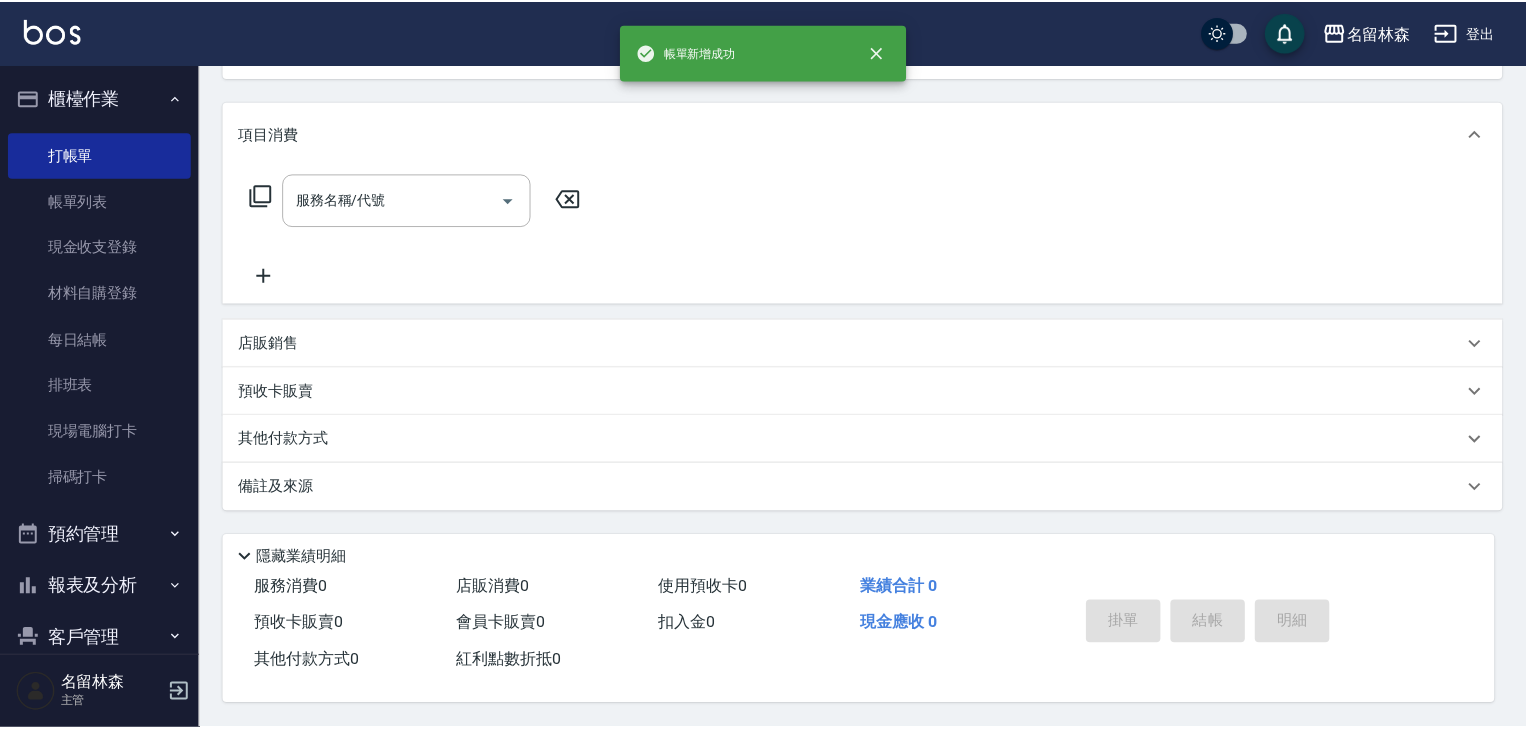 scroll, scrollTop: 0, scrollLeft: 0, axis: both 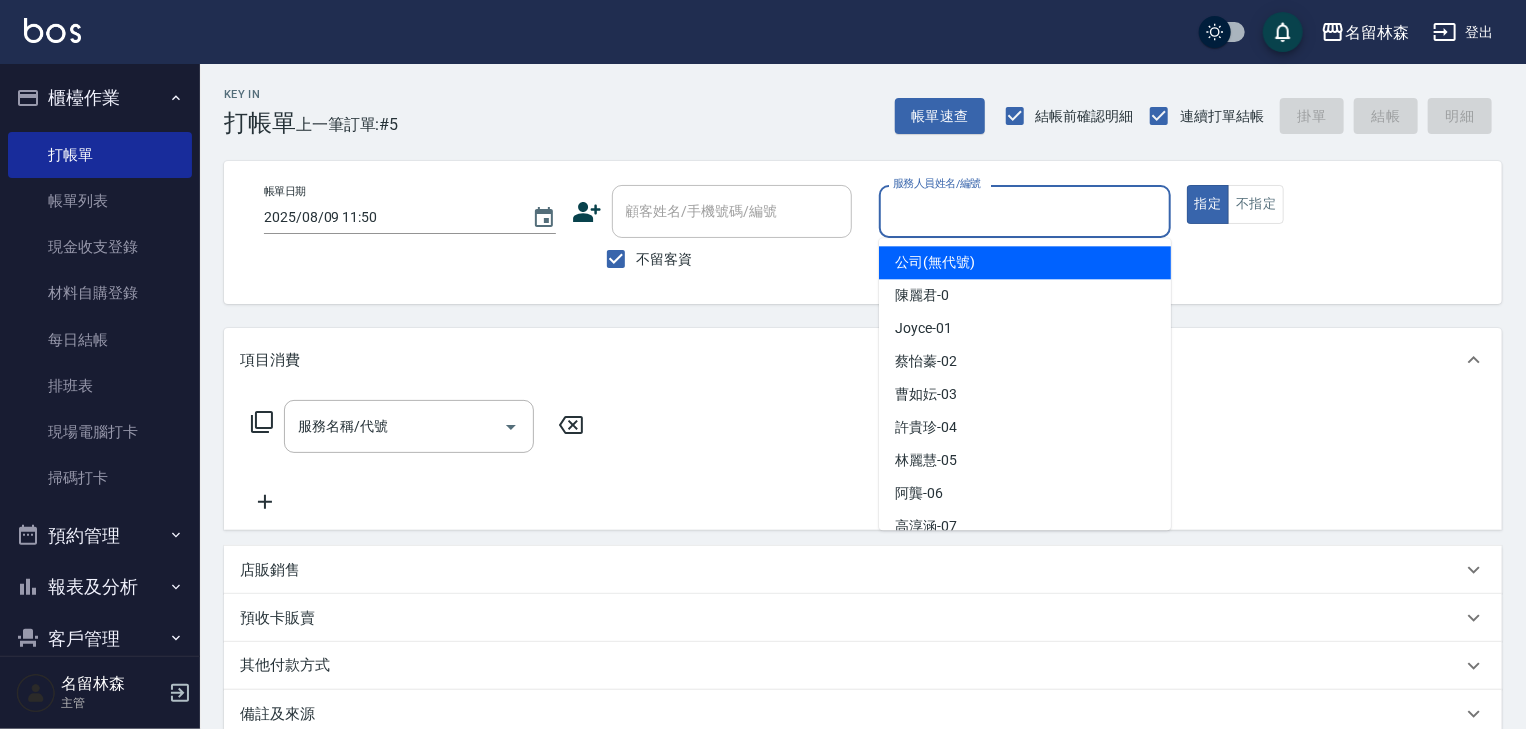drag, startPoint x: 1017, startPoint y: 221, endPoint x: 1016, endPoint y: 202, distance: 19.026299 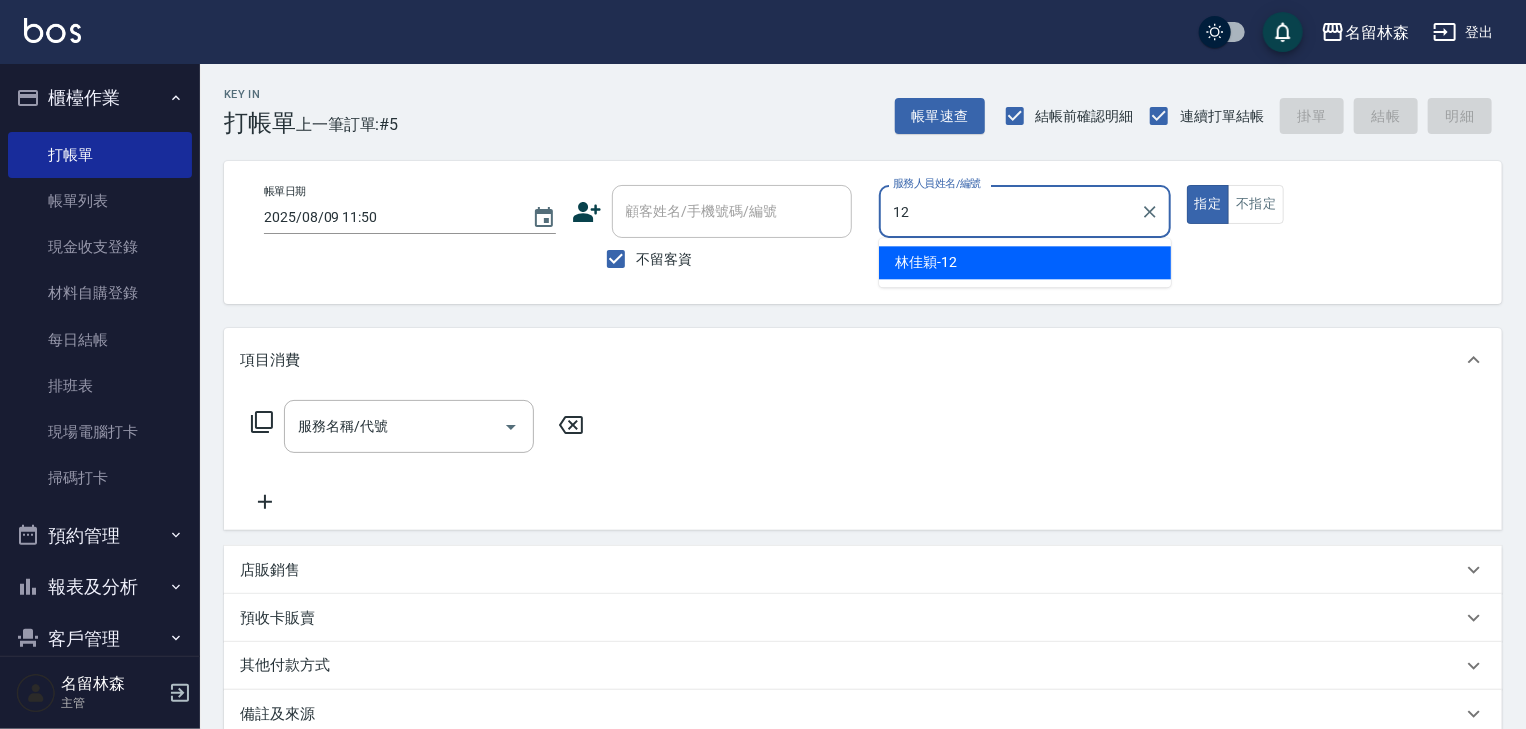 click on "林佳穎 -12" at bounding box center [926, 262] 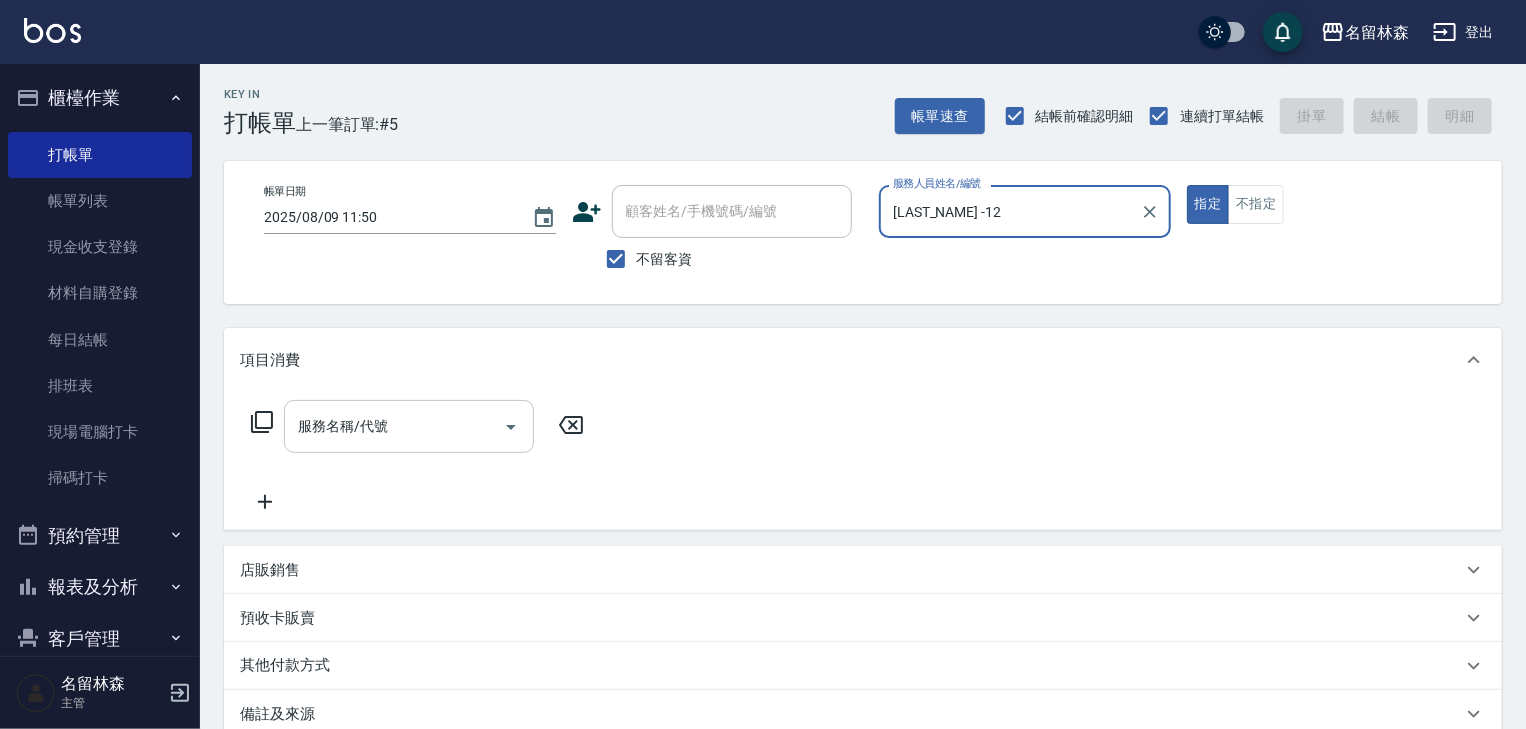 type on "[PERSON]-[NUMBER]" 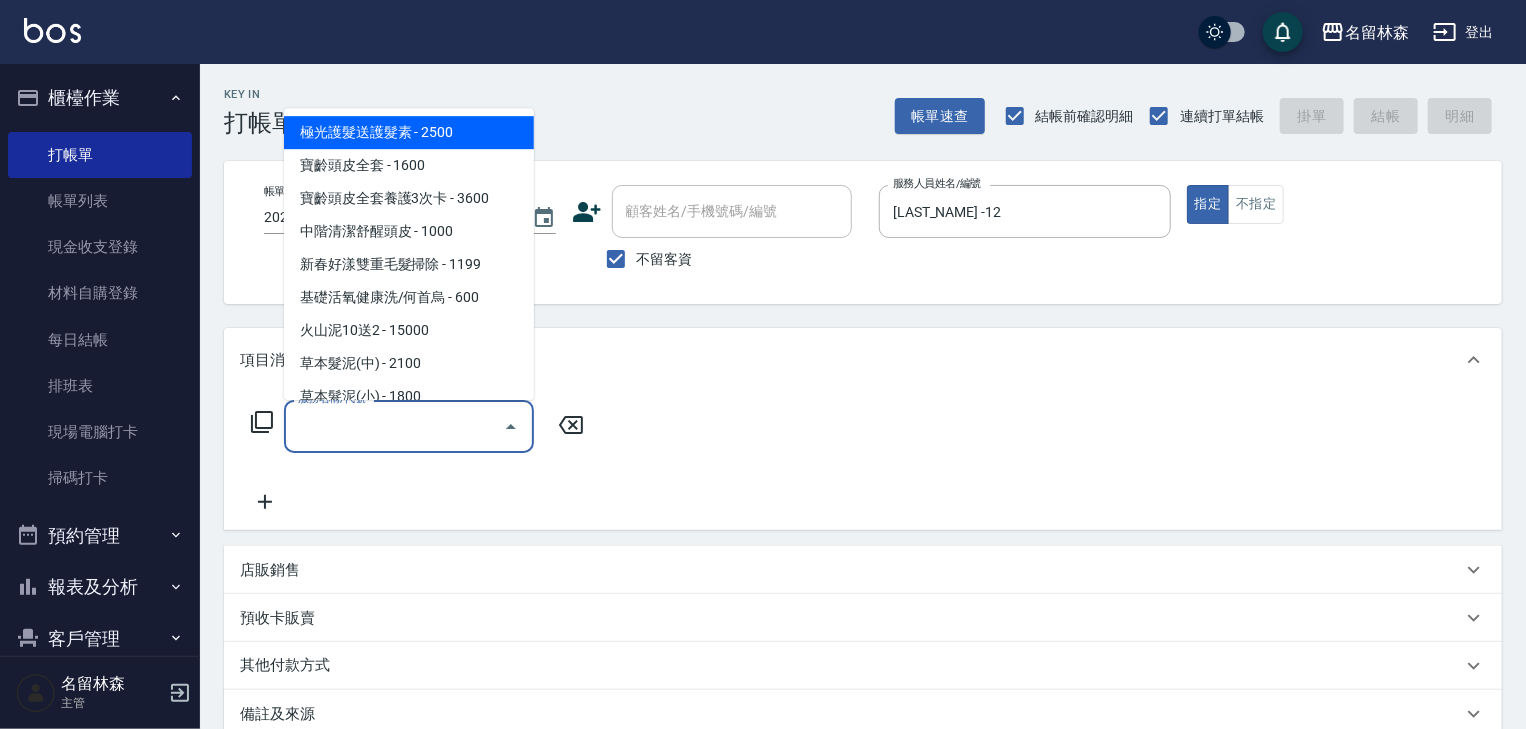 click on "服務名稱/代號 服務名稱/代號" at bounding box center [409, 426] 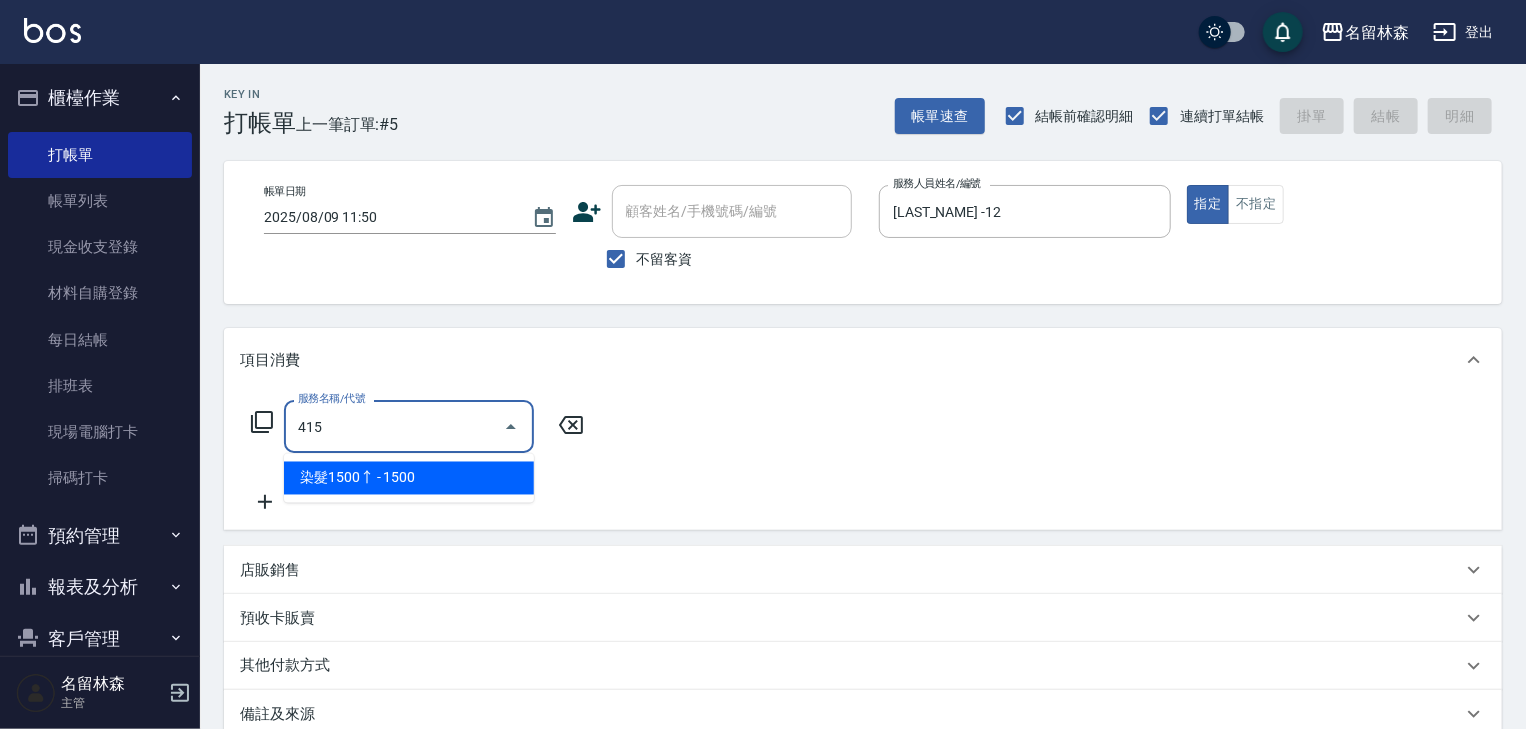 click on "染髮1500↑ - 1500" at bounding box center [409, 478] 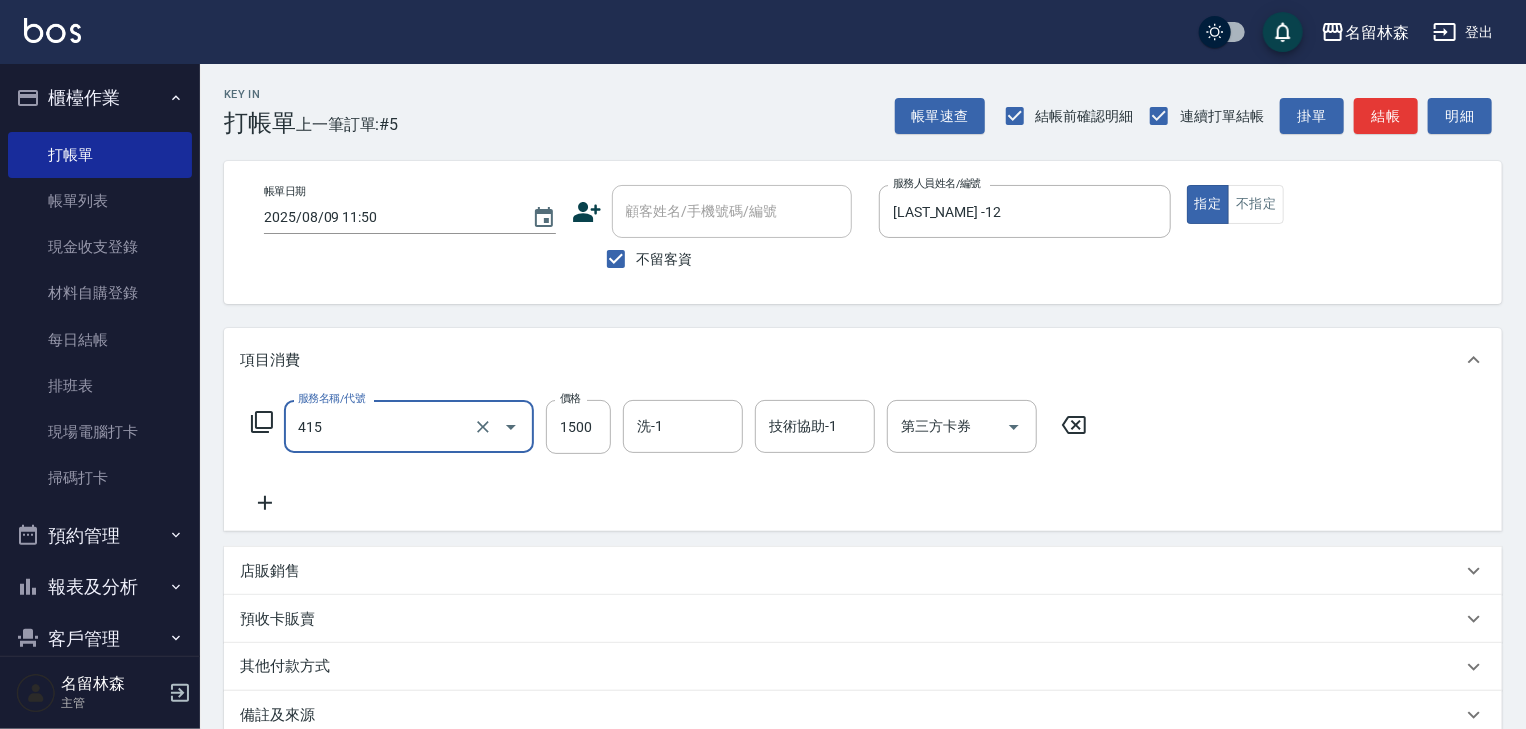 type on "染髮1500↑(415)" 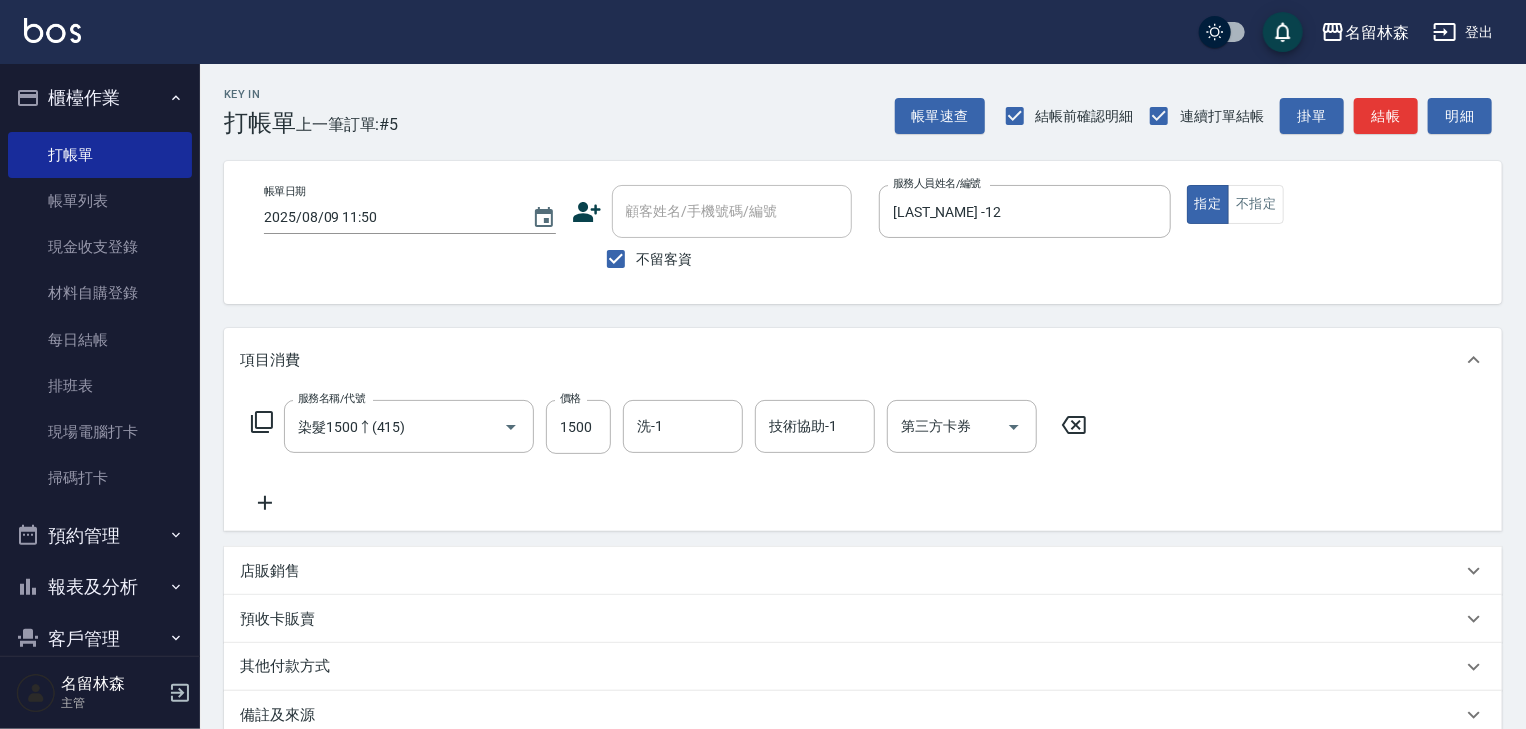 click 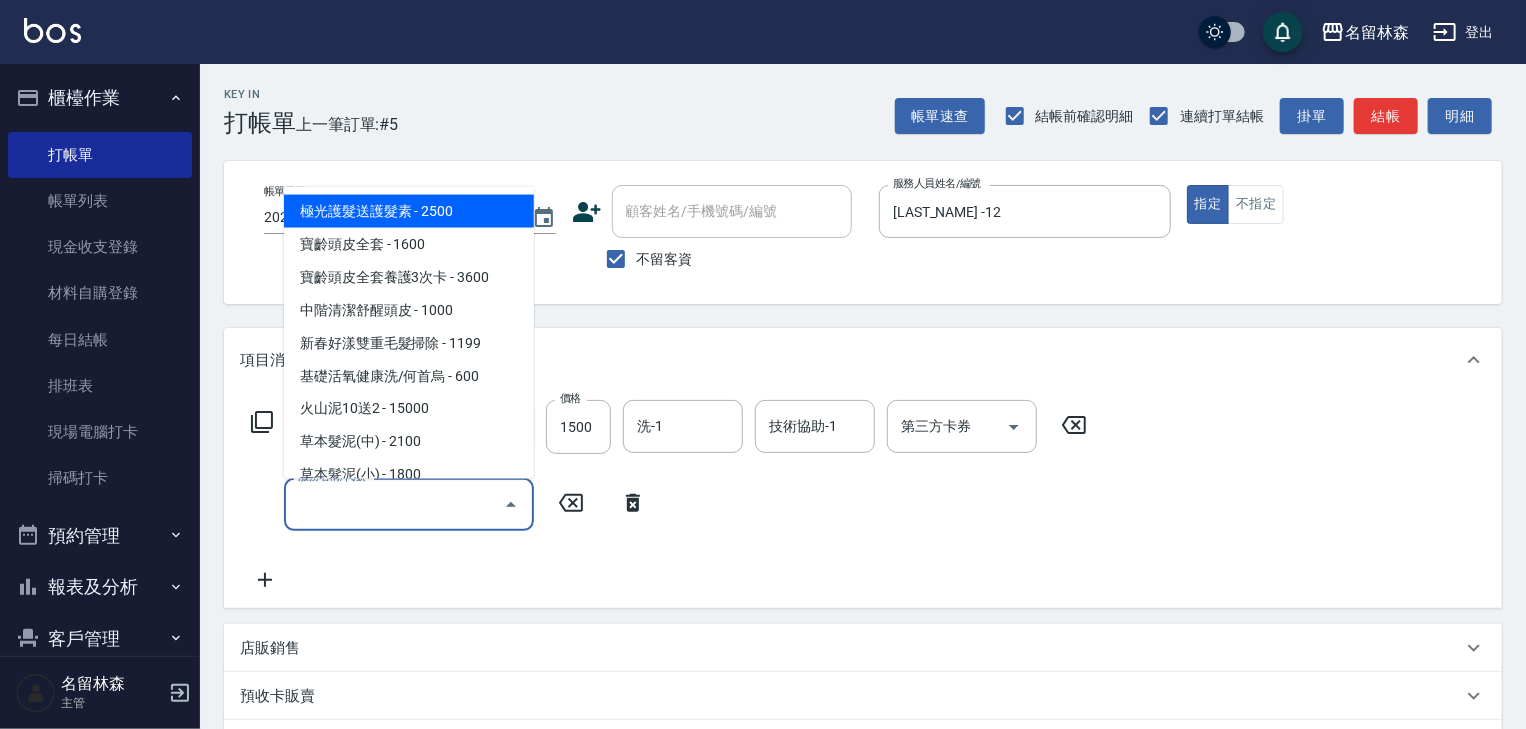 click on "服務名稱/代號" at bounding box center (394, 504) 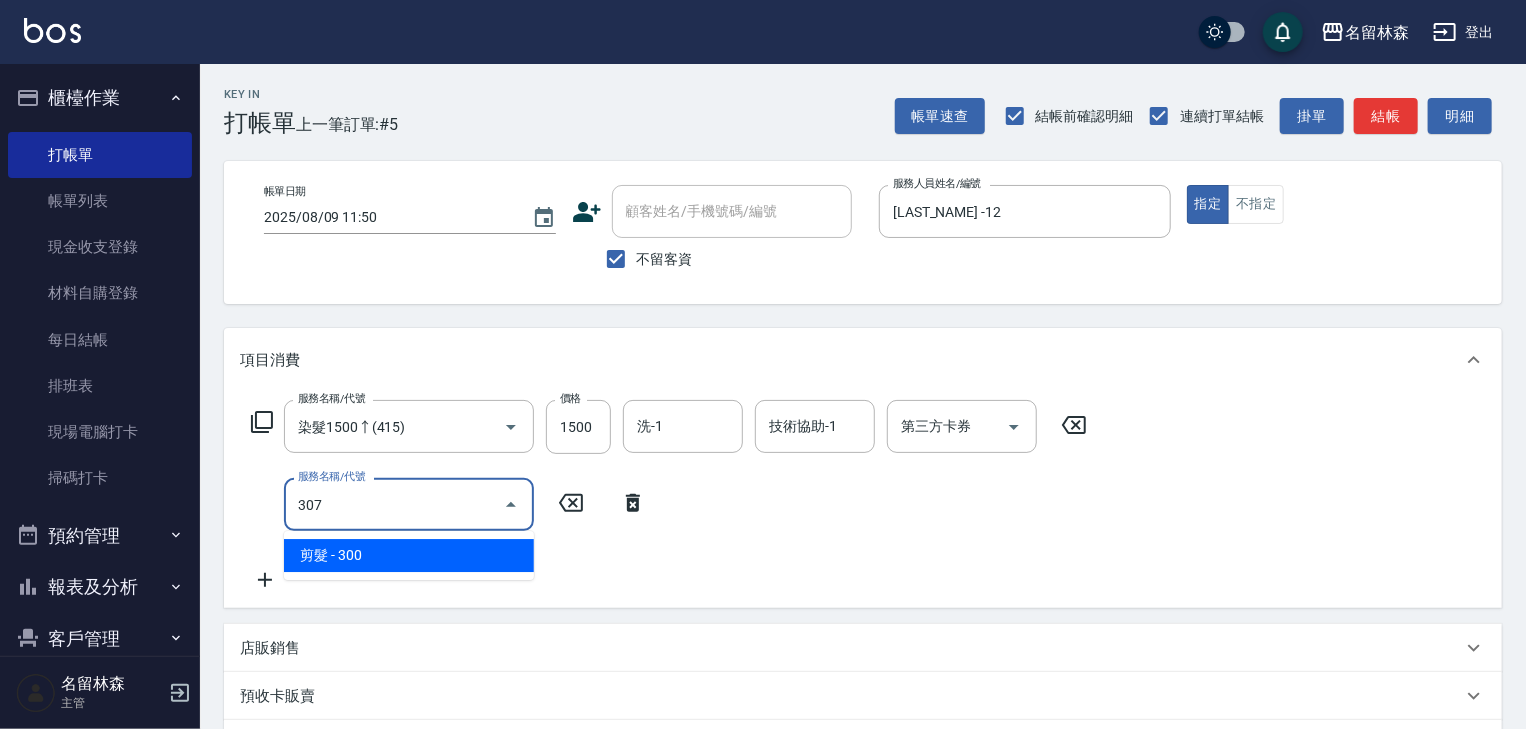 click on "剪髮 - 300" at bounding box center (409, 555) 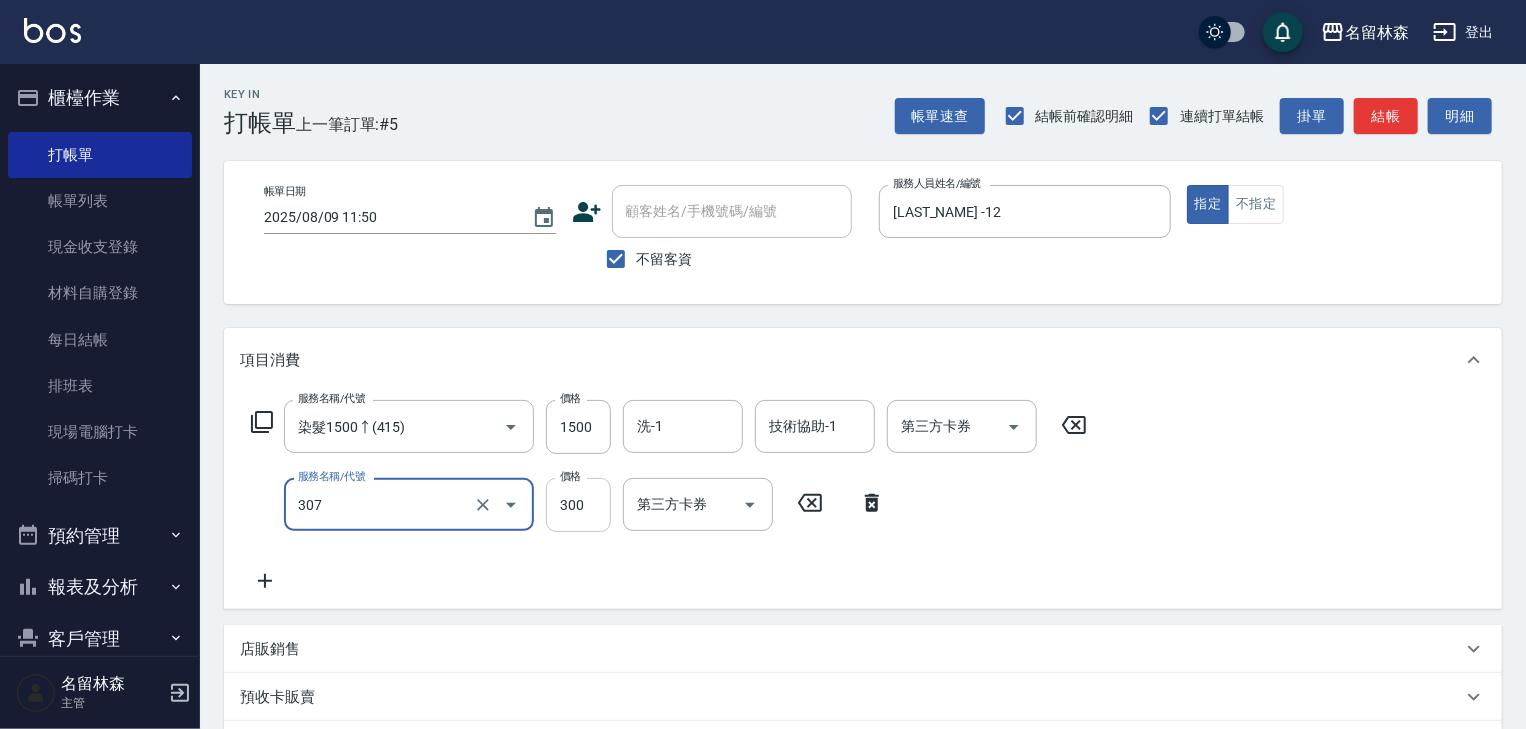 type on "剪髮(307)" 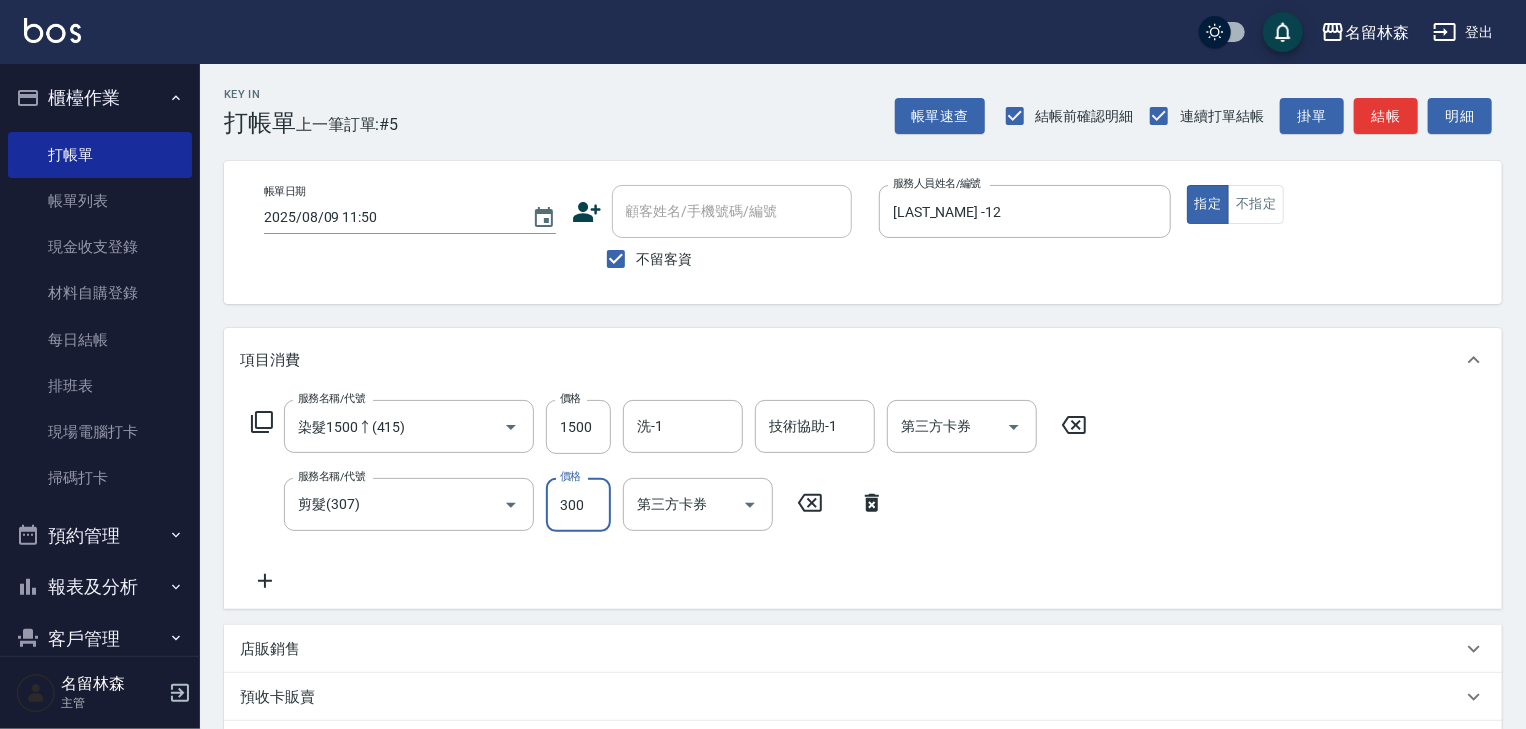 click on "300" at bounding box center (578, 505) 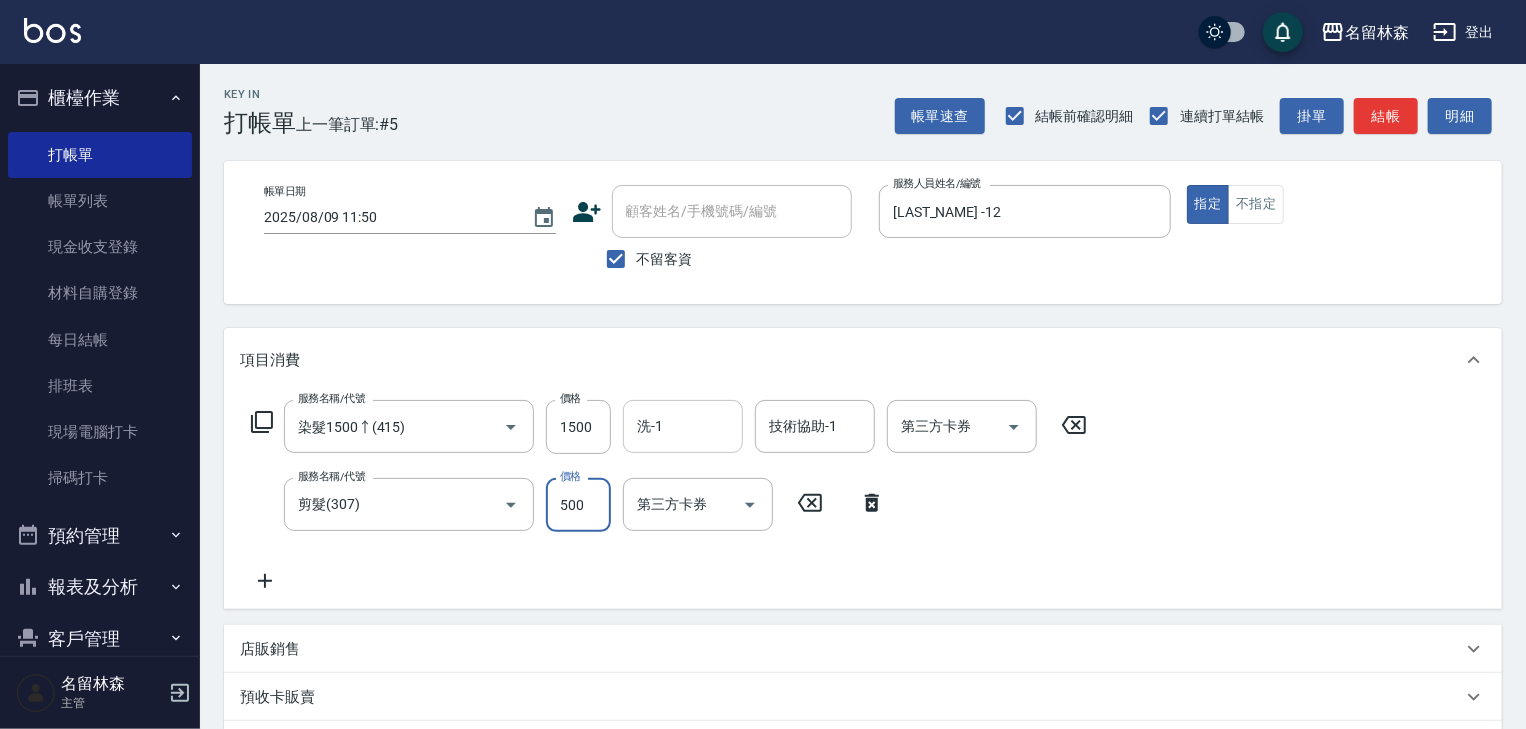 type on "500" 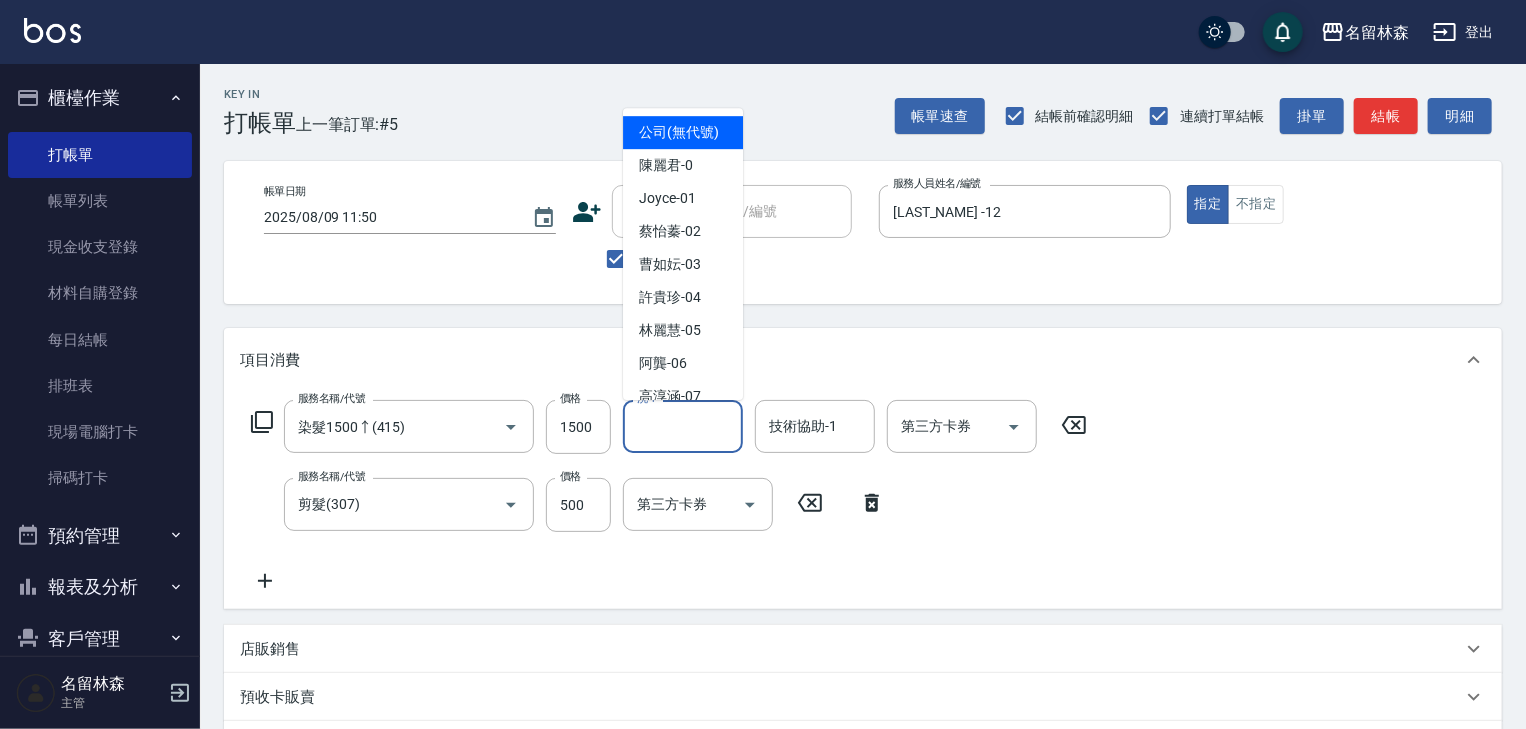 click on "洗-1" at bounding box center [683, 426] 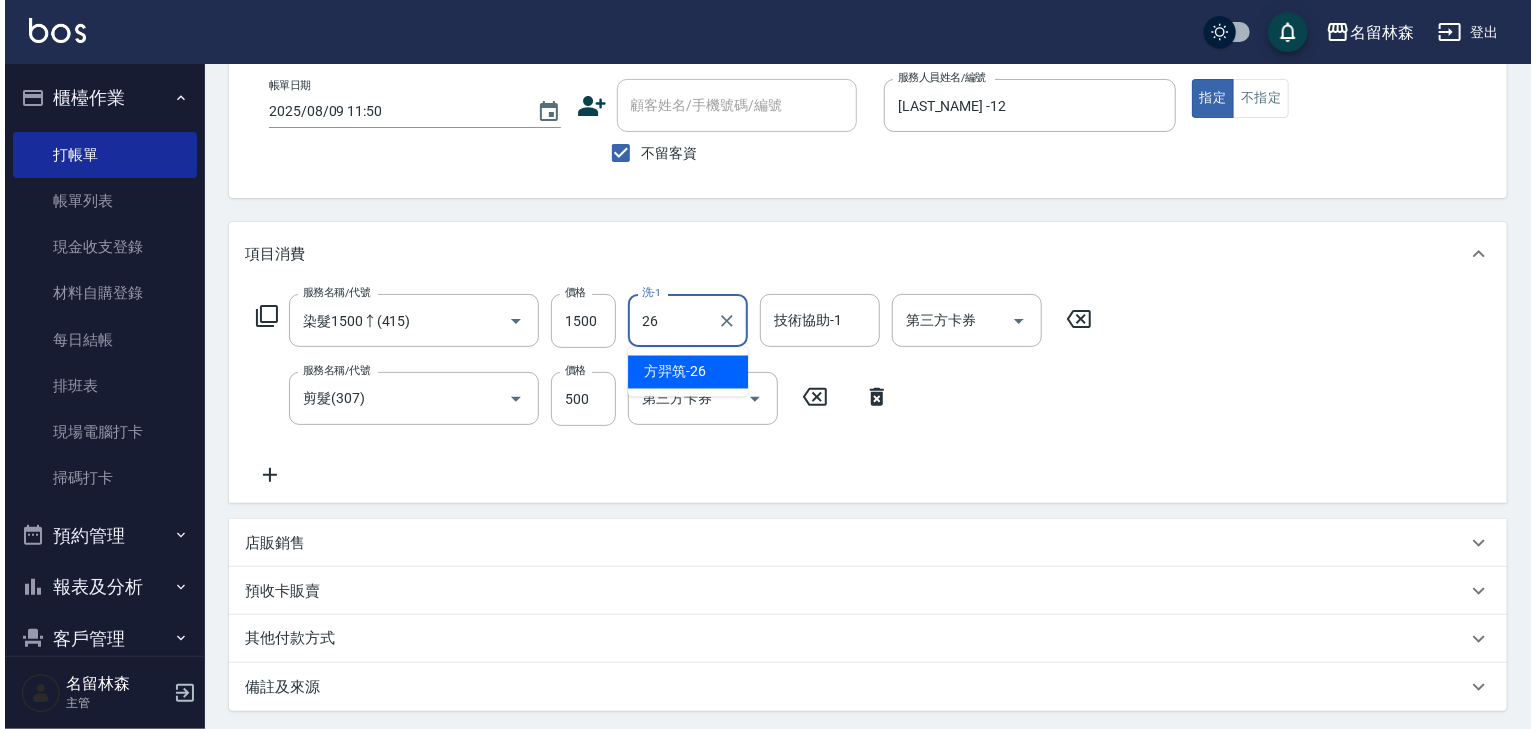 scroll, scrollTop: 213, scrollLeft: 0, axis: vertical 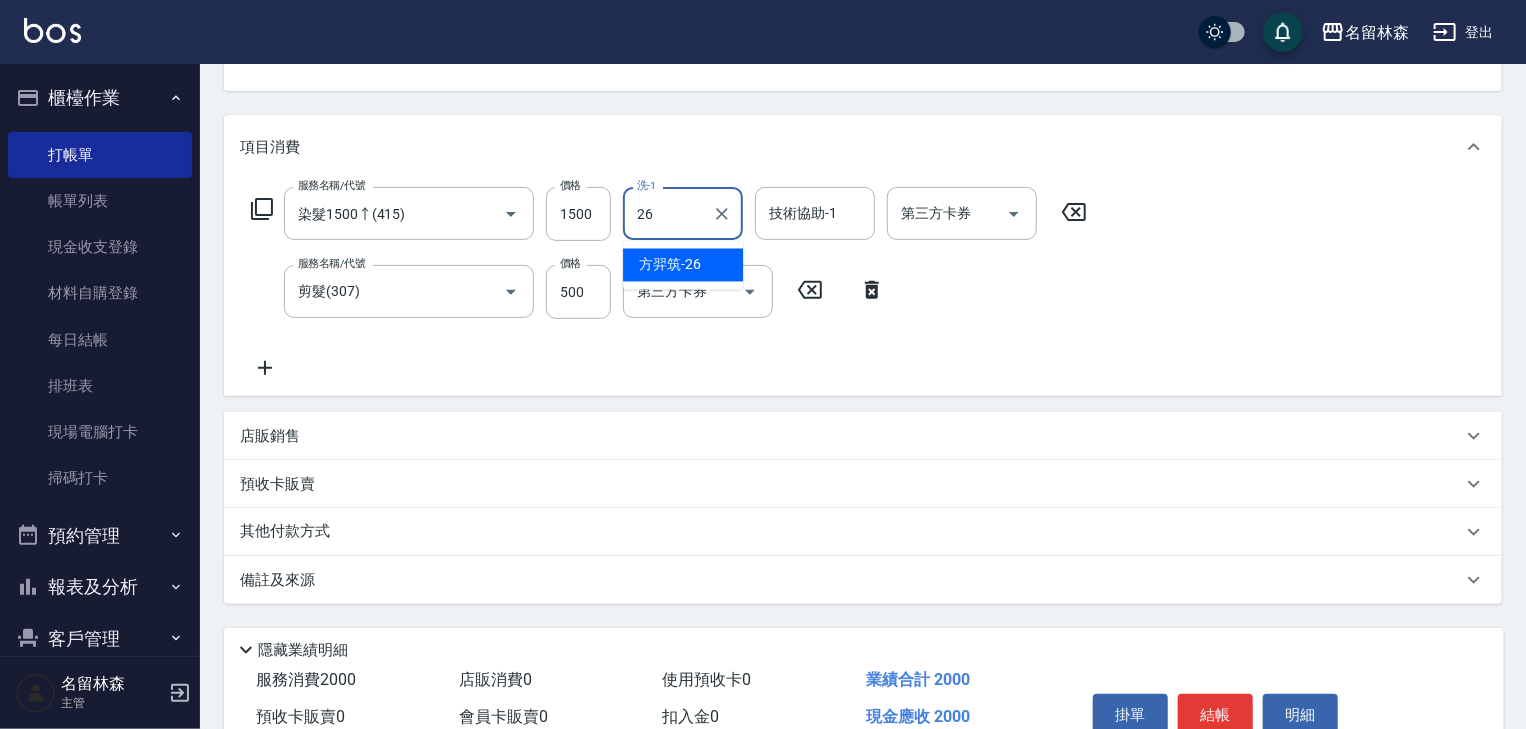 click on "方羿筑 -26" at bounding box center [670, 265] 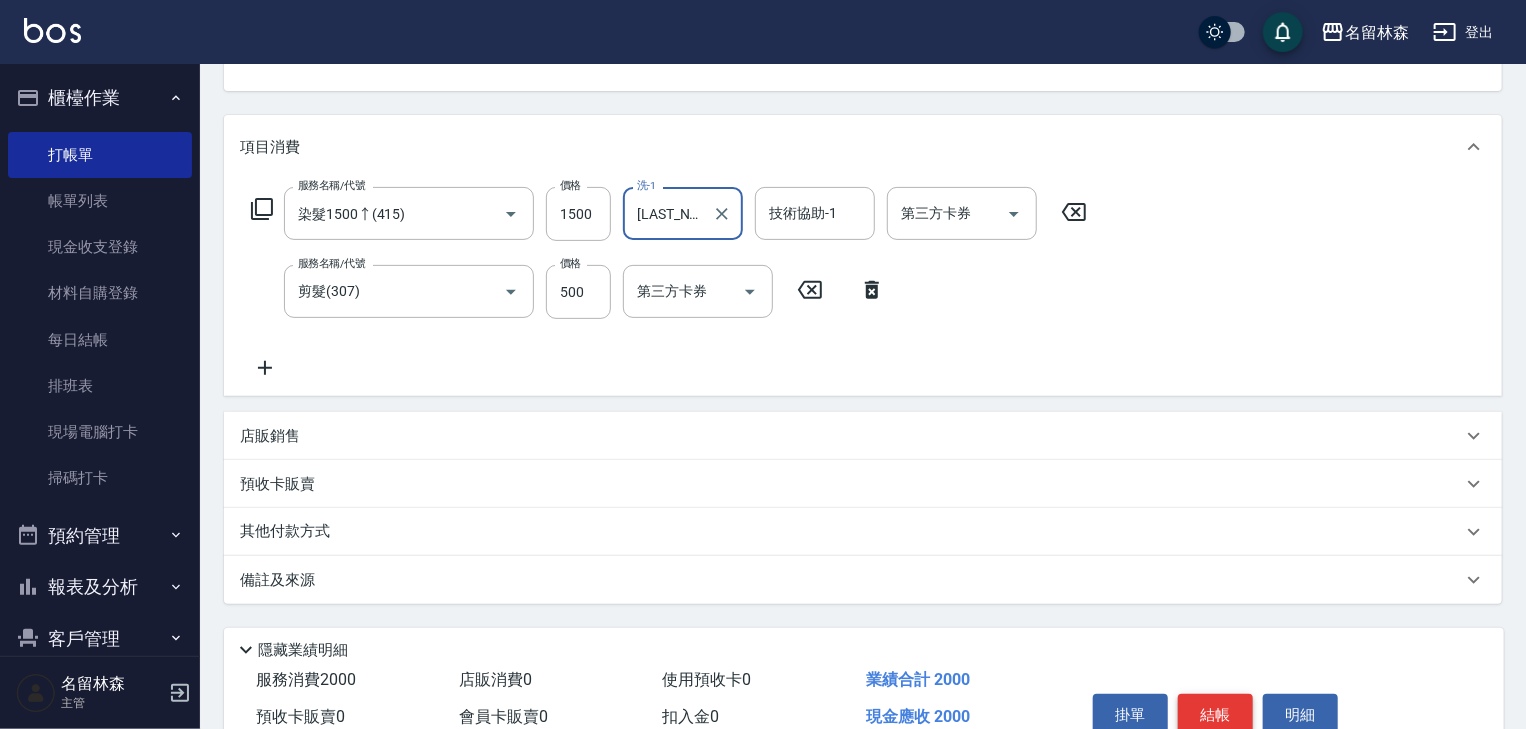 type on "方羿筑-26" 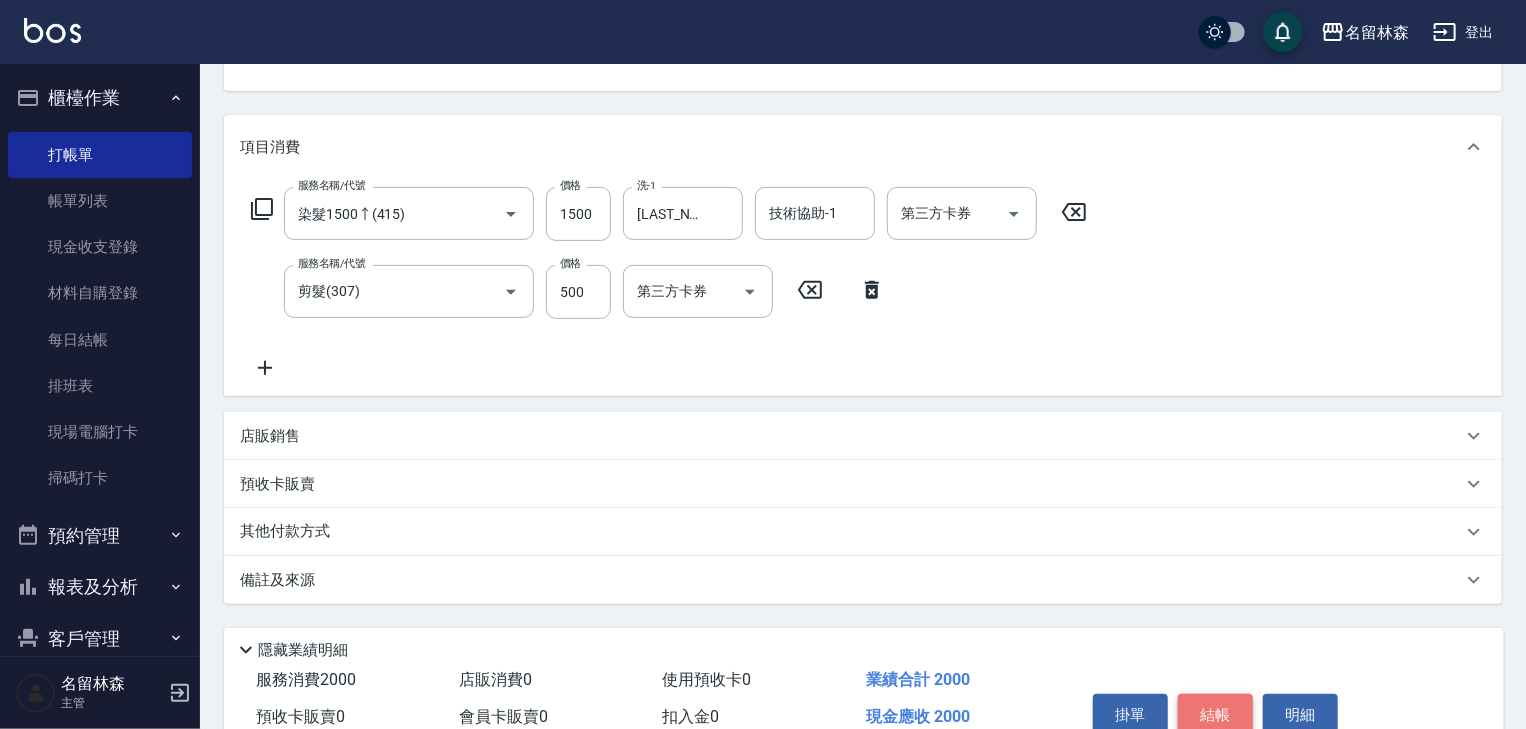 click on "結帳" at bounding box center (1215, 715) 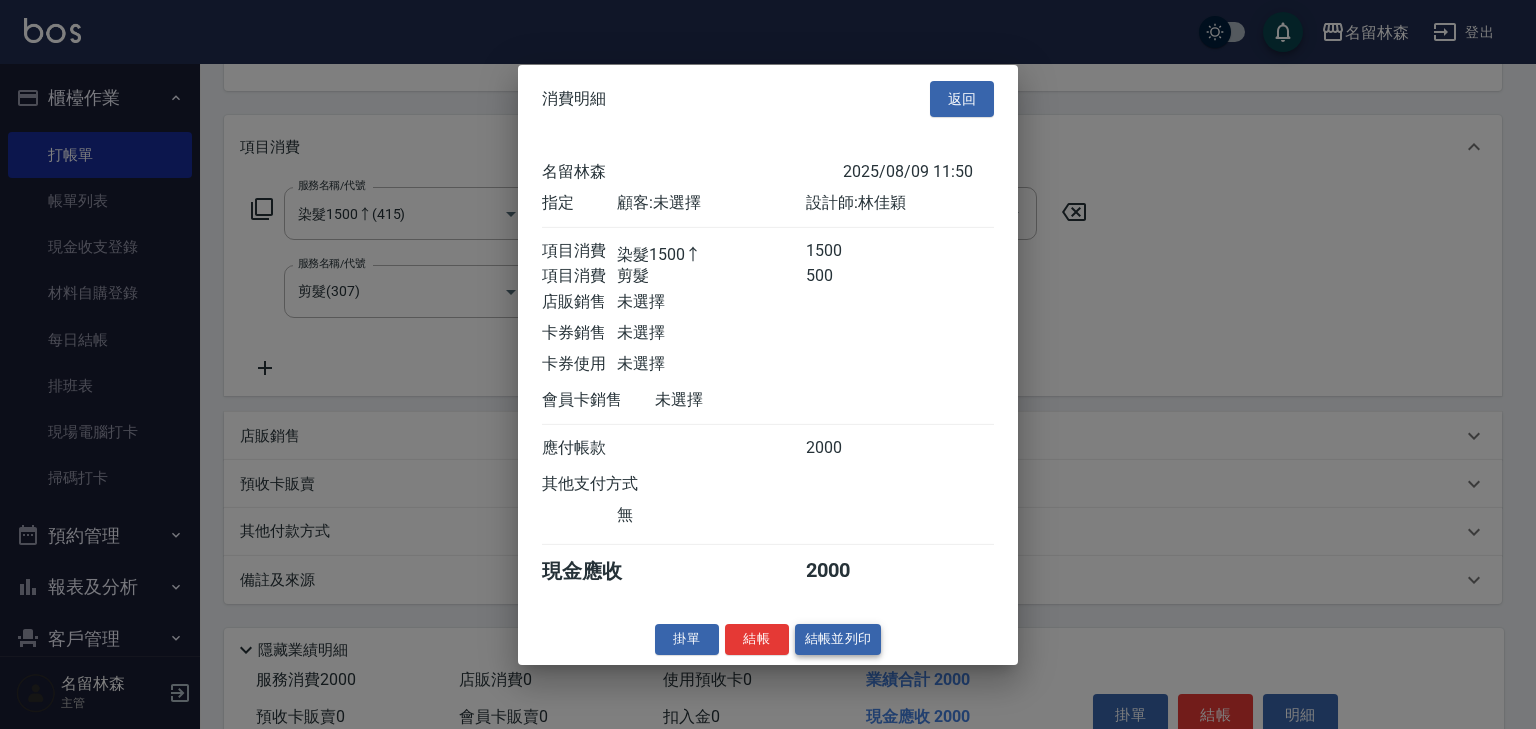 click on "結帳並列印" at bounding box center [838, 639] 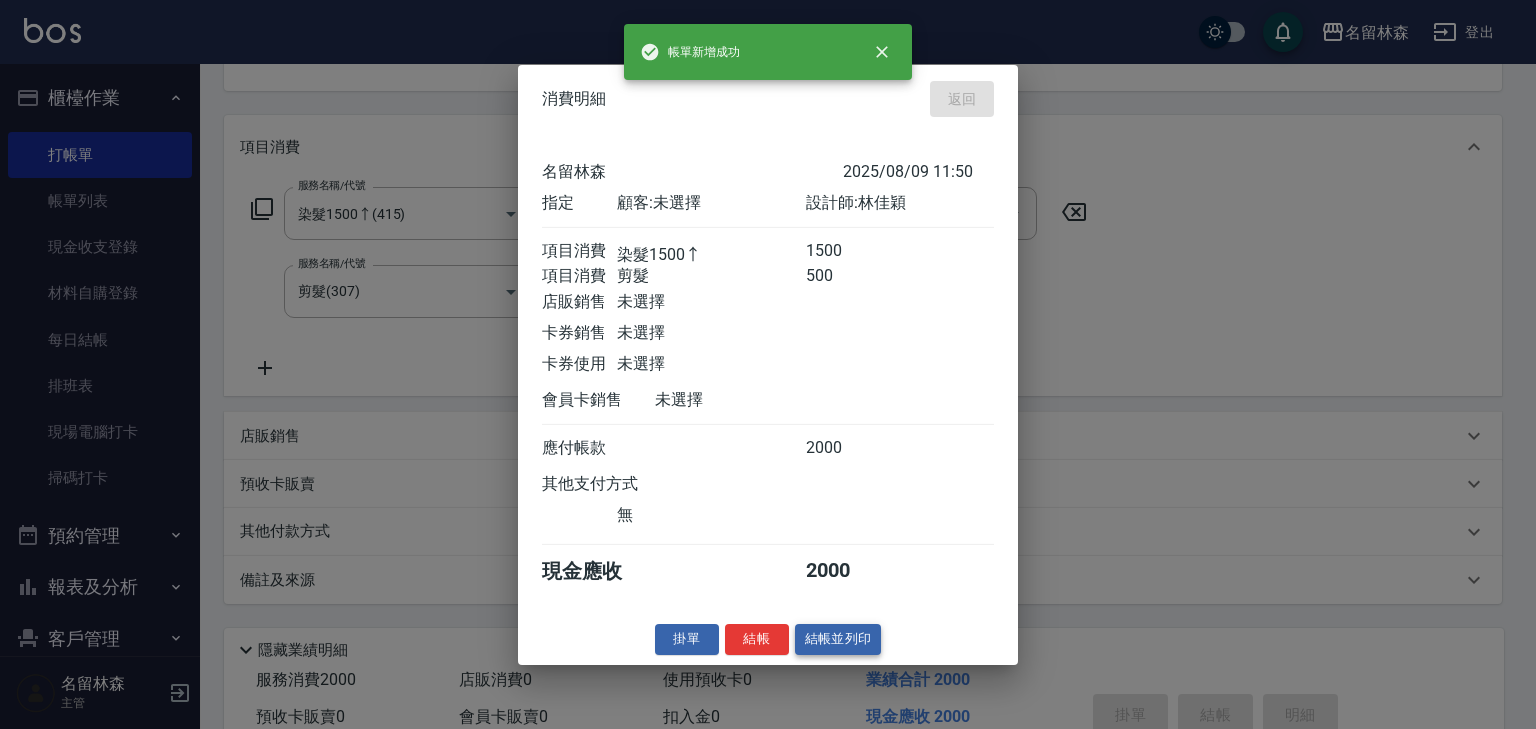 type on "2025/08/09 11:52" 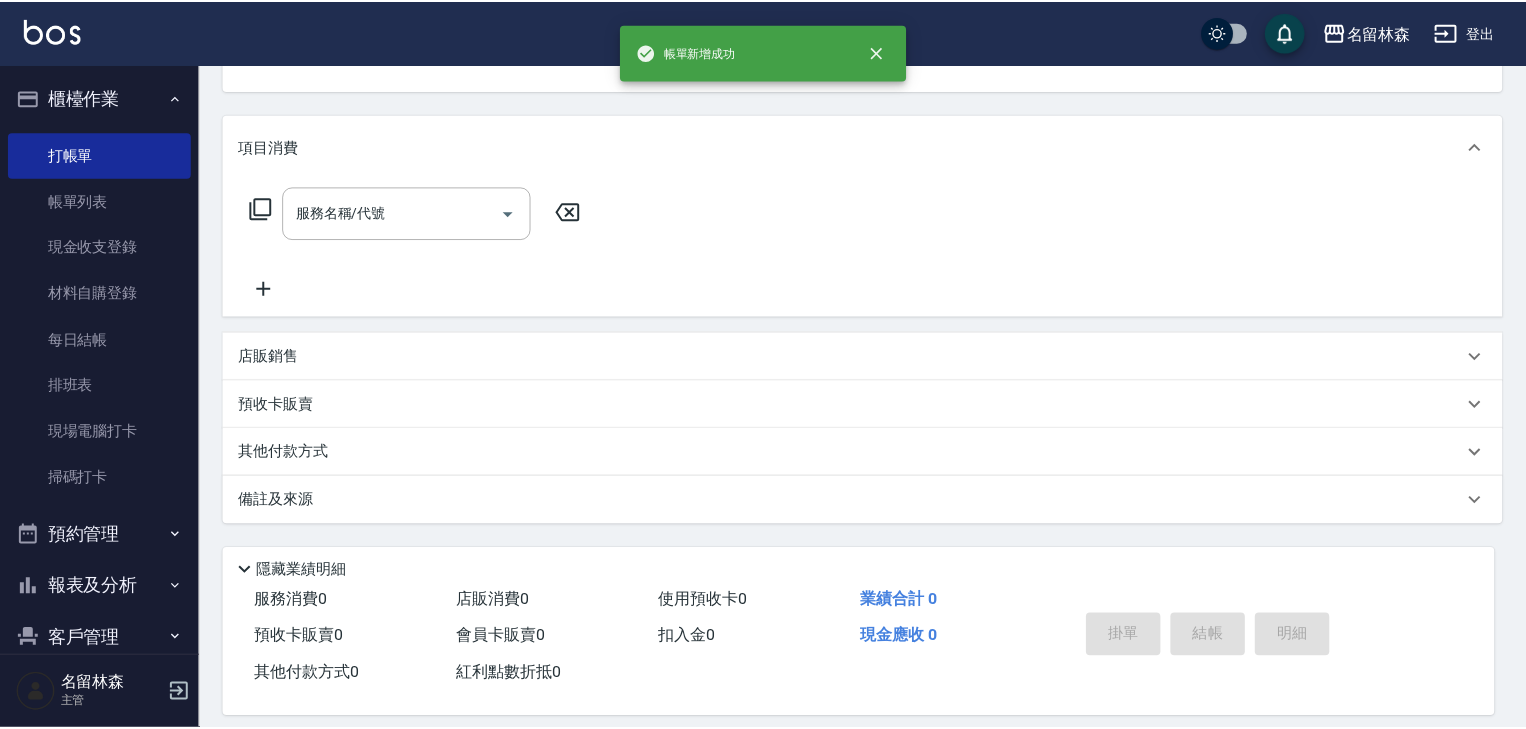 scroll, scrollTop: 194, scrollLeft: 0, axis: vertical 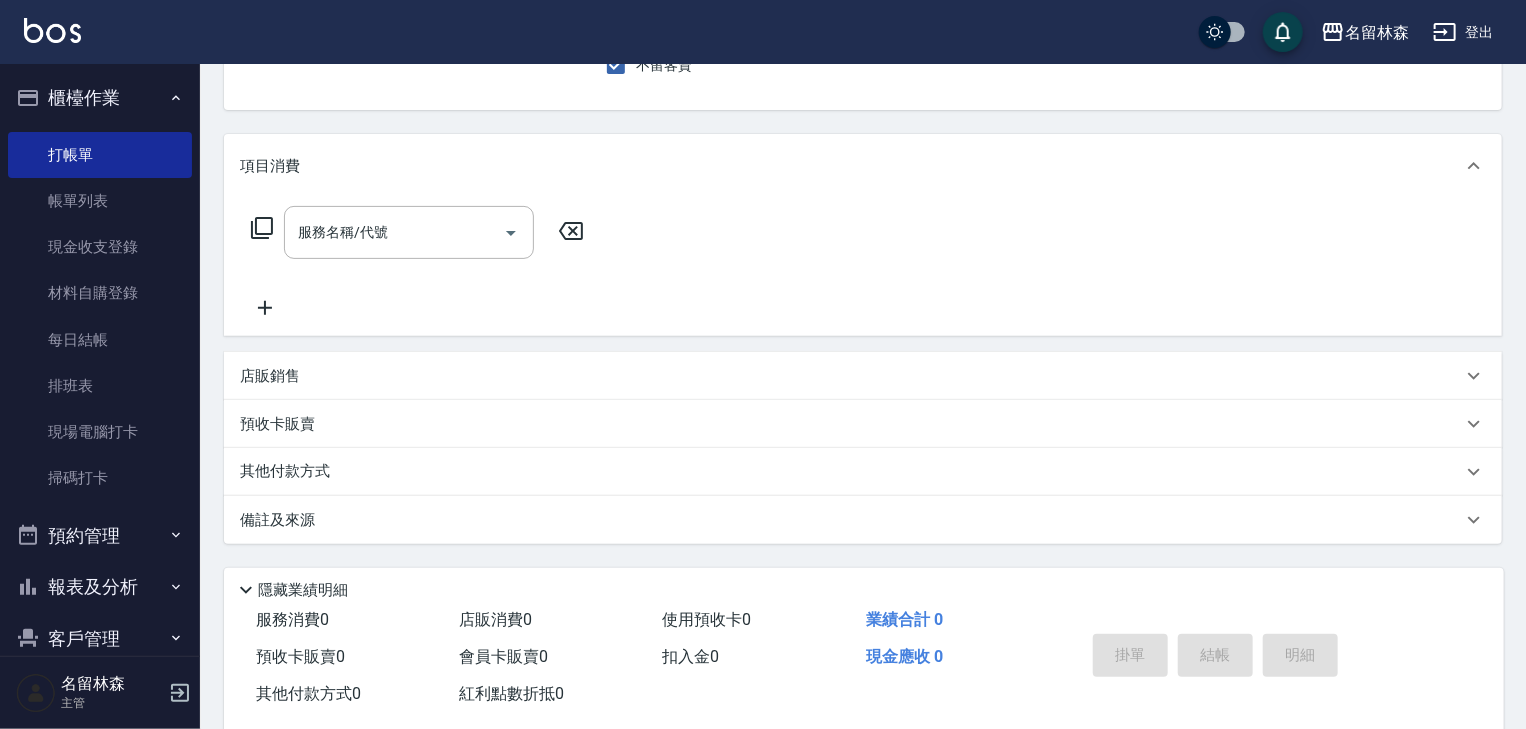 drag, startPoint x: 1198, startPoint y: 763, endPoint x: 1218, endPoint y: 748, distance: 25 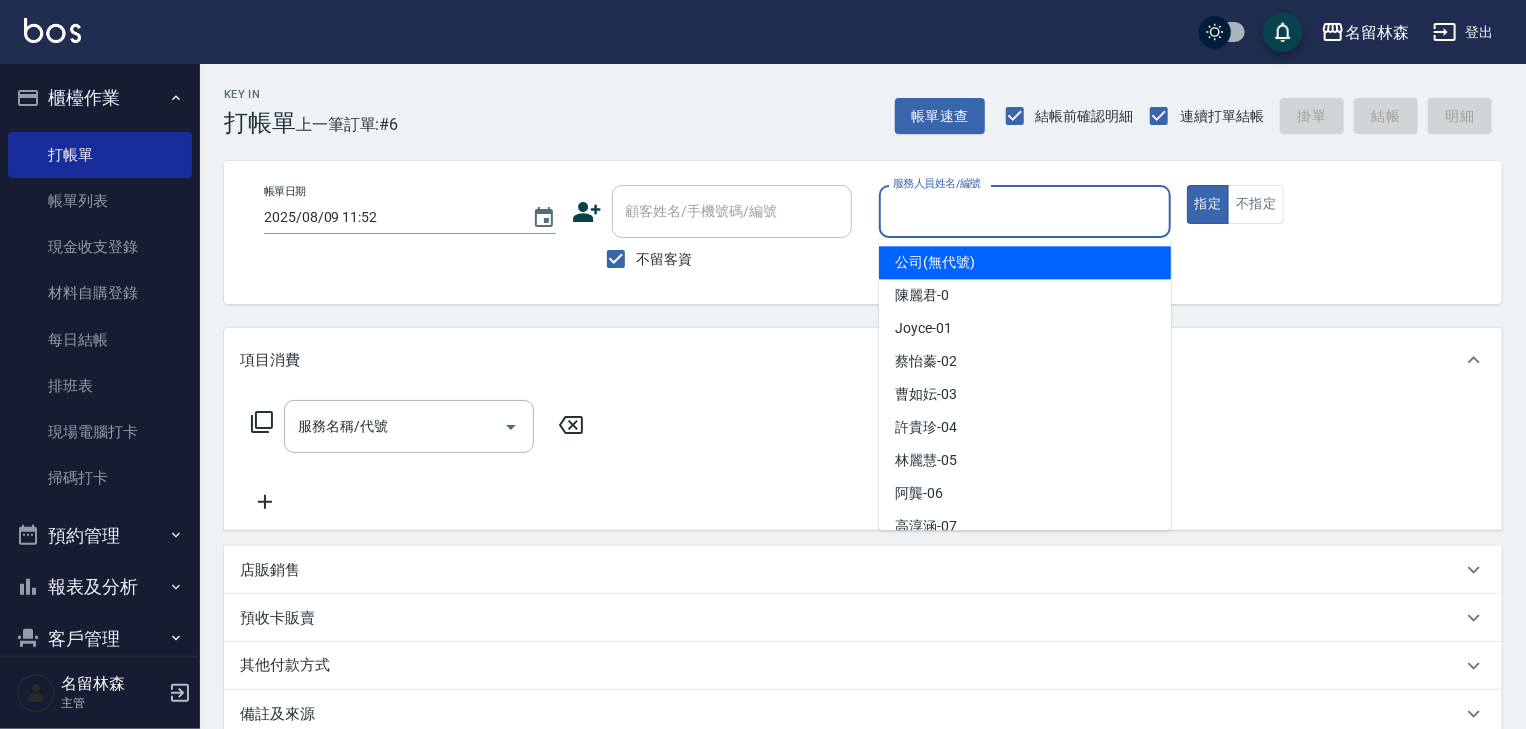 click on "服務人員姓名/編號" at bounding box center (1025, 211) 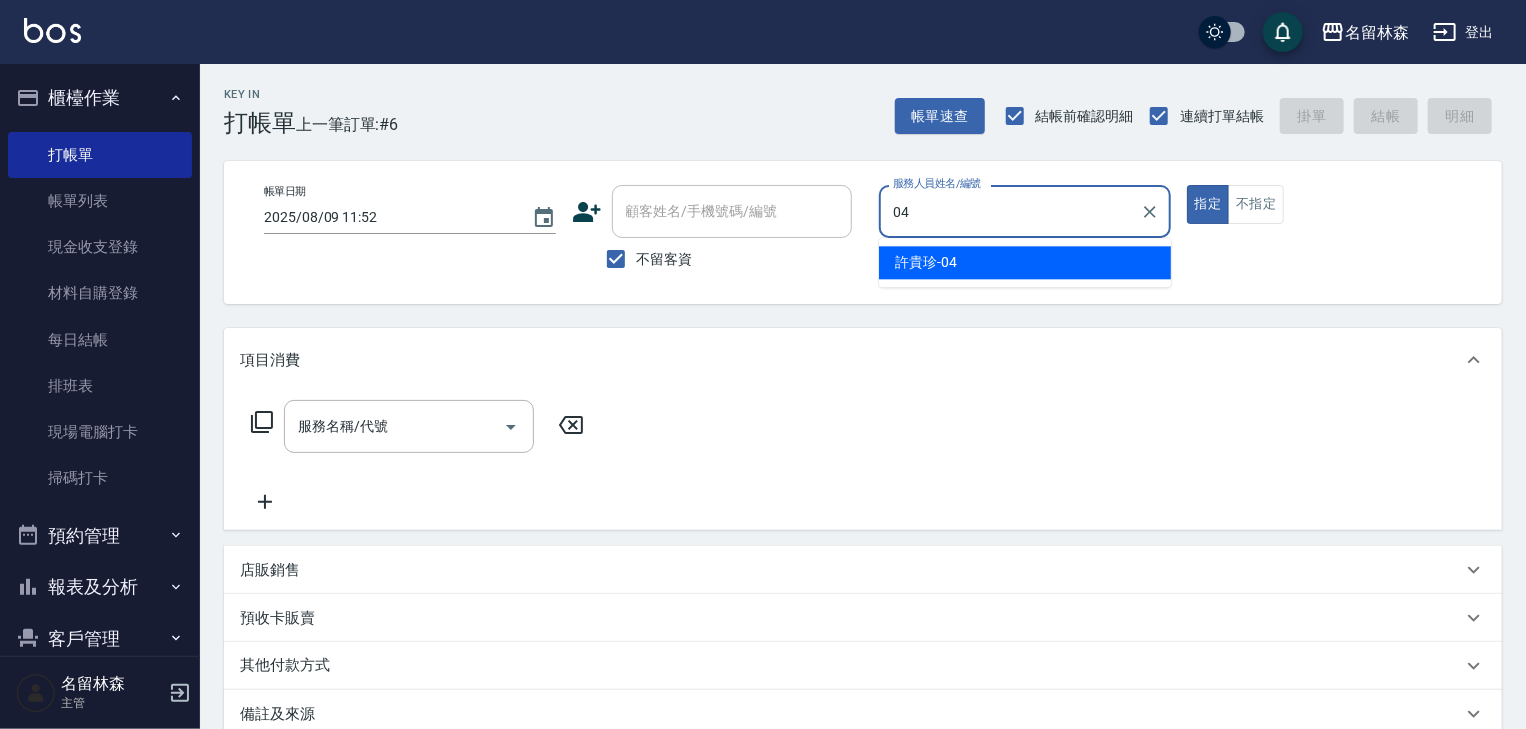 click on "許貴珍 -04" at bounding box center (1025, 262) 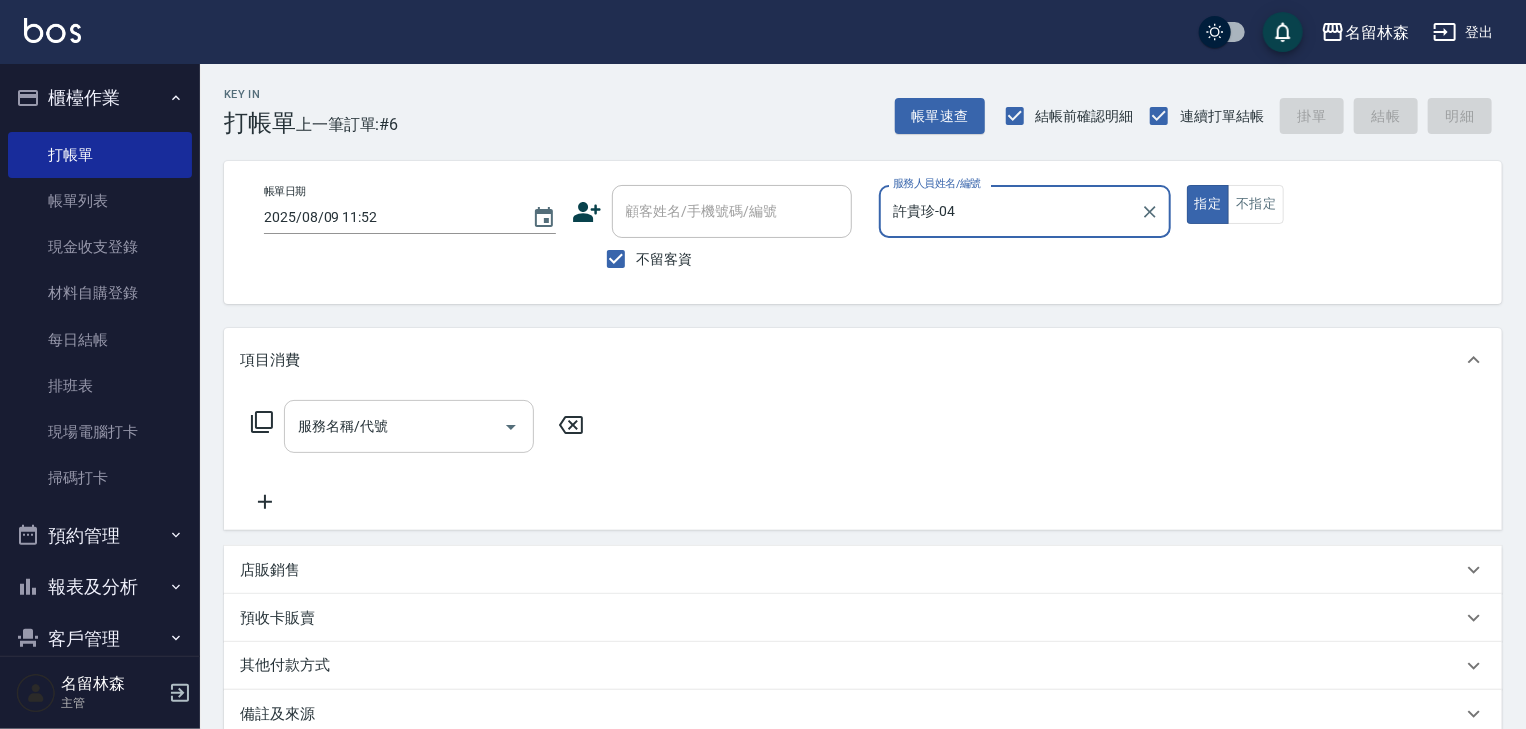 type on "許貴珍-04" 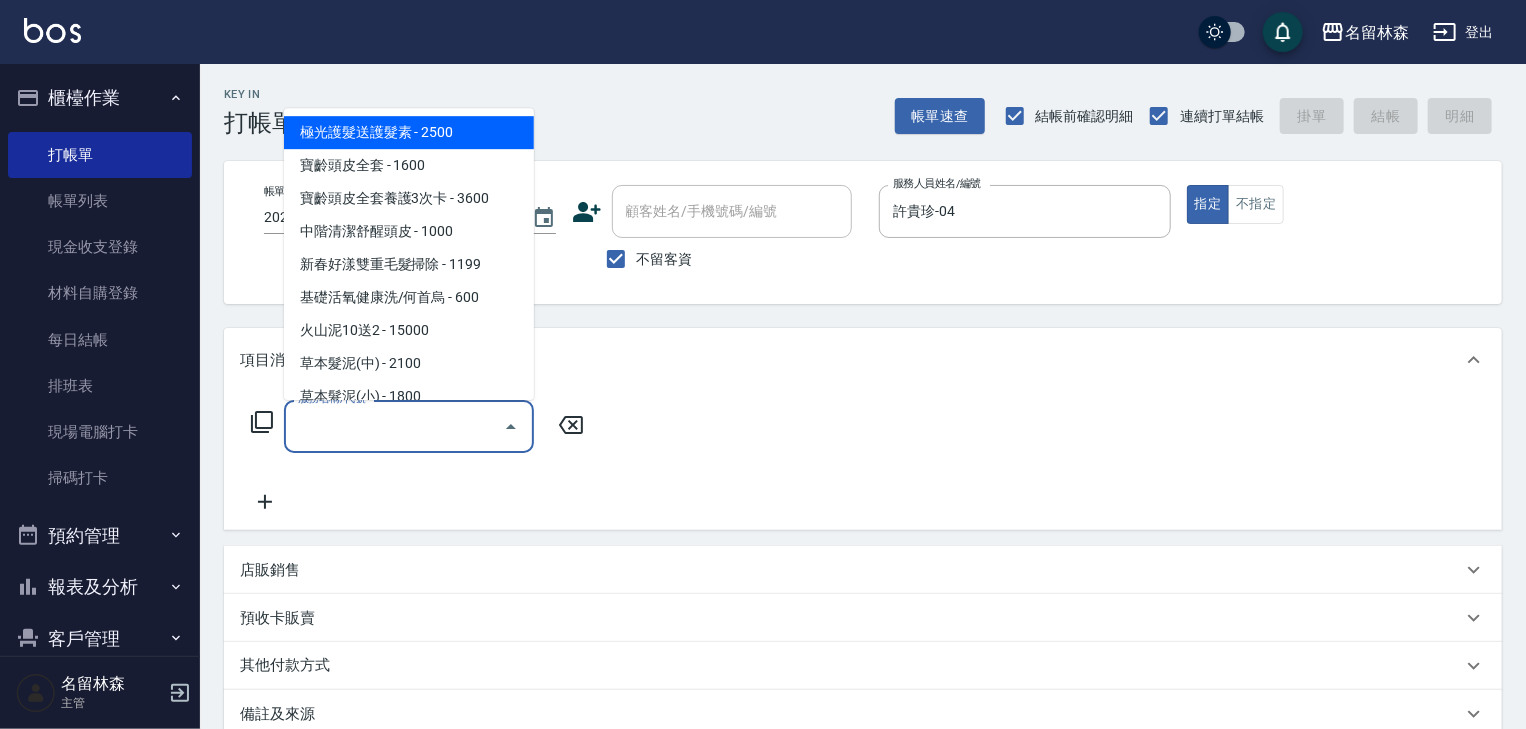 click on "服務名稱/代號" at bounding box center [394, 426] 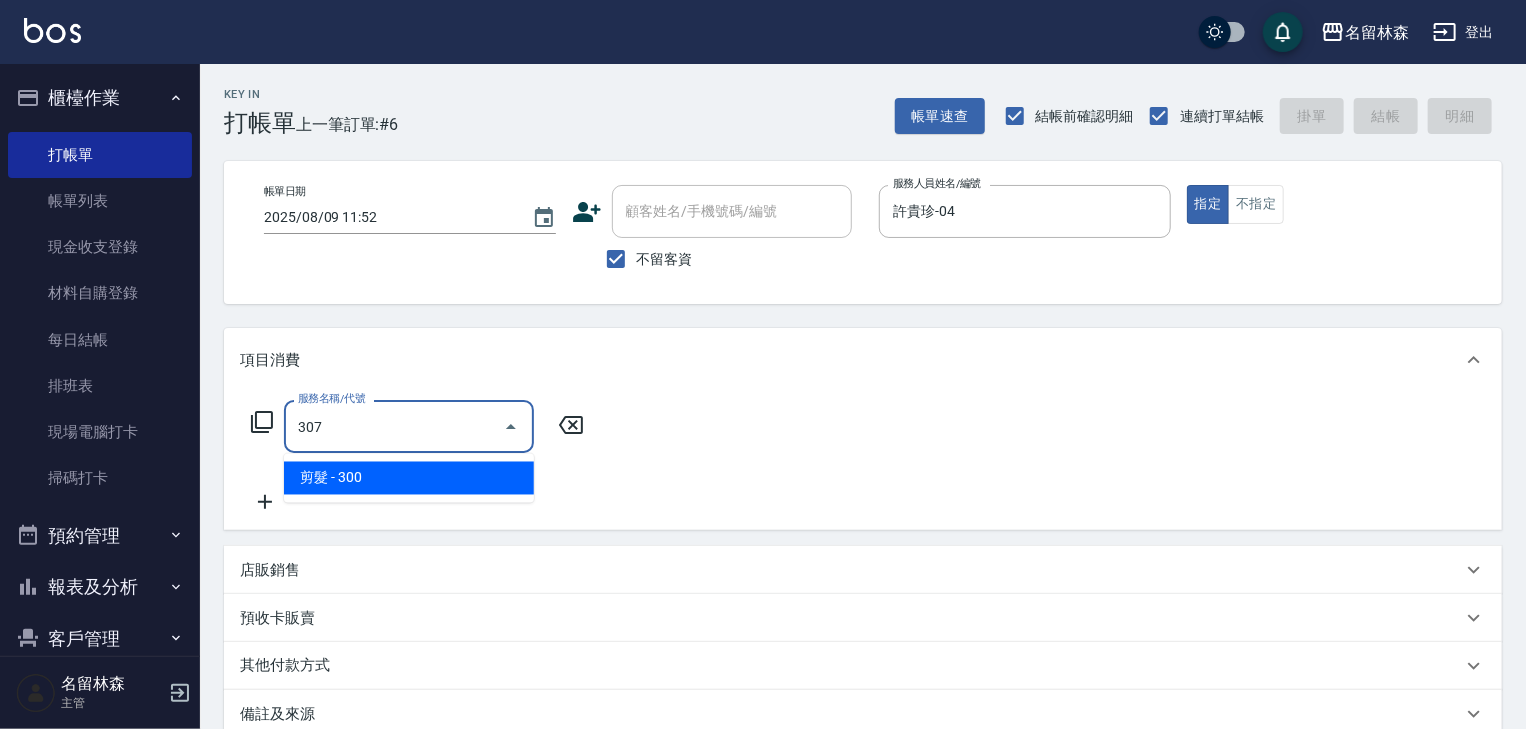 click on "剪髮 - 300" at bounding box center (409, 478) 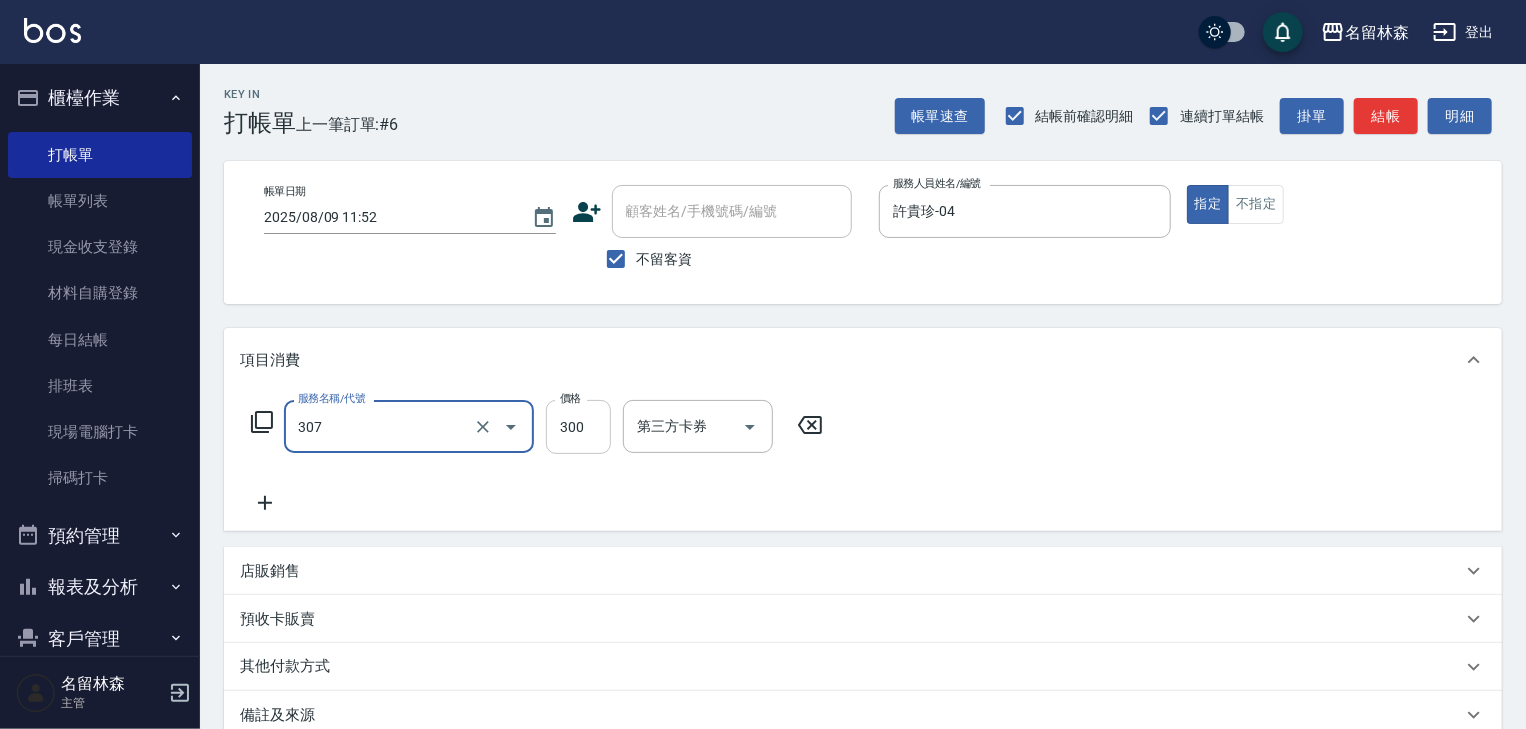 type on "剪髮(307)" 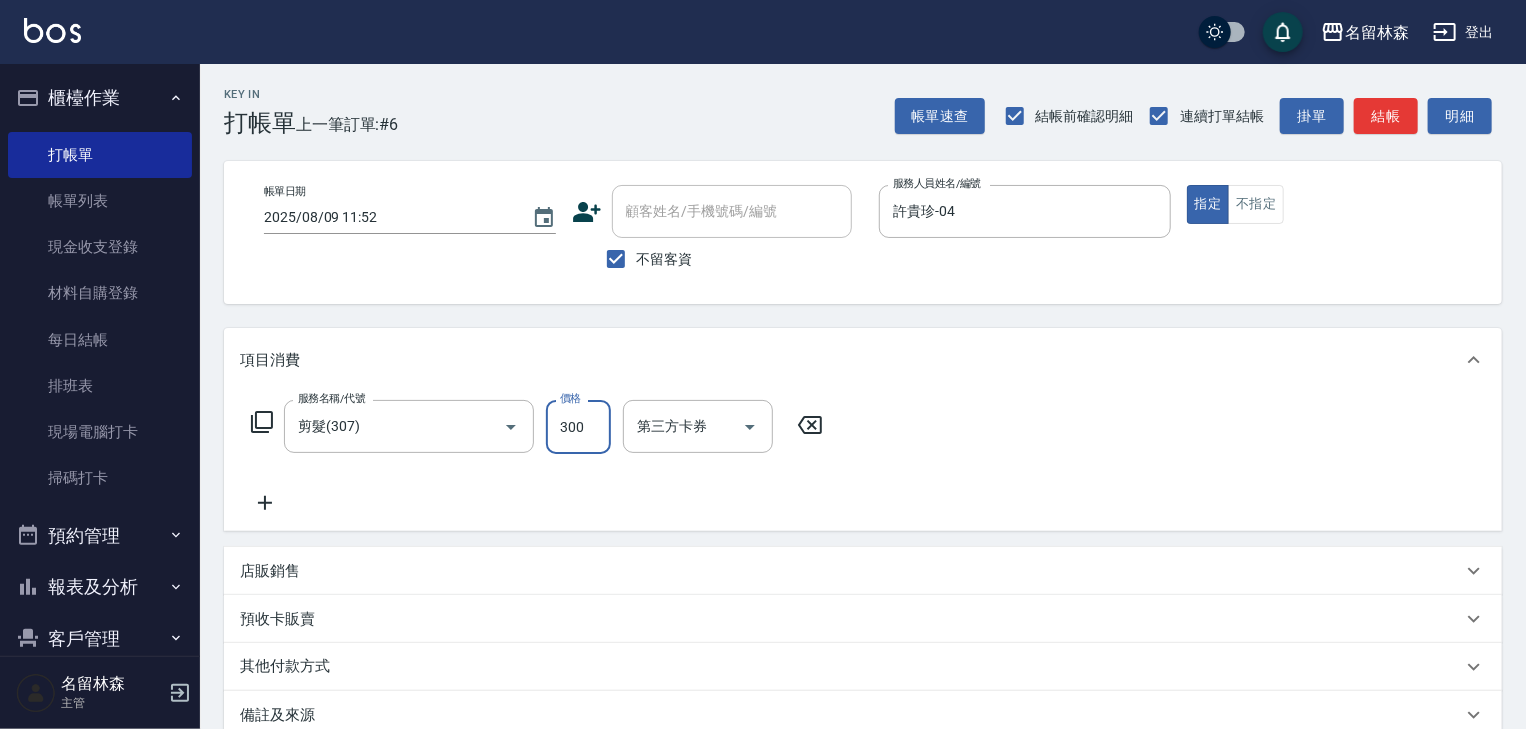 click on "300" at bounding box center [578, 427] 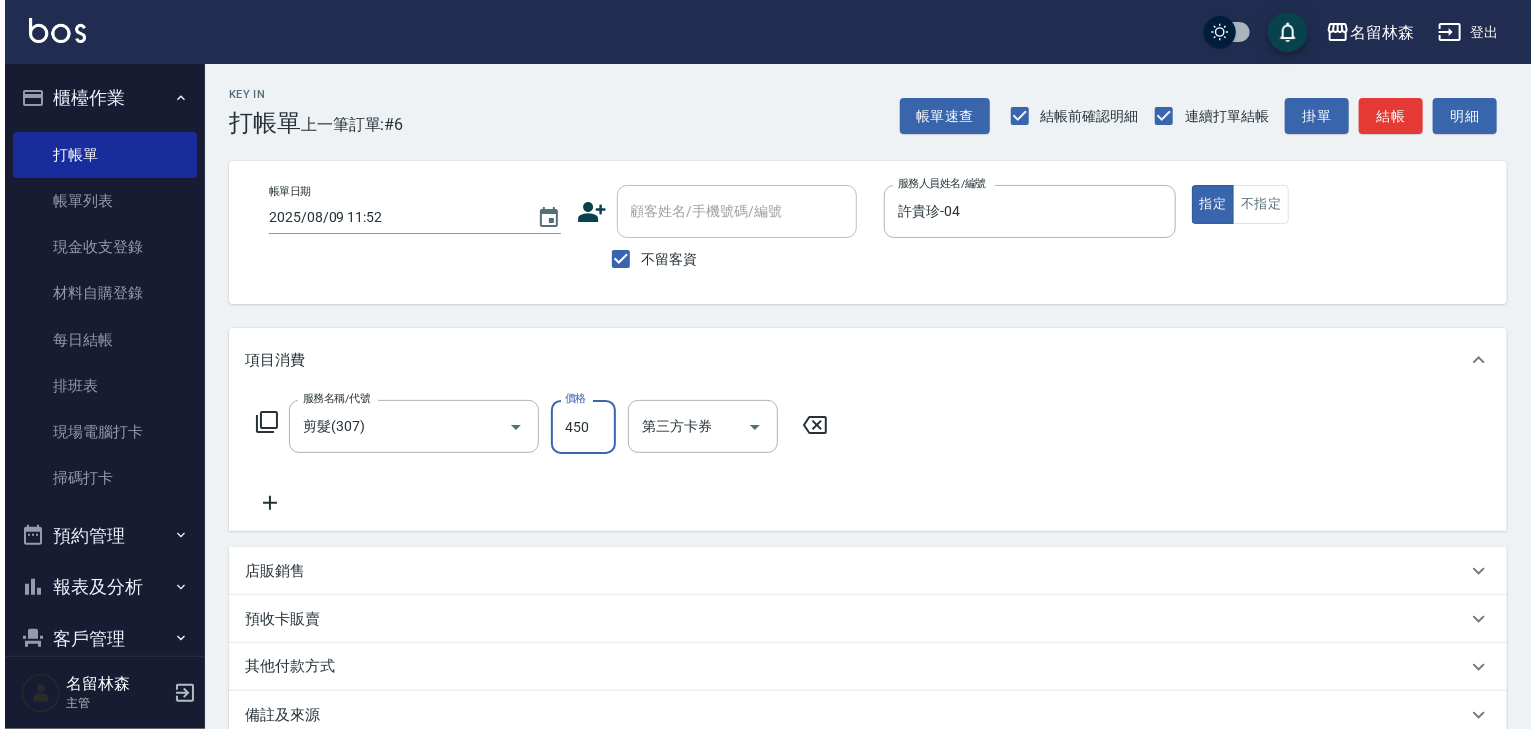 scroll, scrollTop: 234, scrollLeft: 0, axis: vertical 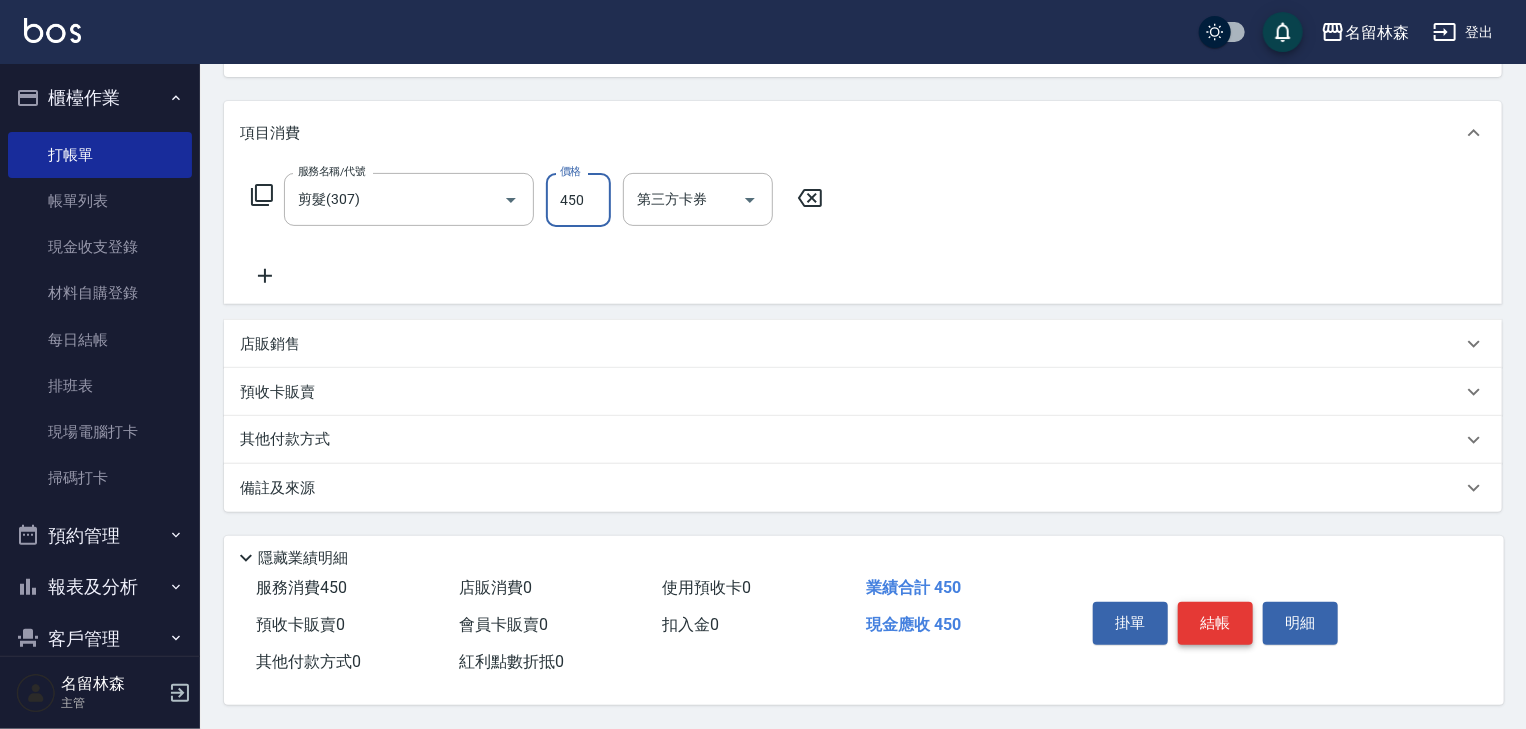 type on "450" 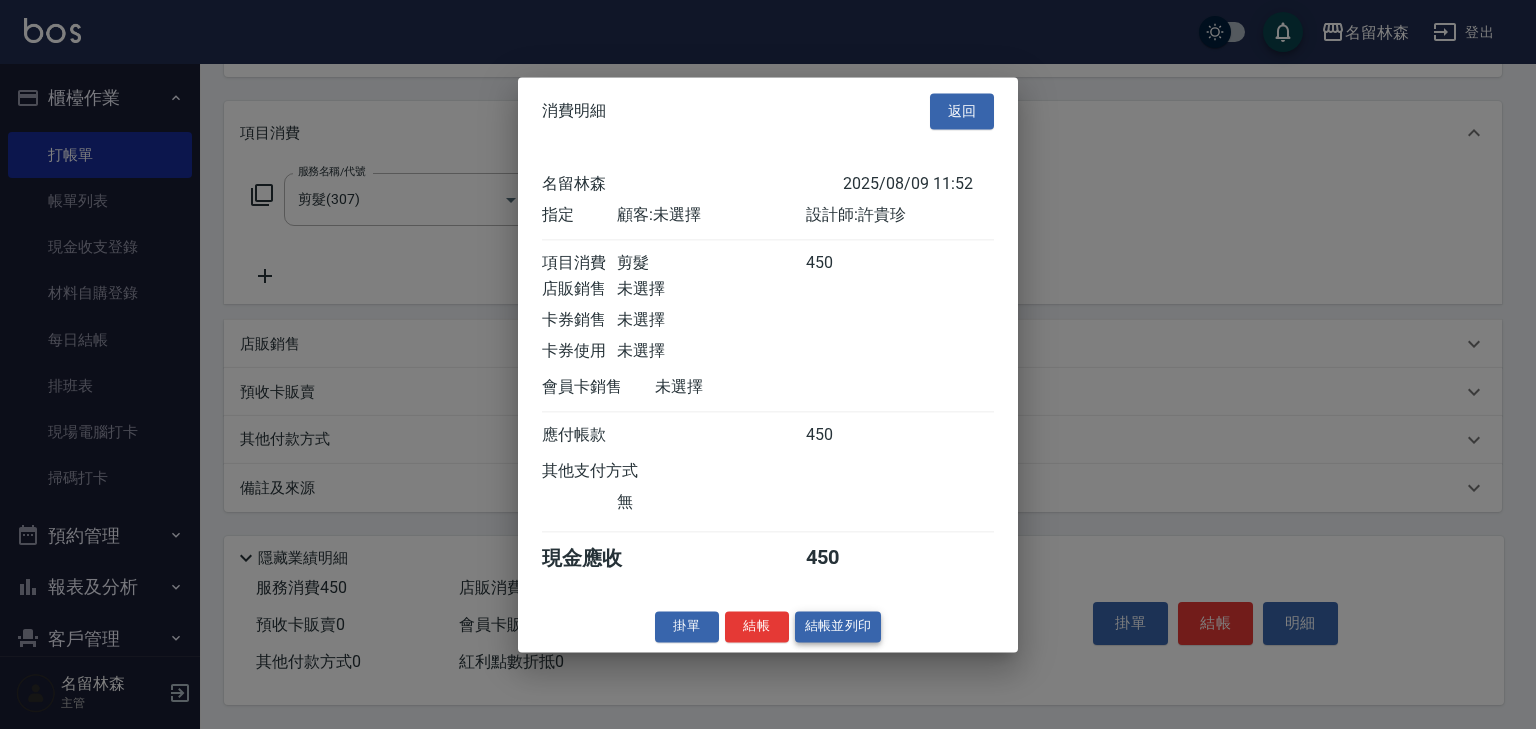 click on "結帳並列印" at bounding box center (838, 626) 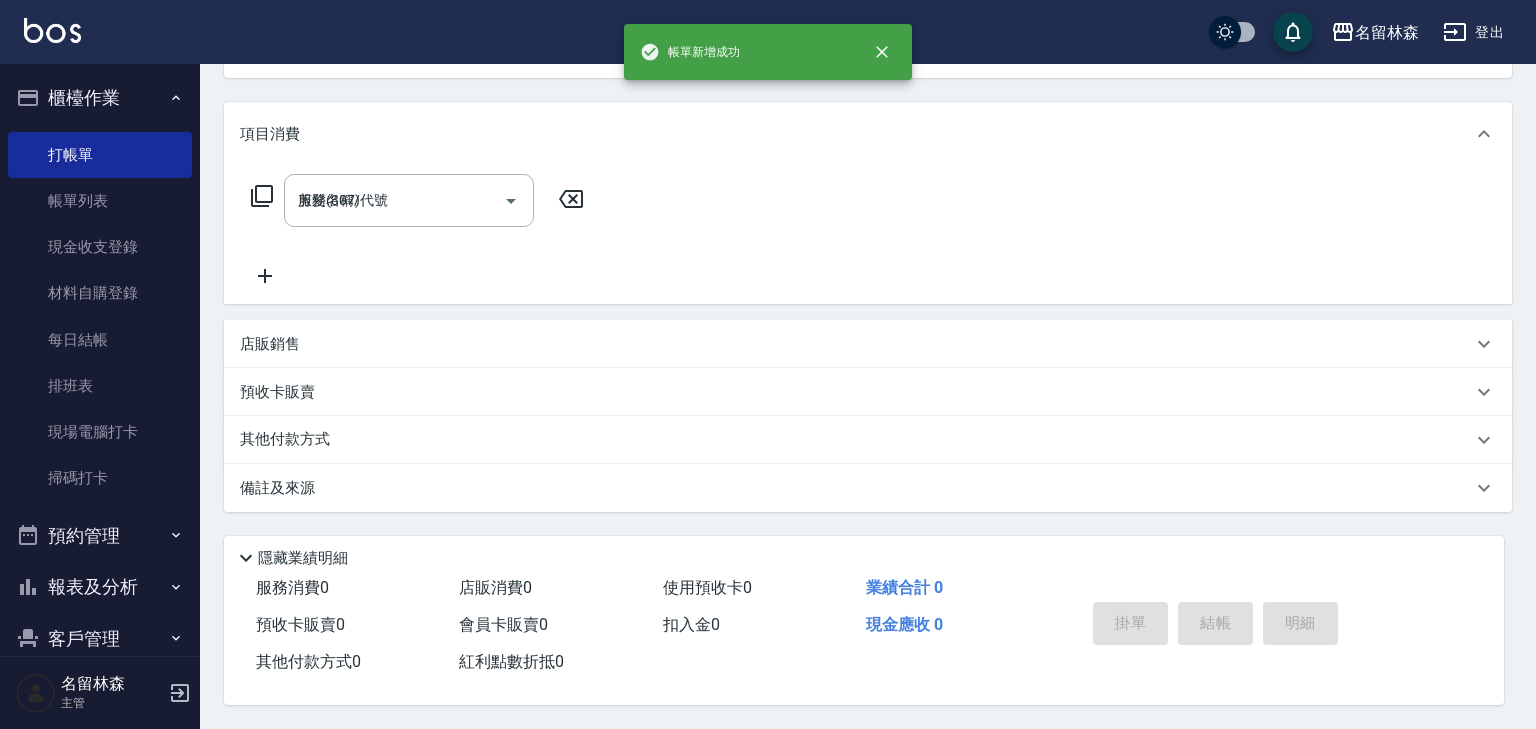 type on "2025/08/09 12:01" 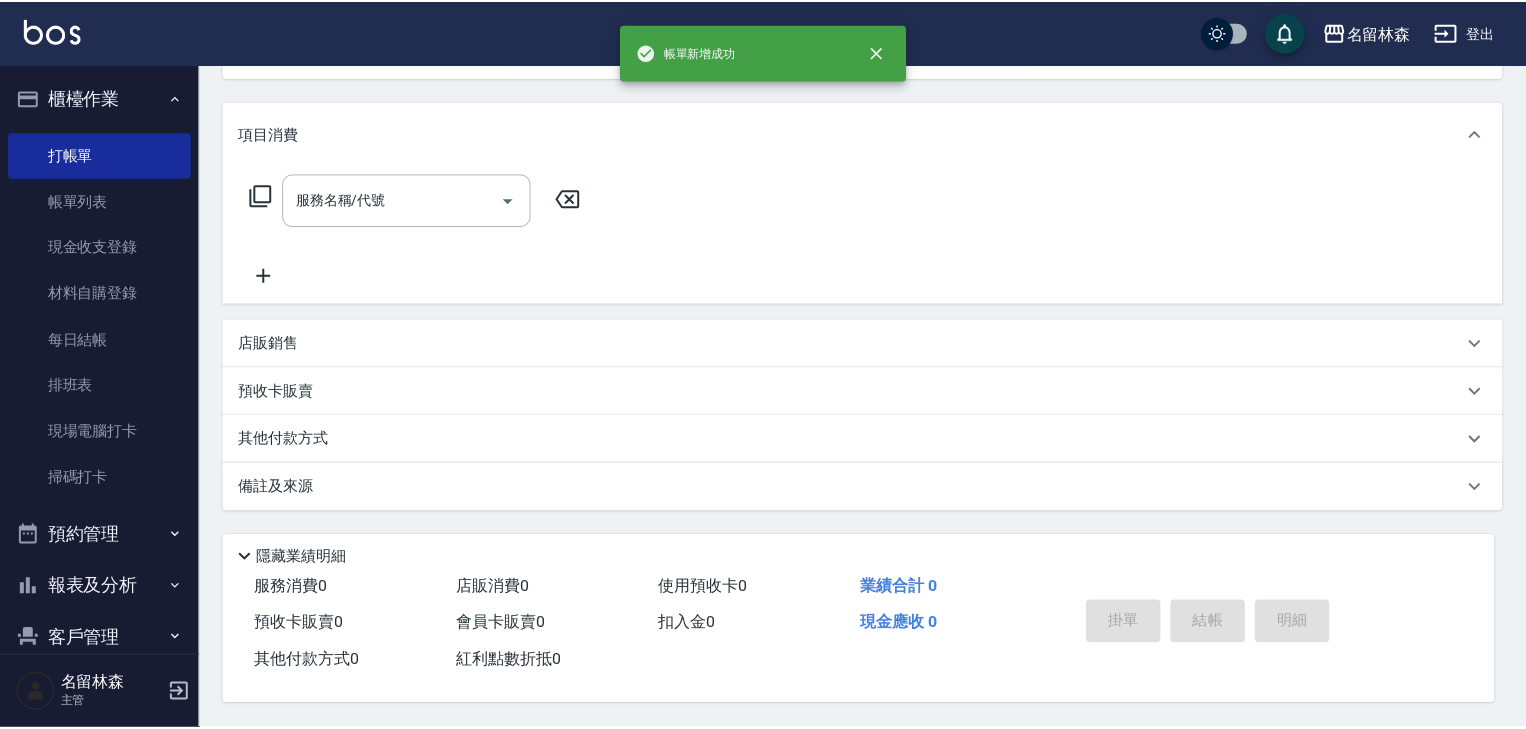 scroll, scrollTop: 0, scrollLeft: 0, axis: both 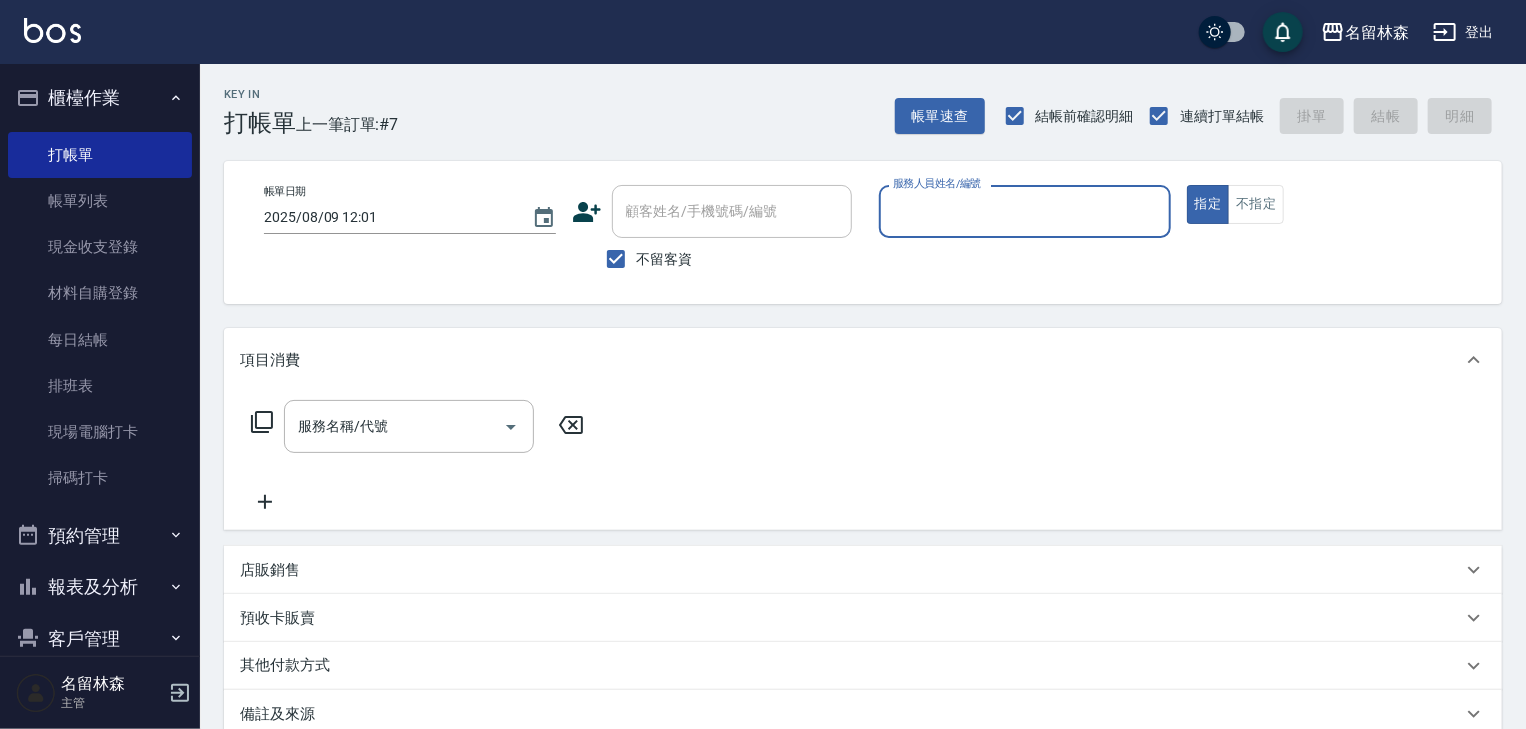 drag, startPoint x: 1033, startPoint y: 562, endPoint x: 1265, endPoint y: 730, distance: 286.44022 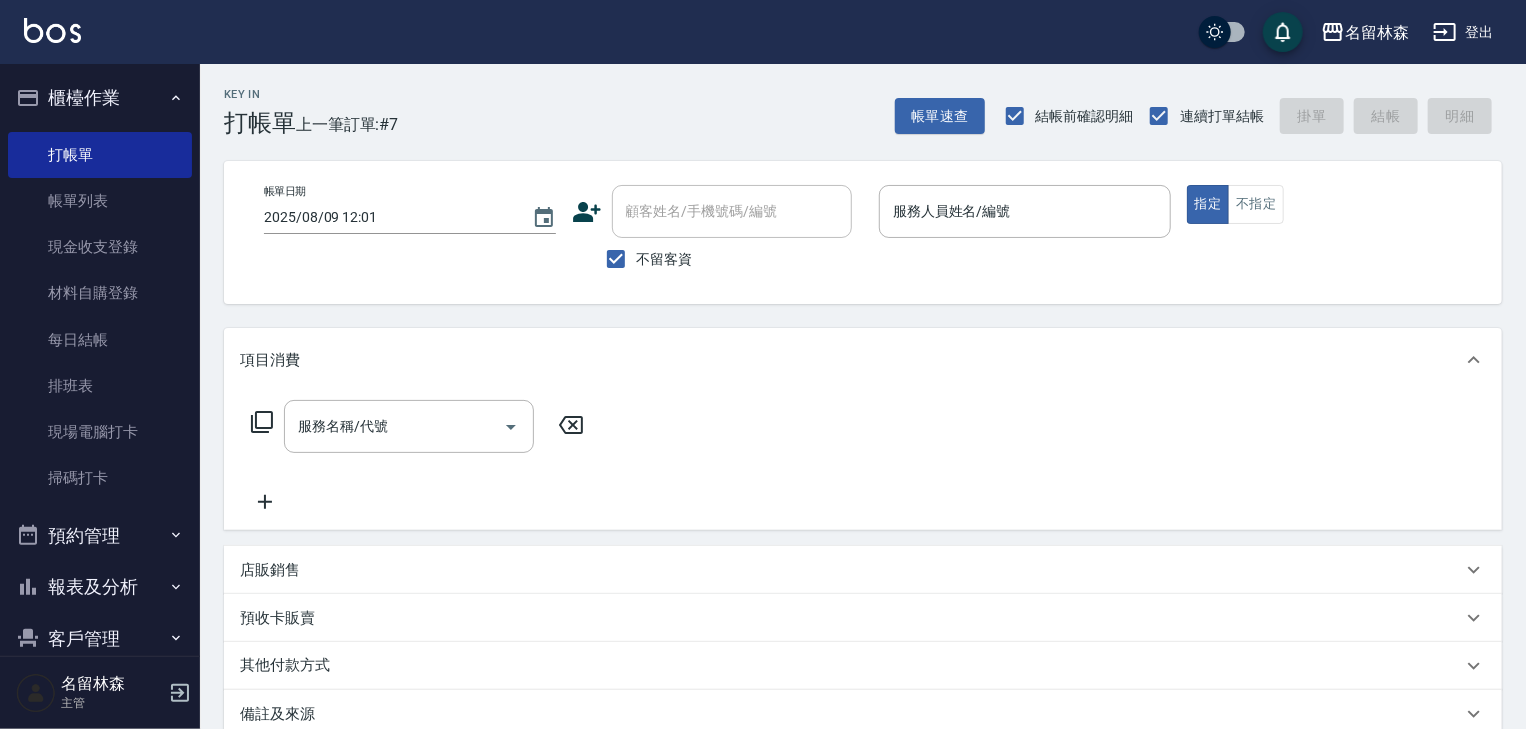 drag, startPoint x: 1265, startPoint y: 730, endPoint x: 1277, endPoint y: 766, distance: 37.94733 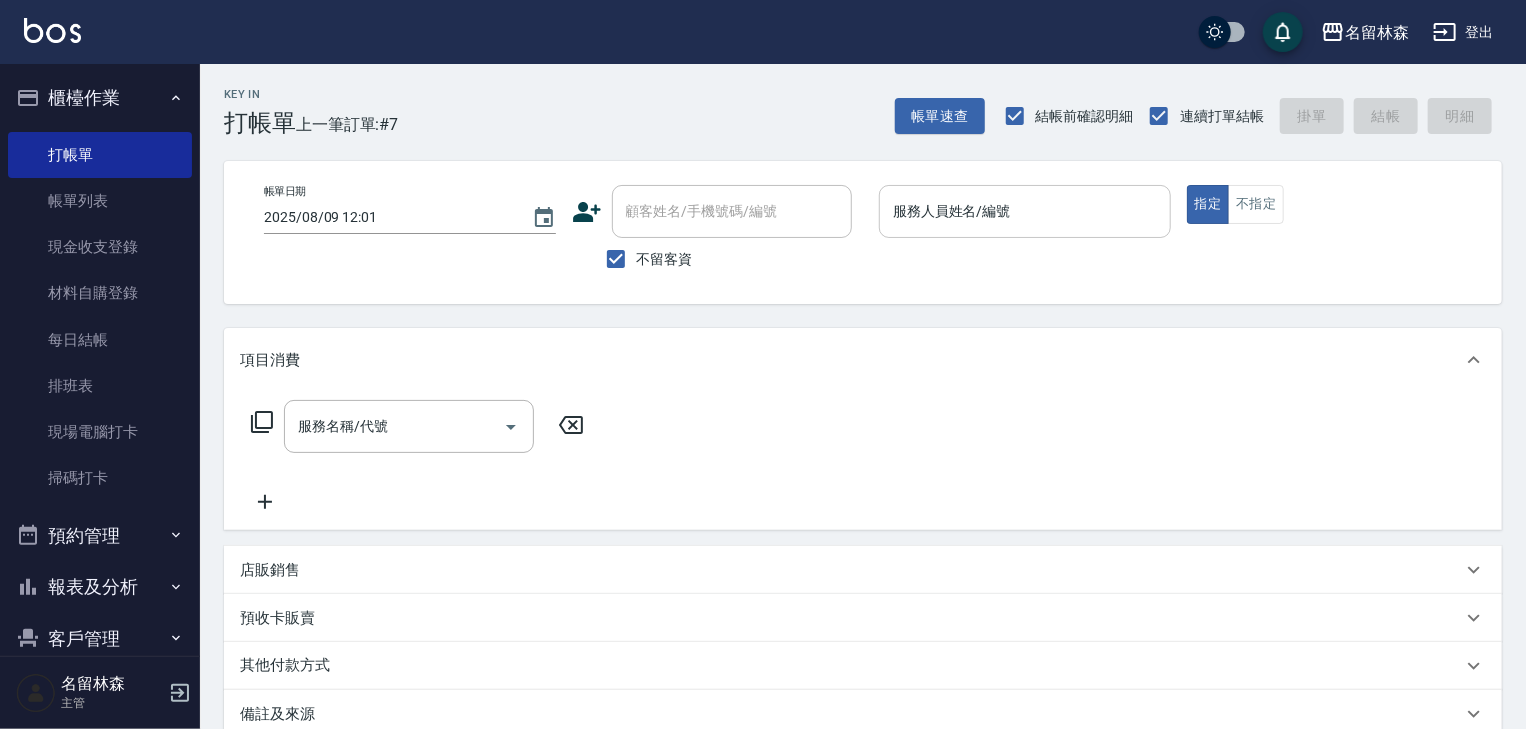 click on "服務人員姓名/編號" at bounding box center [1025, 211] 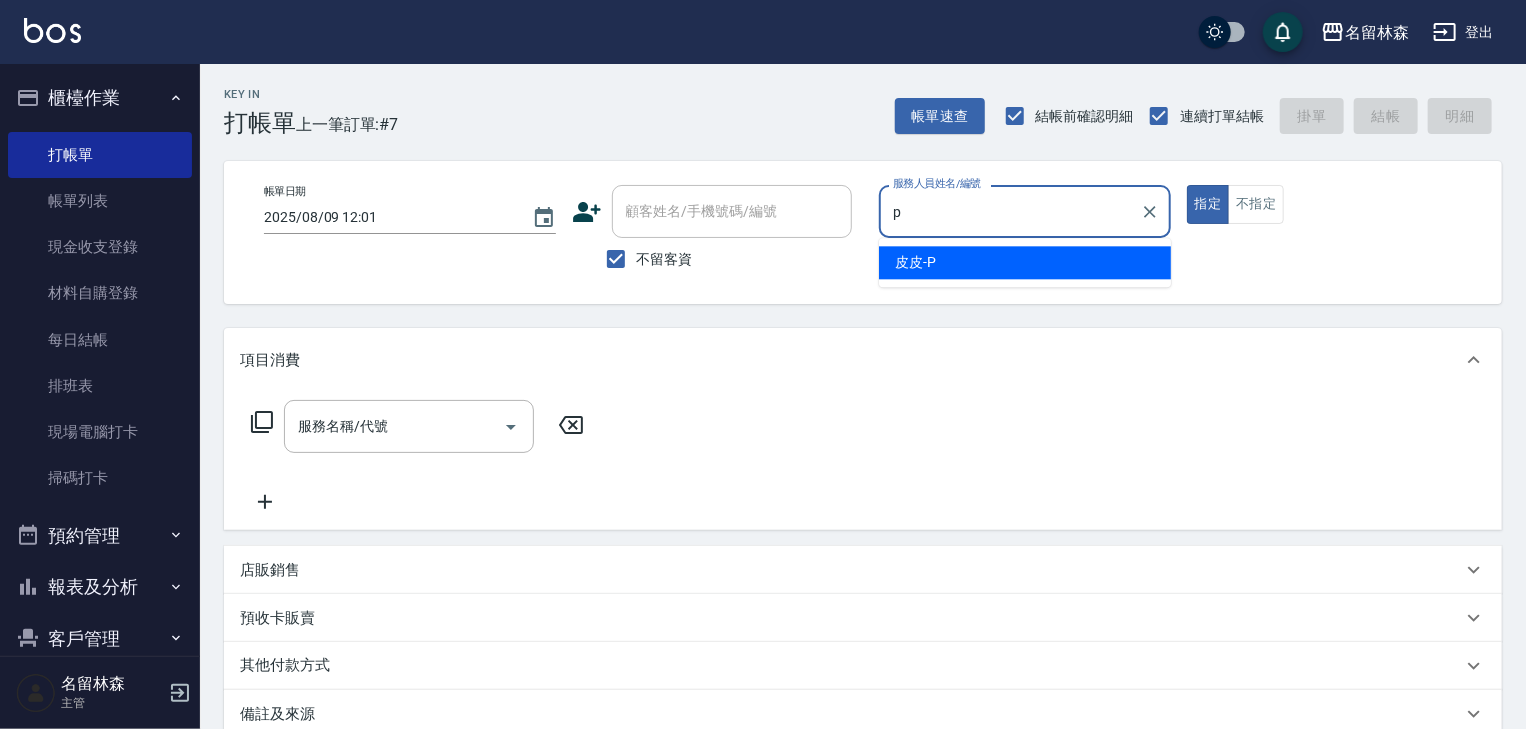 click on "皮皮 -P" at bounding box center [1025, 262] 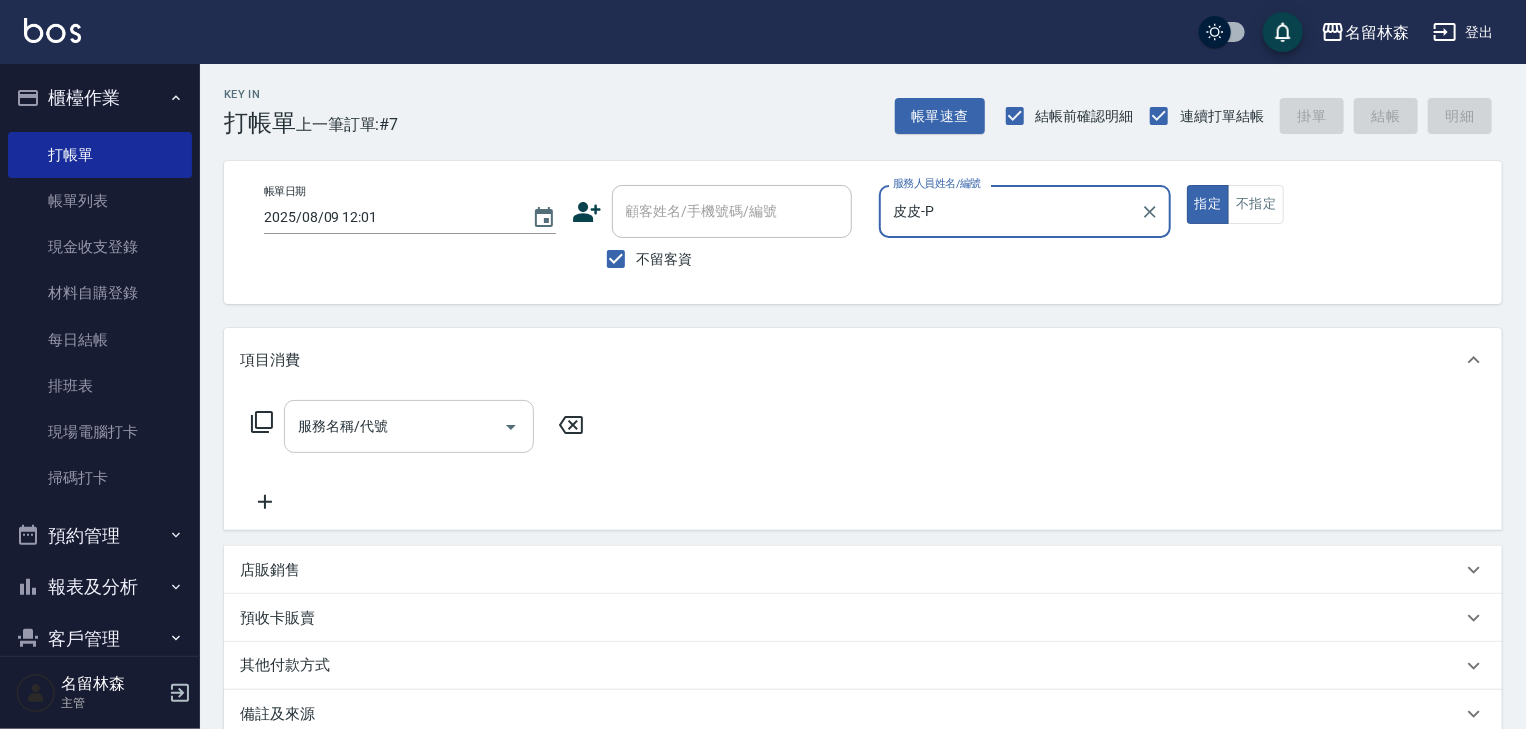 type on "皮皮-P" 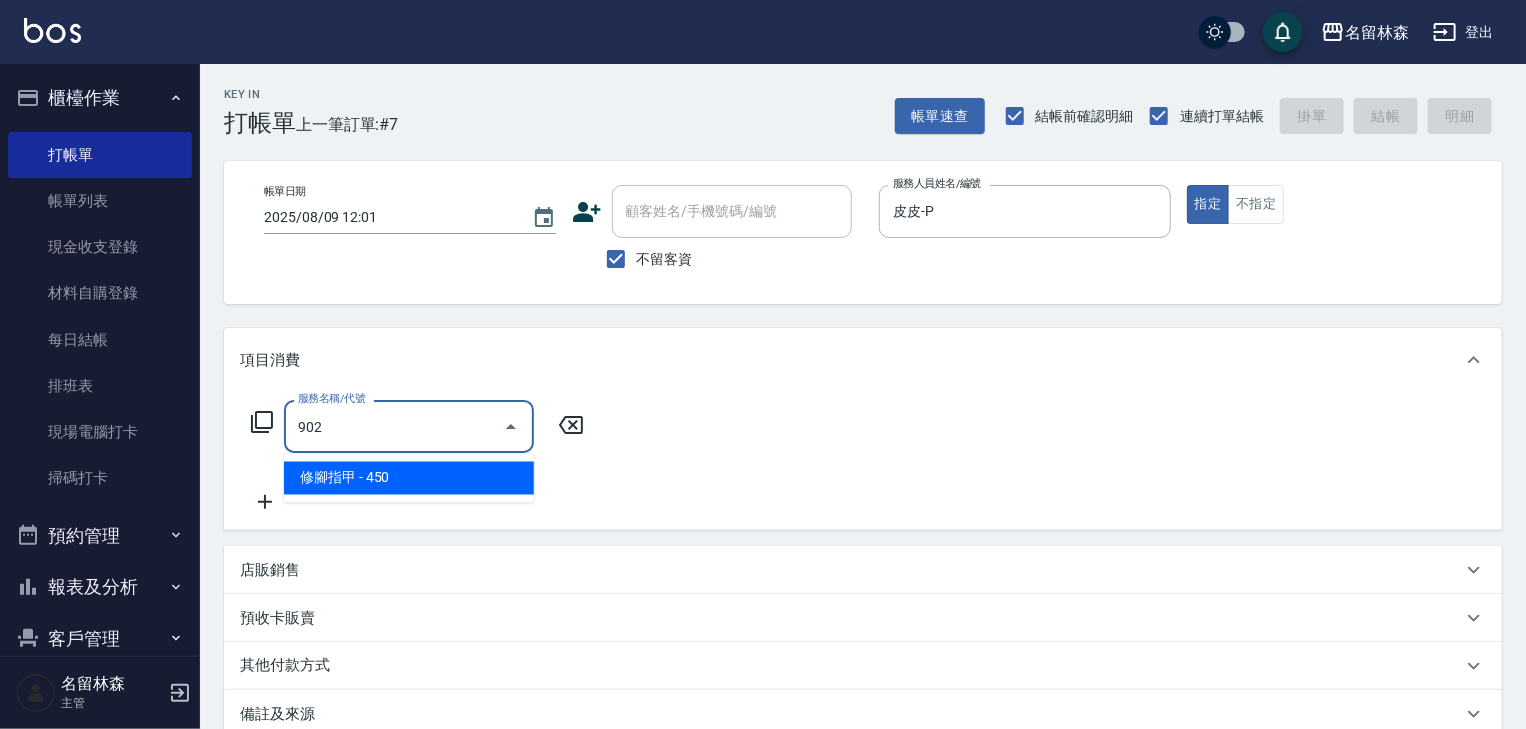 click on "修腳指甲 - 450" at bounding box center (409, 478) 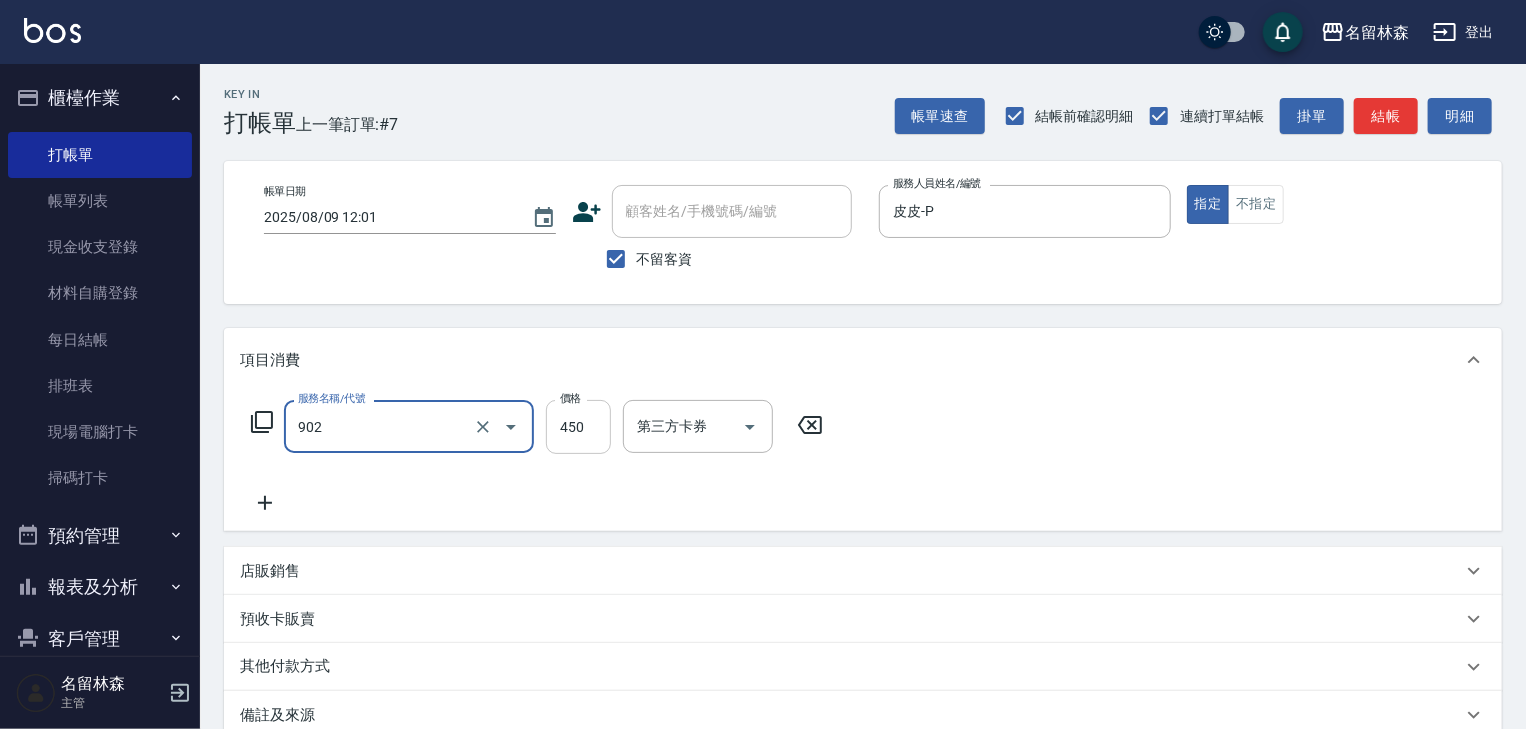 type on "修腳指甲(902)" 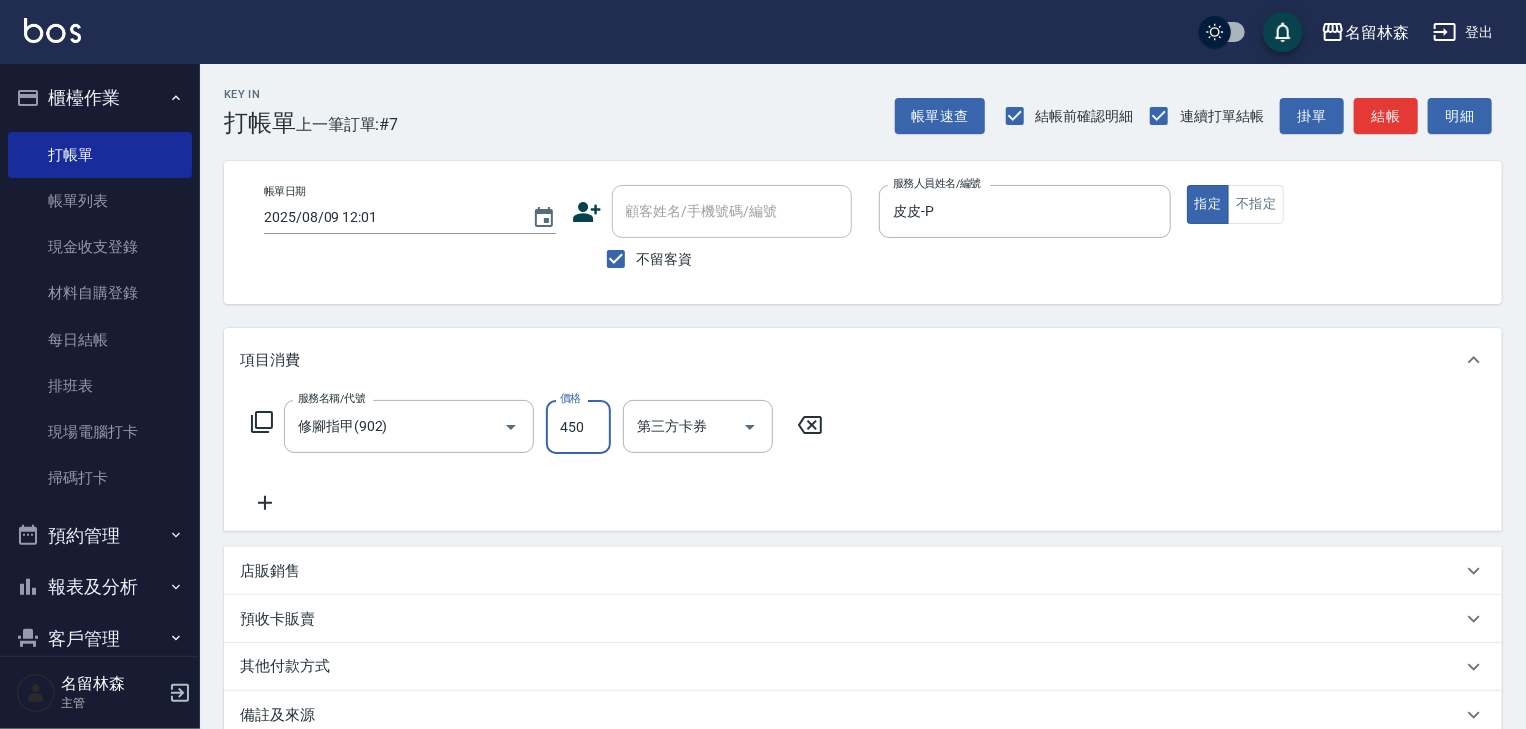 click on "450" at bounding box center [578, 427] 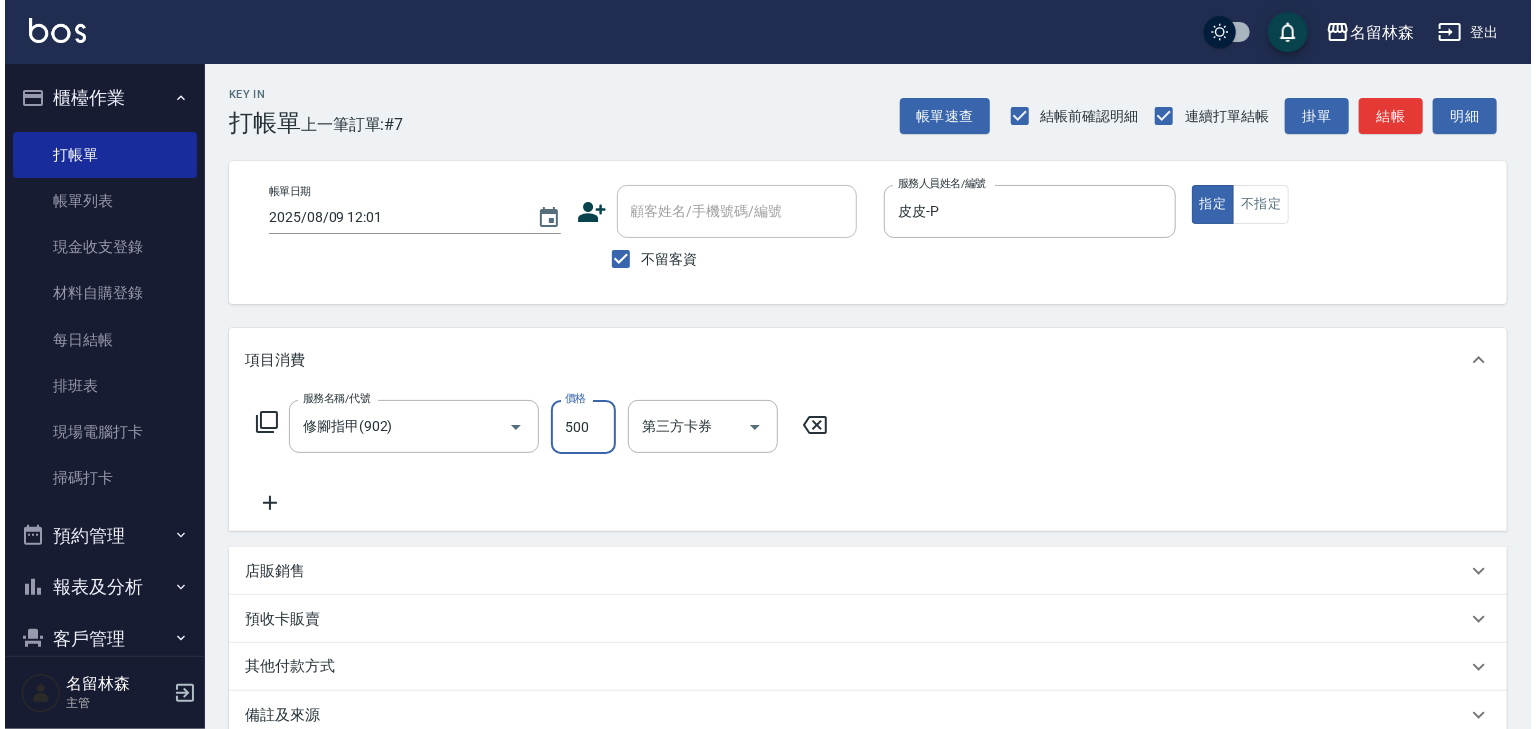 scroll, scrollTop: 234, scrollLeft: 0, axis: vertical 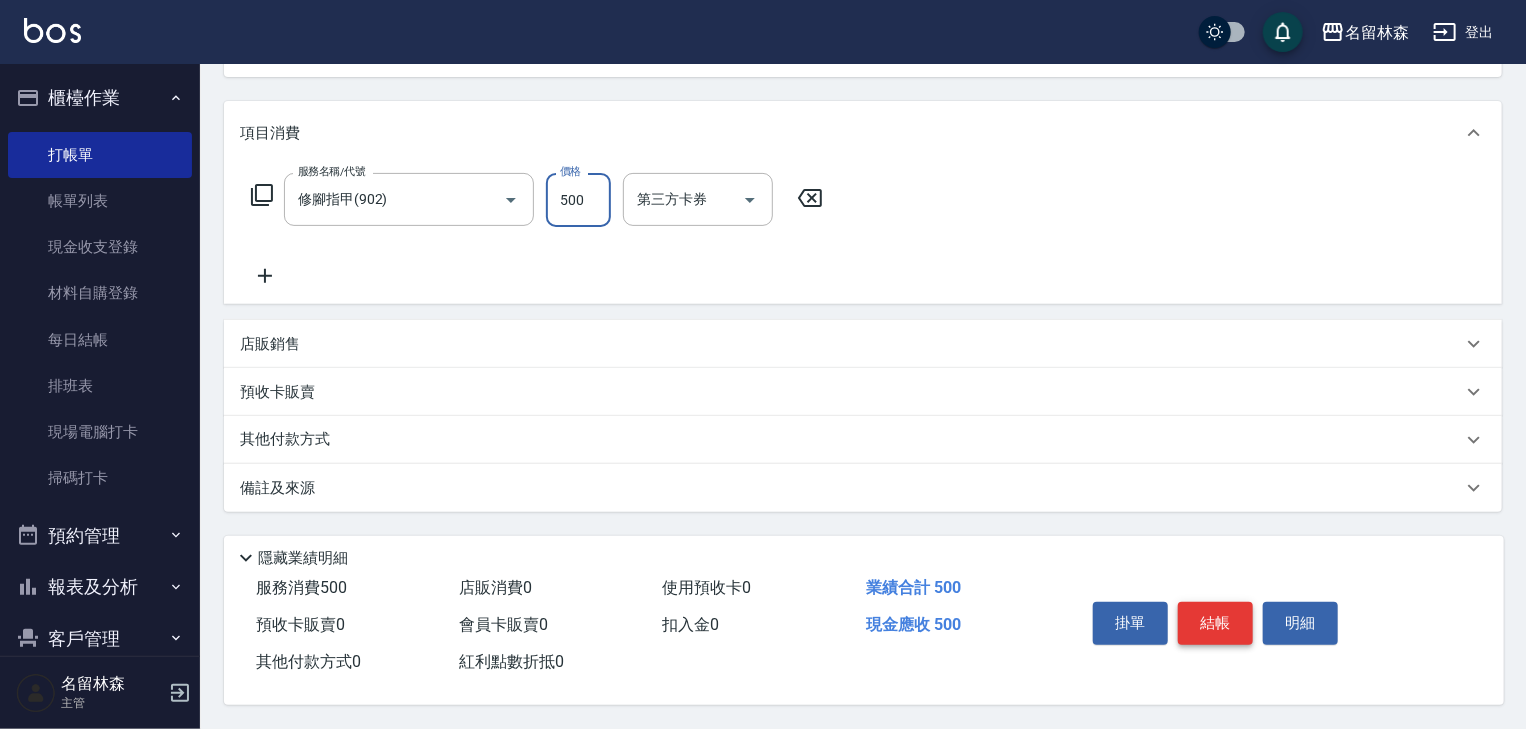 type on "500" 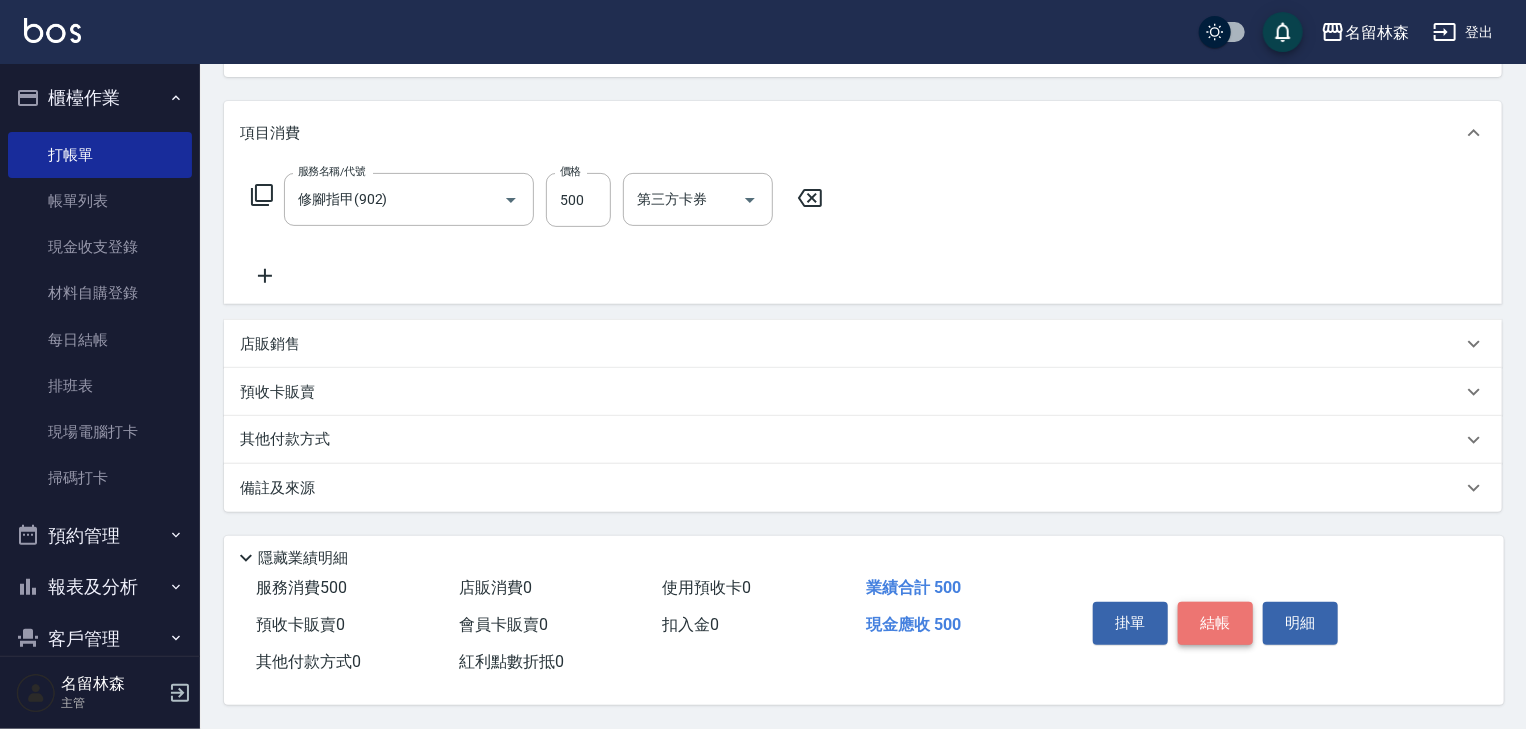 click on "結帳" at bounding box center [1215, 623] 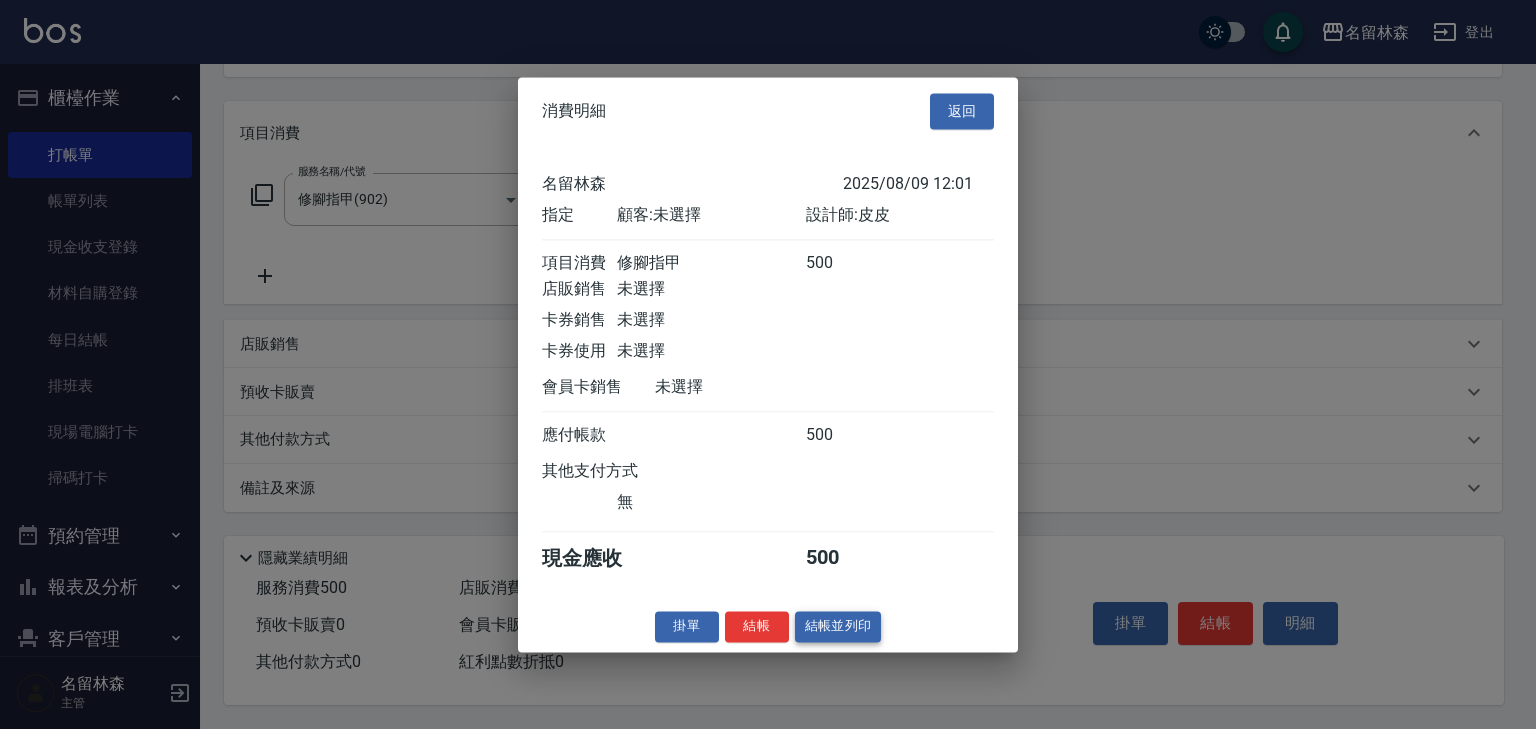 click on "結帳並列印" at bounding box center (838, 626) 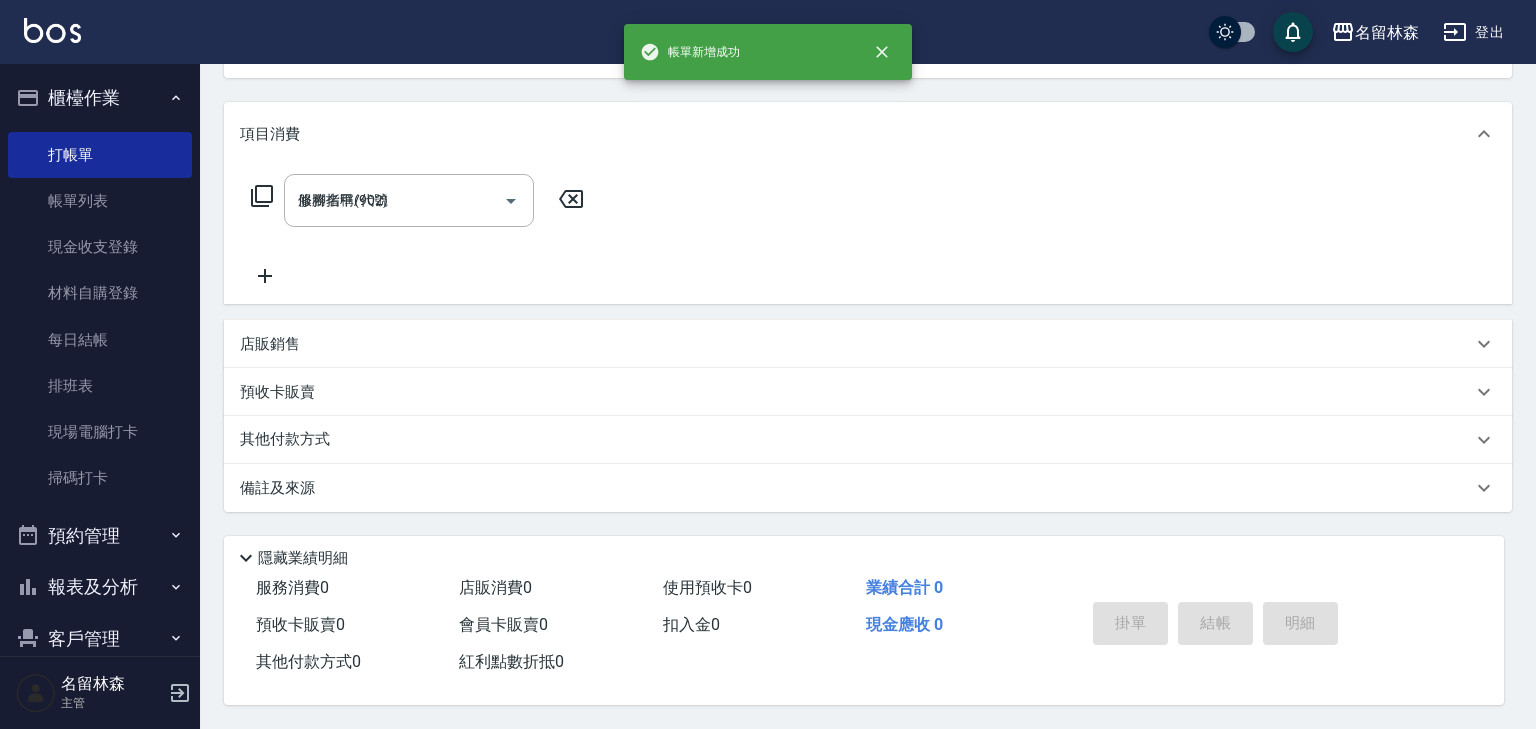 type 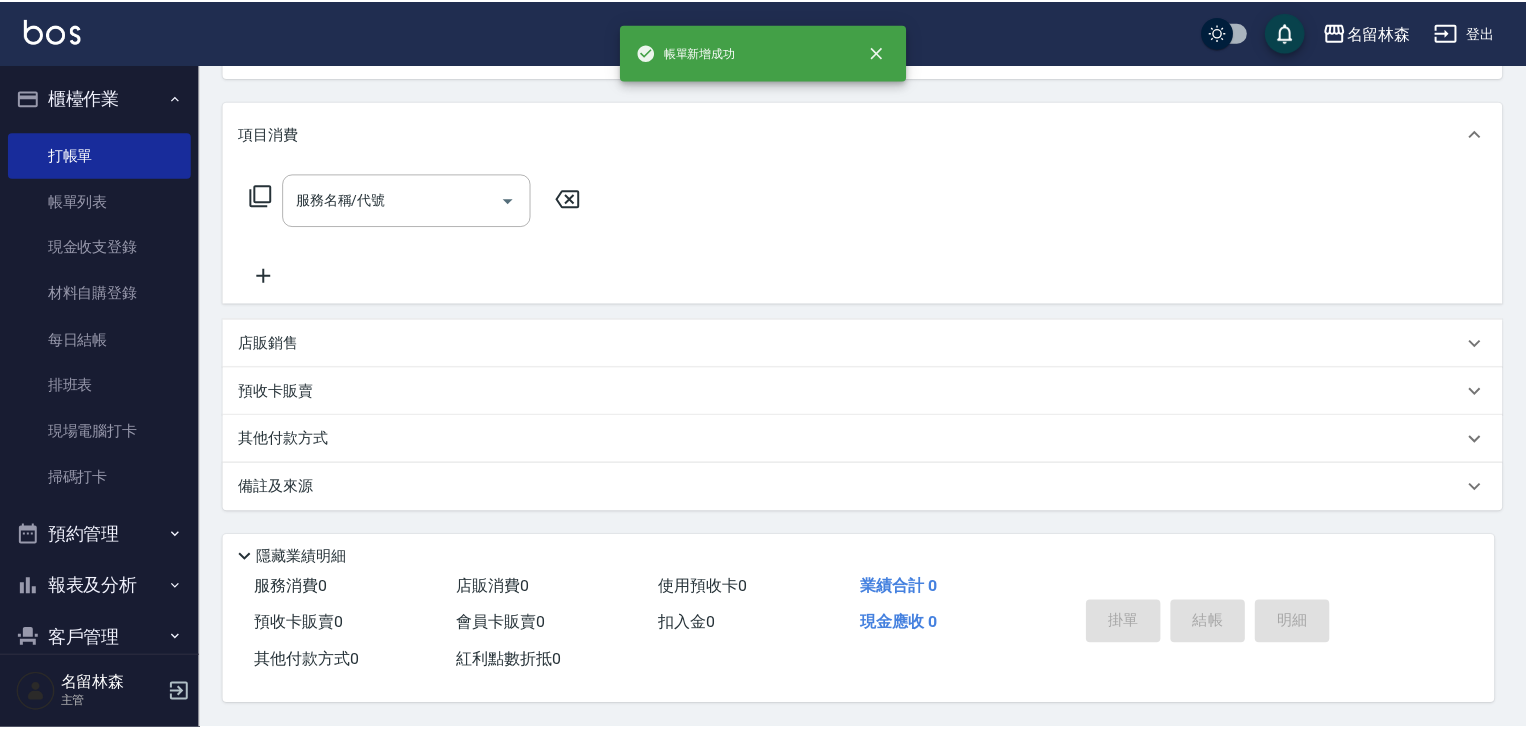 scroll, scrollTop: 0, scrollLeft: 0, axis: both 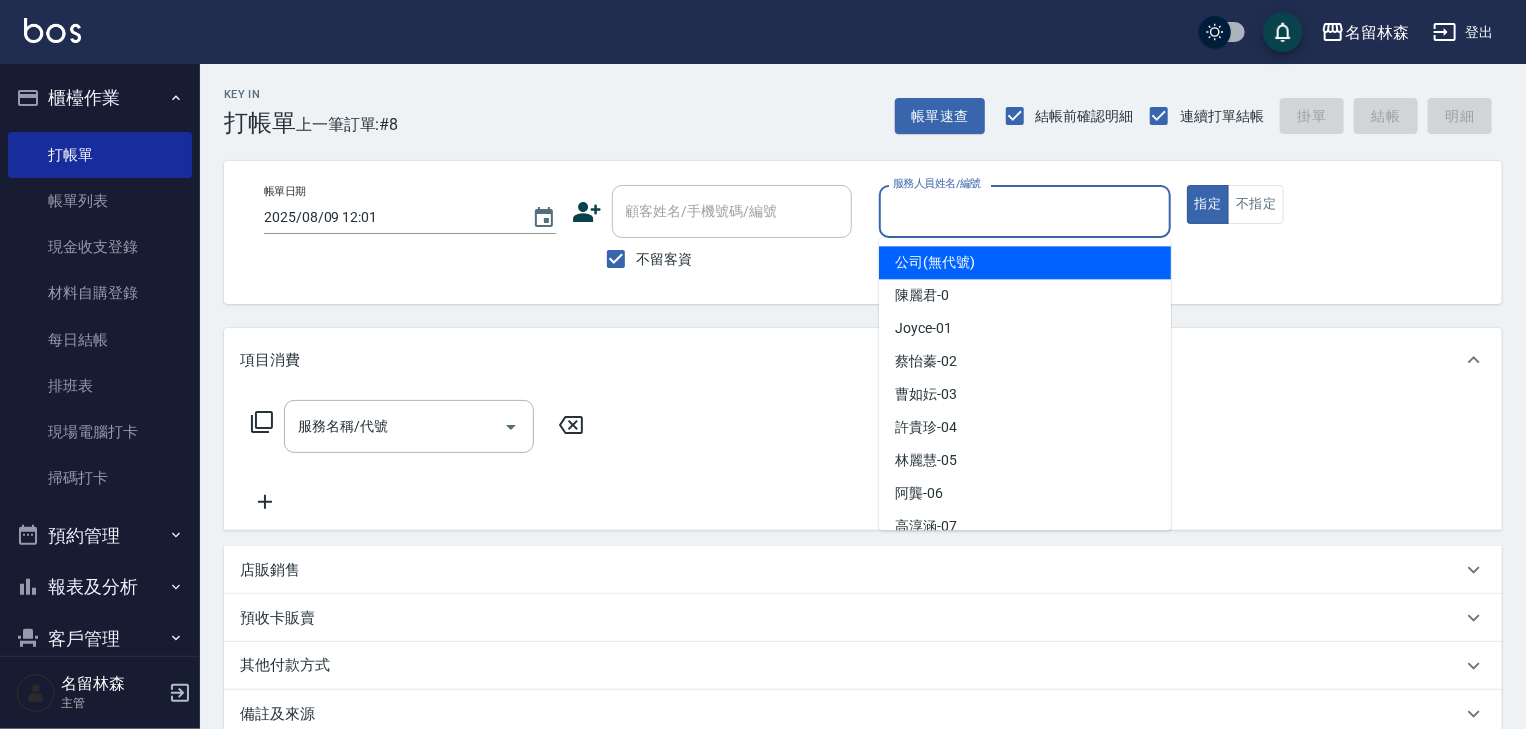 click on "服務人員姓名/編號" at bounding box center [1025, 211] 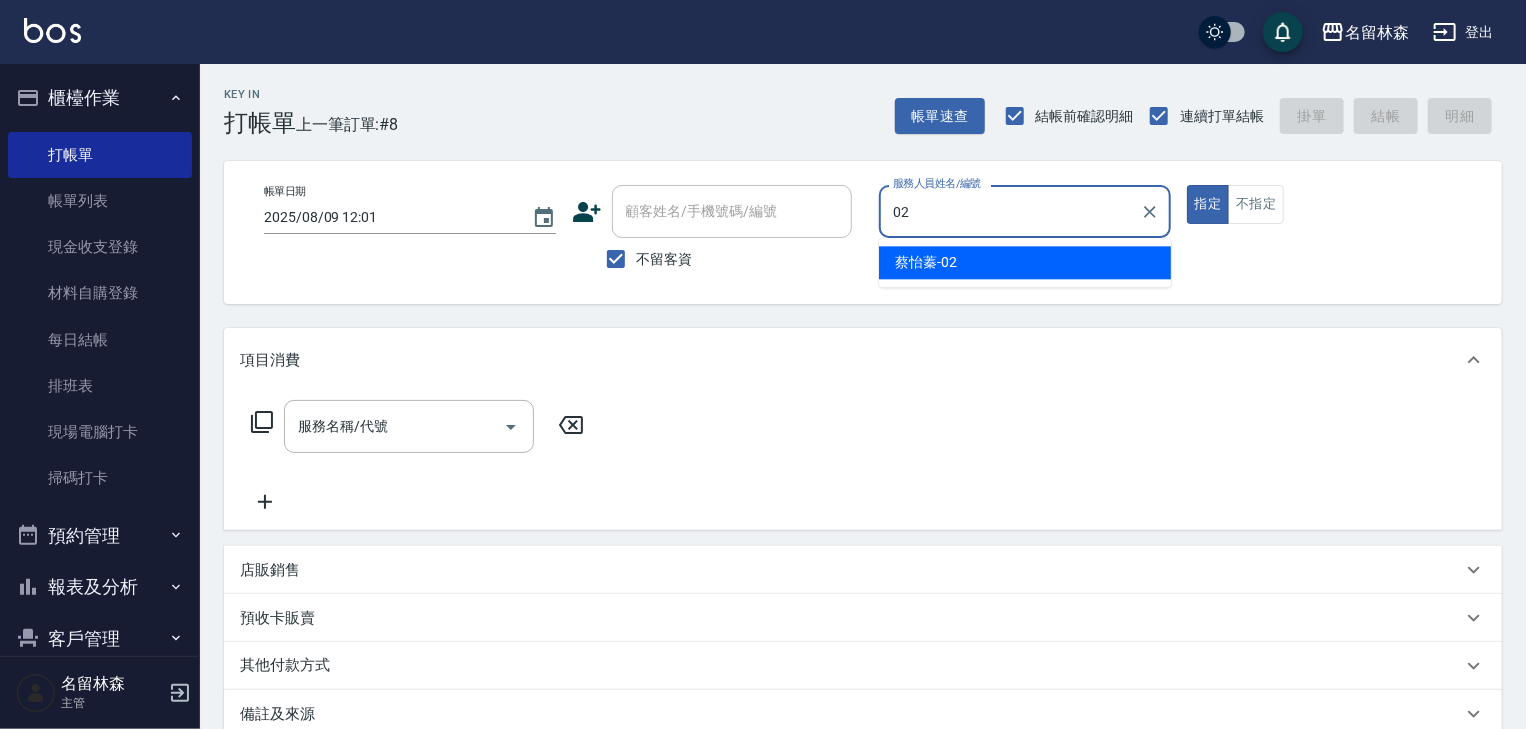 click on "蔡怡蓁 -02" at bounding box center (1025, 262) 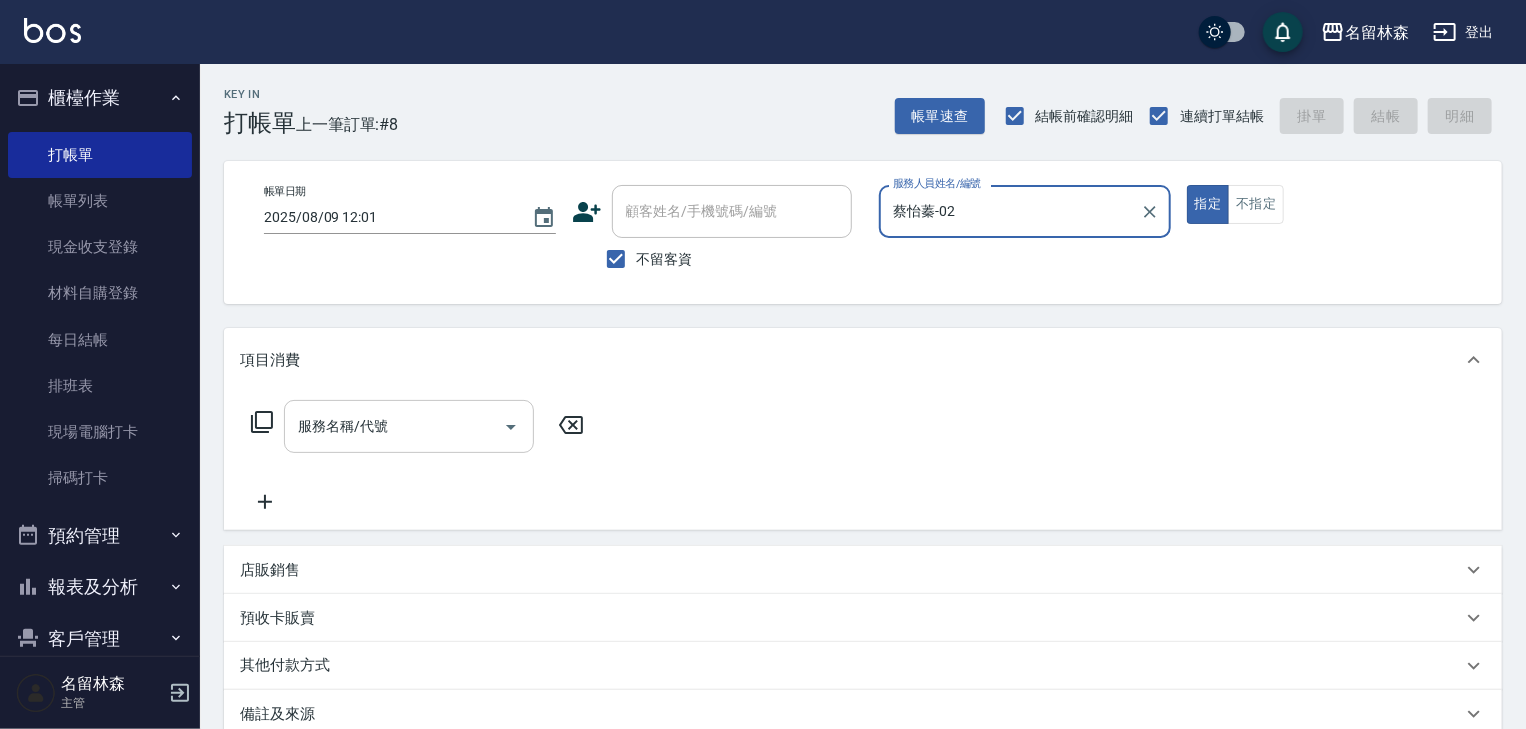 type on "蔡怡蓁-02" 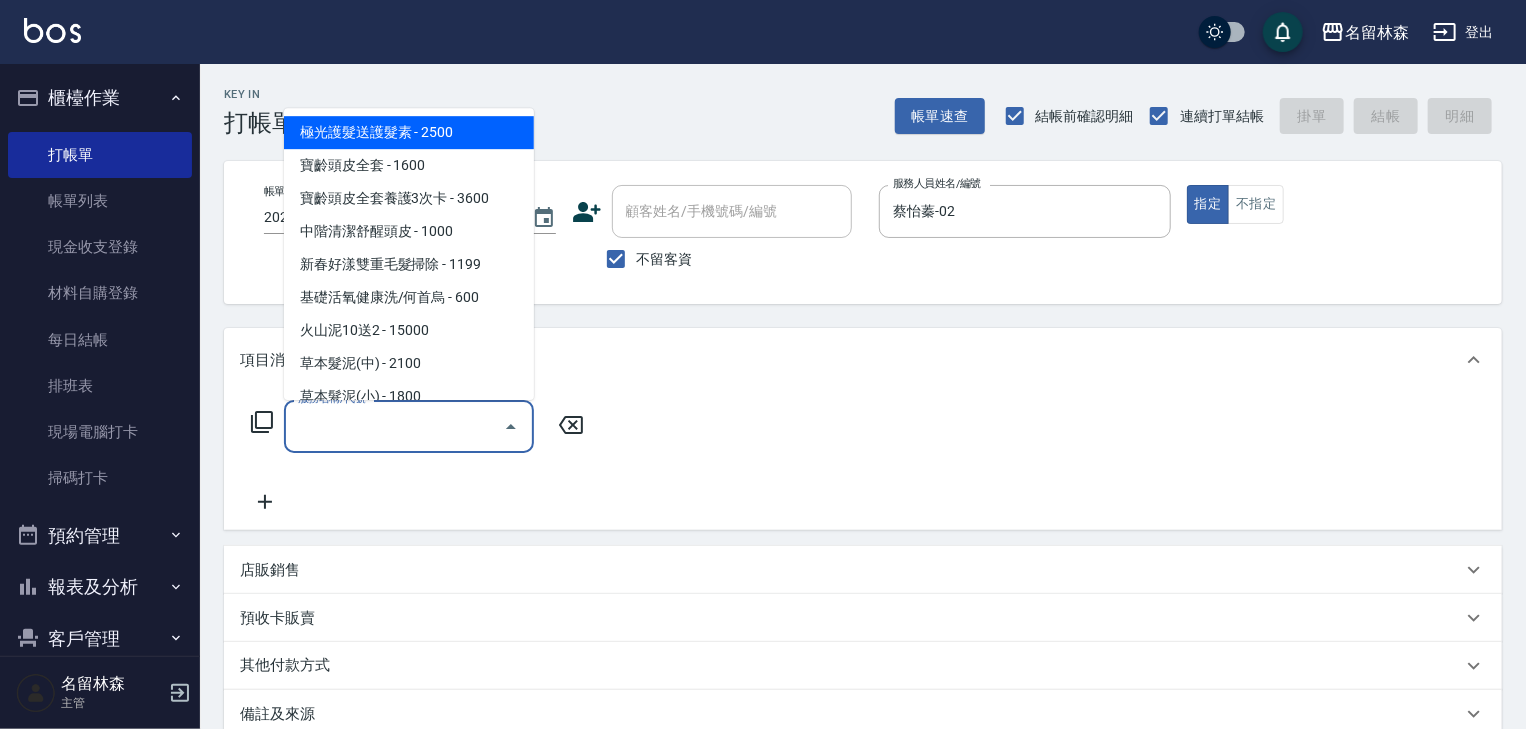 click on "服務名稱/代號" at bounding box center (394, 426) 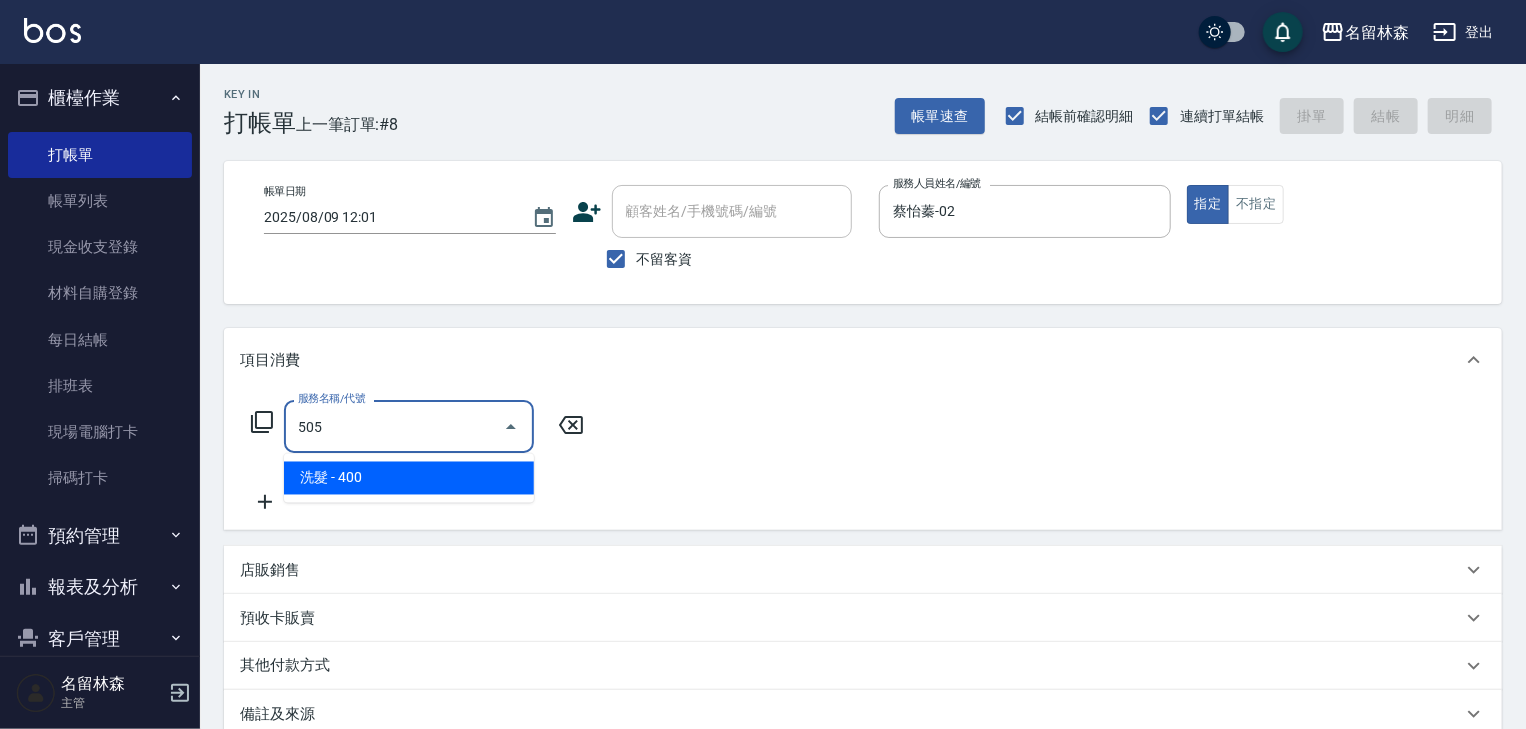 click on "洗髮 - 400" at bounding box center [409, 478] 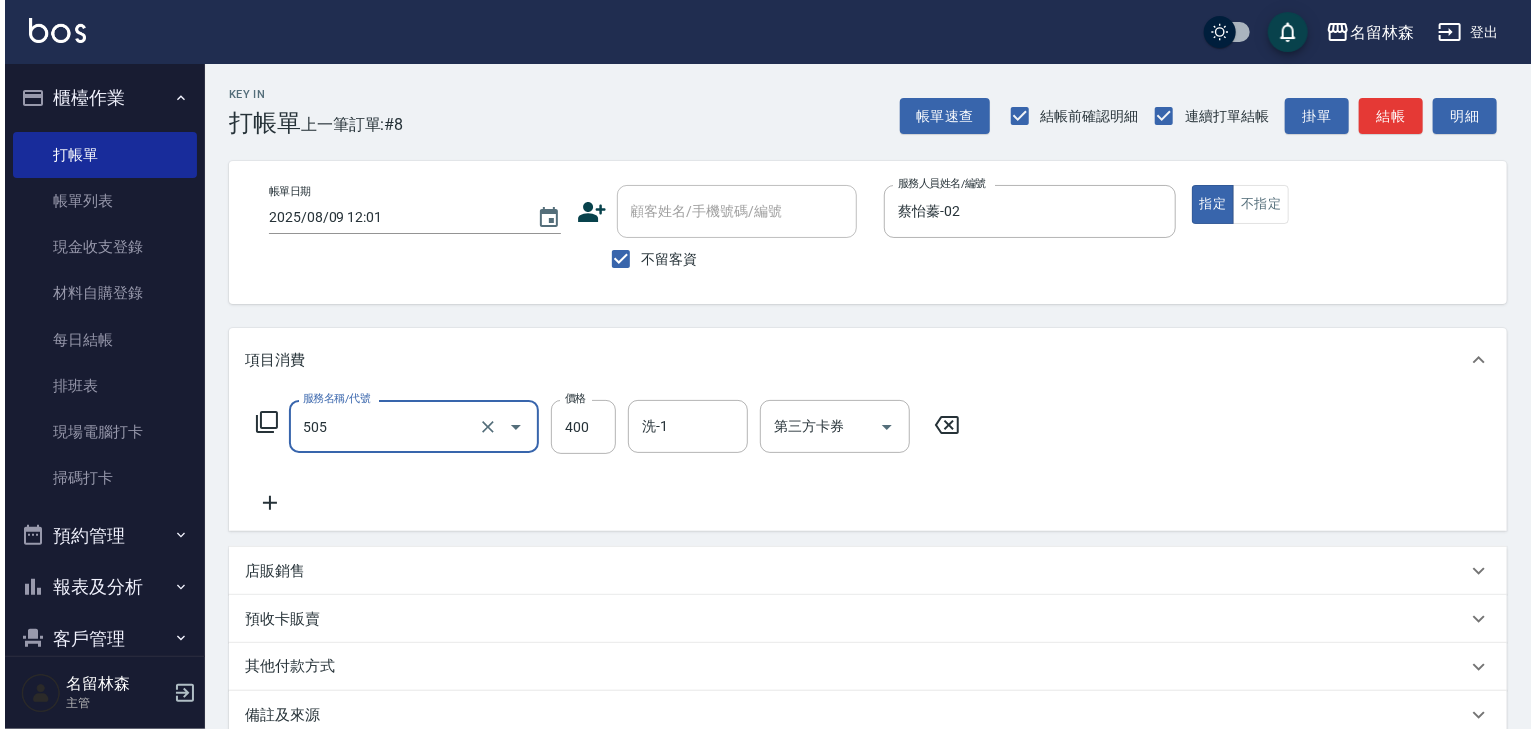 scroll, scrollTop: 234, scrollLeft: 0, axis: vertical 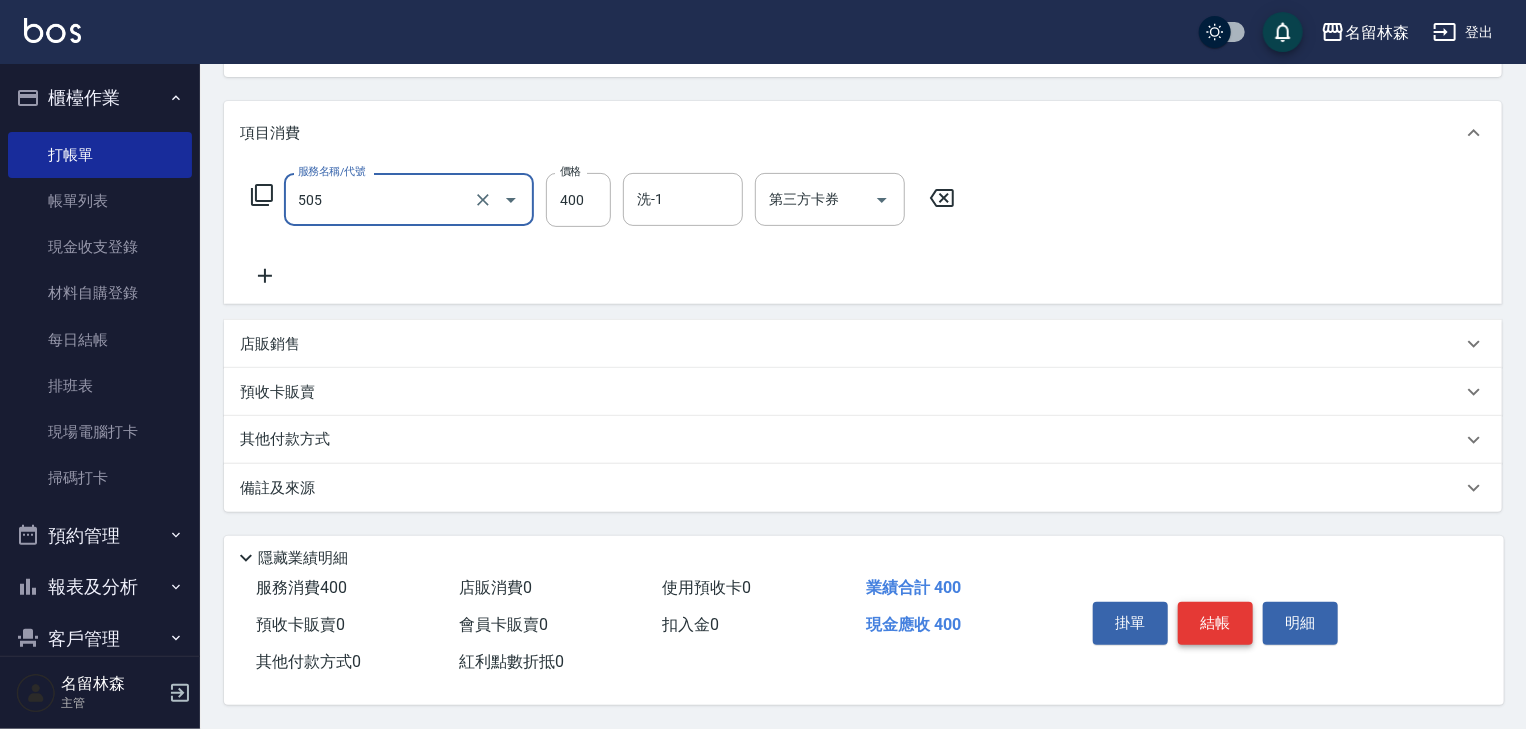type on "洗髮(505)" 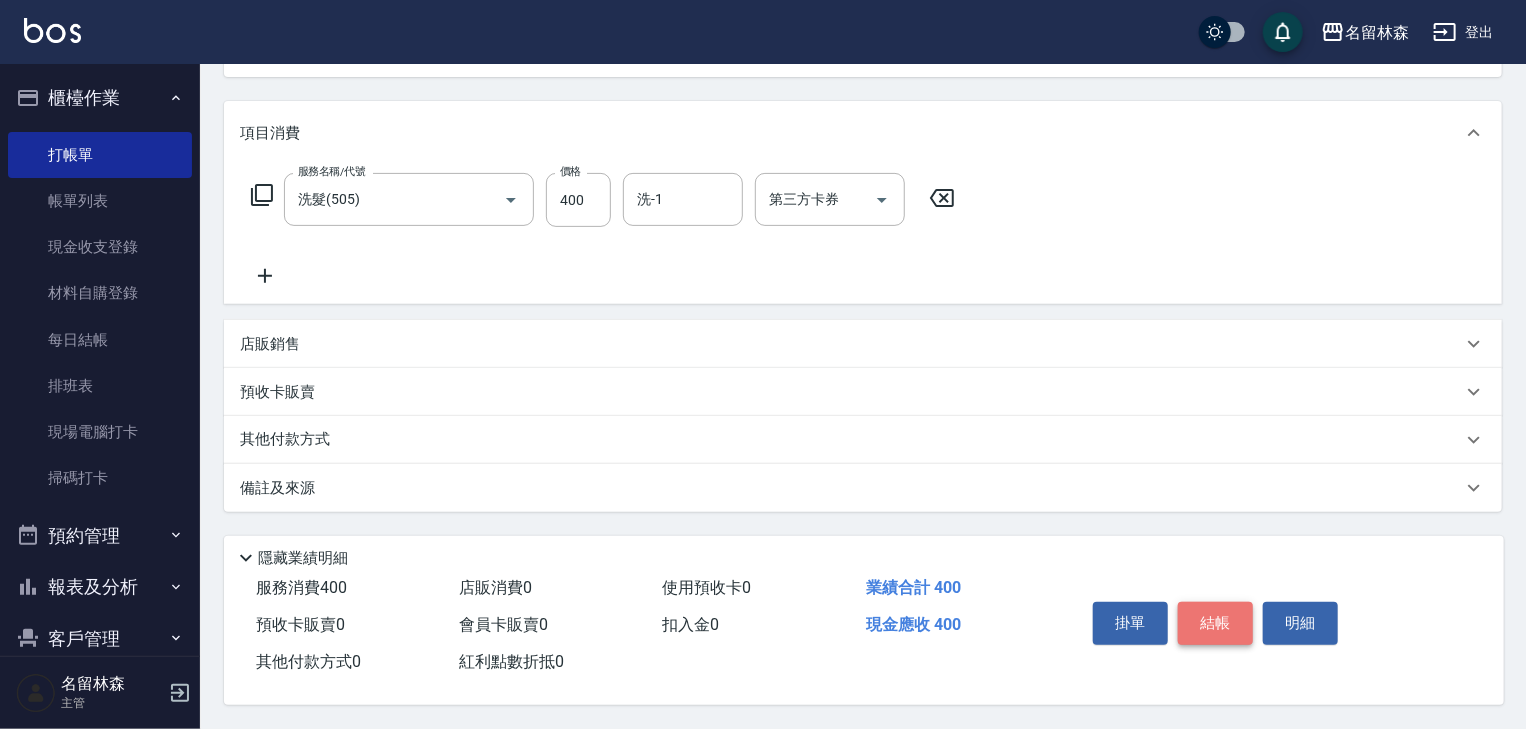 click on "結帳" at bounding box center (1215, 623) 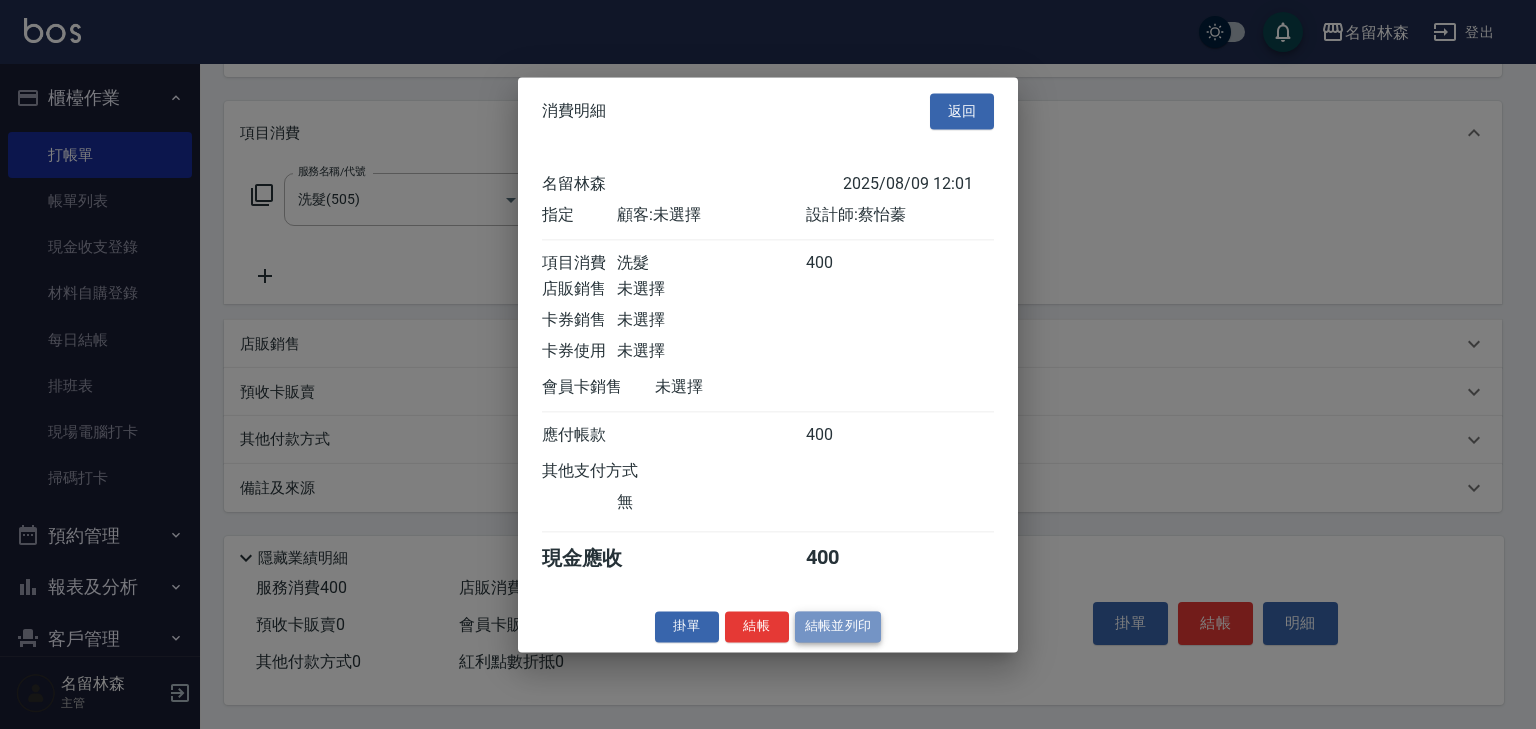 click on "結帳並列印" at bounding box center [838, 626] 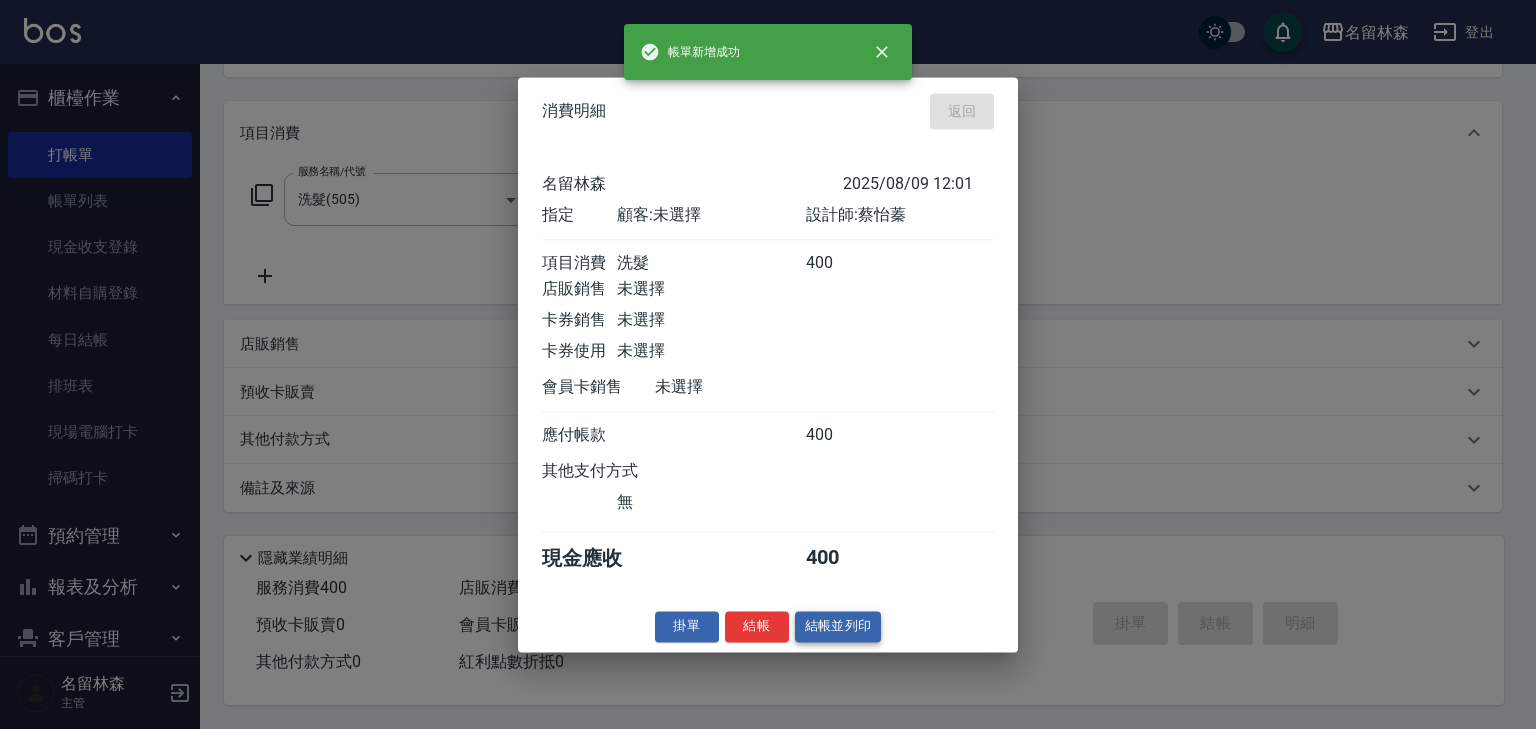 type on "2025/08/09 12:02" 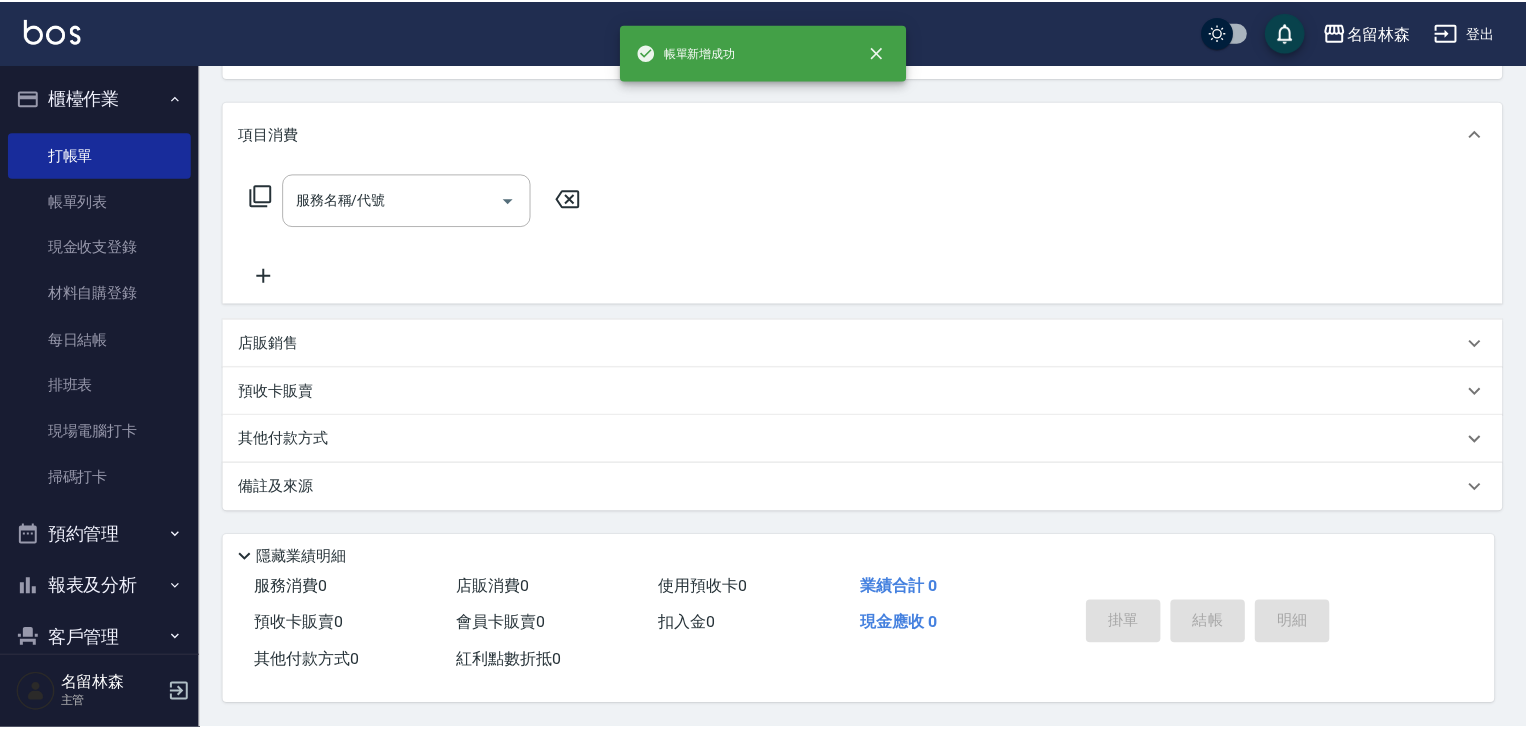 scroll, scrollTop: 0, scrollLeft: 0, axis: both 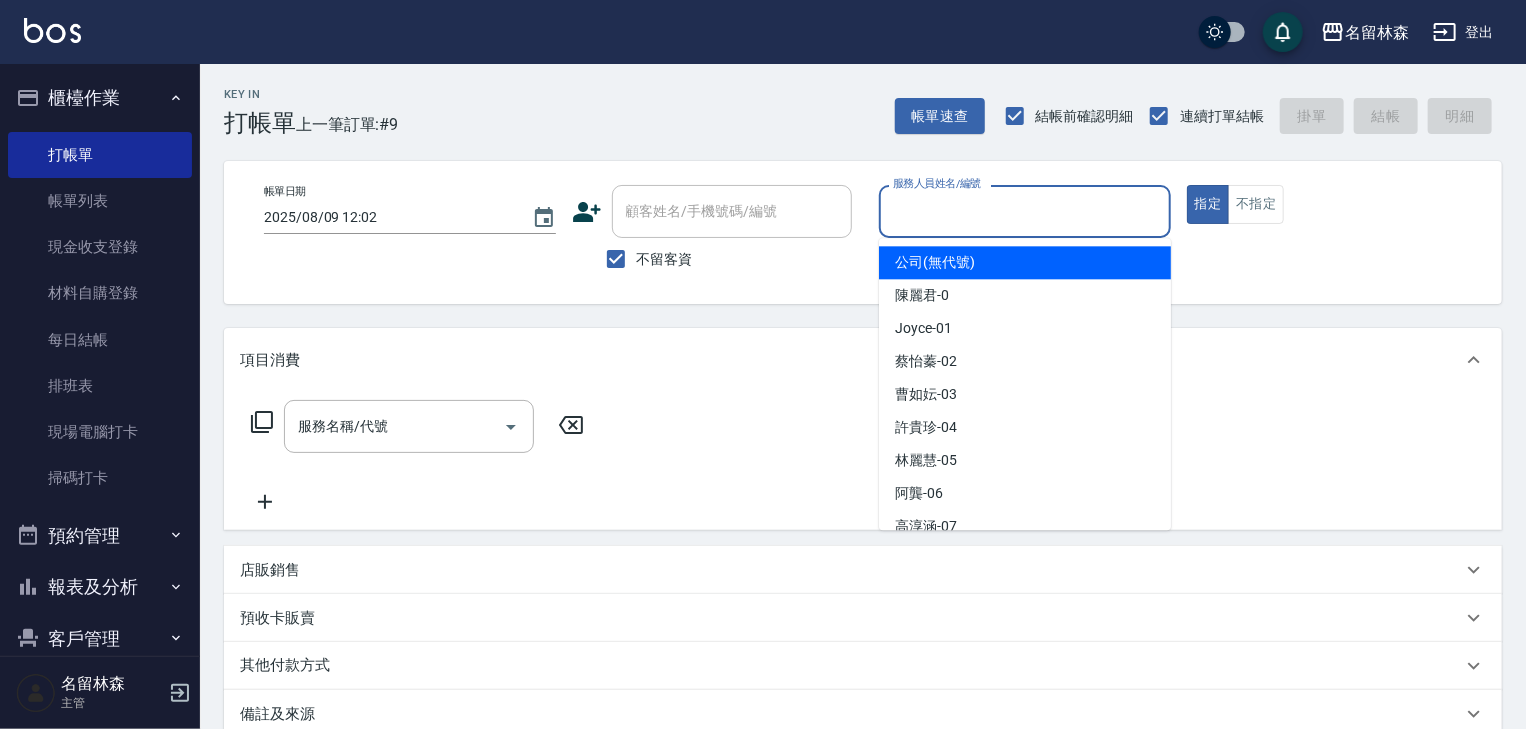 click on "服務人員姓名/編號" at bounding box center [1025, 211] 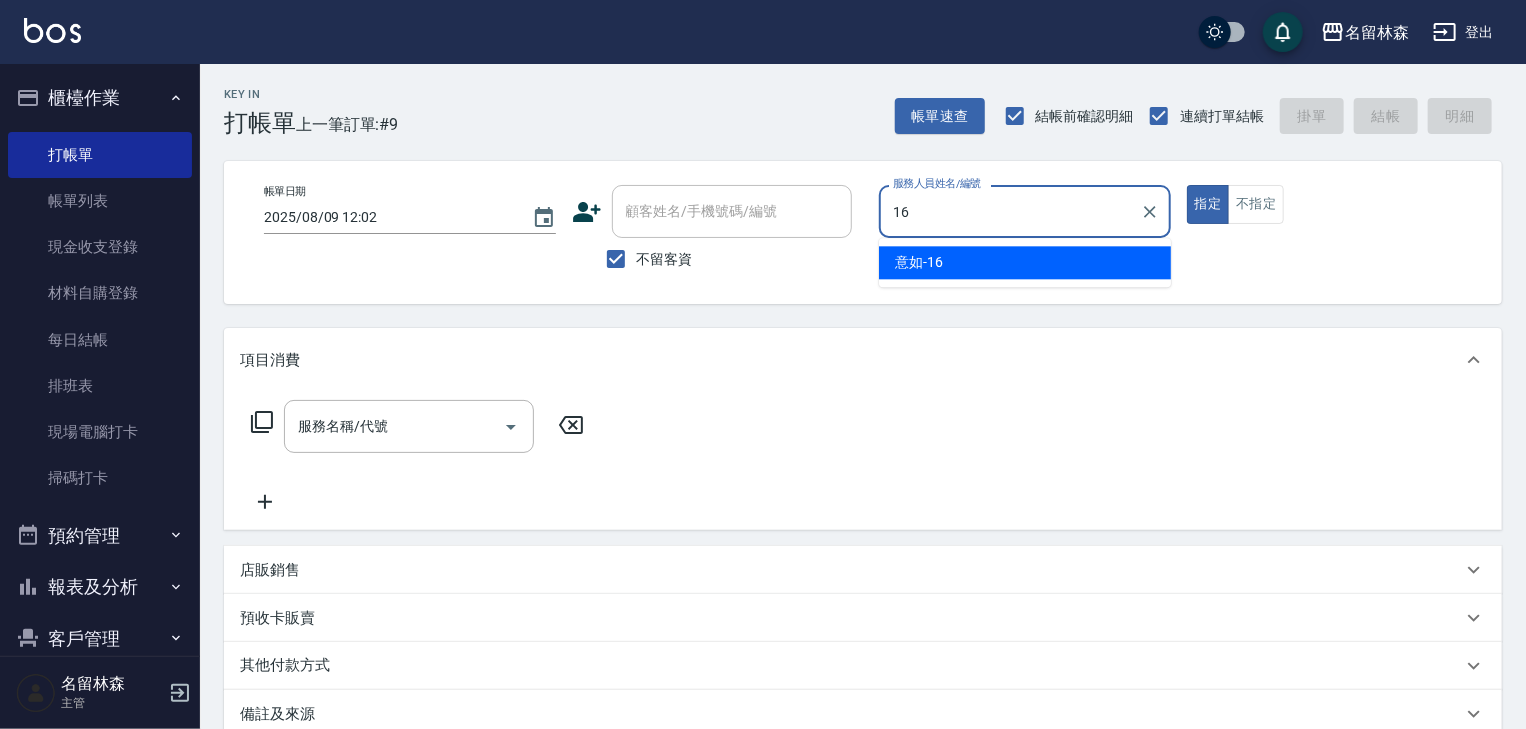 click on "意如 -16" at bounding box center [1025, 262] 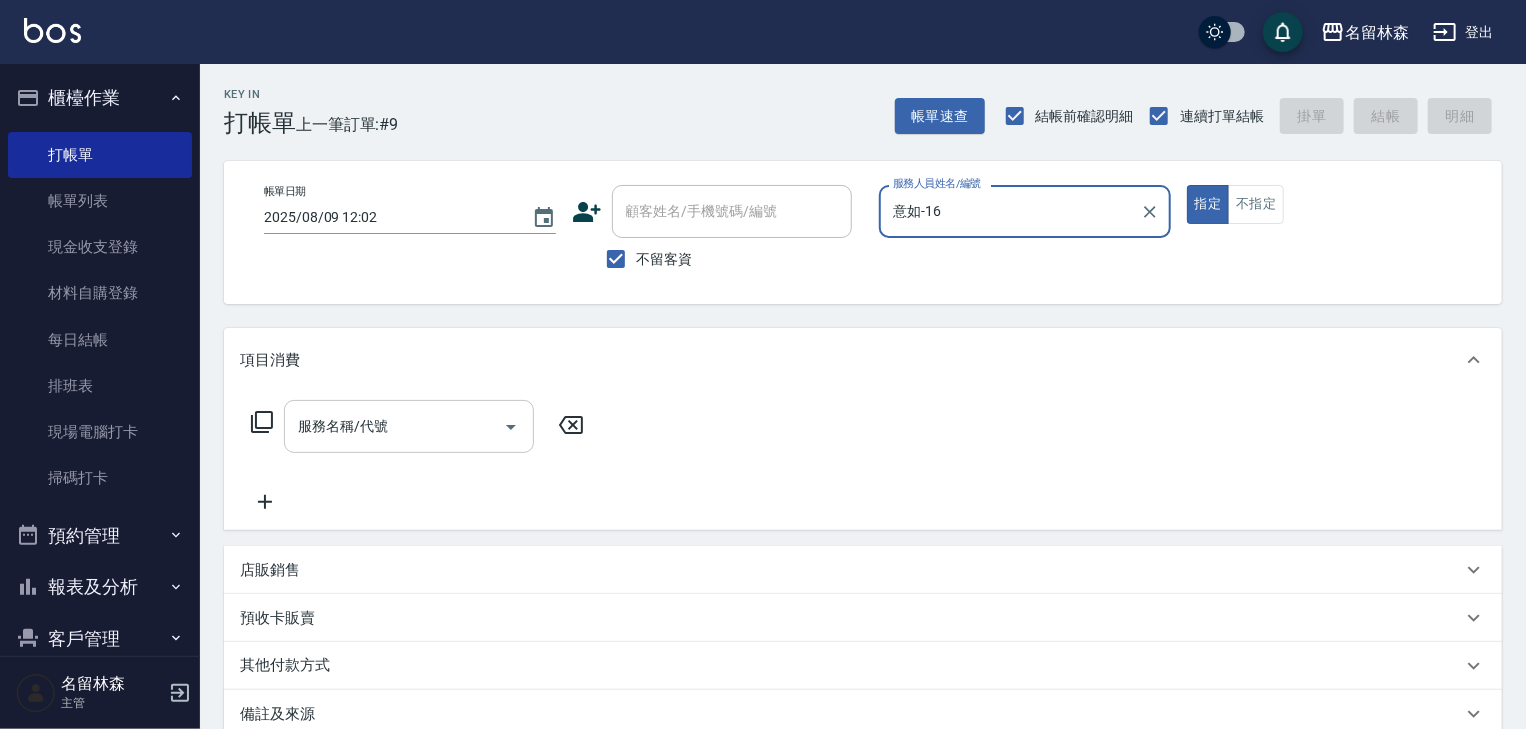 type on "意如-16" 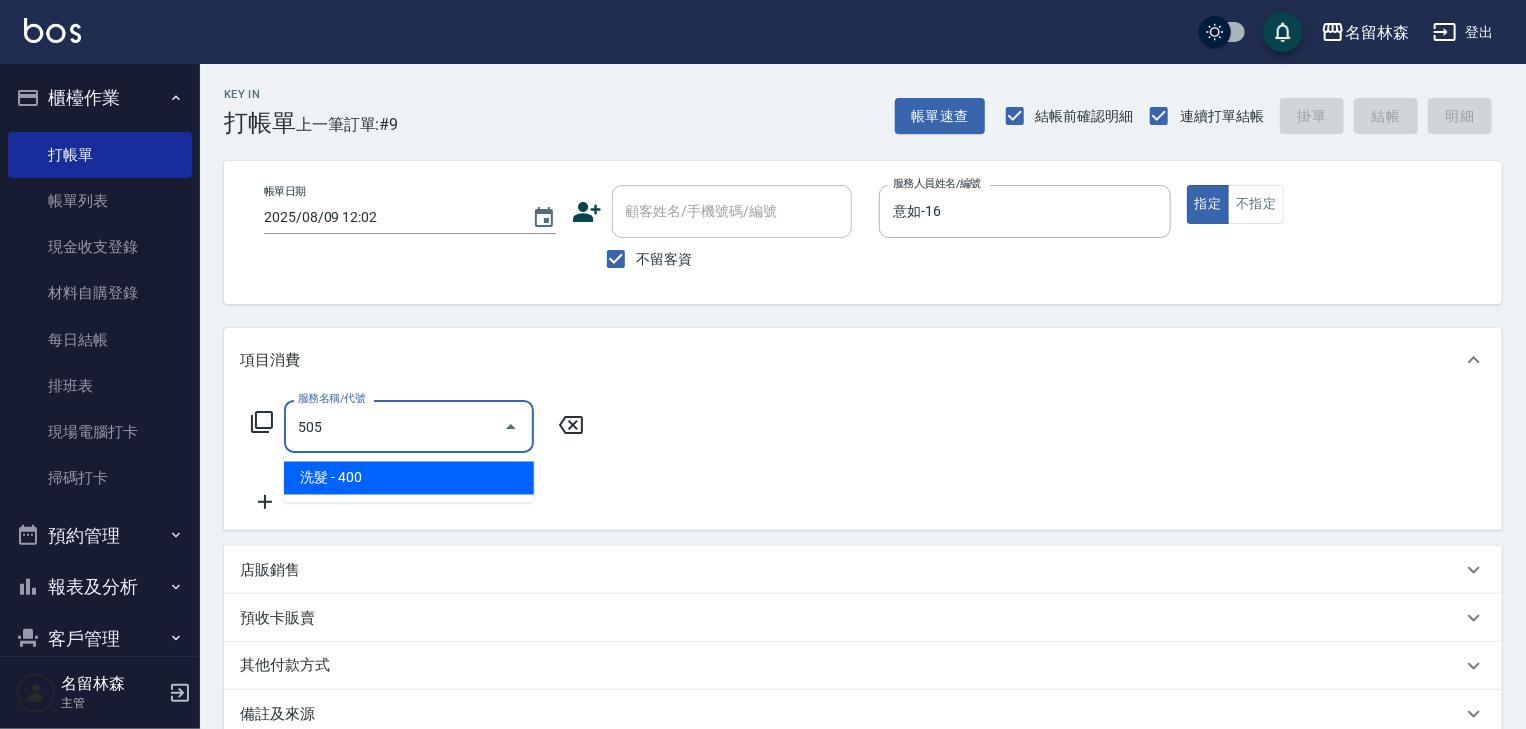 click on "洗髮 - 400" at bounding box center (409, 478) 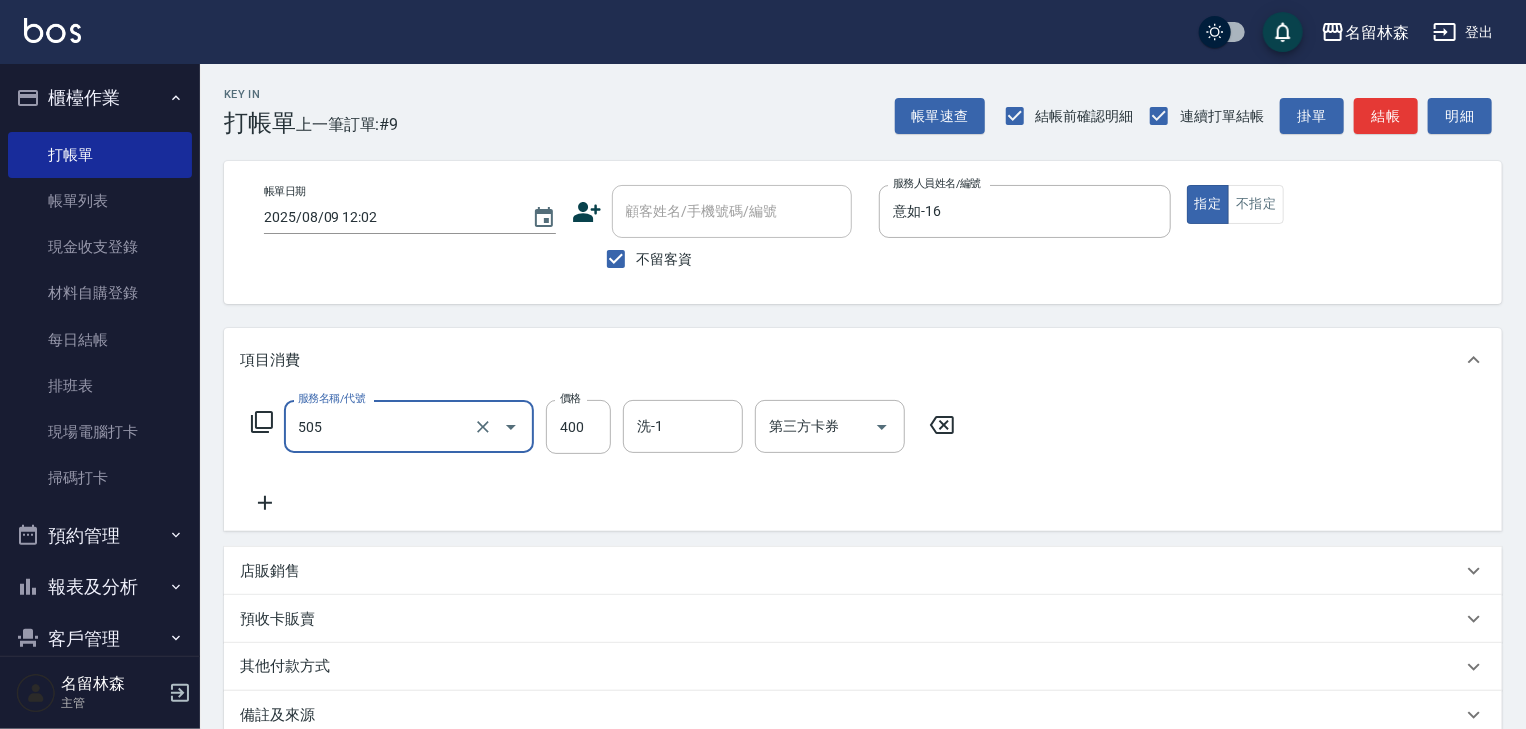 type on "洗髮(505)" 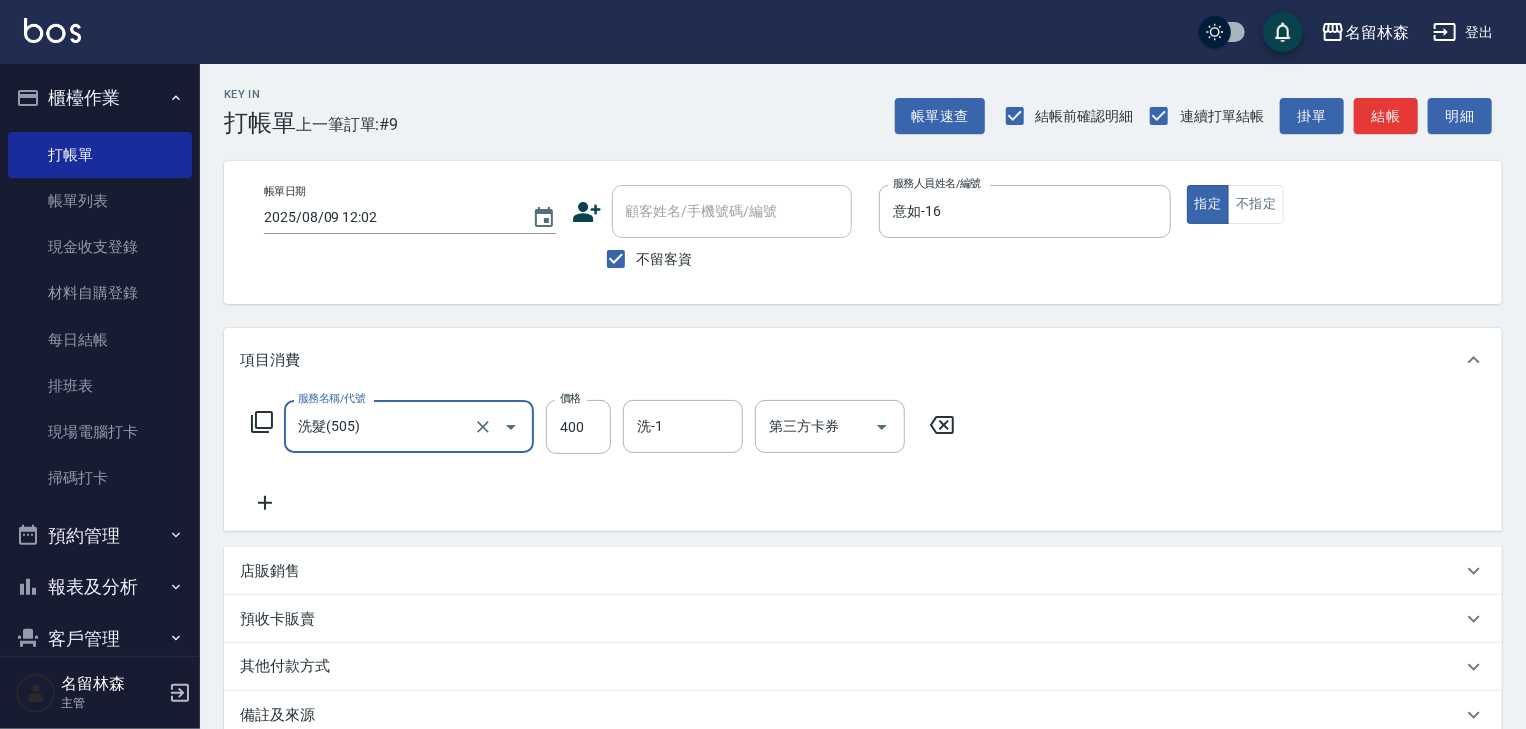 click 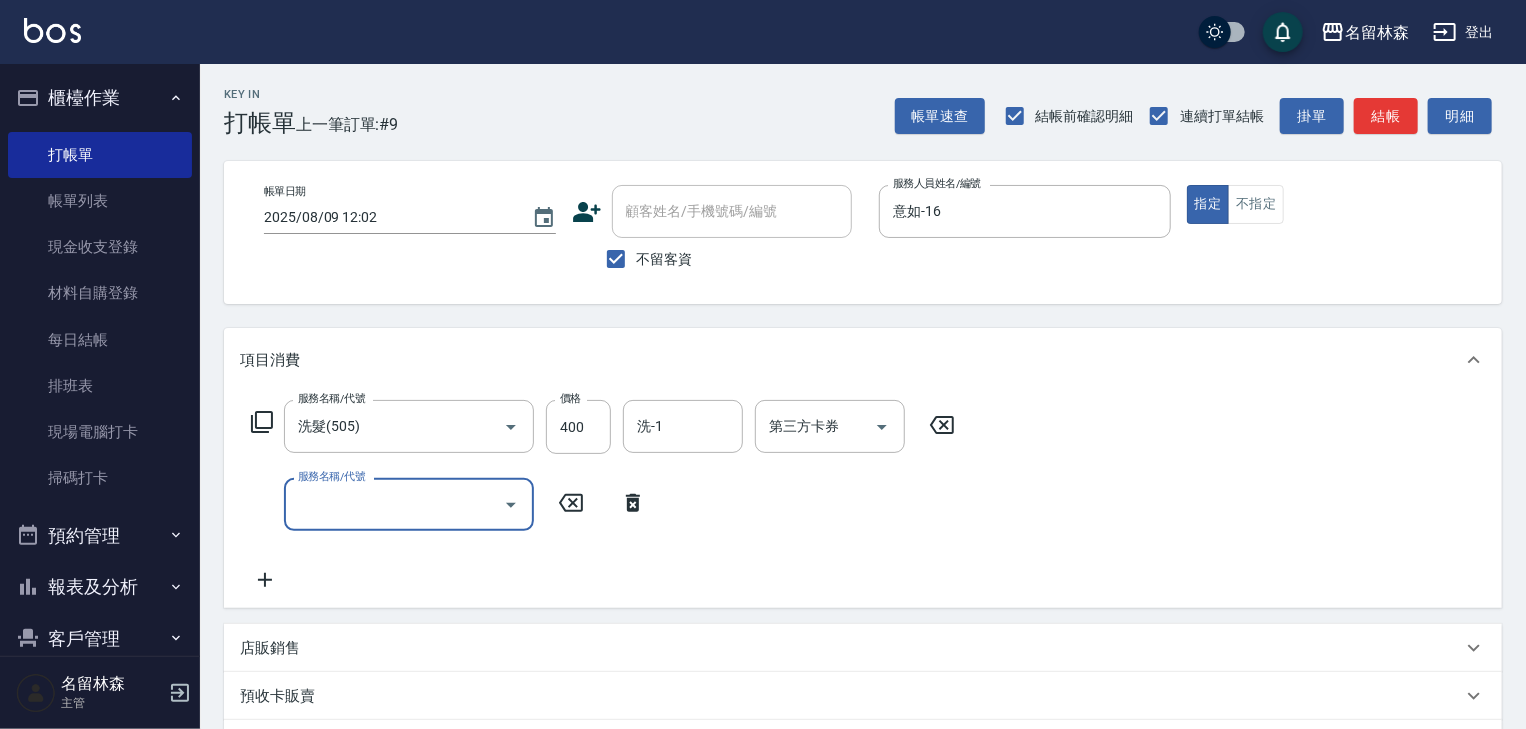 click on "服務名稱/代號" at bounding box center [409, 504] 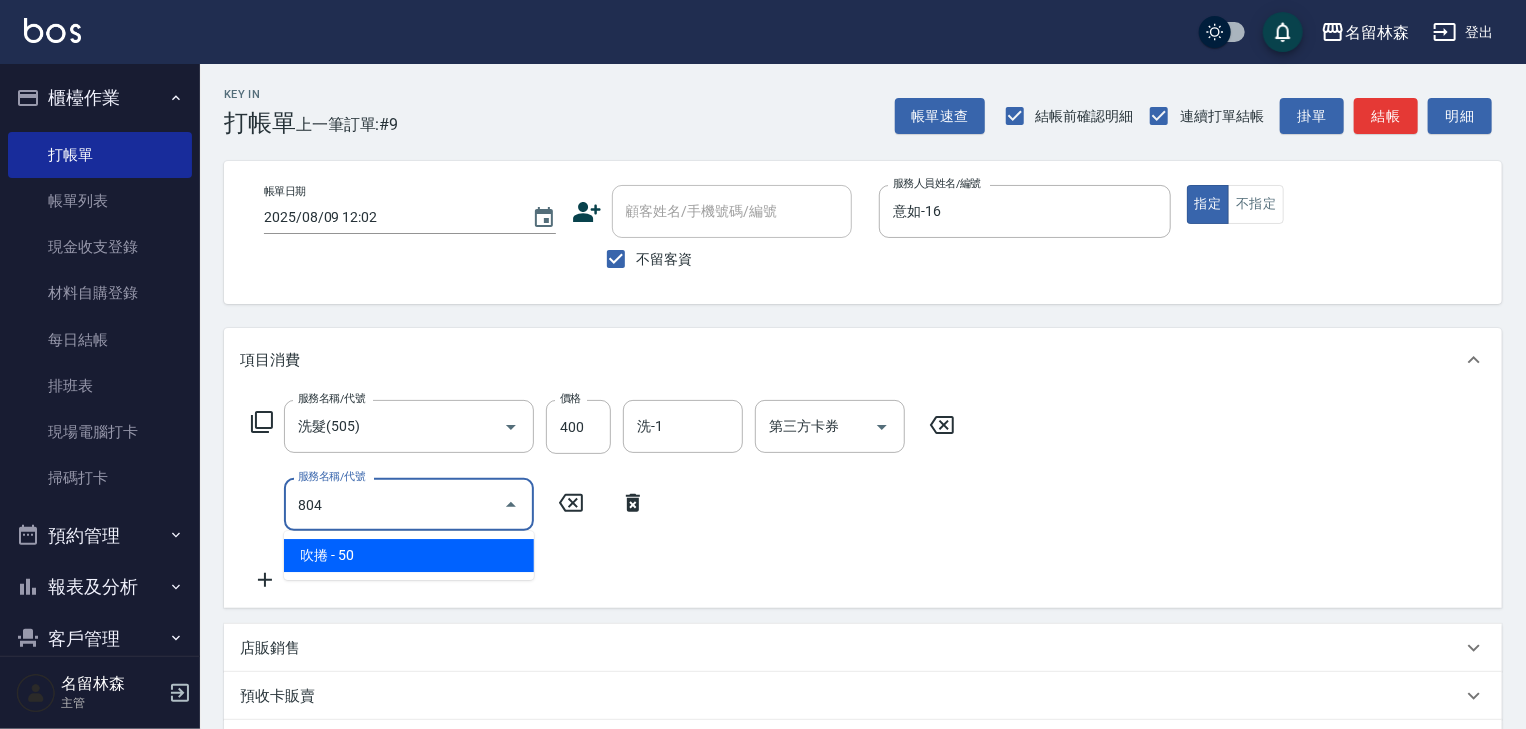 click on "吹捲 - 50" at bounding box center (409, 555) 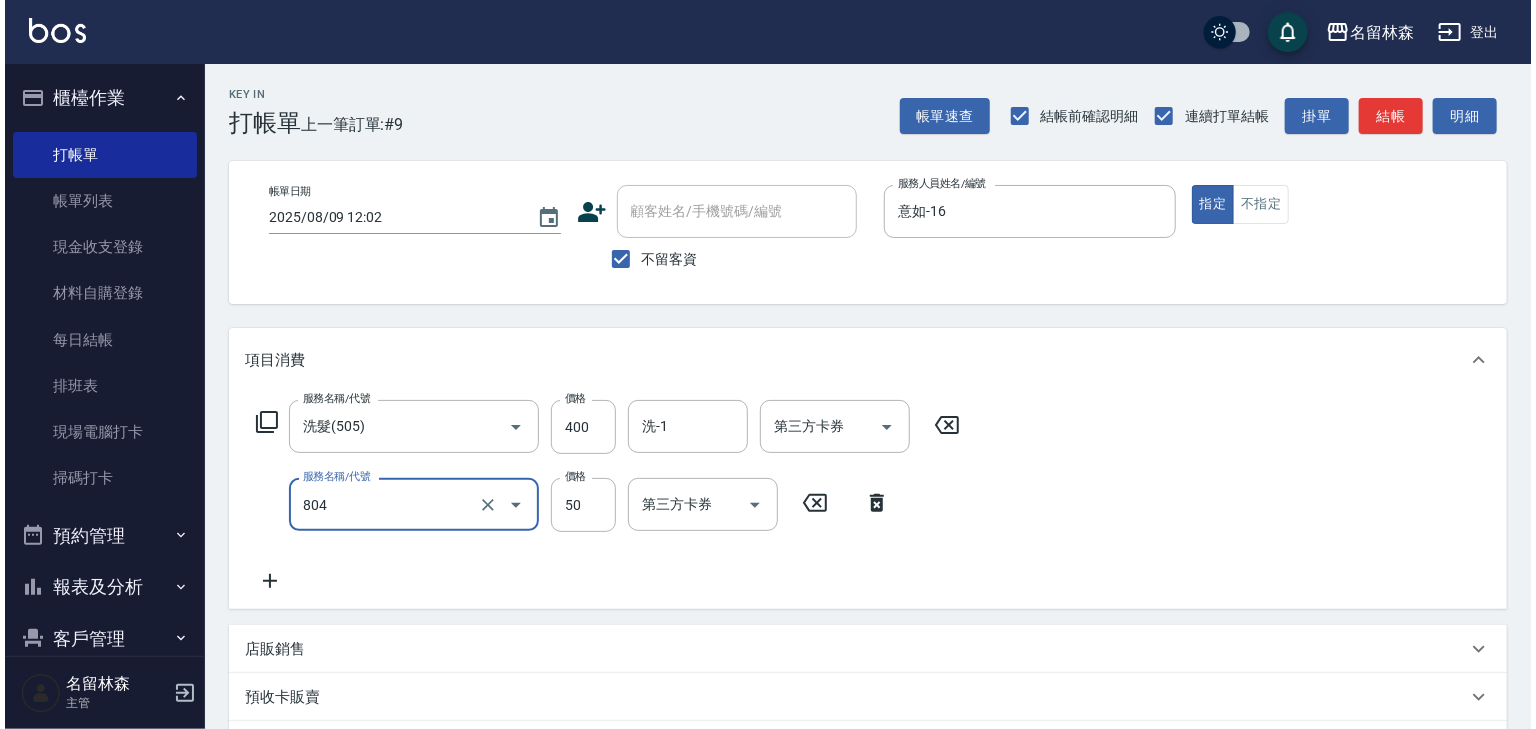 scroll, scrollTop: 312, scrollLeft: 0, axis: vertical 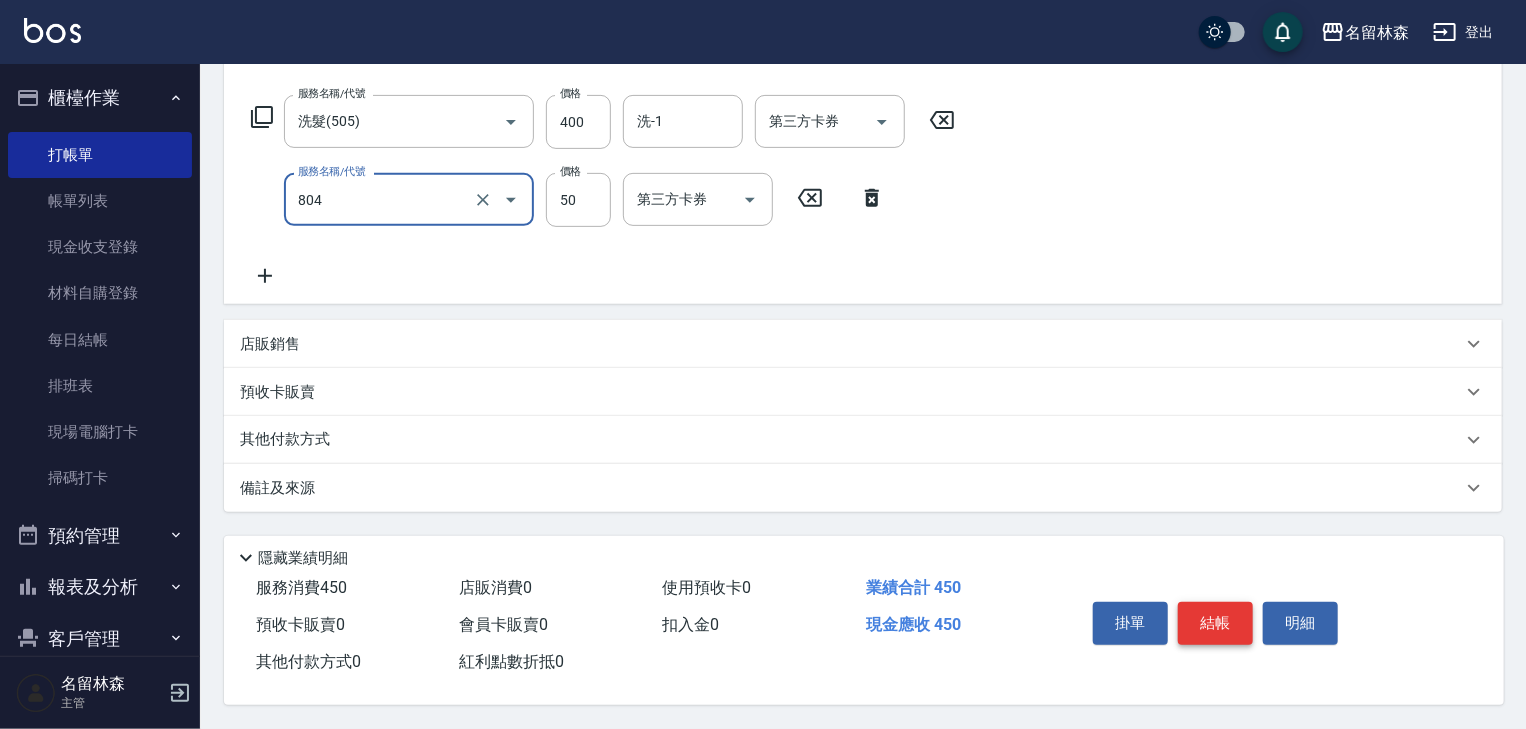 type on "吹捲(804)" 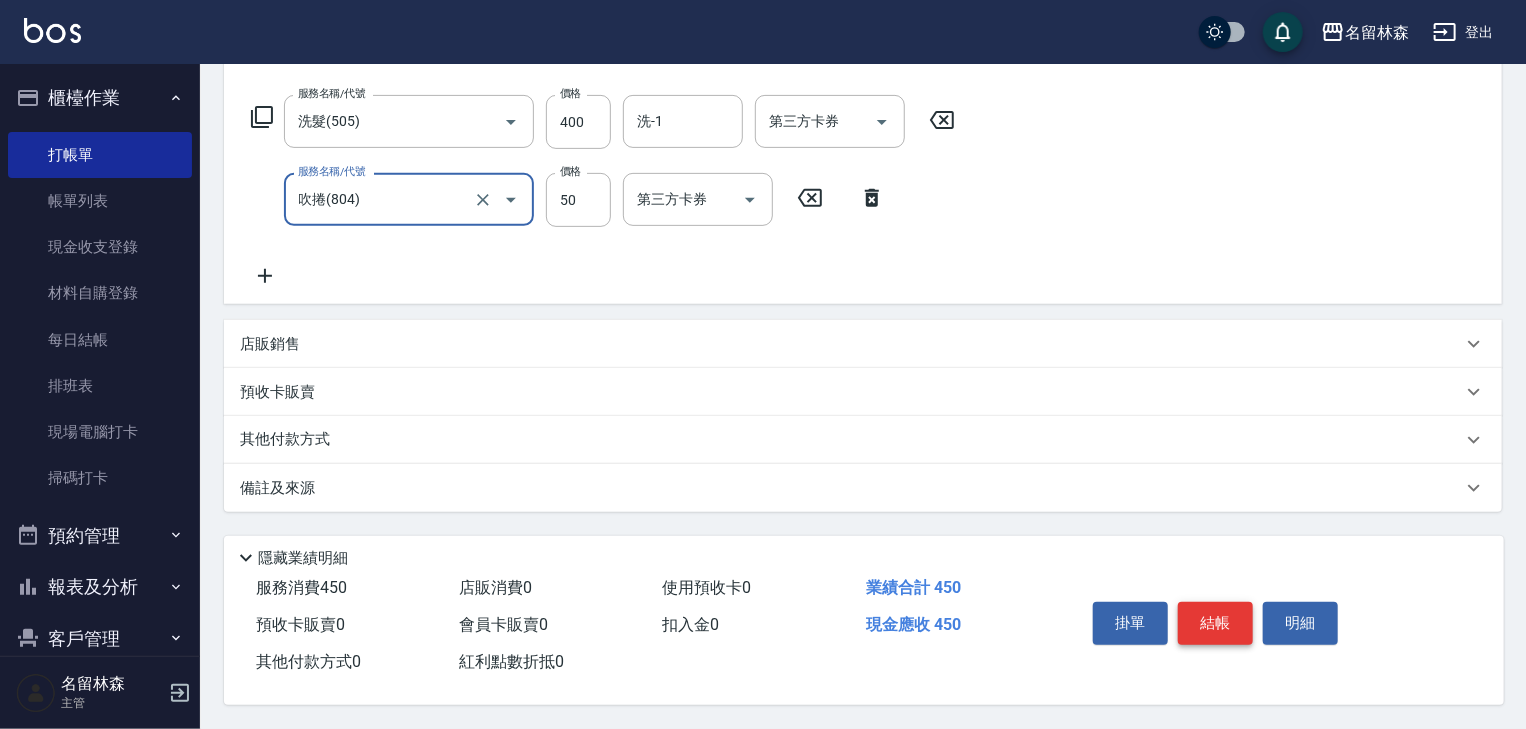 click on "結帳" at bounding box center (1215, 623) 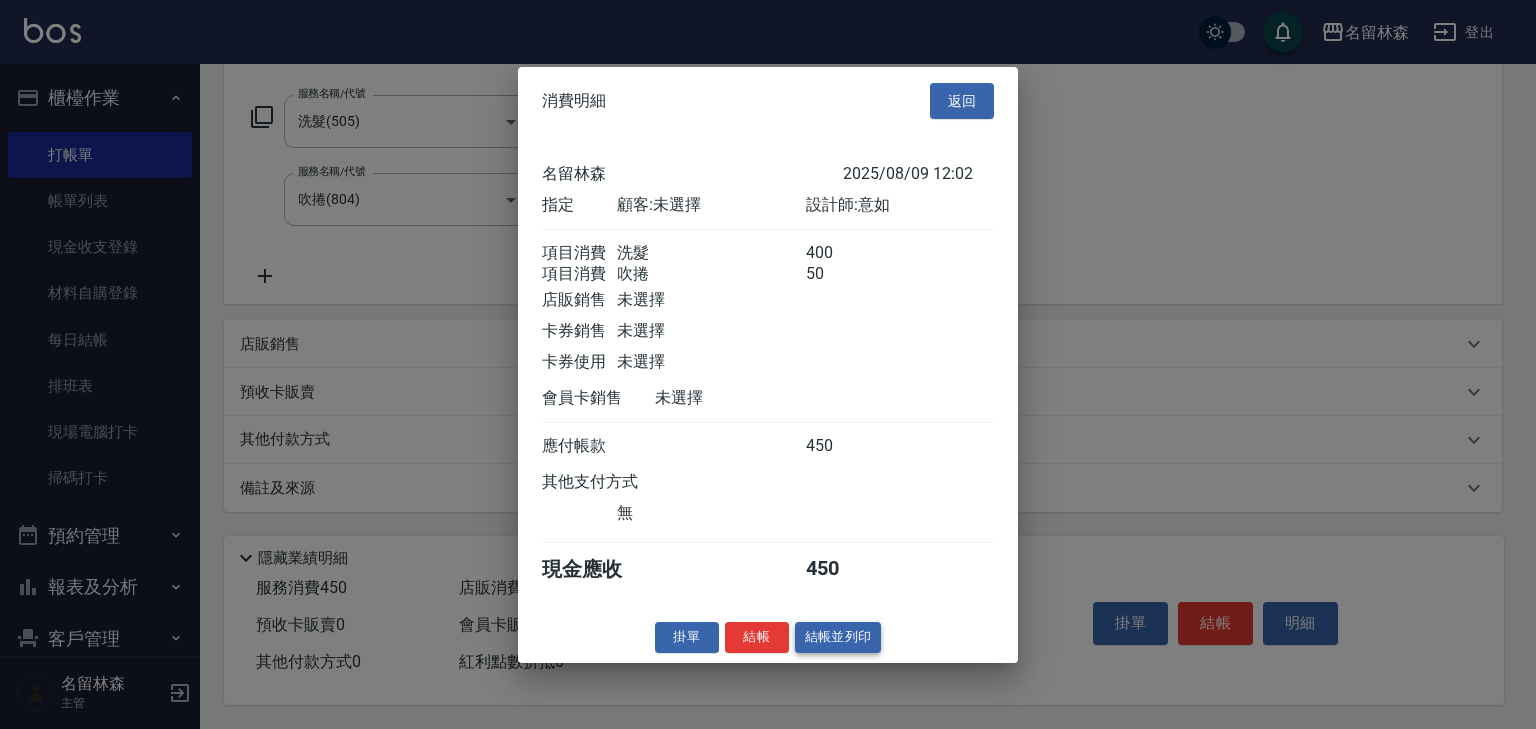 click on "結帳並列印" at bounding box center (838, 637) 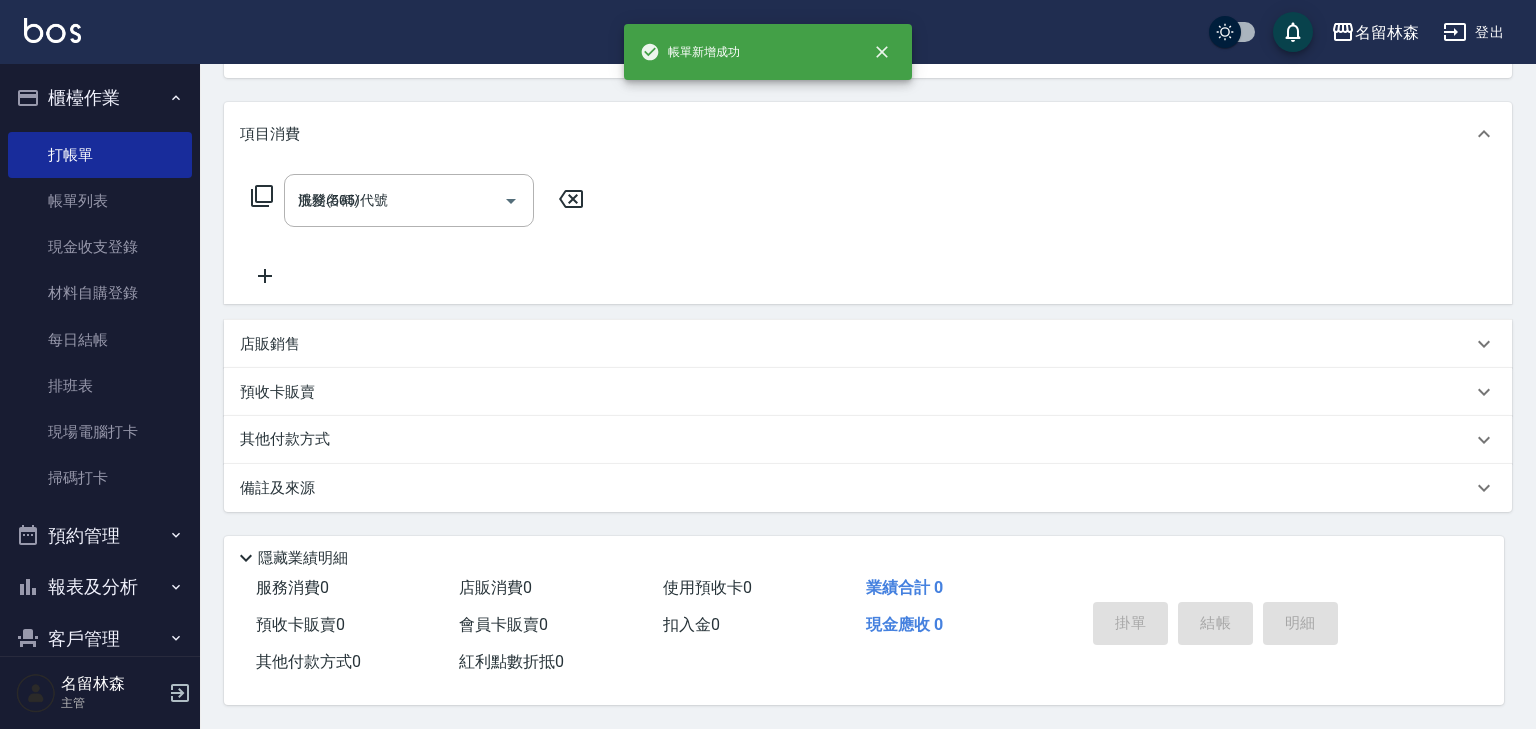 type 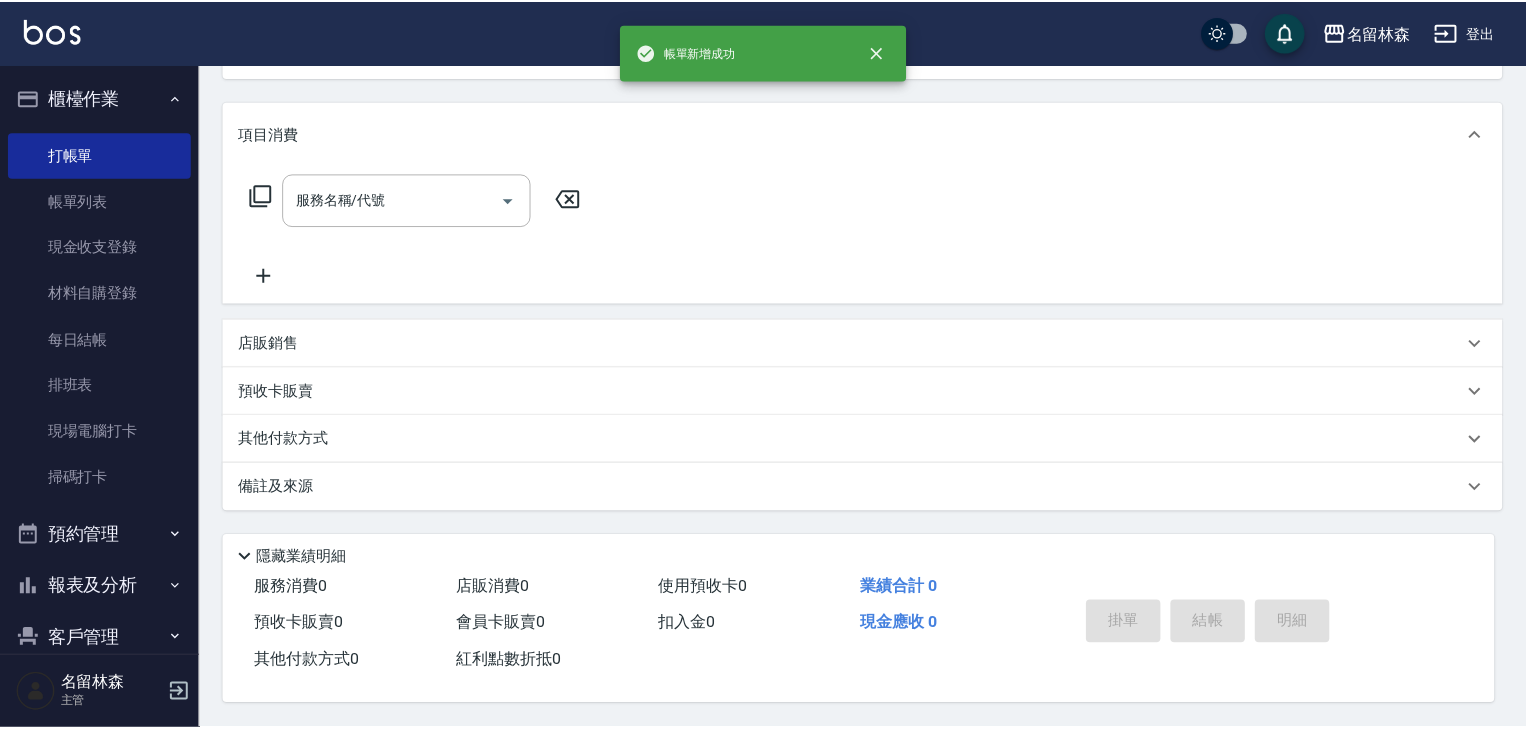 scroll, scrollTop: 0, scrollLeft: 0, axis: both 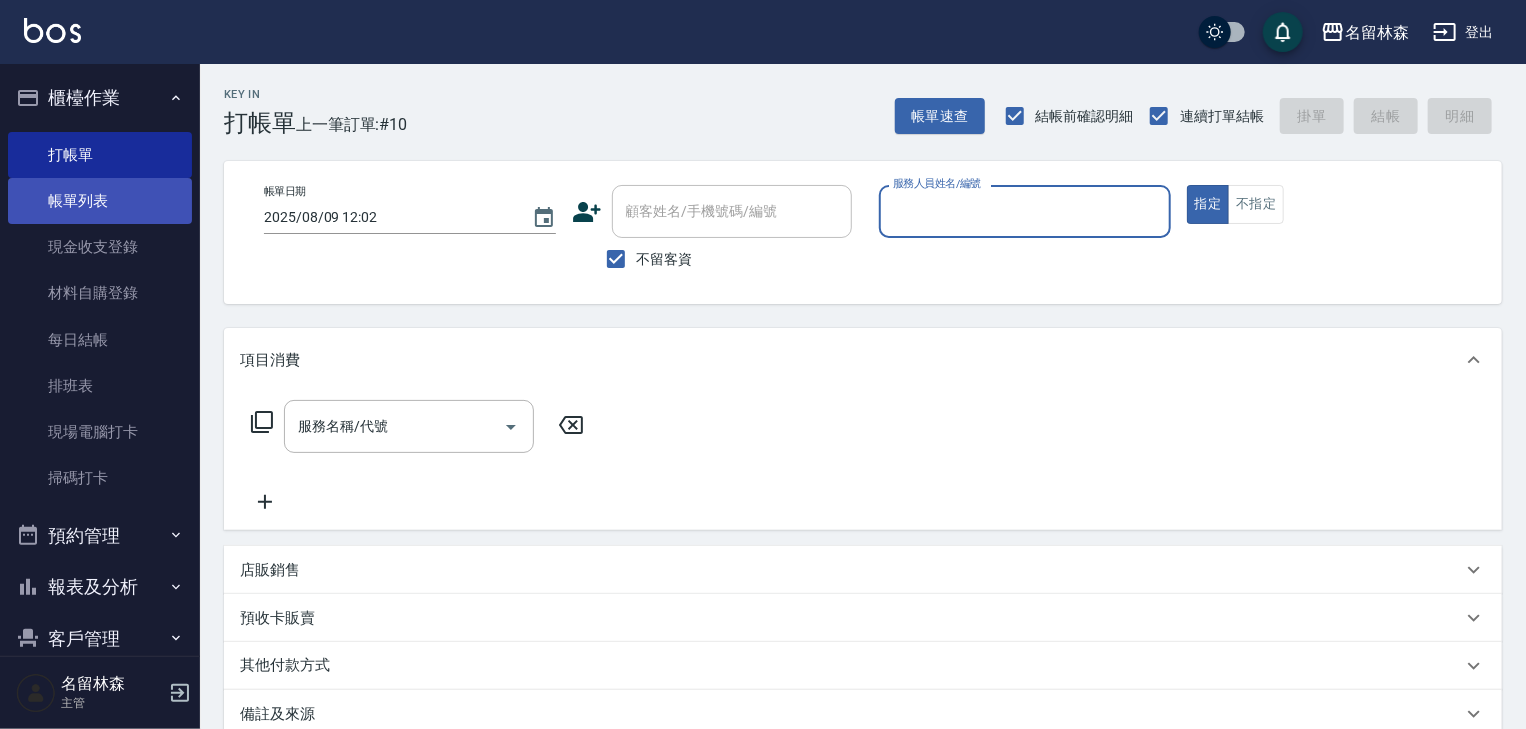 click on "帳單列表" at bounding box center (100, 201) 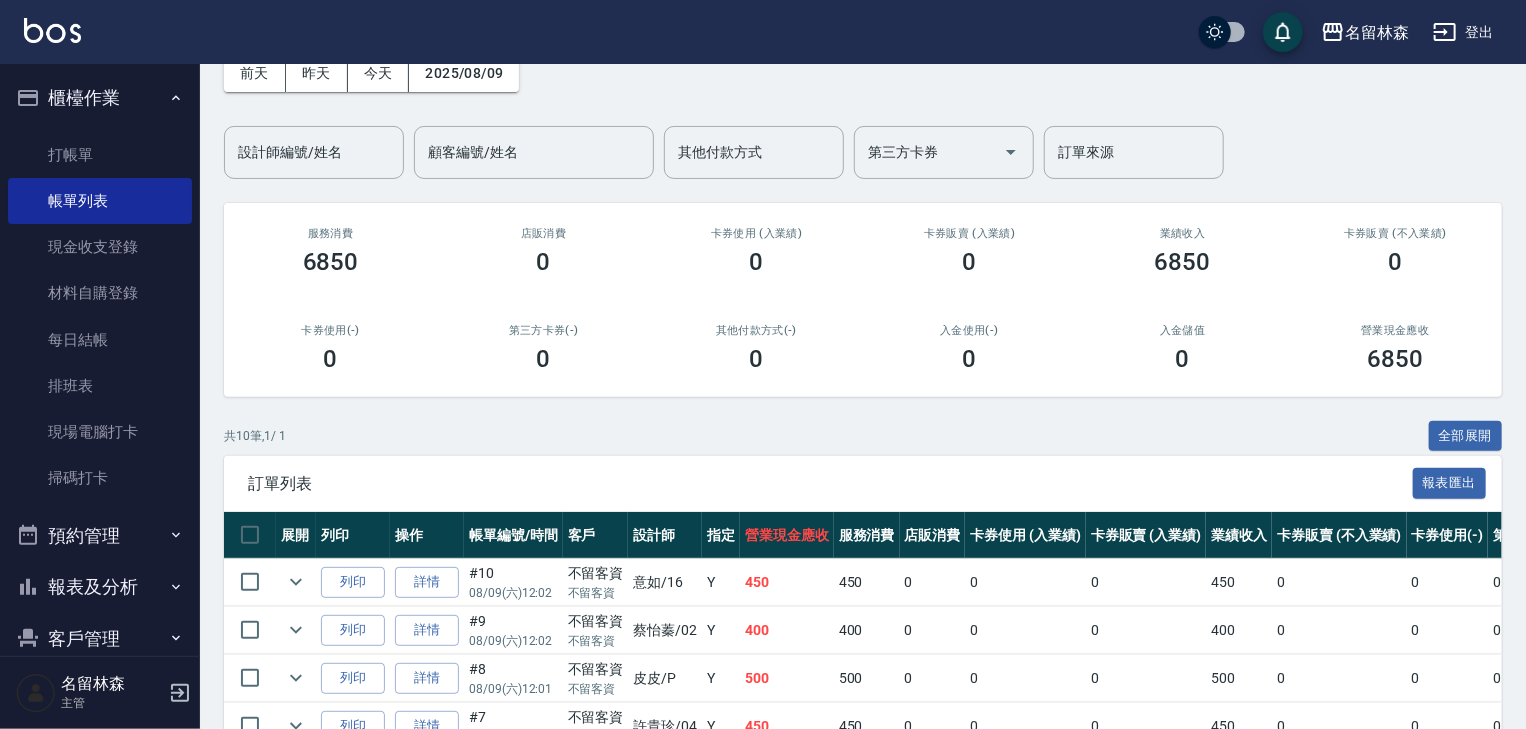 scroll, scrollTop: 320, scrollLeft: 0, axis: vertical 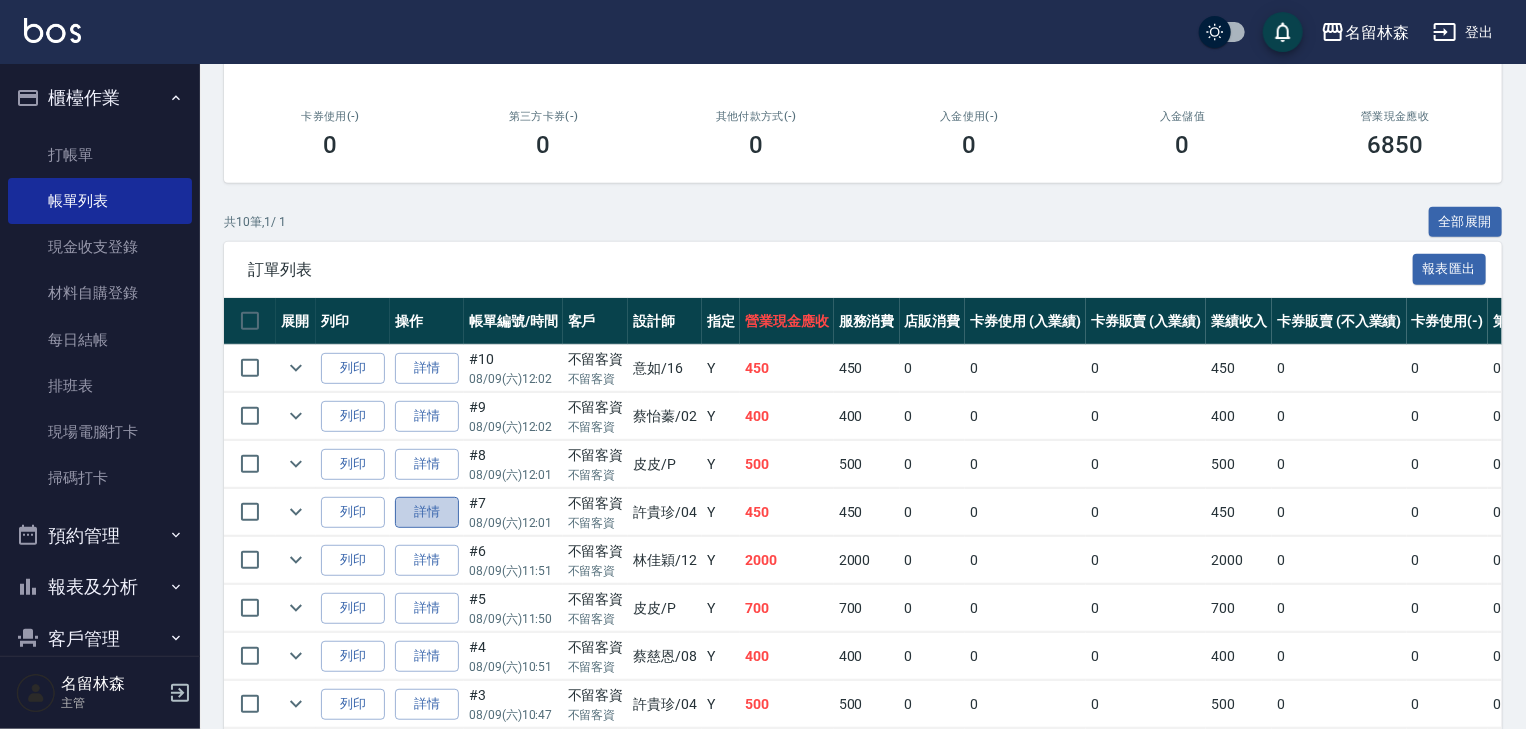 click on "詳情" at bounding box center (427, 512) 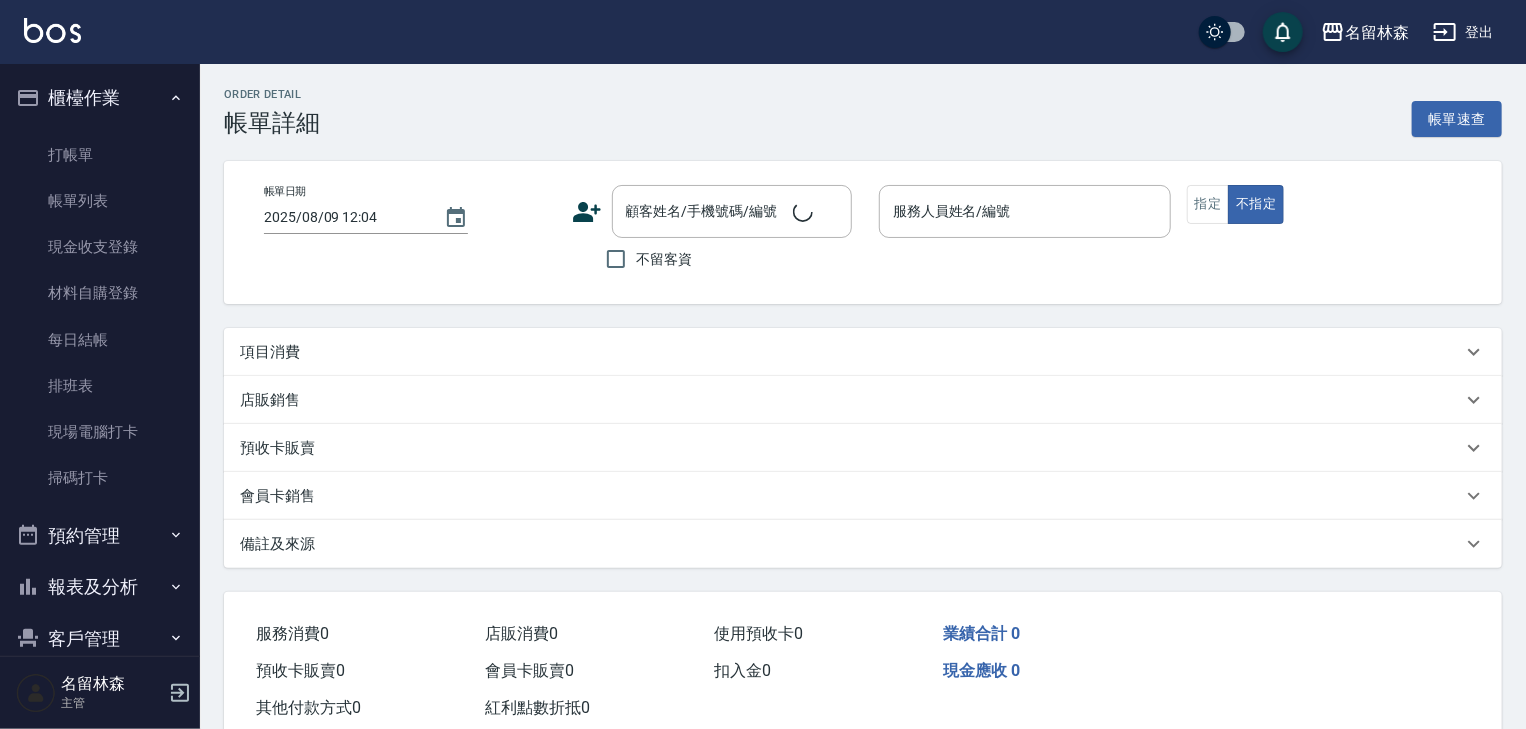type on "2025/08/09 12:01" 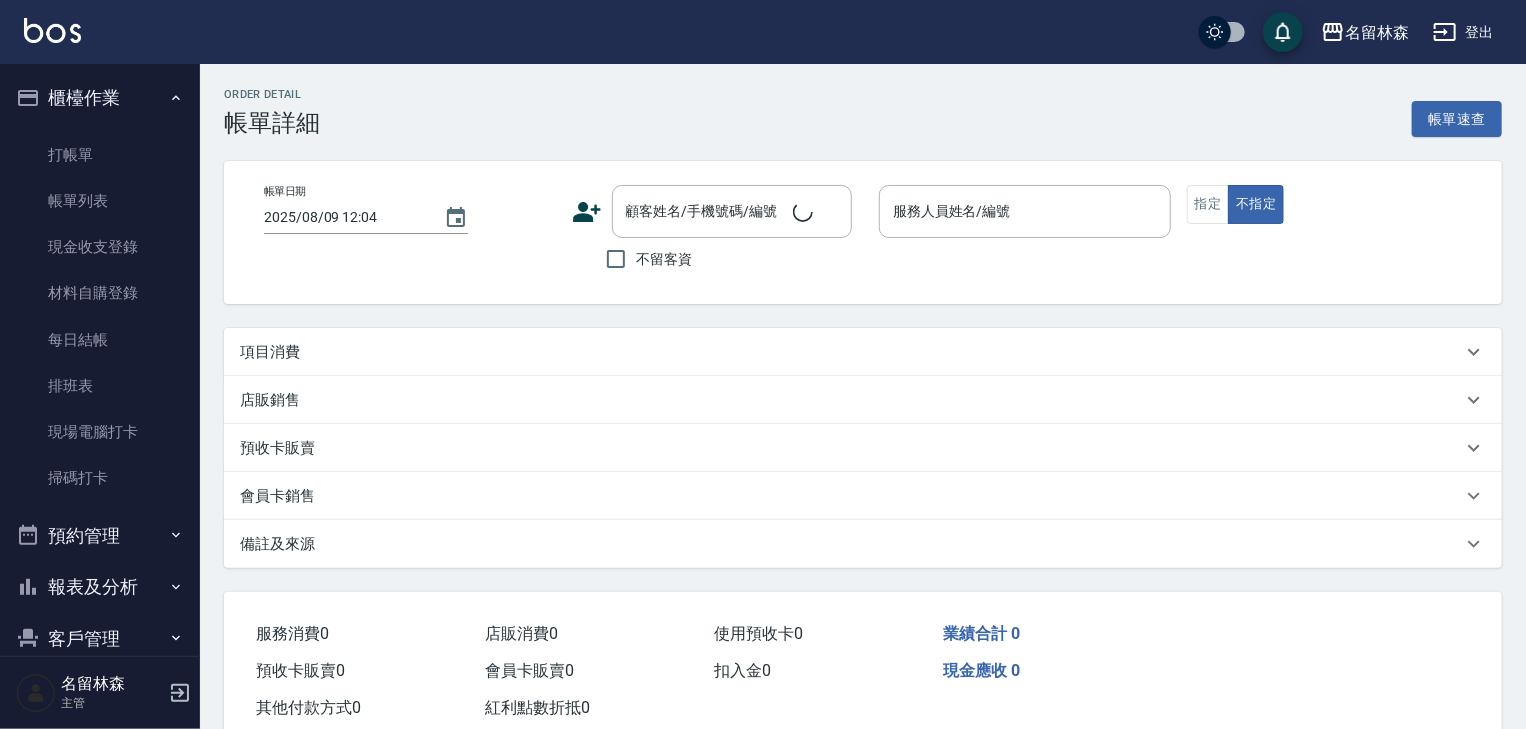 checkbox on "true" 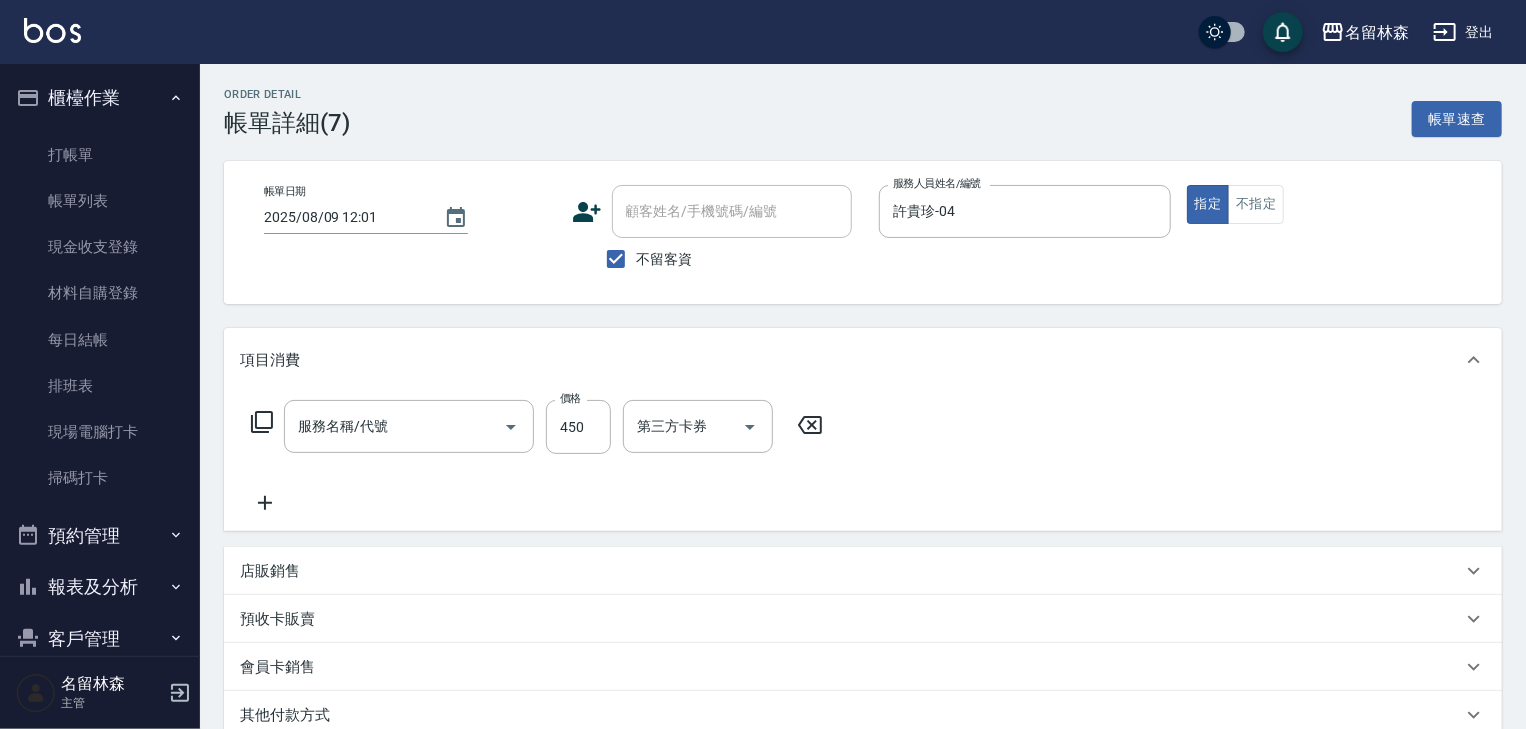 type on "剪髮(307)" 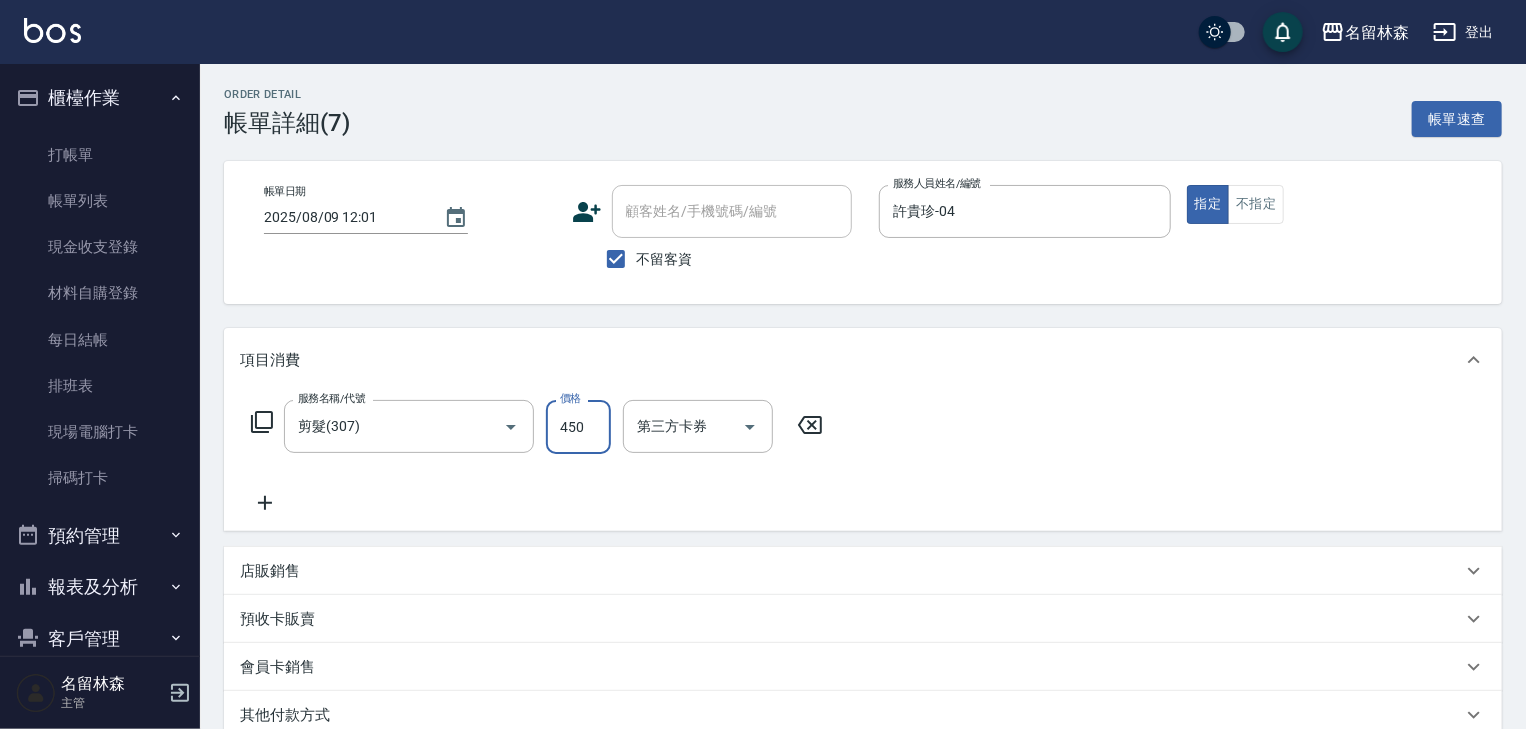 click on "450" at bounding box center (578, 427) 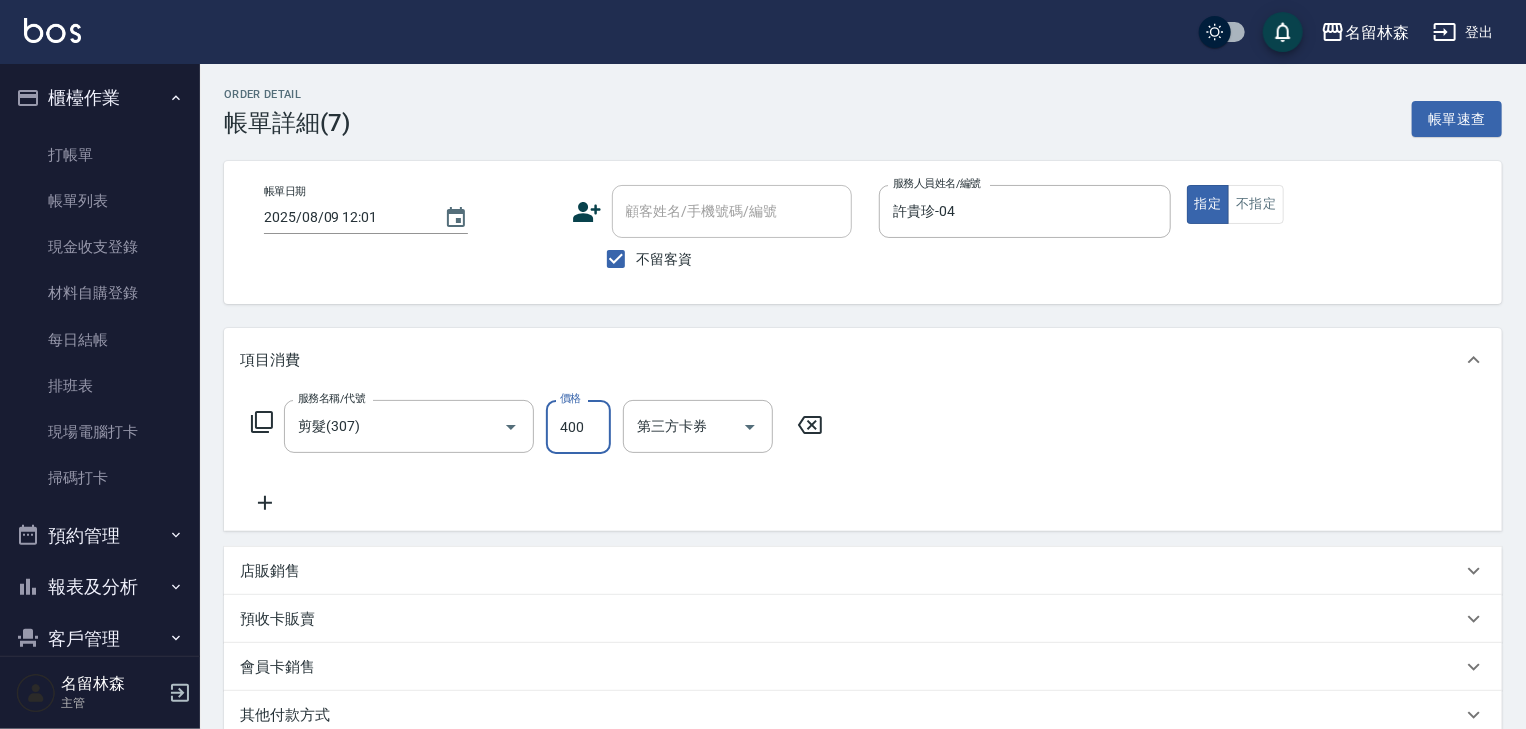scroll, scrollTop: 272, scrollLeft: 0, axis: vertical 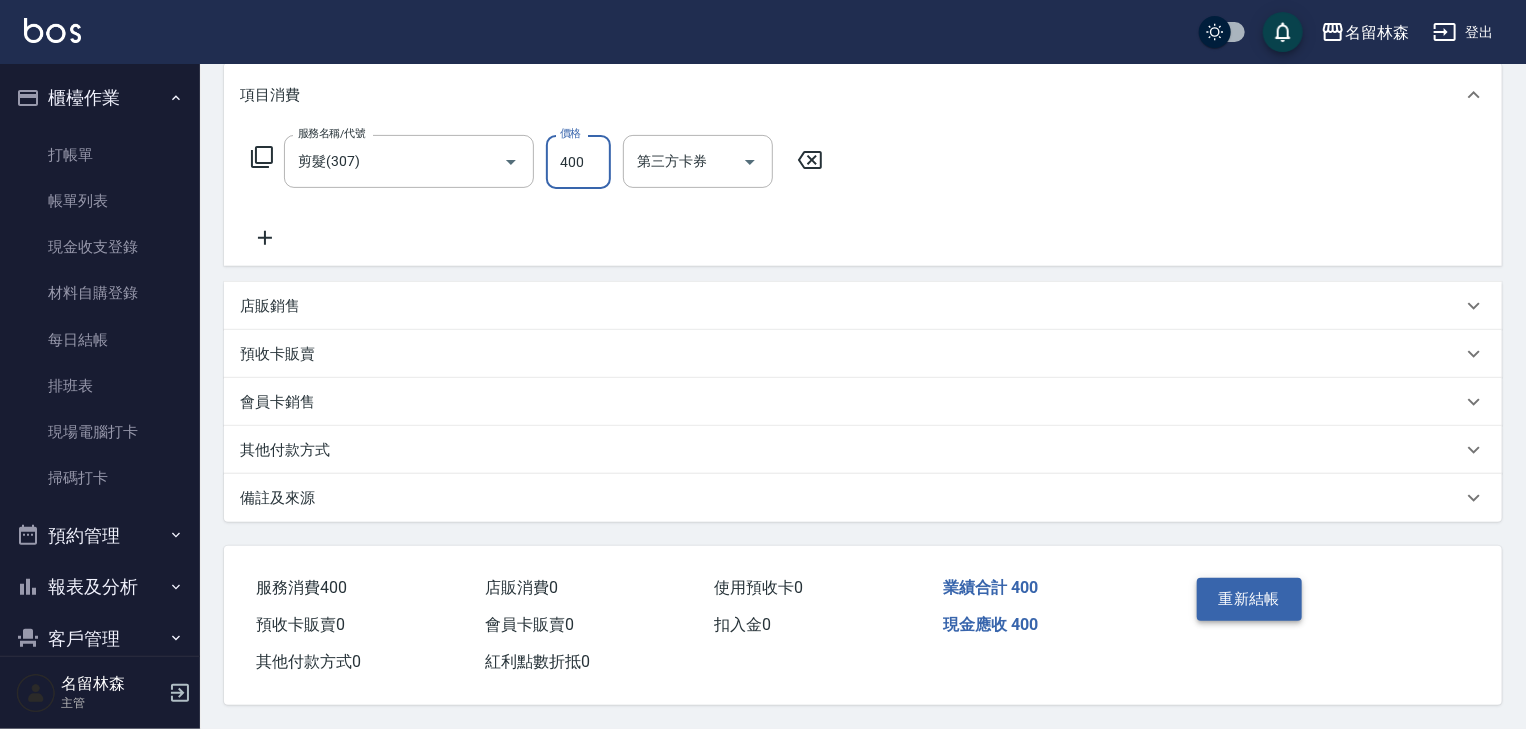 type on "400" 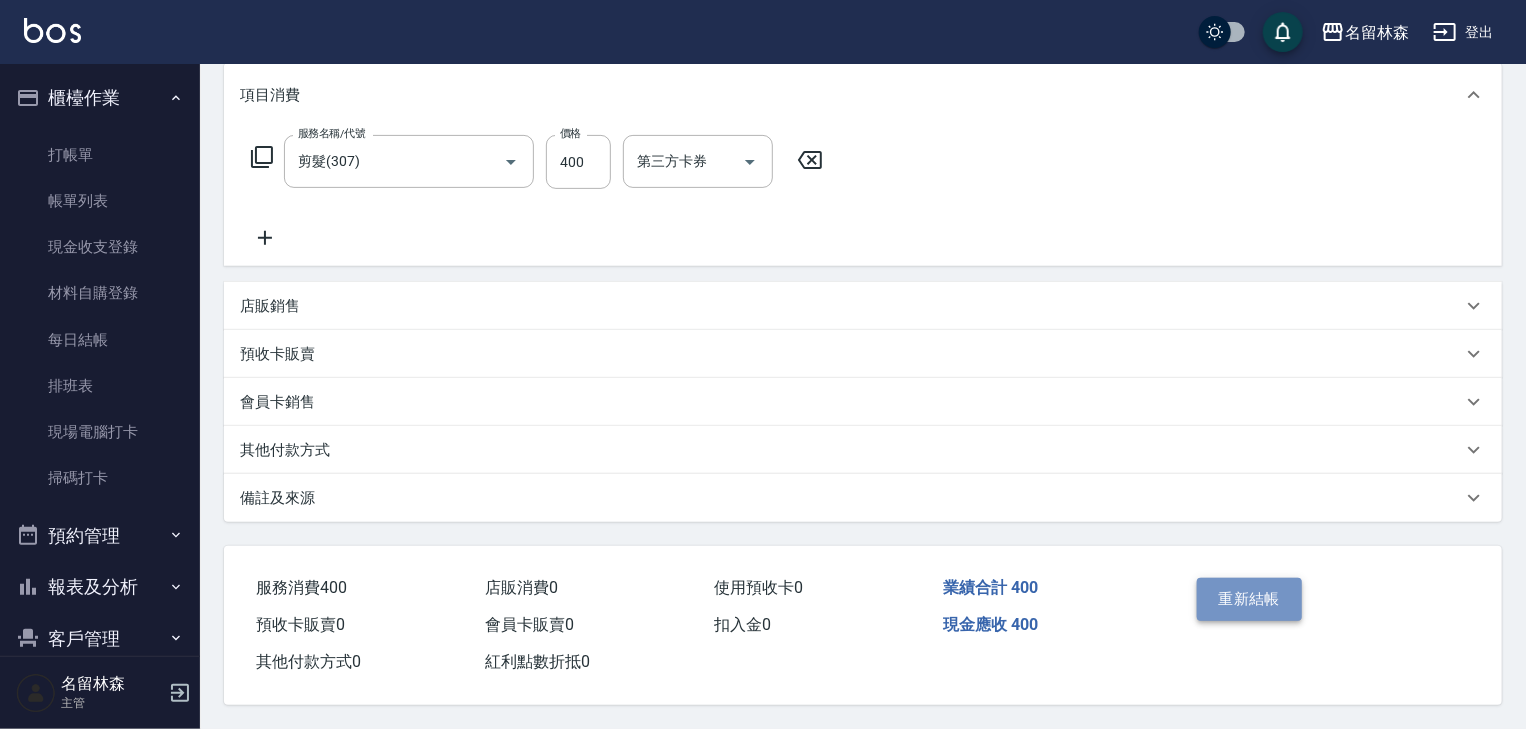 click on "重新結帳" at bounding box center [1250, 599] 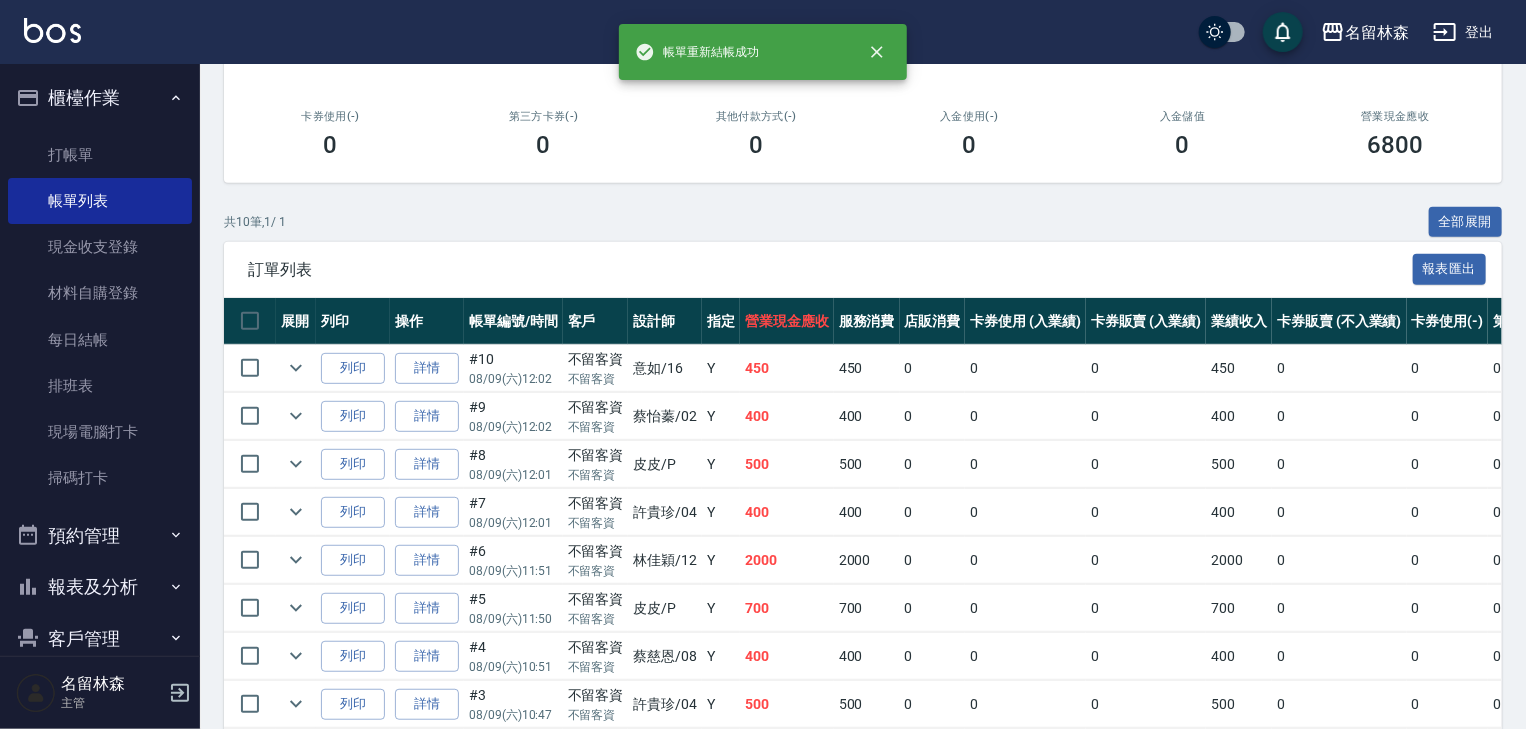 scroll, scrollTop: 426, scrollLeft: 0, axis: vertical 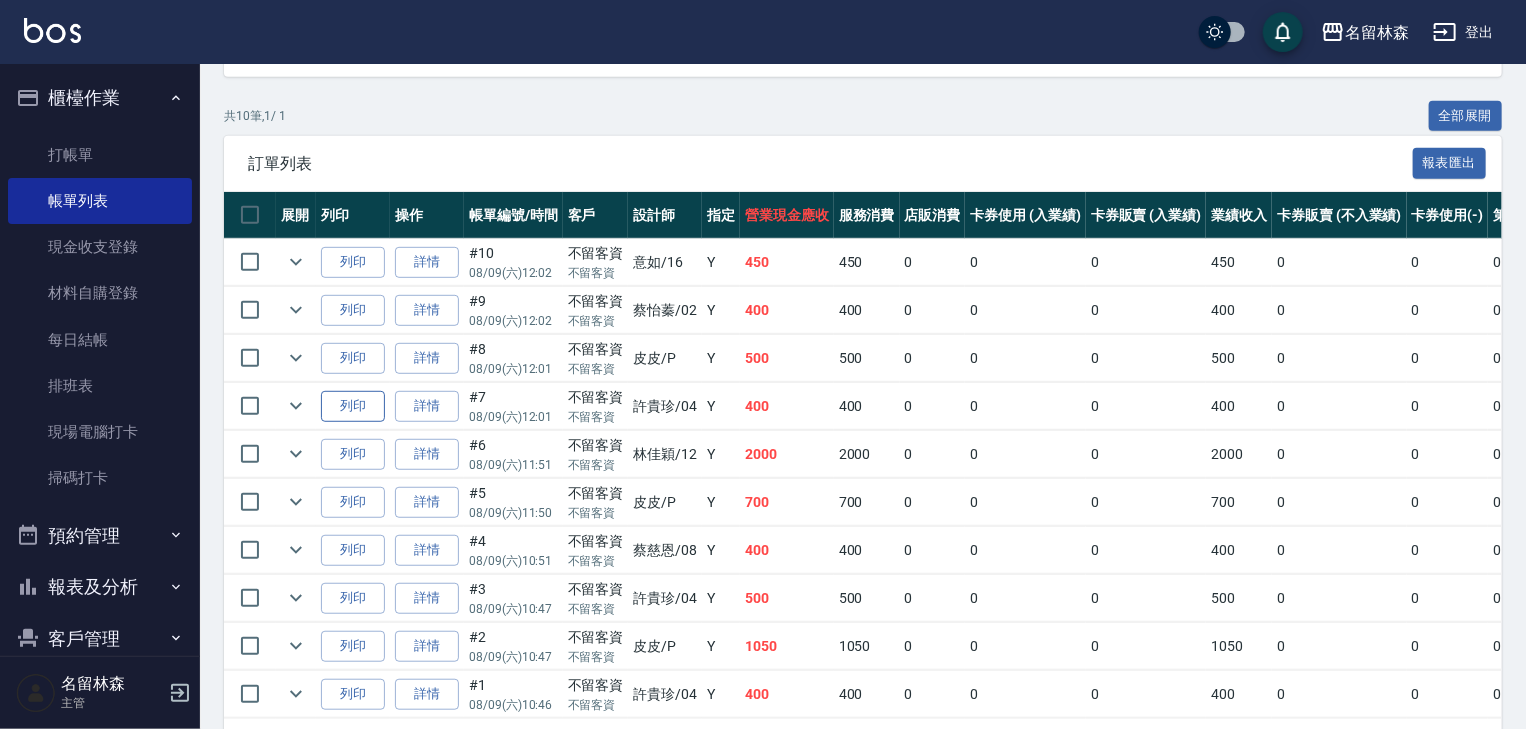 click on "列印" at bounding box center [353, 406] 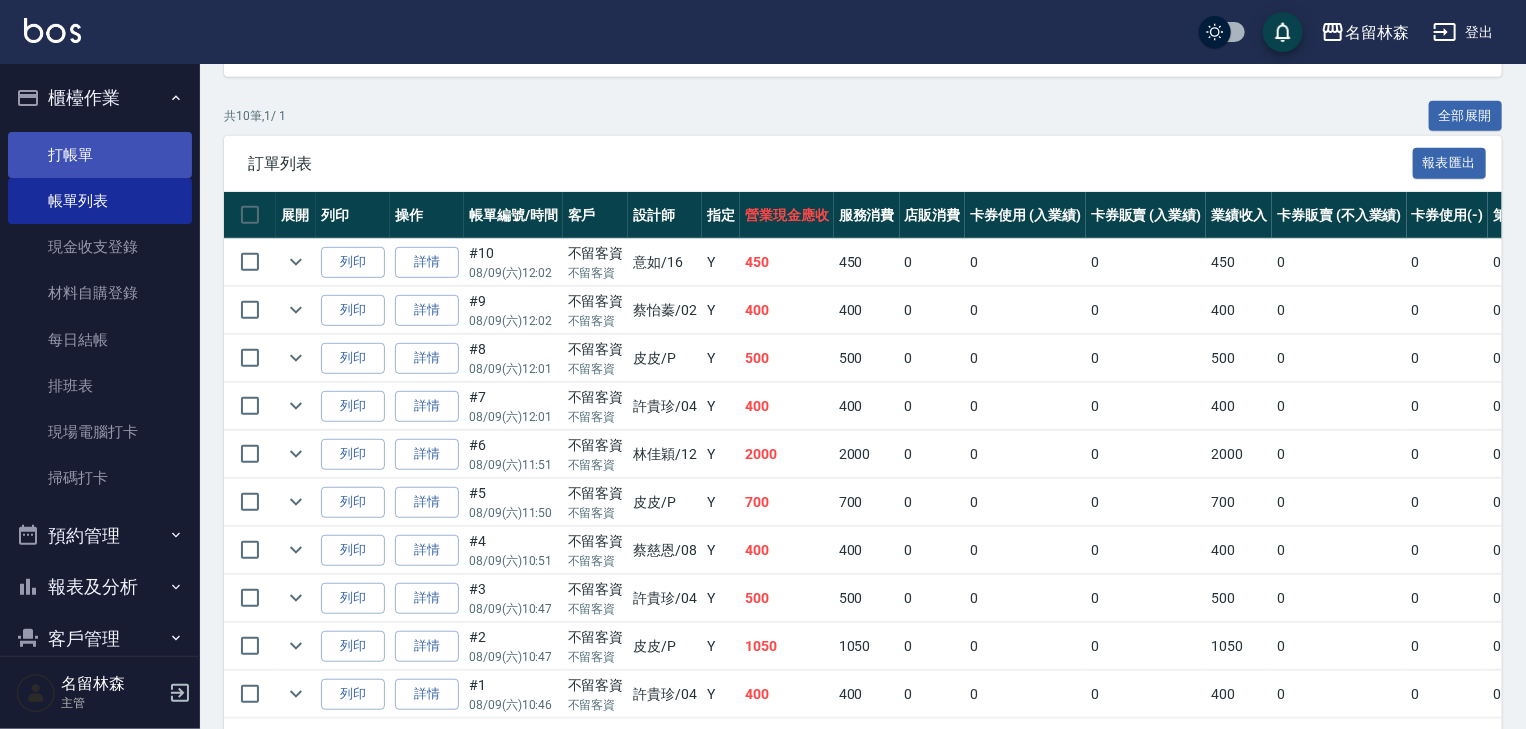 click on "打帳單" at bounding box center (100, 155) 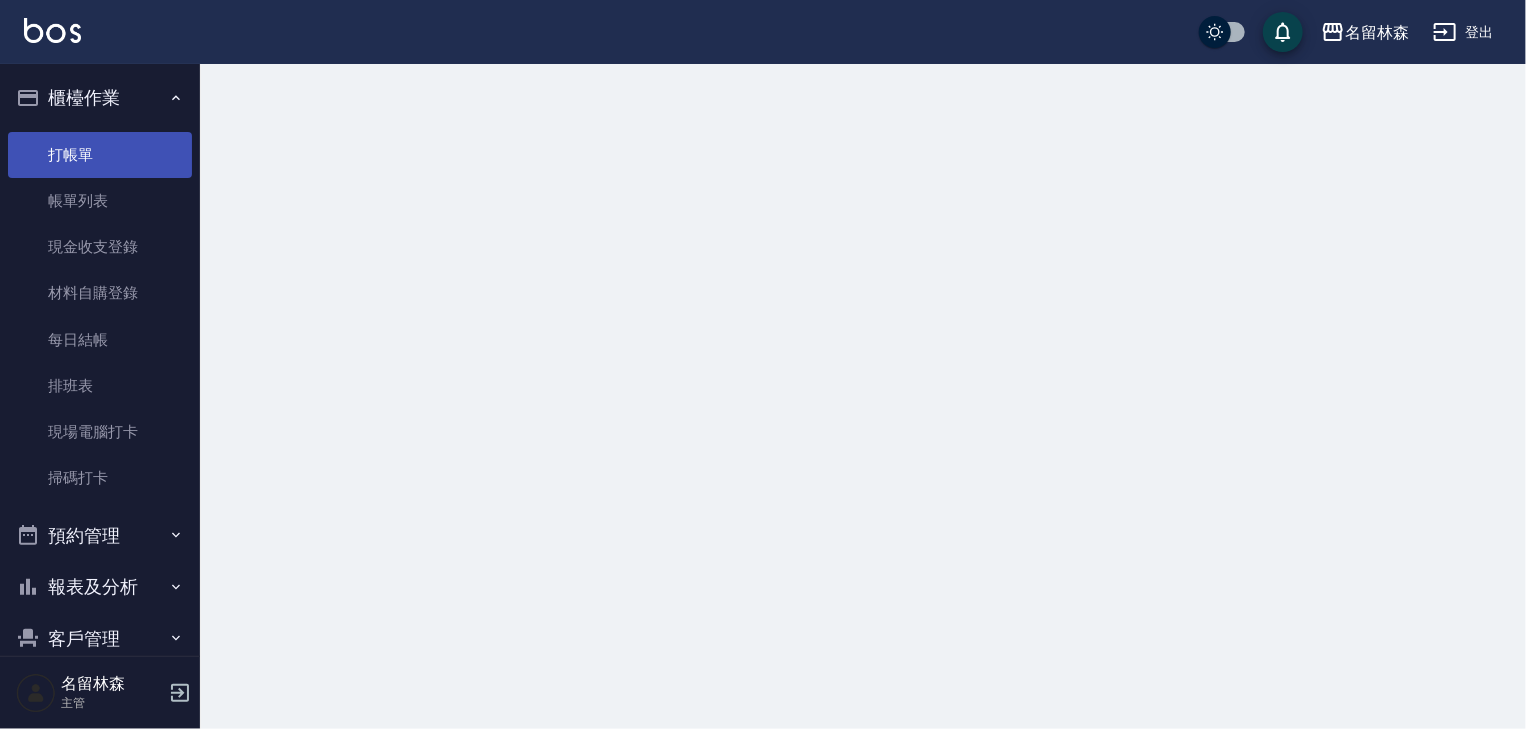 scroll, scrollTop: 0, scrollLeft: 0, axis: both 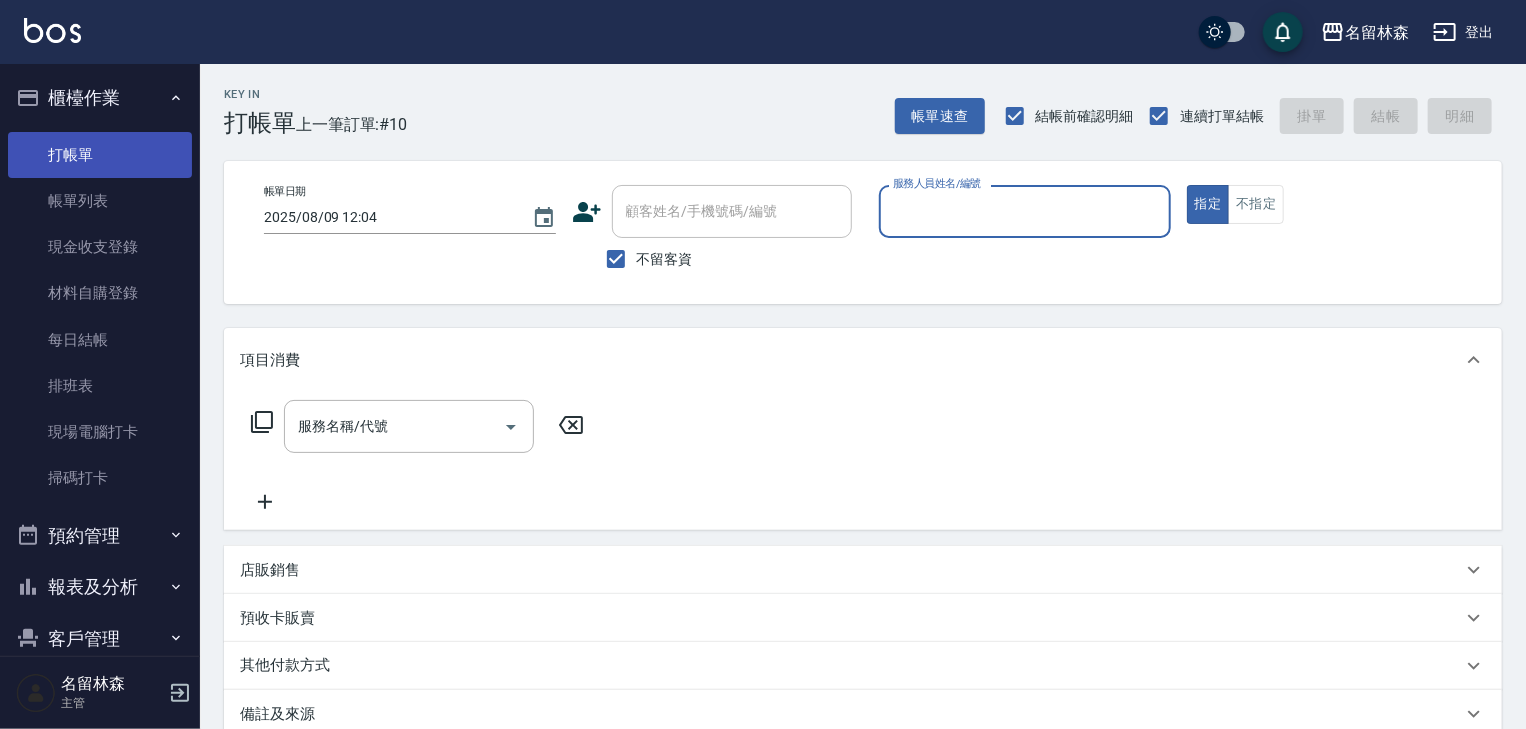 type on "2" 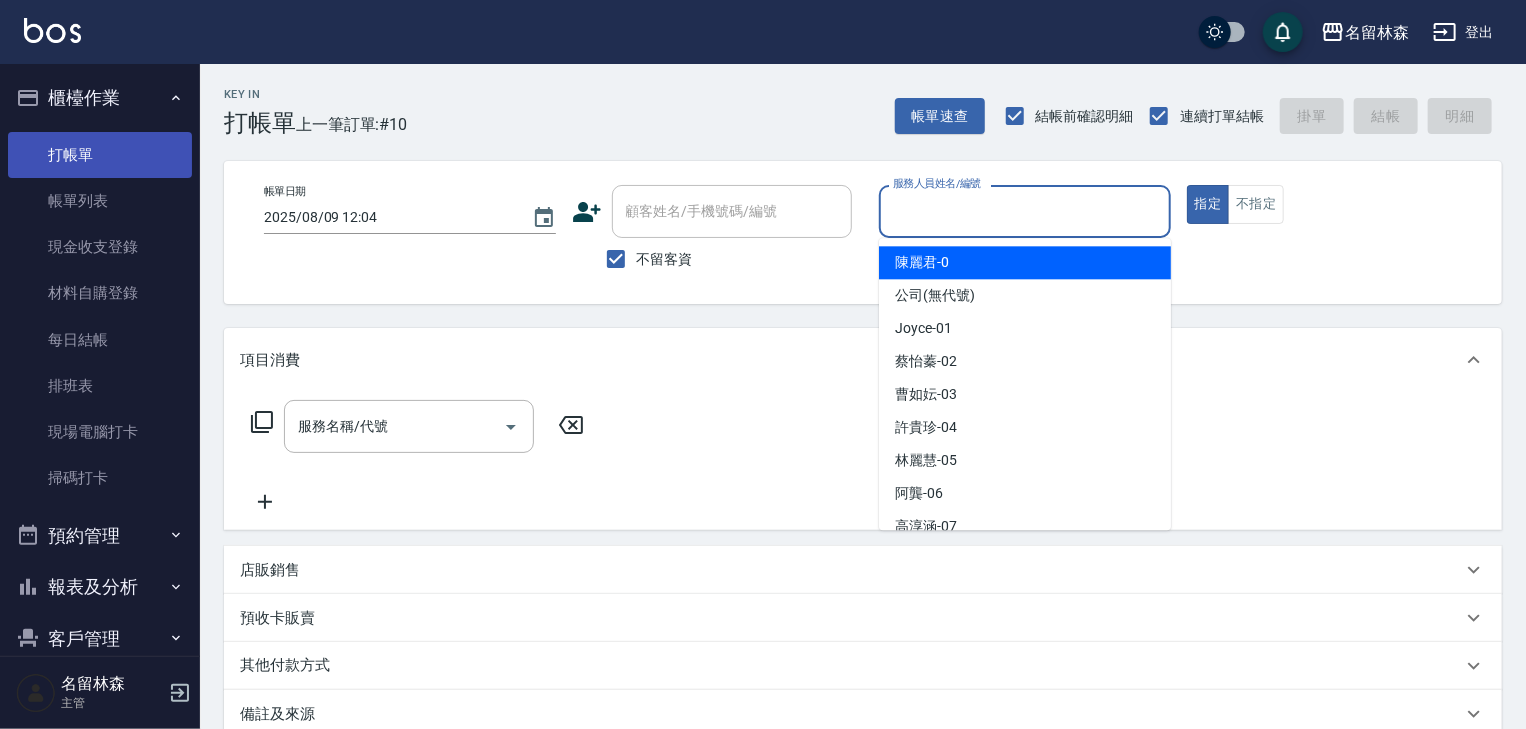 type on "4" 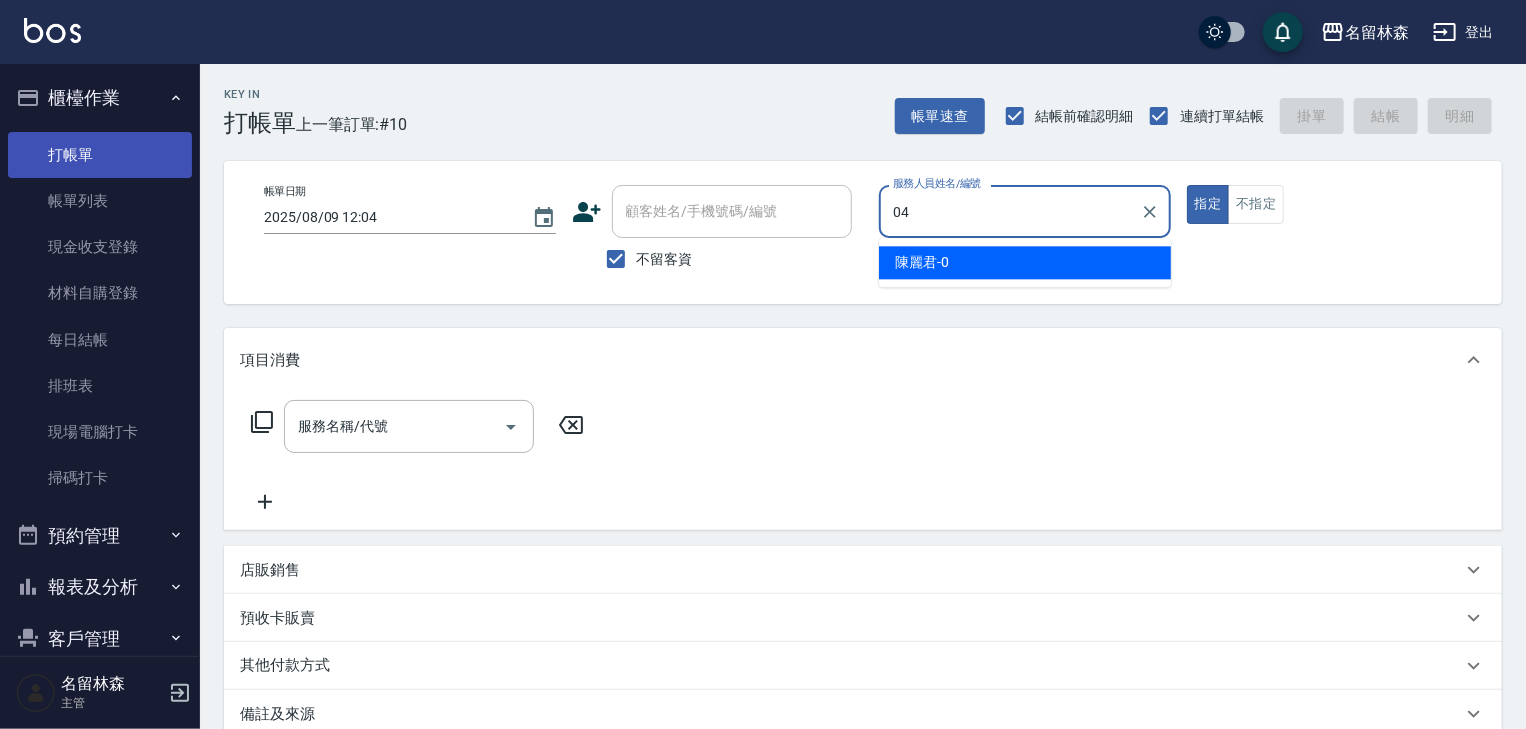 type on "許貴珍-04" 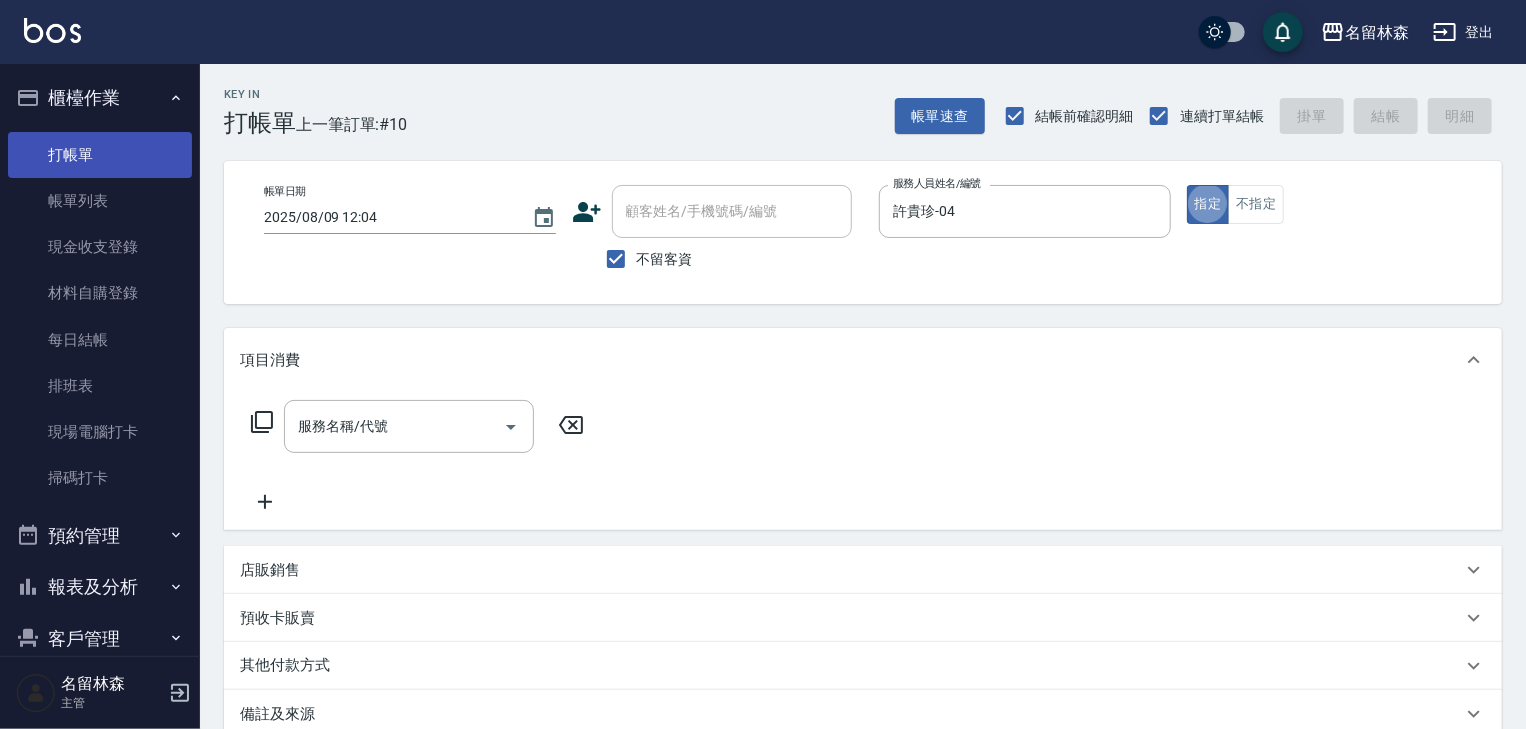 type on "true" 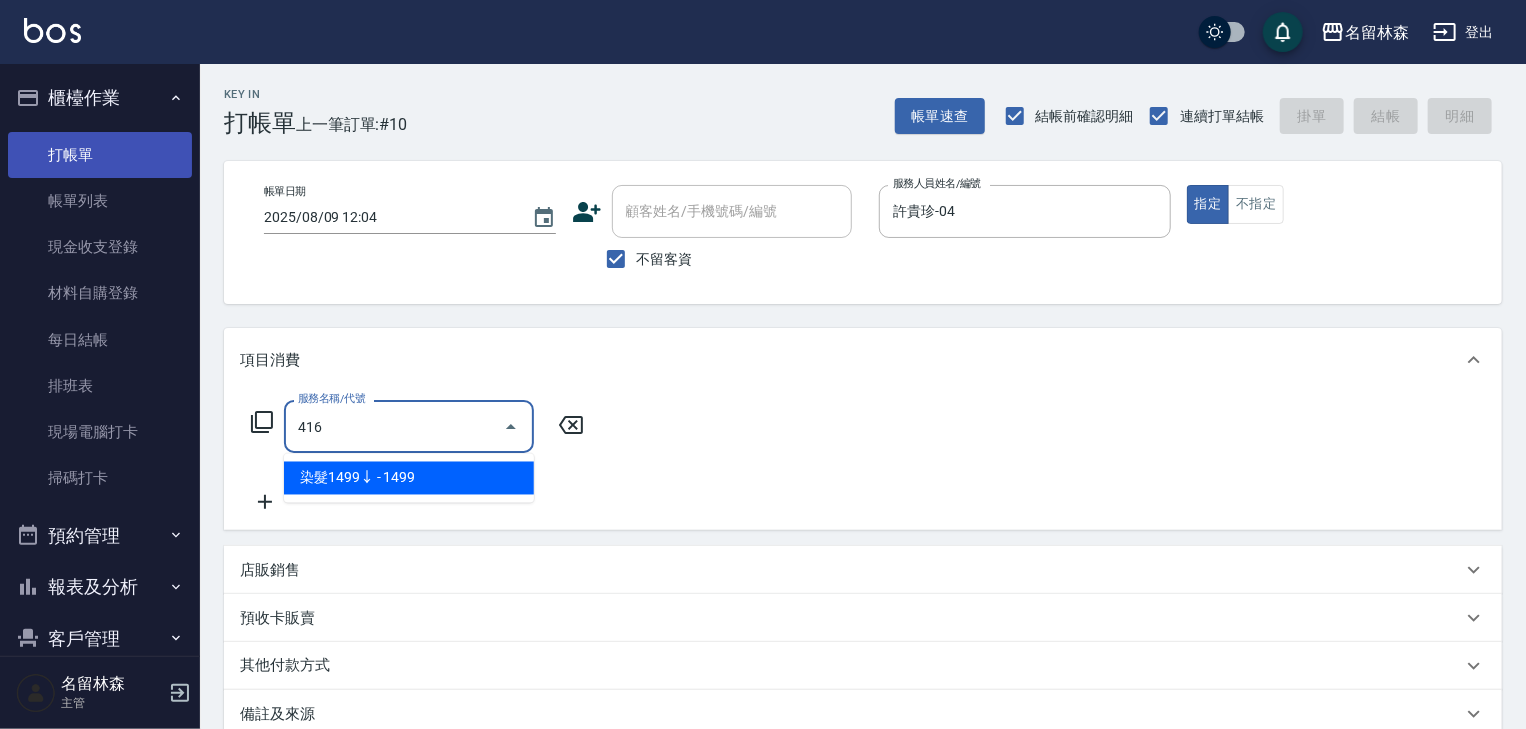 type on "染髮1499↓(416)" 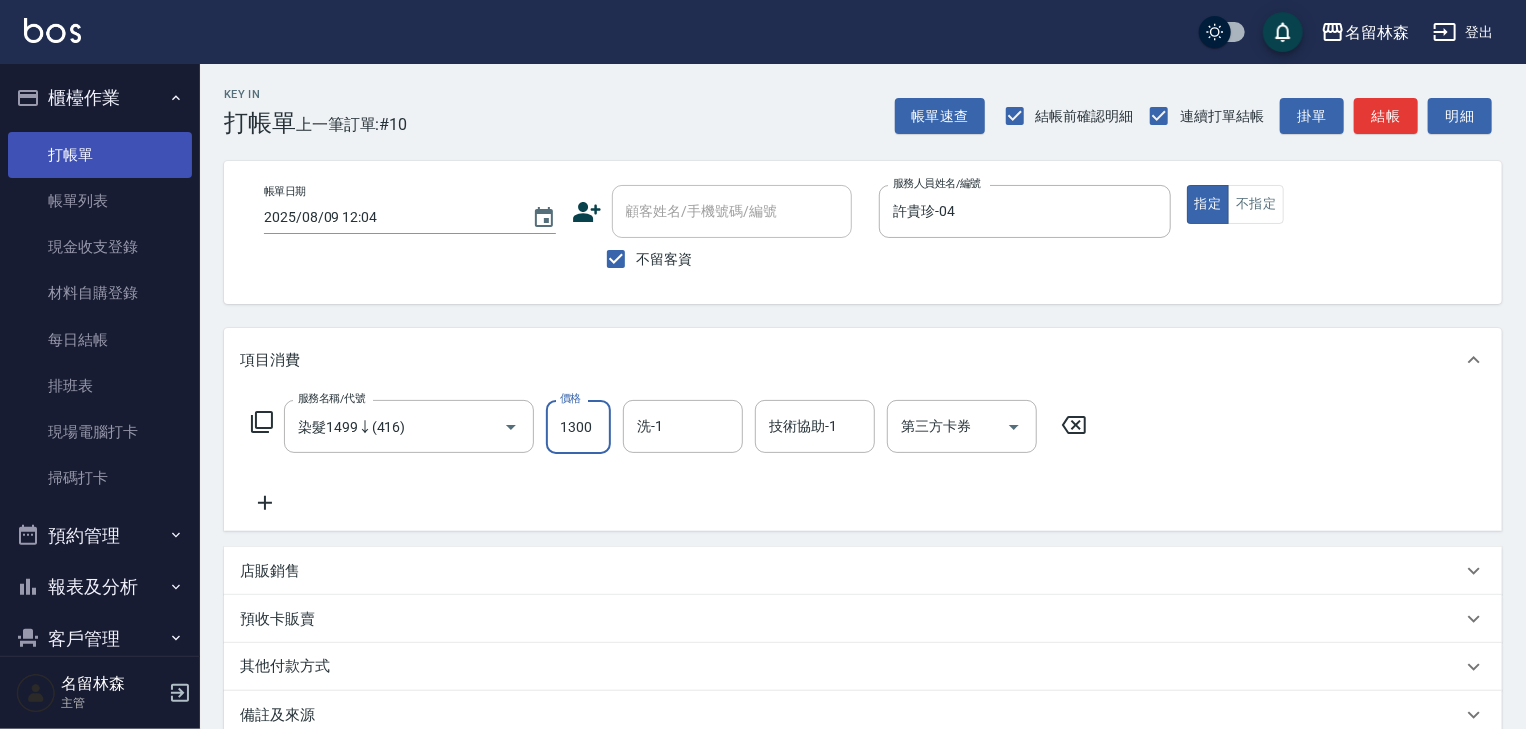 type on "1300" 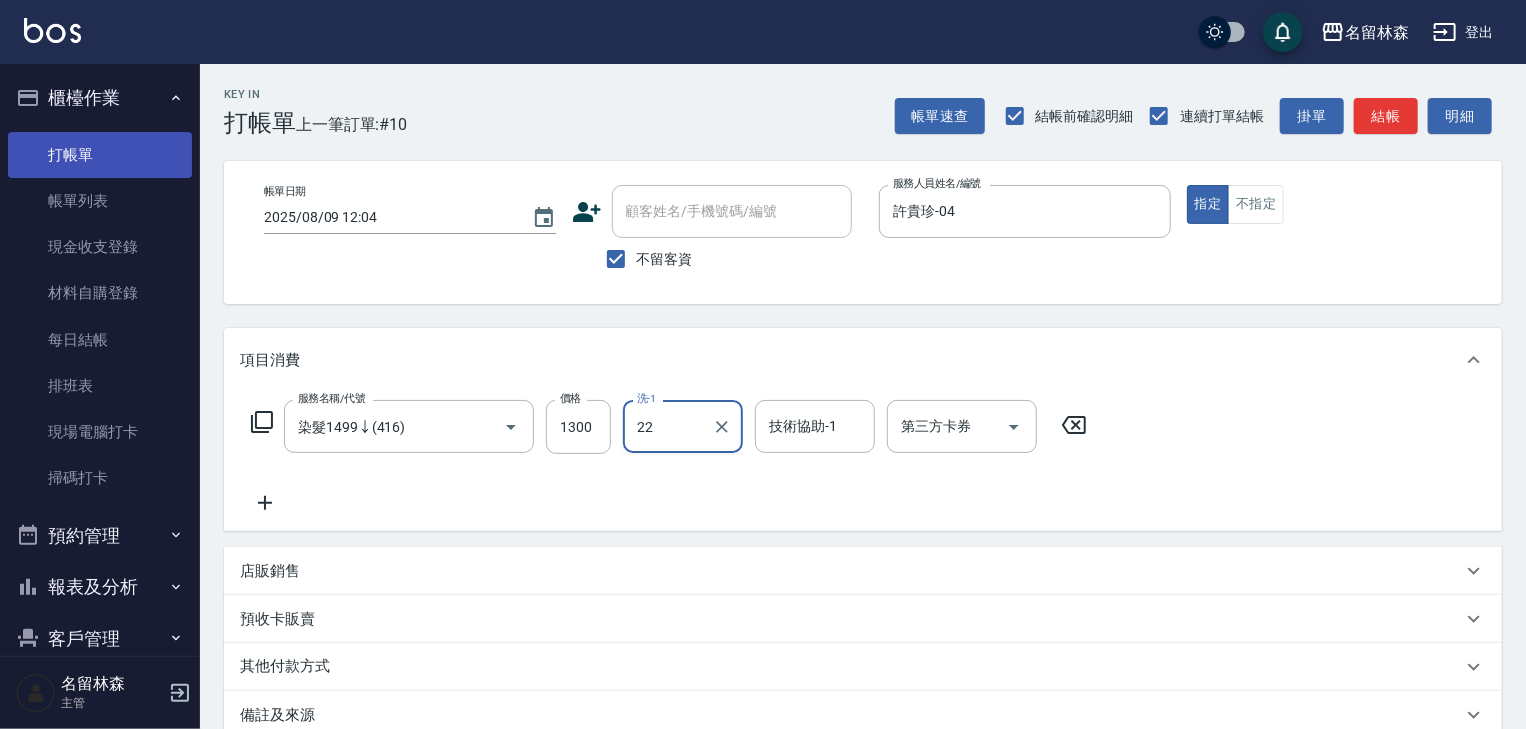 type on "[LAST]-22" 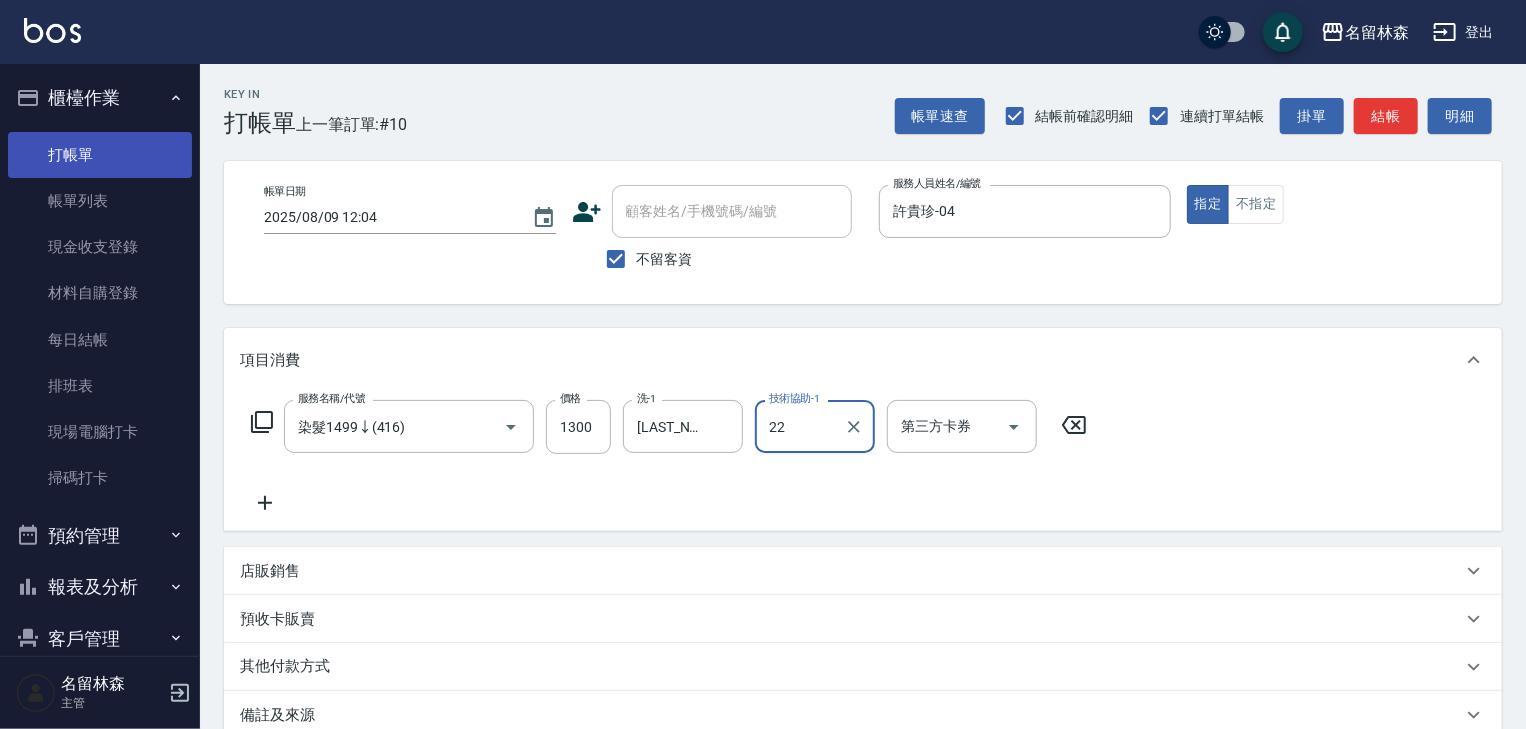 type on "[LAST]-22" 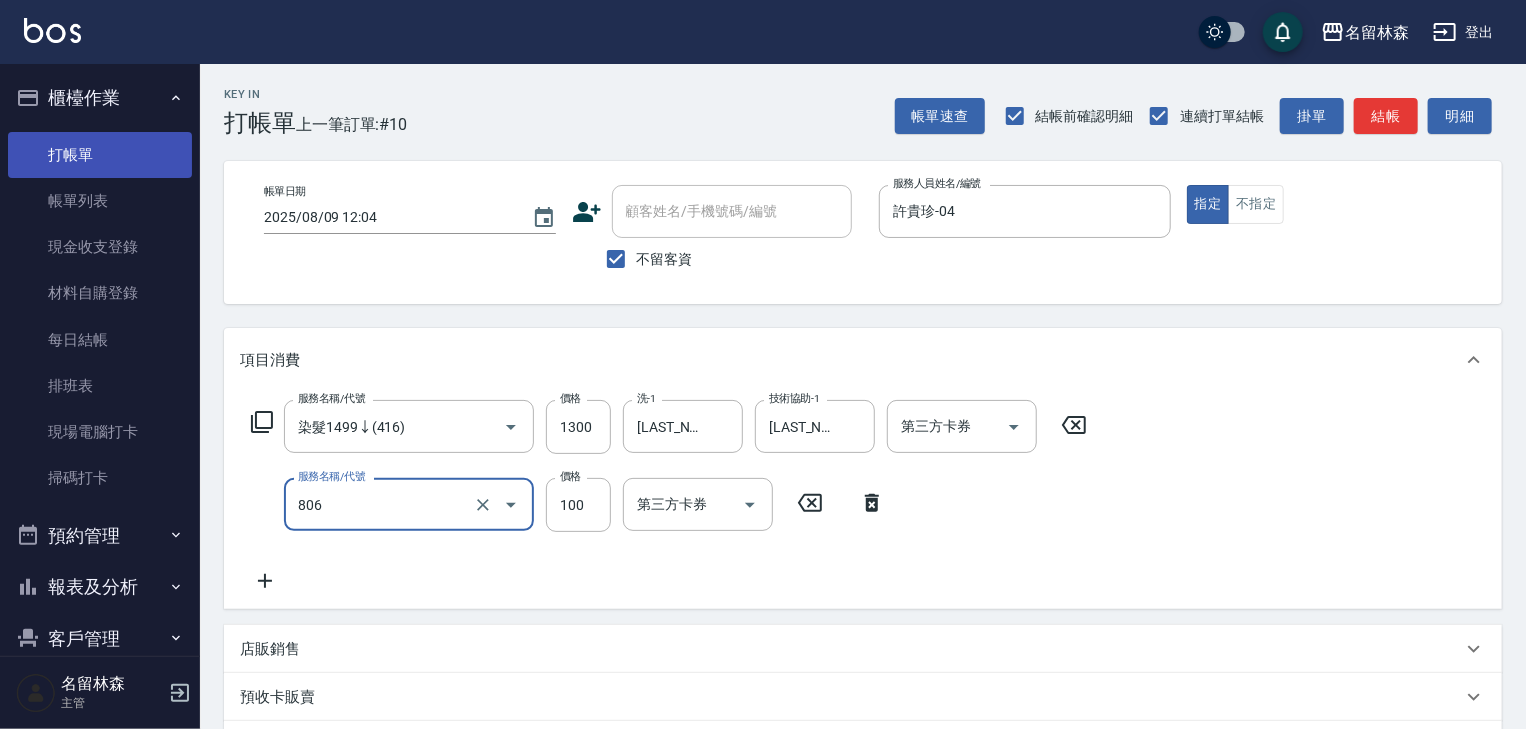 type on "電棒(806)" 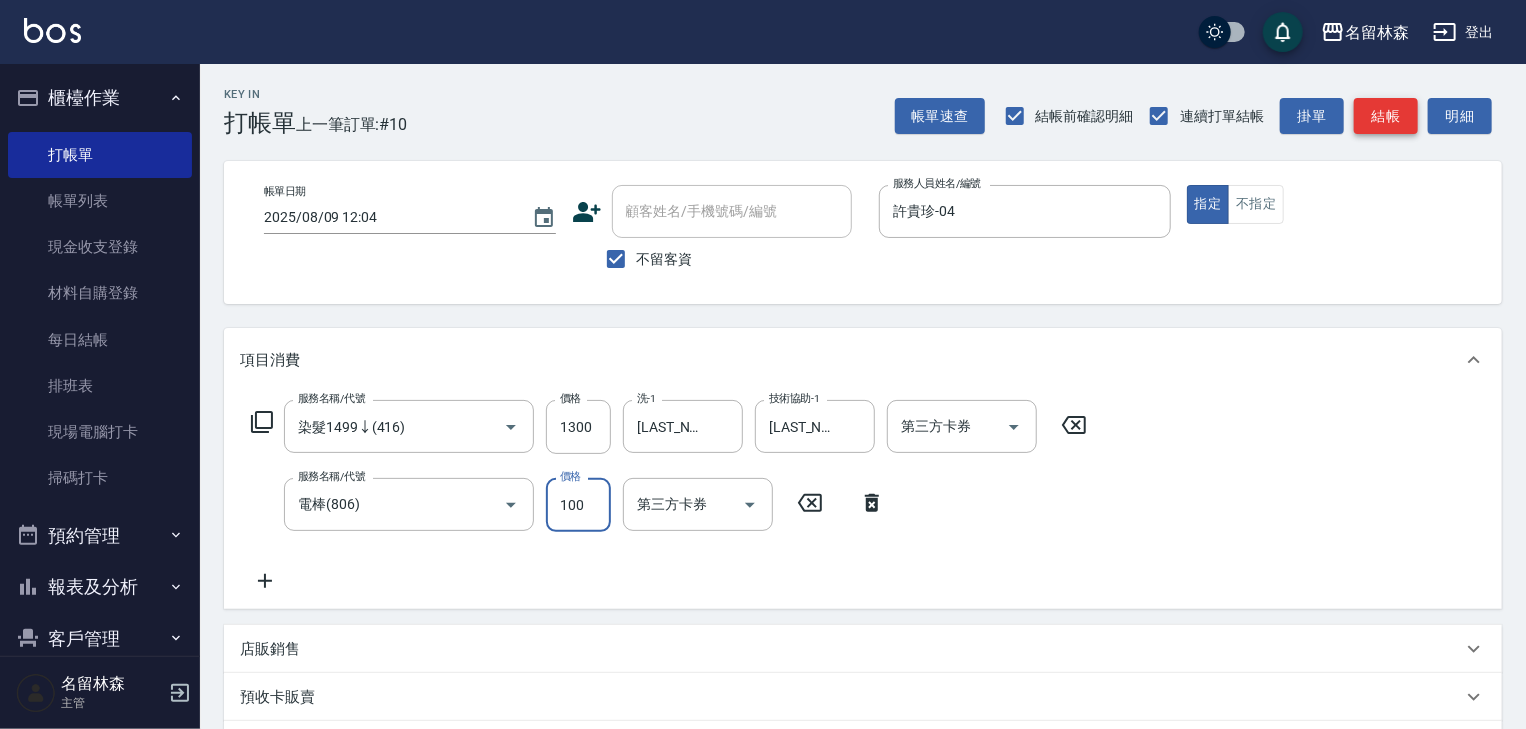 click on "結帳" at bounding box center (1386, 116) 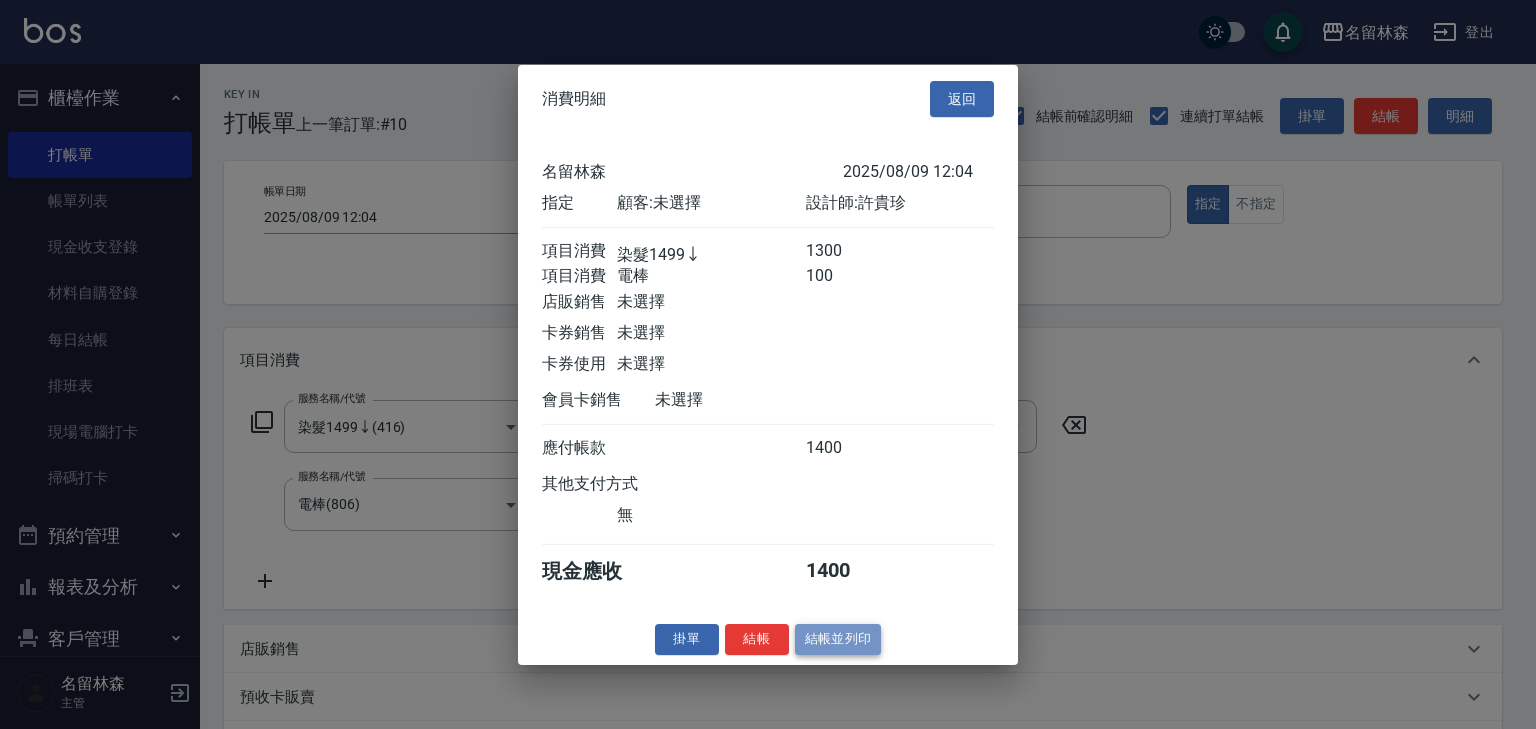 click on "結帳並列印" at bounding box center (838, 639) 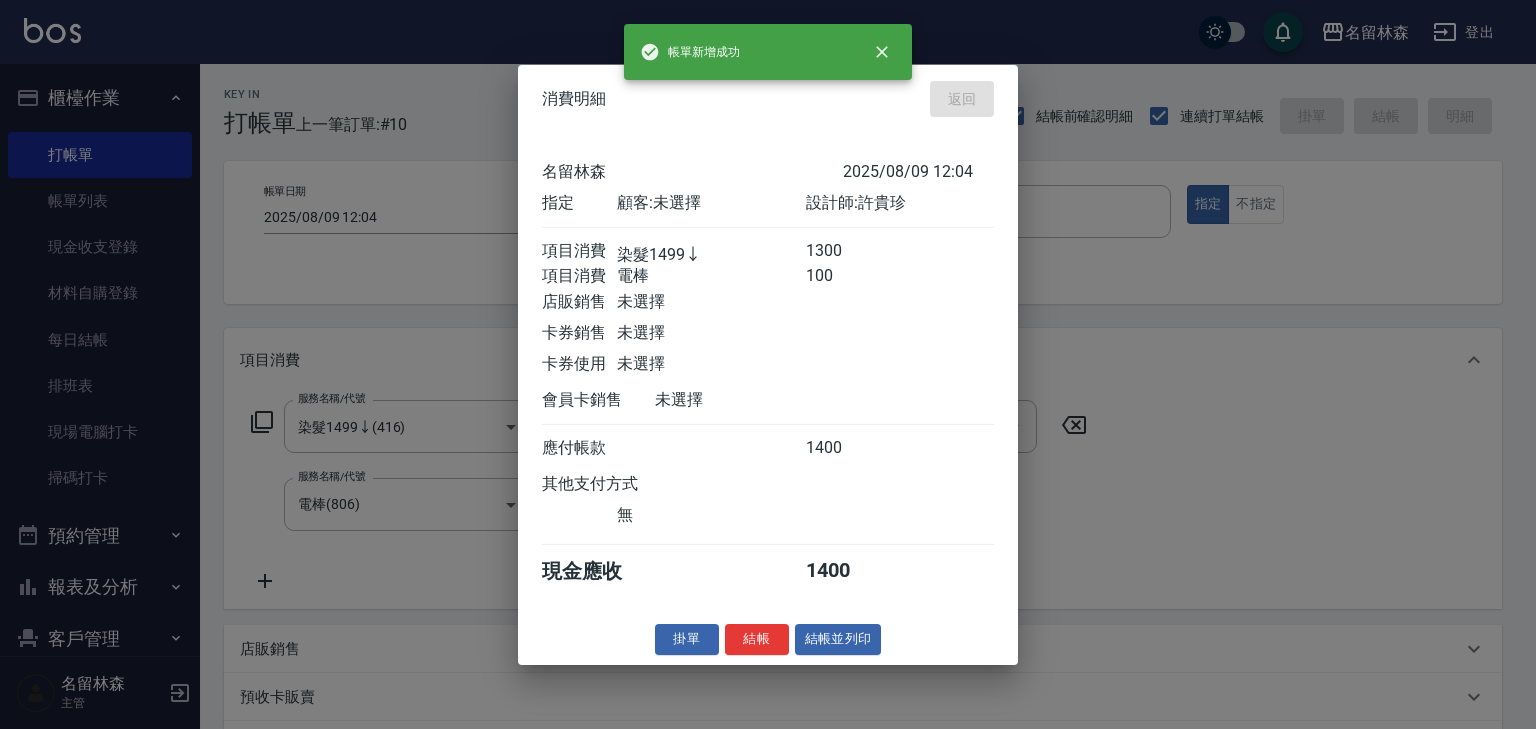 type on "2025/08/09 12:43" 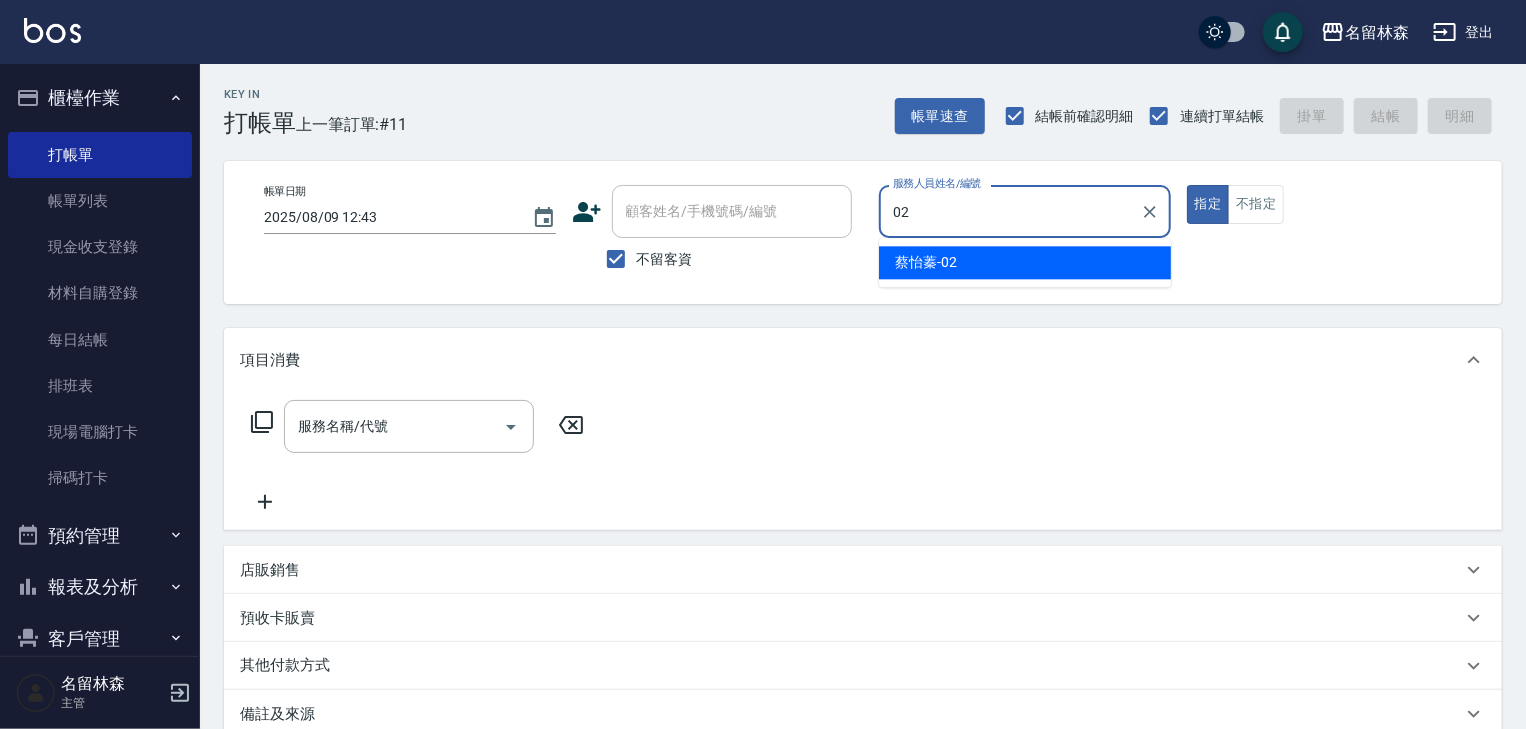 type on "蔡怡蓁-02" 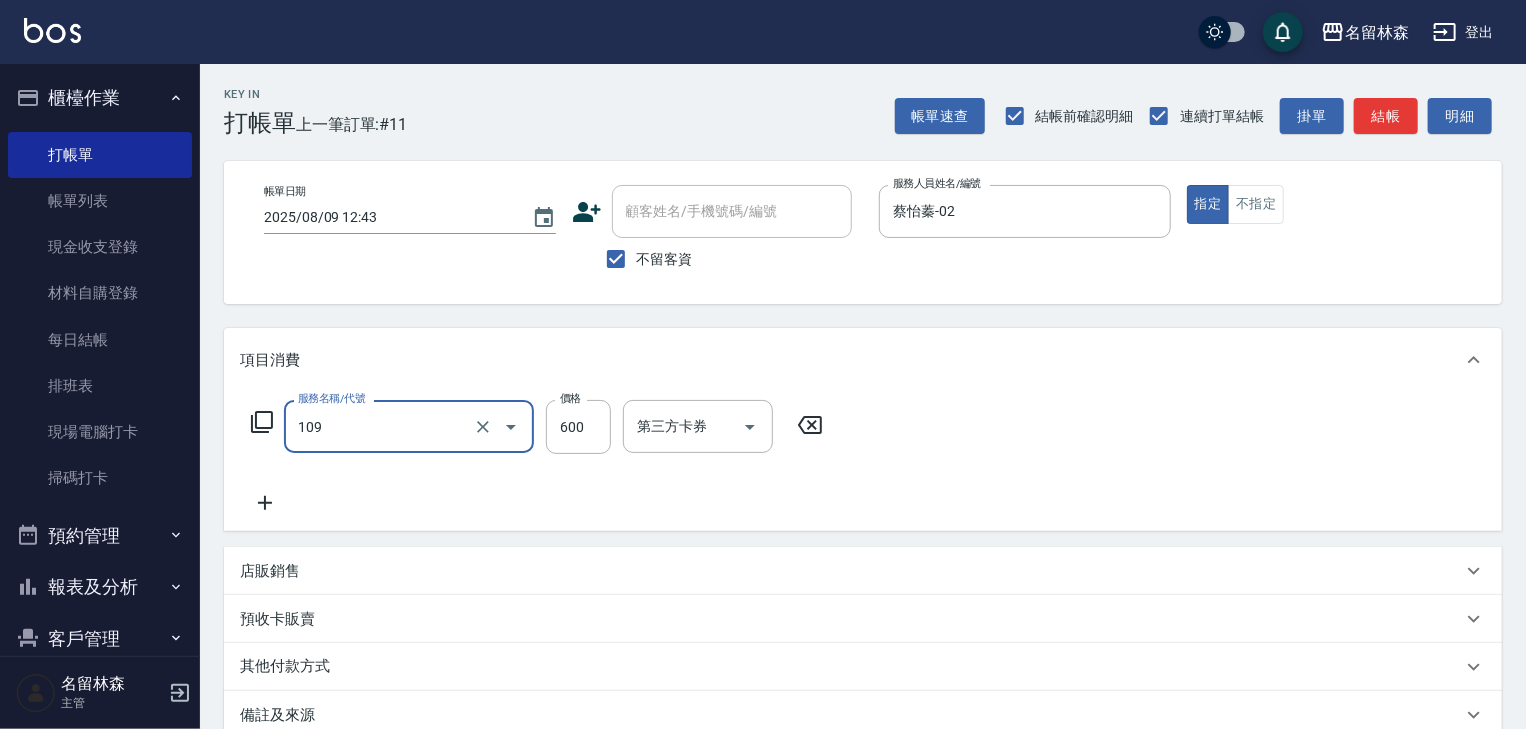 type on "基礎活氧健康洗/何首烏(109)" 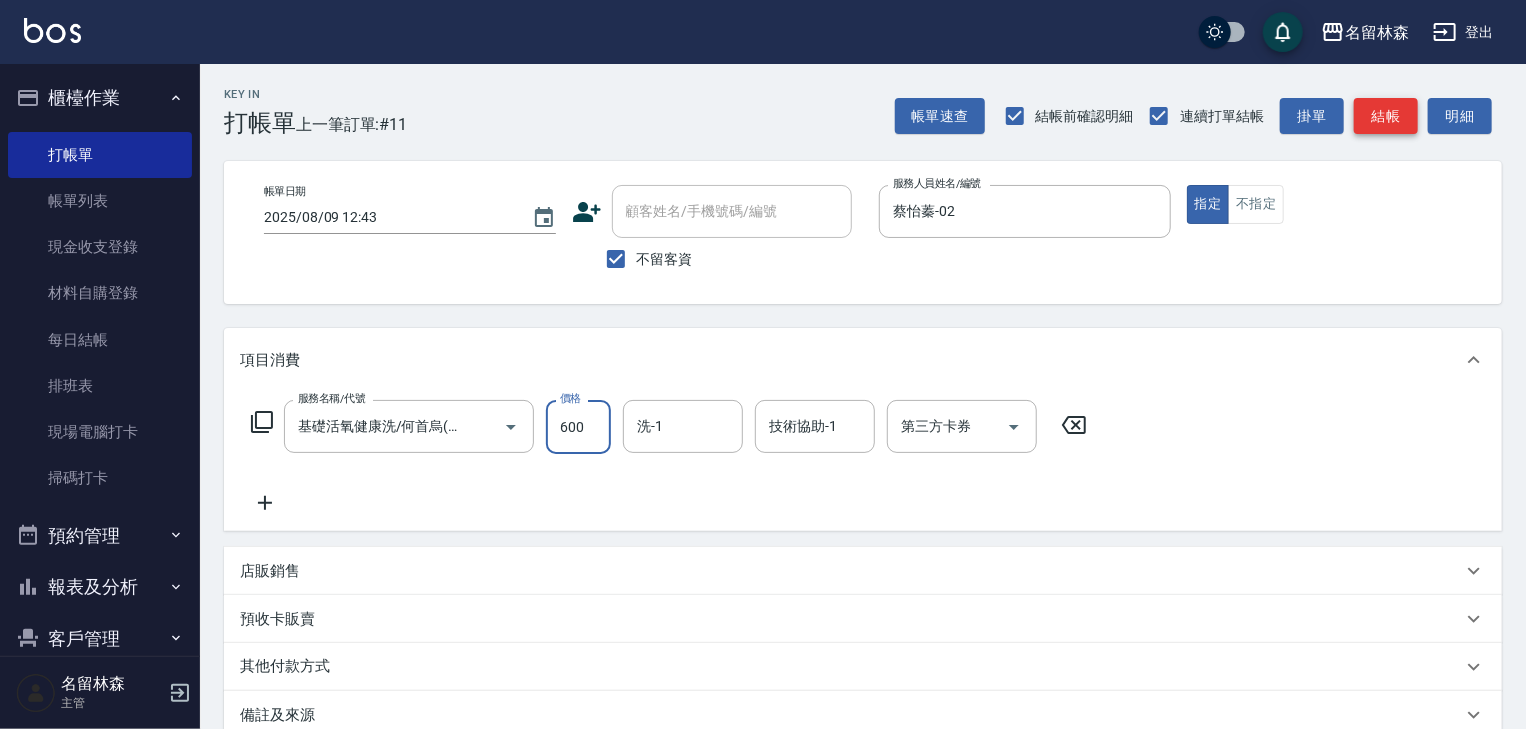 click on "結帳" at bounding box center [1386, 116] 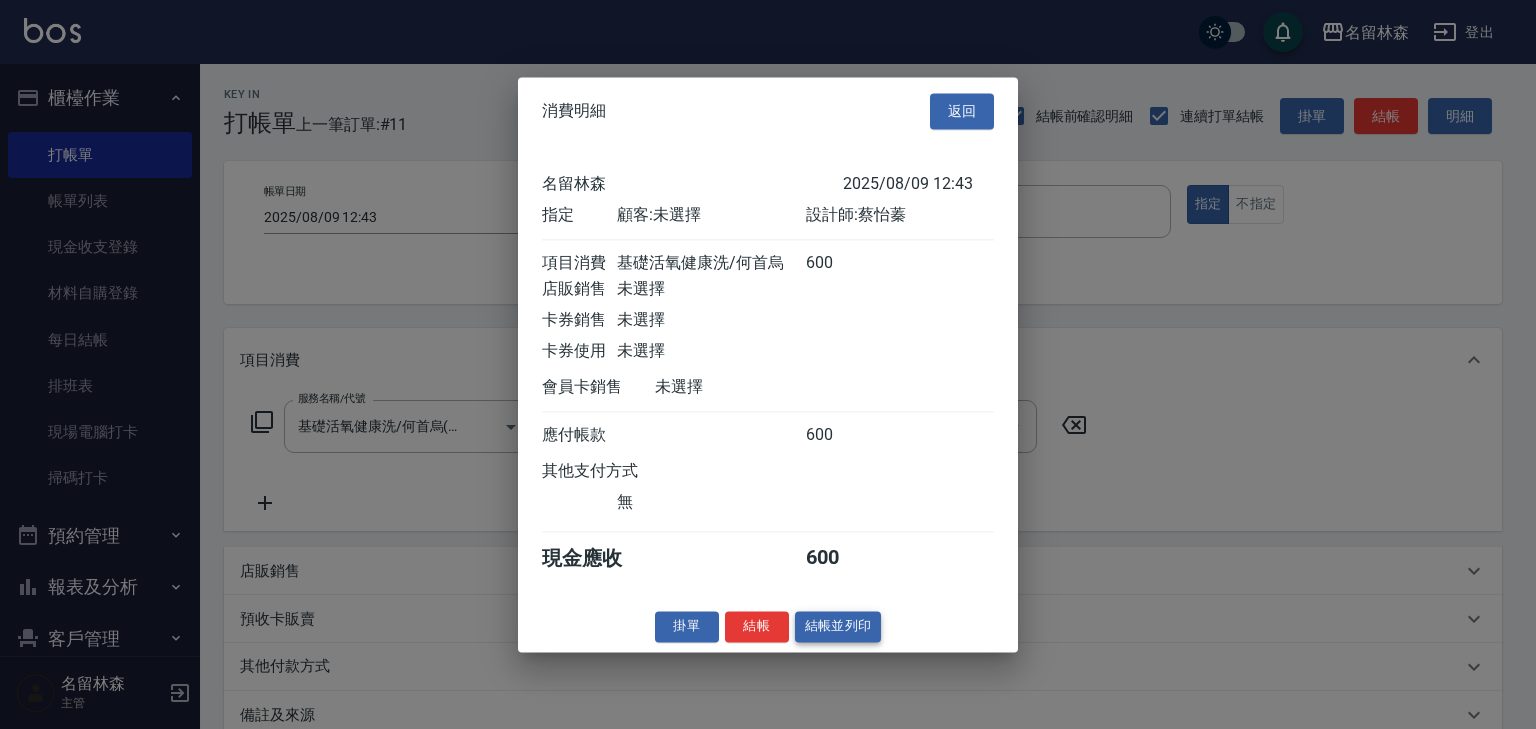click on "結帳並列印" at bounding box center [838, 626] 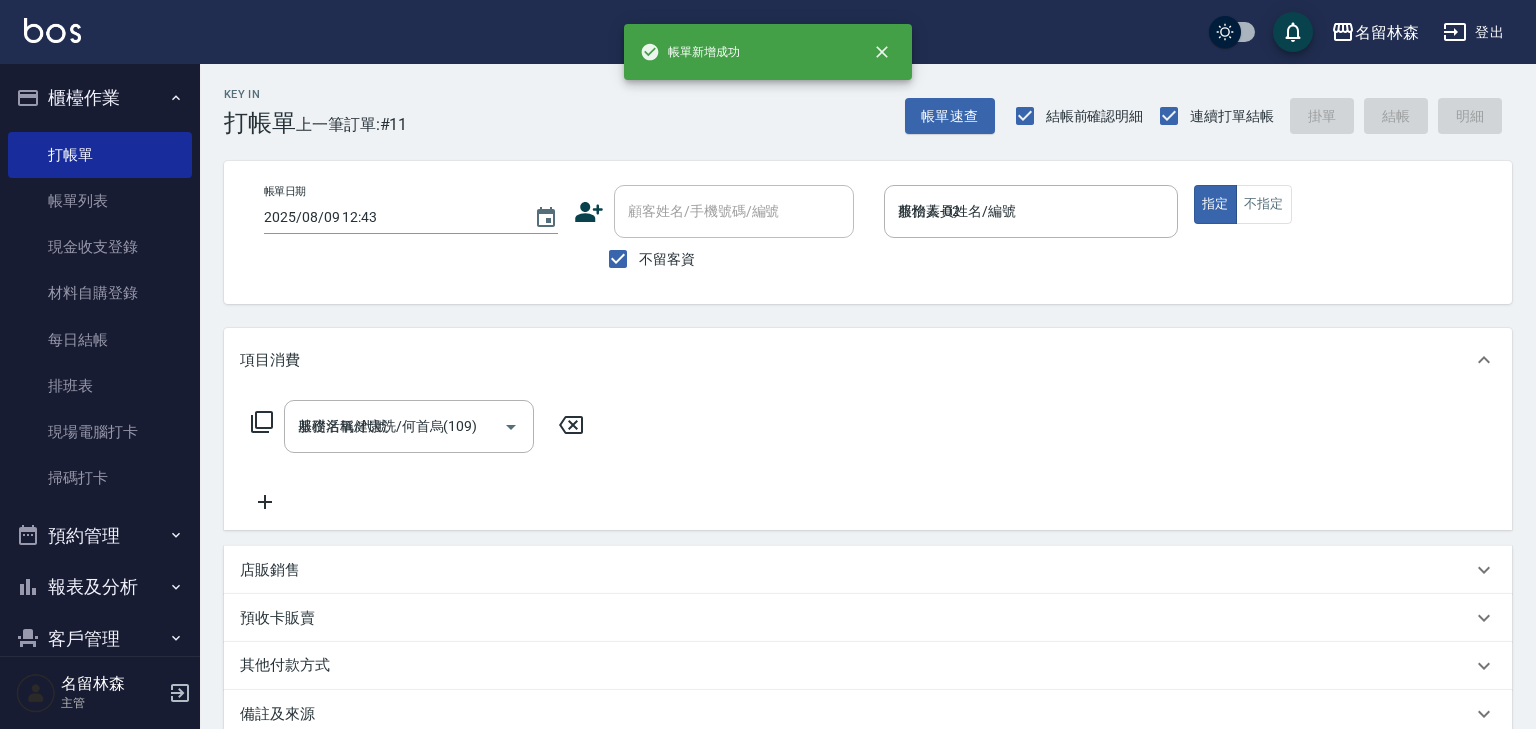 type on "2025/08/09 13:10" 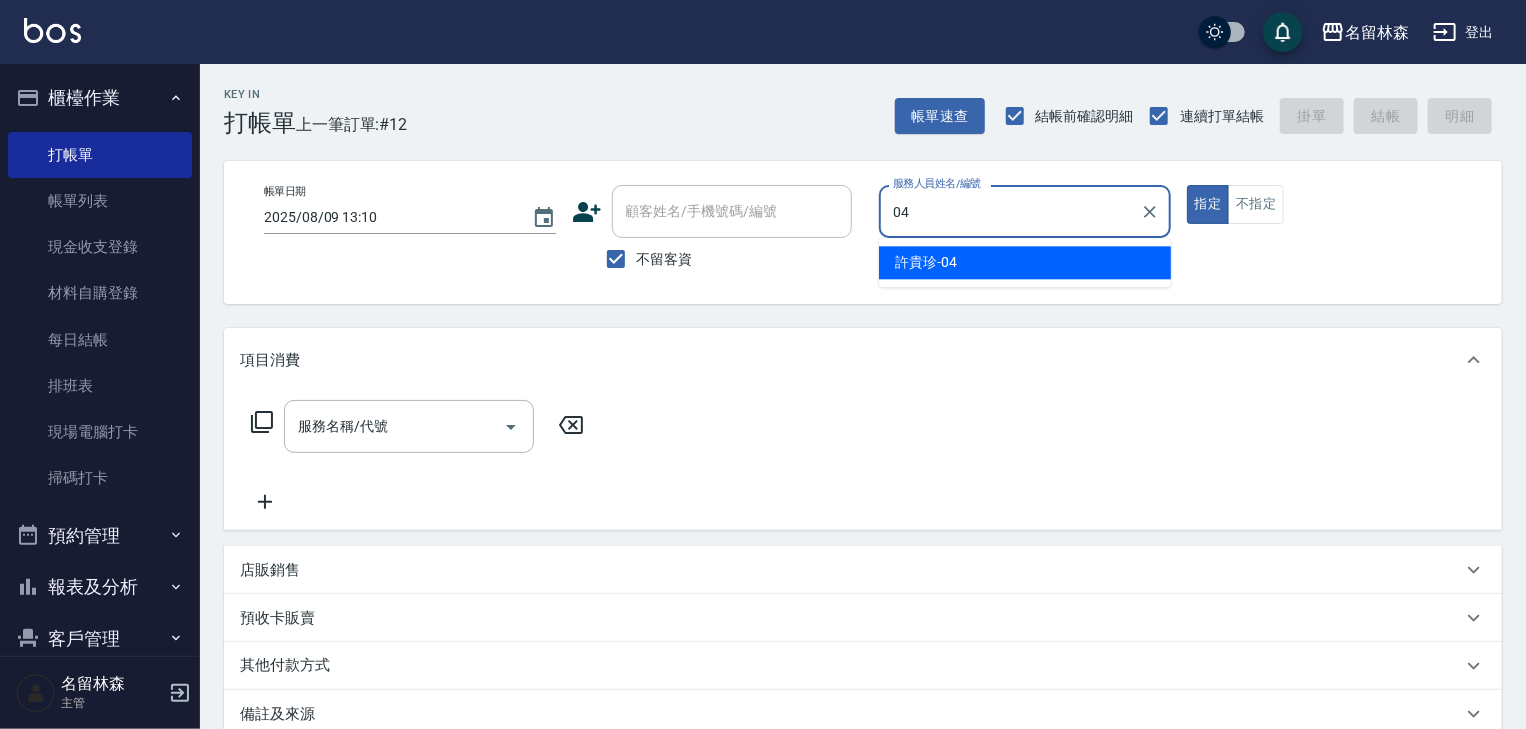 type on "許貴珍-04" 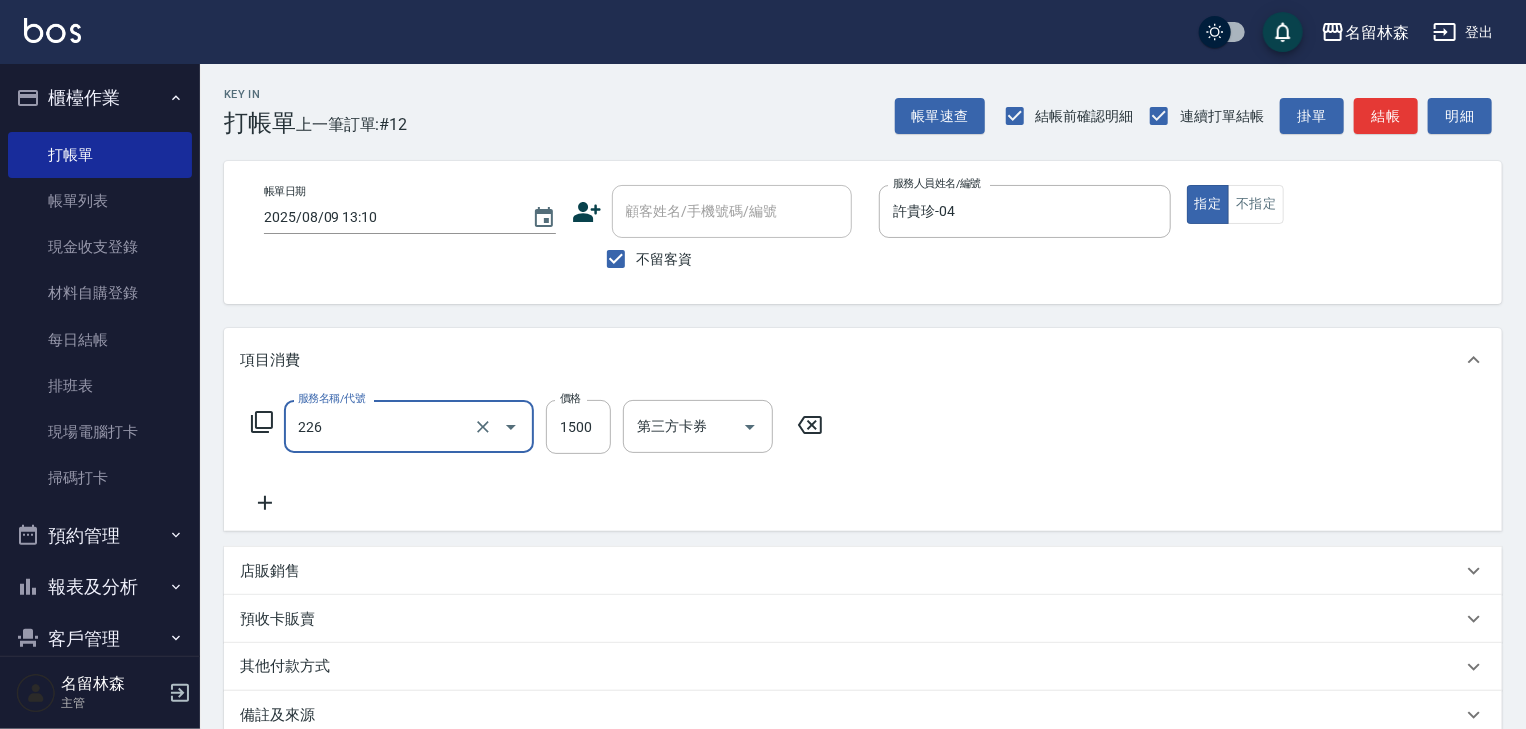 type on "冷燙自購1500↑(226)" 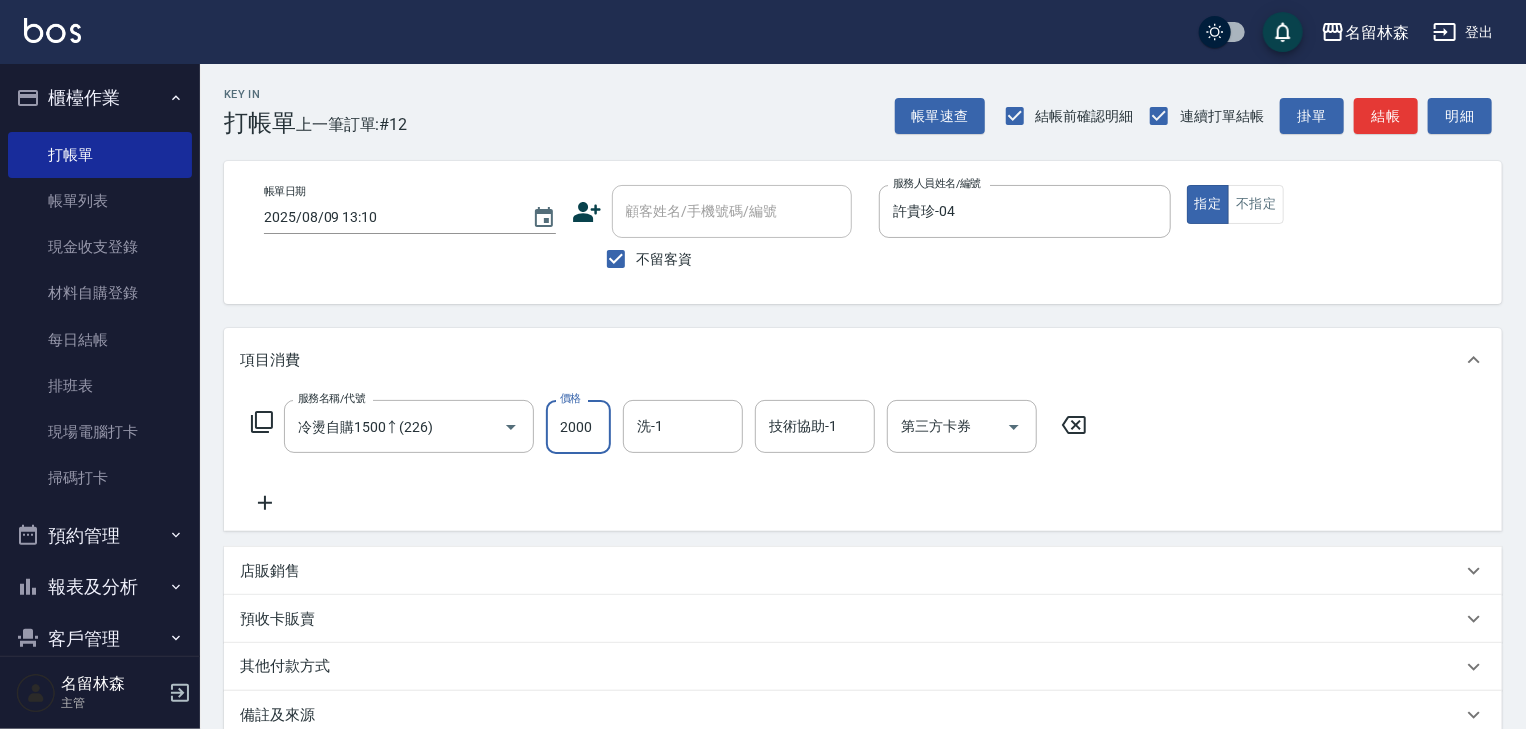 type on "2000" 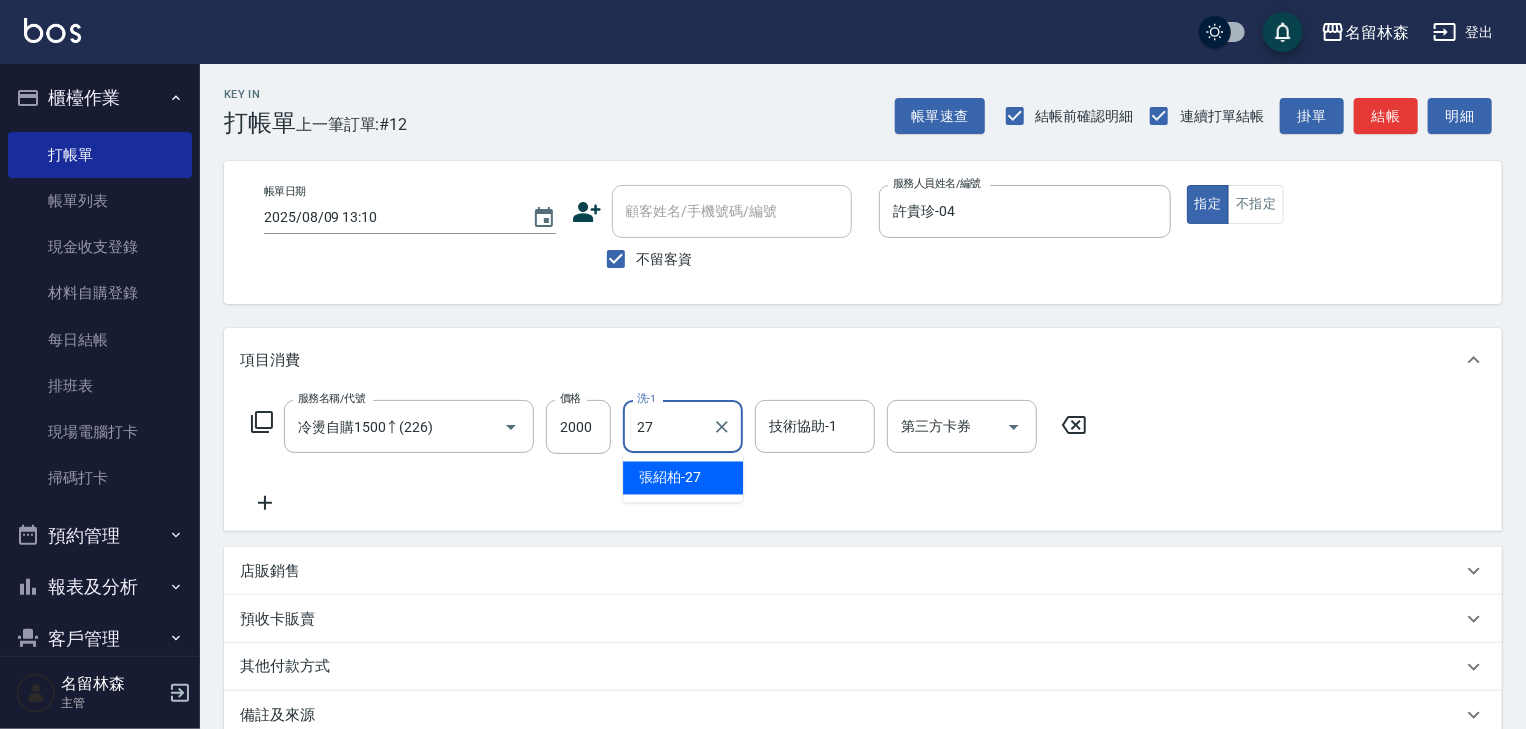type on "張紹柏-27" 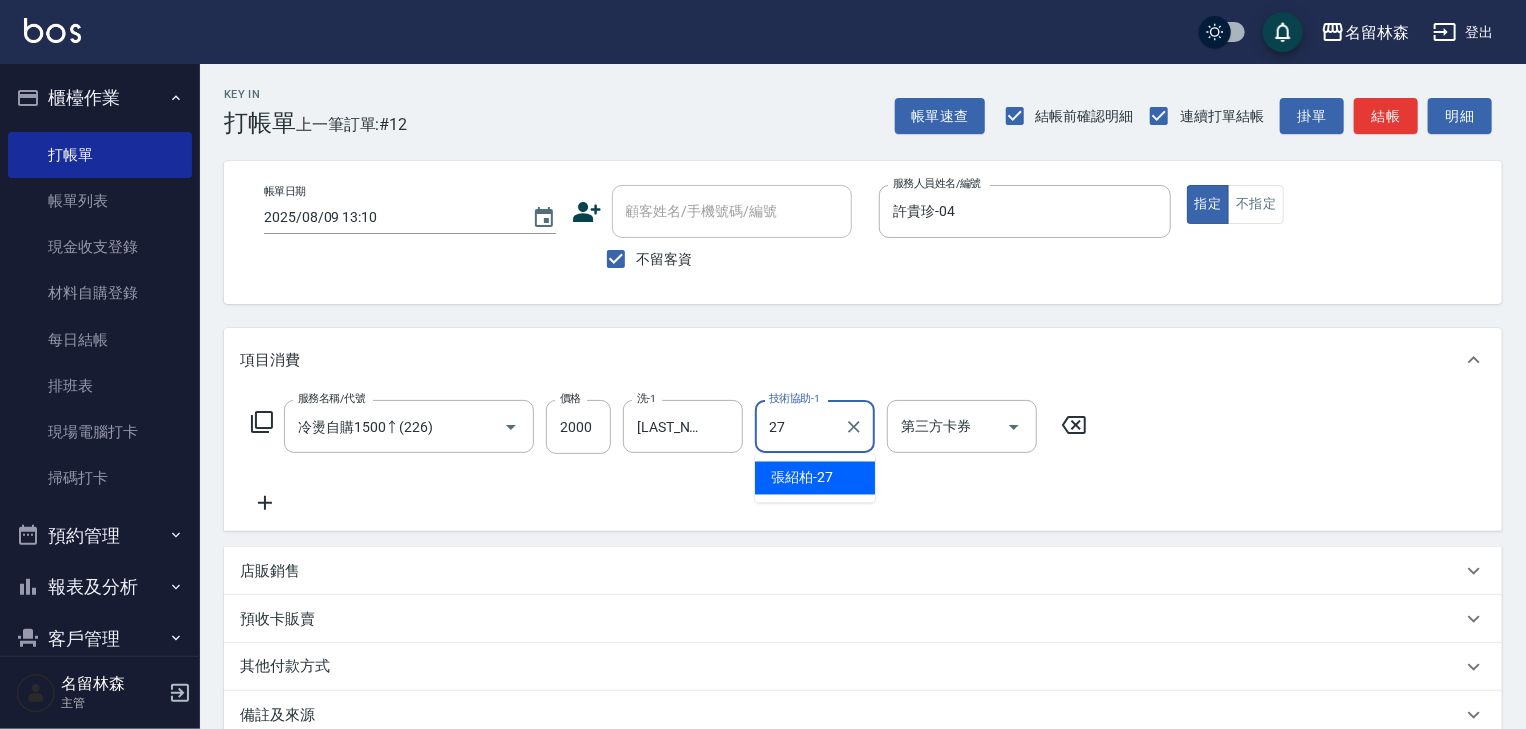 type on "張紹柏-27" 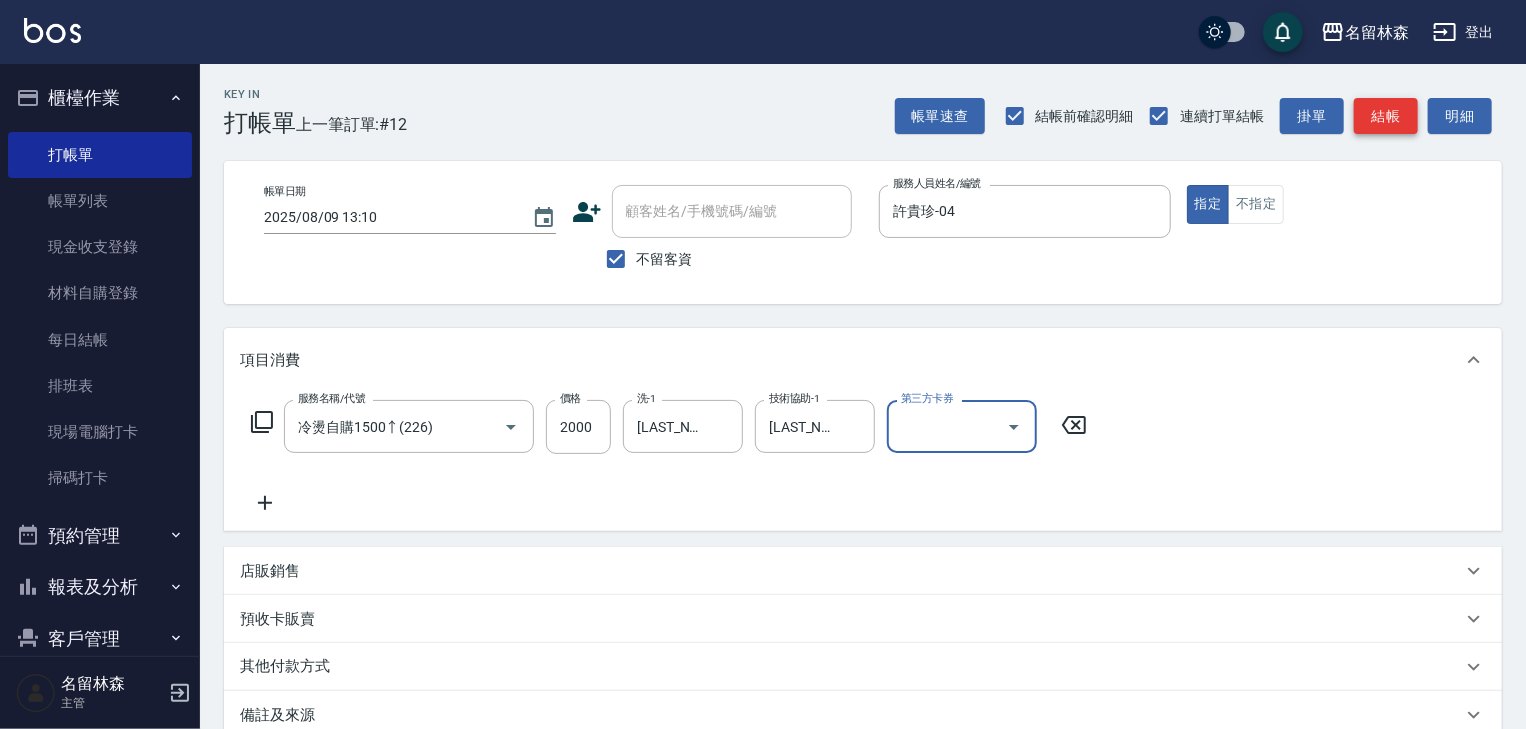 click on "結帳" at bounding box center [1386, 116] 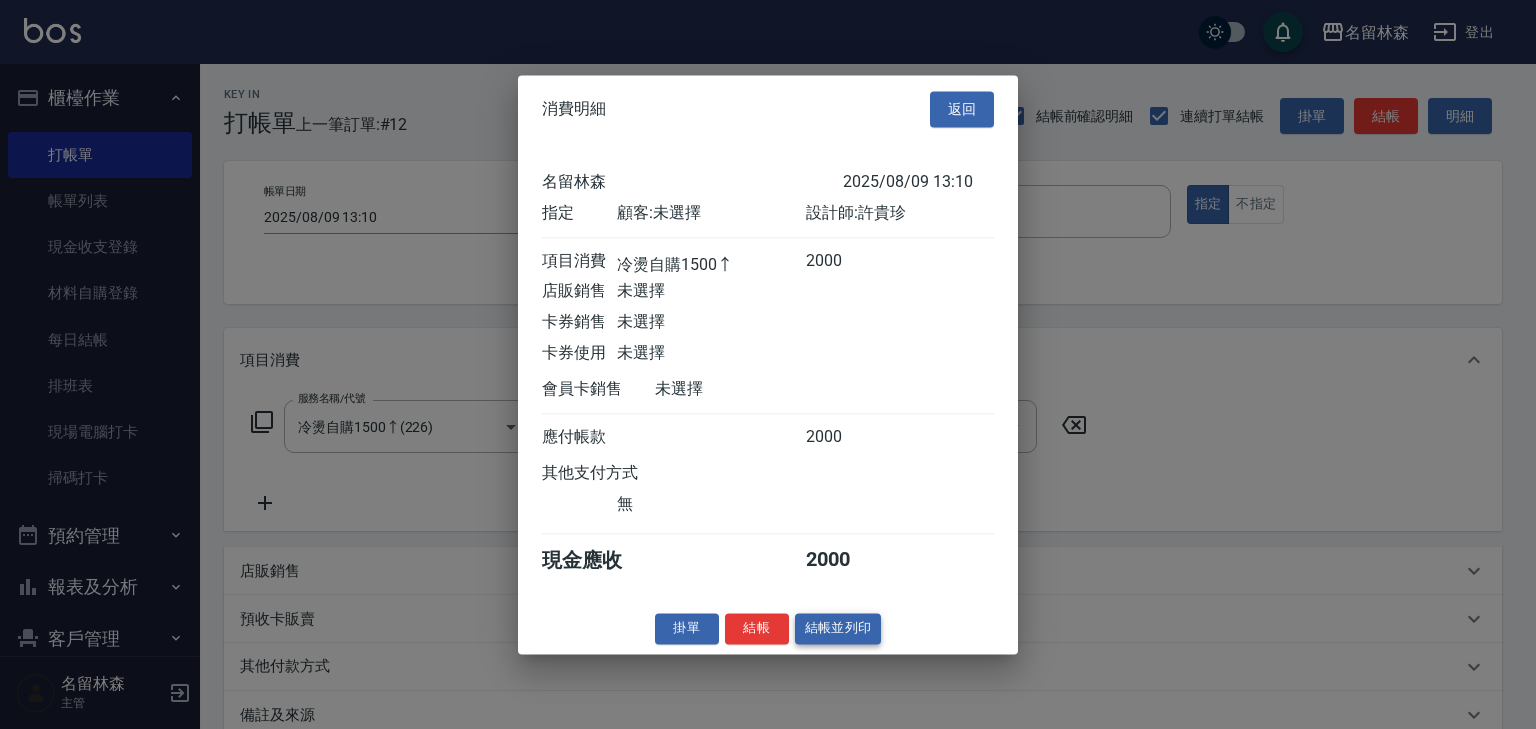 click on "結帳並列印" at bounding box center (838, 628) 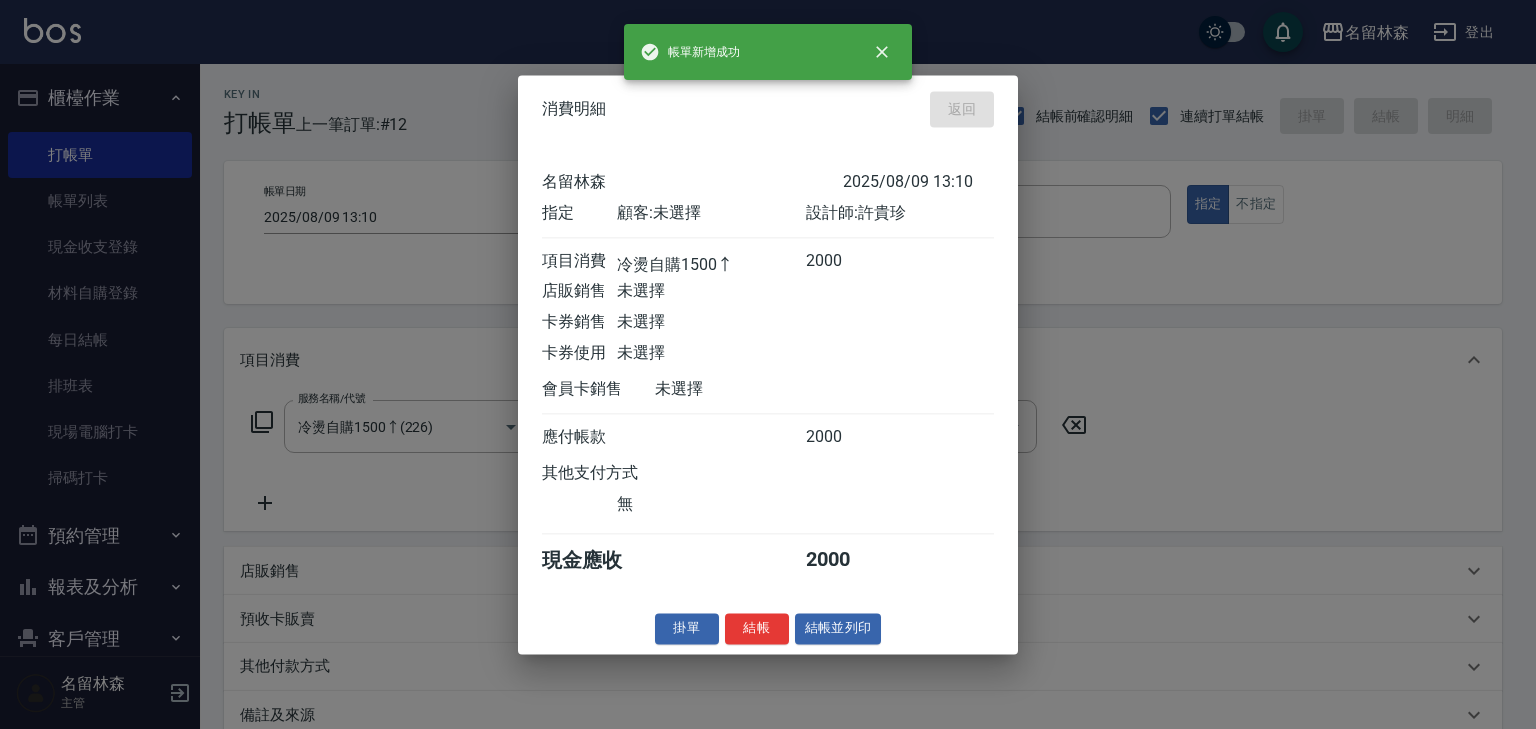 type on "2025/08/09 13:13" 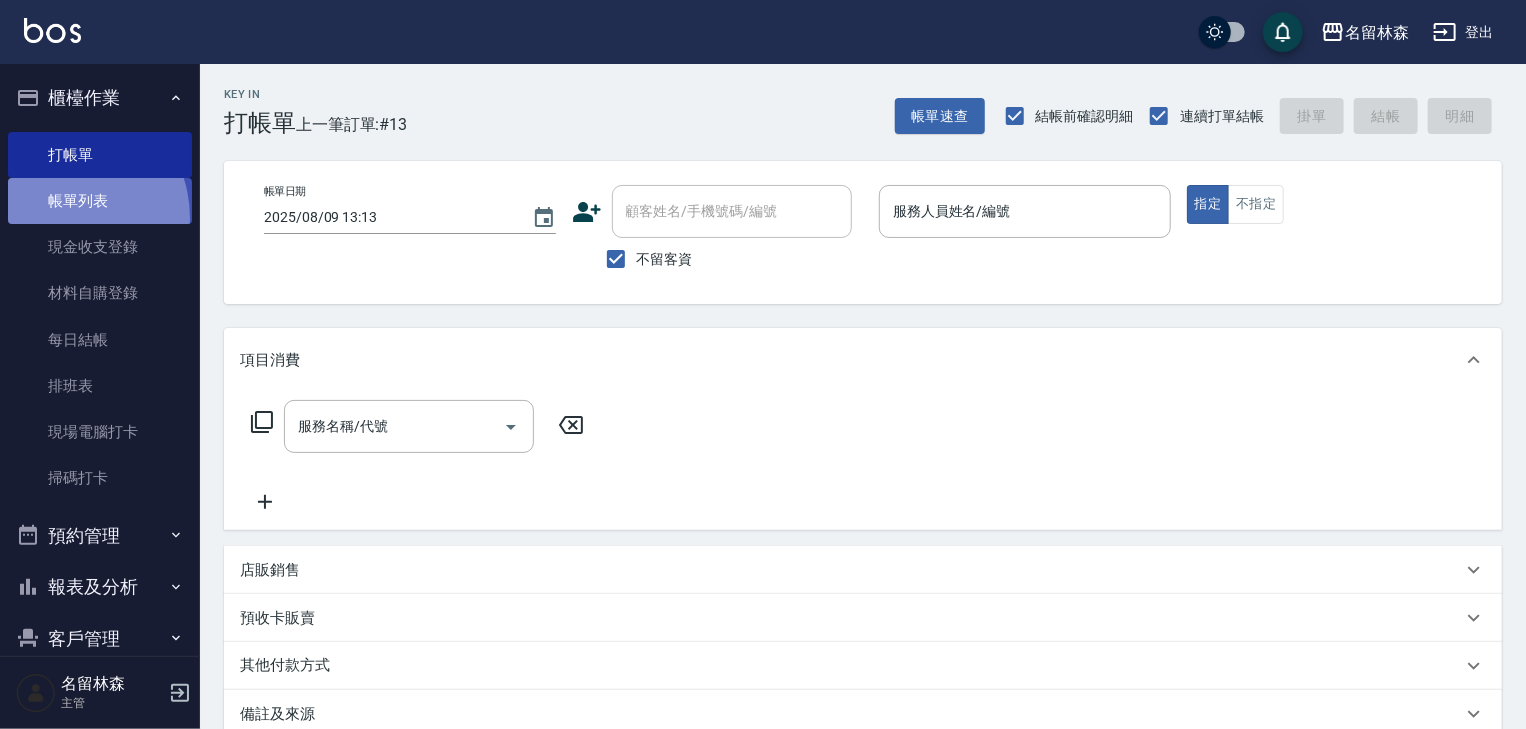 click on "帳單列表" at bounding box center [100, 201] 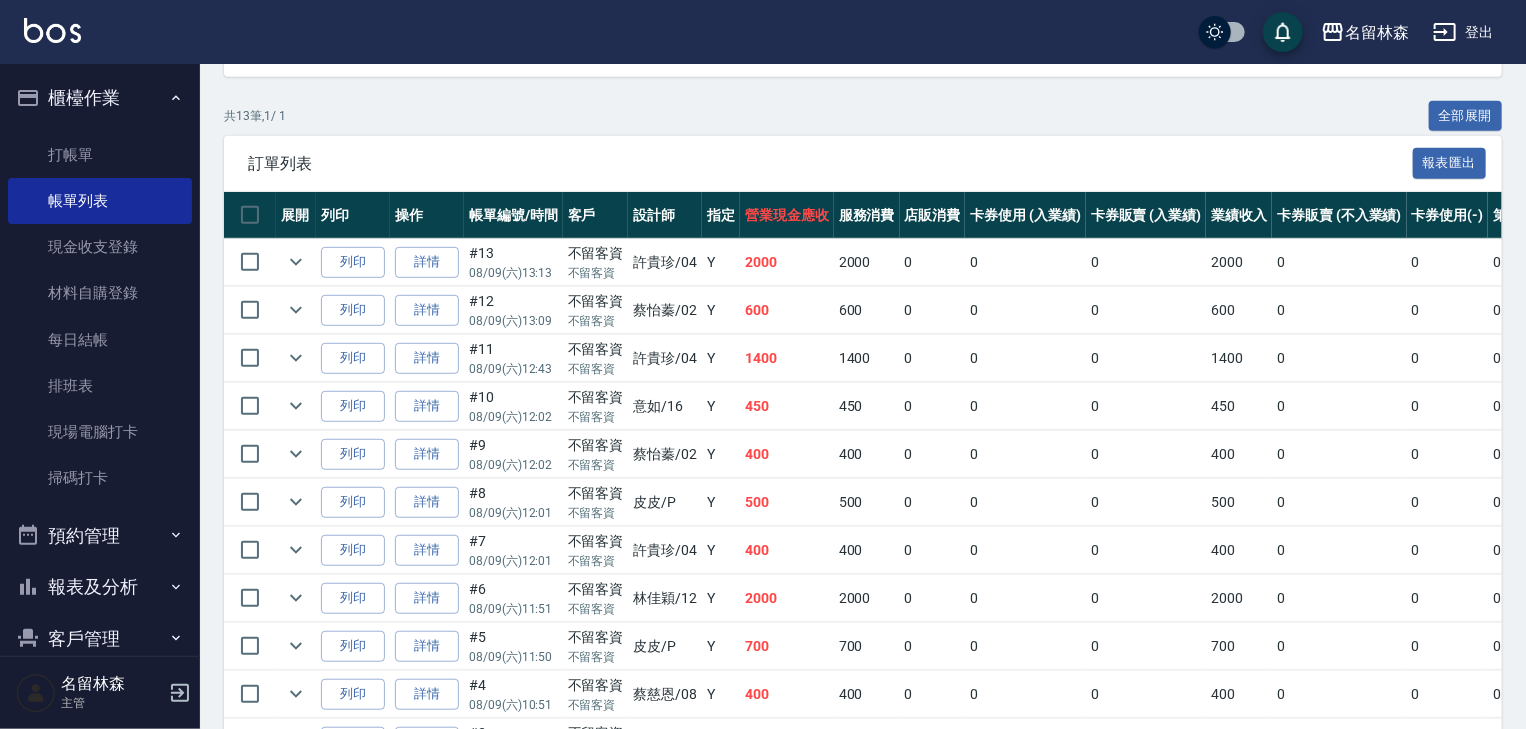 scroll, scrollTop: 533, scrollLeft: 0, axis: vertical 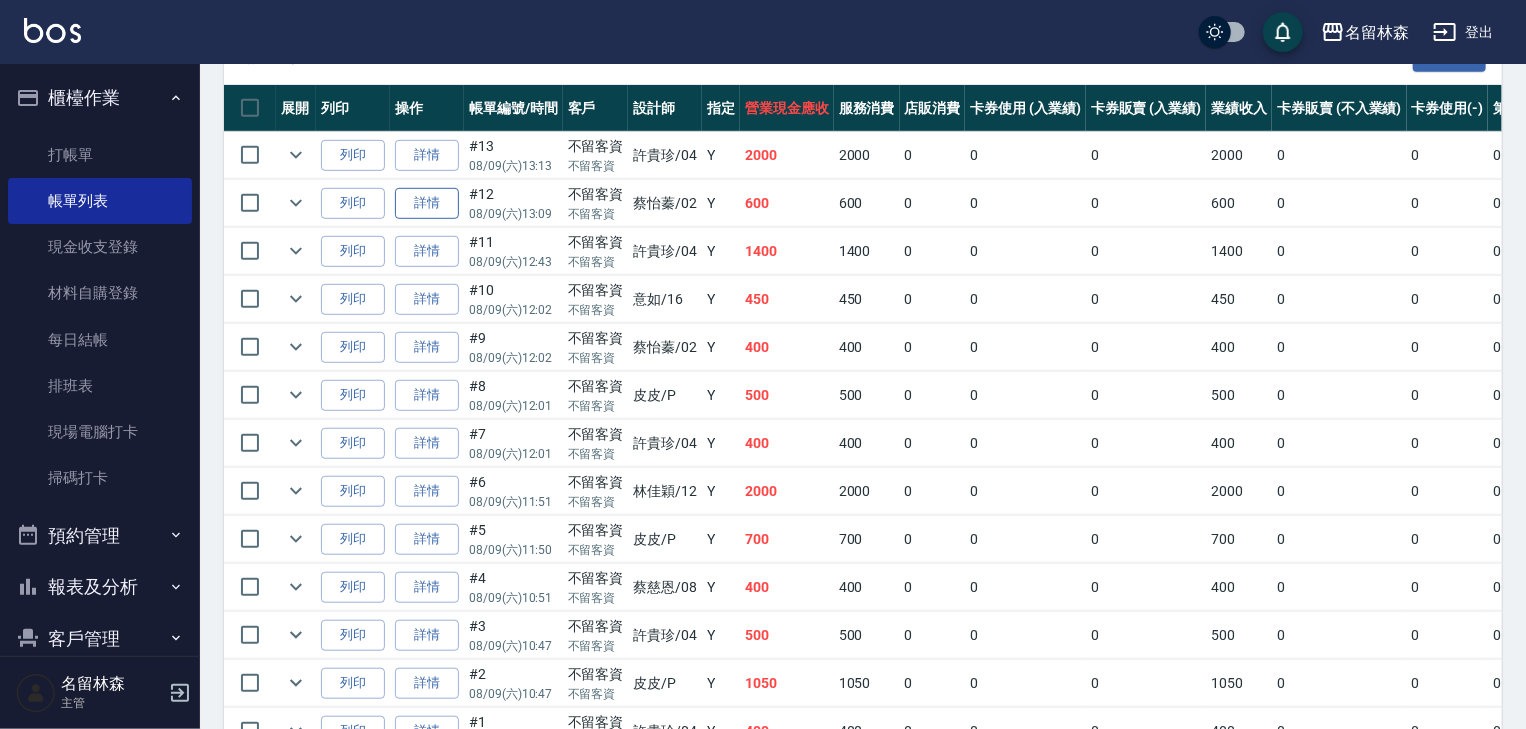 click on "詳情" at bounding box center (427, 203) 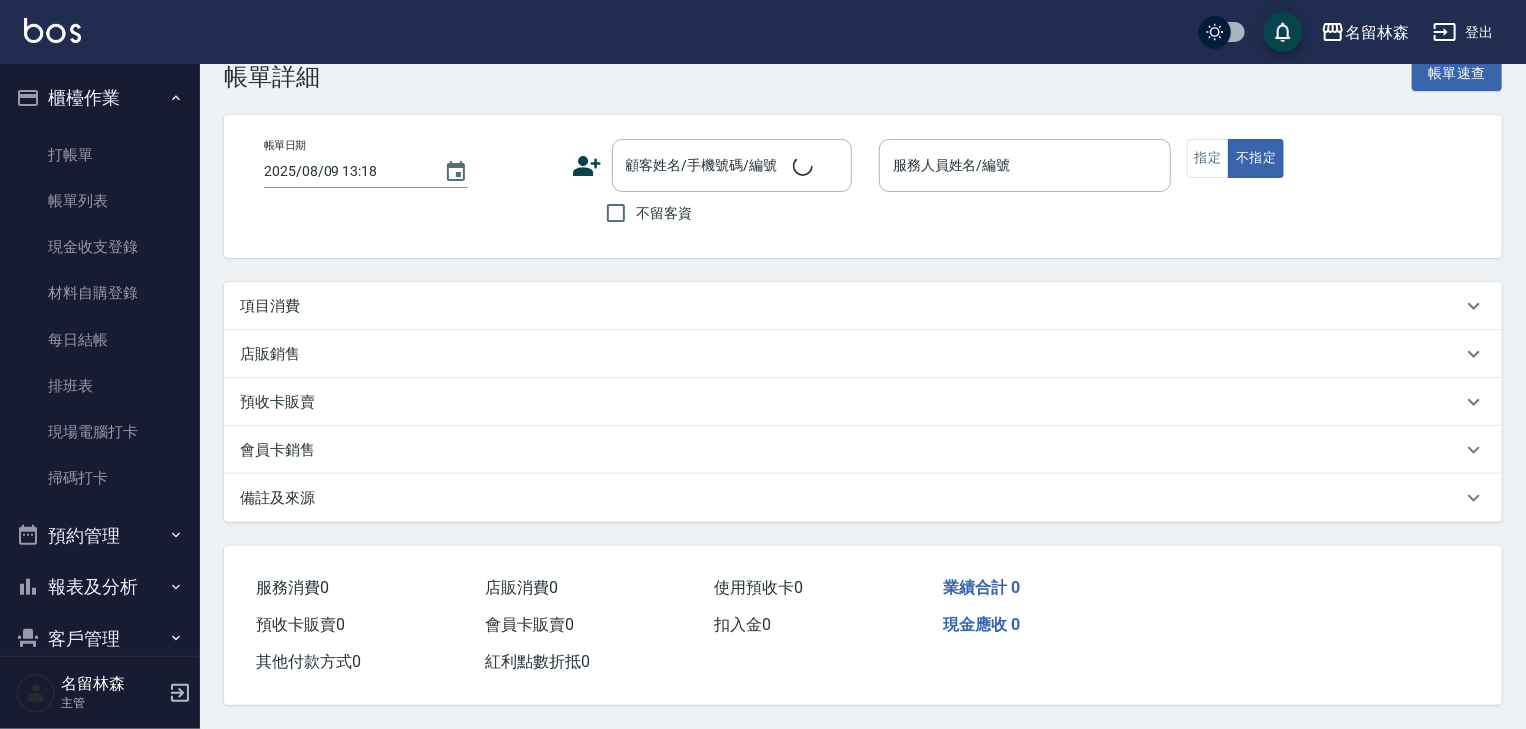 scroll, scrollTop: 0, scrollLeft: 0, axis: both 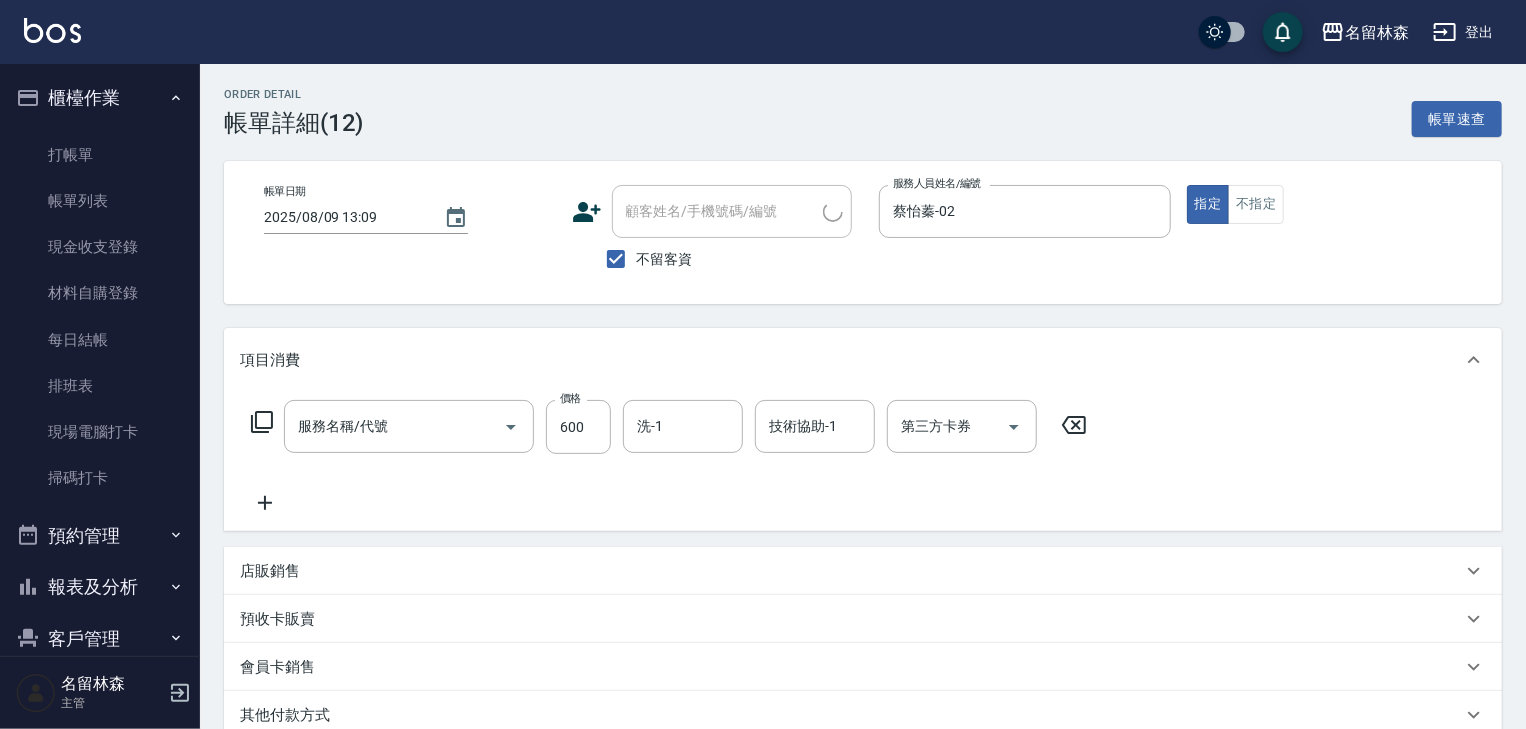 type on "2025/08/09 13:09" 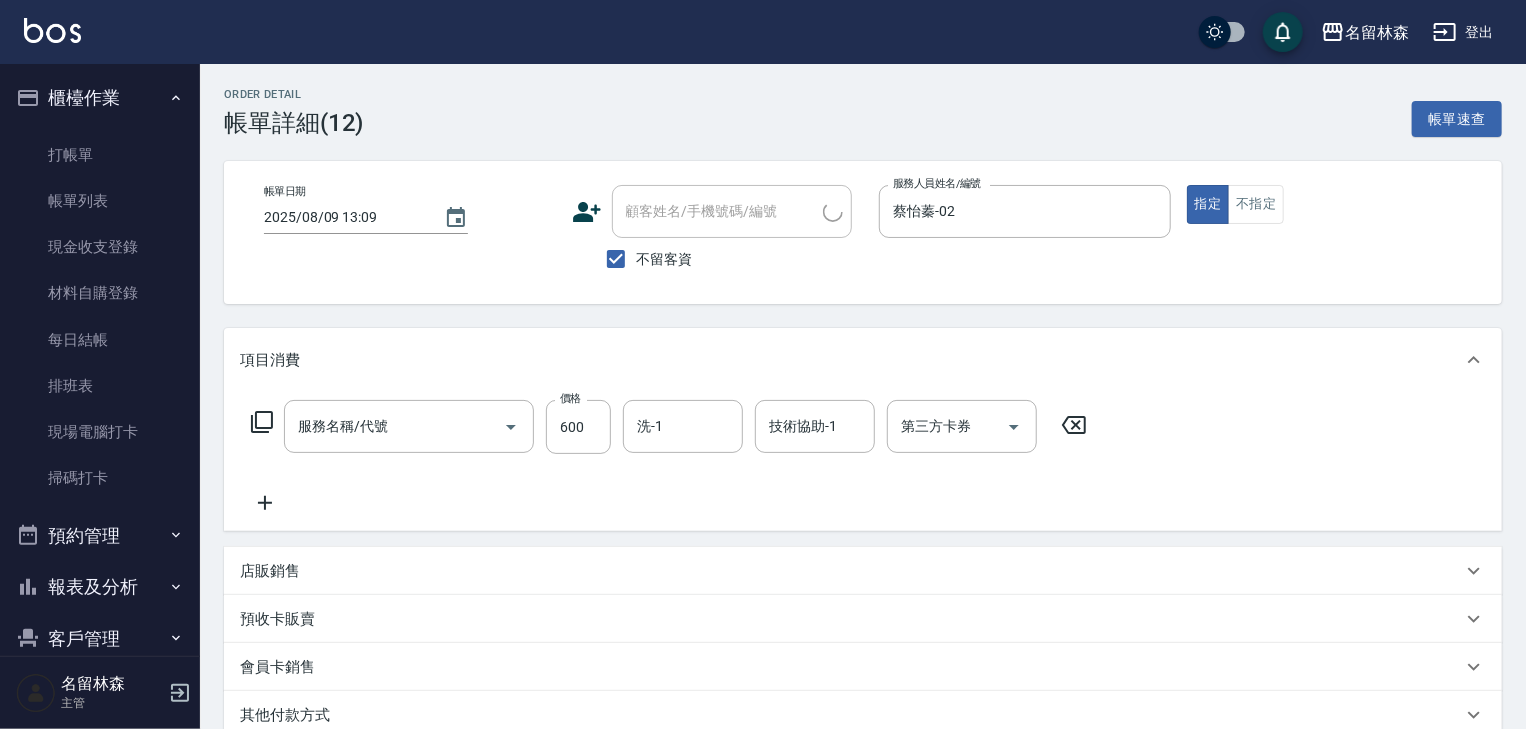 checkbox on "true" 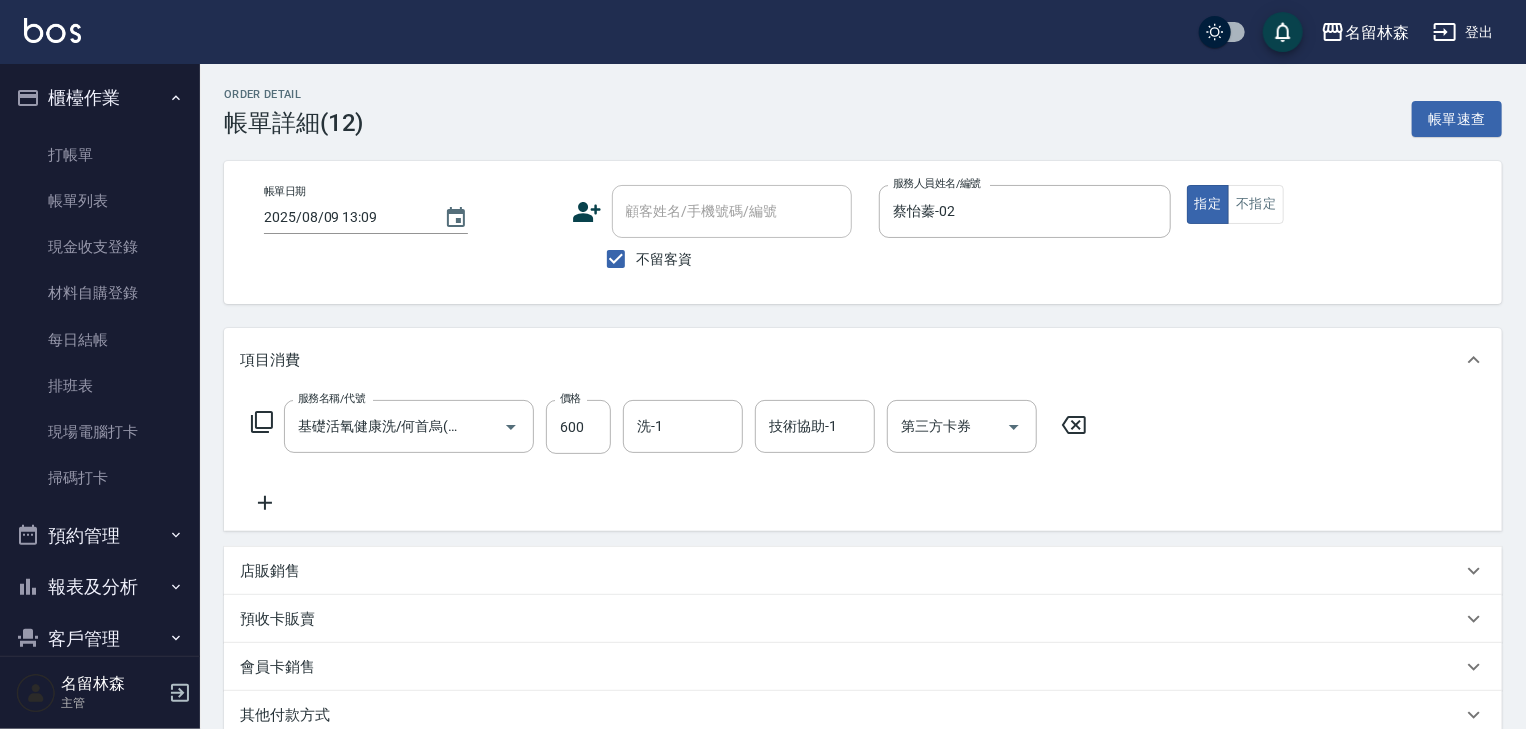 scroll, scrollTop: 272, scrollLeft: 0, axis: vertical 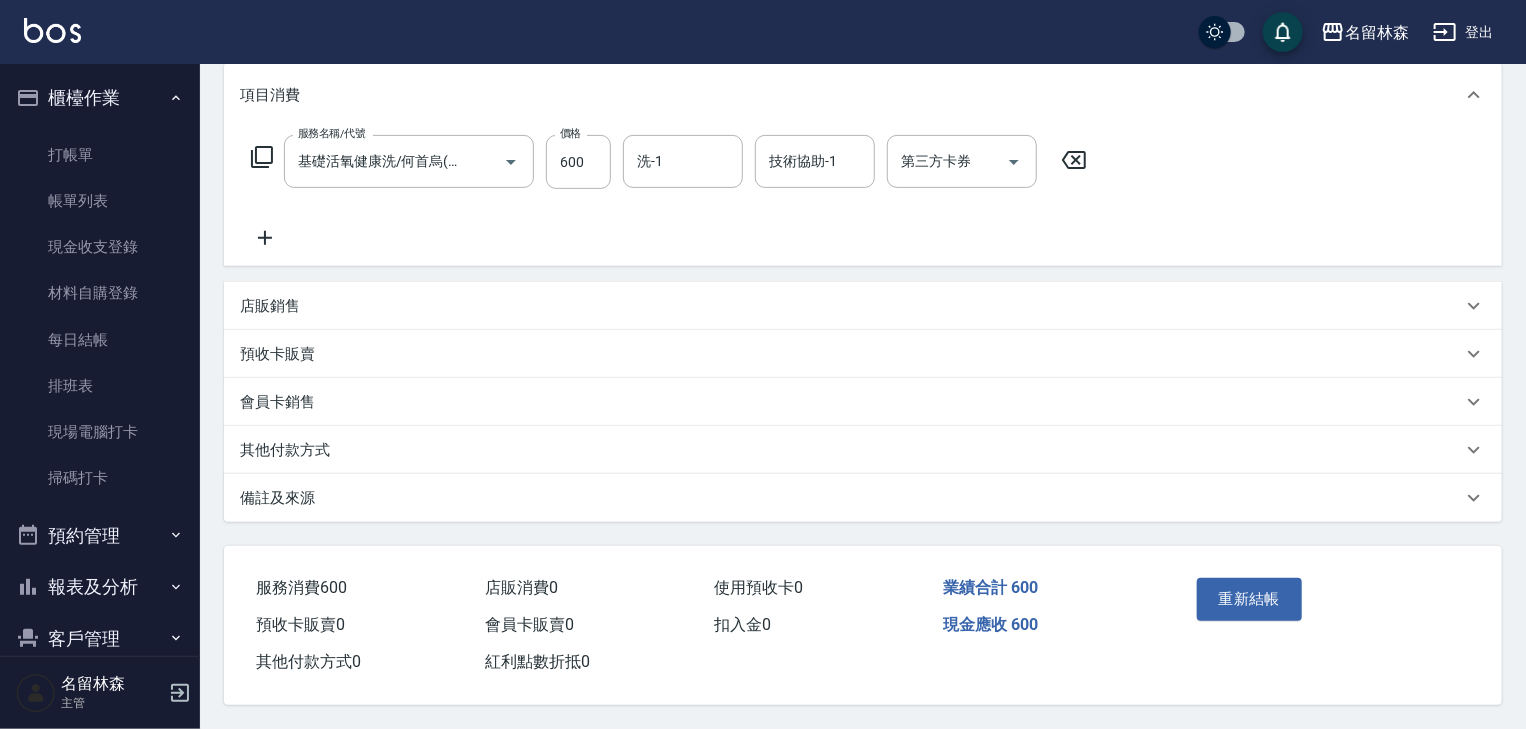 click on "其他付款方式" at bounding box center [851, 450] 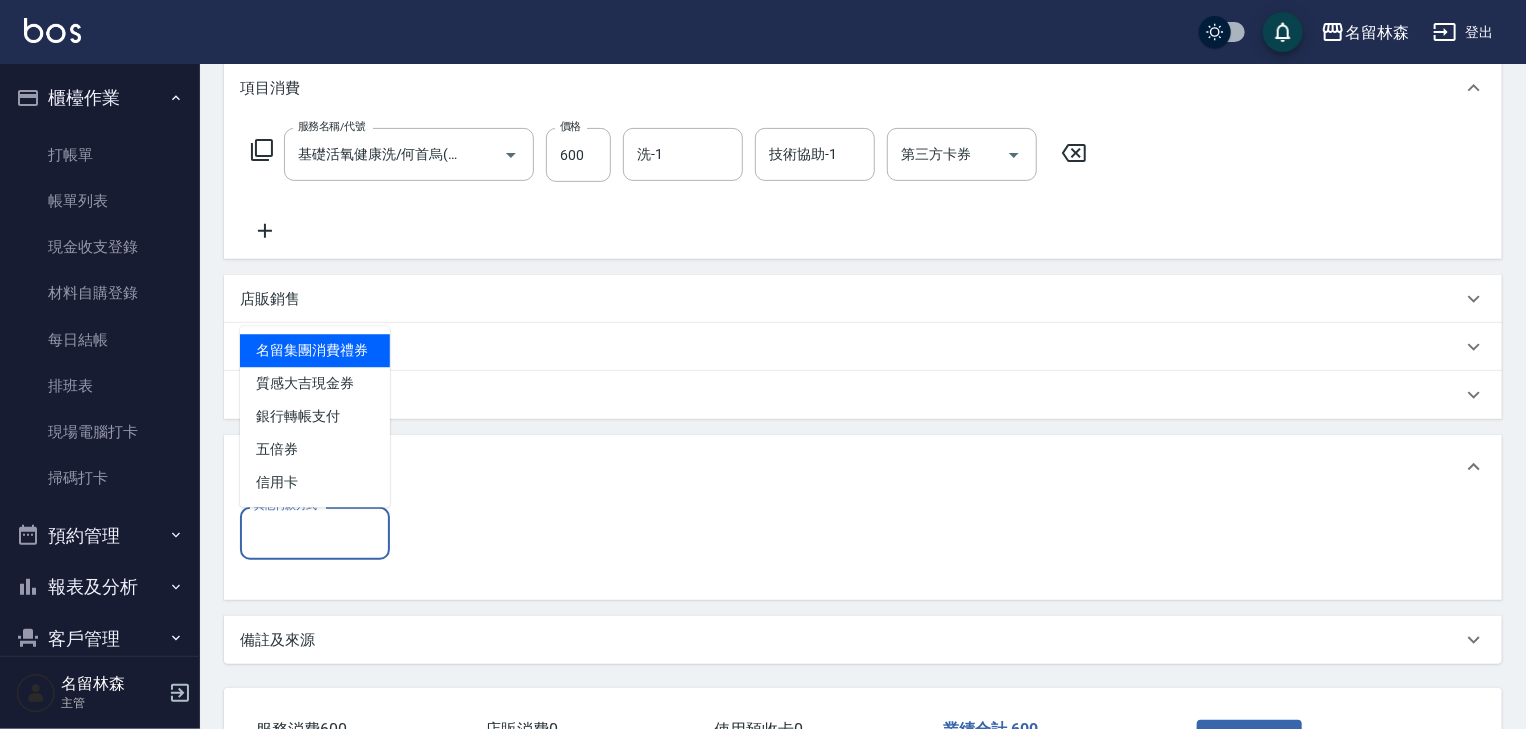 click on "其他付款方式" at bounding box center [315, 533] 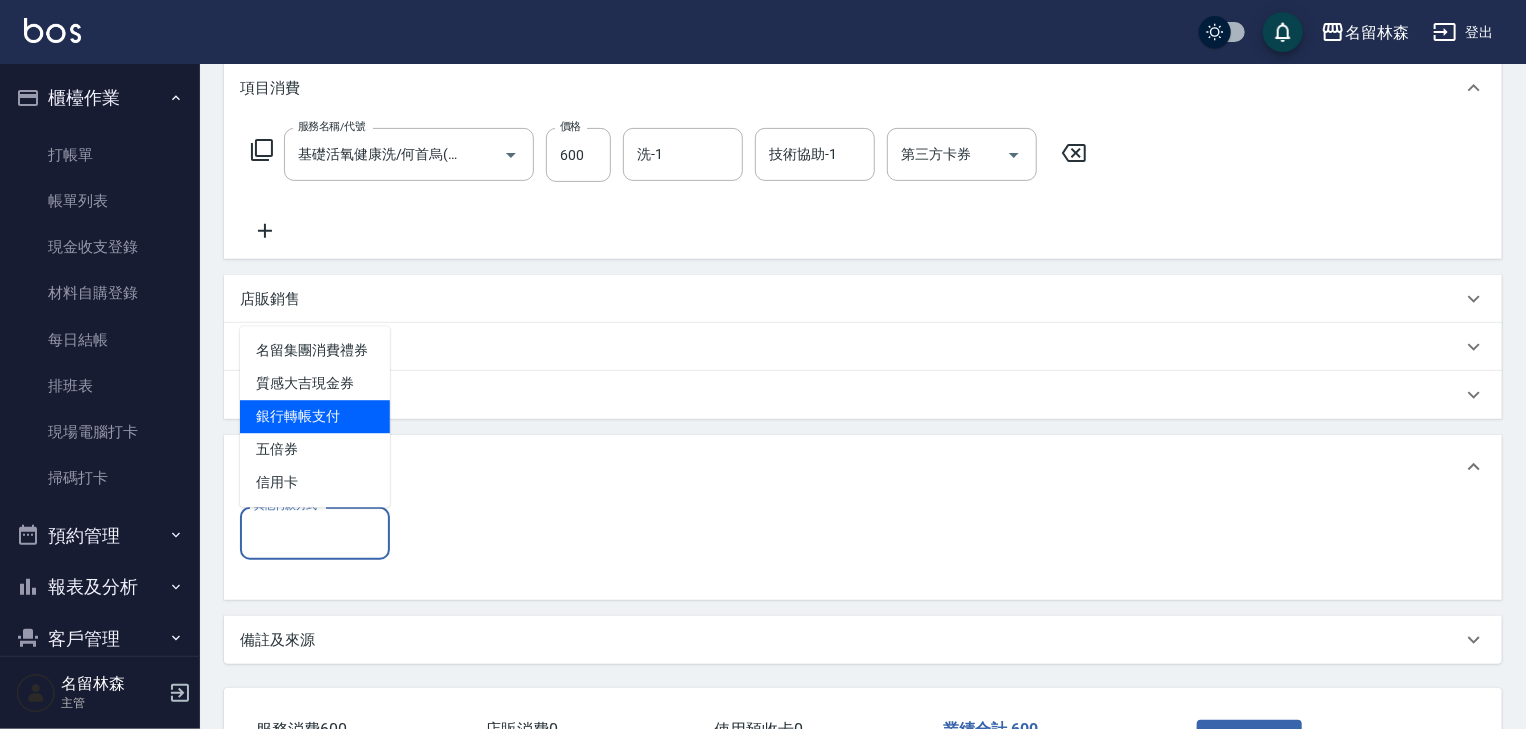 click on "銀行轉帳支付" at bounding box center (315, 416) 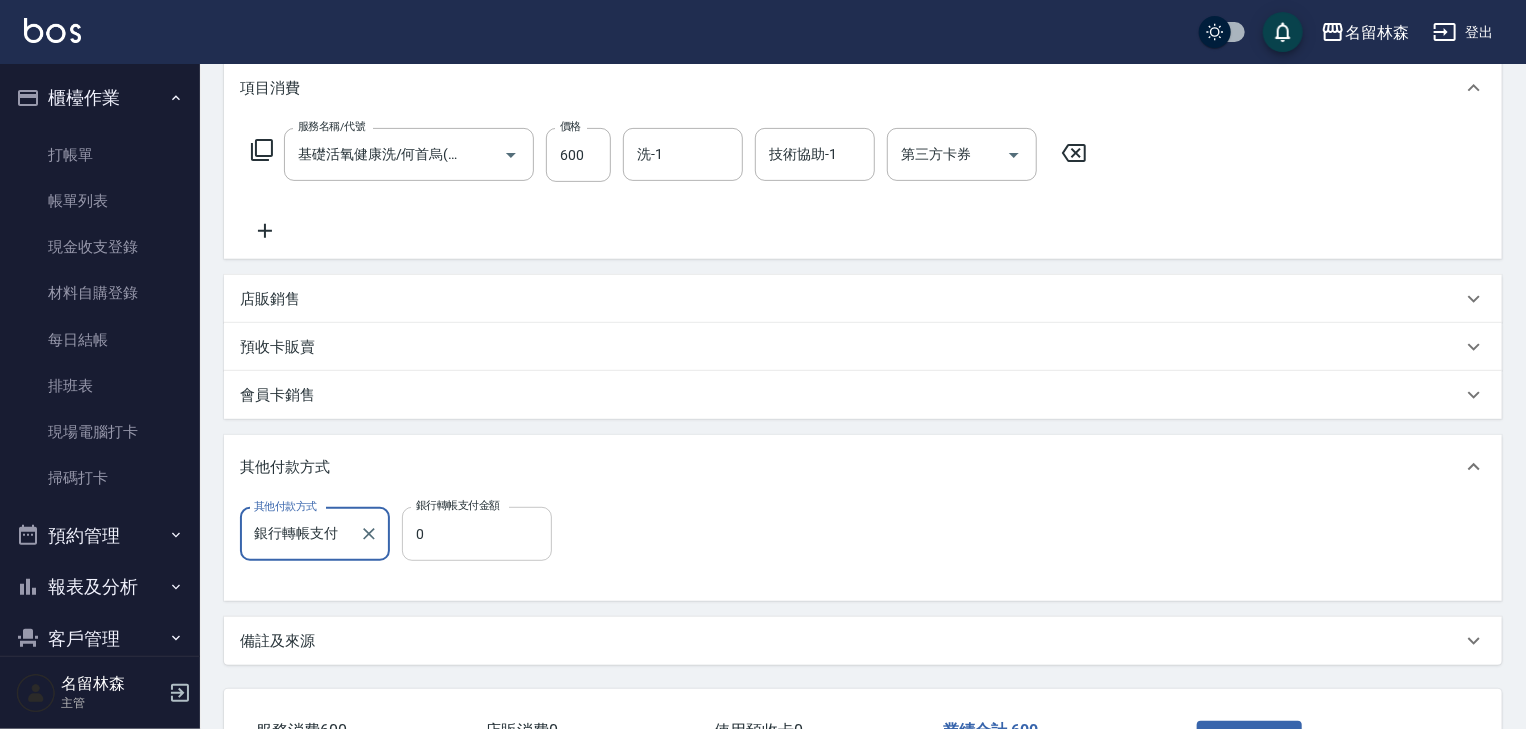 click on "0" at bounding box center [477, 534] 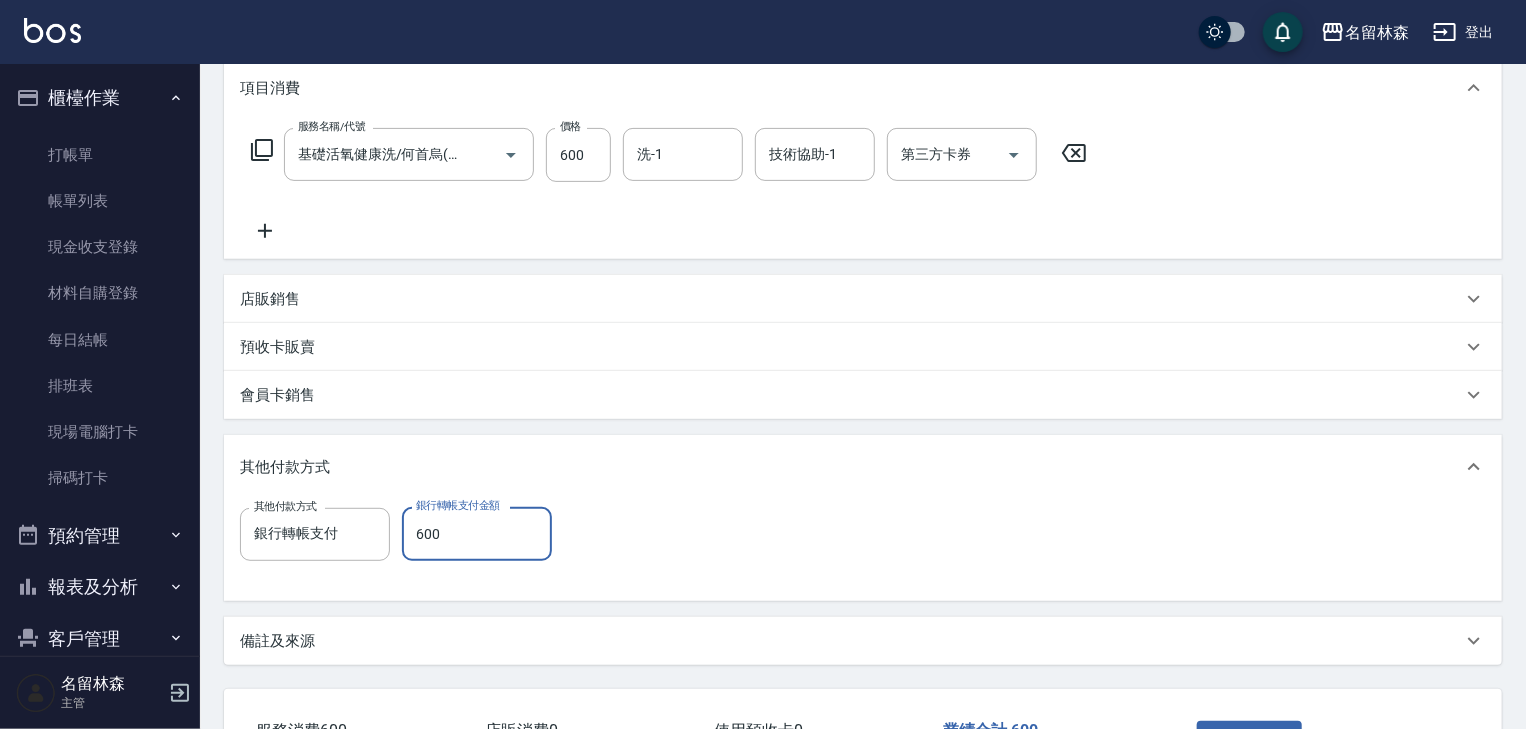 scroll, scrollTop: 422, scrollLeft: 0, axis: vertical 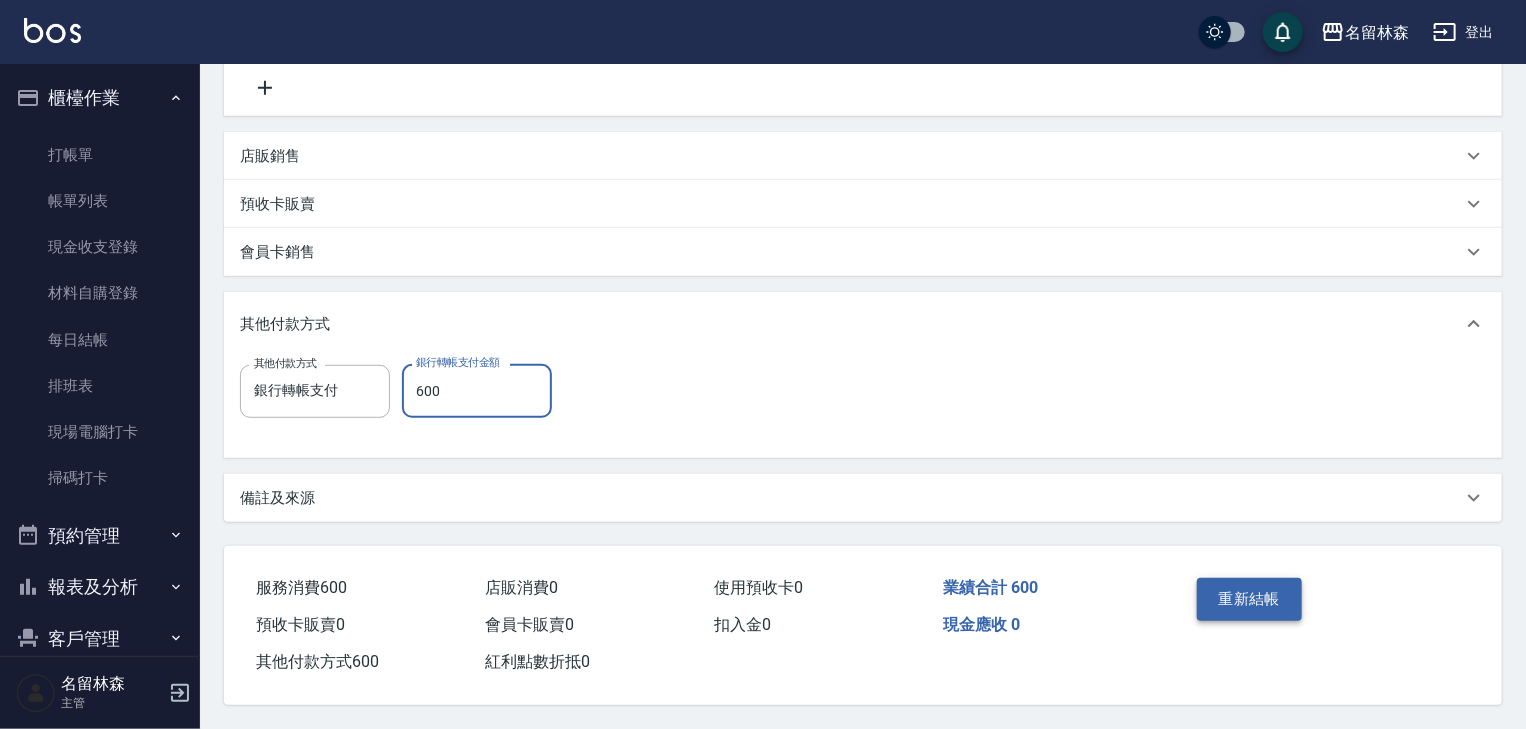 type on "600" 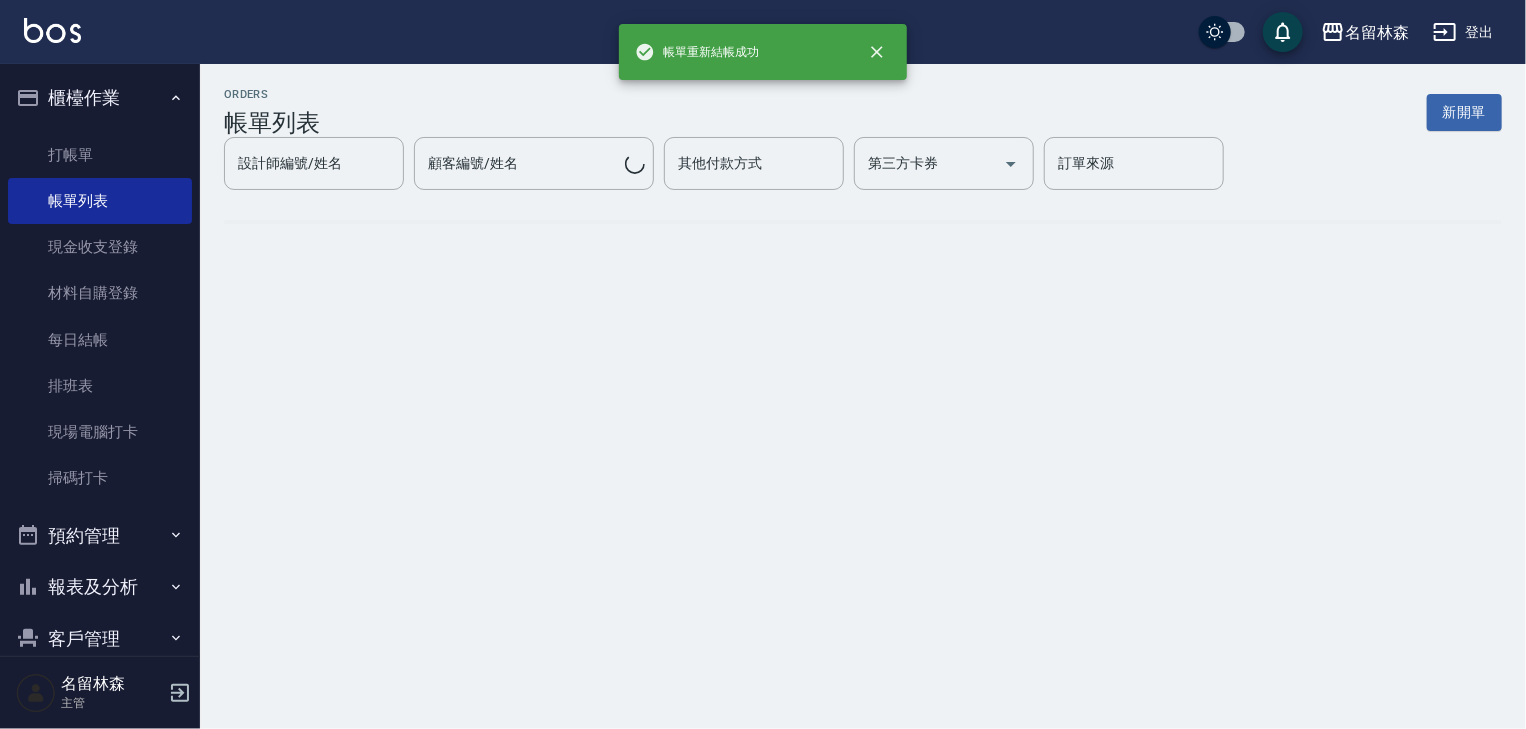 scroll, scrollTop: 0, scrollLeft: 0, axis: both 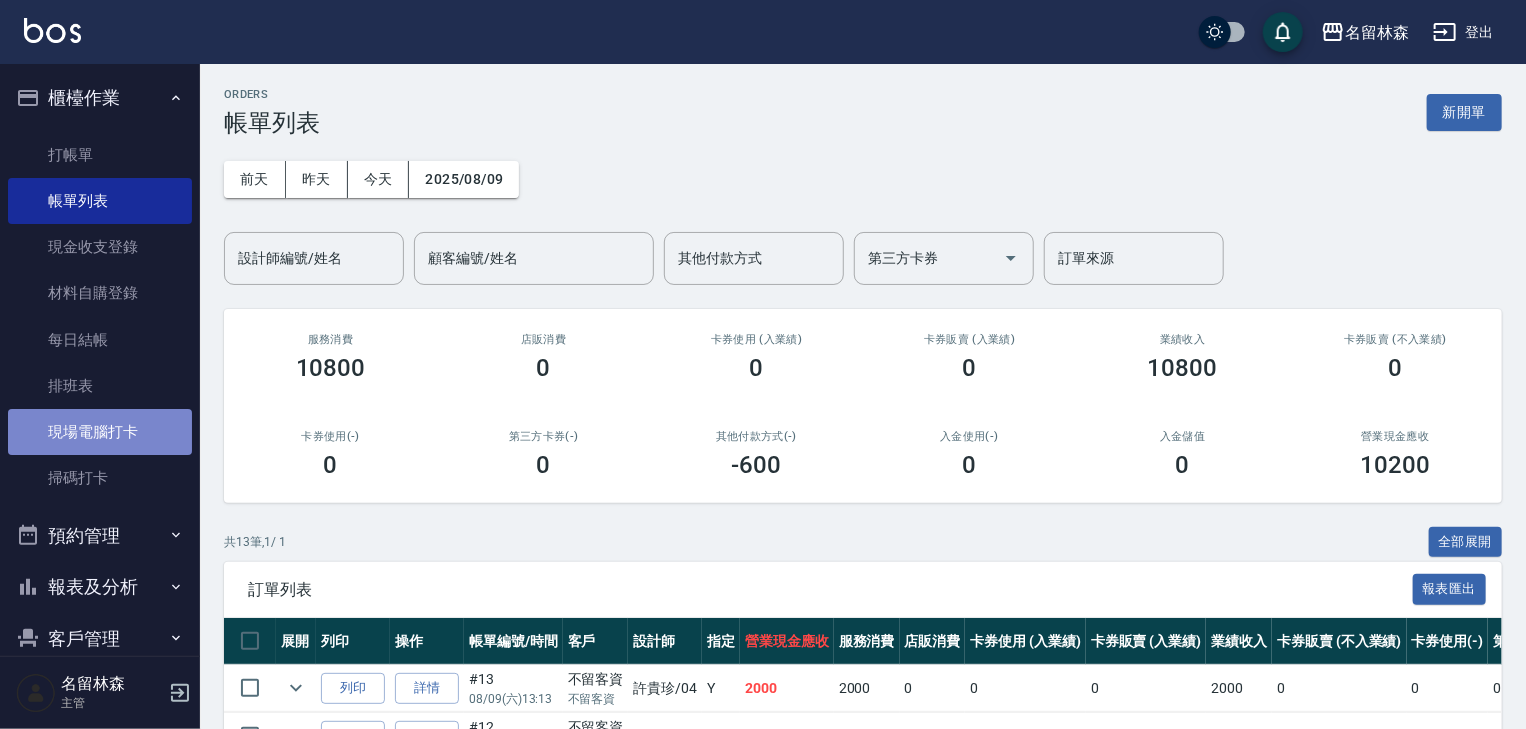 click on "現場電腦打卡" at bounding box center (100, 432) 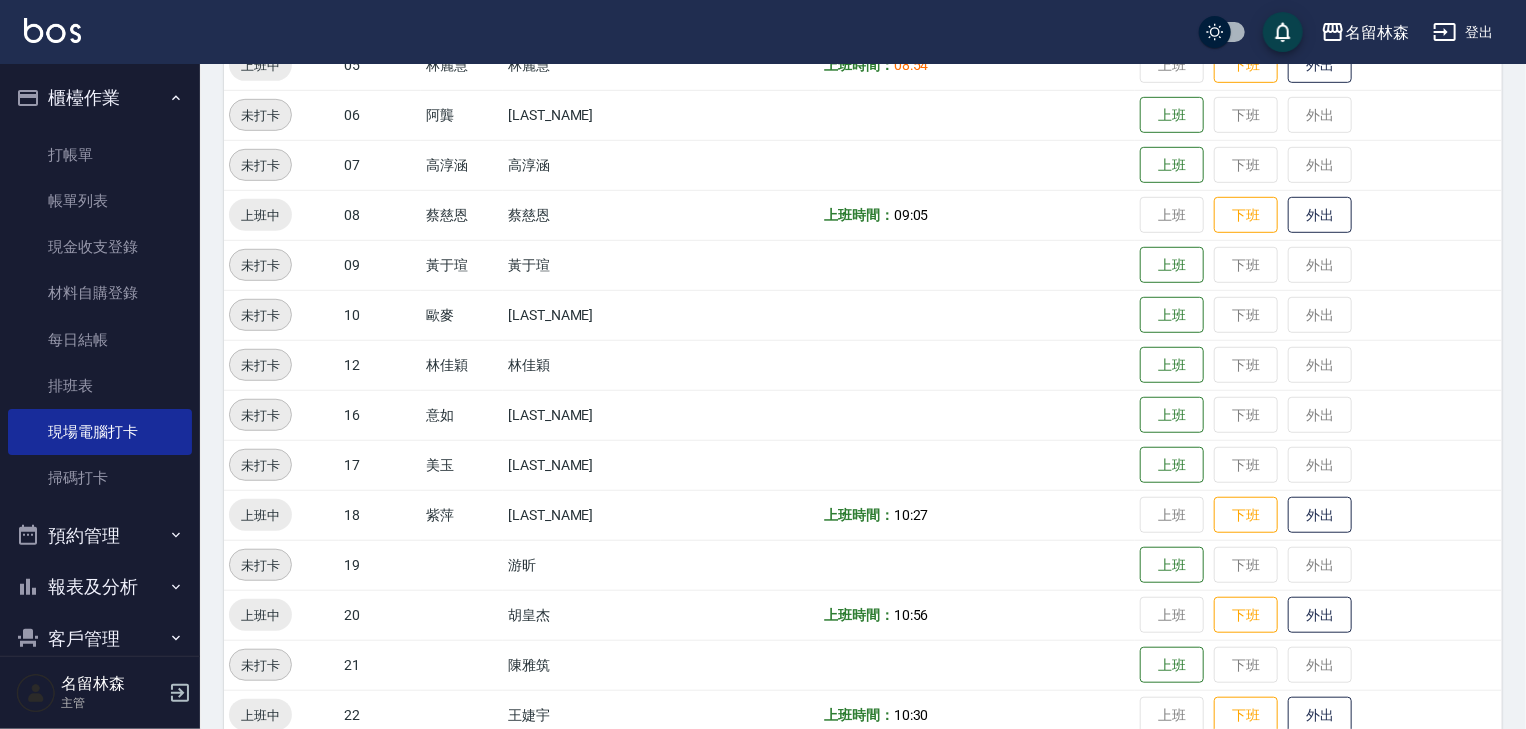 scroll, scrollTop: 640, scrollLeft: 0, axis: vertical 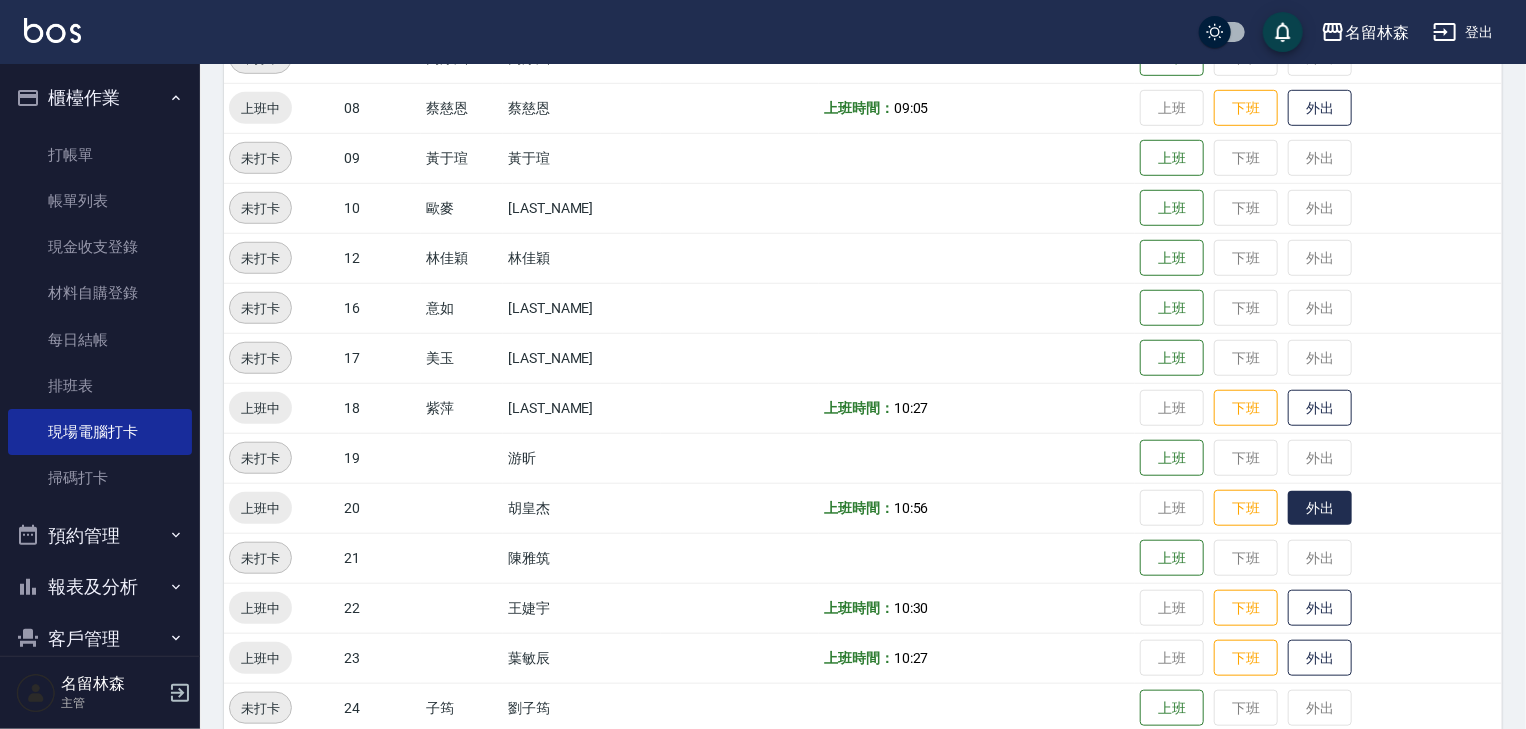 click on "外出" at bounding box center [1320, 508] 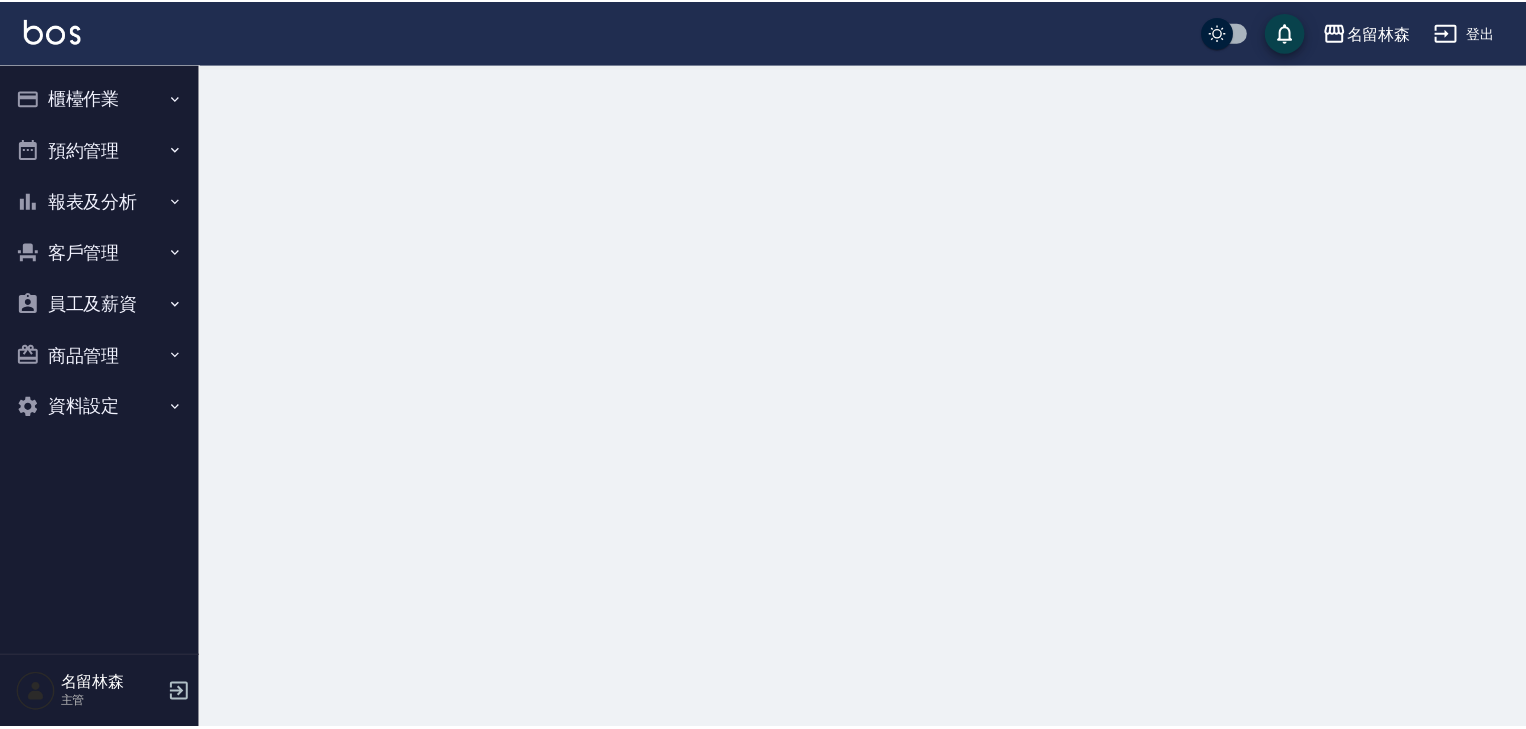 scroll, scrollTop: 0, scrollLeft: 0, axis: both 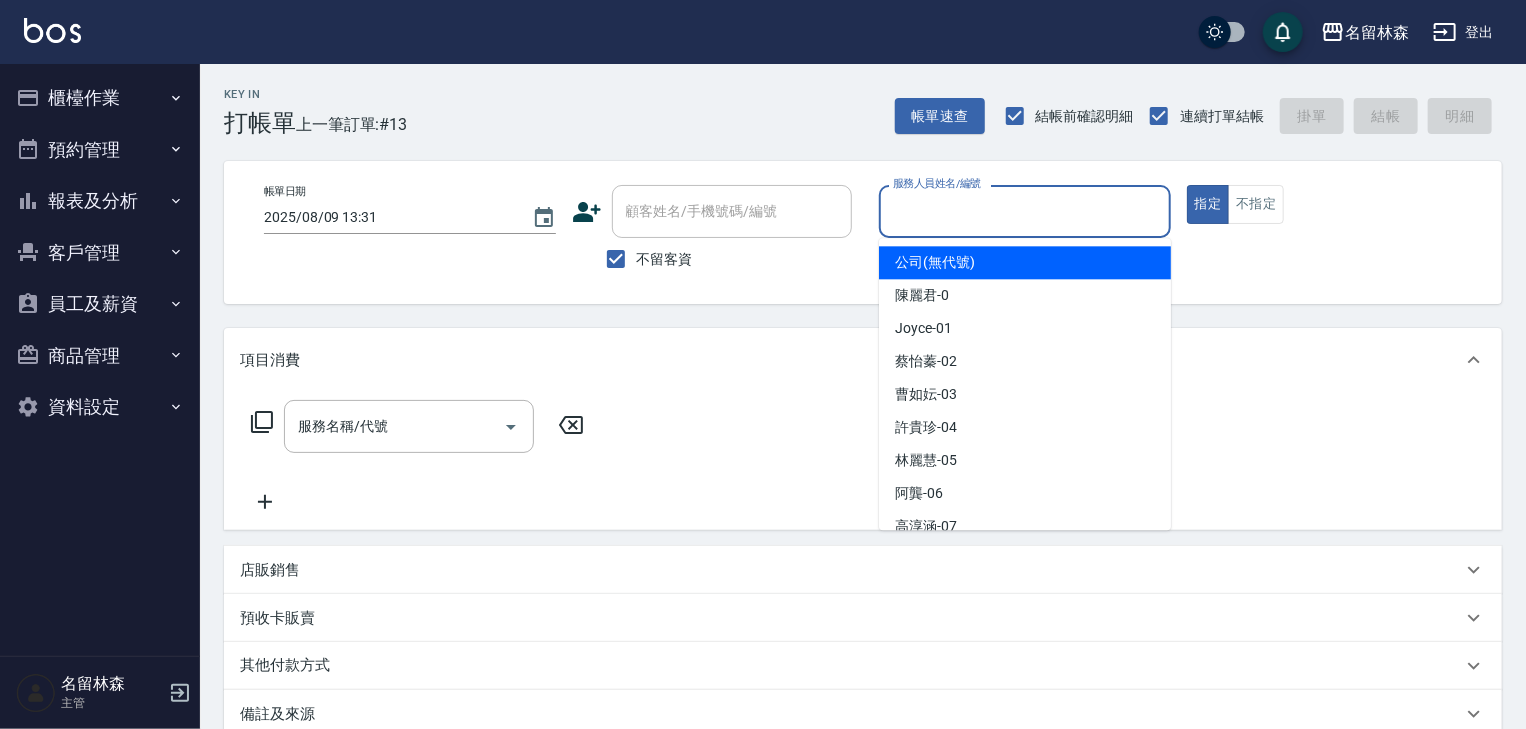 click on "服務人員姓名/編號" at bounding box center [1025, 211] 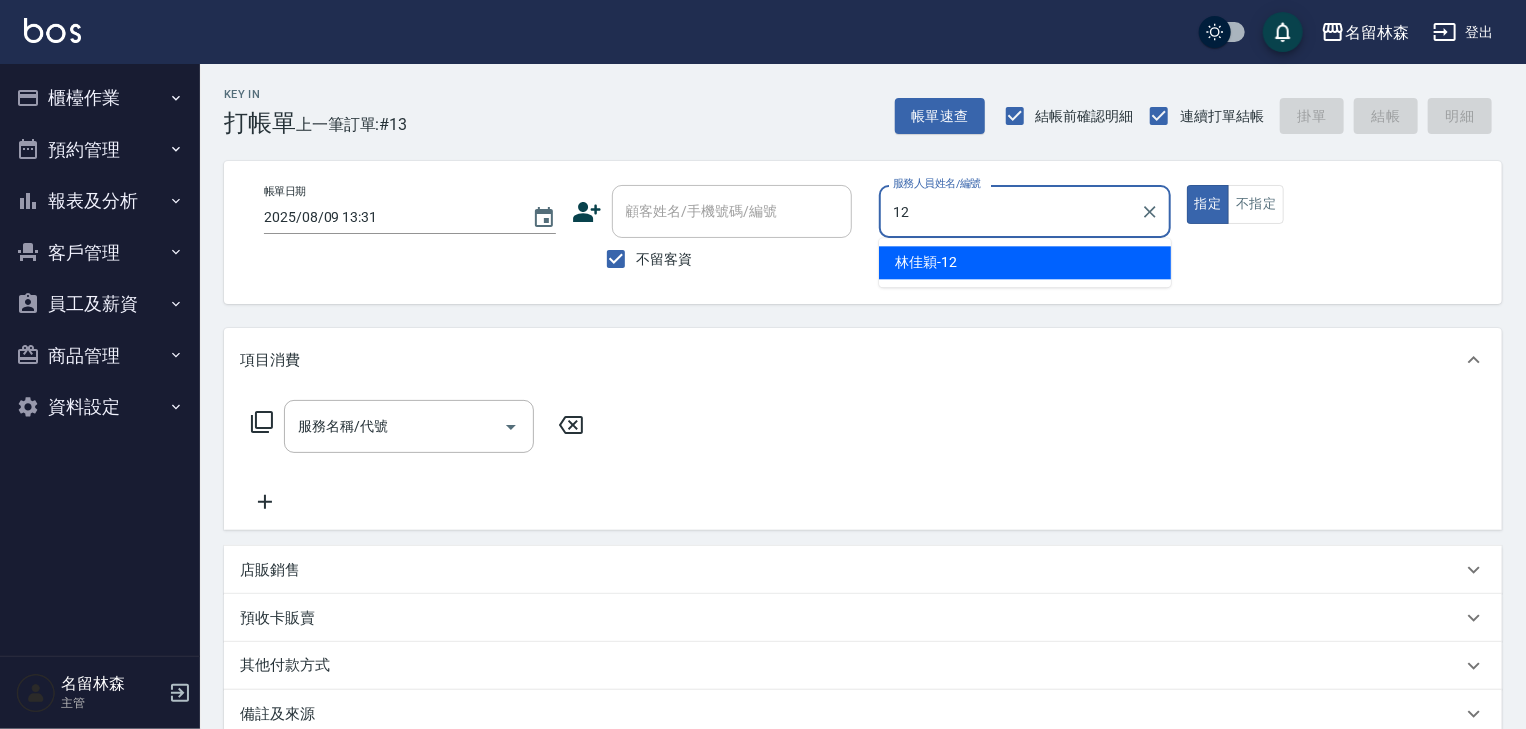 click on "[LAST_NAME] -12" at bounding box center (926, 262) 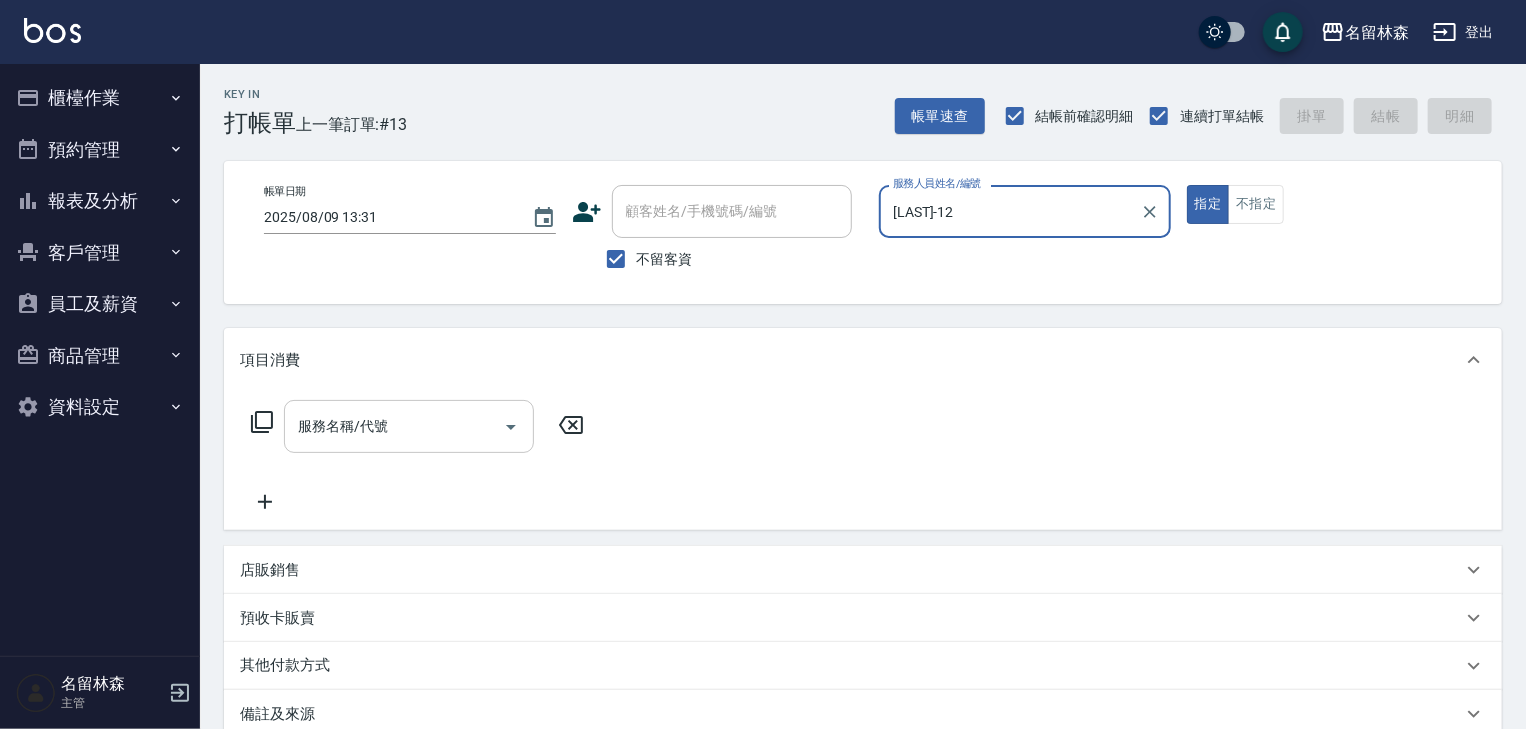 type on "[LAST_NAME] -12" 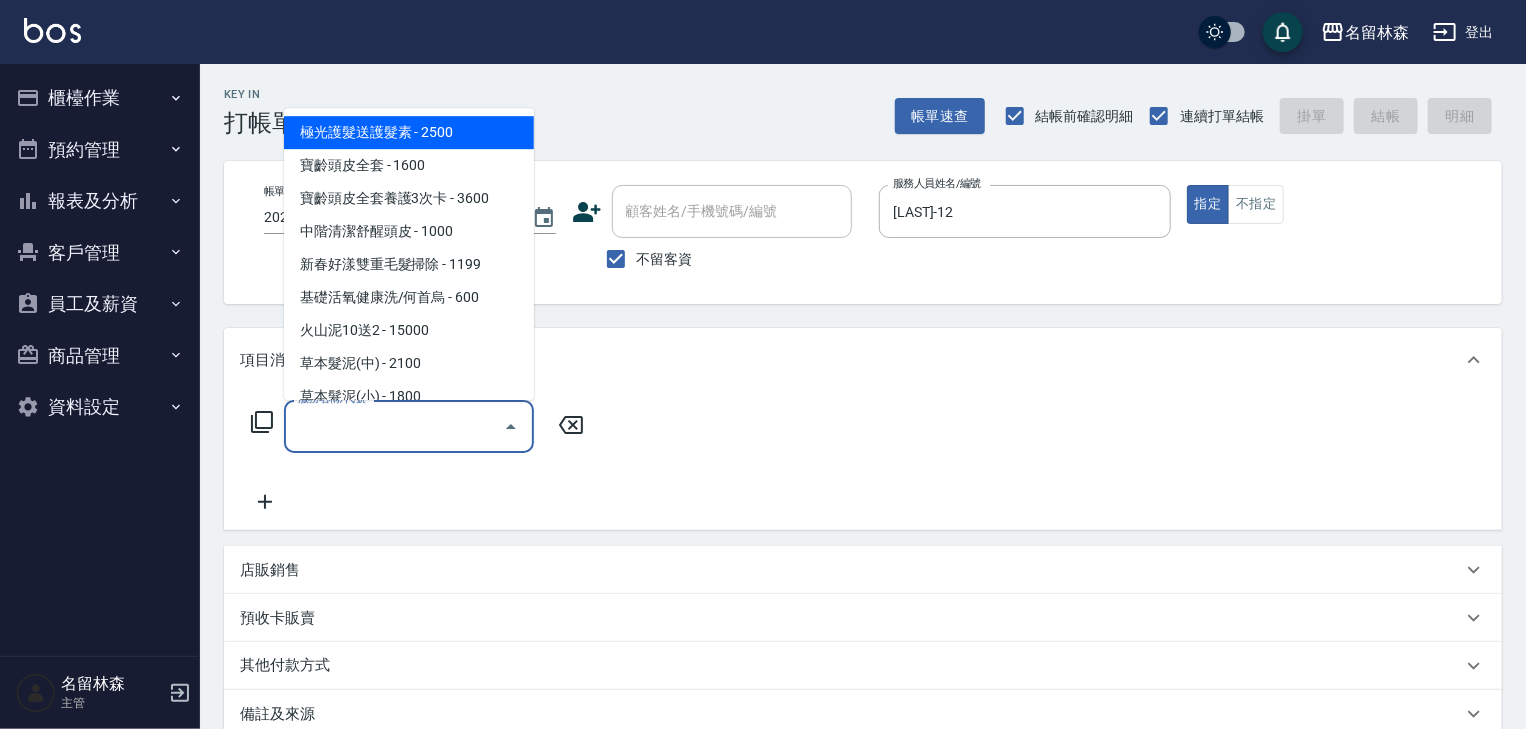 click on "服務名稱/代號" at bounding box center [394, 426] 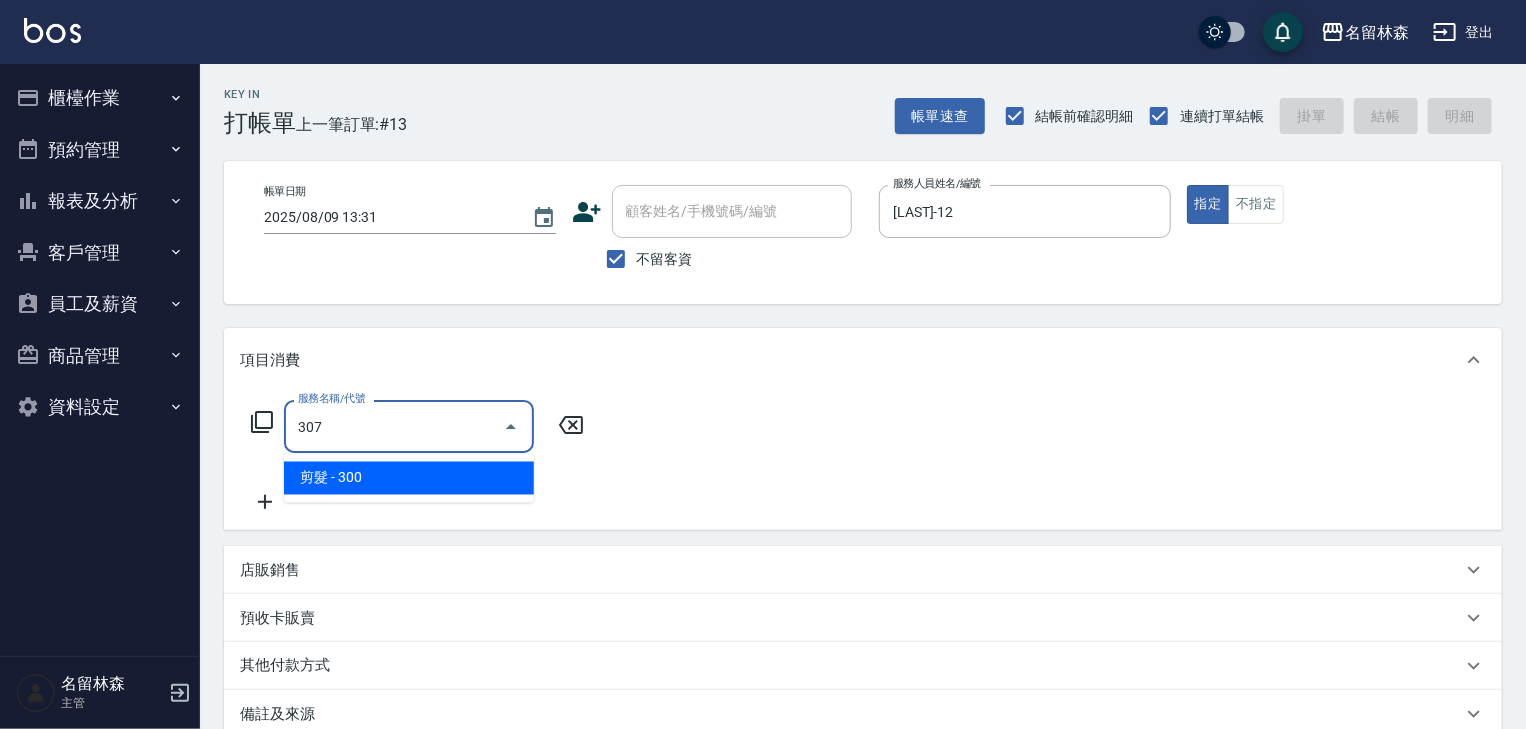 click on "剪髮 - 300" at bounding box center (409, 478) 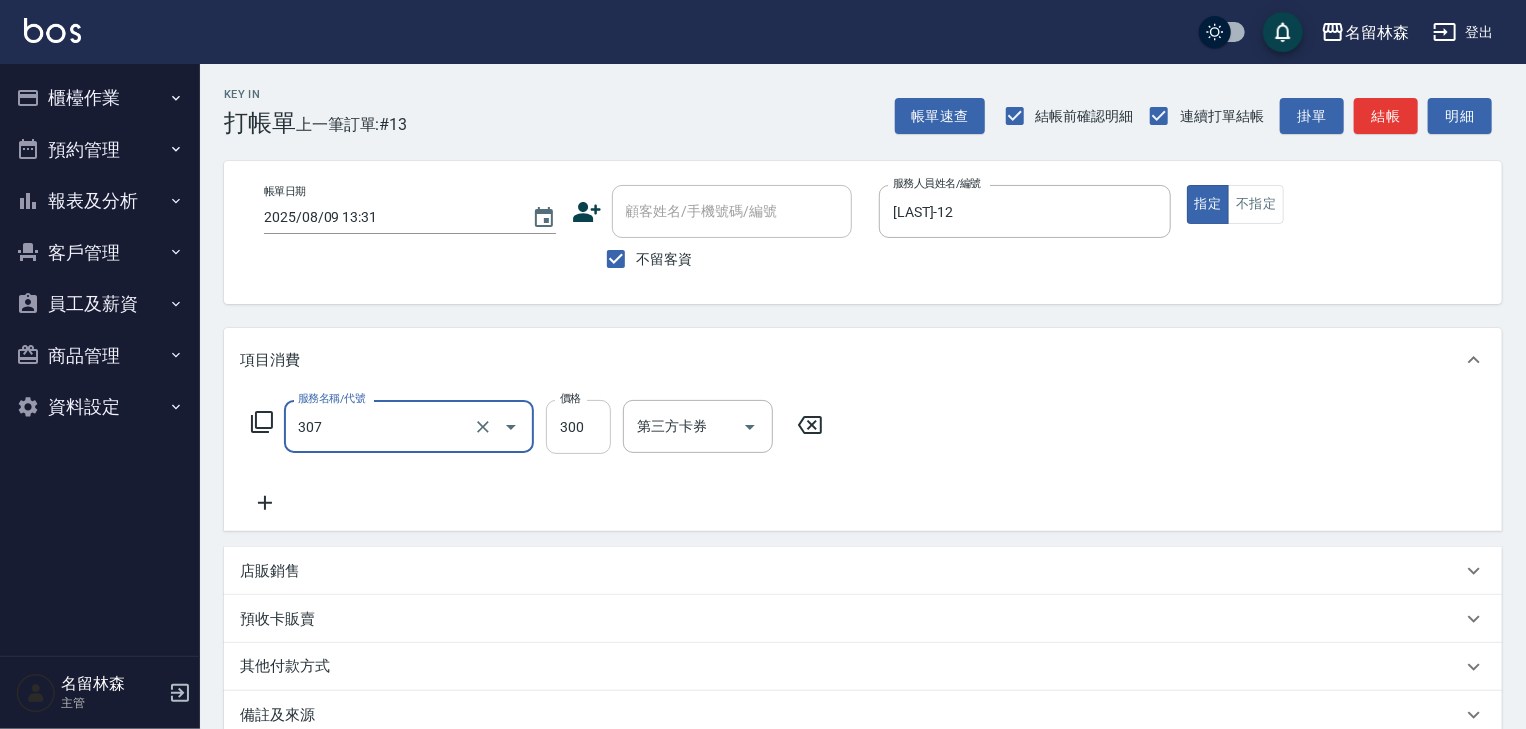 type on "剪髮(307)" 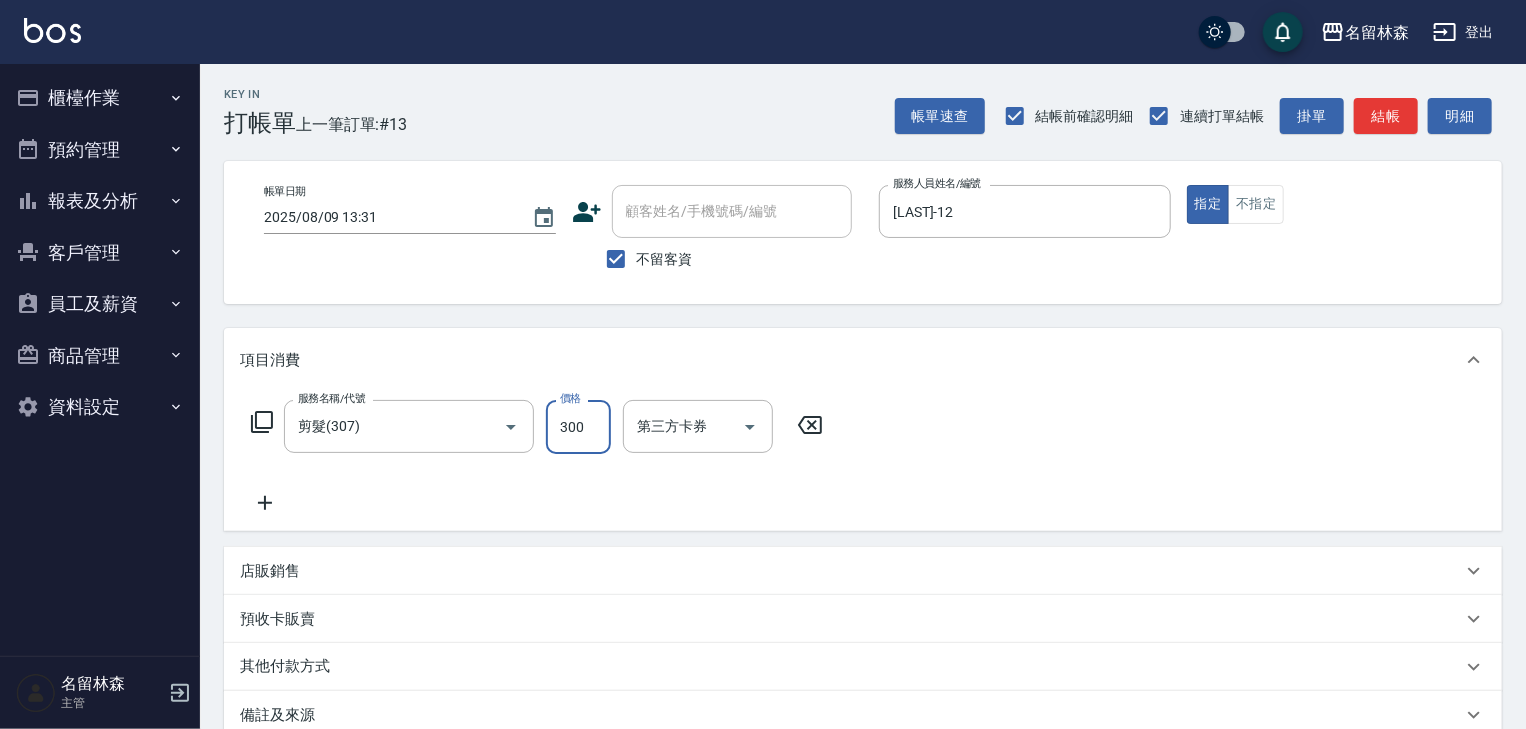 click on "300" at bounding box center (578, 427) 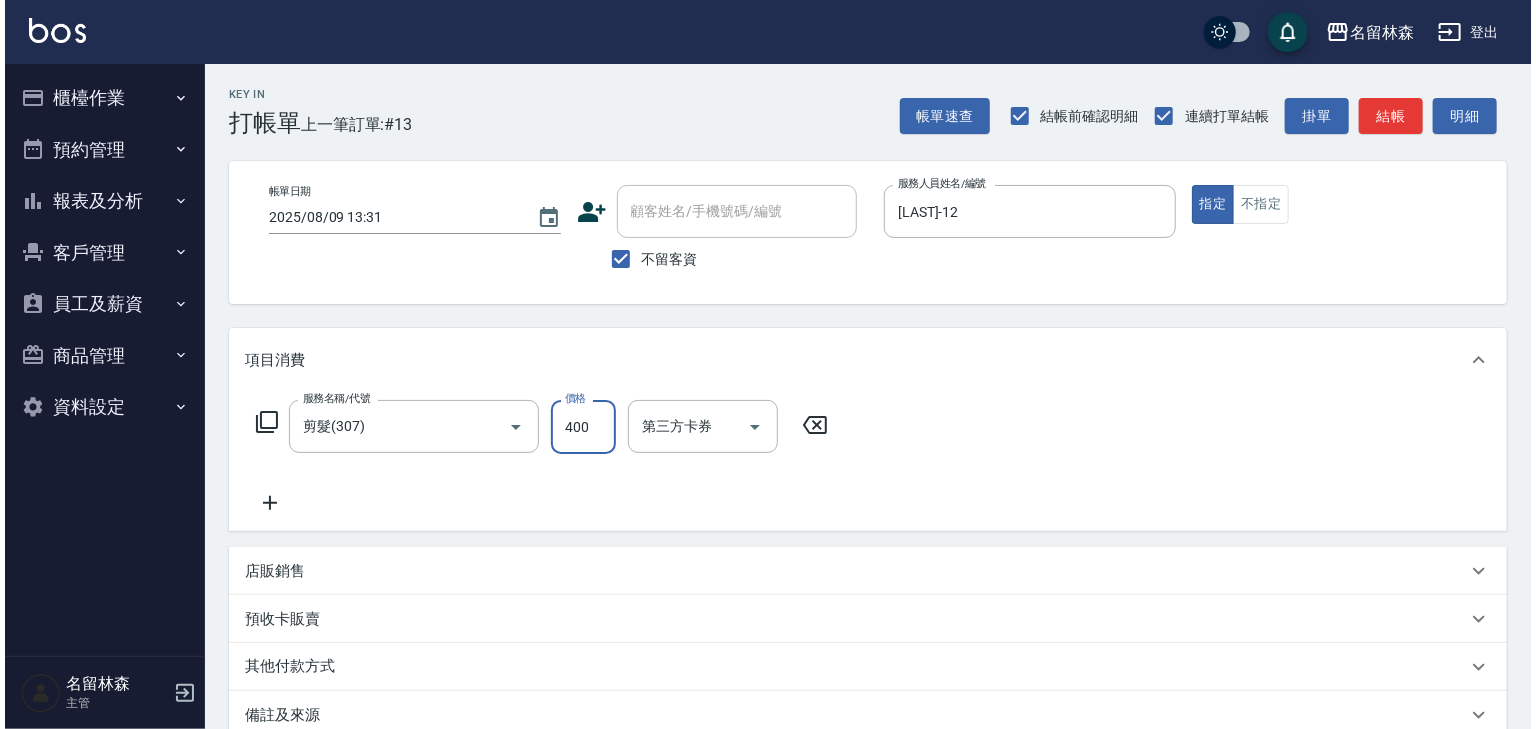 scroll, scrollTop: 234, scrollLeft: 0, axis: vertical 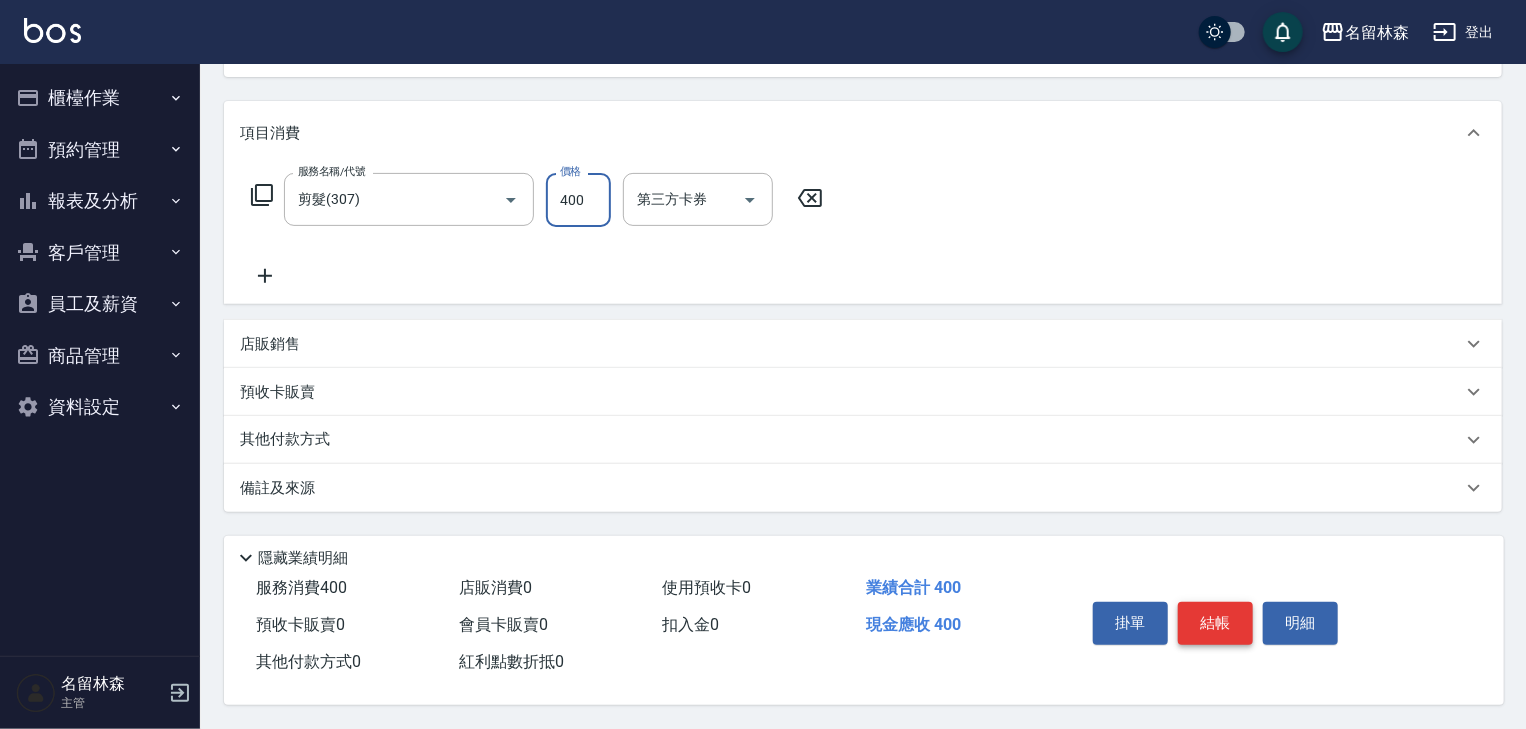 type on "400" 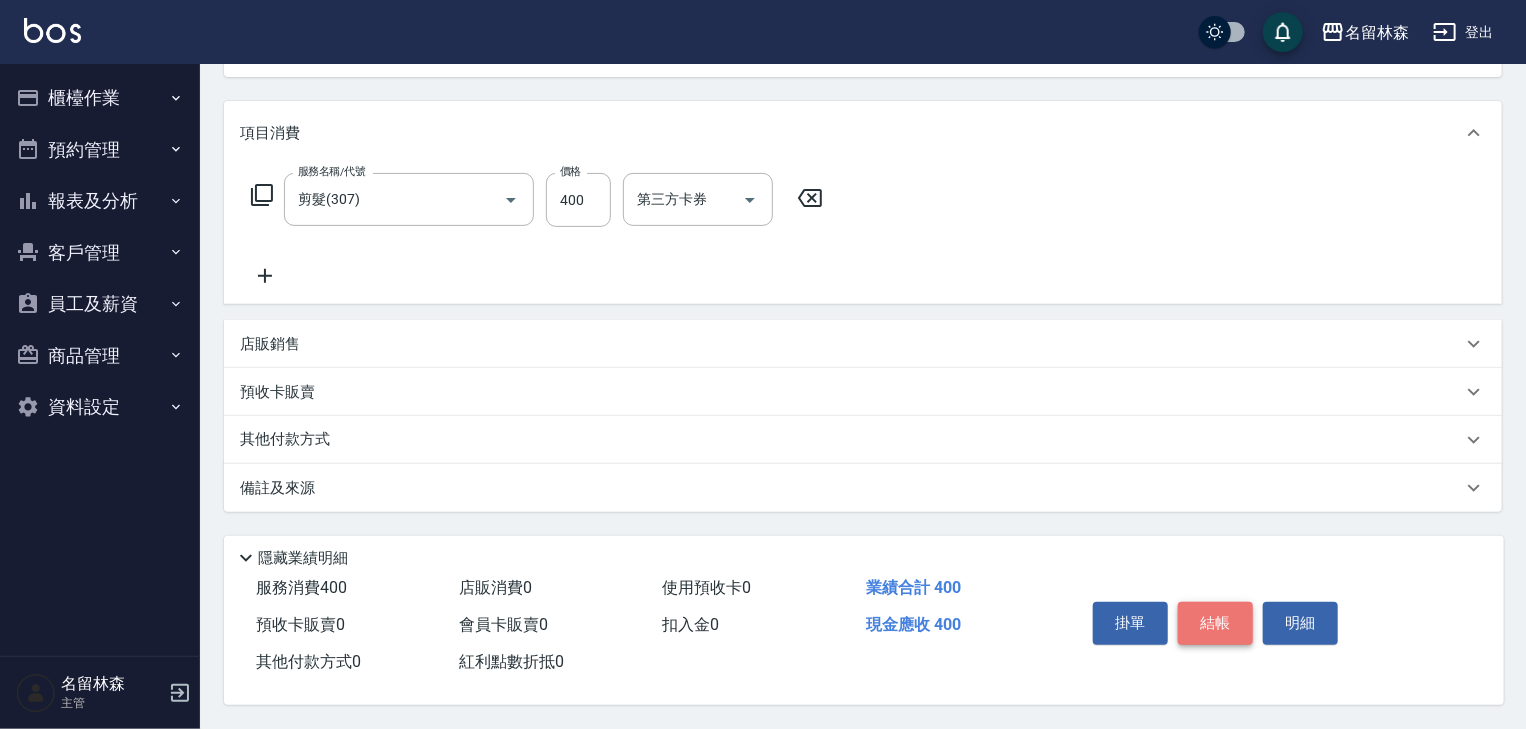 click on "結帳" at bounding box center (1215, 623) 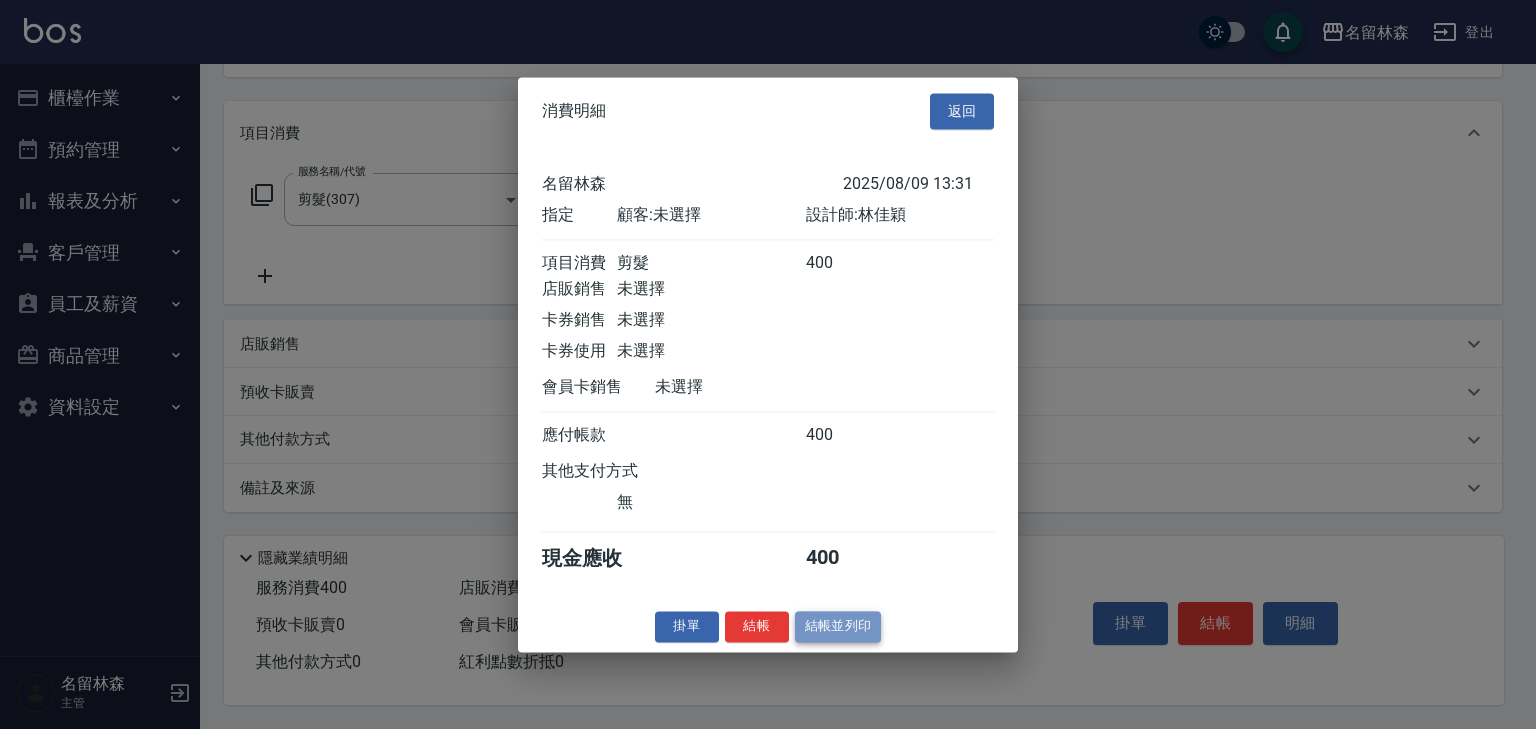 click on "結帳並列印" at bounding box center [838, 626] 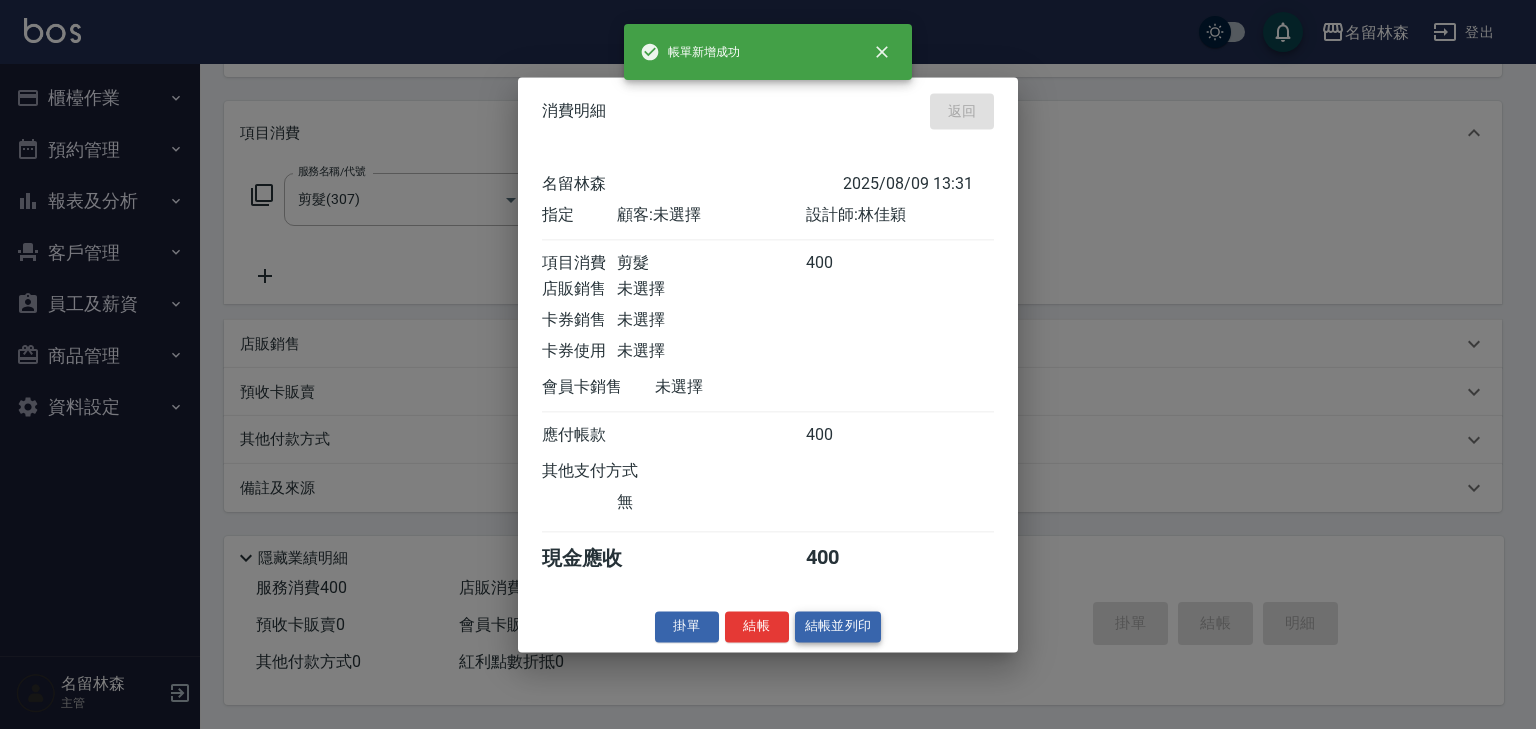 type on "2025/08/09 13:32" 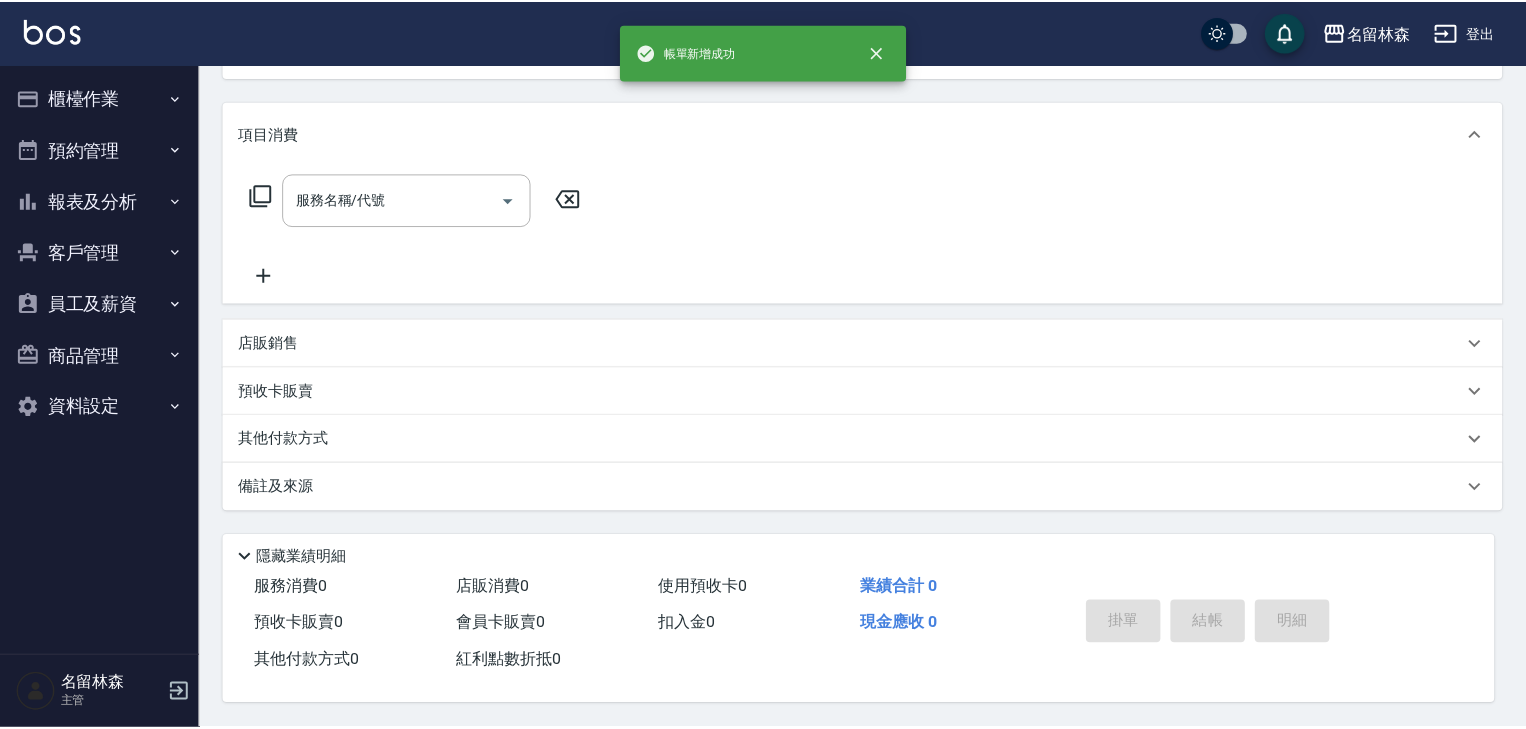 scroll, scrollTop: 0, scrollLeft: 0, axis: both 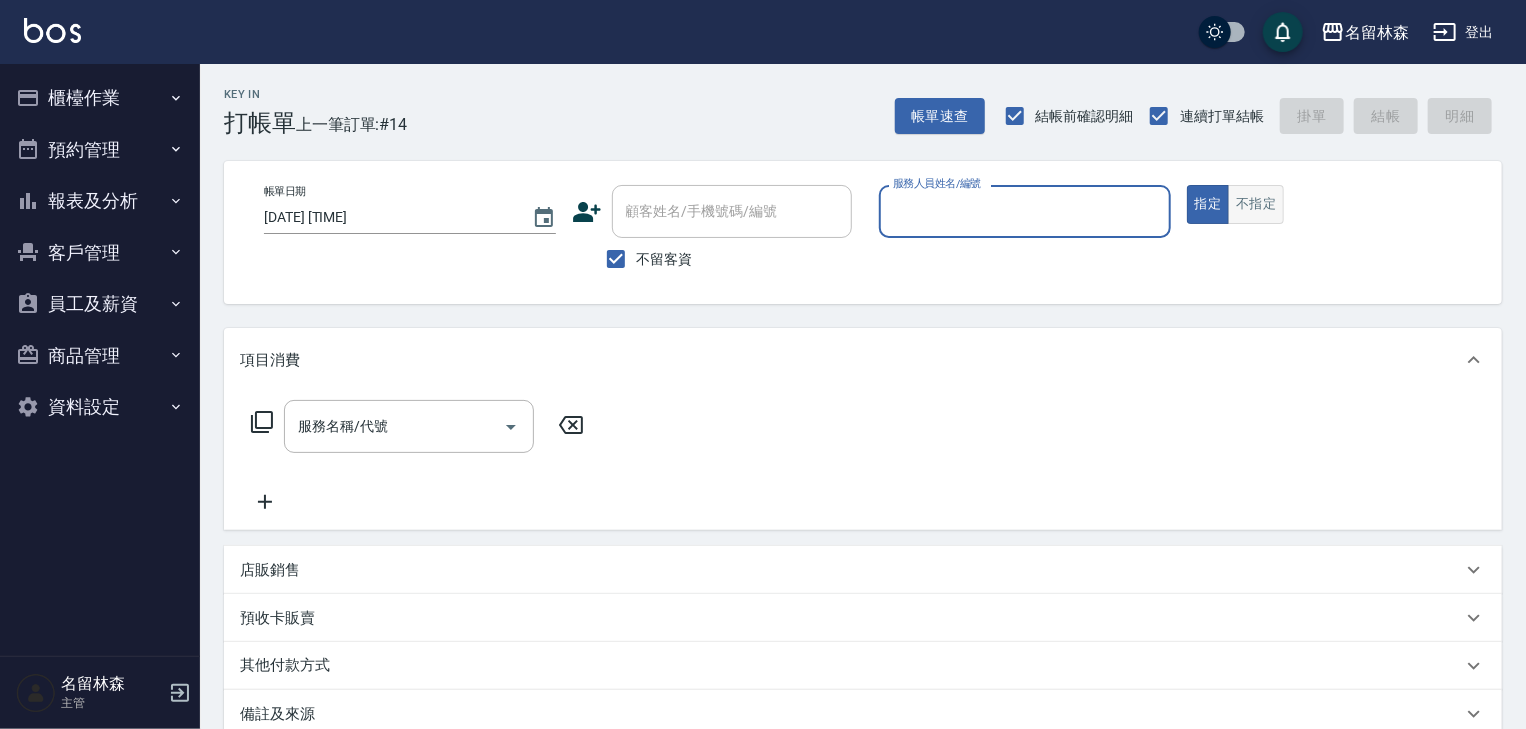 click on "不指定" at bounding box center [1256, 204] 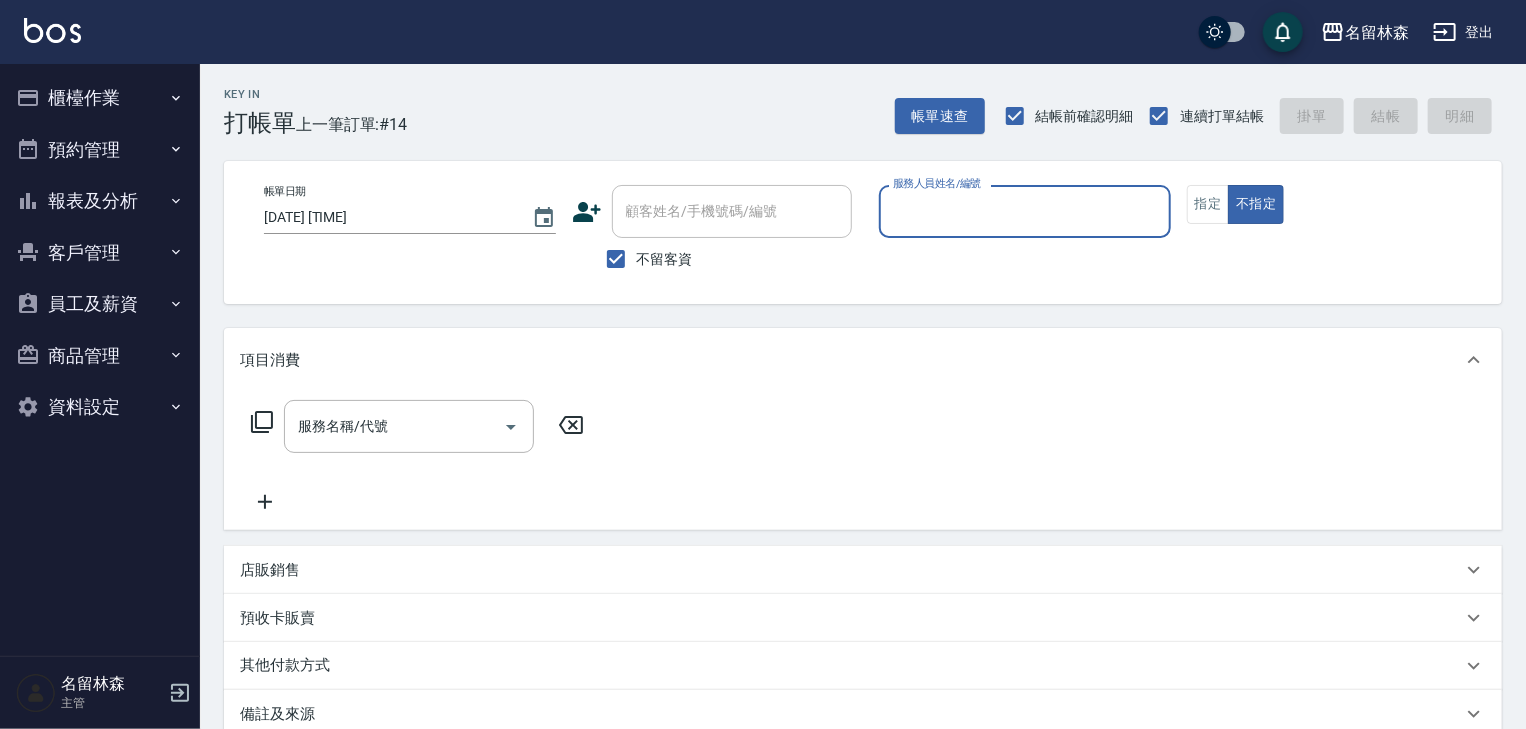click on "服務人員姓名/編號" at bounding box center [1025, 211] 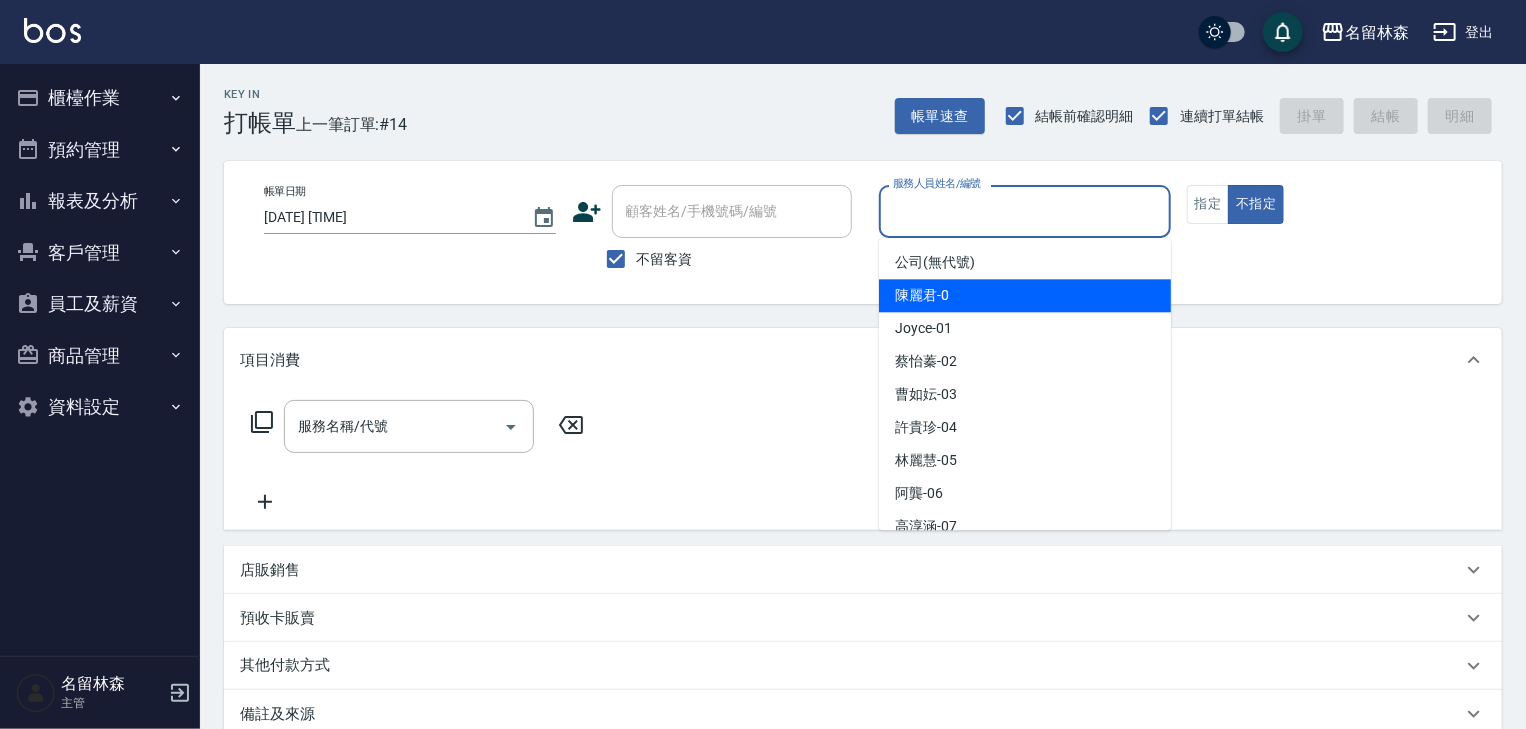 click on "服務人員姓名/編號" at bounding box center [1025, 211] 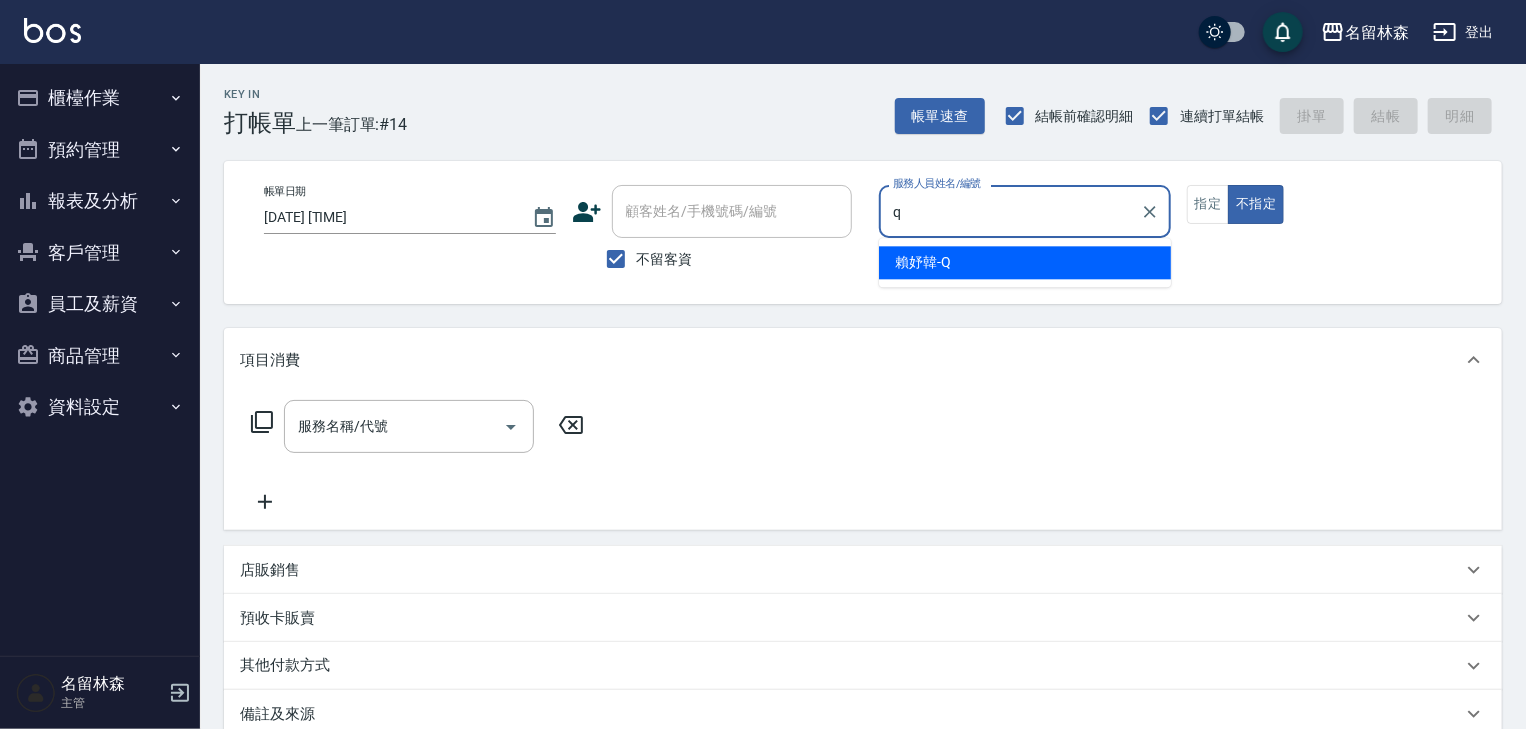 click on "賴妤韓 -Q" at bounding box center (1025, 262) 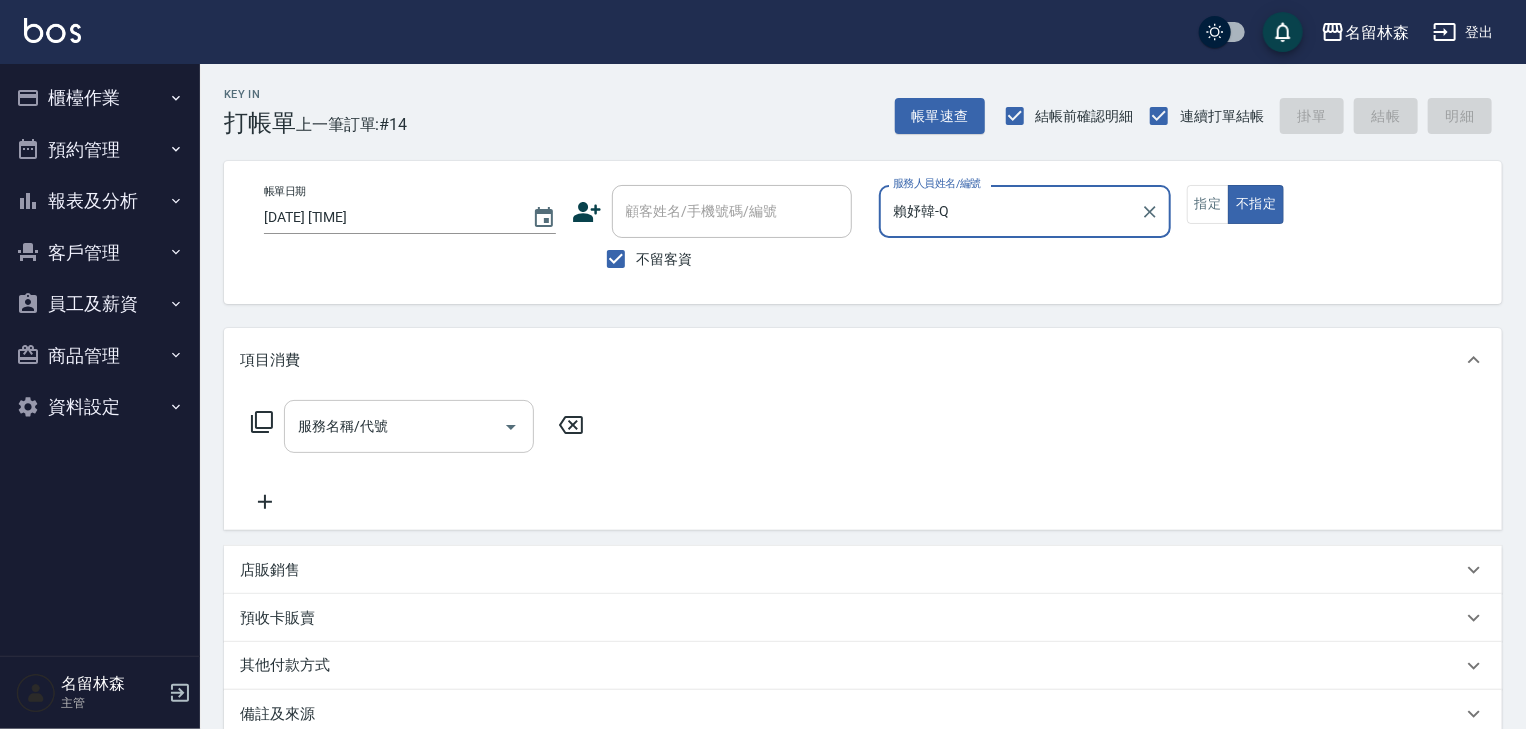type on "賴妤韓-Q" 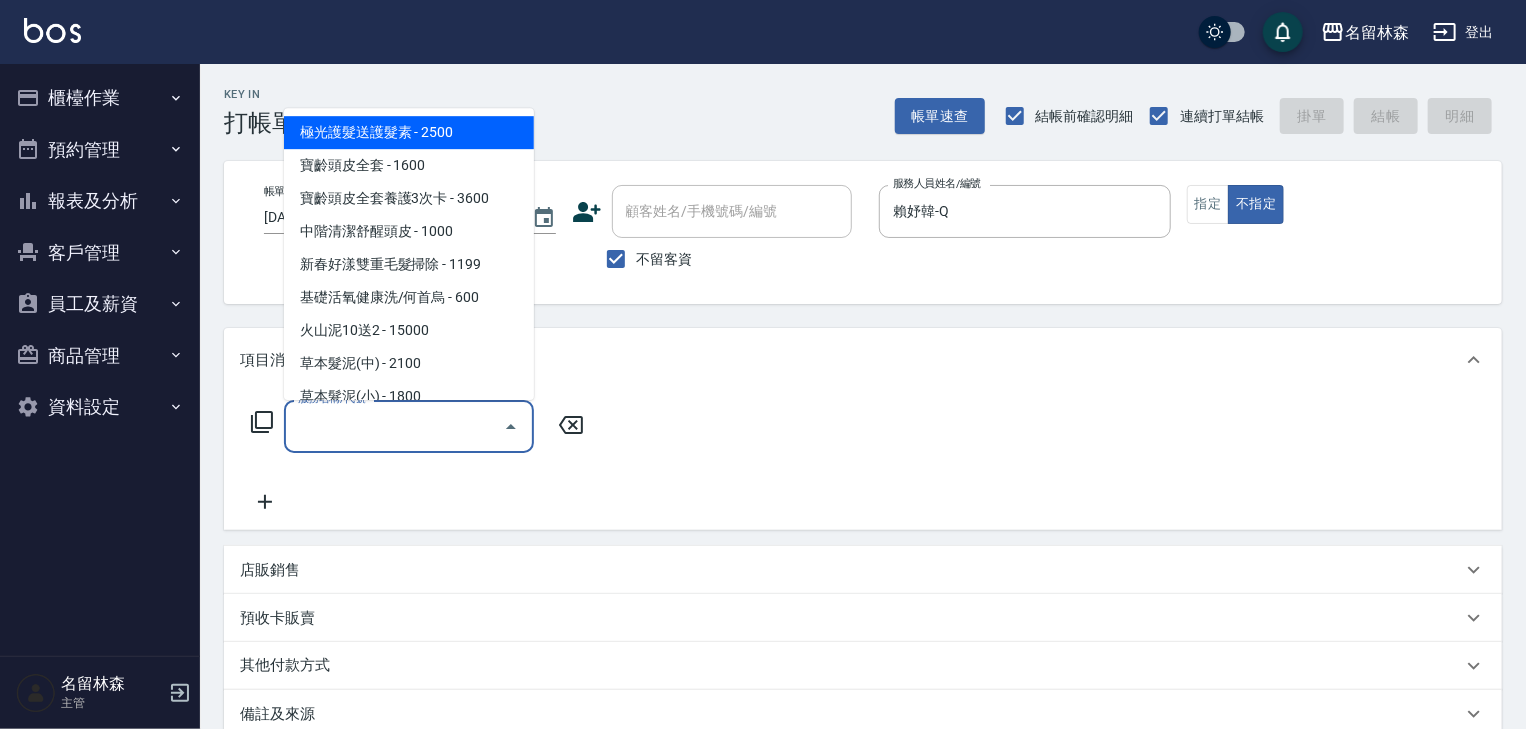 click on "服務名稱/代號" at bounding box center (394, 426) 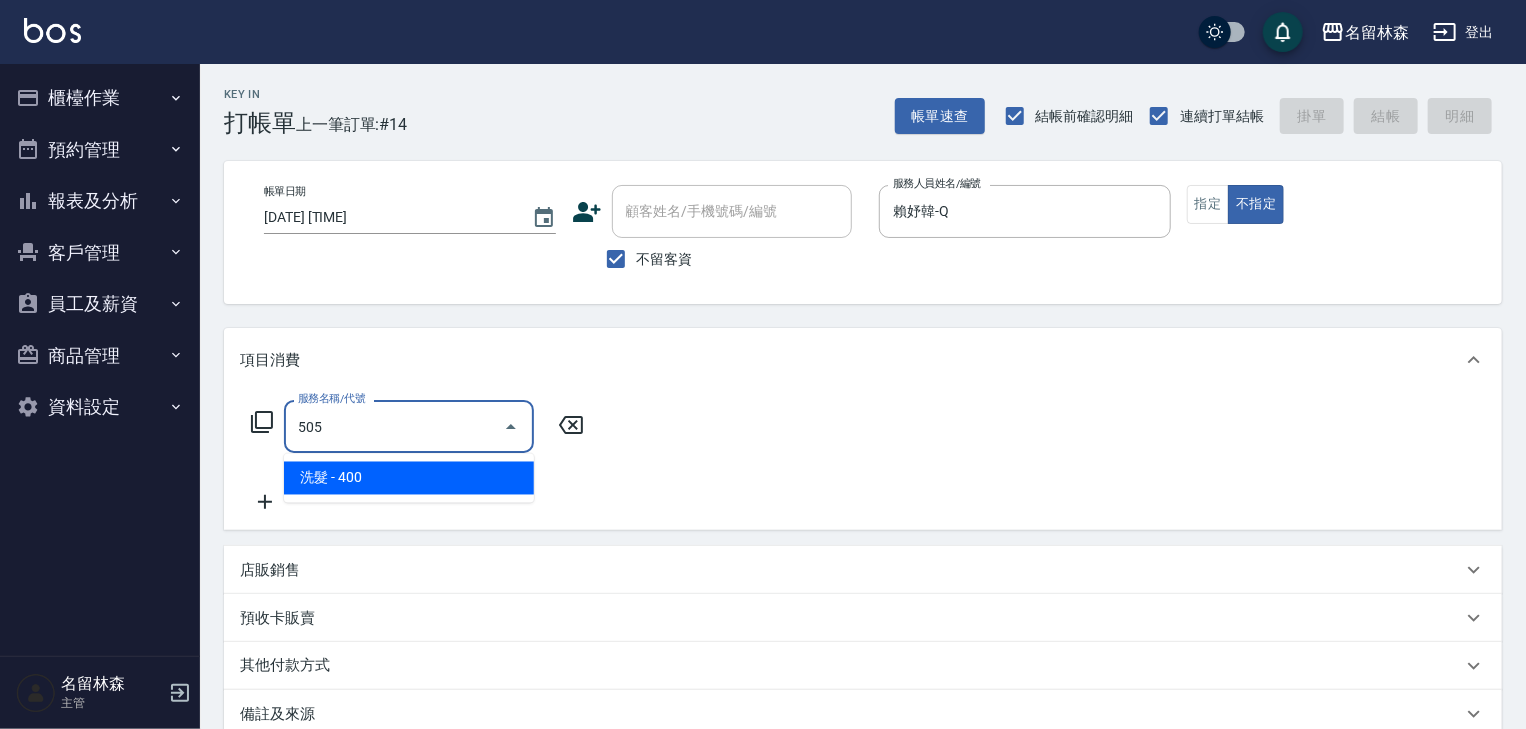 click on "洗髮 - 400" at bounding box center (409, 478) 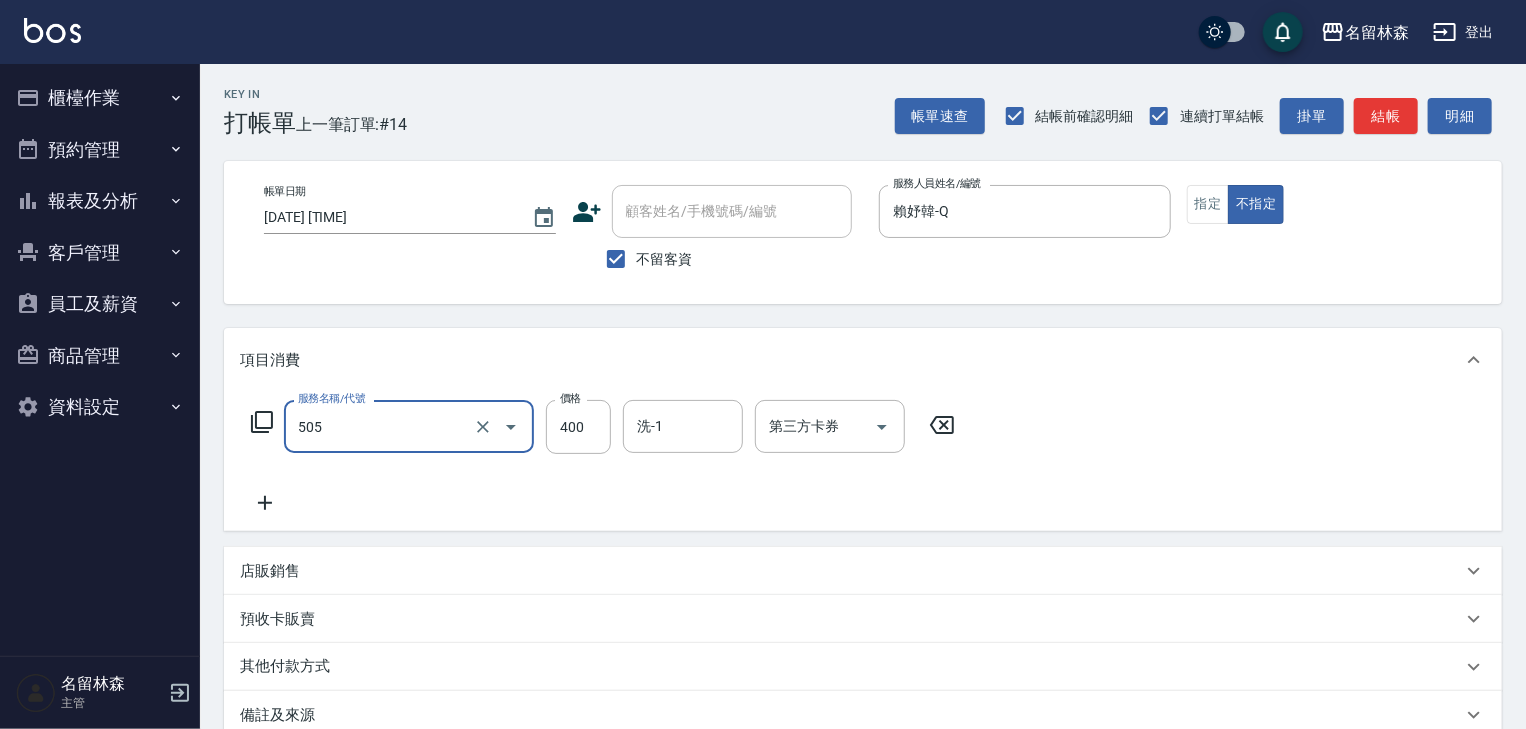 type on "洗髮(505)" 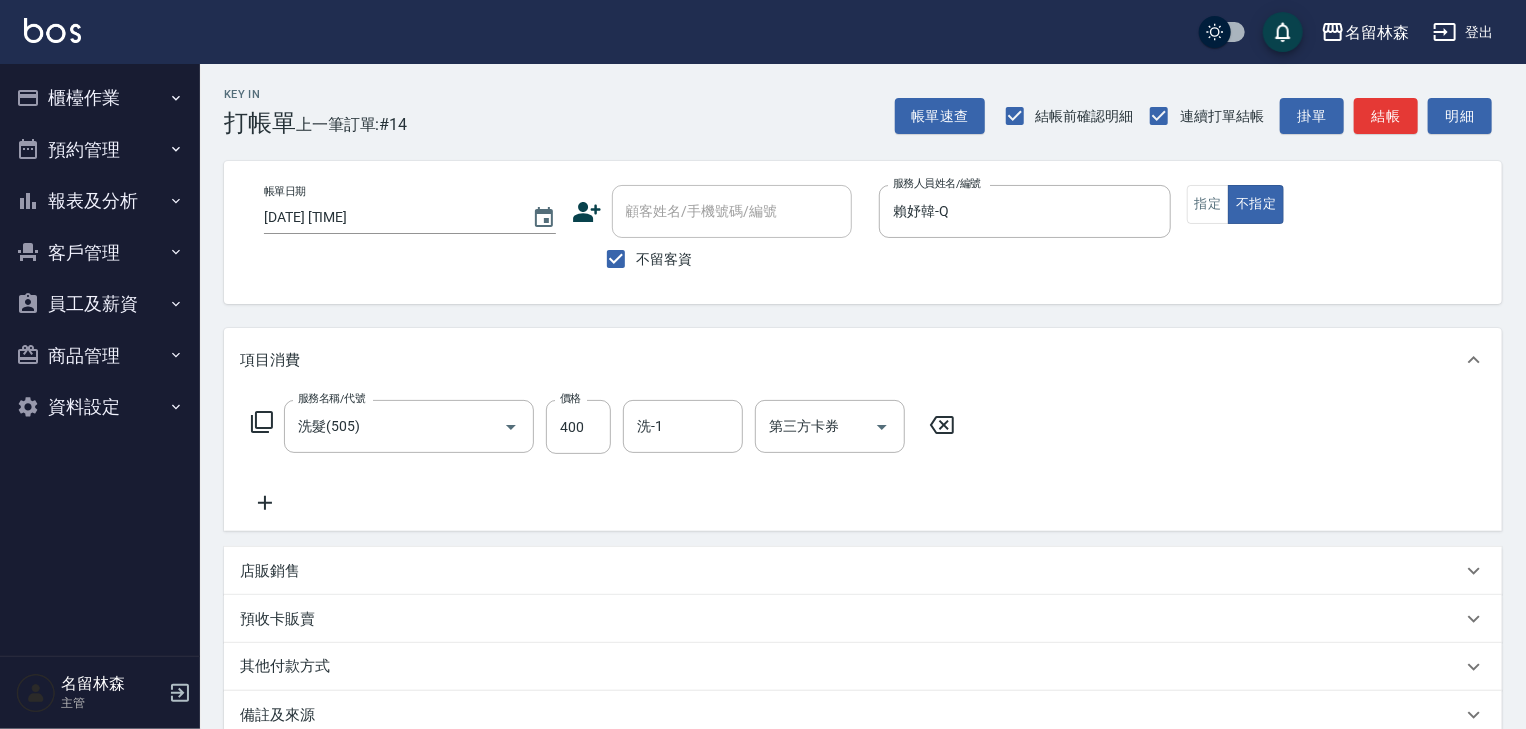 click 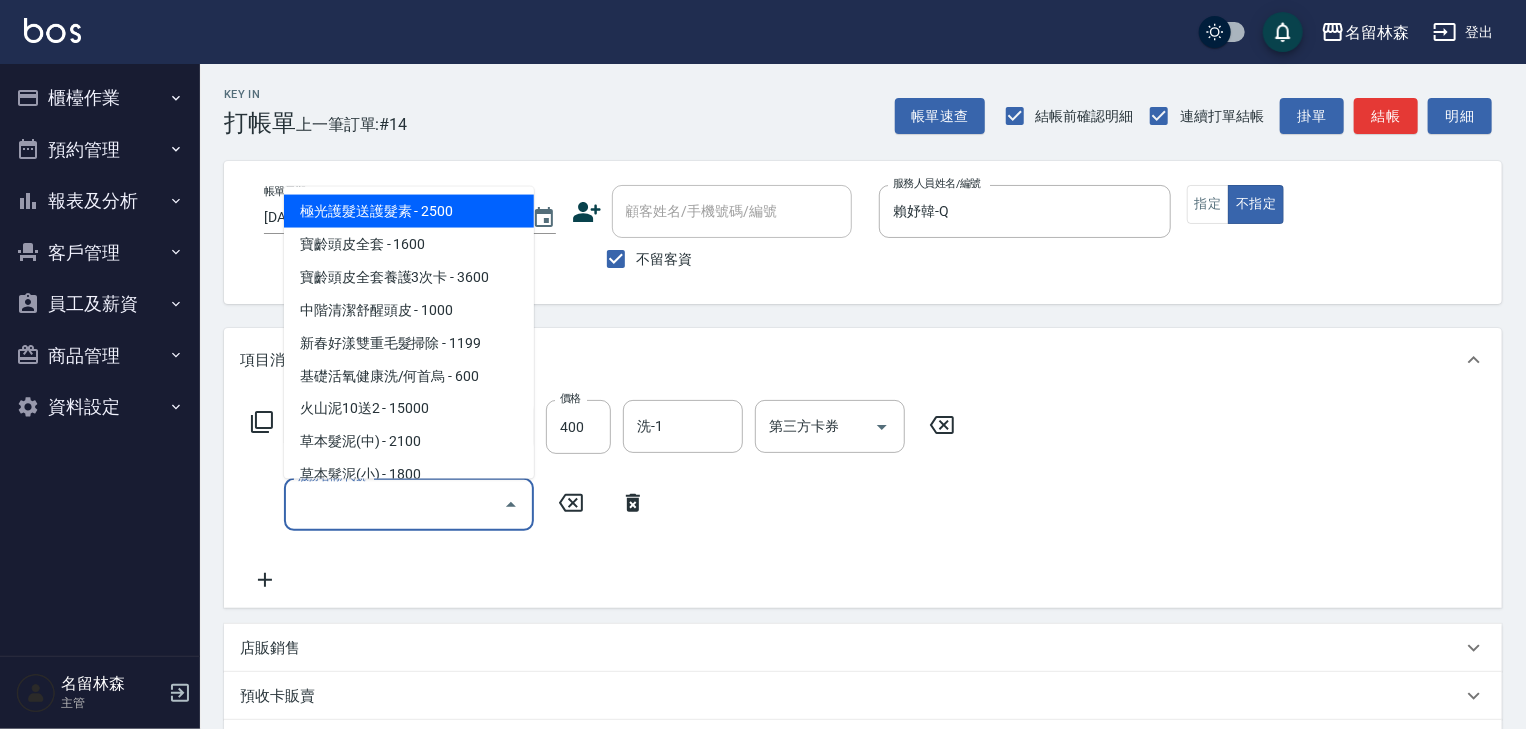 click on "服務名稱/代號" at bounding box center (394, 504) 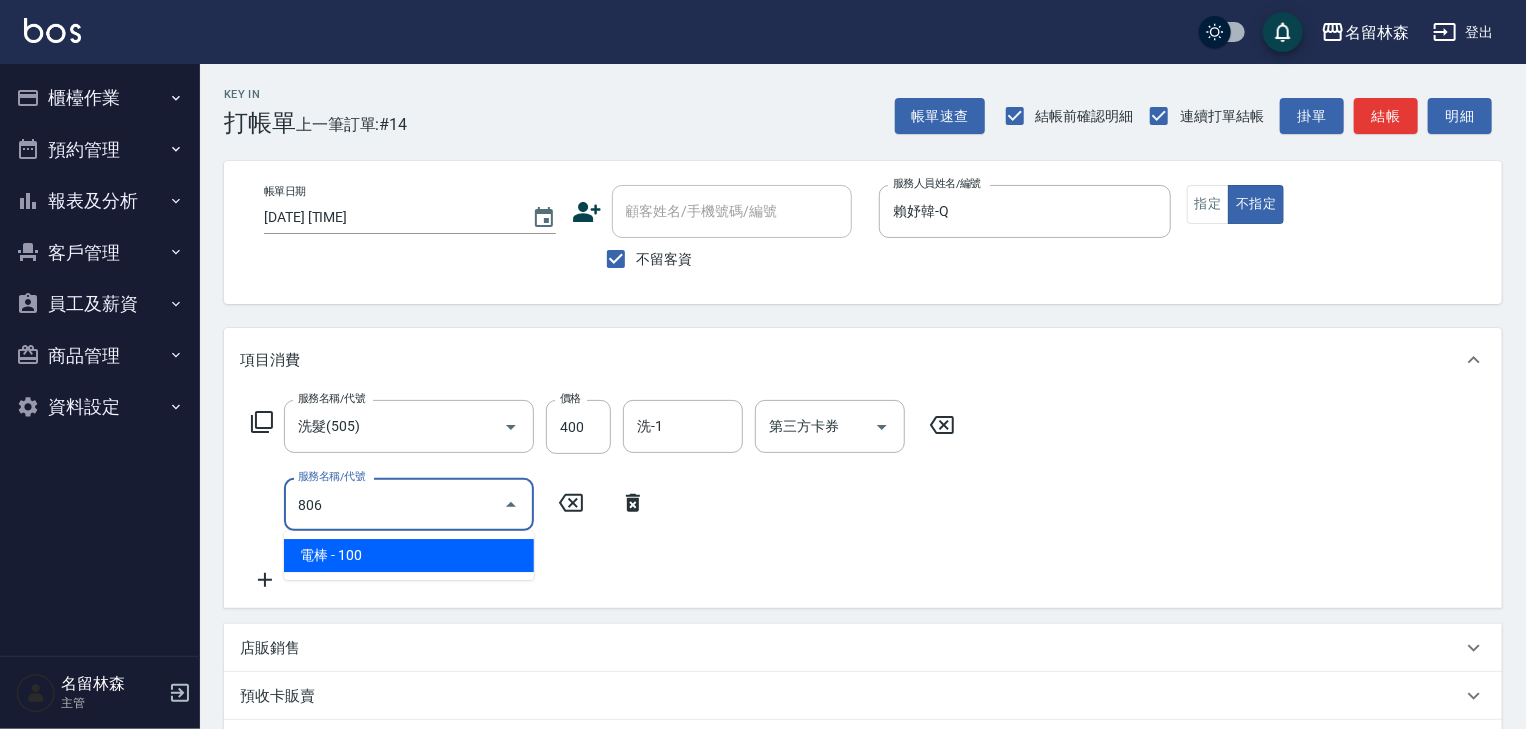 click on "電棒 - 100" at bounding box center (409, 555) 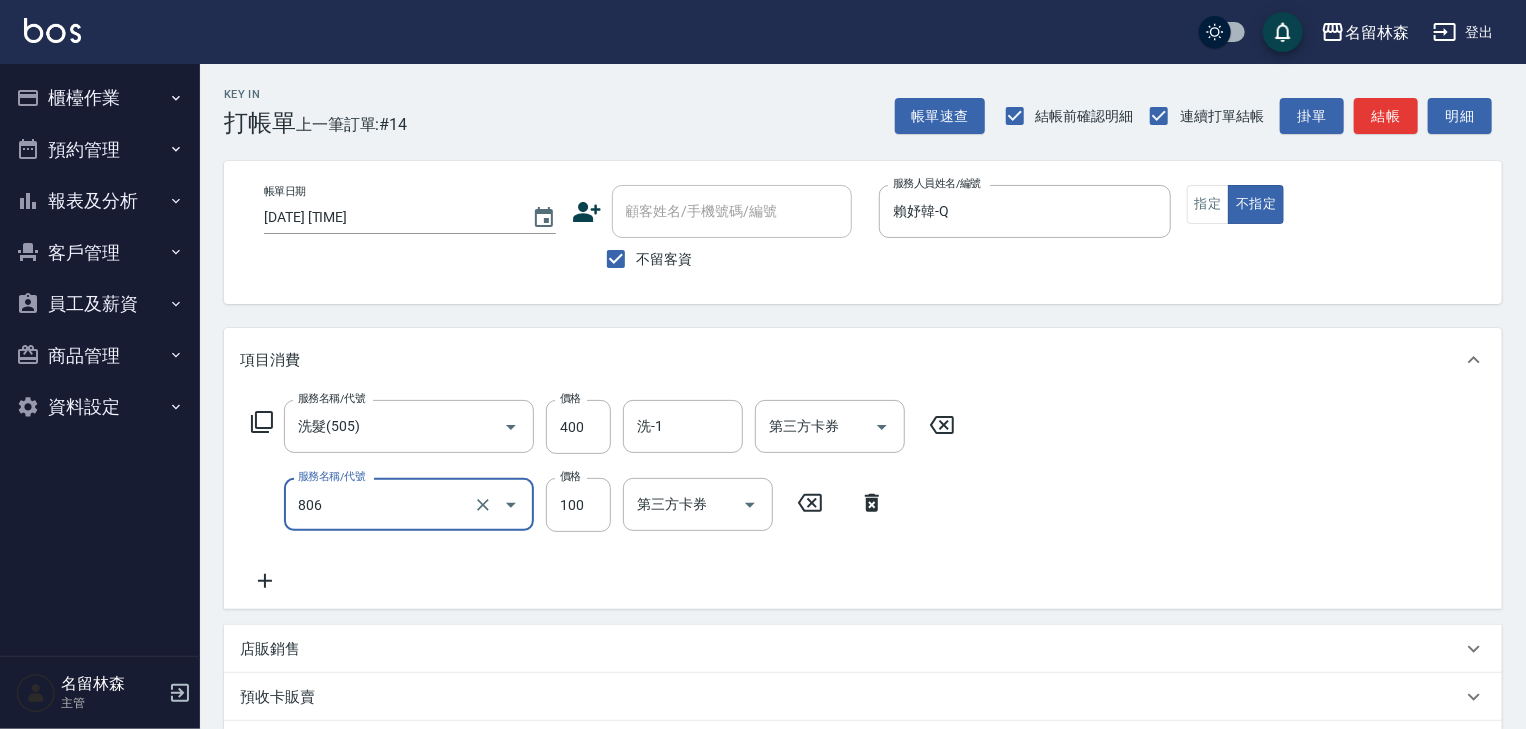 type on "電棒(806)" 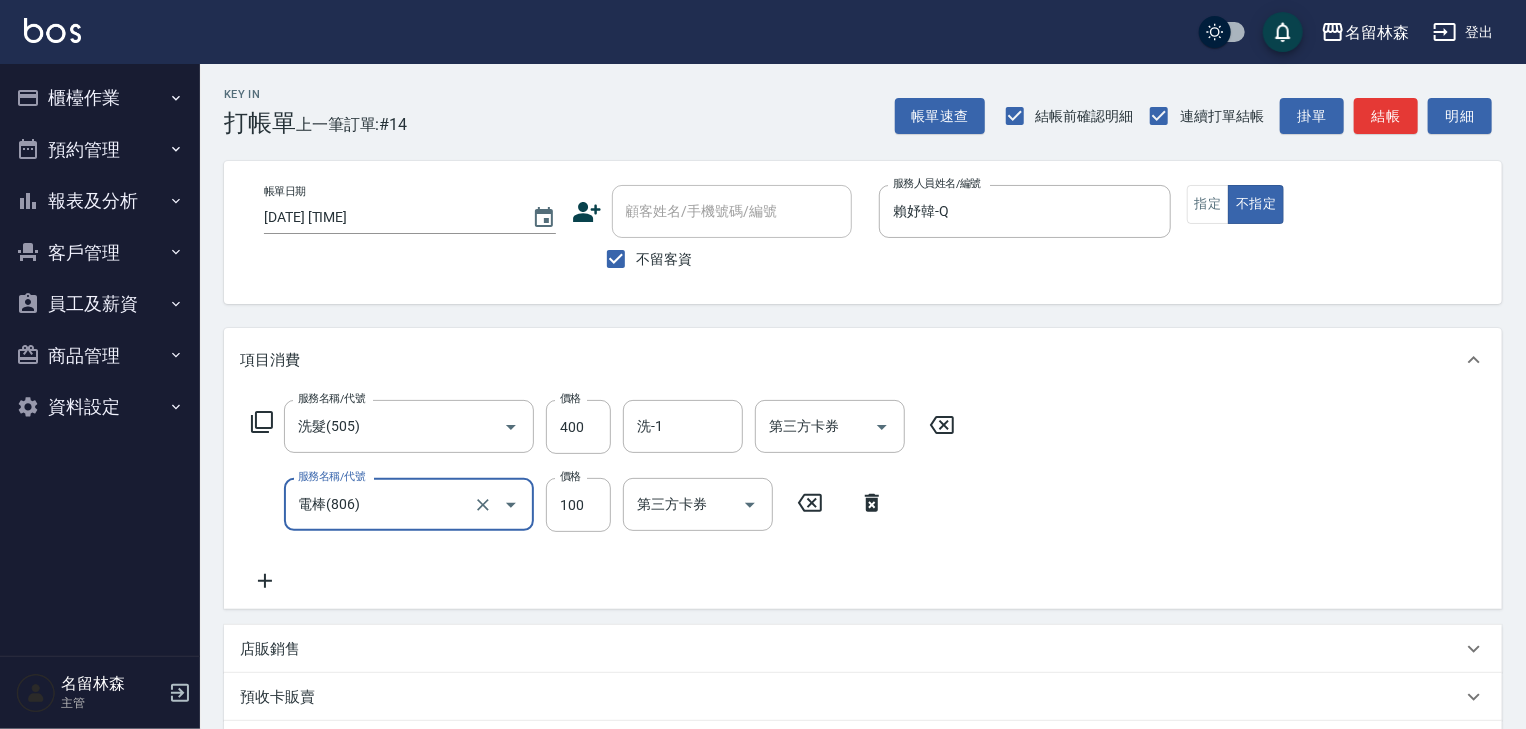 click on "帳單速查 結帳前確認明細 連續打單結帳 掛單 結帳 明細" at bounding box center [1198, 116] 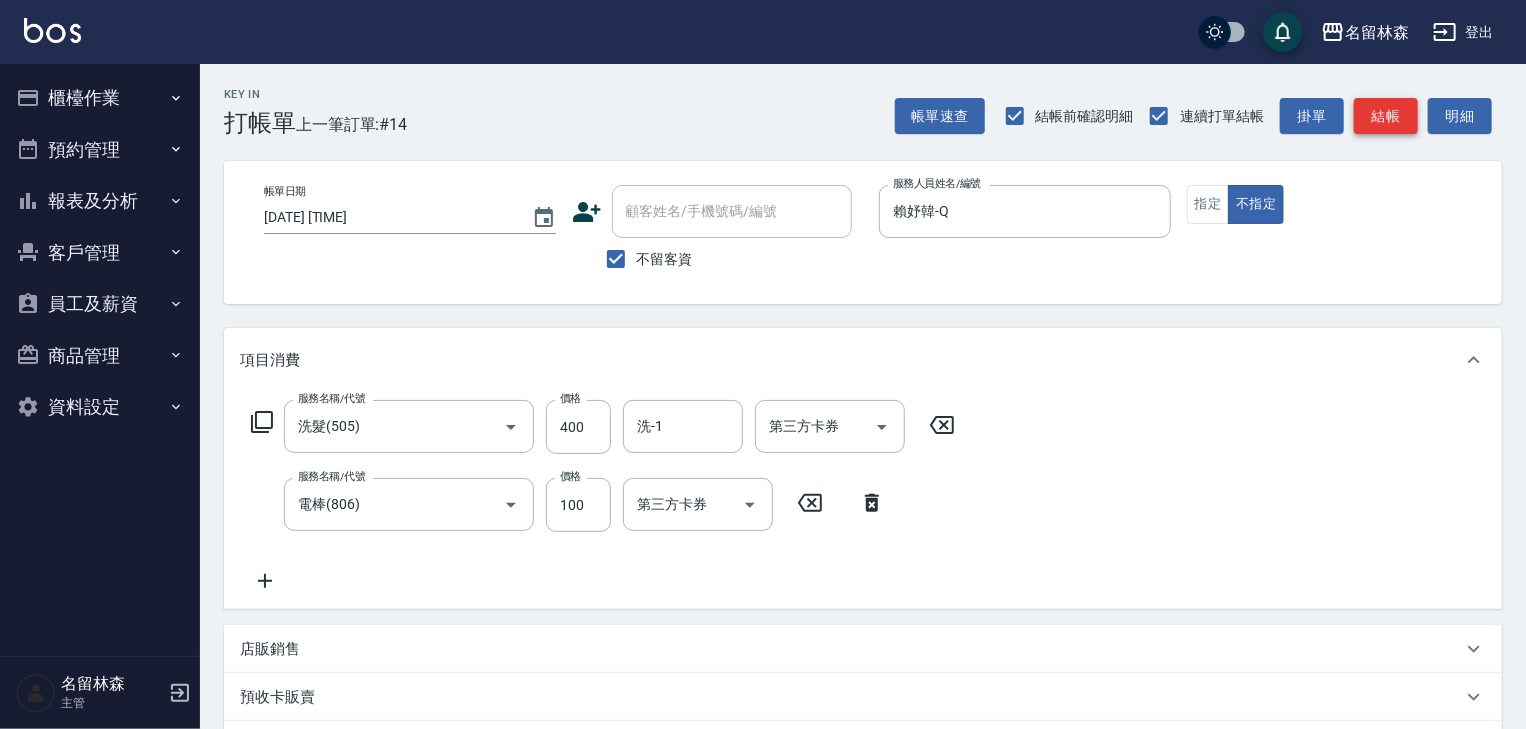 click on "結帳" at bounding box center [1386, 116] 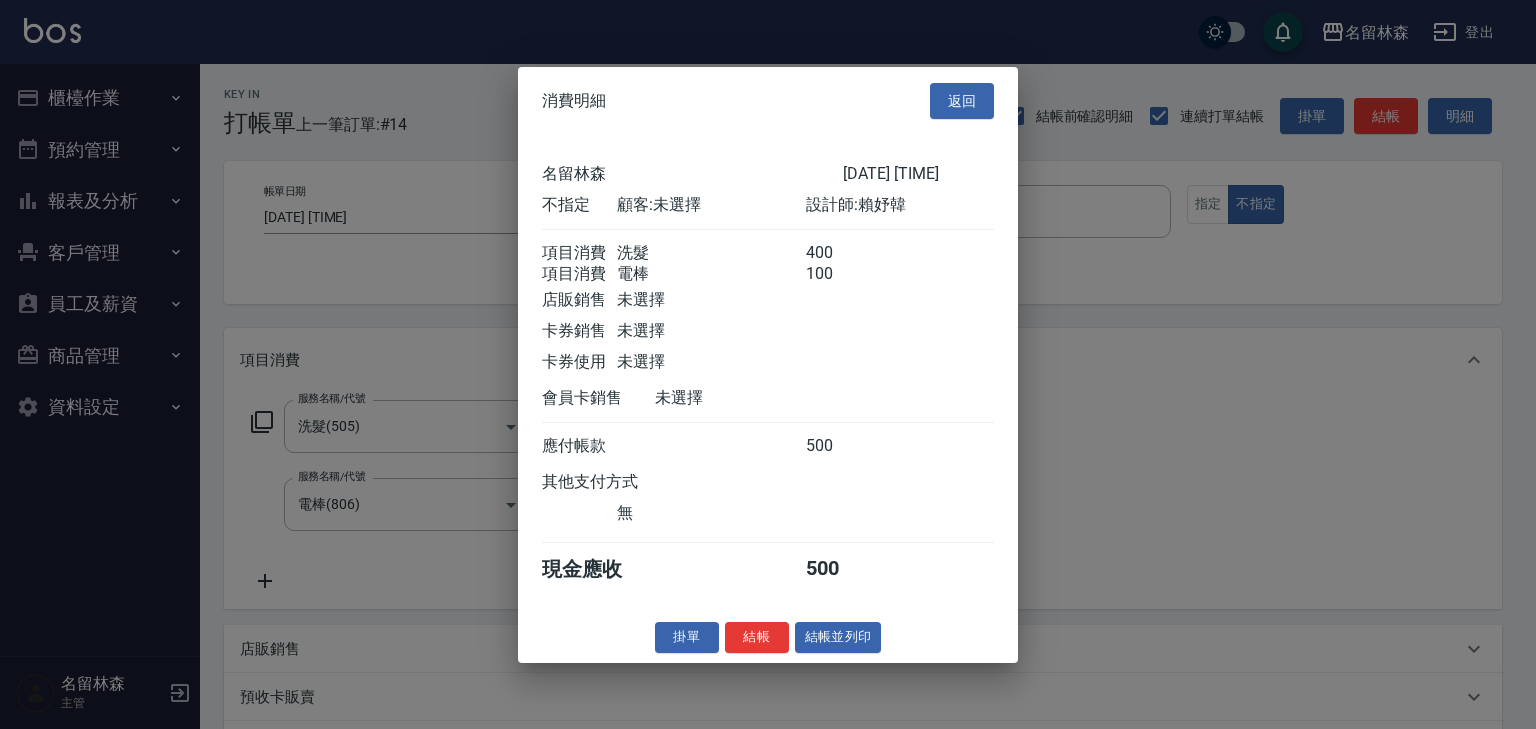 click on "結帳並列印" at bounding box center (838, 637) 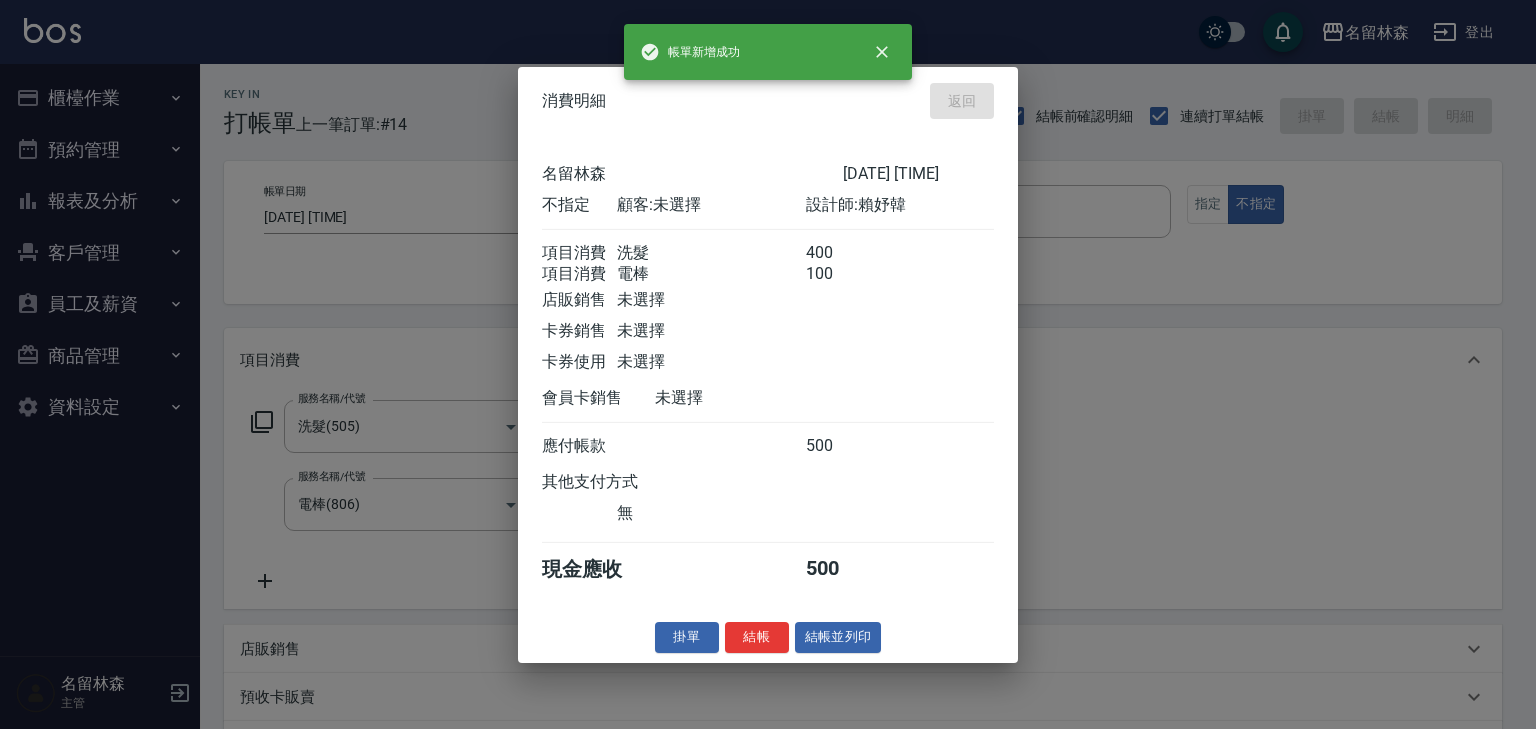 type on "2025/08/09 13:39" 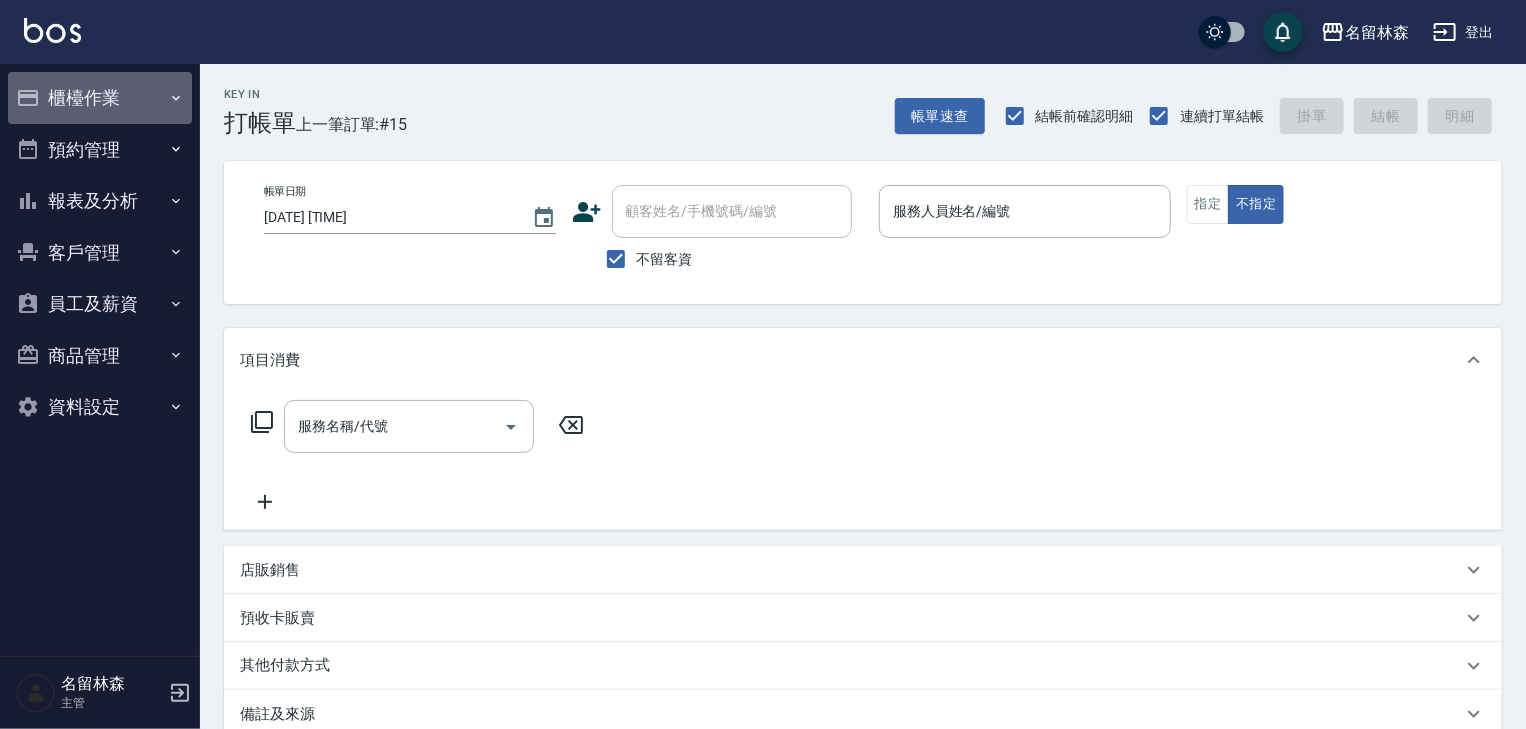 click on "櫃檯作業" at bounding box center (100, 98) 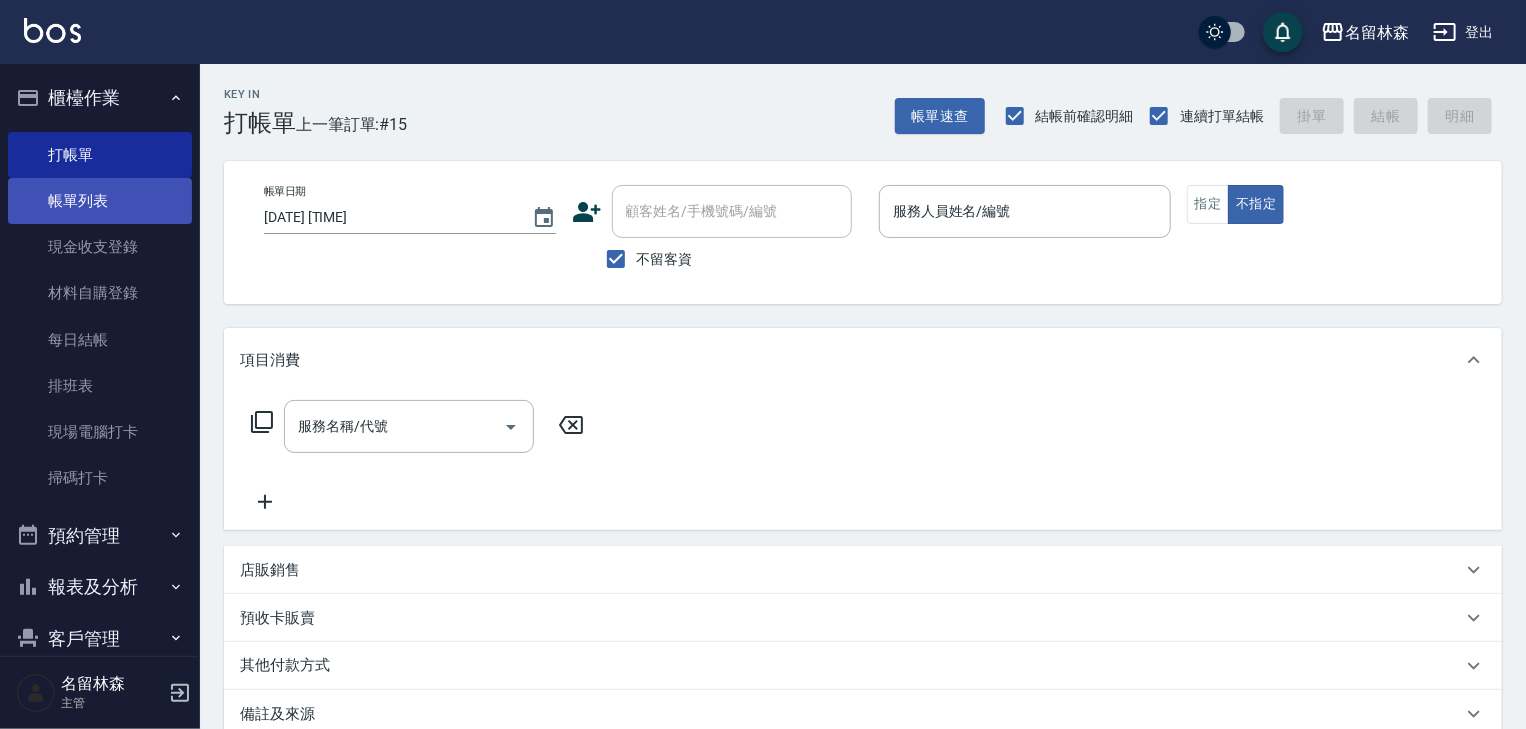 click on "帳單列表" at bounding box center (100, 201) 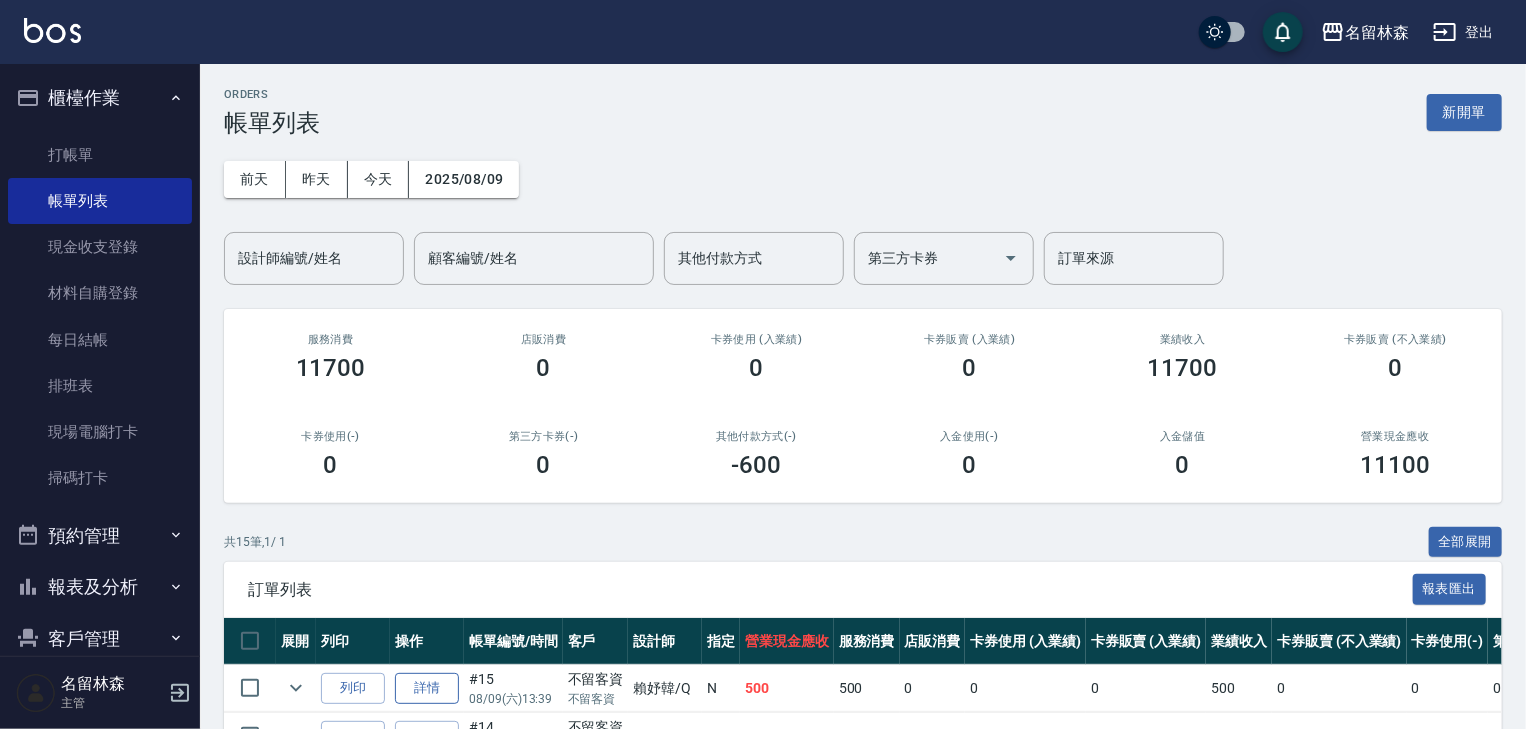 click on "詳情" at bounding box center [427, 688] 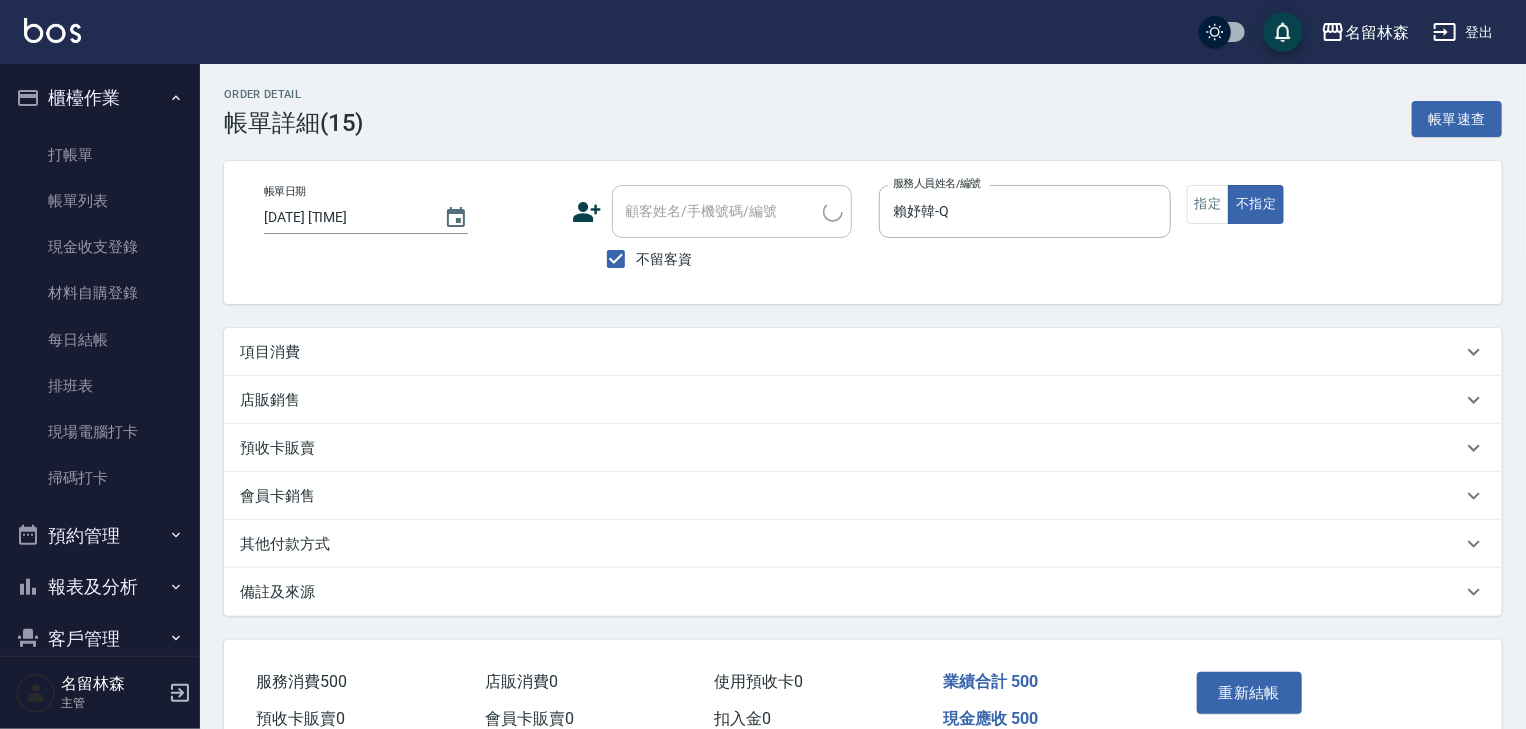 checkbox on "true" 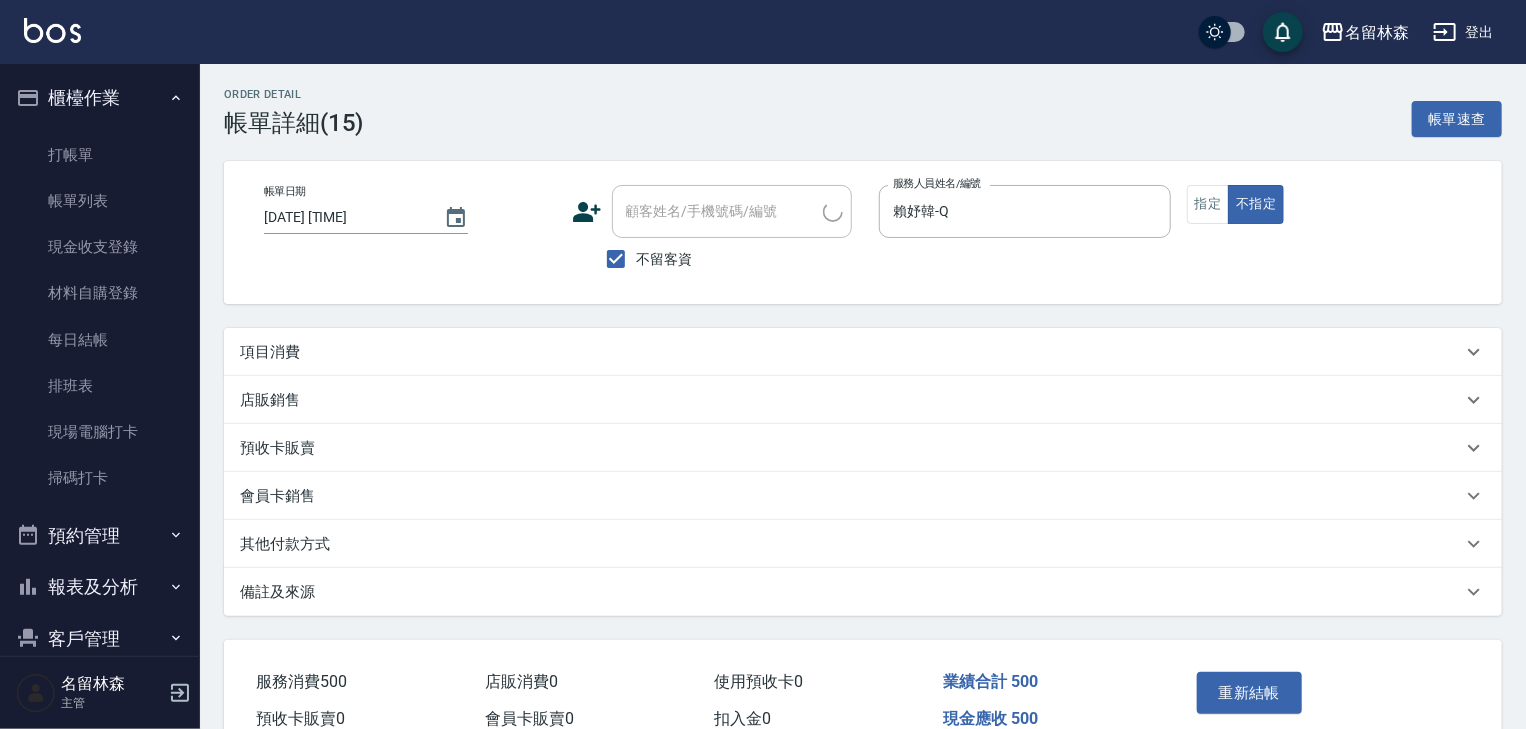 type on "賴妤韓-Q" 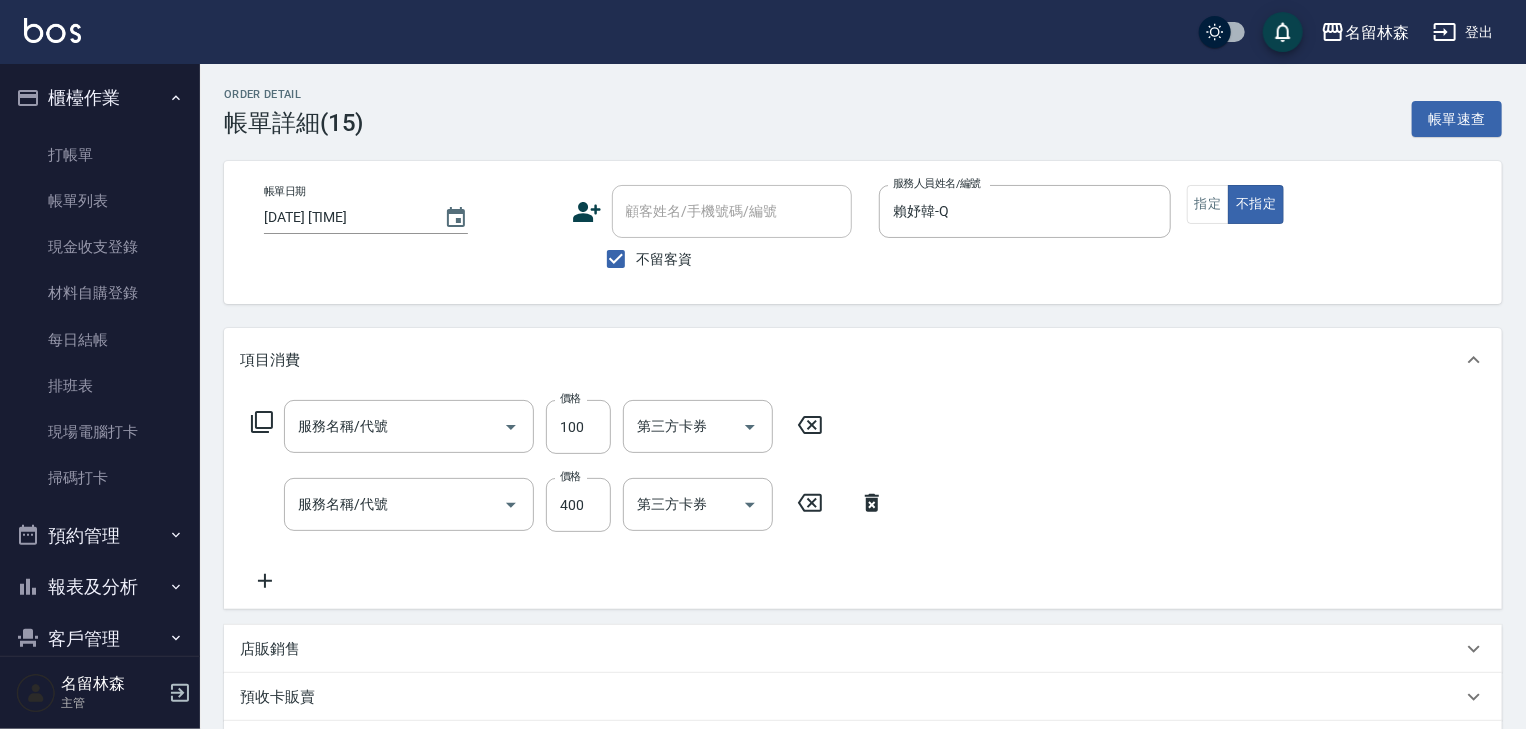 type on "電棒(806)" 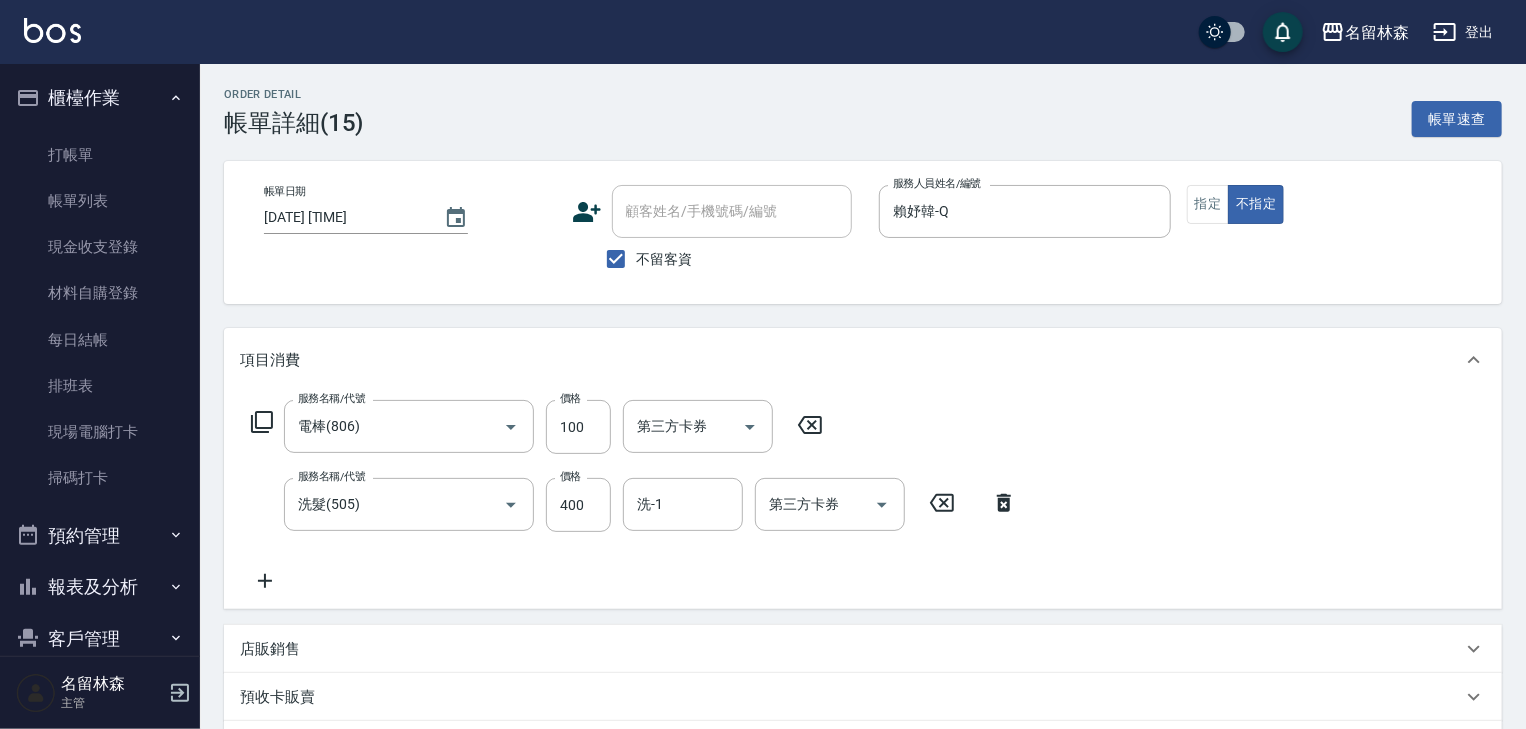 scroll, scrollTop: 106, scrollLeft: 0, axis: vertical 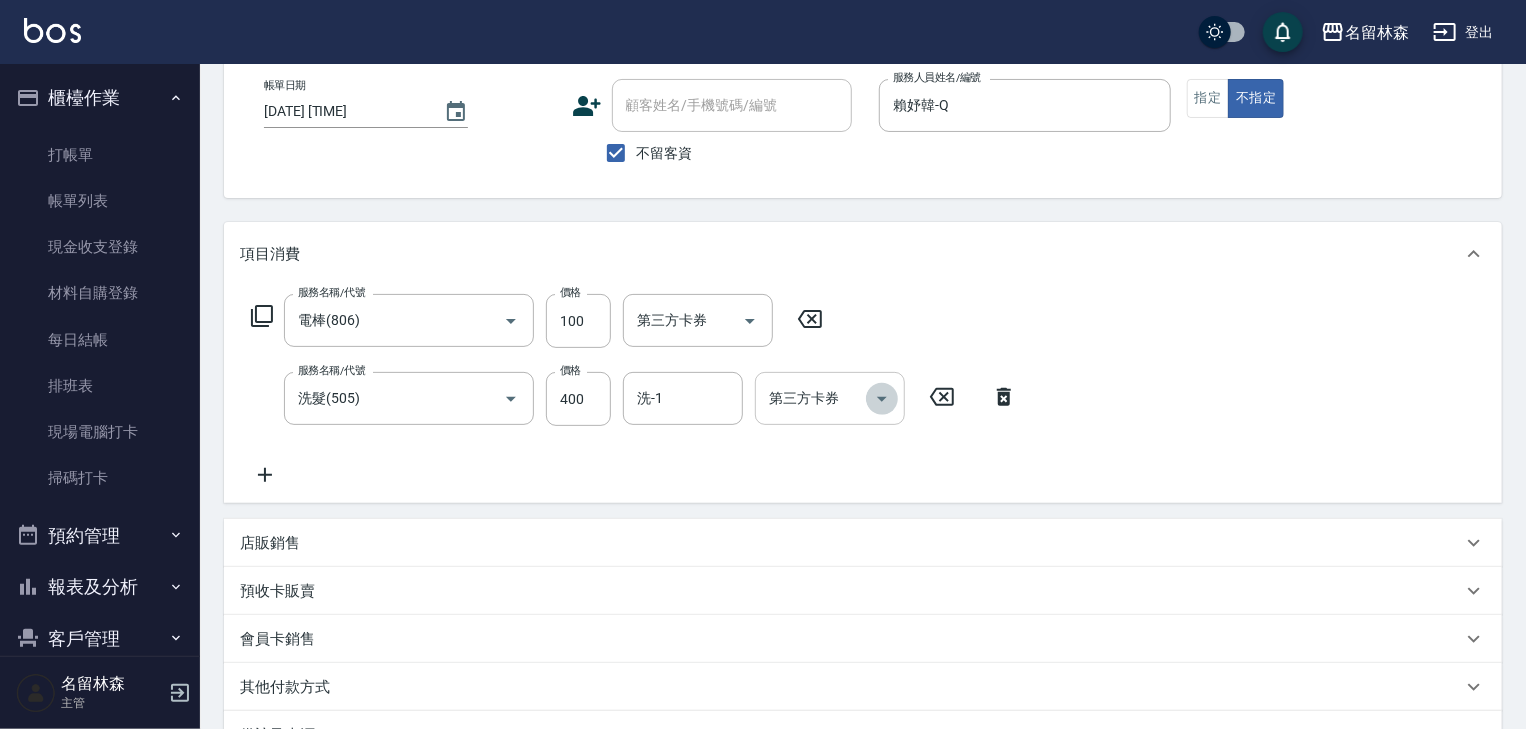 click 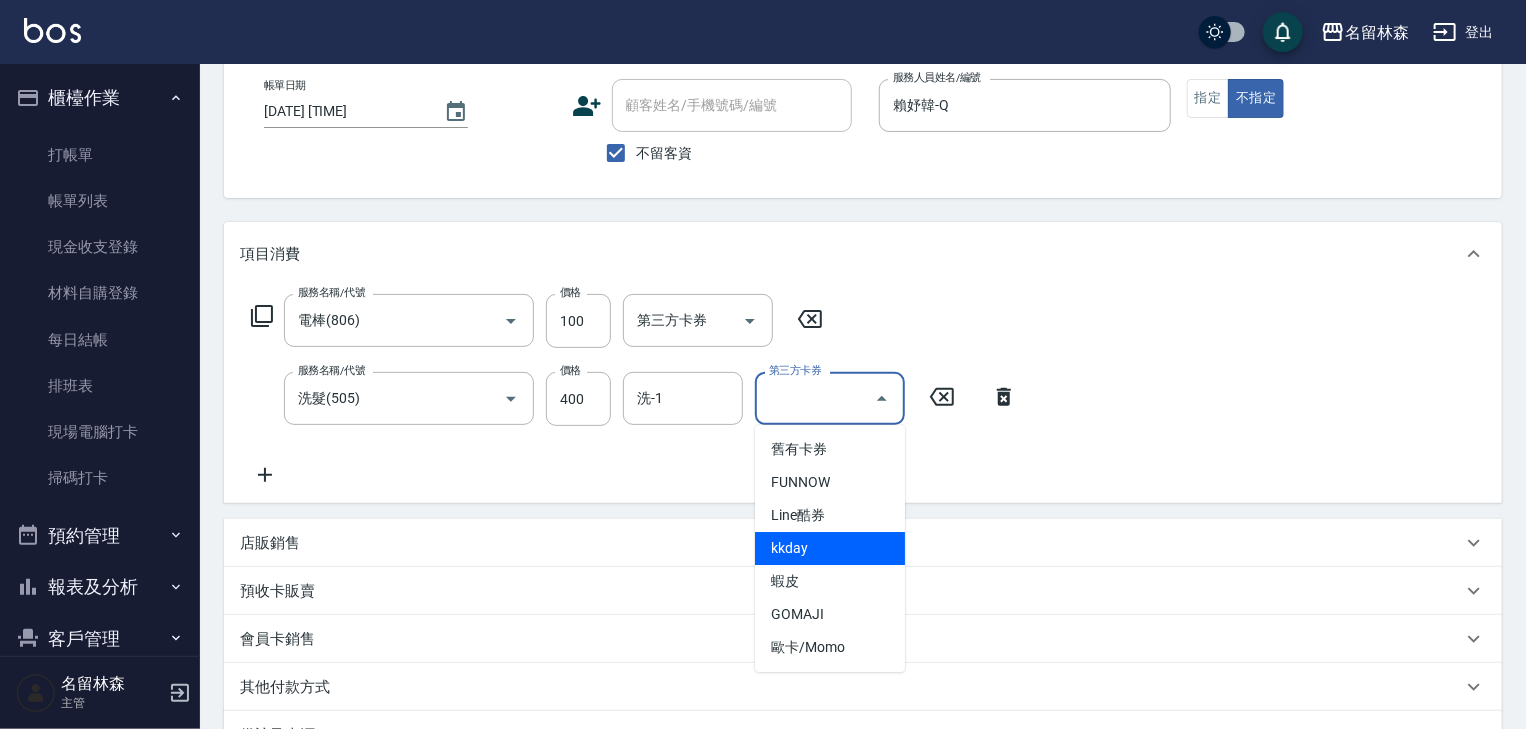 scroll, scrollTop: 350, scrollLeft: 0, axis: vertical 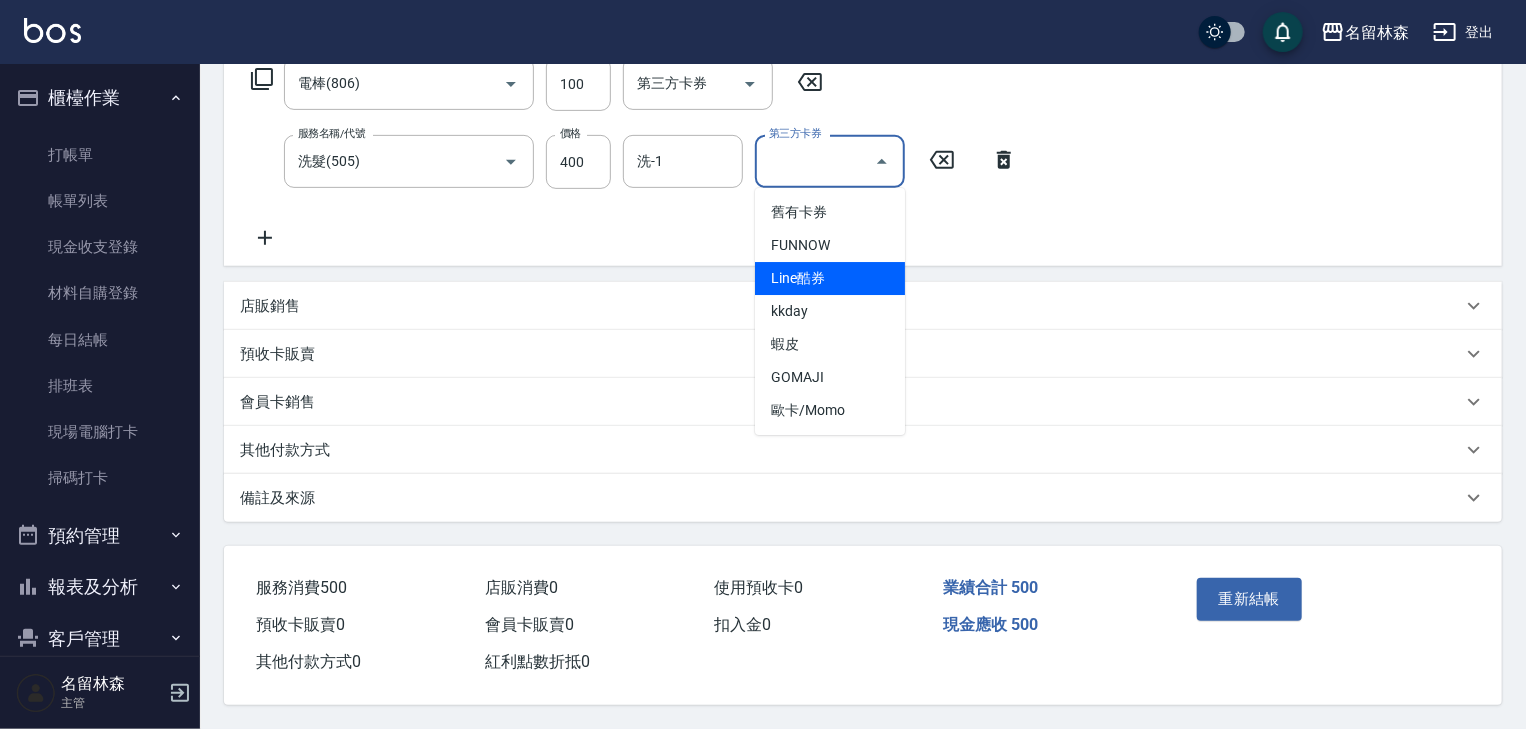 click on "服務名稱/代號 電棒(806) 服務名稱/代號 價格 100 價格 第三方卡券 第三方卡券 服務名稱/代號 洗髮(505) 服務名稱/代號 價格 400 價格 洗-1 洗-1 第三方卡券 第三方卡券" at bounding box center (634, 153) 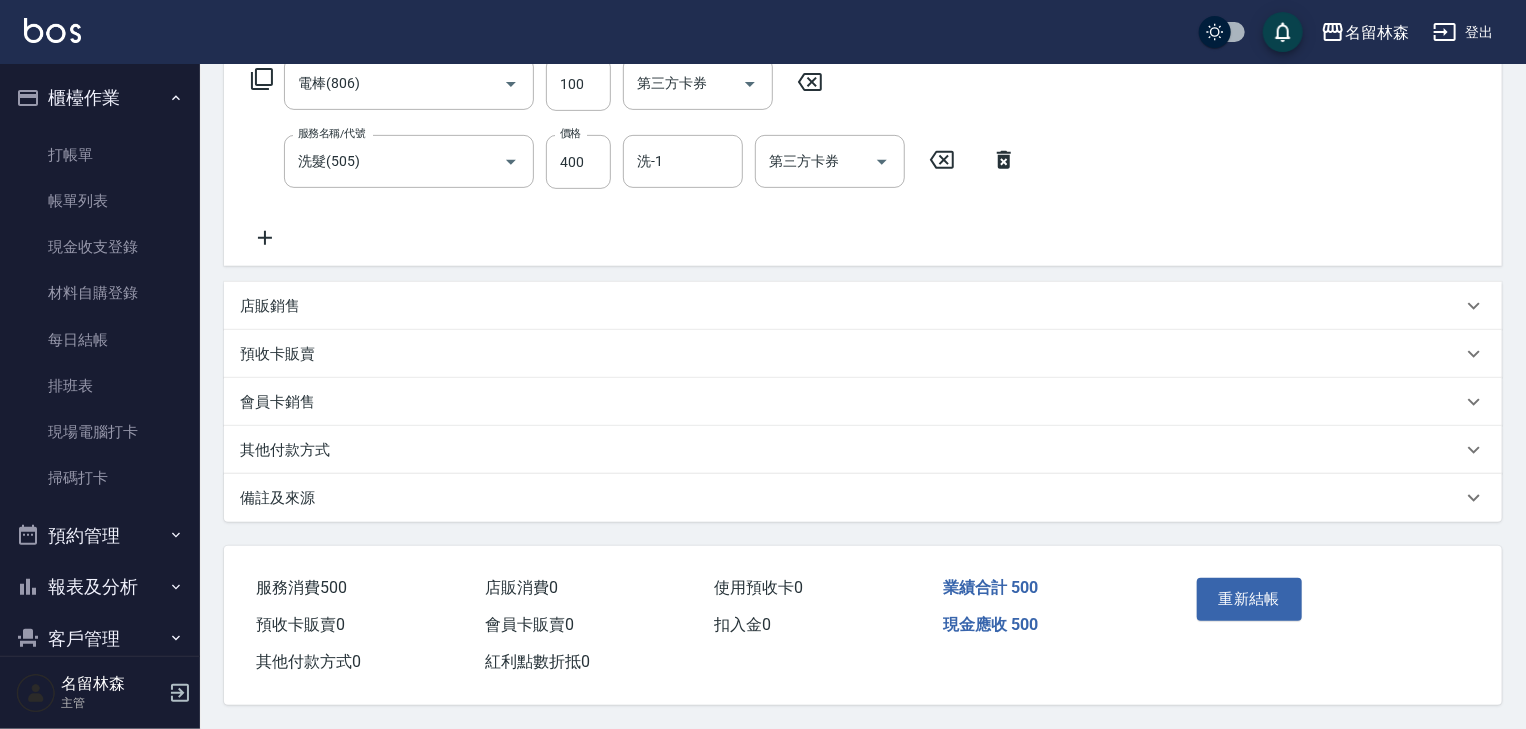 scroll, scrollTop: 244, scrollLeft: 0, axis: vertical 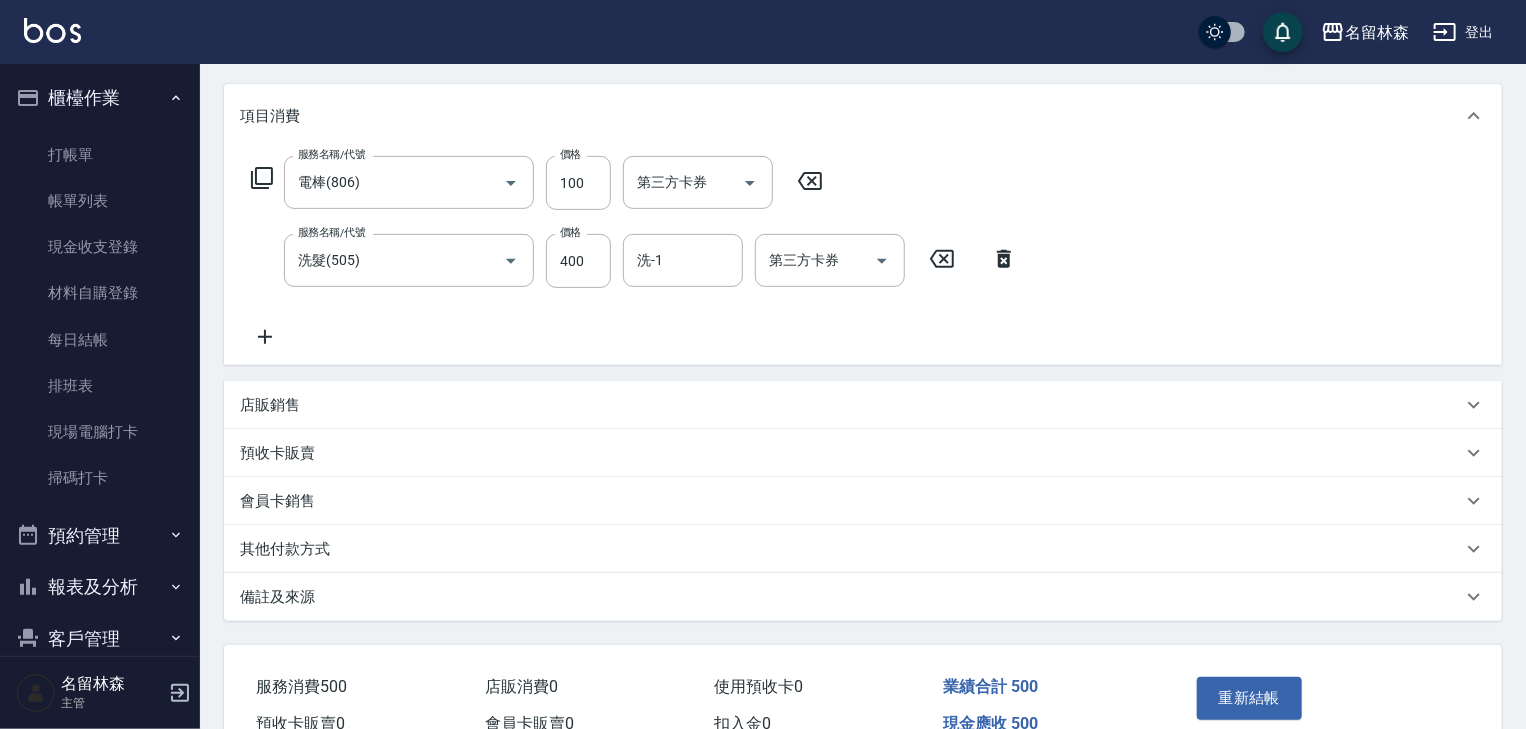 click on "店販銷售" at bounding box center (270, 405) 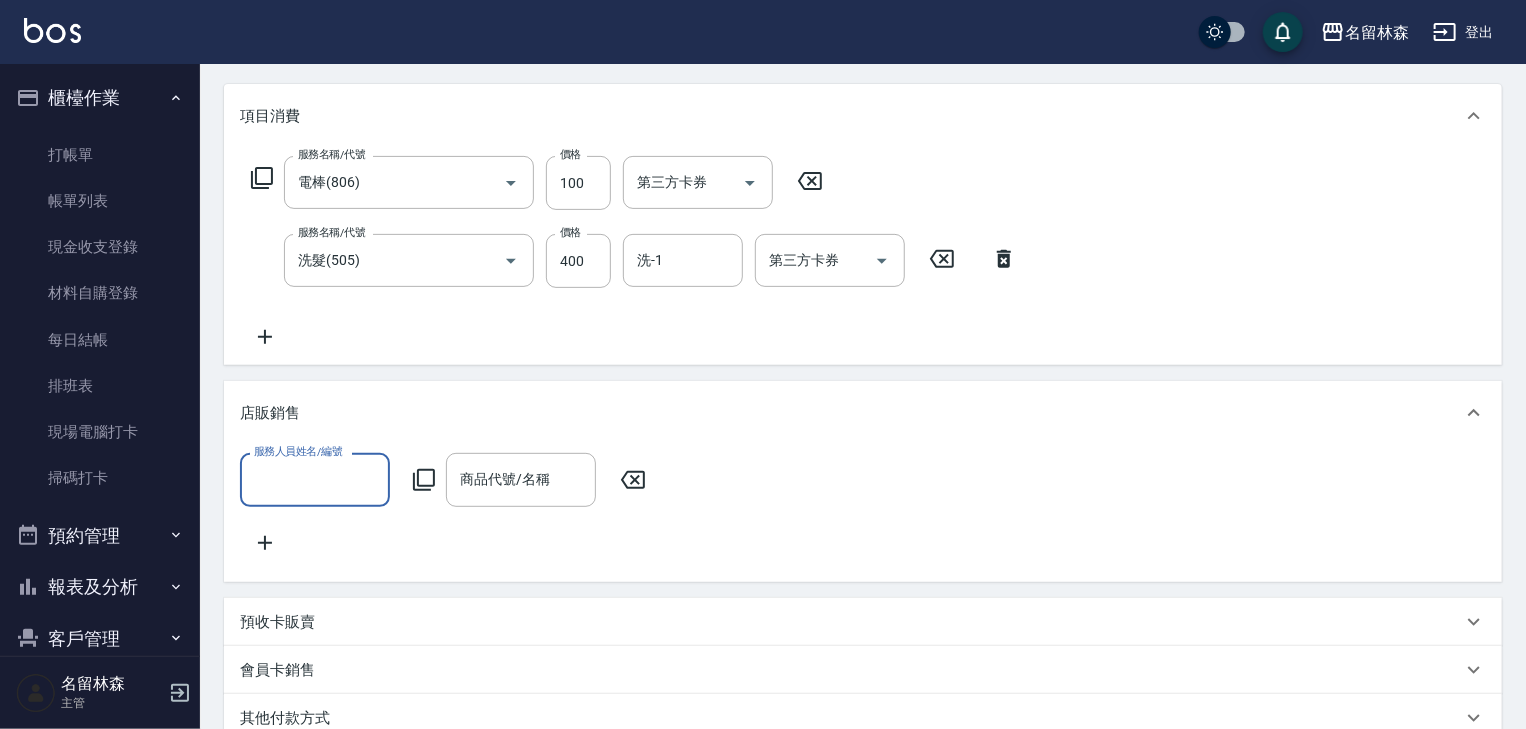 scroll, scrollTop: 0, scrollLeft: 0, axis: both 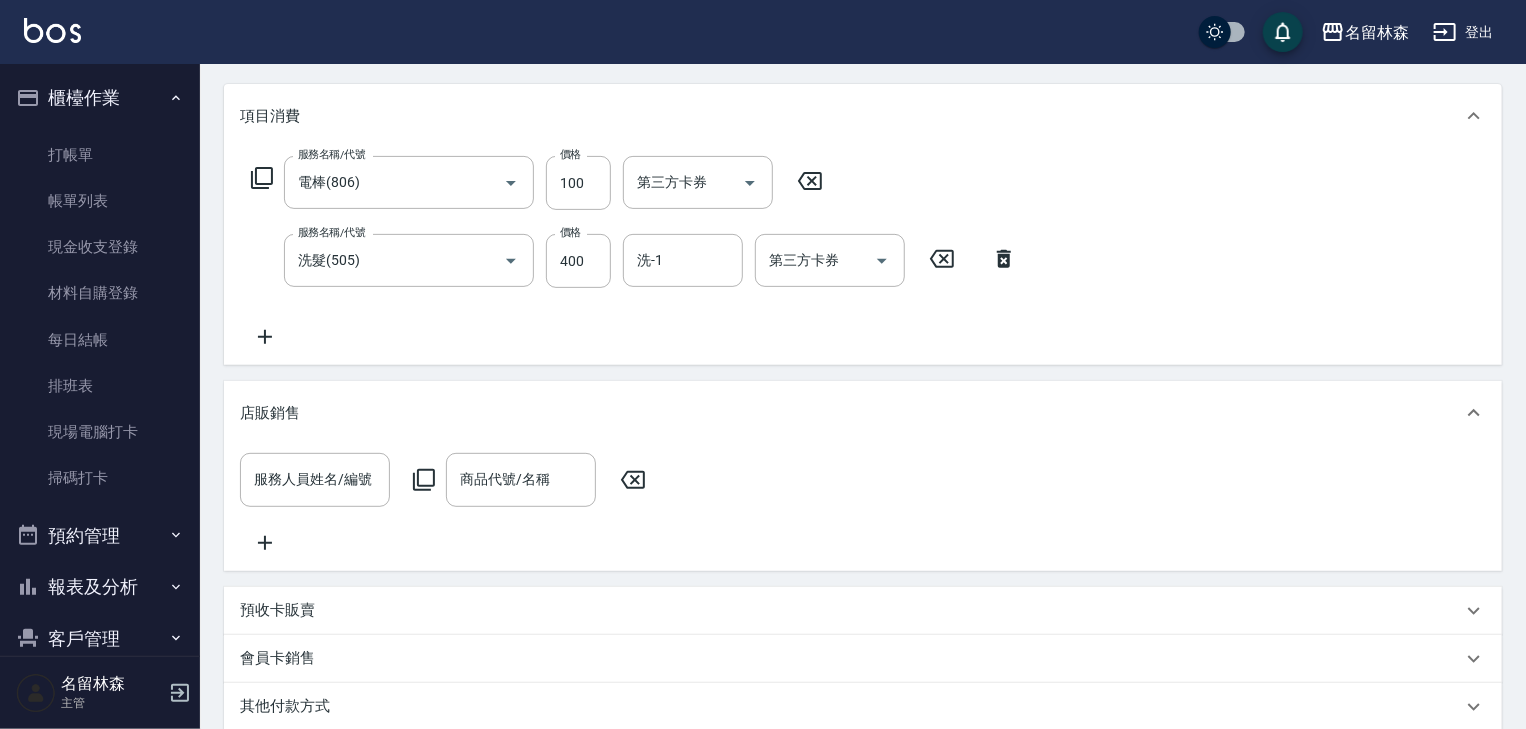 click on "店販銷售" at bounding box center [270, 413] 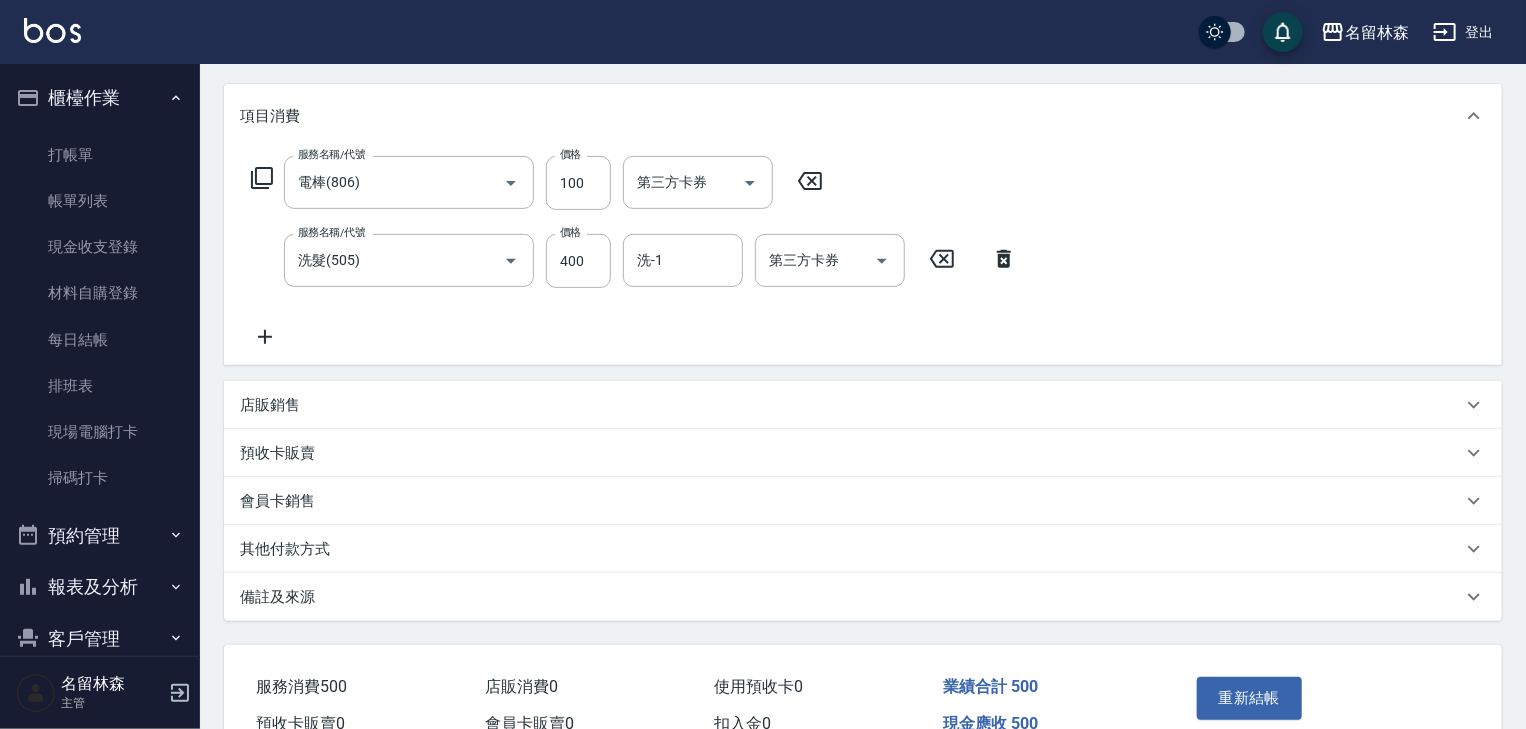 click on "其他付款方式" at bounding box center (285, 549) 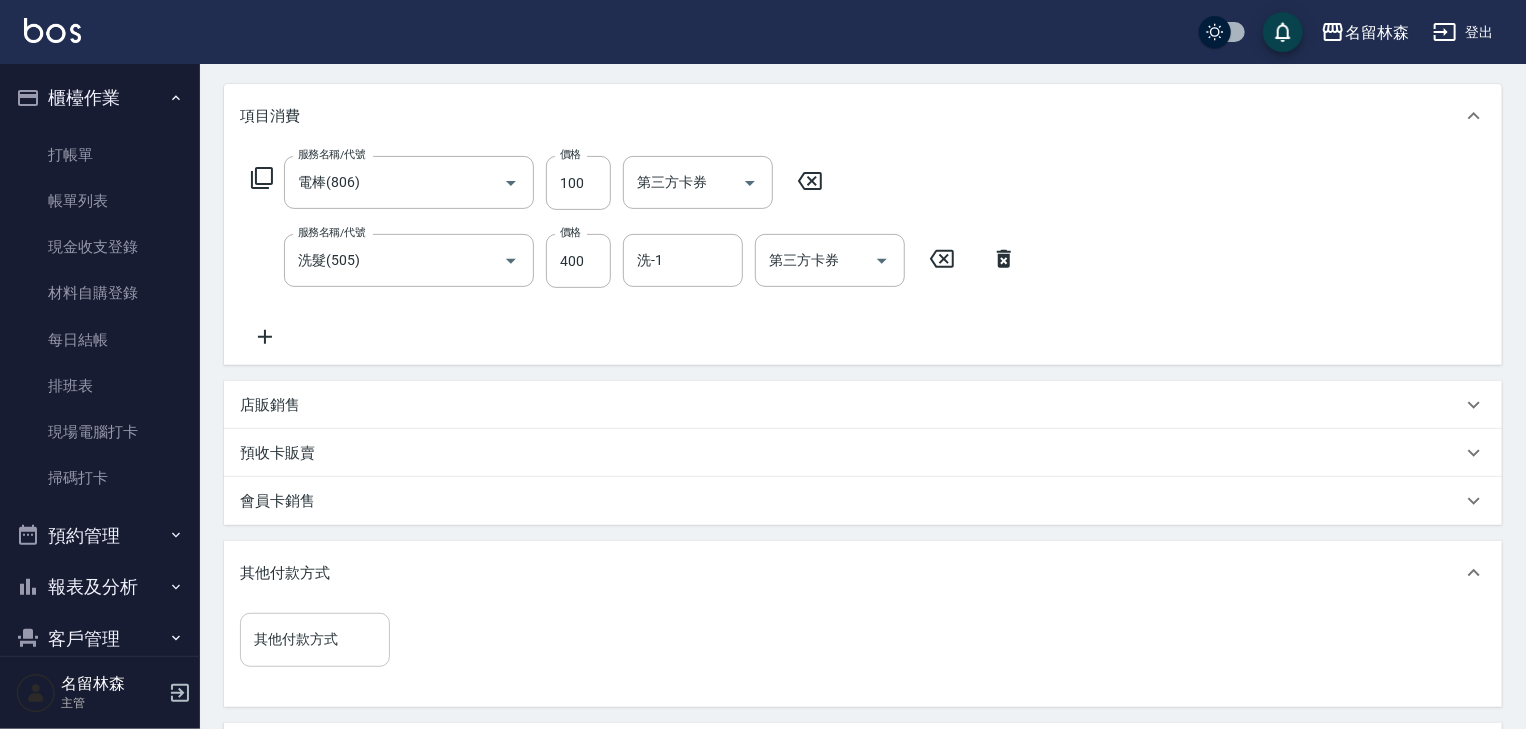 click on "其他付款方式" at bounding box center (315, 639) 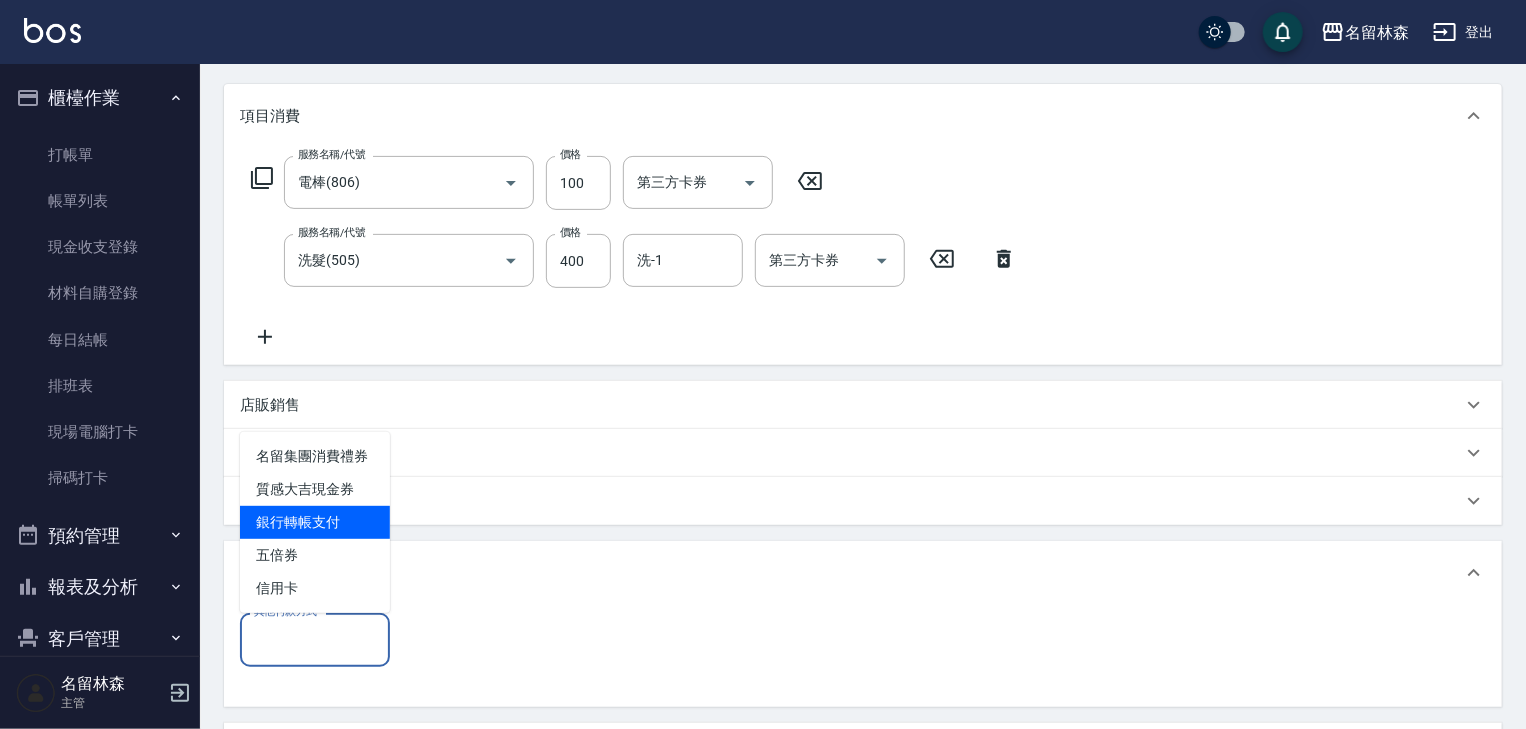 click on "銀行轉帳支付" at bounding box center (315, 522) 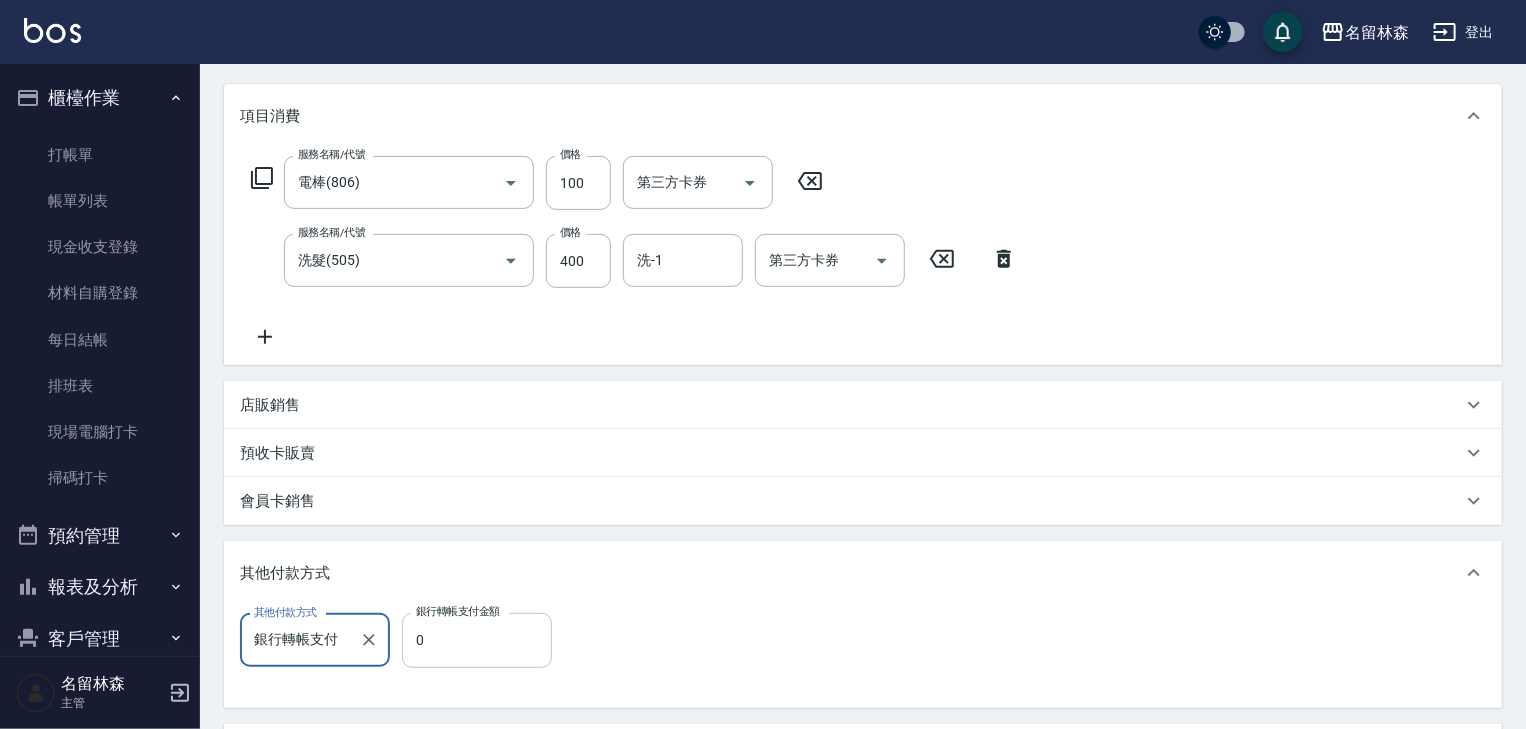 click on "0" at bounding box center (477, 640) 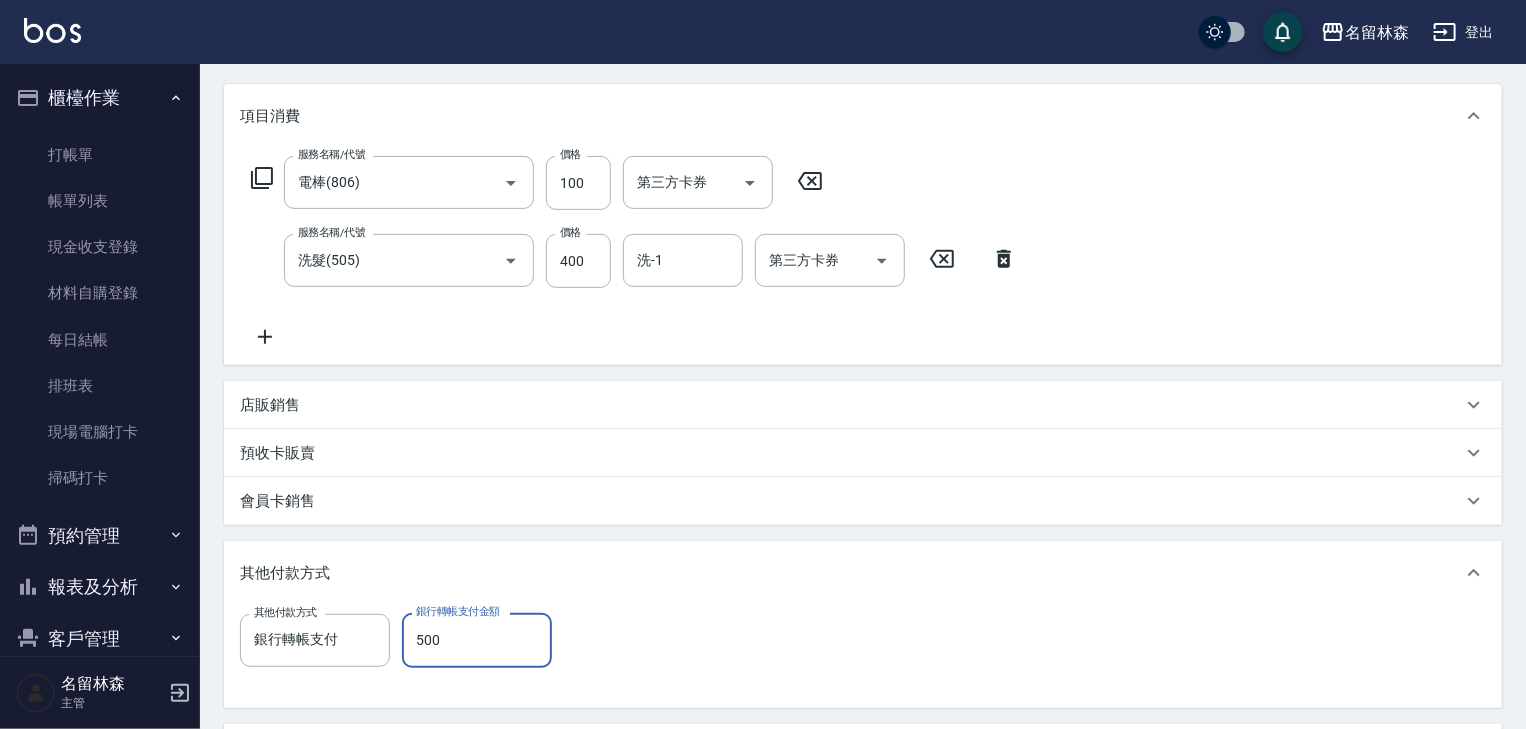 type on "500" 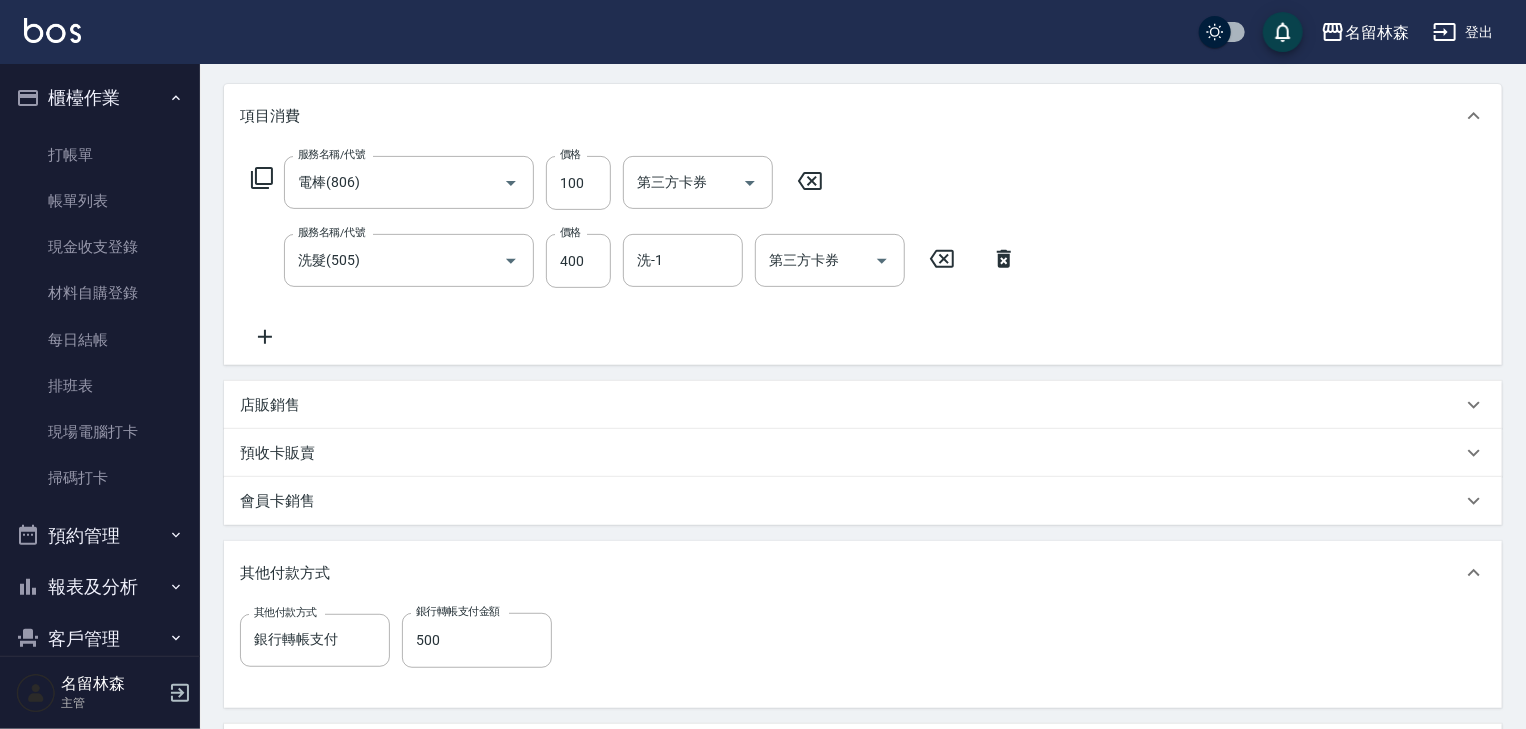 click on "其他付款方式" at bounding box center (863, 573) 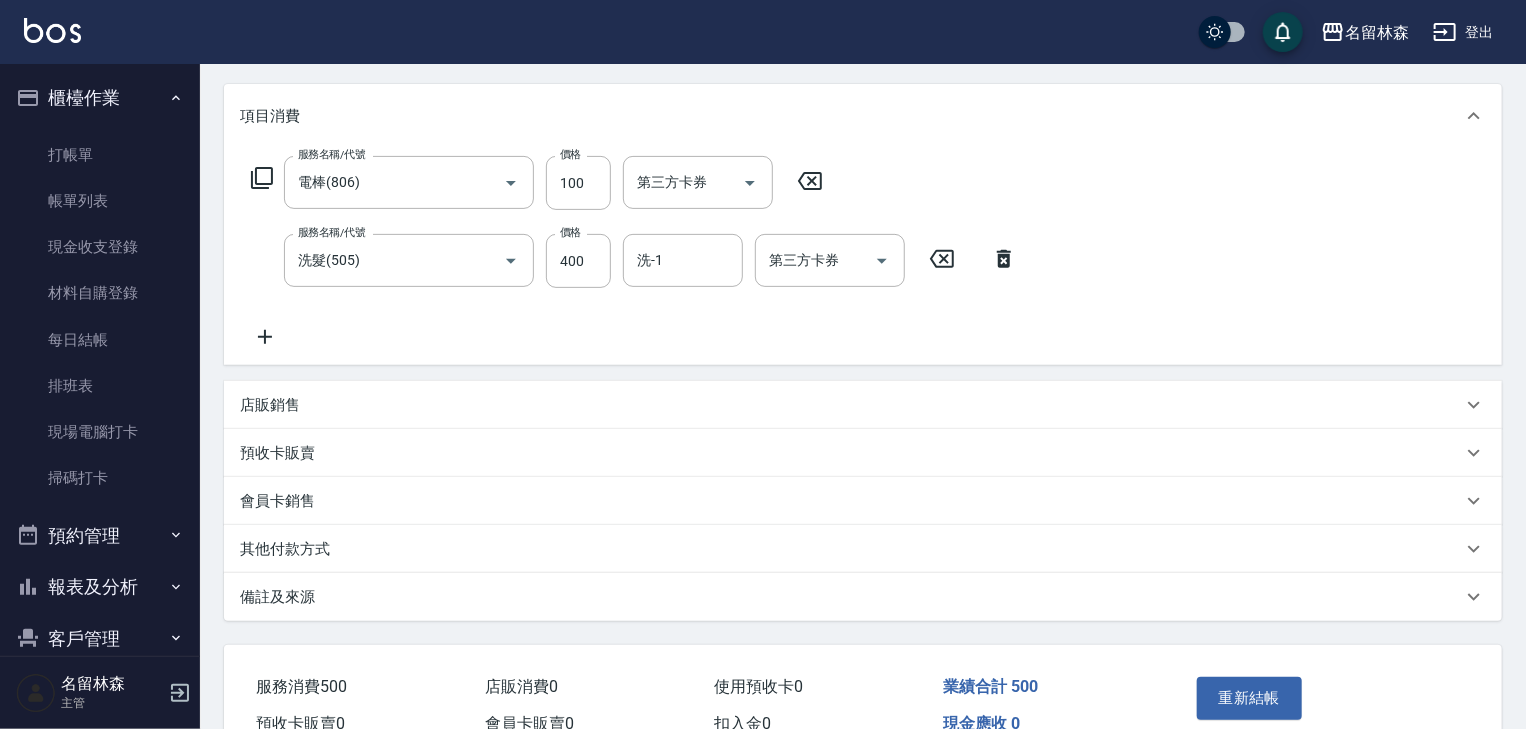 scroll, scrollTop: 350, scrollLeft: 0, axis: vertical 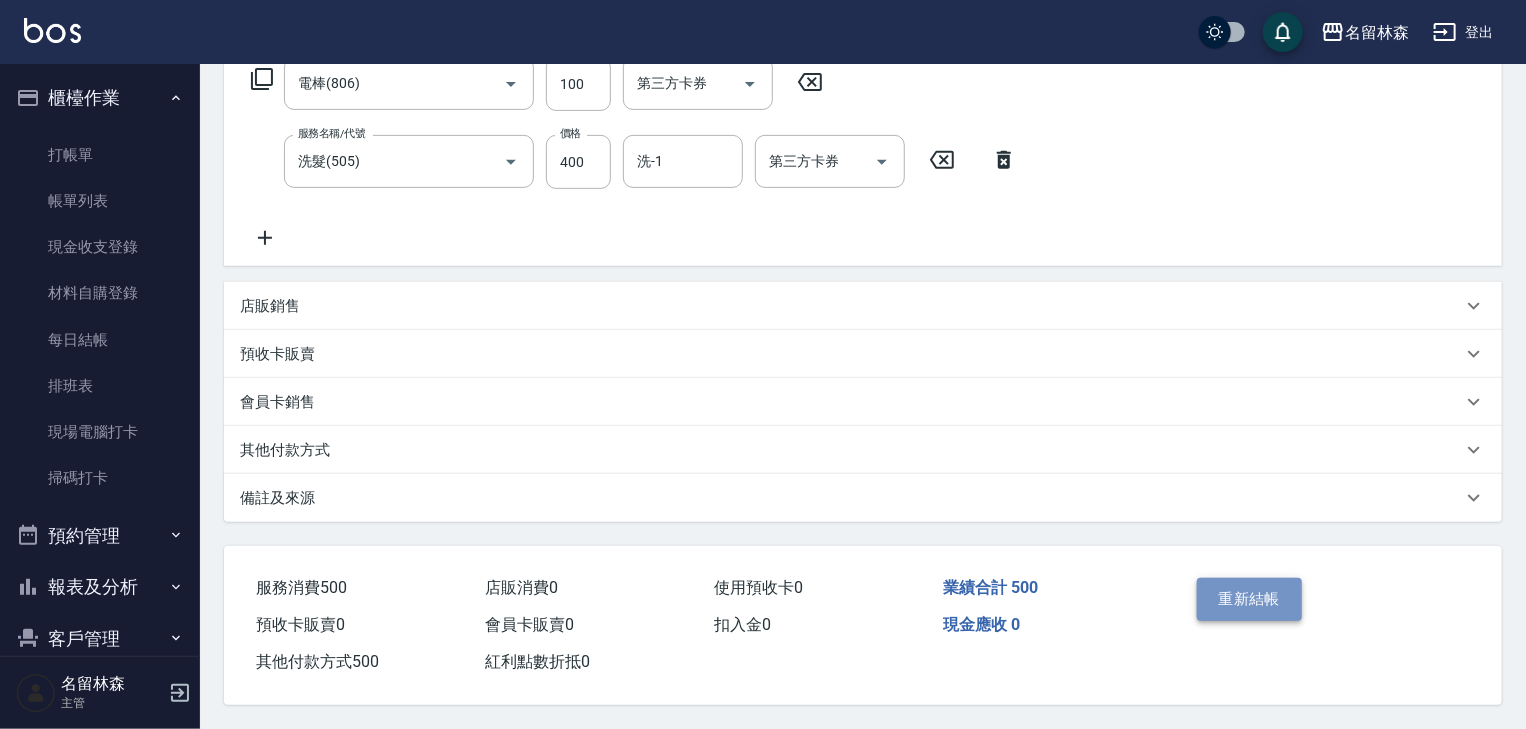 click on "重新結帳" at bounding box center [1250, 599] 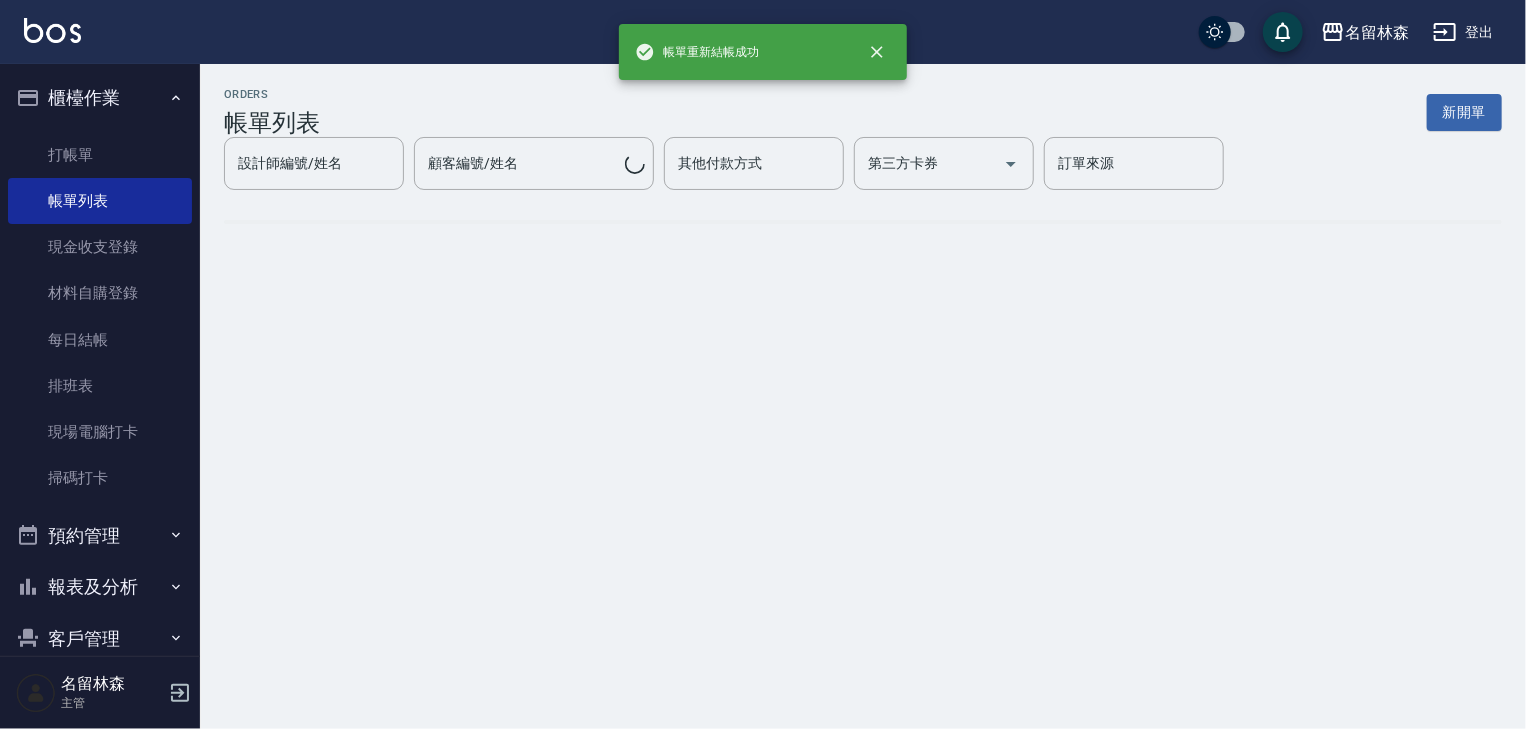 scroll, scrollTop: 0, scrollLeft: 0, axis: both 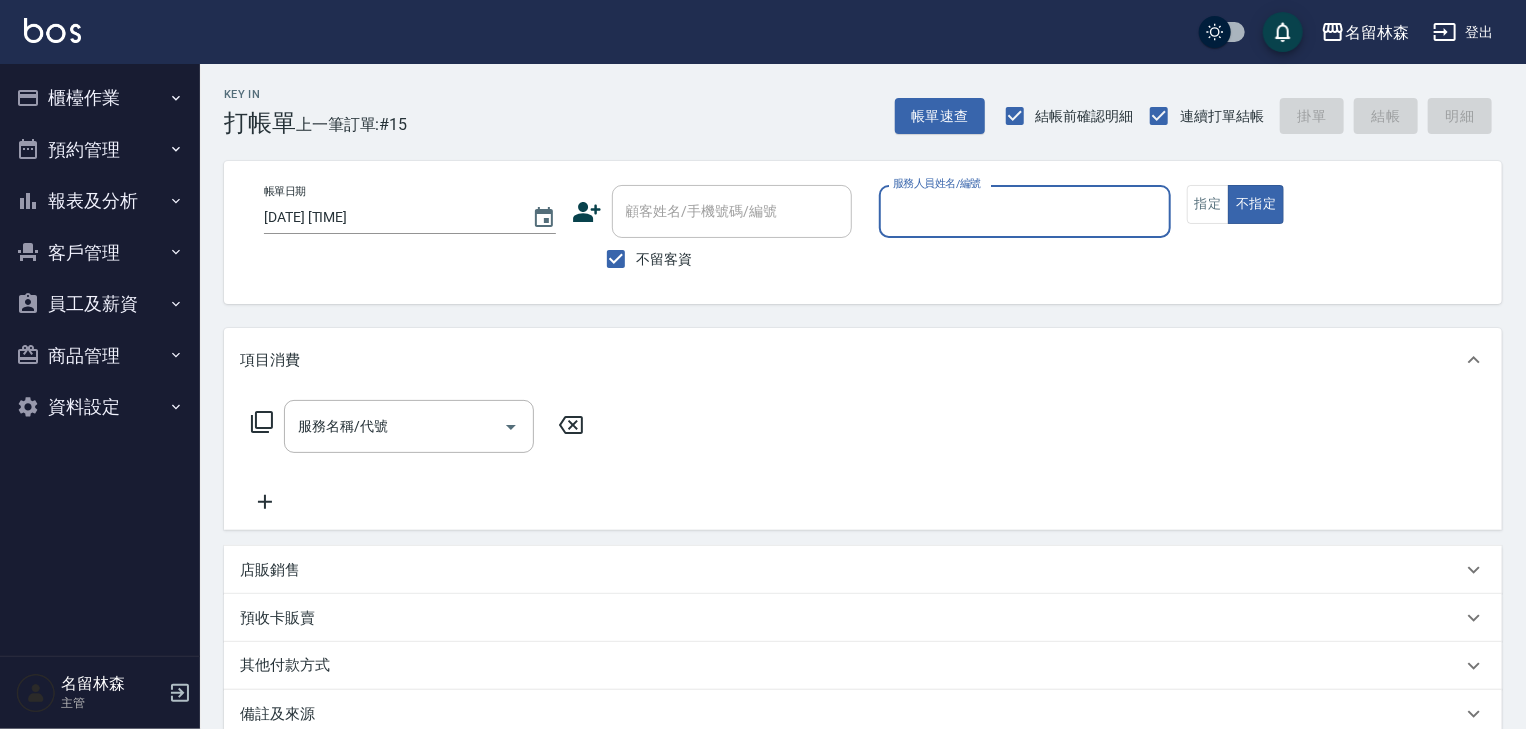 click on "櫃檯作業" at bounding box center (100, 98) 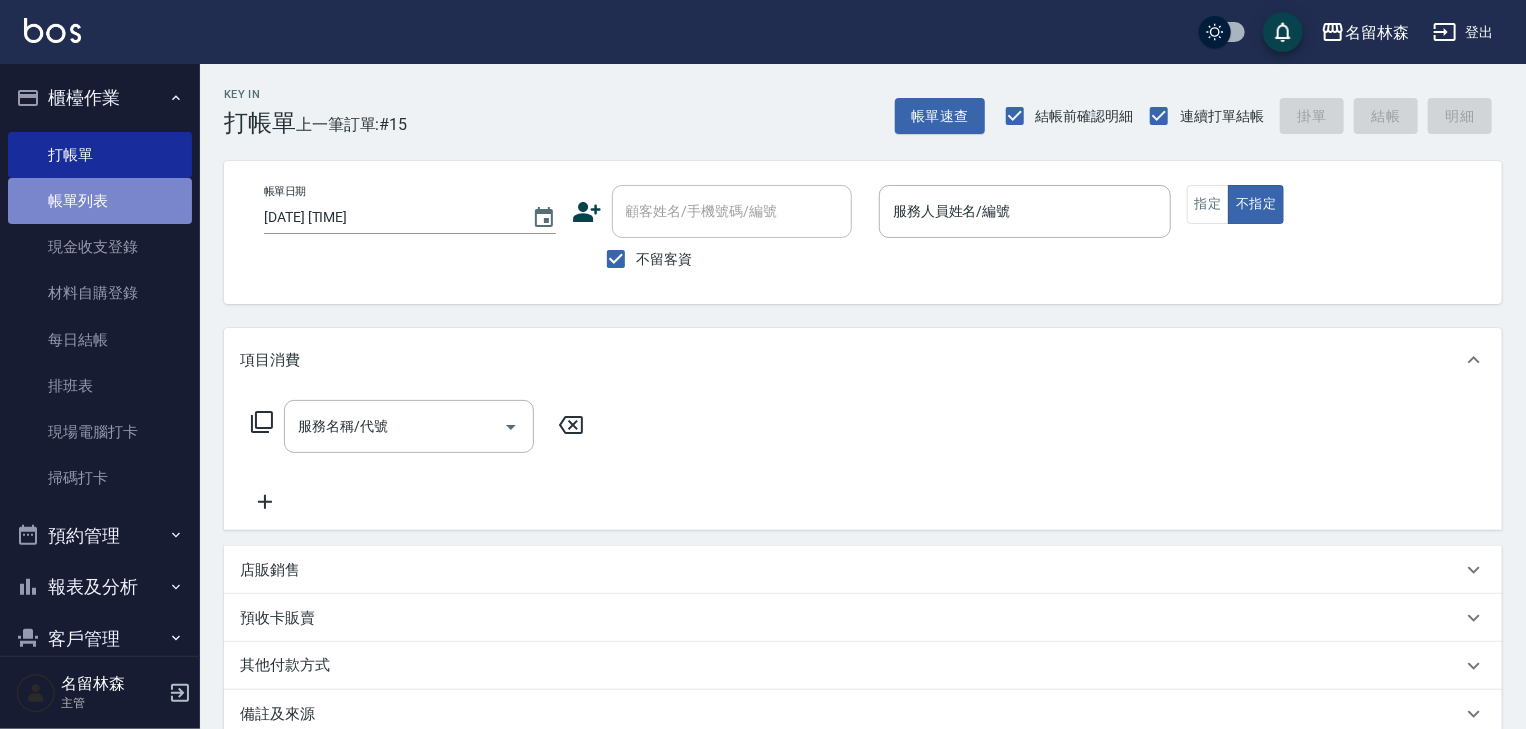 click on "帳單列表" at bounding box center (100, 201) 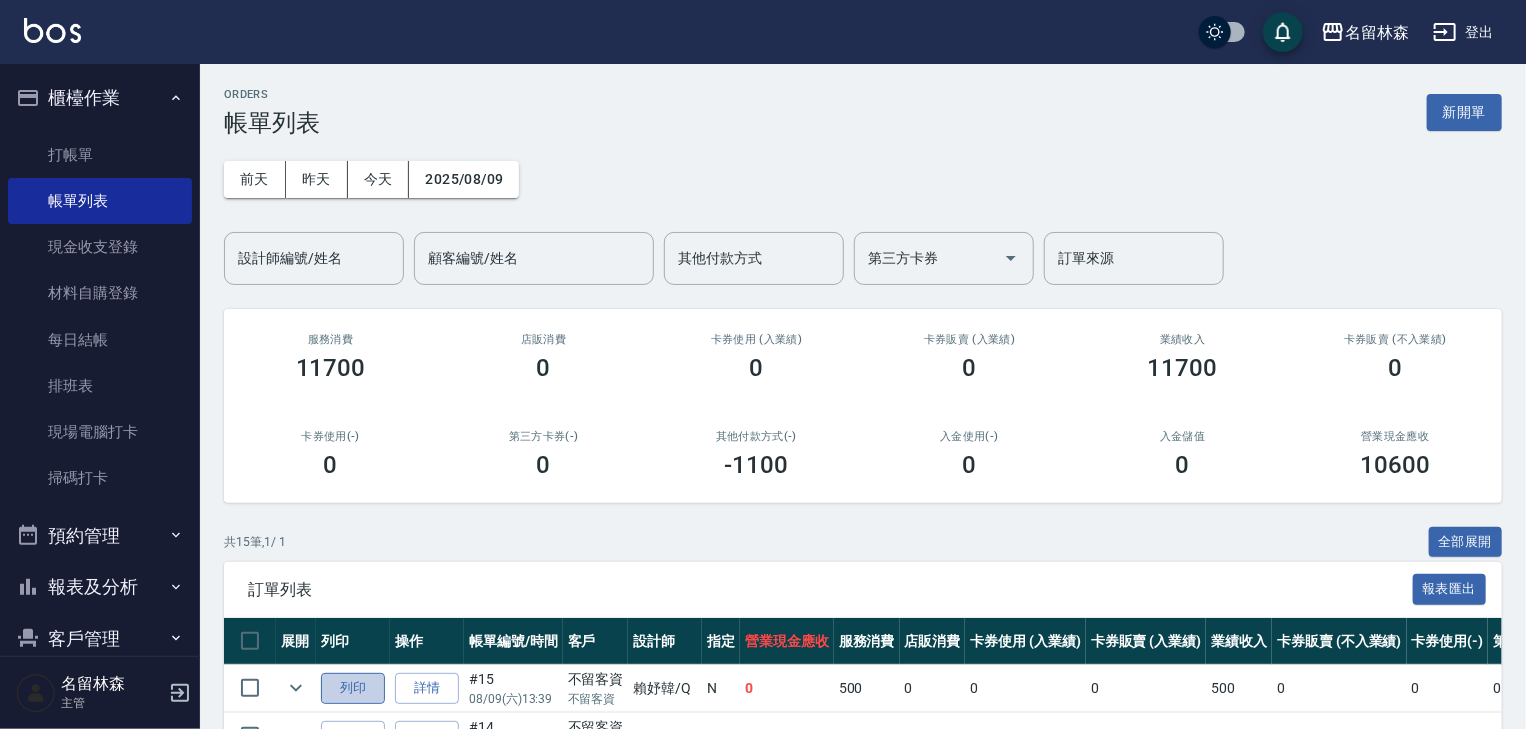 click on "列印" at bounding box center [353, 688] 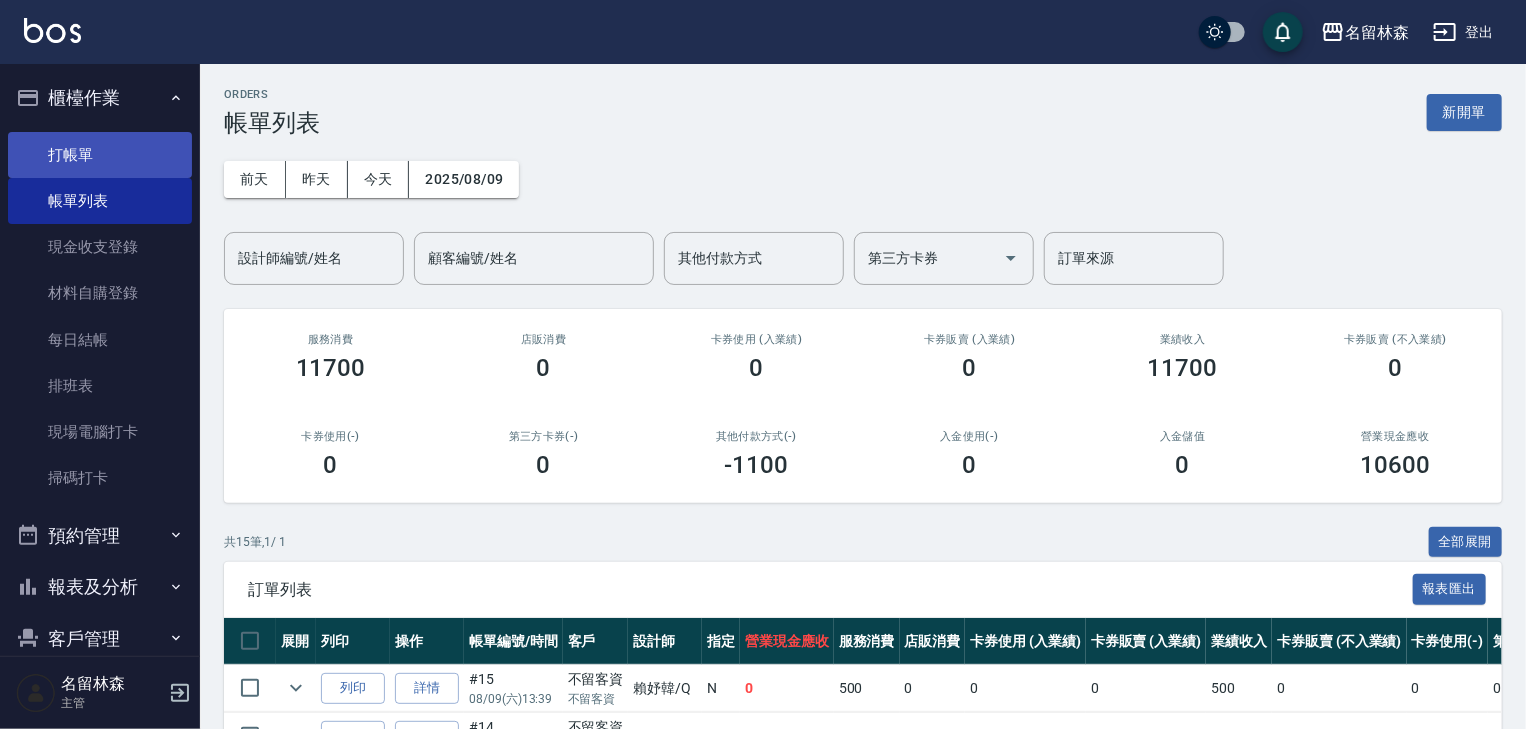 click on "打帳單" at bounding box center (100, 155) 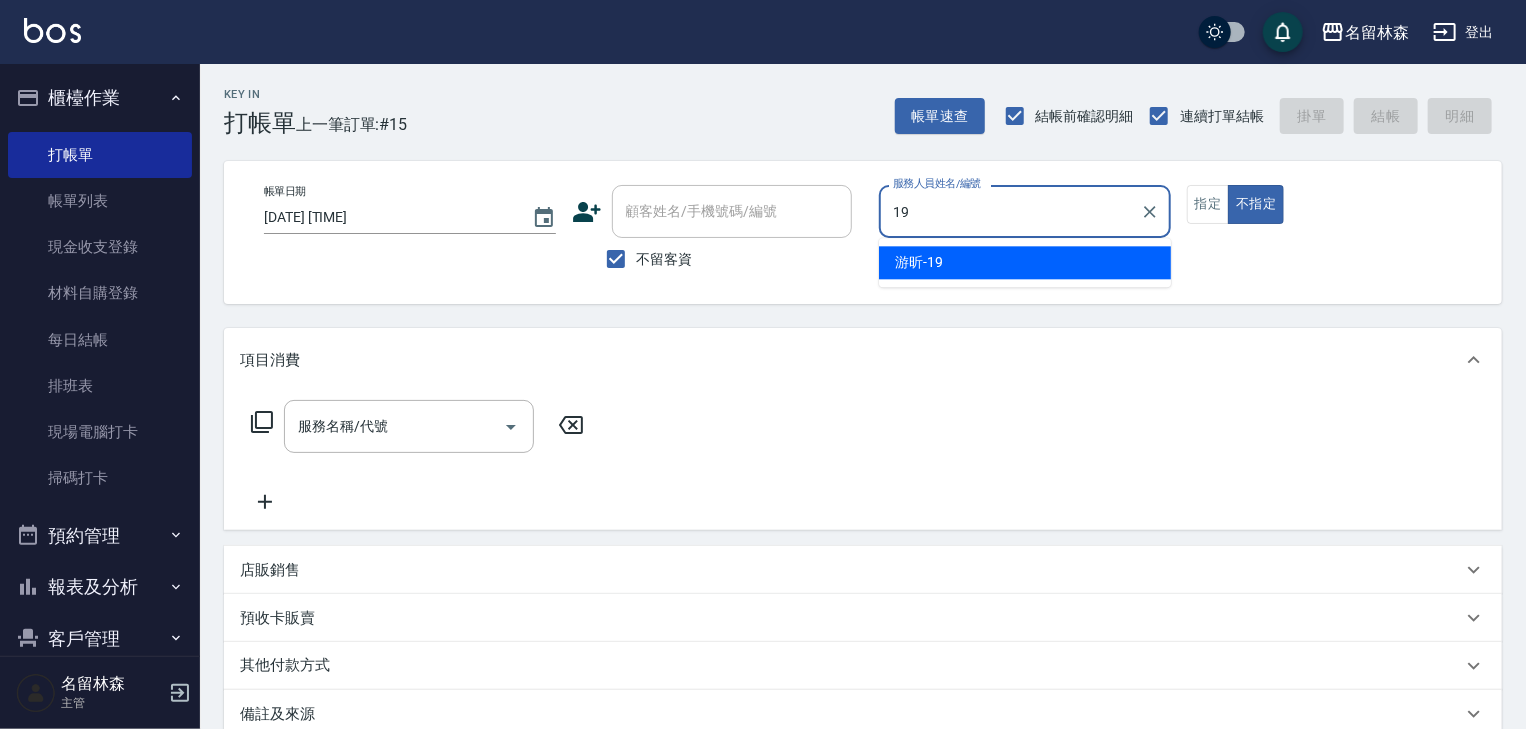 type on "19" 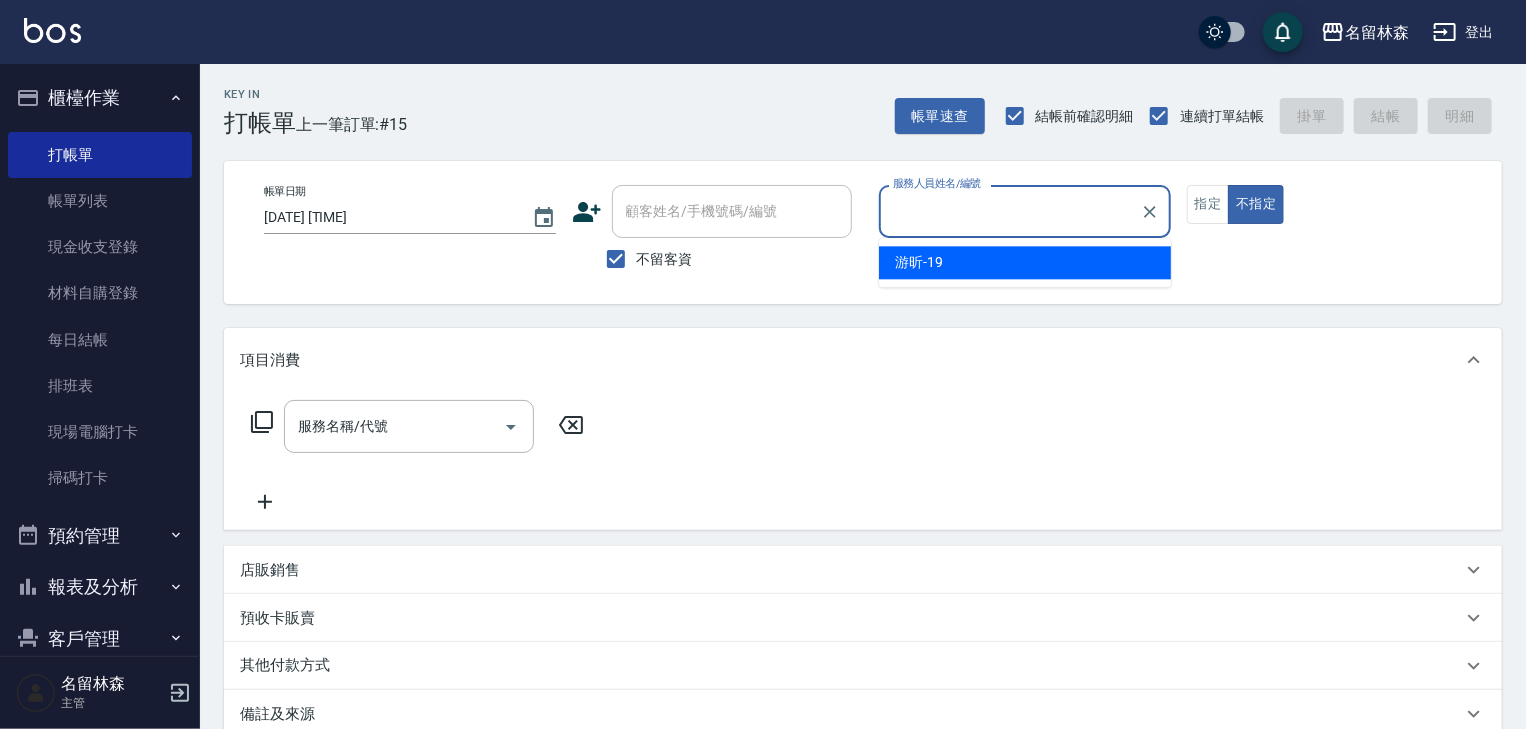 click at bounding box center [52, 30] 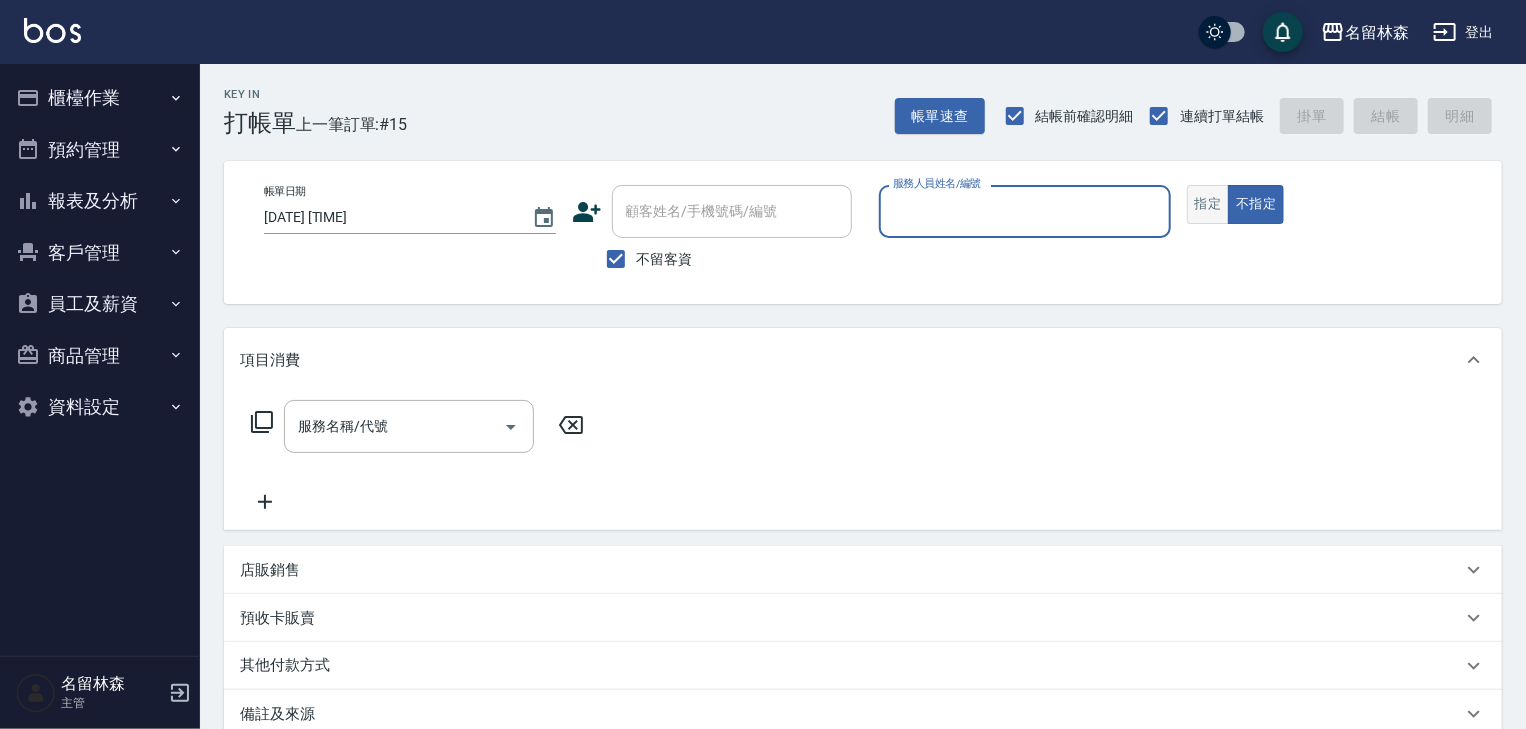 click on "指定" at bounding box center (1208, 204) 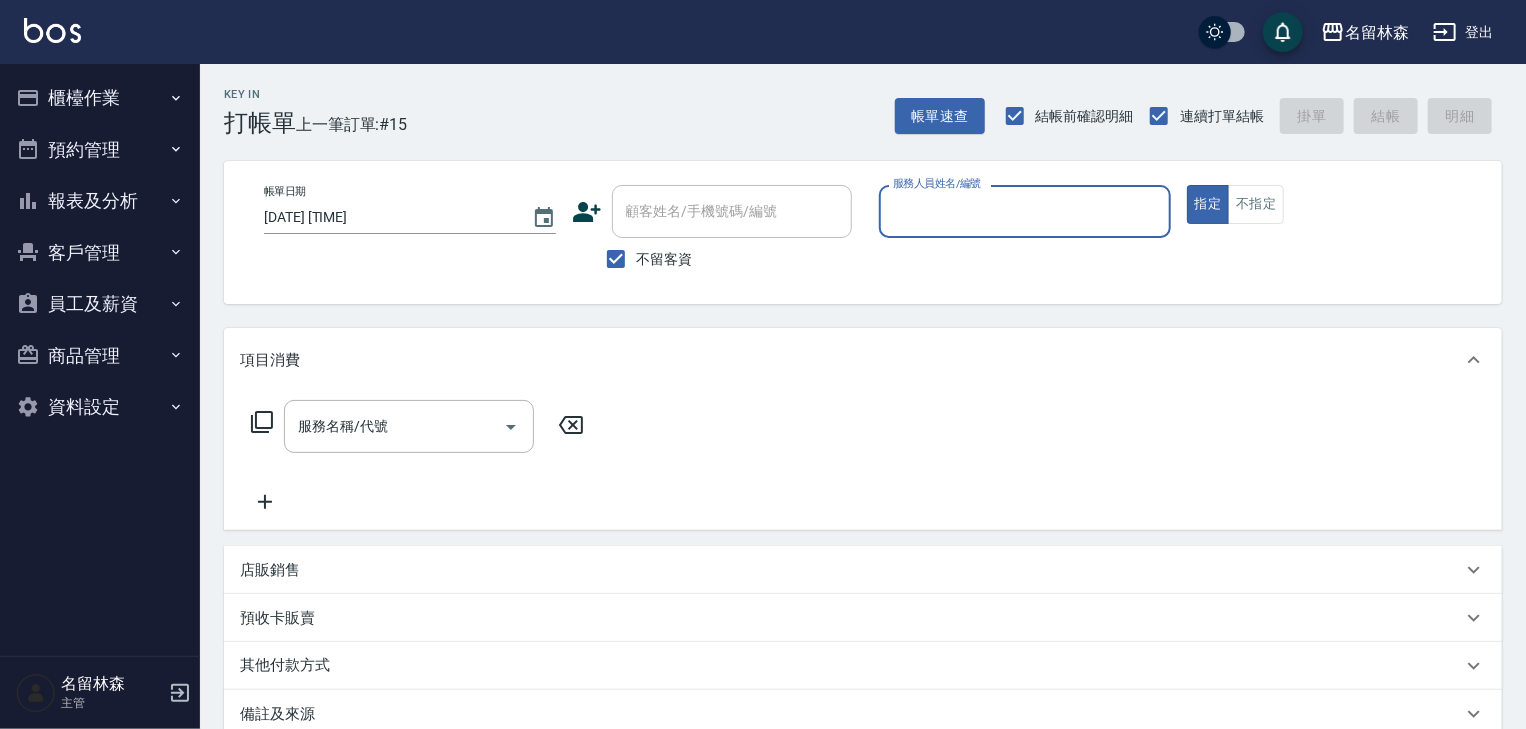 click on "服務人員姓名/編號" at bounding box center (1025, 211) 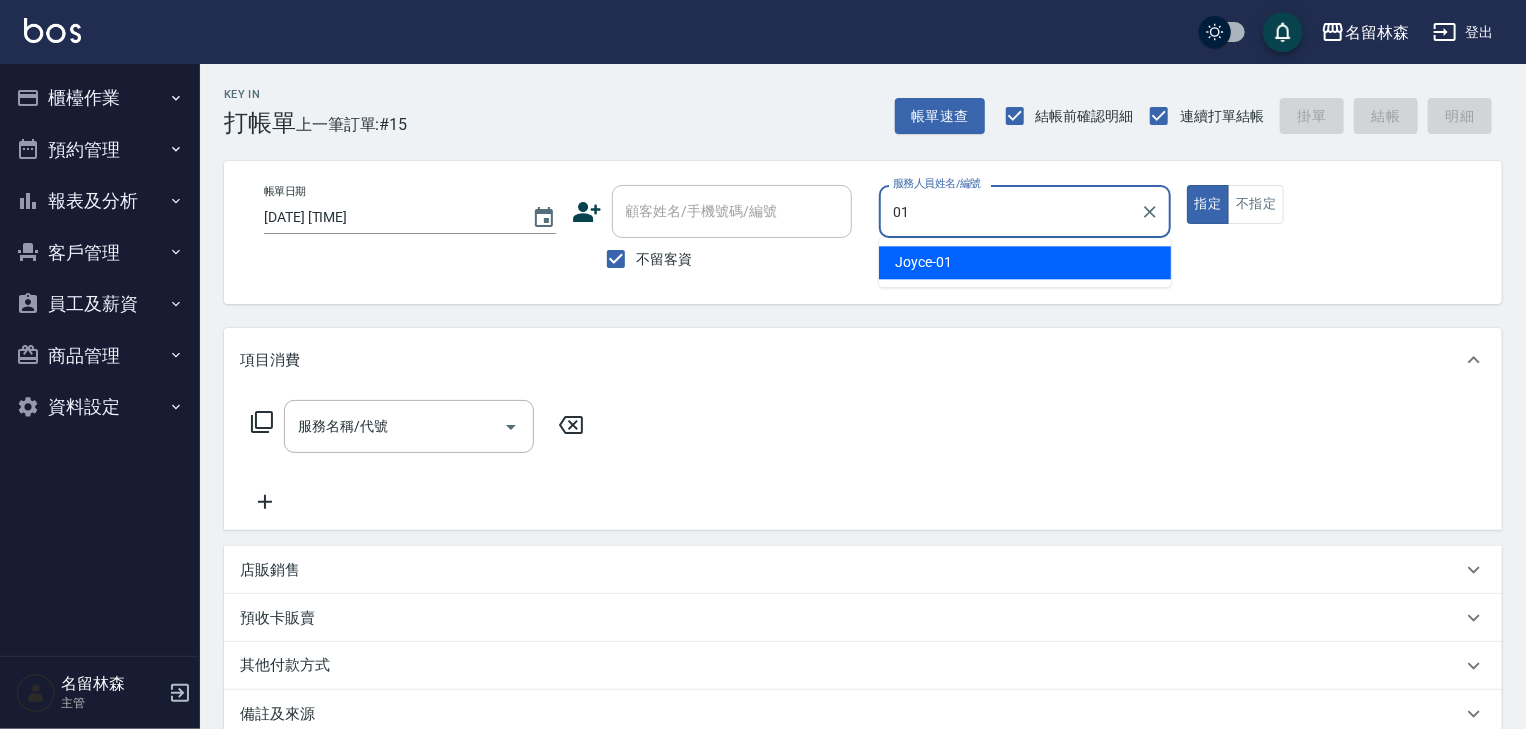 type on "Joyce-01" 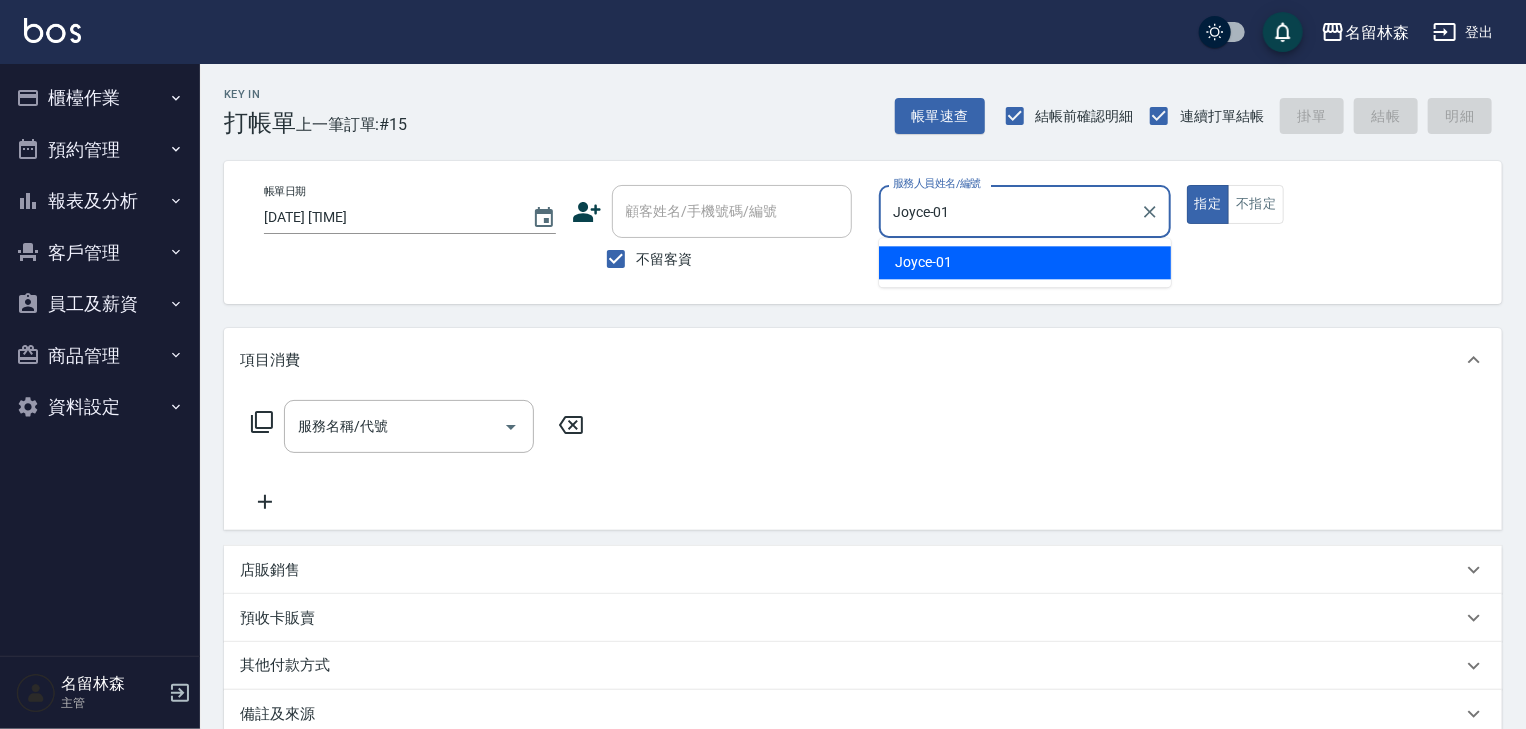 type on "true" 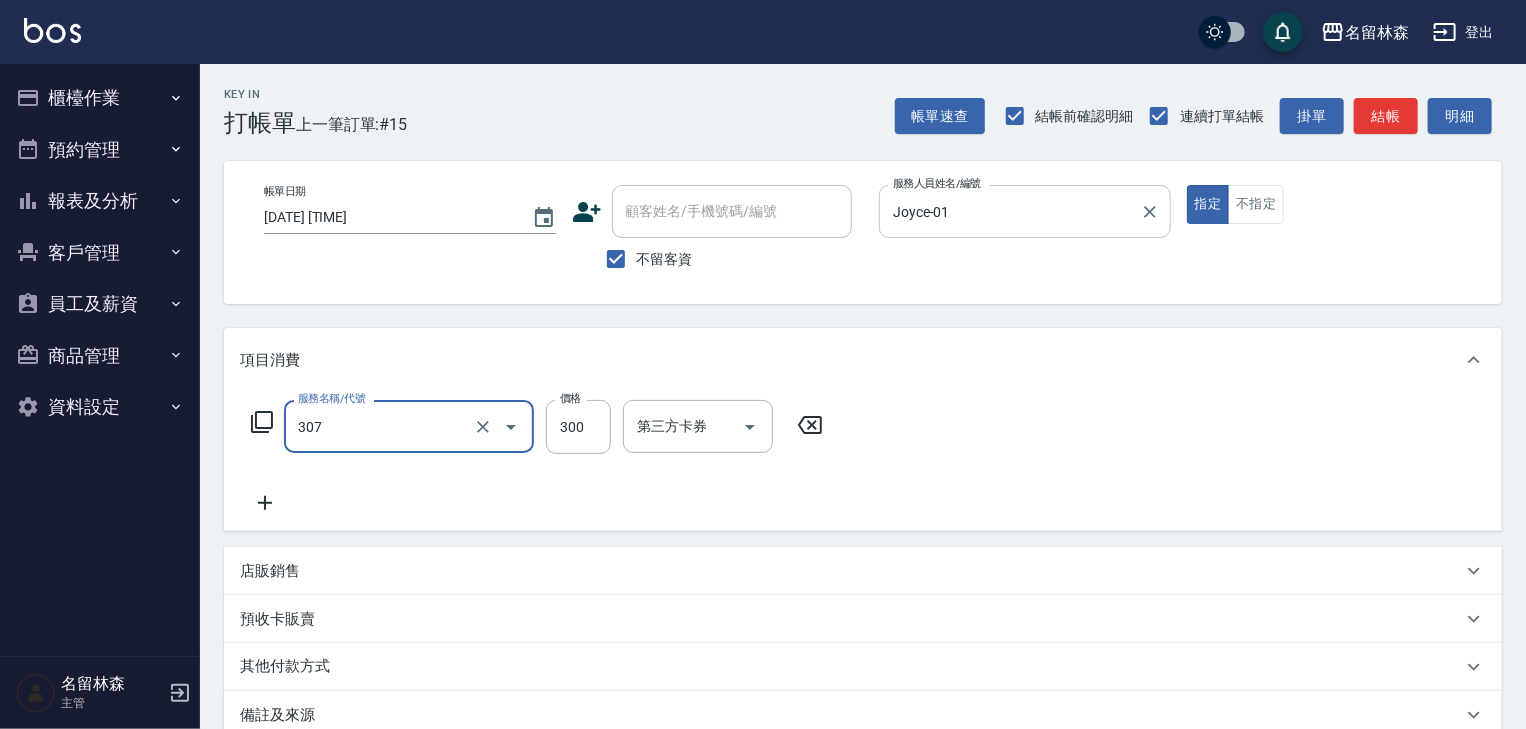type on "剪髮(307)" 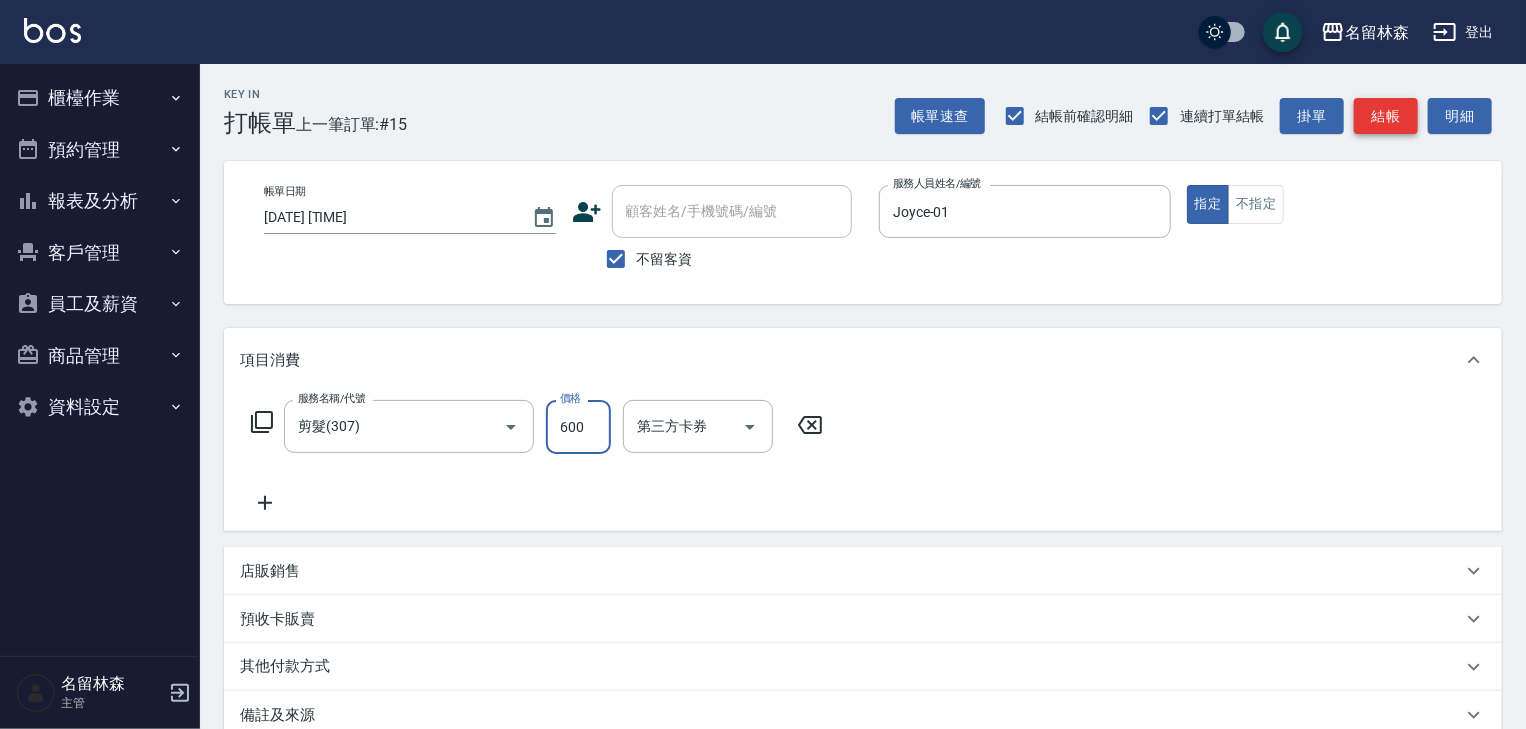 type on "600" 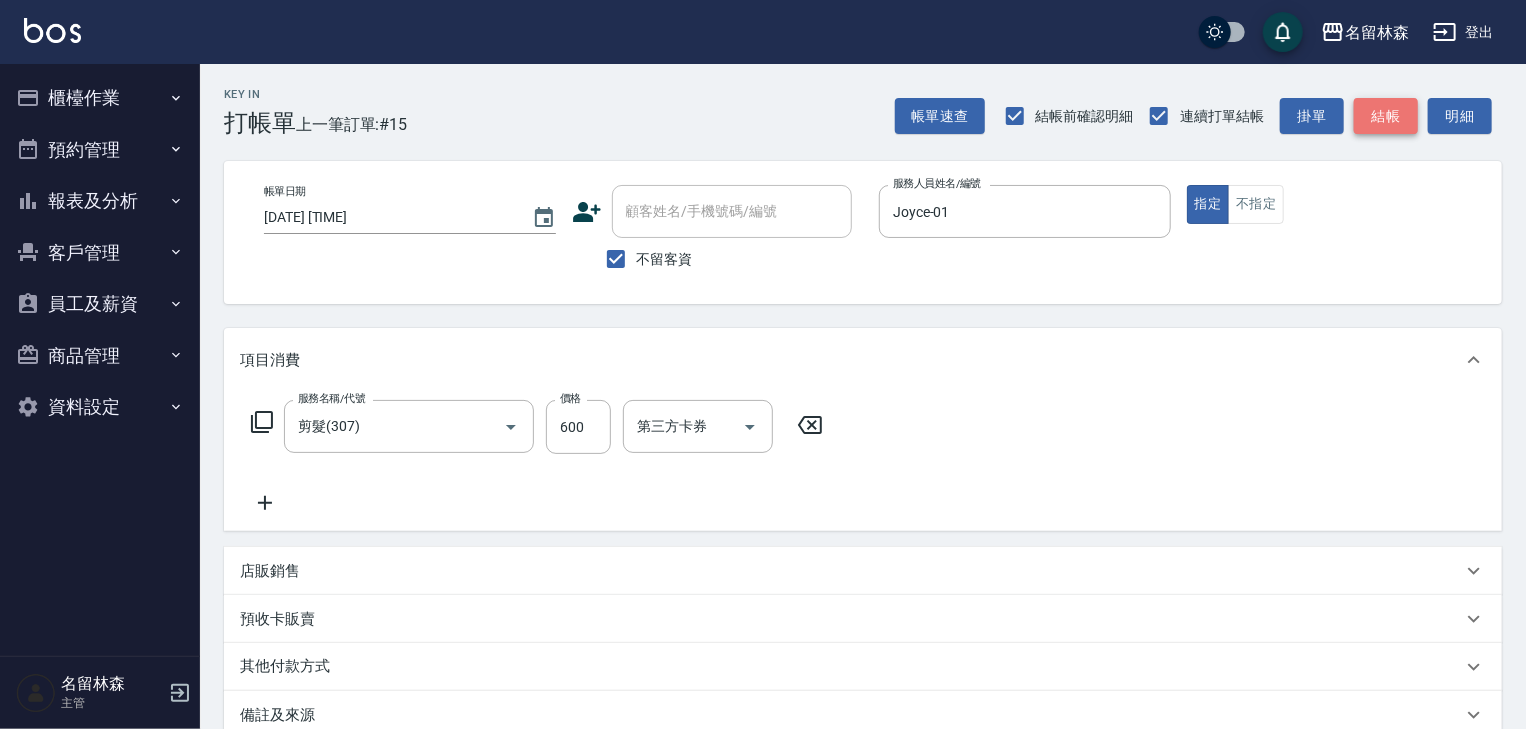 click on "結帳" at bounding box center [1386, 116] 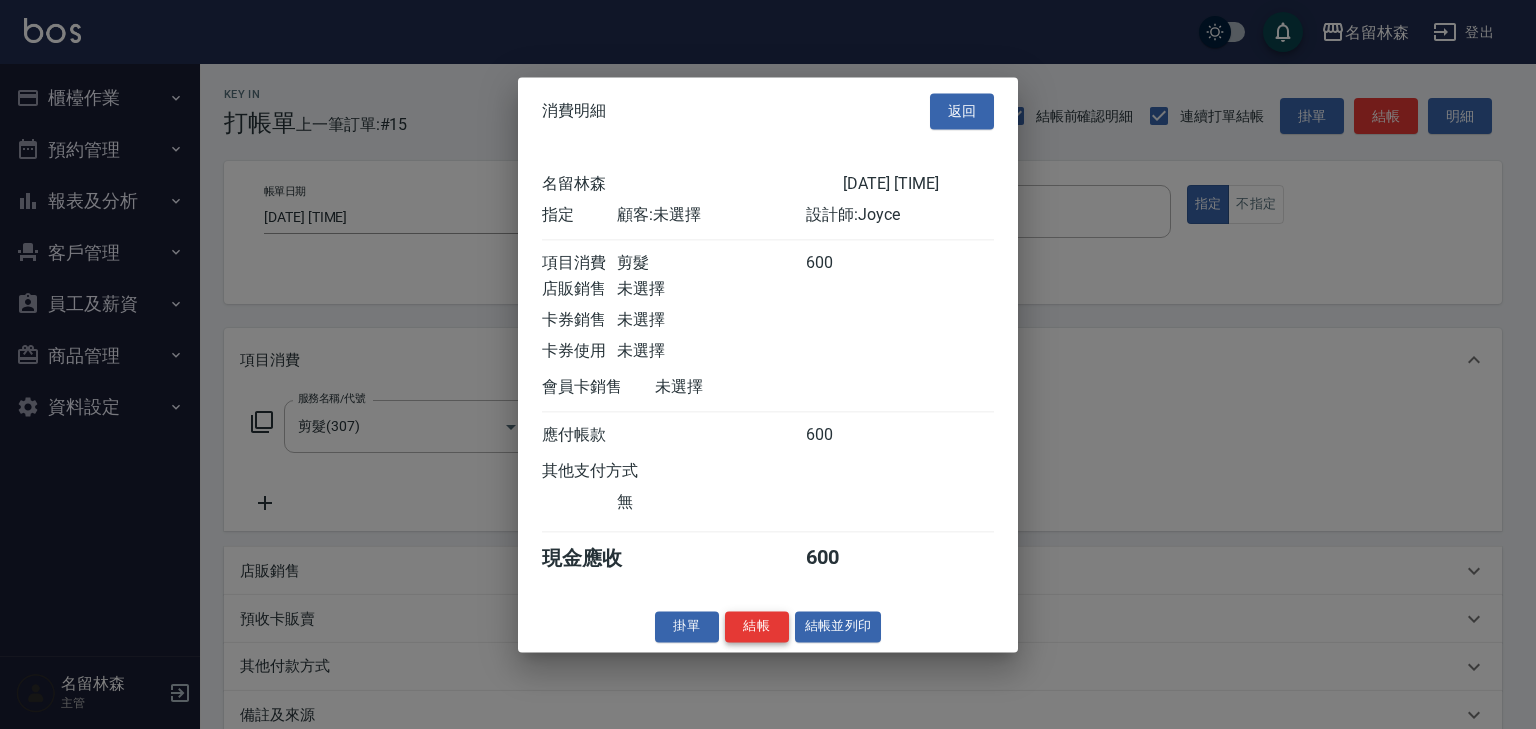 click on "結帳" at bounding box center [757, 626] 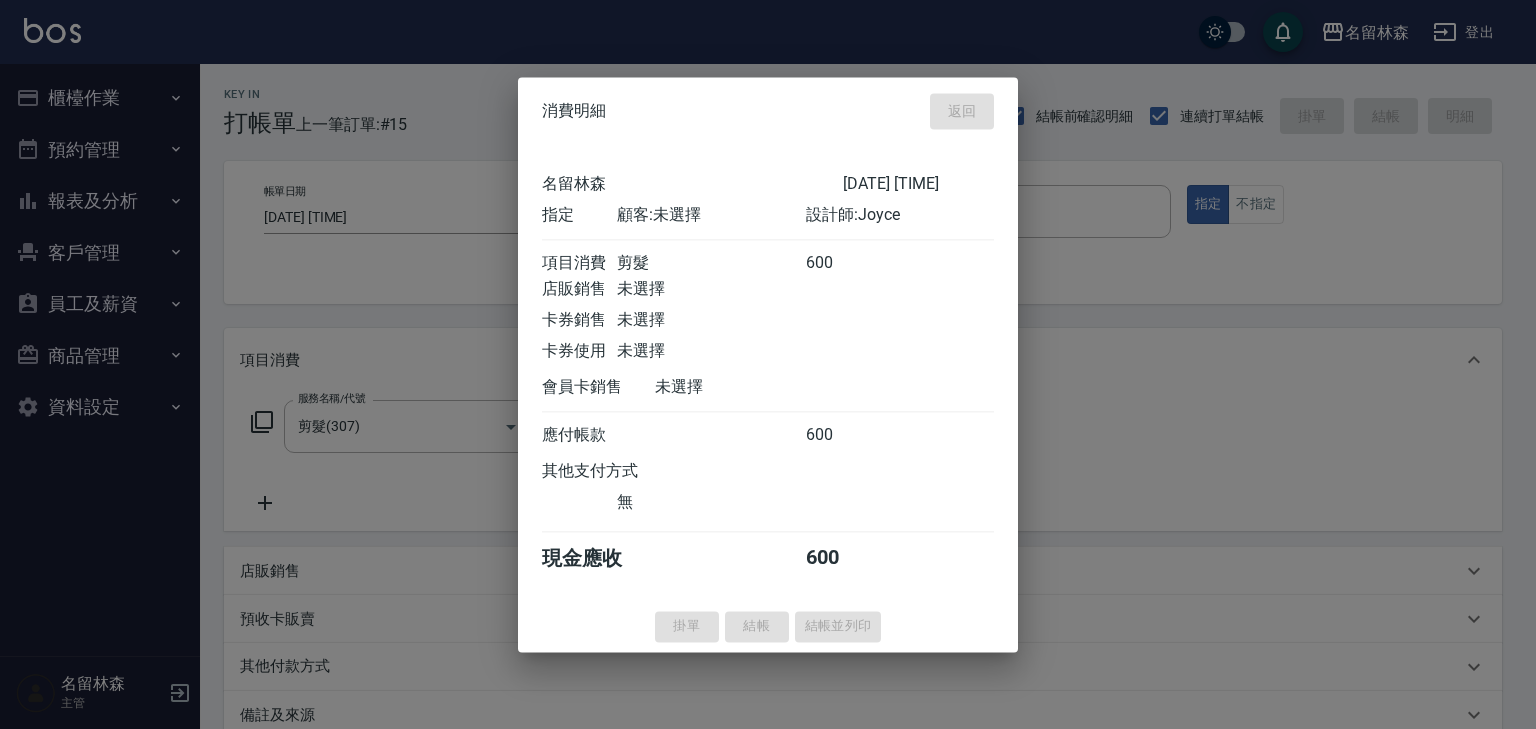 type on "2025/08/09 14:07" 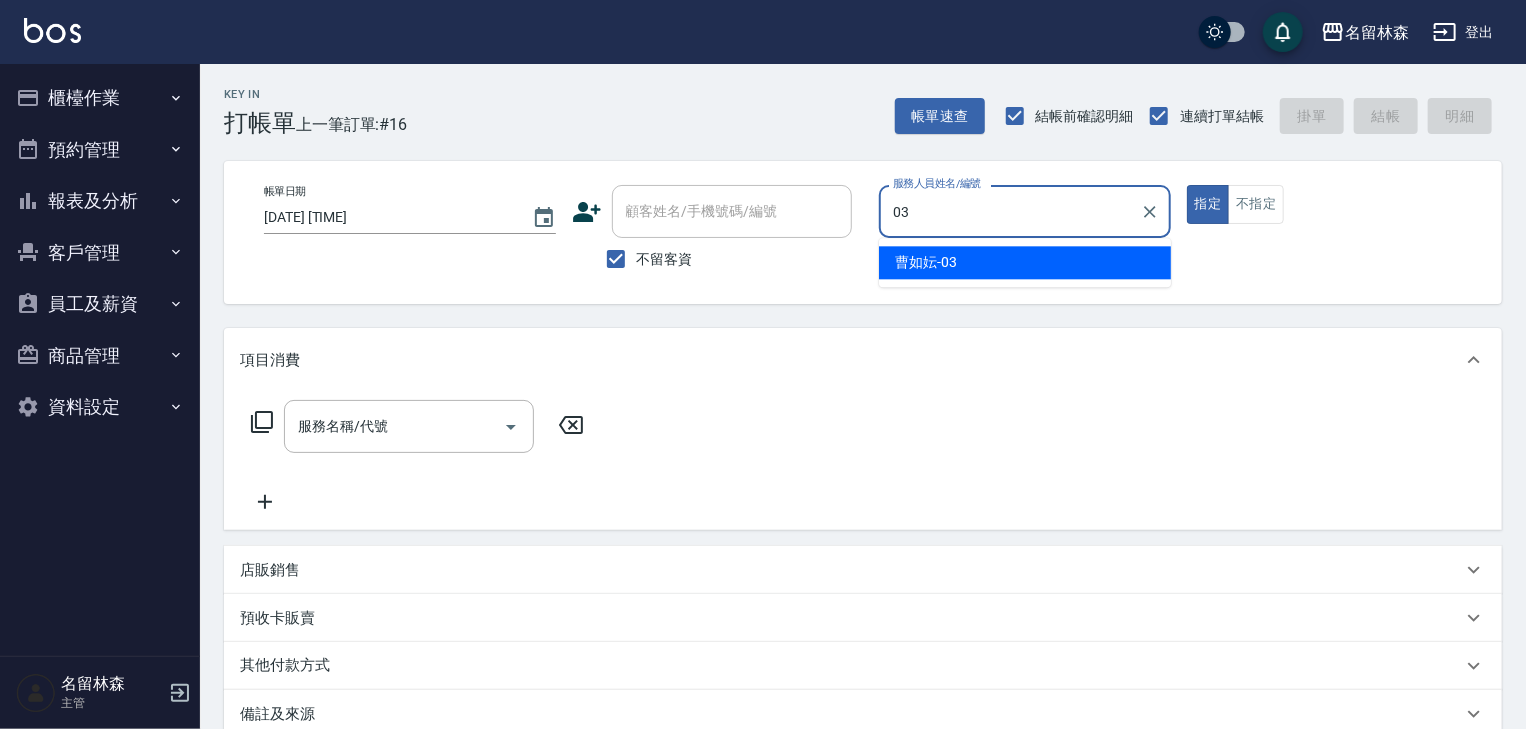 type on "曹如妘-03" 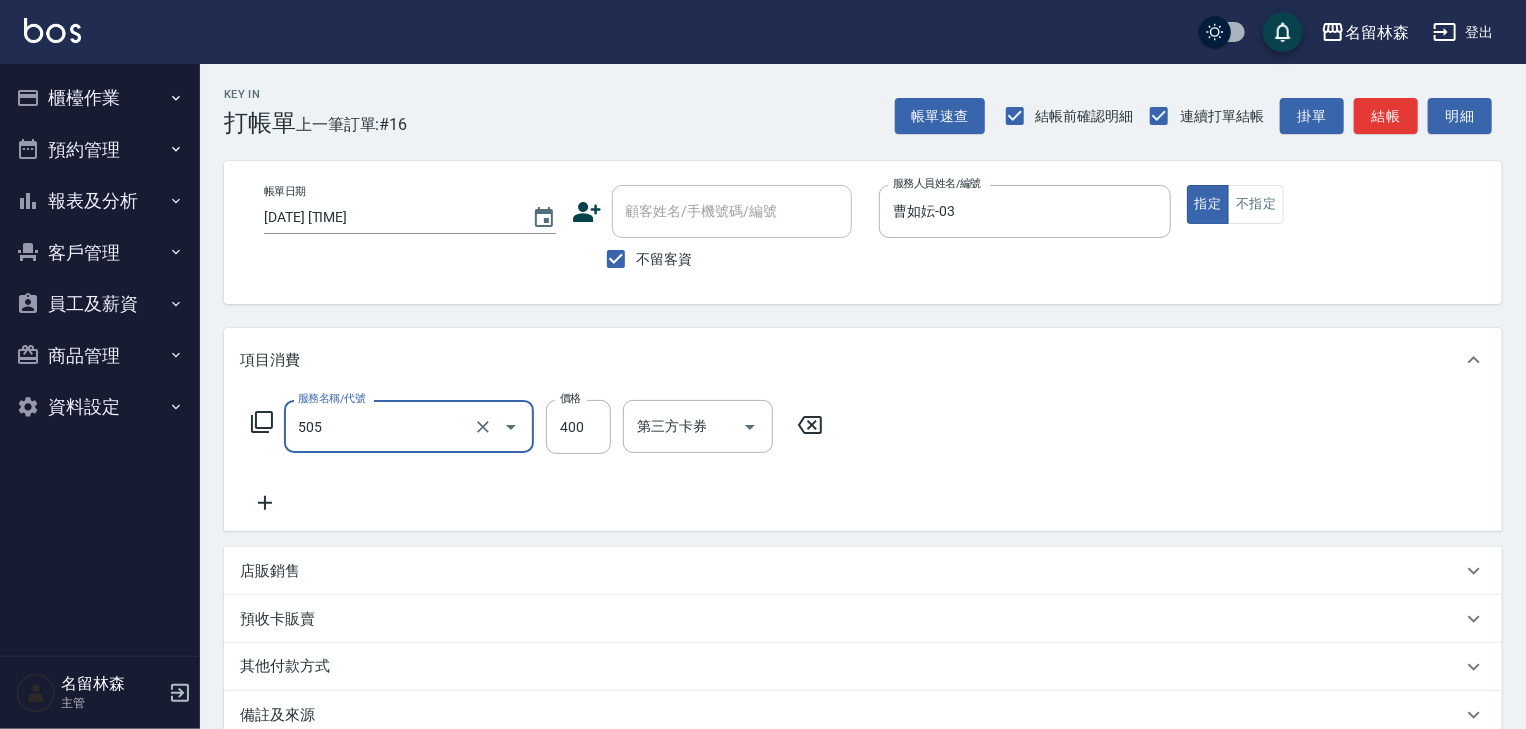 type on "洗髮(505)" 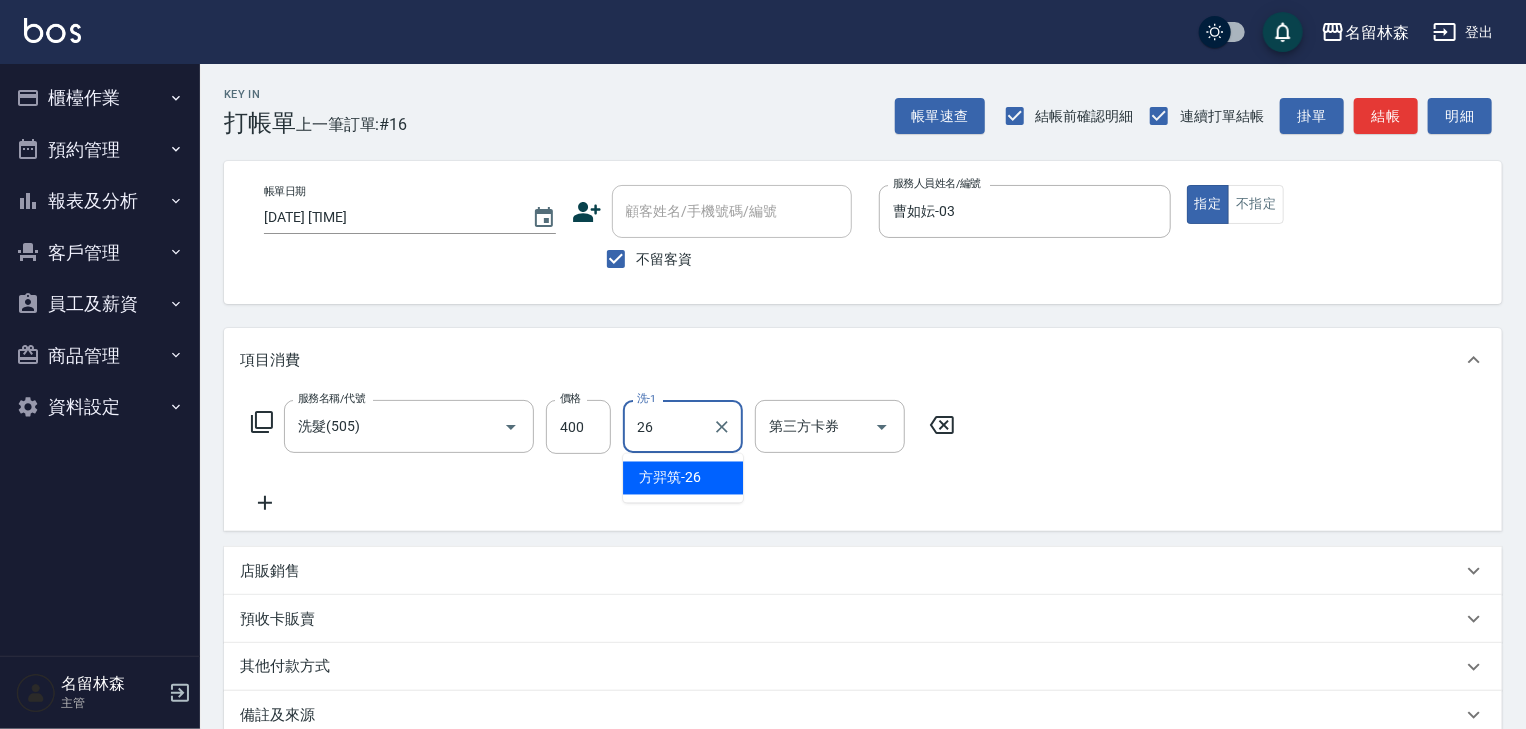 type on "[LAST_NAME] -26" 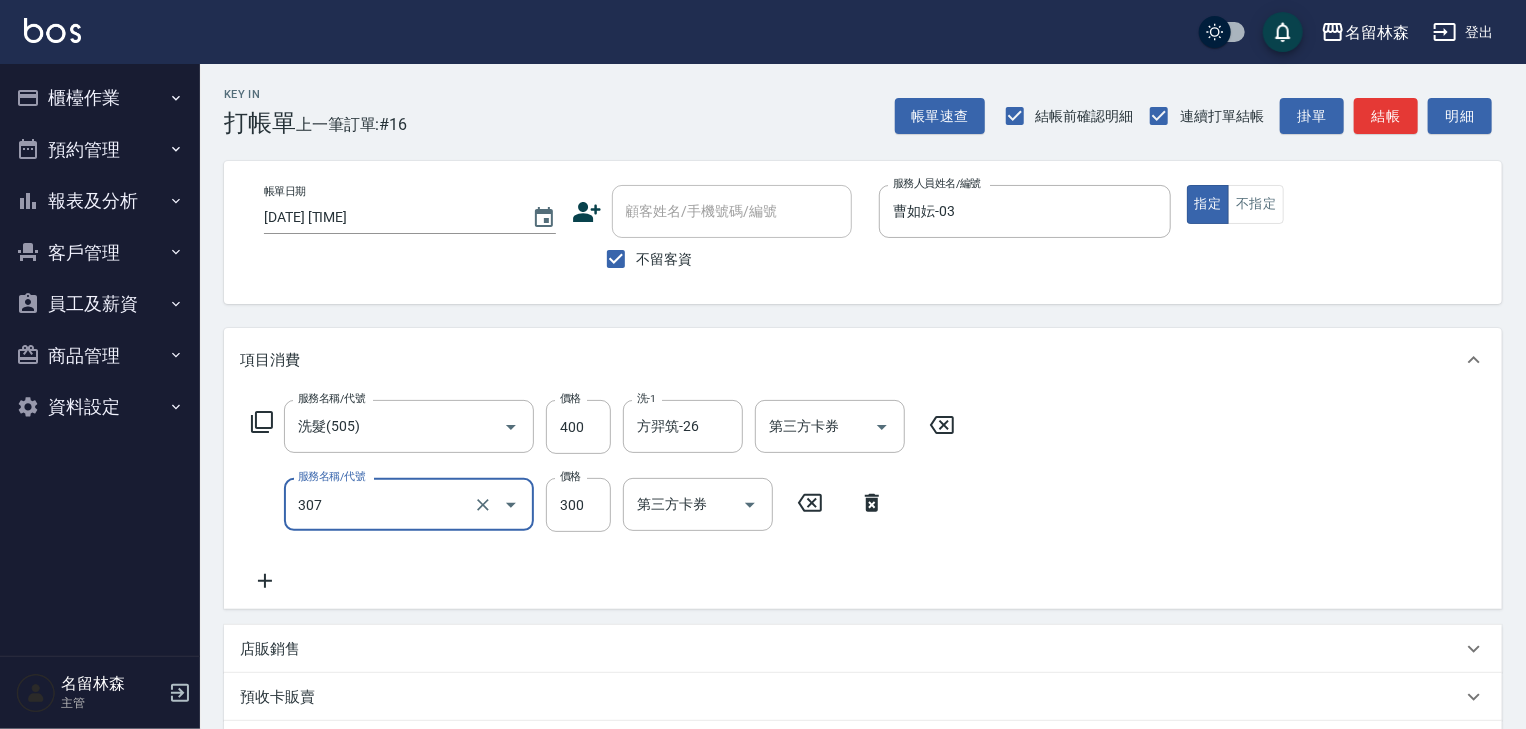 type on "剪髮(307)" 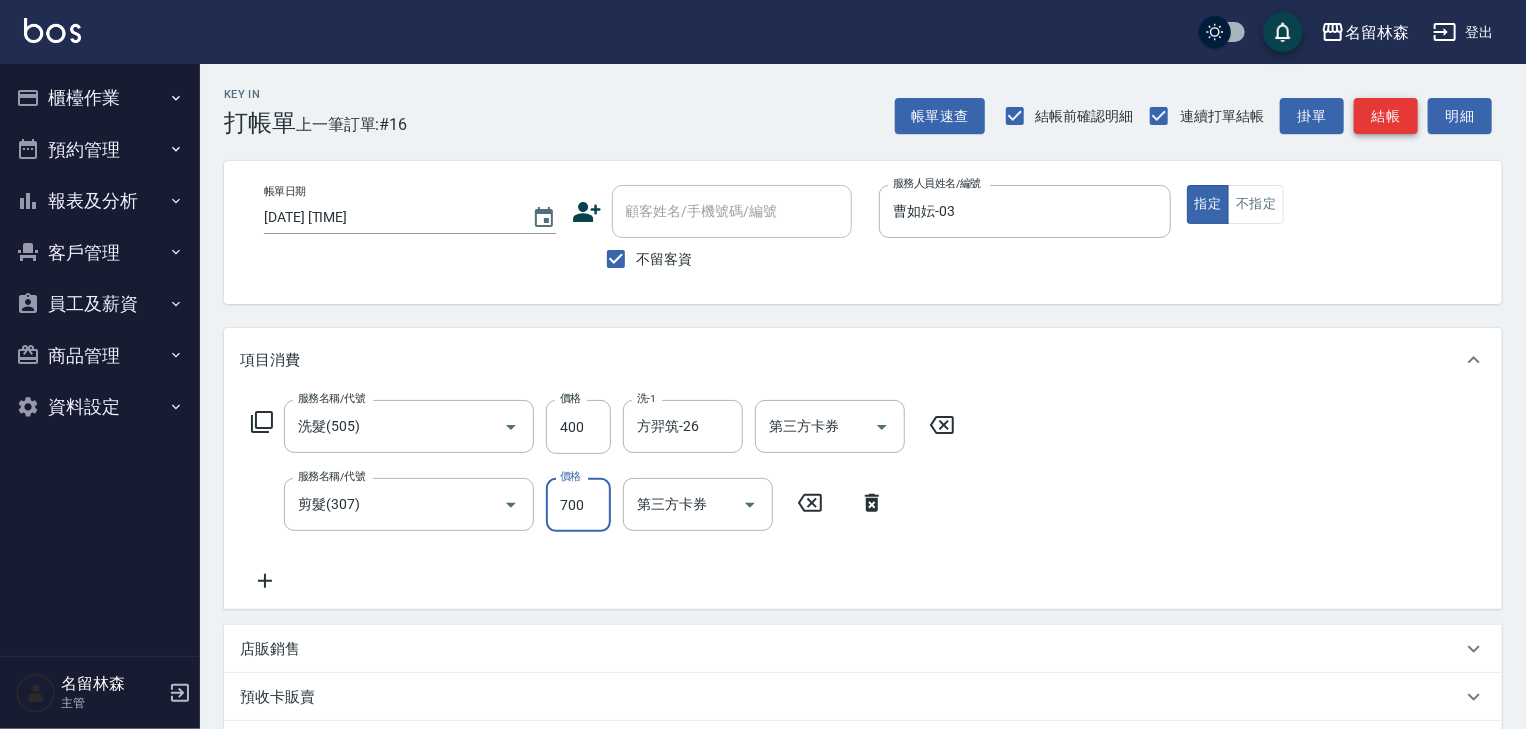 type on "700" 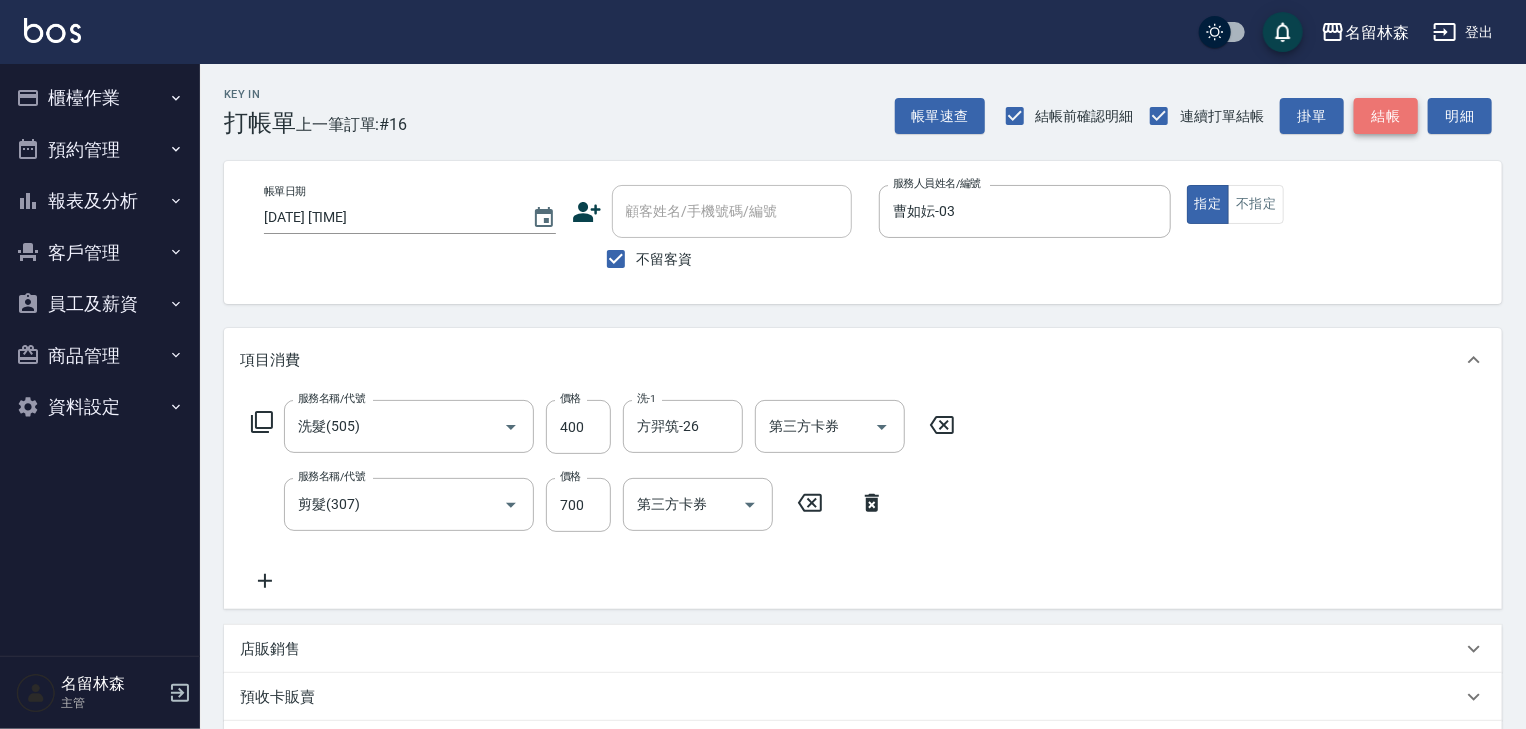 click on "結帳" at bounding box center (1386, 116) 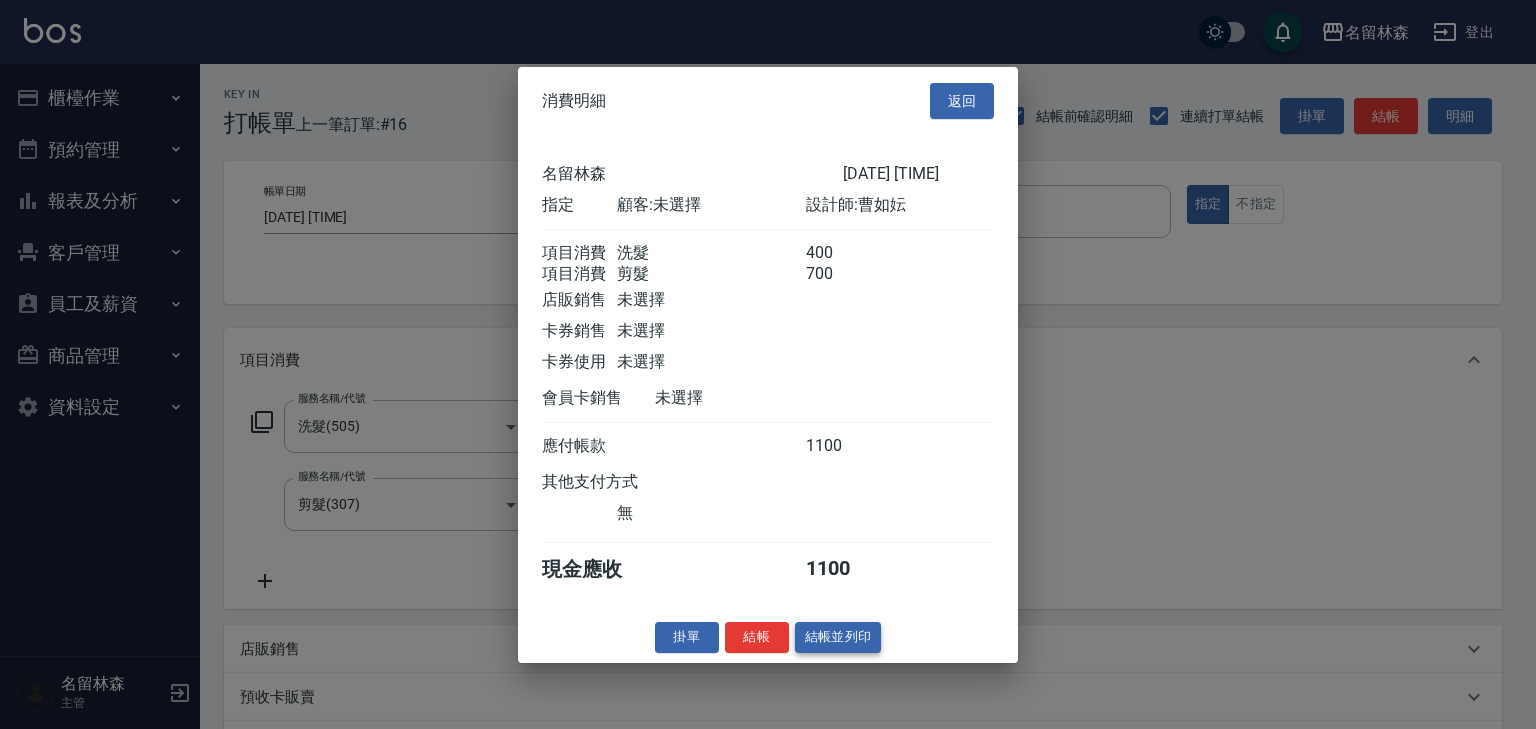 click on "結帳並列印" at bounding box center [838, 637] 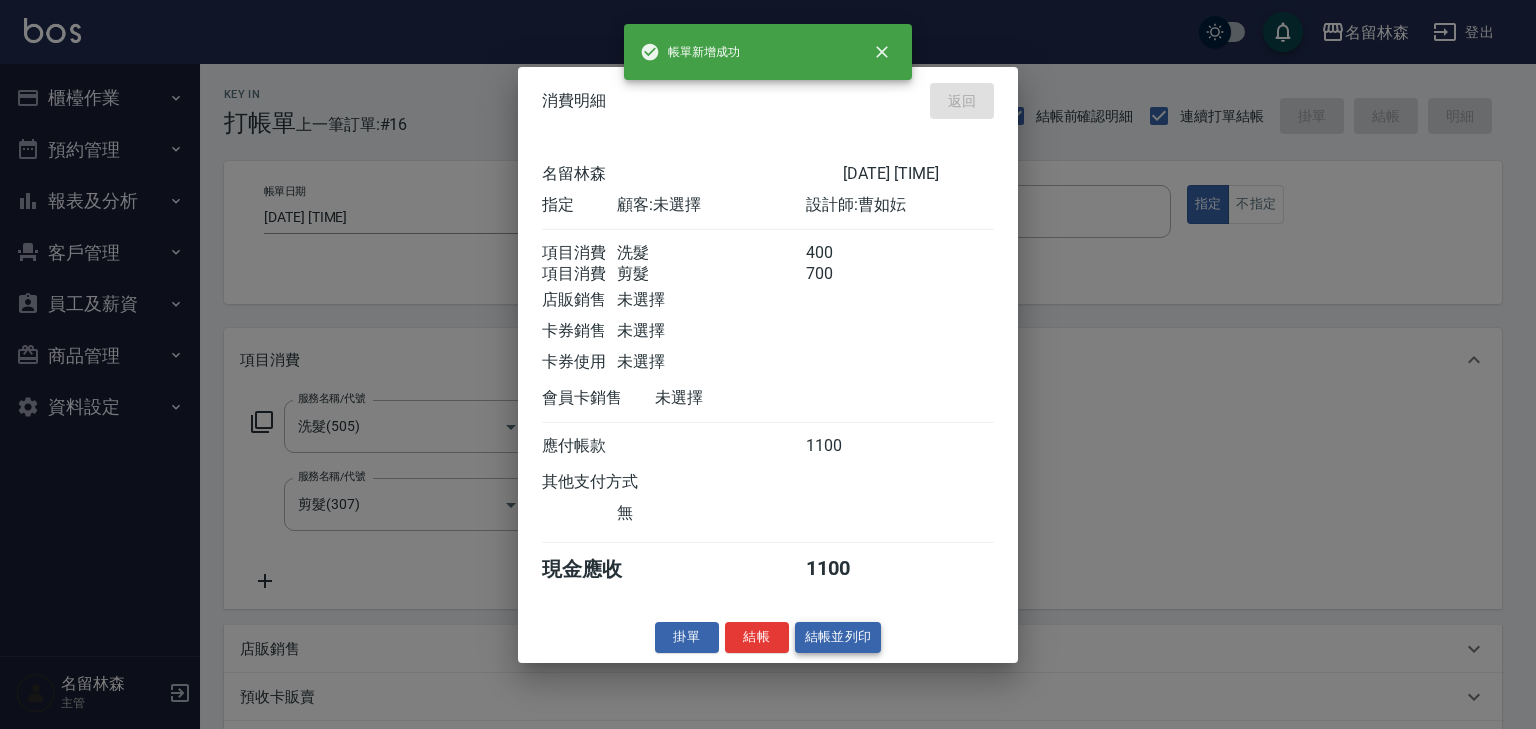 type on "2025/08/09 14:12" 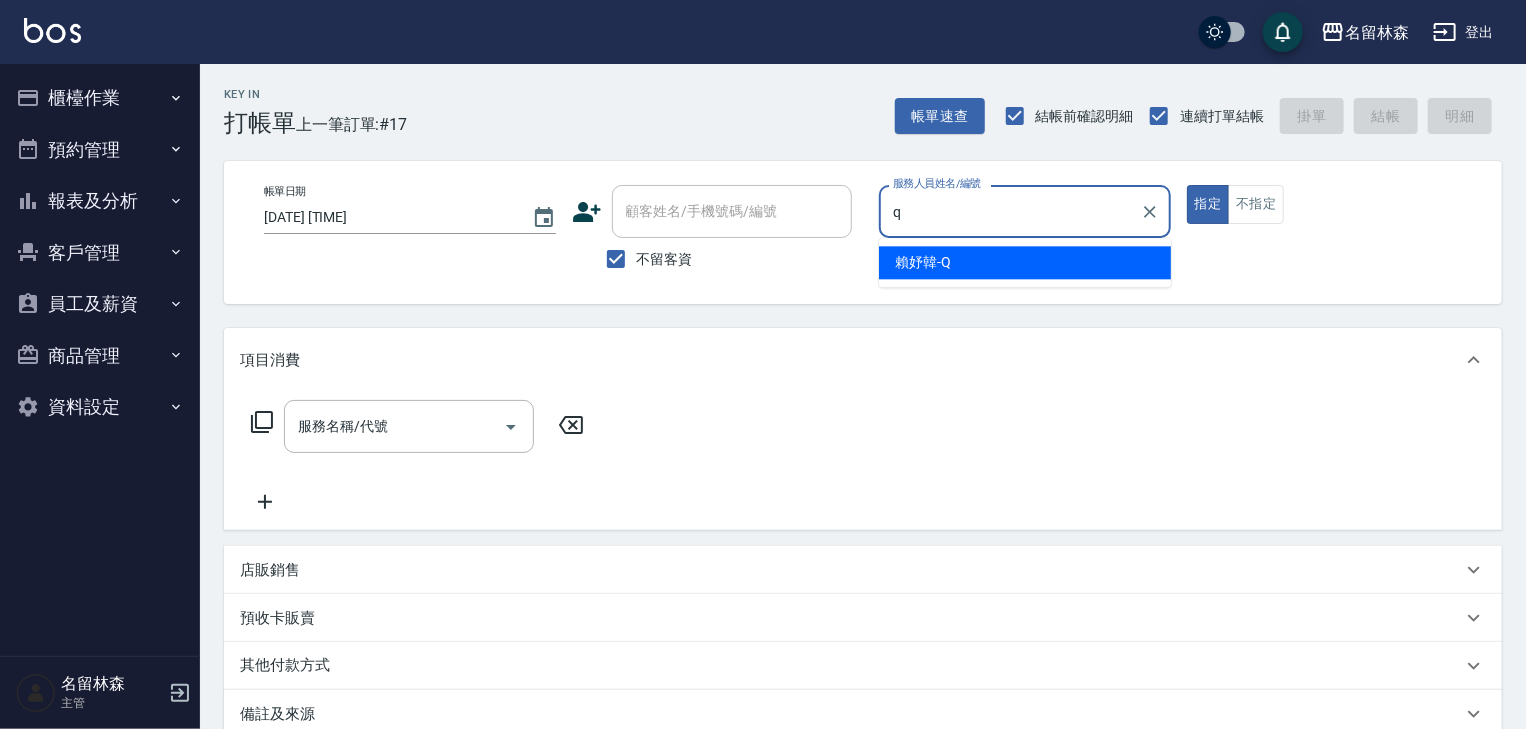 type on "賴妤韓-Q" 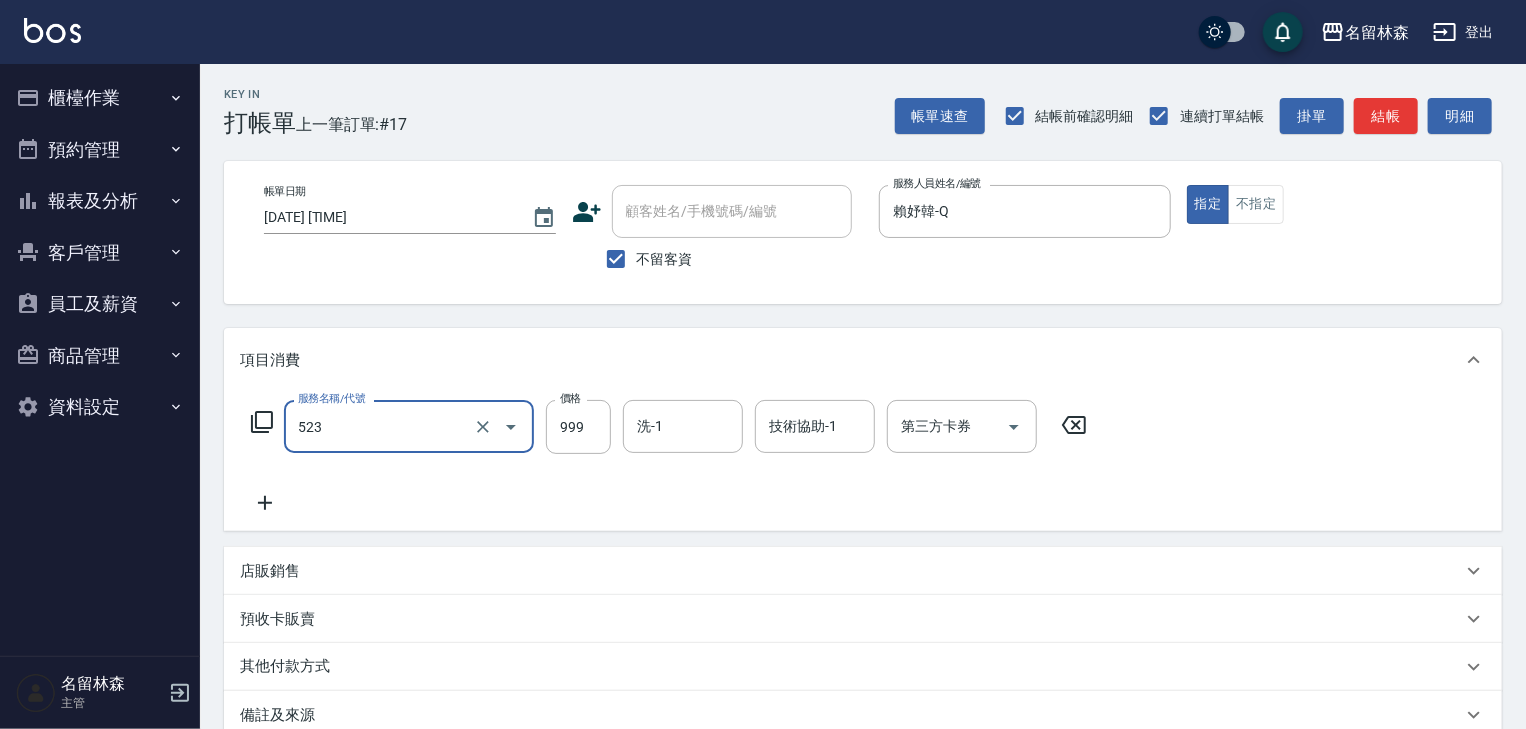 type on "頭皮SPA洗(523)" 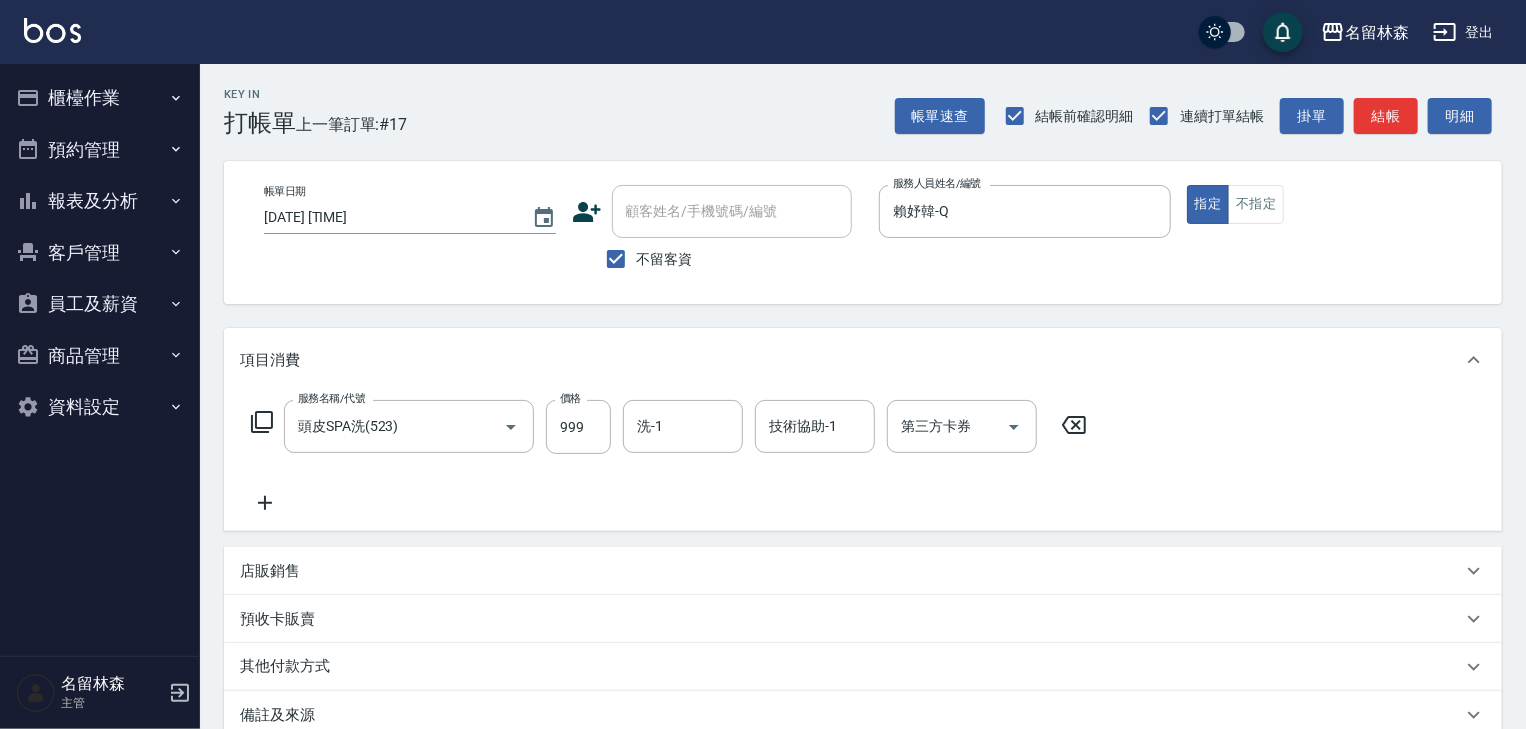 drag, startPoint x: 1535, startPoint y: 46, endPoint x: 1179, endPoint y: 170, distance: 376.97745 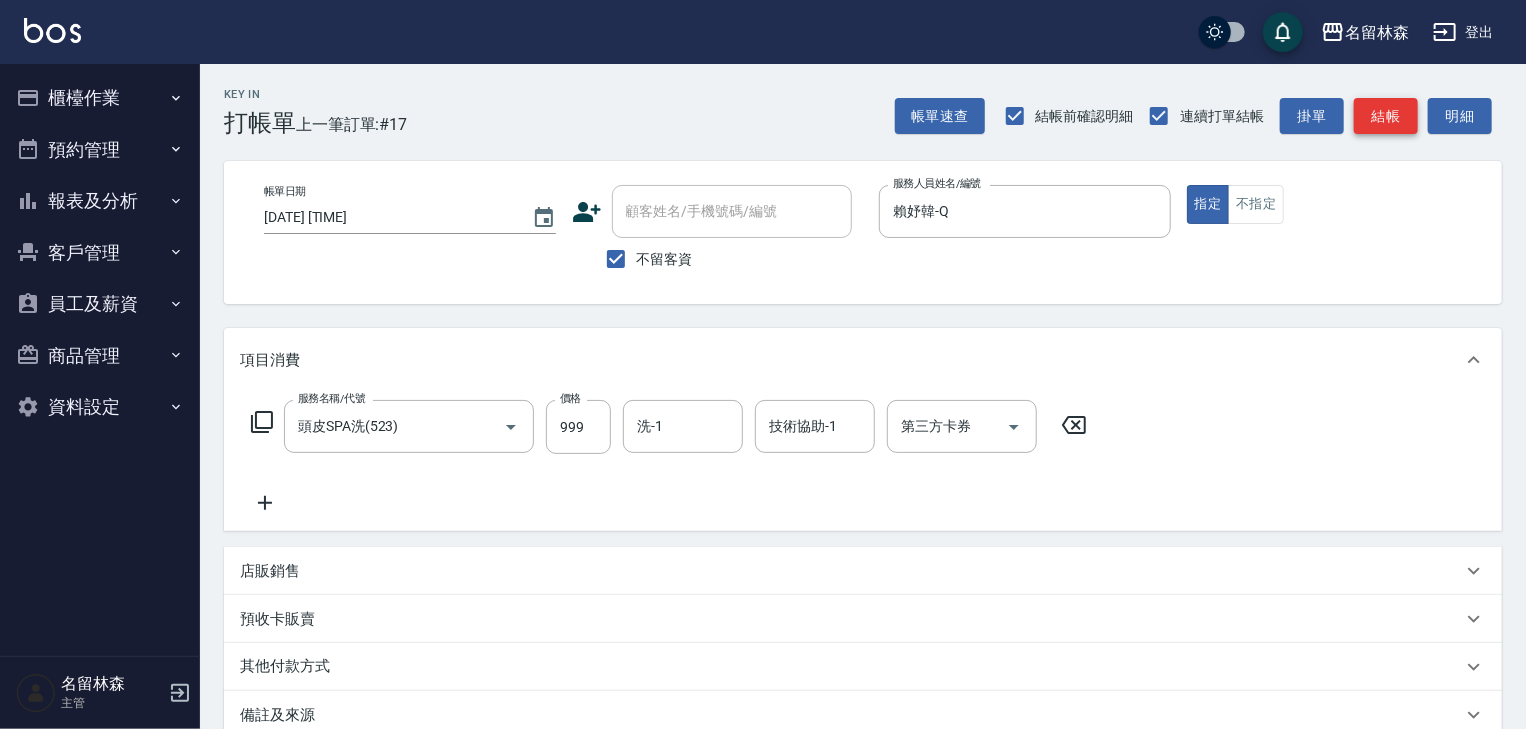 click on "結帳" at bounding box center [1386, 116] 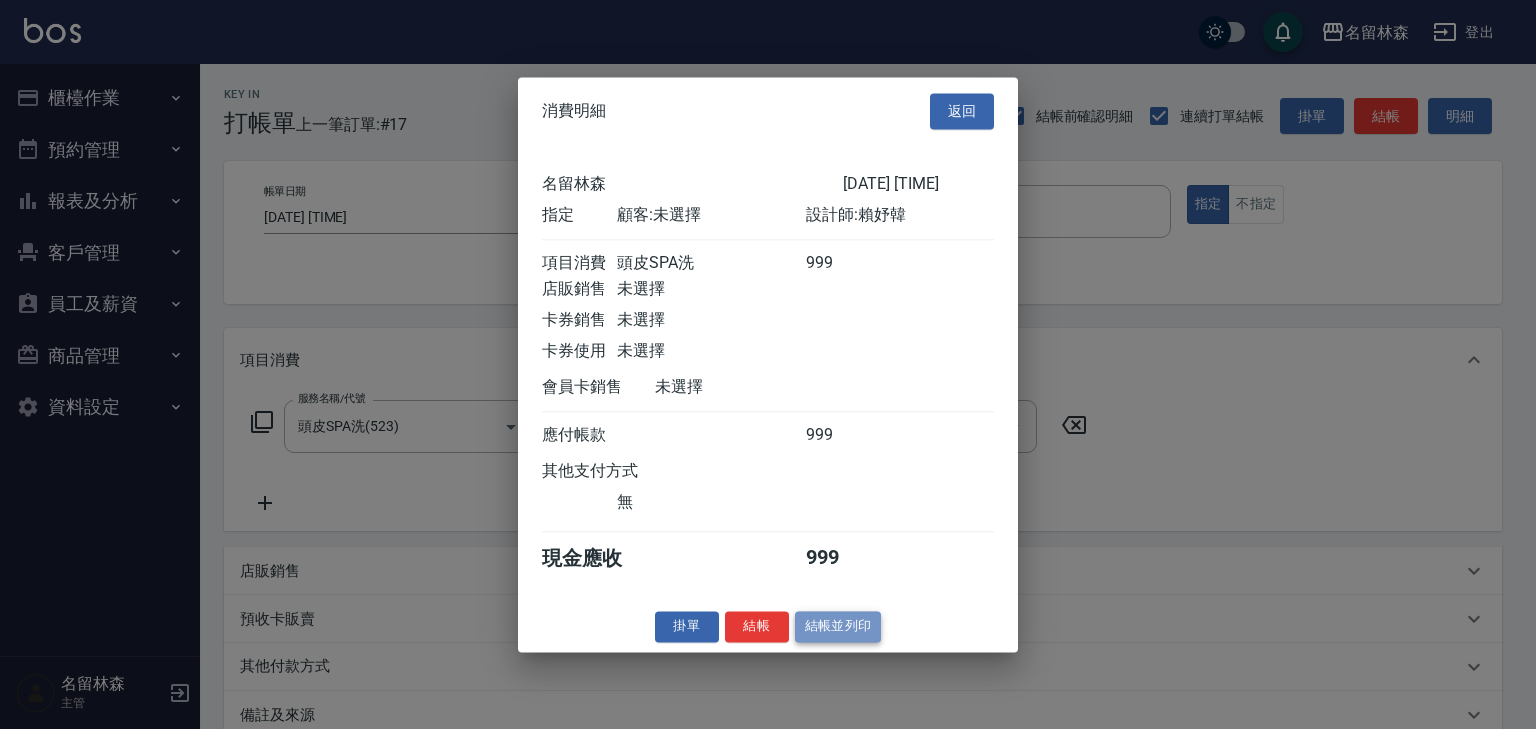 click on "結帳並列印" at bounding box center [838, 626] 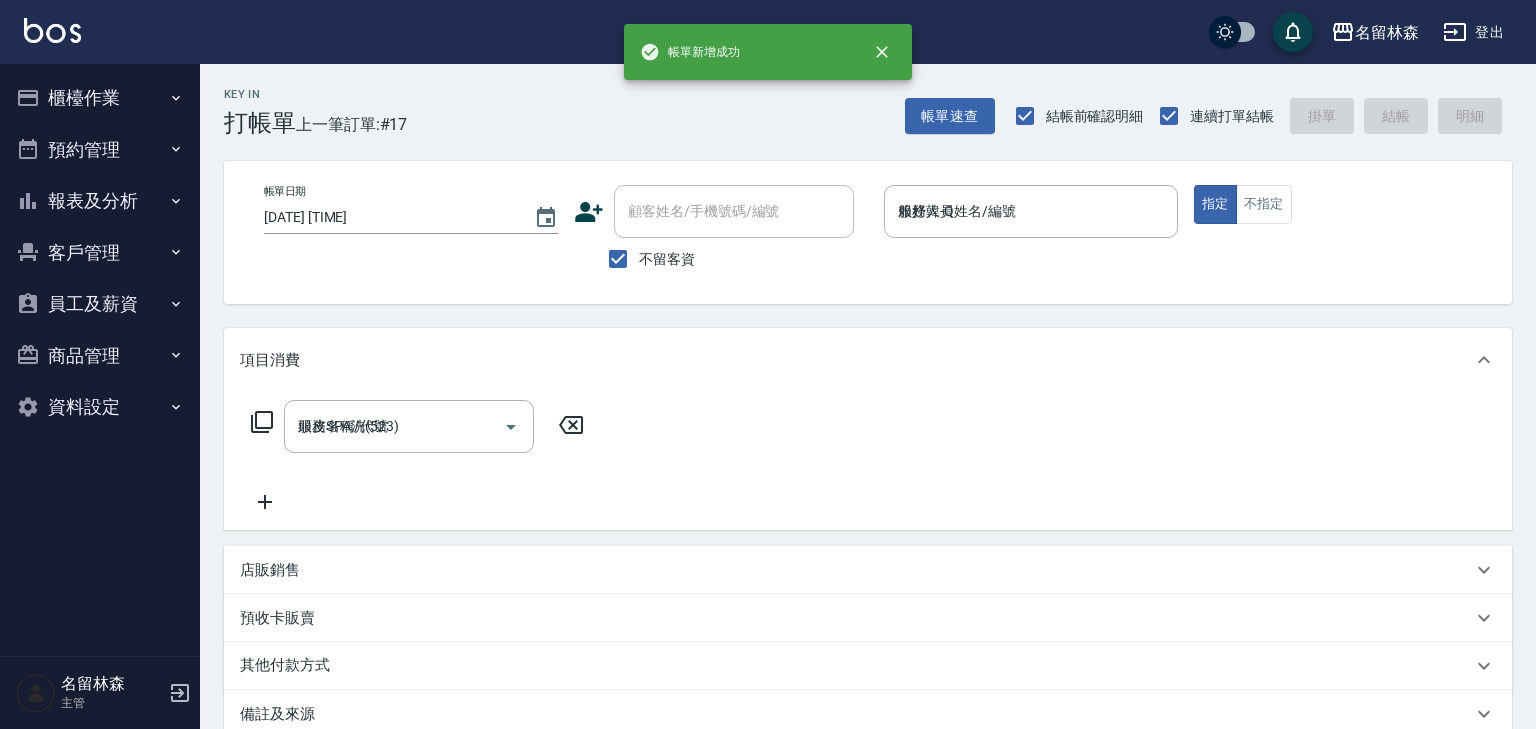 type on "2025/08/09 14:36" 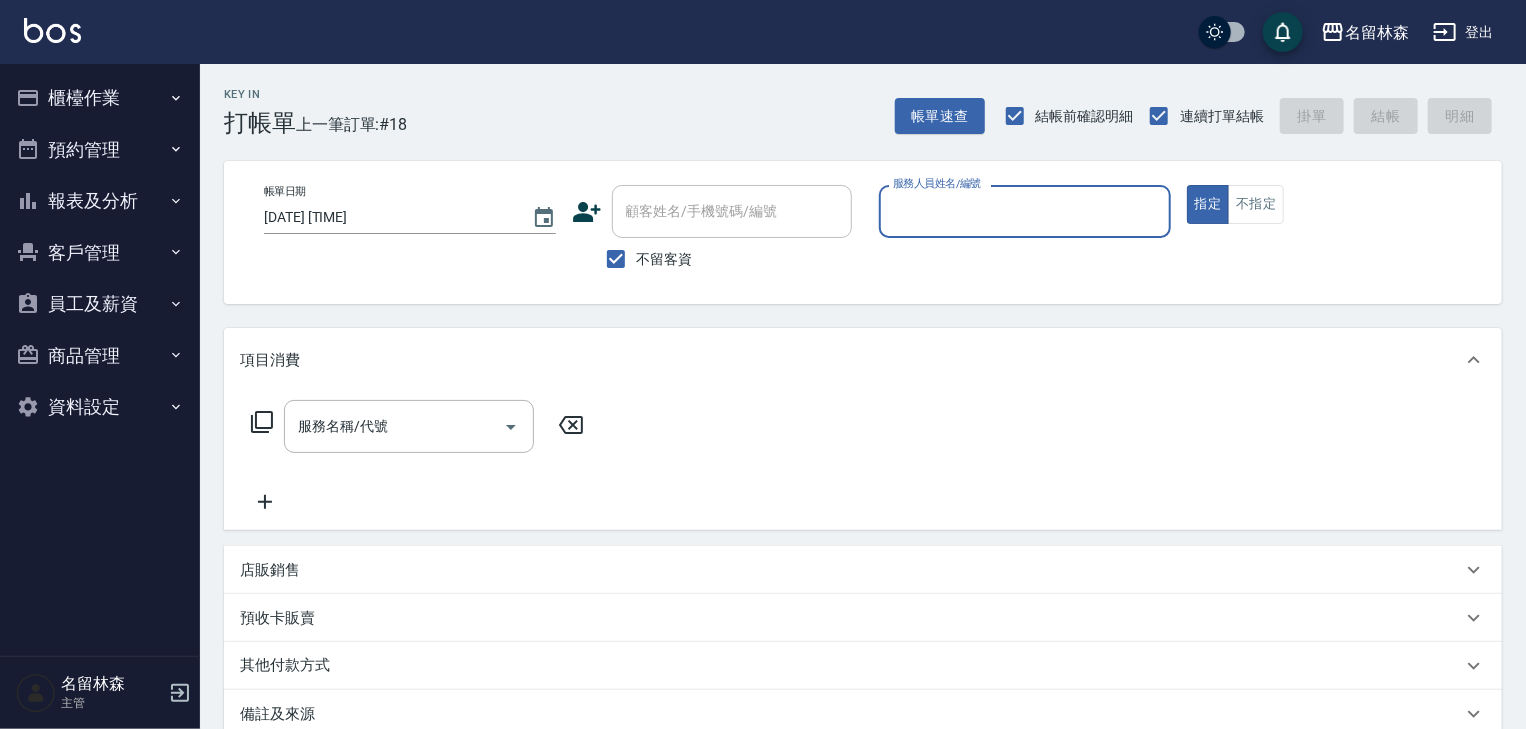 click on "櫃檯作業" at bounding box center (100, 98) 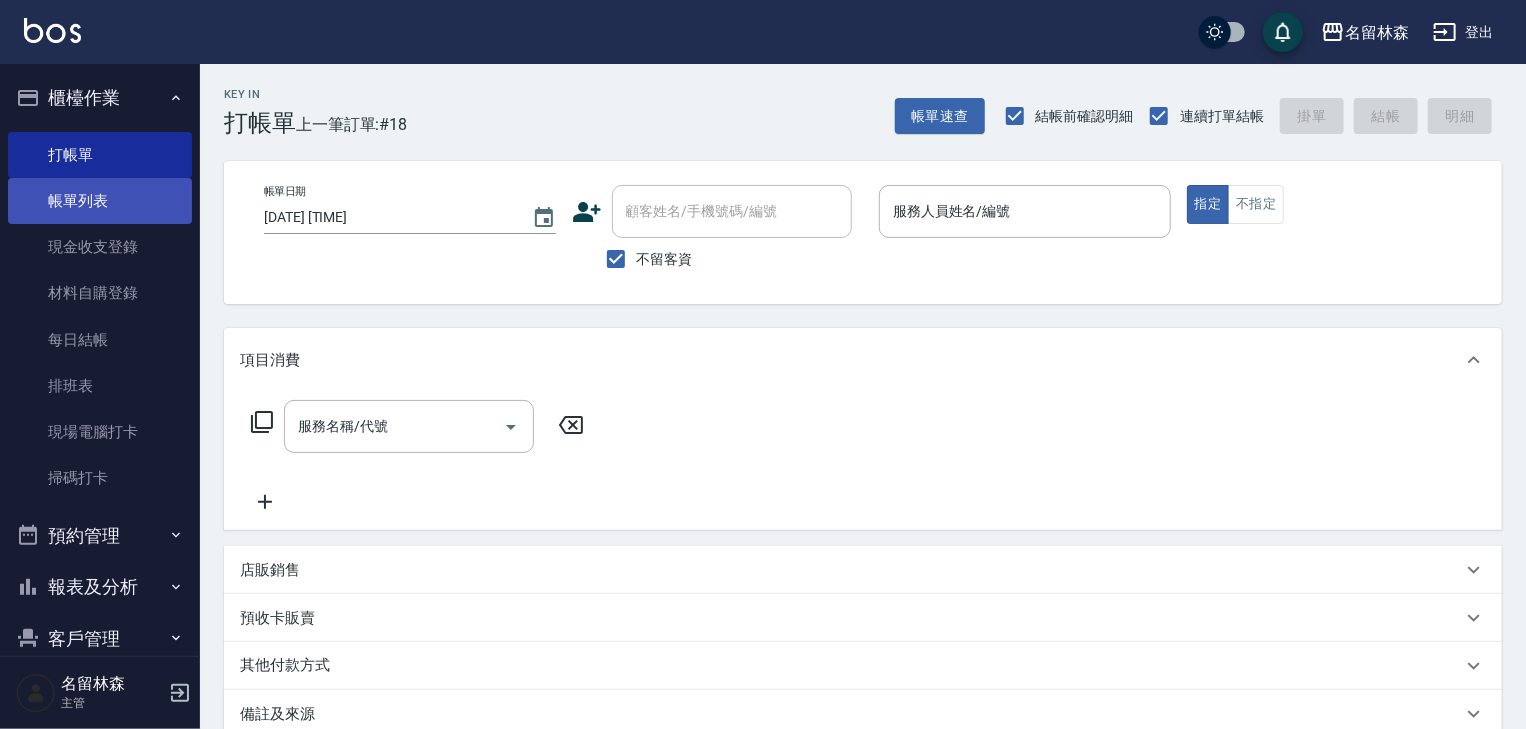 click on "帳單列表" at bounding box center (100, 201) 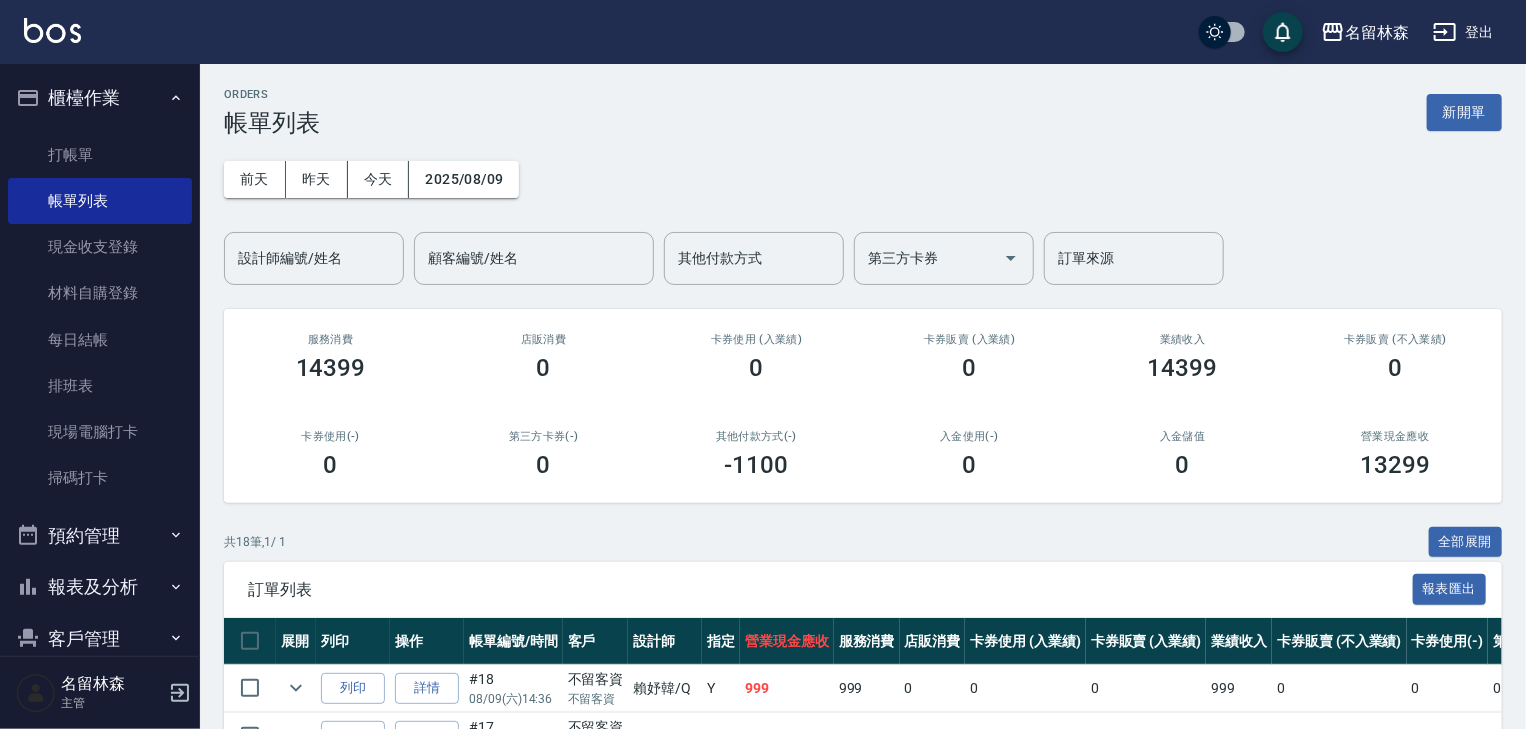 scroll, scrollTop: 213, scrollLeft: 0, axis: vertical 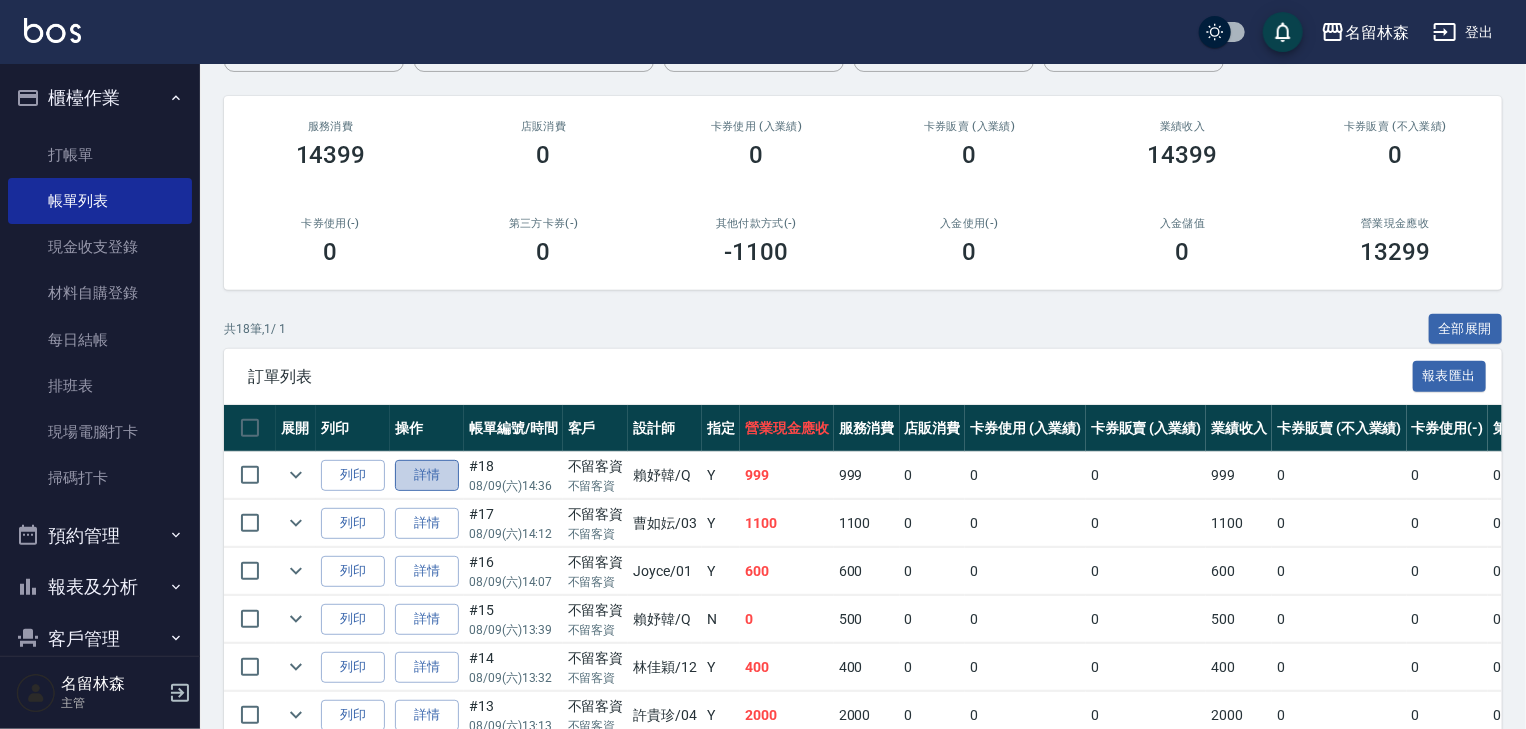 click on "詳情" at bounding box center [427, 475] 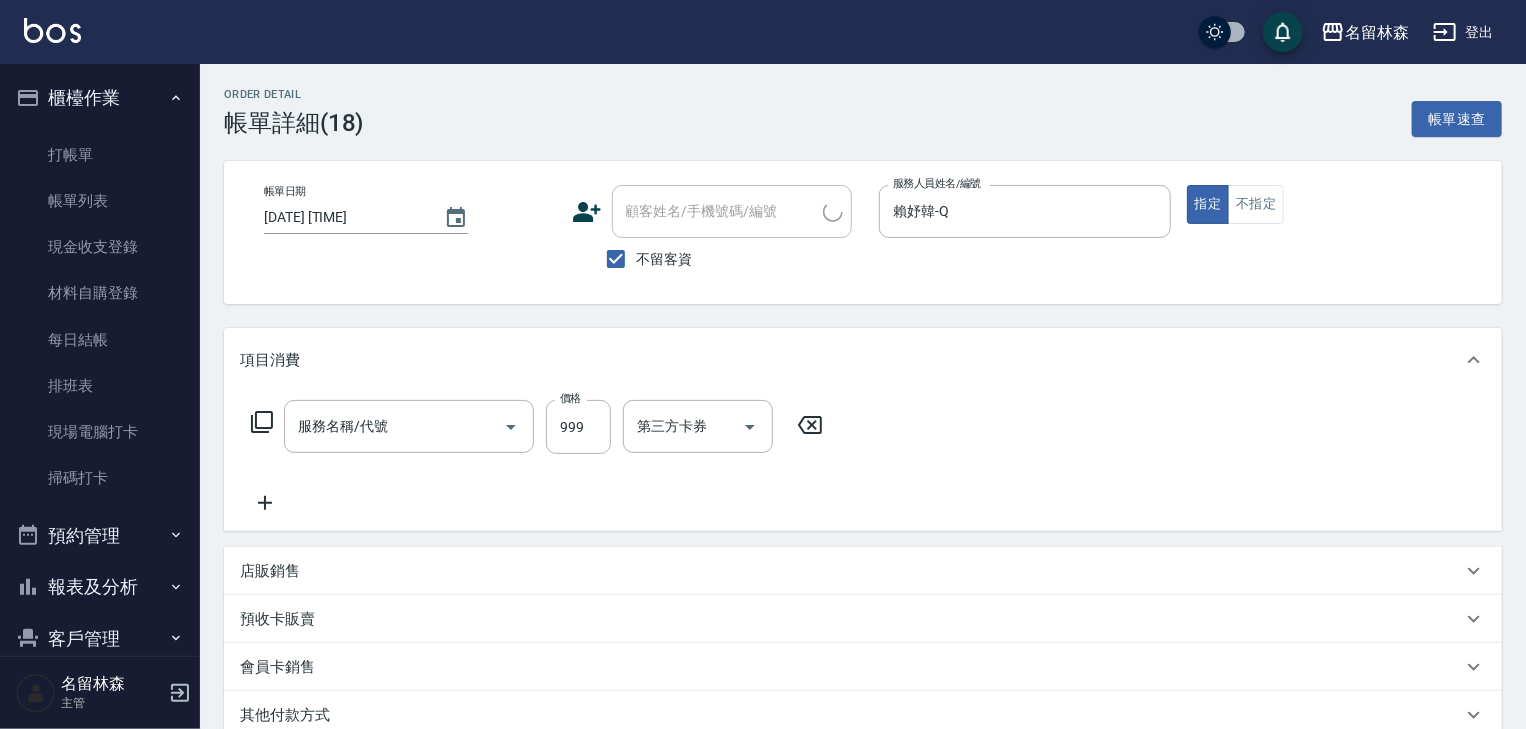 type on "2025/08/09 14:36" 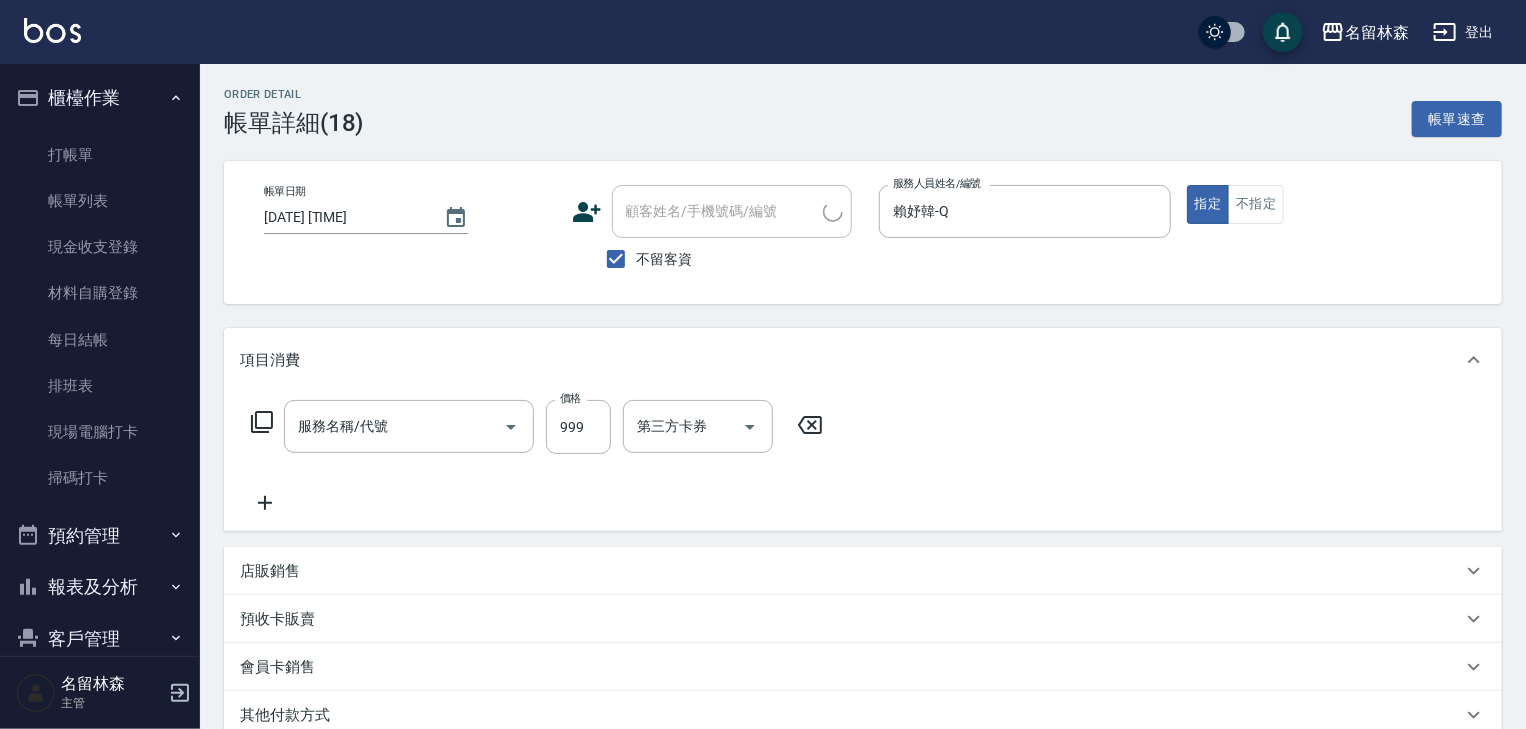 checkbox on "true" 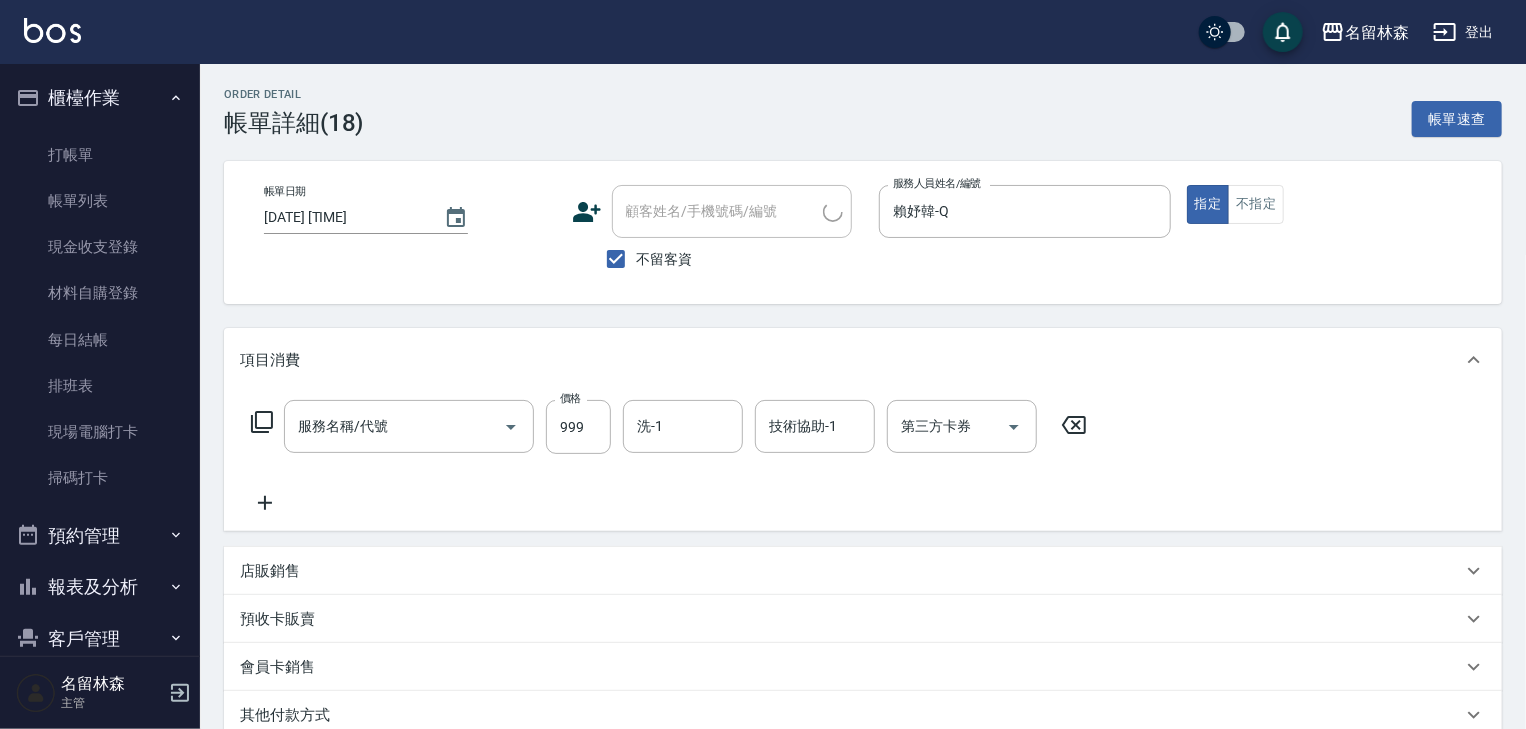 type on "頭皮SPA洗(523)" 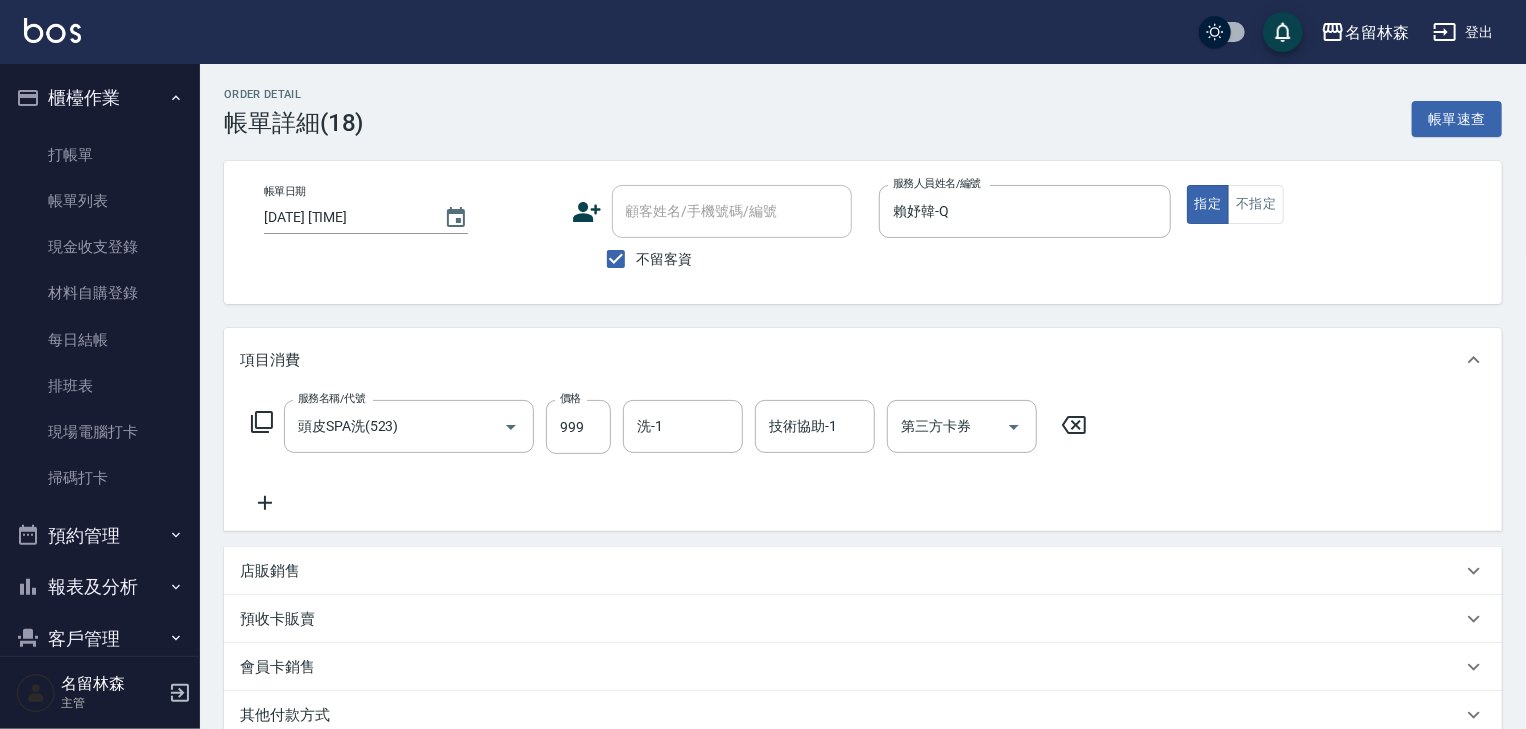 click on "服務名稱/代號 頭皮SPA洗(523) 服務名稱/代號 價格 999 價格 洗-1 洗-1 技術協助-1 技術協助-1 第三方卡券 第三方卡券" at bounding box center (669, 457) 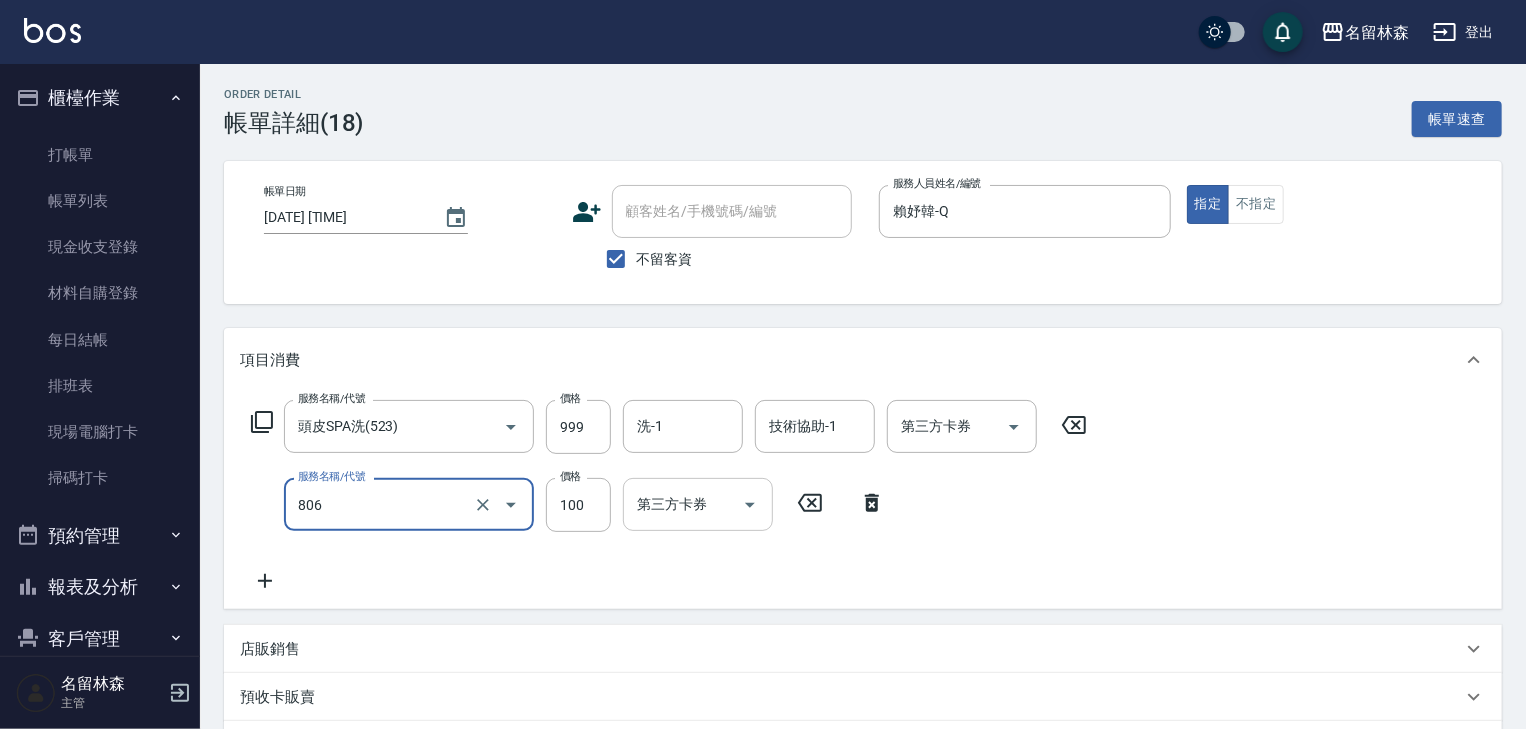 type on "電棒(806)" 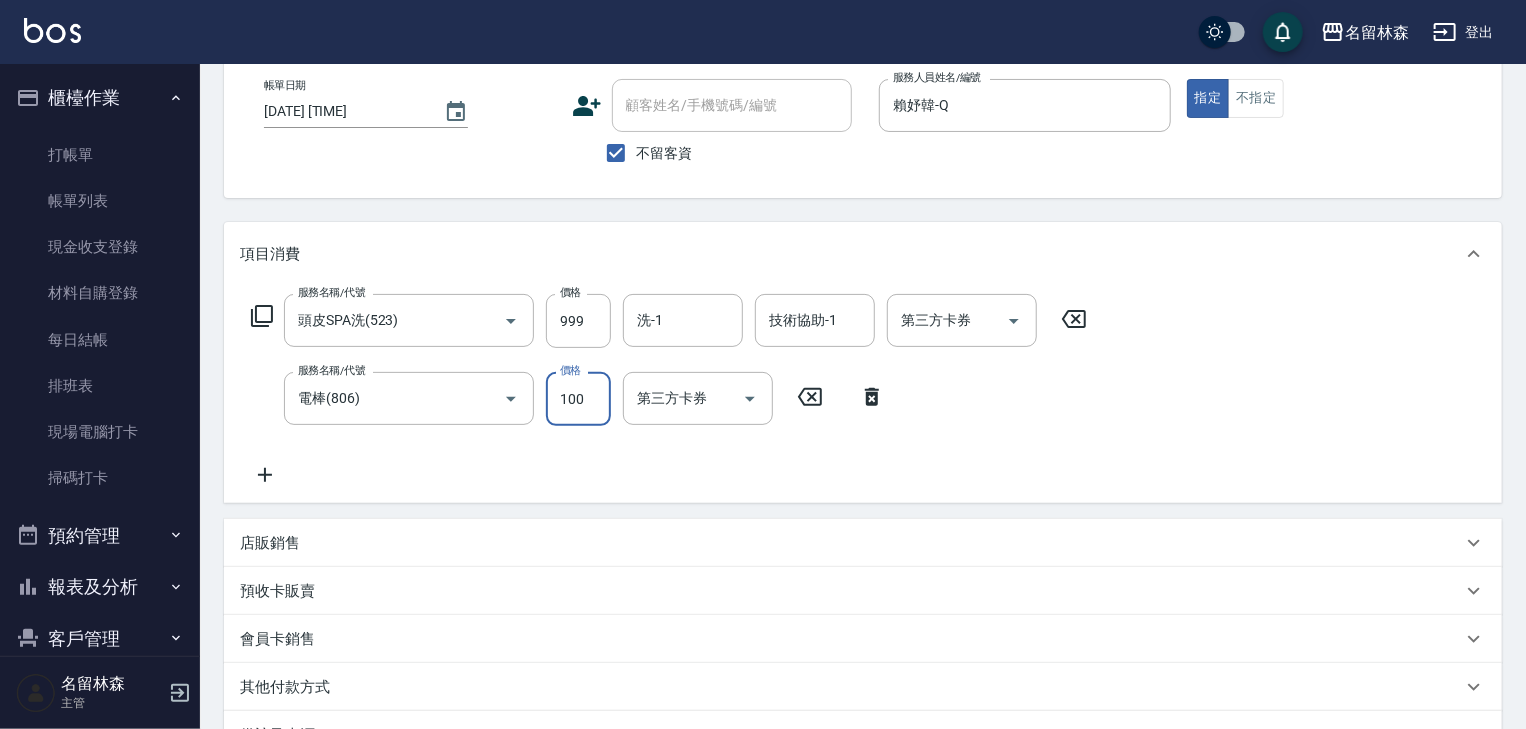 scroll, scrollTop: 350, scrollLeft: 0, axis: vertical 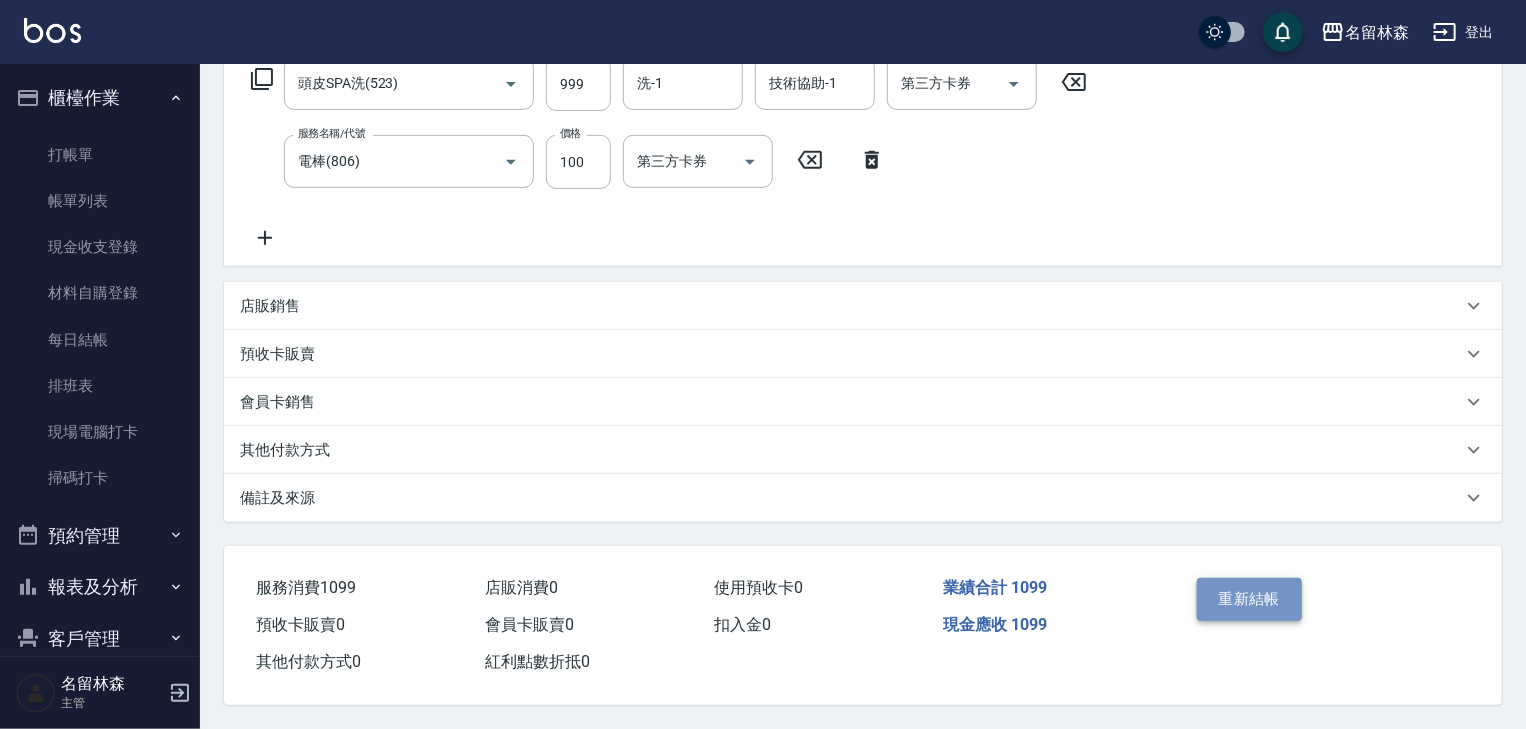 click on "重新結帳" at bounding box center (1250, 599) 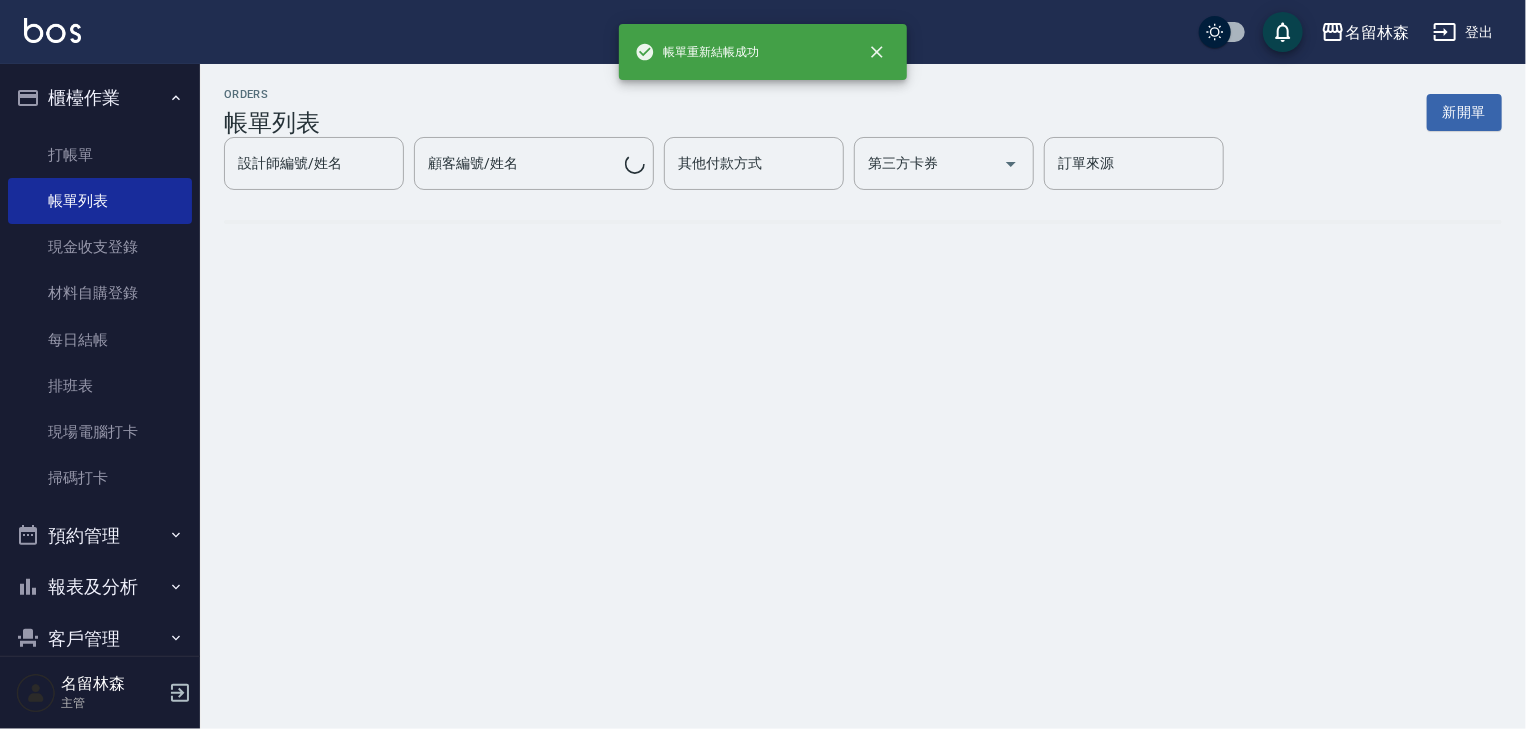 scroll, scrollTop: 0, scrollLeft: 0, axis: both 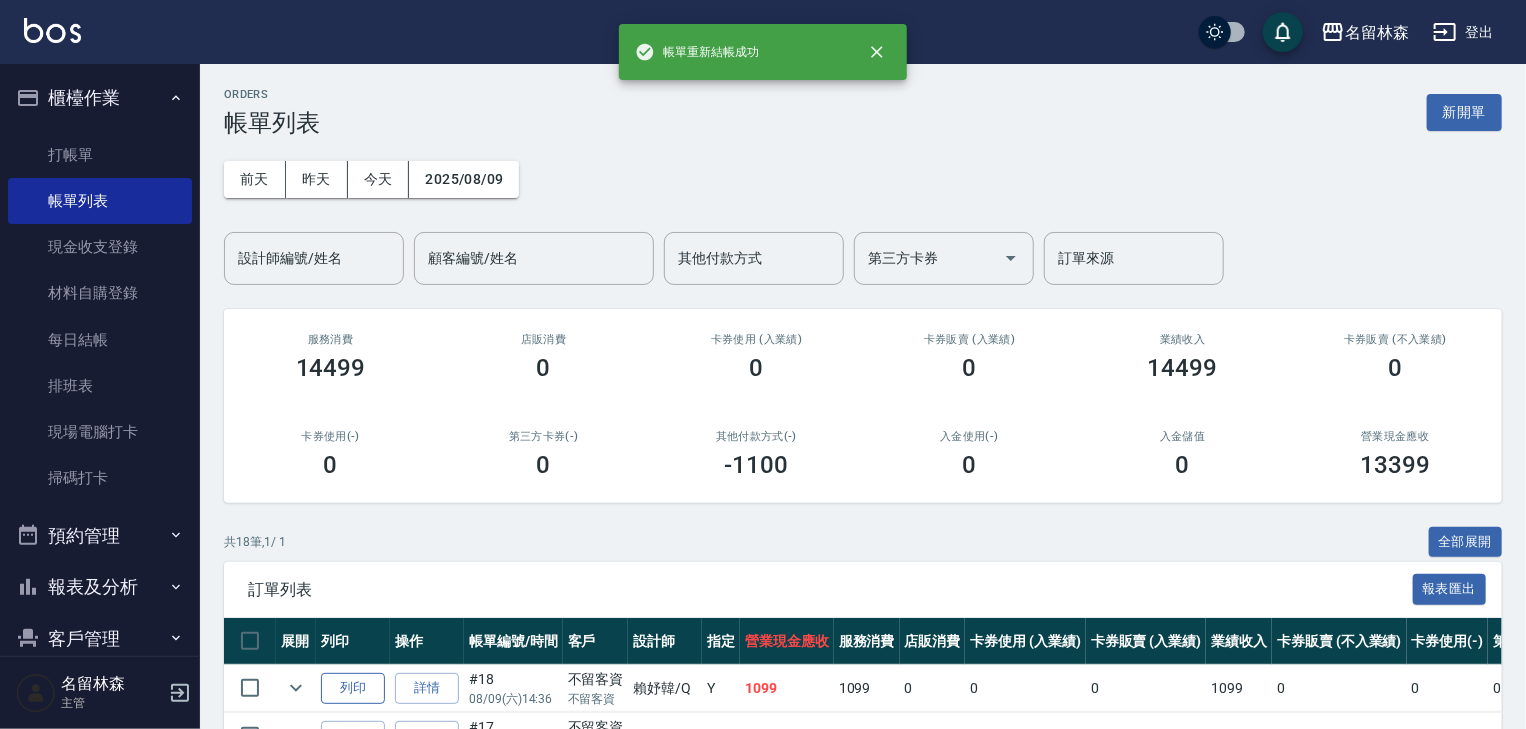 click on "列印" at bounding box center (353, 688) 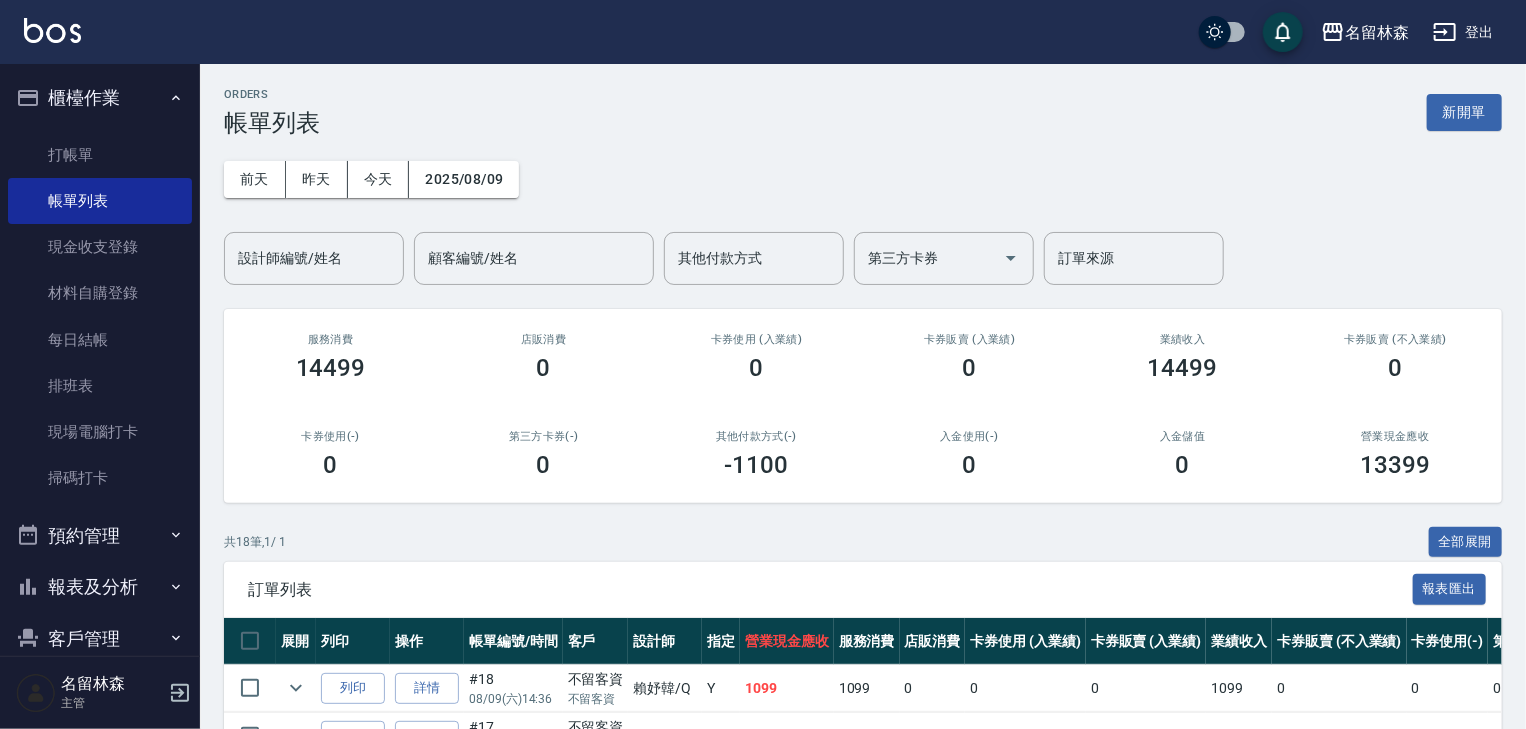 click on "名留林森 登出" at bounding box center (763, 32) 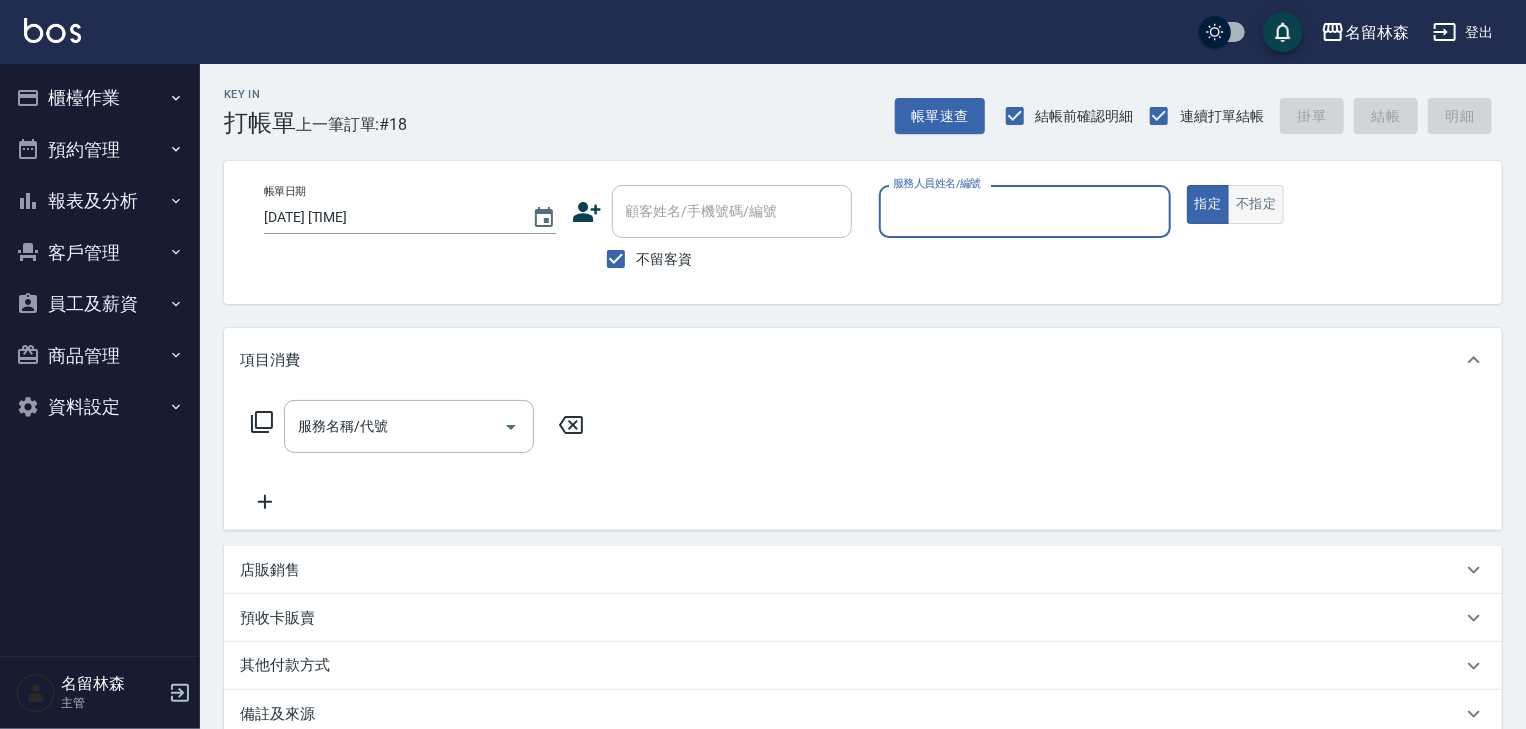 click on "不指定" at bounding box center [1256, 204] 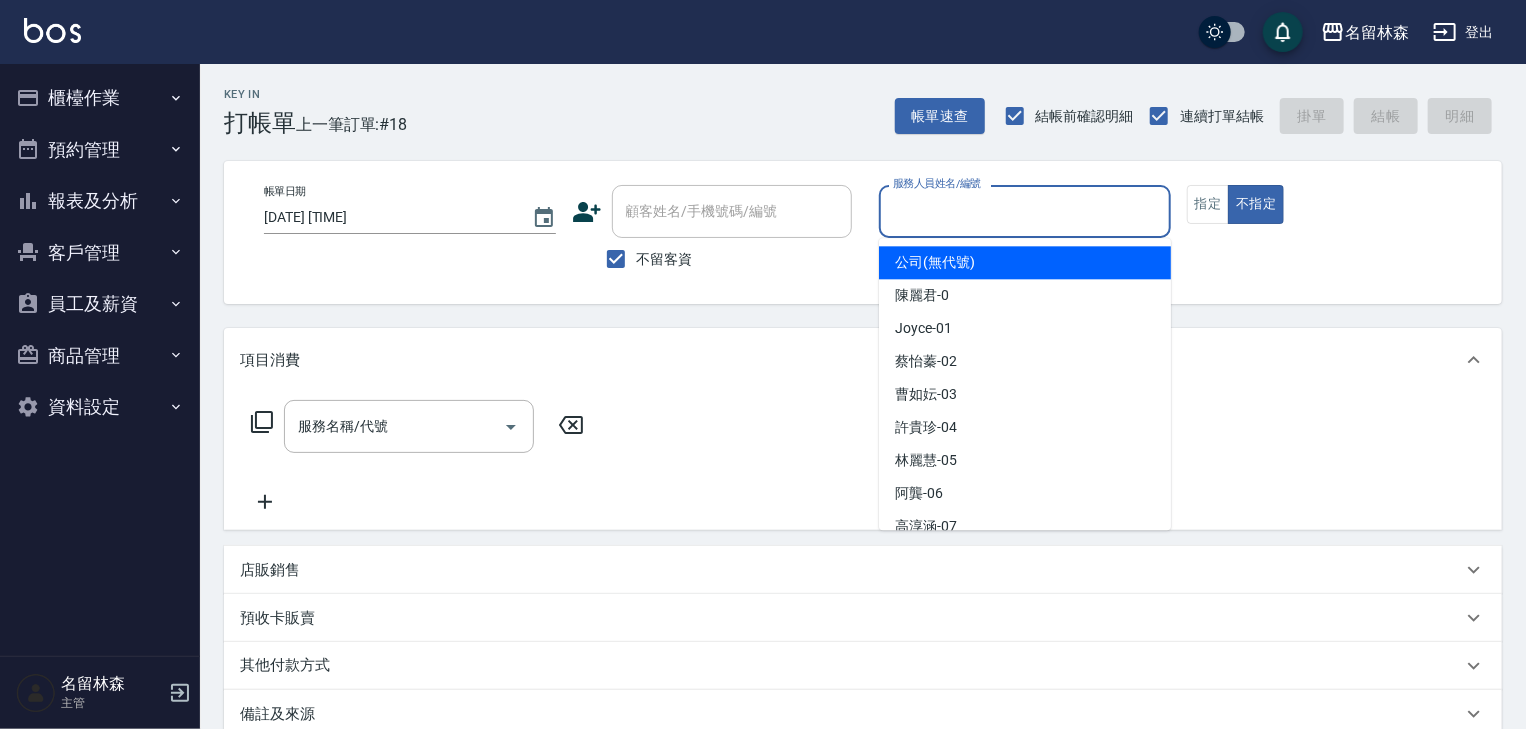 click on "服務人員姓名/編號" at bounding box center [1025, 211] 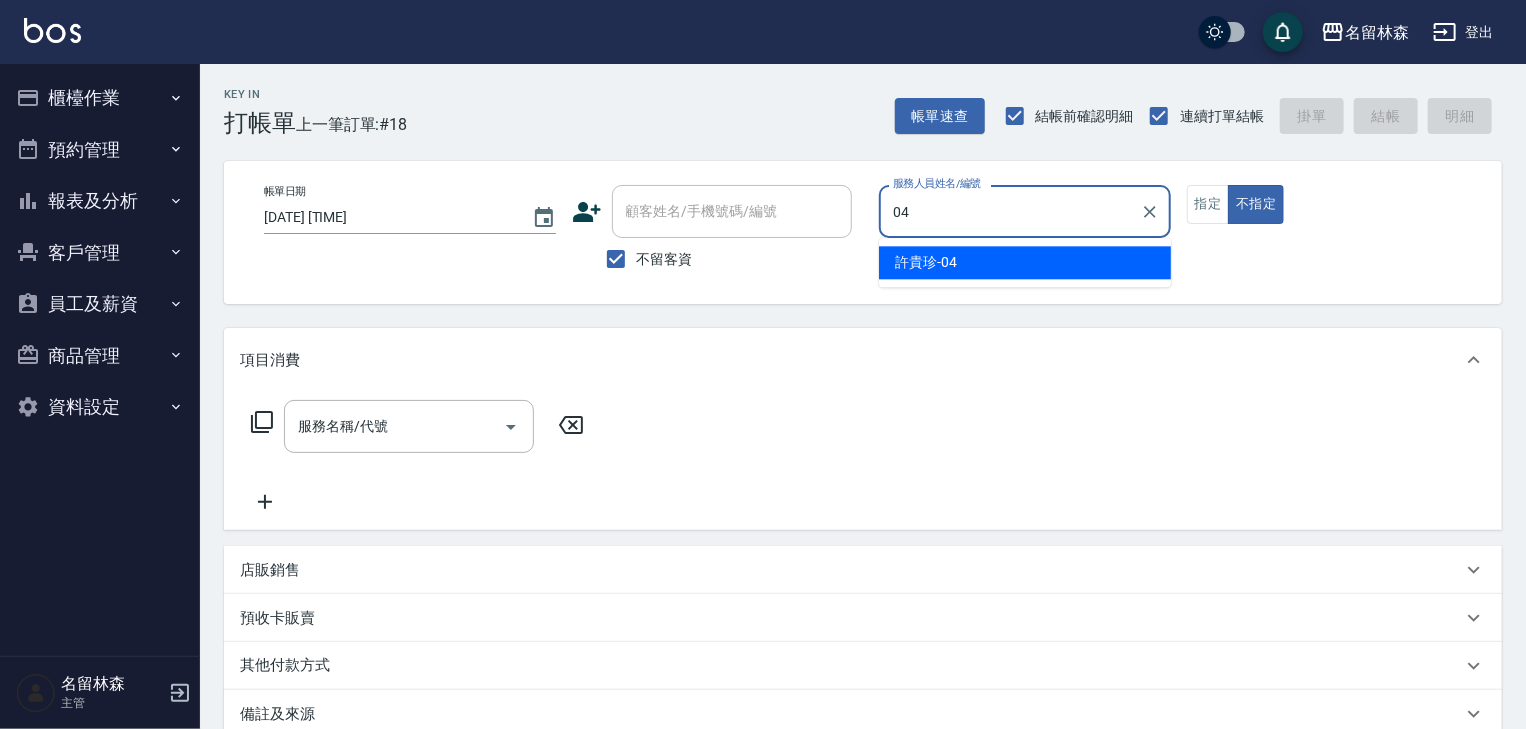 type on "許貴珍-04" 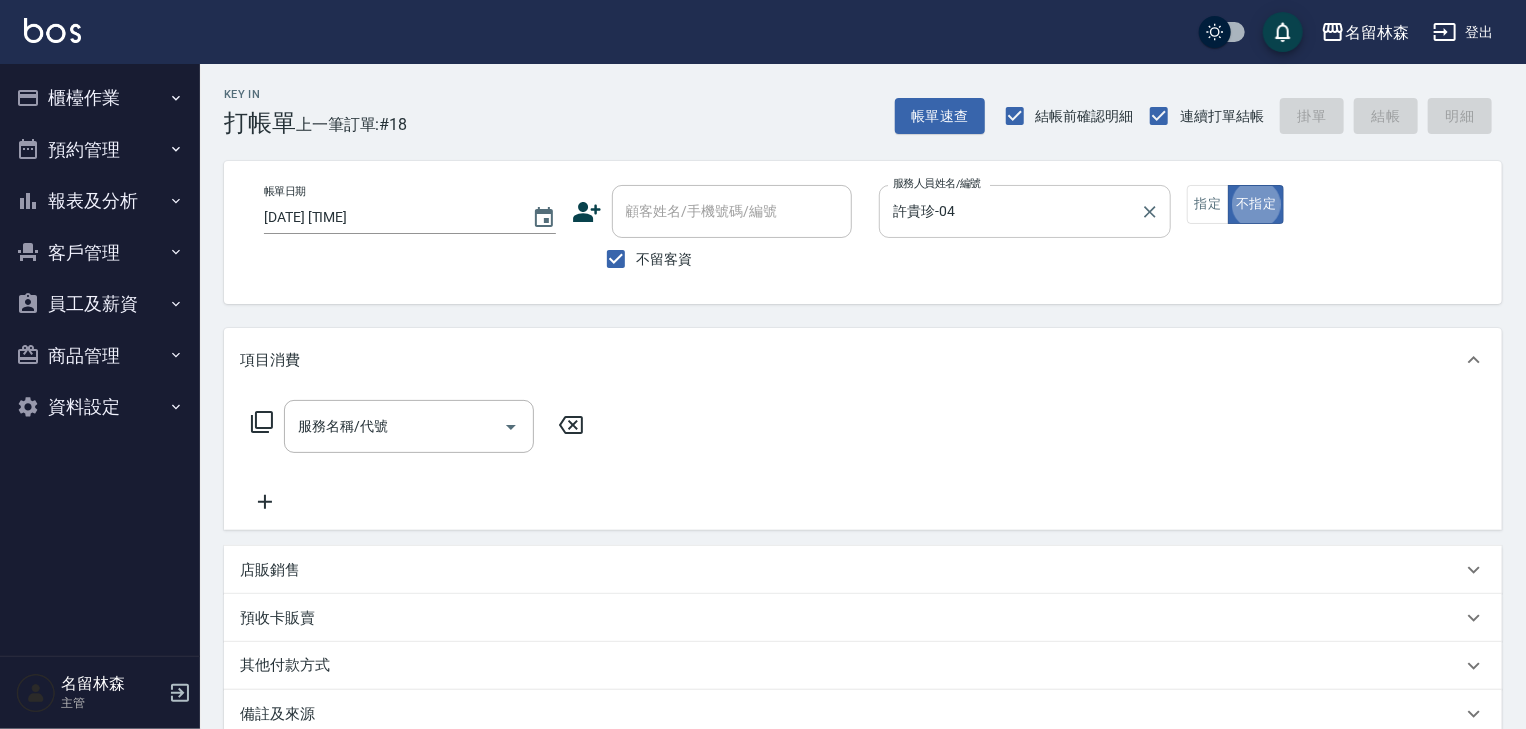 type on "false" 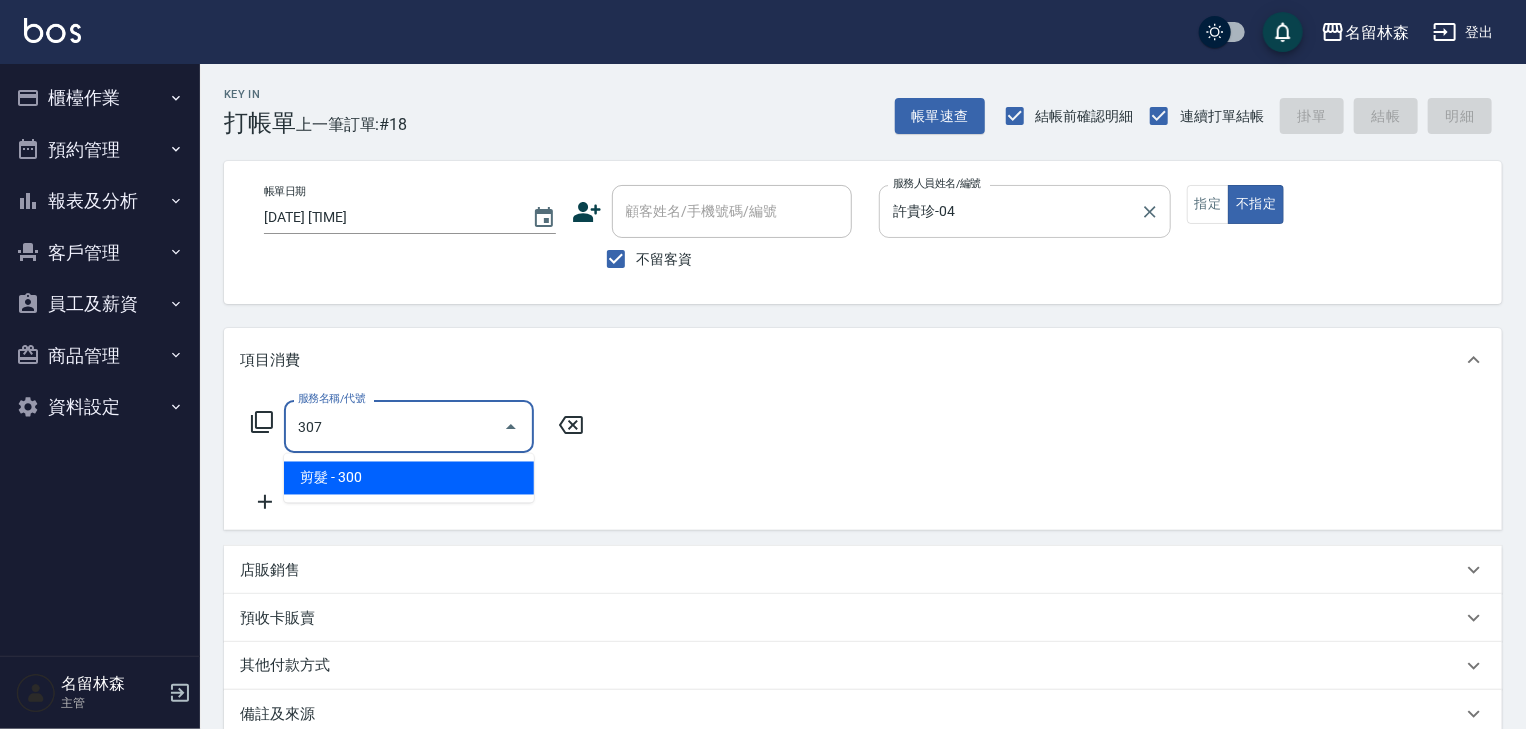 type on "剪髮(307)" 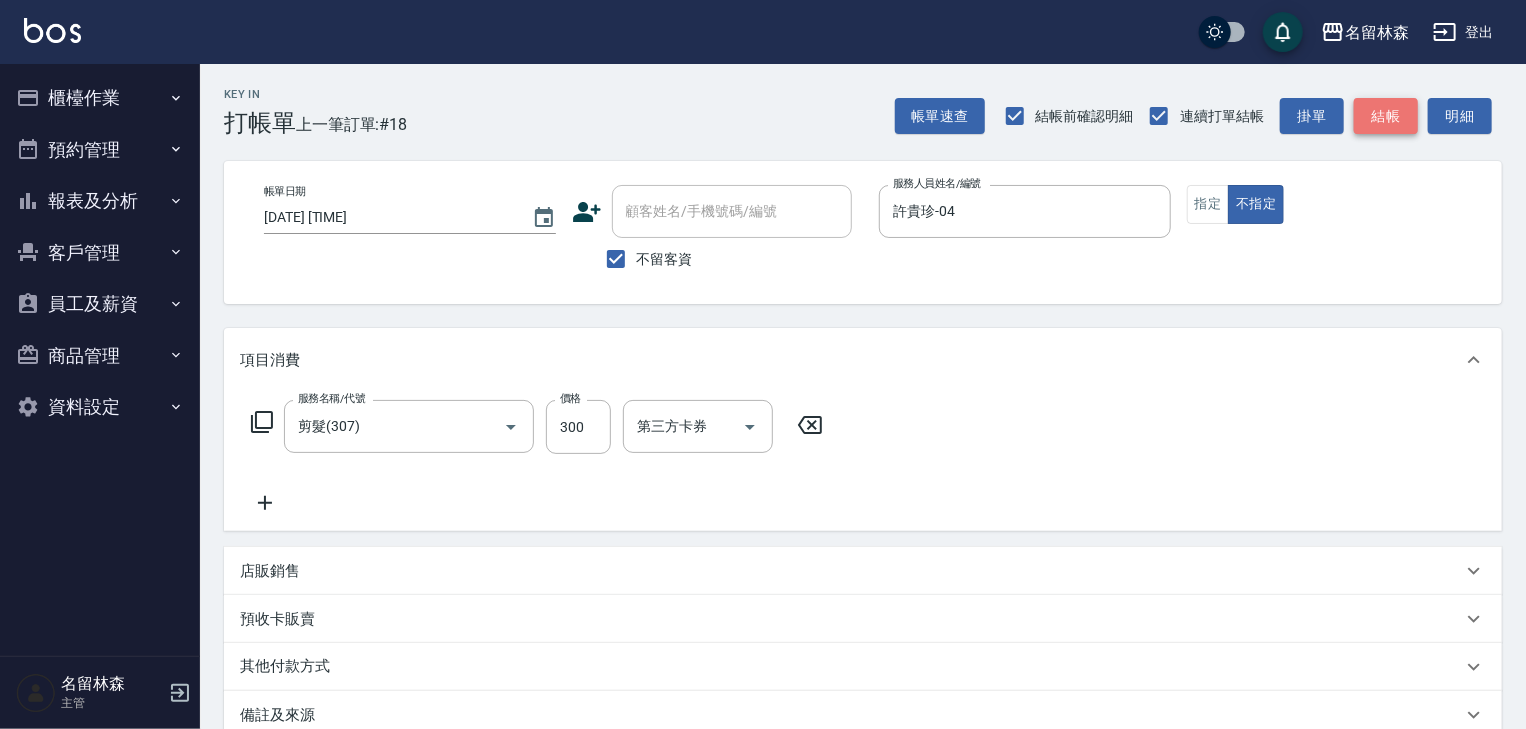 click on "結帳" at bounding box center (1386, 116) 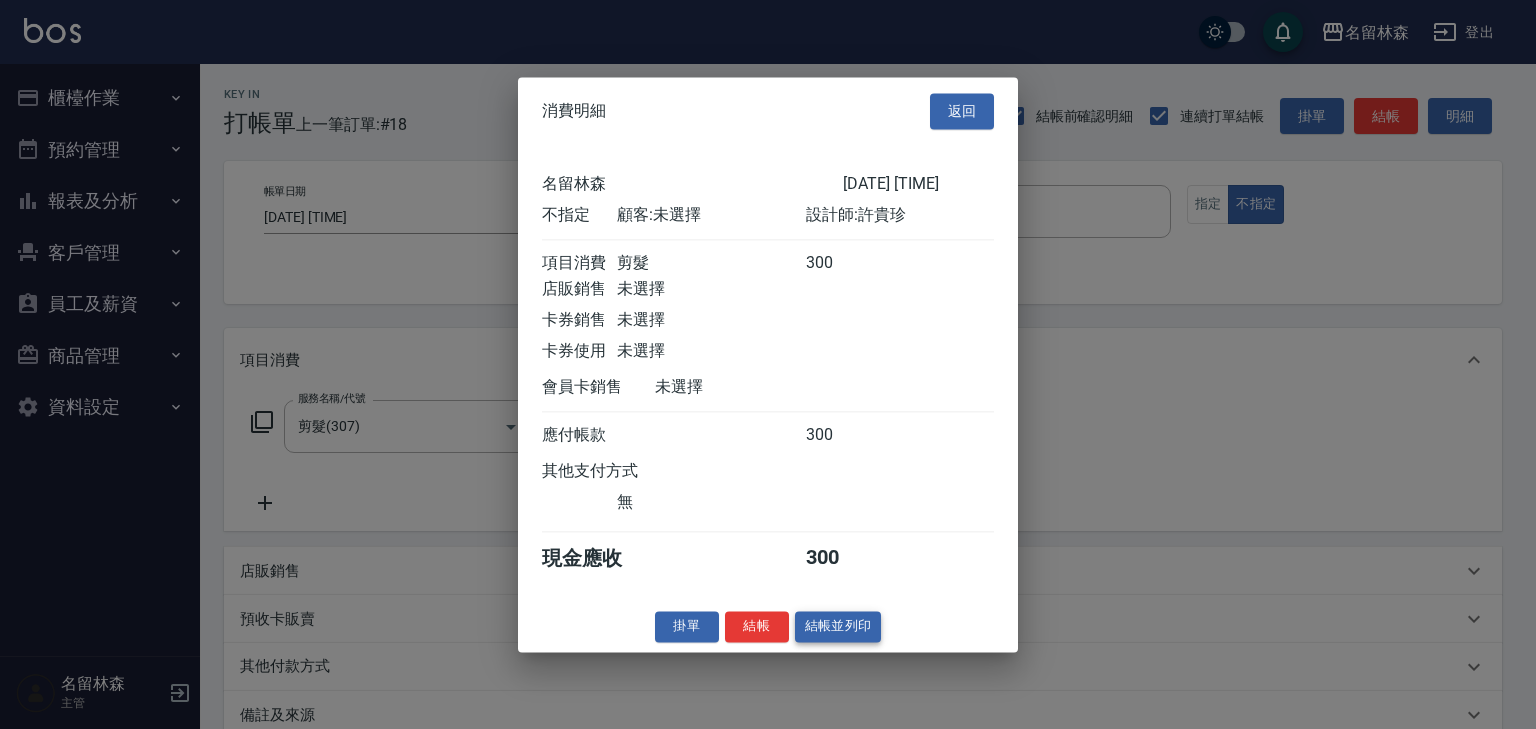 click on "結帳並列印" at bounding box center (838, 626) 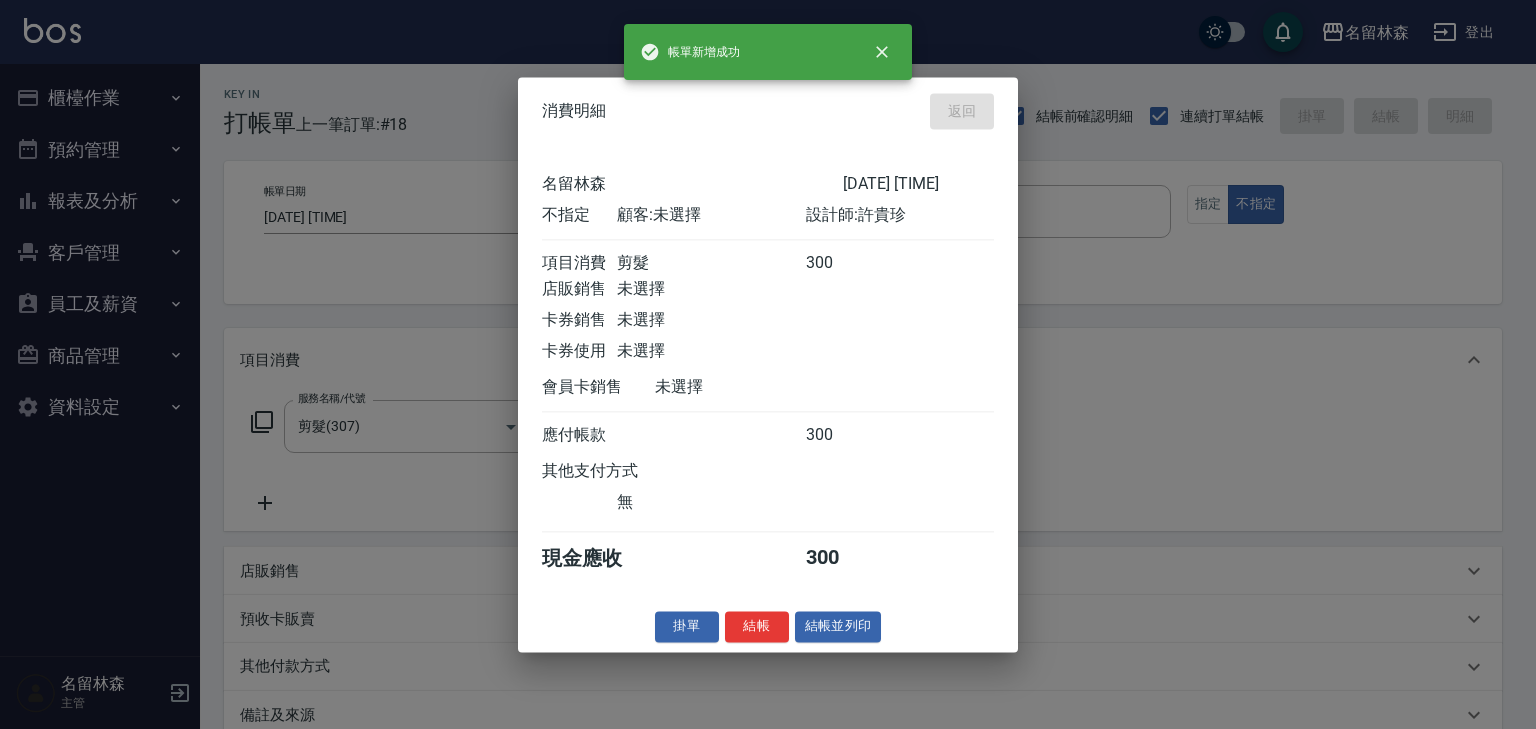 type 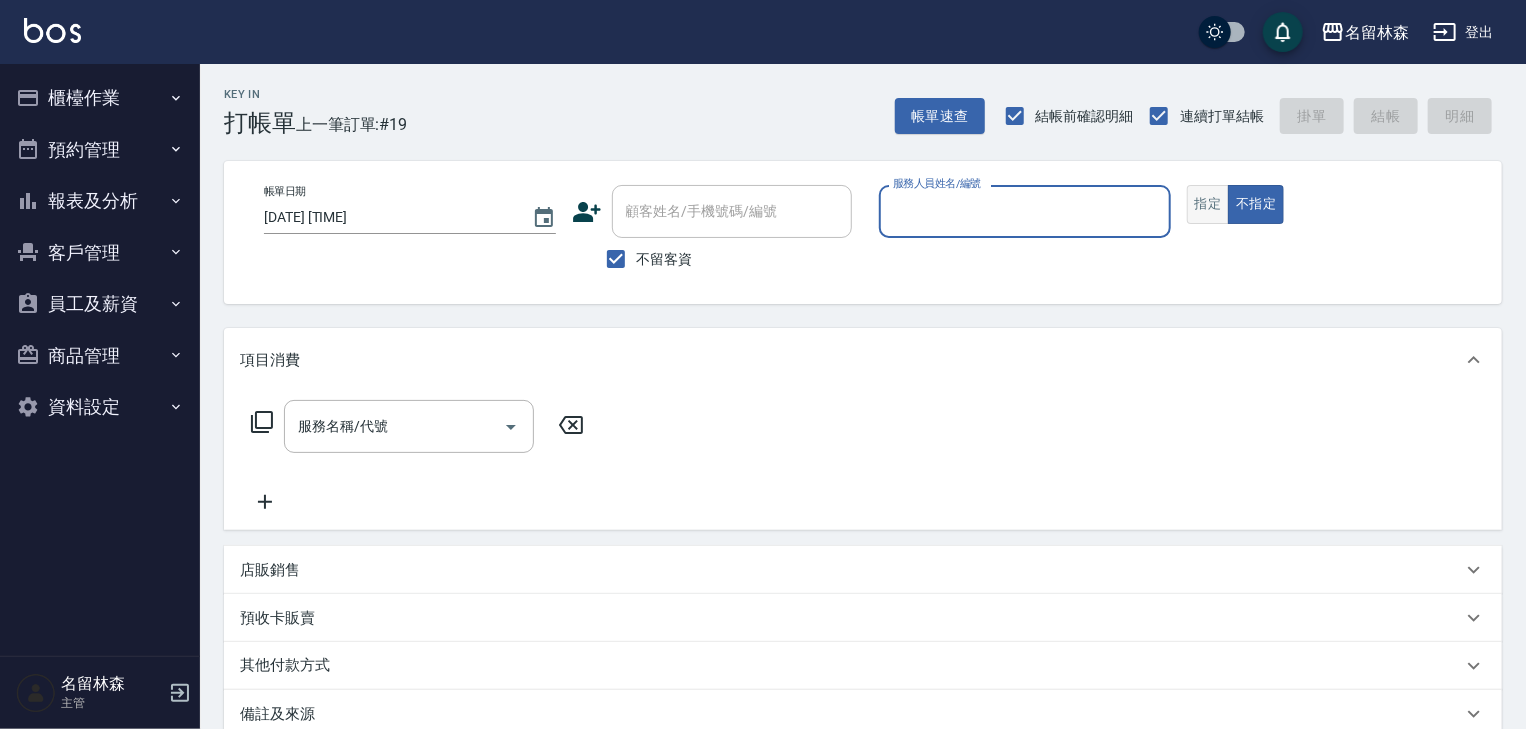 click on "指定" at bounding box center [1208, 204] 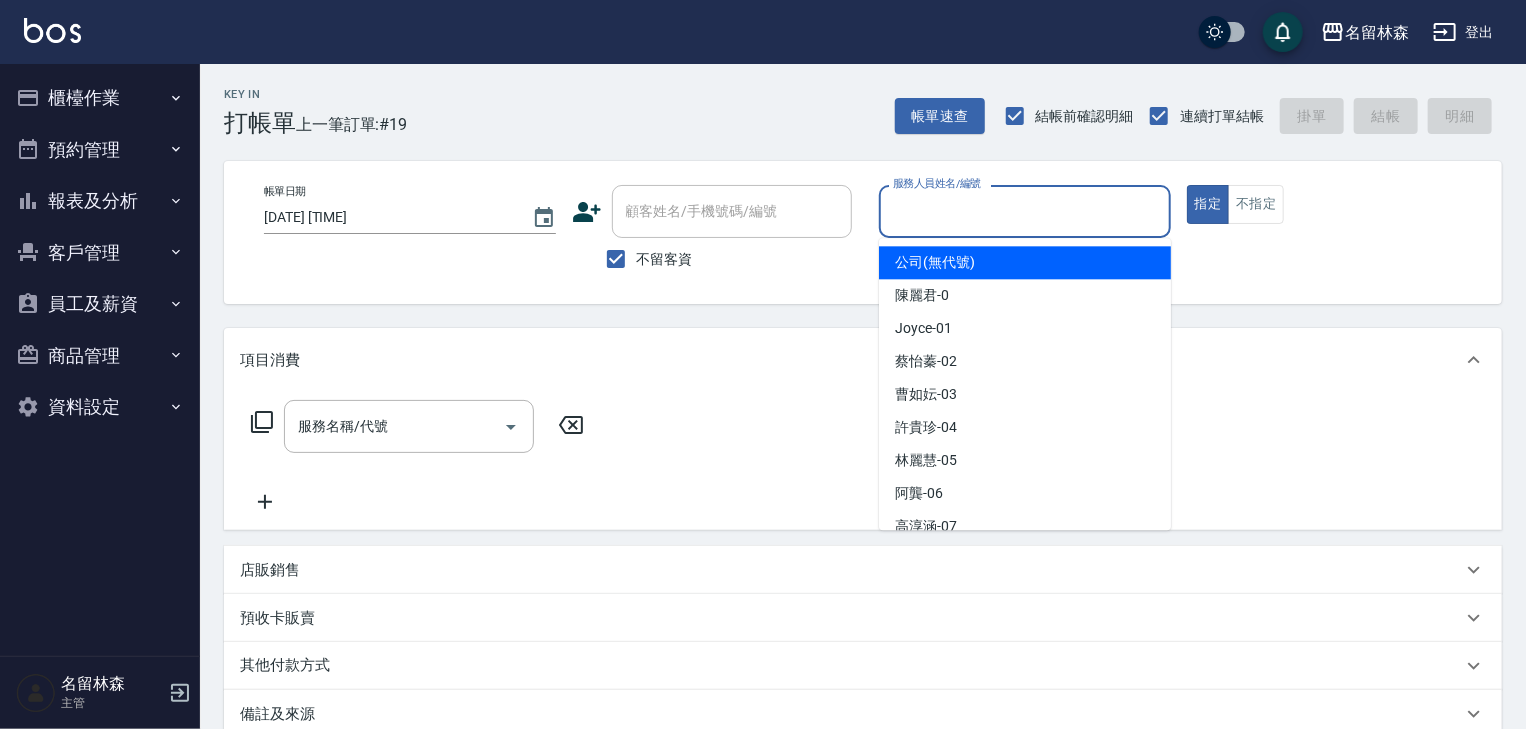 click on "服務人員姓名/編號" at bounding box center [1025, 211] 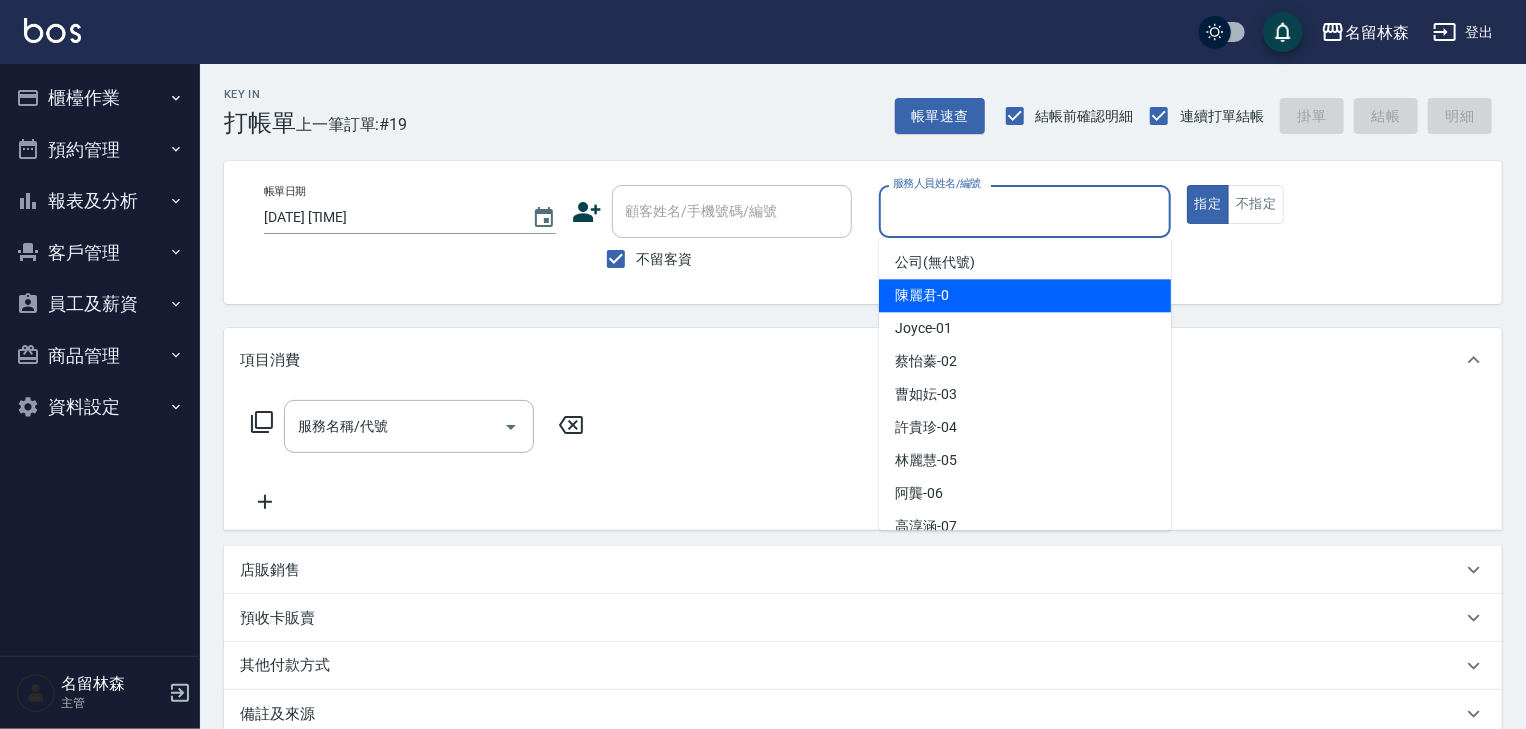 click on "陳麗君 -0" at bounding box center (922, 295) 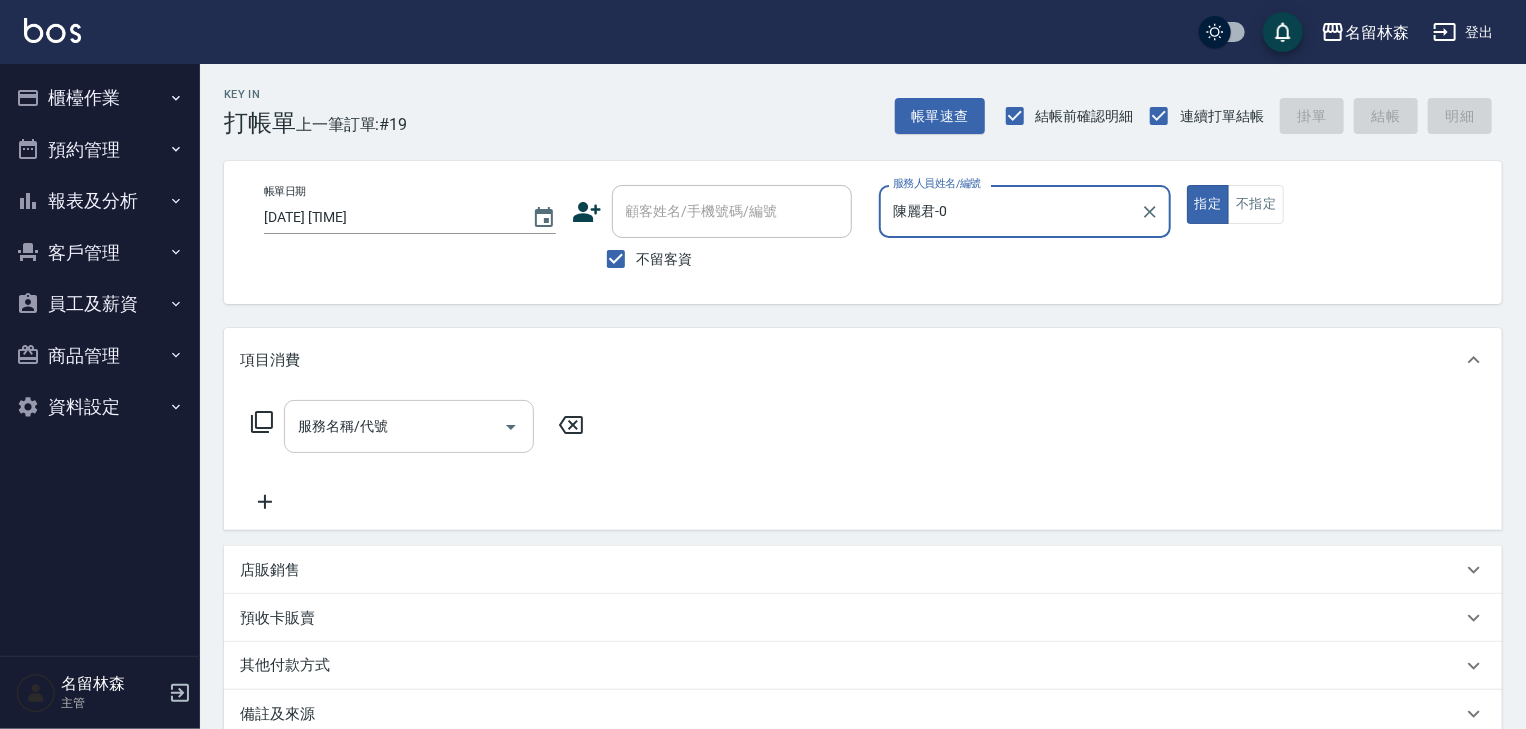 click on "服務名稱/代號" at bounding box center (394, 426) 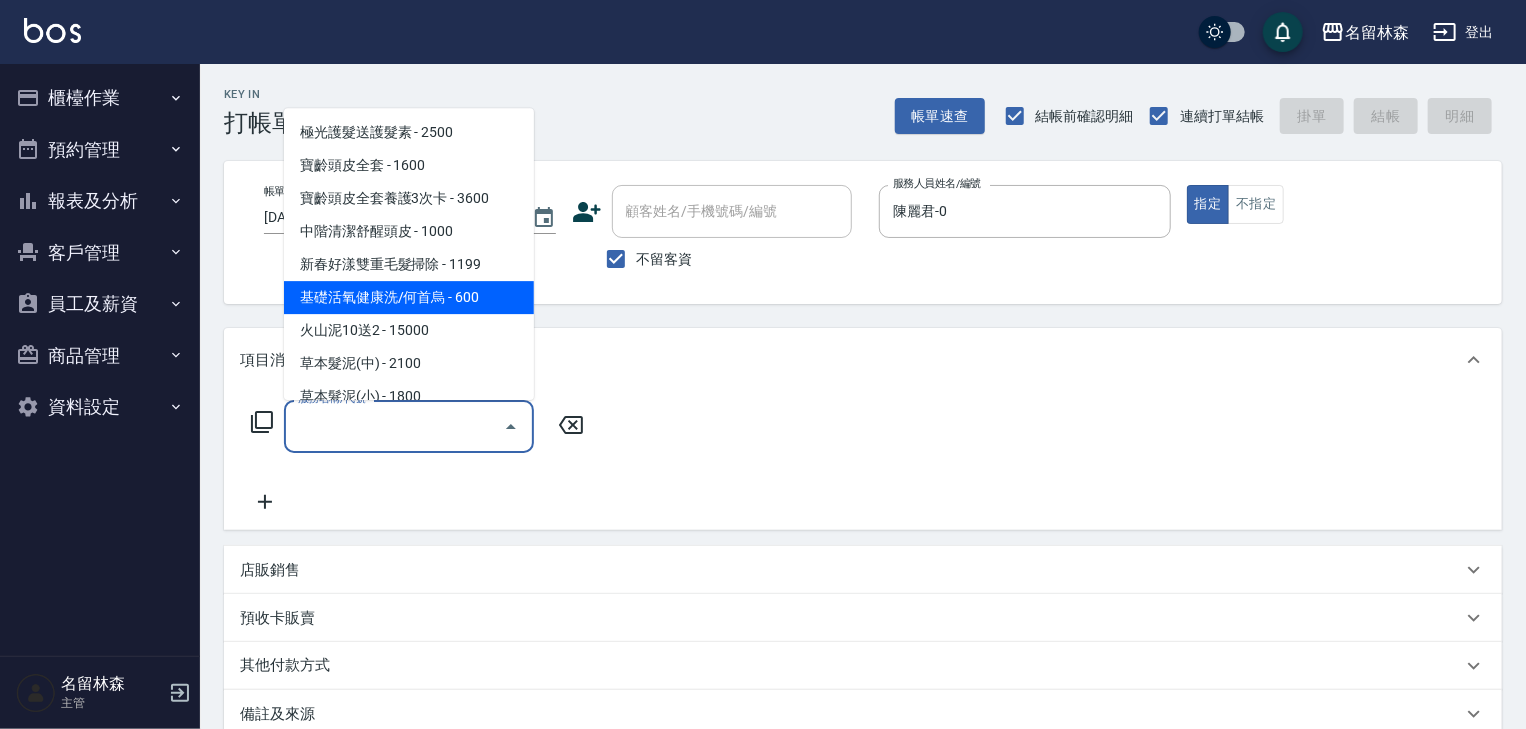 click on "基礎活氧健康洗/何首烏 - 600" at bounding box center [409, 298] 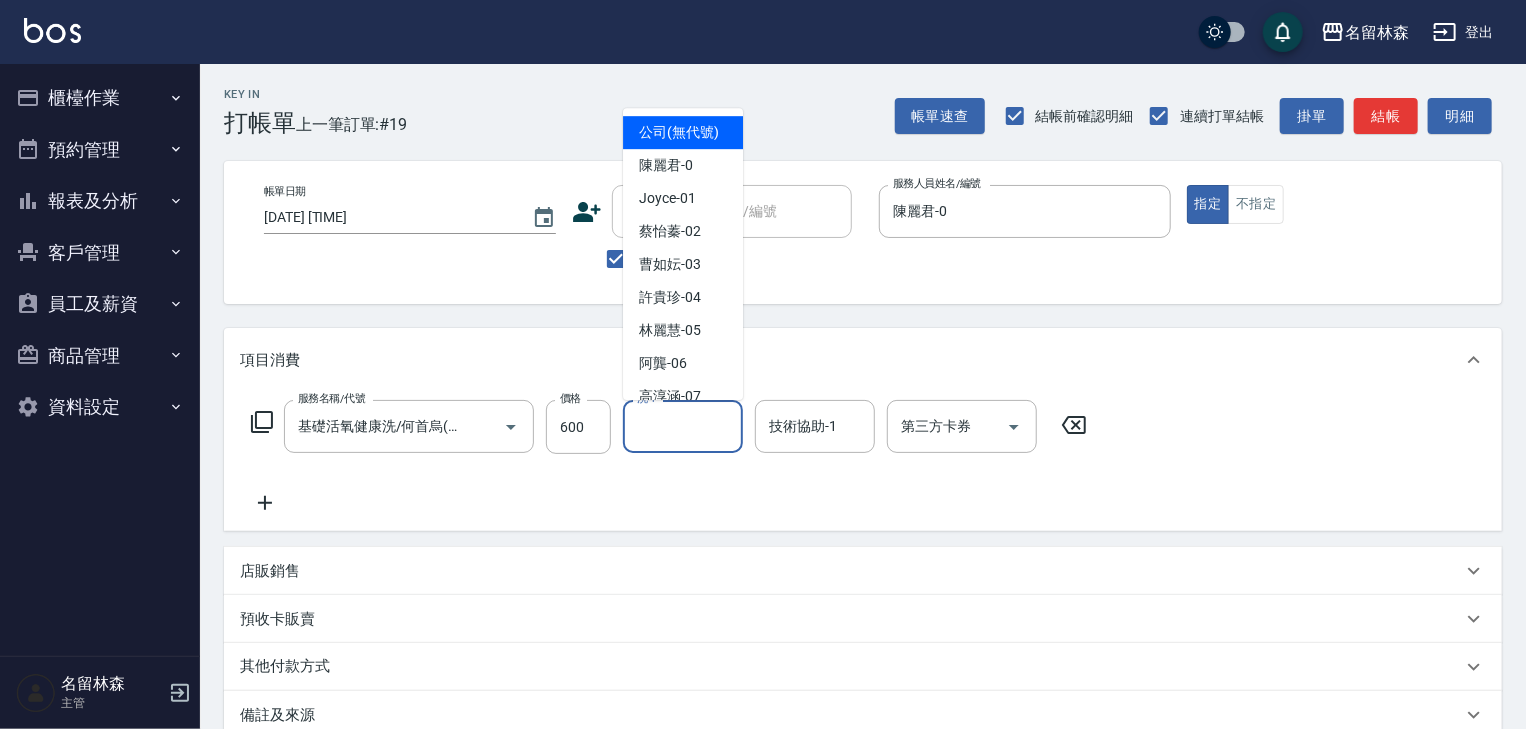 click on "洗-1" at bounding box center [683, 426] 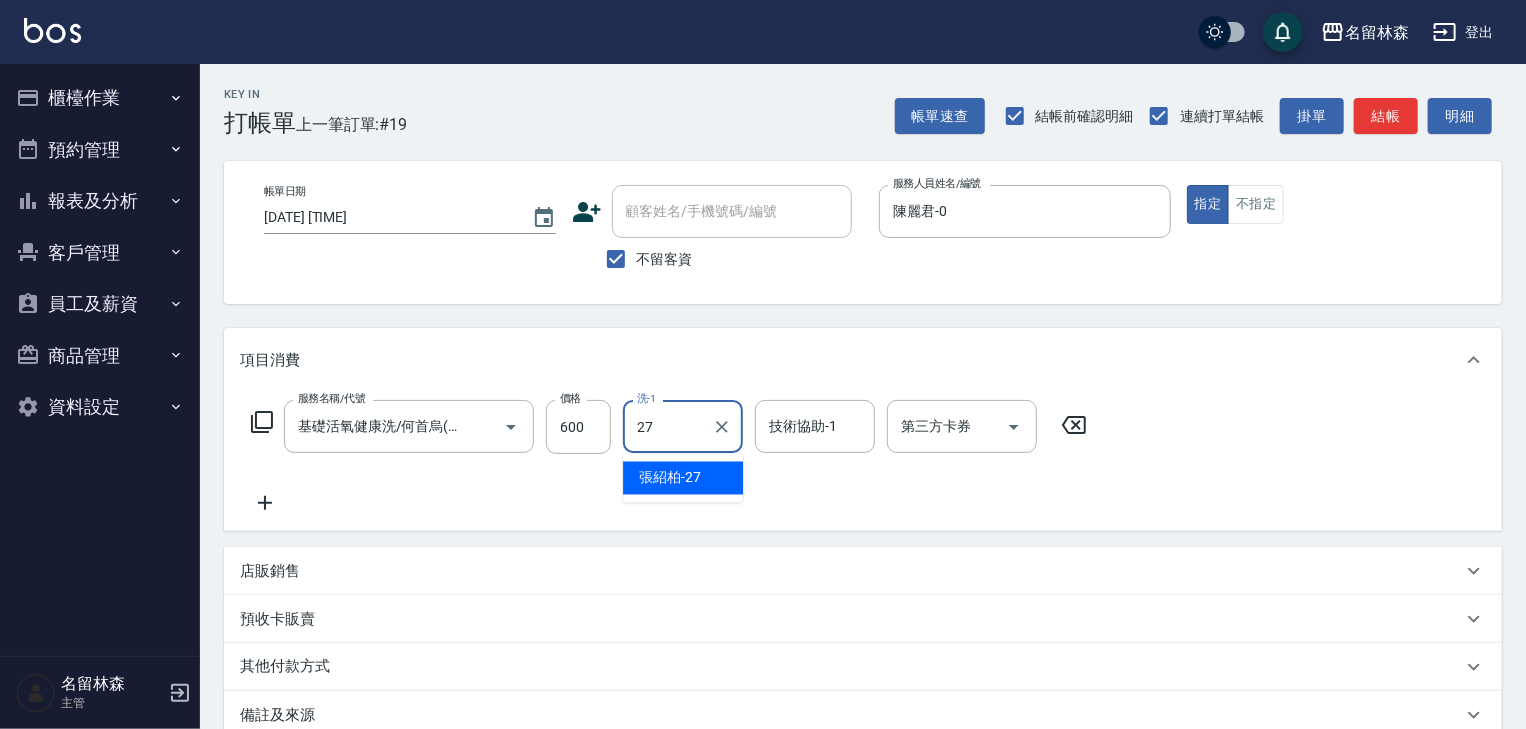 click on "張紹柏 -27" at bounding box center [670, 478] 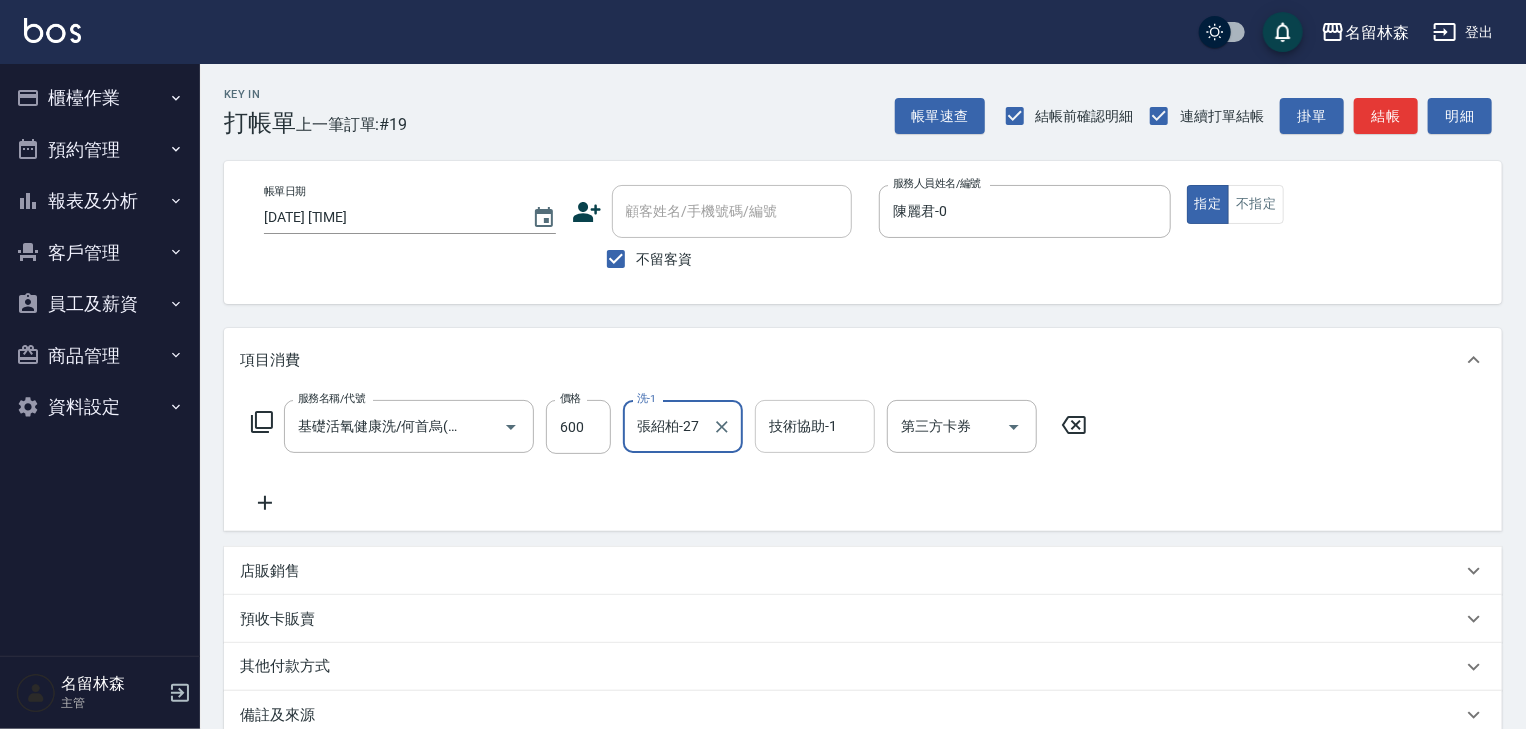 type on "[LAST_NAME] -27" 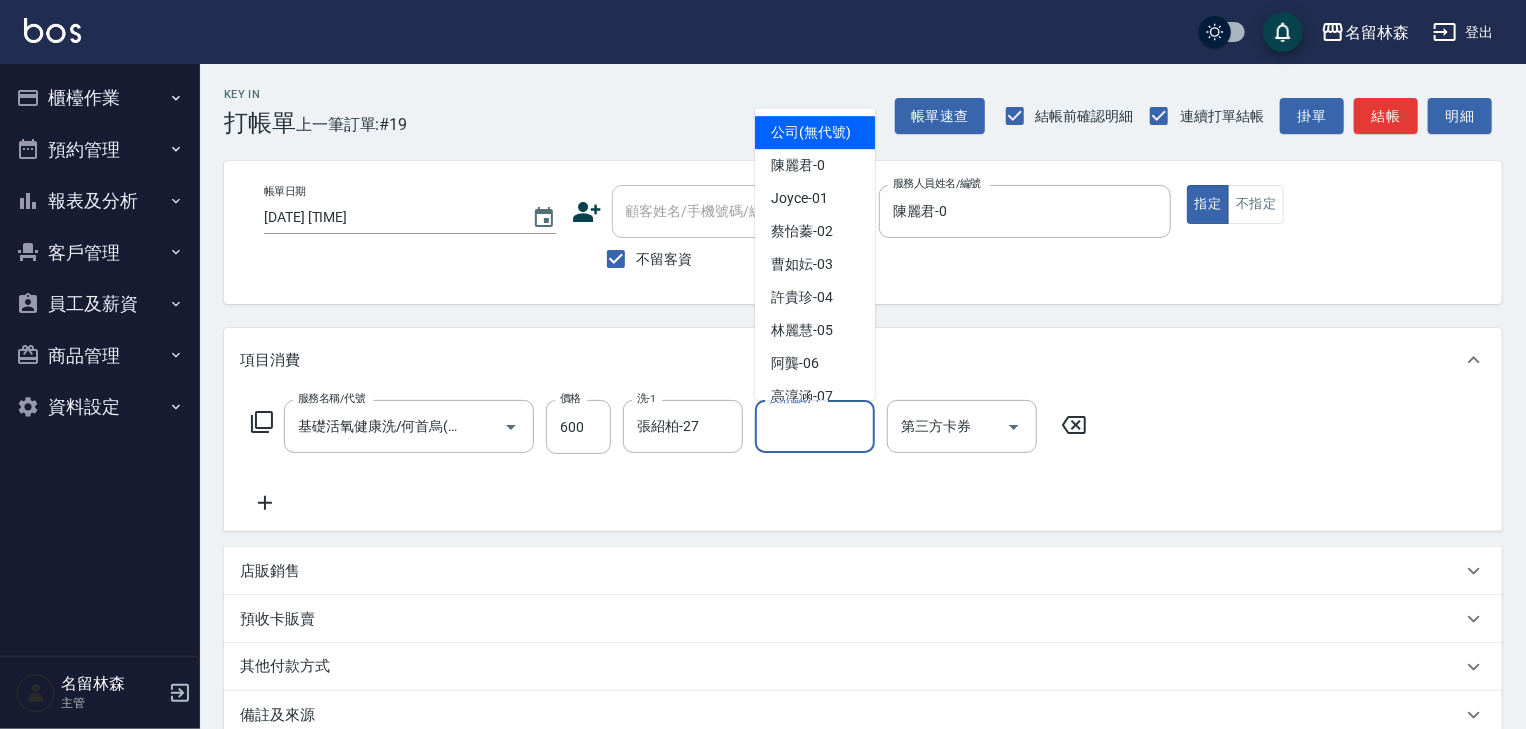 click on "技術協助-1" at bounding box center (815, 426) 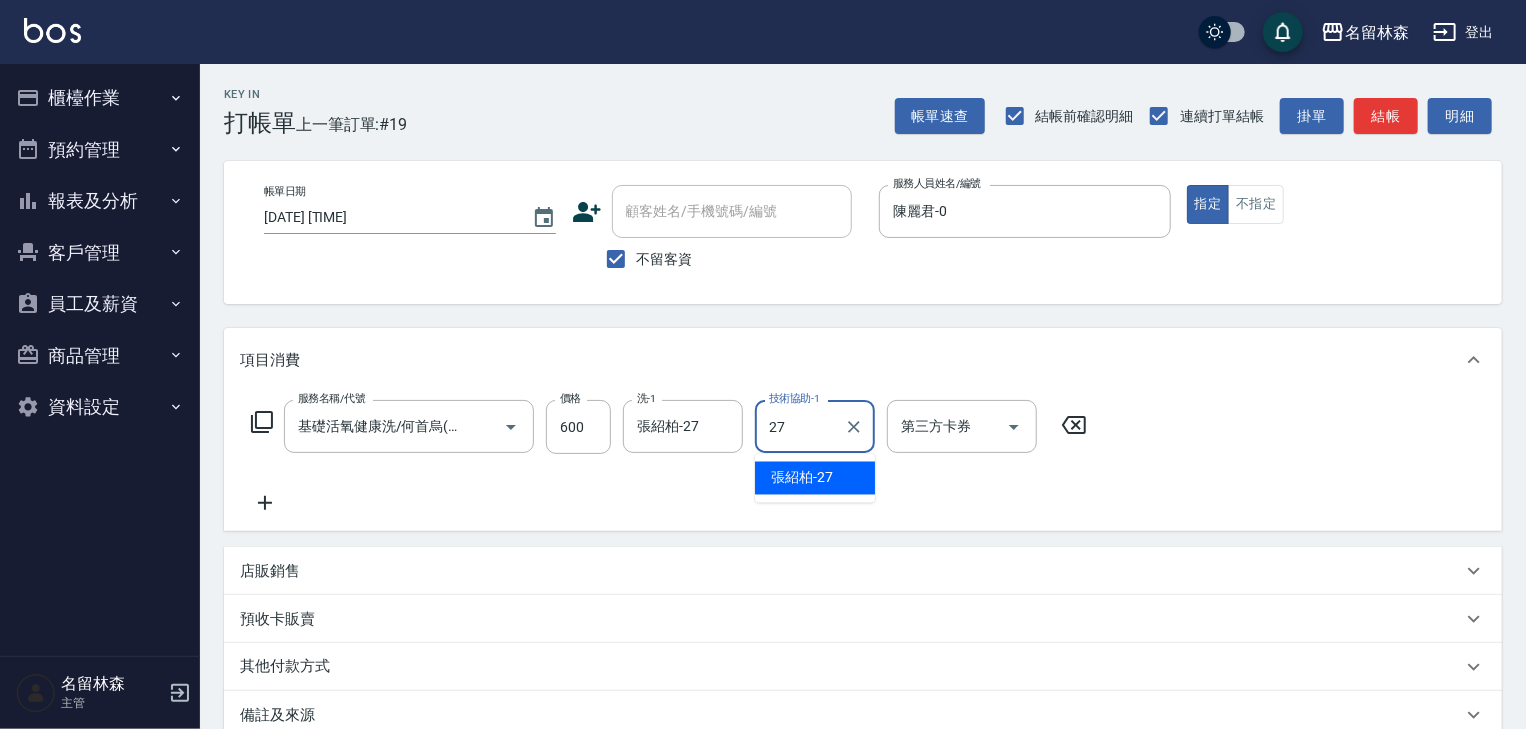 click on "張紹柏 -27" at bounding box center [802, 478] 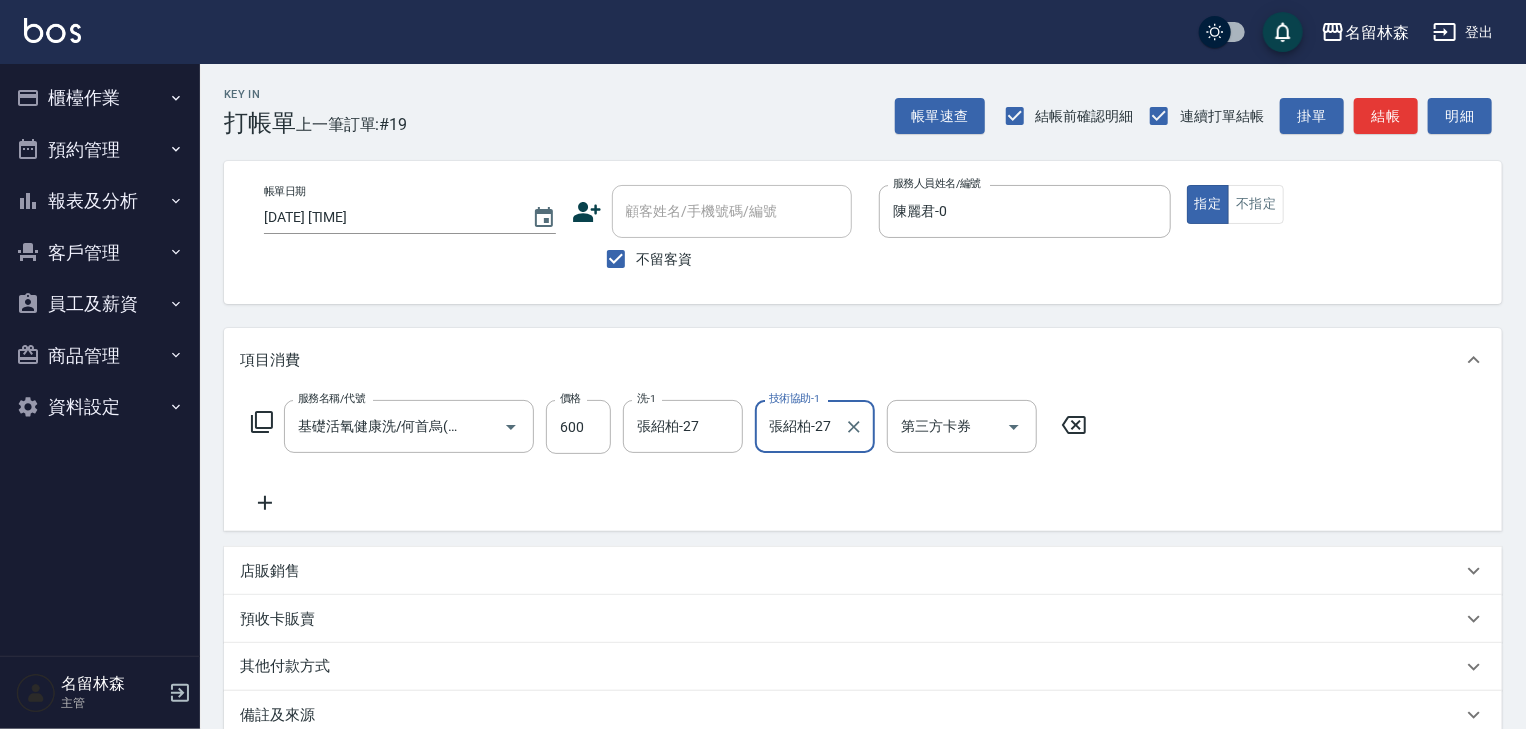 type on "[LAST_NAME] -27" 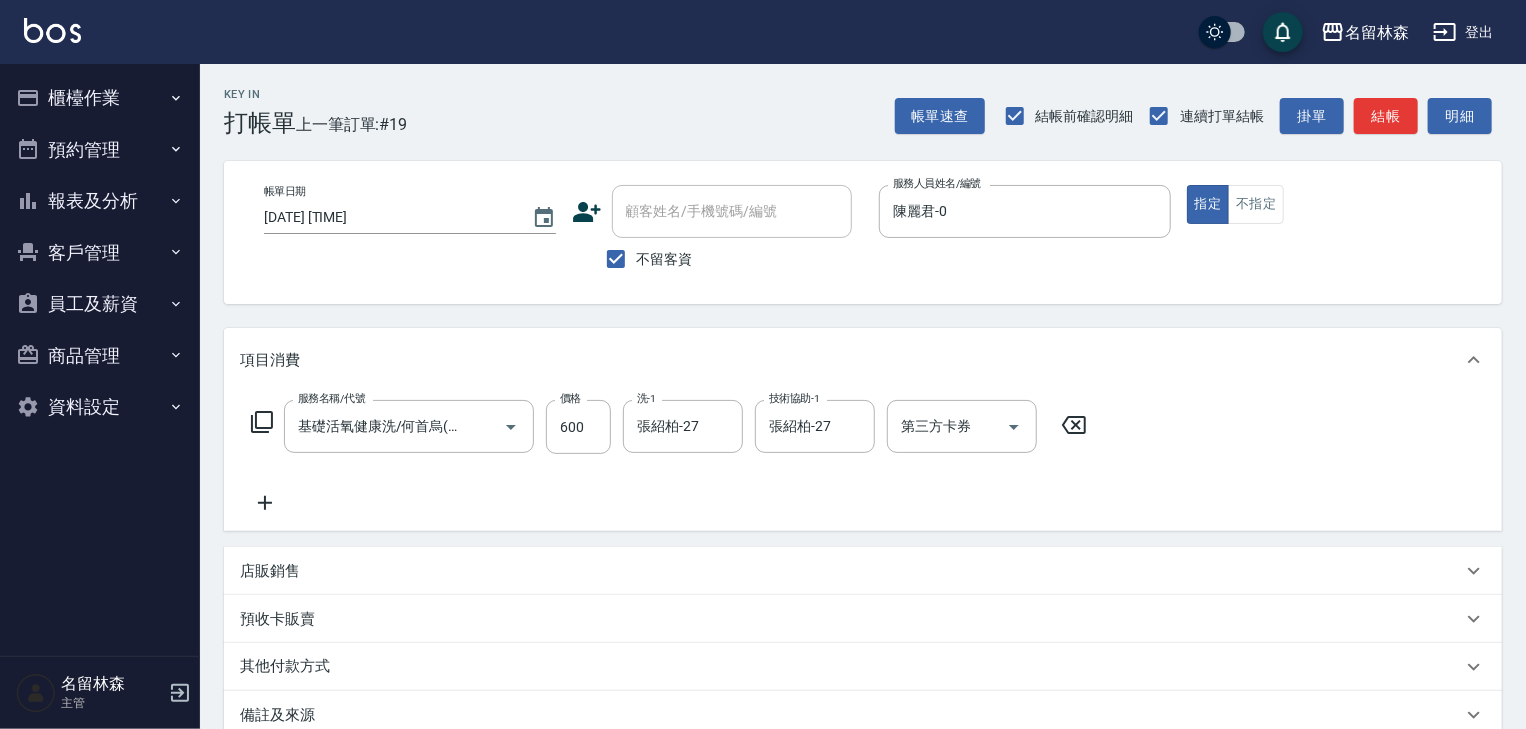 click 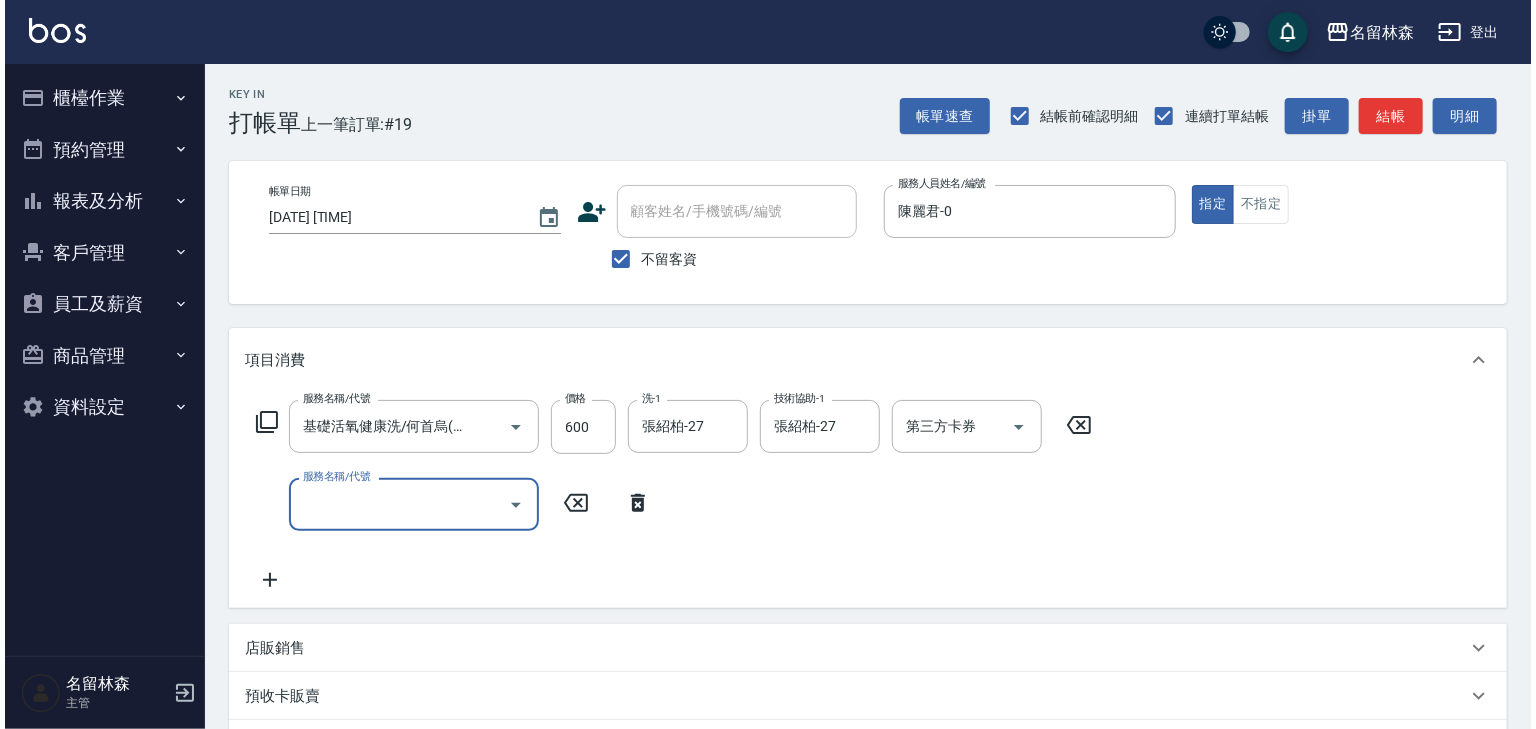 scroll, scrollTop: 0, scrollLeft: 0, axis: both 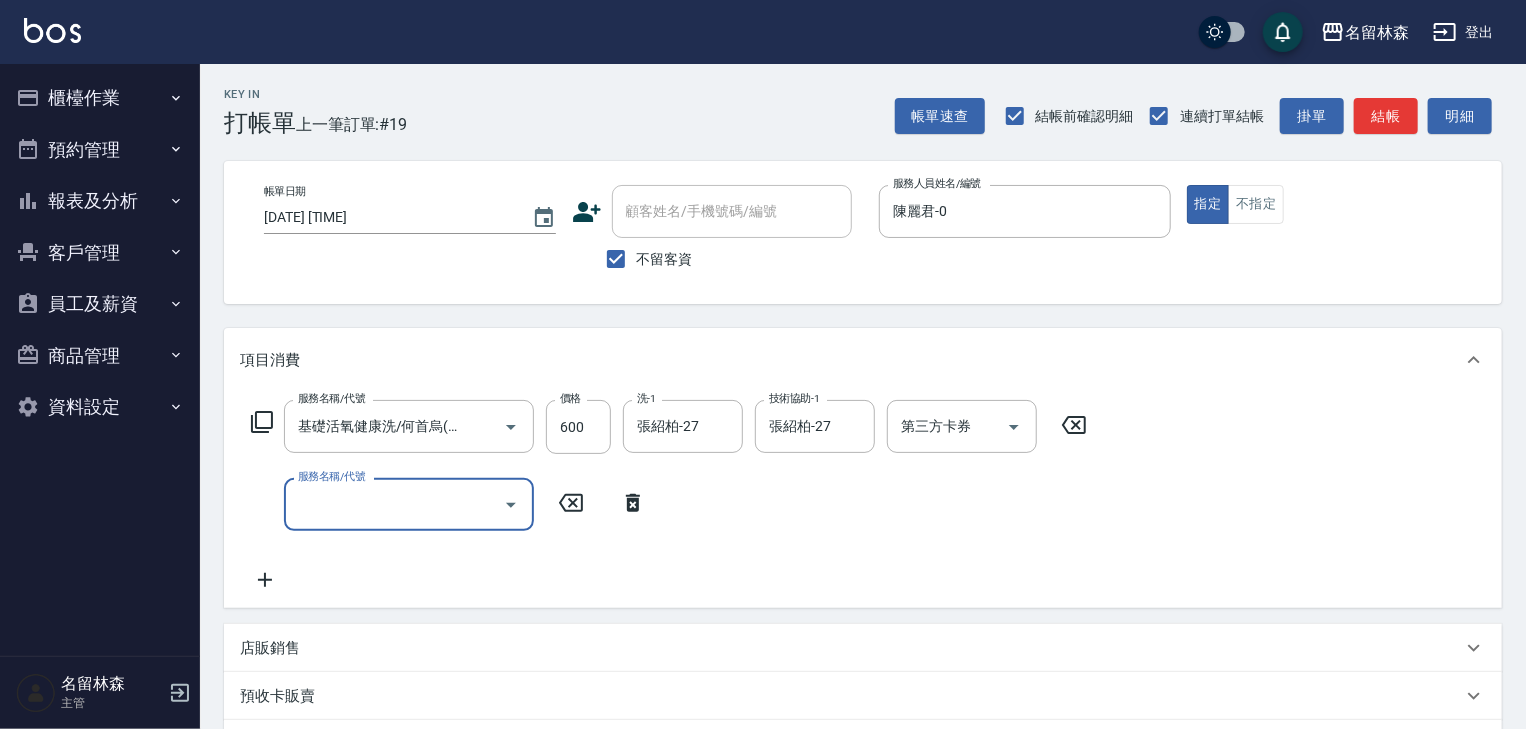 click 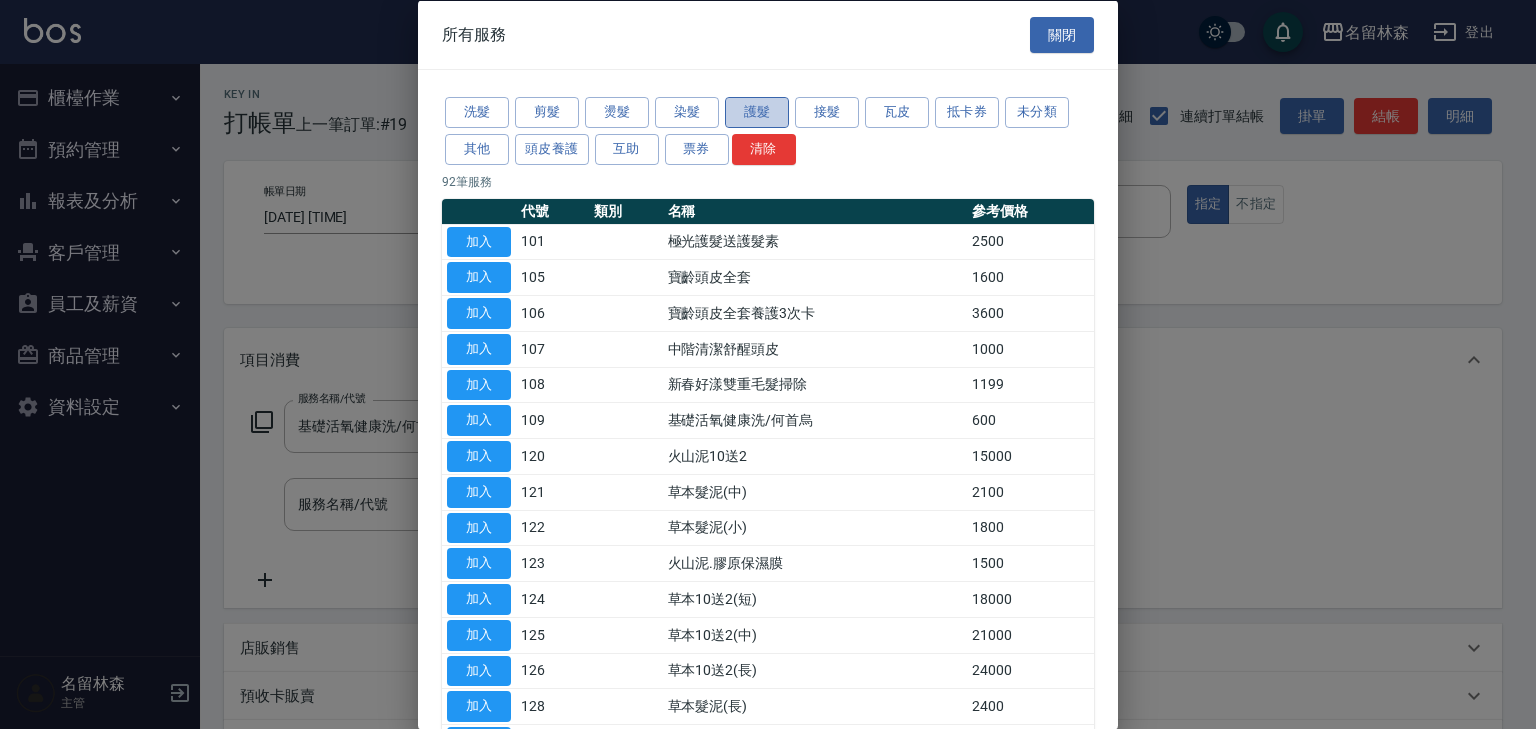 click on "護髮" at bounding box center (757, 112) 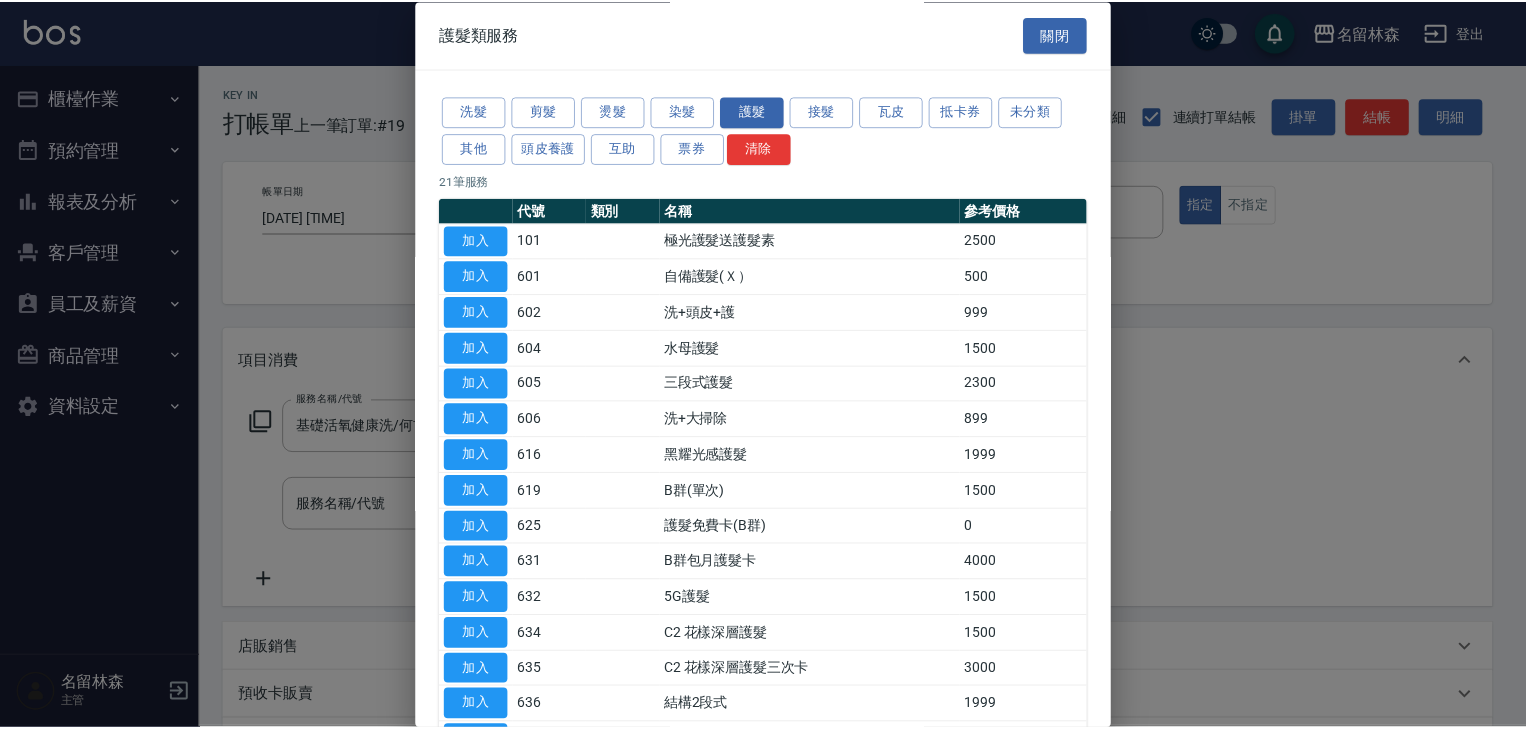 scroll, scrollTop: 320, scrollLeft: 0, axis: vertical 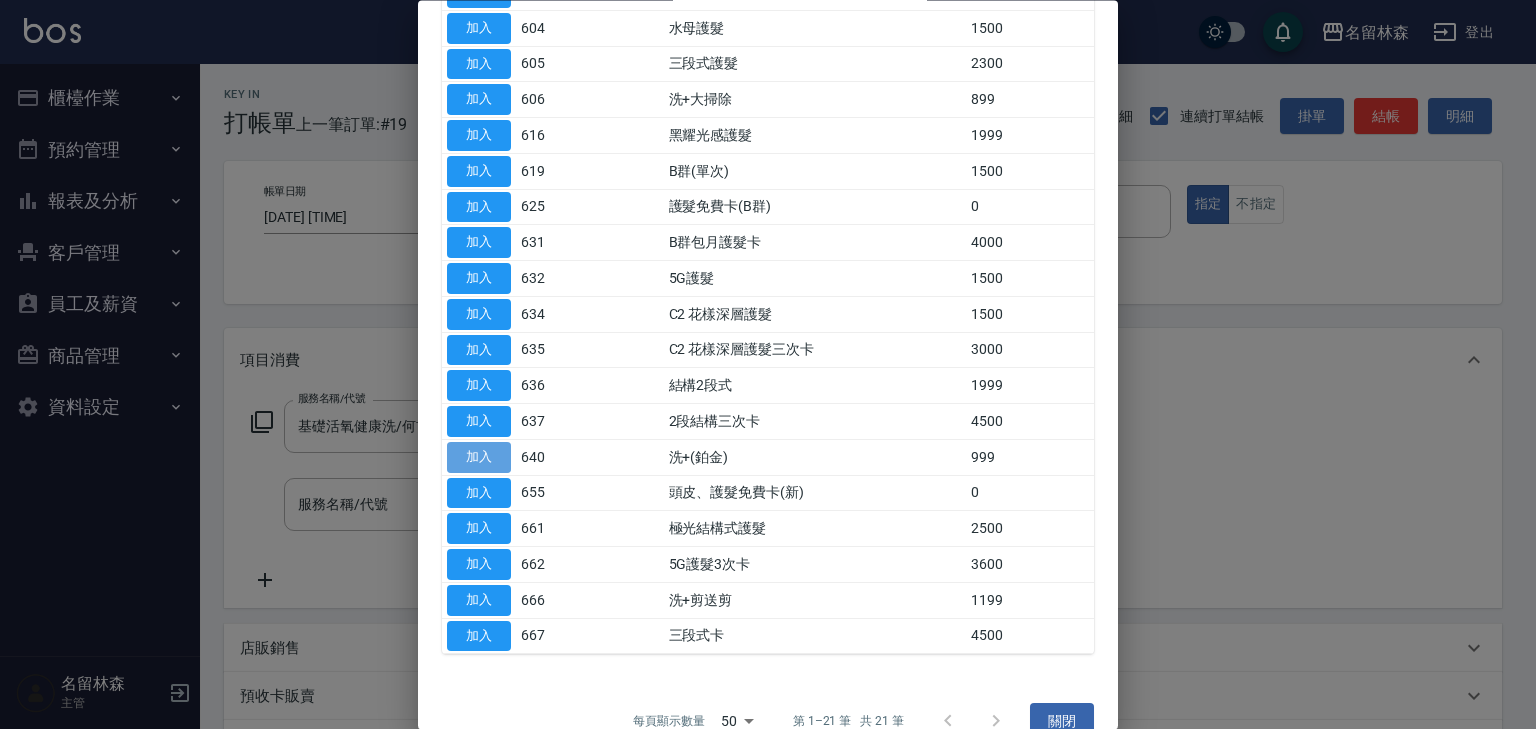 click on "加入" at bounding box center (479, 457) 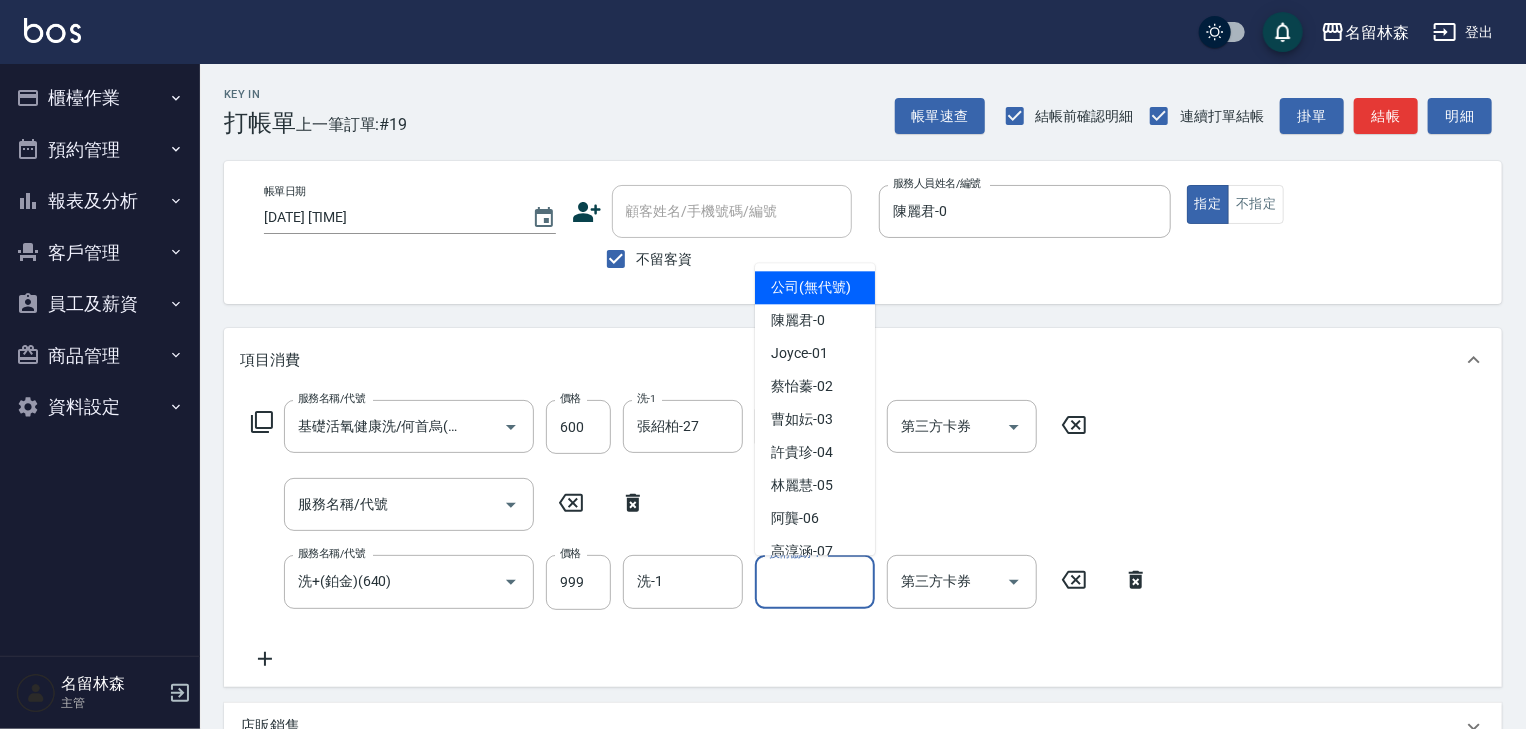 click on "技術協助-1" at bounding box center [815, 581] 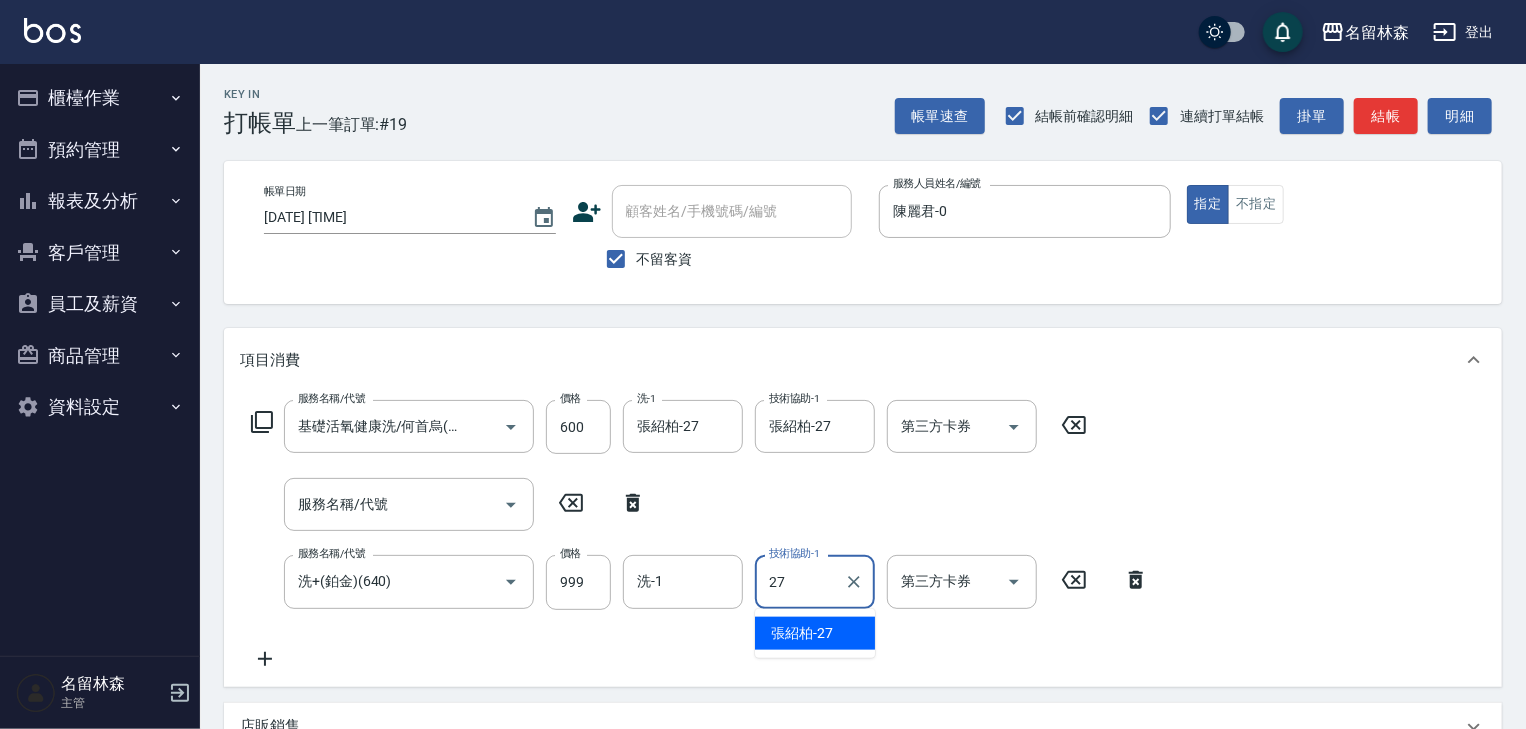 click on "張紹柏 -27" at bounding box center (815, 633) 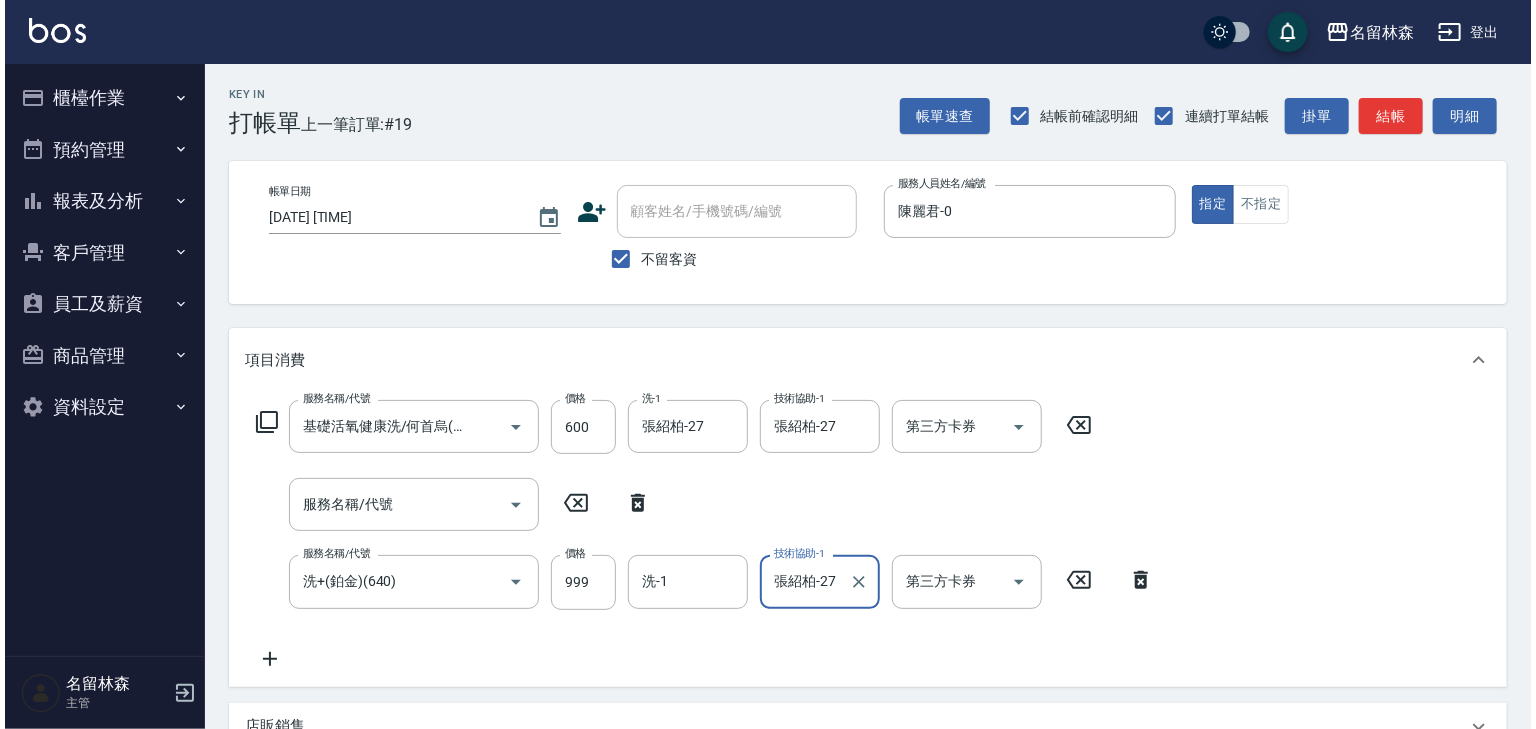 scroll, scrollTop: 389, scrollLeft: 0, axis: vertical 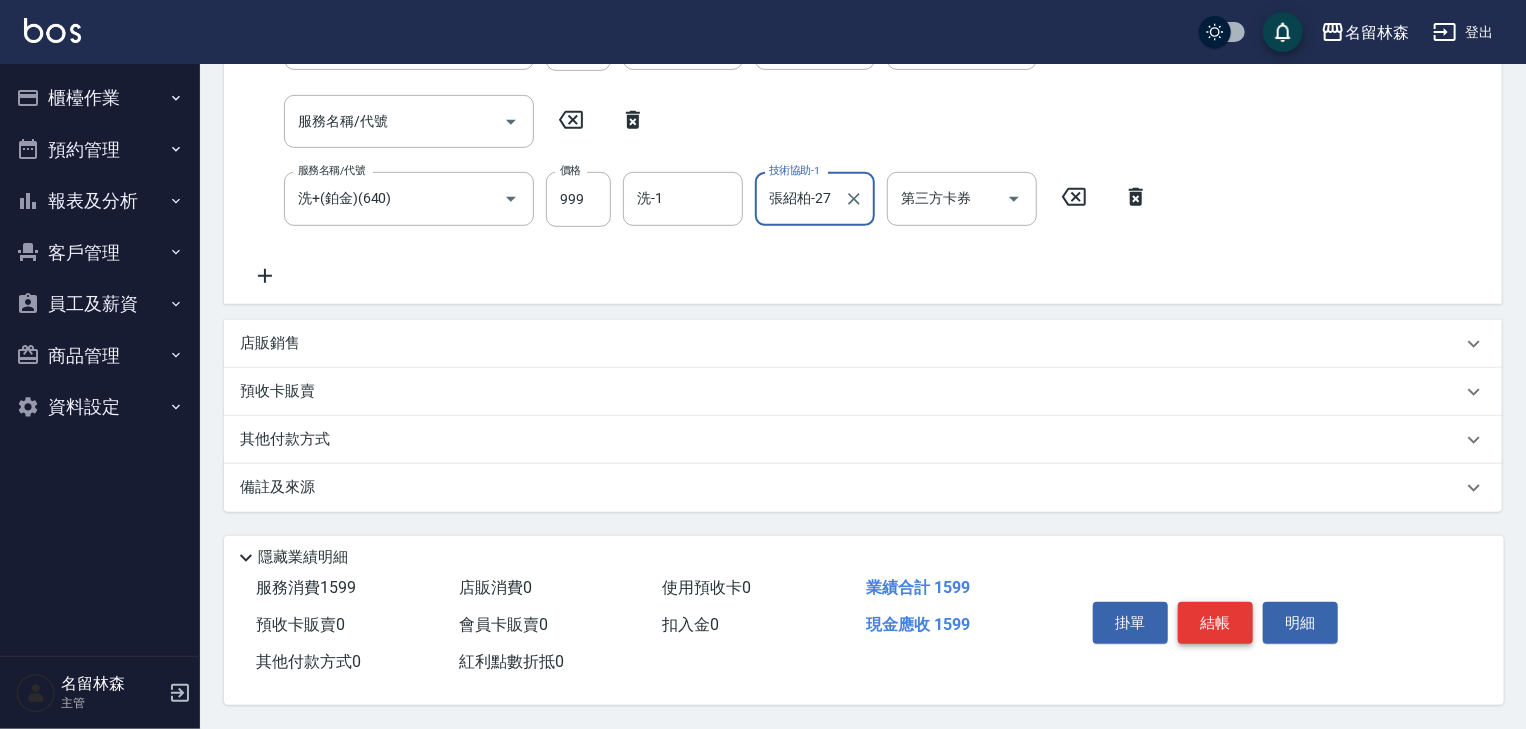 type on "[LAST_NAME] -27" 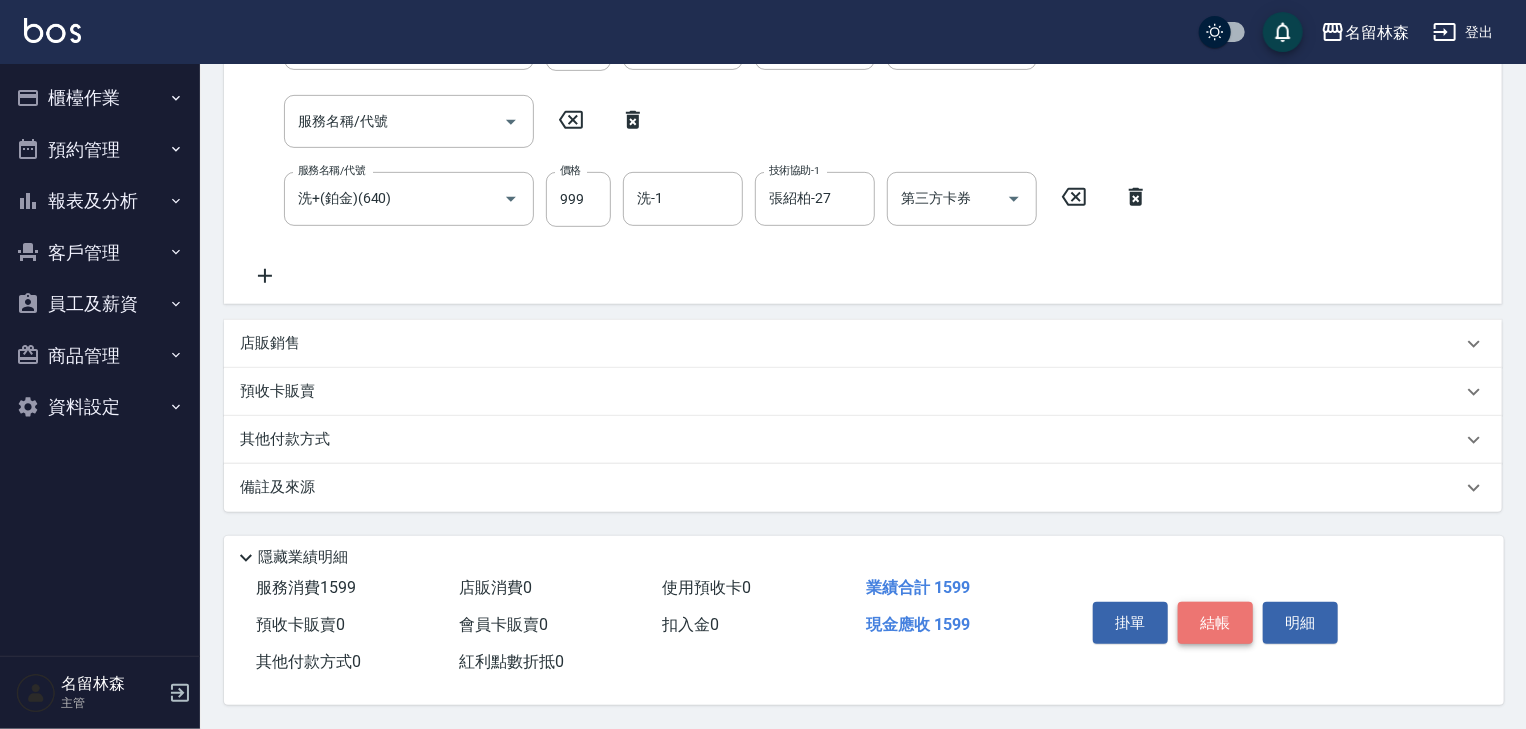 click on "結帳" at bounding box center (1215, 623) 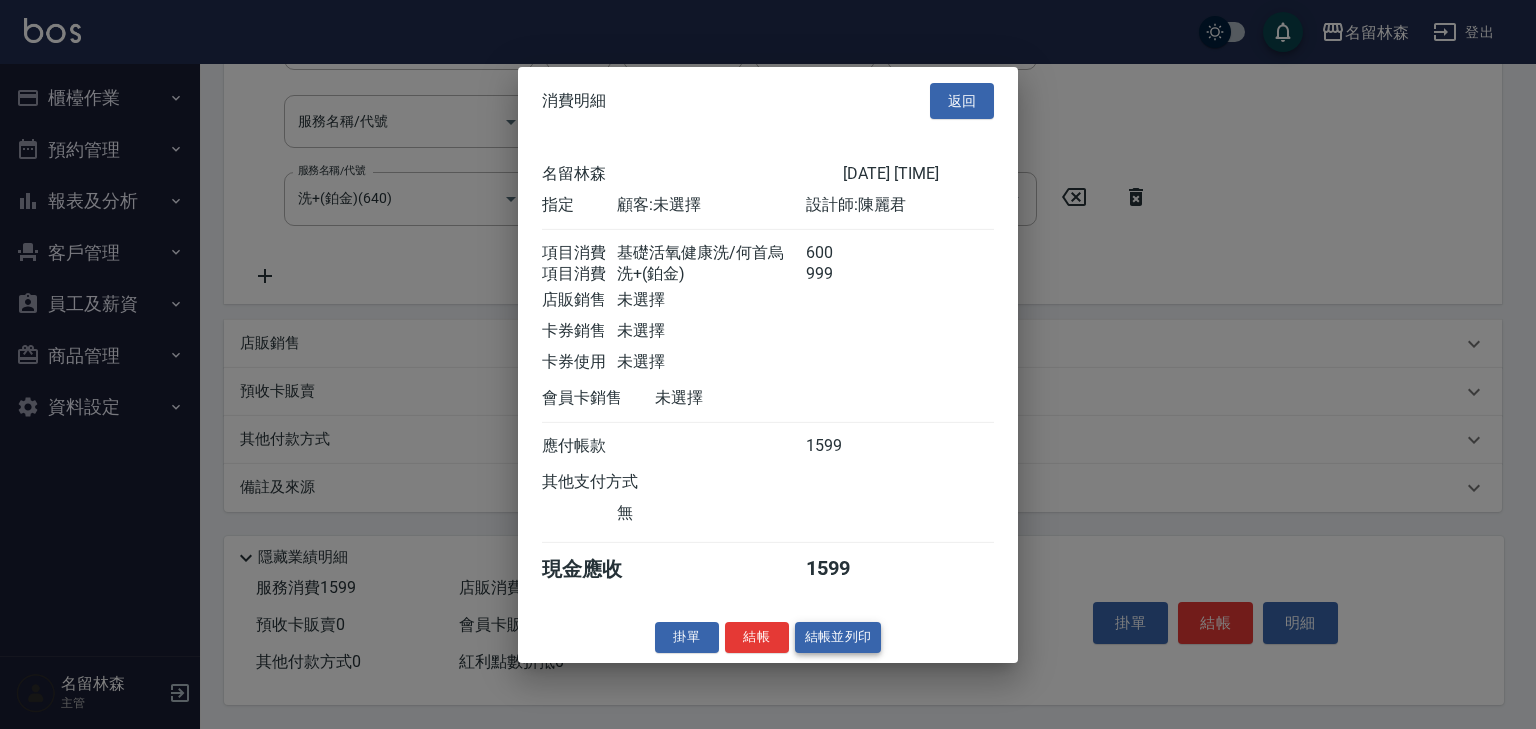 click on "結帳並列印" at bounding box center [838, 637] 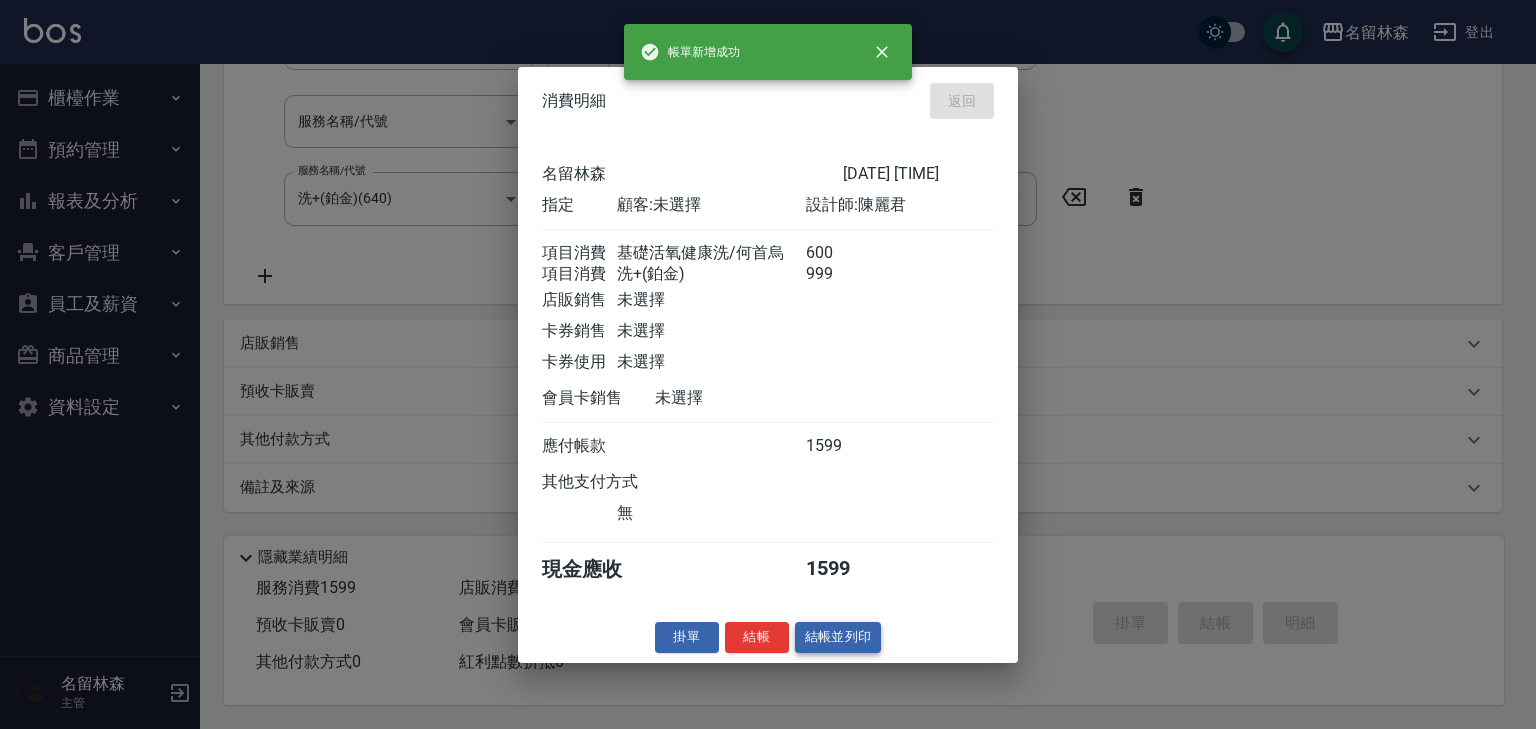 type on "2025/08/09 15:01" 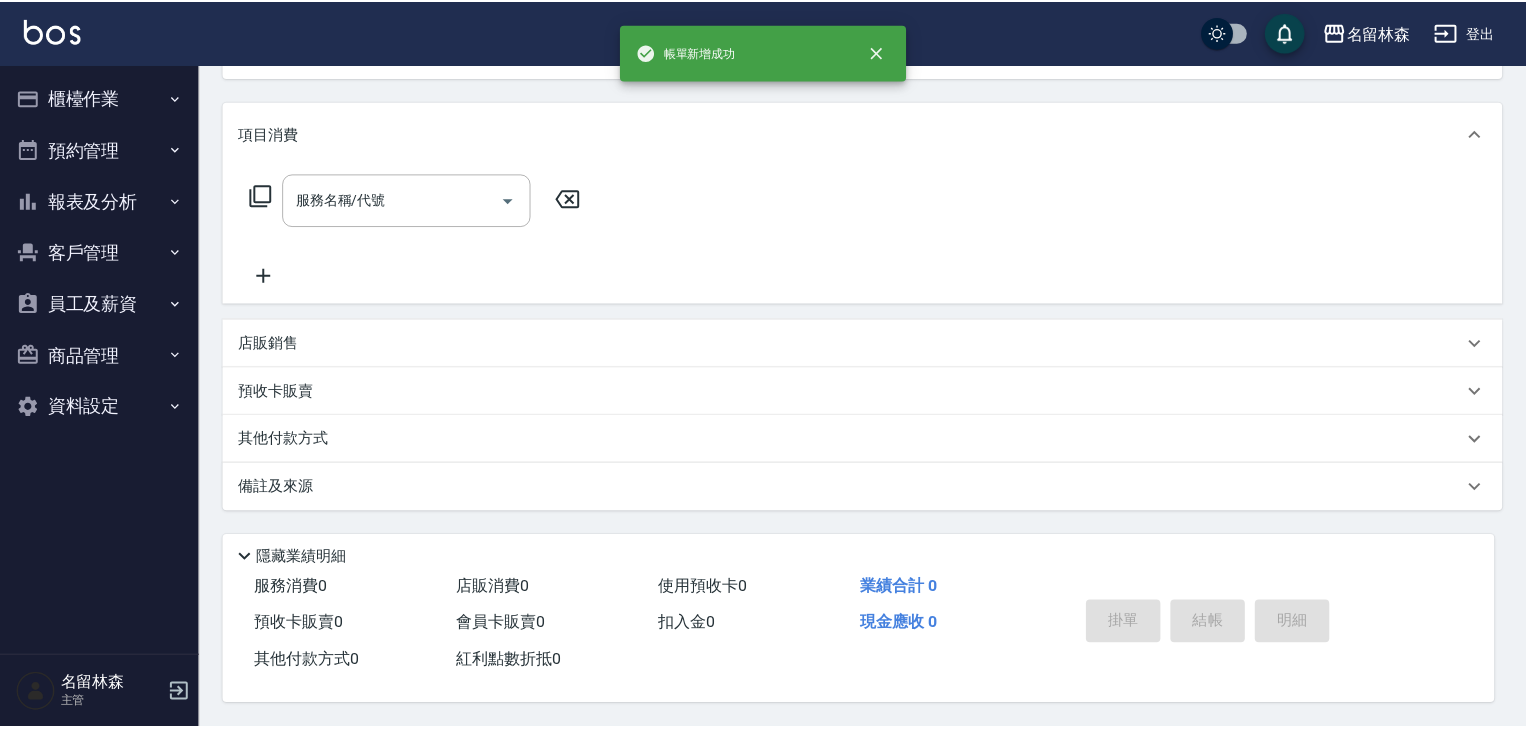 scroll, scrollTop: 0, scrollLeft: 0, axis: both 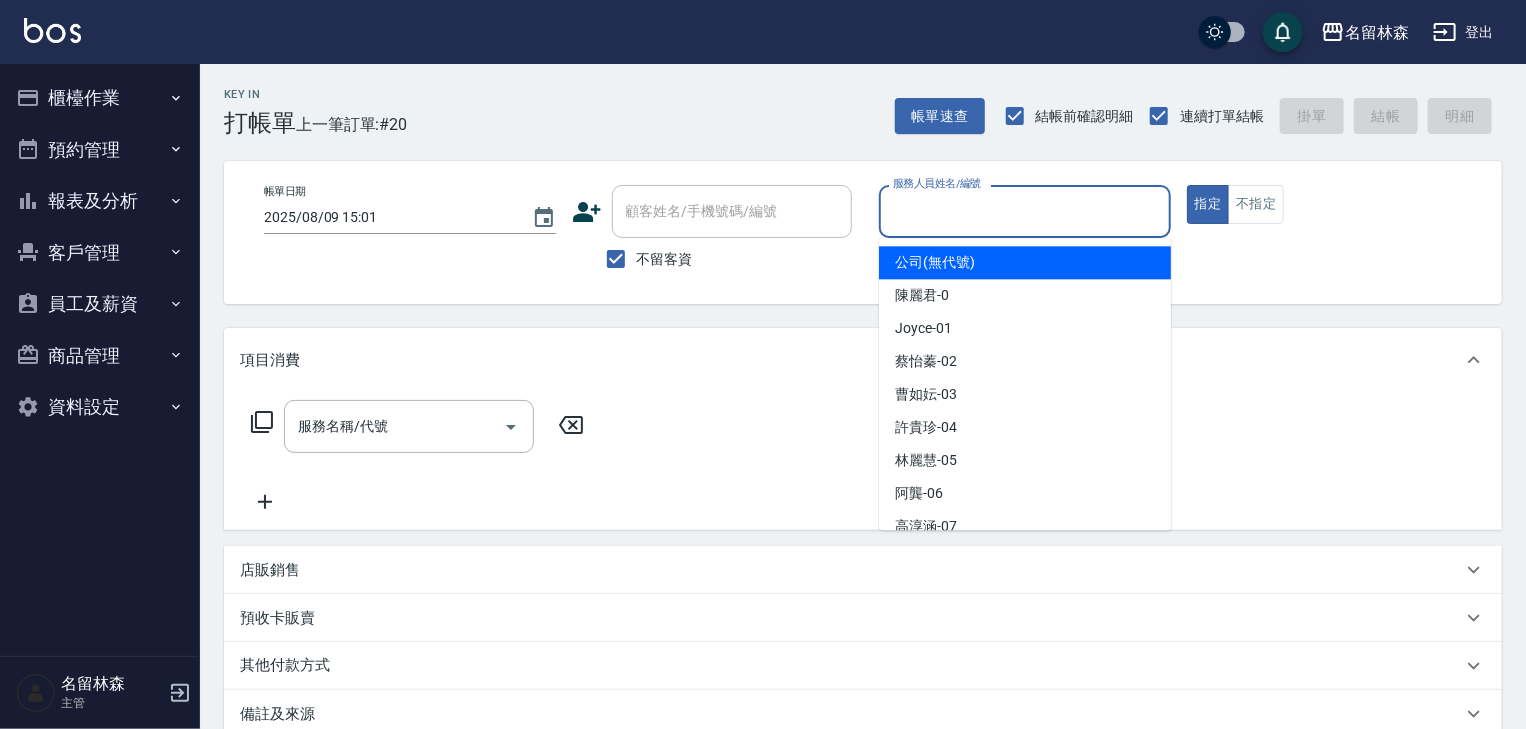click on "服務人員姓名/編號" at bounding box center (1025, 211) 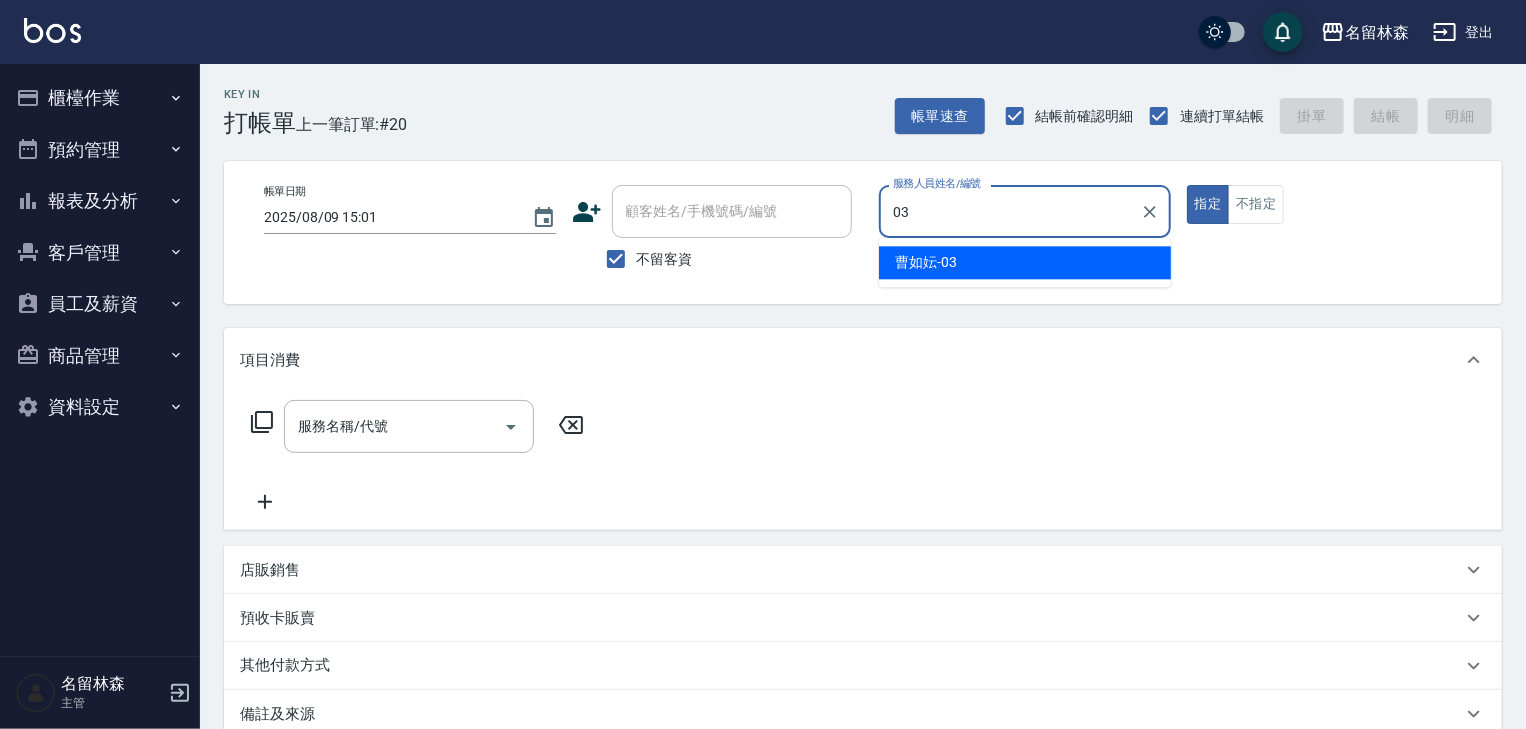 click on "曹如妘 -03" at bounding box center [1025, 262] 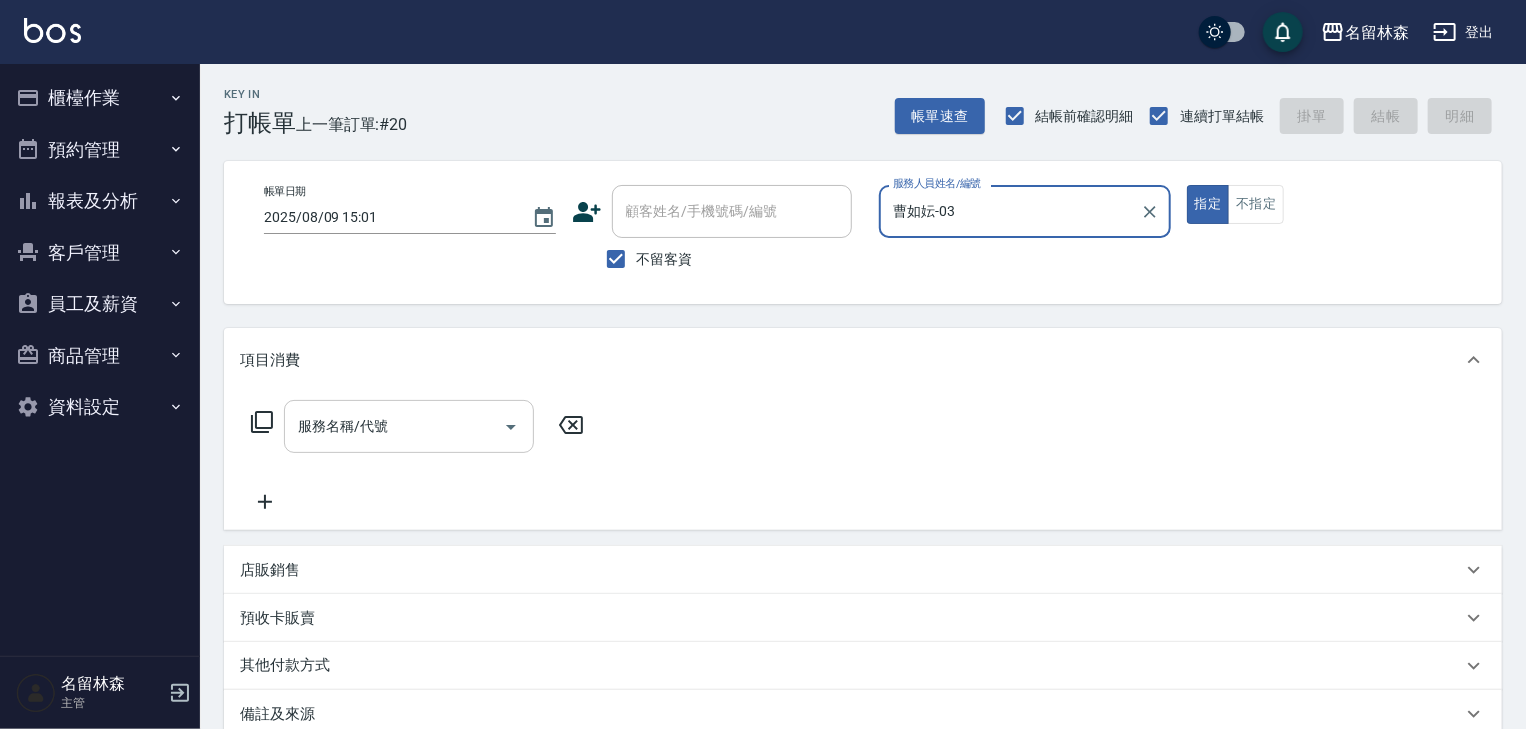 type on "曹如妘-03" 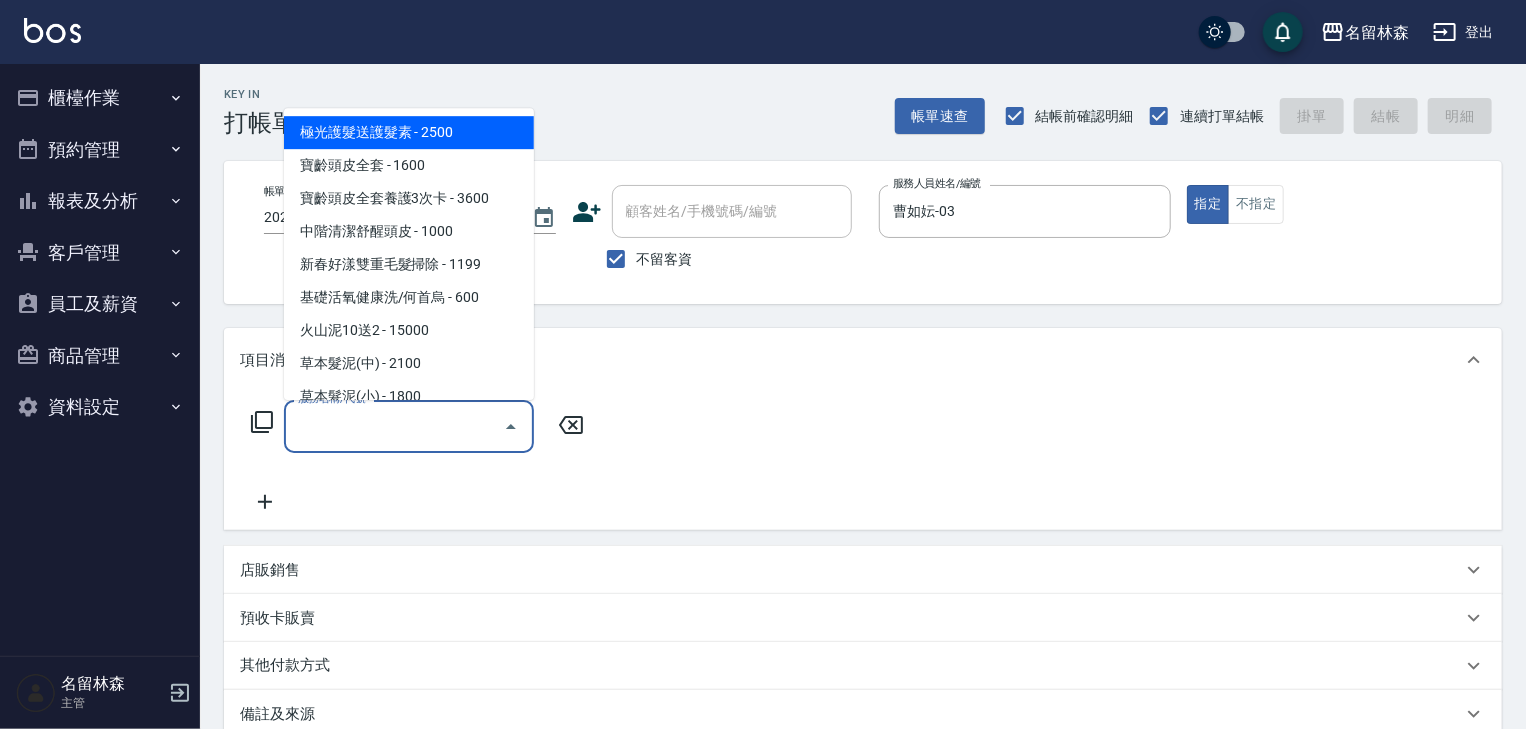 click on "服務名稱/代號" at bounding box center [394, 426] 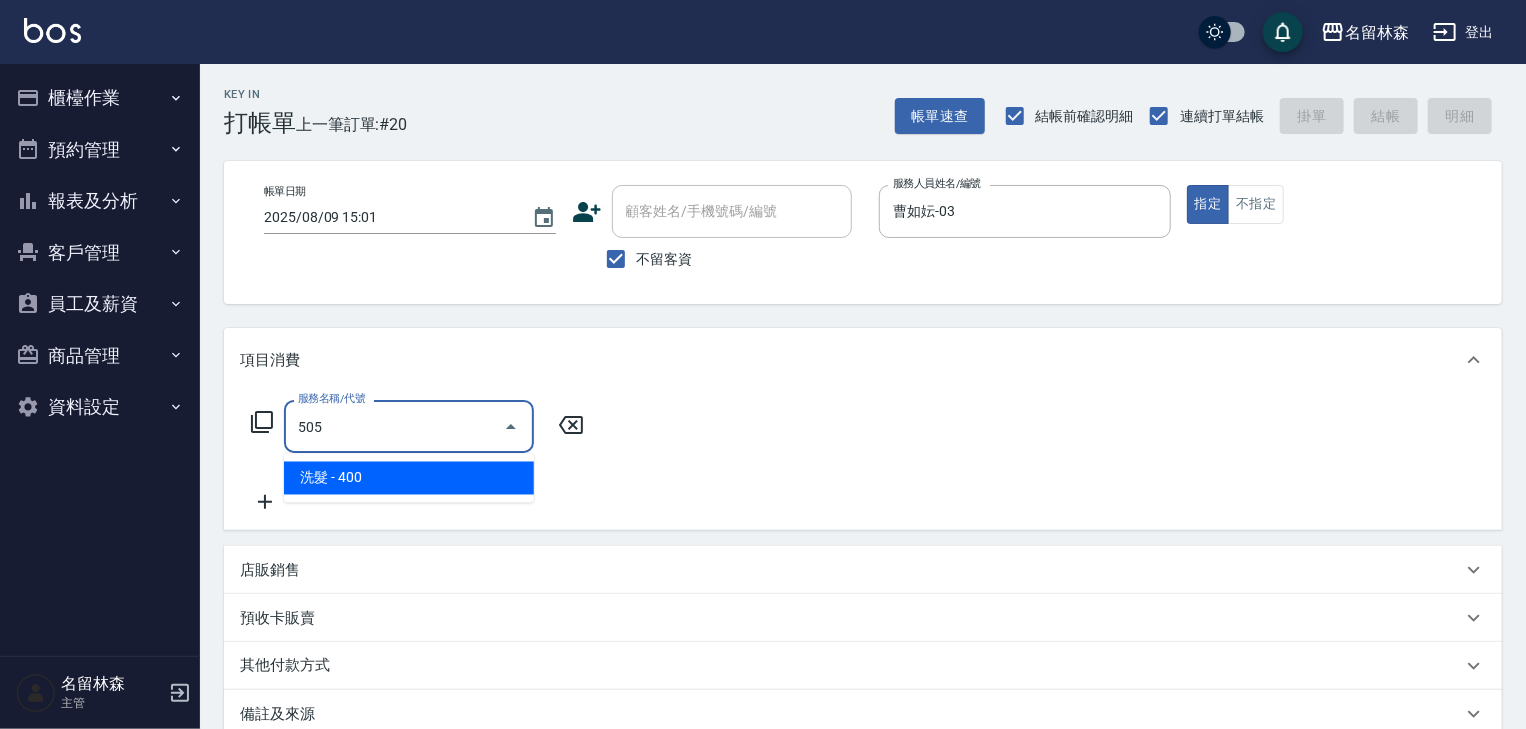 click on "洗髮 - 400" at bounding box center [409, 478] 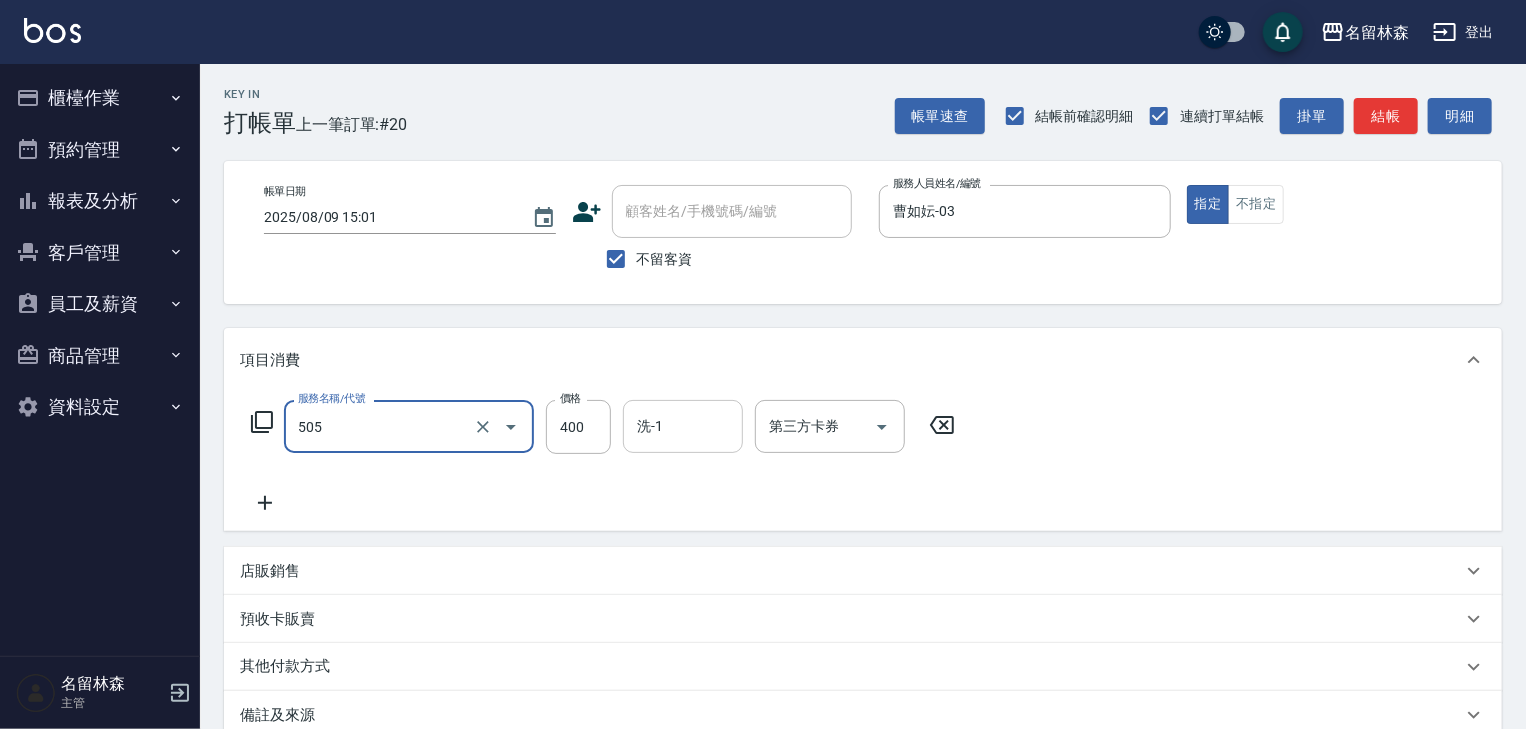 type on "洗髮(505)" 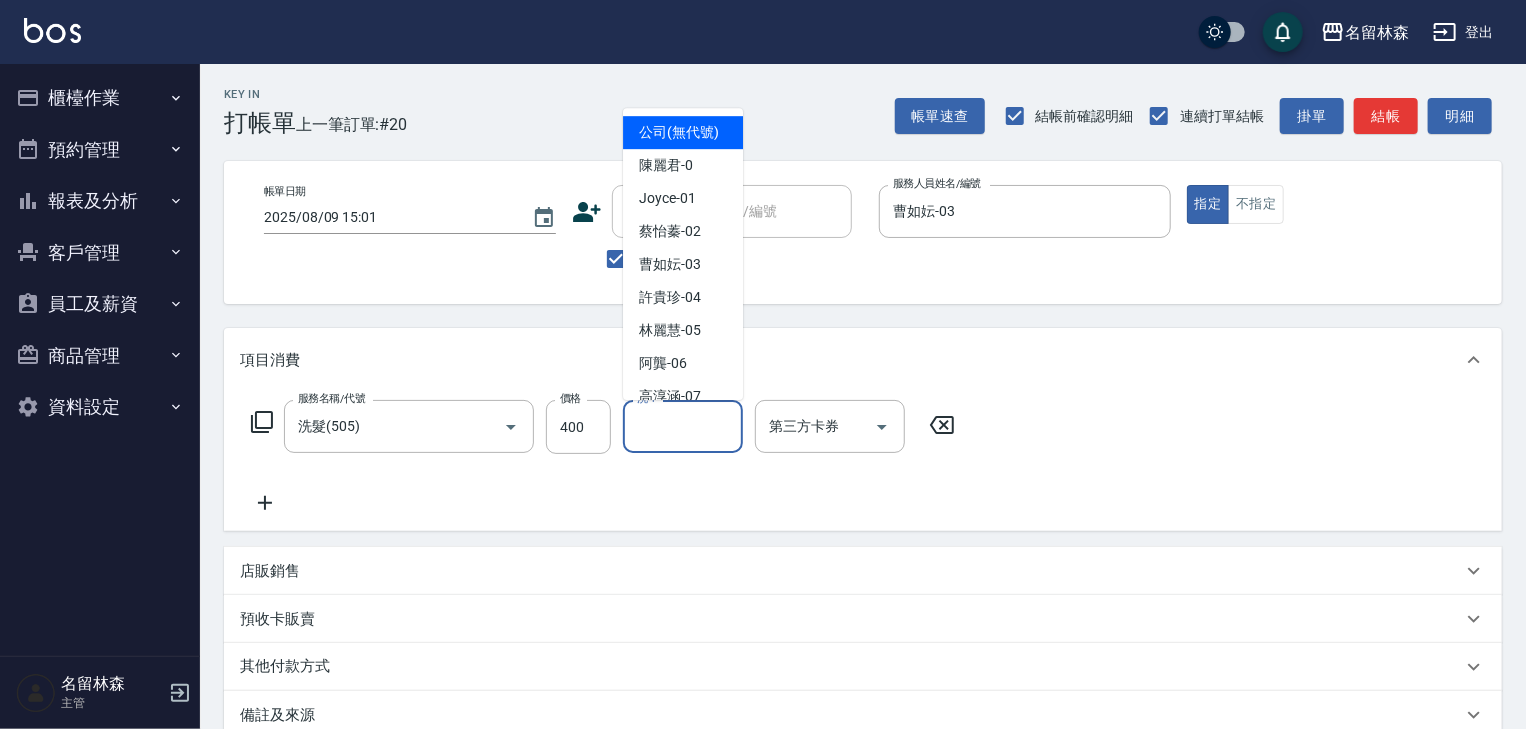 click on "洗-1" at bounding box center (683, 426) 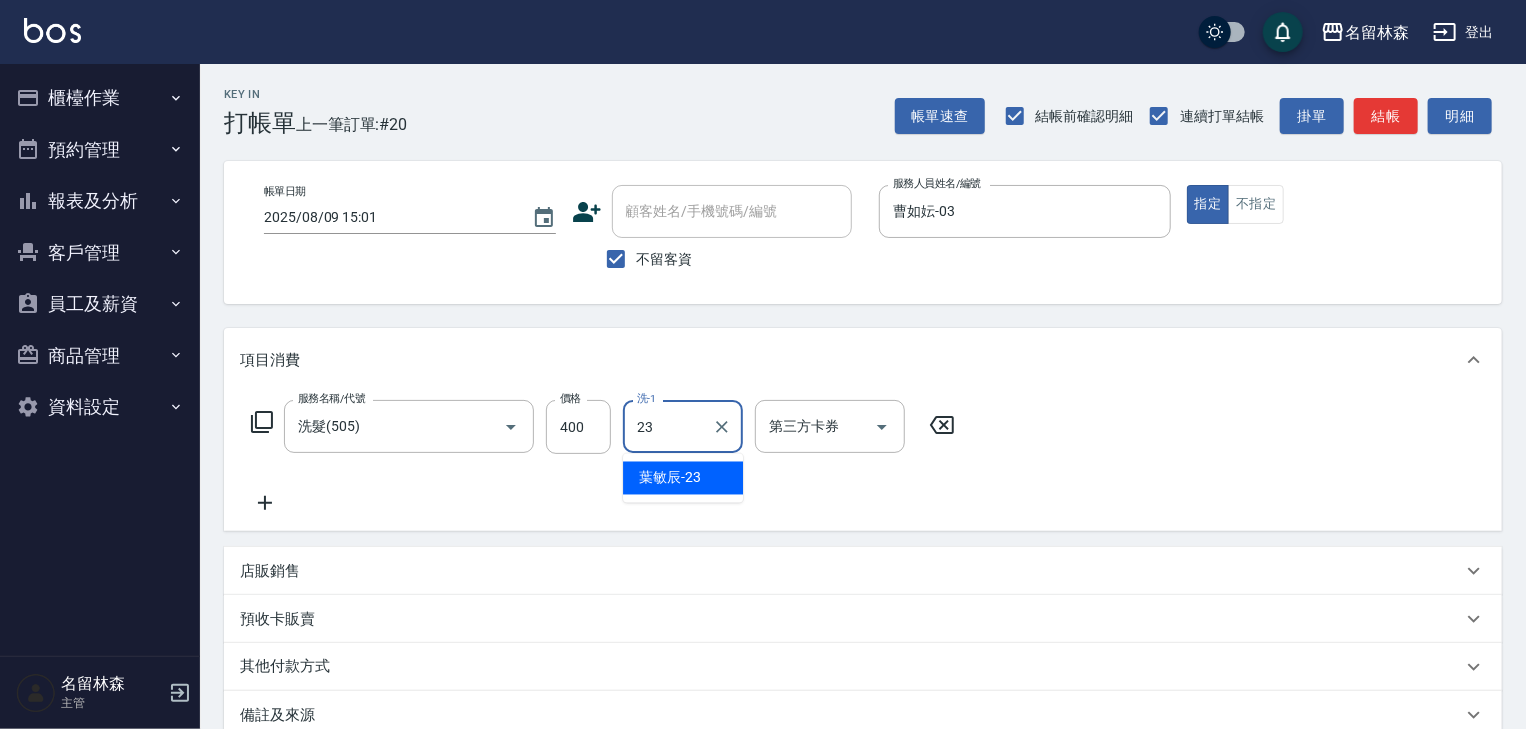 click on "葉敏辰 -23" at bounding box center [683, 478] 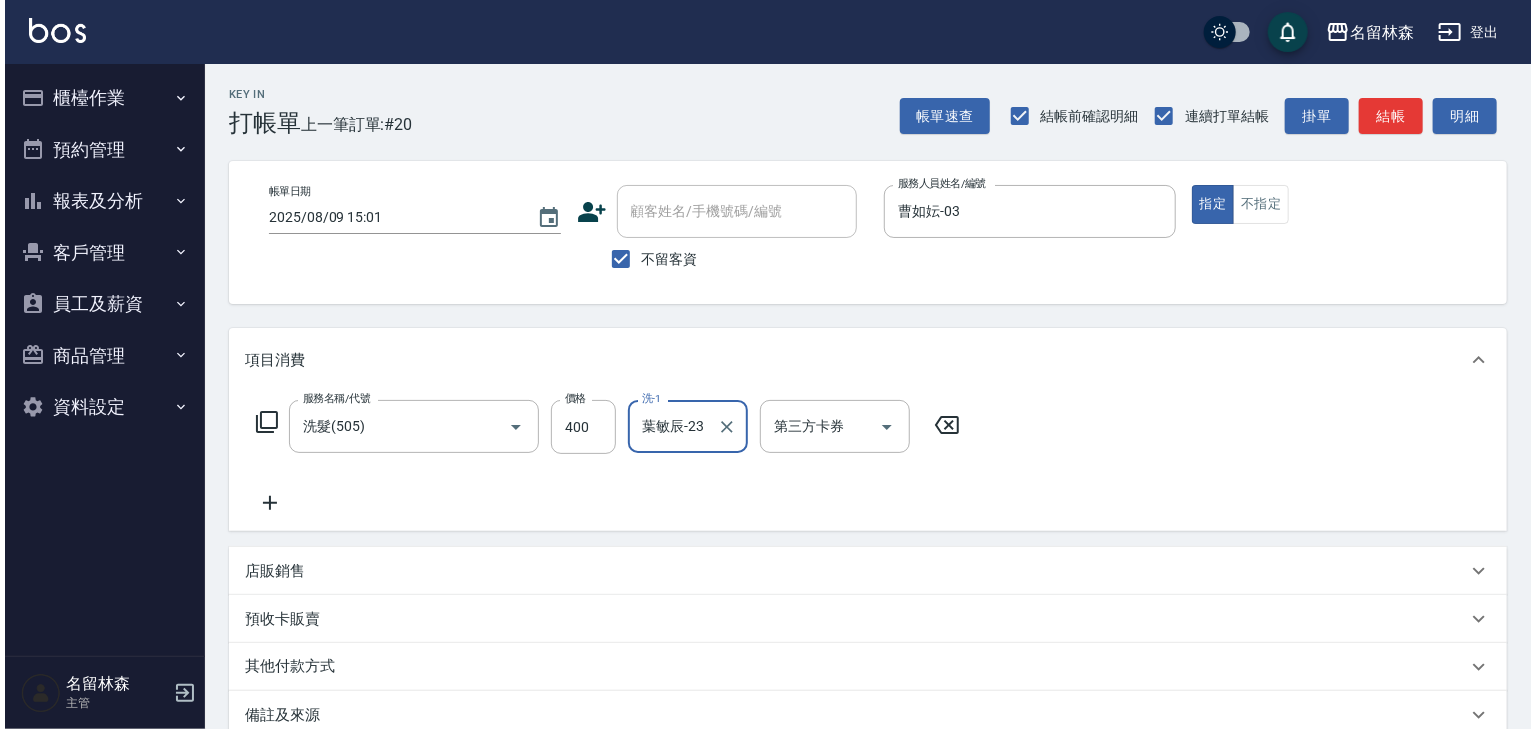 scroll, scrollTop: 234, scrollLeft: 0, axis: vertical 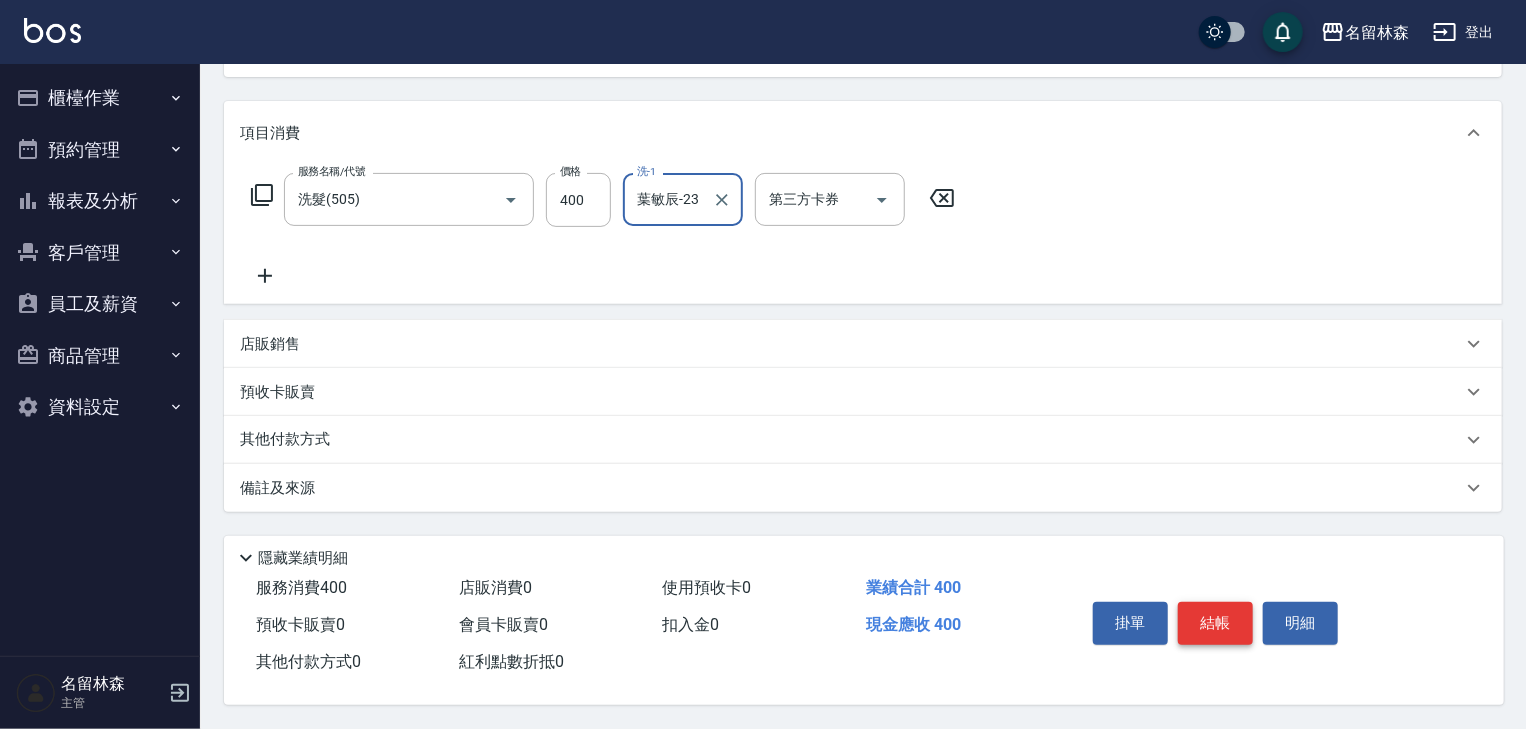 type on "葉敏辰-23" 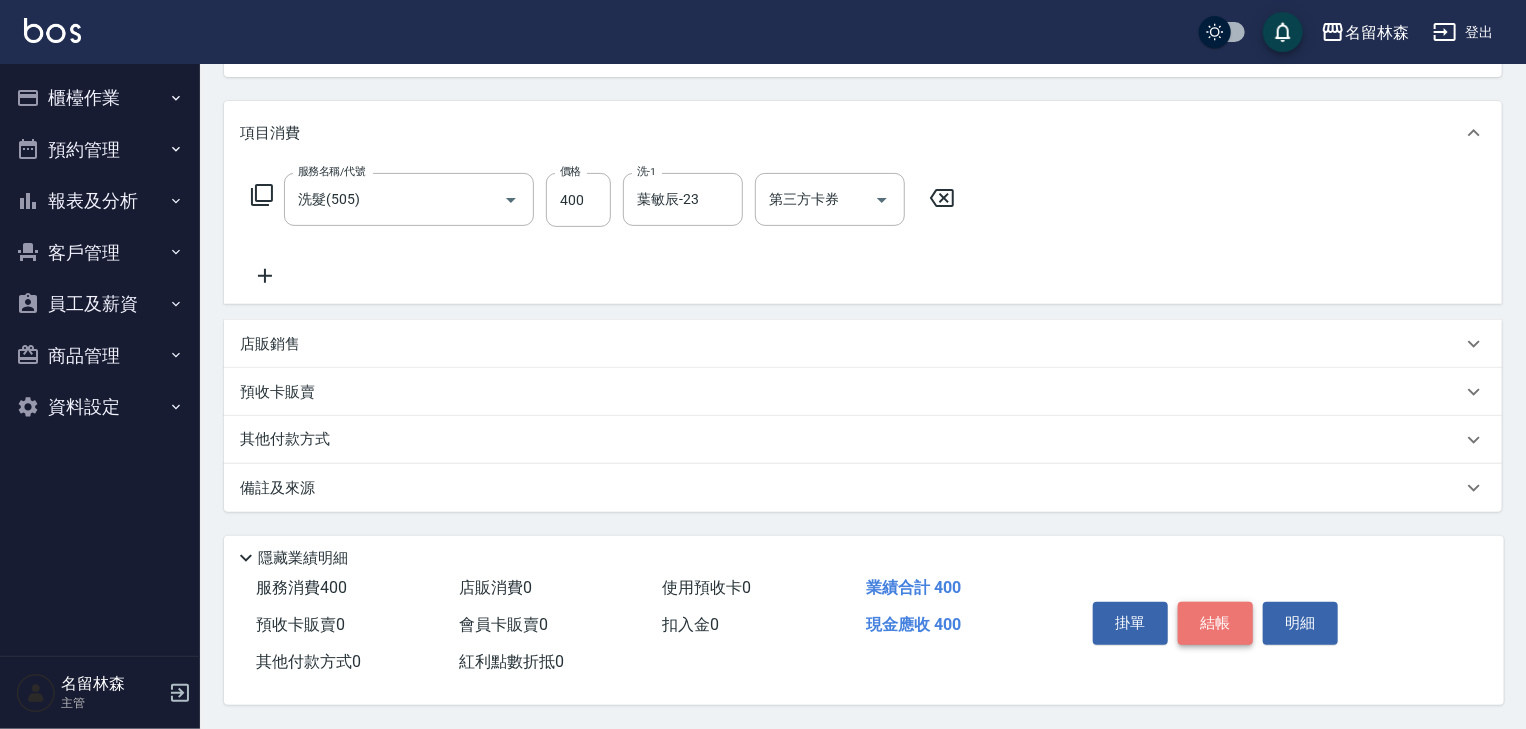 click on "結帳" at bounding box center (1215, 623) 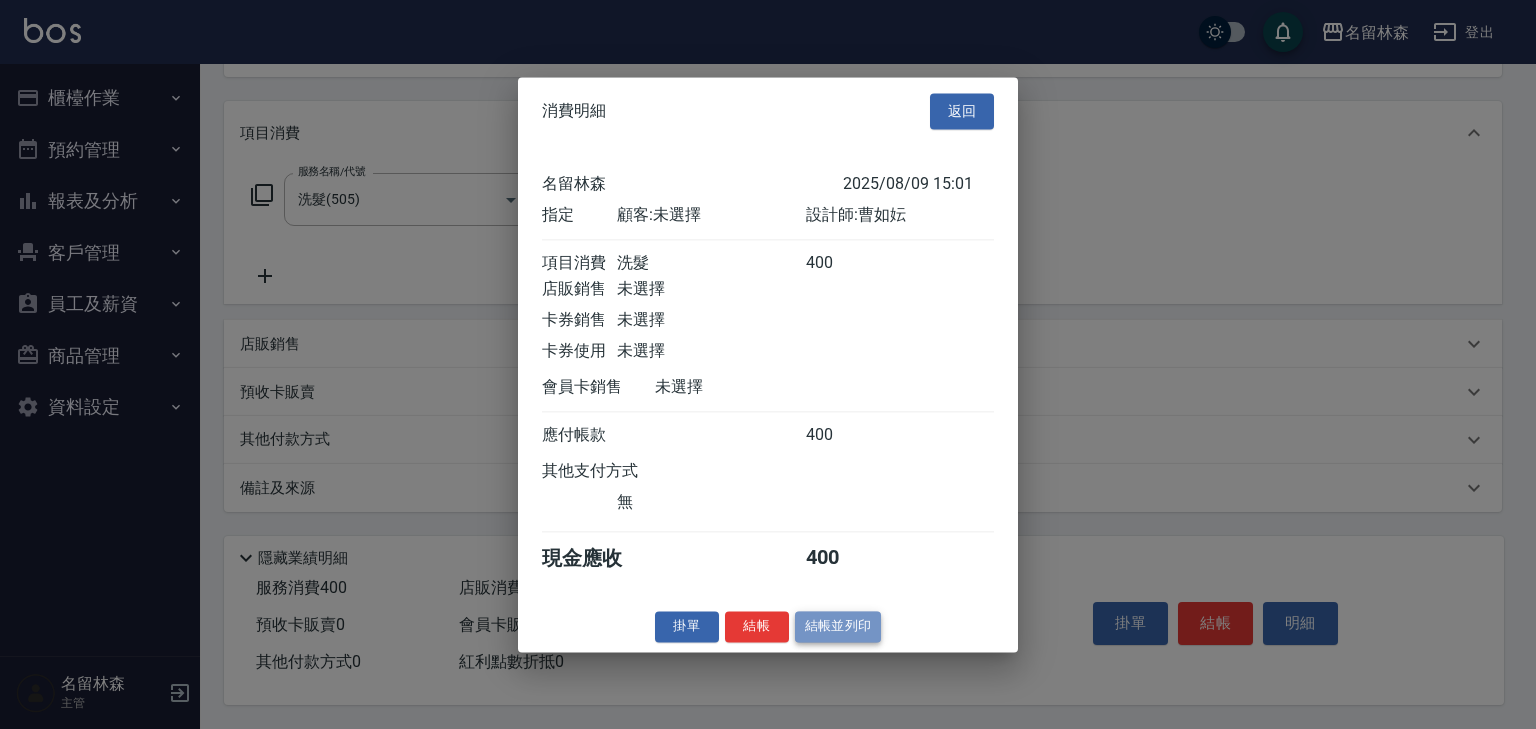 click on "結帳並列印" at bounding box center [838, 626] 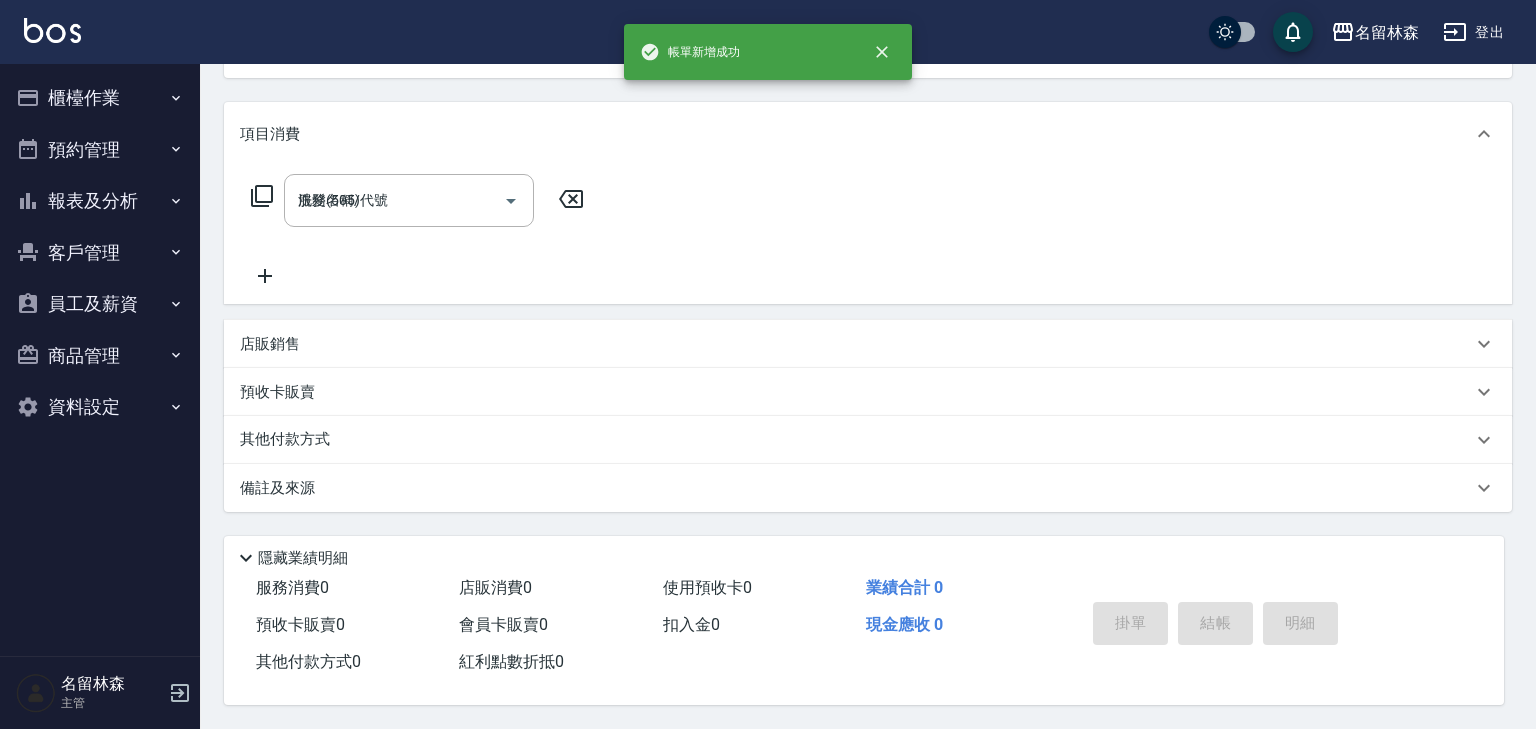 type on "2025/08/09 15:13" 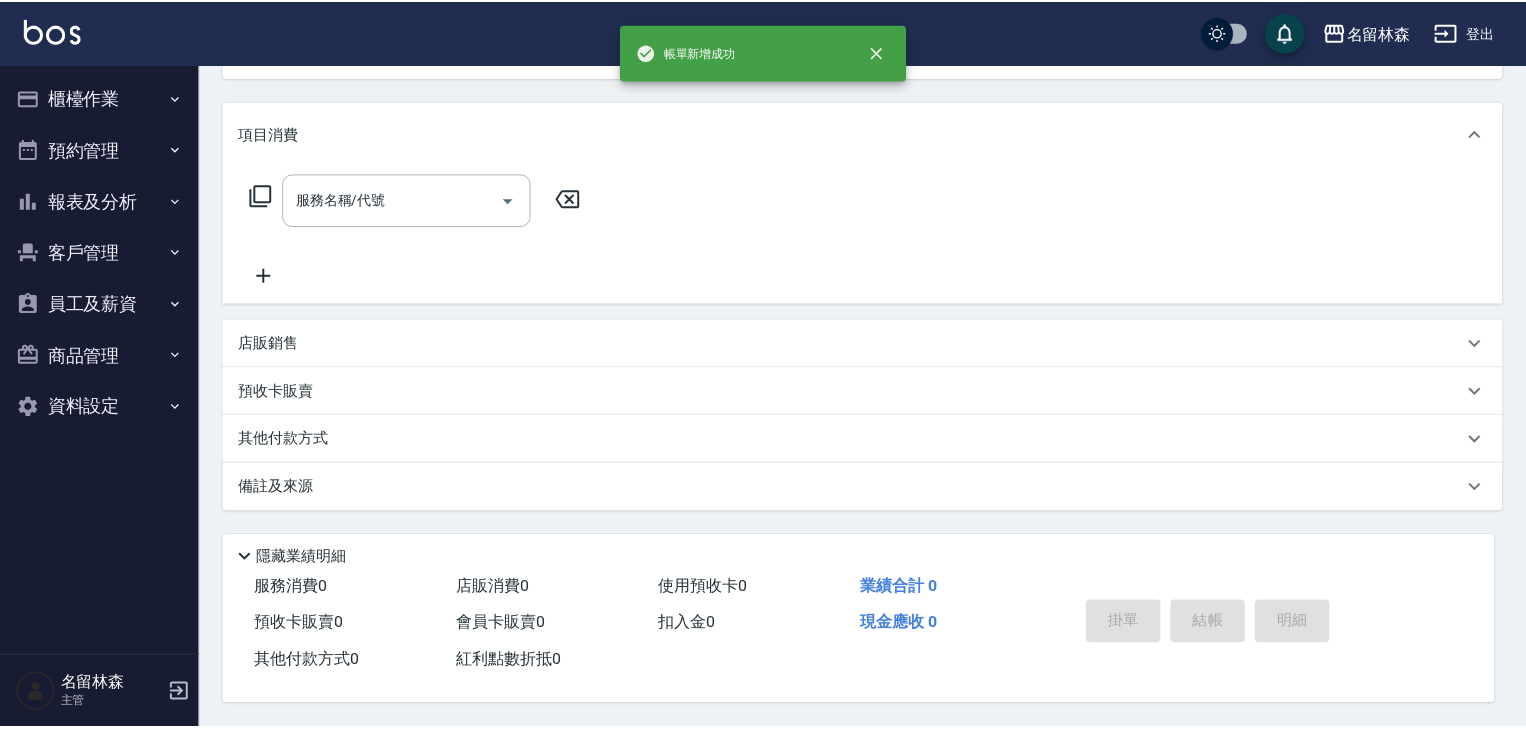 scroll, scrollTop: 0, scrollLeft: 0, axis: both 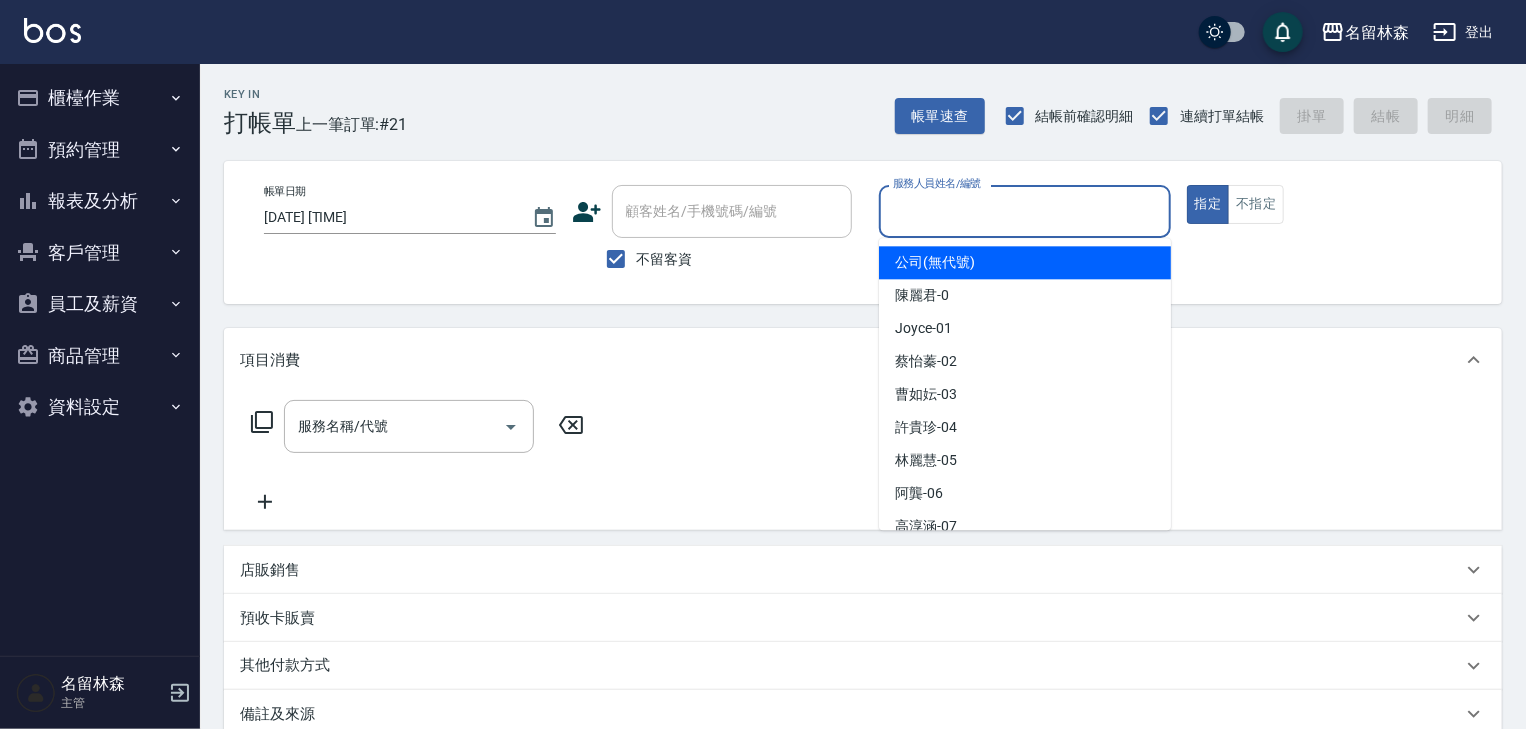 click on "服務人員姓名/編號" at bounding box center [1025, 211] 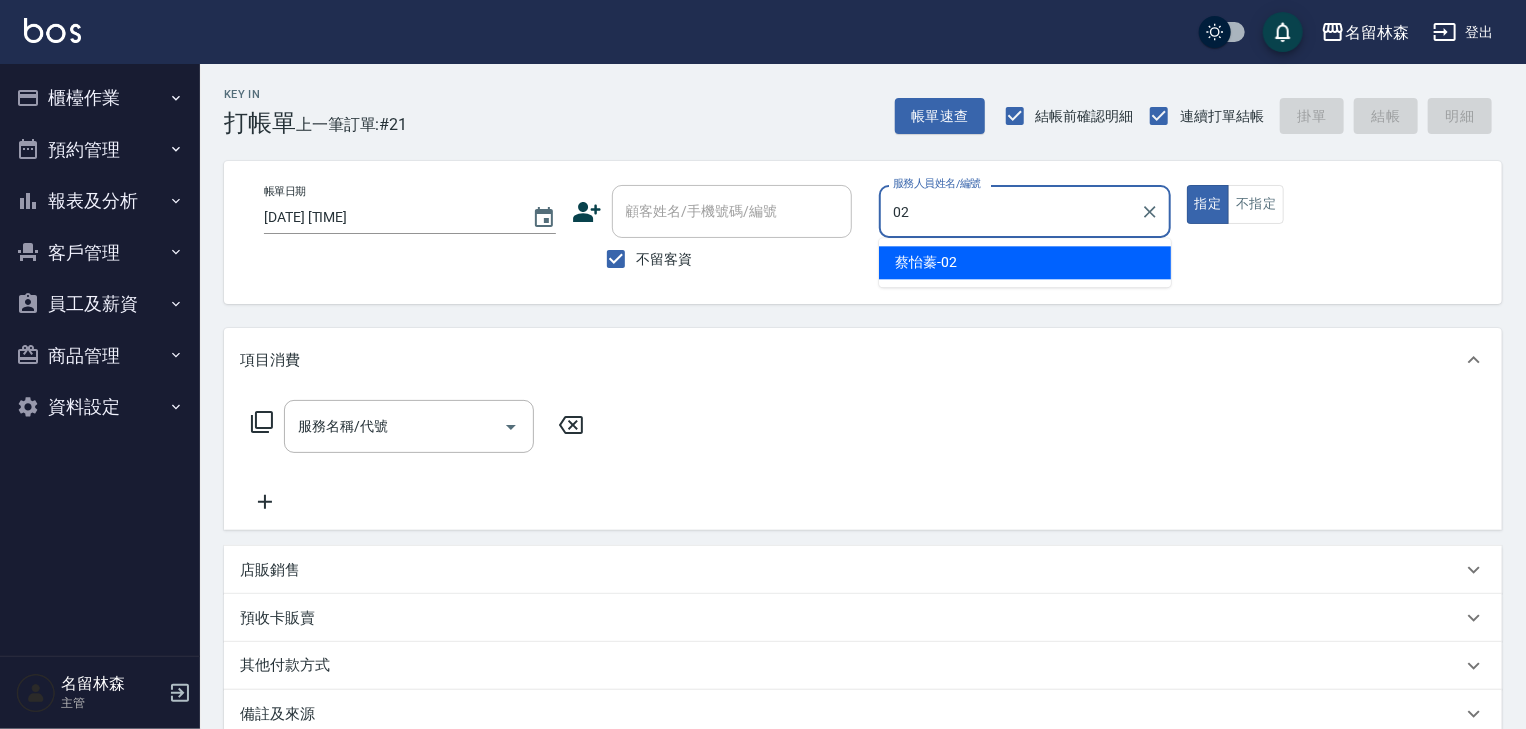 click on "蔡怡蓁 -02" at bounding box center [1025, 262] 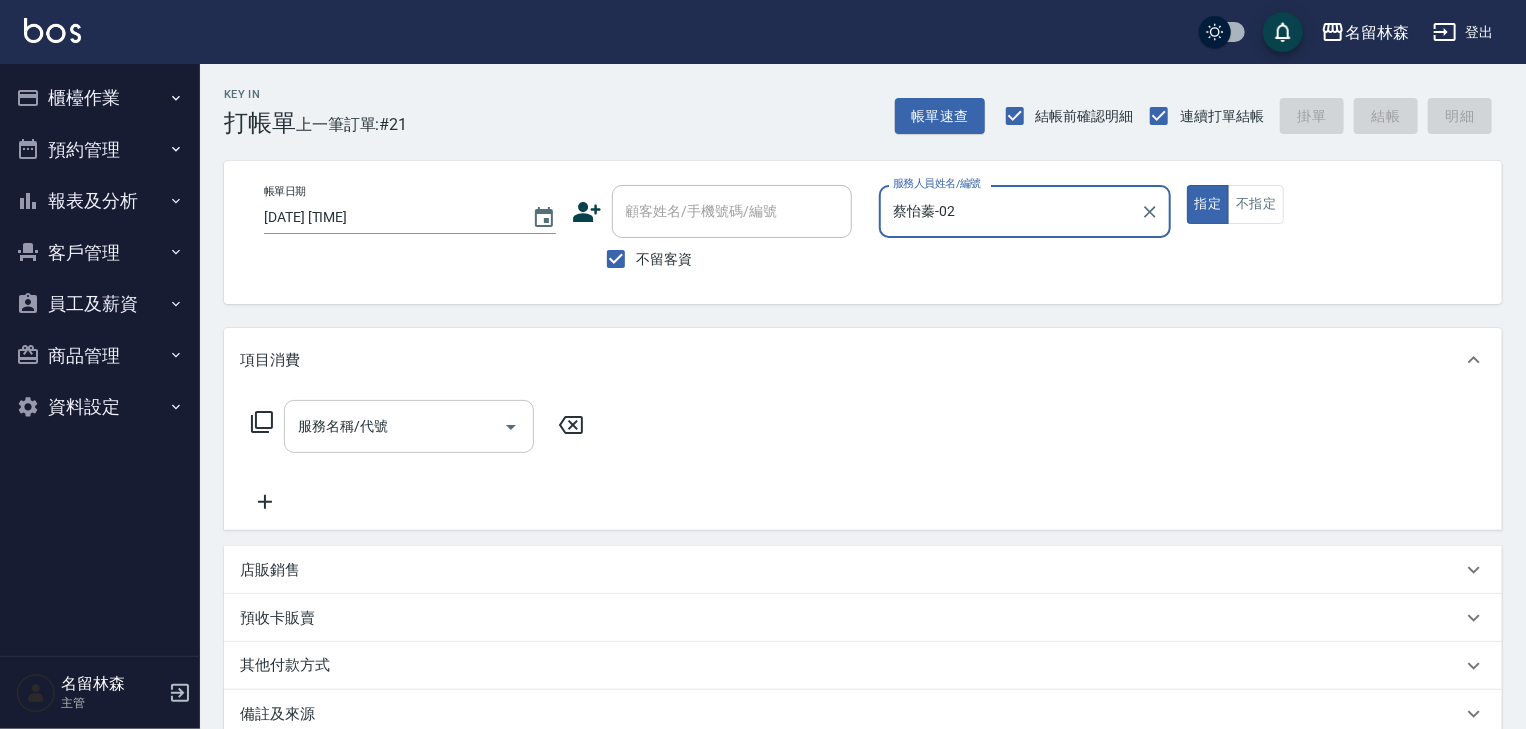 type on "蔡怡蓁-02" 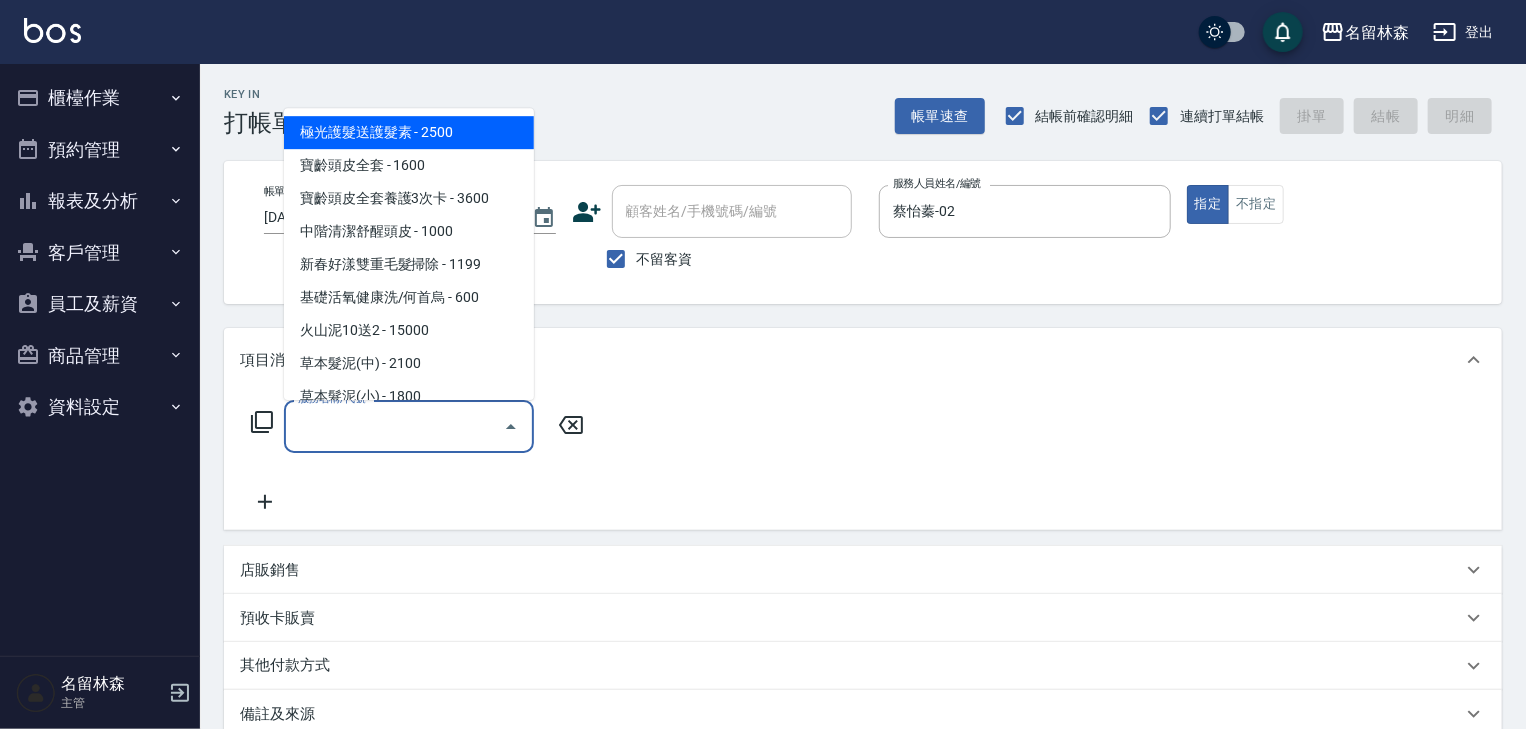 click on "服務名稱/代號" at bounding box center (394, 426) 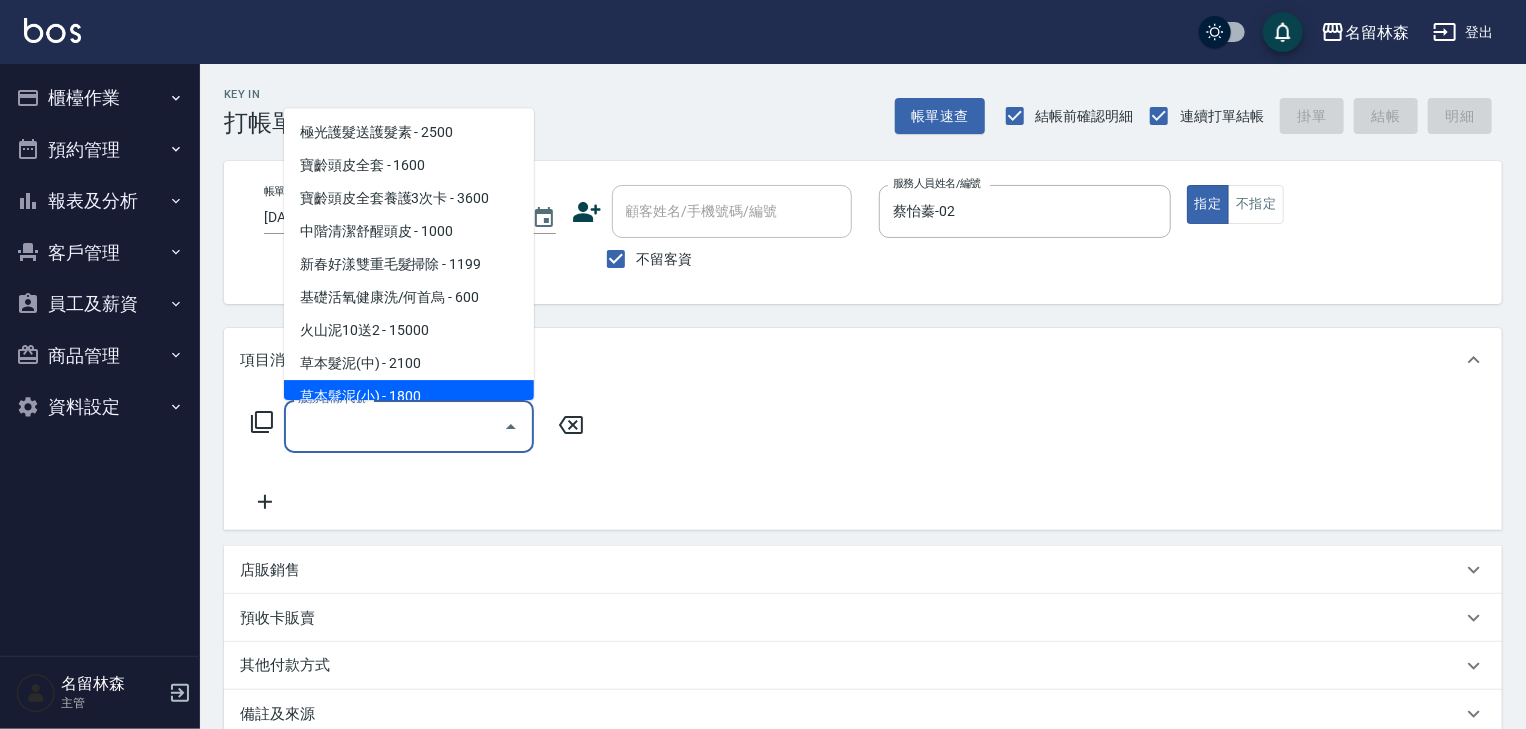 click on "服務名稱/代號" at bounding box center (409, 426) 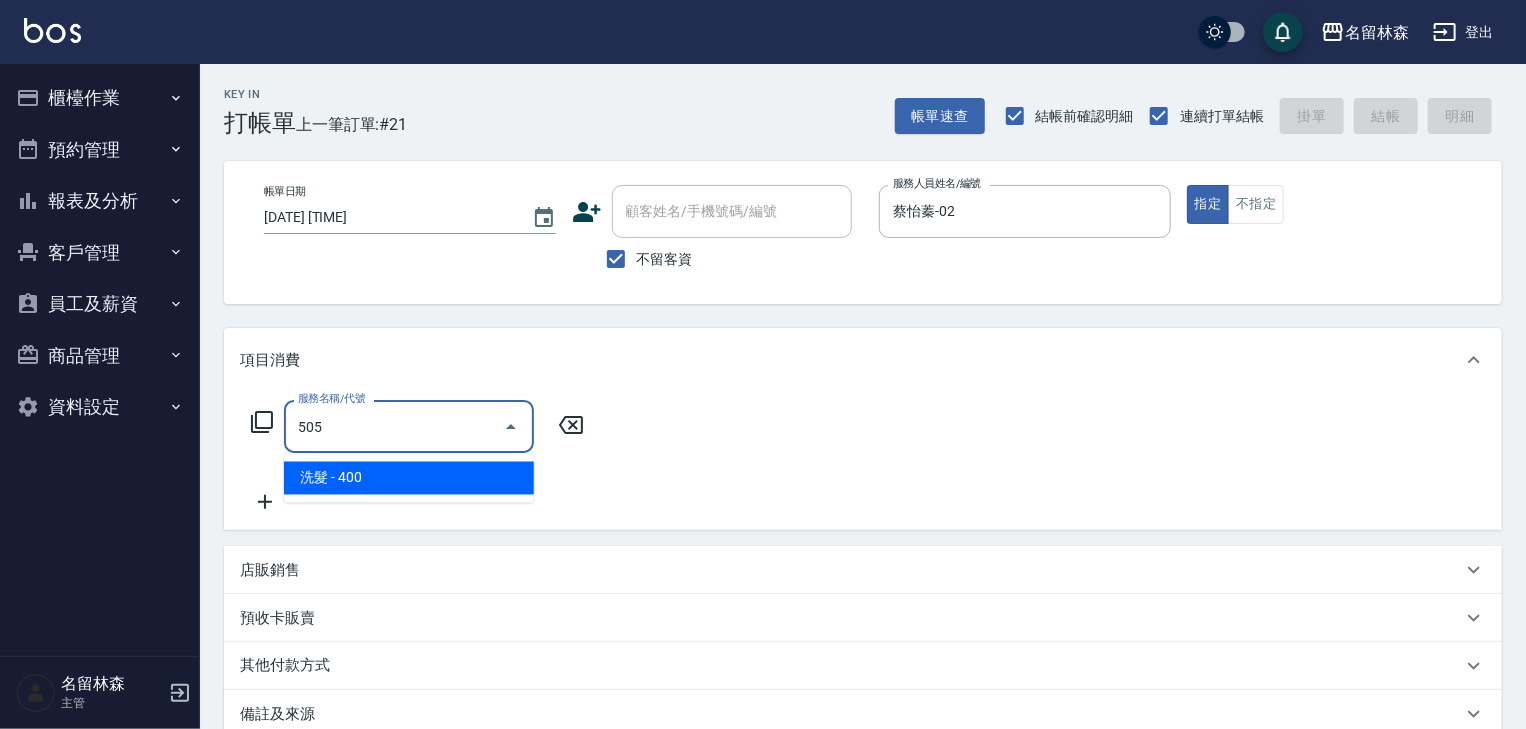 click on "洗髮 - 400" at bounding box center [409, 478] 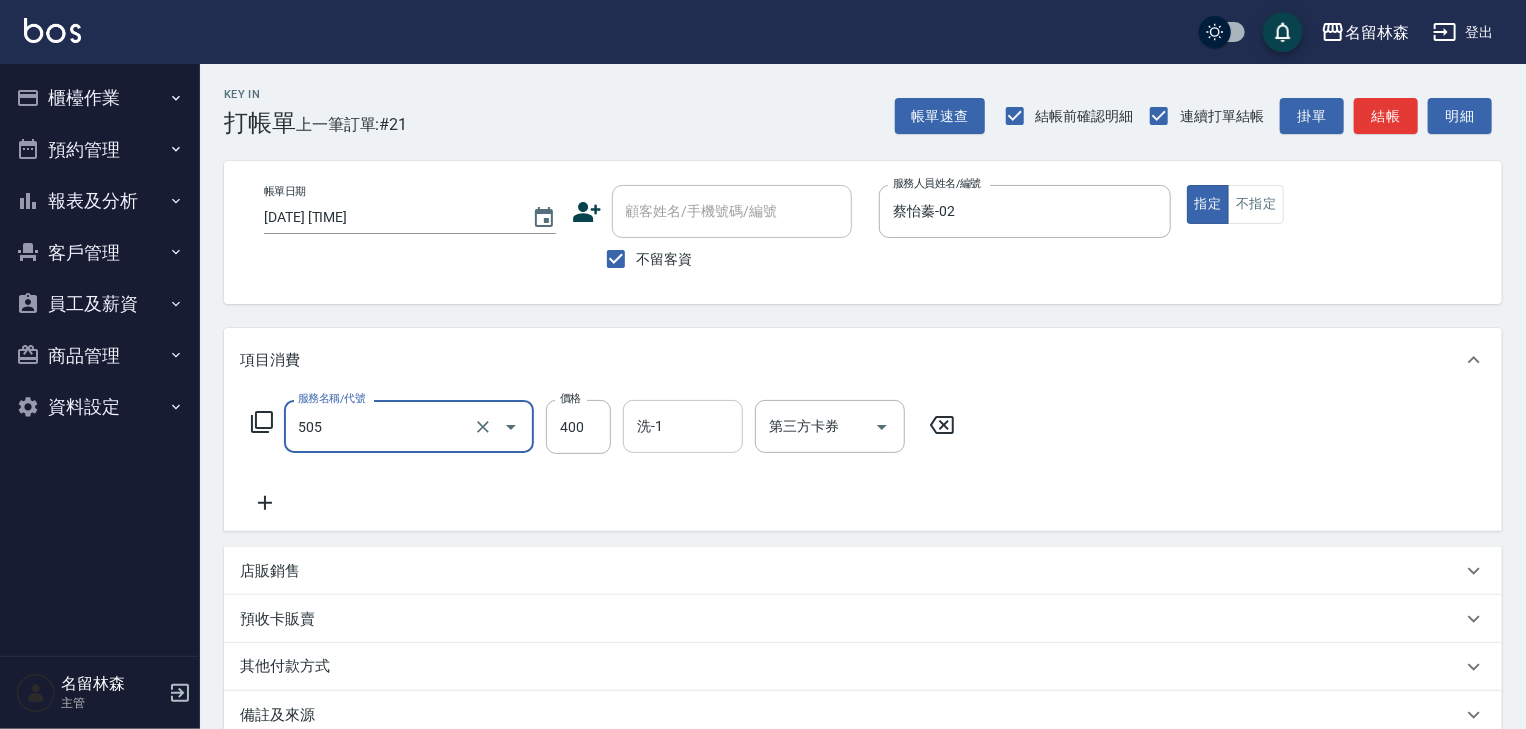 type on "洗髮(505)" 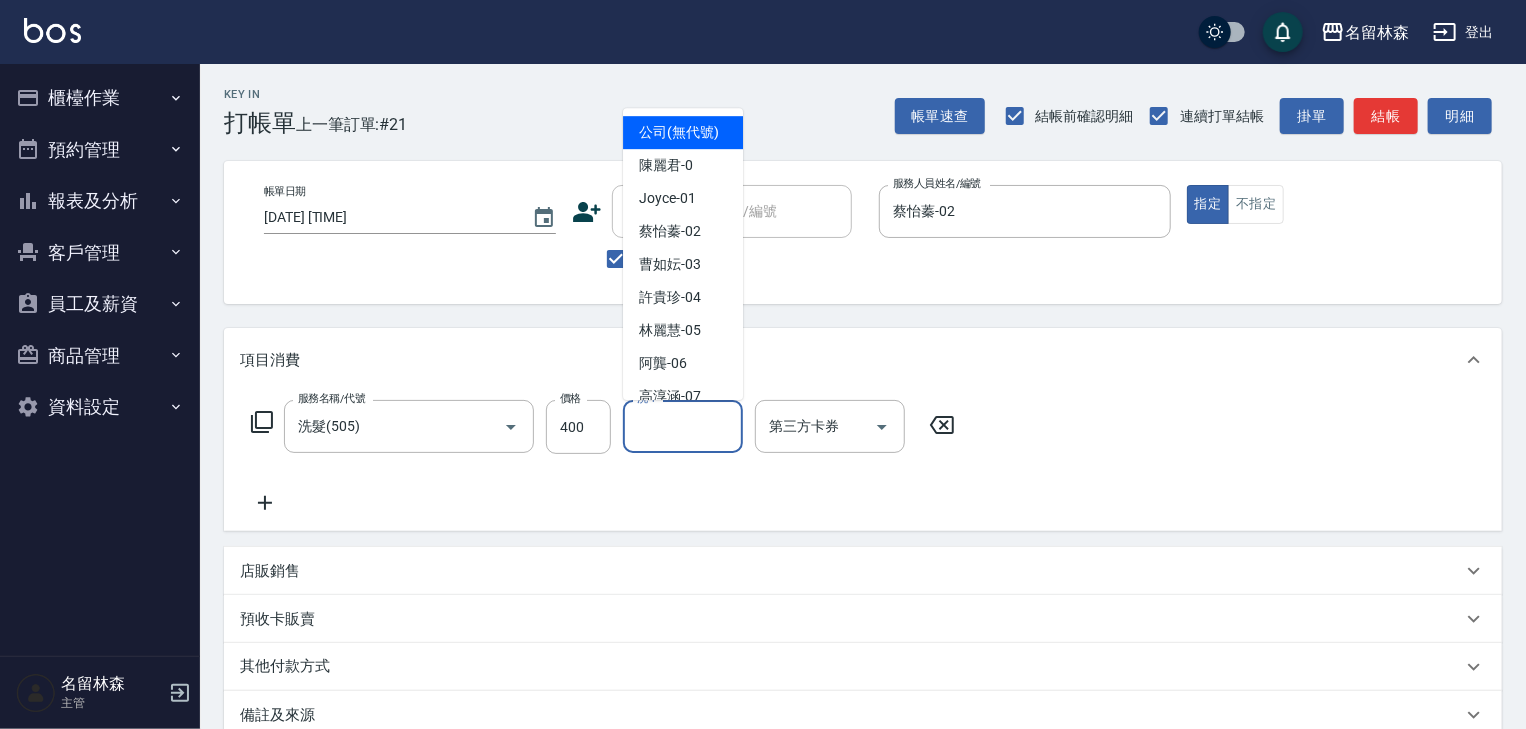 drag, startPoint x: 692, startPoint y: 438, endPoint x: 696, endPoint y: 416, distance: 22.36068 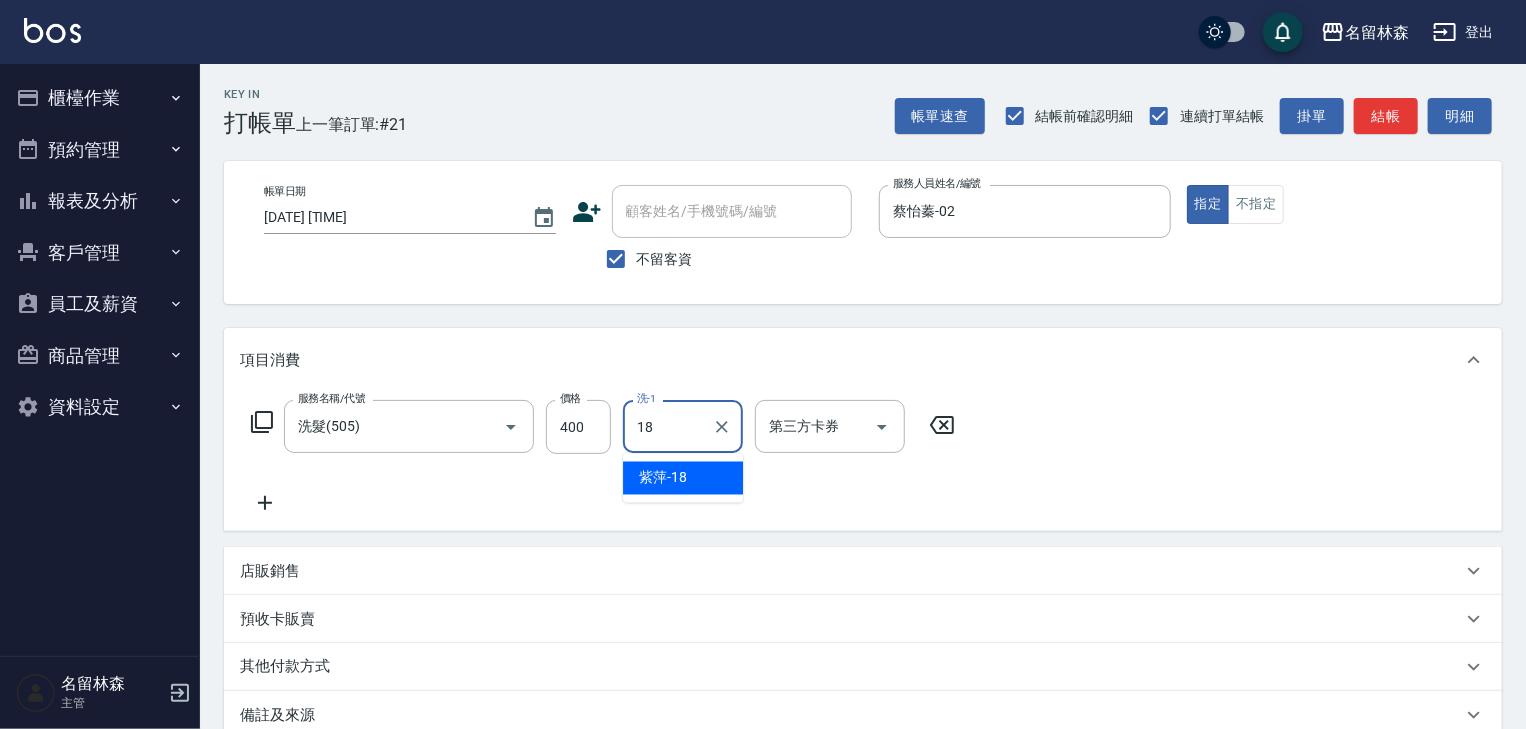 click on "[LAST_NAME] -18" at bounding box center [683, 478] 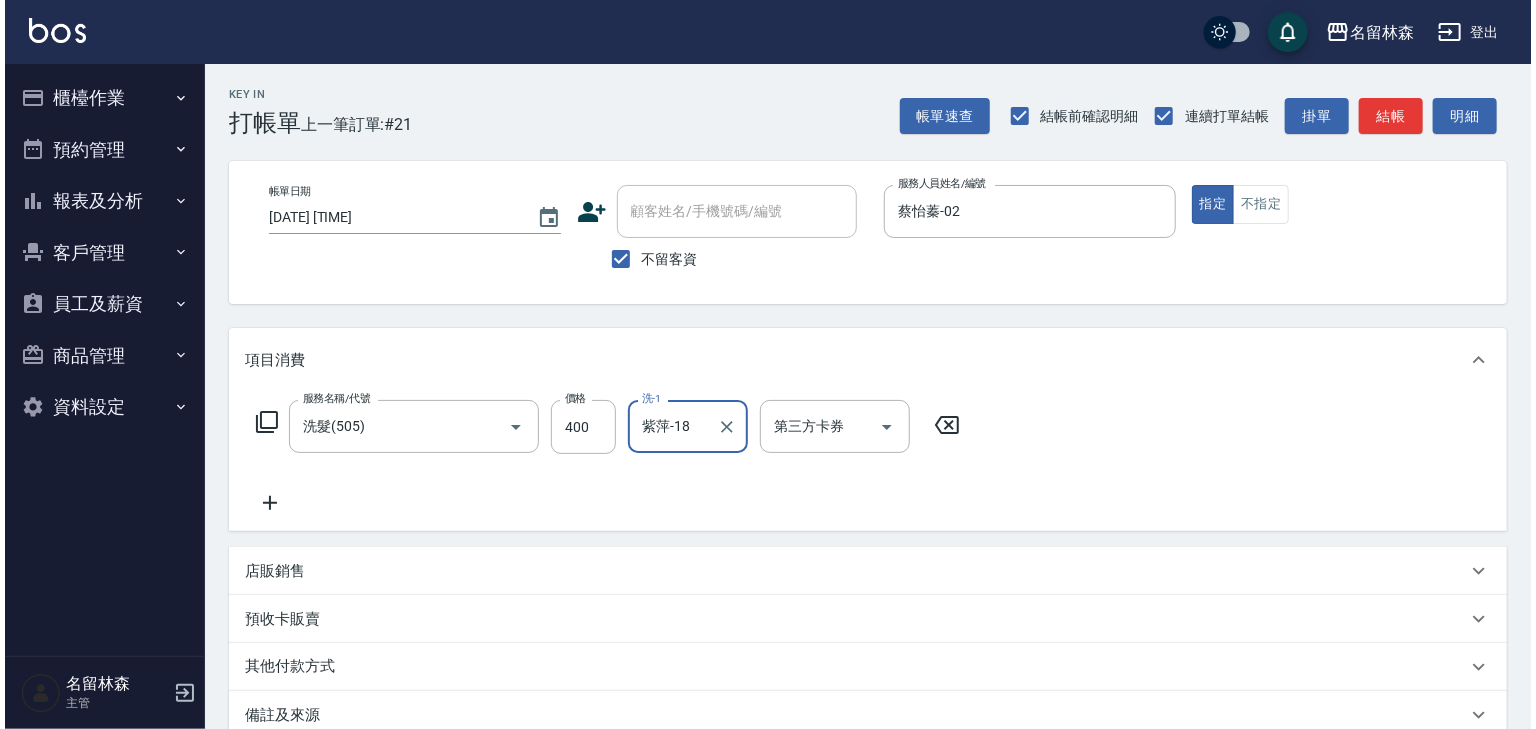 scroll, scrollTop: 234, scrollLeft: 0, axis: vertical 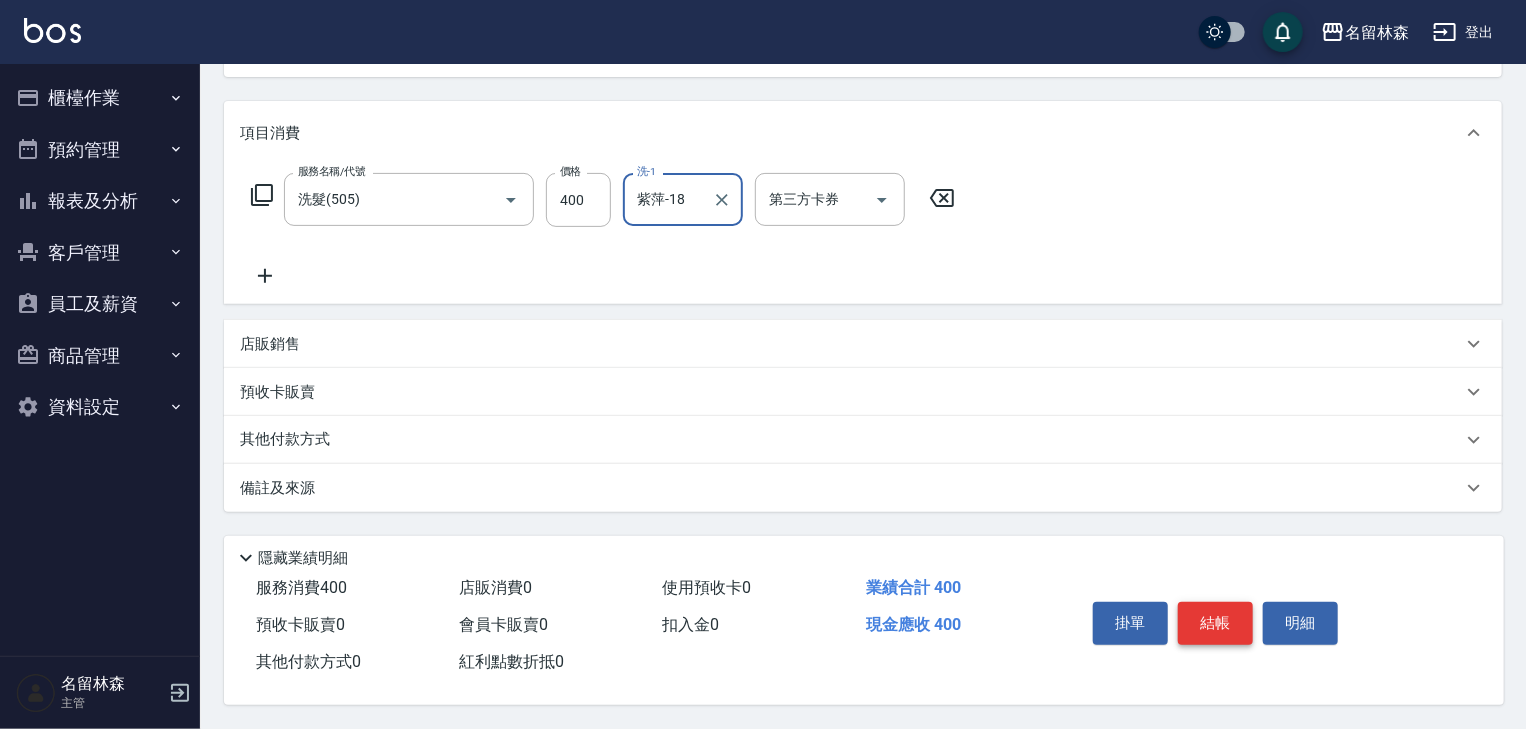 type on "[LAST_NAME]-18" 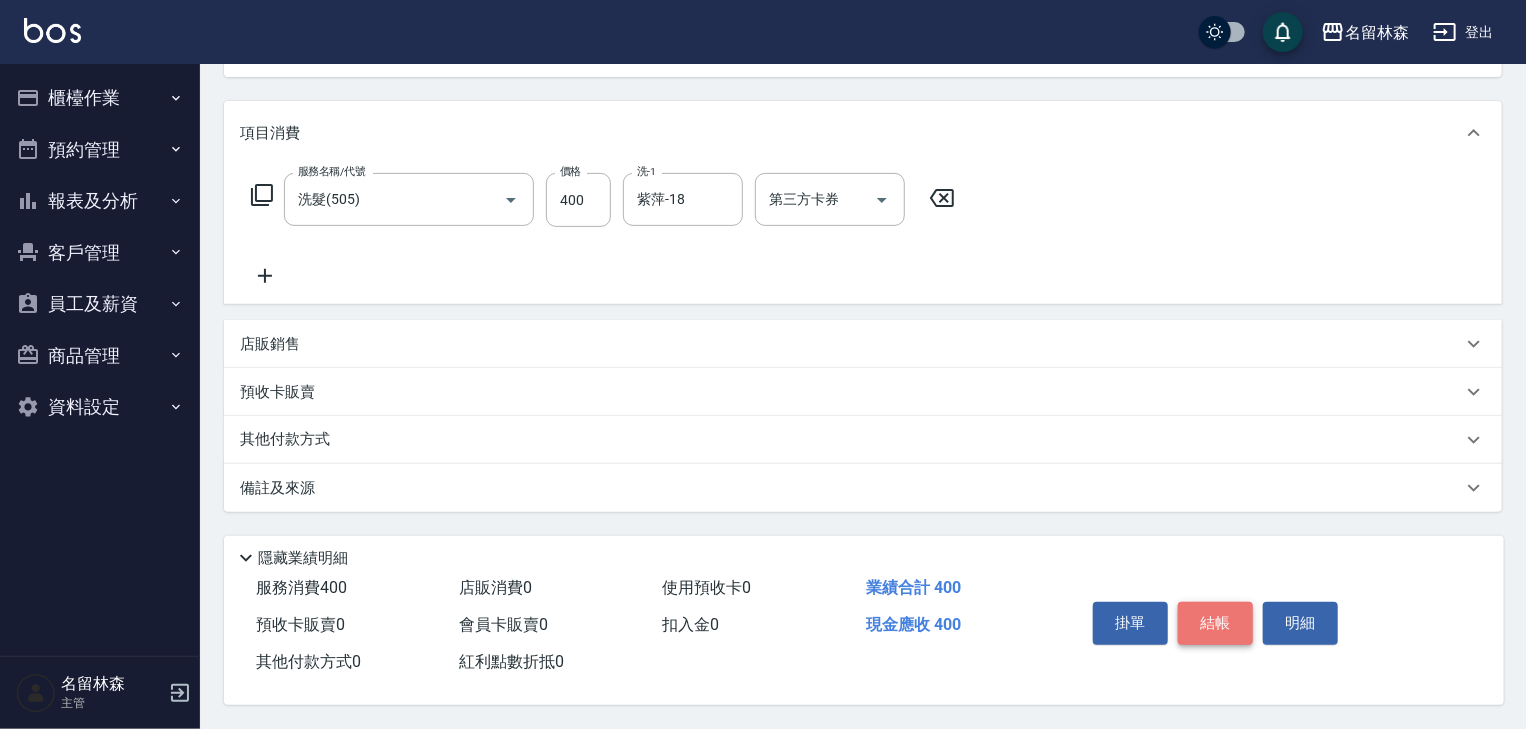 click on "結帳" at bounding box center [1215, 623] 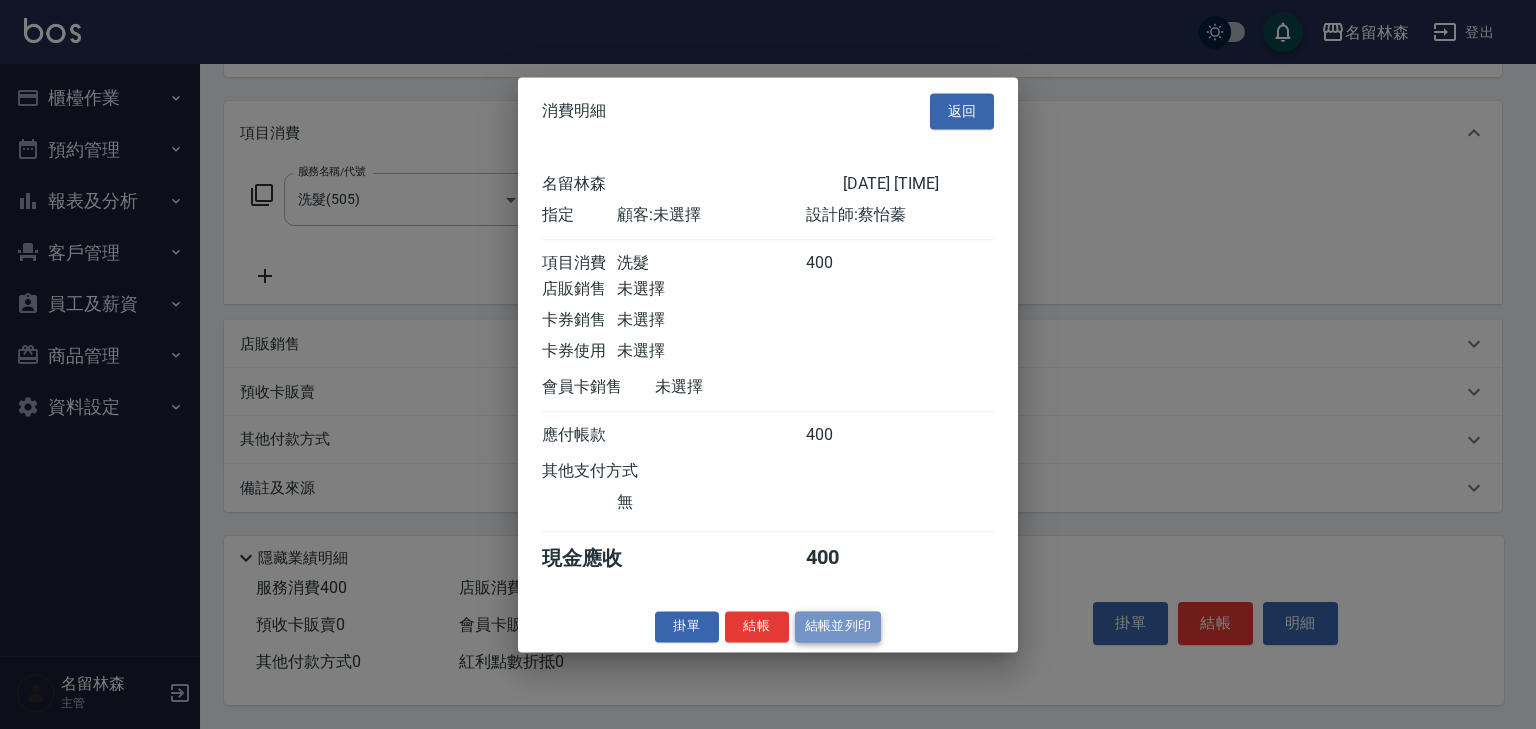 click on "結帳並列印" at bounding box center [838, 626] 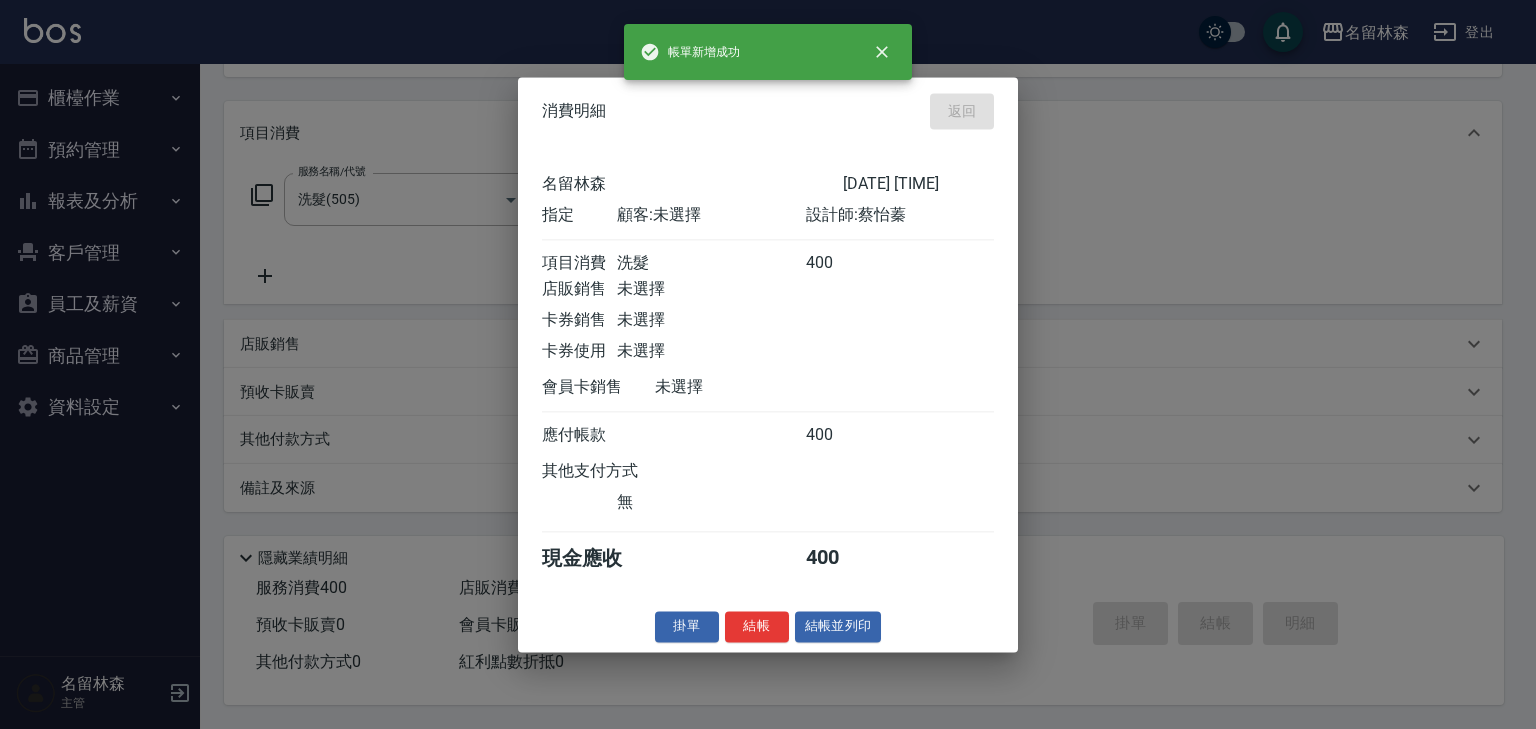 type 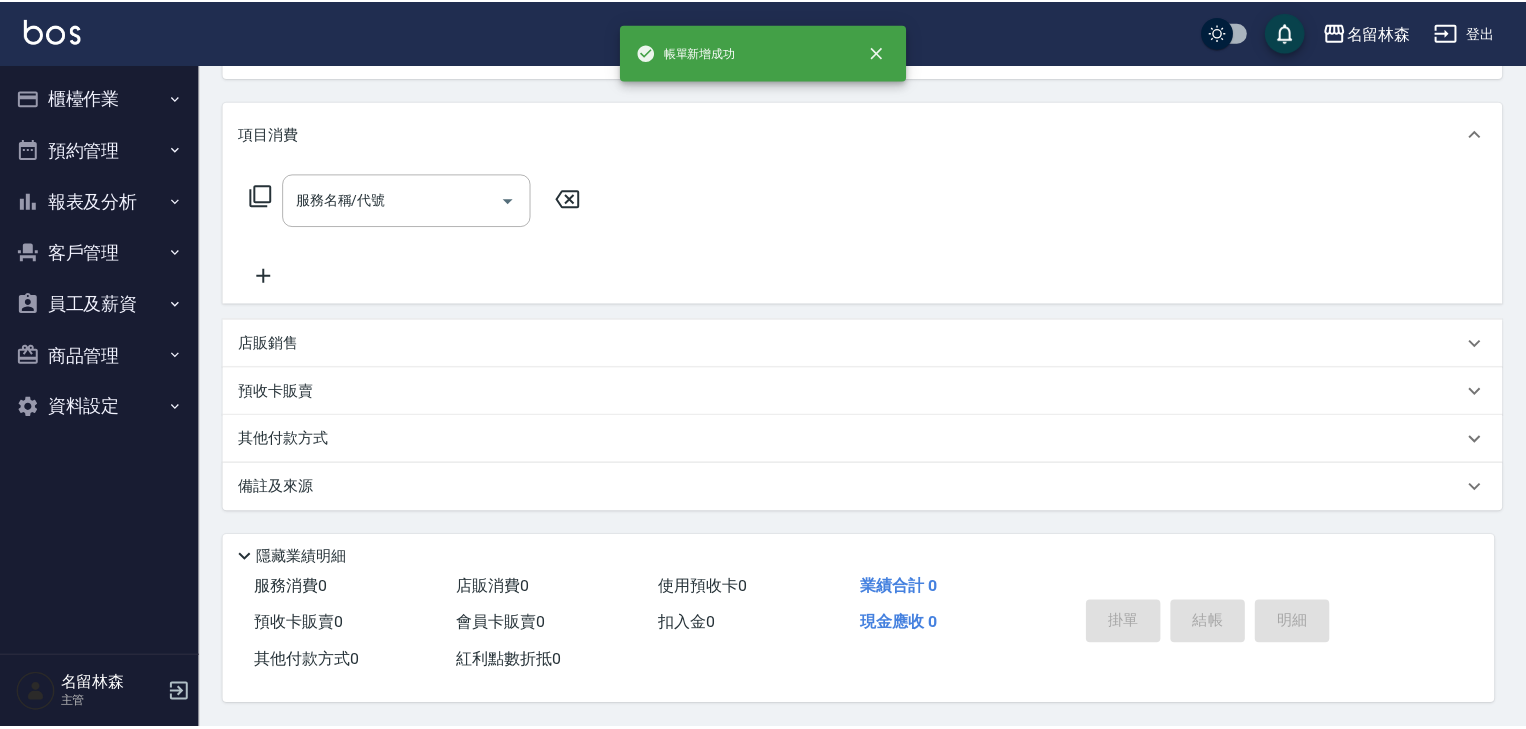 scroll, scrollTop: 0, scrollLeft: 0, axis: both 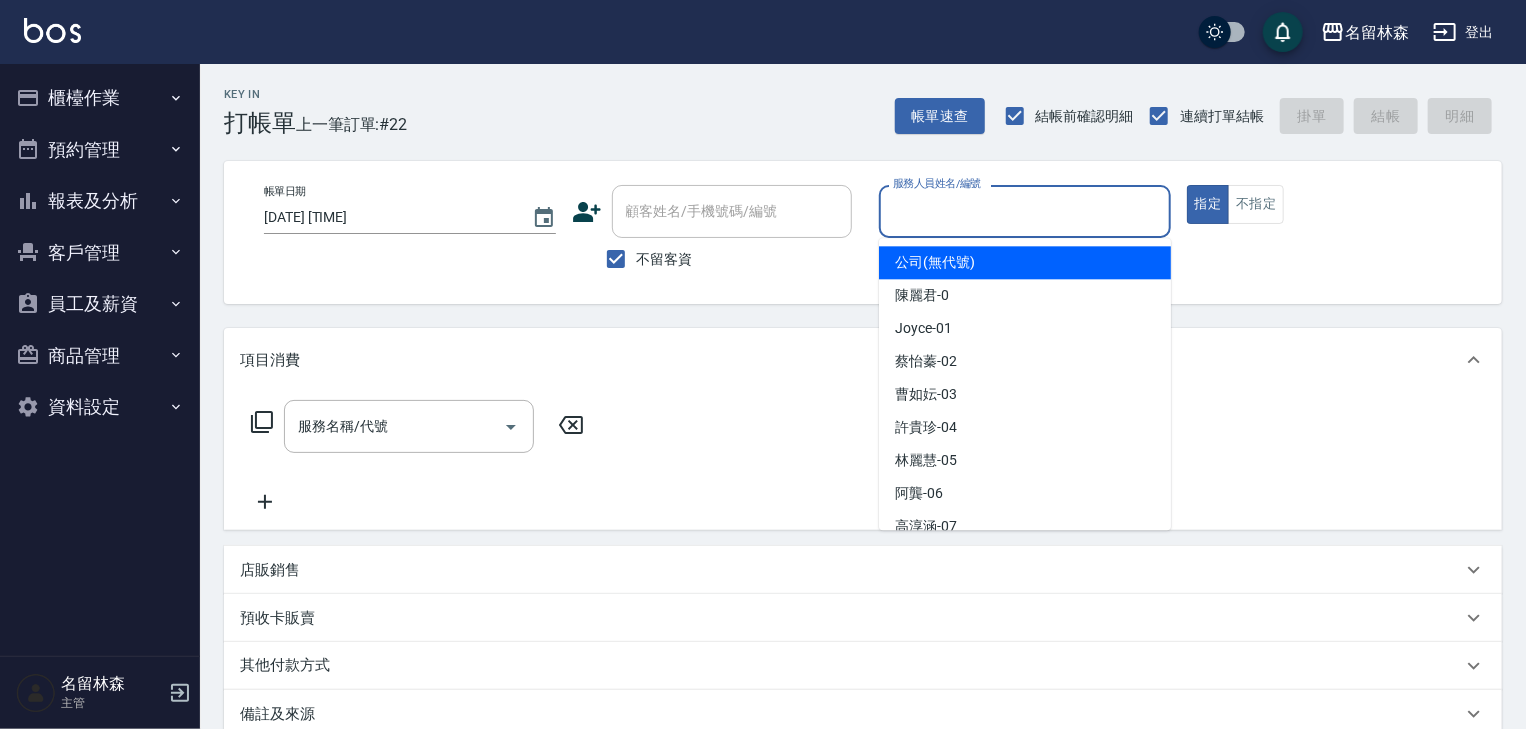 click on "服務人員姓名/編號" at bounding box center [1025, 211] 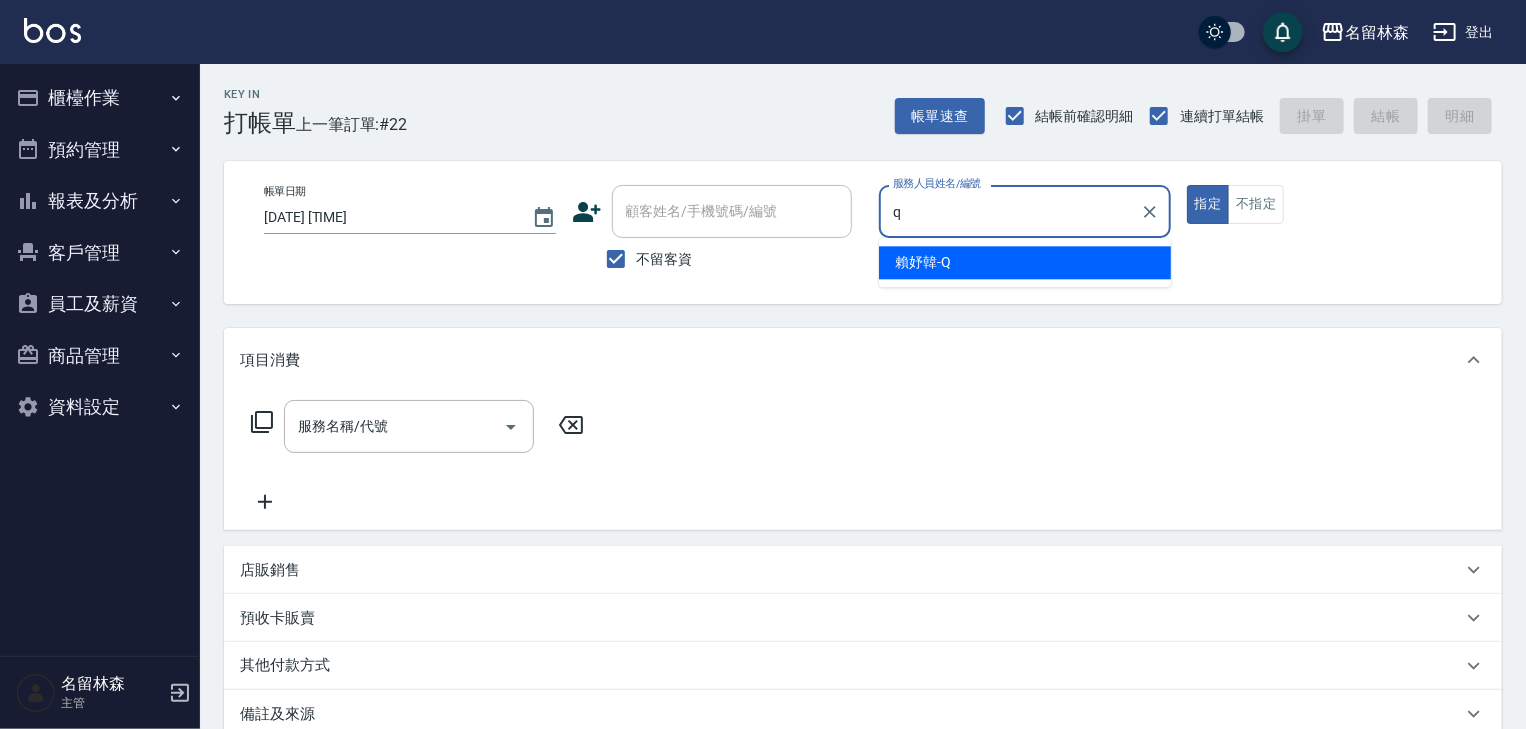 click on "賴妤韓 -Q" at bounding box center (923, 262) 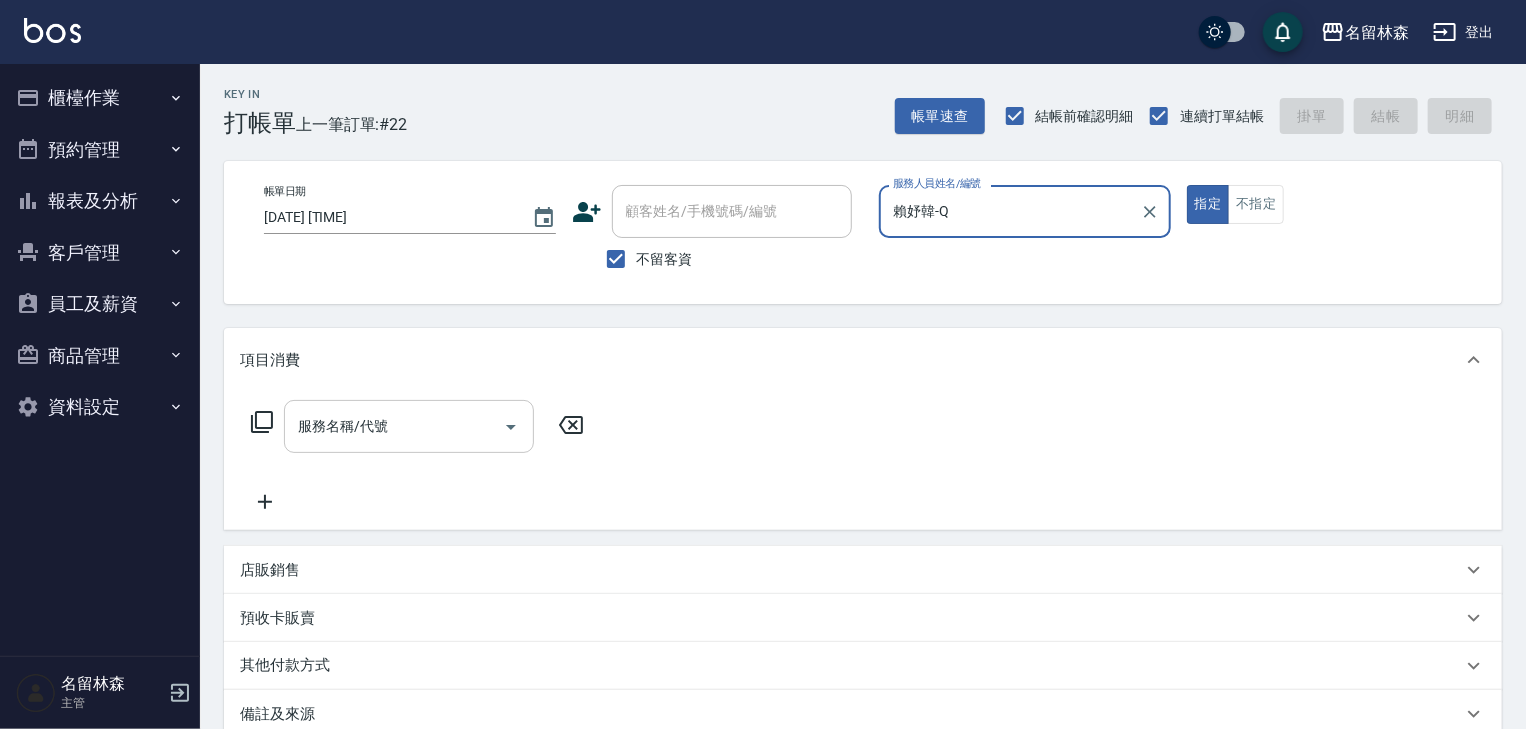type on "賴妤韓-Q" 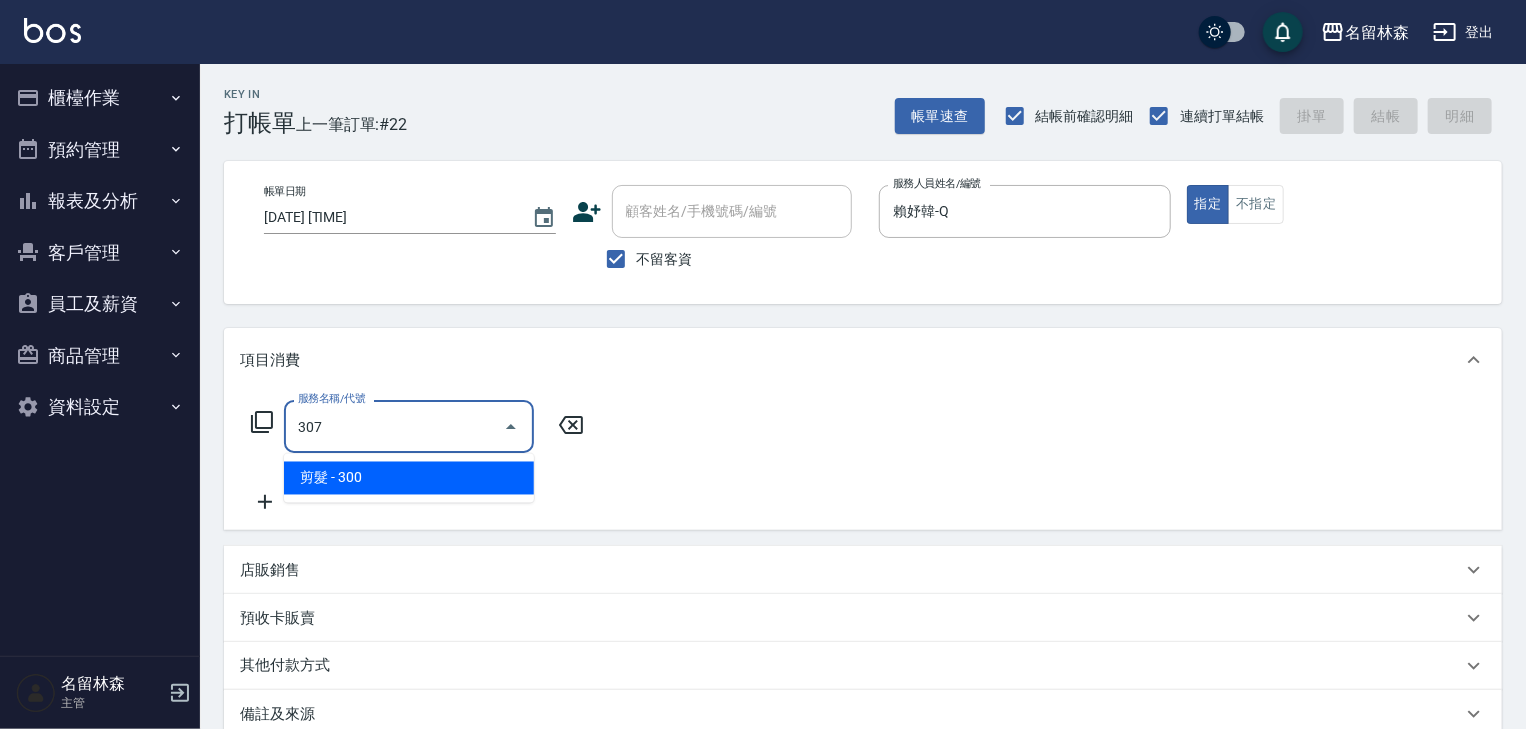 click on "307 服務名稱/代號" at bounding box center (409, 426) 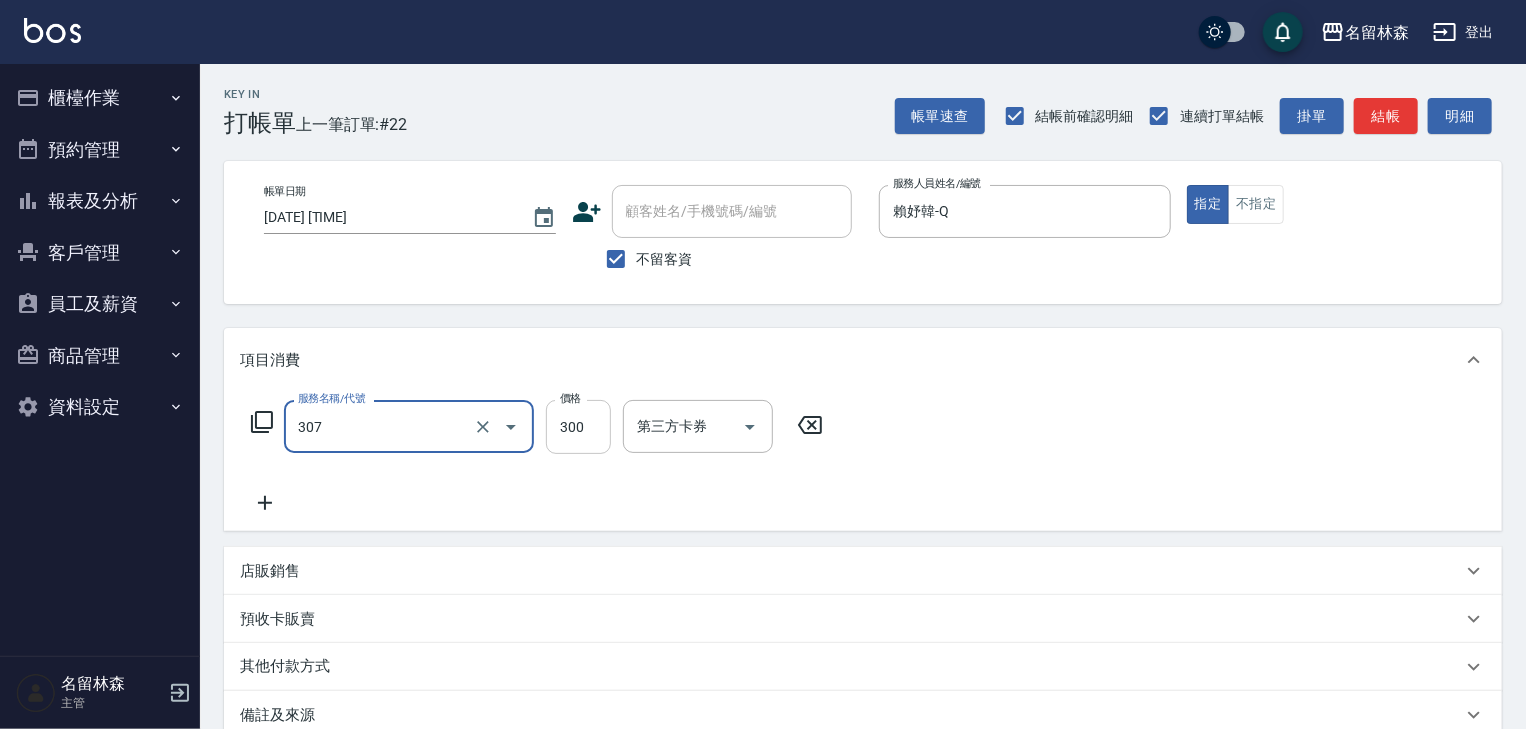 type on "剪髮(307)" 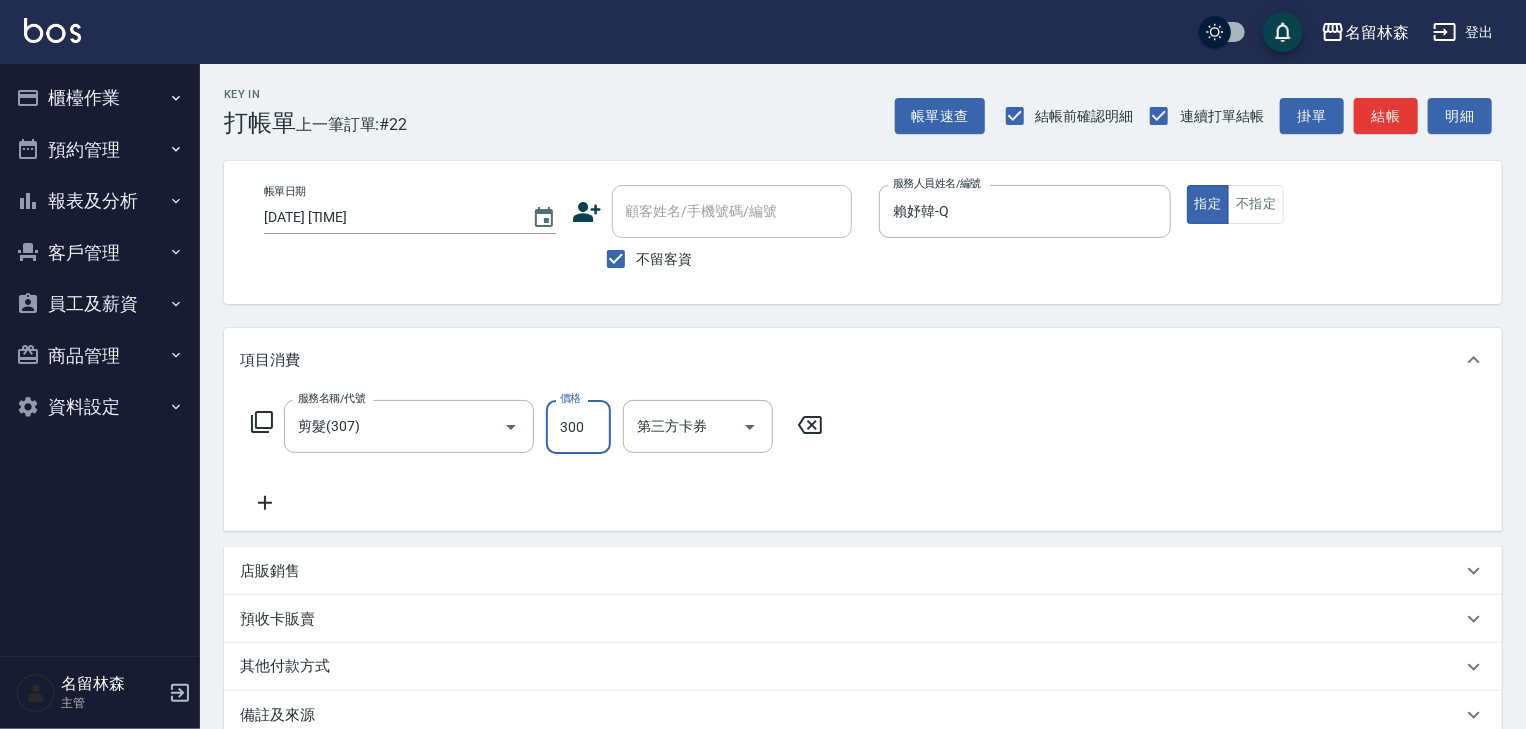click on "300" at bounding box center (578, 427) 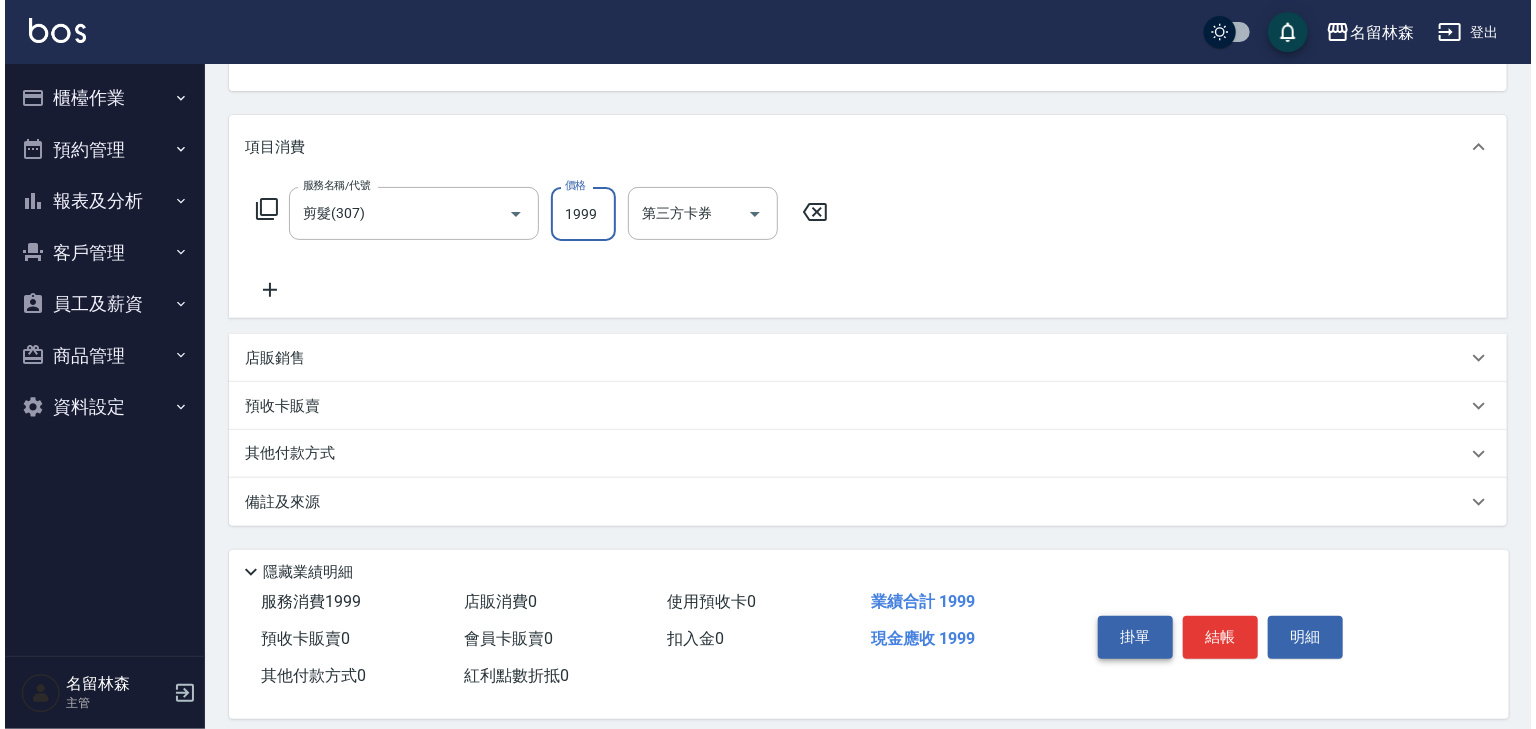 scroll, scrollTop: 234, scrollLeft: 0, axis: vertical 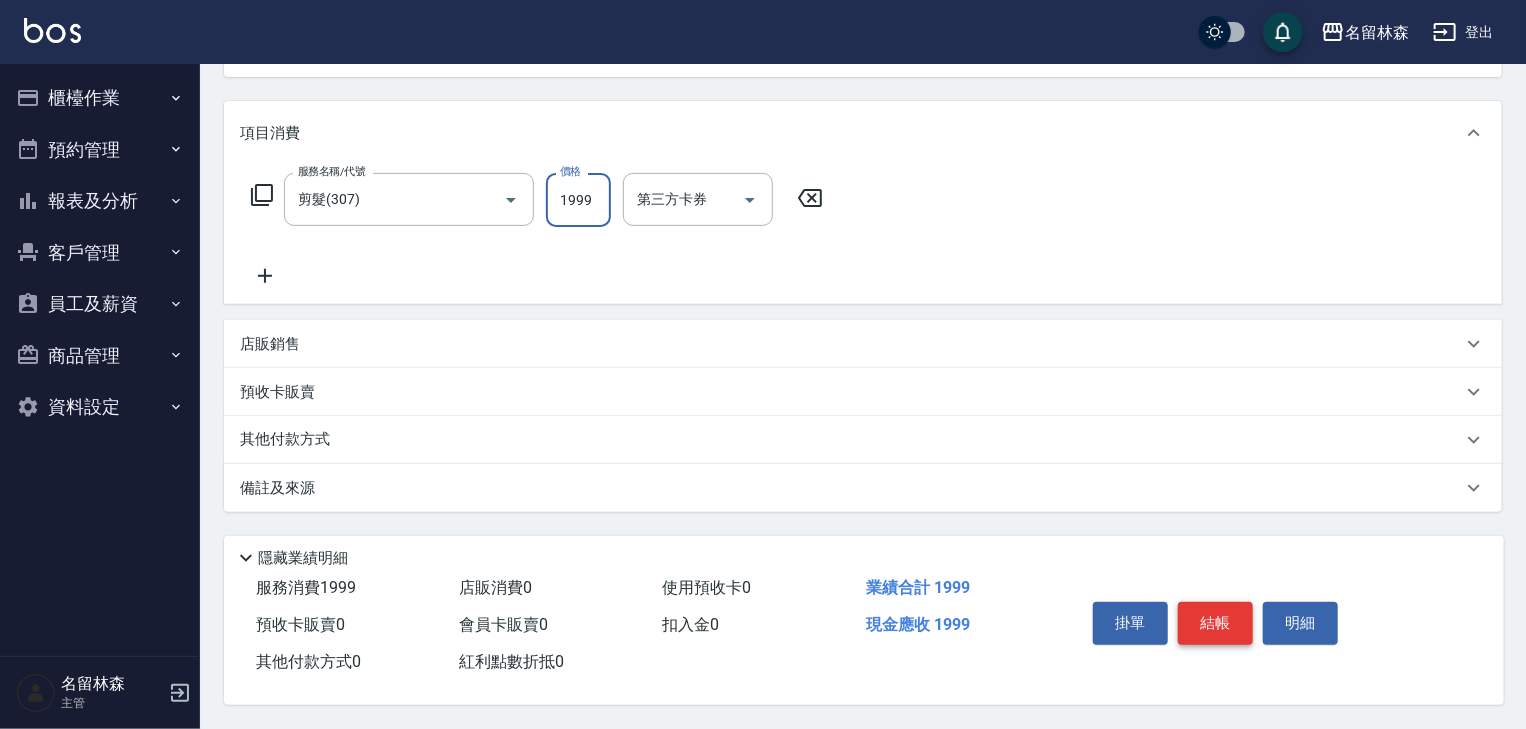 type on "1999" 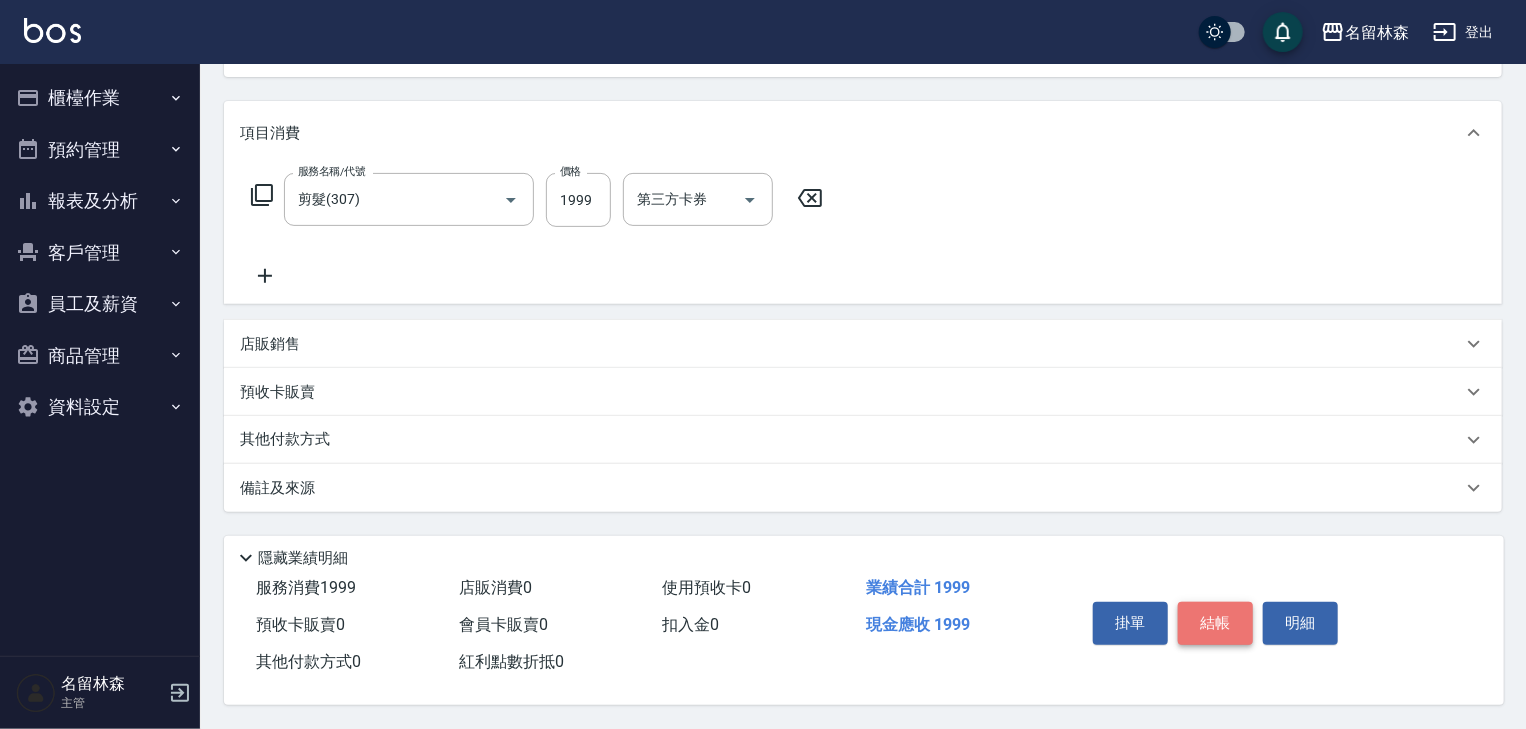 click on "結帳" at bounding box center (1215, 623) 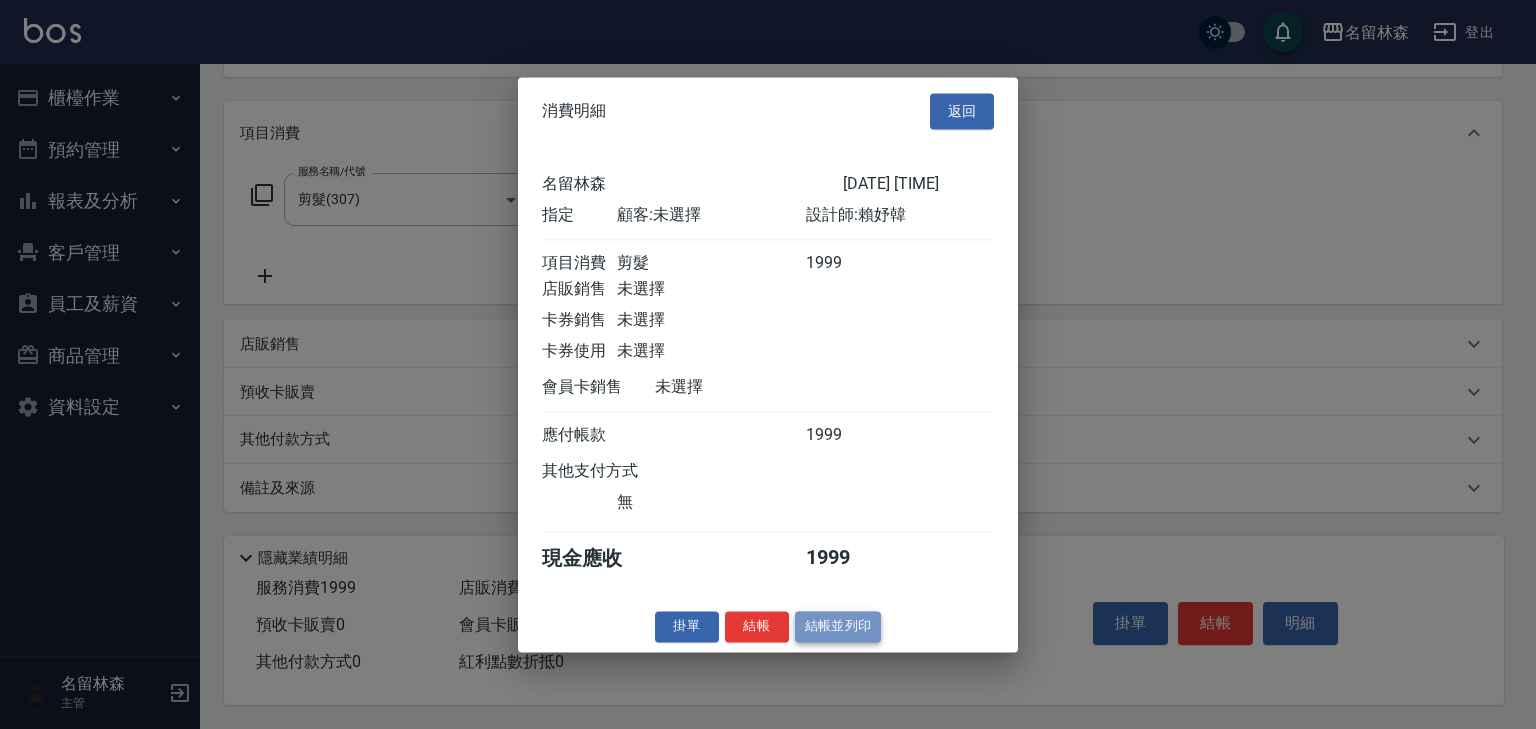 click on "結帳並列印" at bounding box center (838, 626) 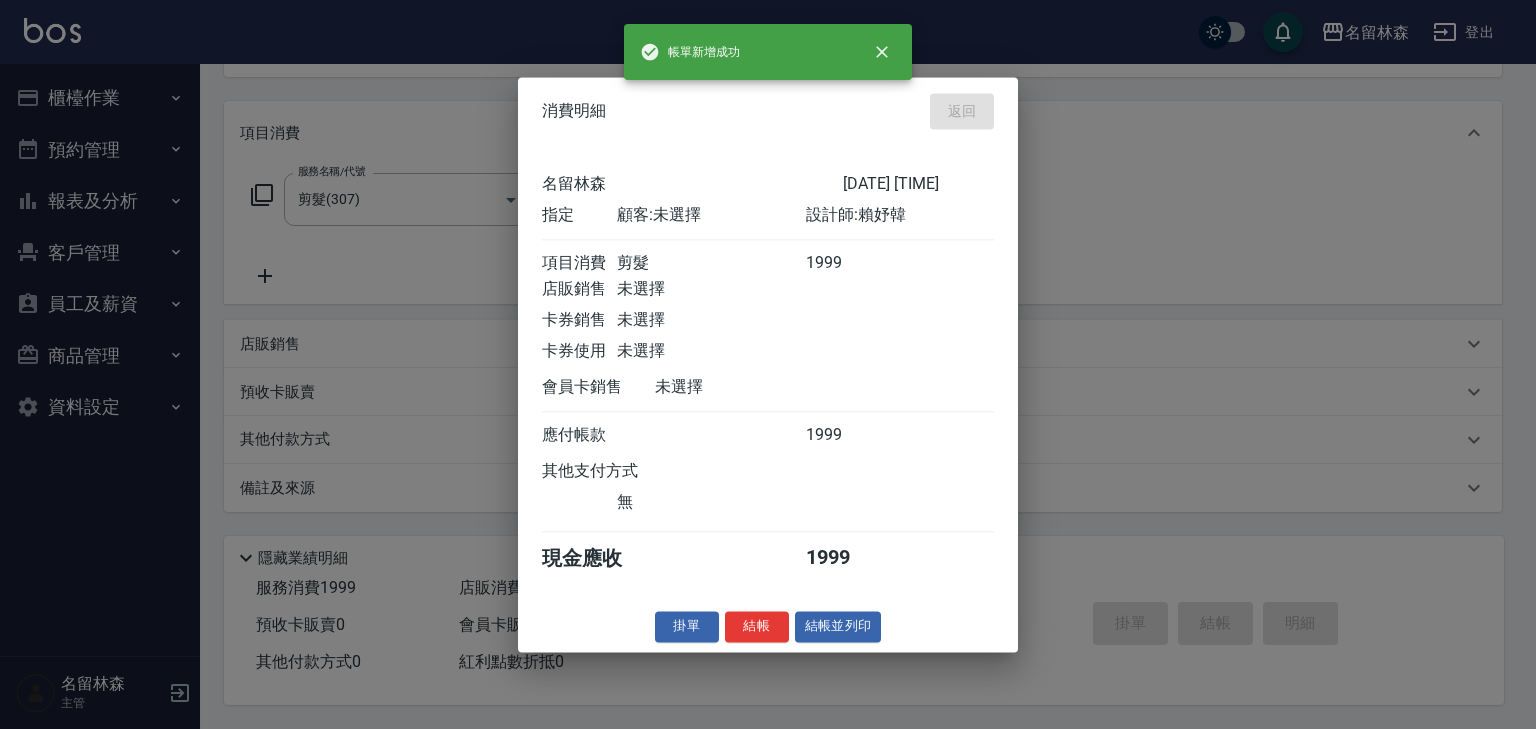 type on "2025/08/09 15:18" 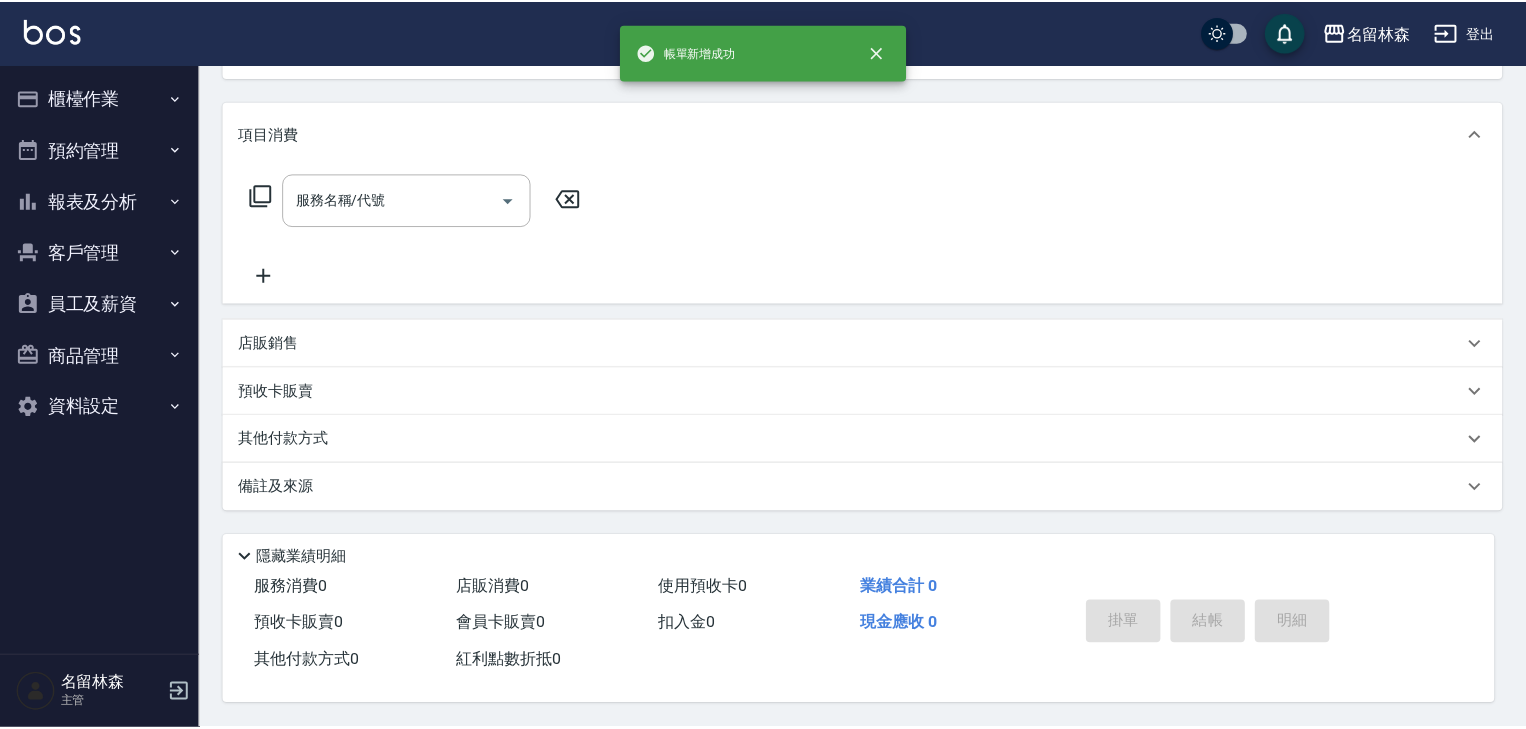 scroll, scrollTop: 0, scrollLeft: 0, axis: both 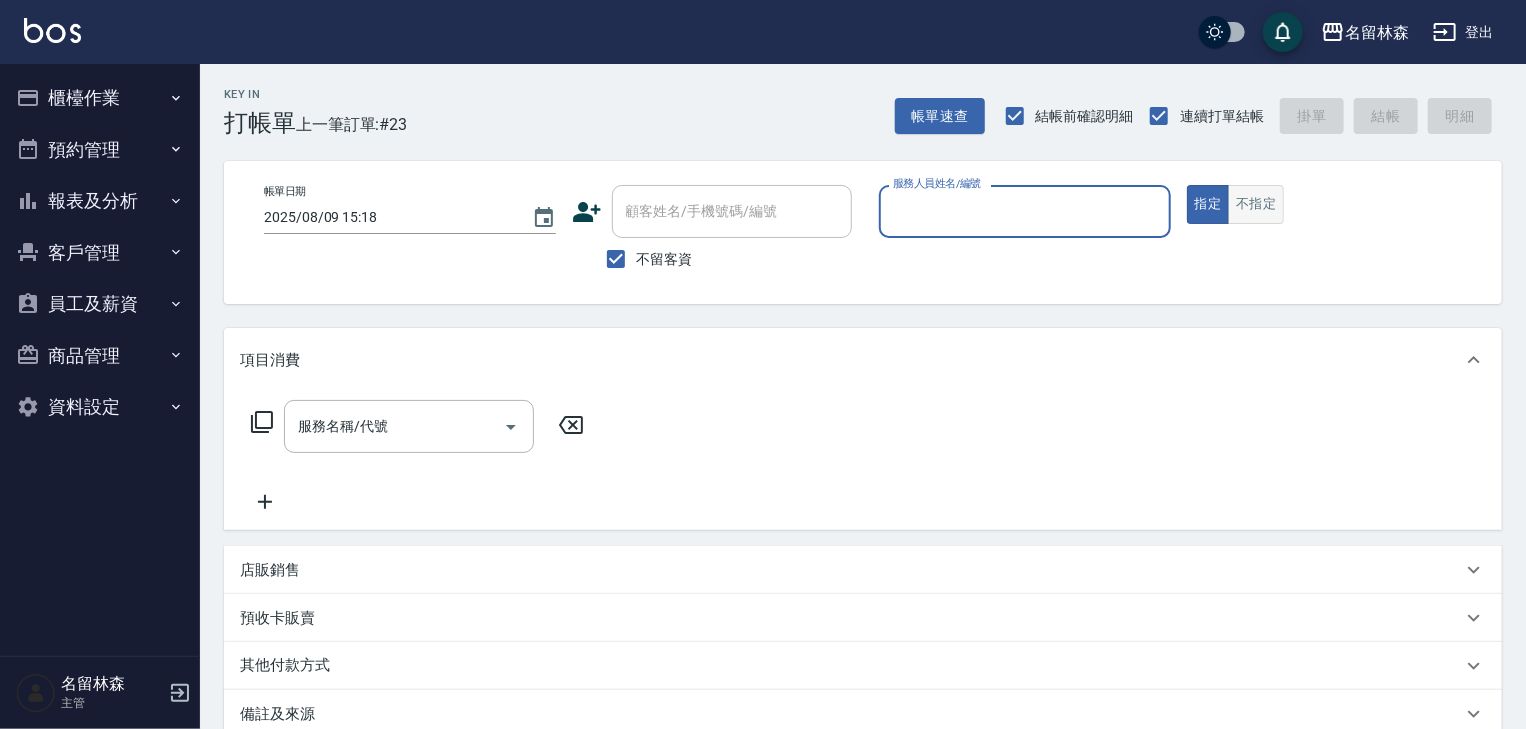 click on "不指定" at bounding box center [1256, 204] 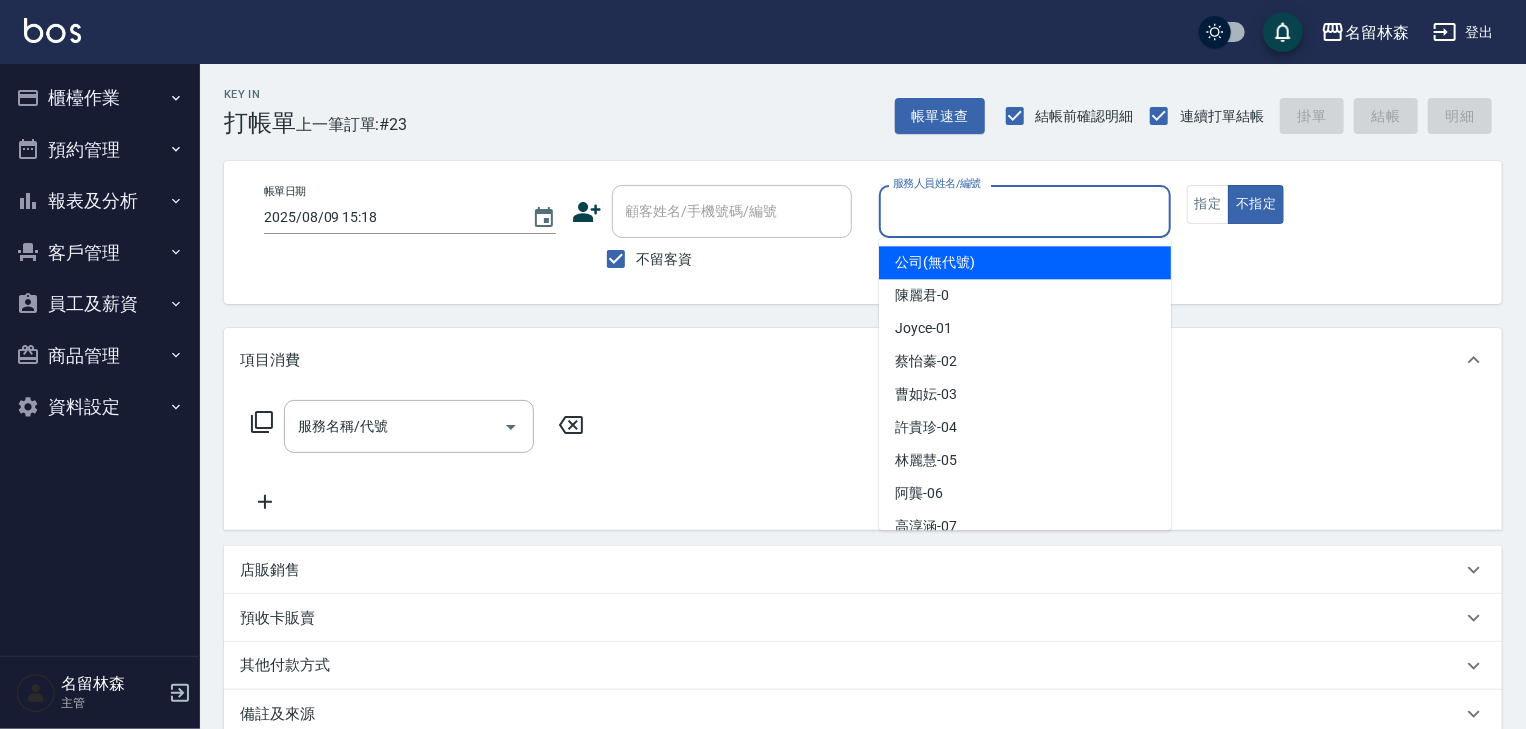 click on "服務人員姓名/編號" at bounding box center (1025, 211) 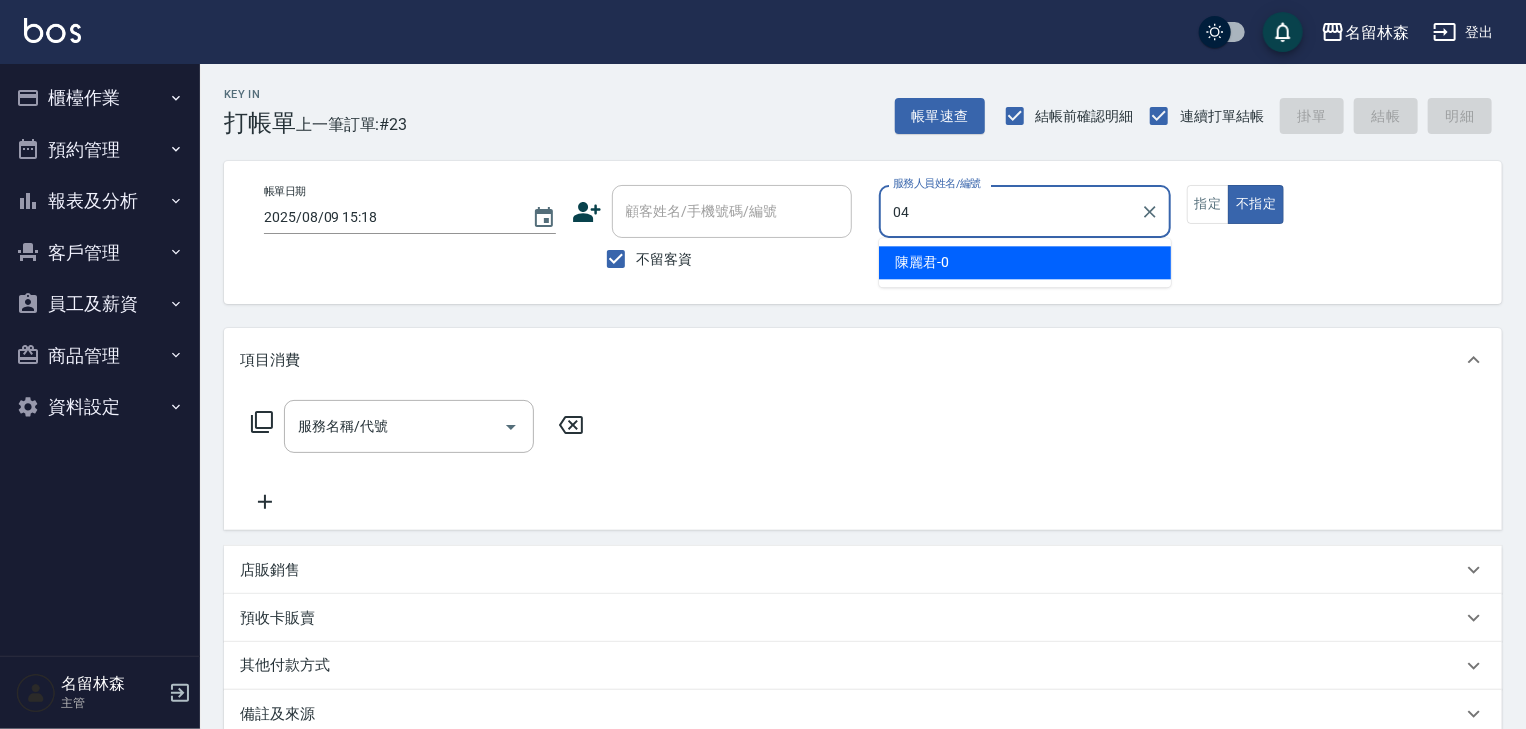 type on "許貴珍-04" 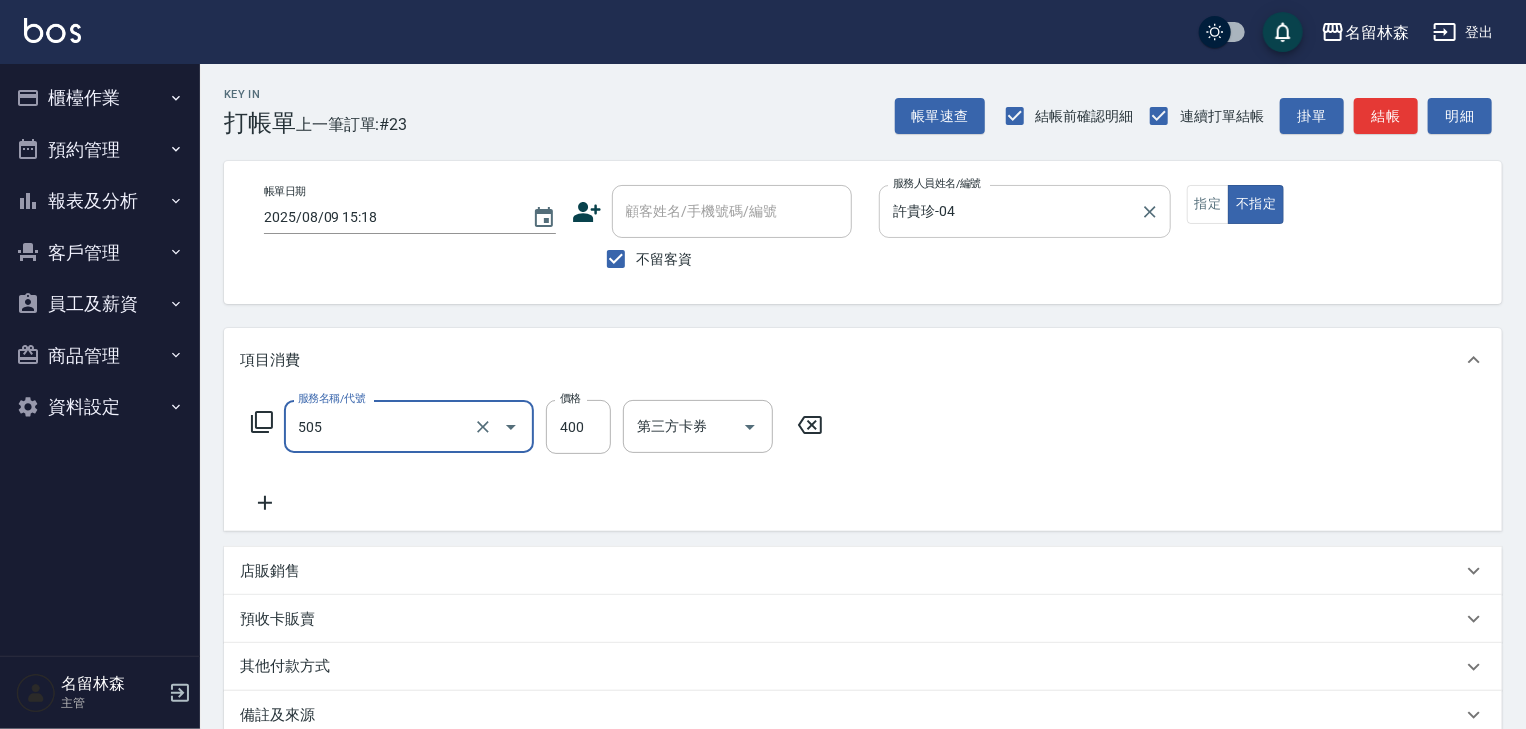 type on "洗髮(505)" 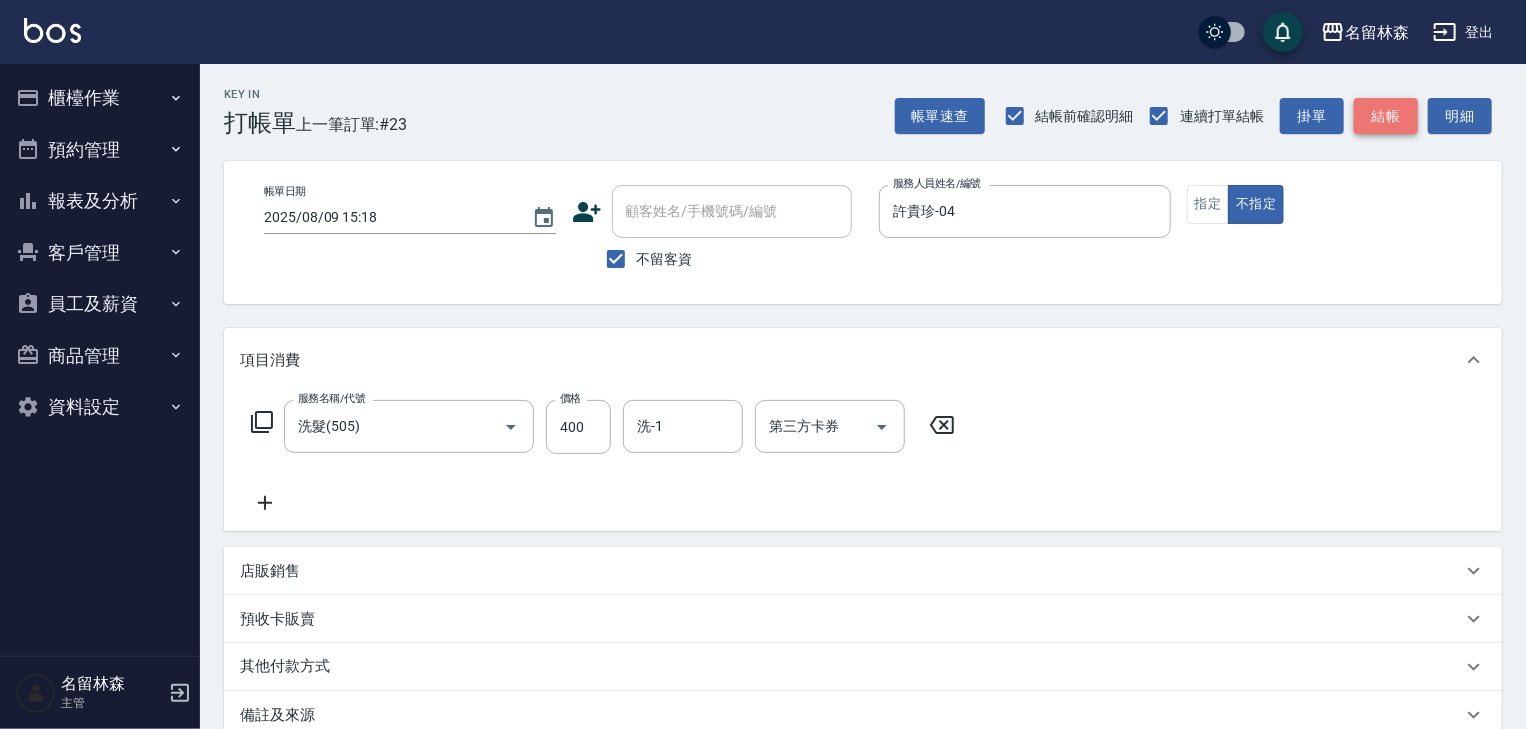 click on "結帳" at bounding box center (1386, 116) 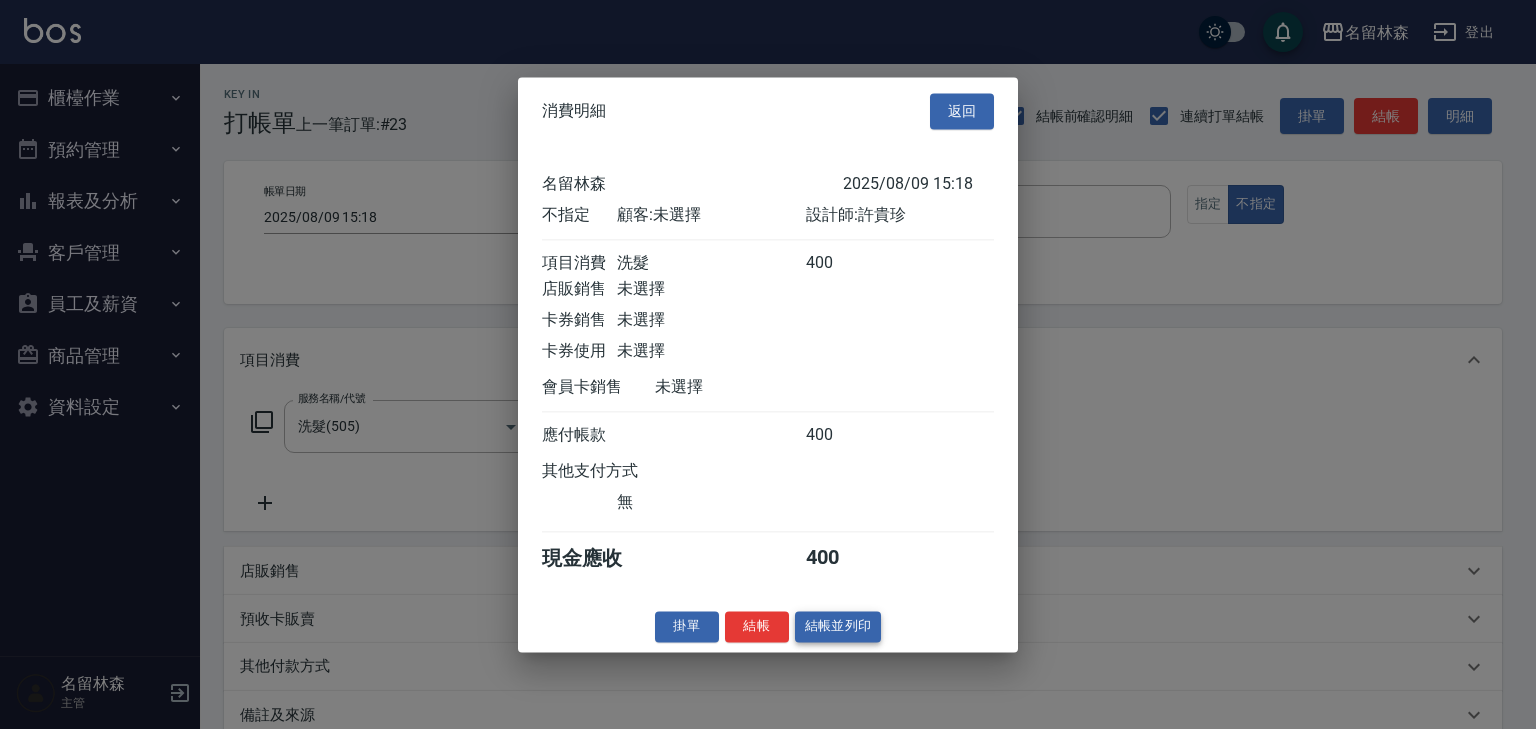 click on "結帳並列印" at bounding box center (838, 626) 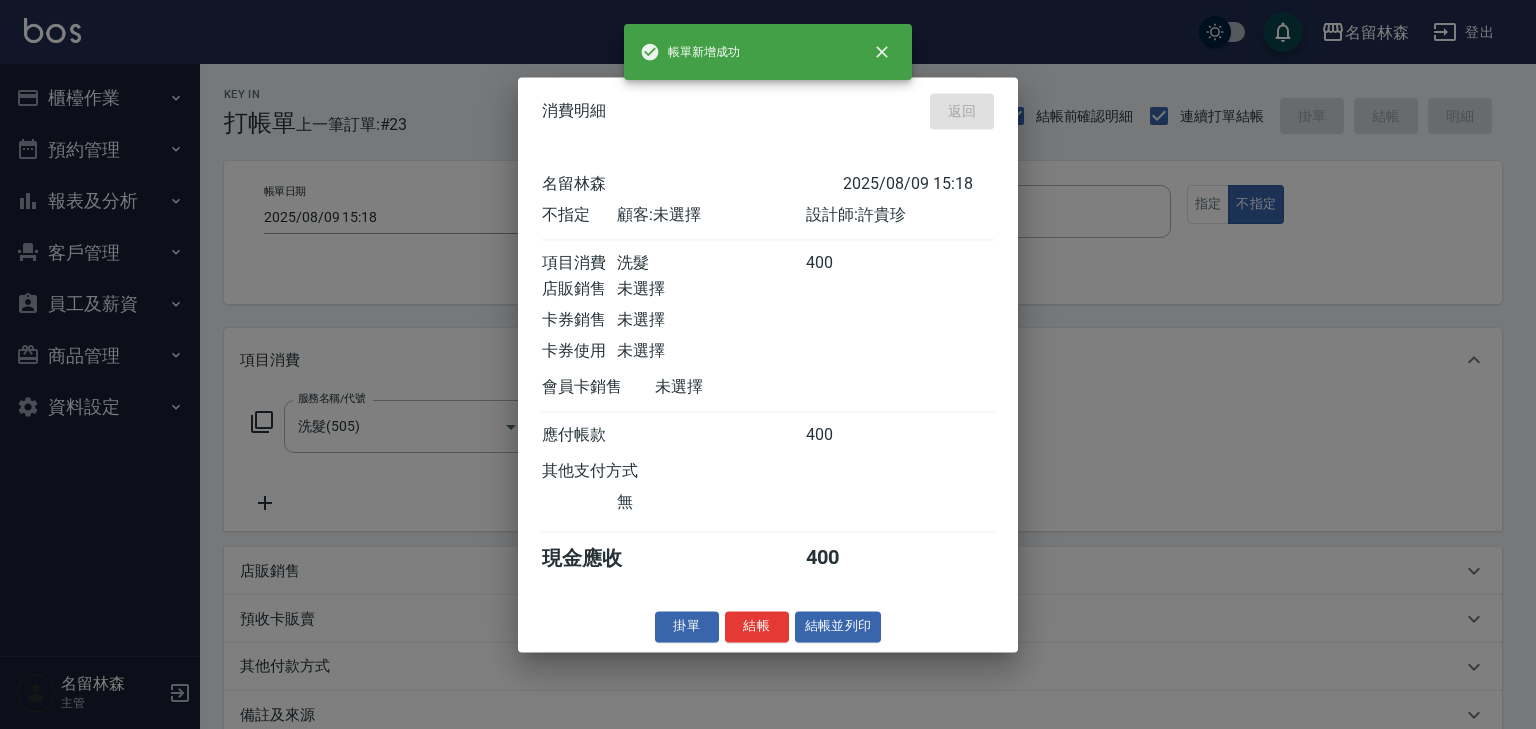 type on "2025/08/09 15:46" 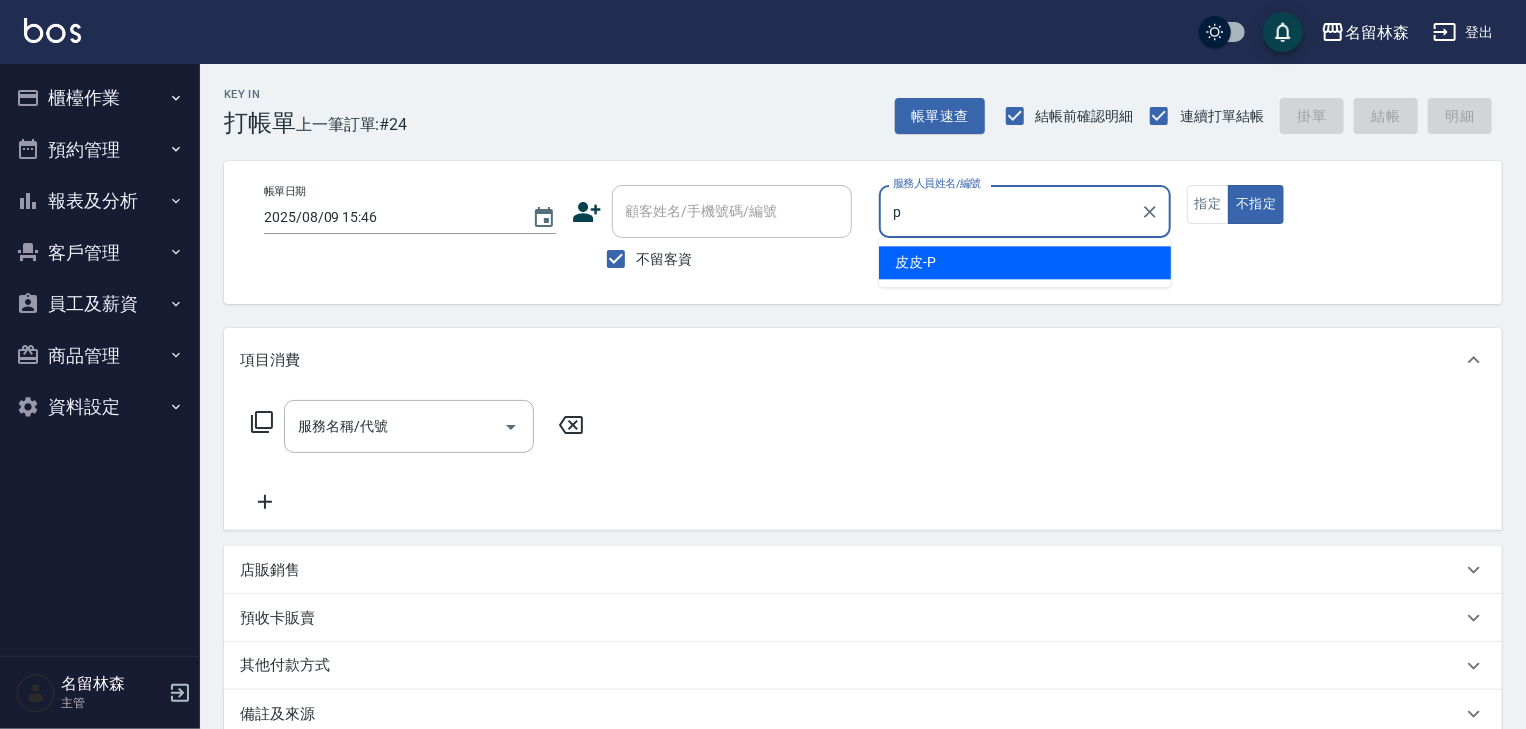 type on "皮皮-P" 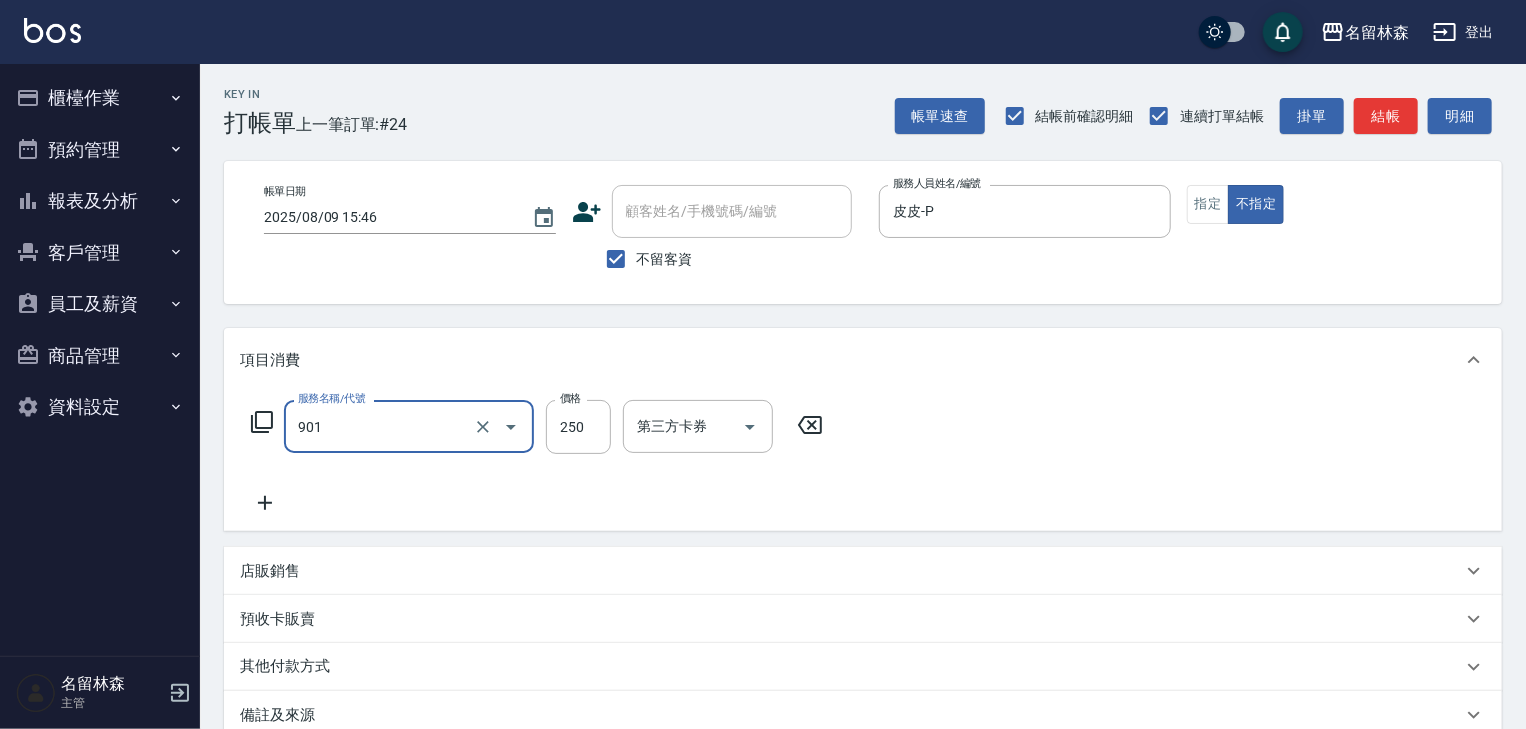 type on "修手指甲(901)" 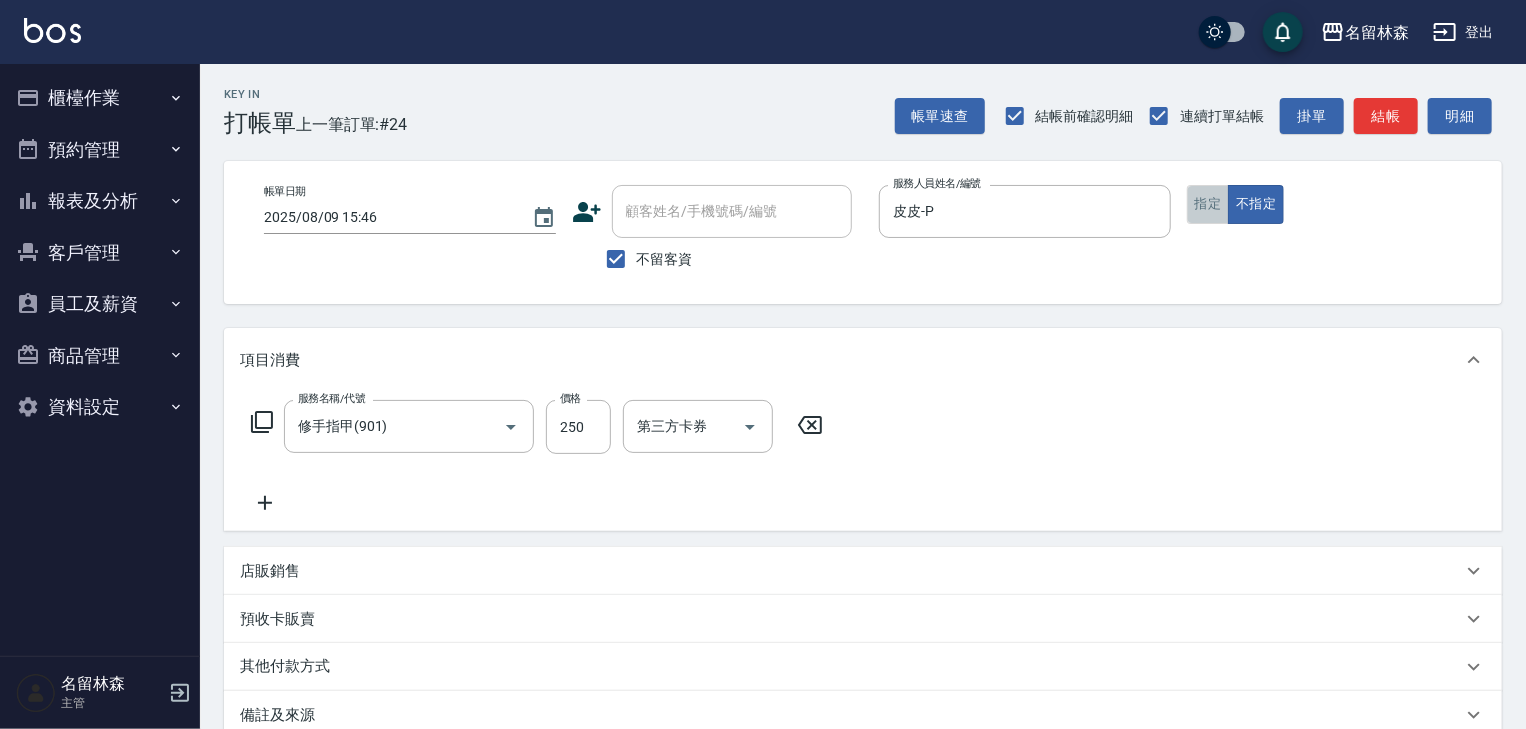 click on "指定" at bounding box center [1208, 204] 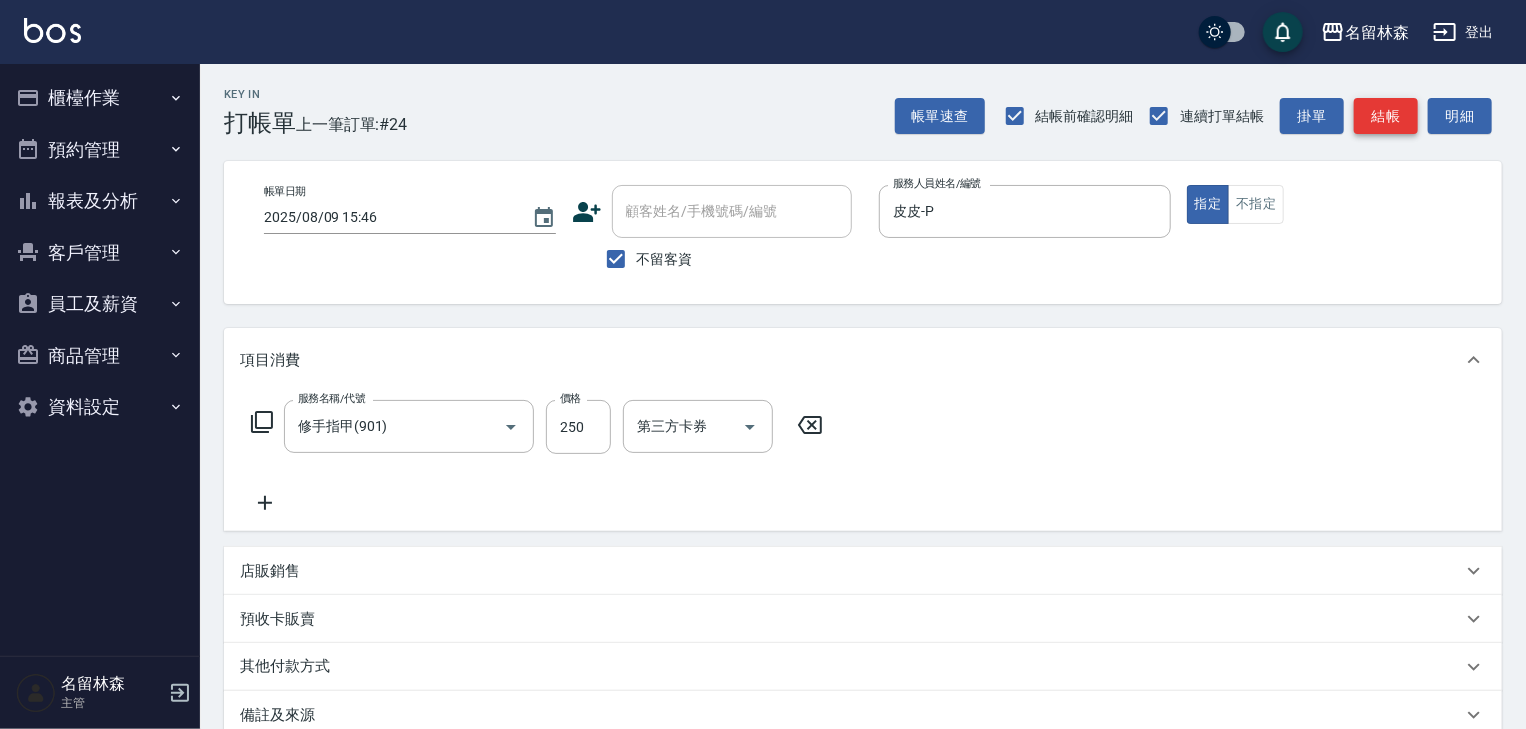 click on "結帳" at bounding box center (1386, 116) 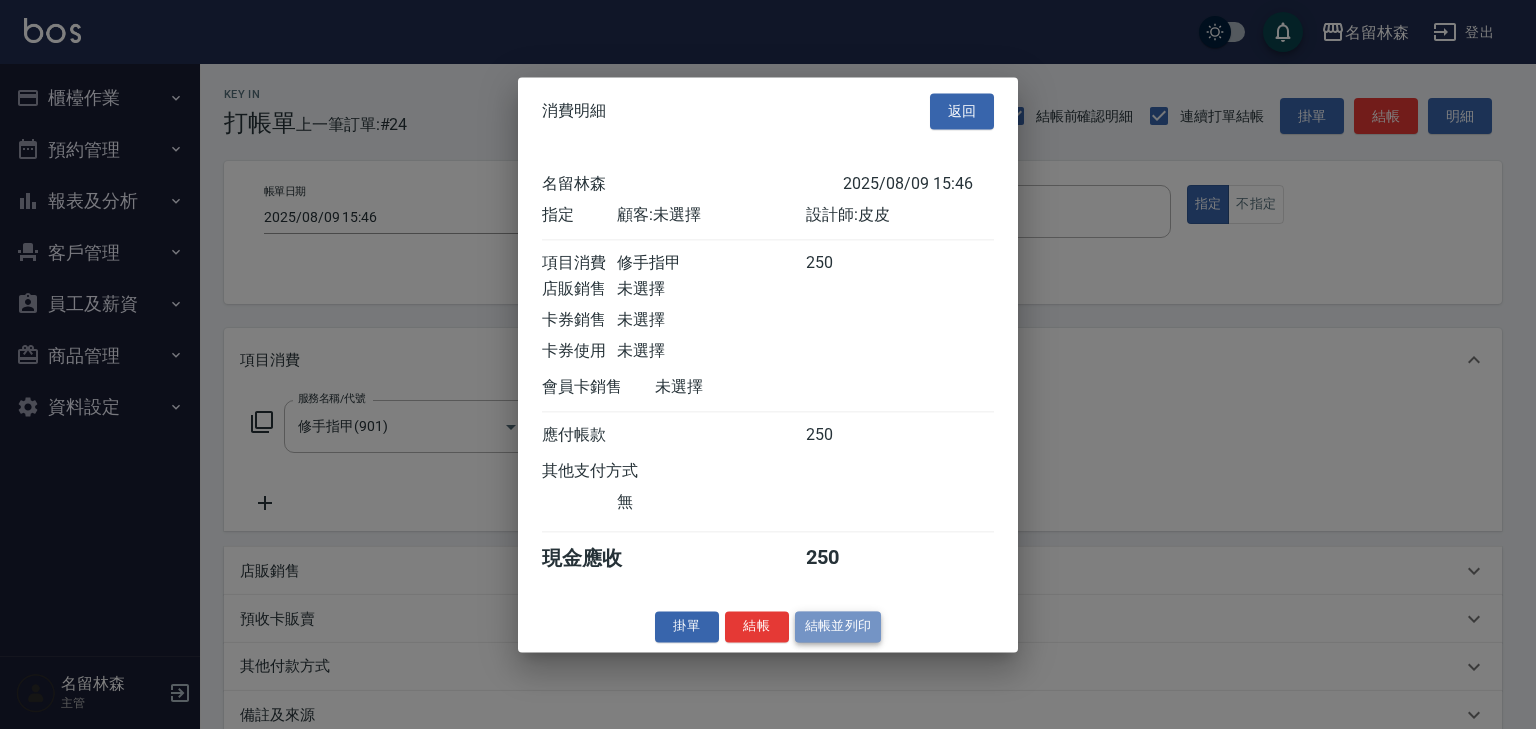 click on "結帳並列印" at bounding box center [838, 626] 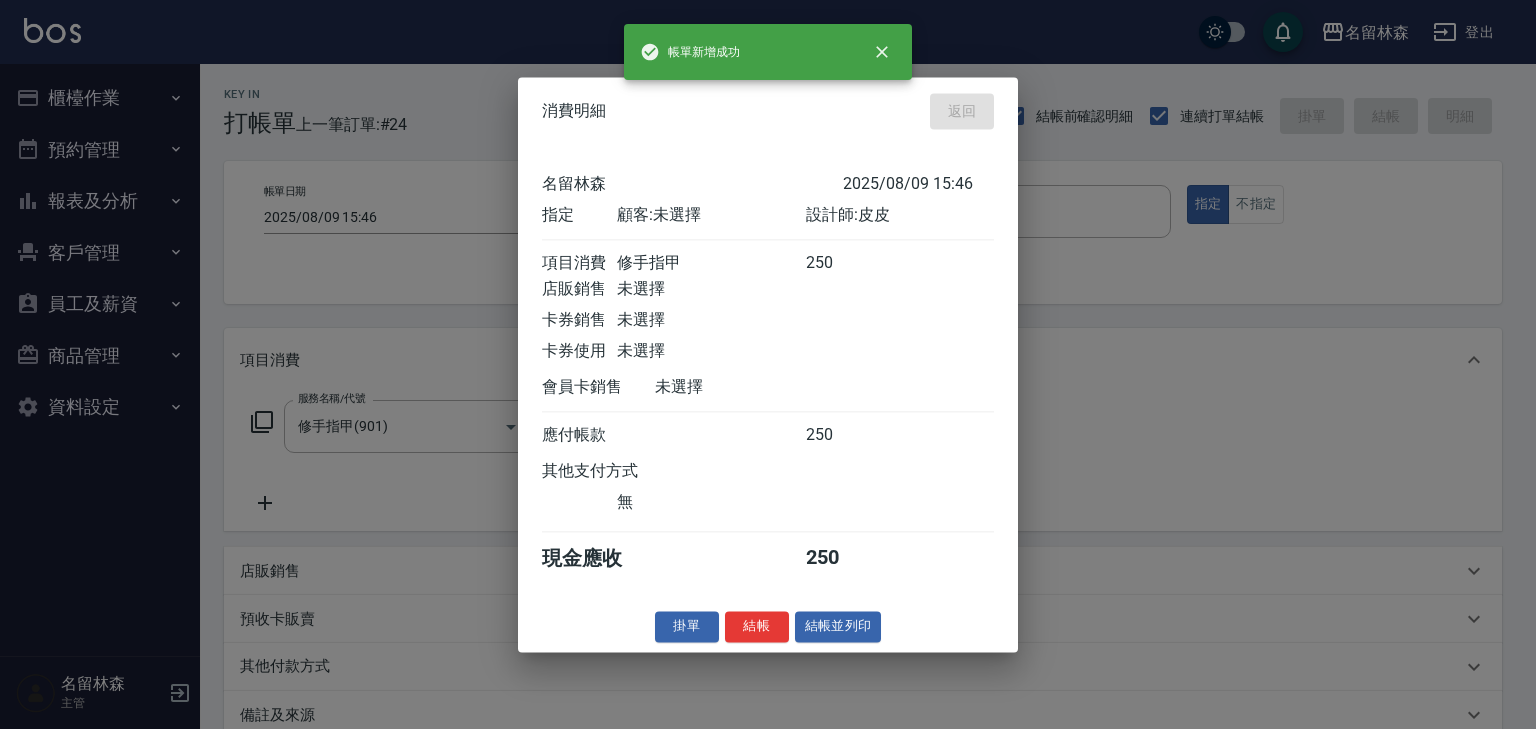 type on "2025/08/09 16:01" 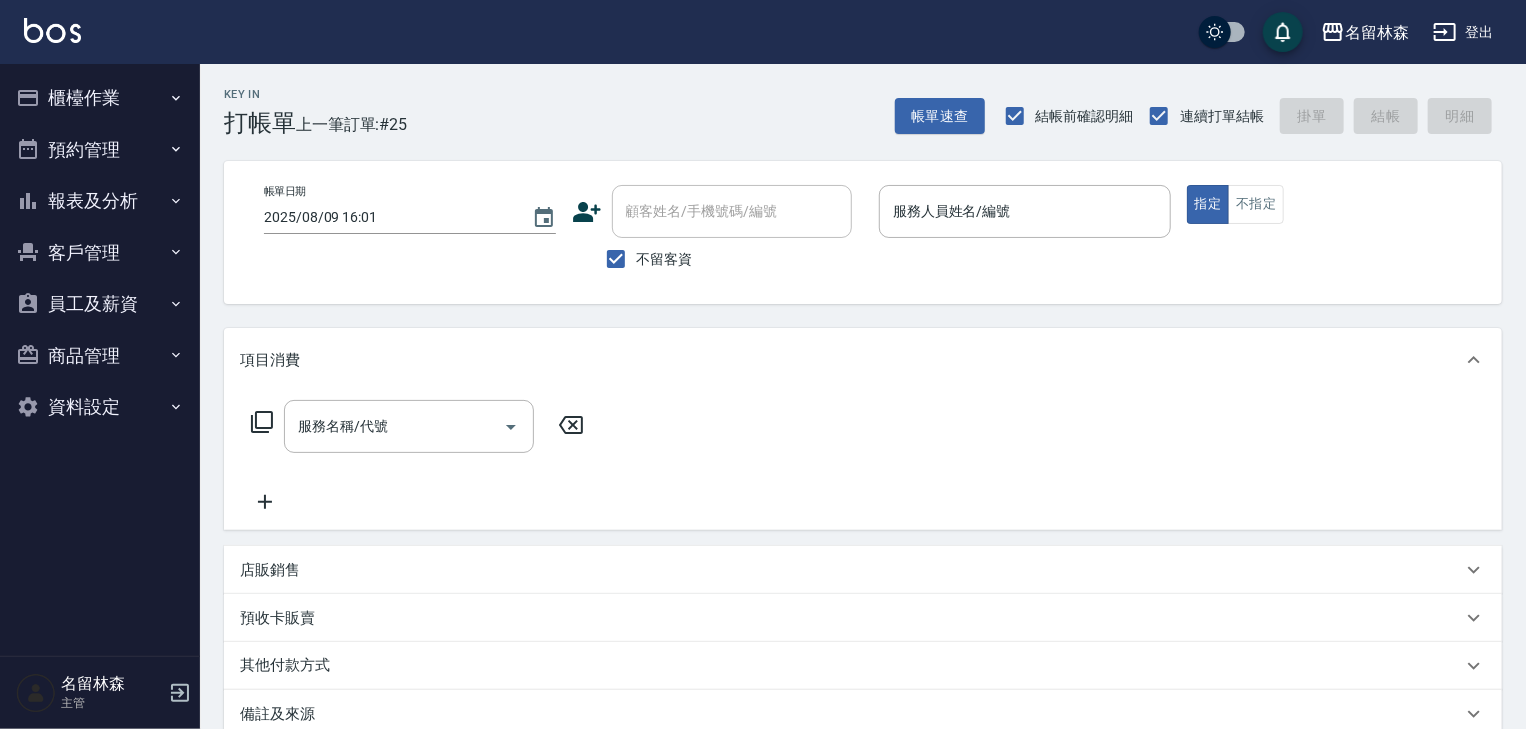 click on "Key In 打帳單 上一筆訂單:#25 帳單速查 結帳前確認明細 連續打單結帳 掛單 結帳 明細 帳單日期 2025/08/09 16:01 顧客姓名/手機號碼/編號 顧客姓名/手機號碼/編號 不留客資 服務人員姓名/編號 服務人員姓名/編號 指定 不指定 項目消費 服務名稱/代號 服務名稱/代號 店販銷售 服務人員姓名/編號 服務人員姓名/編號 商品代號/名稱 商品代號/名稱 預收卡販賣 卡券名稱/代號 卡券名稱/代號 其他付款方式 其他付款方式 其他付款方式 備註及來源 備註 備註 訂單來源 ​ 訂單來源 隱藏業績明細 服務消費  0 店販消費  0 使用預收卡  0 業績合計   0 預收卡販賣  0 會員卡販賣  0 扣入金  0 現金應收   0 其他付款方式  0 紅利點數折抵  0 掛單 結帳 明細" at bounding box center [863, 509] 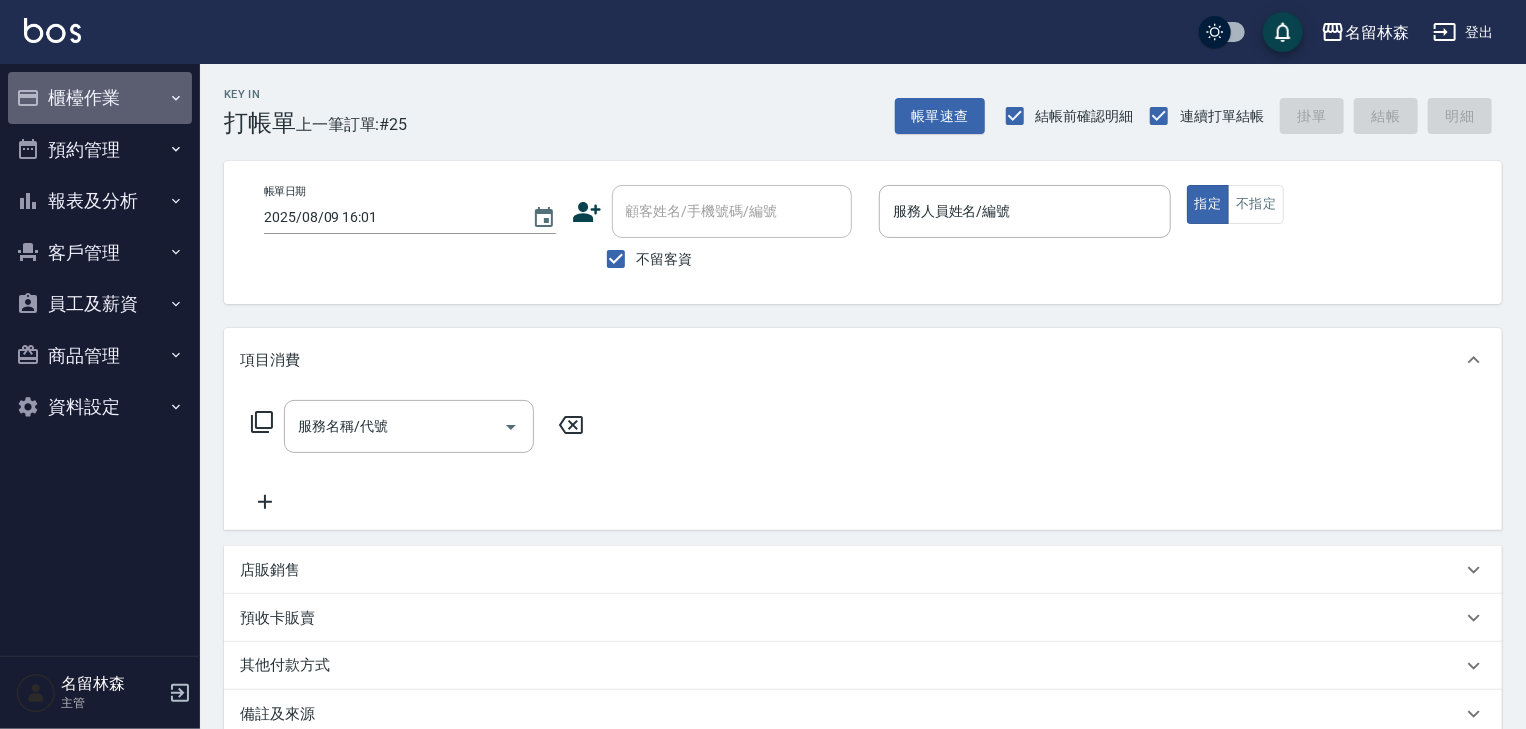 click on "櫃檯作業" at bounding box center (100, 98) 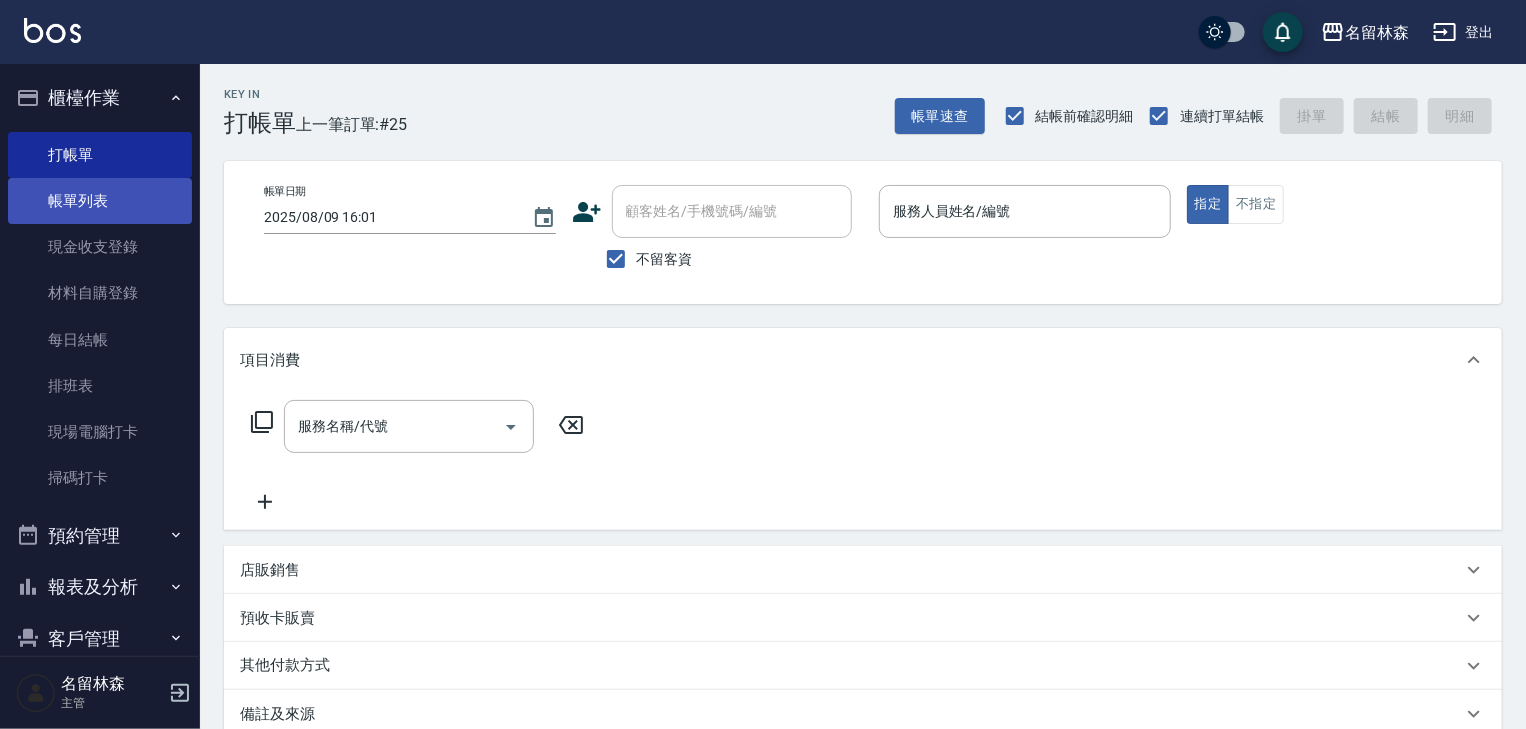 click on "帳單列表" at bounding box center [100, 201] 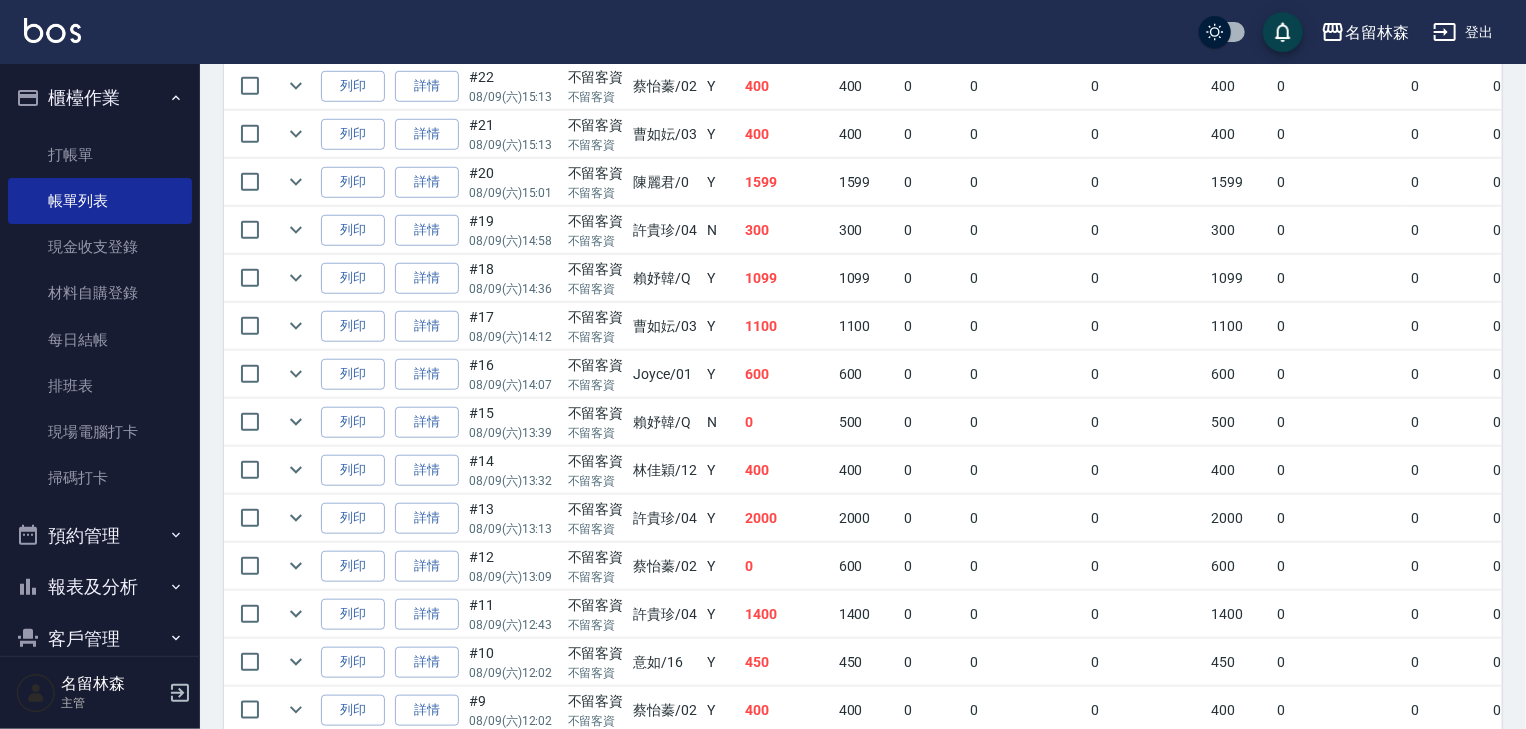 scroll, scrollTop: 1216, scrollLeft: 0, axis: vertical 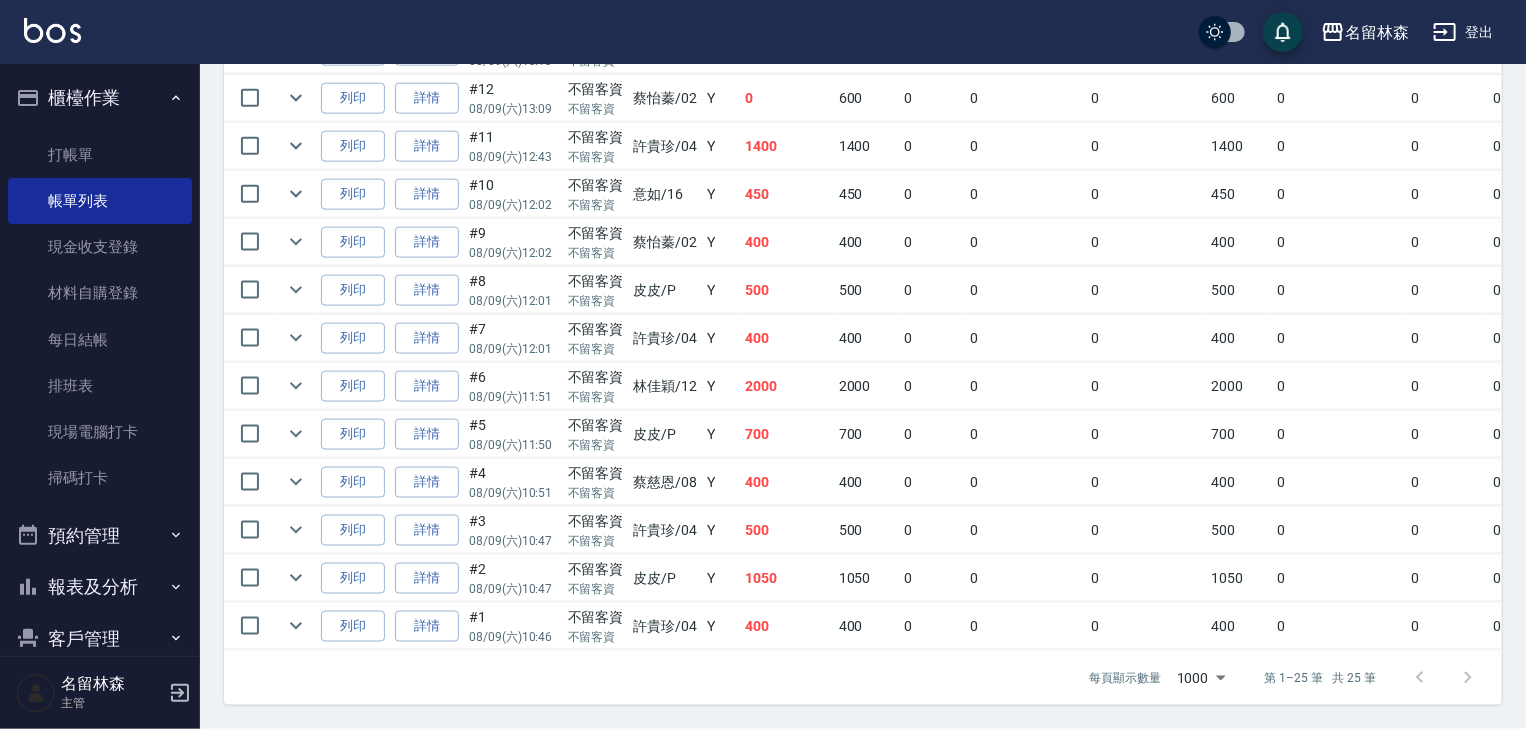 click at bounding box center [52, 30] 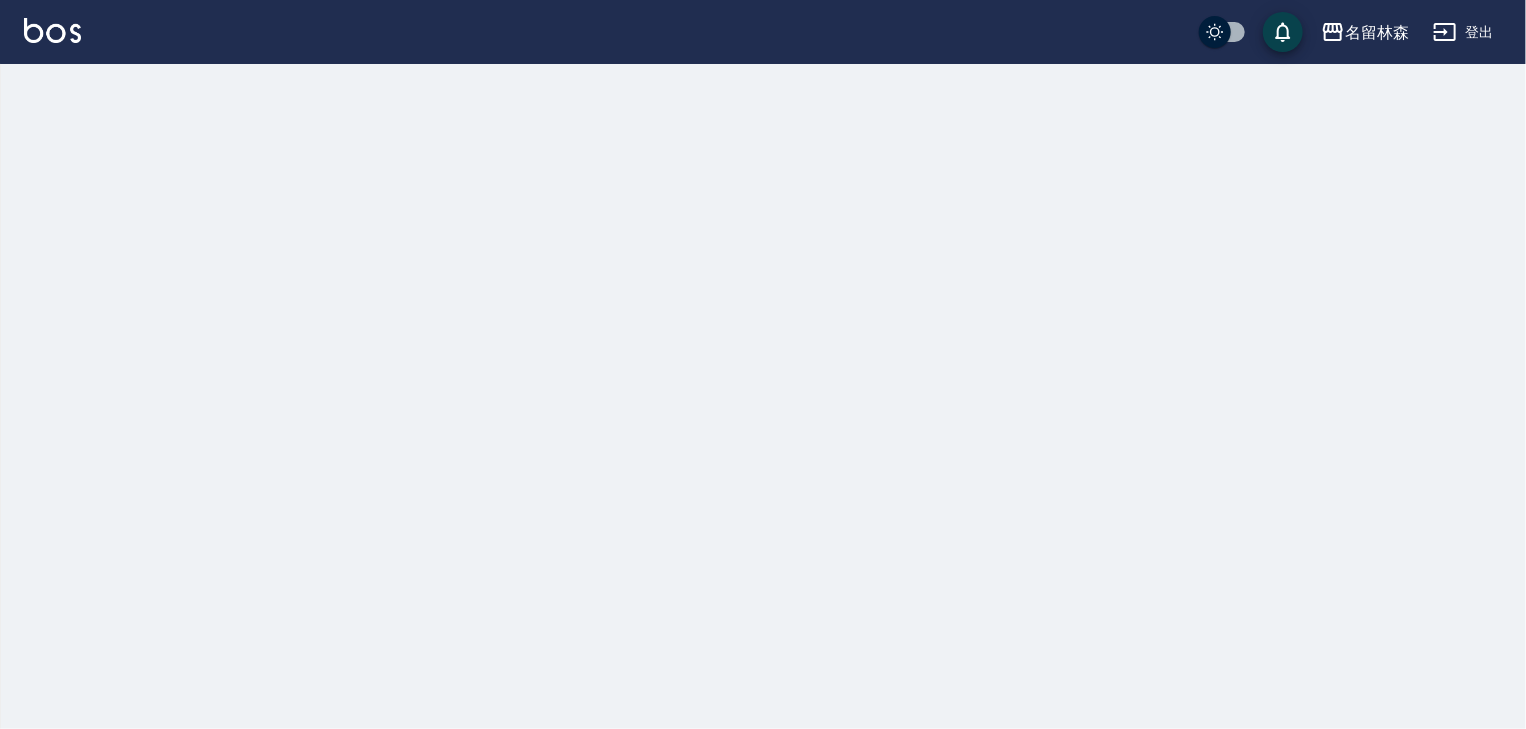 scroll, scrollTop: 0, scrollLeft: 0, axis: both 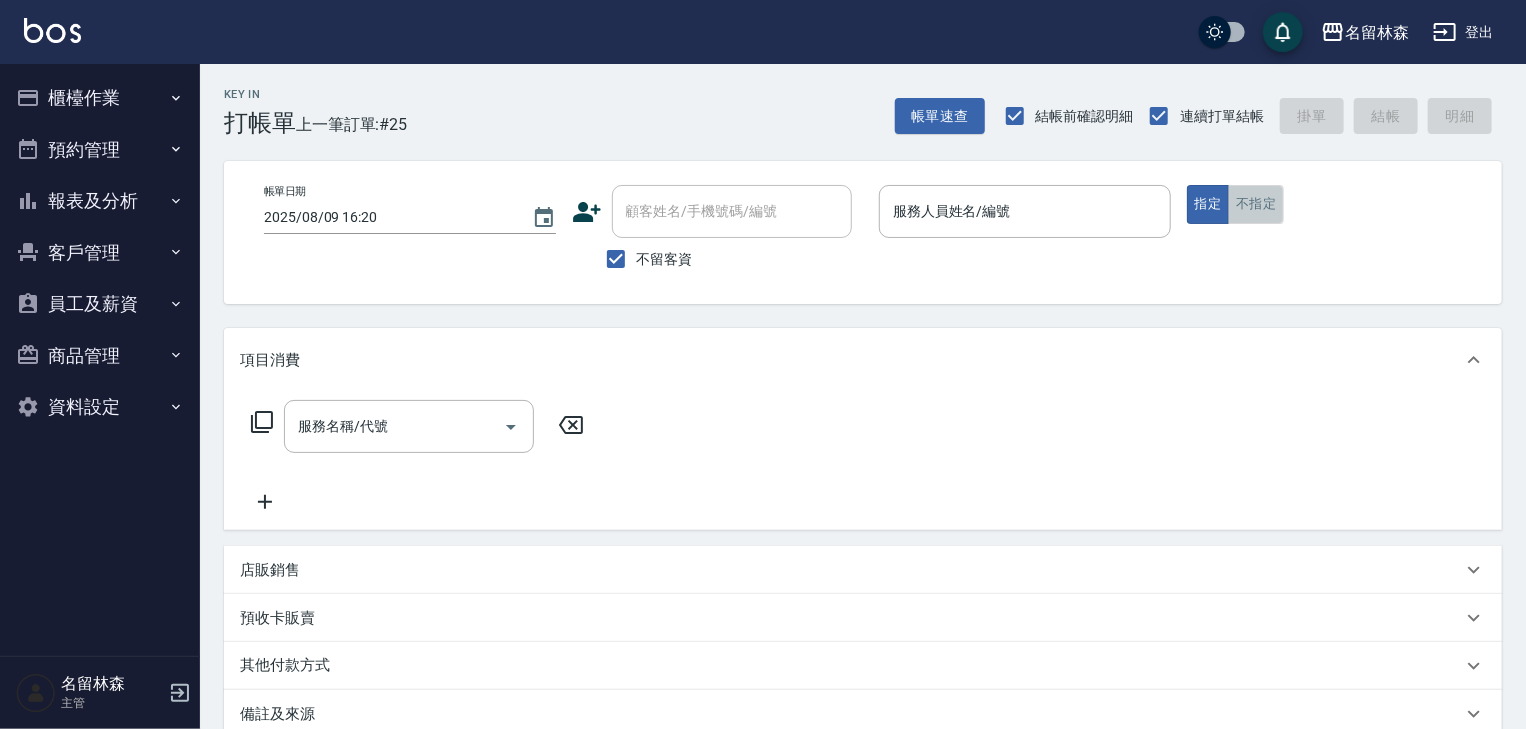 click on "不指定" at bounding box center [1256, 204] 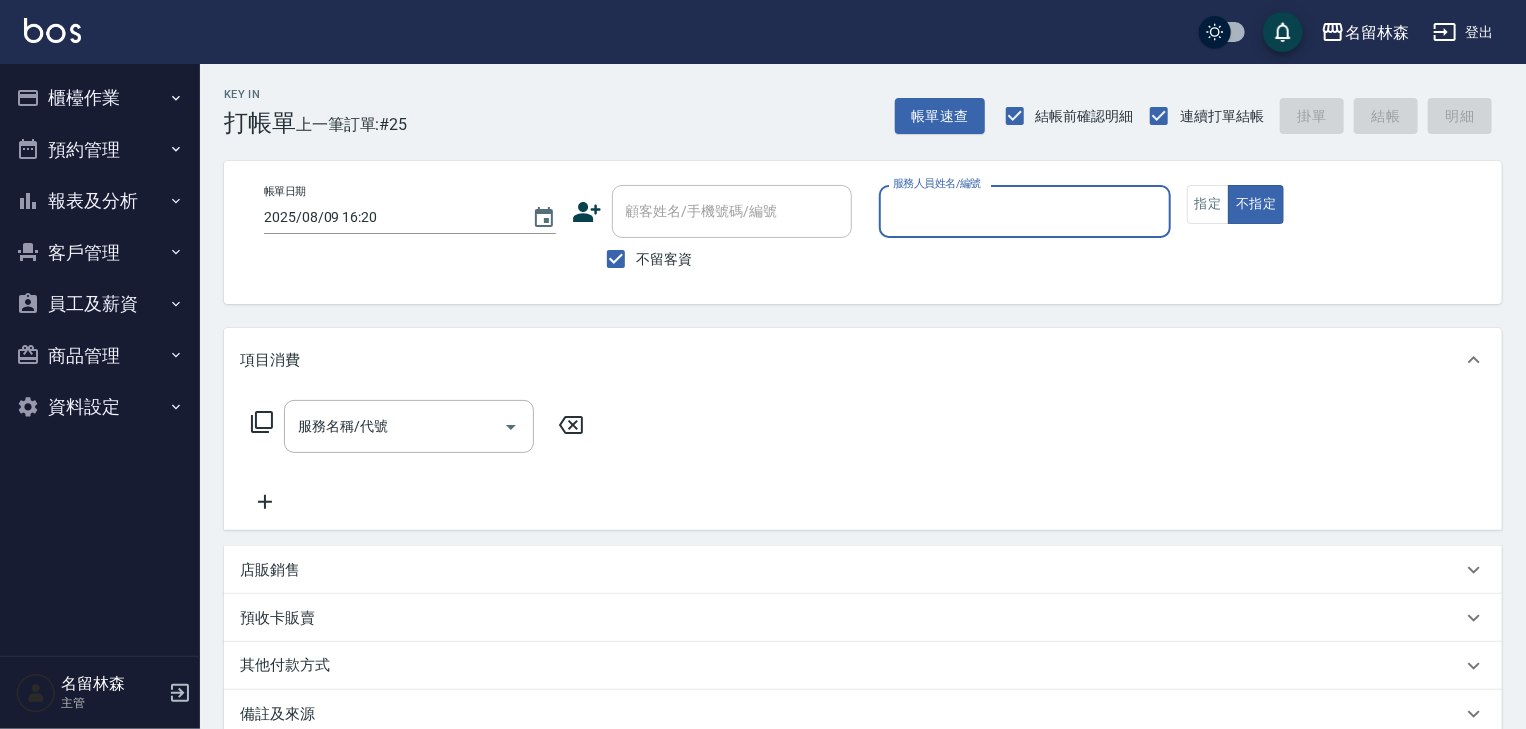 click on "服務人員姓名/編號" at bounding box center (1025, 211) 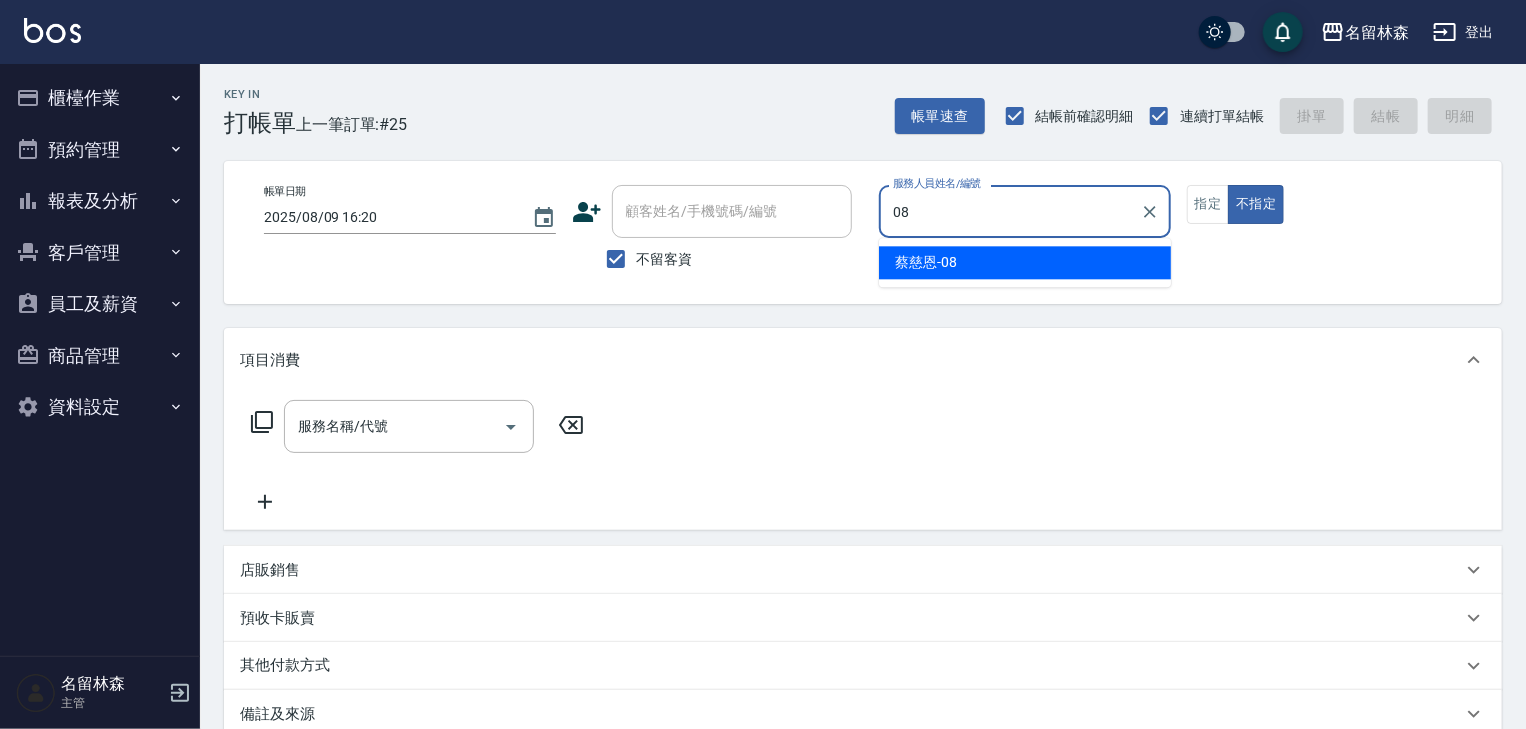type on "[LAST_NAME] -08" 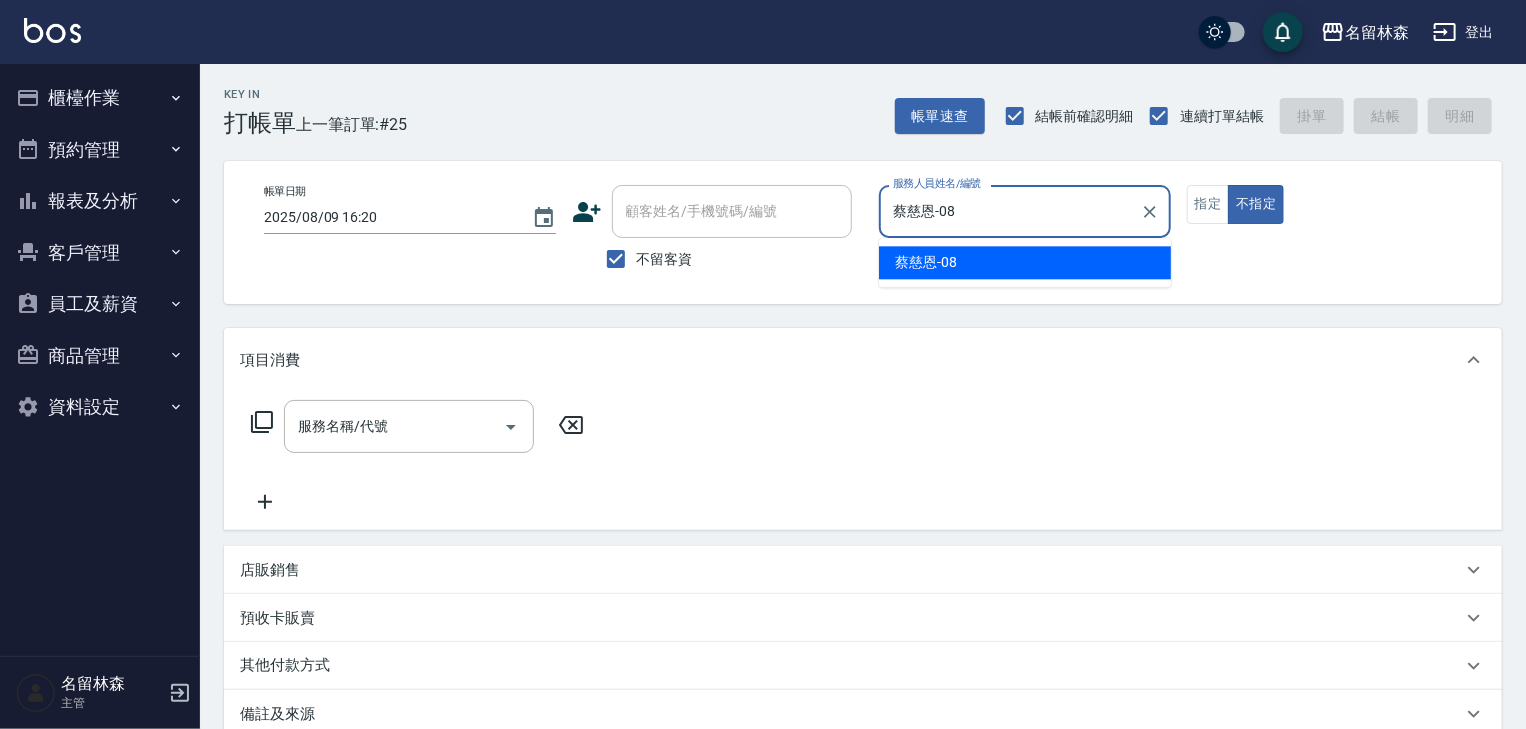 type on "false" 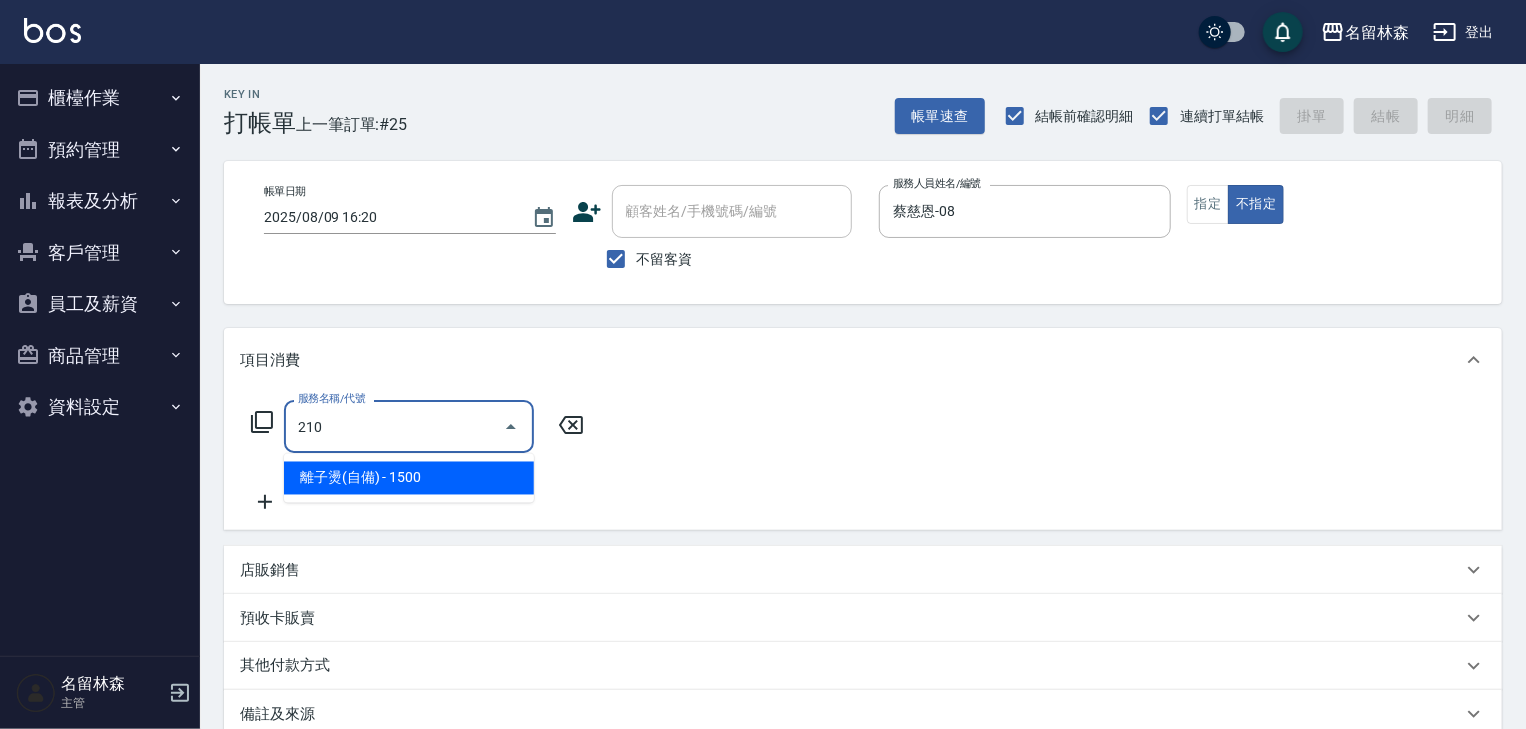 type on "離子燙(自備)(210)" 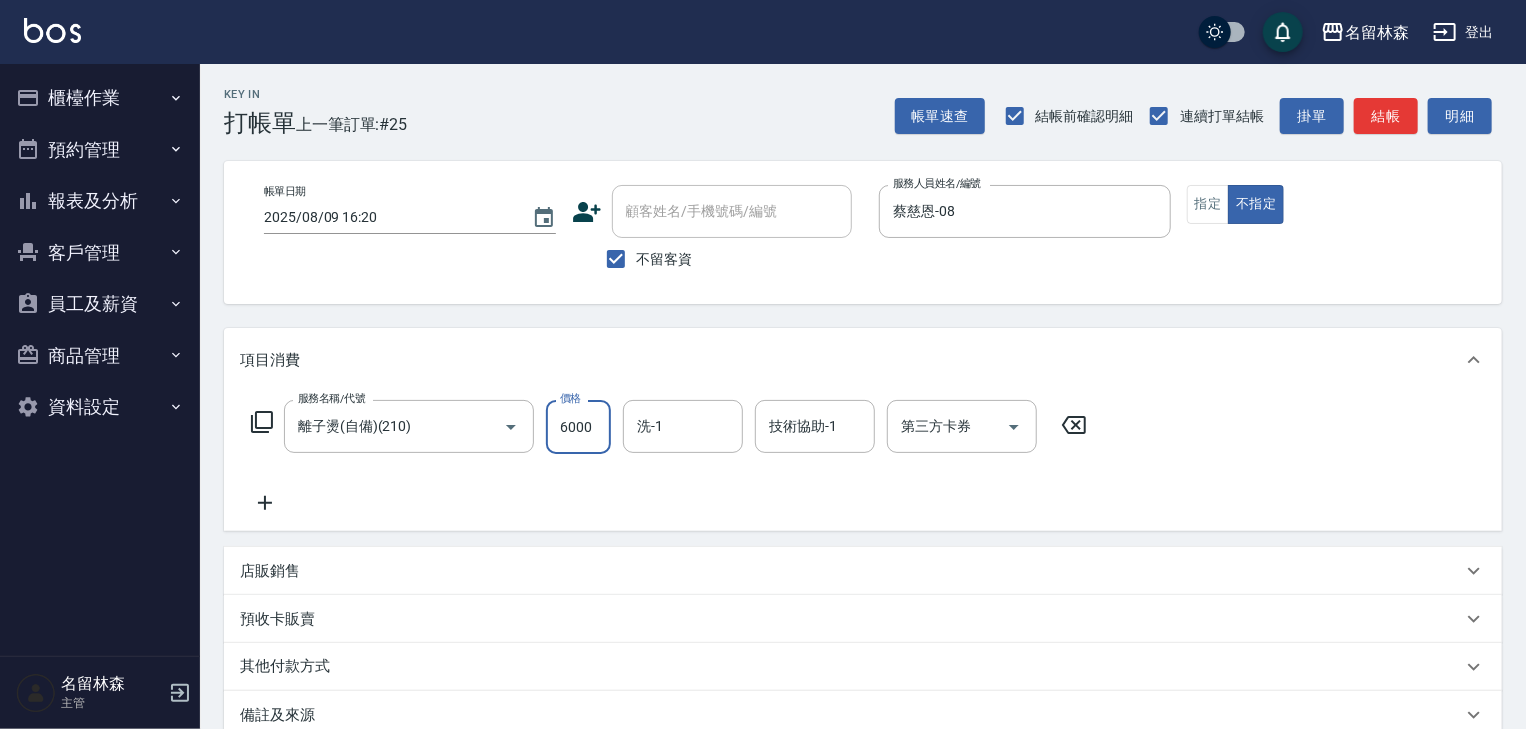 scroll, scrollTop: 234, scrollLeft: 0, axis: vertical 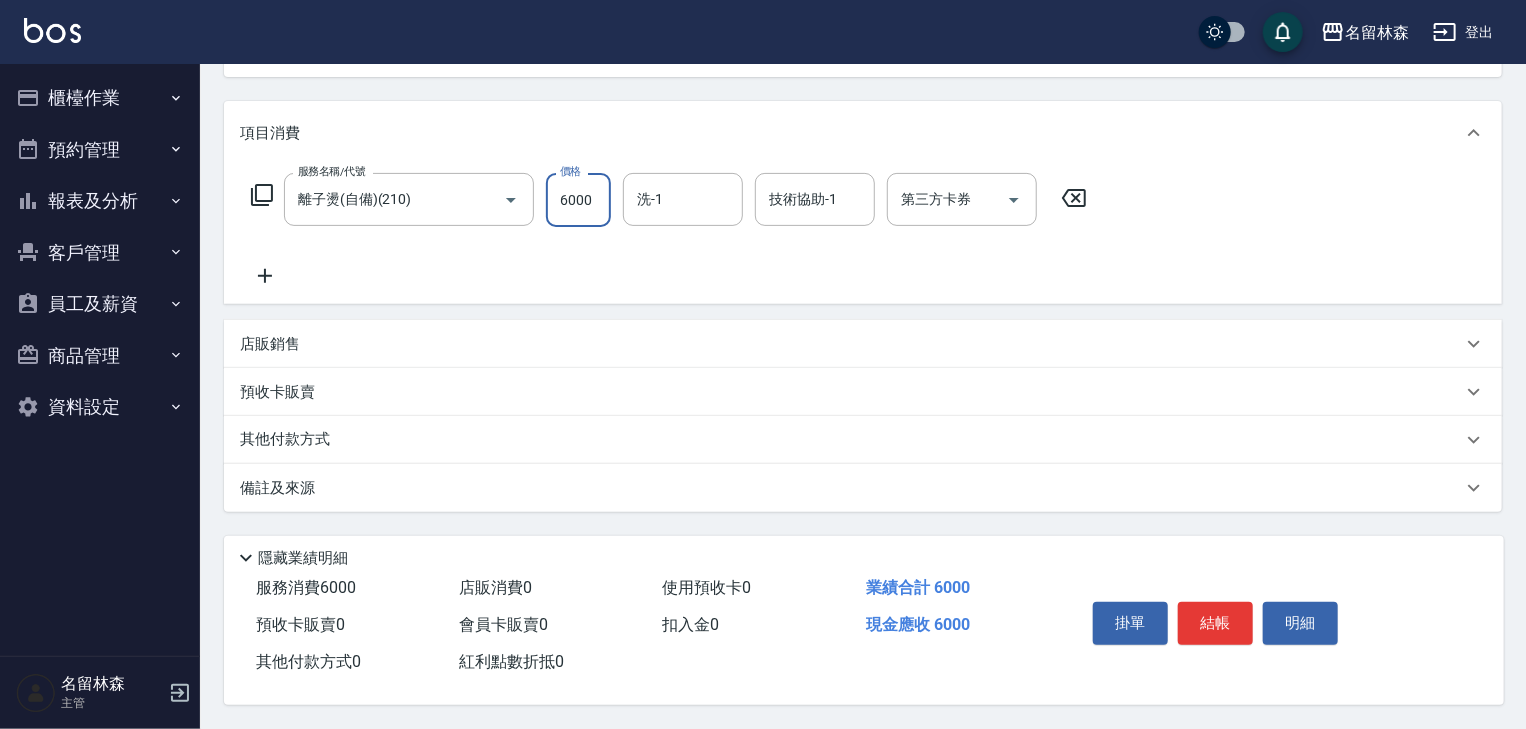 type on "6000" 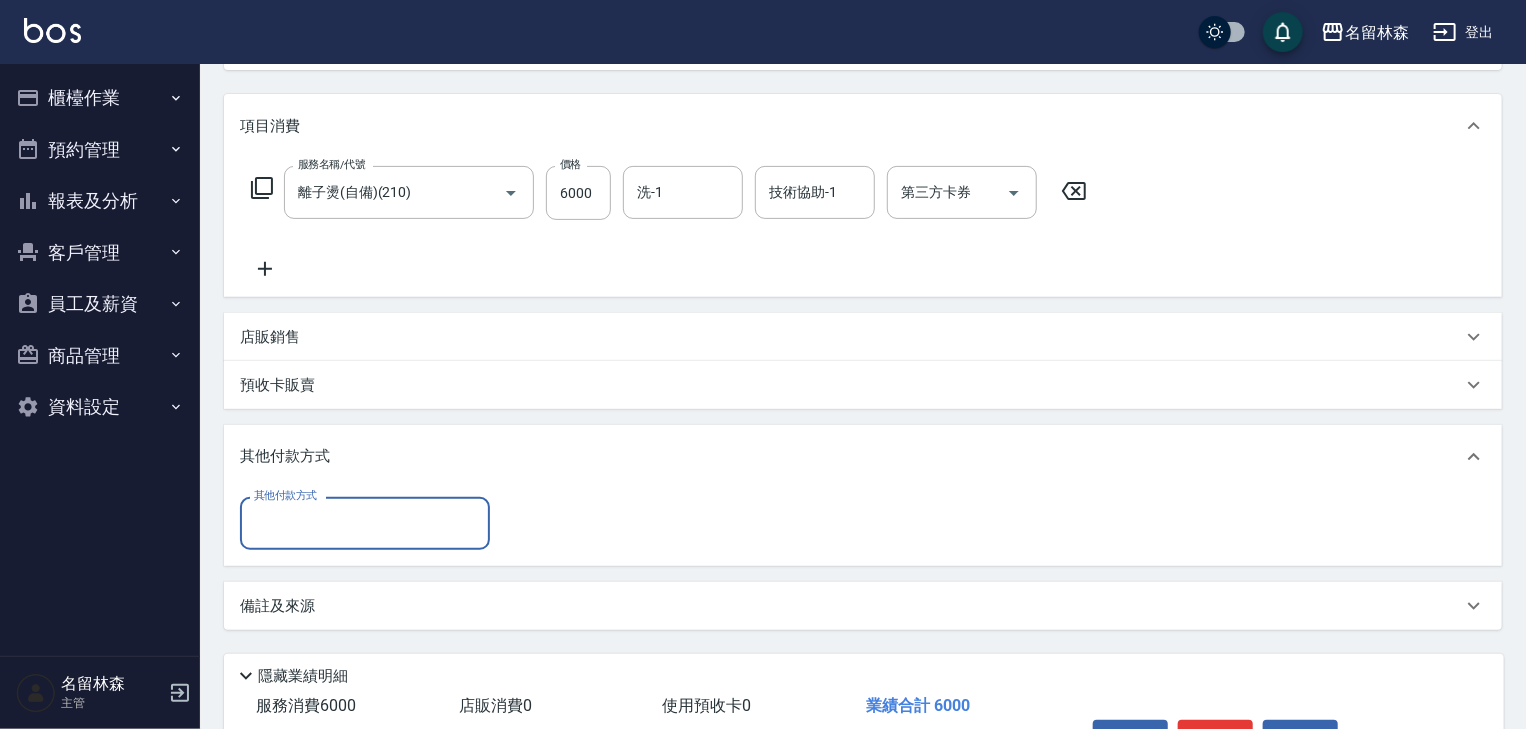 scroll, scrollTop: 0, scrollLeft: 0, axis: both 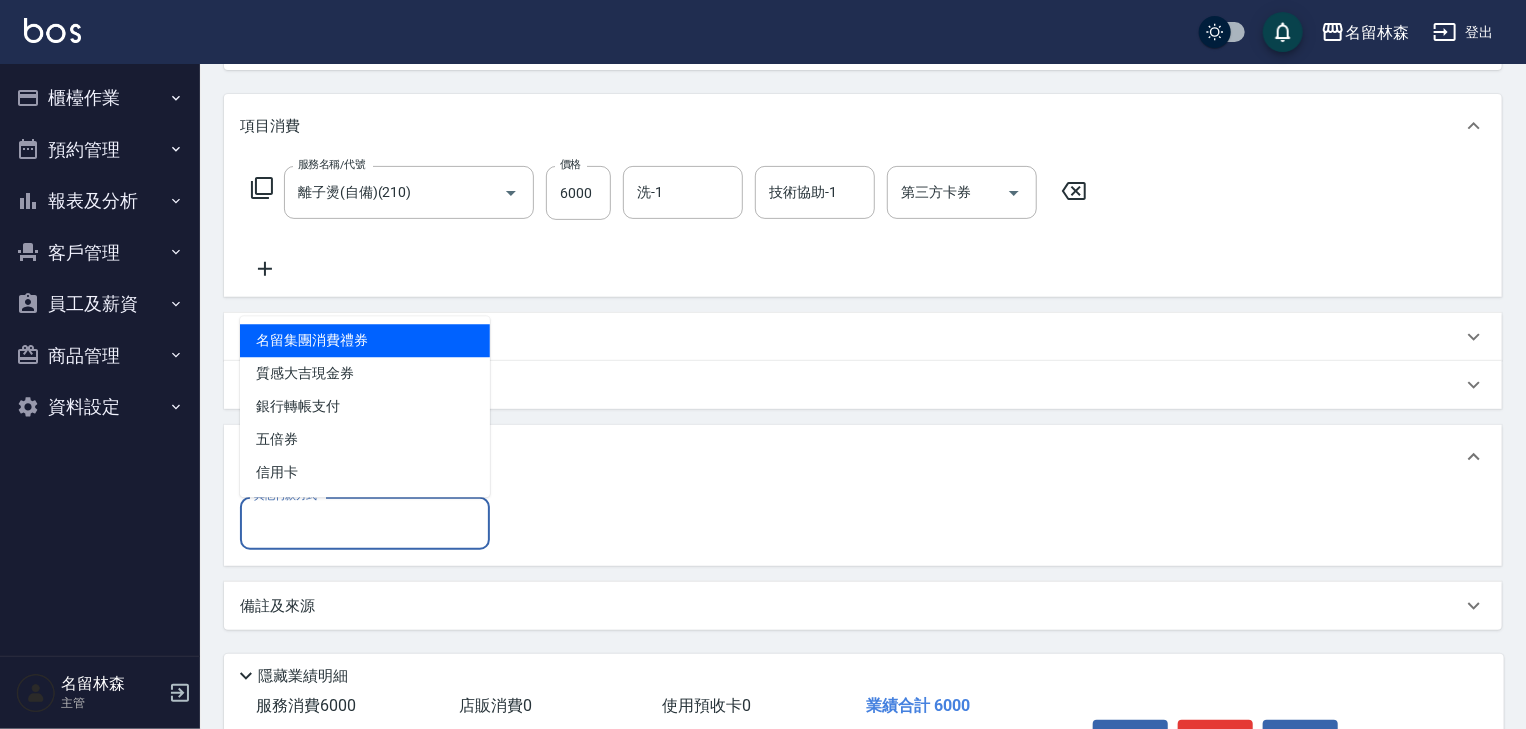 click on "其他付款方式" at bounding box center [365, 523] 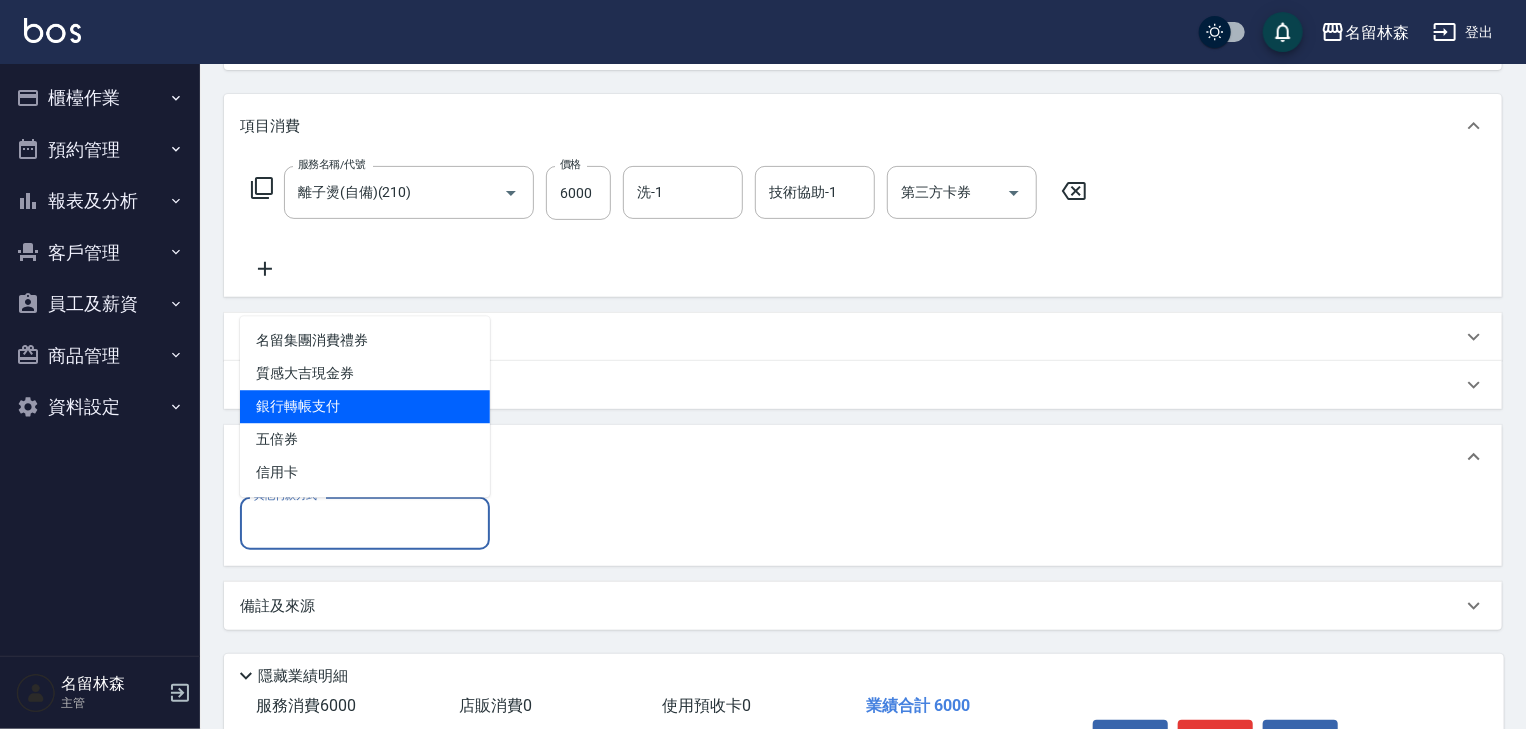 click on "銀行轉帳支付" at bounding box center (365, 406) 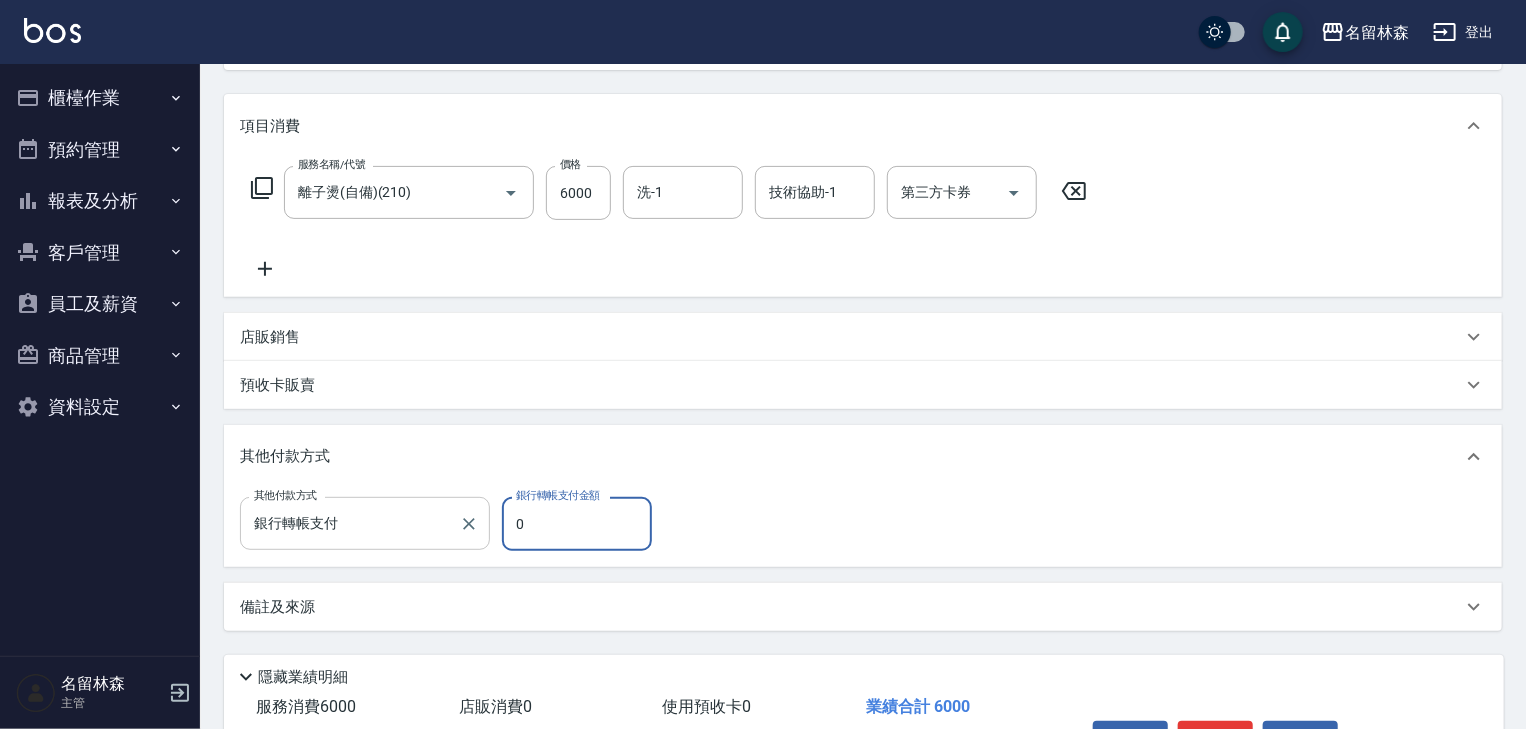 drag, startPoint x: 548, startPoint y: 518, endPoint x: 466, endPoint y: 508, distance: 82.607506 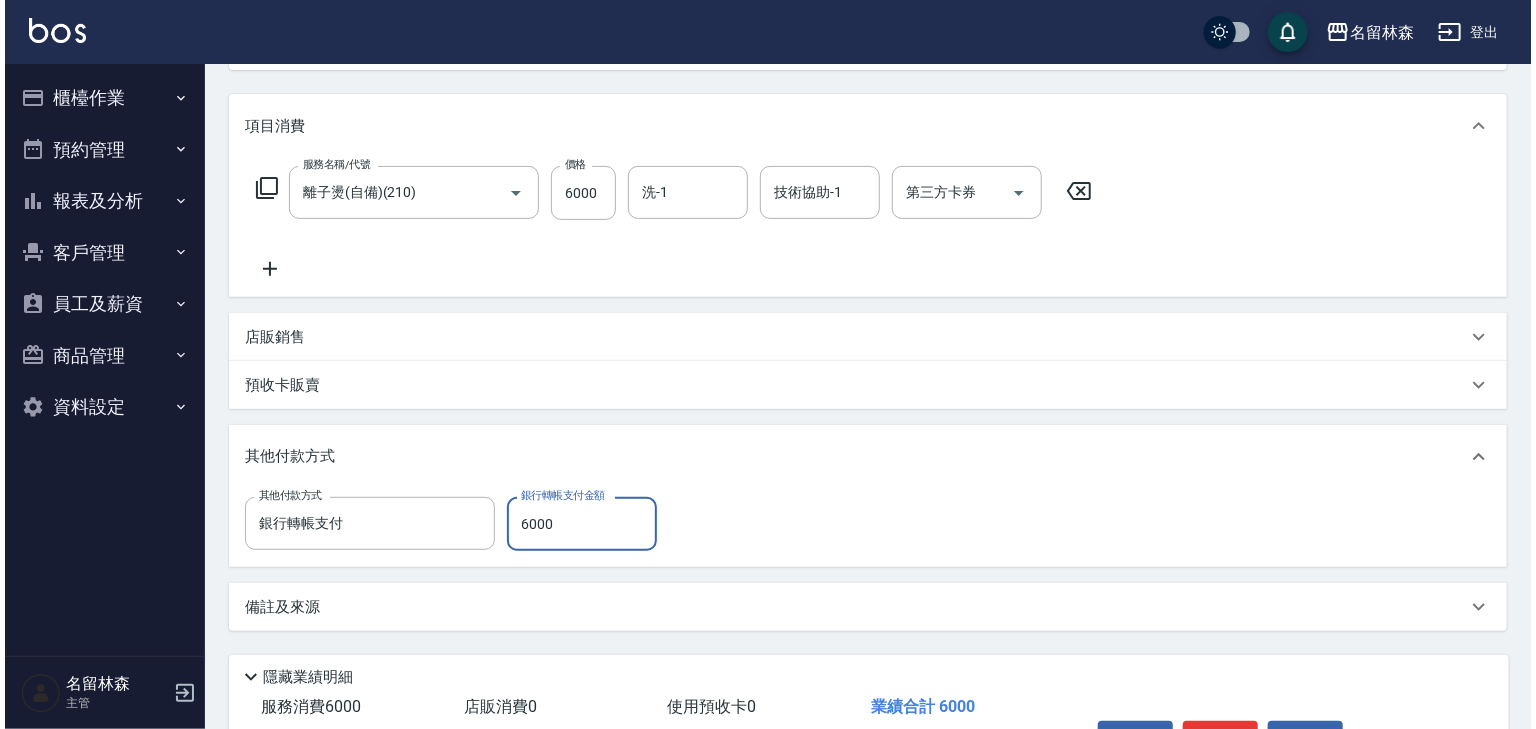scroll, scrollTop: 360, scrollLeft: 0, axis: vertical 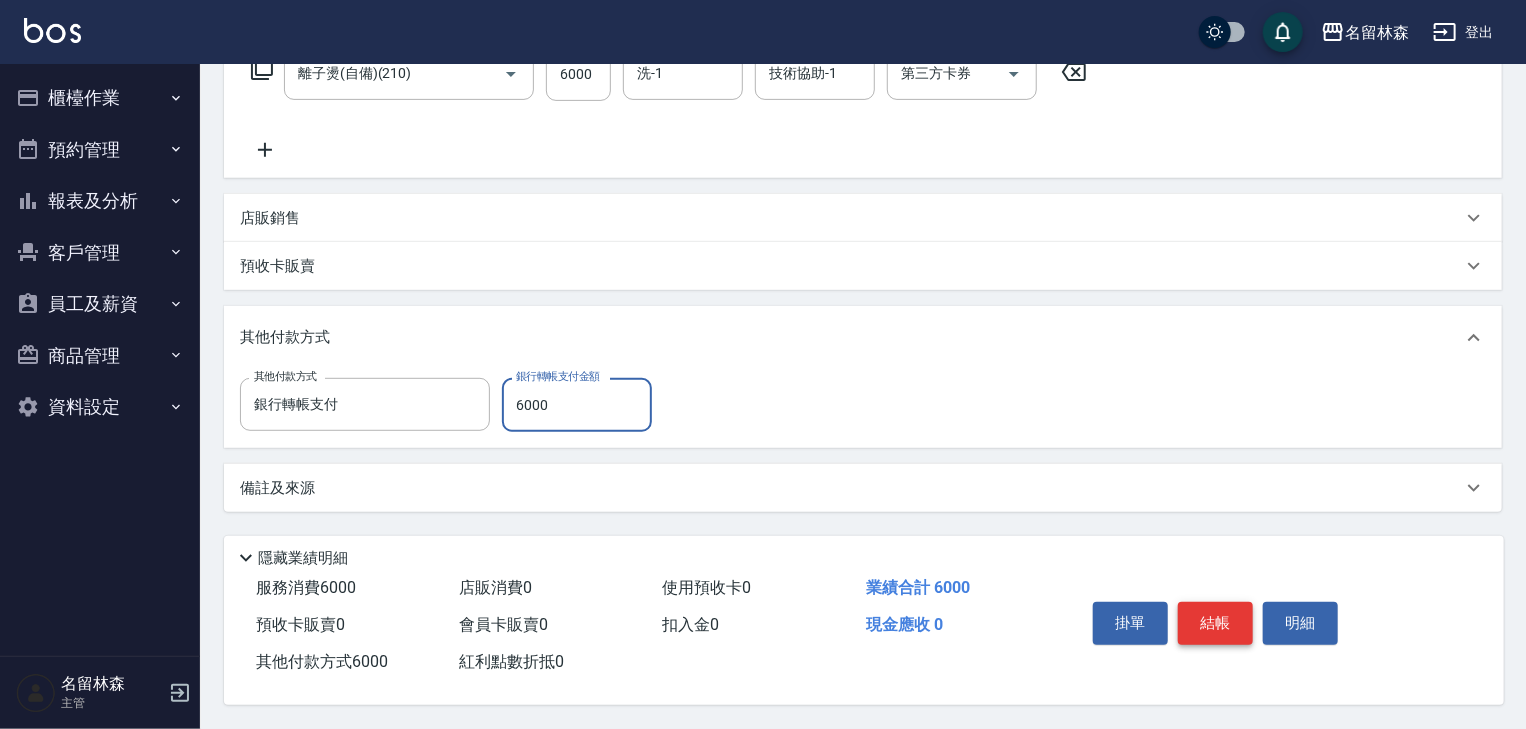 type on "6000" 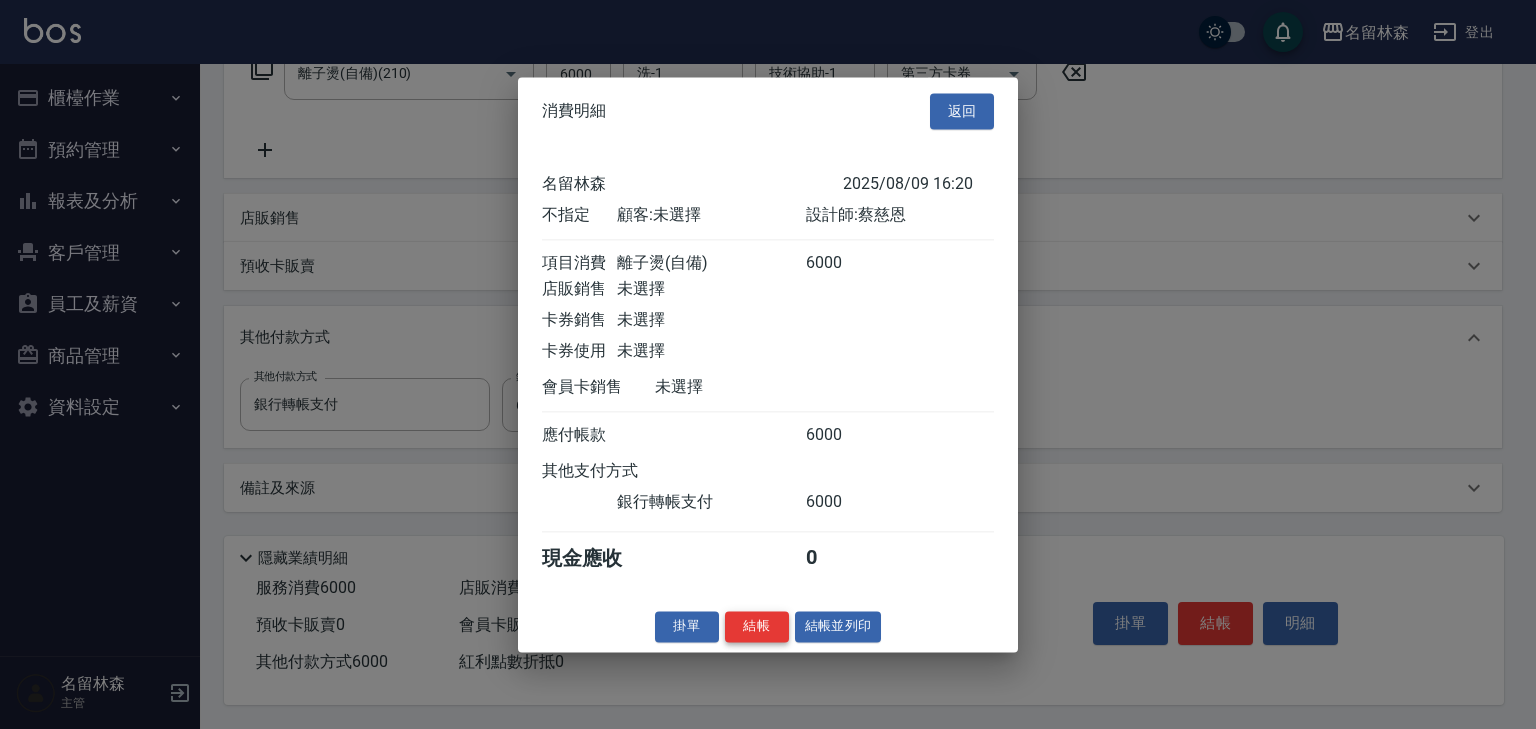 click on "結帳" at bounding box center [757, 626] 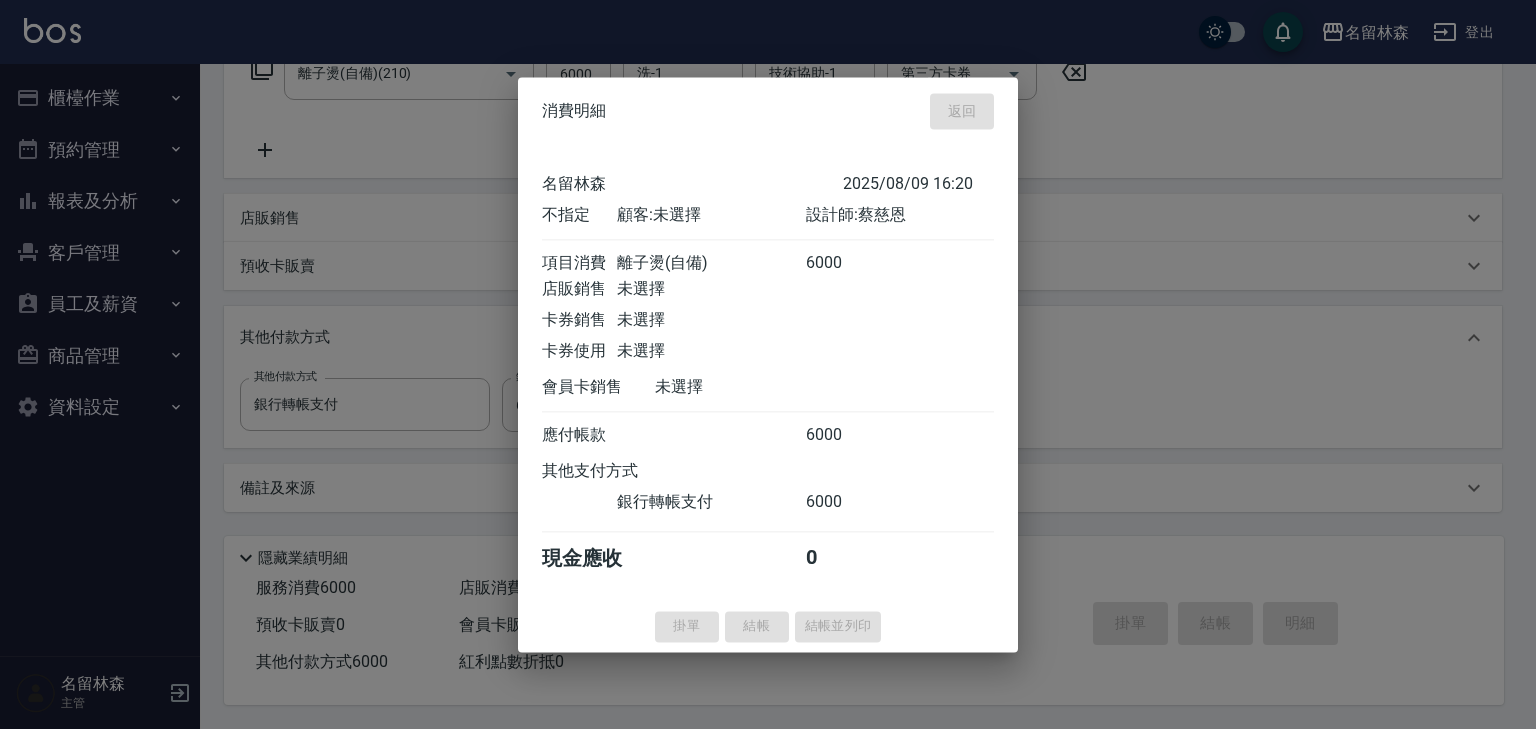 type 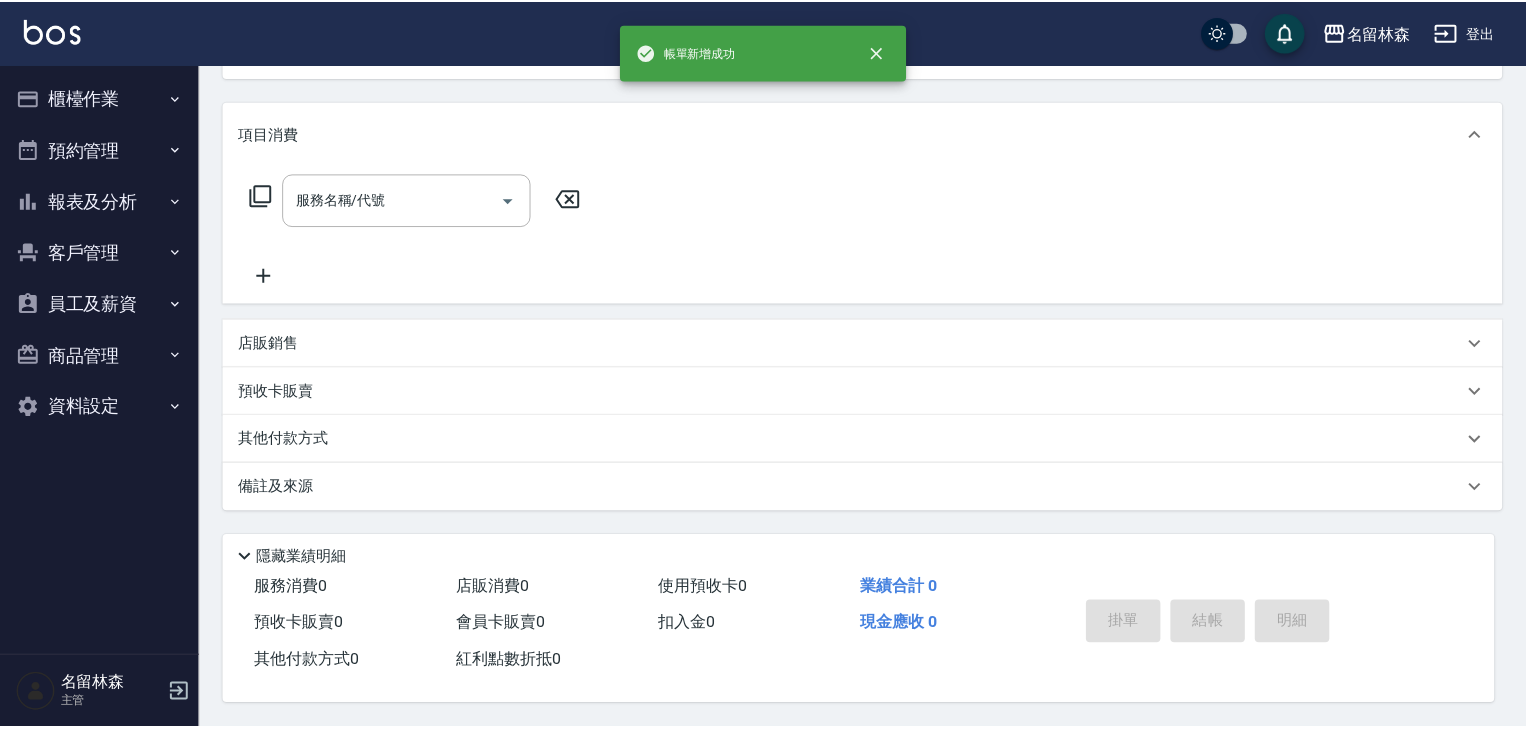 scroll, scrollTop: 0, scrollLeft: 0, axis: both 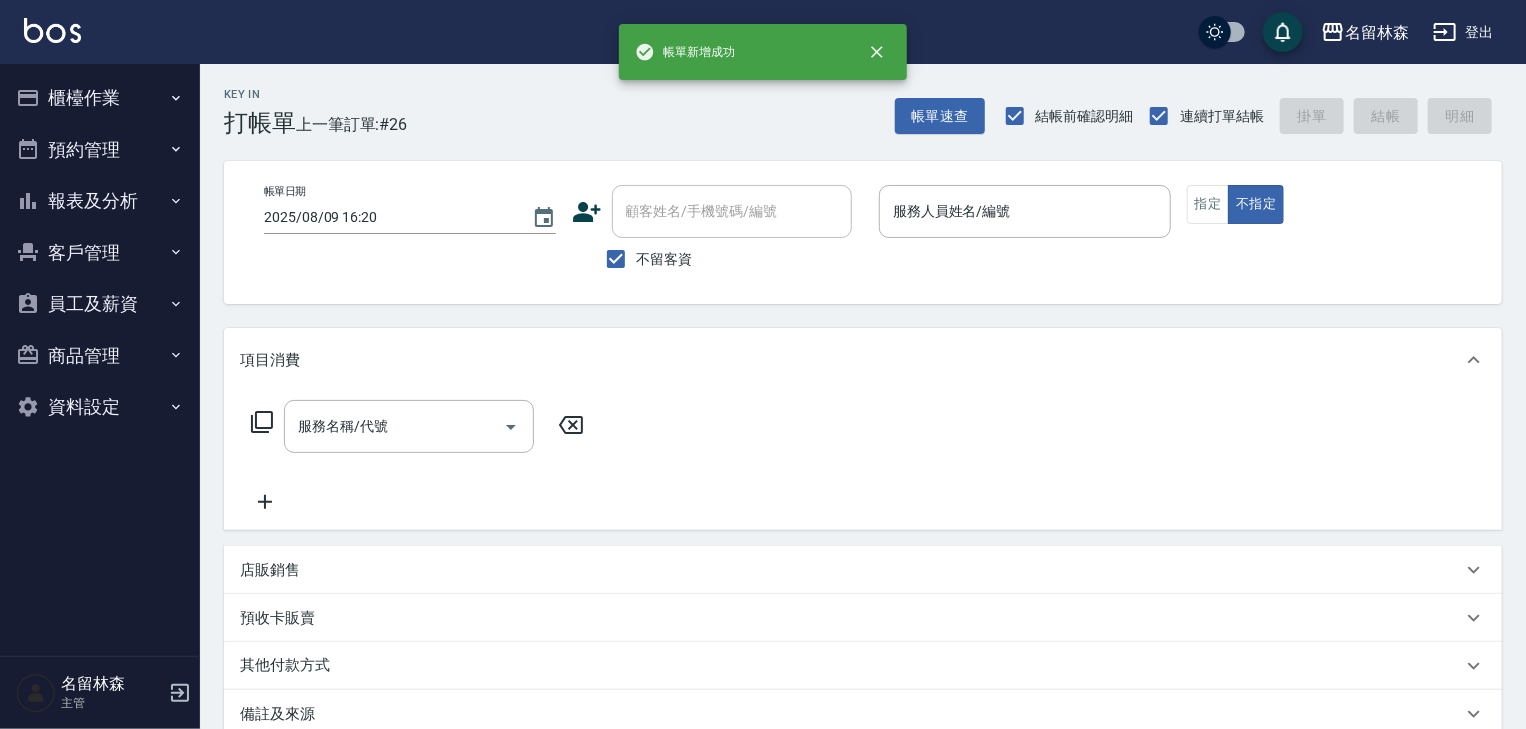 click at bounding box center [52, 30] 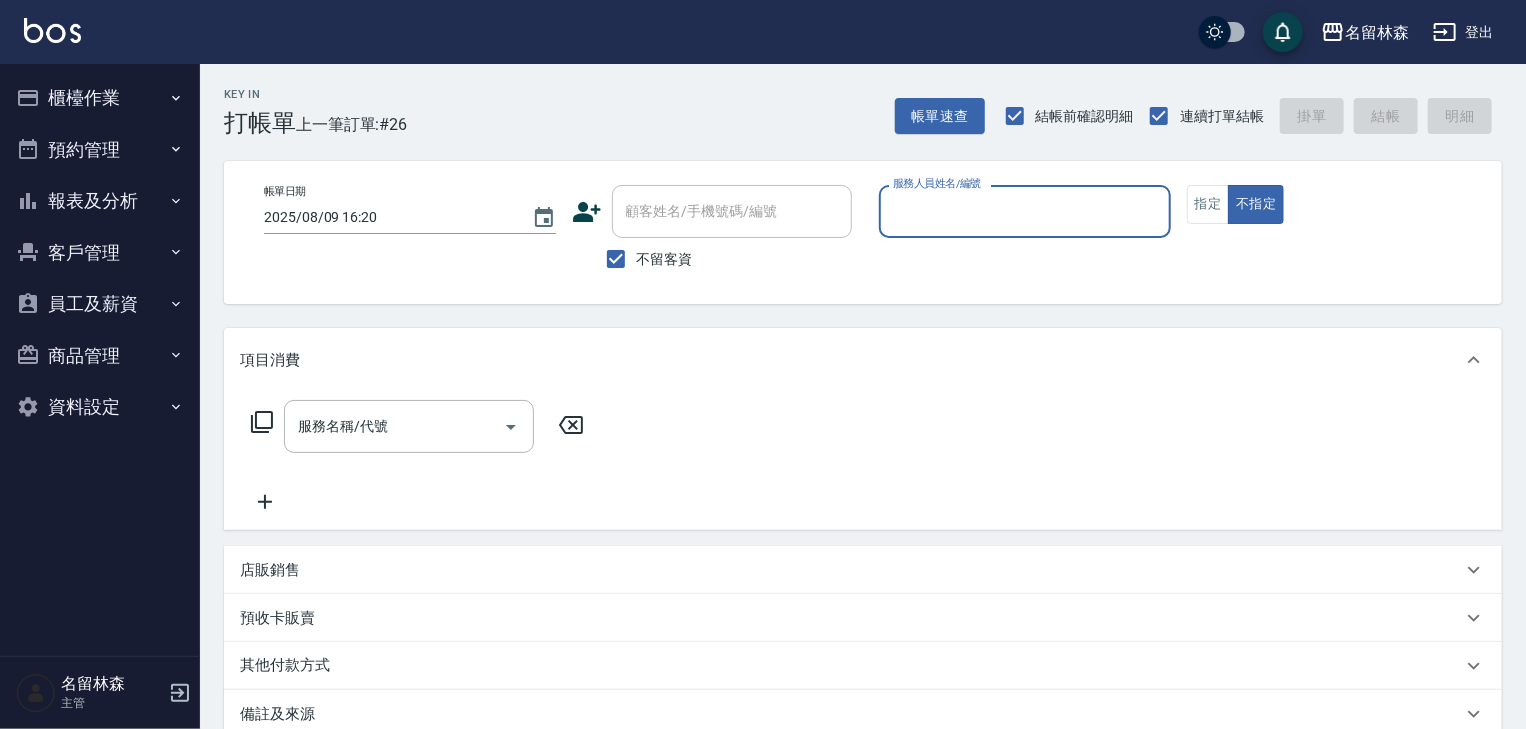 click on "櫃檯作業" at bounding box center [100, 98] 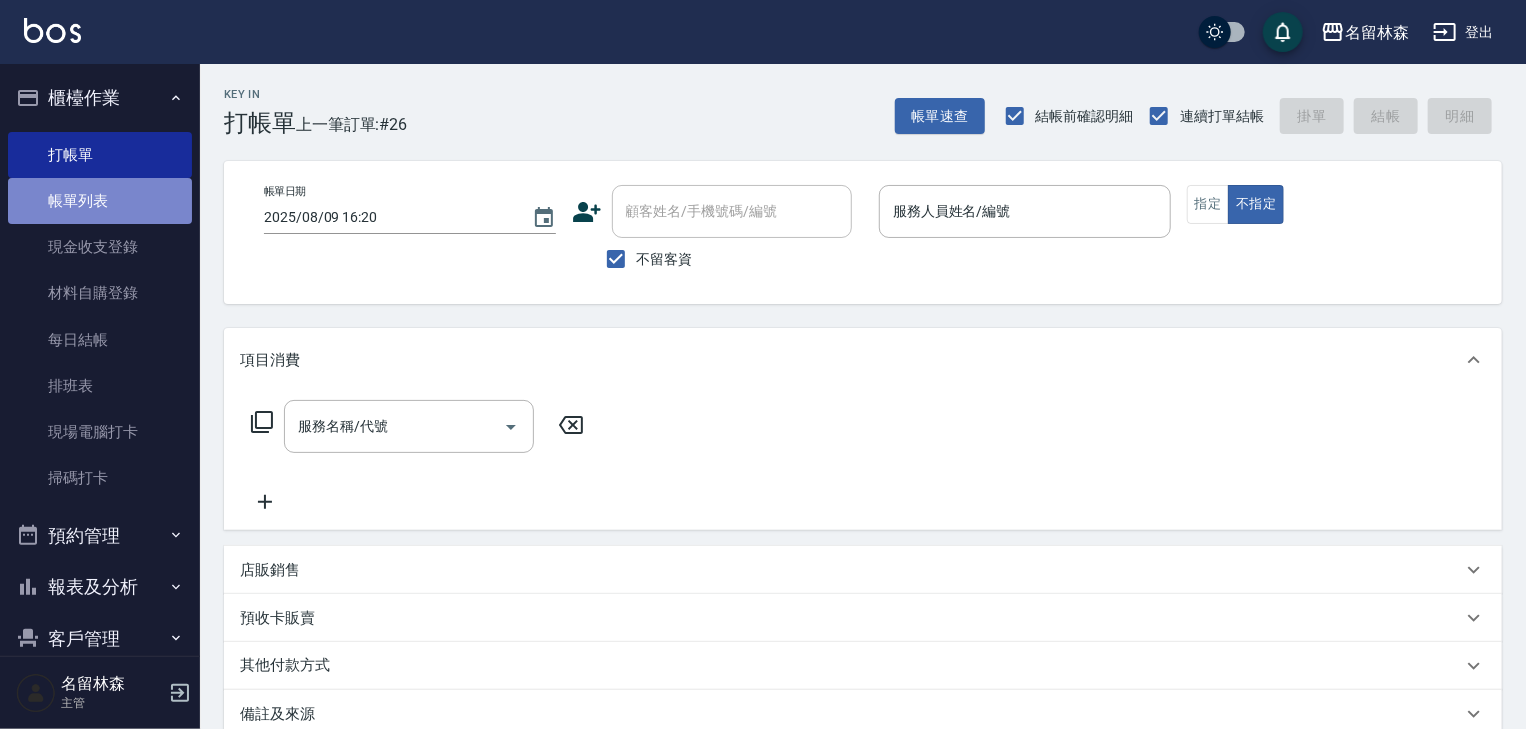 click on "帳單列表" at bounding box center (100, 201) 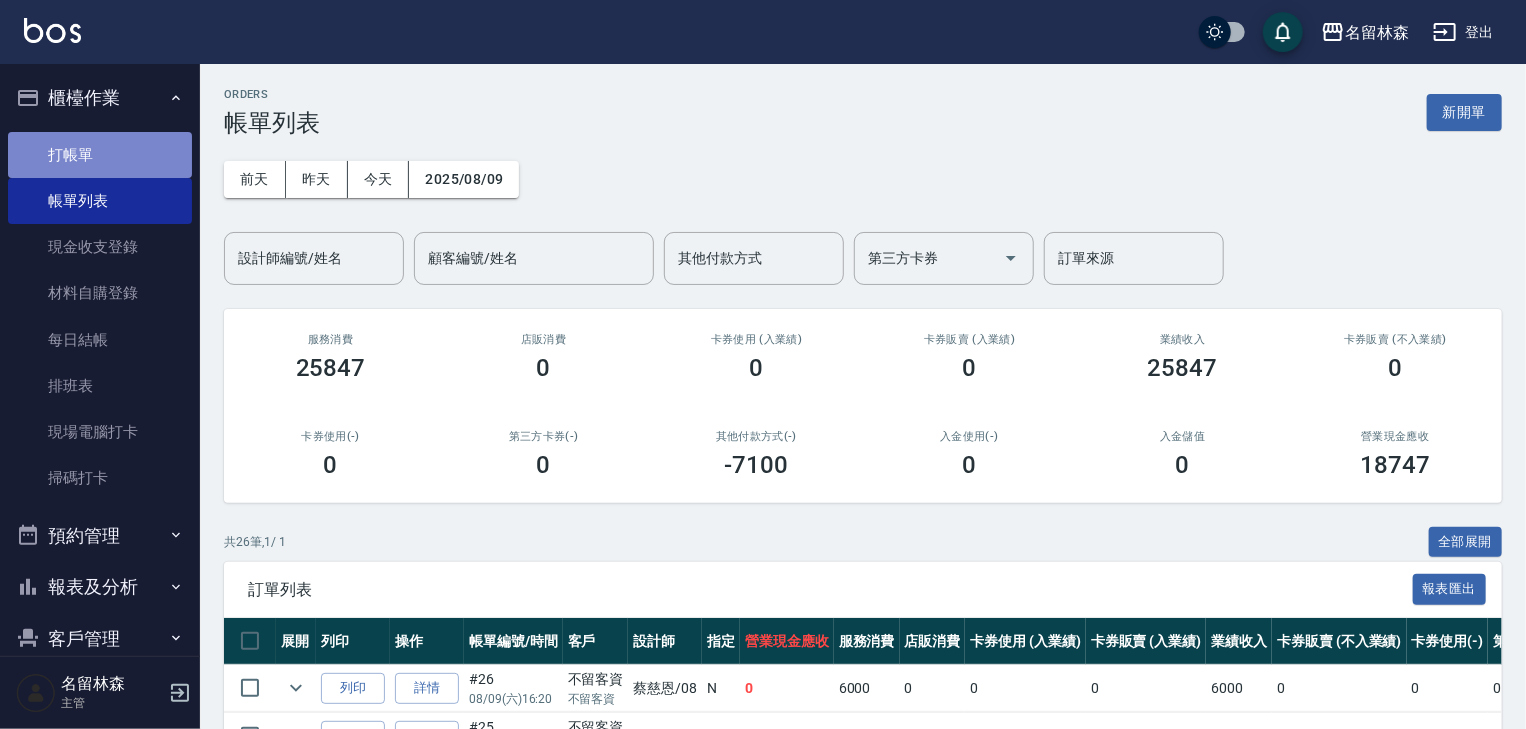 click on "打帳單" at bounding box center [100, 155] 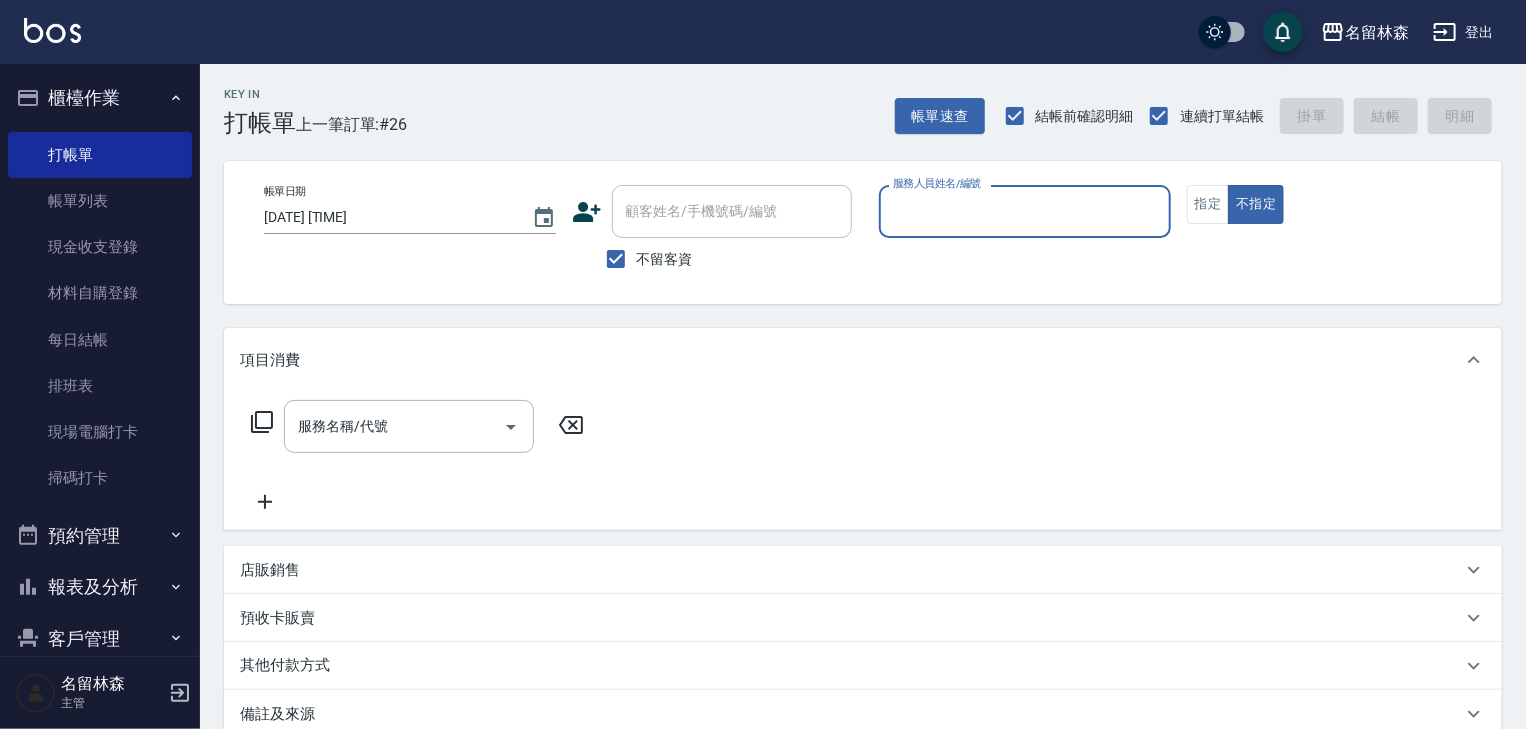 click on "店販銷售" at bounding box center (851, 570) 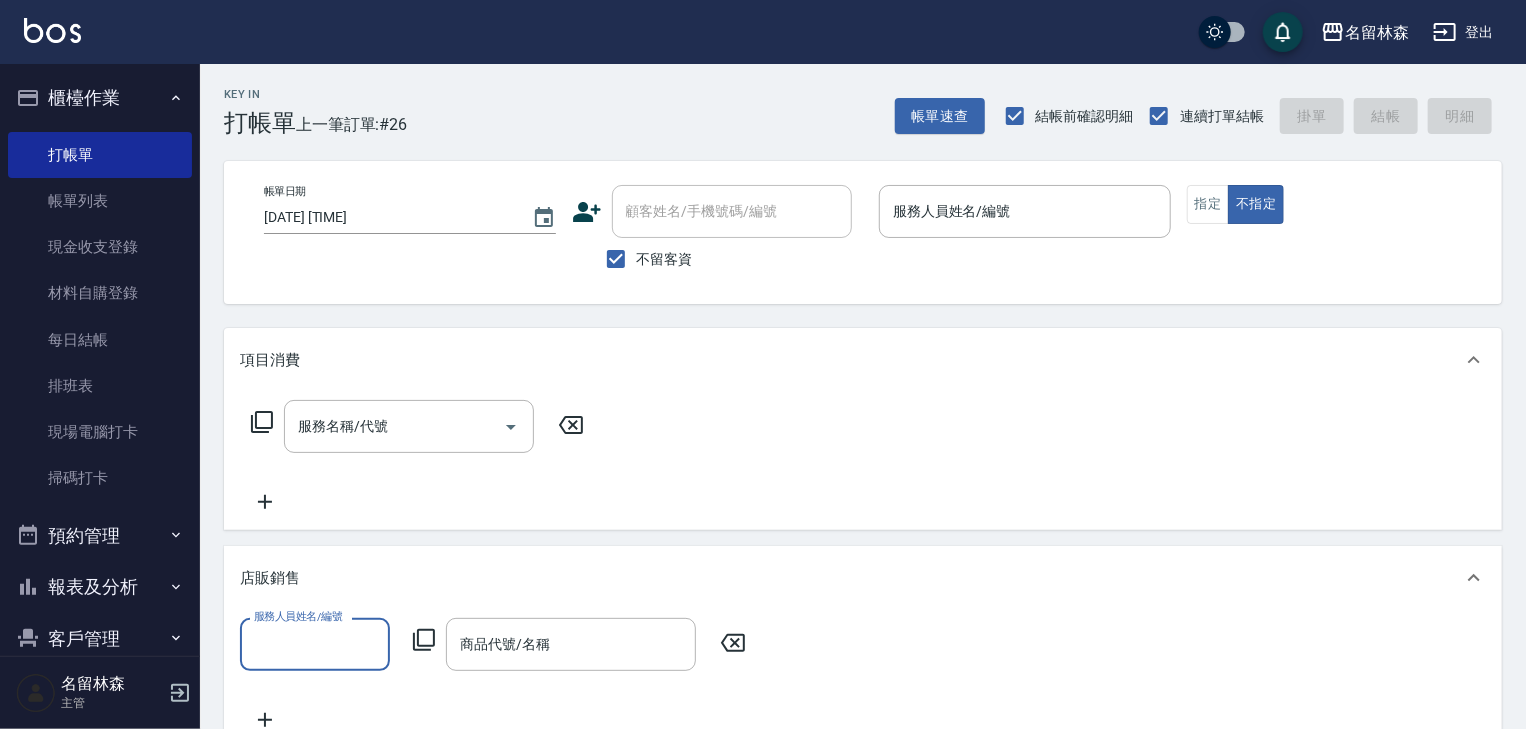 scroll, scrollTop: 0, scrollLeft: 0, axis: both 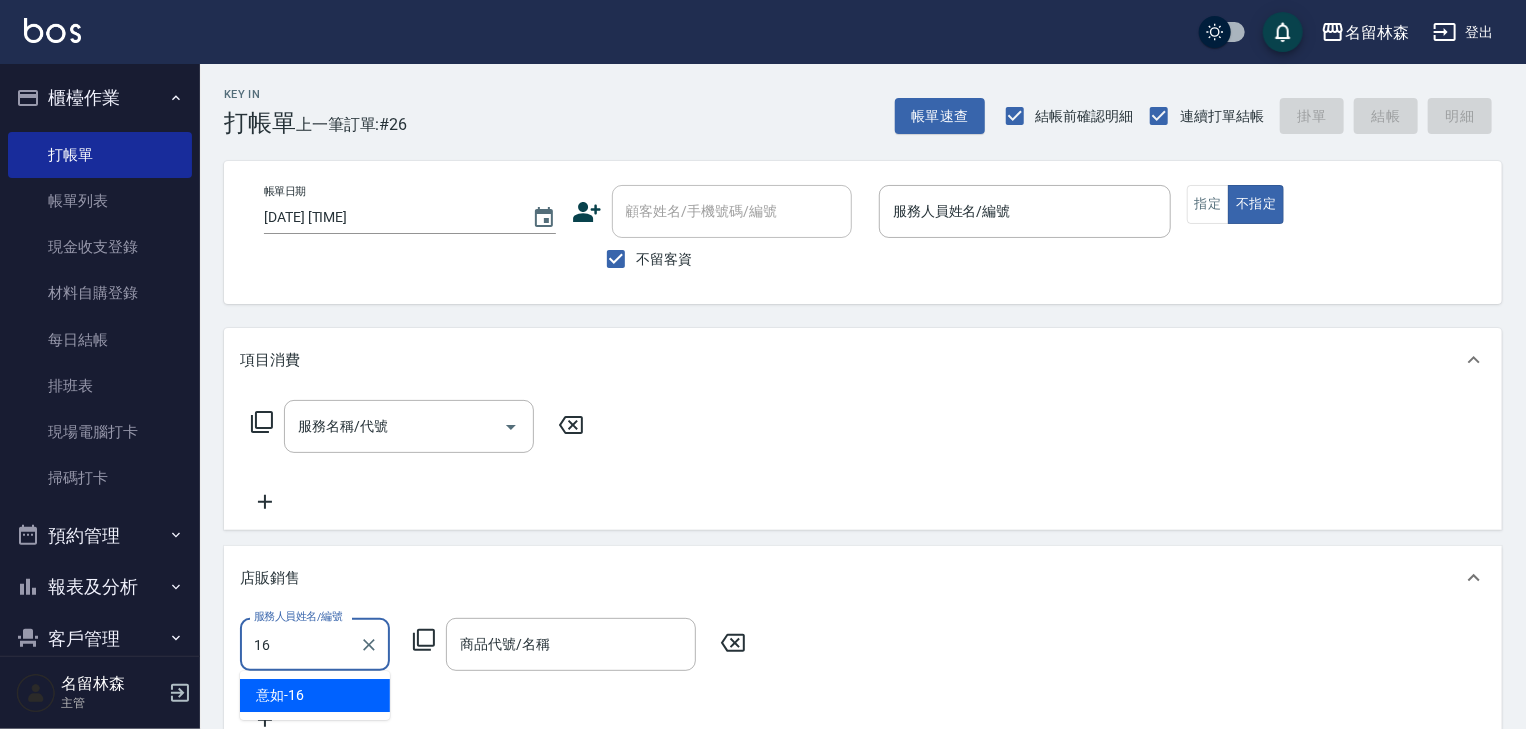 type on "意如-16" 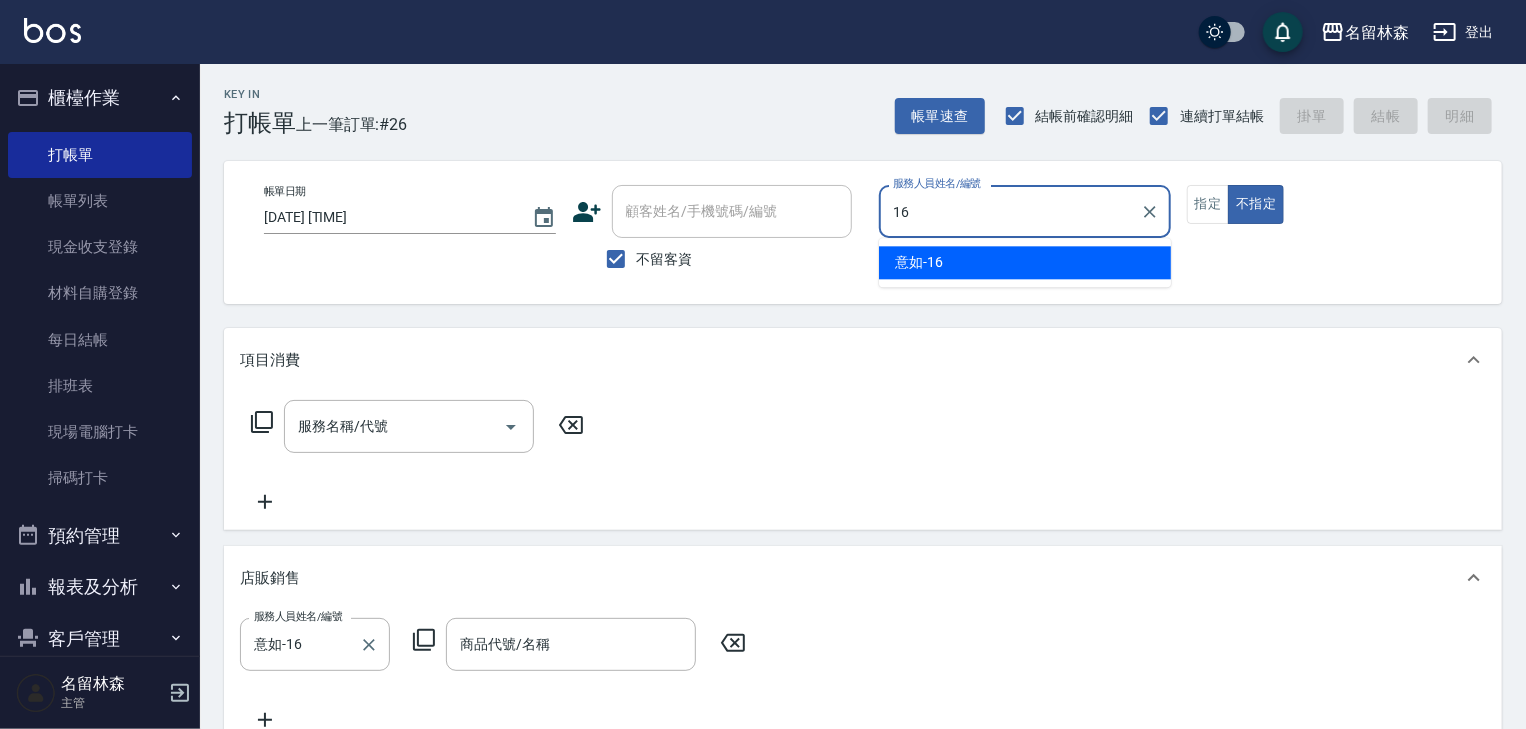 type on "意如-16" 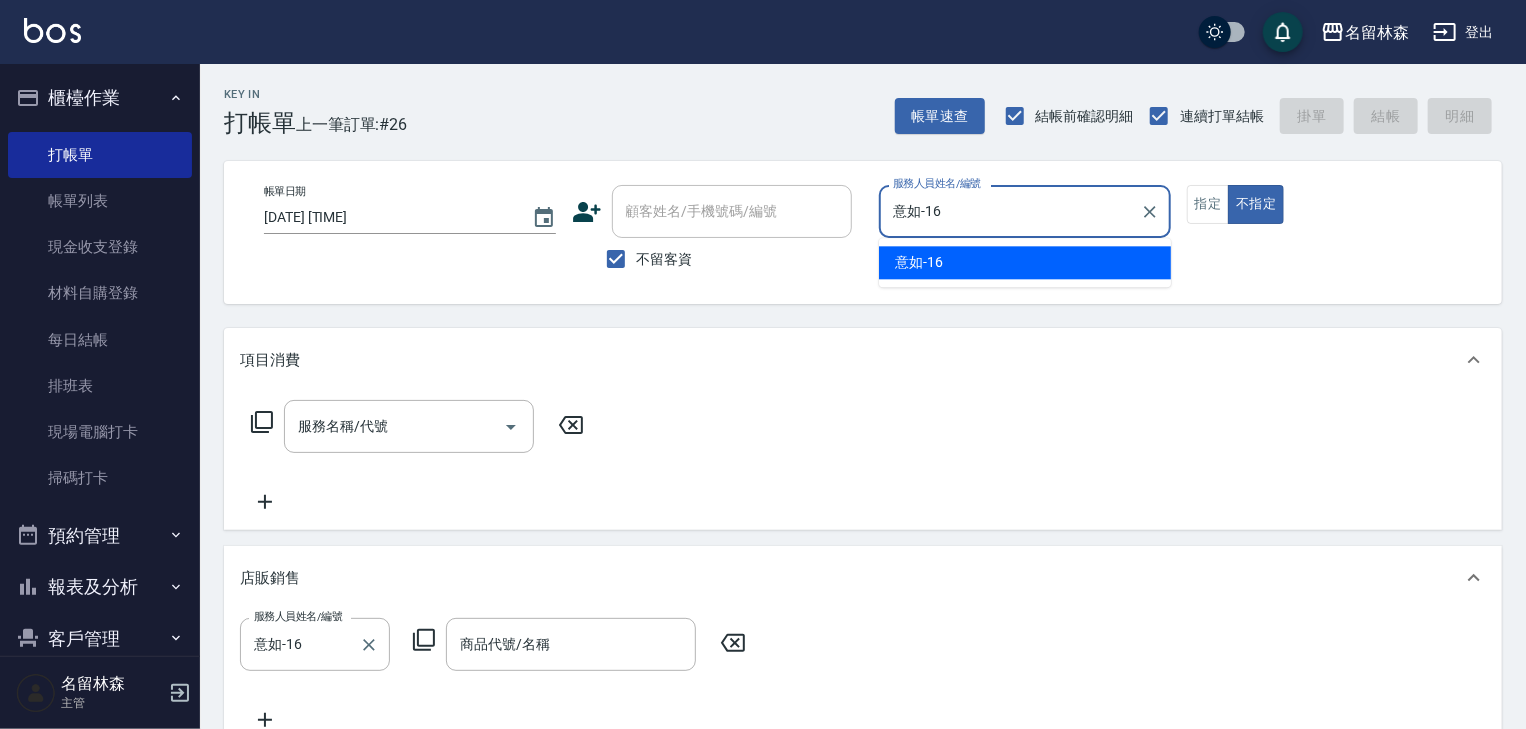 type on "false" 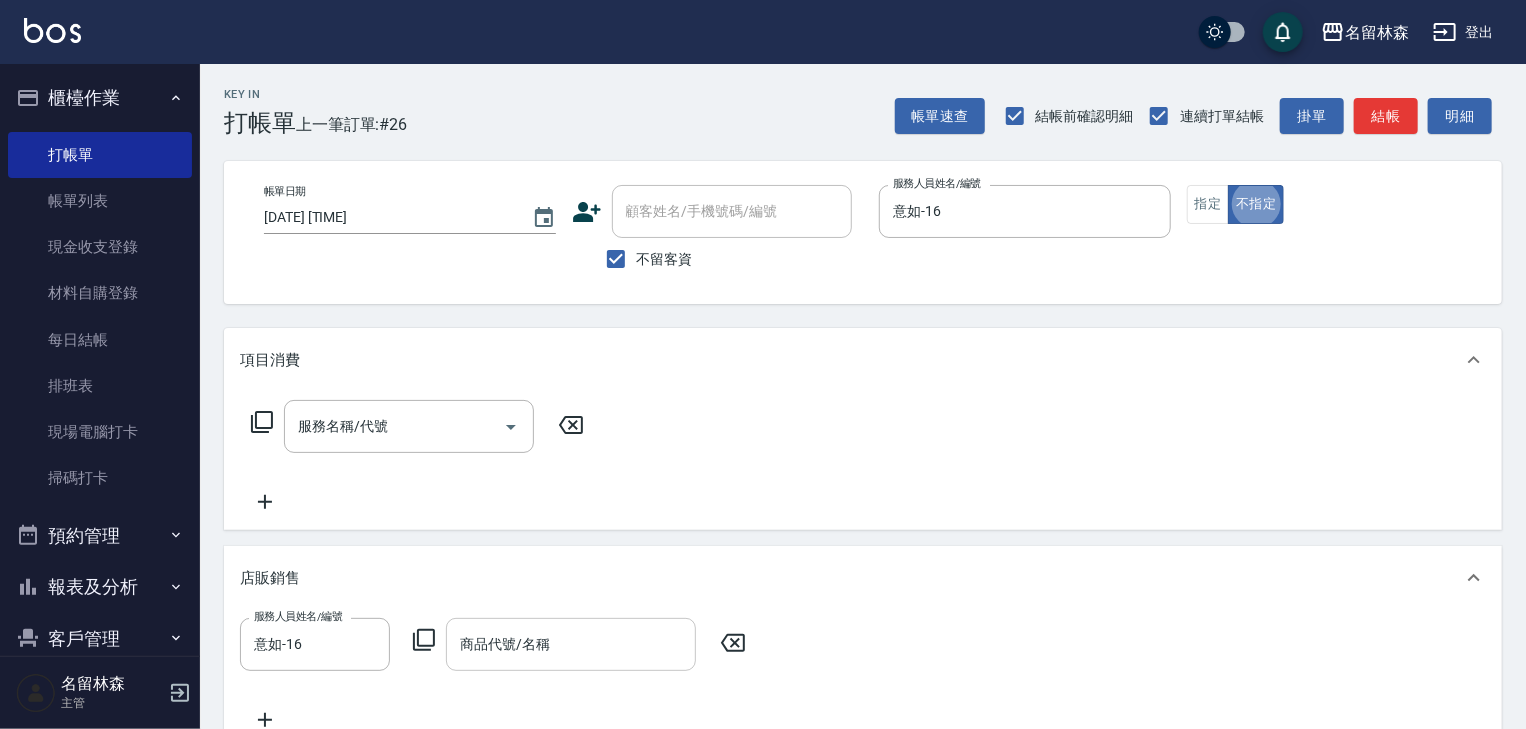 click on "商品代號/名稱 商品代號/名稱" at bounding box center [571, 644] 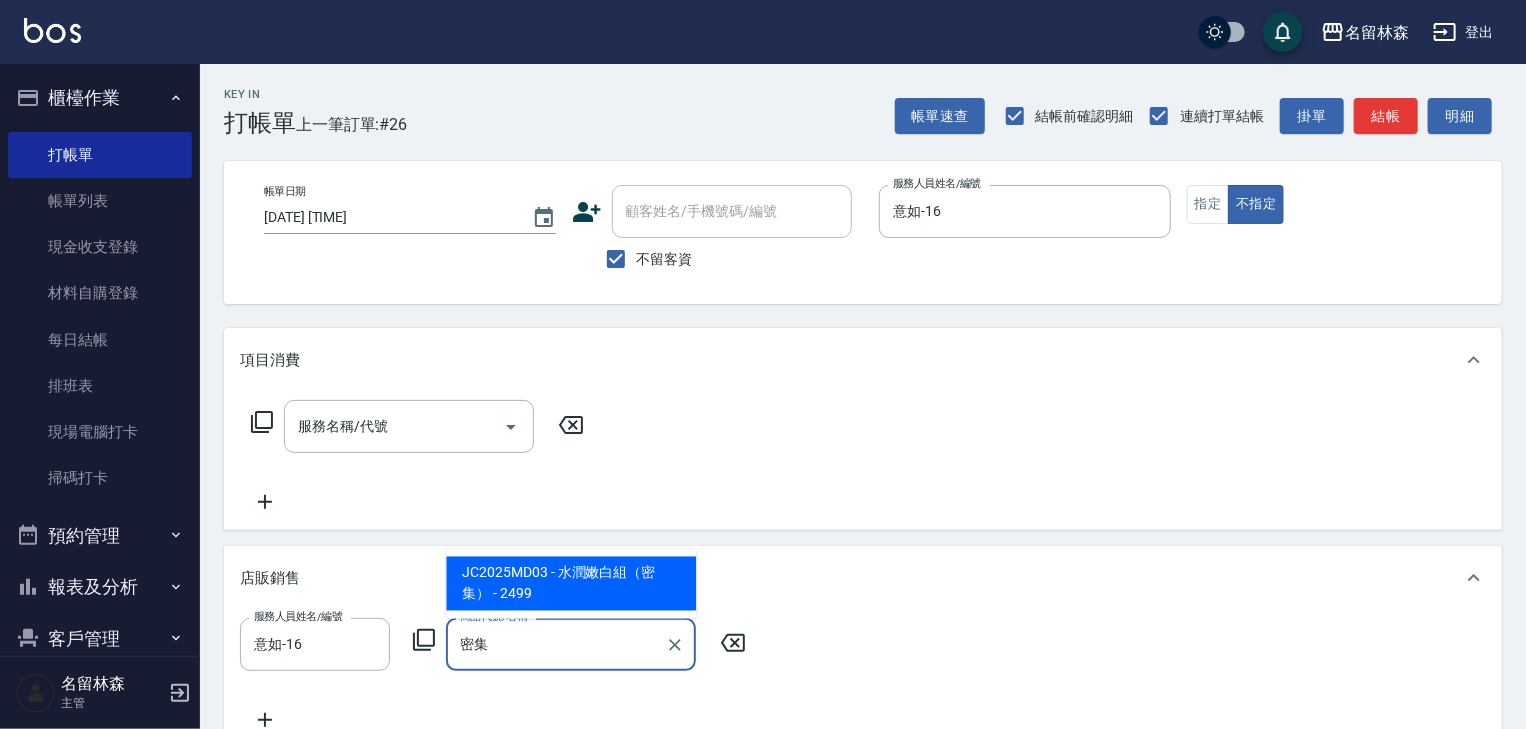 type on "密" 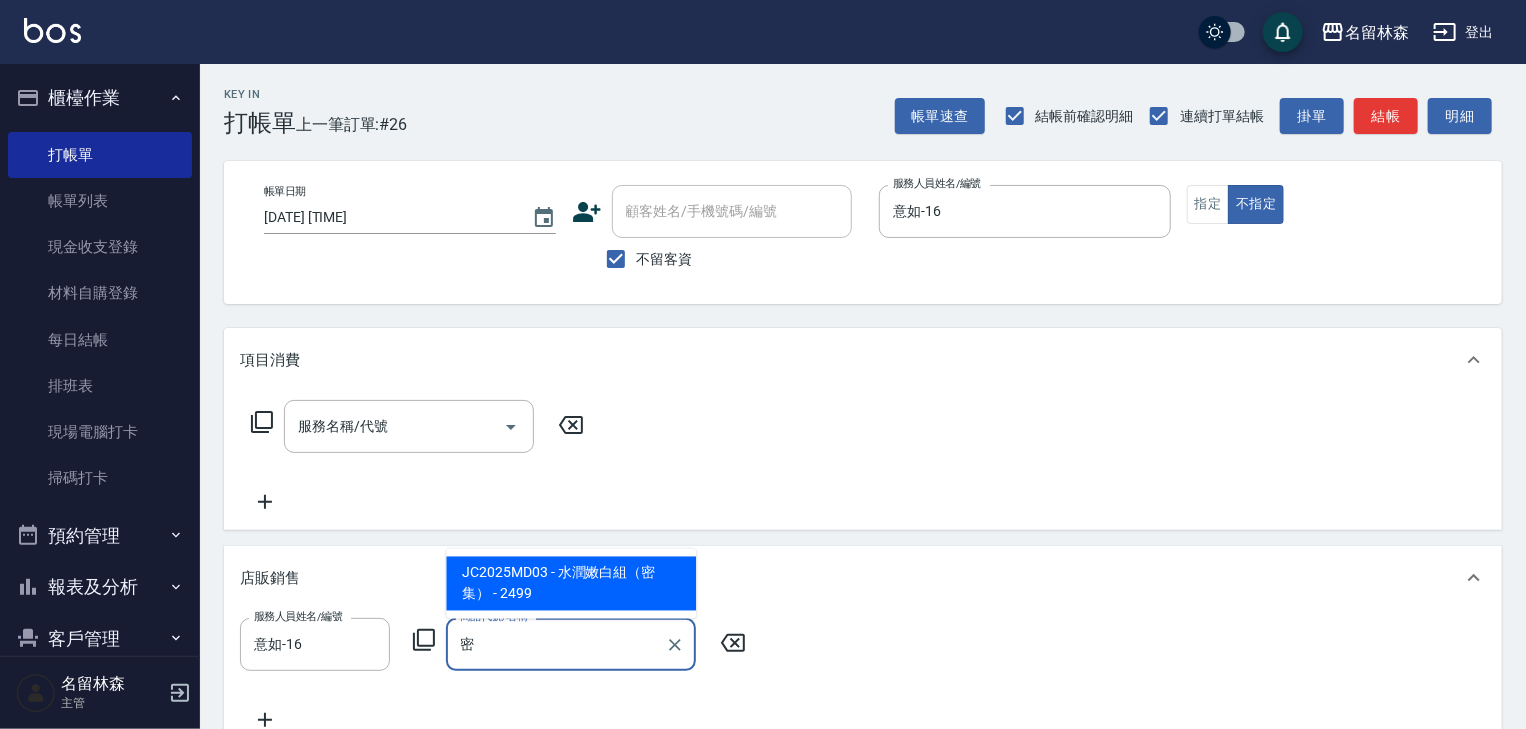 type 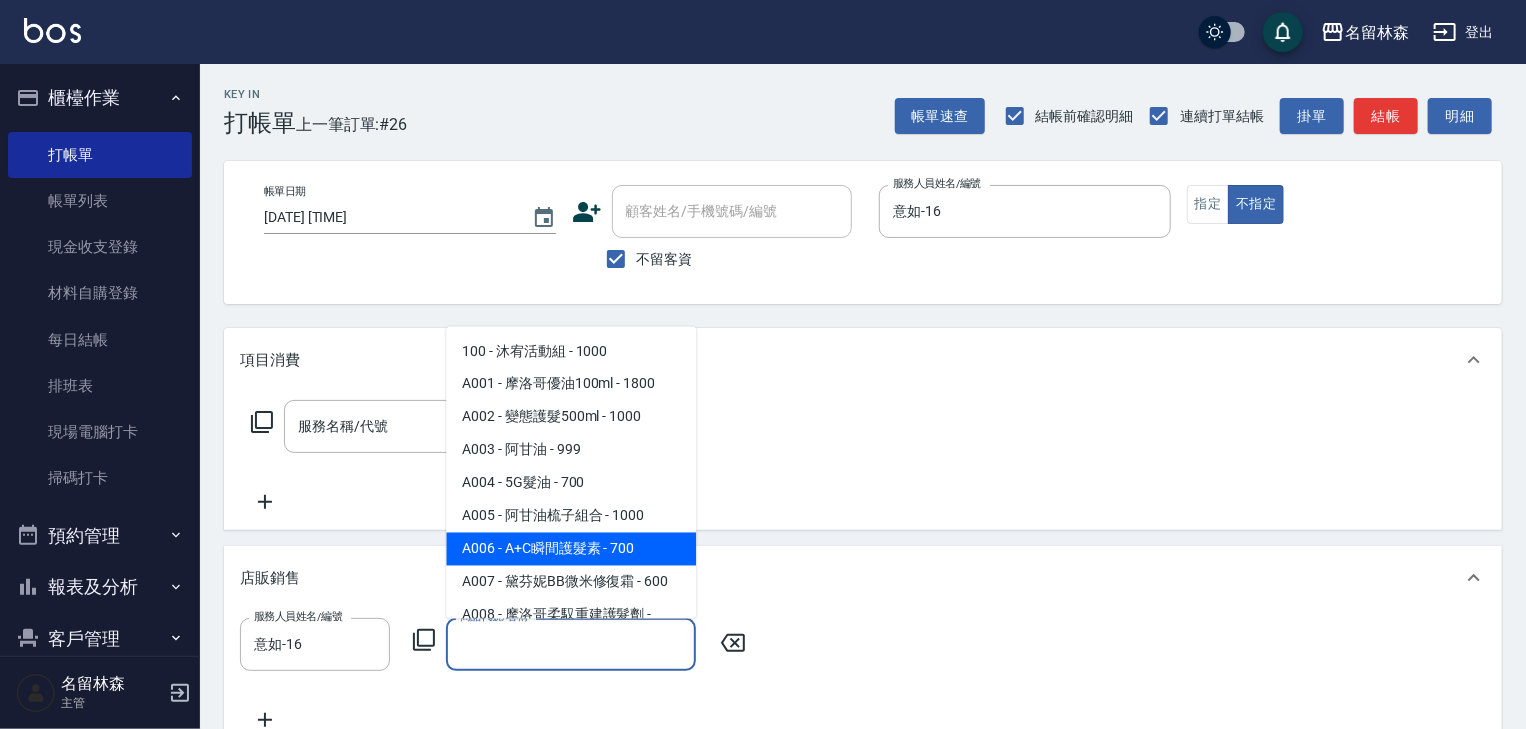click 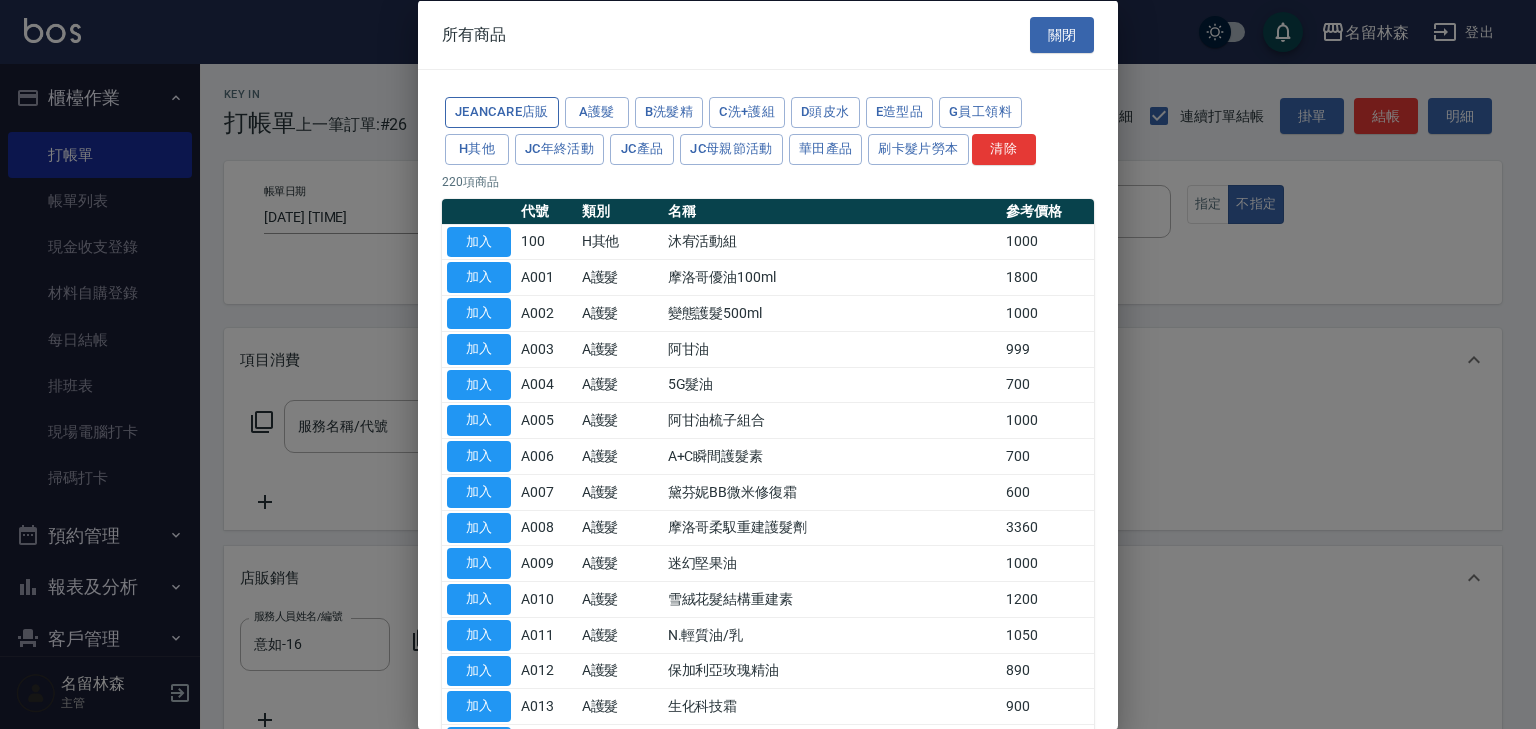 click on "JeanCare店販" at bounding box center (502, 112) 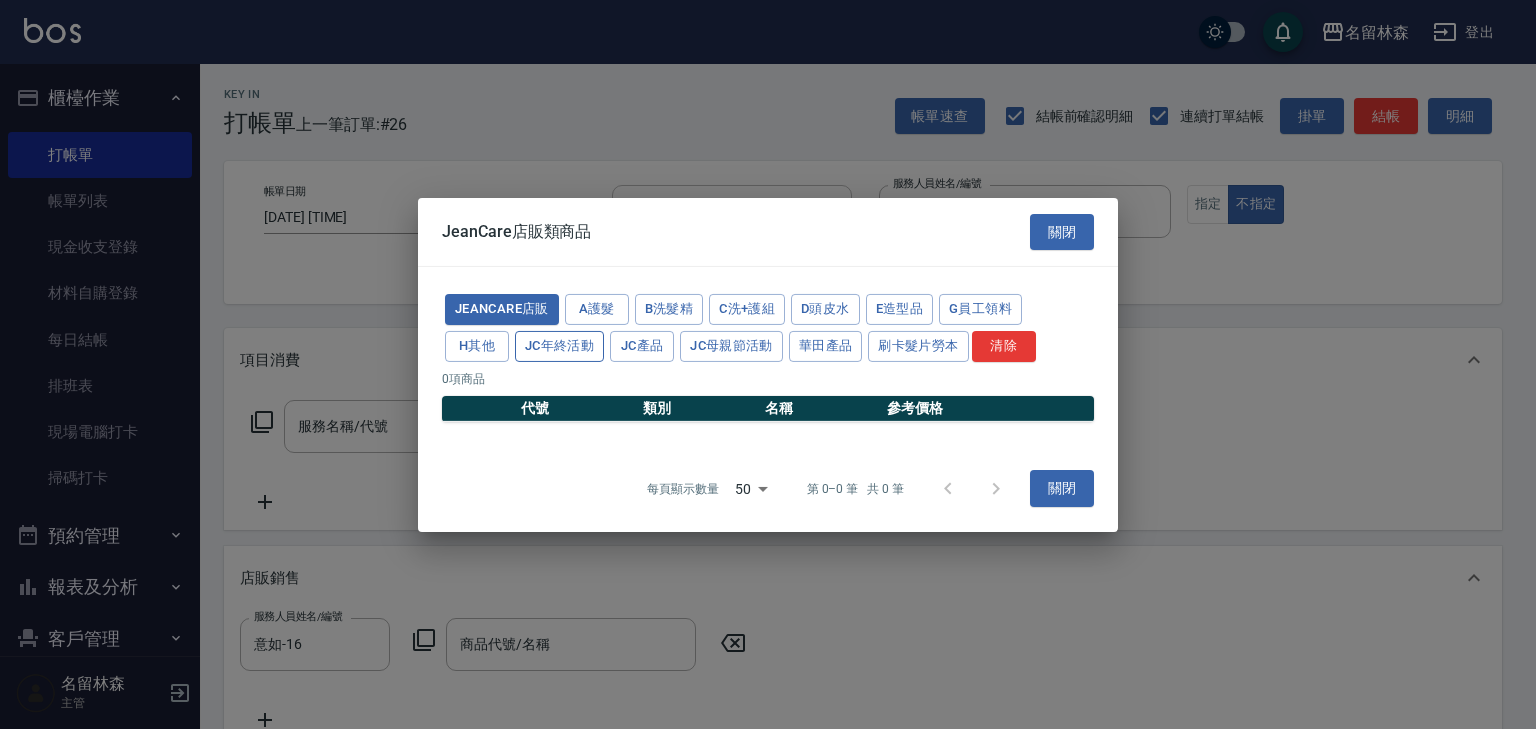 click on "JC年終活動" at bounding box center [559, 346] 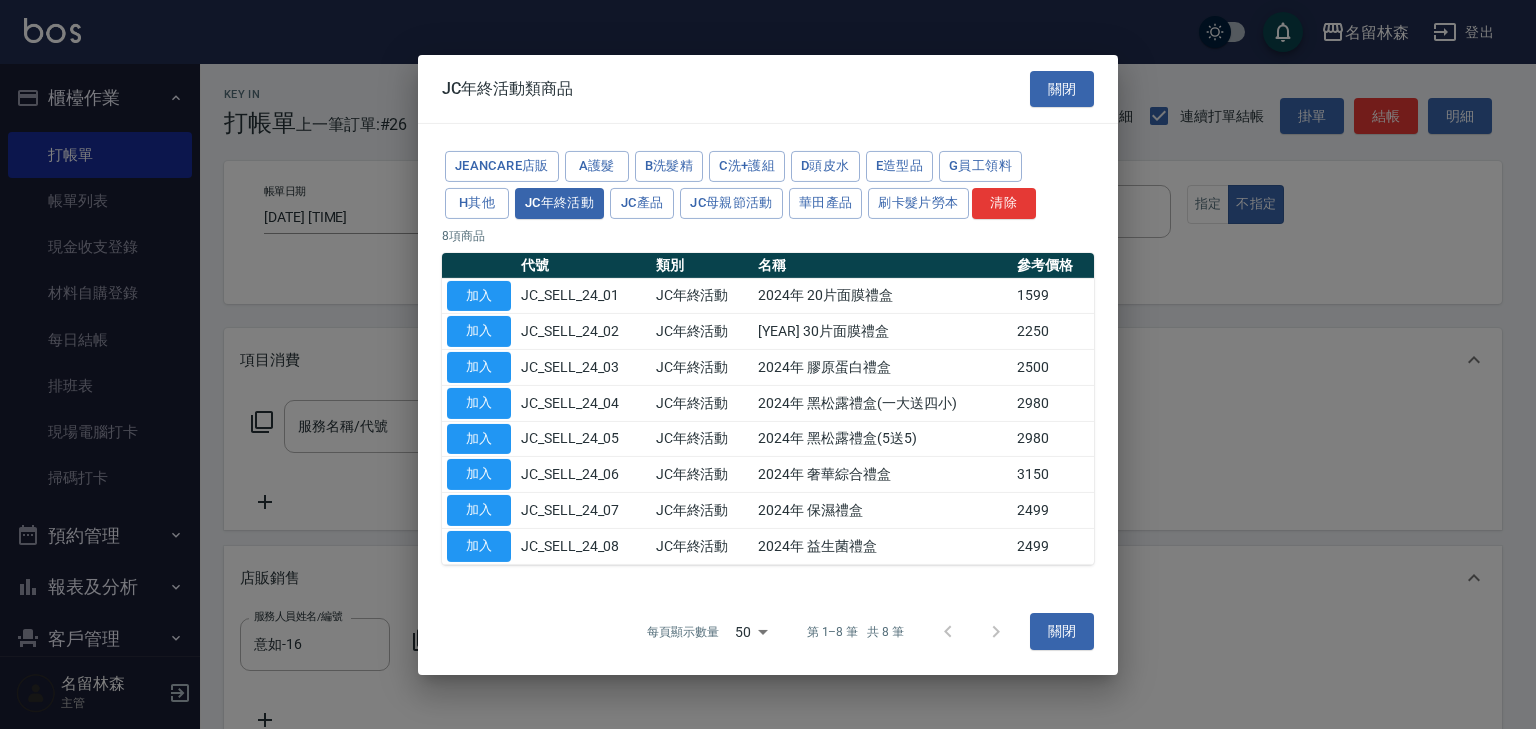 click at bounding box center (972, 632) 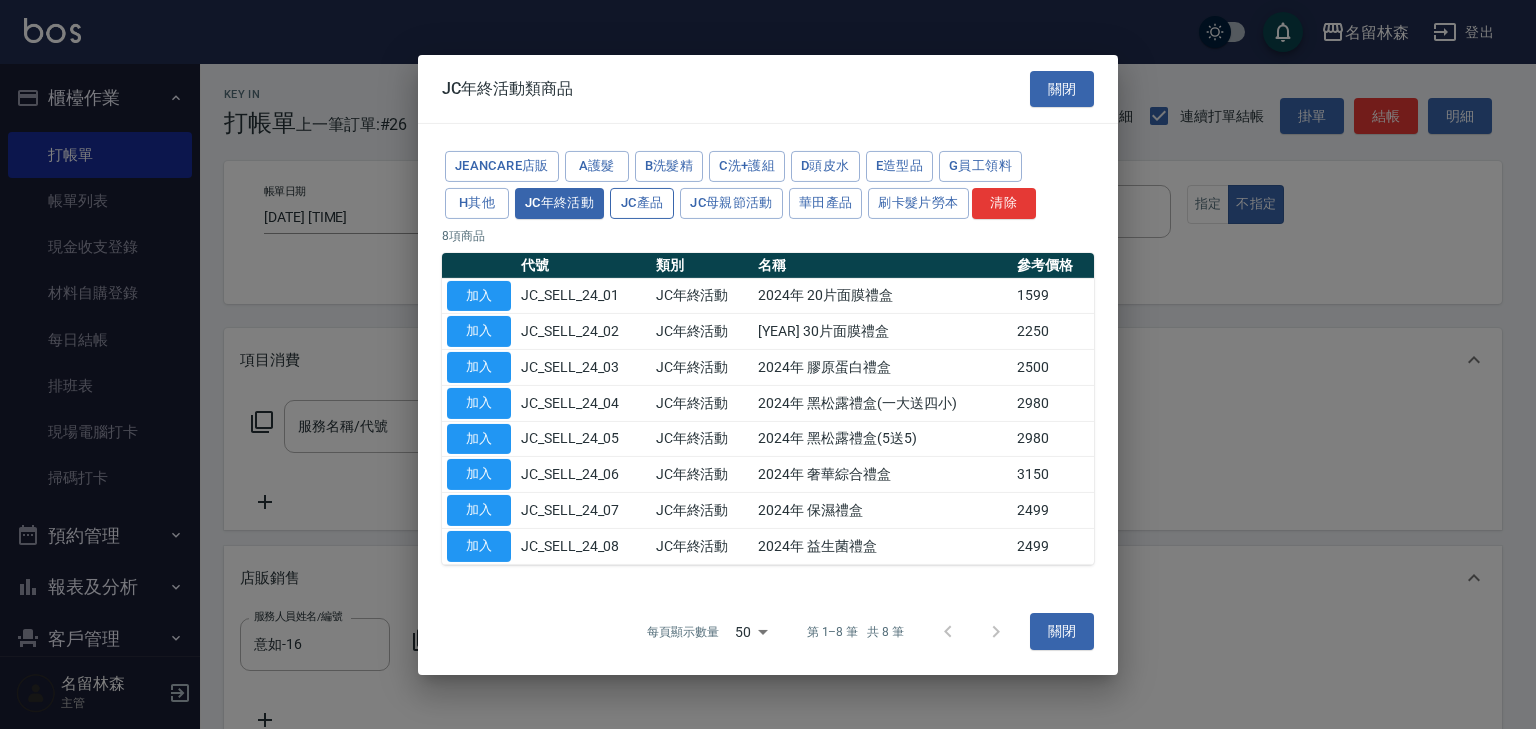 click on "JC產品" at bounding box center [642, 203] 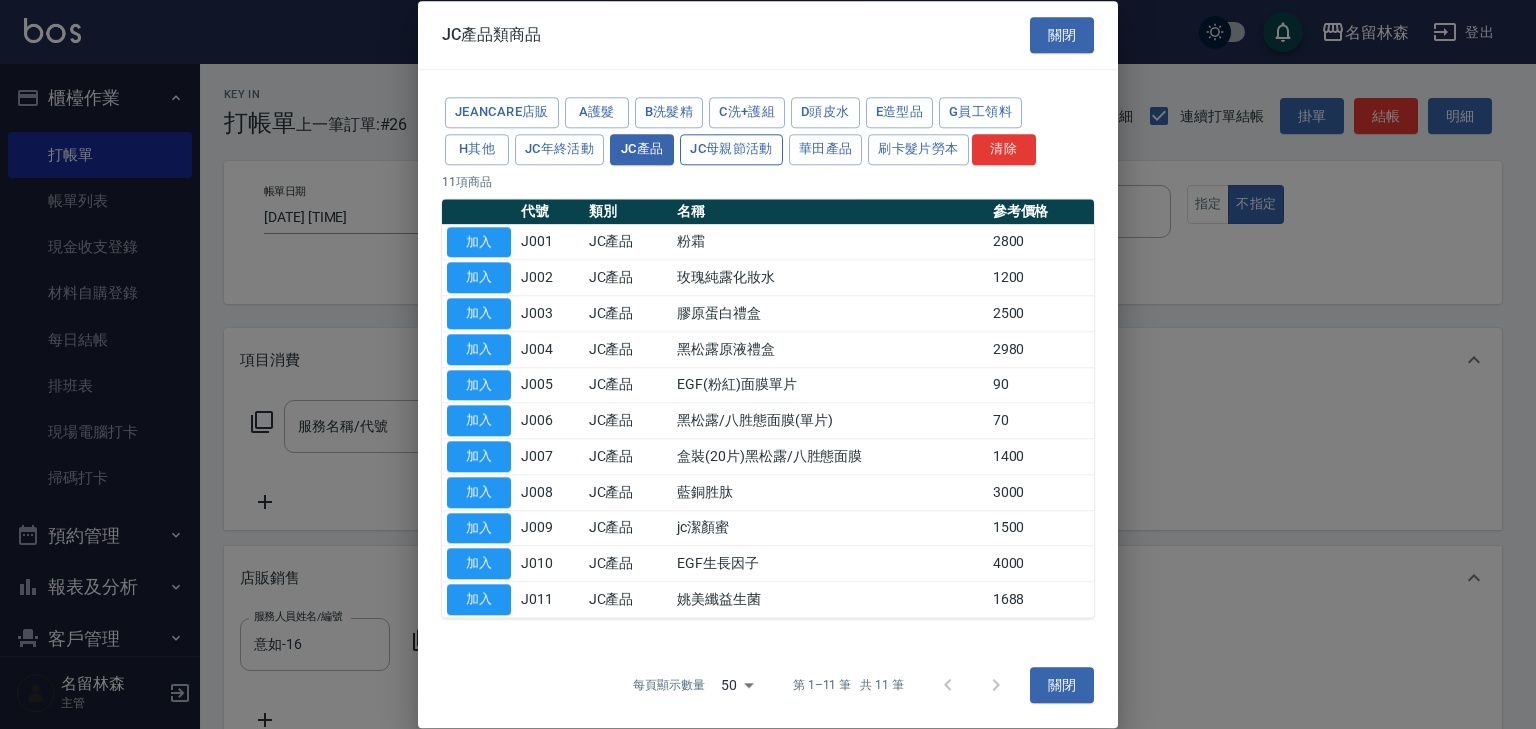 click on "JC母親節活動" at bounding box center [731, 149] 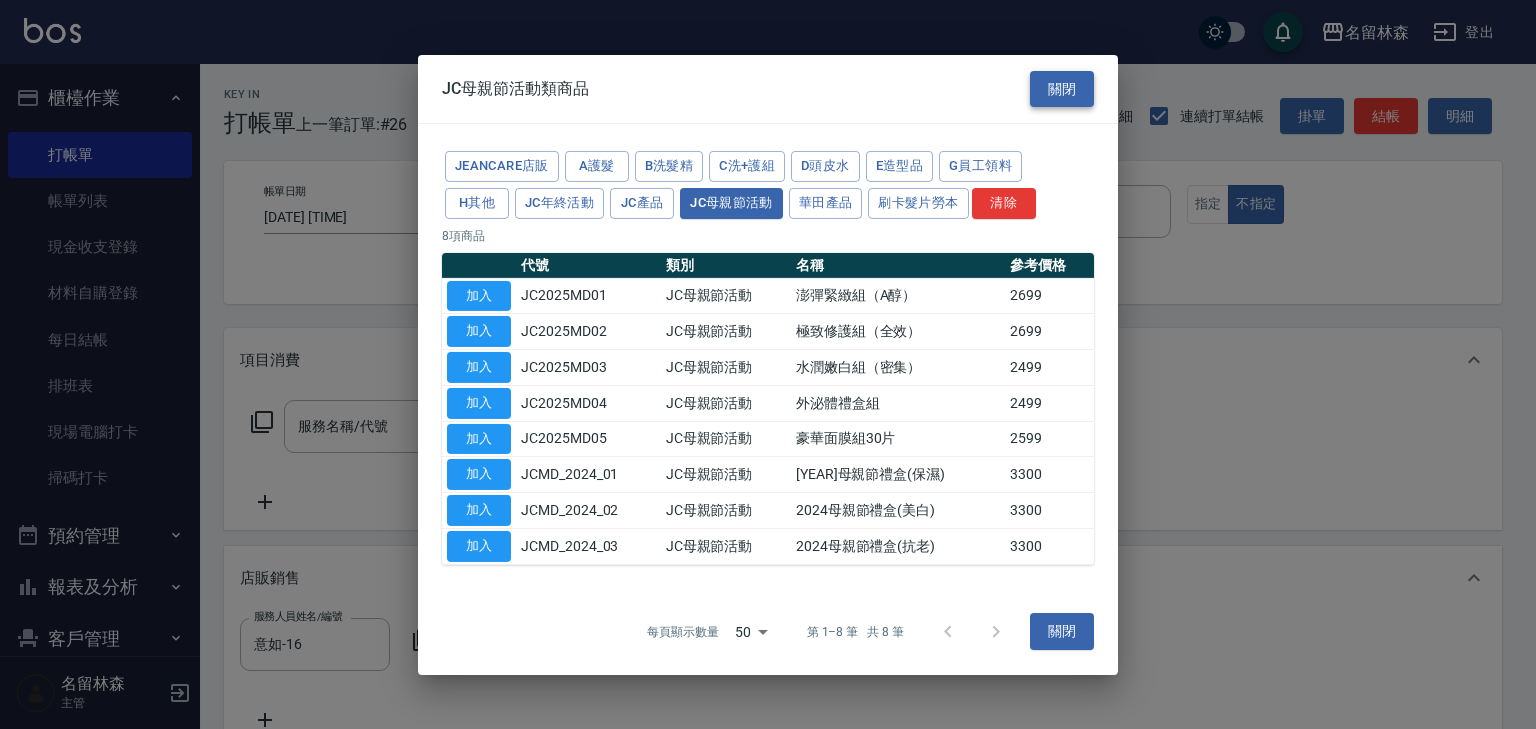 click on "關閉" at bounding box center (1062, 88) 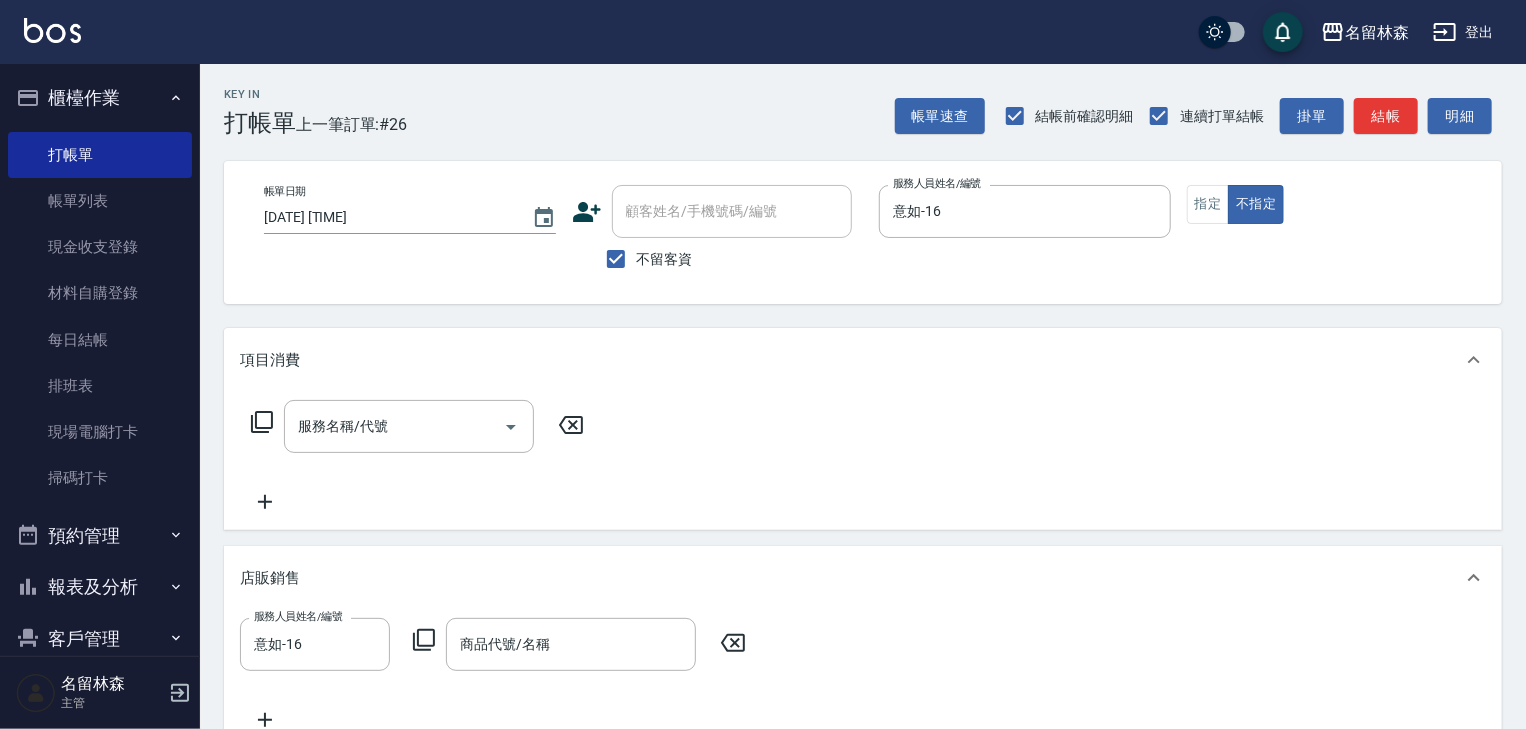 scroll, scrollTop: 186, scrollLeft: 0, axis: vertical 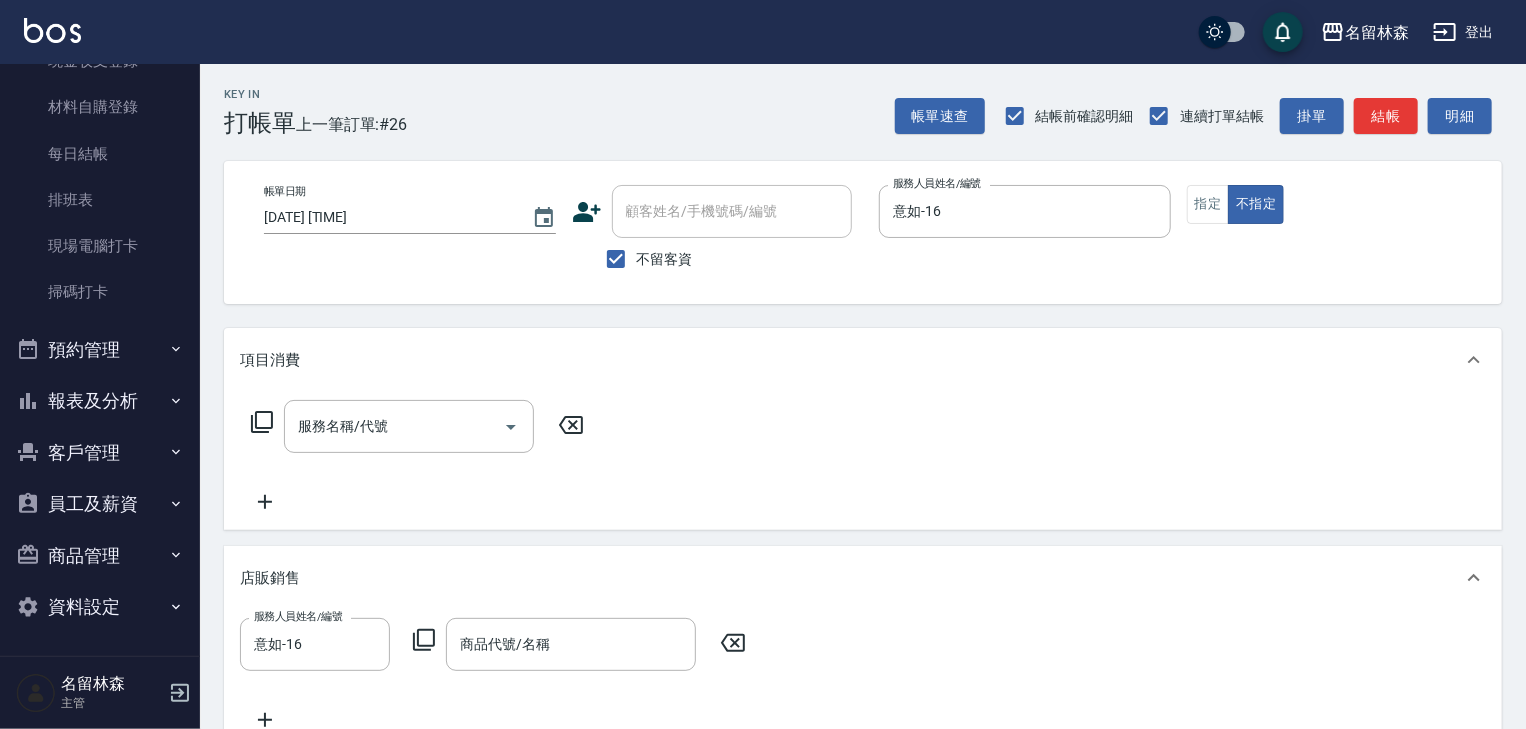 click on "商品管理" at bounding box center [100, 556] 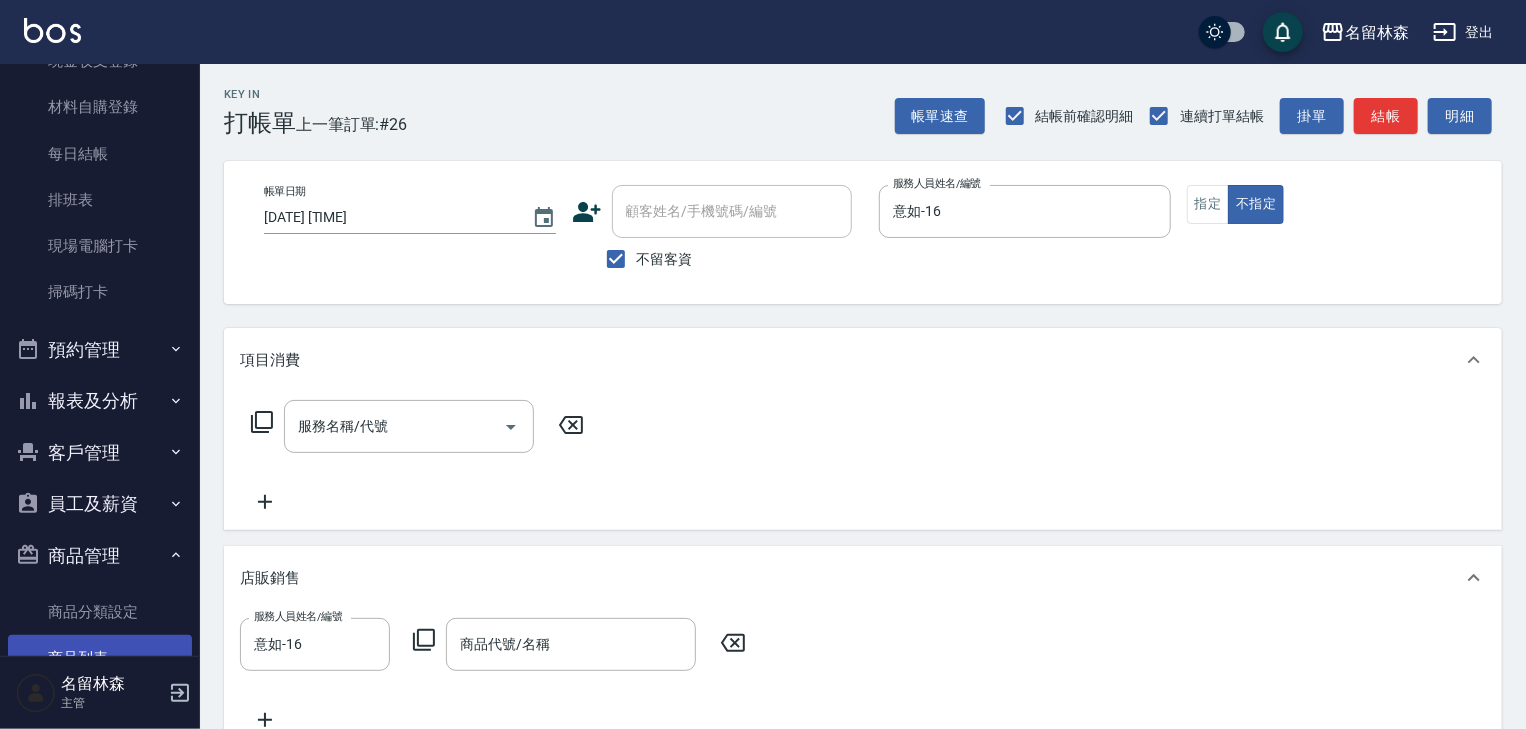 scroll, scrollTop: 295, scrollLeft: 0, axis: vertical 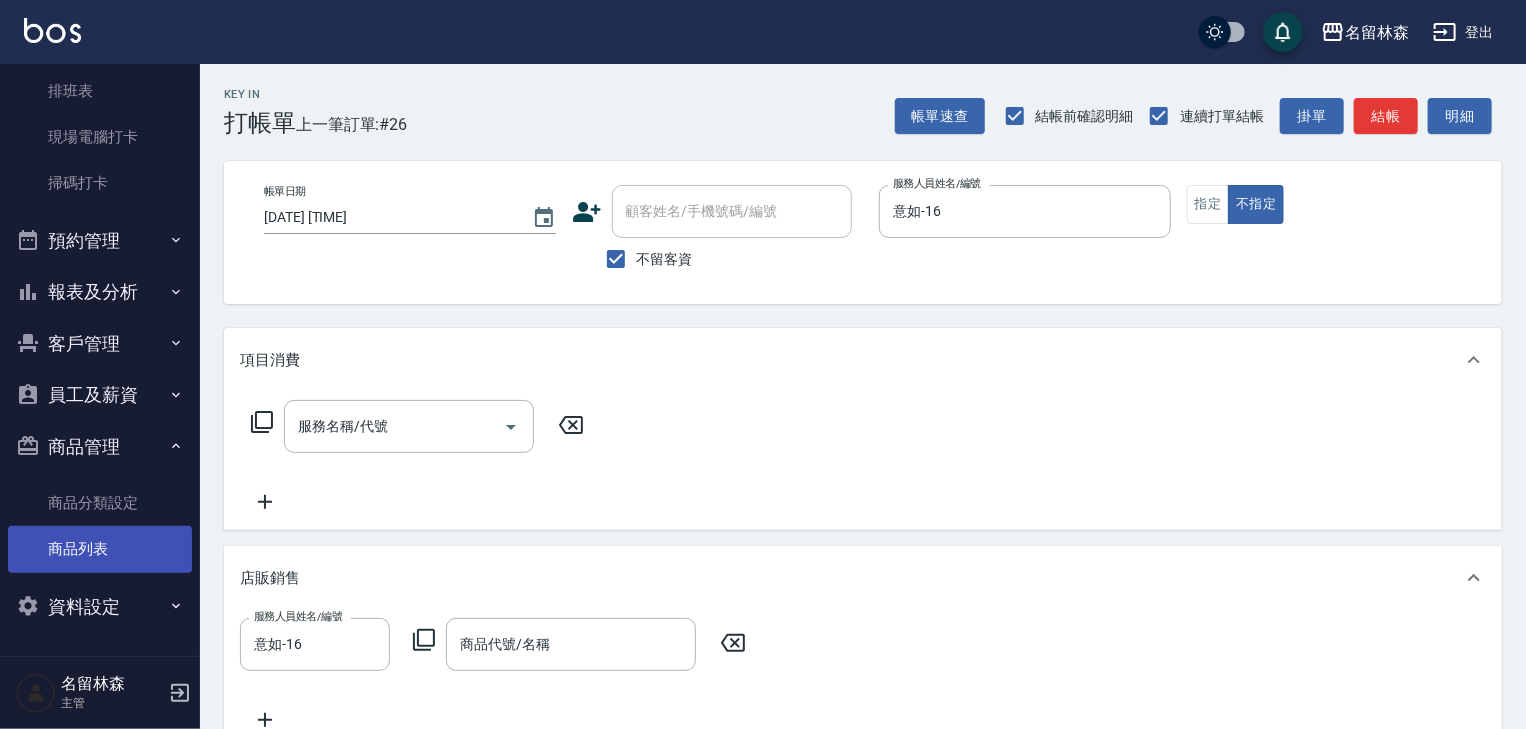 click on "商品列表" at bounding box center (100, 549) 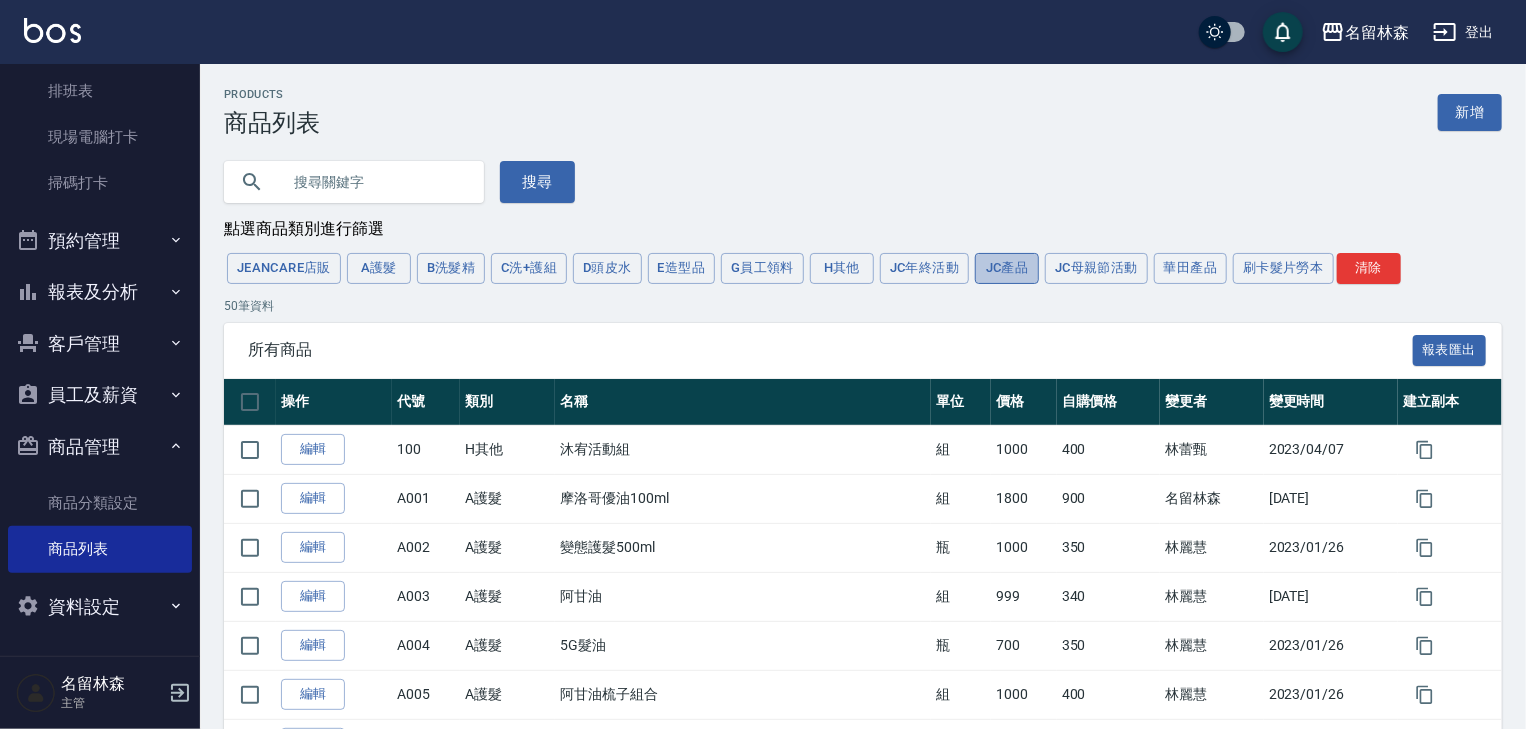 click on "JC產品" at bounding box center [1007, 268] 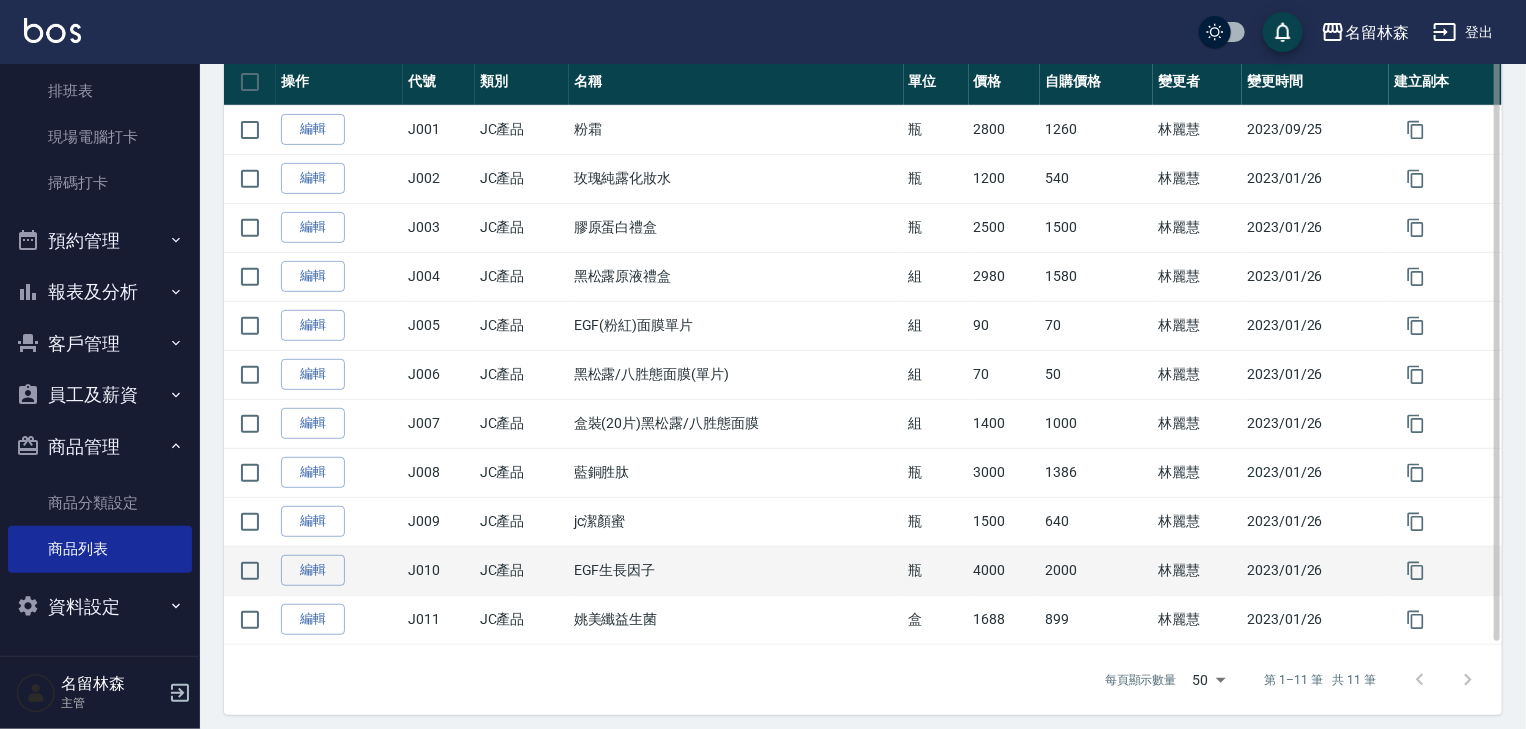 scroll, scrollTop: 0, scrollLeft: 0, axis: both 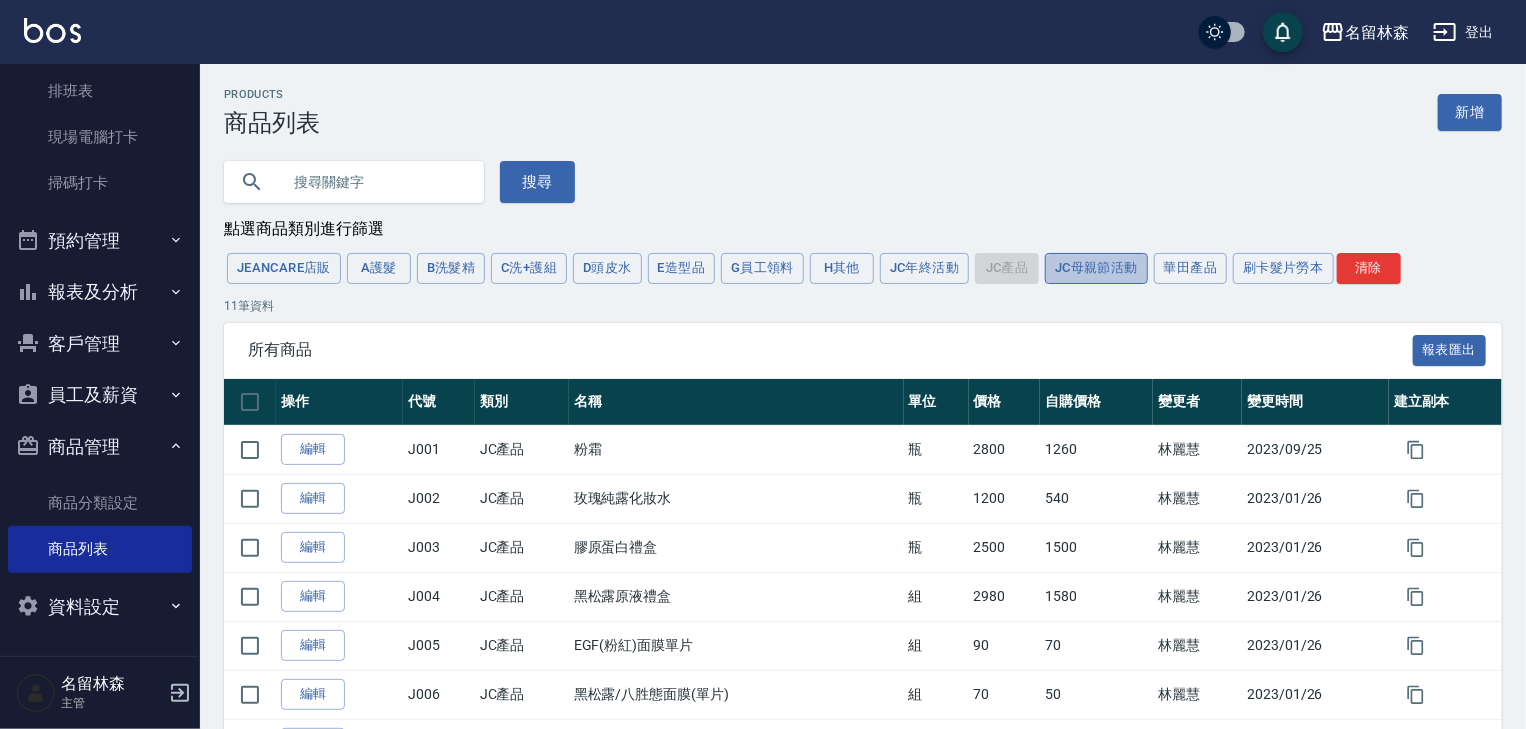 click on "JC母親節活動" at bounding box center [1096, 268] 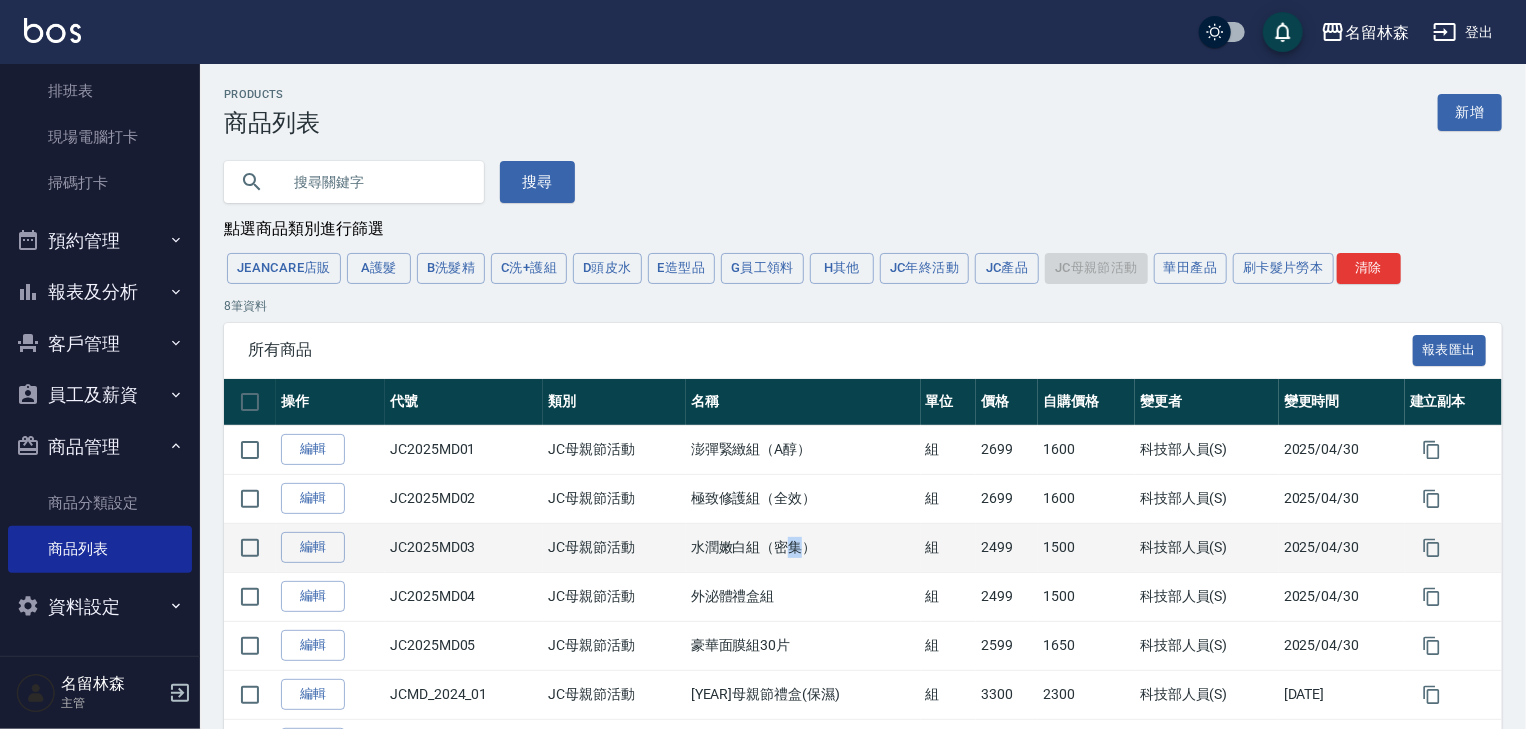 drag, startPoint x: 791, startPoint y: 544, endPoint x: 806, endPoint y: 551, distance: 16.552946 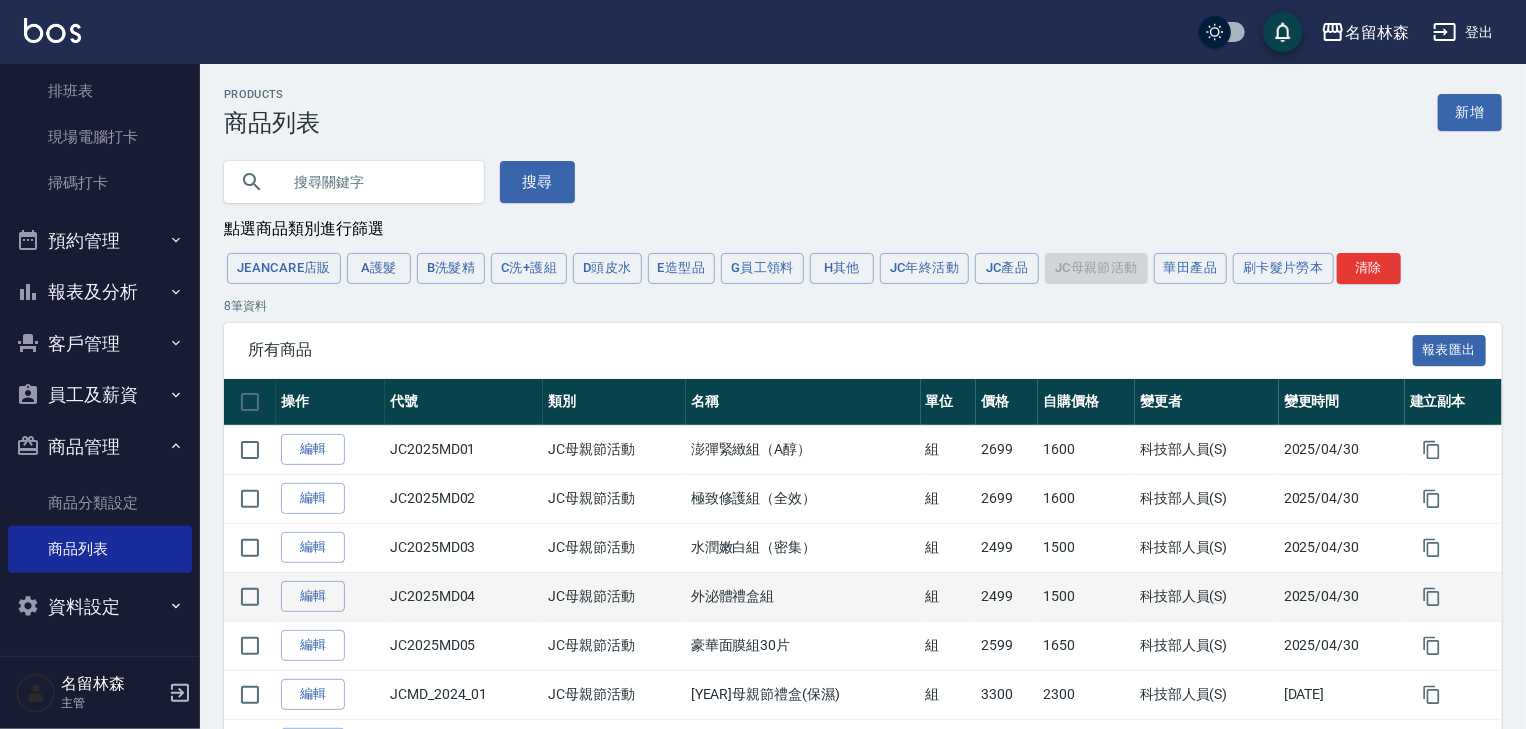 click on "外泌體禮盒組" at bounding box center [803, 596] 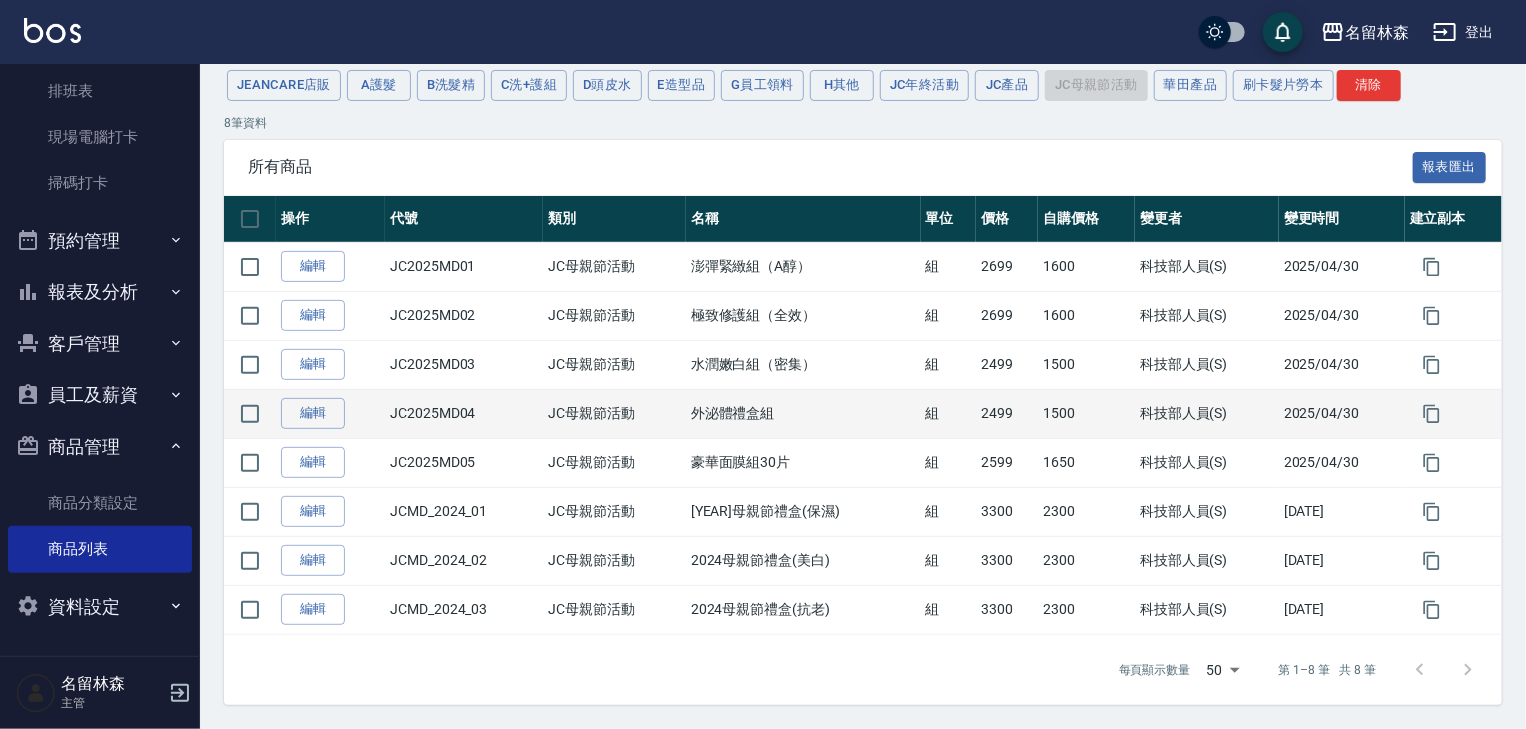 scroll, scrollTop: 76, scrollLeft: 0, axis: vertical 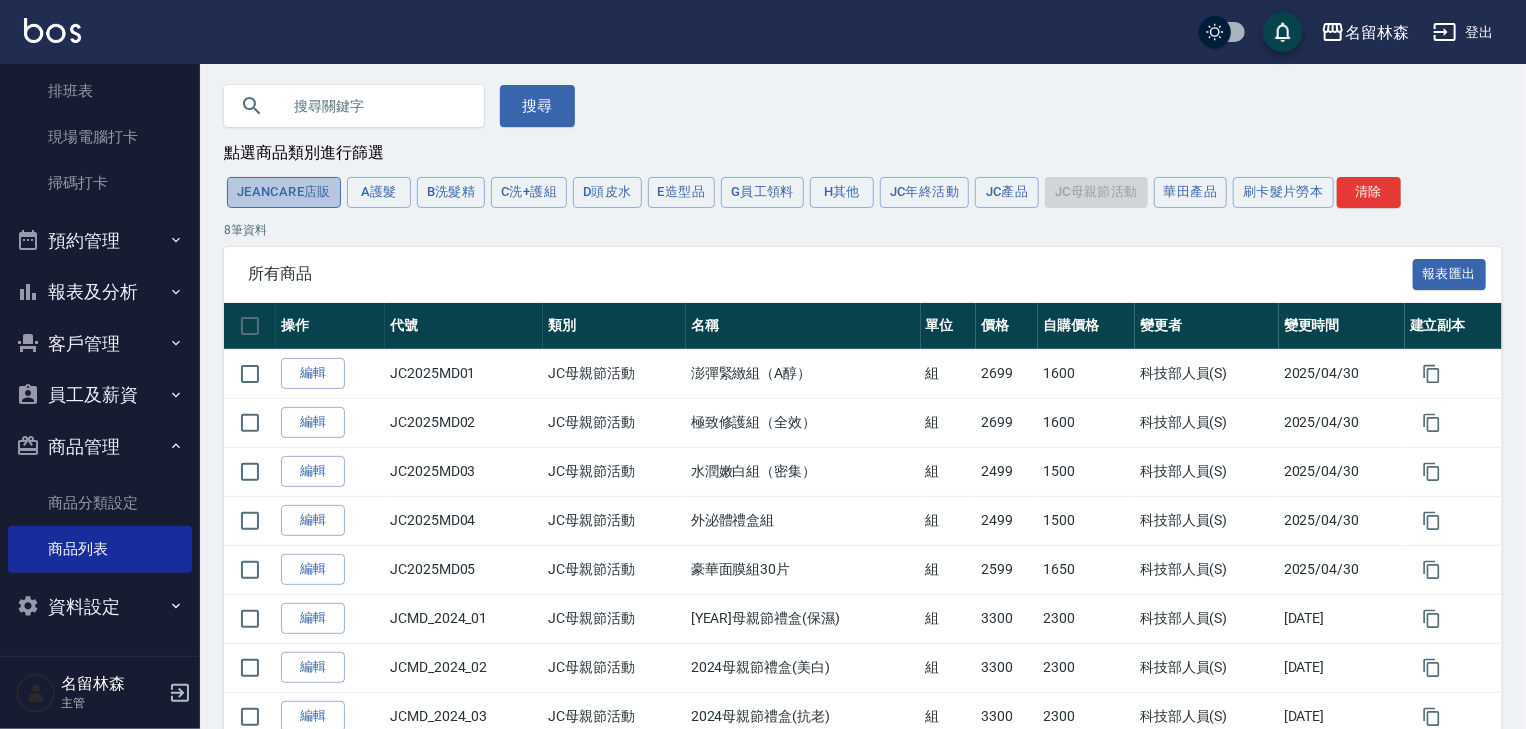click on "JeanCare店販" at bounding box center (284, 192) 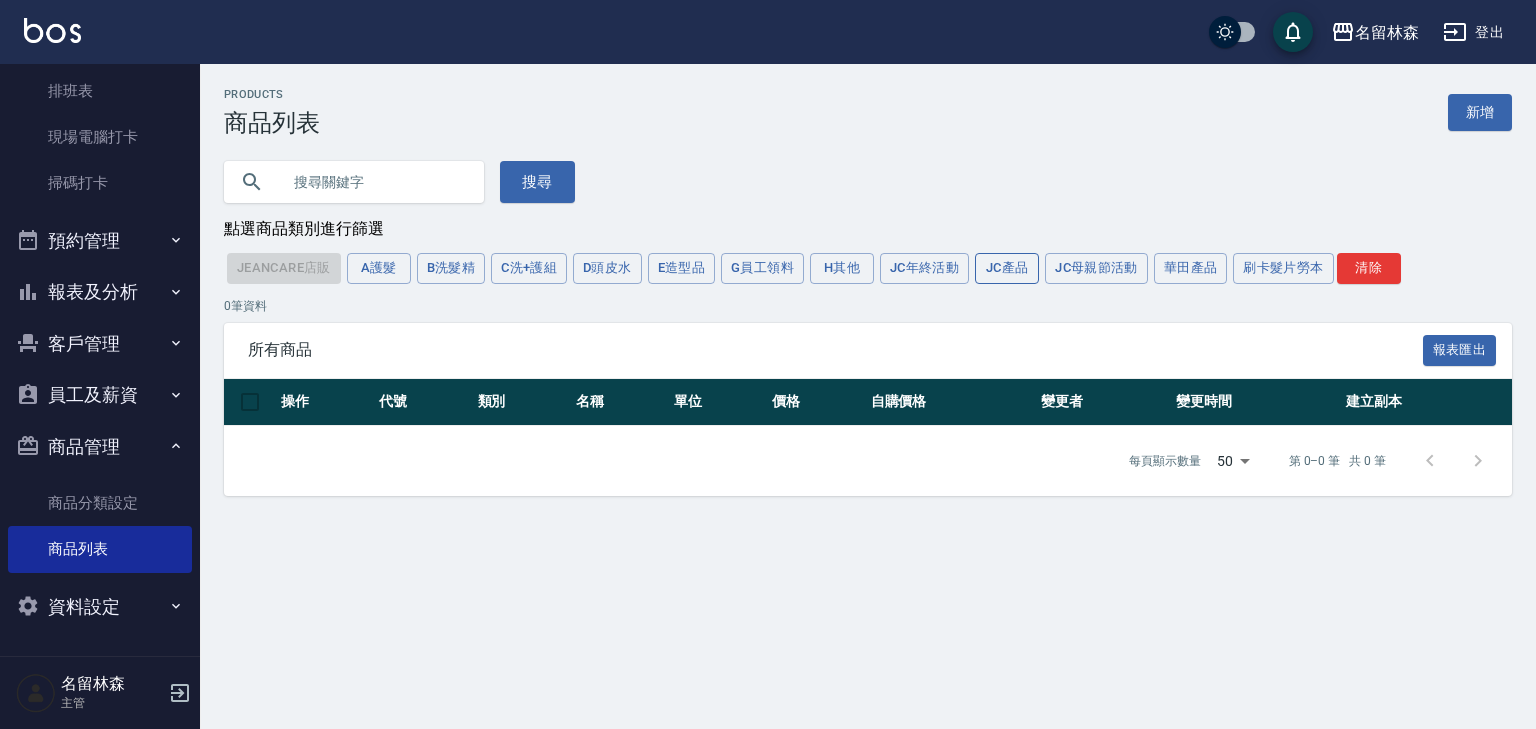 click on "JC產品" at bounding box center [1007, 268] 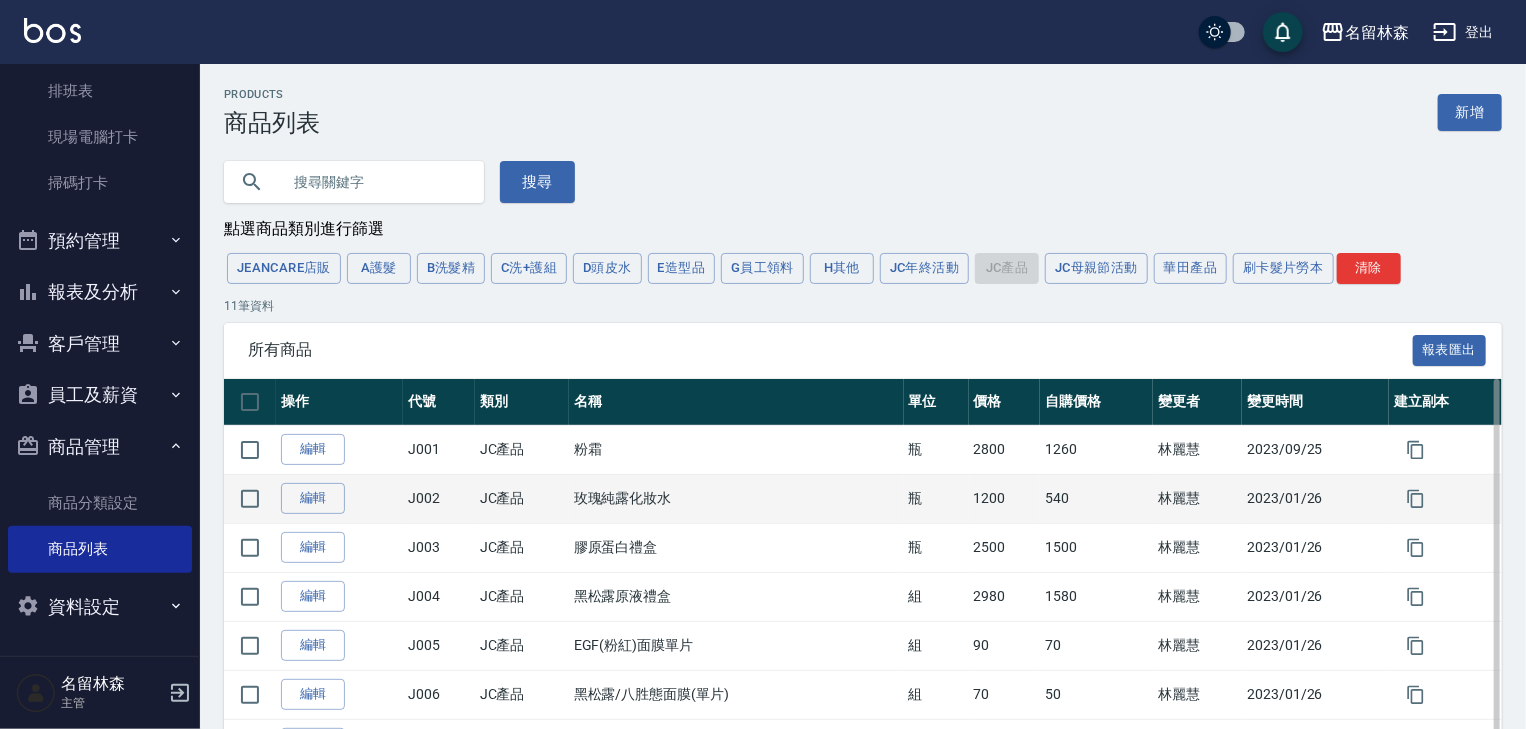 click on "540" at bounding box center [1096, 498] 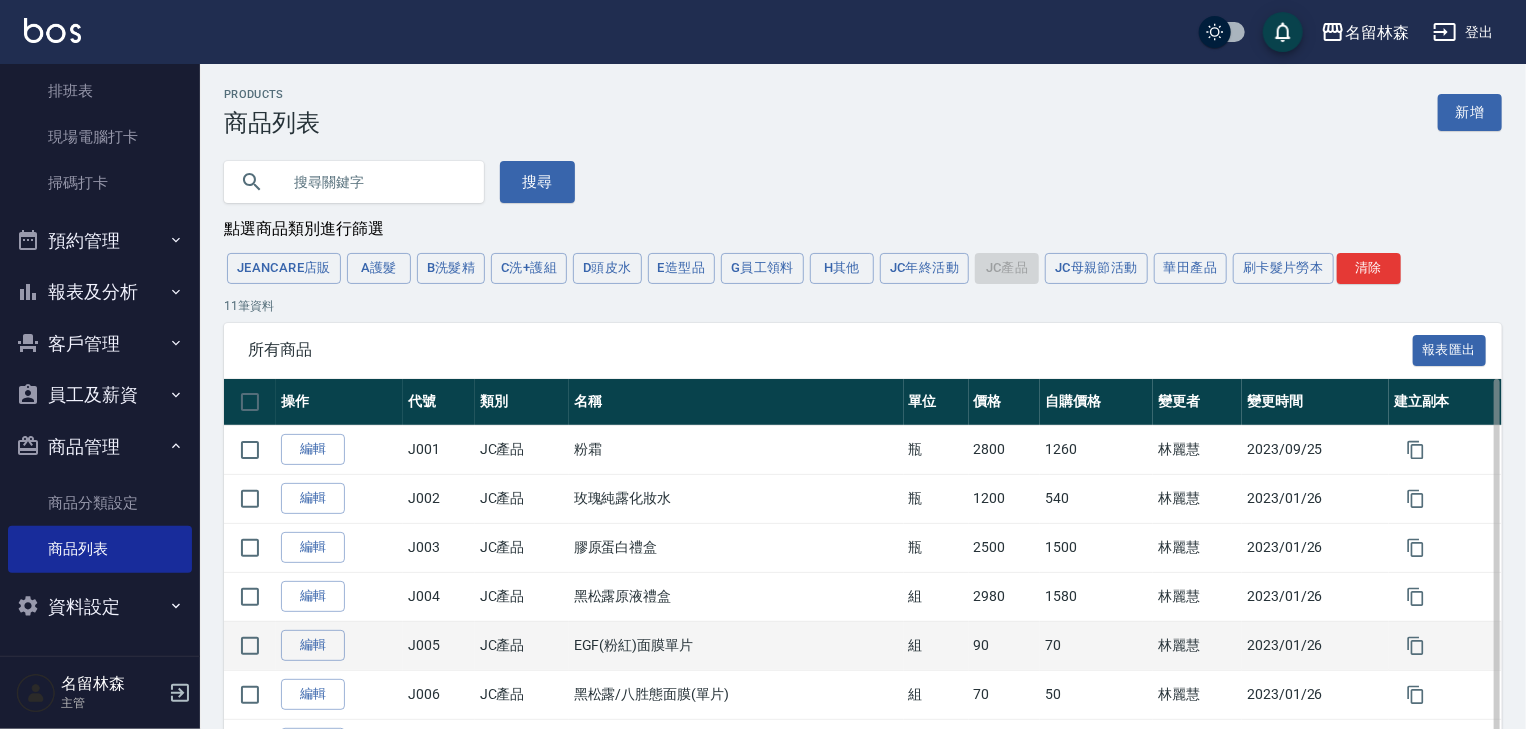 scroll, scrollTop: 106, scrollLeft: 0, axis: vertical 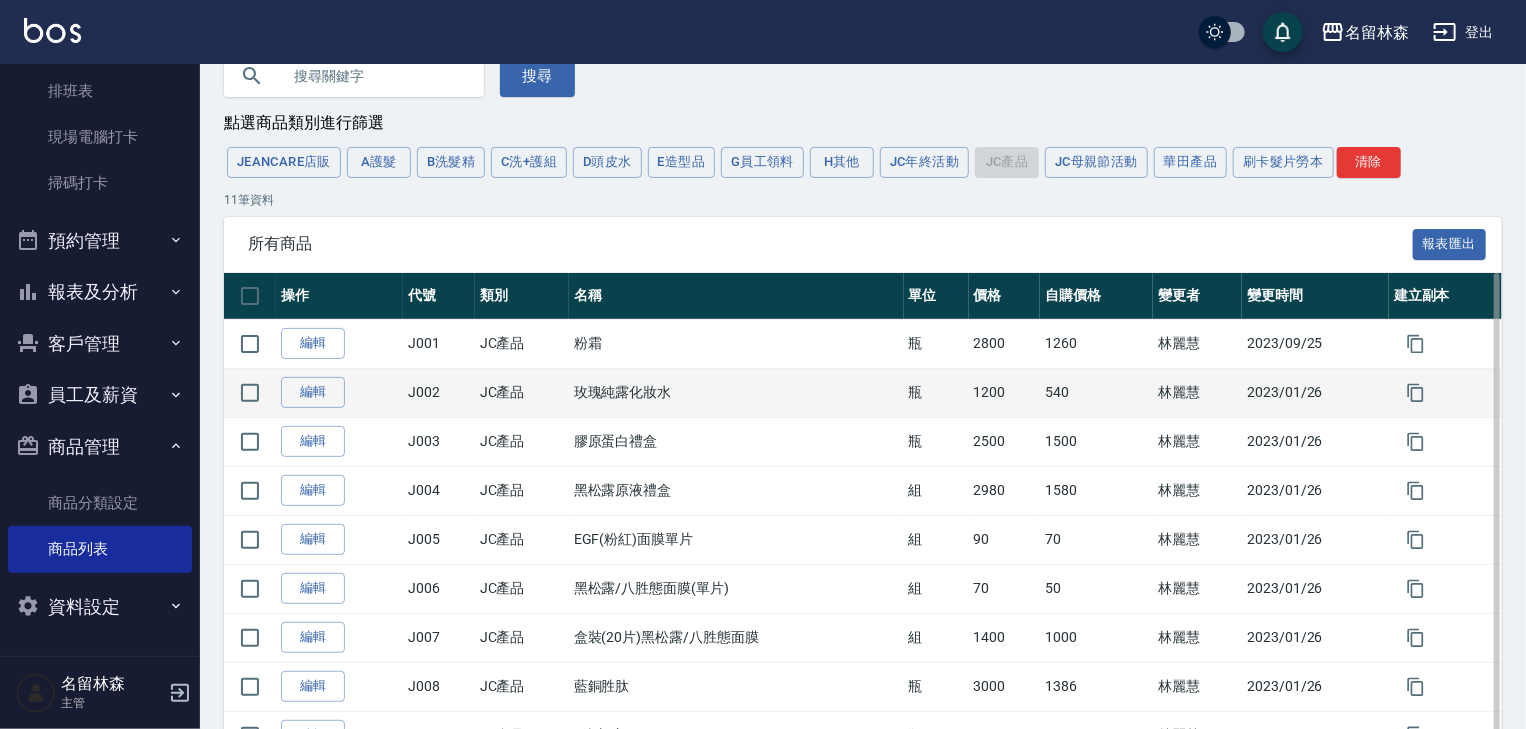 click on "540" at bounding box center (1096, 392) 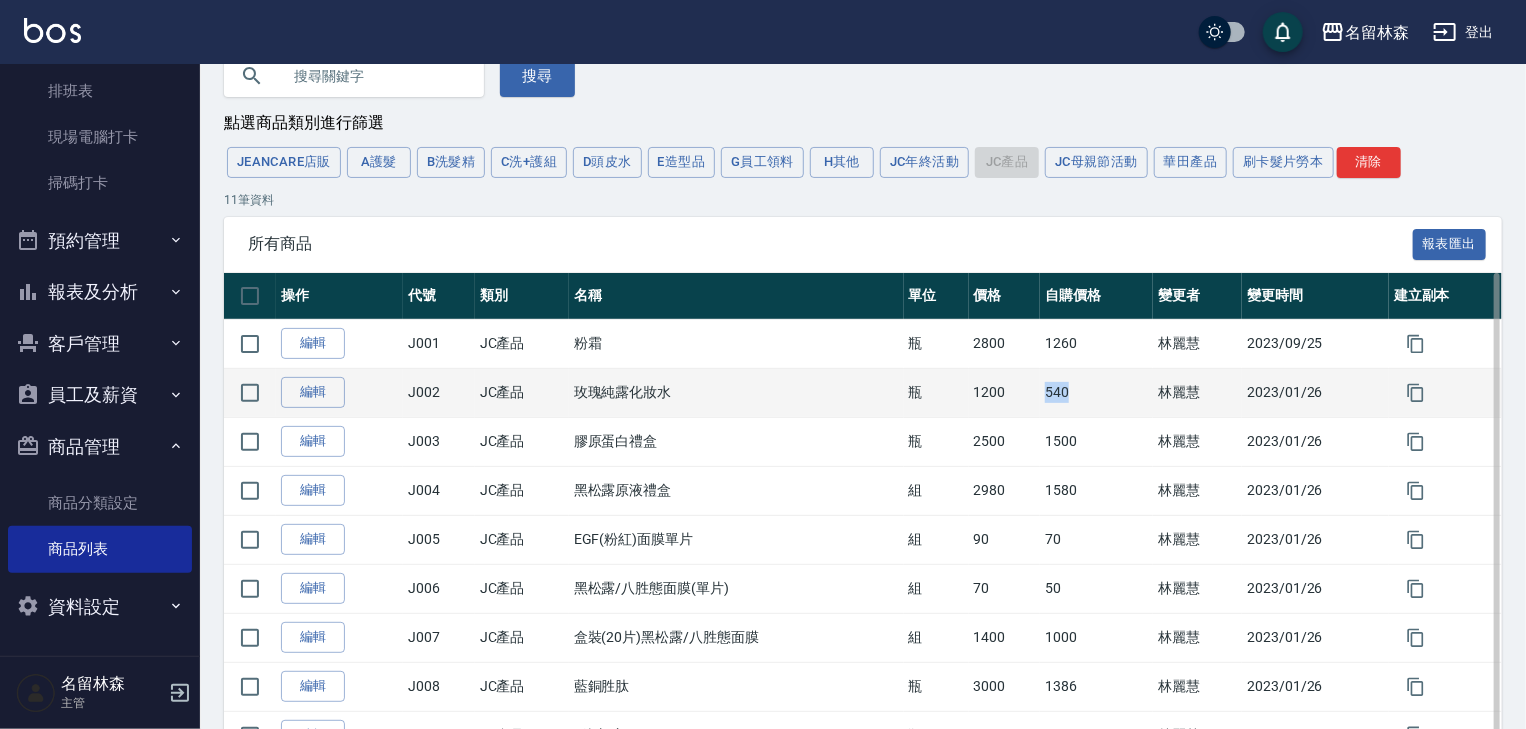 click on "540" at bounding box center [1096, 392] 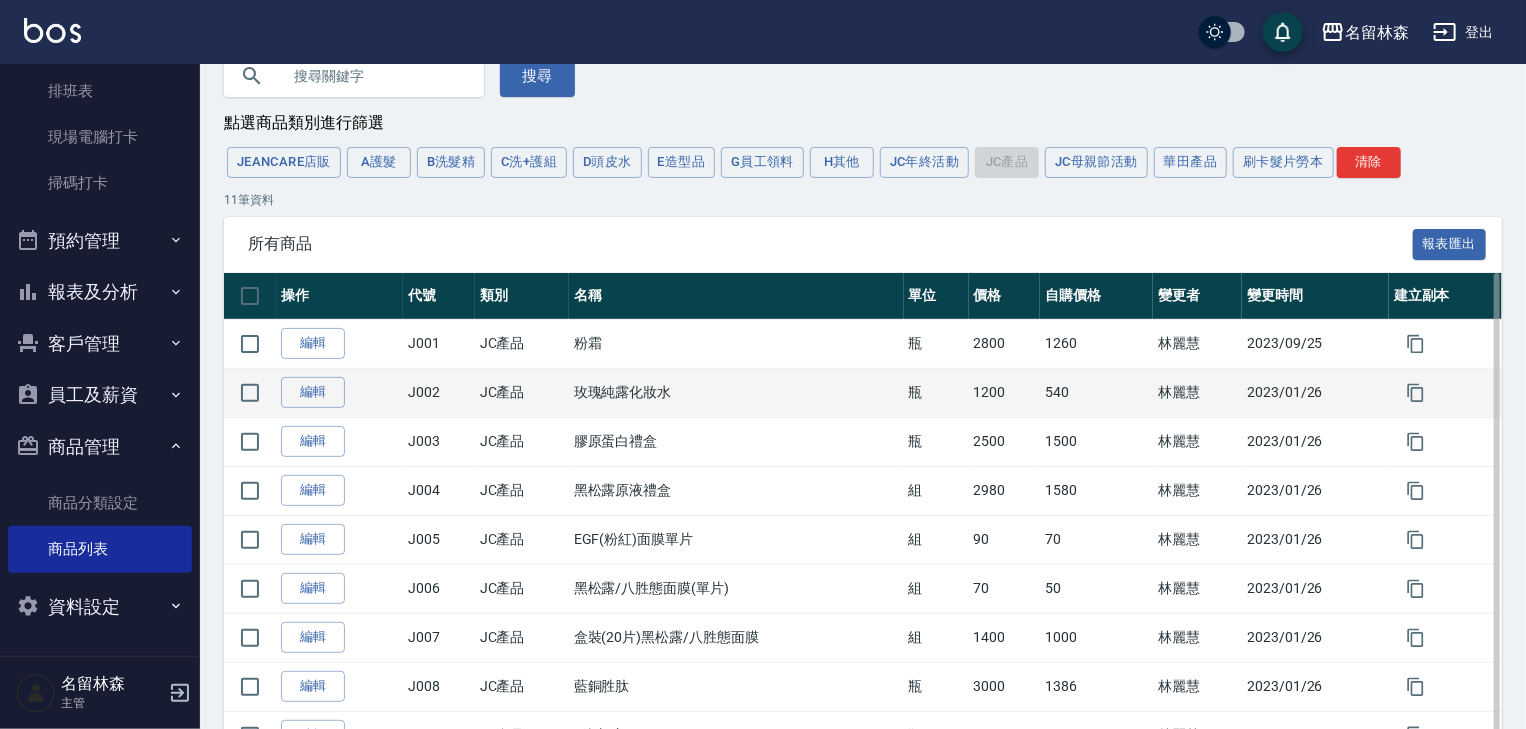 drag, startPoint x: 1056, startPoint y: 395, endPoint x: 760, endPoint y: 416, distance: 296.744 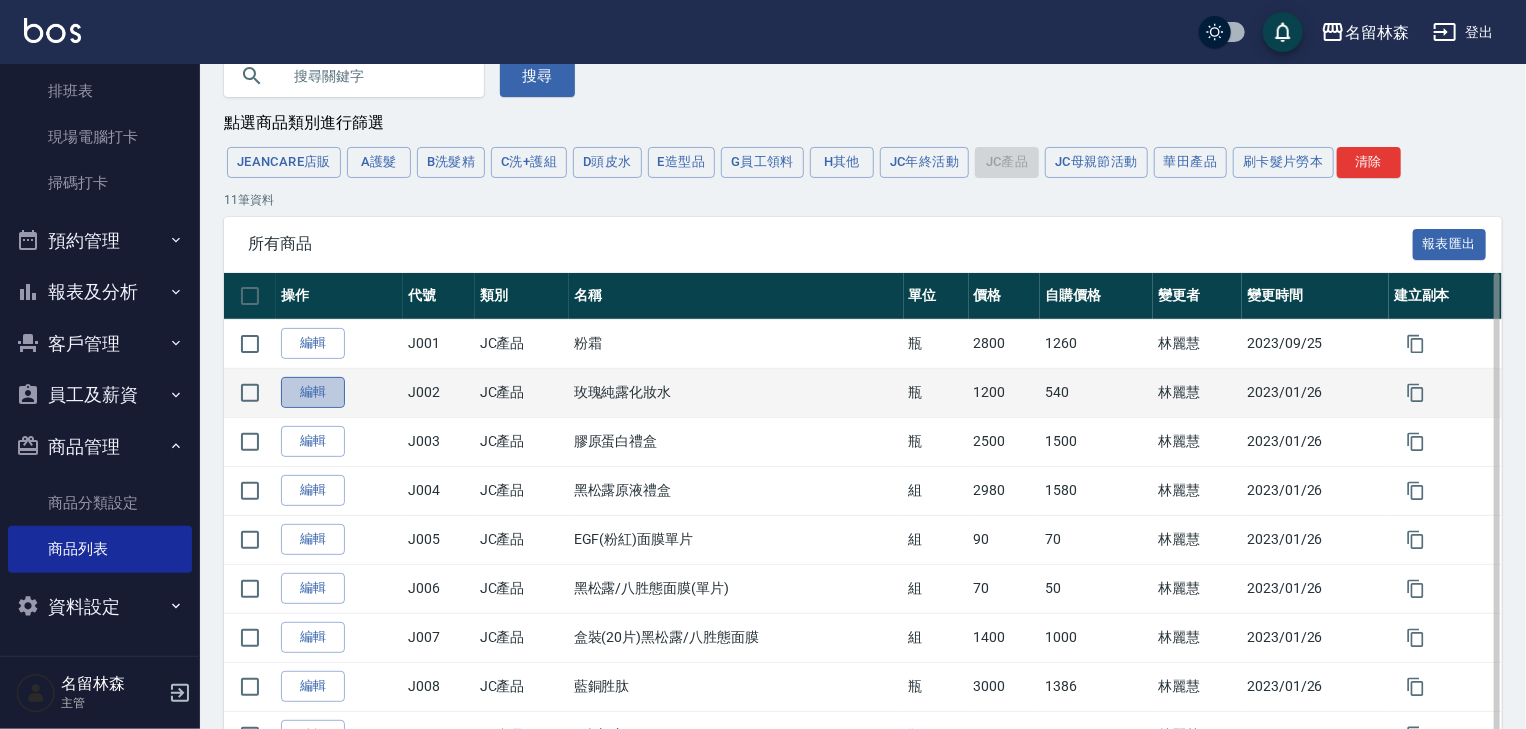 click on "編輯" at bounding box center (313, 392) 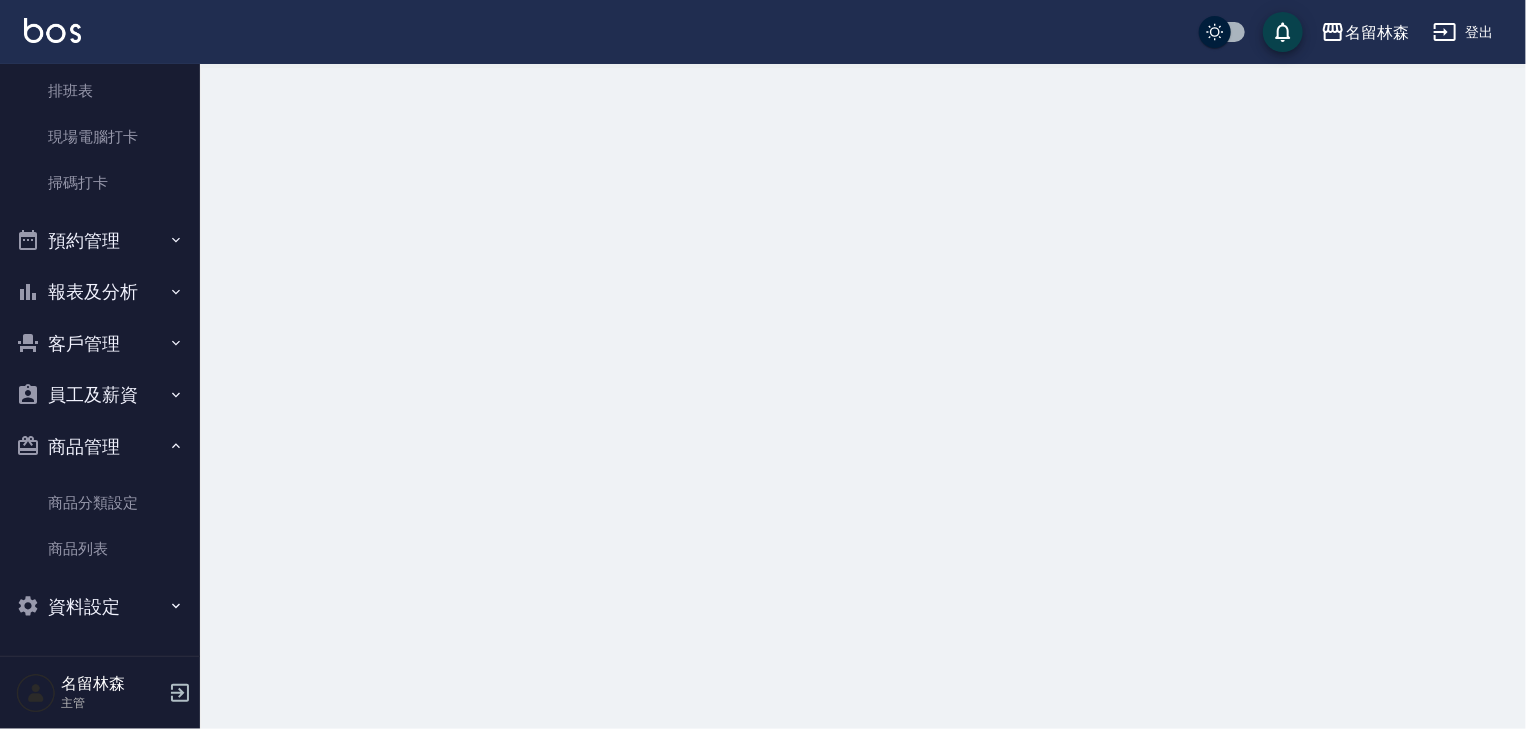 scroll, scrollTop: 0, scrollLeft: 0, axis: both 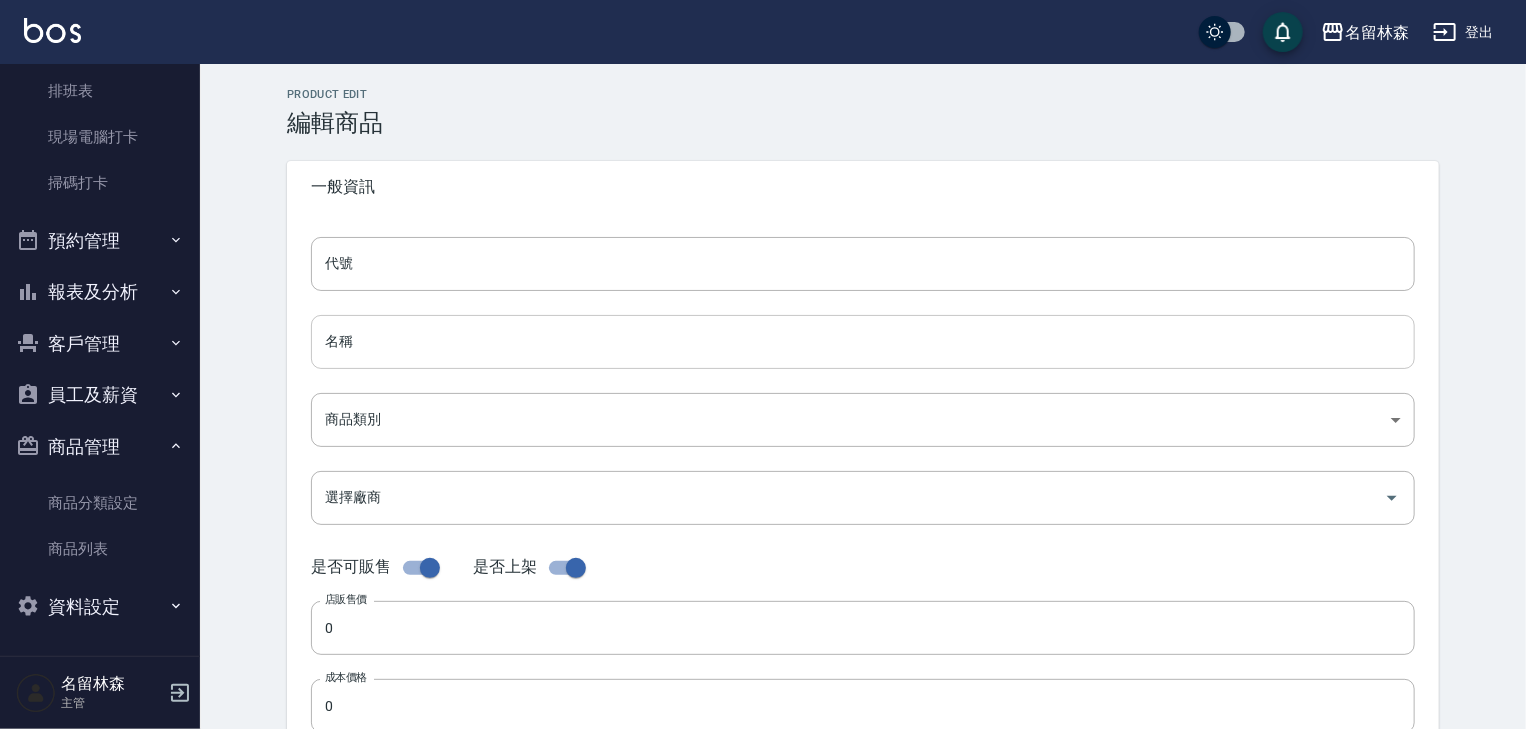 type on "J002" 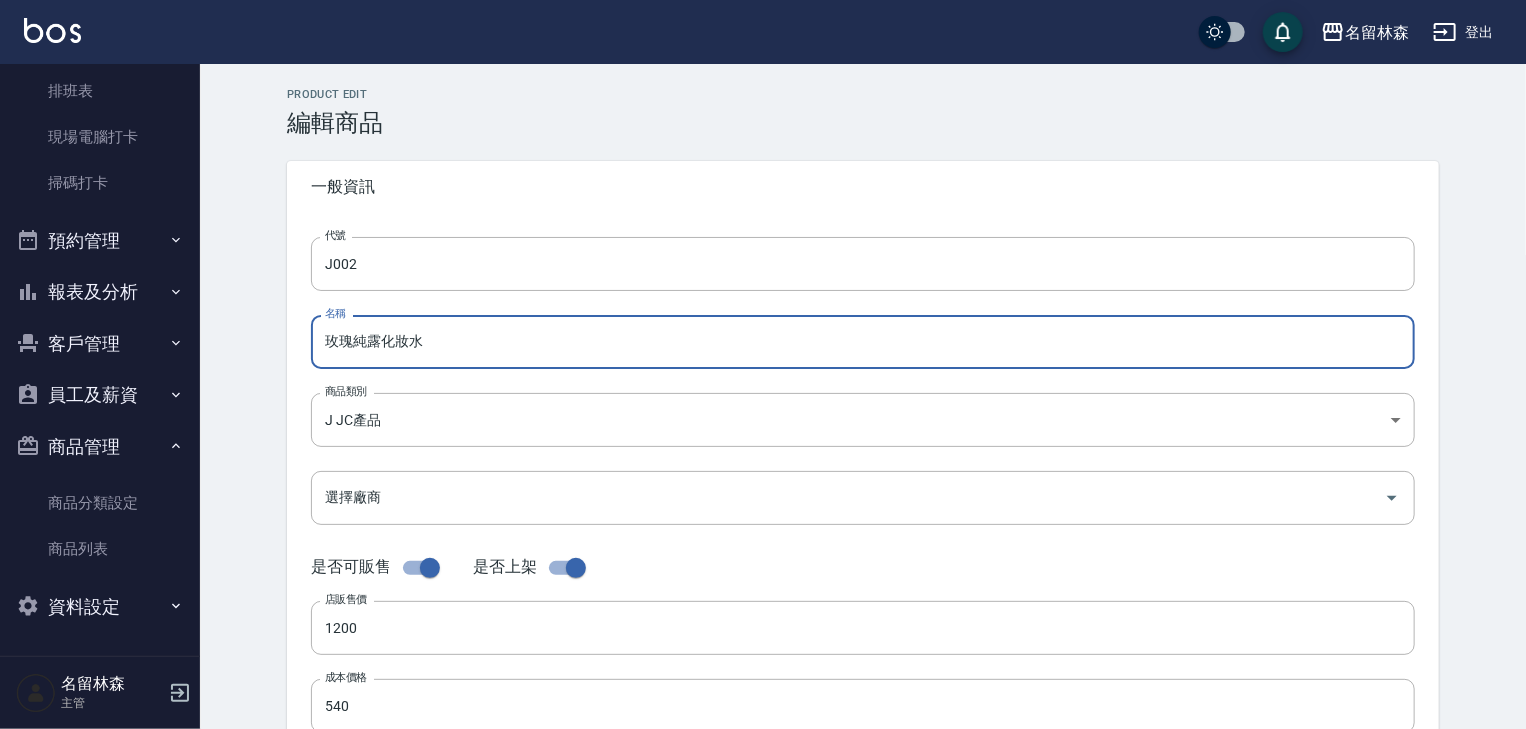 drag, startPoint x: 454, startPoint y: 346, endPoint x: 302, endPoint y: 370, distance: 153.88307 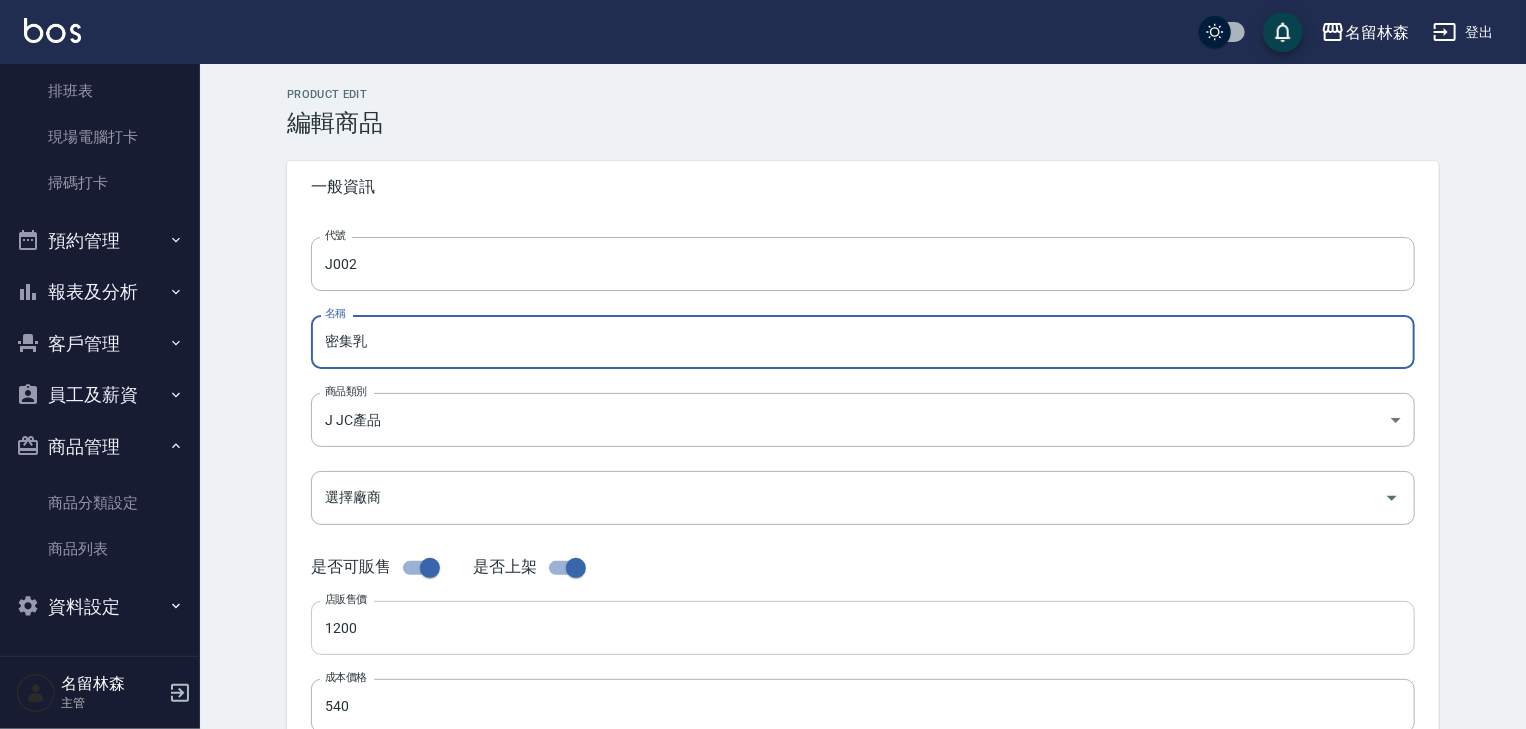 type on "密集乳" 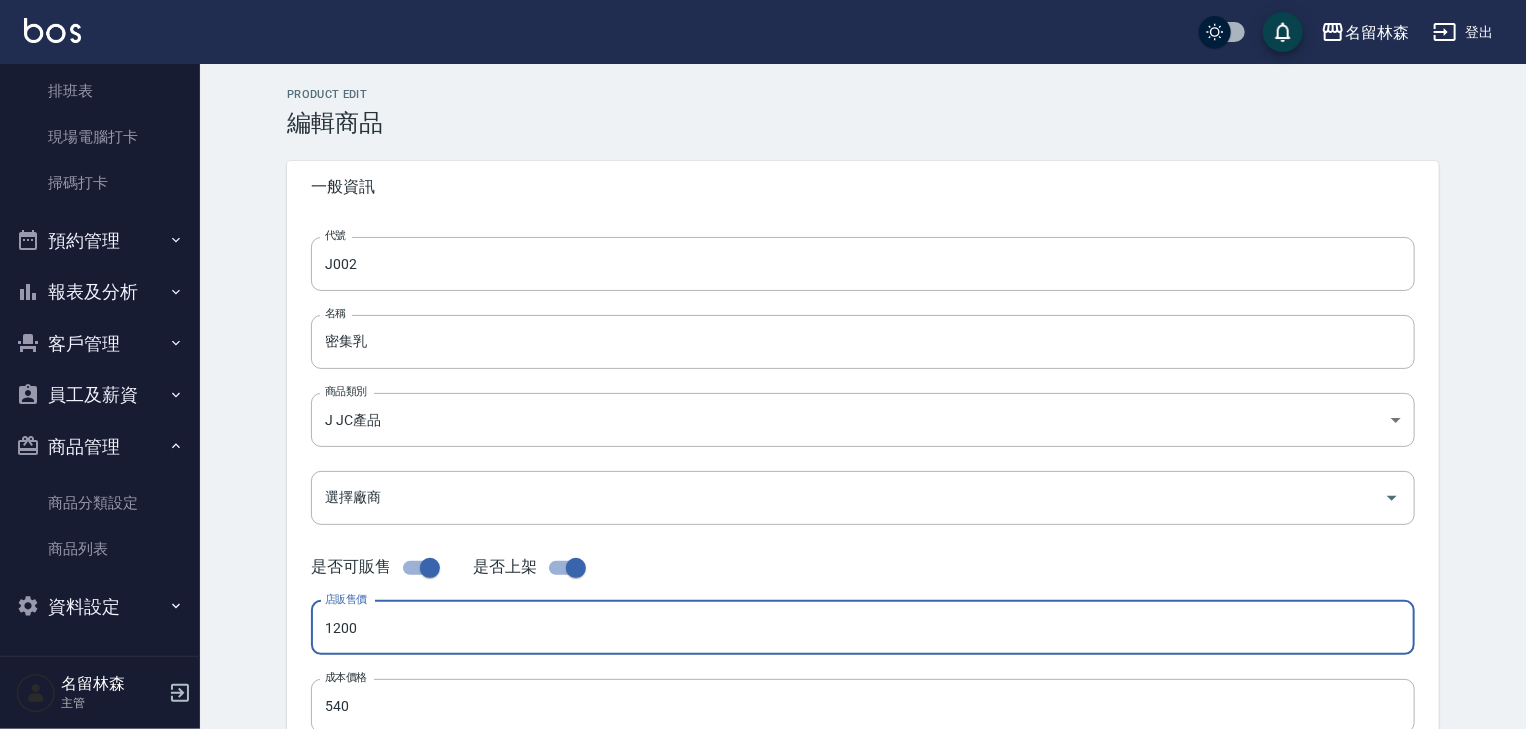 drag, startPoint x: 402, startPoint y: 636, endPoint x: 173, endPoint y: 627, distance: 229.17679 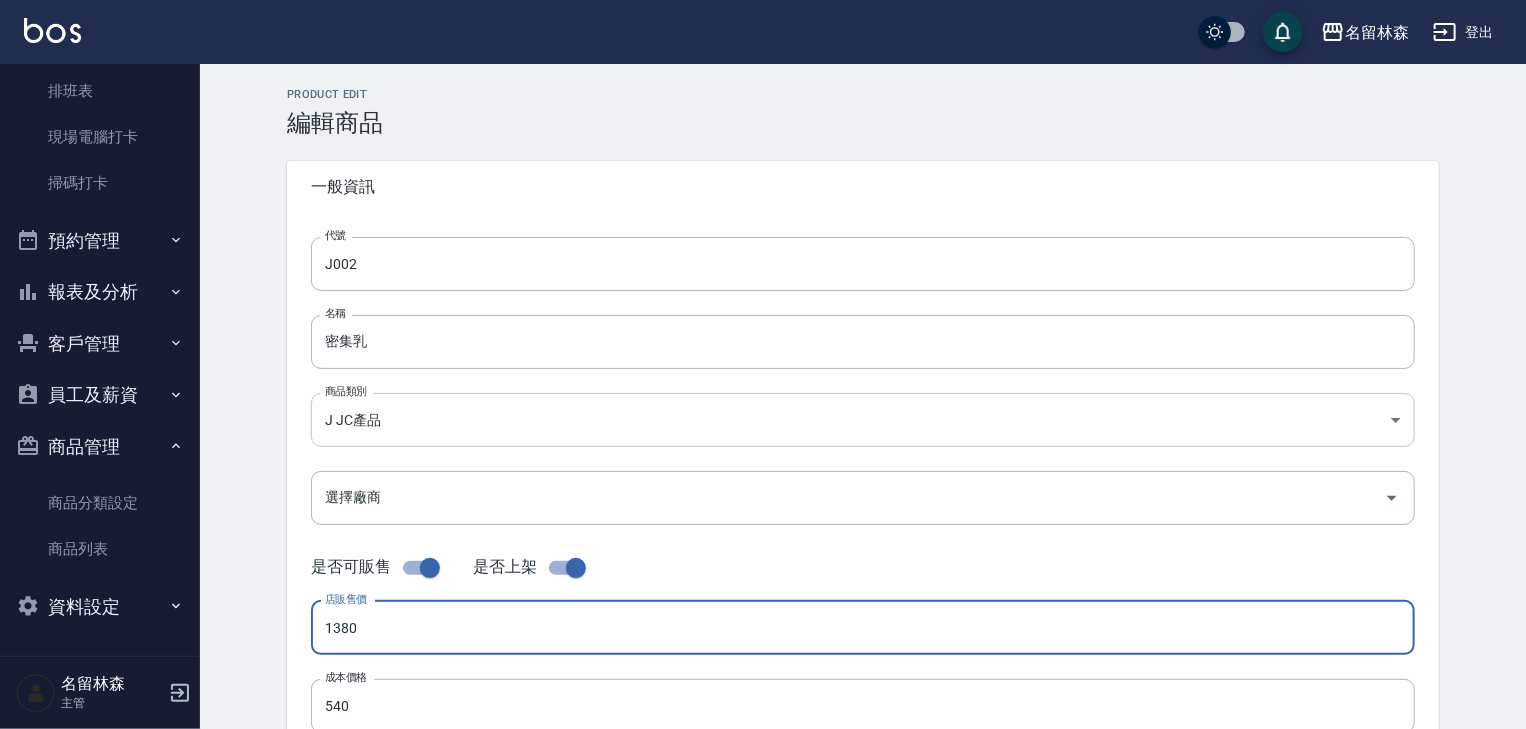 scroll, scrollTop: 106, scrollLeft: 0, axis: vertical 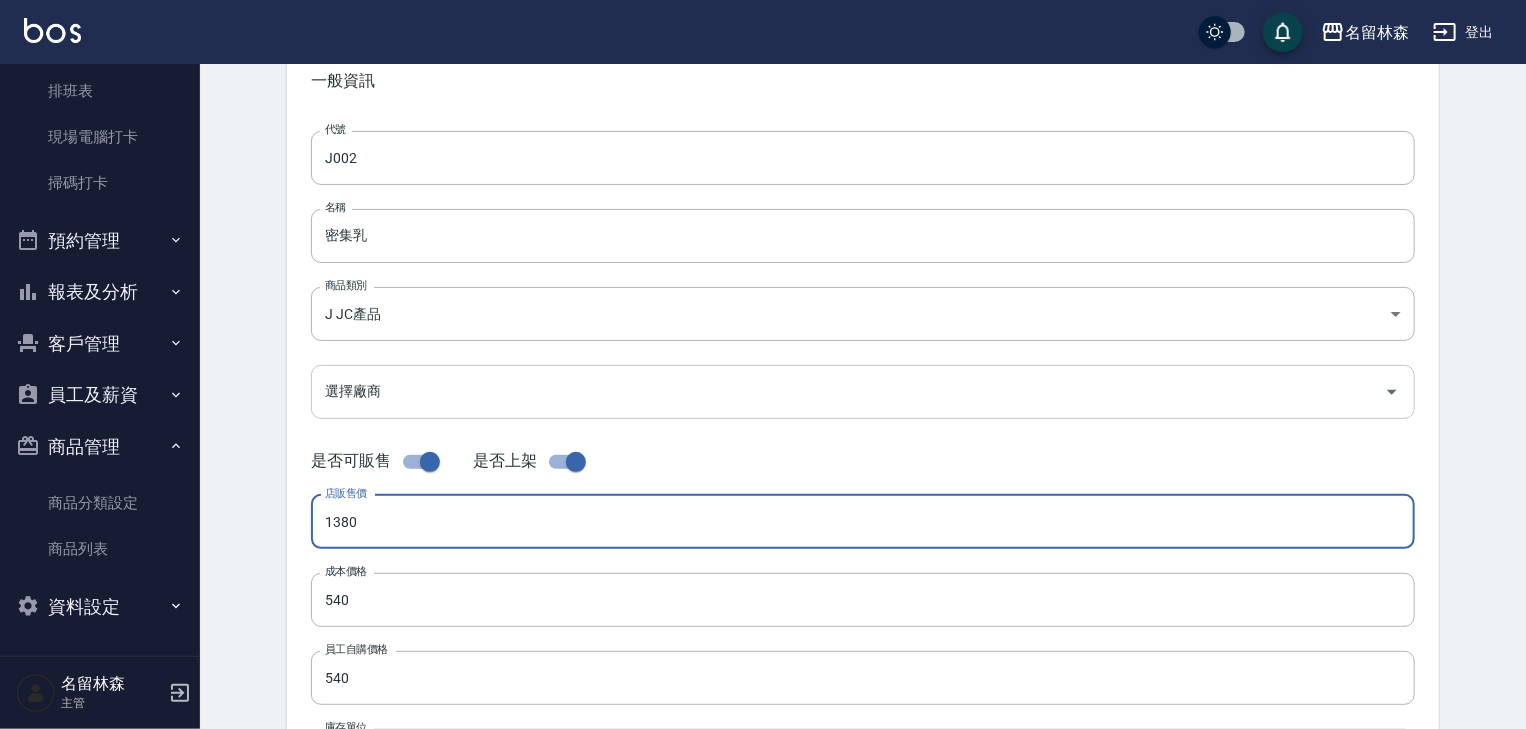 type on "1380" 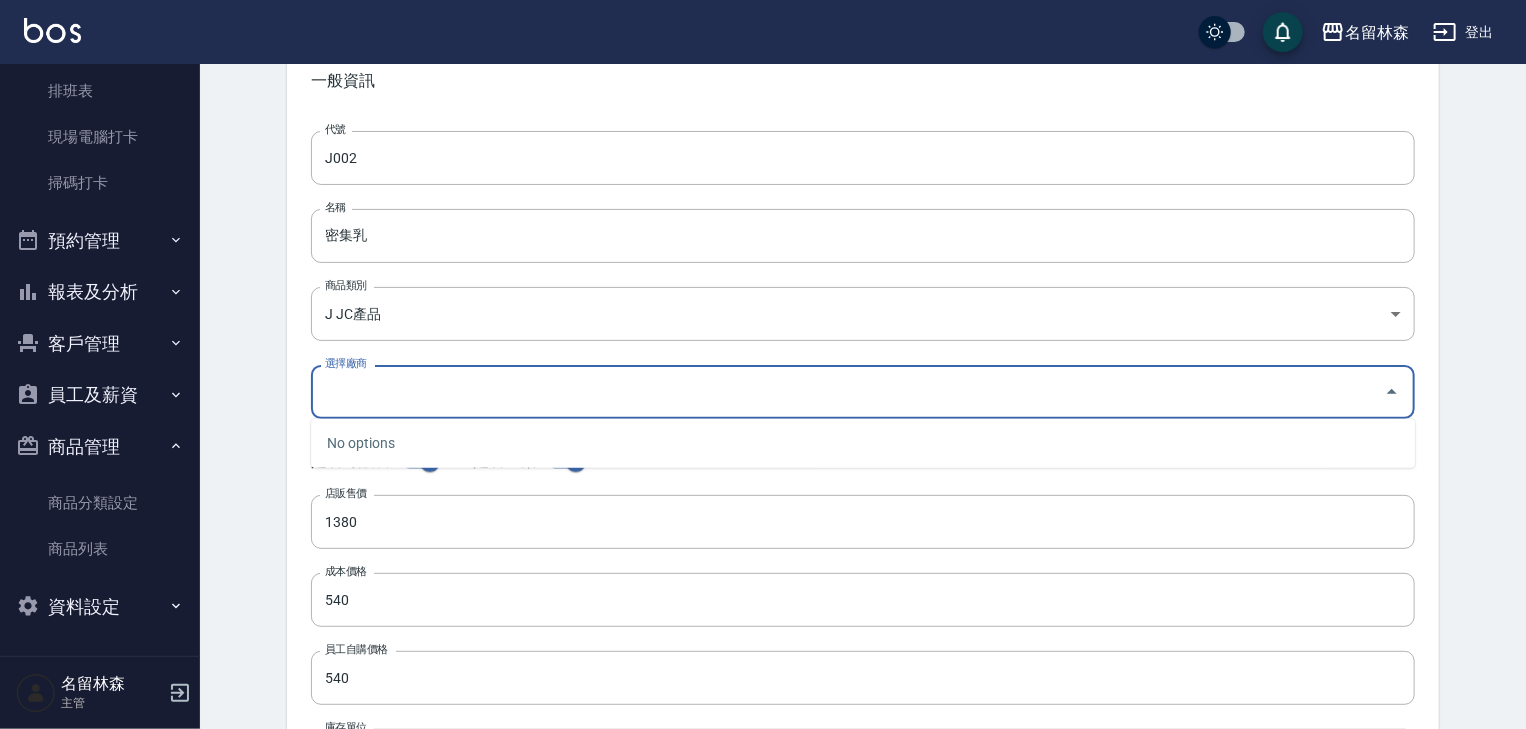 click on "選擇廠商" at bounding box center [848, 391] 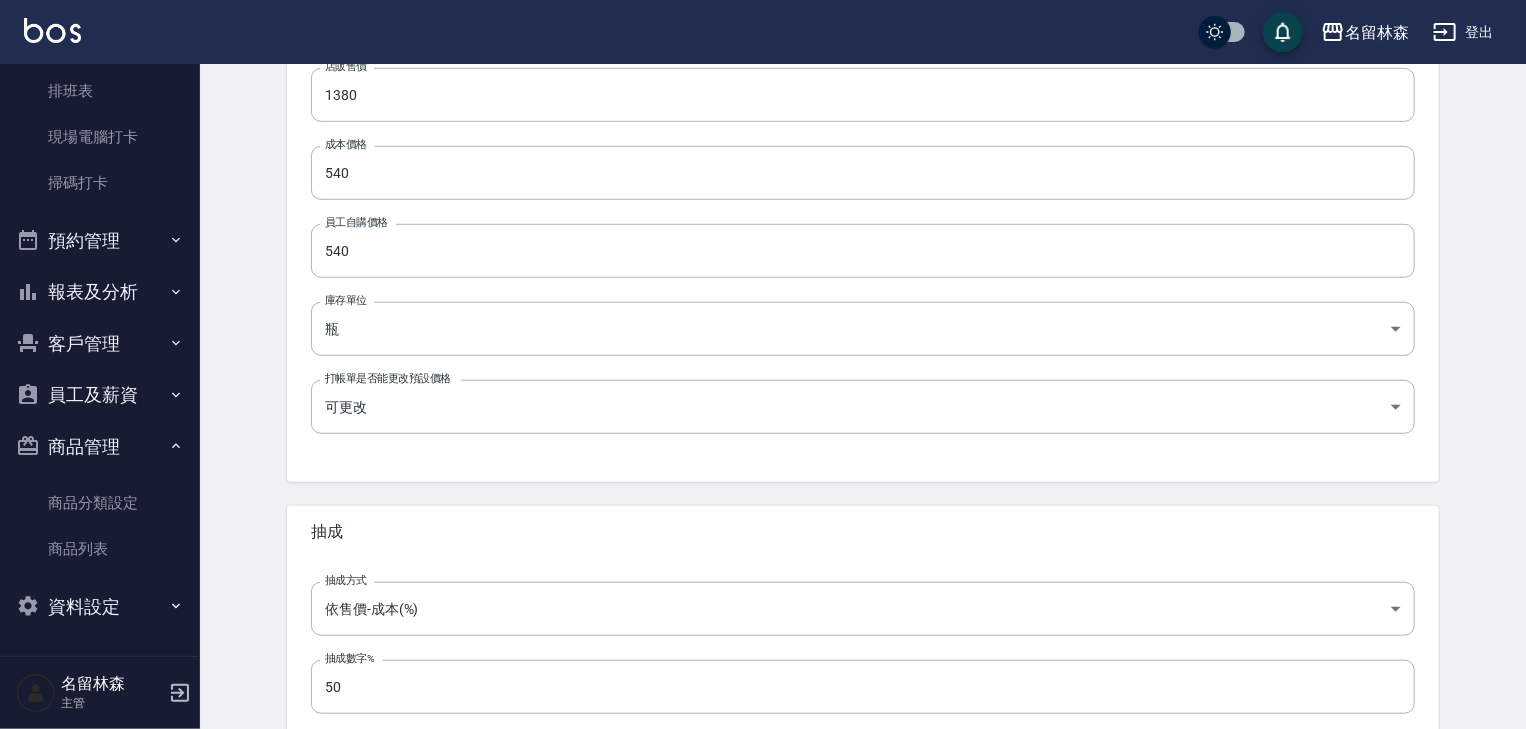 scroll, scrollTop: 651, scrollLeft: 0, axis: vertical 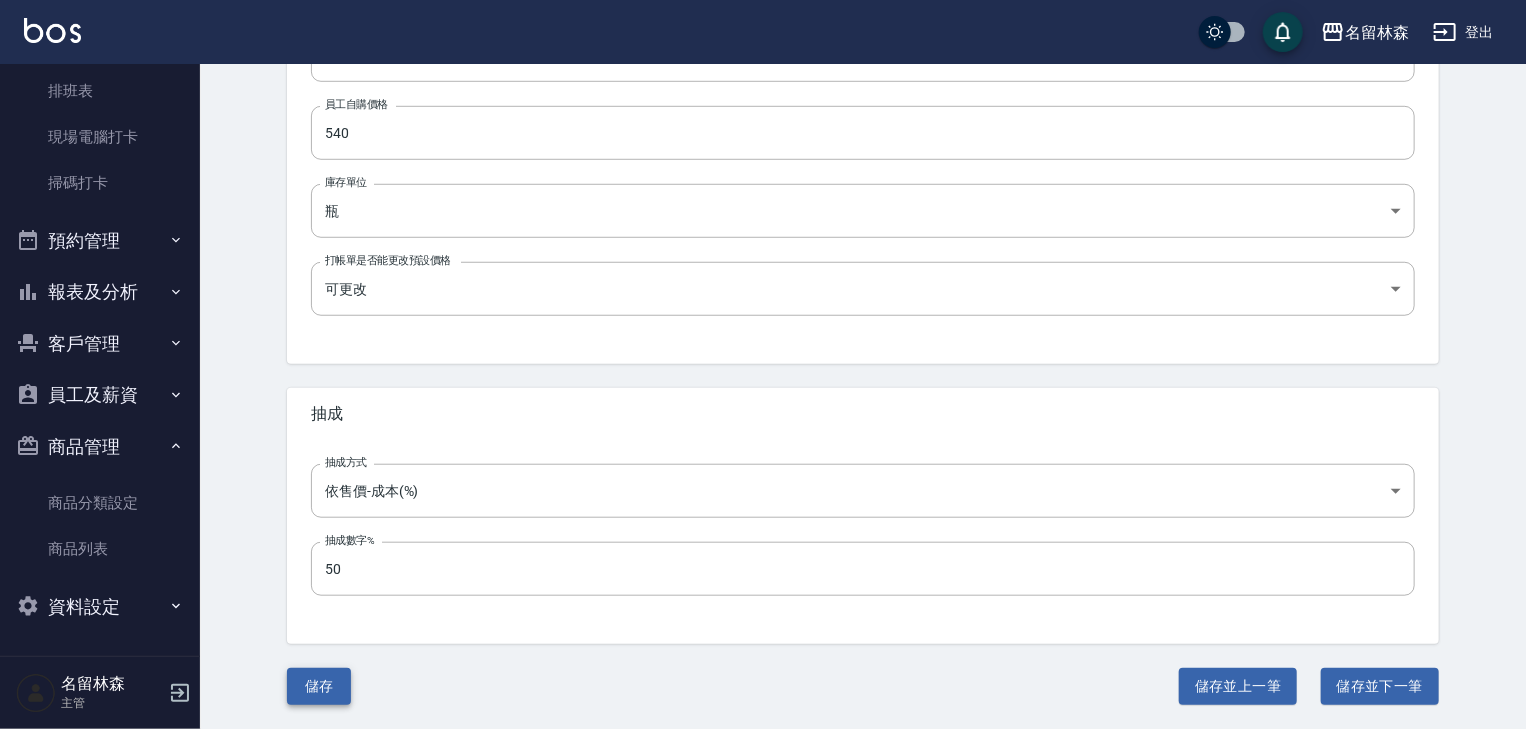 click on "儲存" at bounding box center [319, 686] 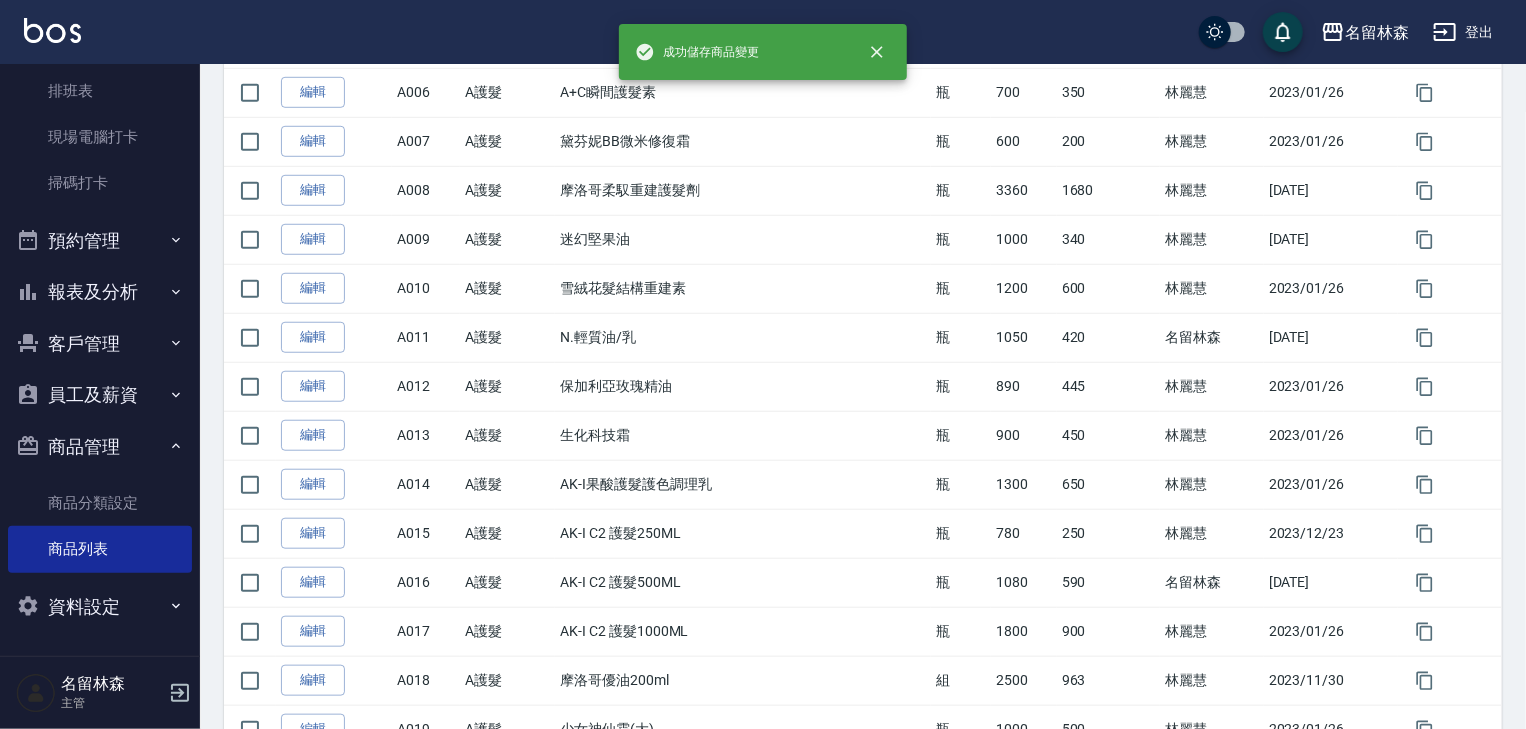scroll, scrollTop: 0, scrollLeft: 0, axis: both 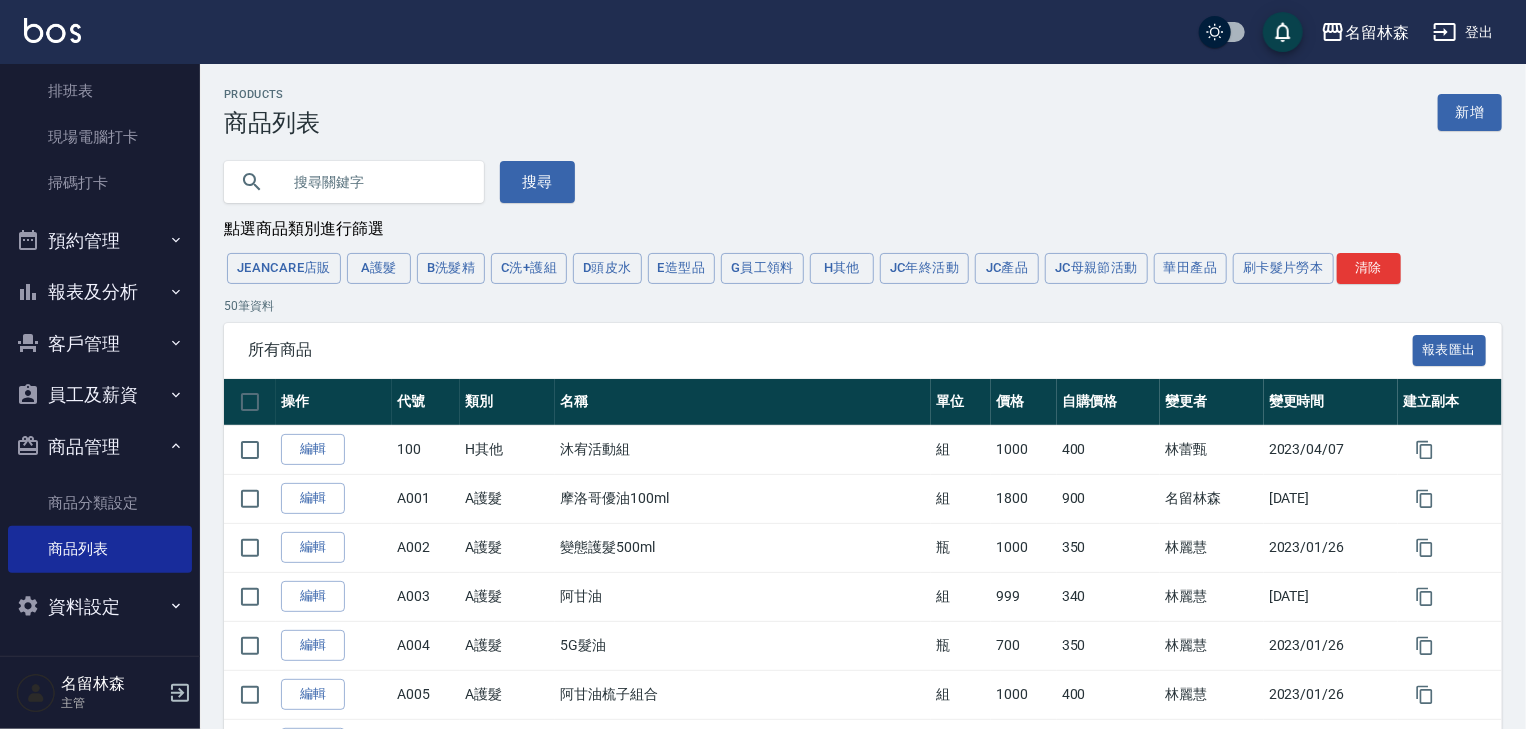 click at bounding box center (52, 30) 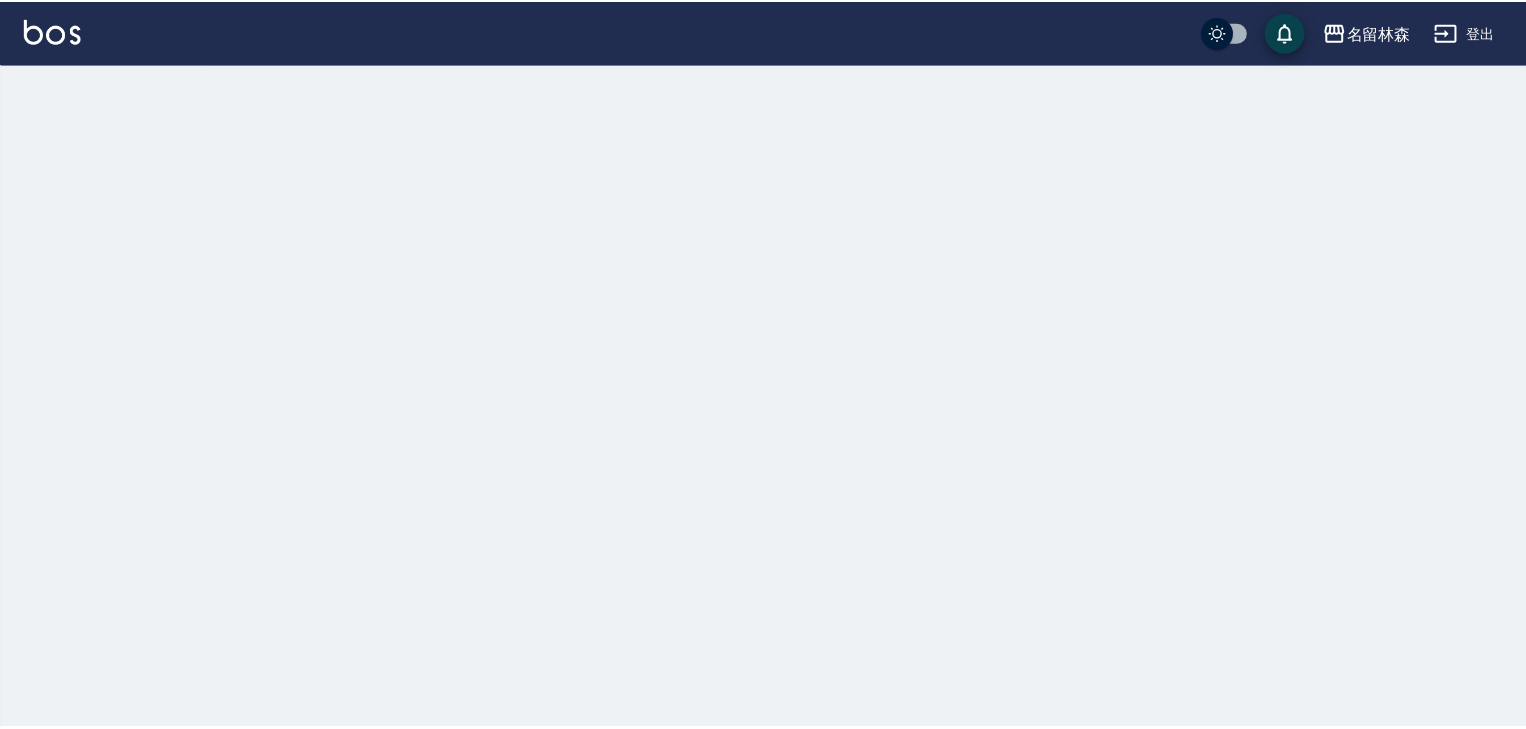 scroll, scrollTop: 0, scrollLeft: 0, axis: both 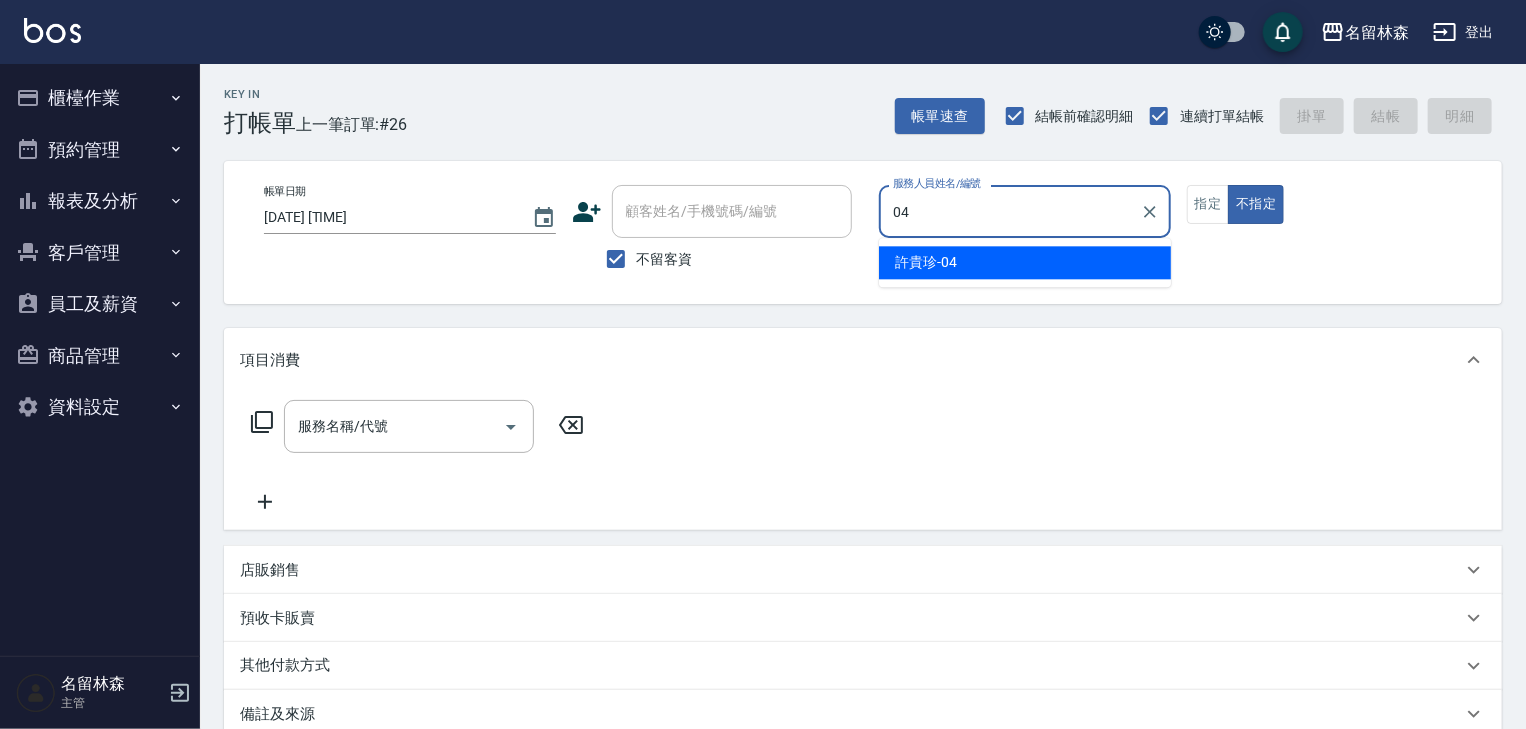 type on "許貴珍-04" 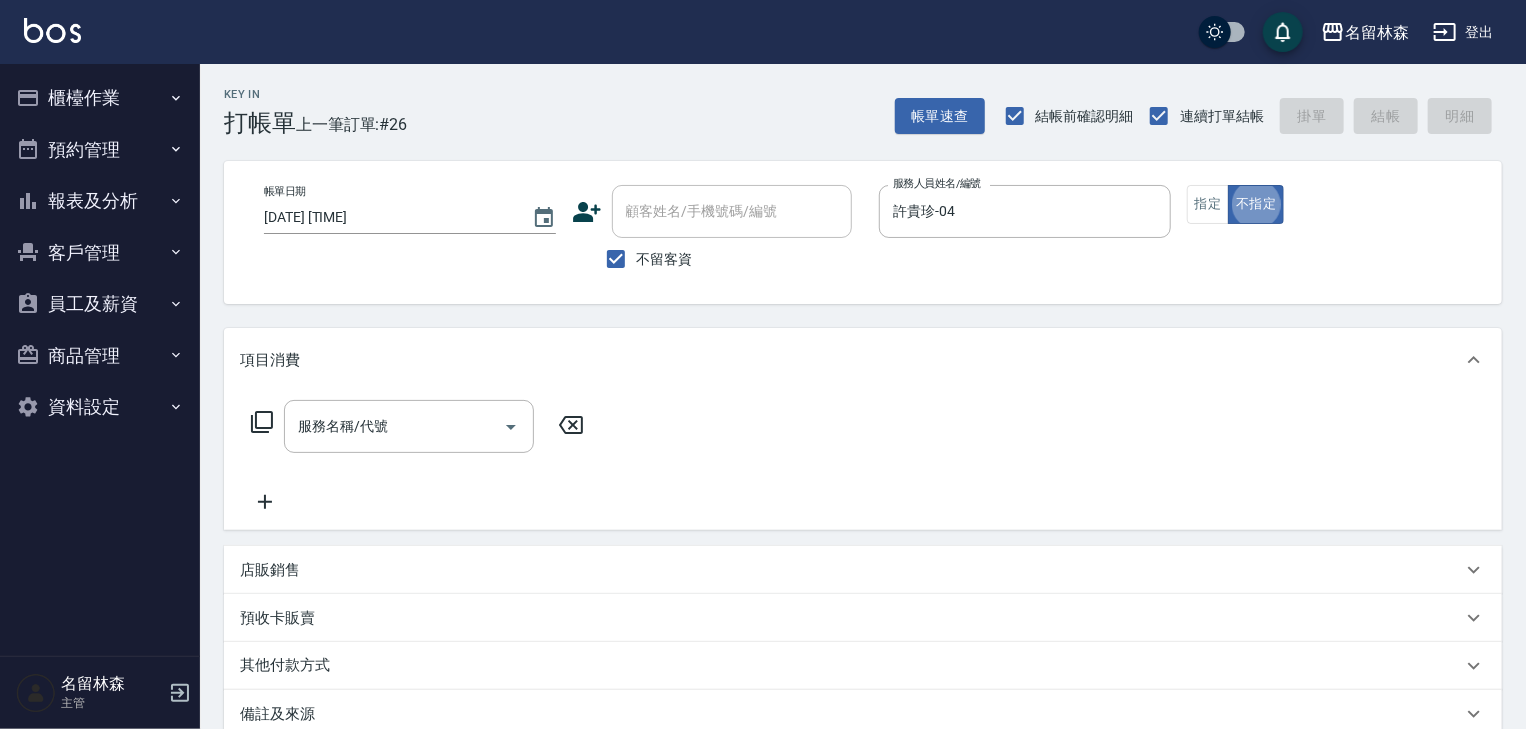 type on "false" 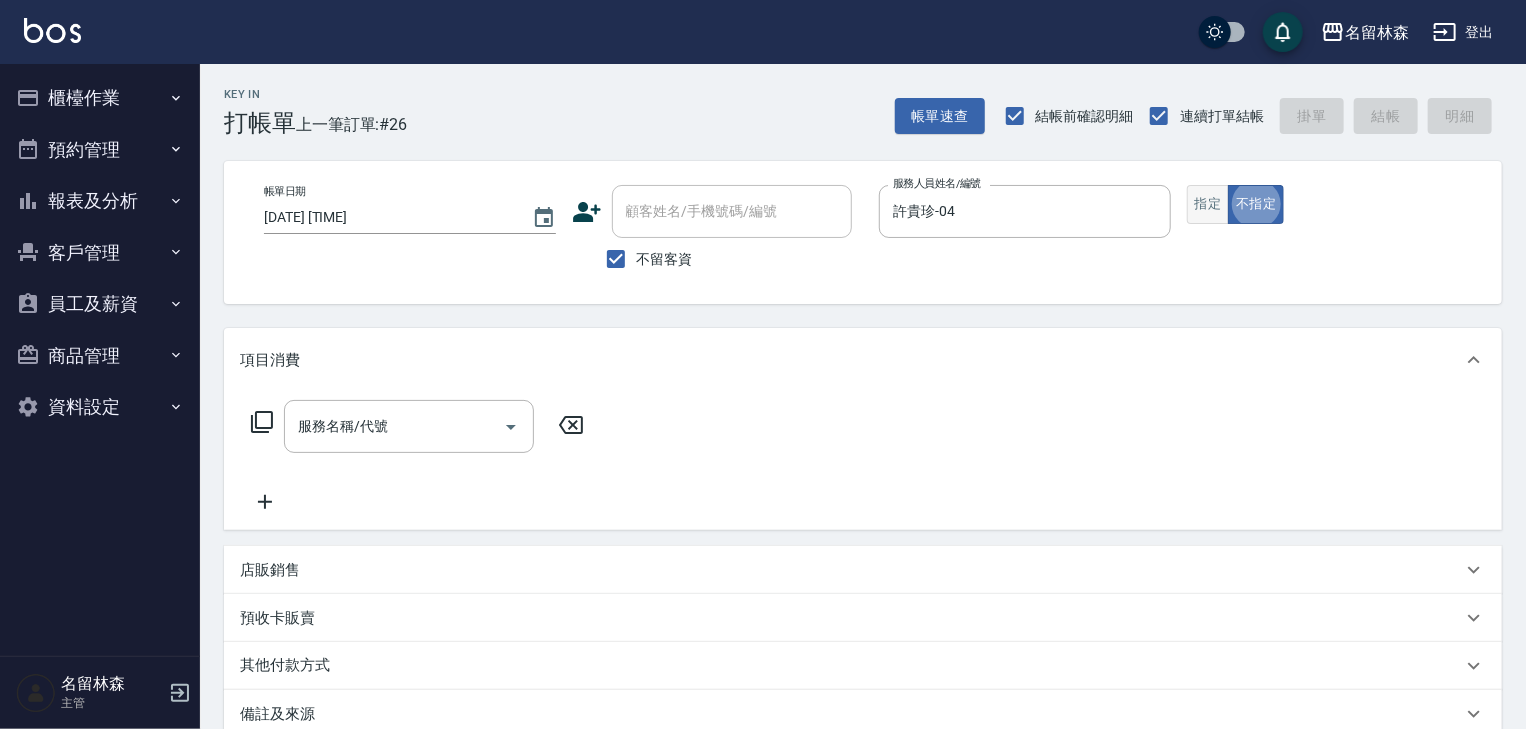 click on "指定" at bounding box center [1208, 204] 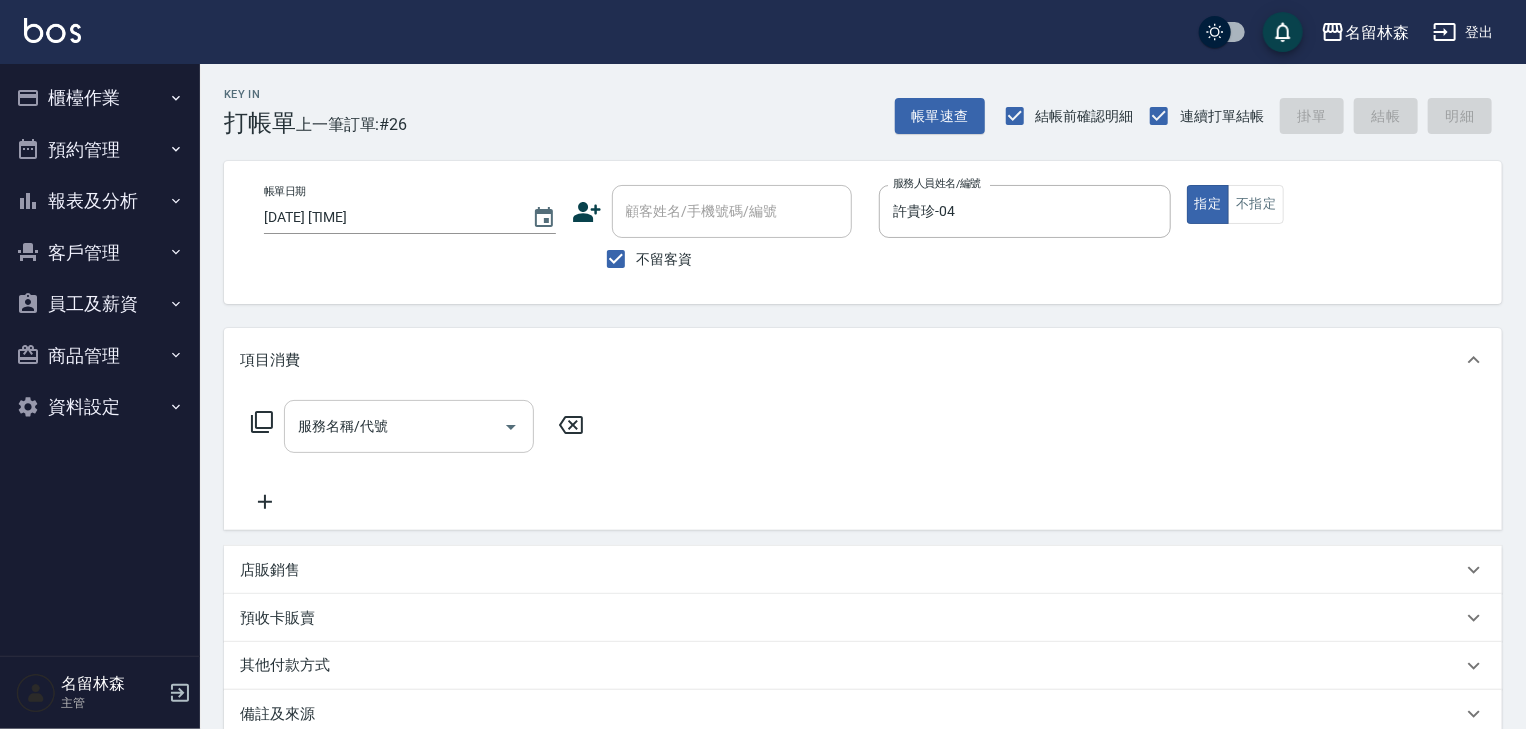 click on "服務名稱/代號 服務名稱/代號" at bounding box center (409, 426) 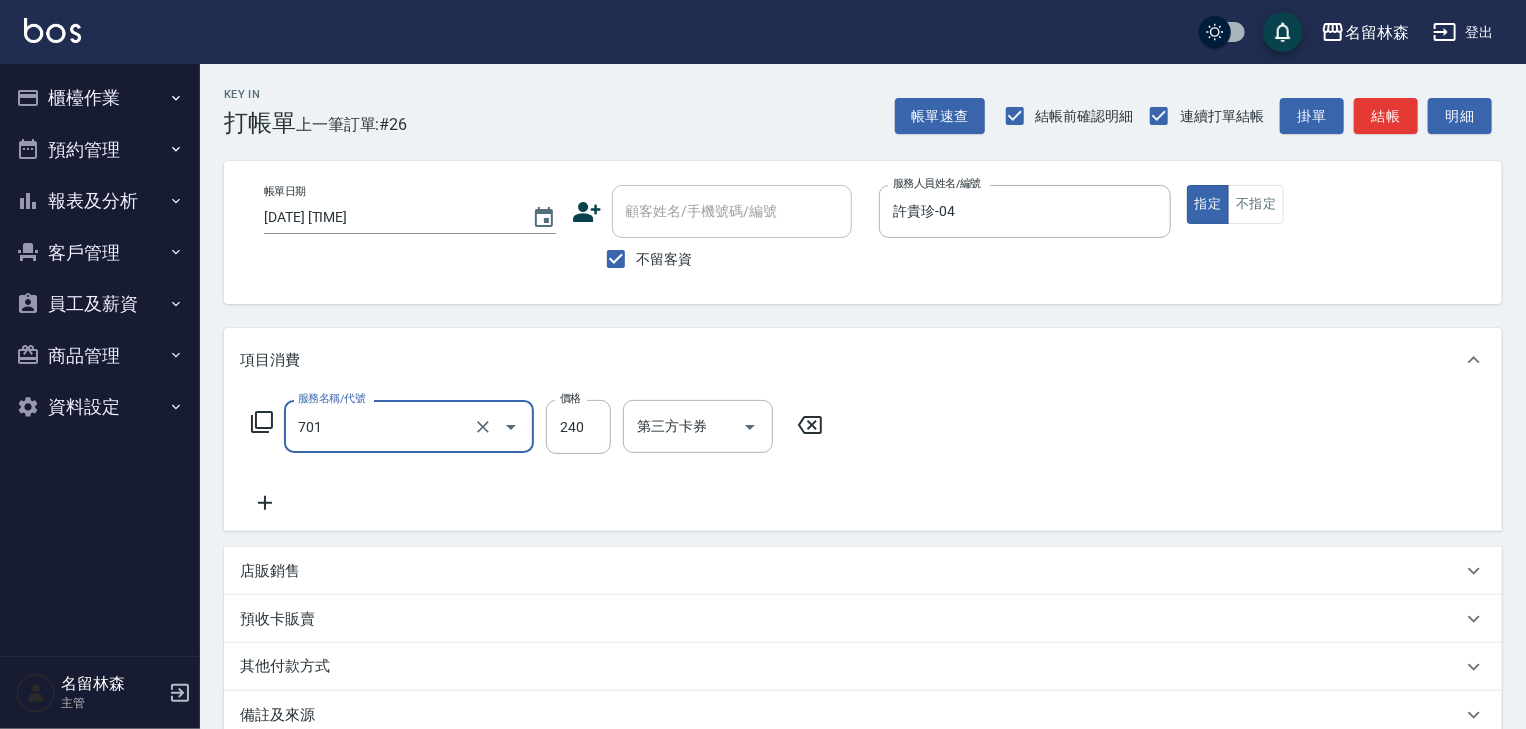 type on "梳髮(701)" 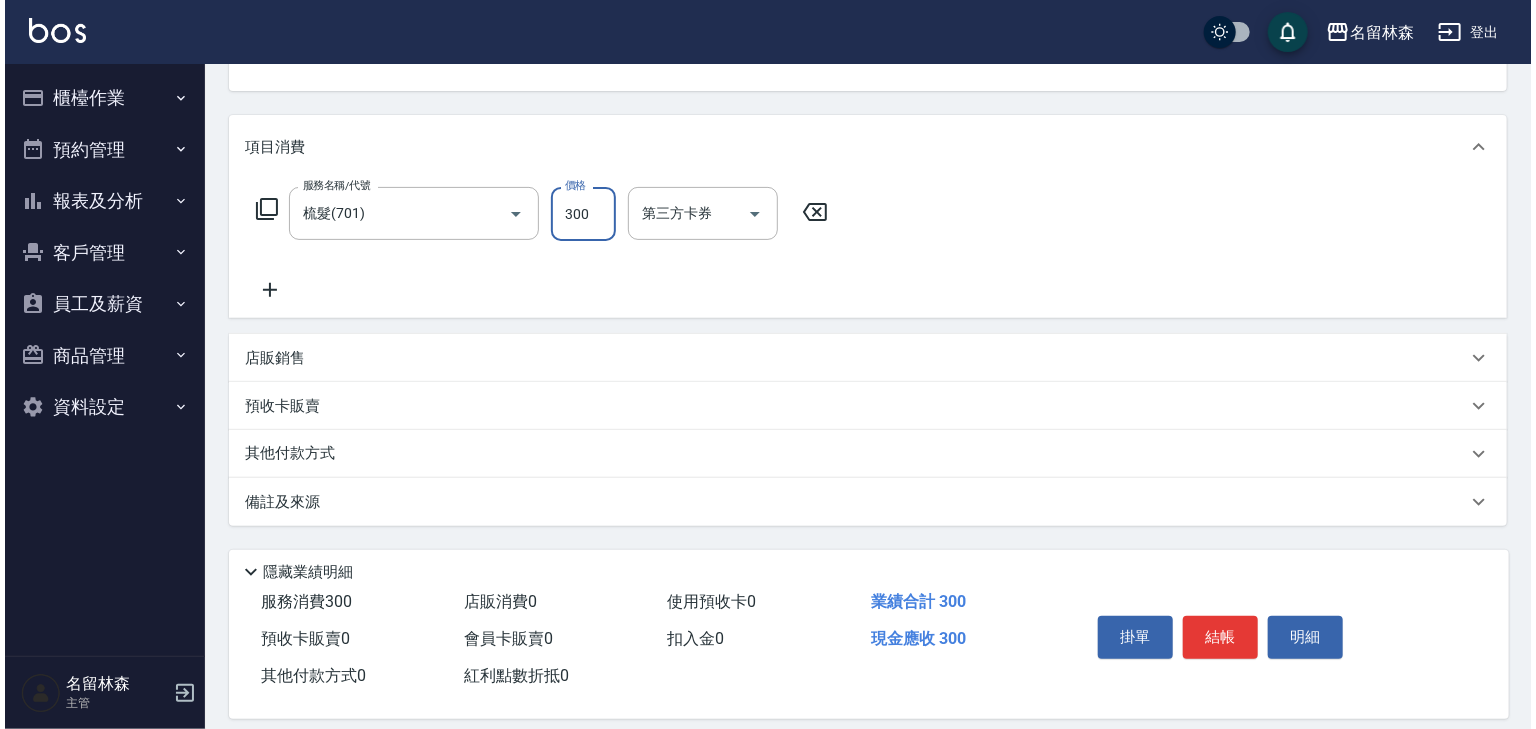 scroll, scrollTop: 234, scrollLeft: 0, axis: vertical 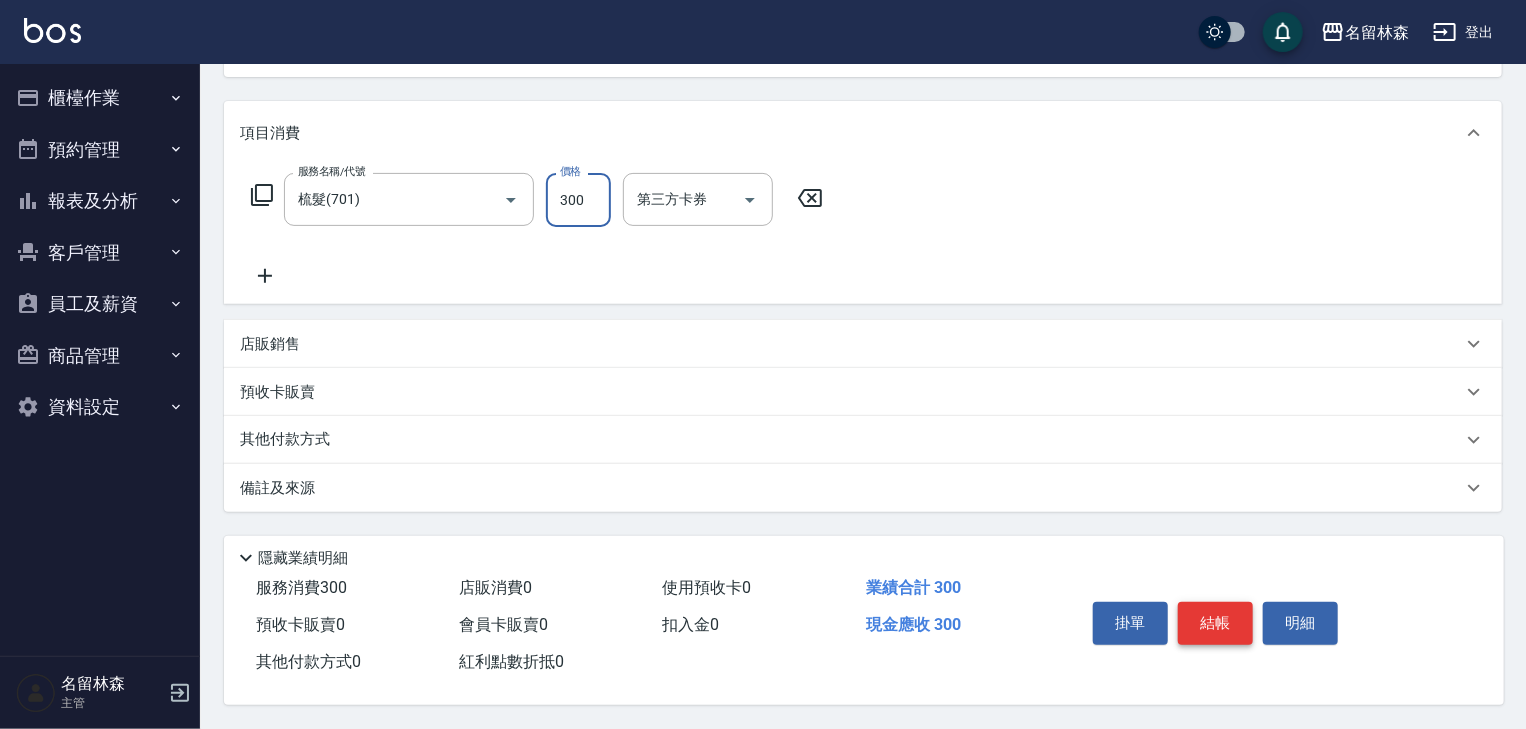 type on "300" 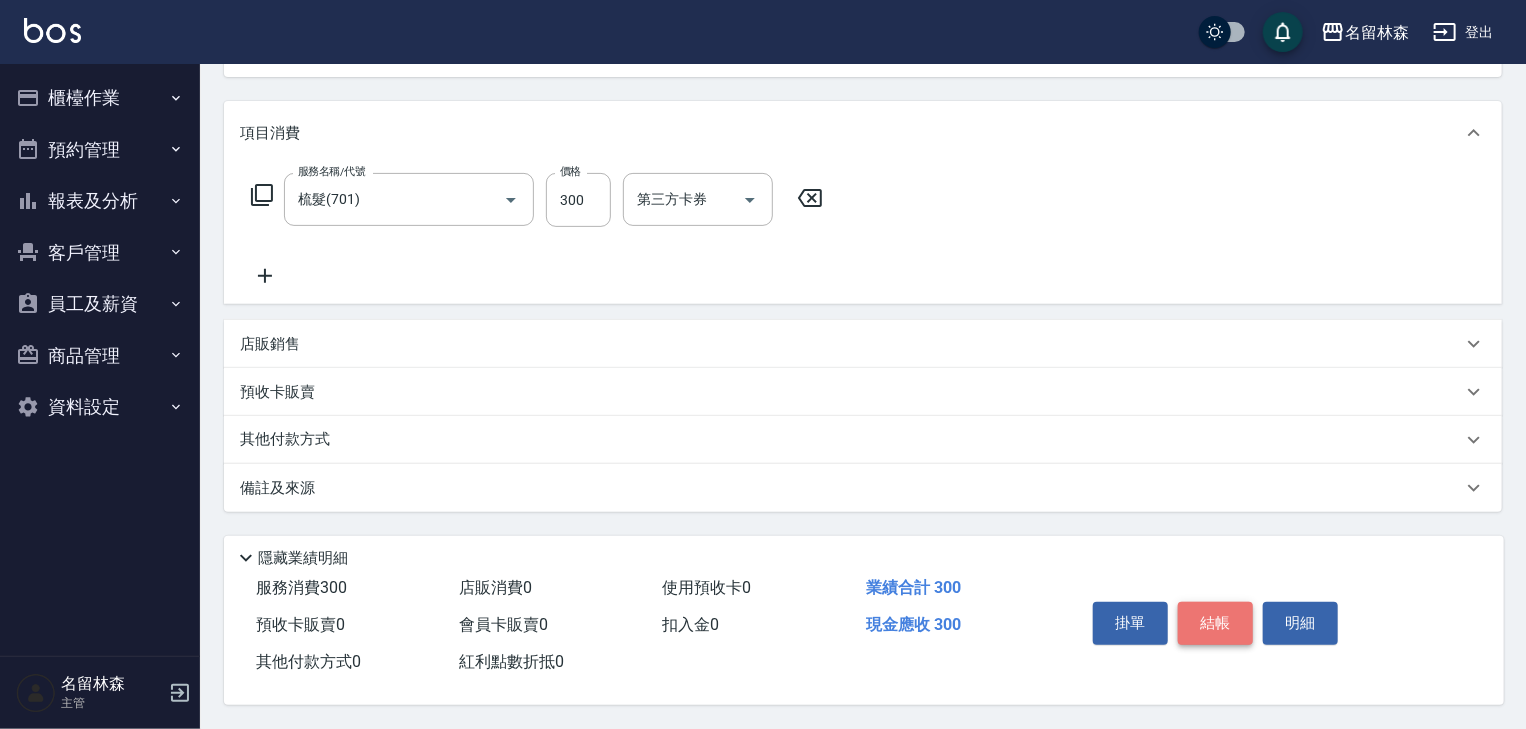 click on "結帳" at bounding box center (1215, 623) 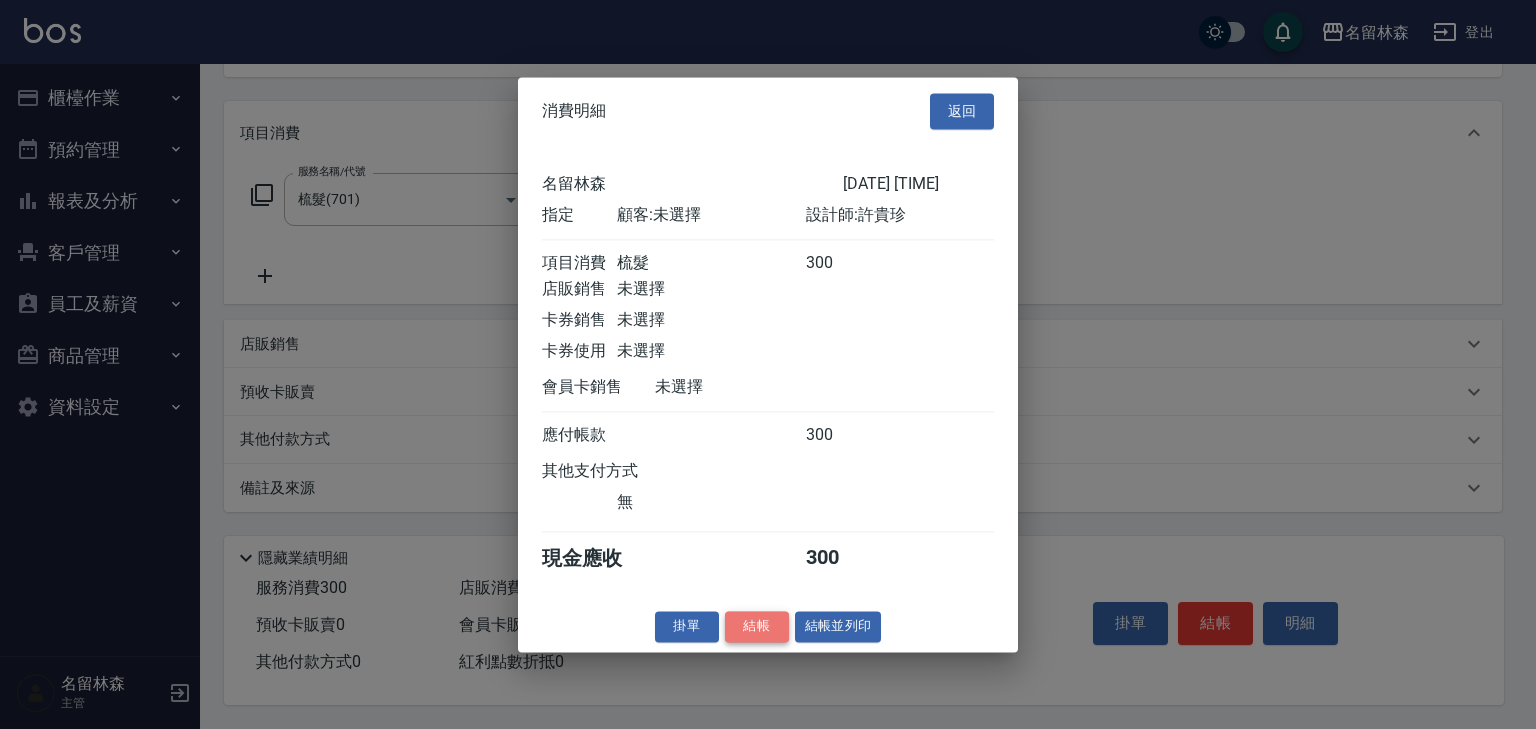click on "結帳" at bounding box center (757, 626) 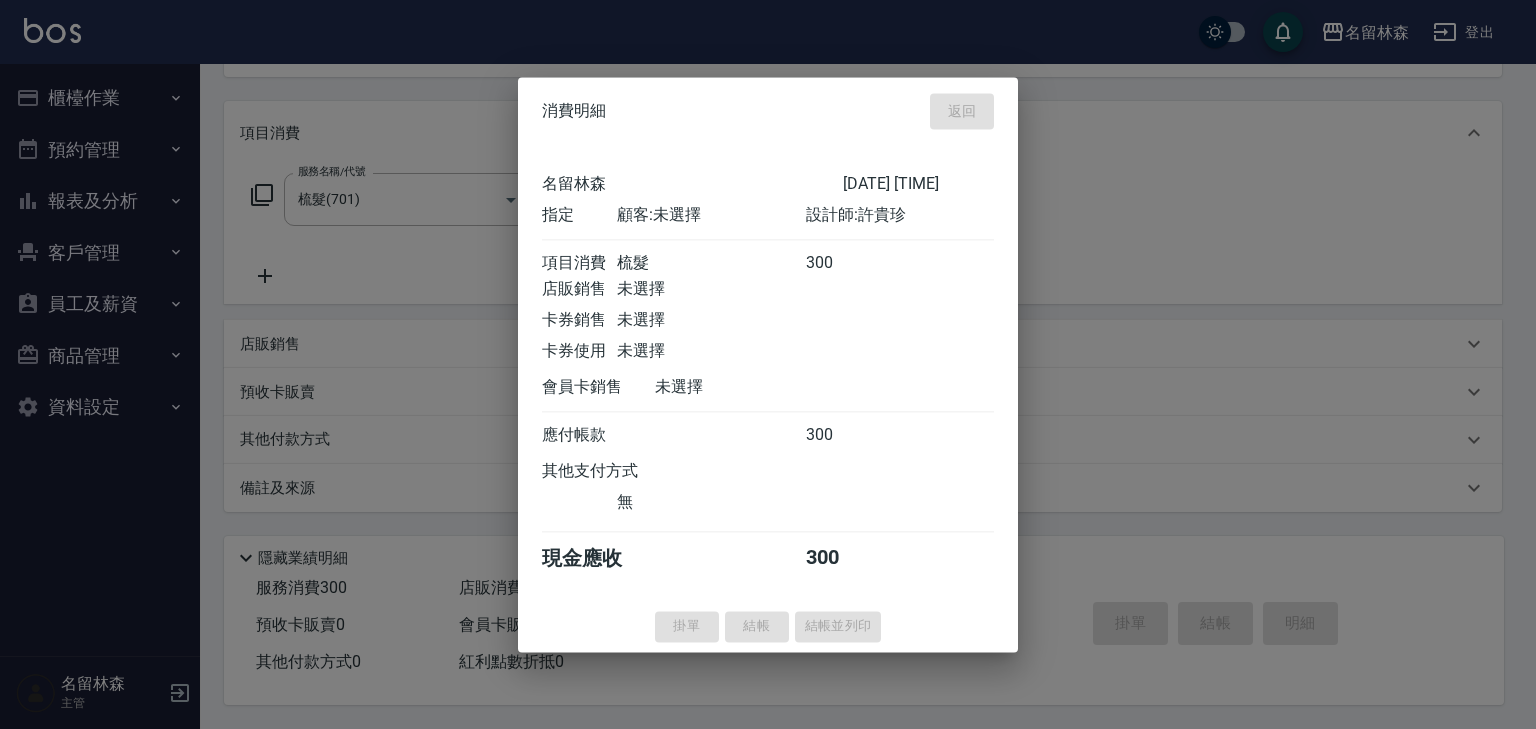 type on "2025/08/09 16:43" 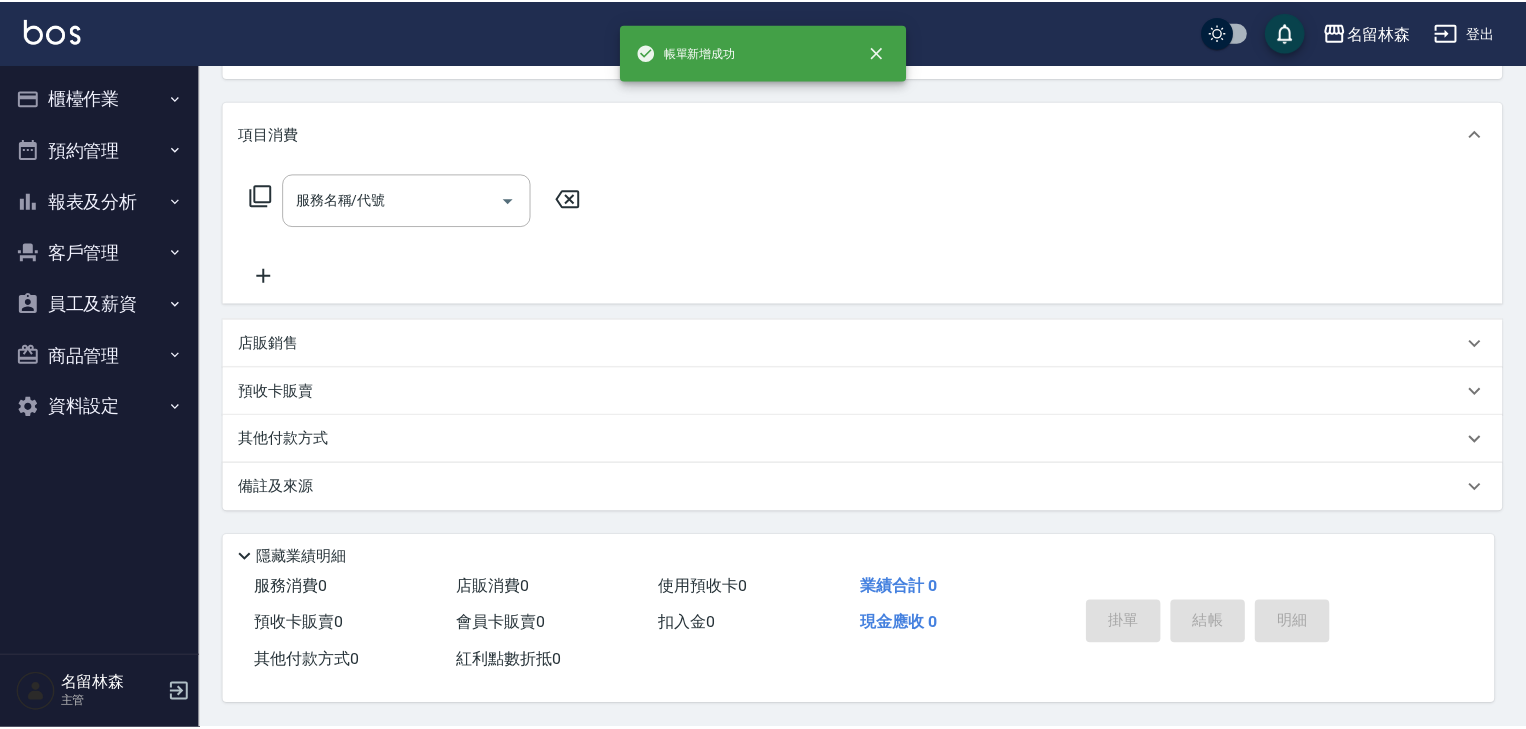 scroll, scrollTop: 0, scrollLeft: 0, axis: both 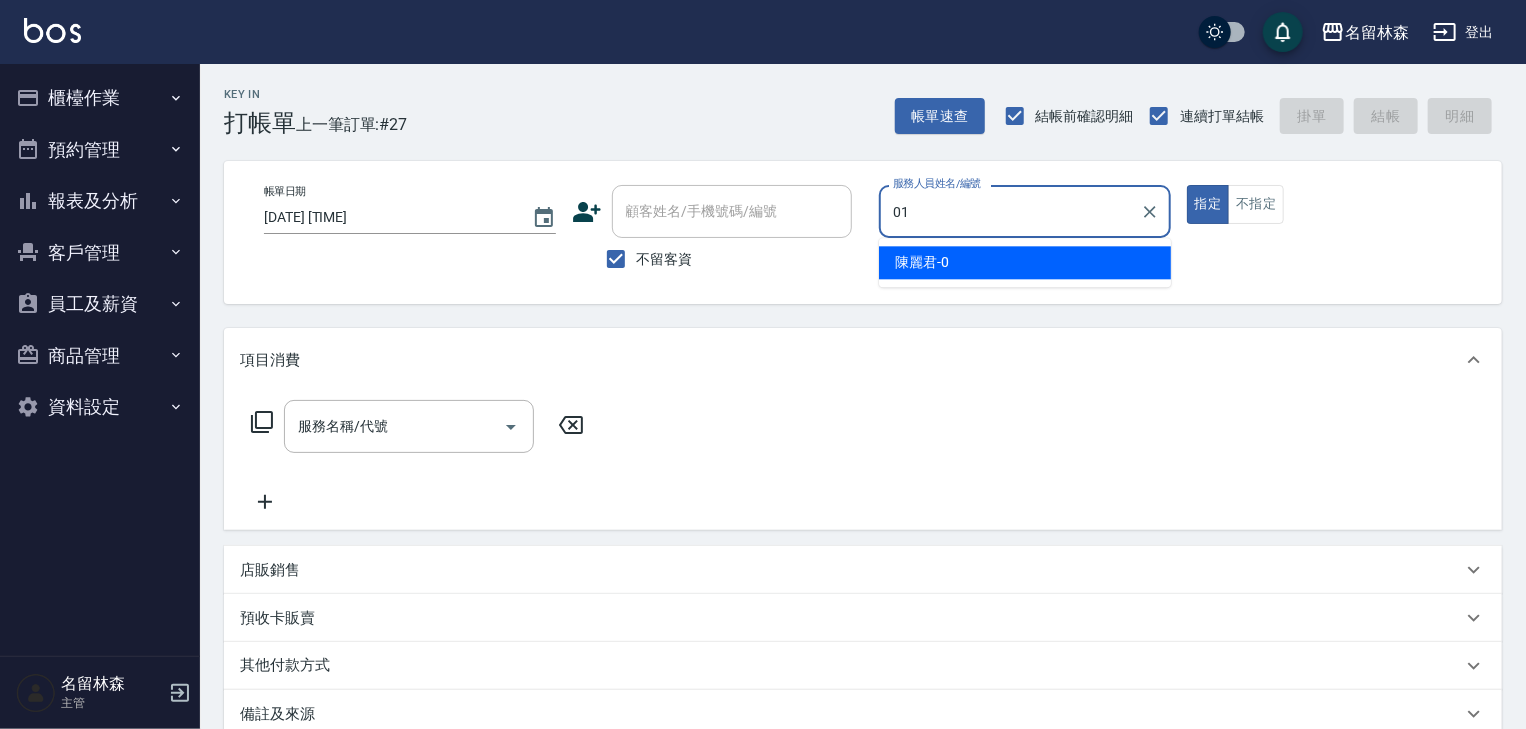 type on "Joyce-01" 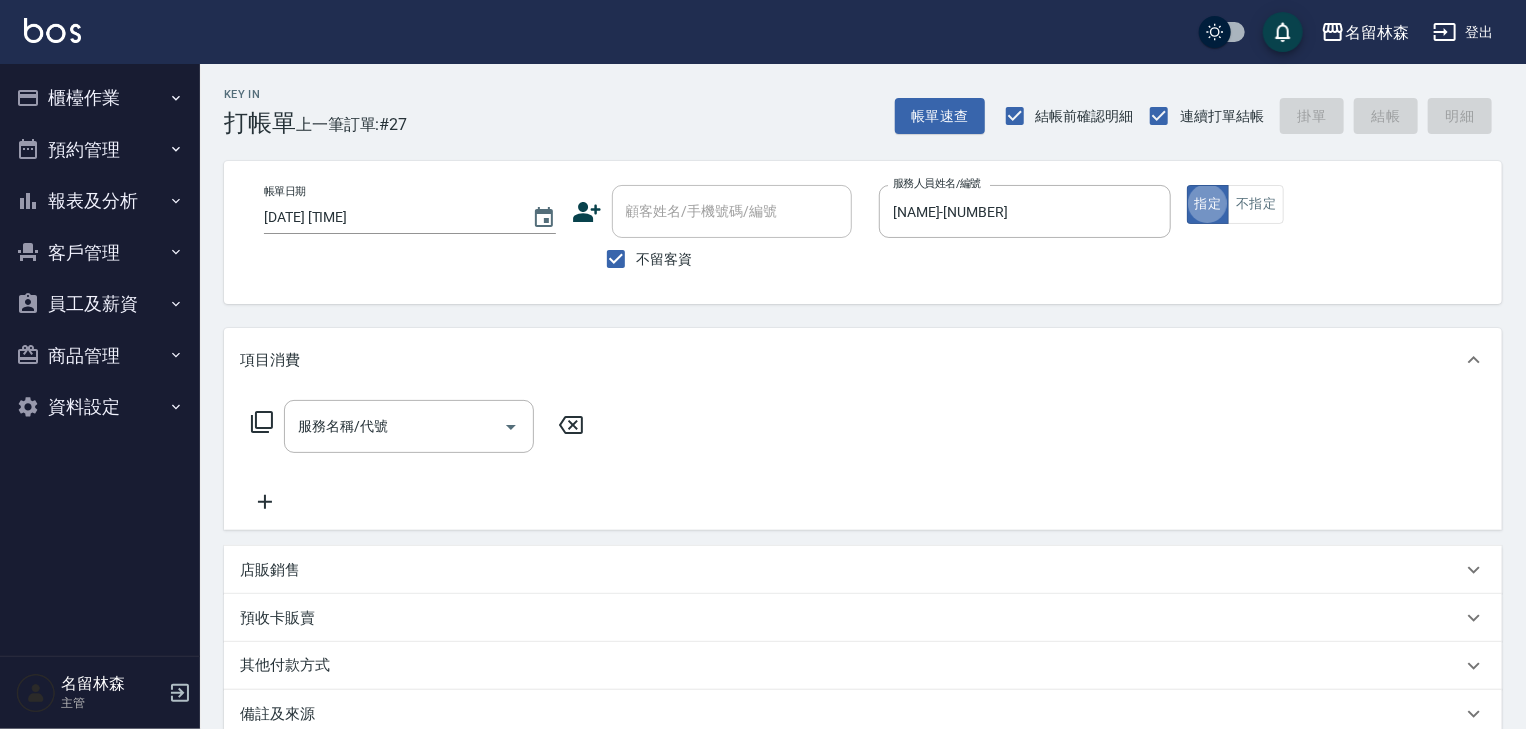 type on "true" 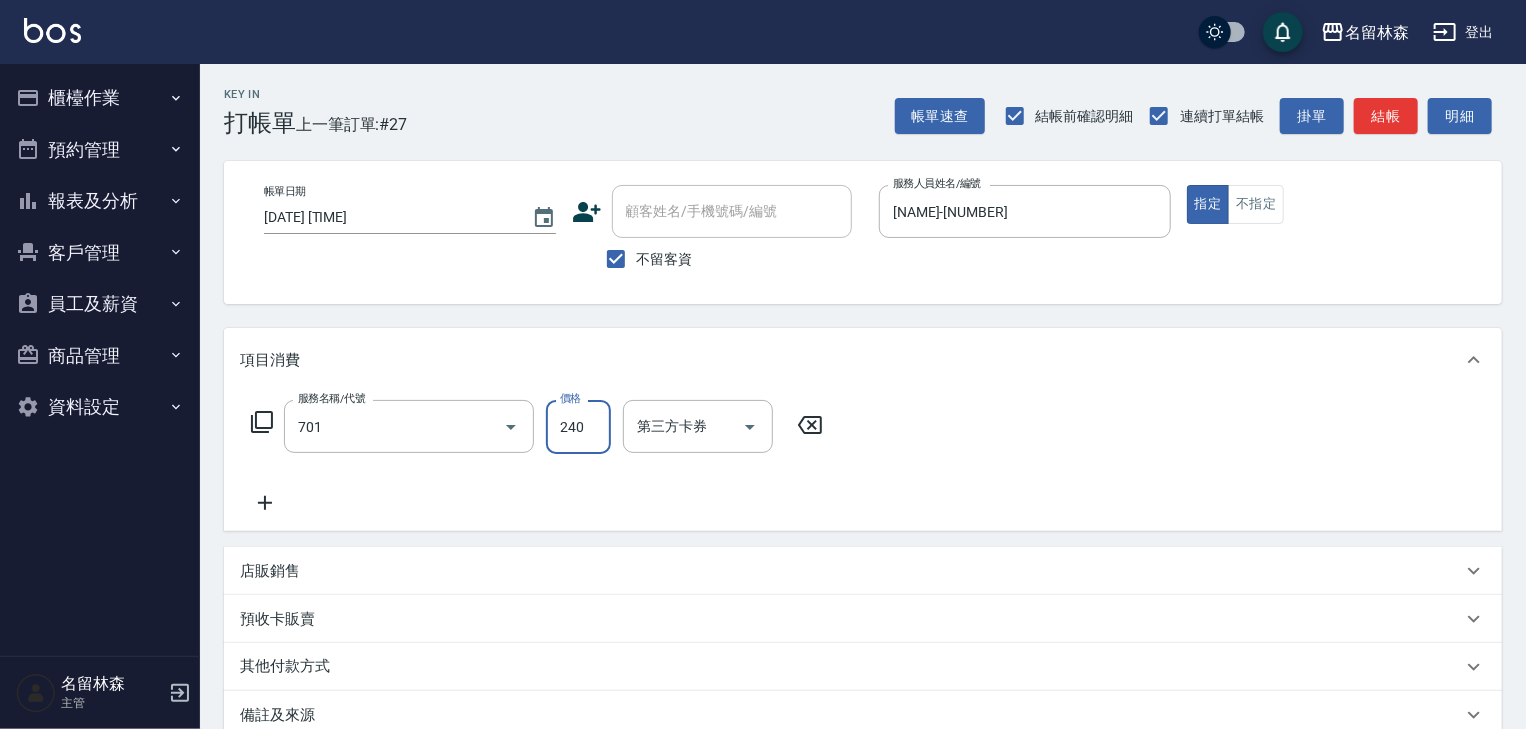 type on "梳髮(701)" 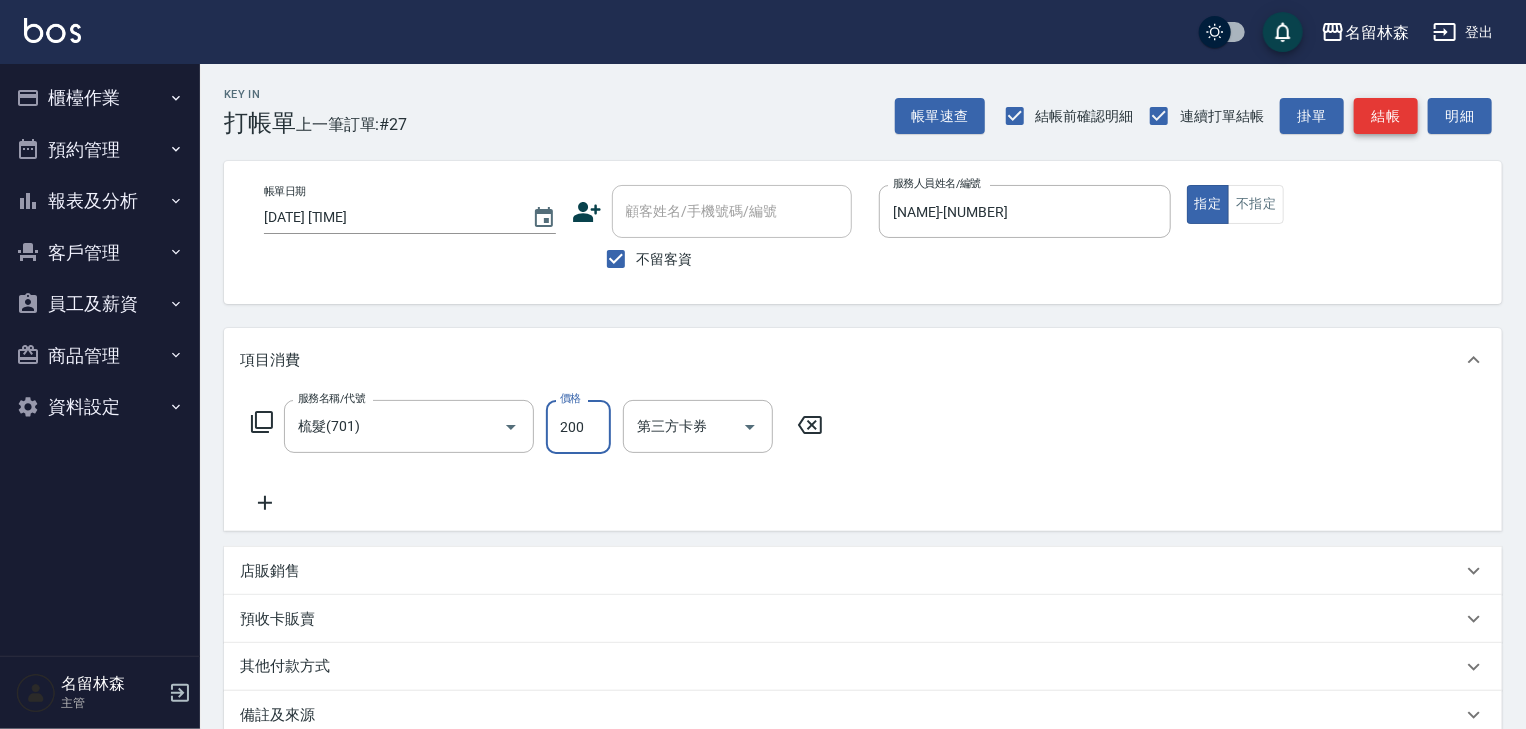 type on "200" 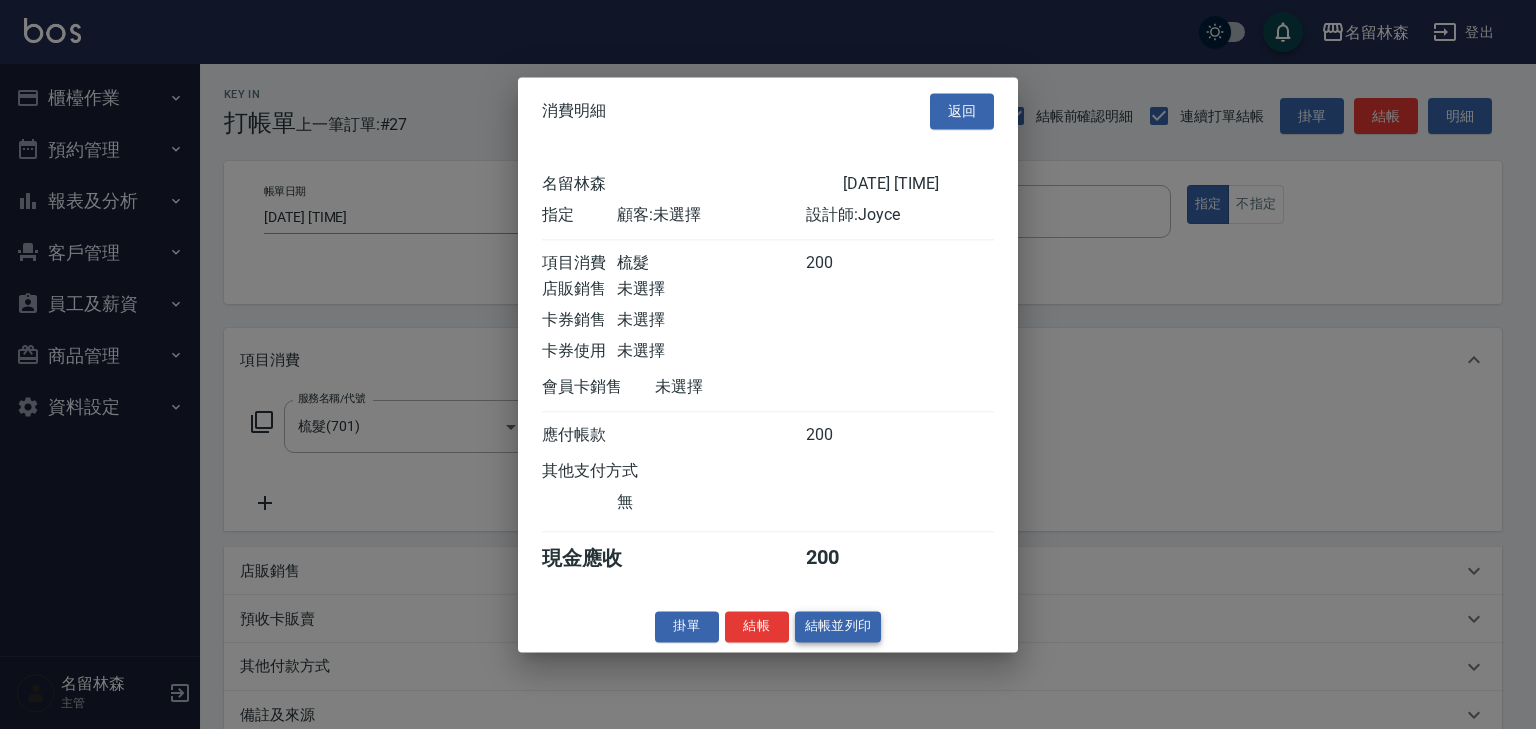 click on "結帳並列印" at bounding box center (838, 626) 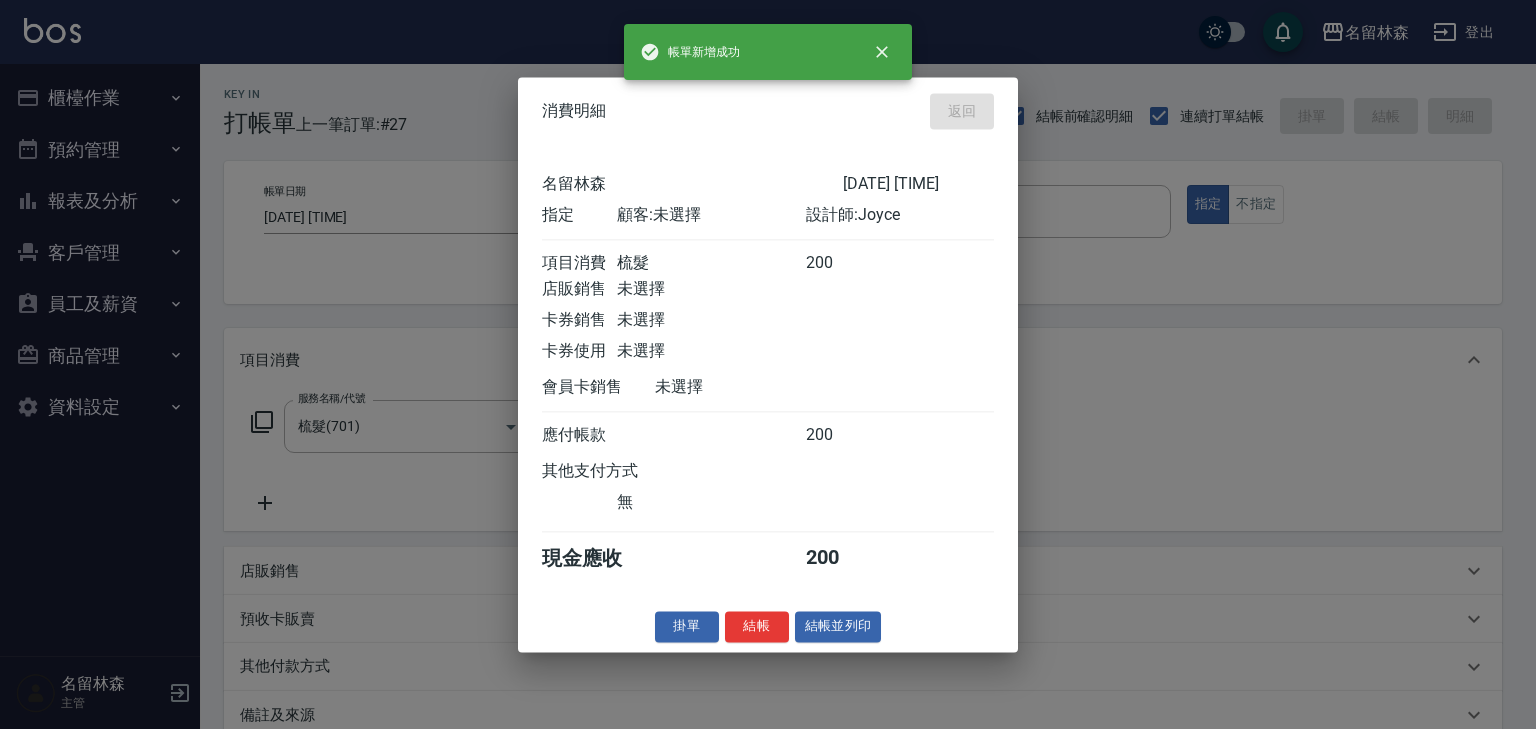 type on "2025/08/09 16:46" 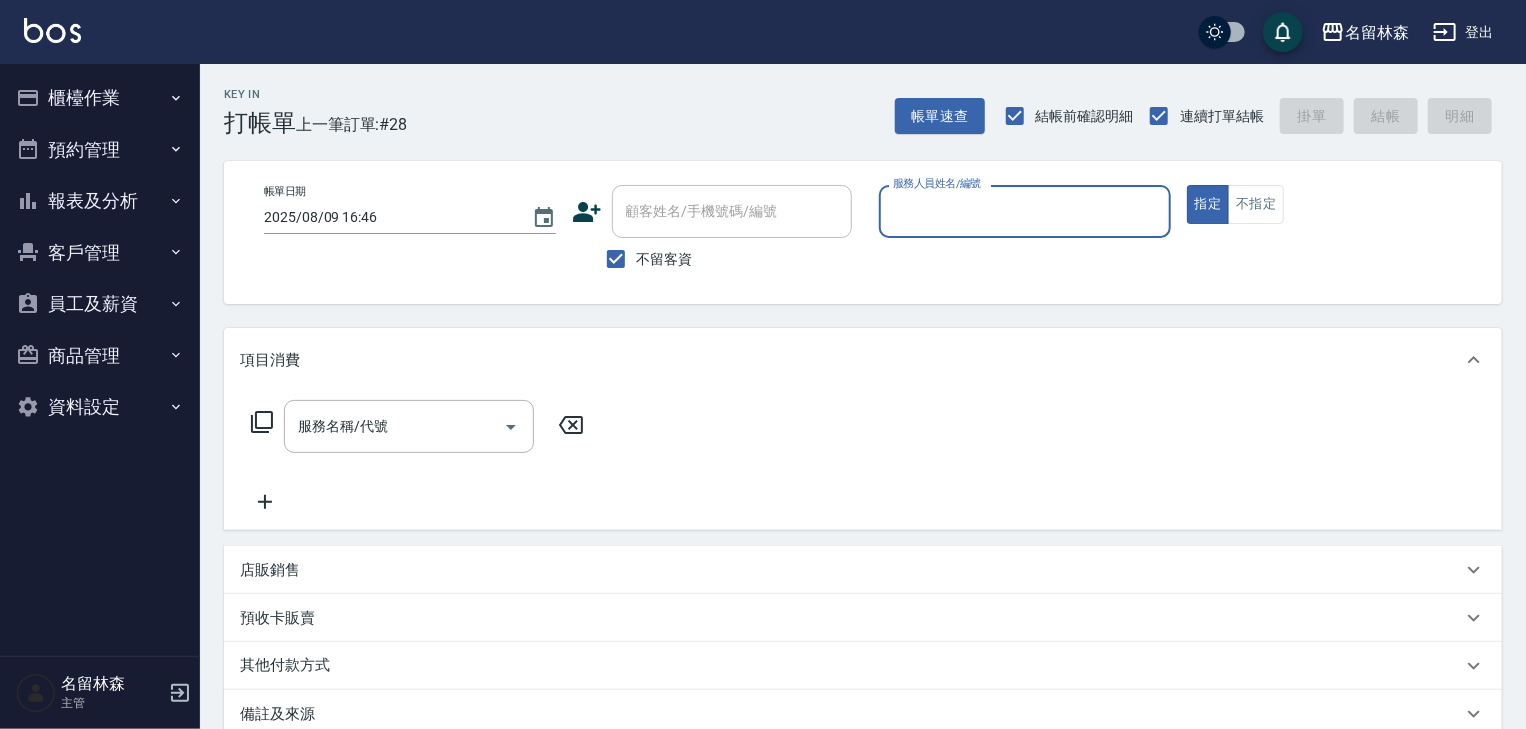 click on "櫃檯作業" at bounding box center (100, 98) 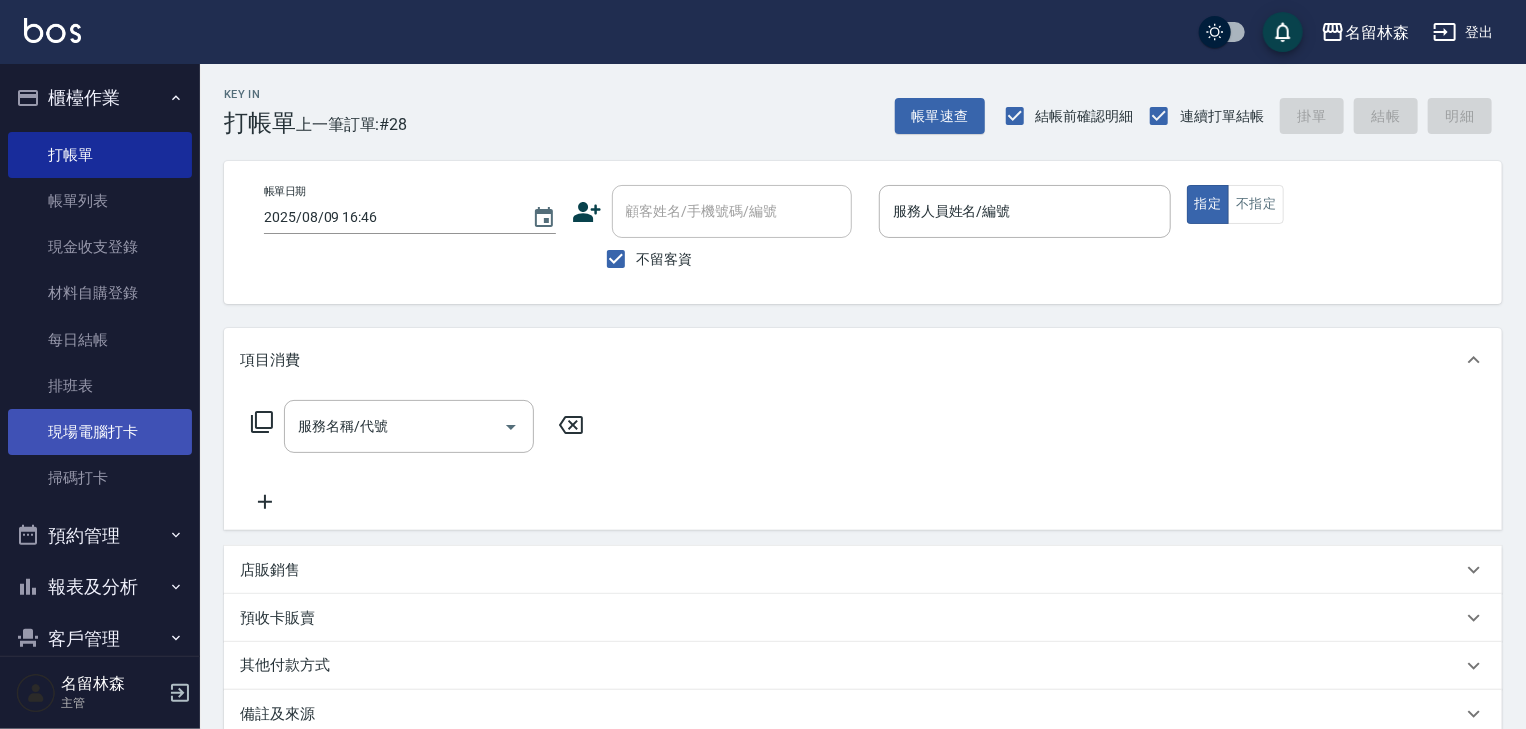 click on "現場電腦打卡" at bounding box center (100, 432) 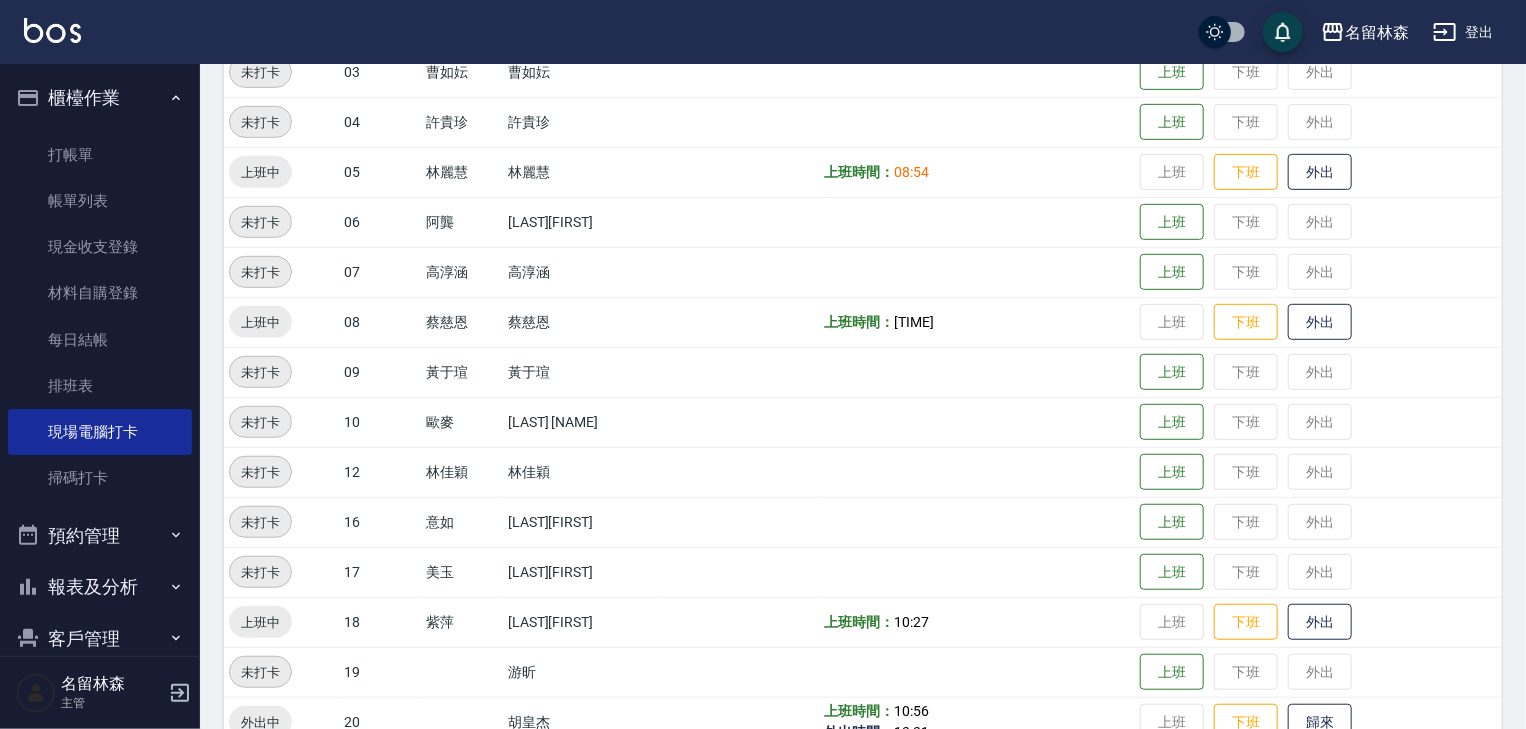 scroll, scrollTop: 853, scrollLeft: 0, axis: vertical 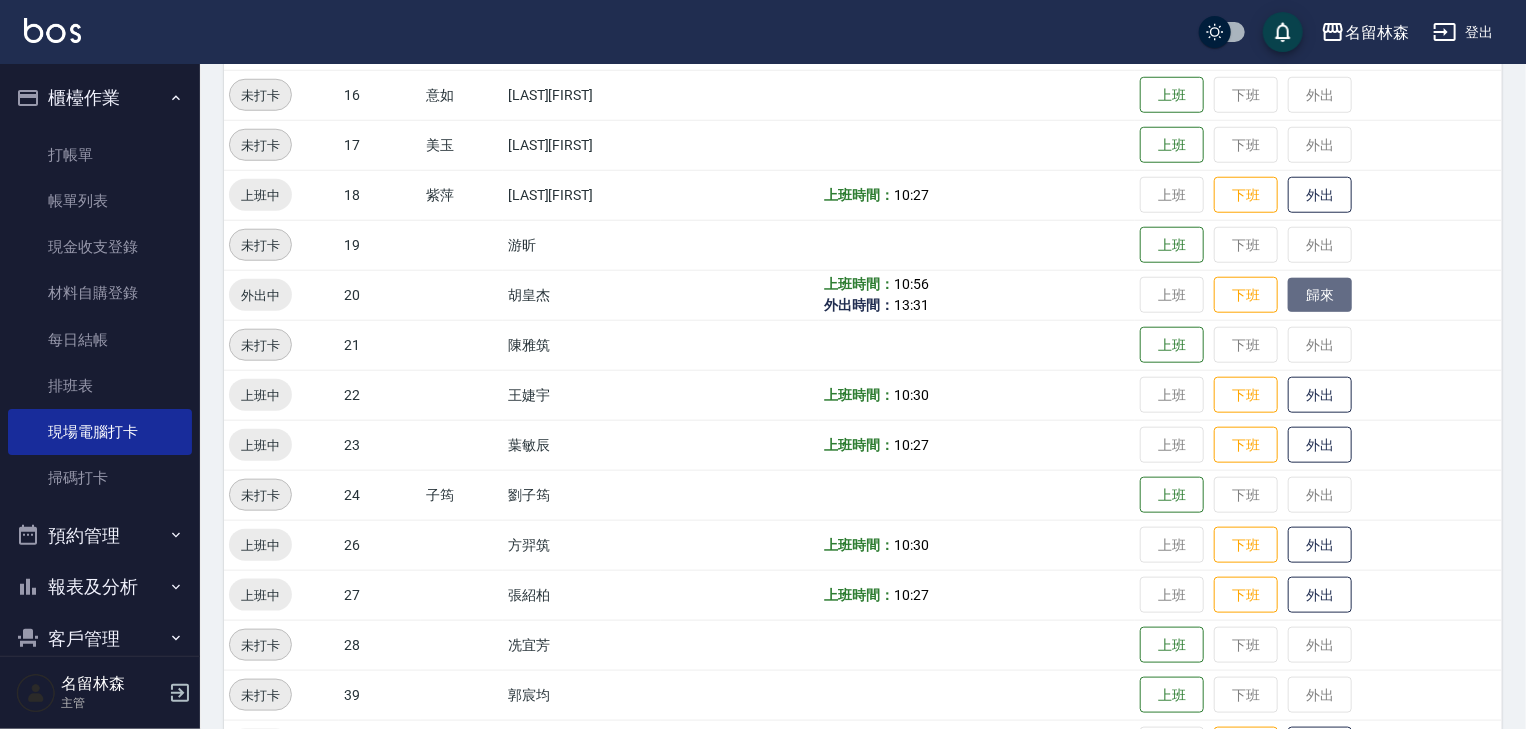click on "歸來" at bounding box center (1320, 295) 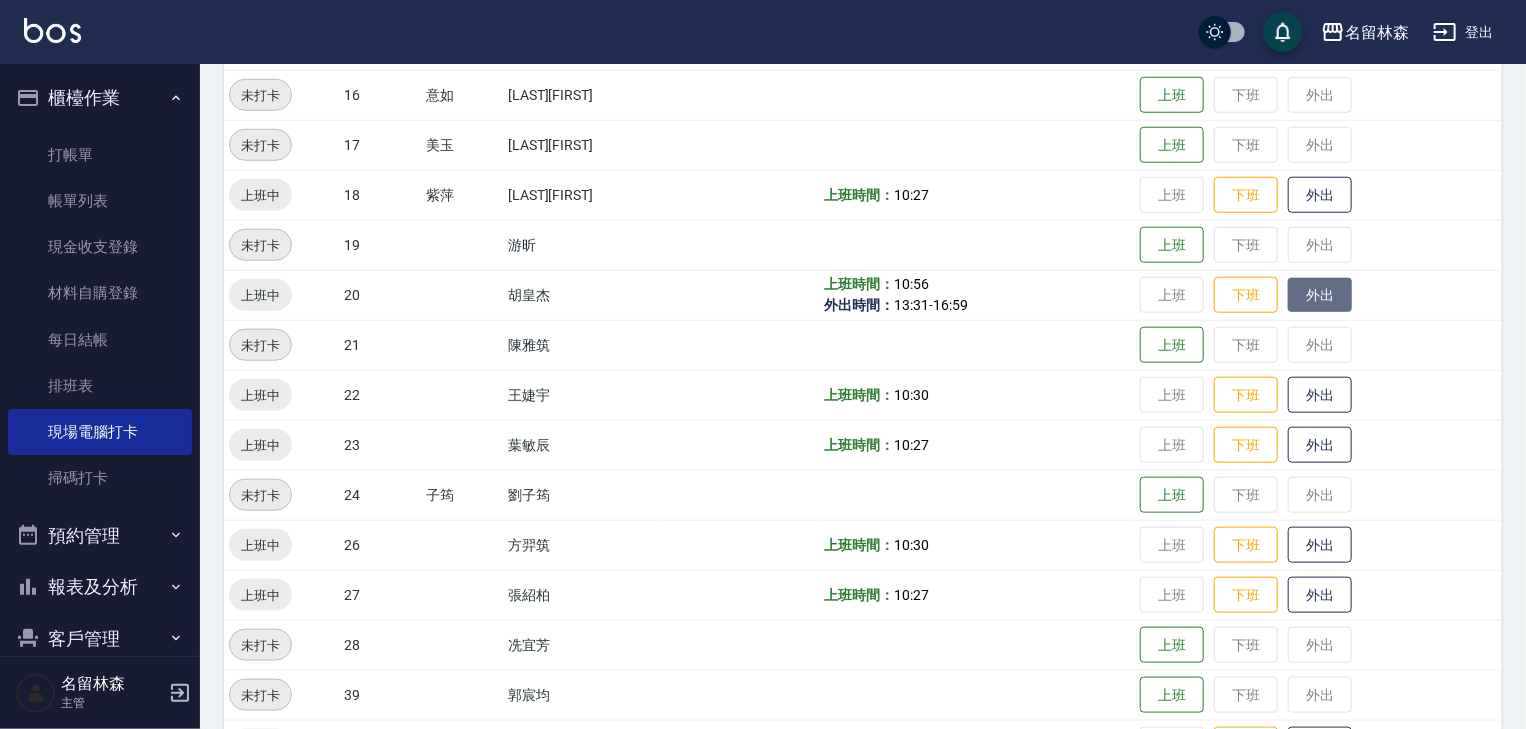 click on "外出" at bounding box center [1320, 295] 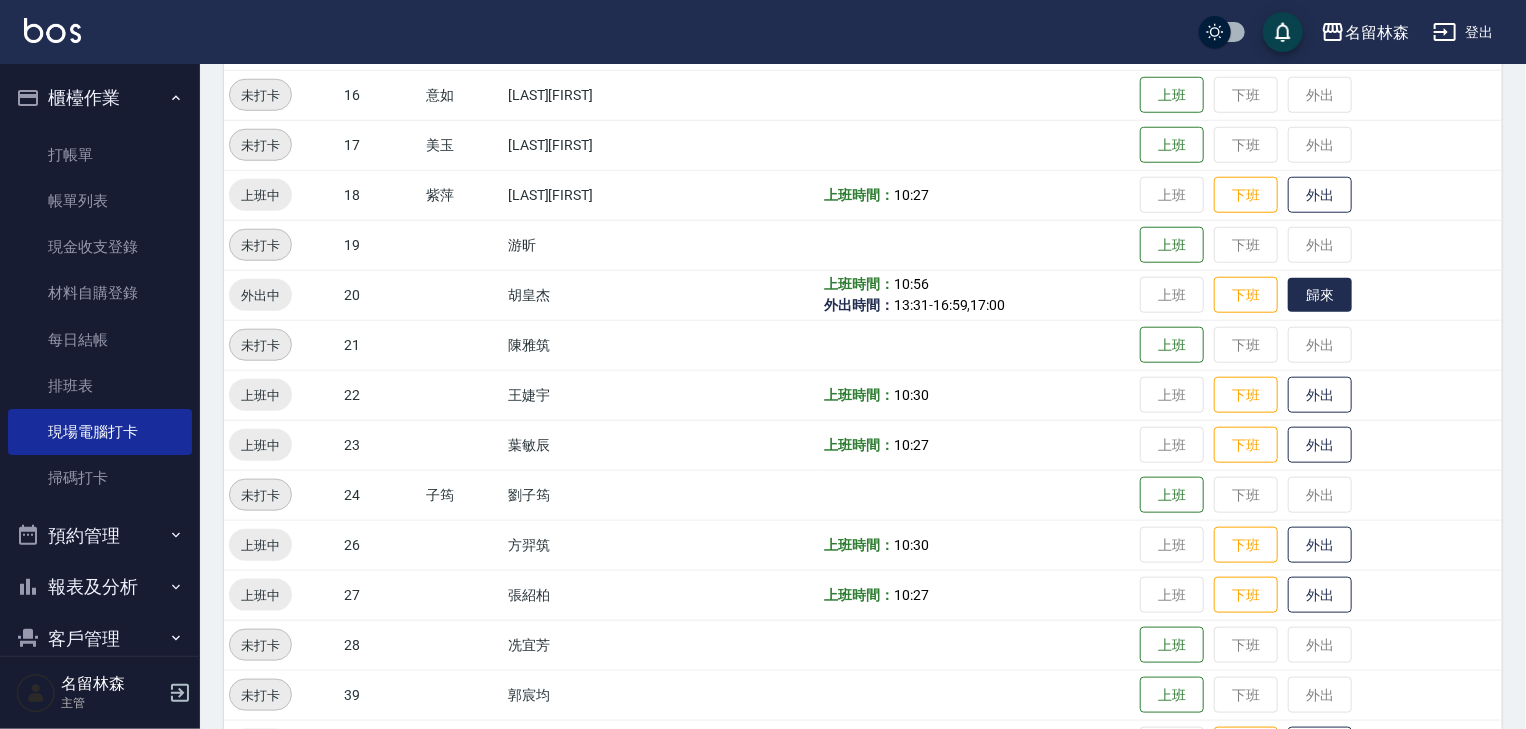 click on "歸來" at bounding box center (1320, 295) 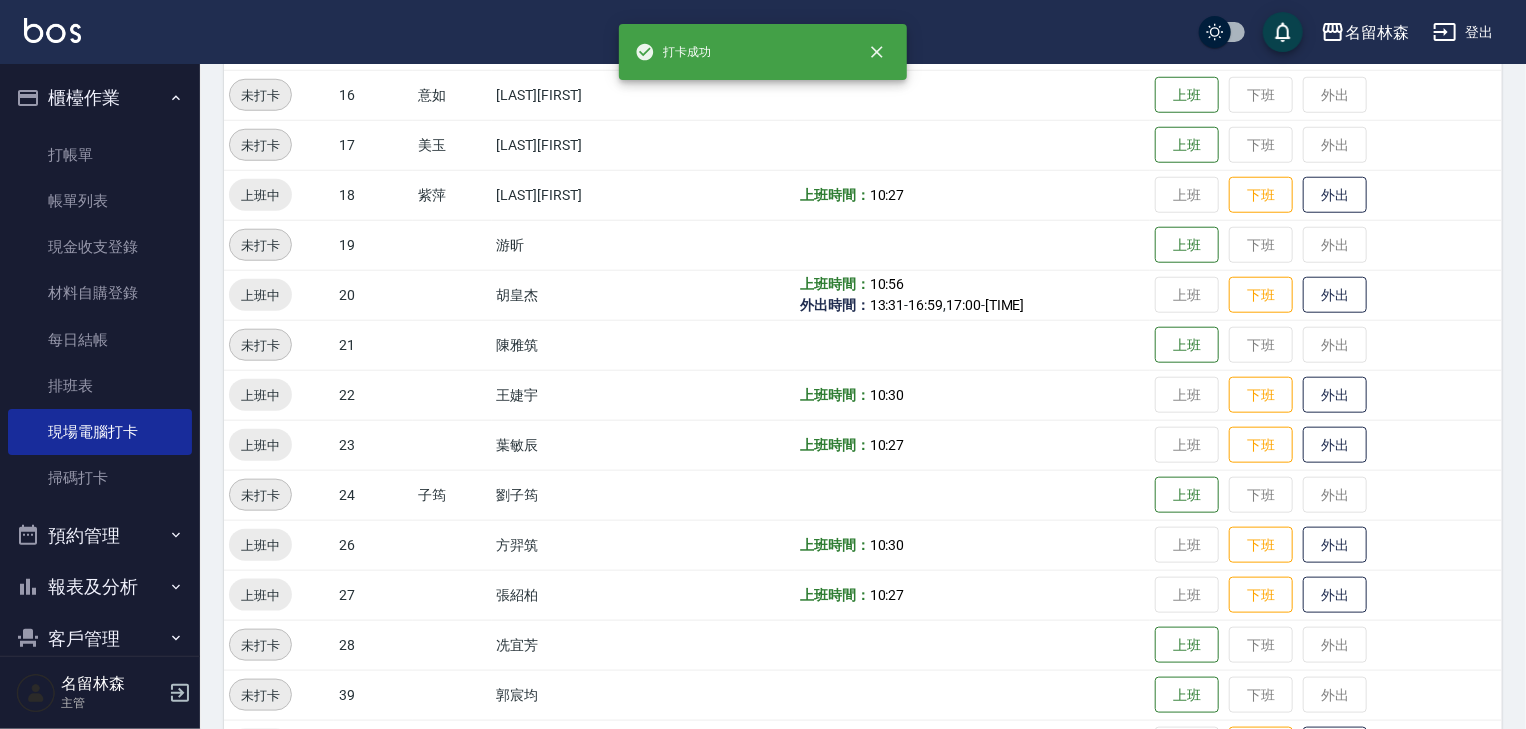 click at bounding box center (52, 30) 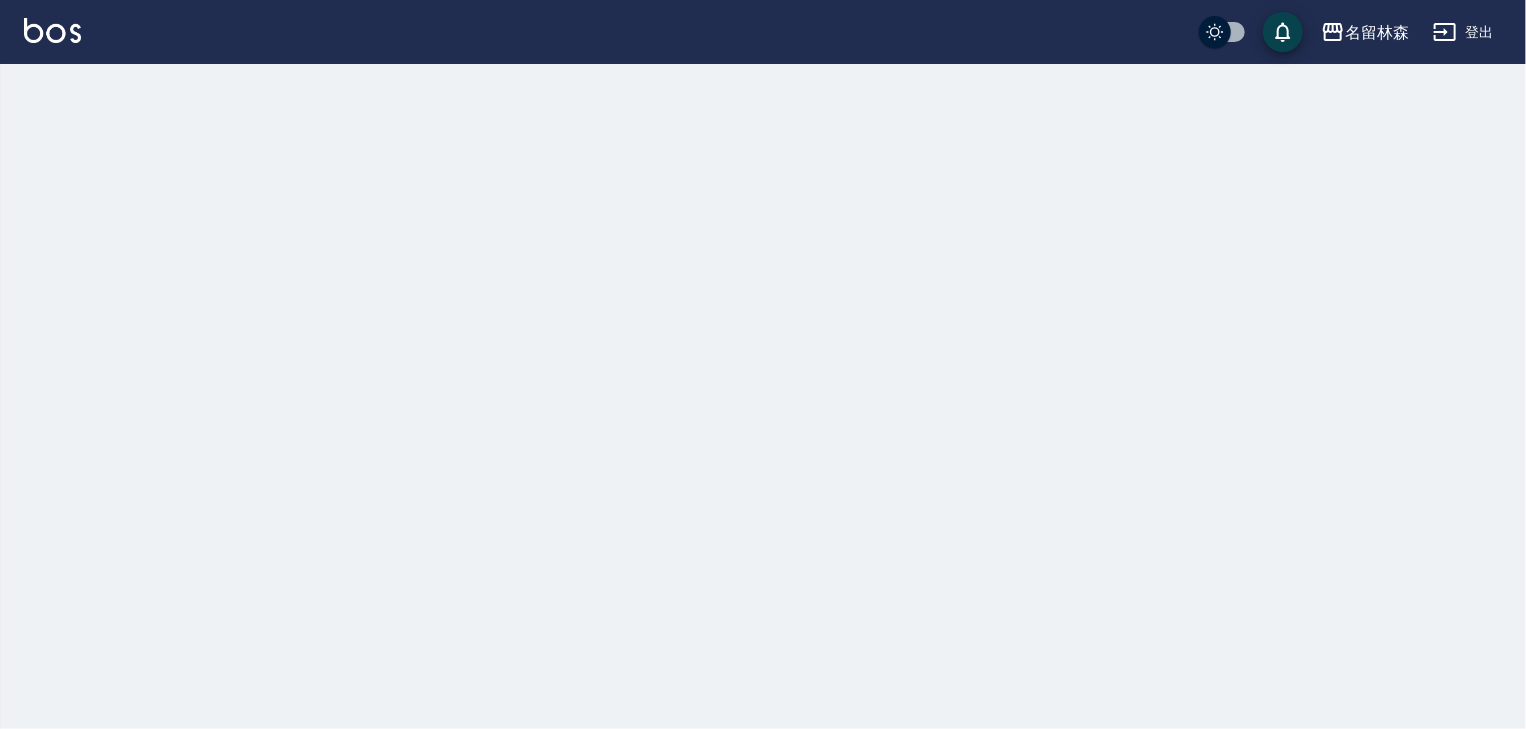 scroll, scrollTop: 0, scrollLeft: 0, axis: both 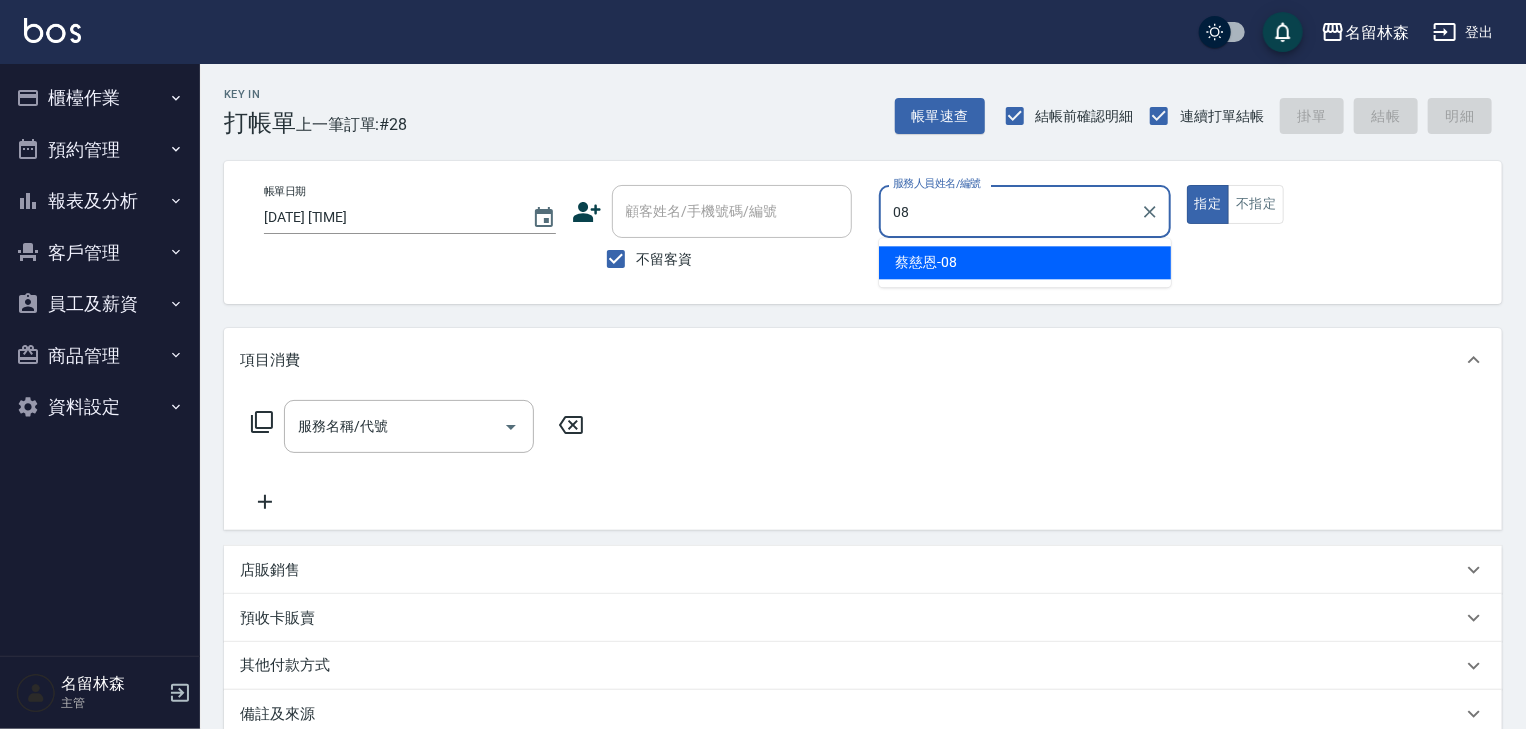 type on "[LAST_NAME] -08" 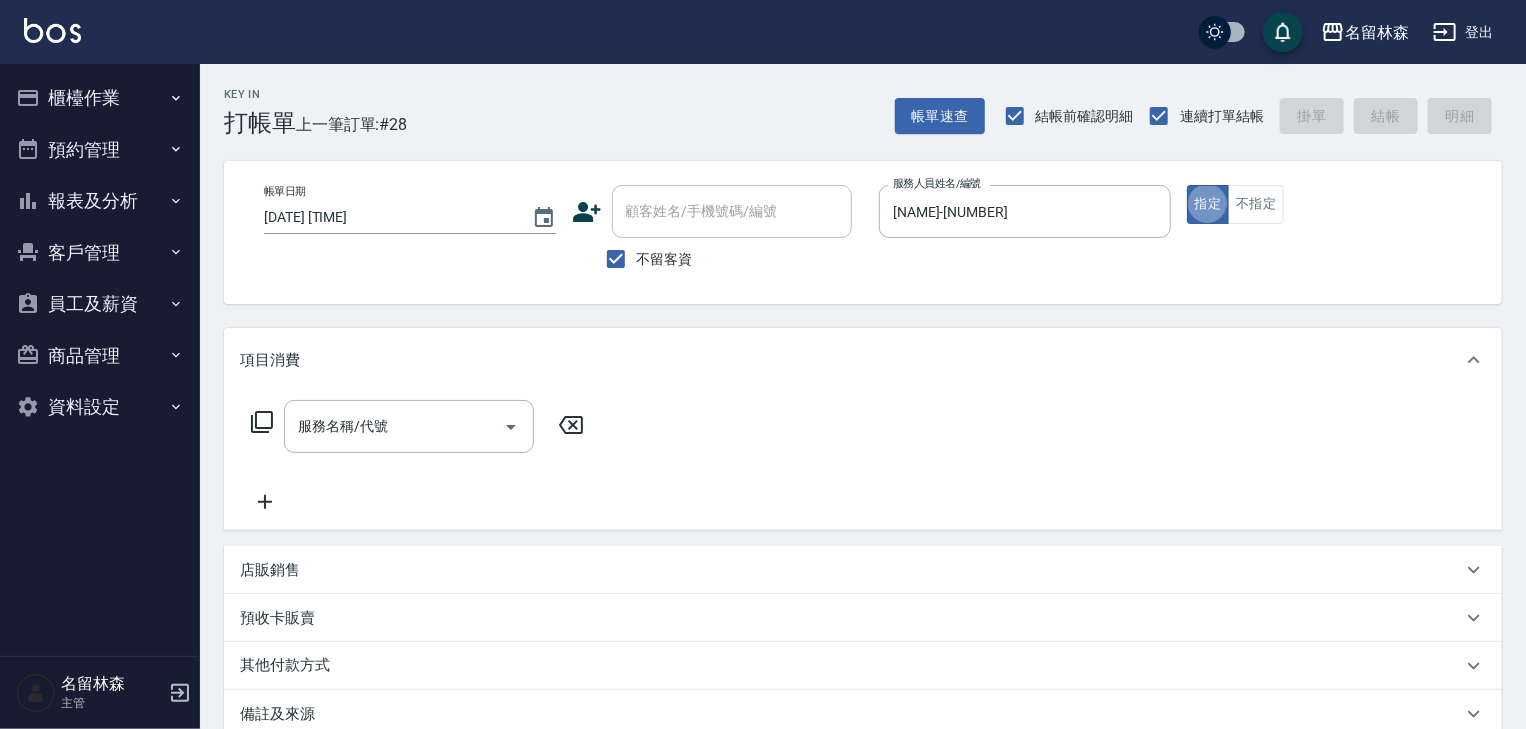 type on "true" 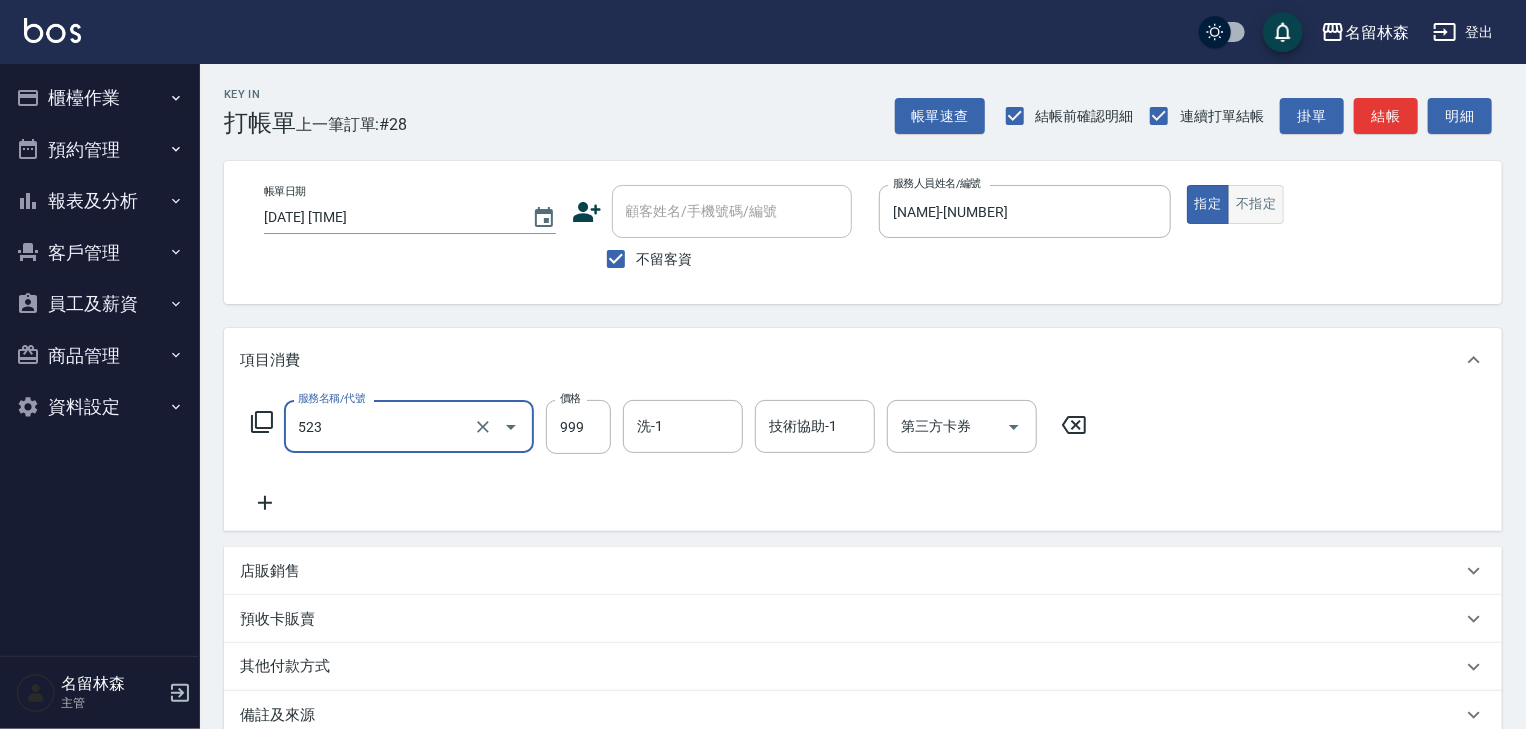 type on "頭皮SPA洗(523)" 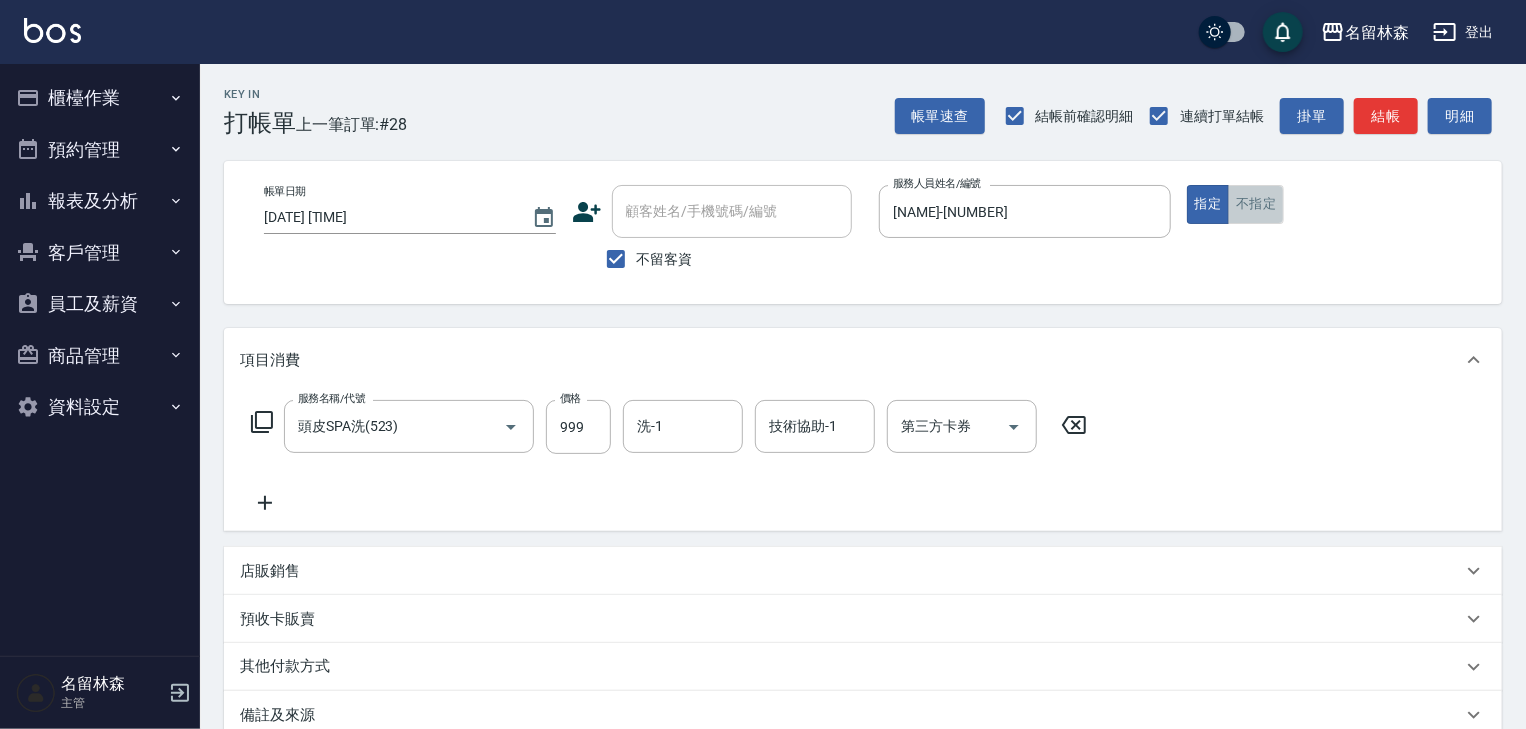 click on "不指定" at bounding box center [1256, 204] 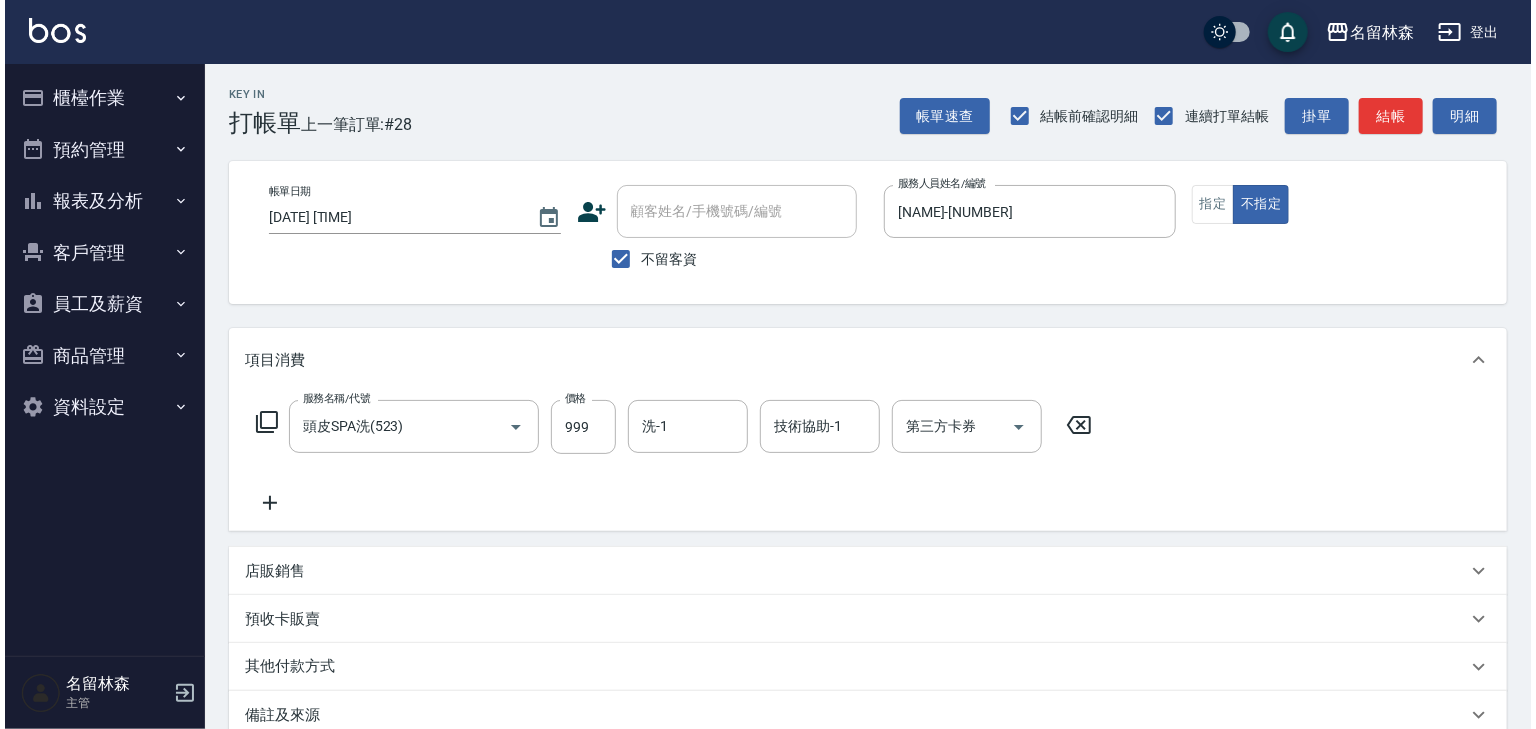 scroll, scrollTop: 234, scrollLeft: 0, axis: vertical 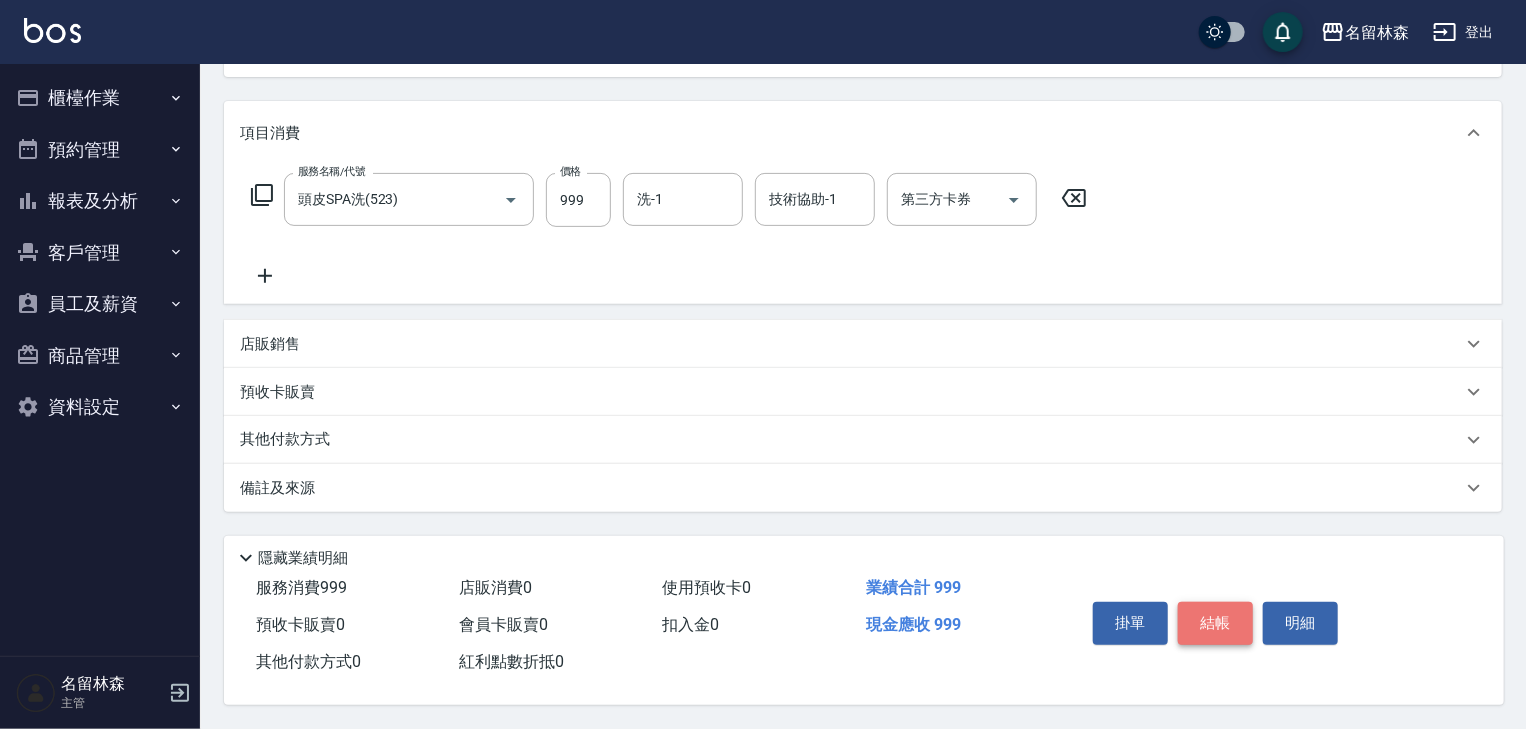 click on "結帳" at bounding box center [1215, 623] 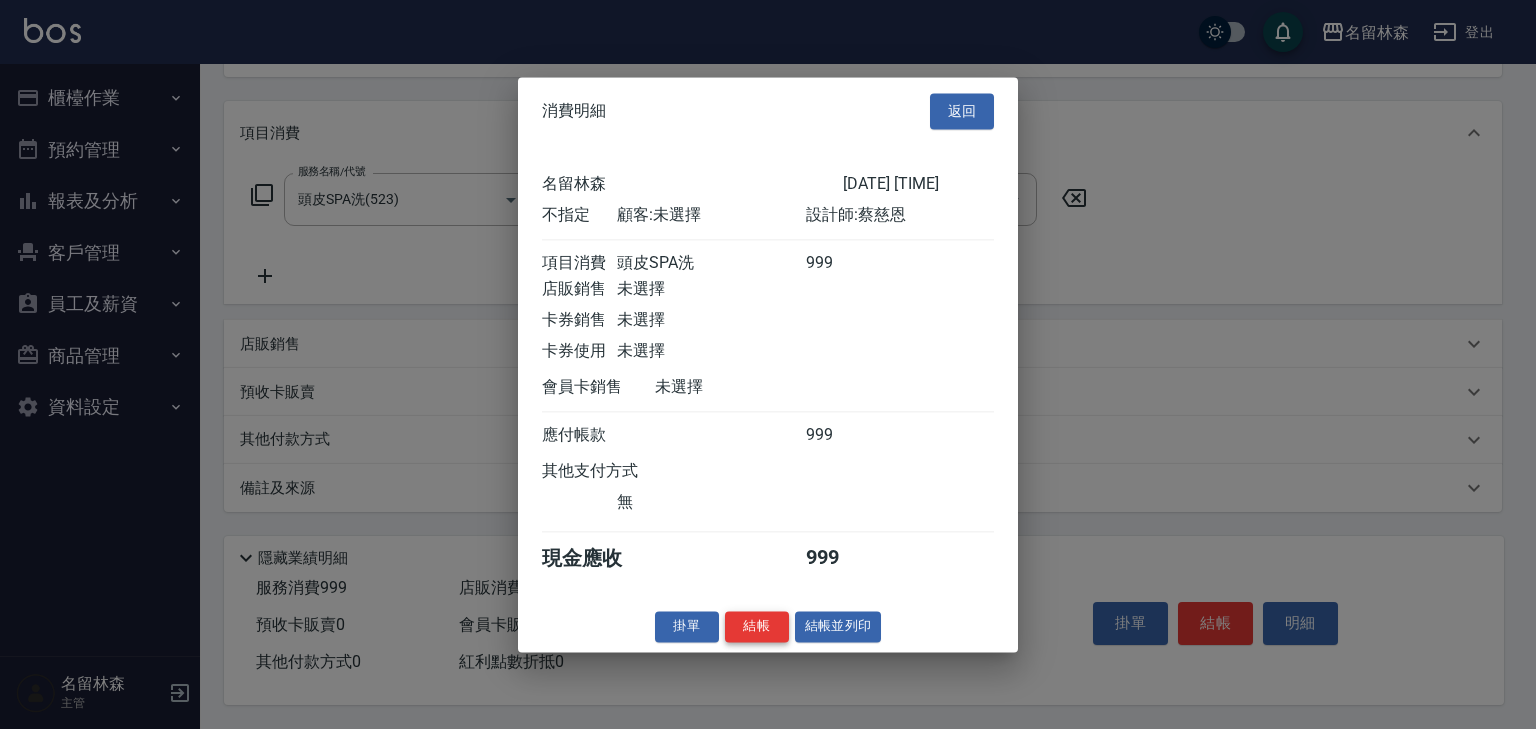 click on "結帳" at bounding box center (757, 626) 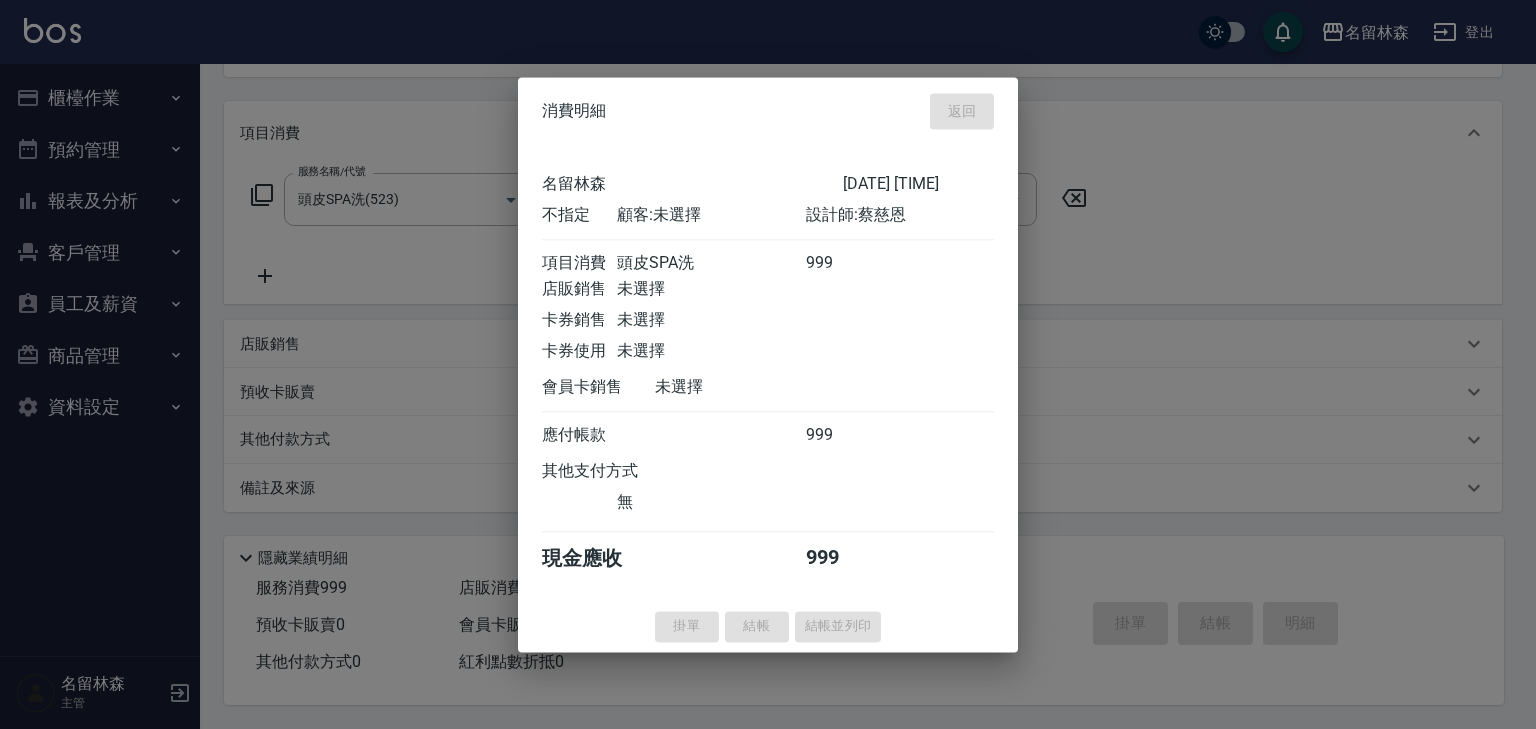 type on "2025/08/09 17:23" 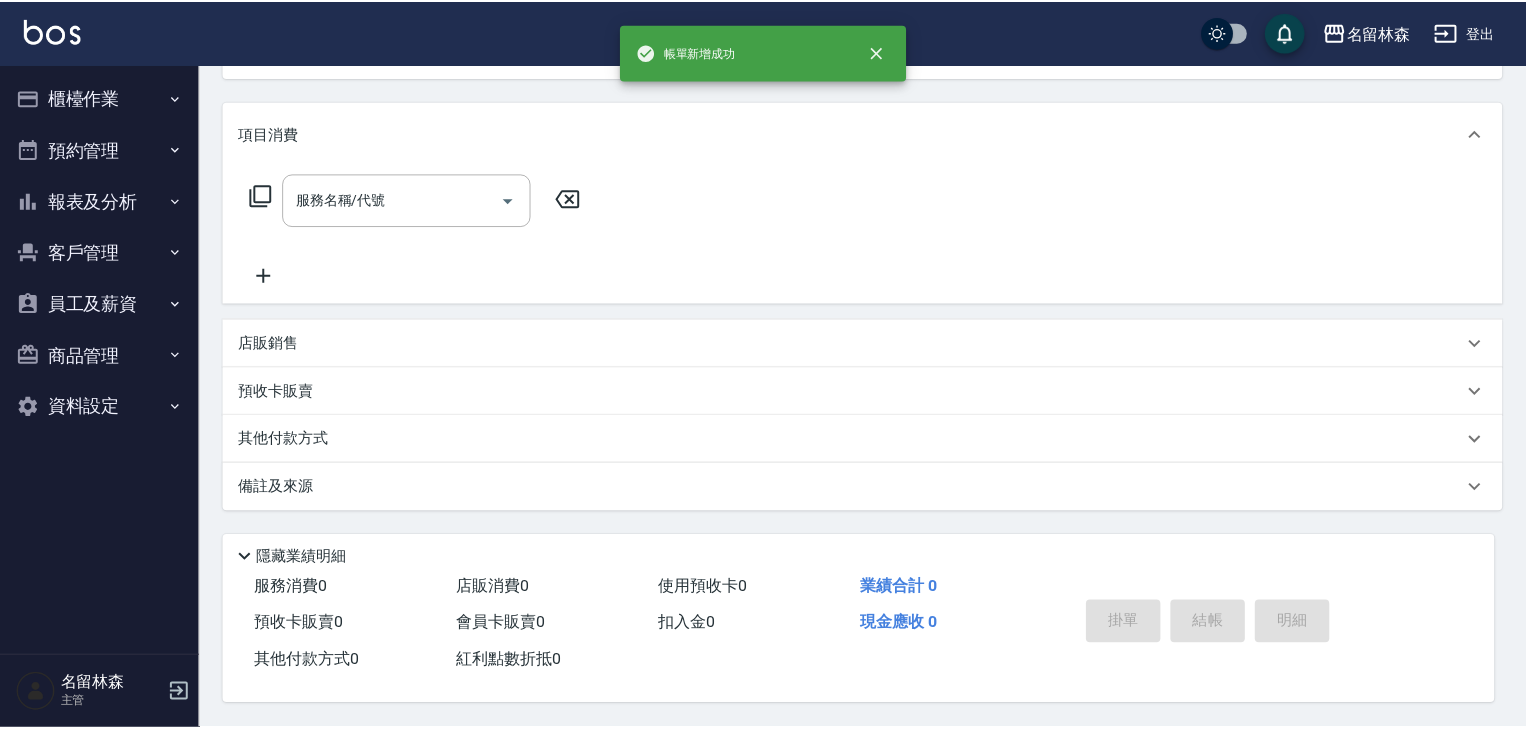 scroll, scrollTop: 0, scrollLeft: 0, axis: both 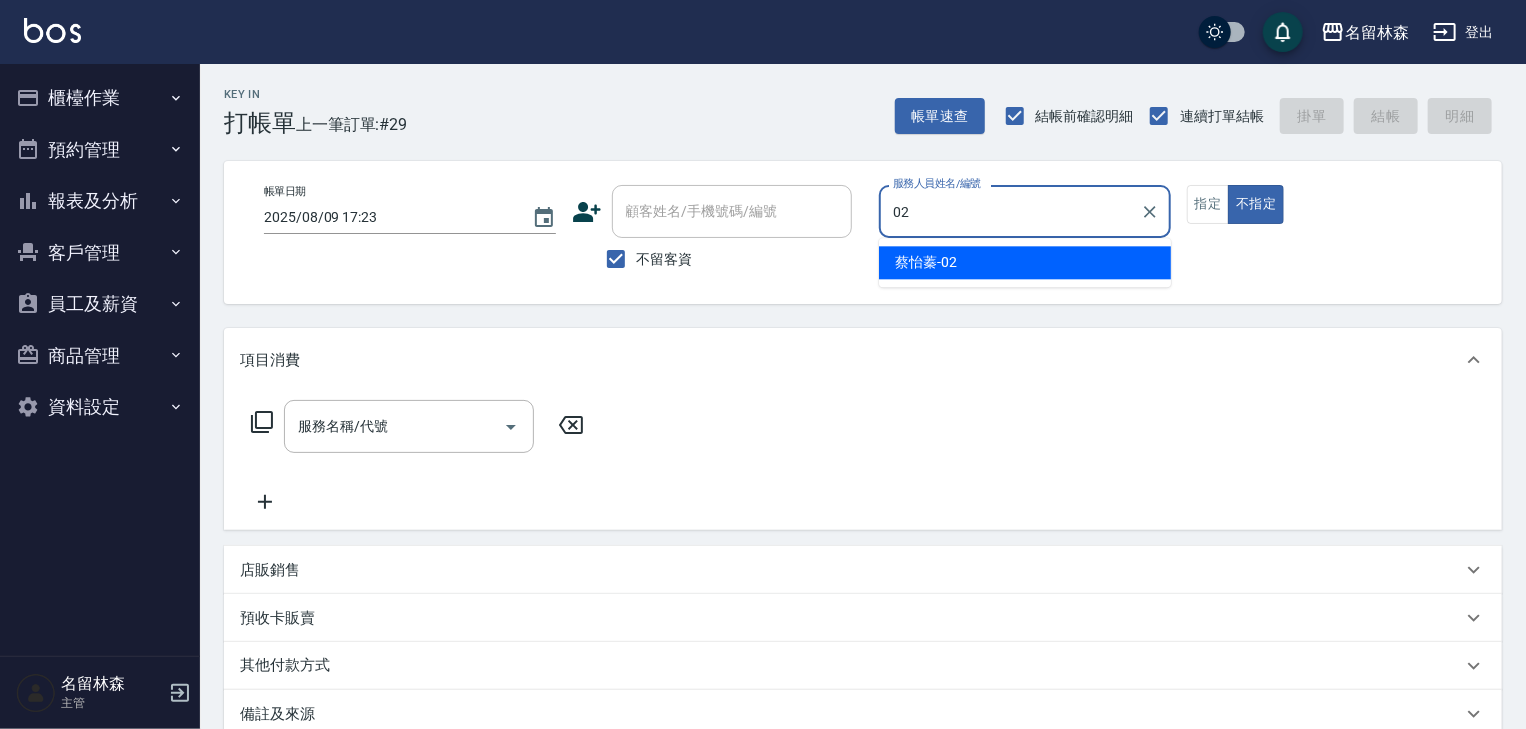 type on "蔡怡蓁-02" 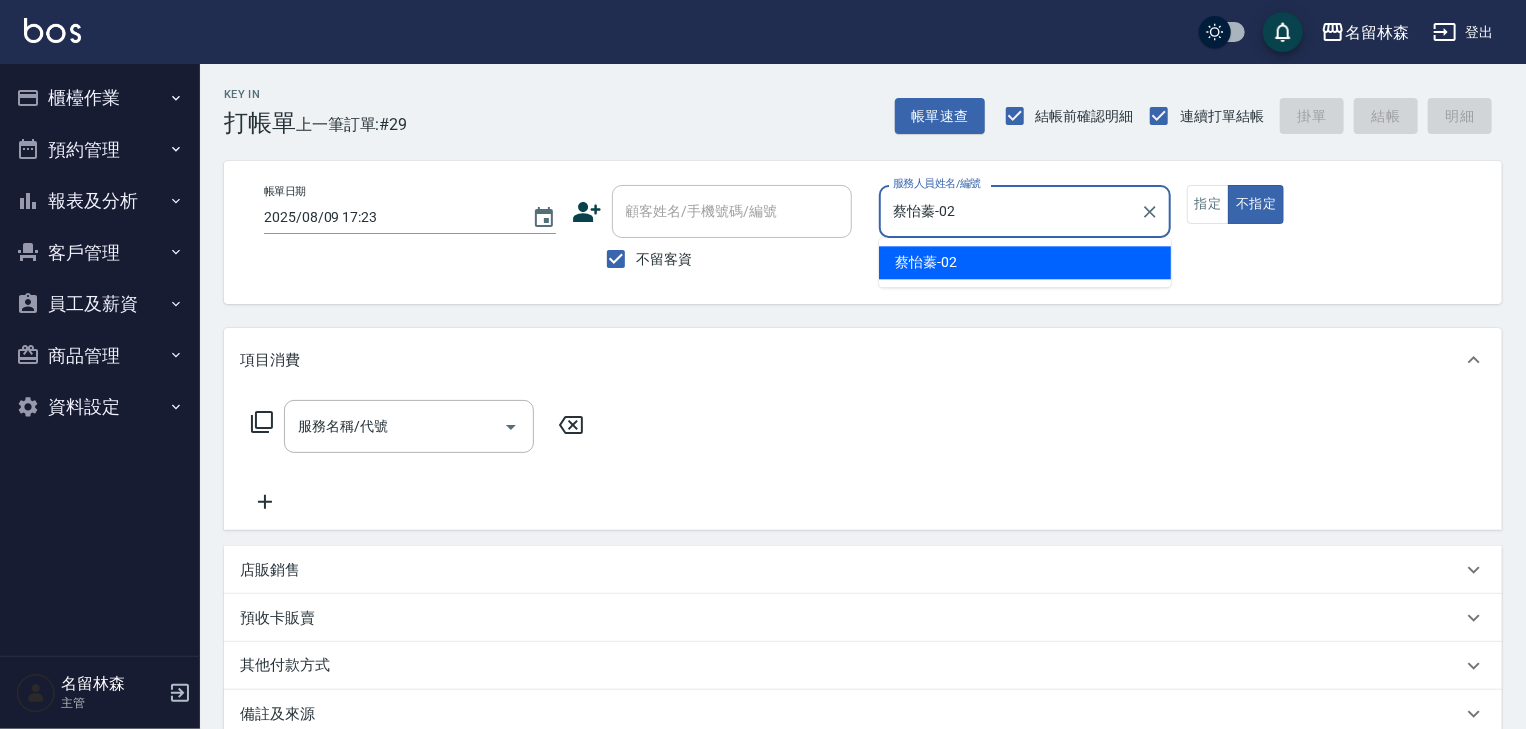 type on "false" 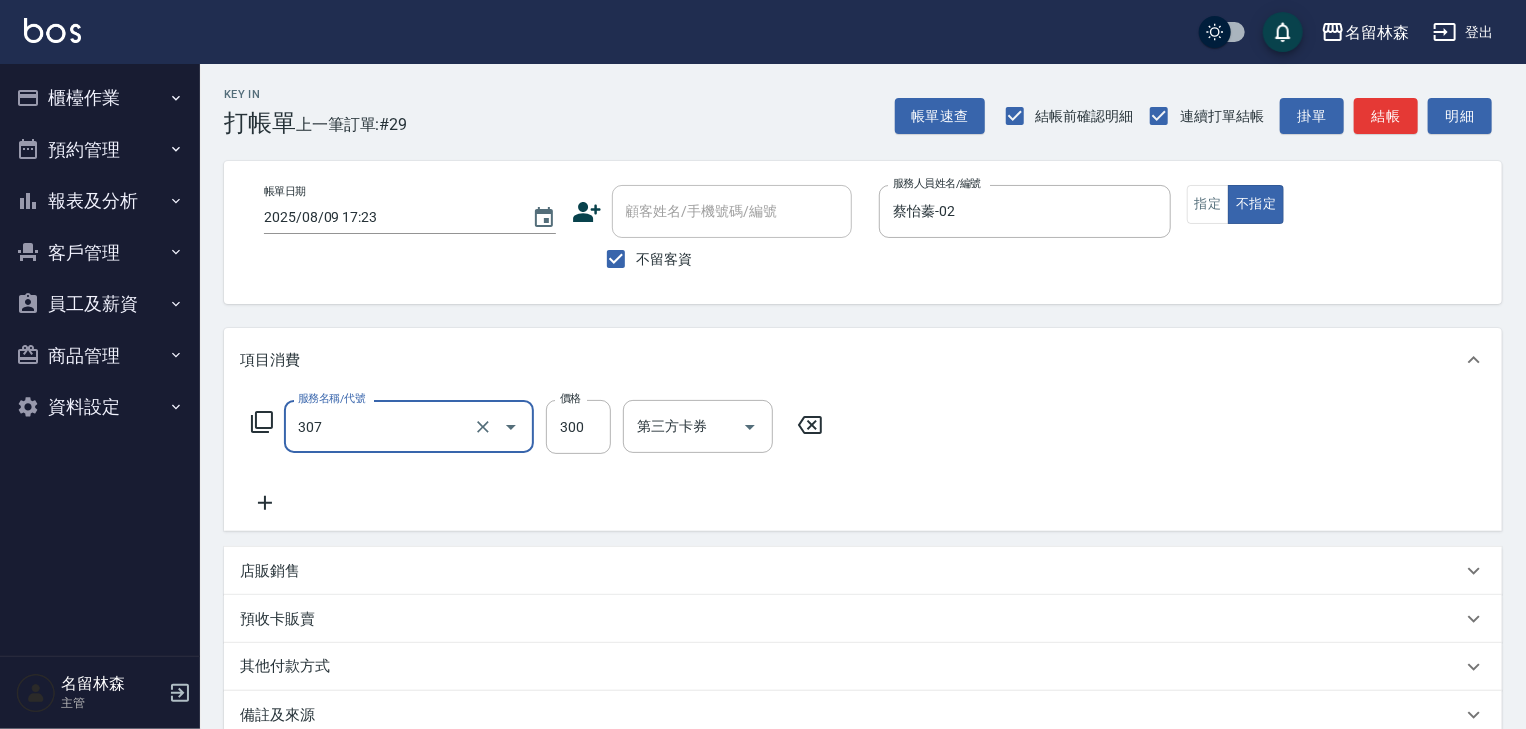 type on "剪髮(307)" 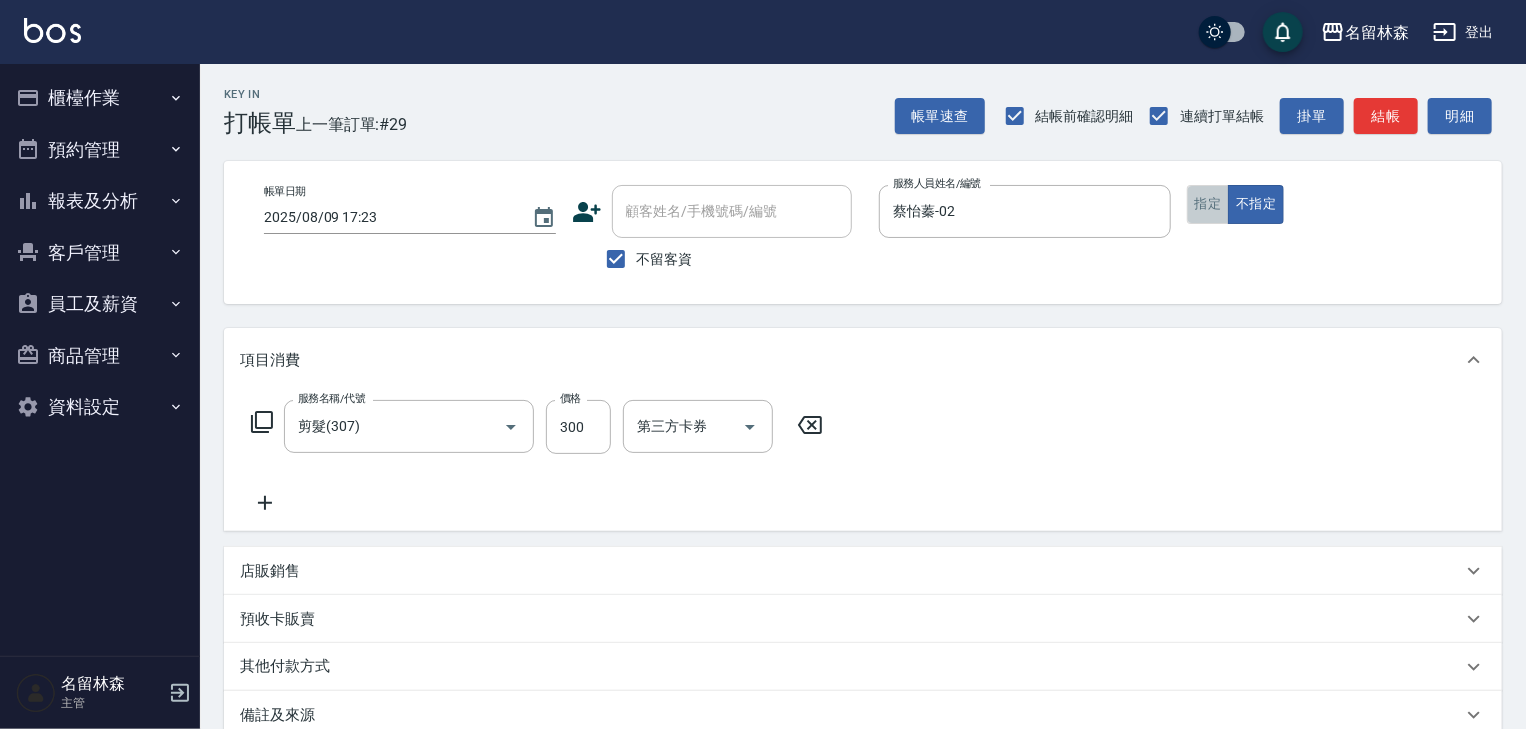 click on "指定" at bounding box center [1208, 204] 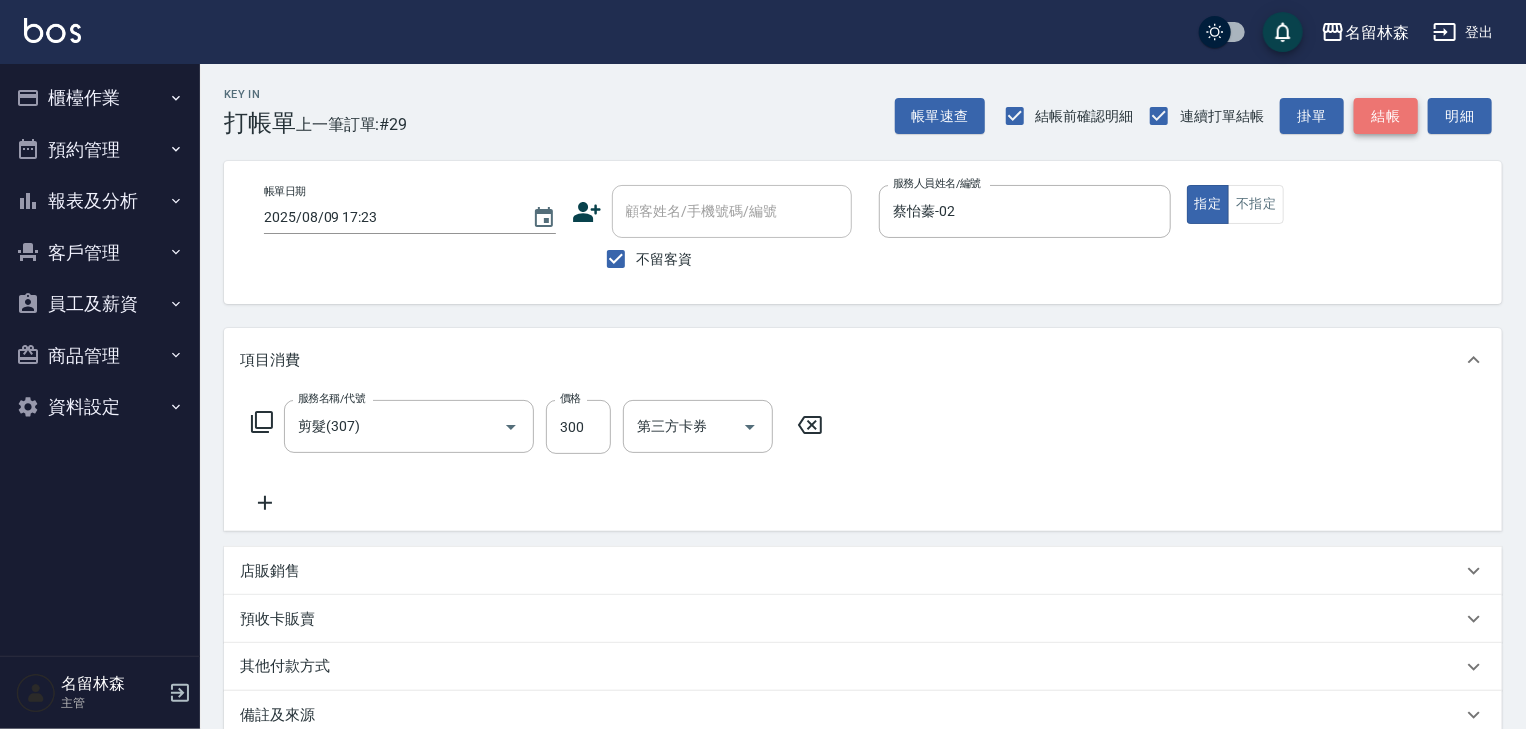 click on "結帳" at bounding box center (1386, 116) 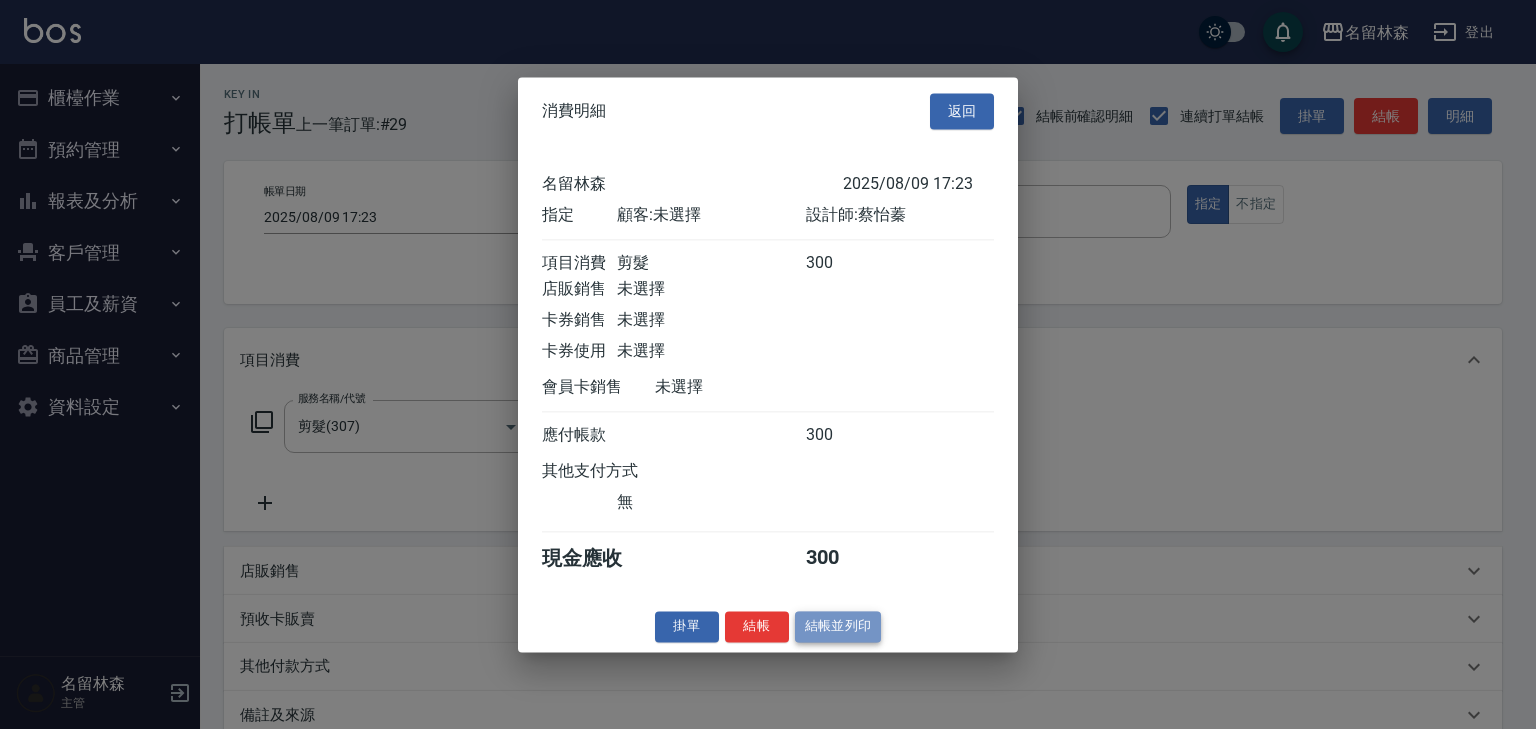 click on "結帳並列印" at bounding box center (838, 626) 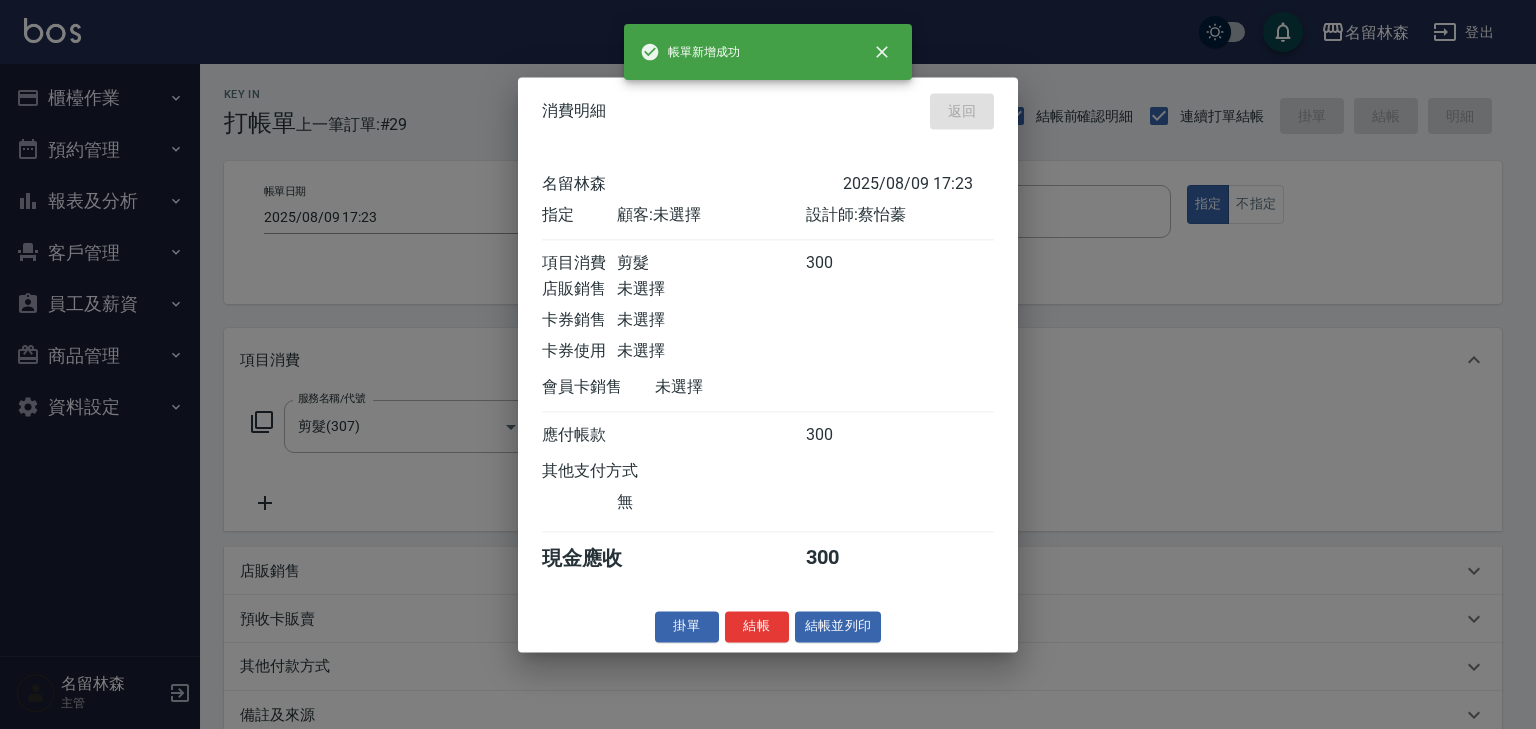 type on "2025/08/09 17:25" 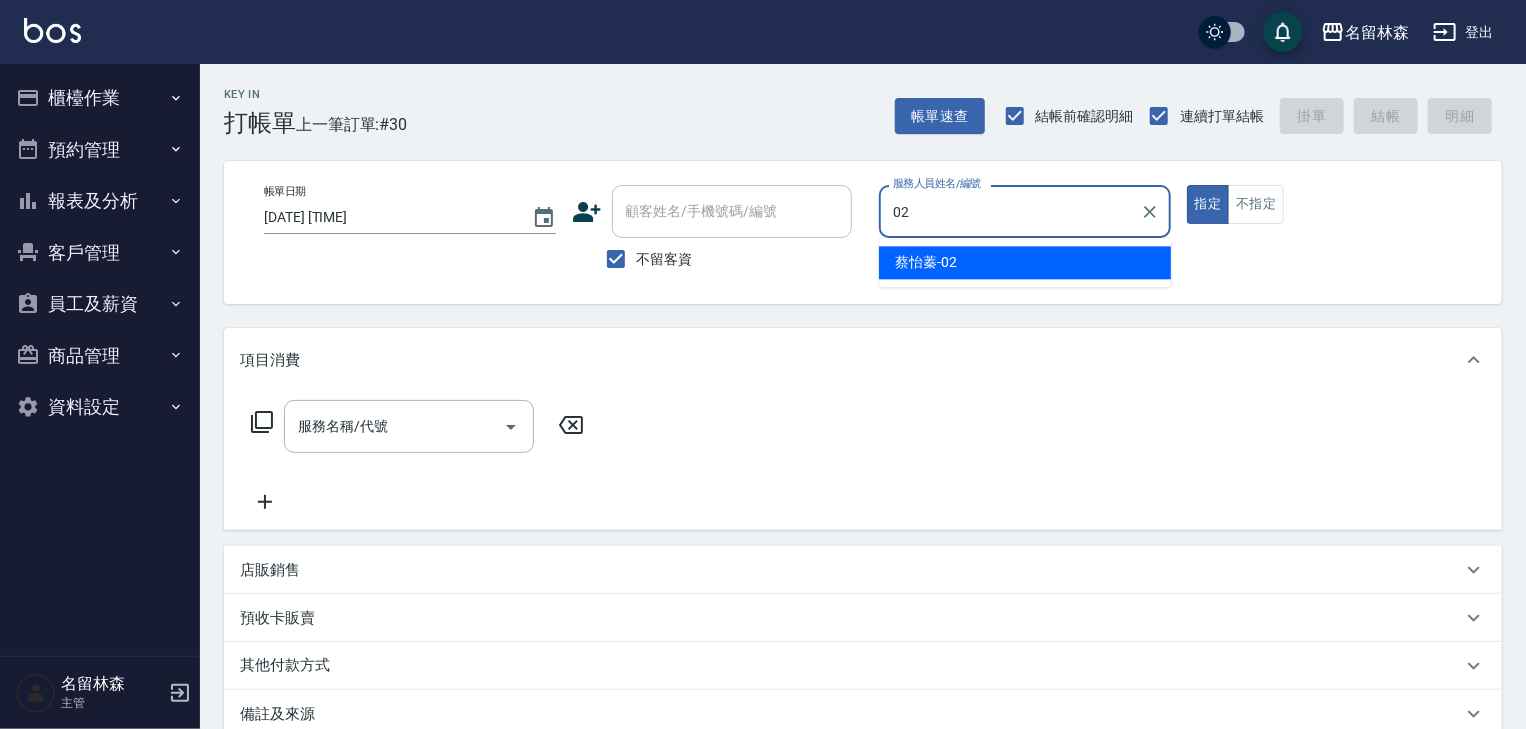 type on "蔡怡蓁-02" 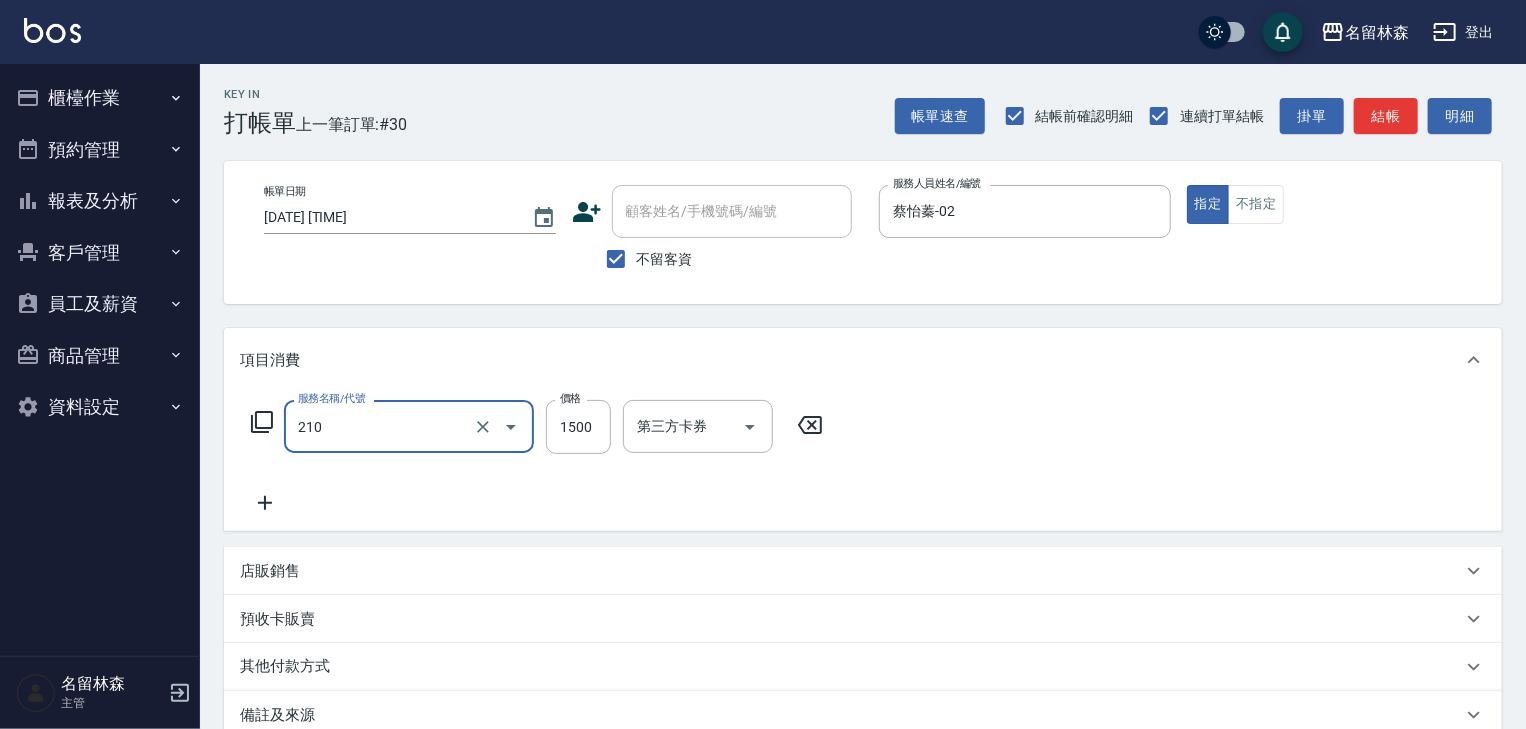 type on "離子燙(自備)(210)" 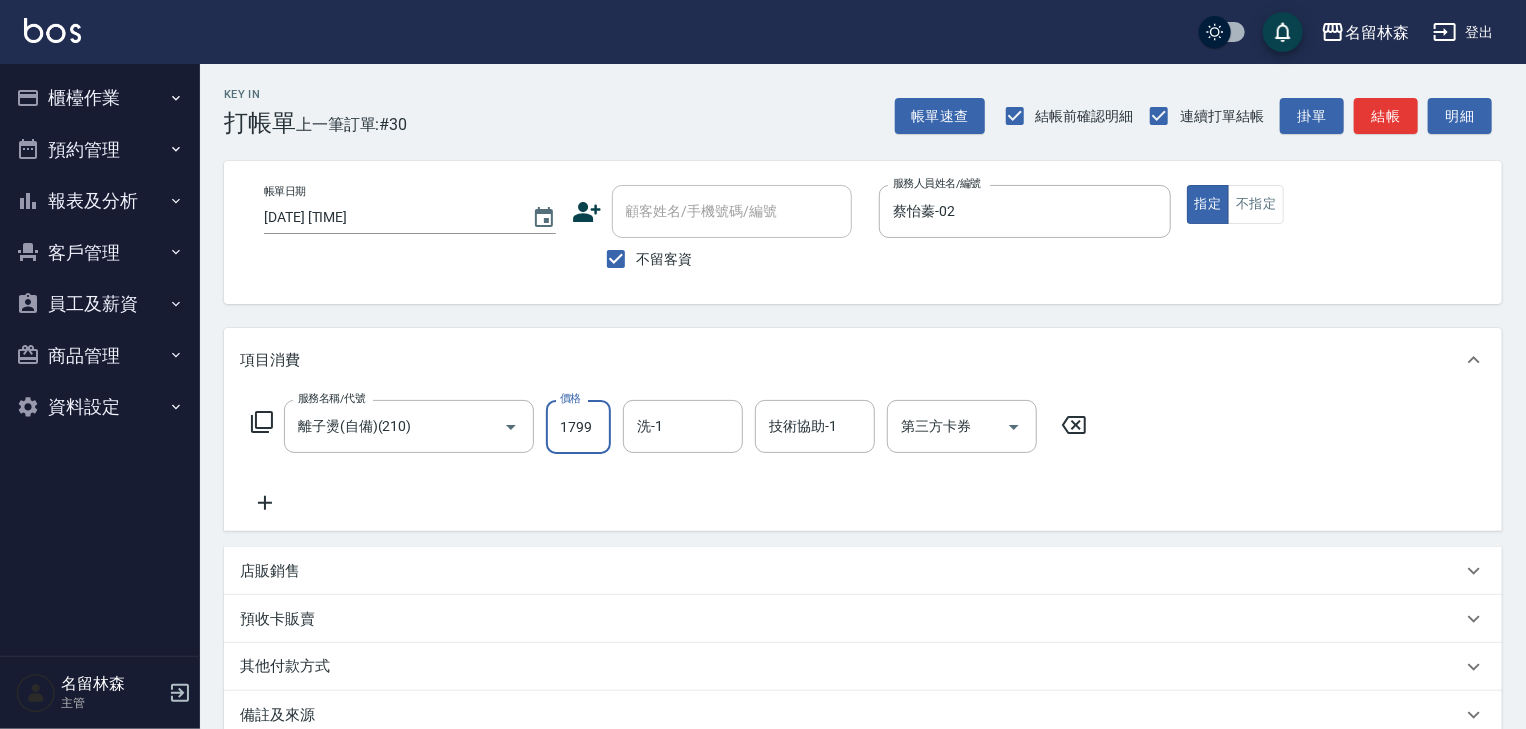 type on "1799" 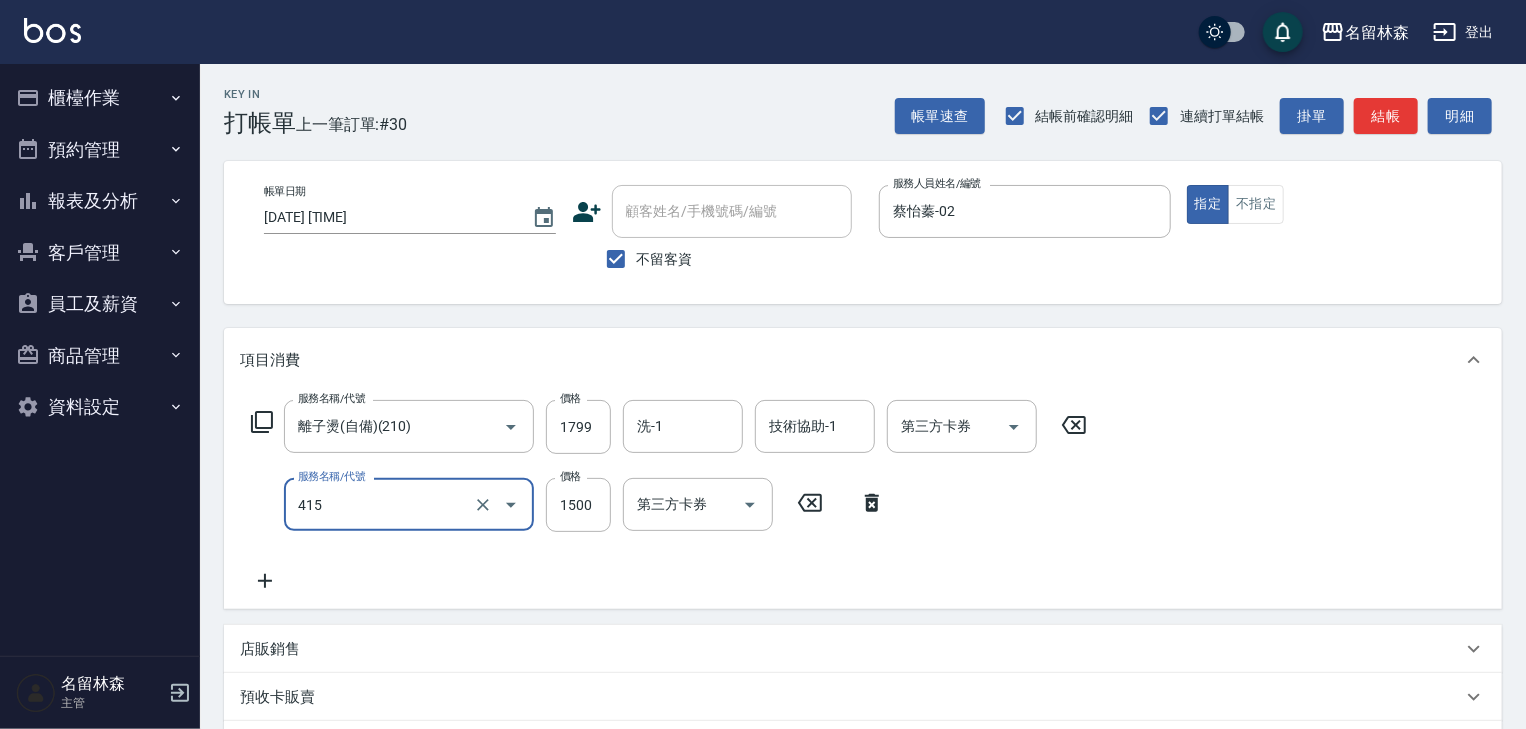 type on "染髮1500↑(415)" 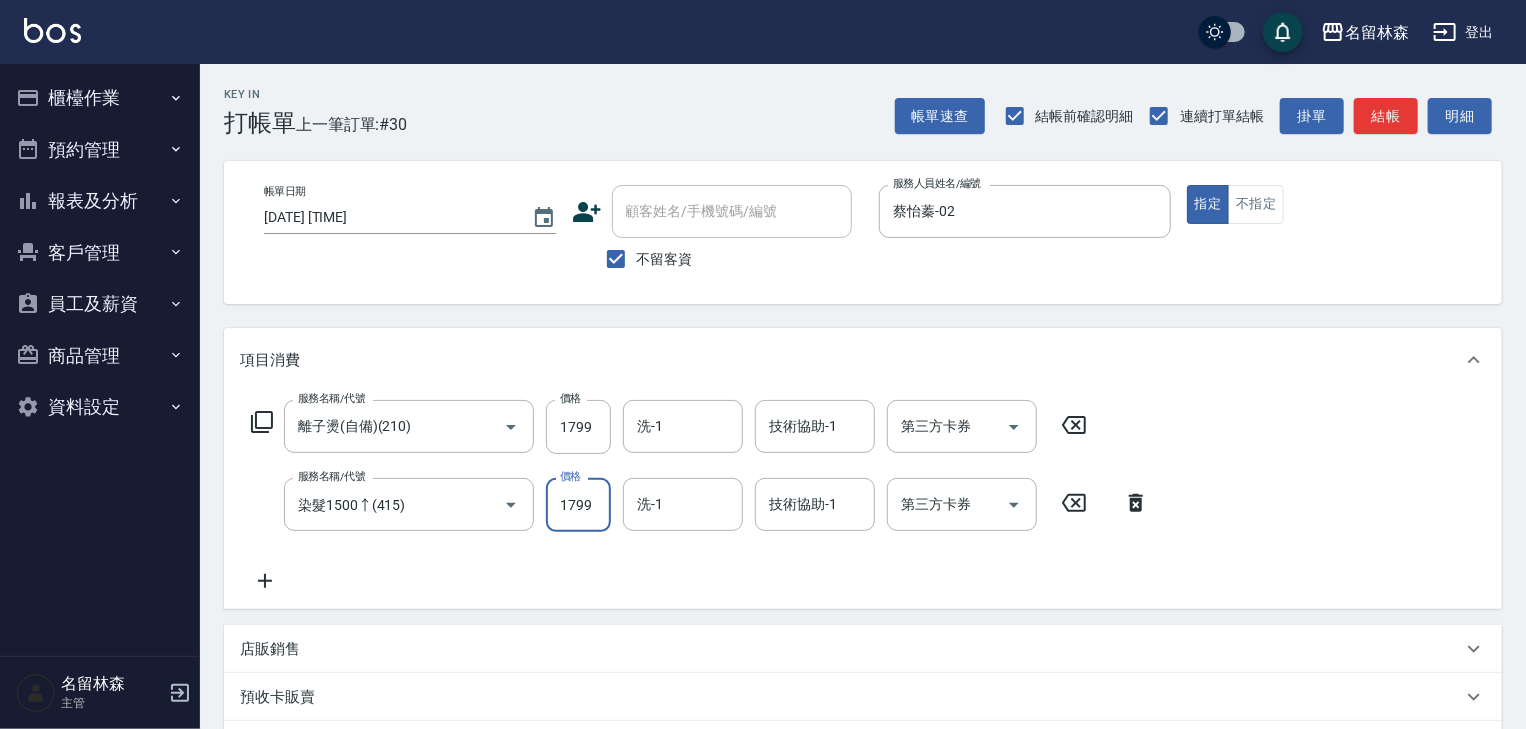 type on "1799" 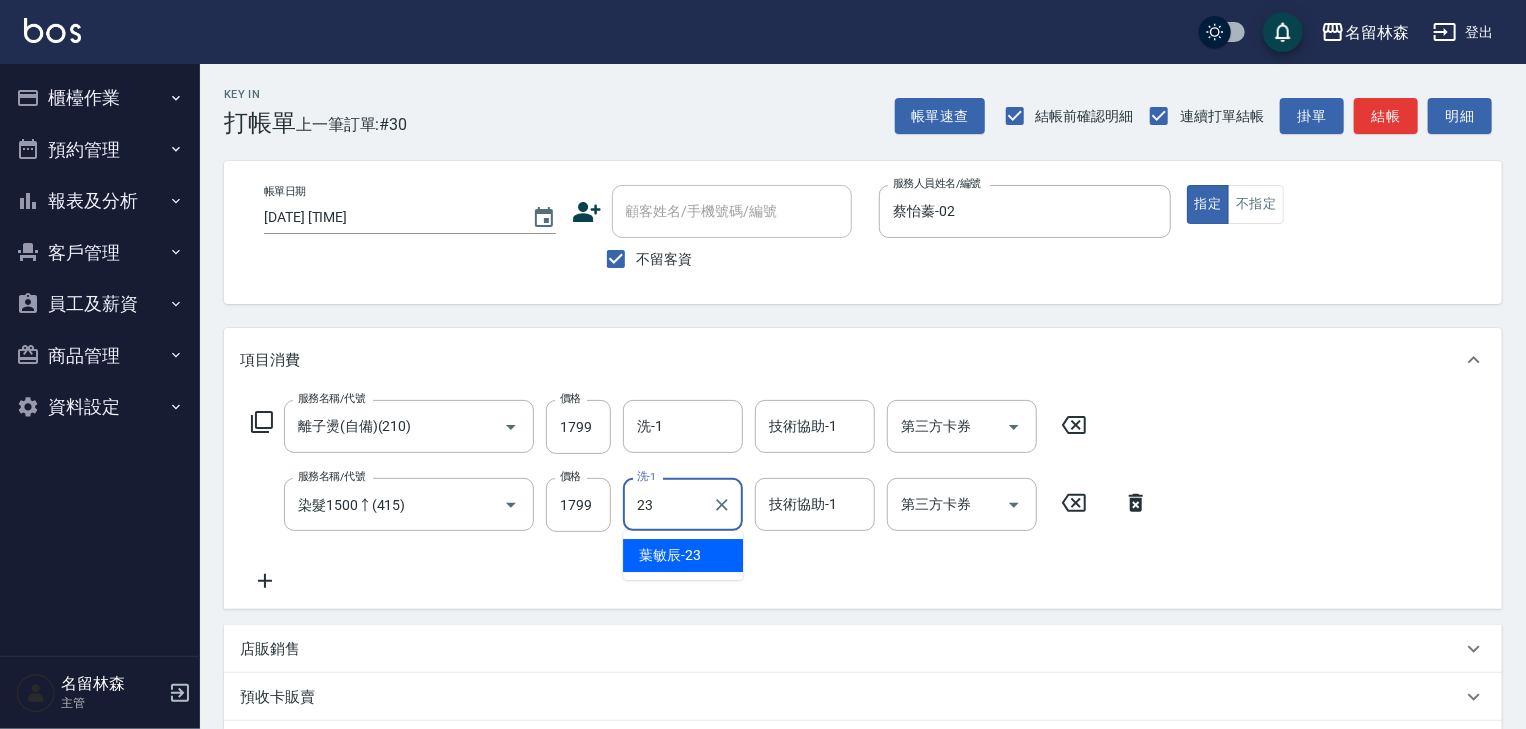 type on "葉敏辰-23" 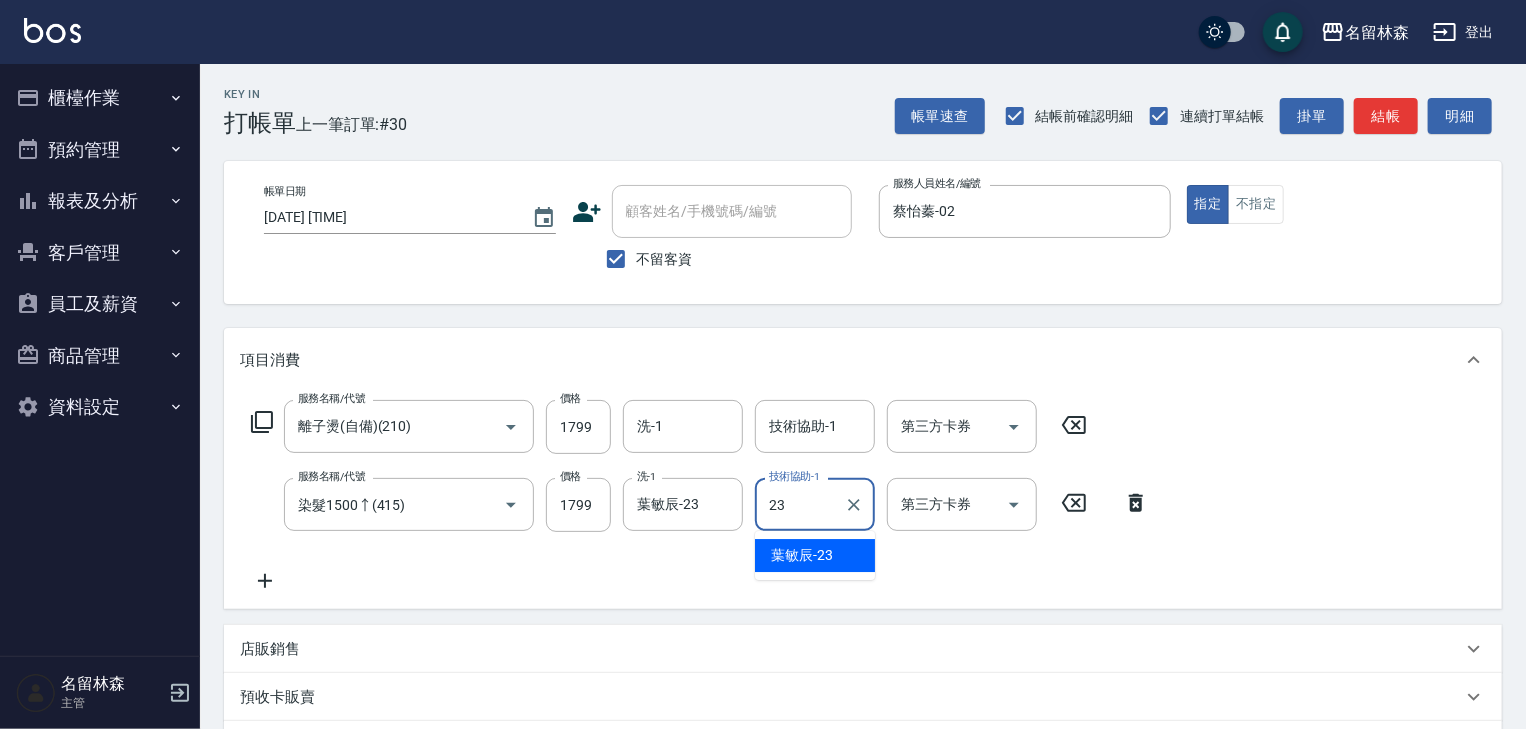 type on "葉敏辰-23" 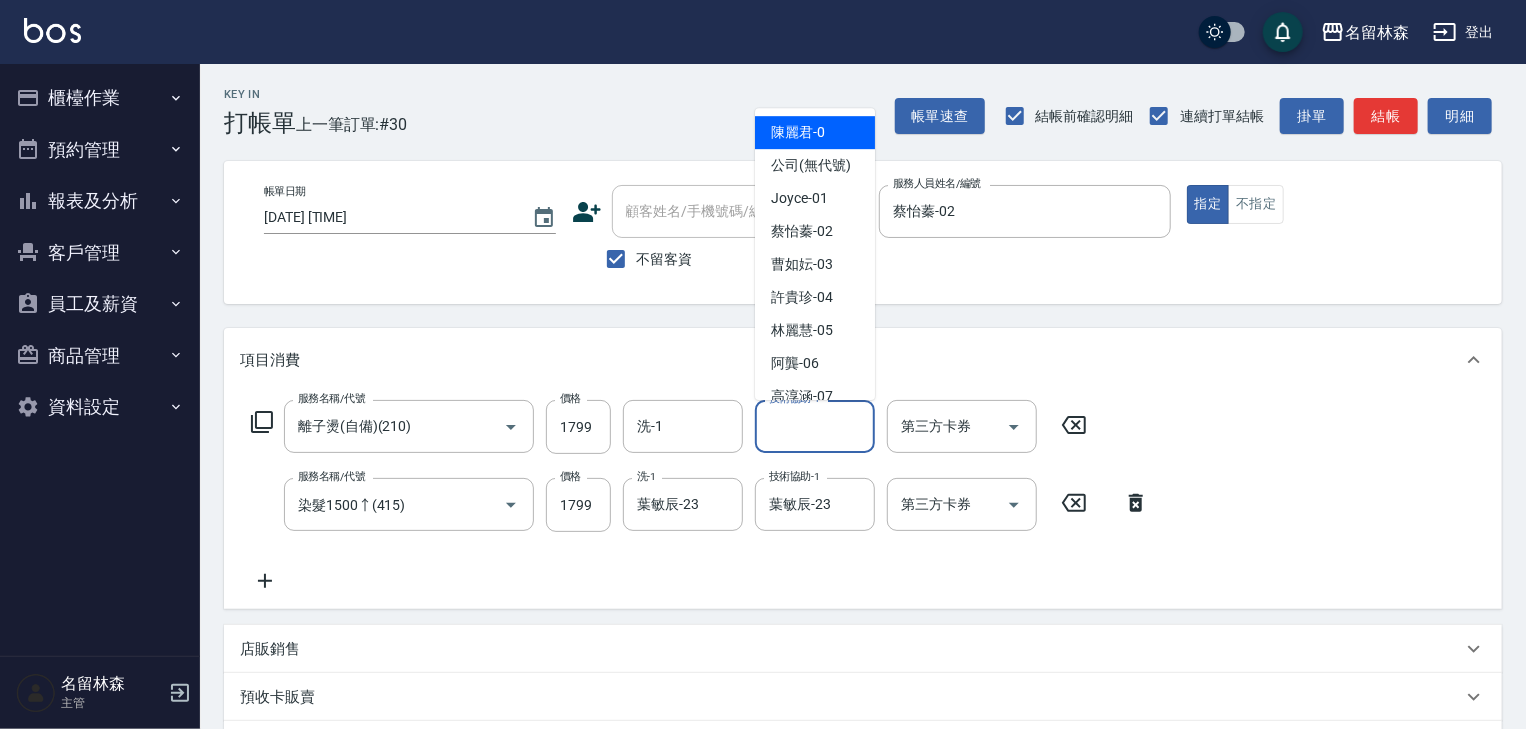 click on "技術協助-1" at bounding box center [815, 426] 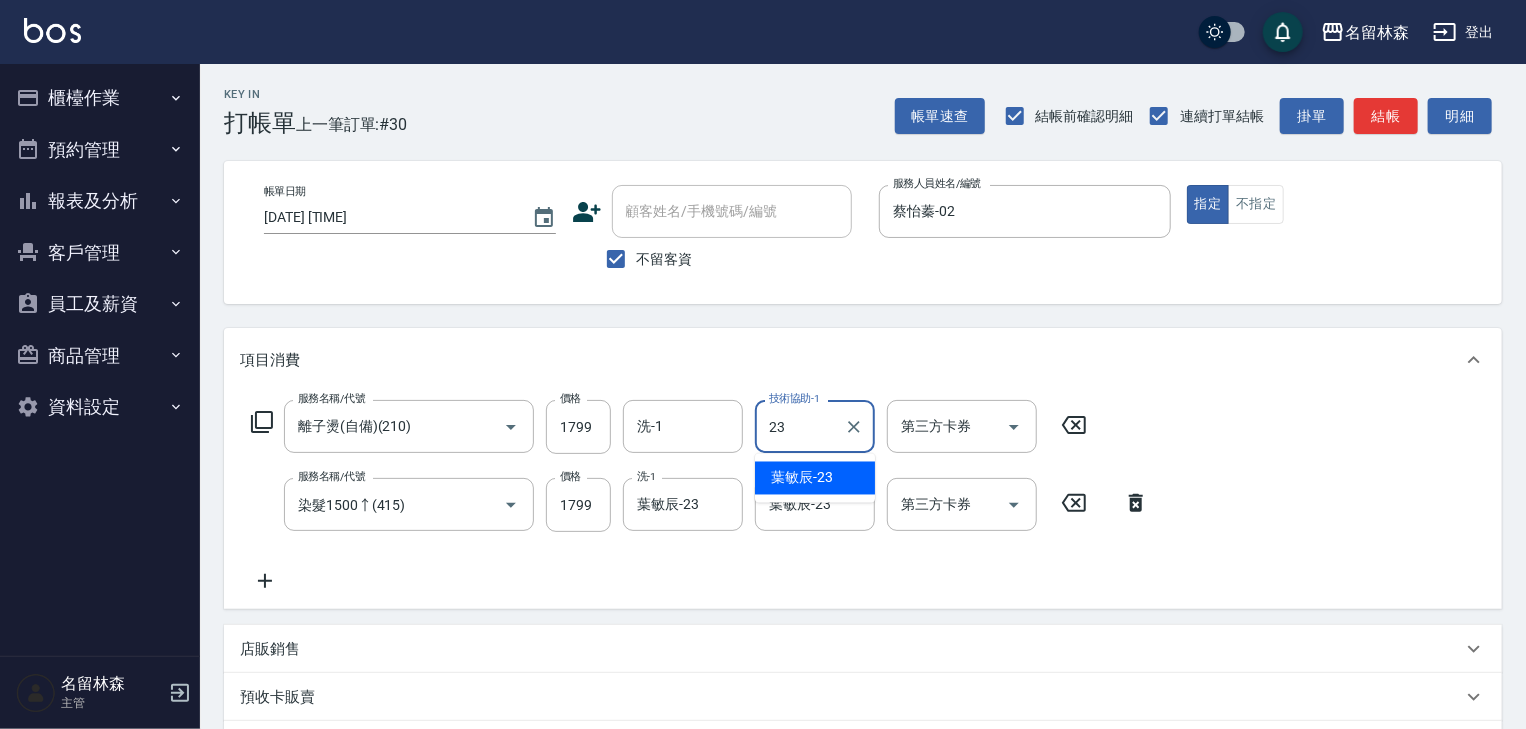 type on "葉敏辰-23" 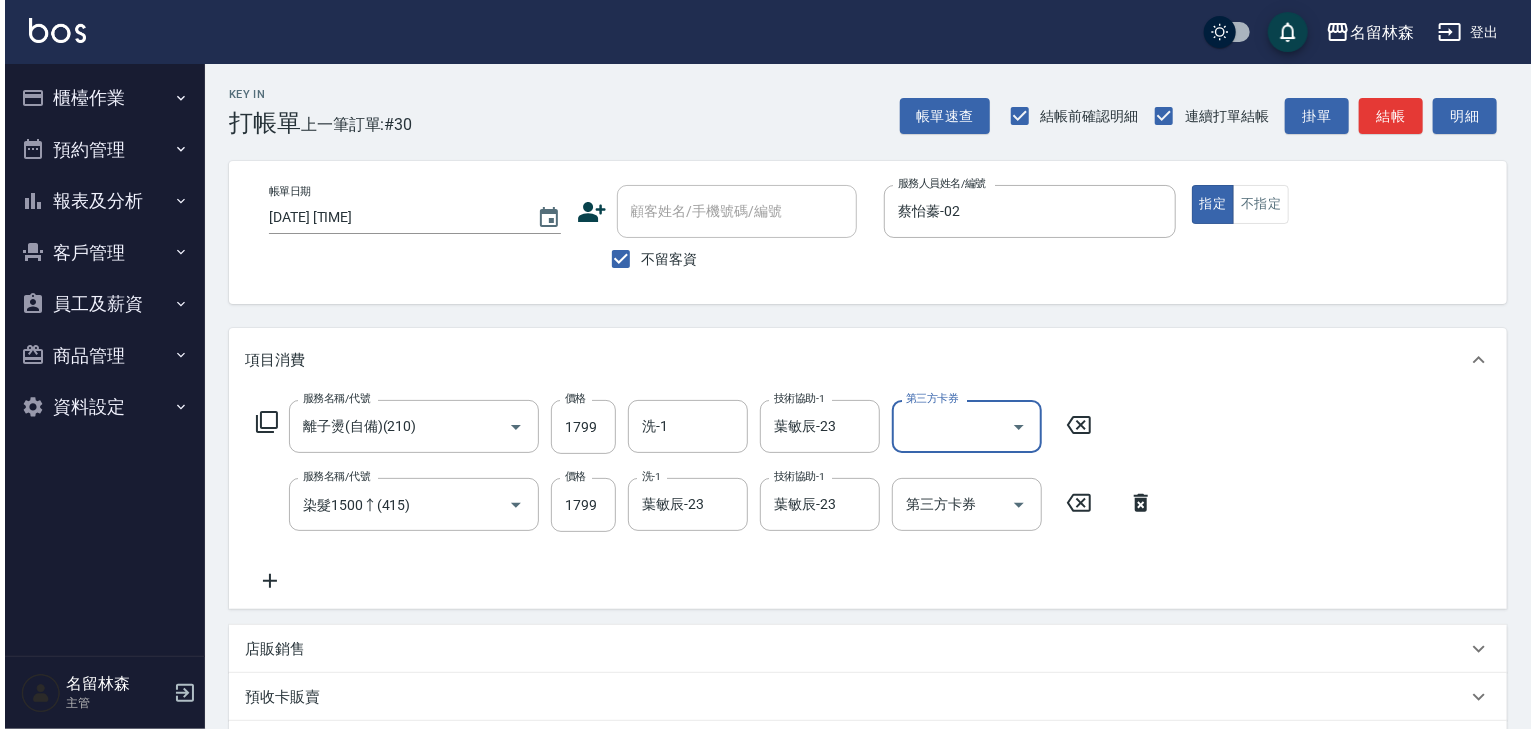 scroll, scrollTop: 312, scrollLeft: 0, axis: vertical 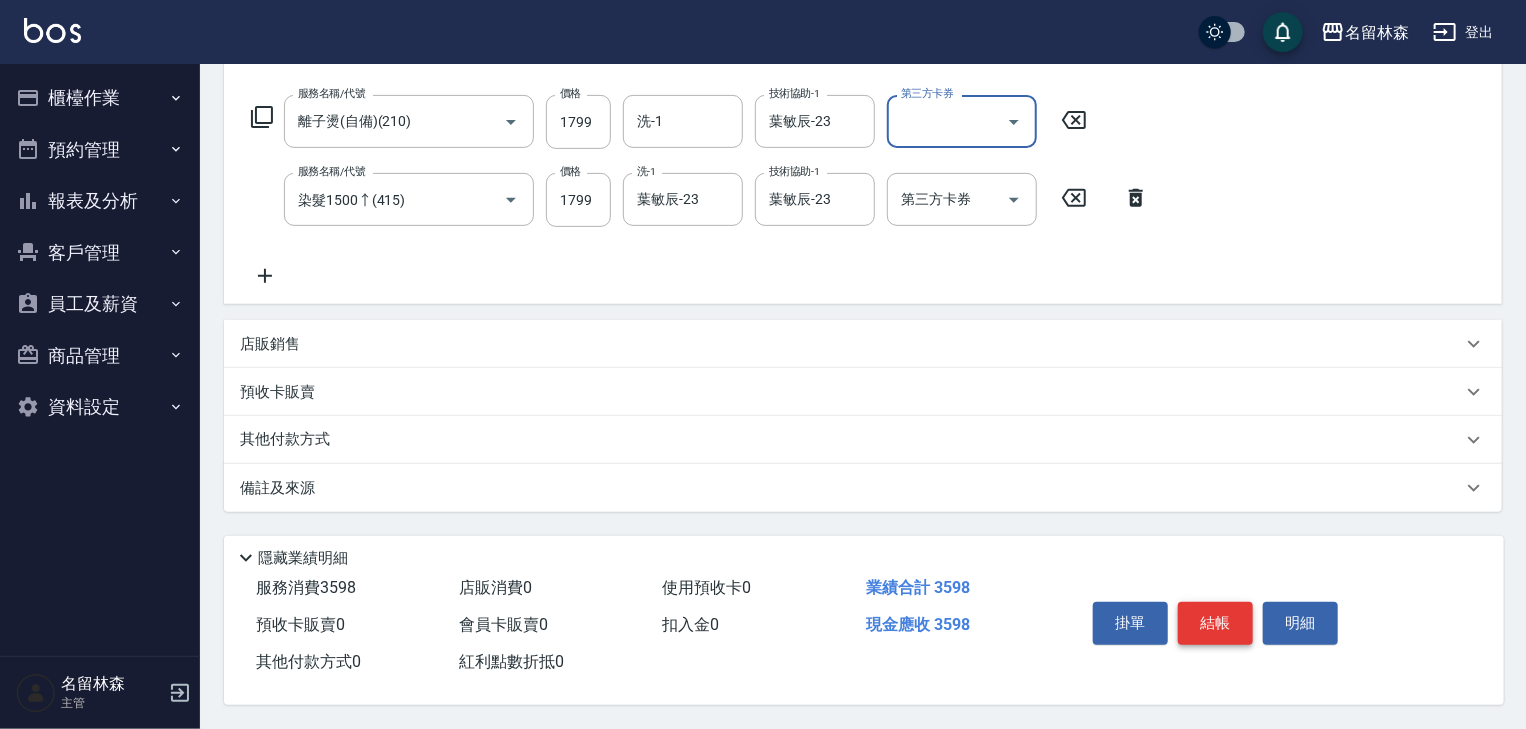 click on "結帳" at bounding box center [1215, 623] 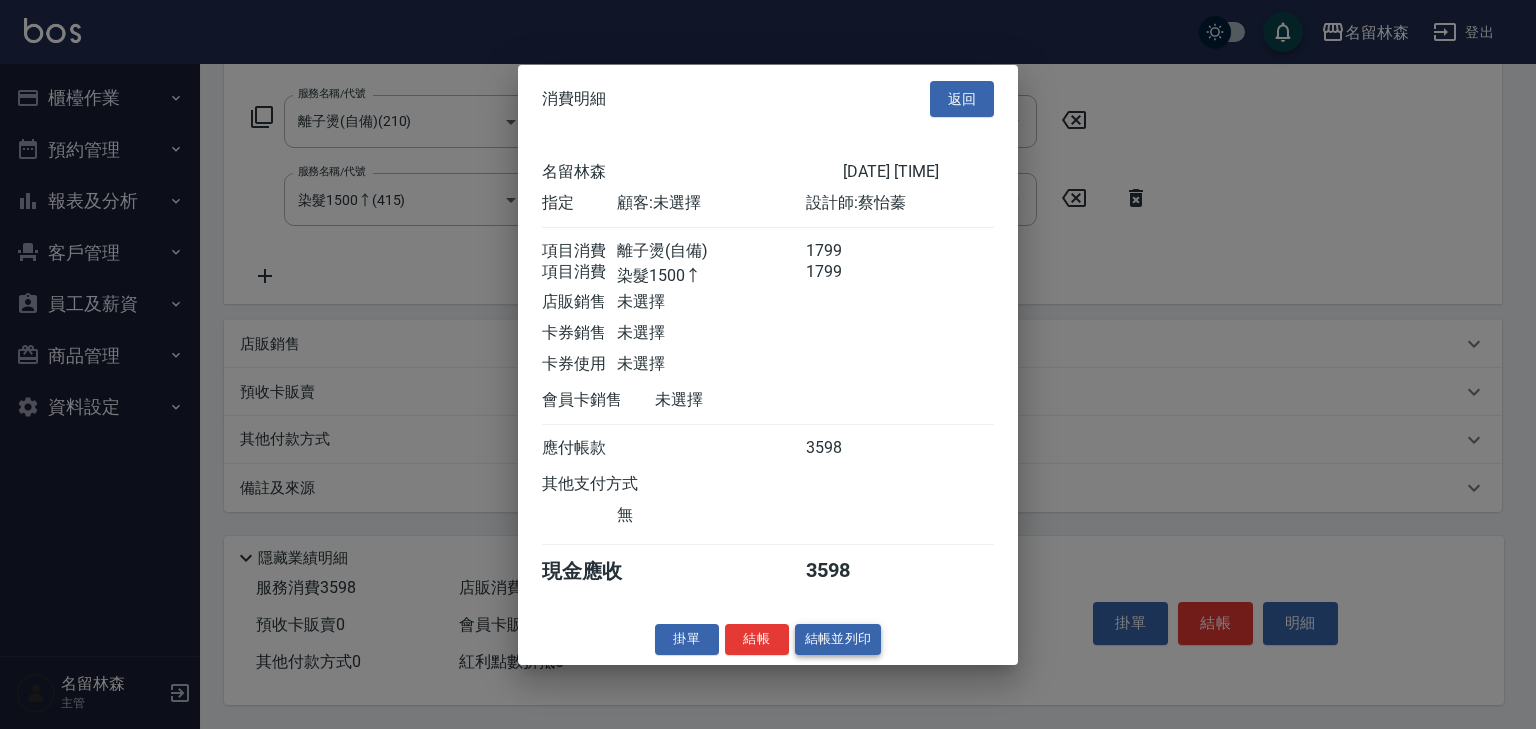 click on "結帳並列印" at bounding box center [838, 639] 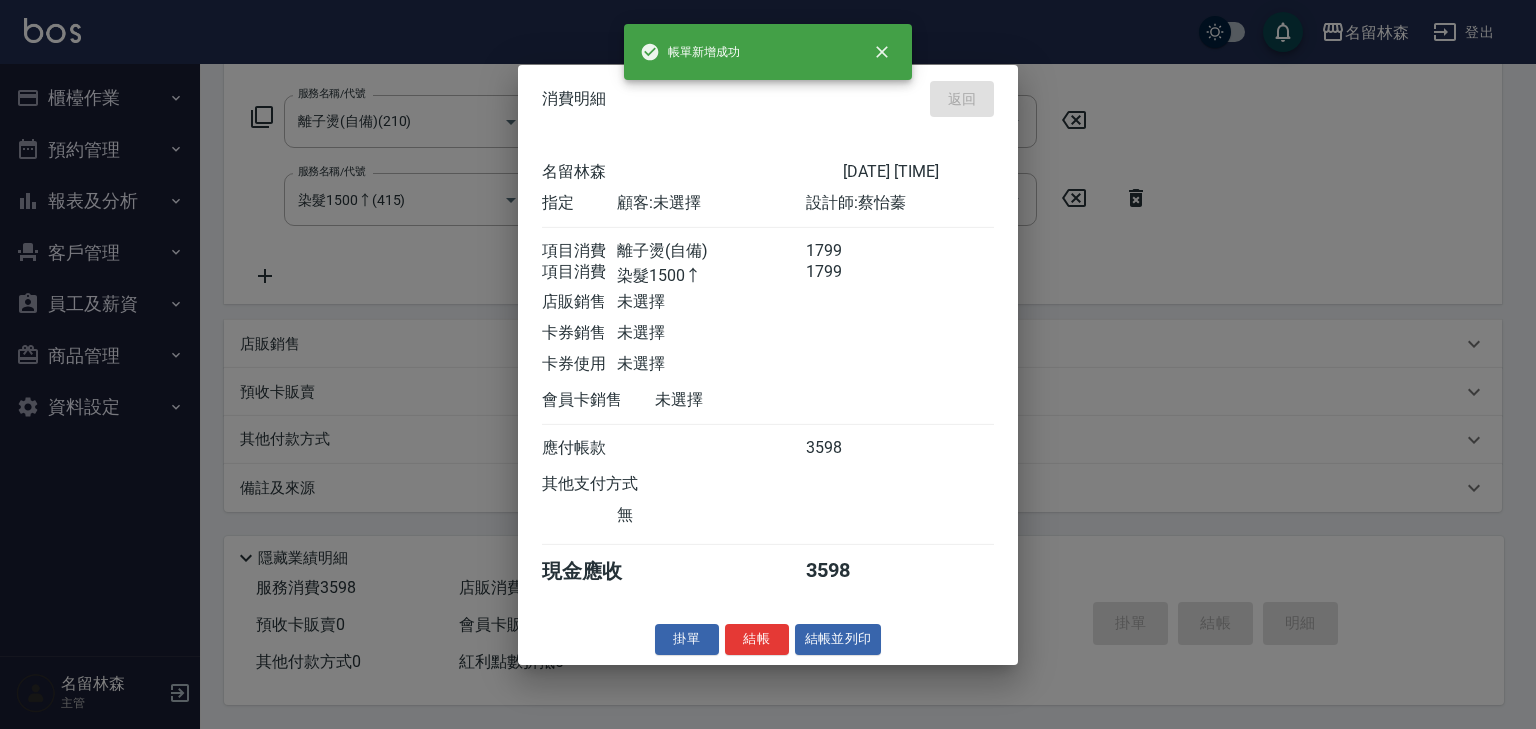 type 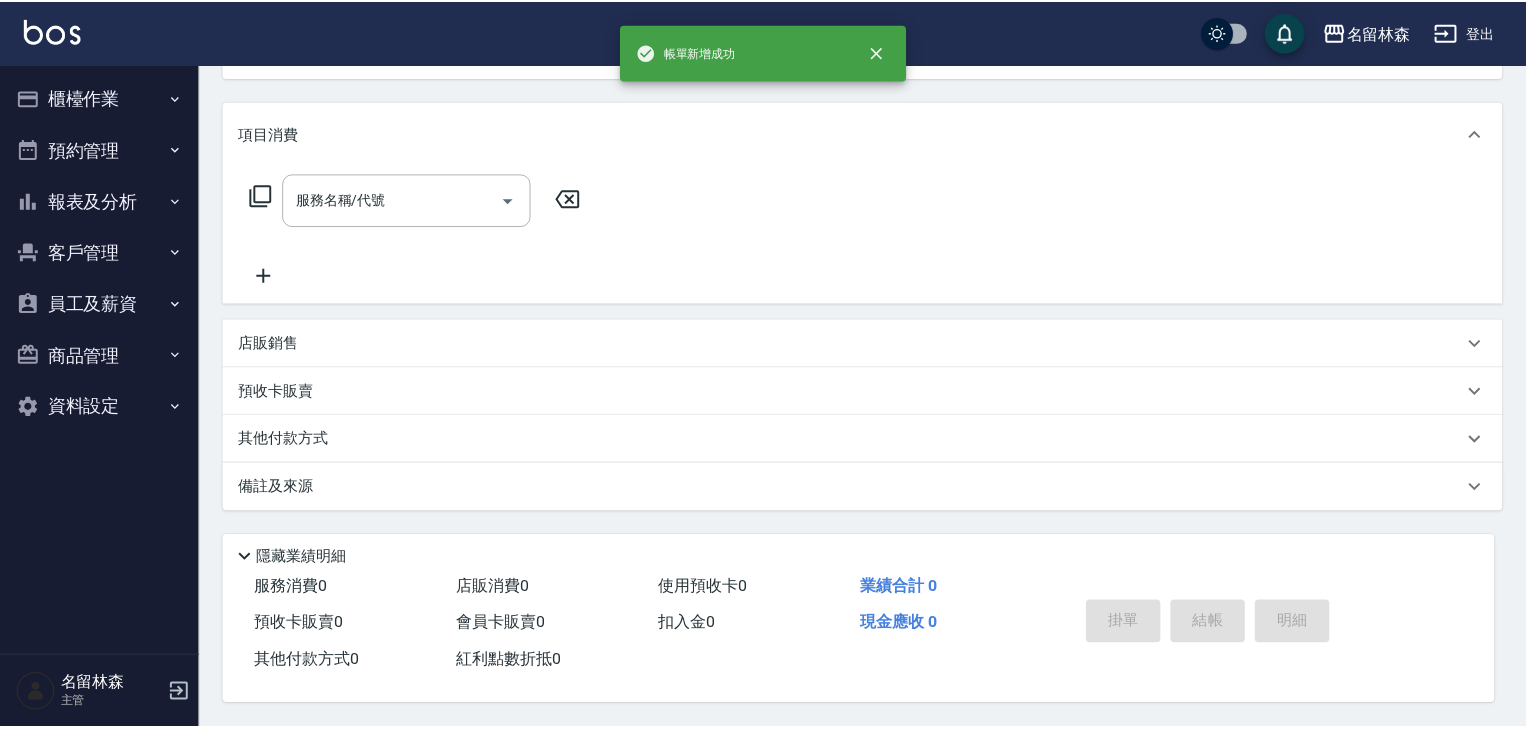 scroll, scrollTop: 0, scrollLeft: 0, axis: both 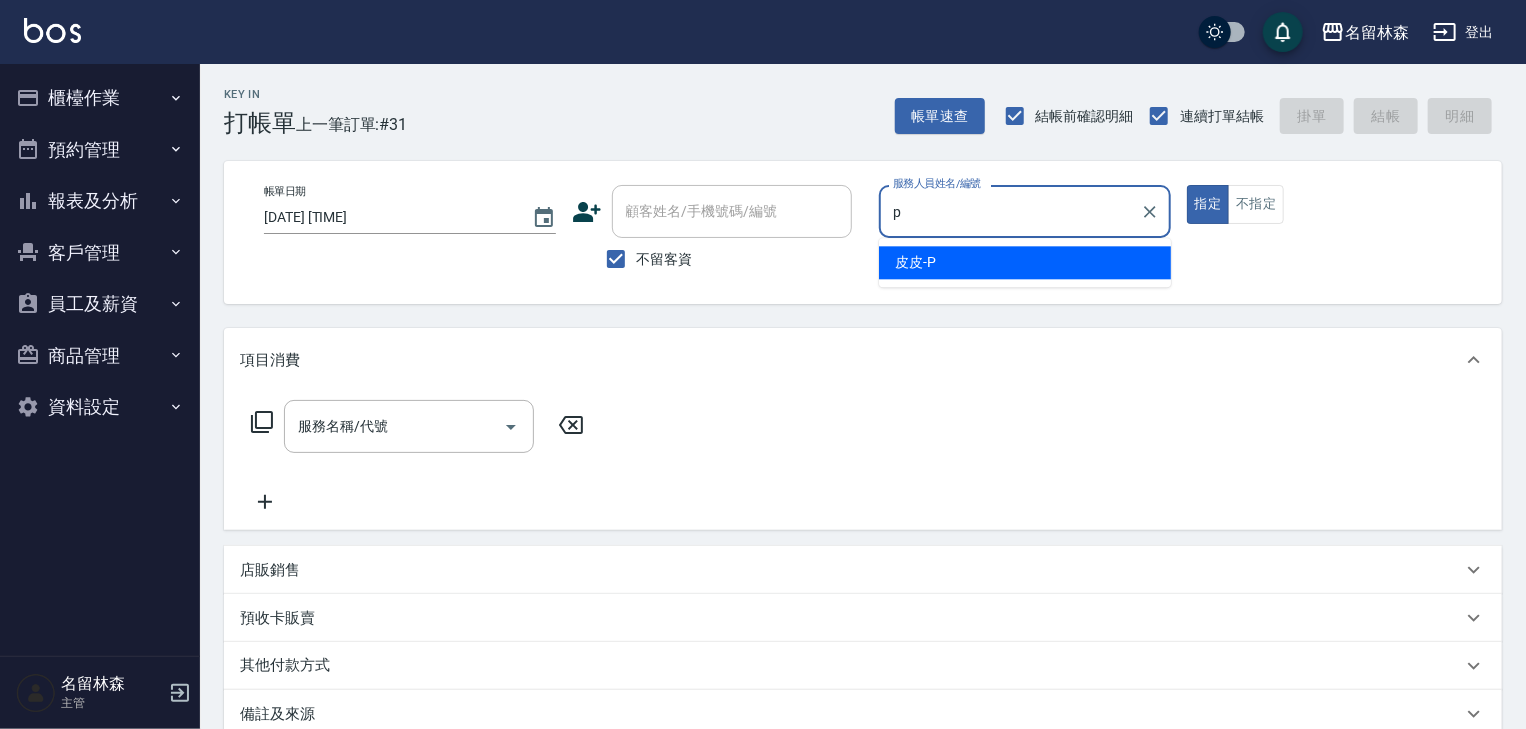 type on "皮皮-P" 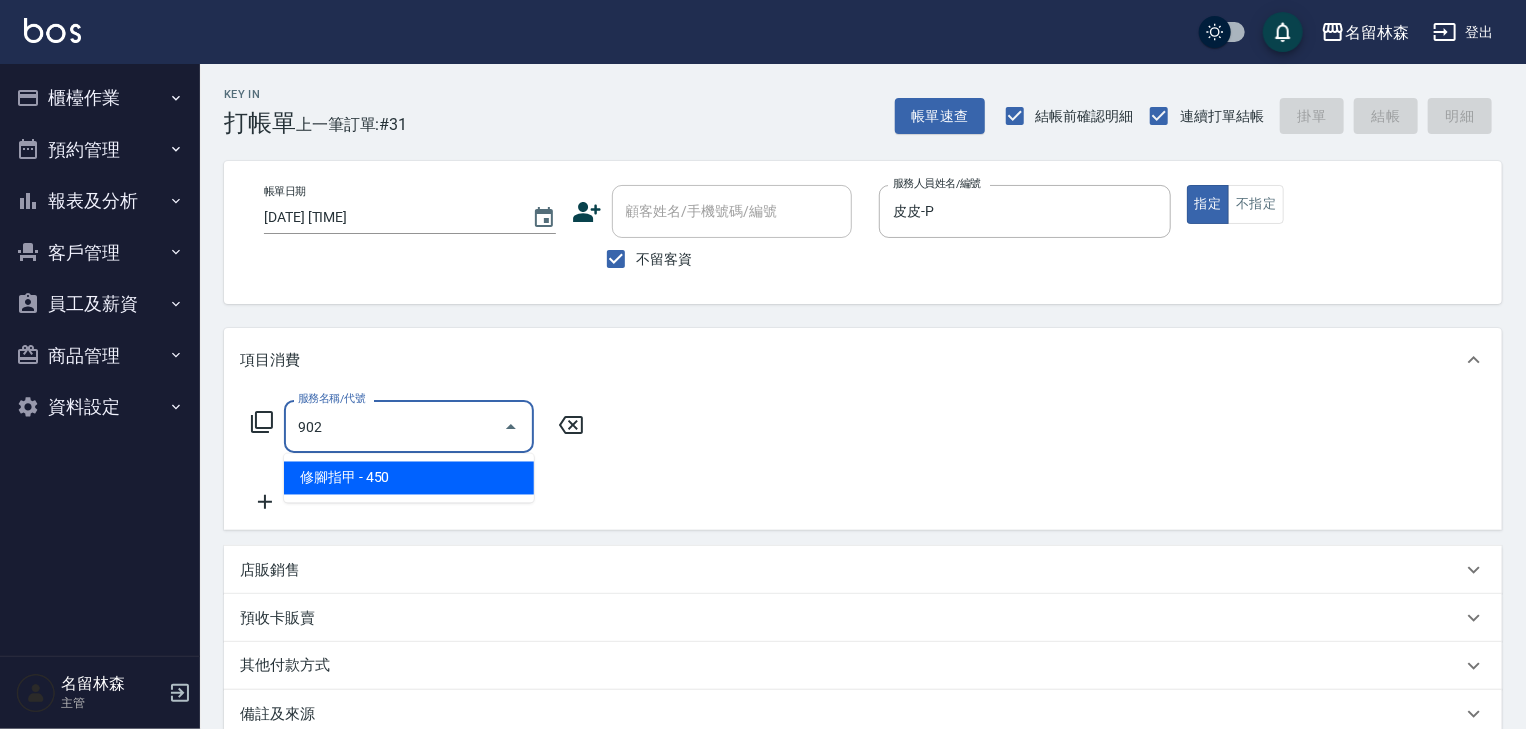 type on "修腳指甲(902)" 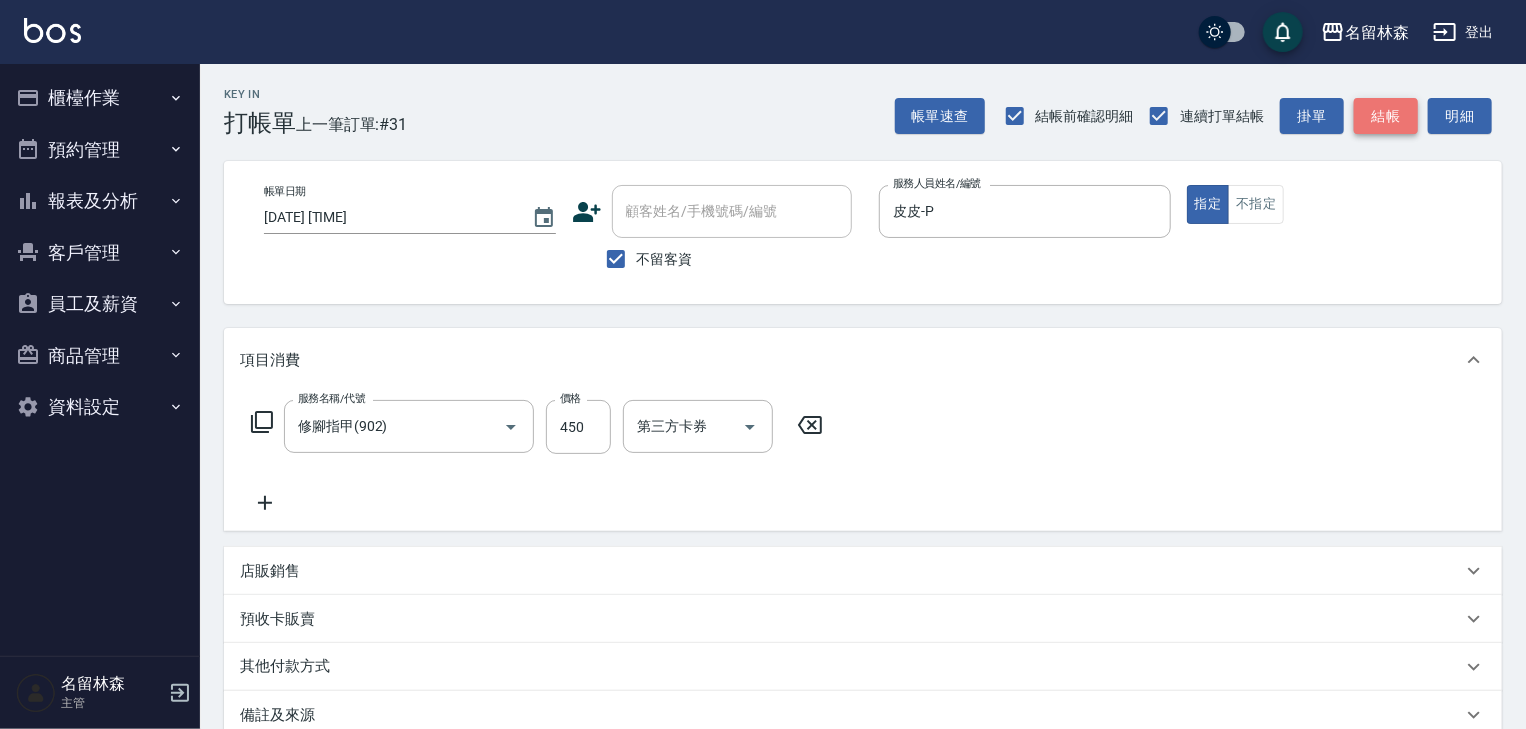 click on "結帳" at bounding box center [1386, 116] 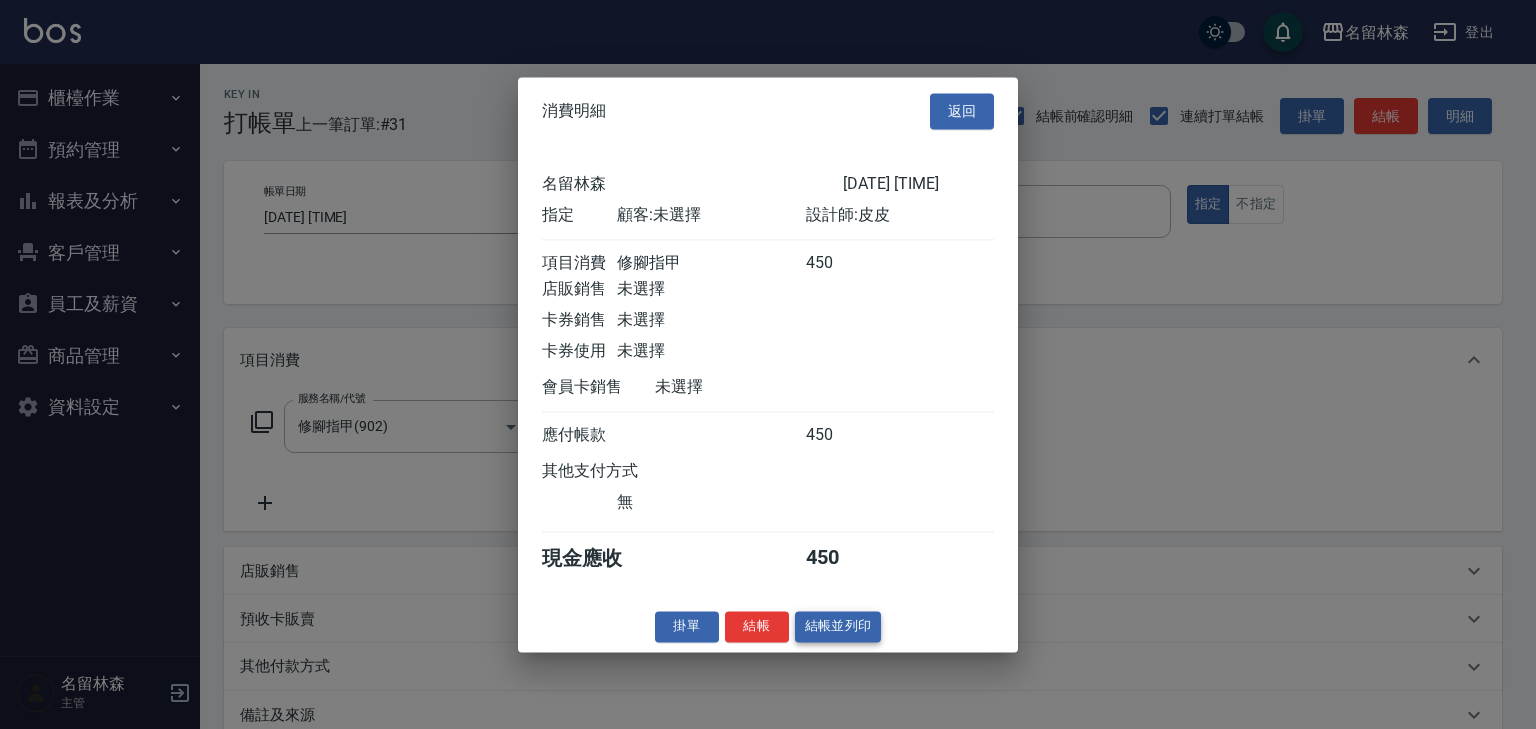 click on "結帳並列印" at bounding box center [838, 626] 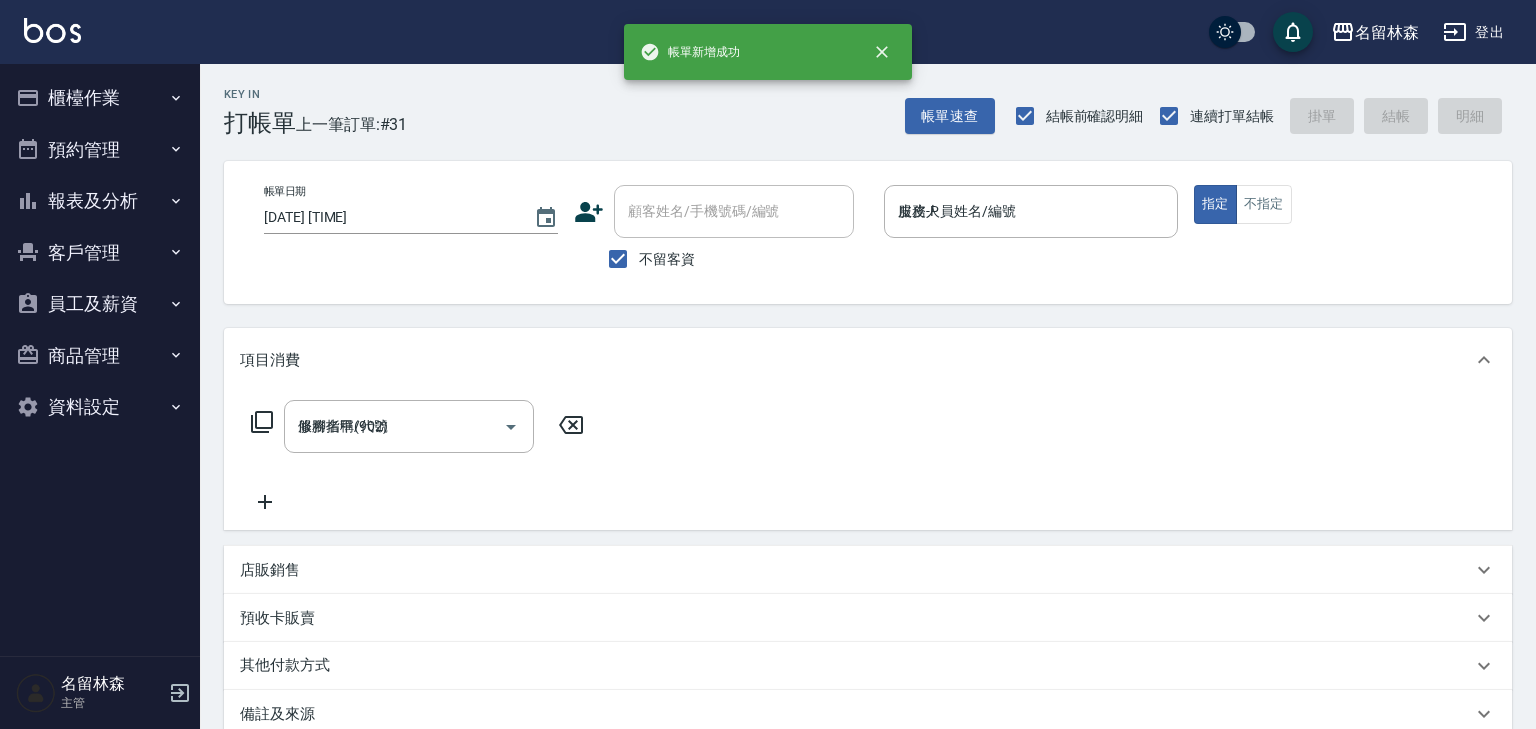 type on "2025/08/09 17:29" 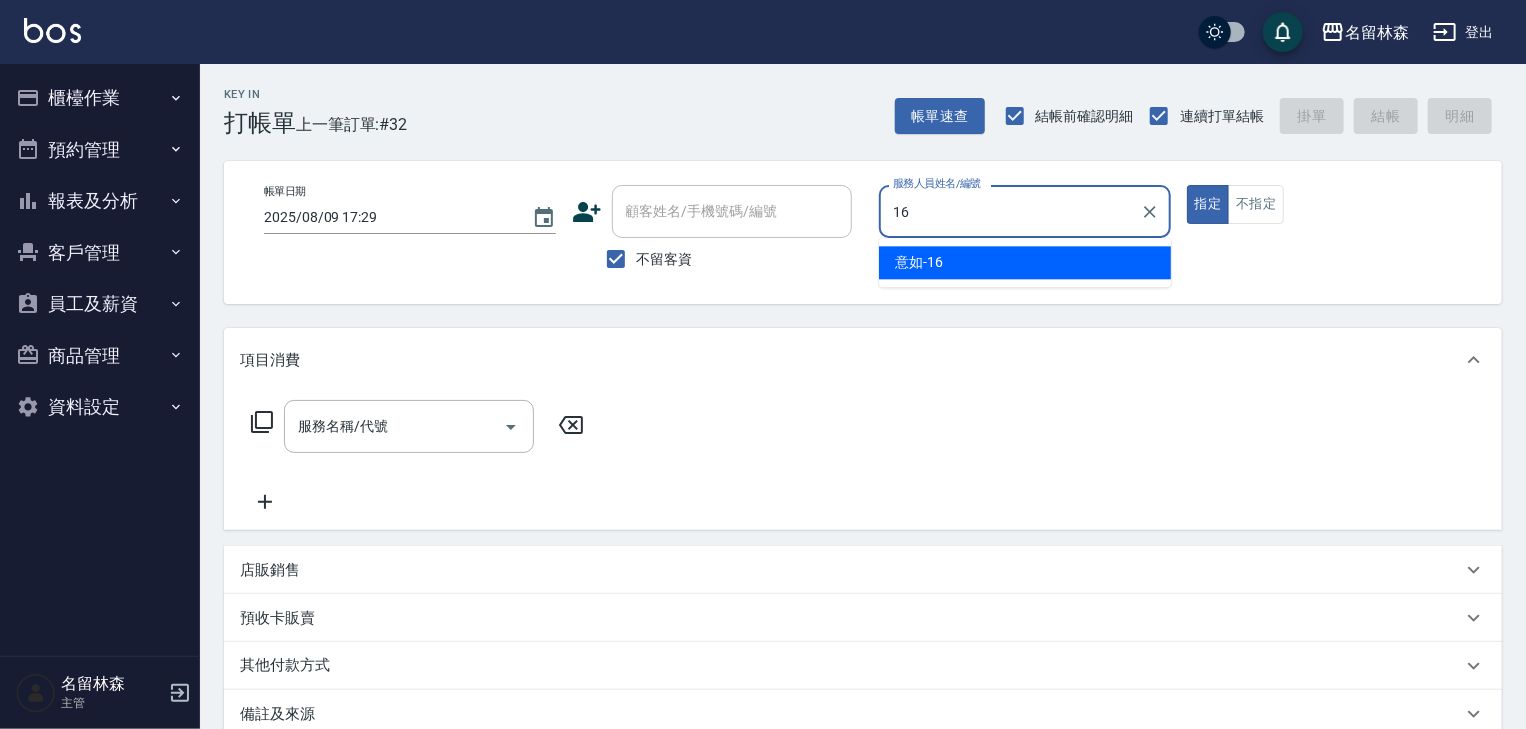 type on "意如-16" 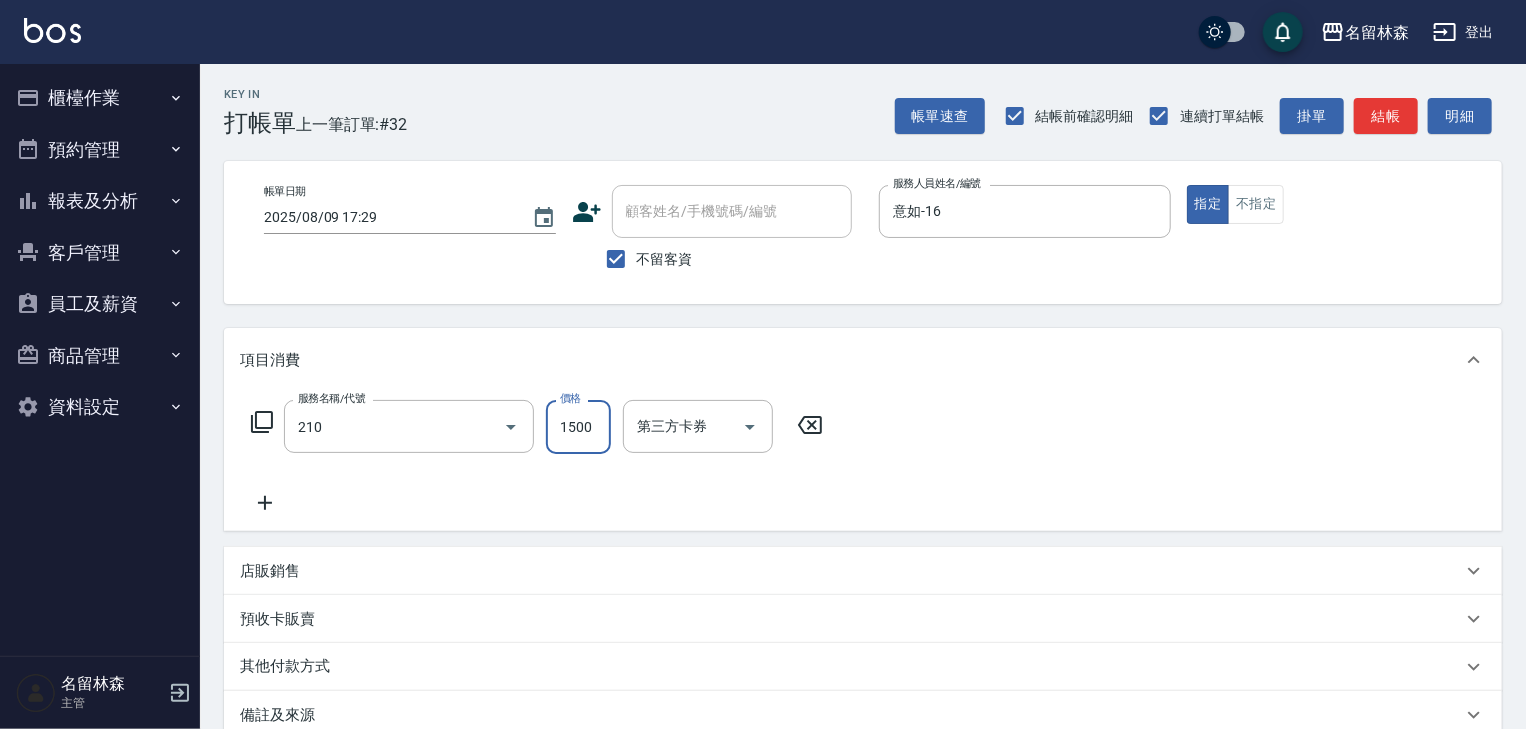 type on "離子燙(自備)(210)" 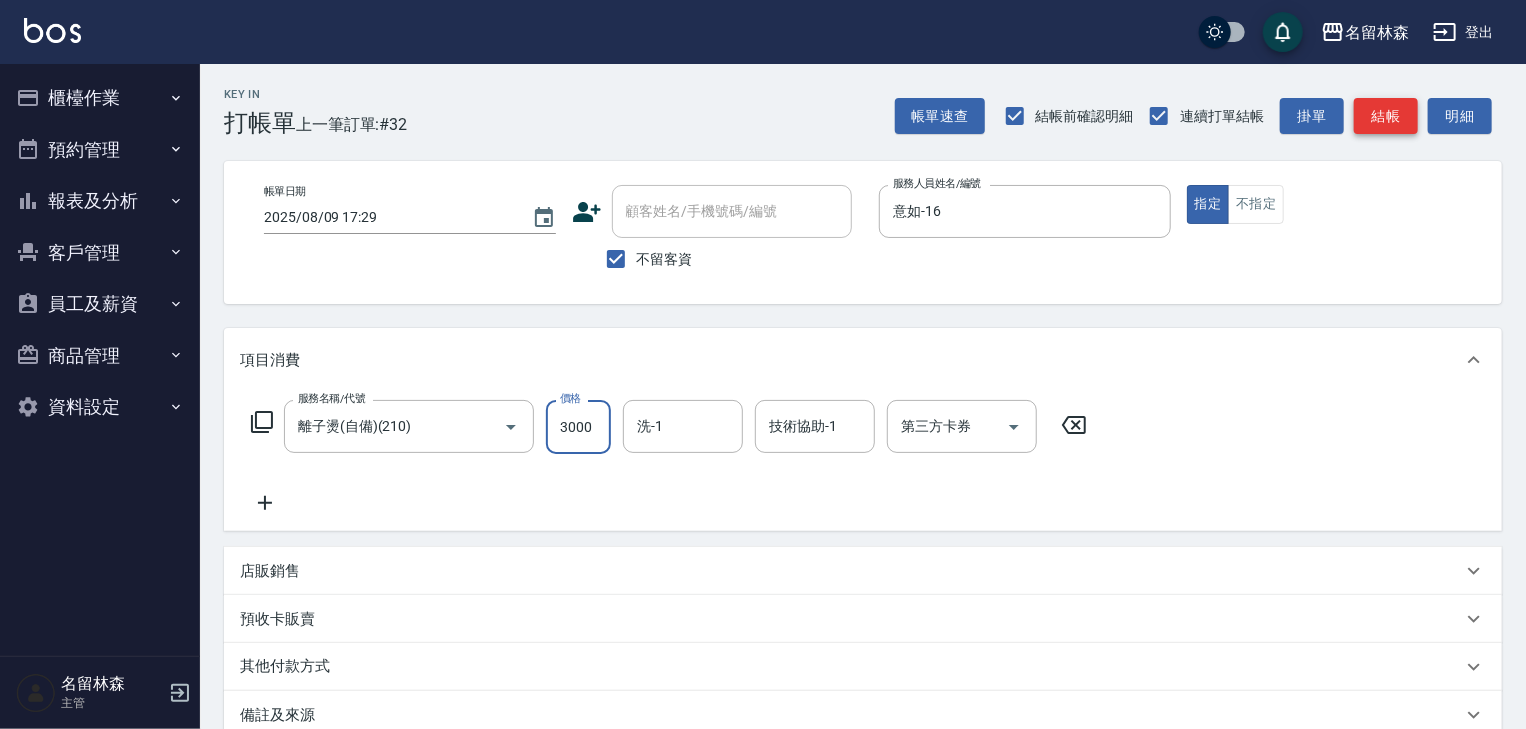 type on "3000" 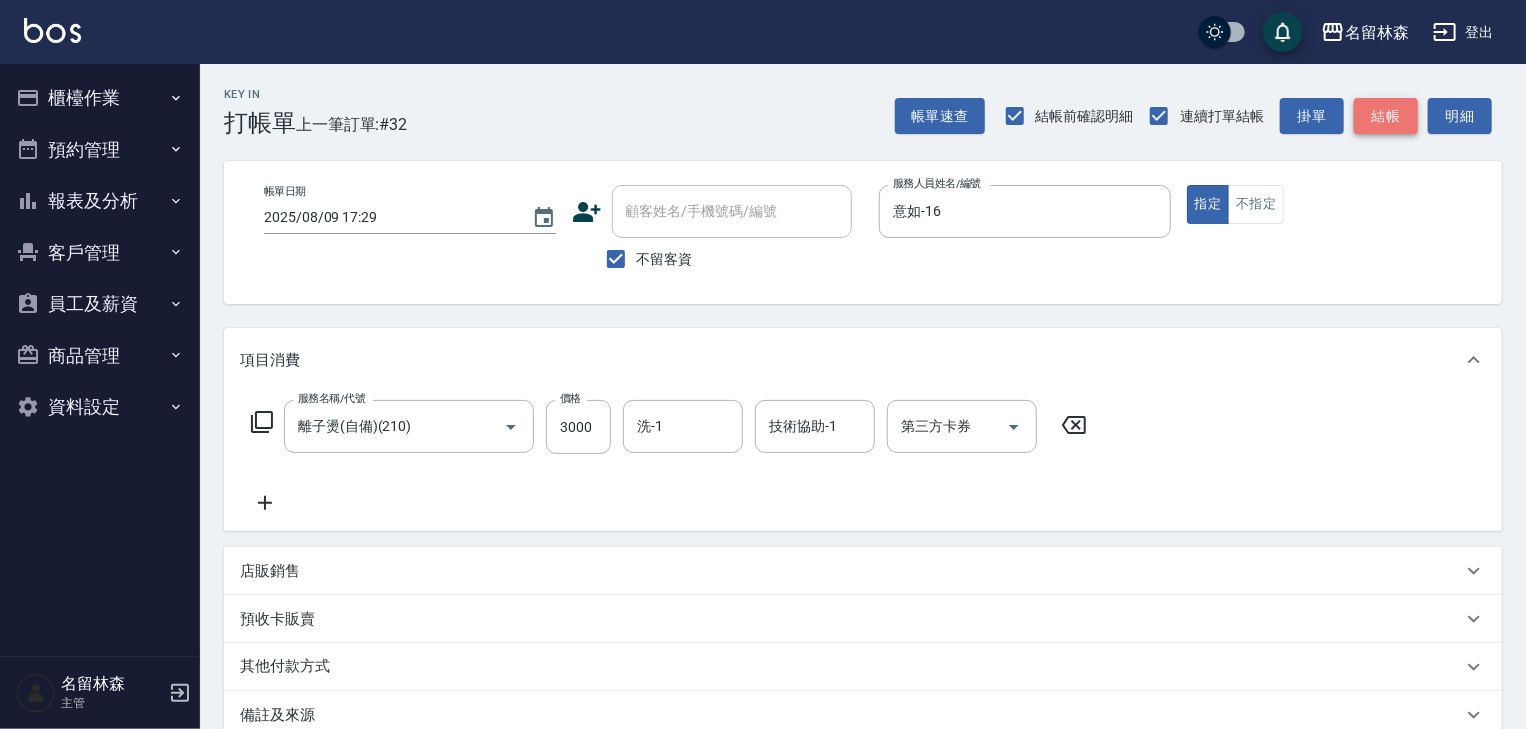 click on "結帳" at bounding box center (1386, 116) 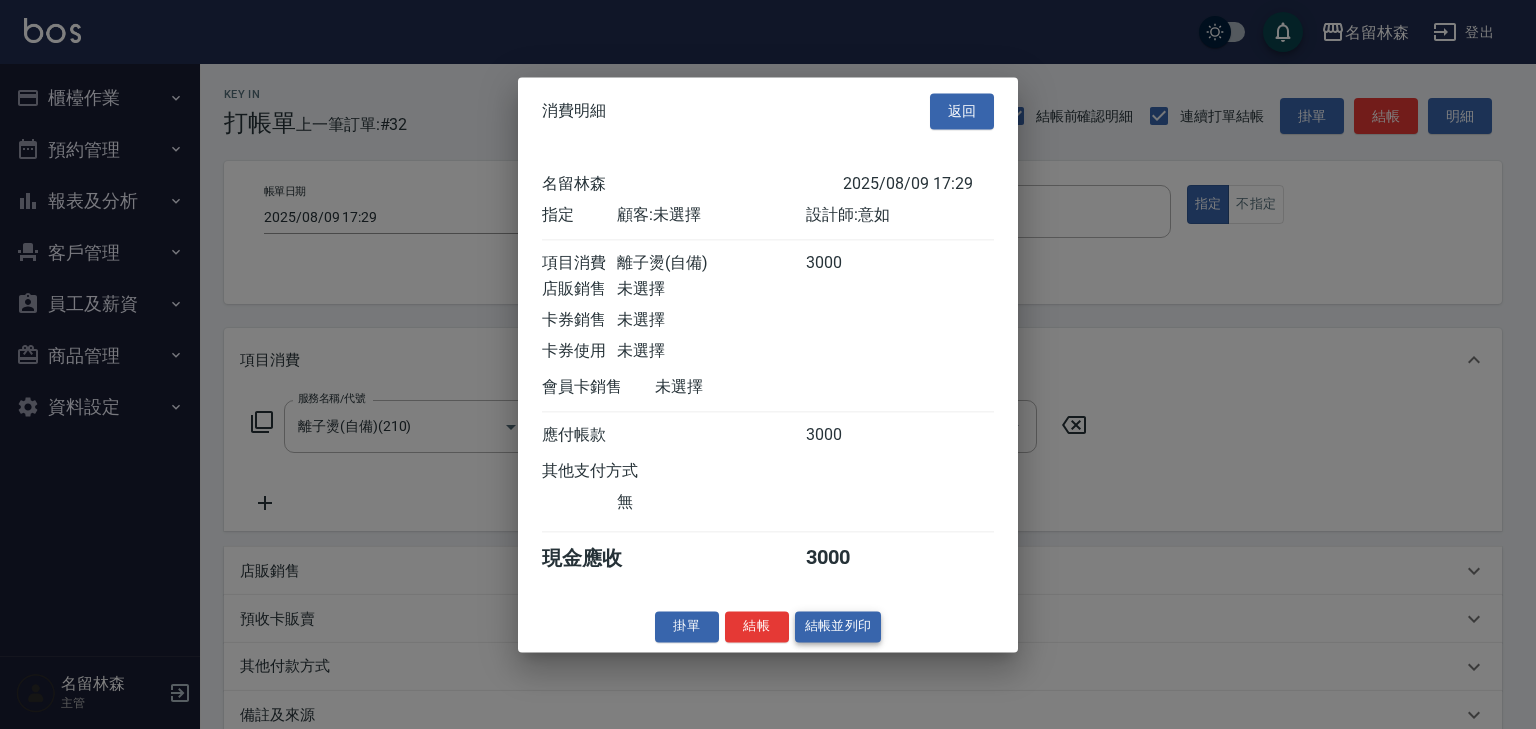 click on "結帳並列印" at bounding box center [838, 626] 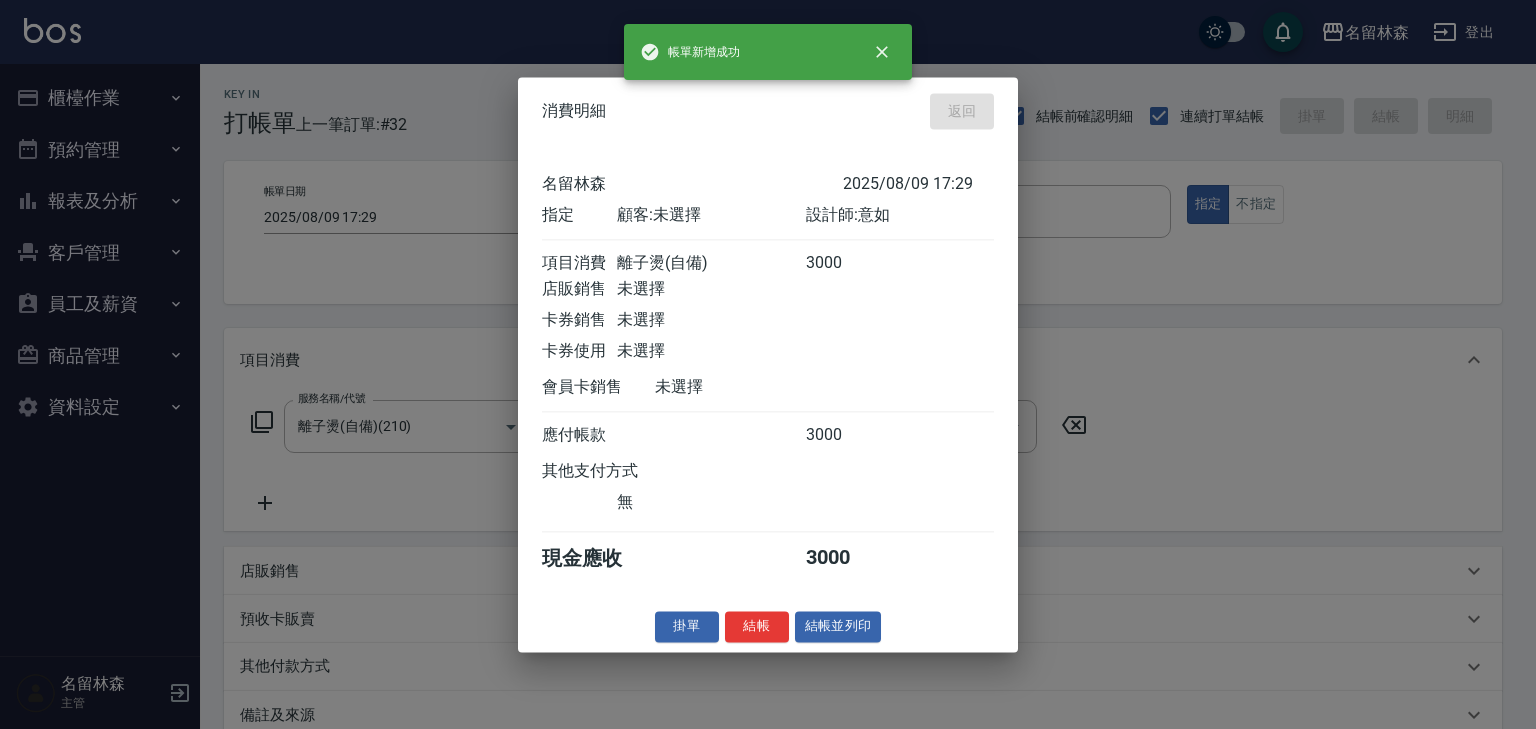 type on "2025/08/09 17:46" 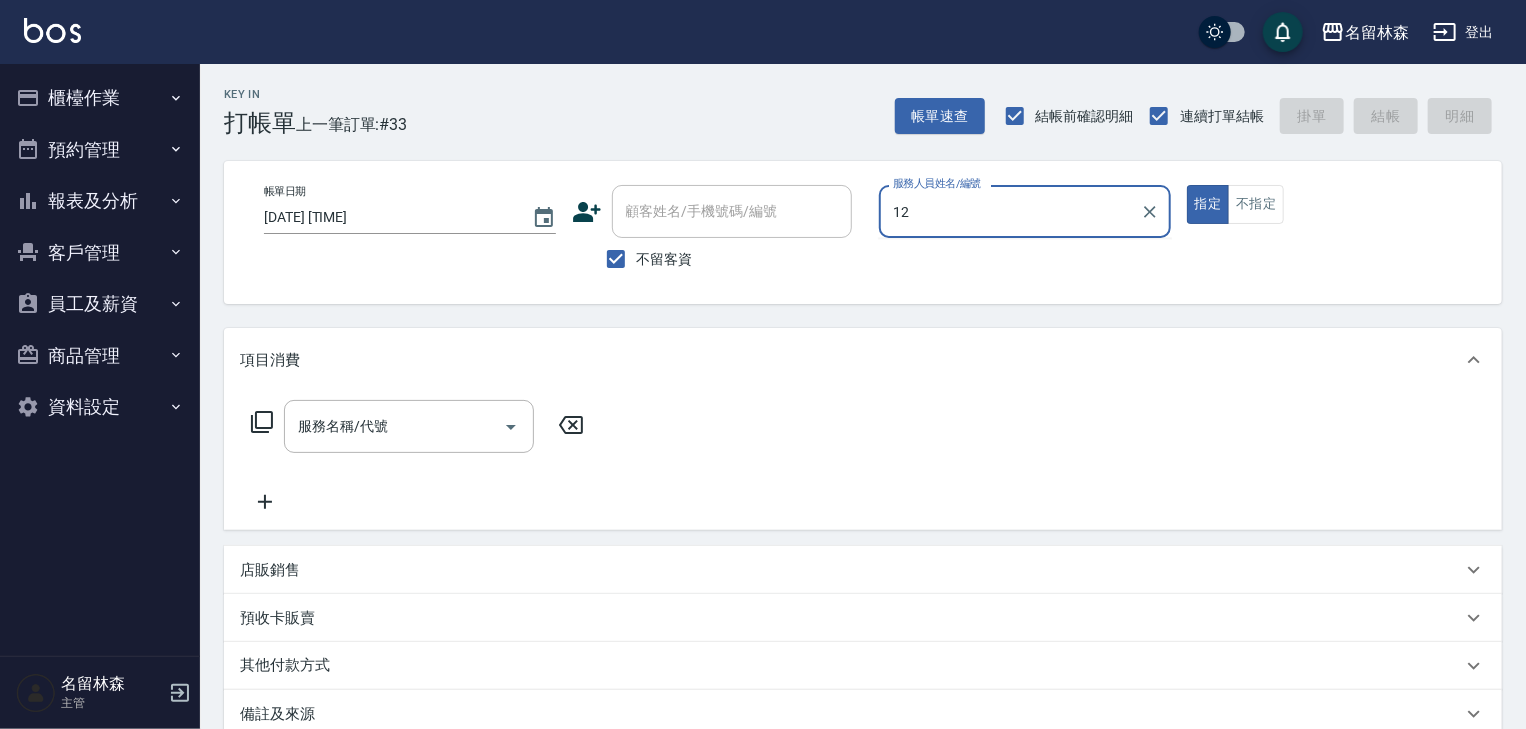 type on "[LAST_NAME] -12" 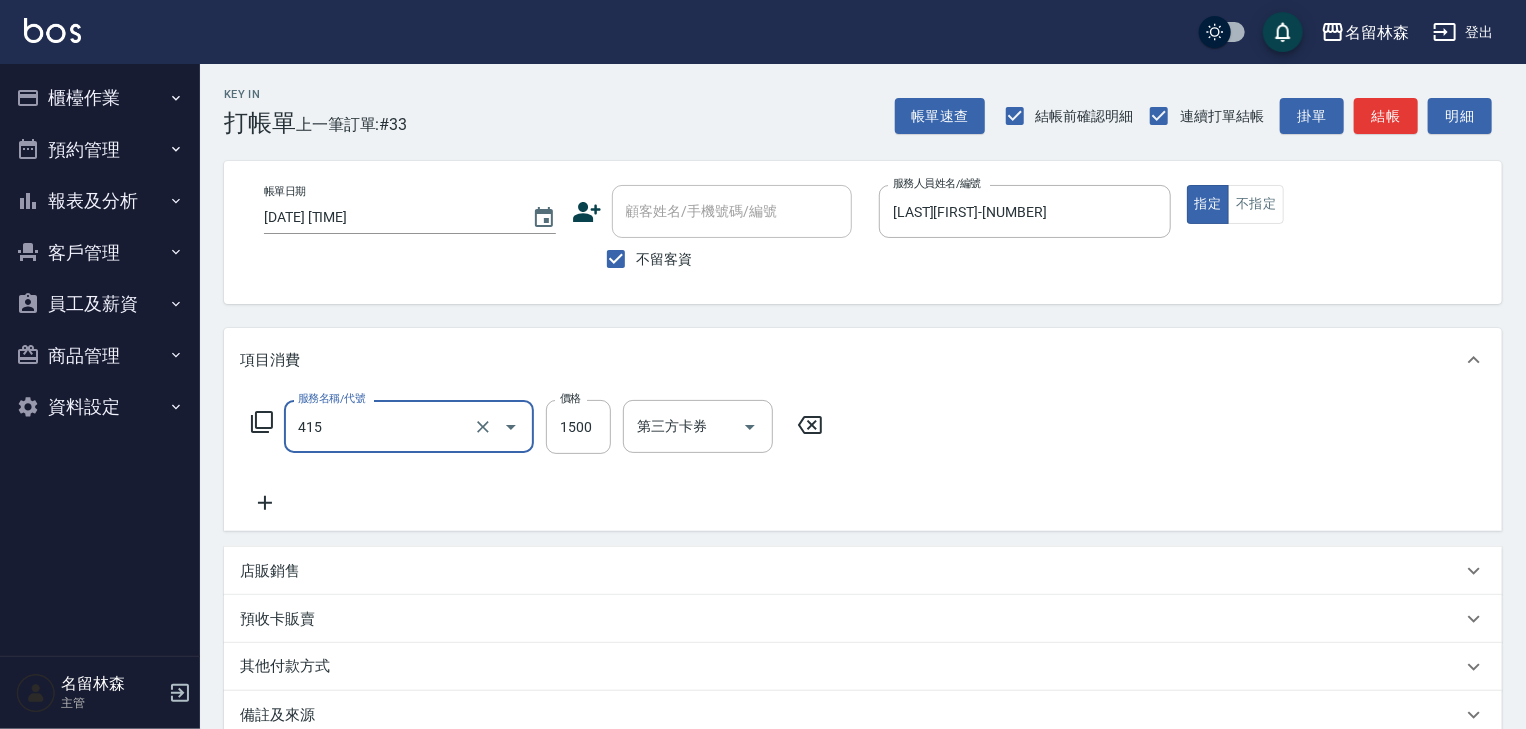 type on "染髮1500↑(415)" 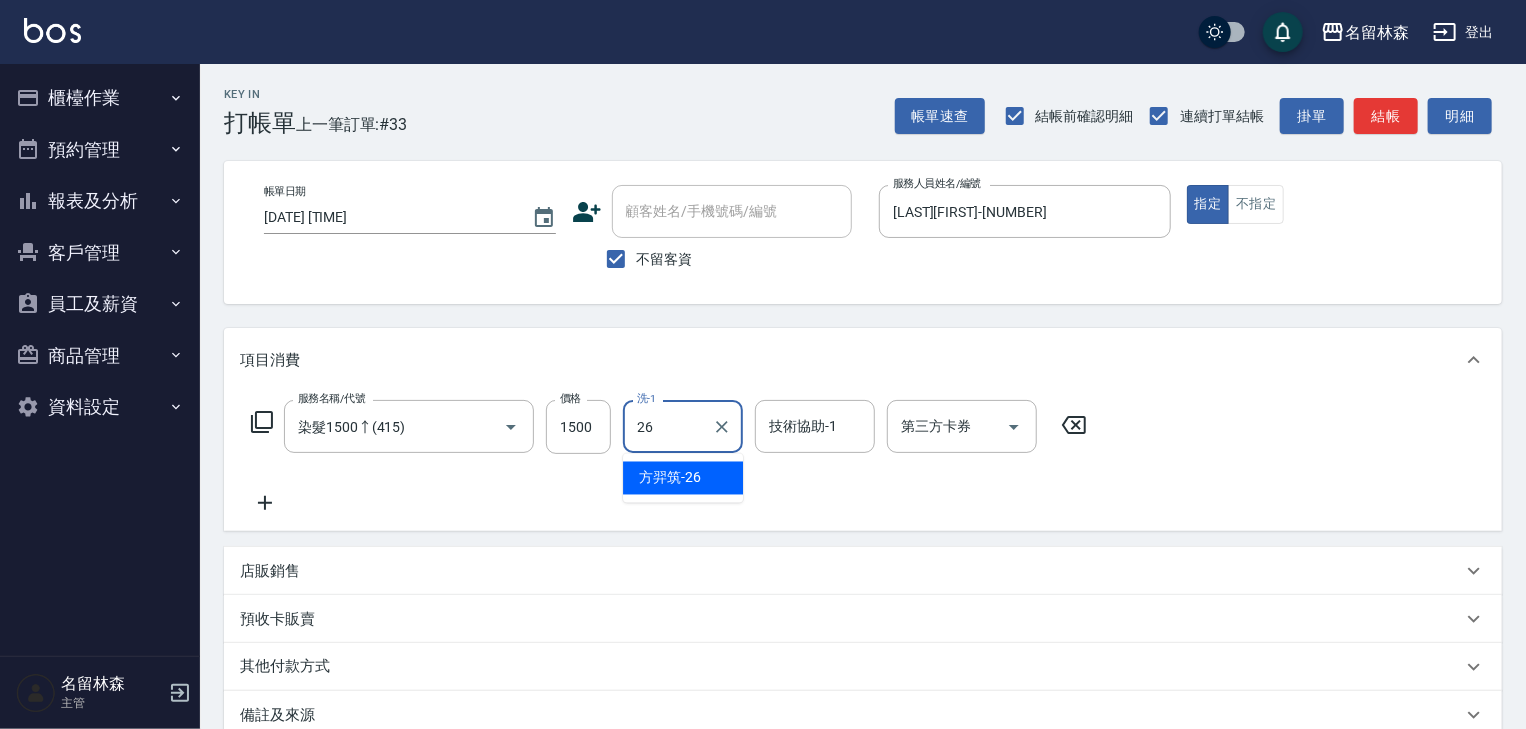type on "[LAST_NAME] -26" 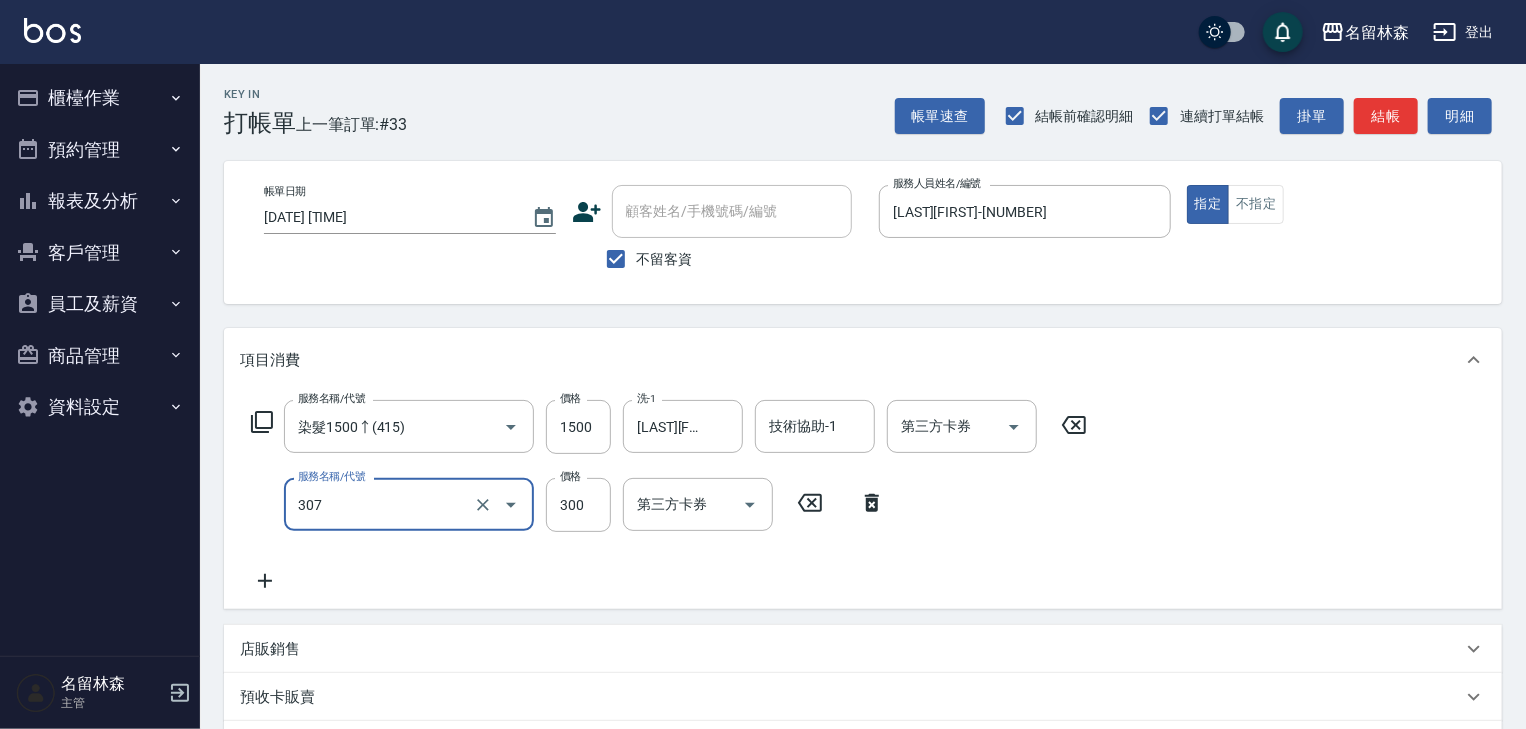 type on "剪髮(307)" 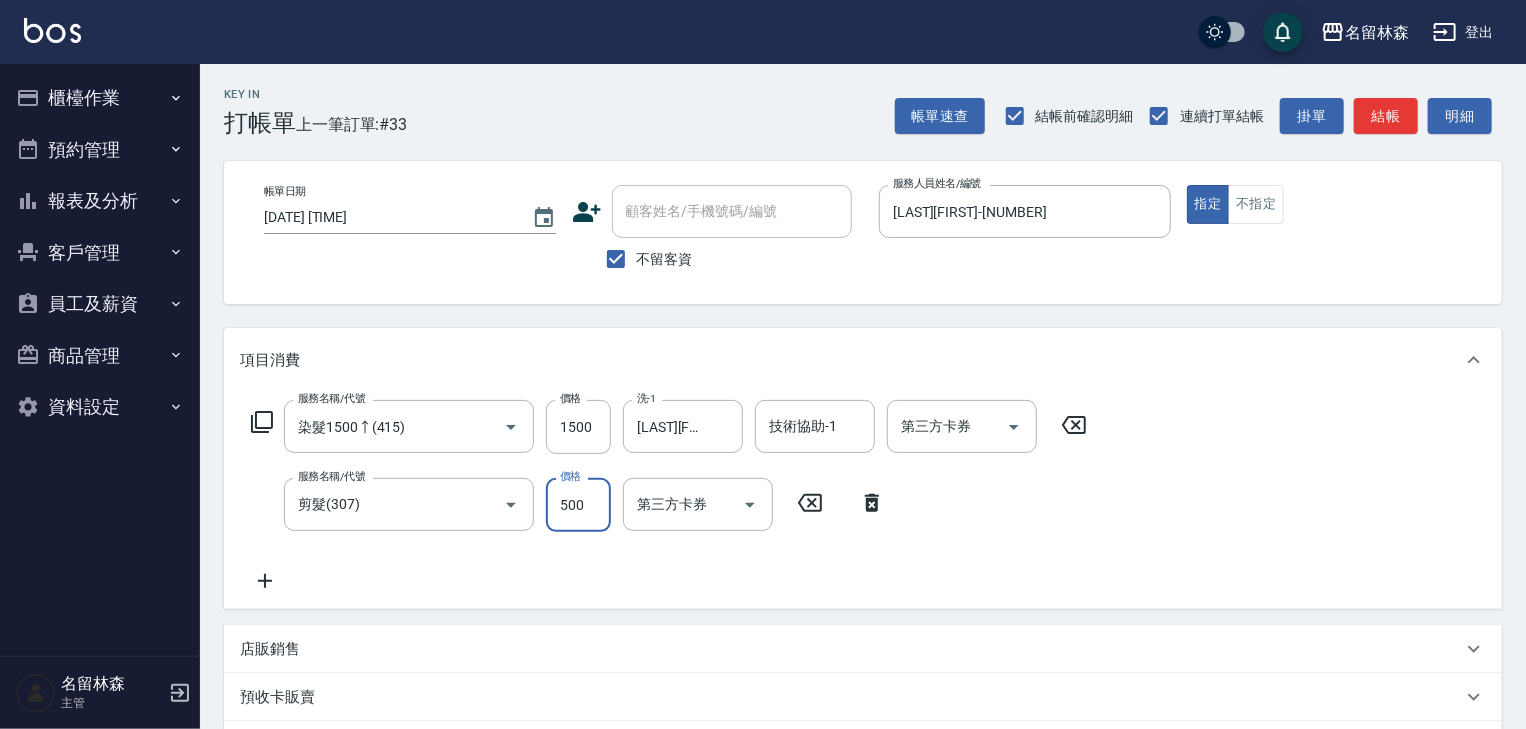 type on "500" 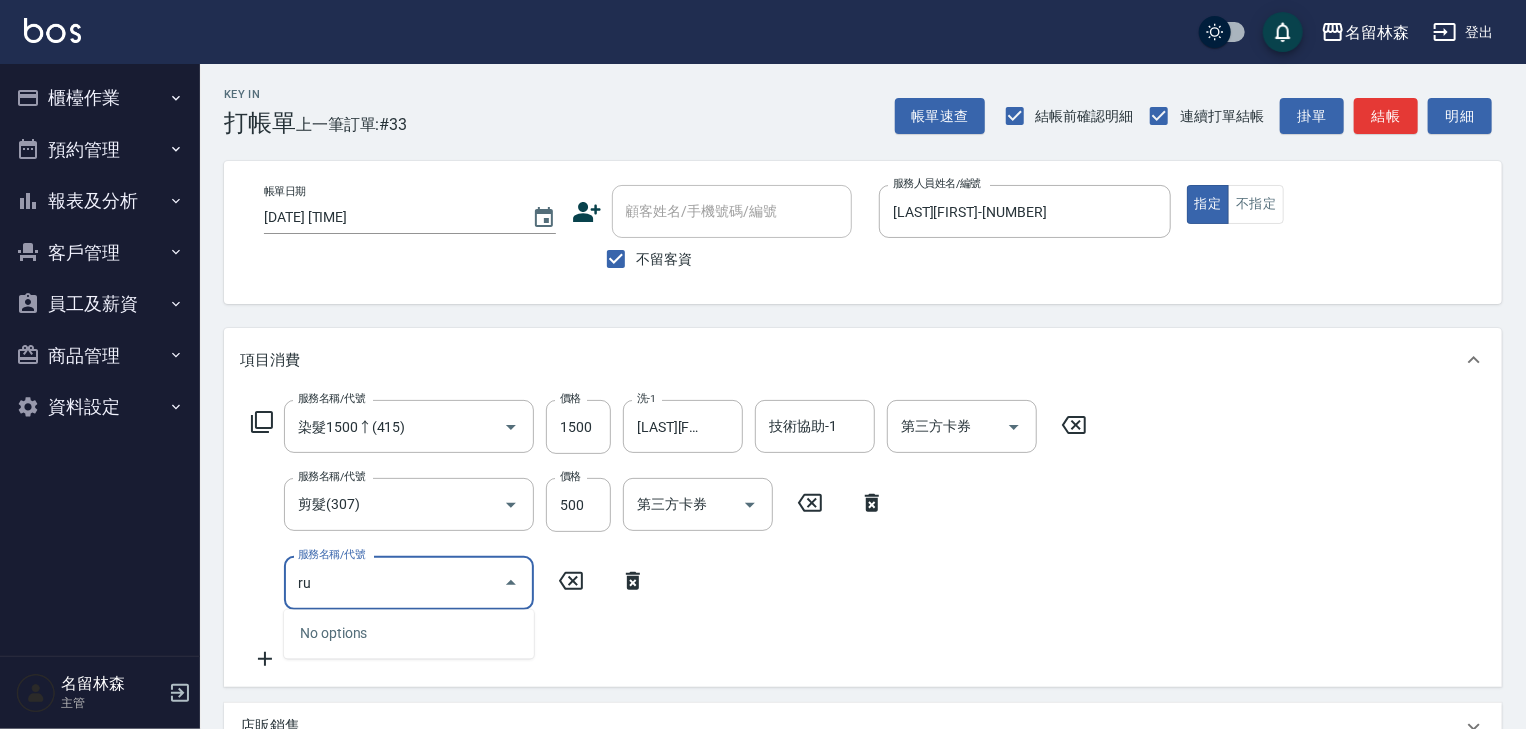 type on "r" 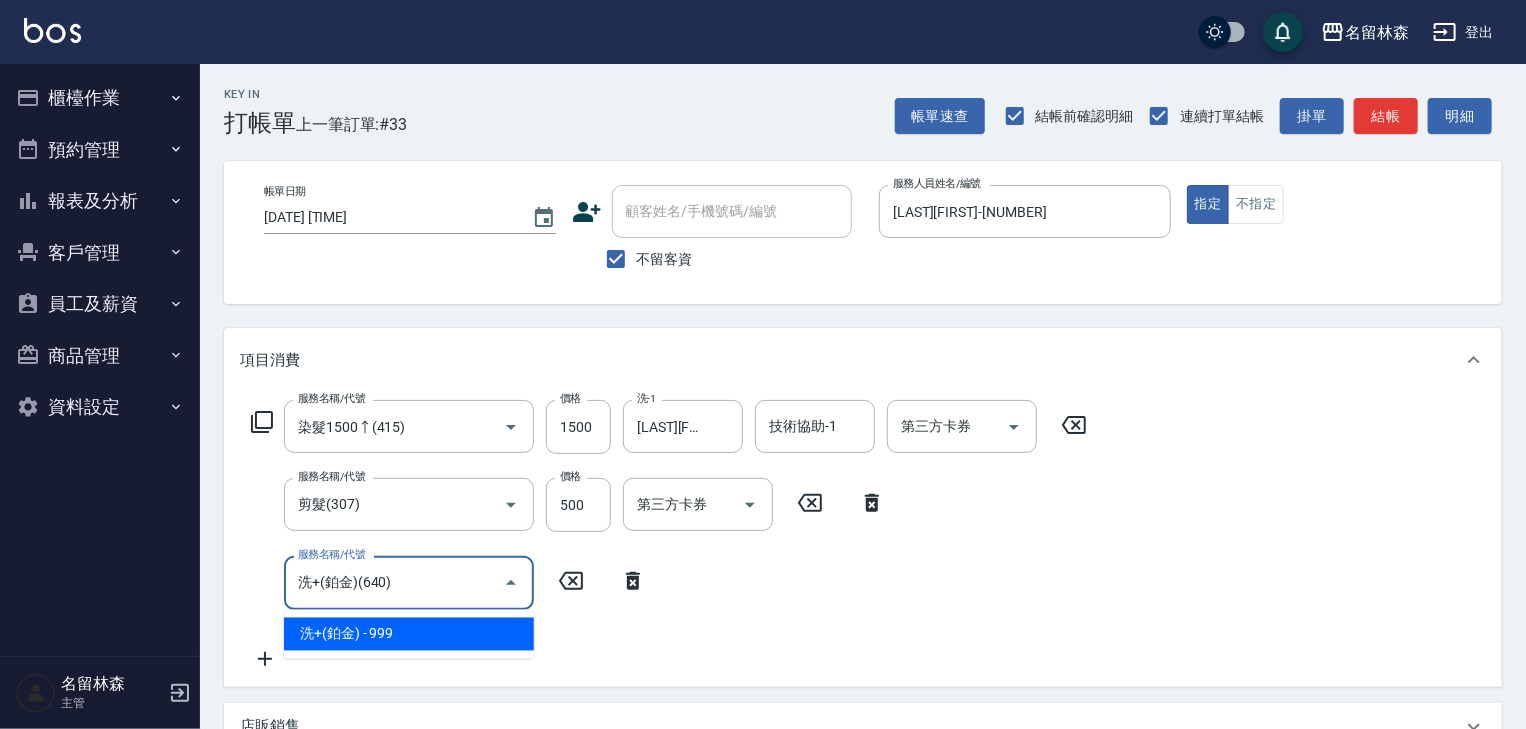 type on "洗+(鉑金)(640)" 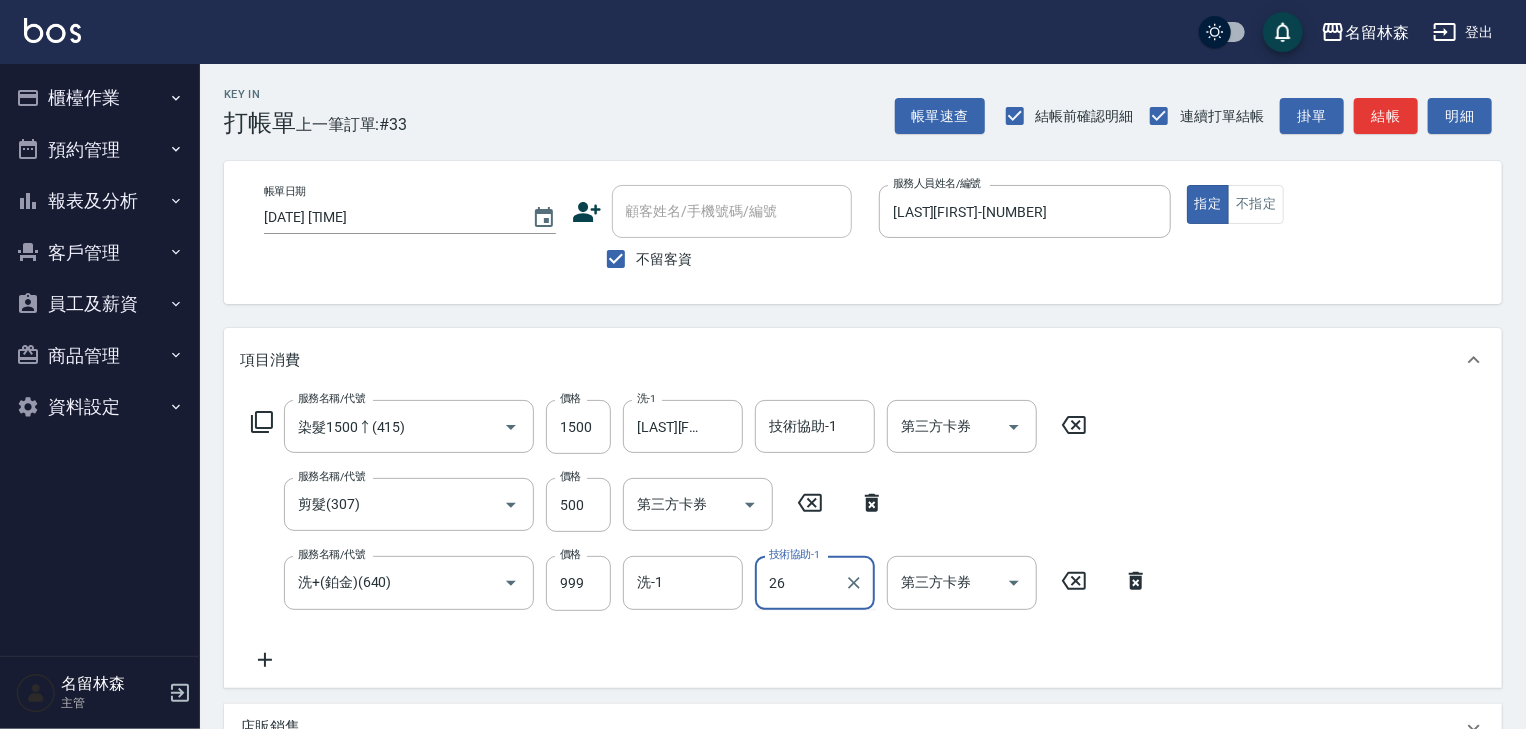 type on "[LAST_NAME] -26" 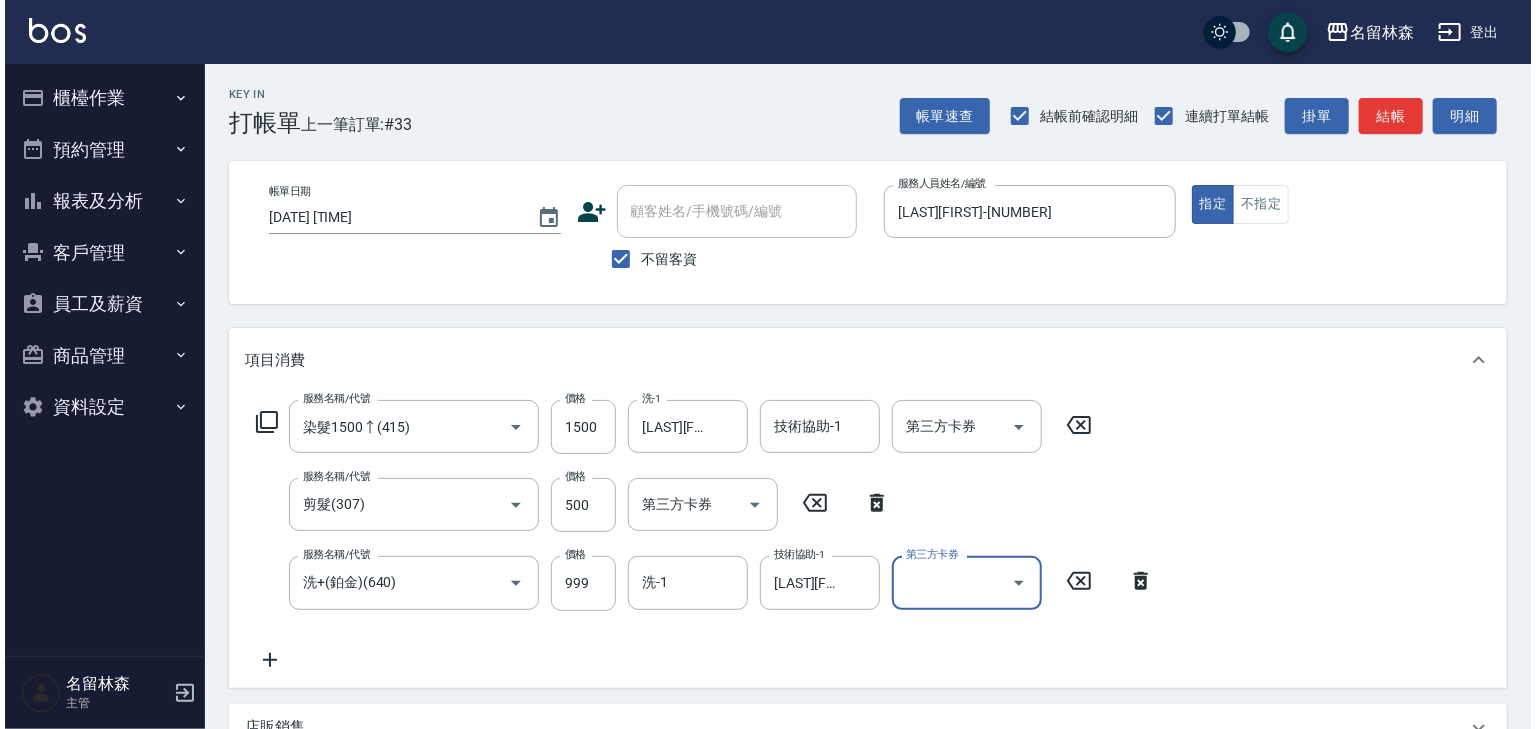 scroll, scrollTop: 390, scrollLeft: 0, axis: vertical 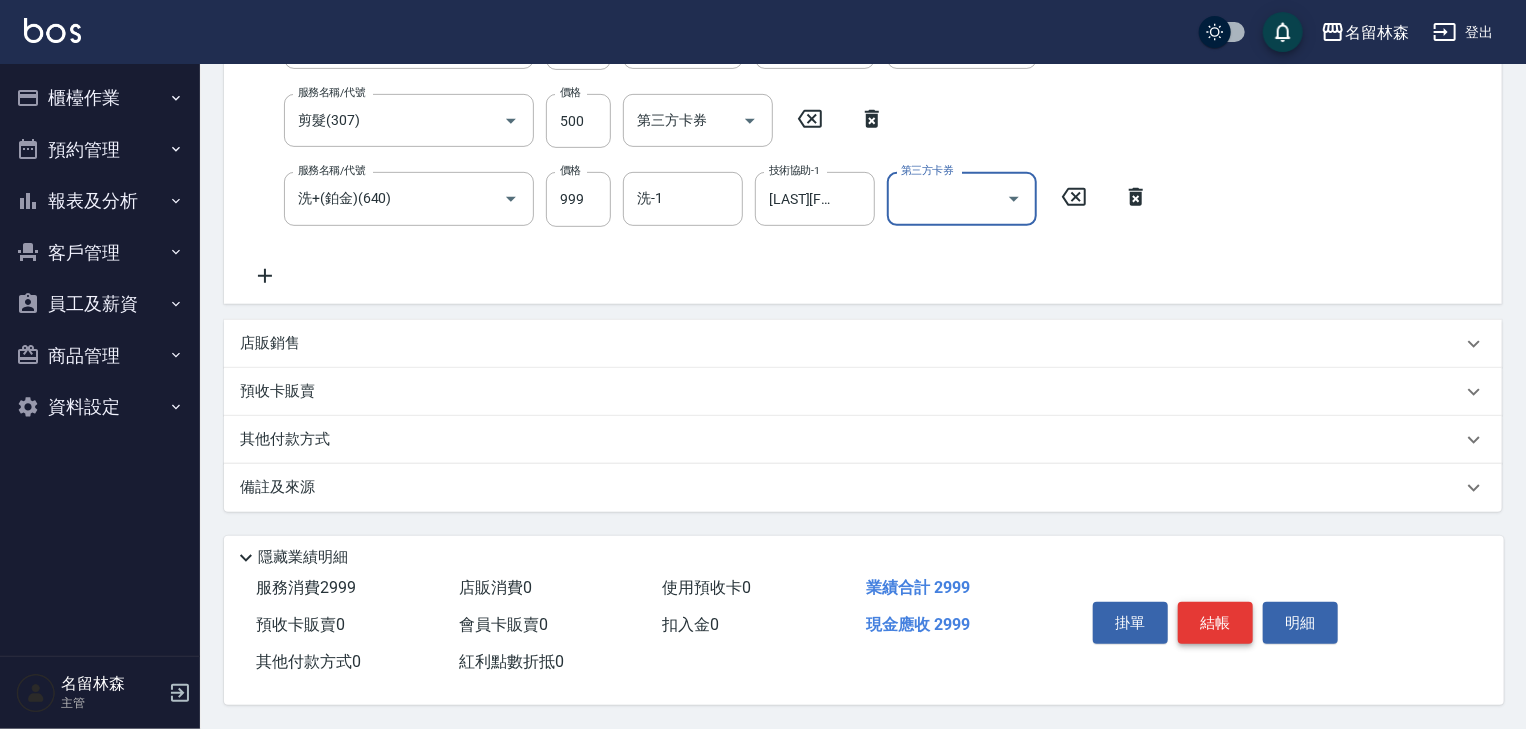 click on "結帳" at bounding box center [1215, 623] 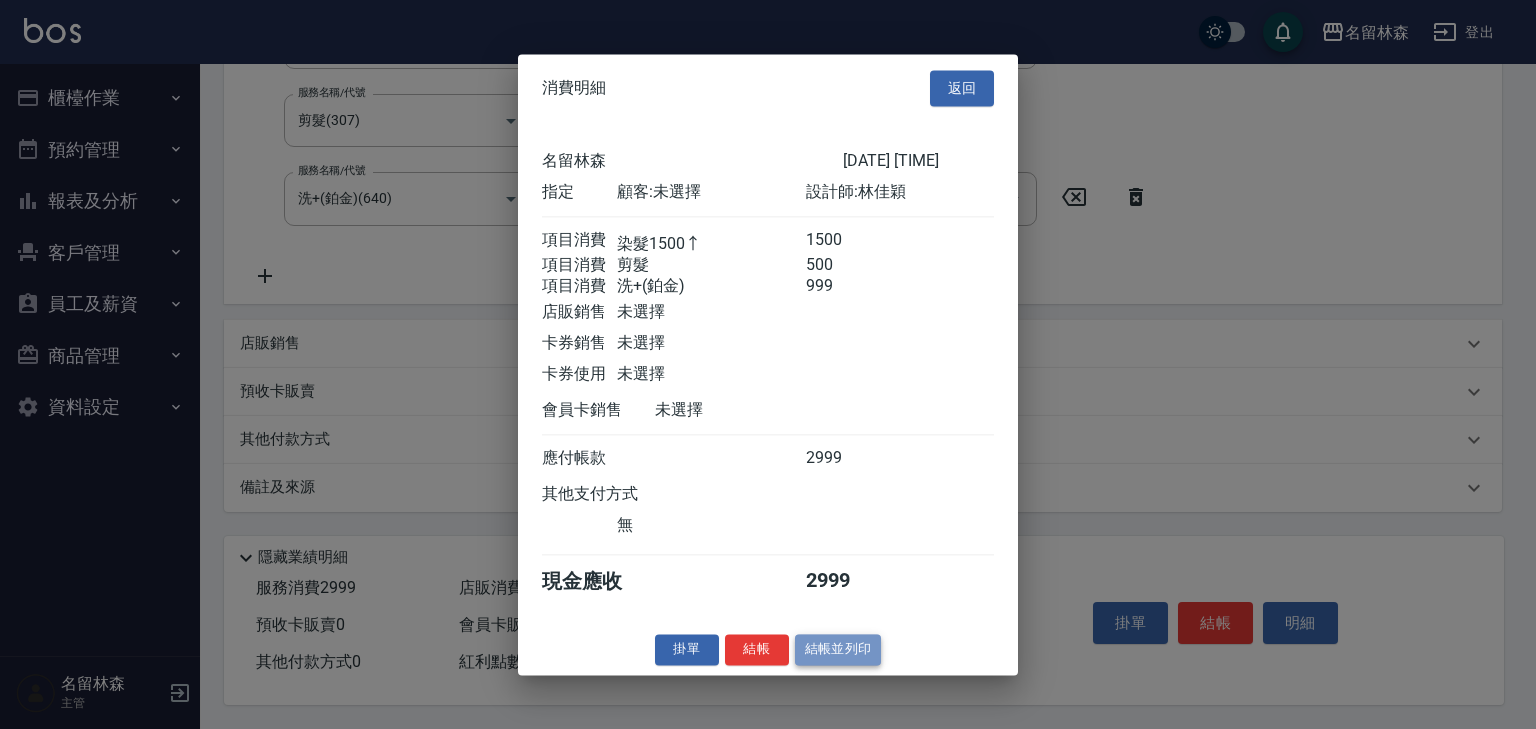 click on "結帳並列印" at bounding box center [838, 649] 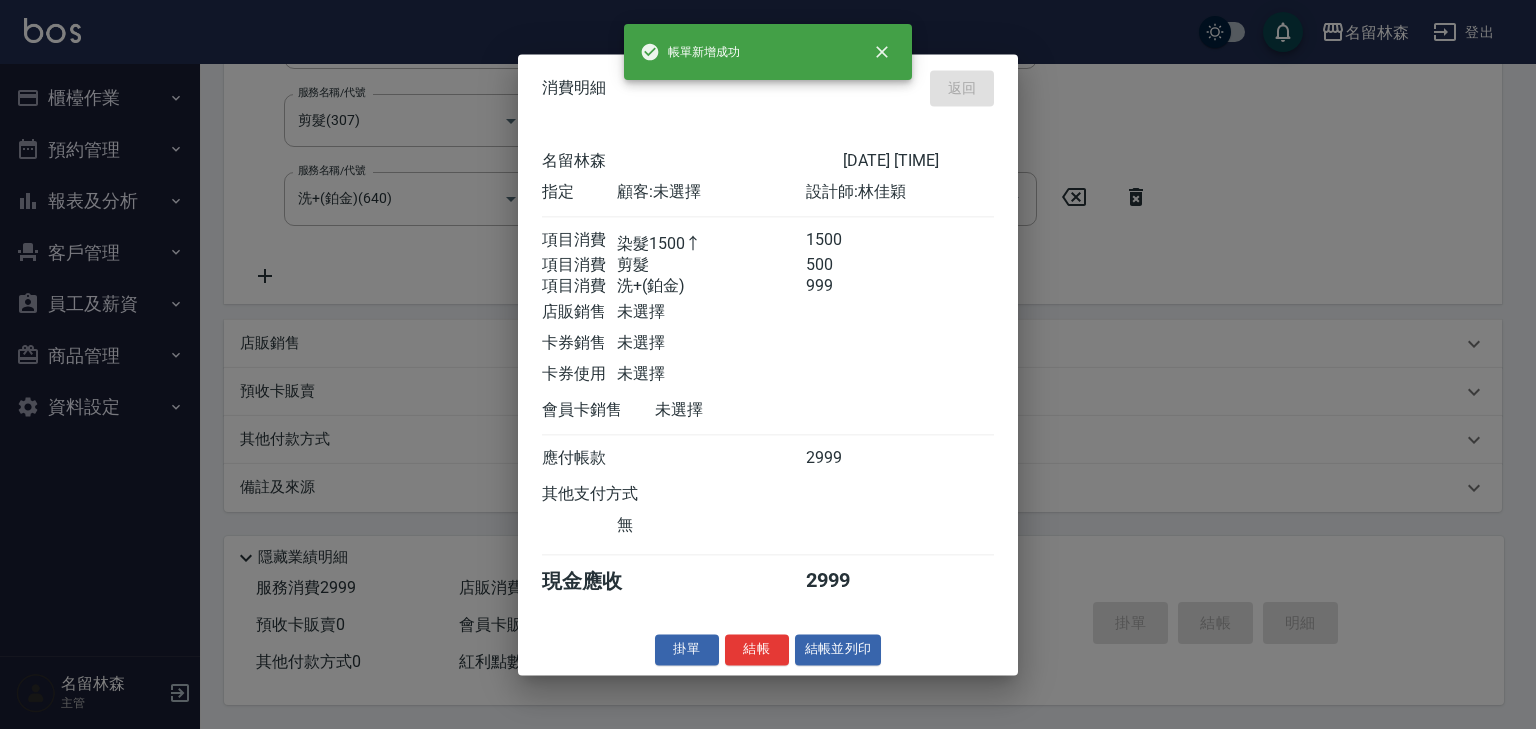 type on "2025/08/09 17:57" 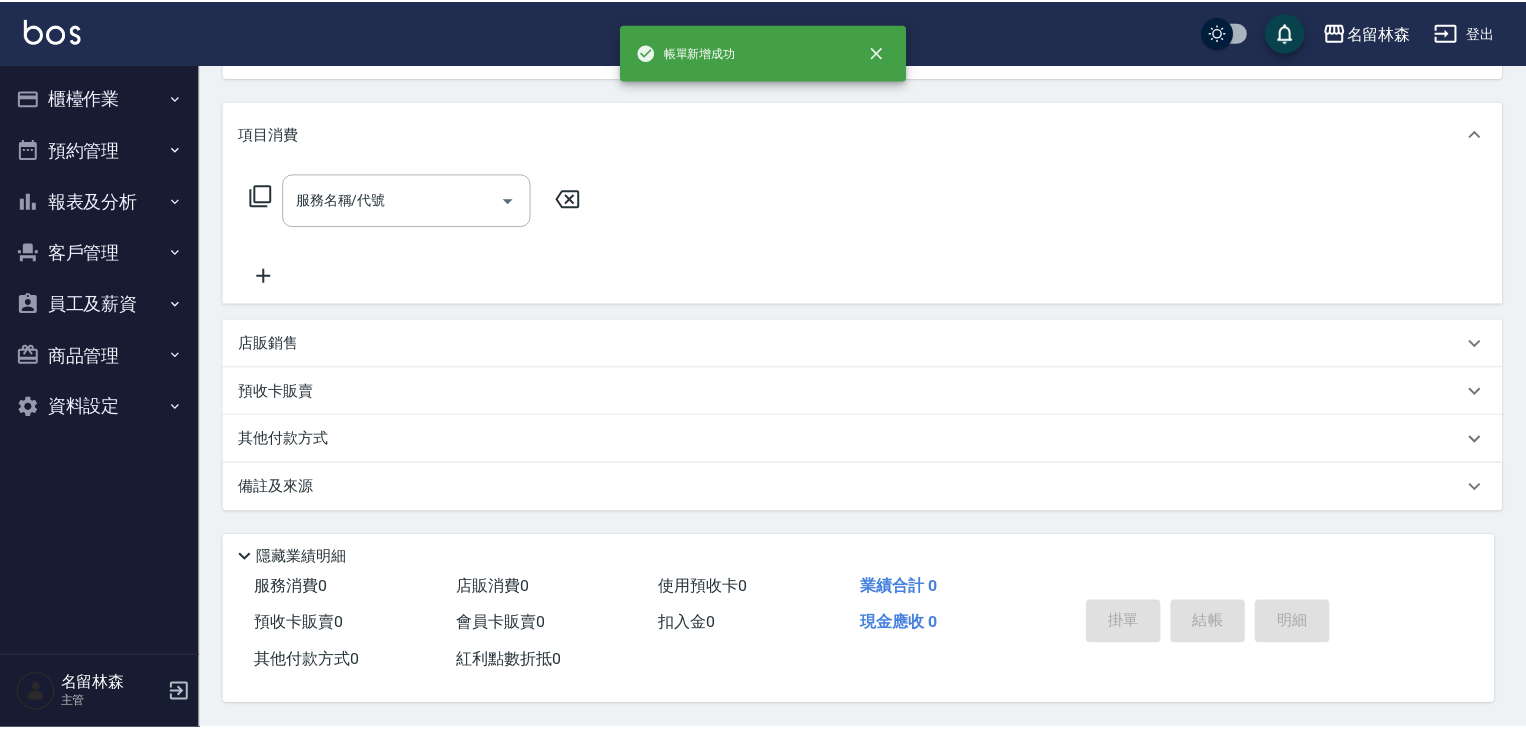scroll, scrollTop: 0, scrollLeft: 0, axis: both 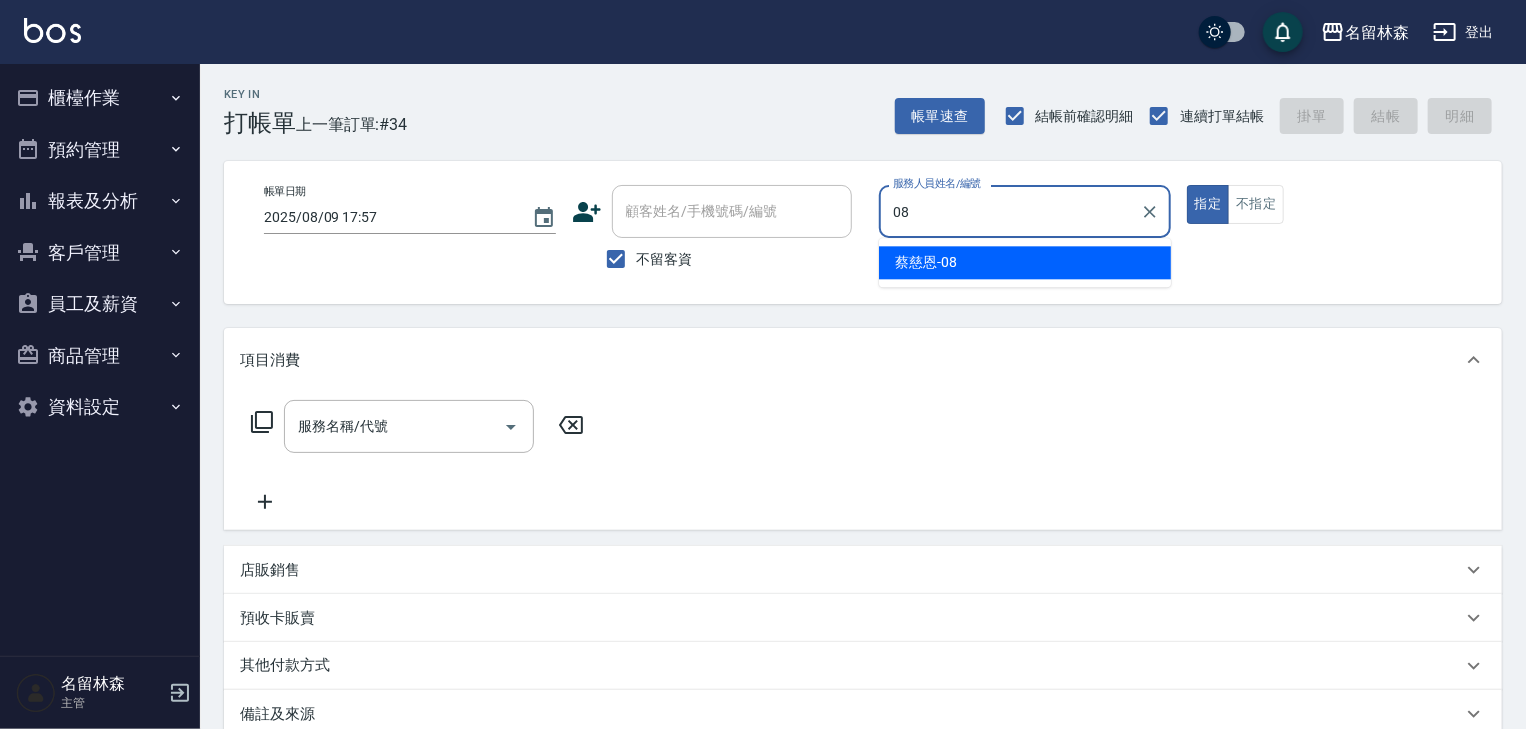 type on "[LAST_NAME] -08" 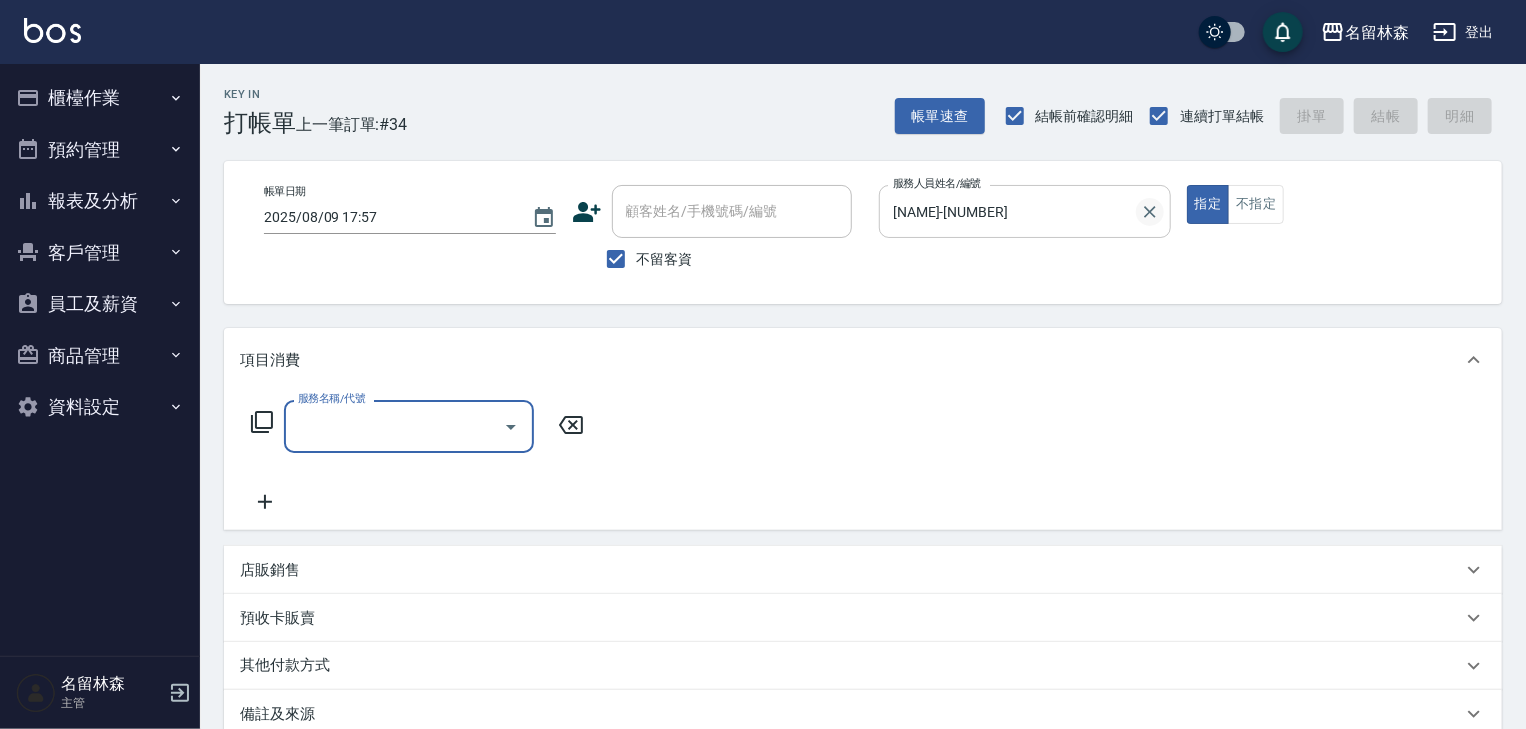 click 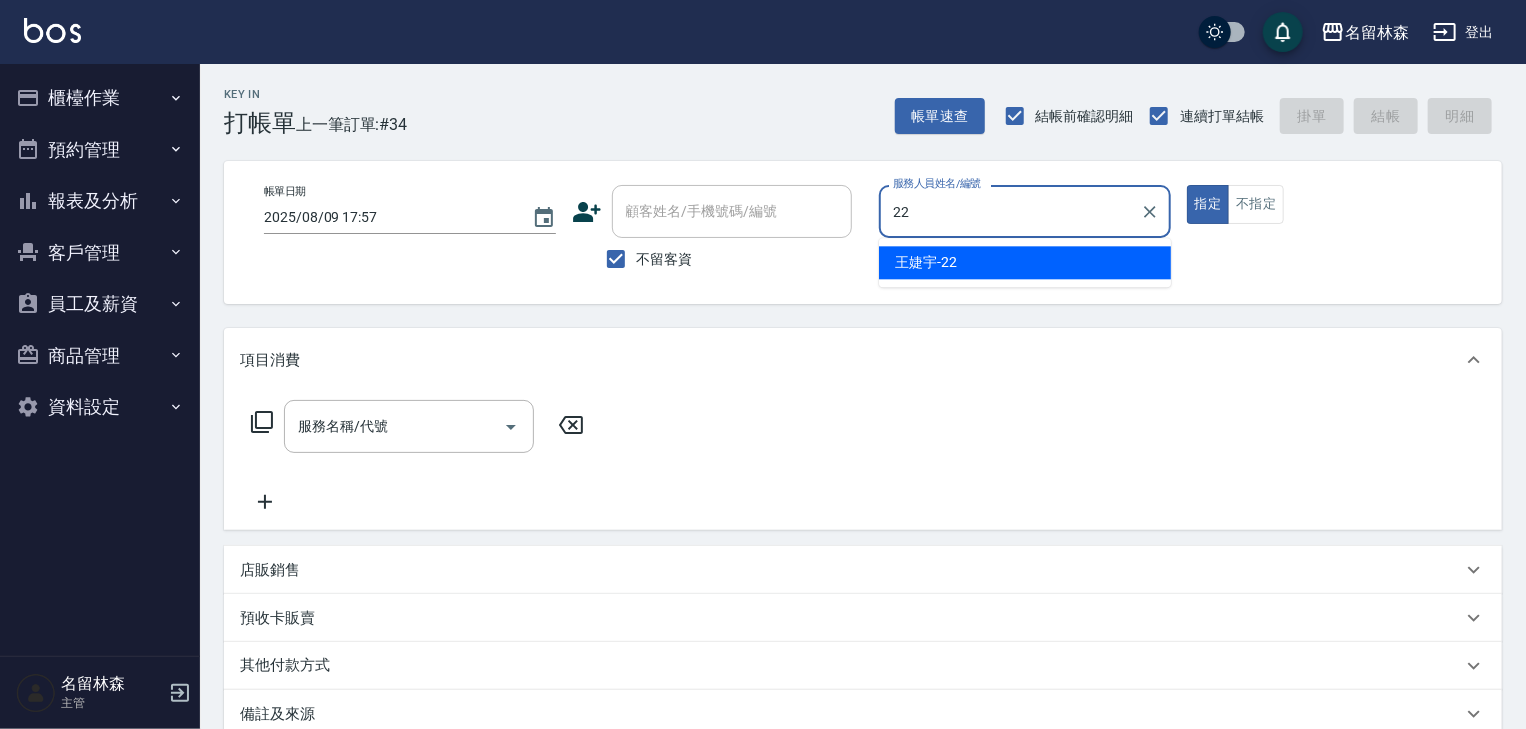 type on "[LAST_NAME] -22" 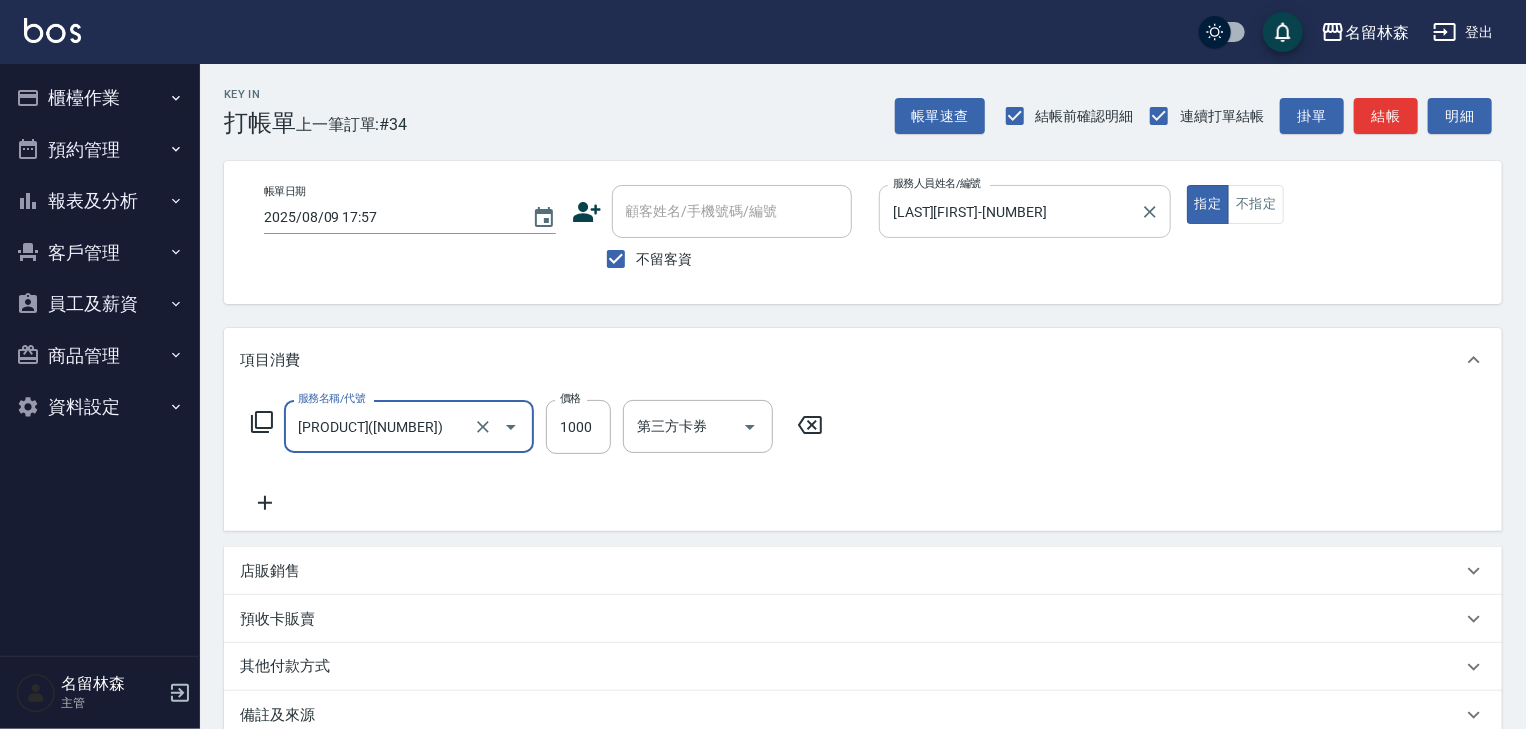 type on "FUNNOW使用(997)" 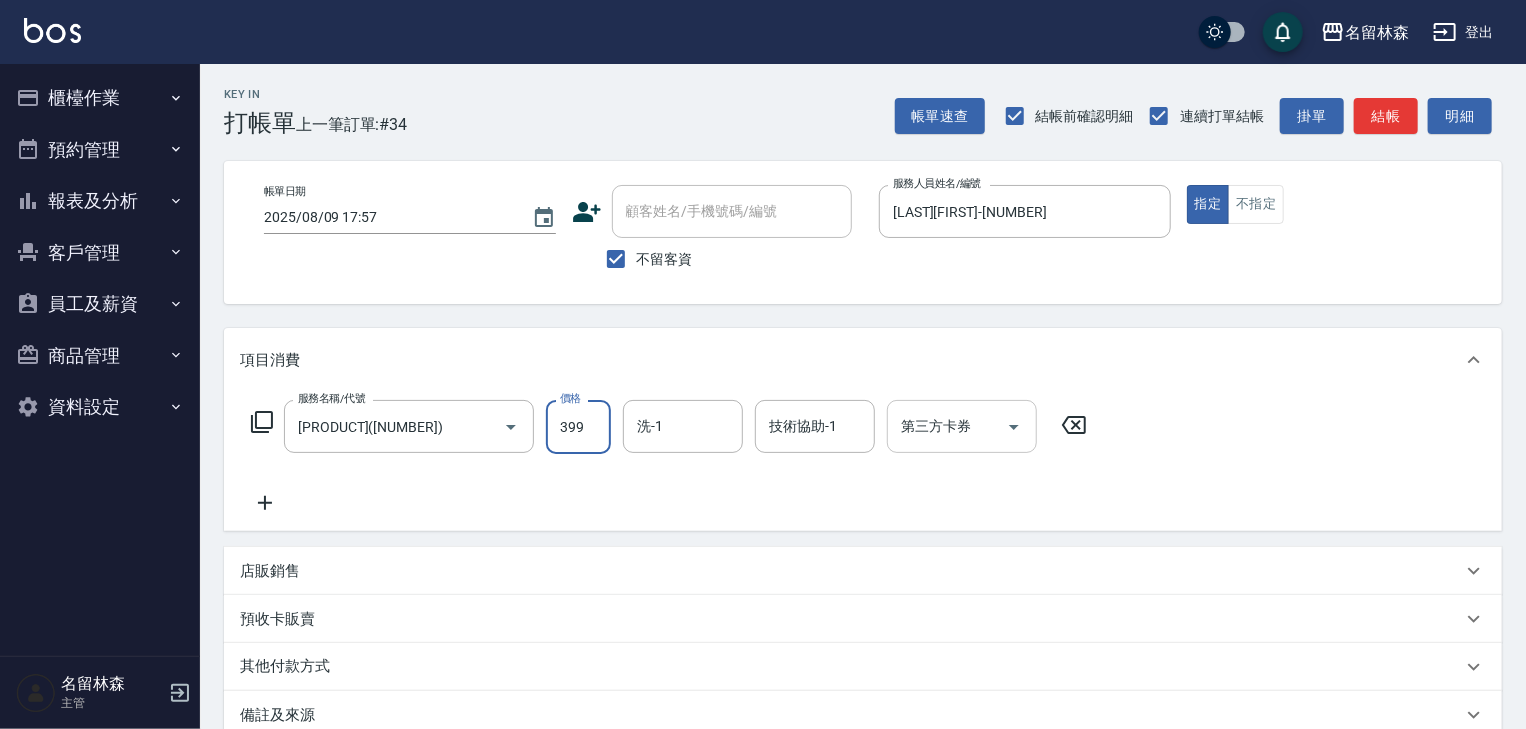 type on "399" 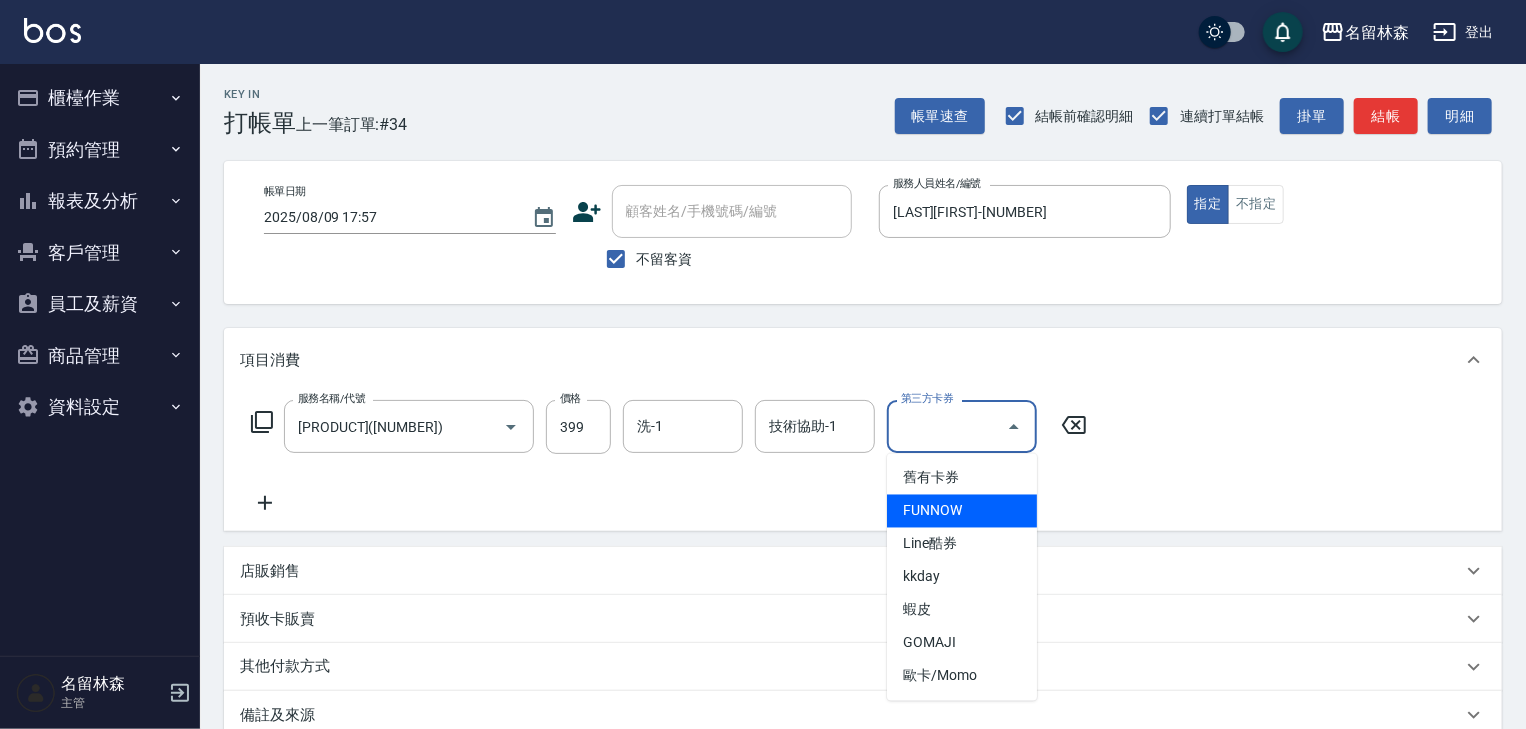 click on "FUNNOW" at bounding box center [962, 511] 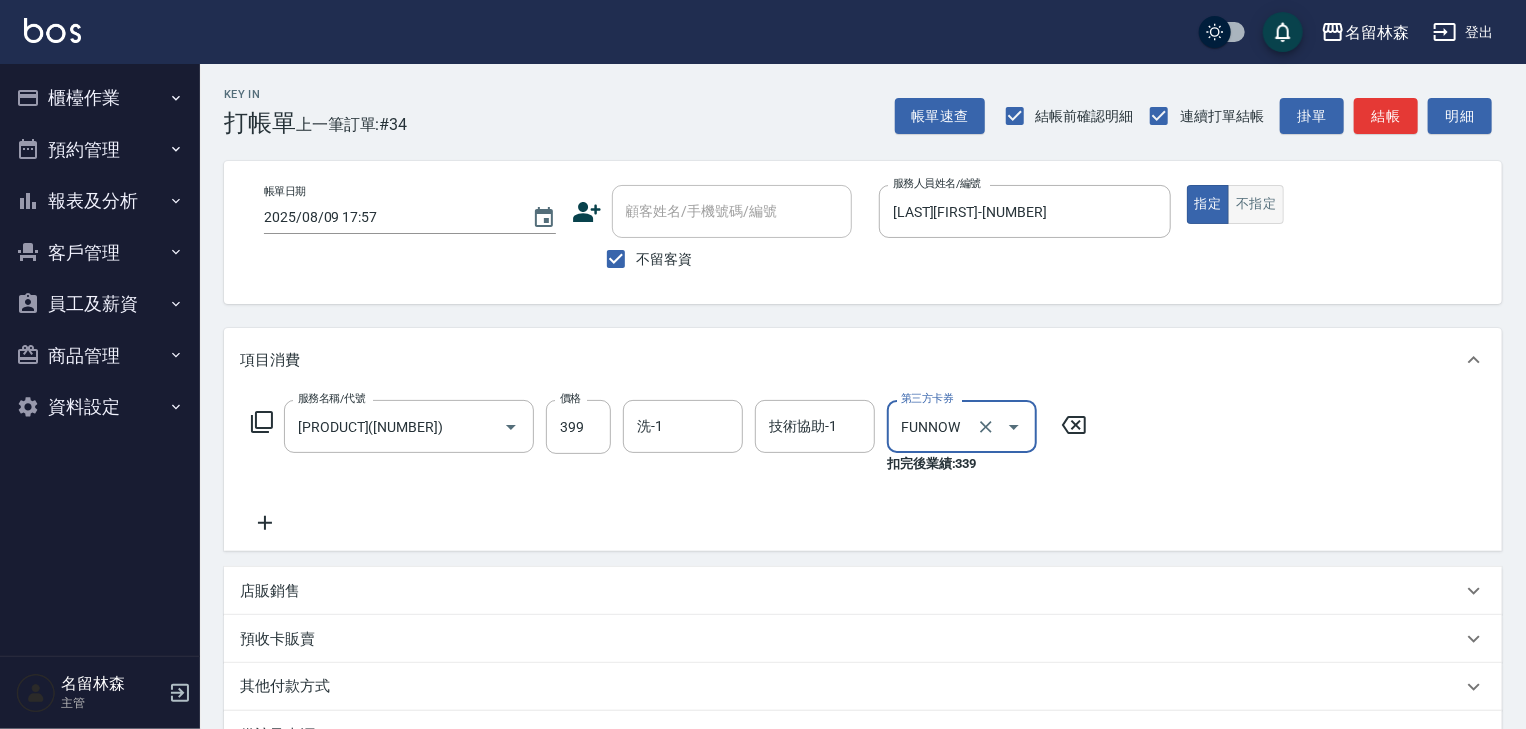click on "不指定" at bounding box center (1256, 204) 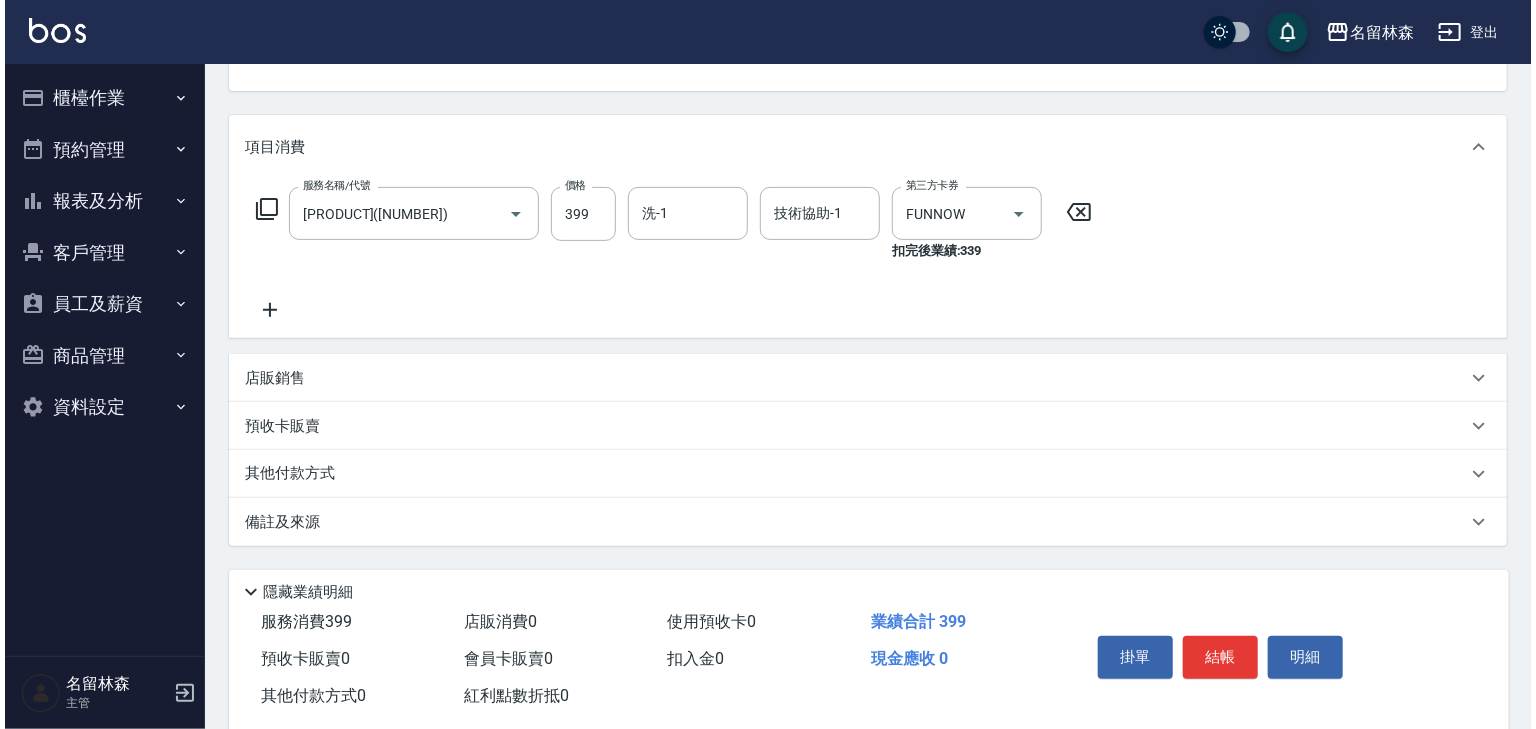 scroll, scrollTop: 254, scrollLeft: 0, axis: vertical 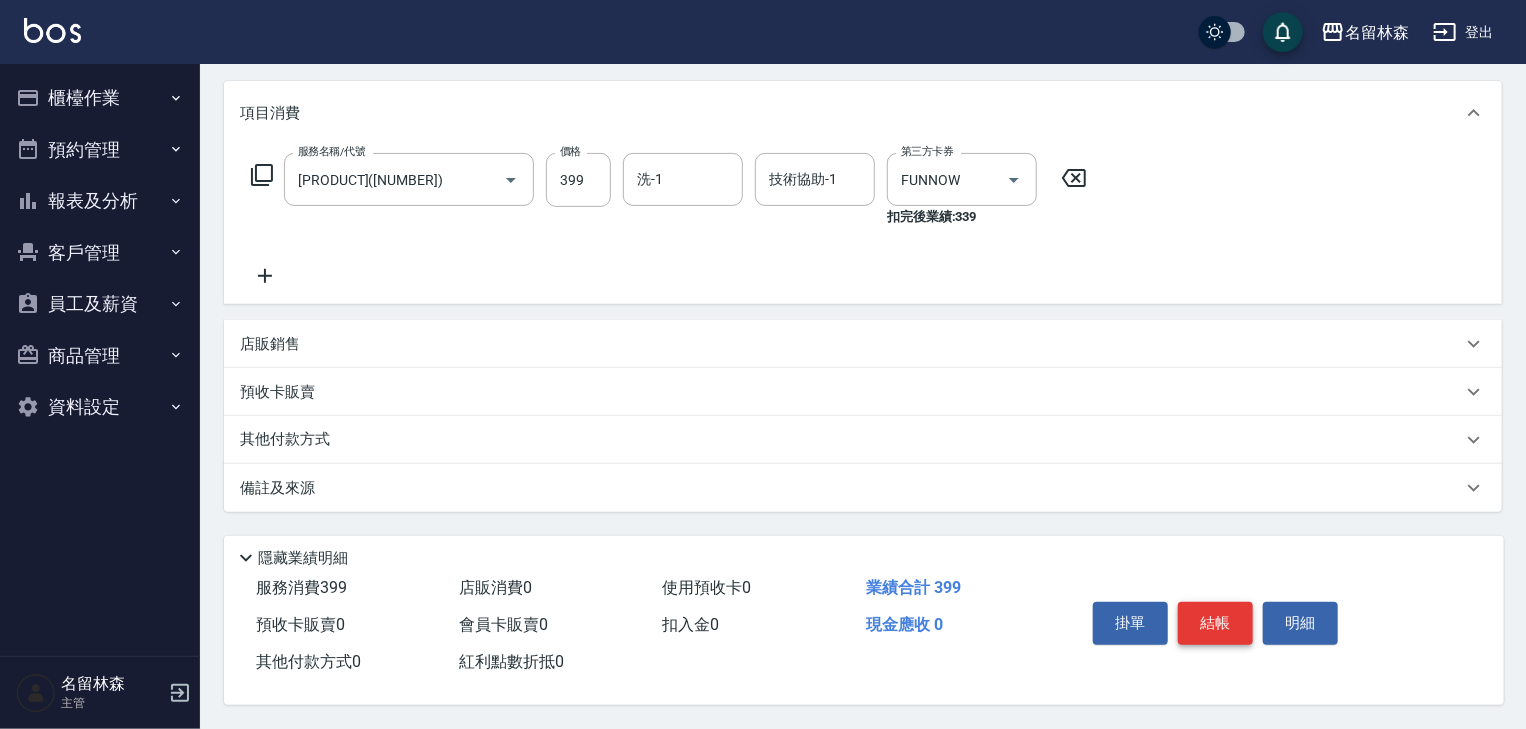 click on "結帳" at bounding box center (1215, 623) 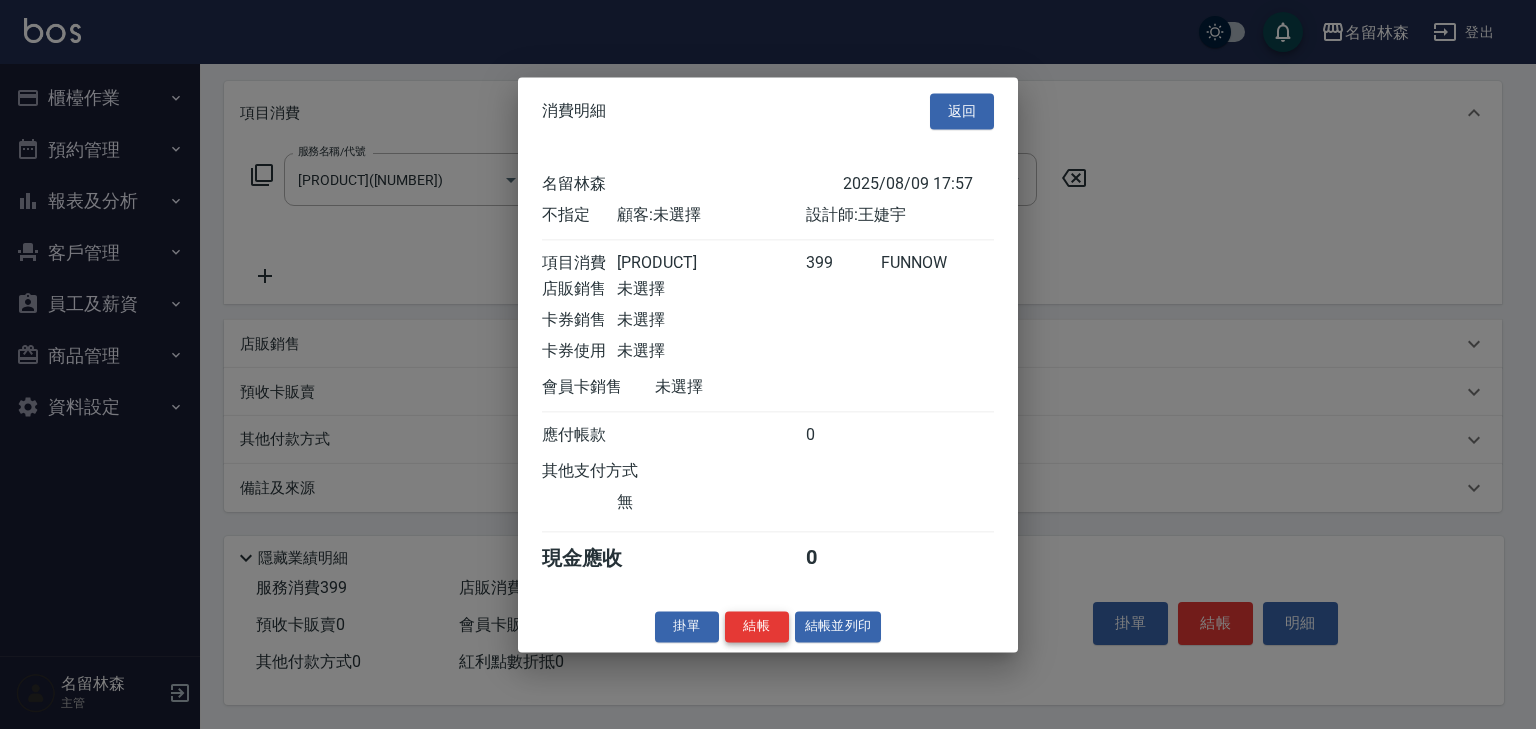 click on "結帳" at bounding box center (757, 626) 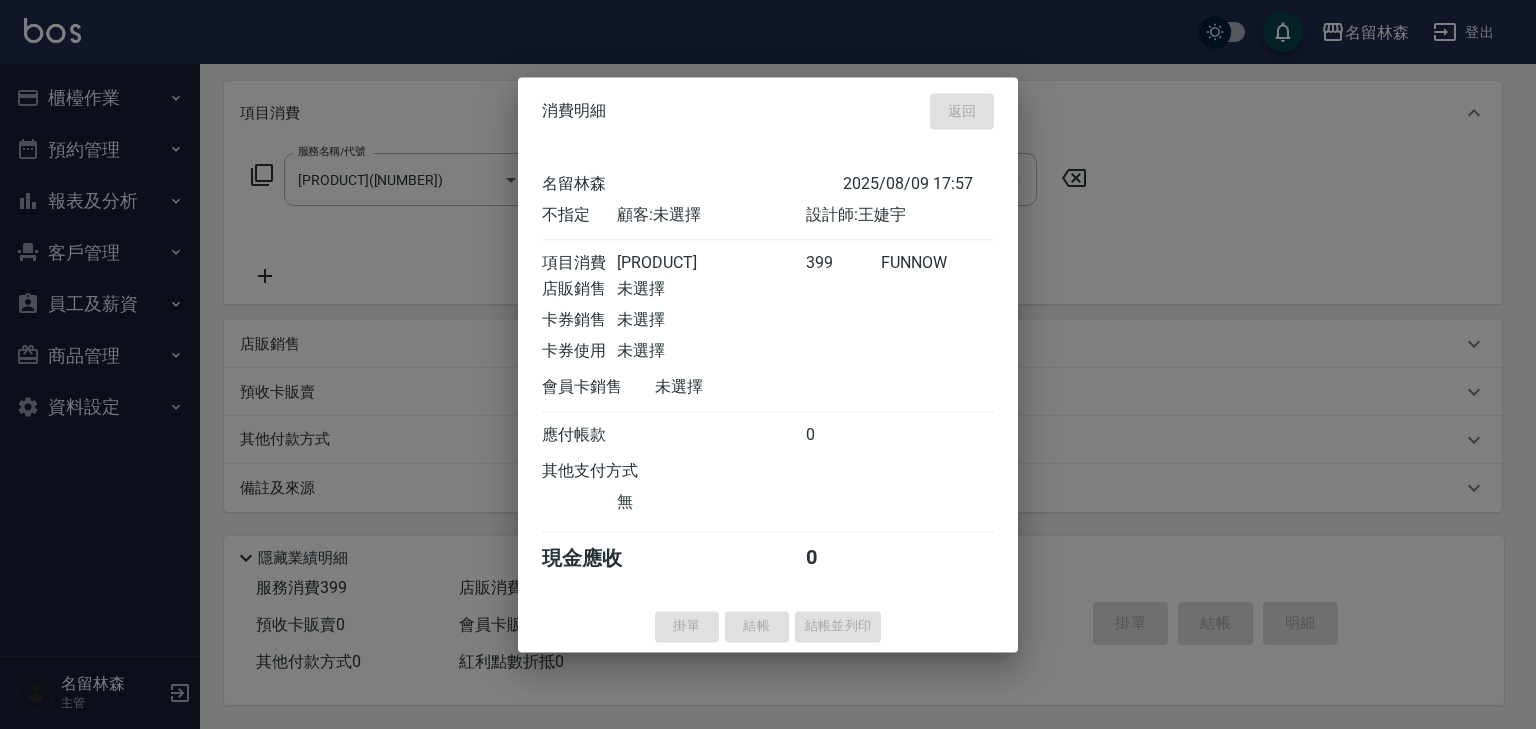 type on "2025/08/09 18:02" 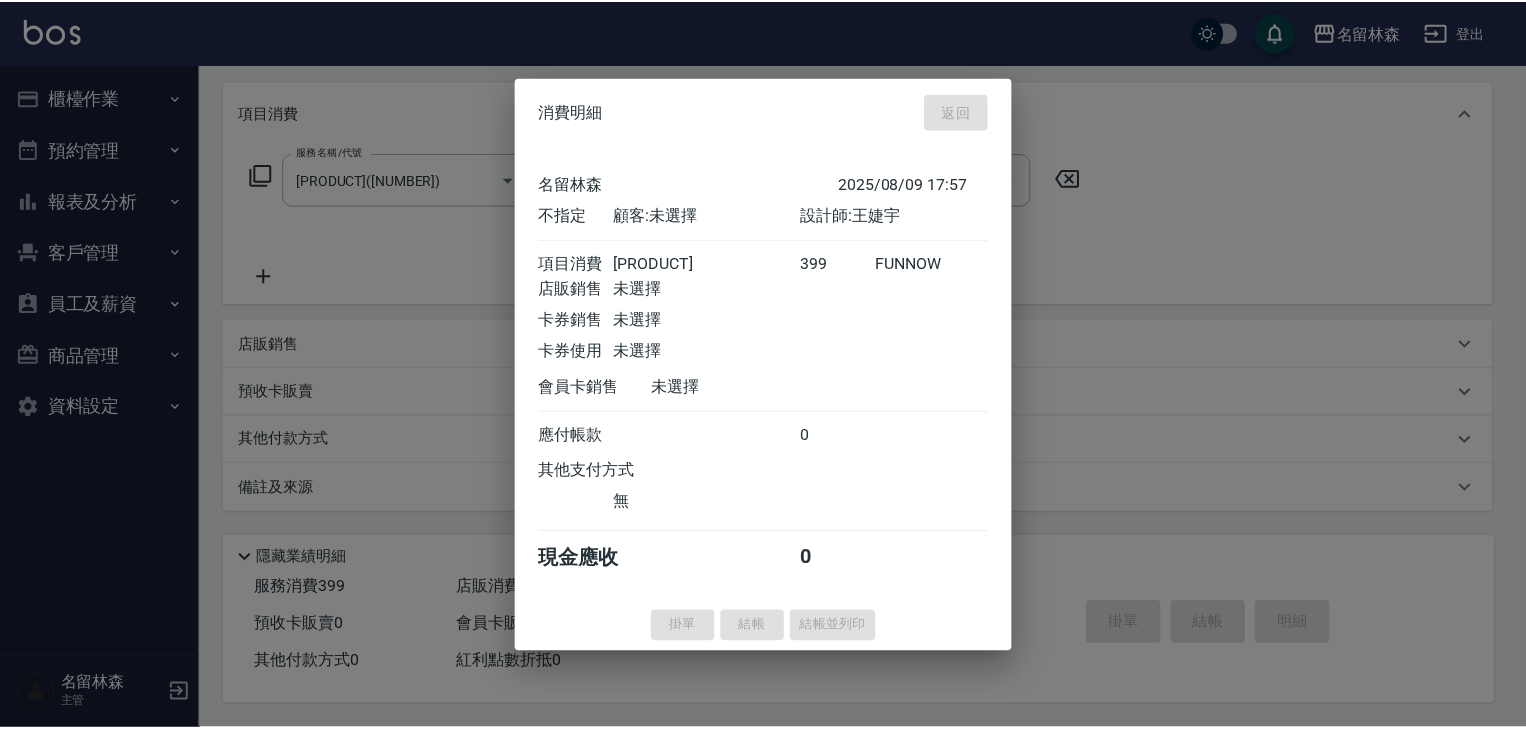 scroll, scrollTop: 0, scrollLeft: 0, axis: both 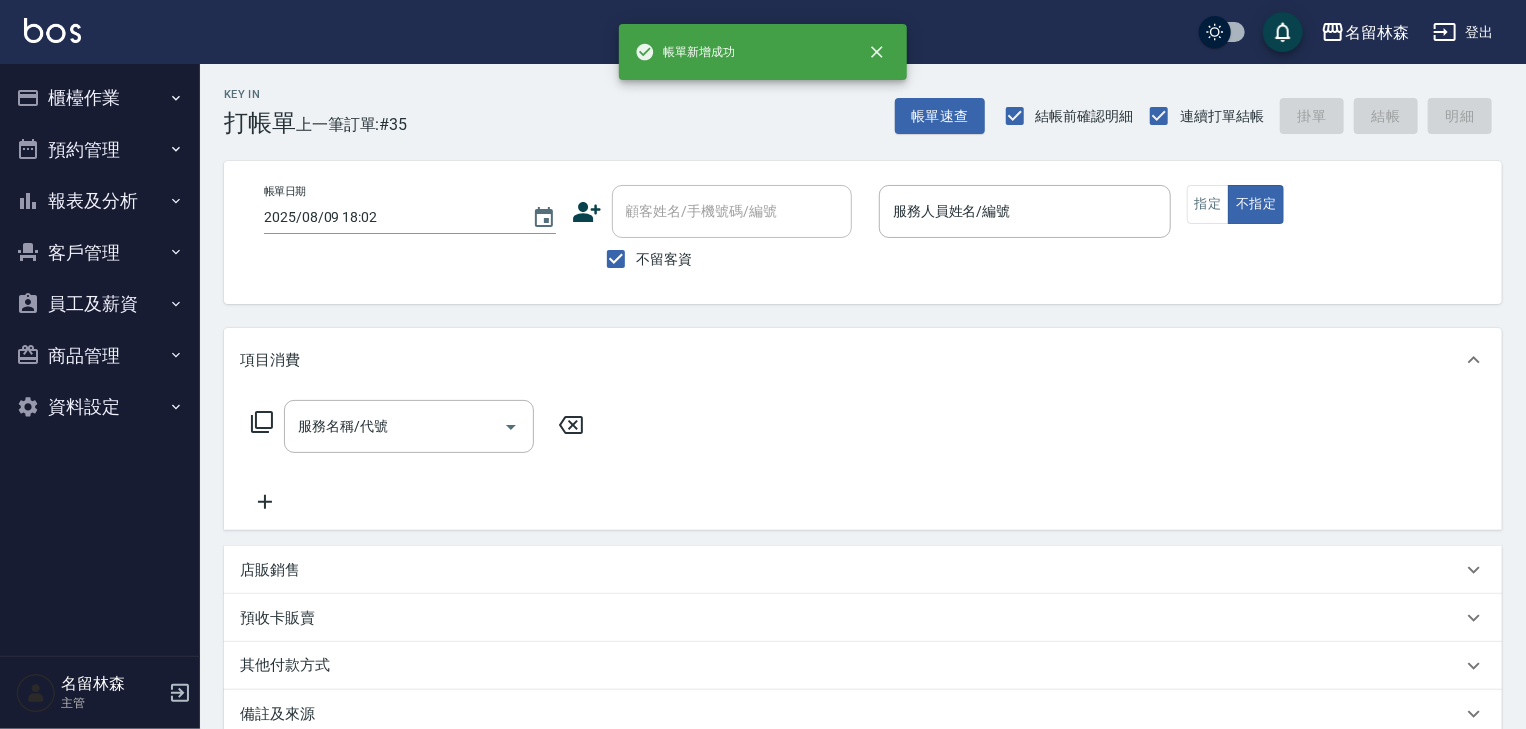click on "名留林森 登出" at bounding box center (763, 32) 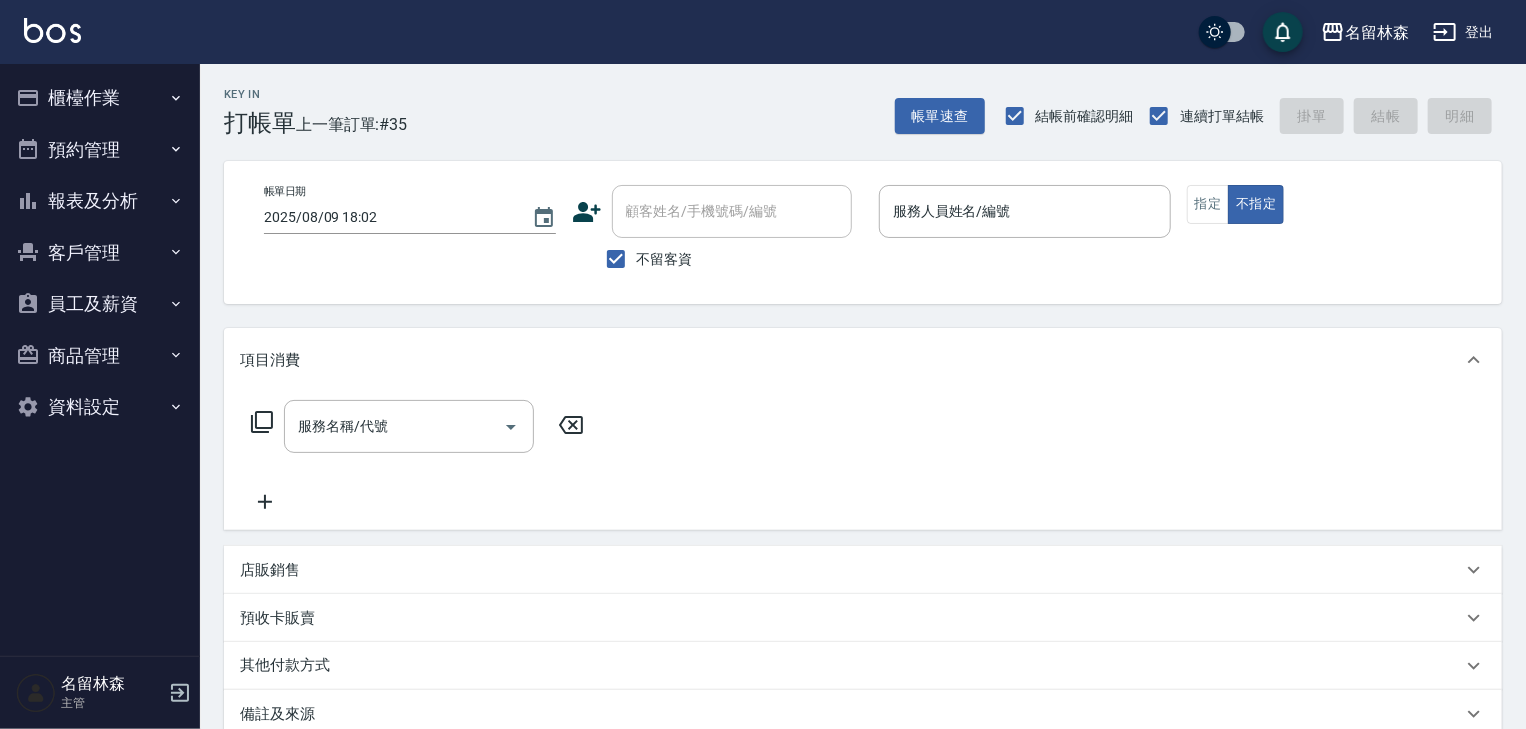 click at bounding box center (52, 30) 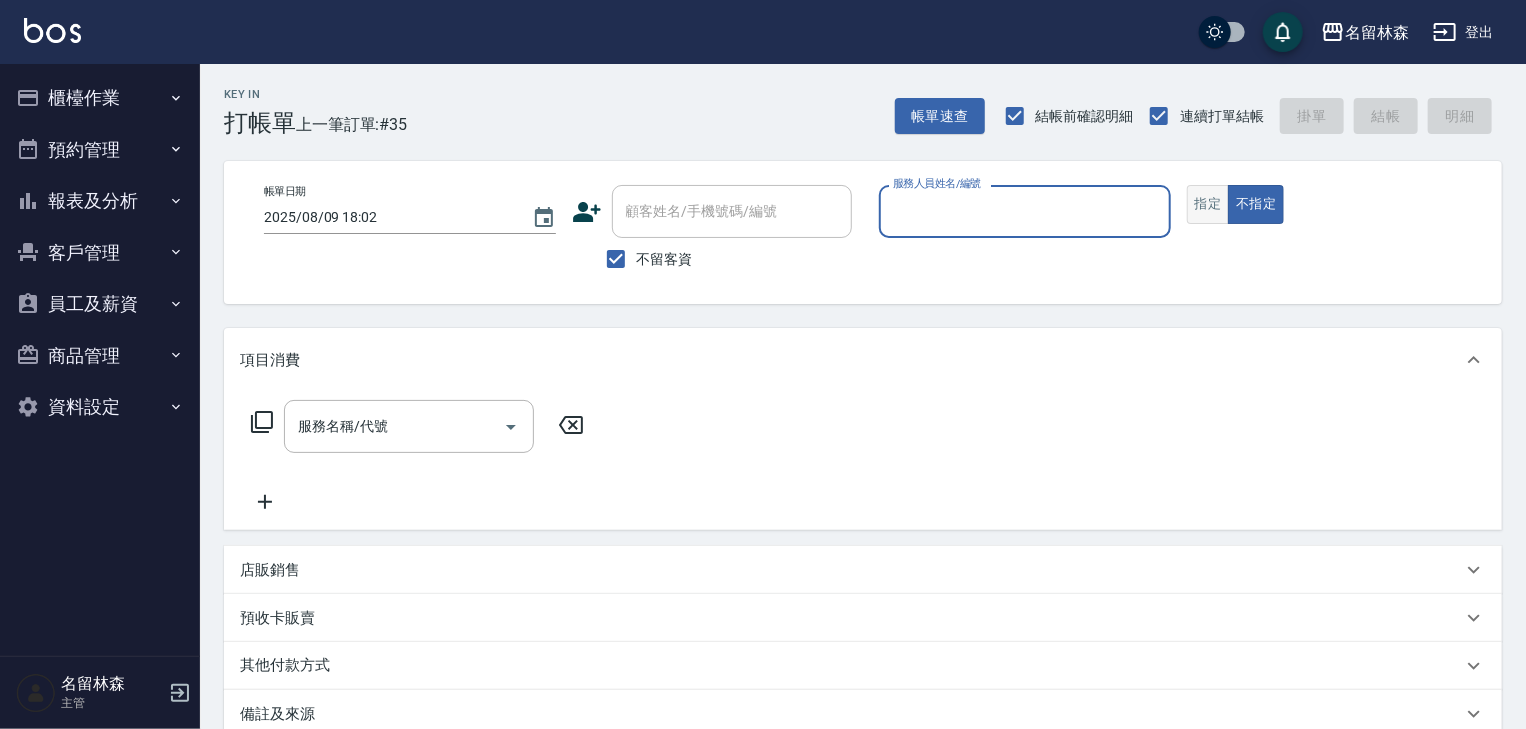 click on "指定" at bounding box center [1208, 204] 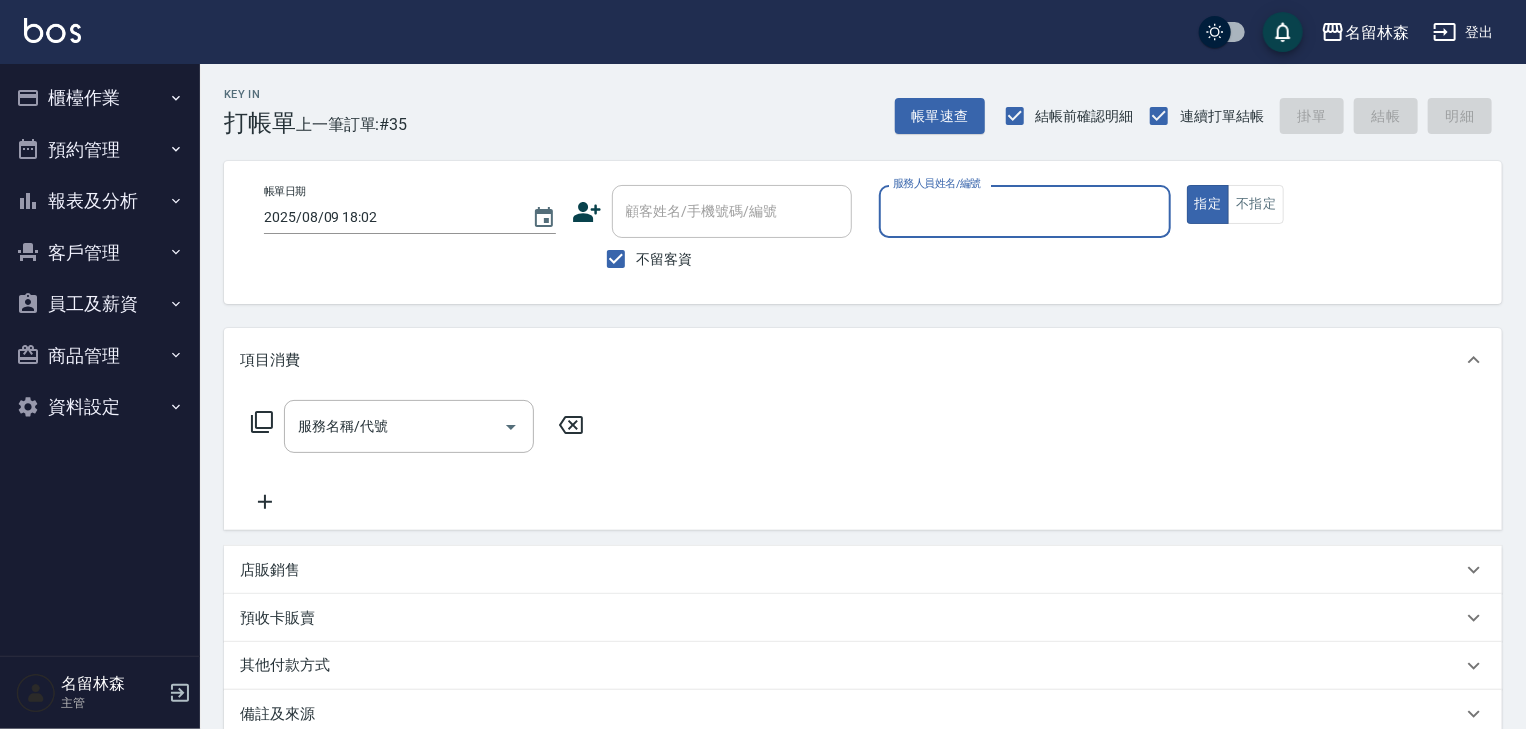 click on "服務人員姓名/編號" at bounding box center (1025, 211) 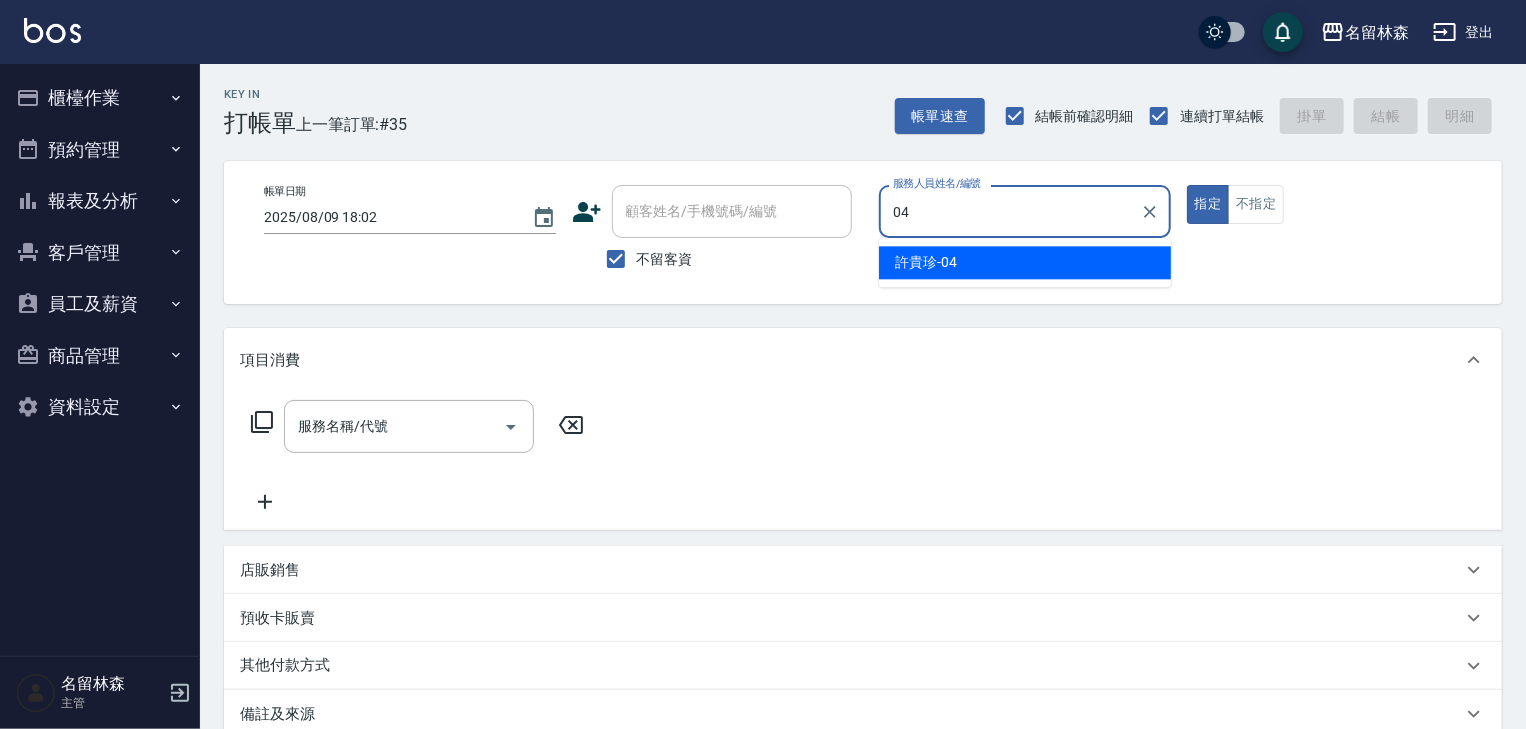click on "[LAST_NAME] -04" at bounding box center (1025, 262) 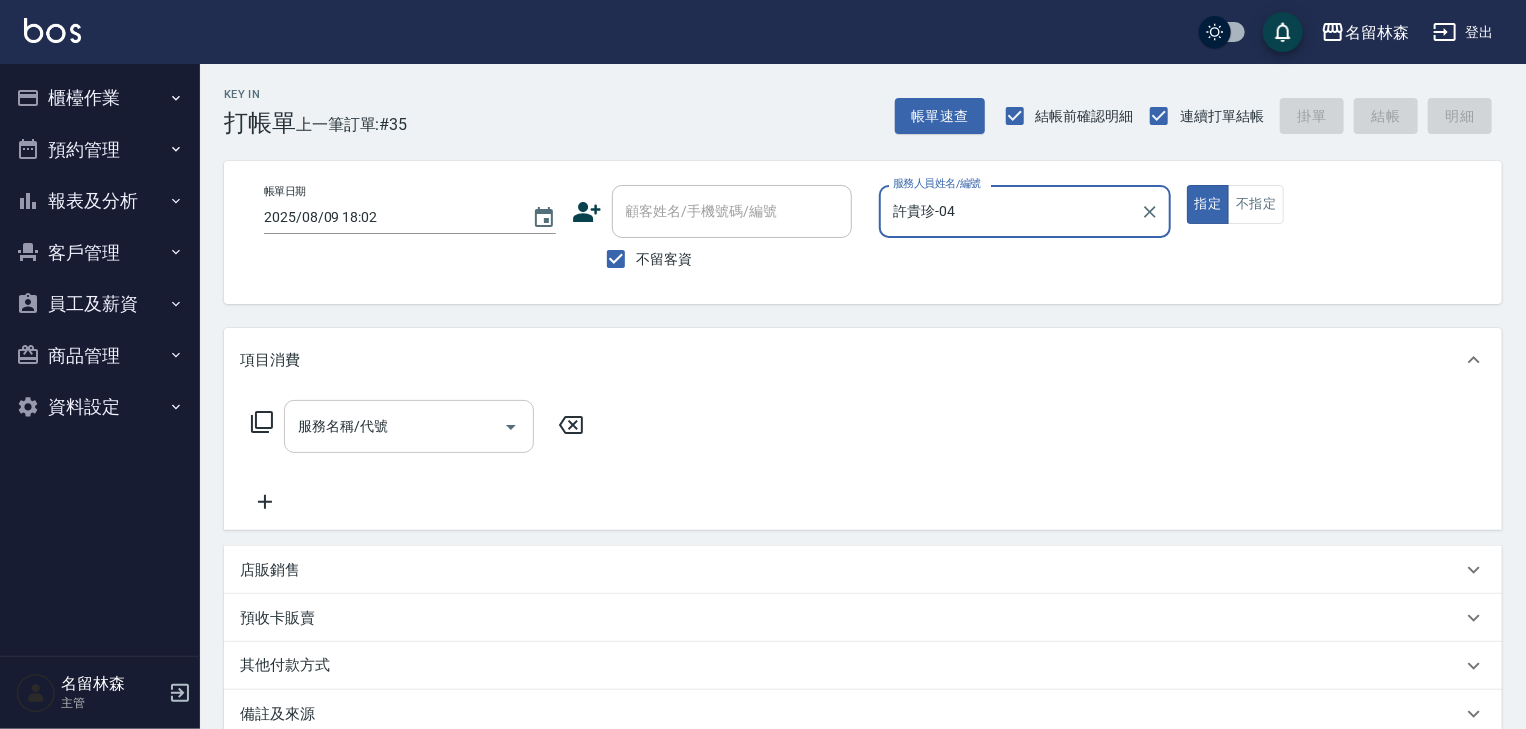 type on "許貴珍-04" 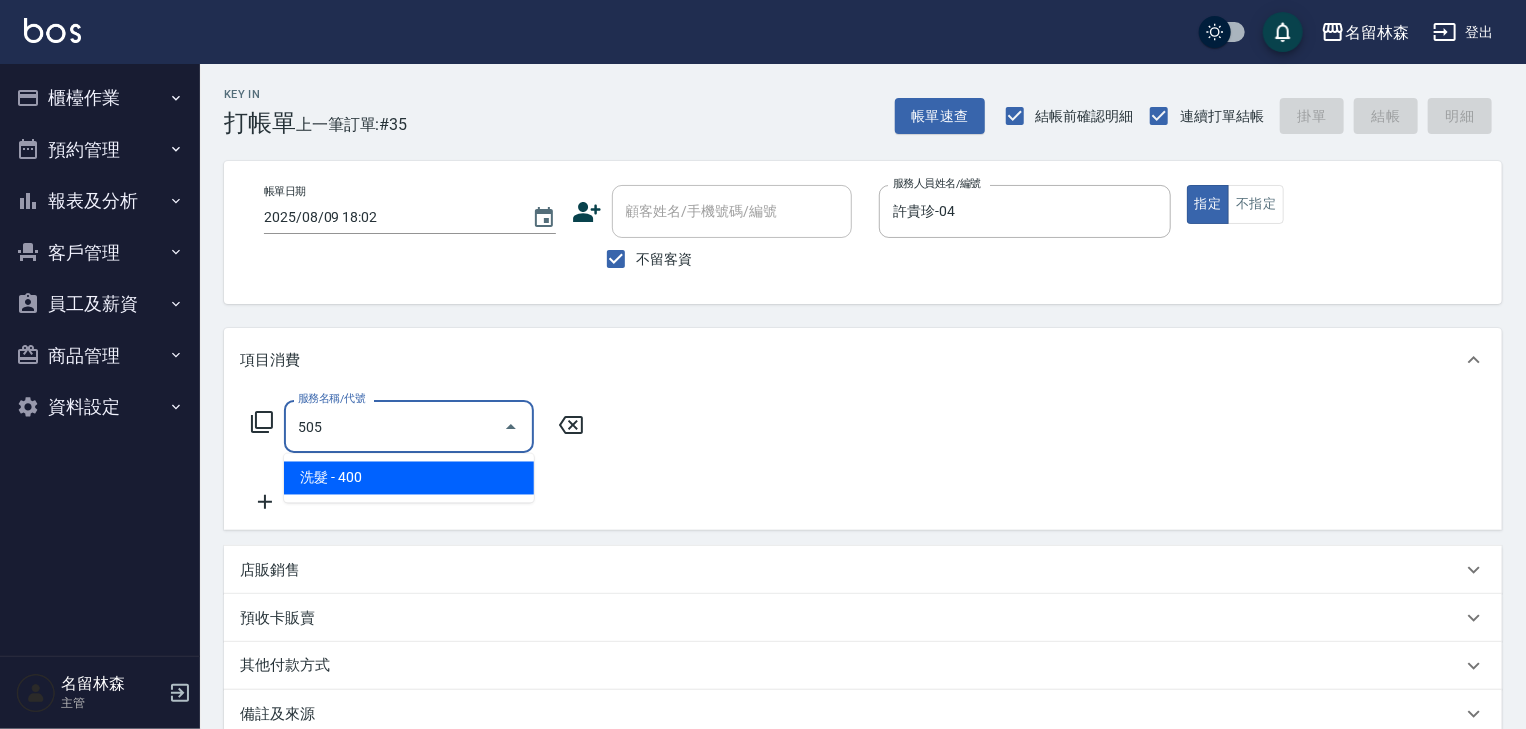 click on "洗髮 - 400" at bounding box center [409, 478] 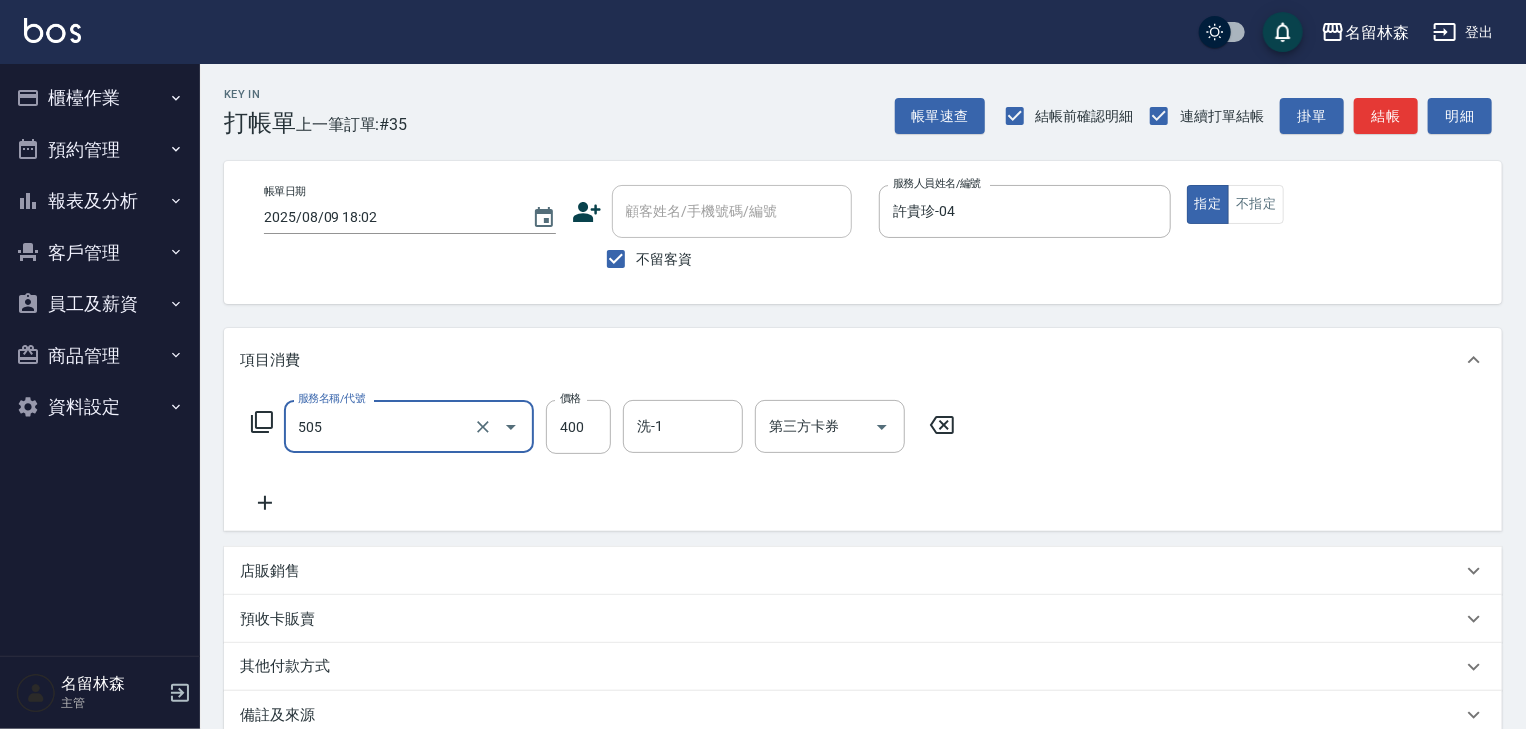 type on "洗髮(505)" 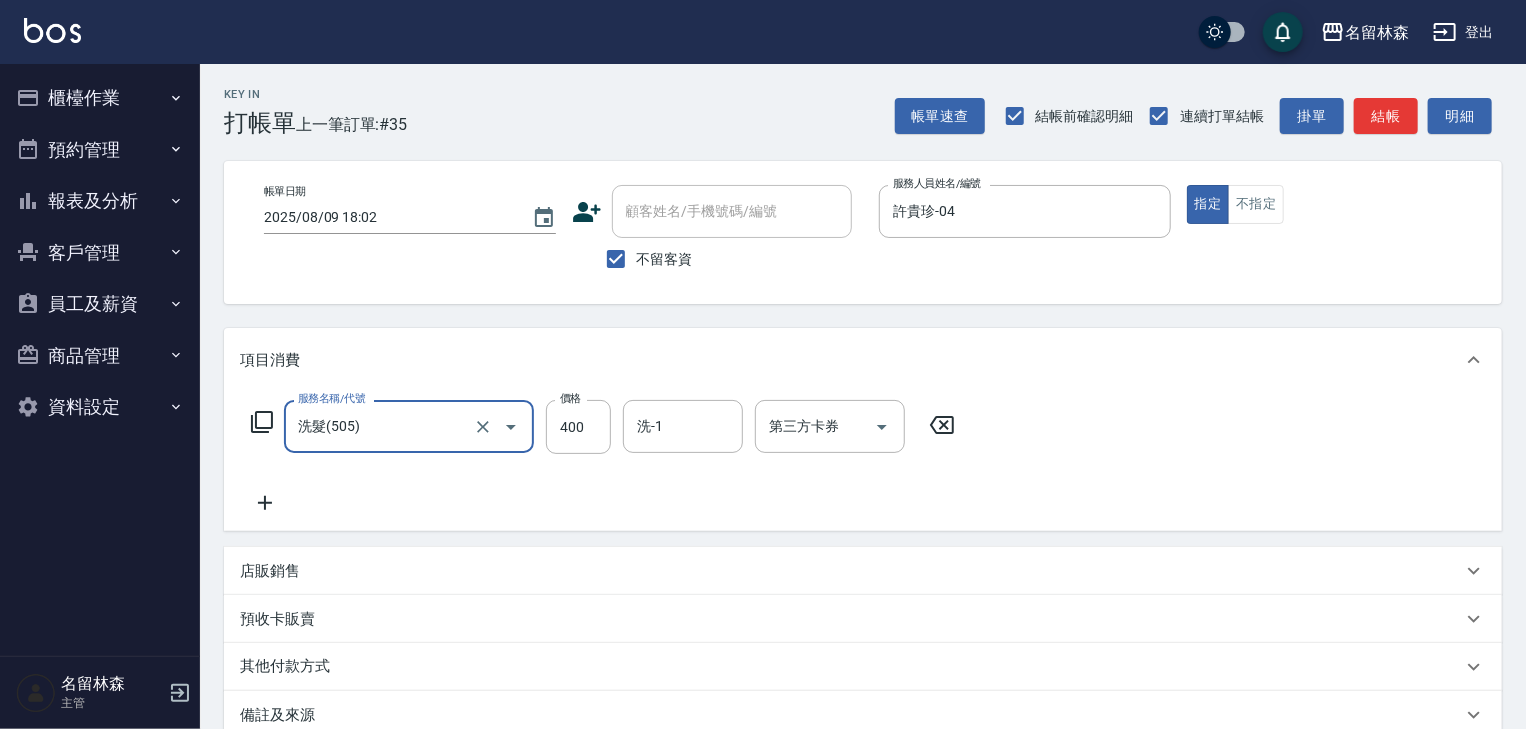 click 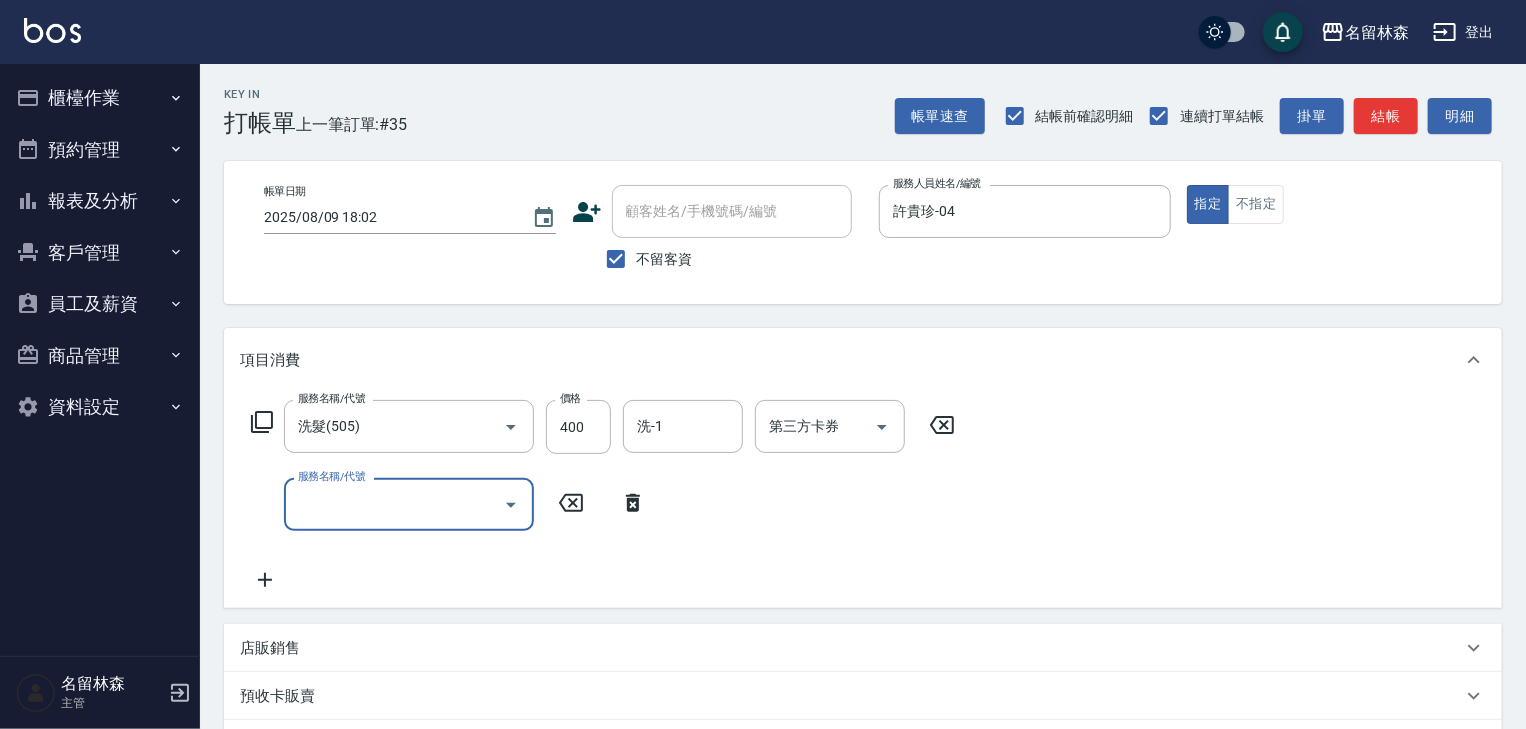 click on "服務名稱/代號" at bounding box center (409, 504) 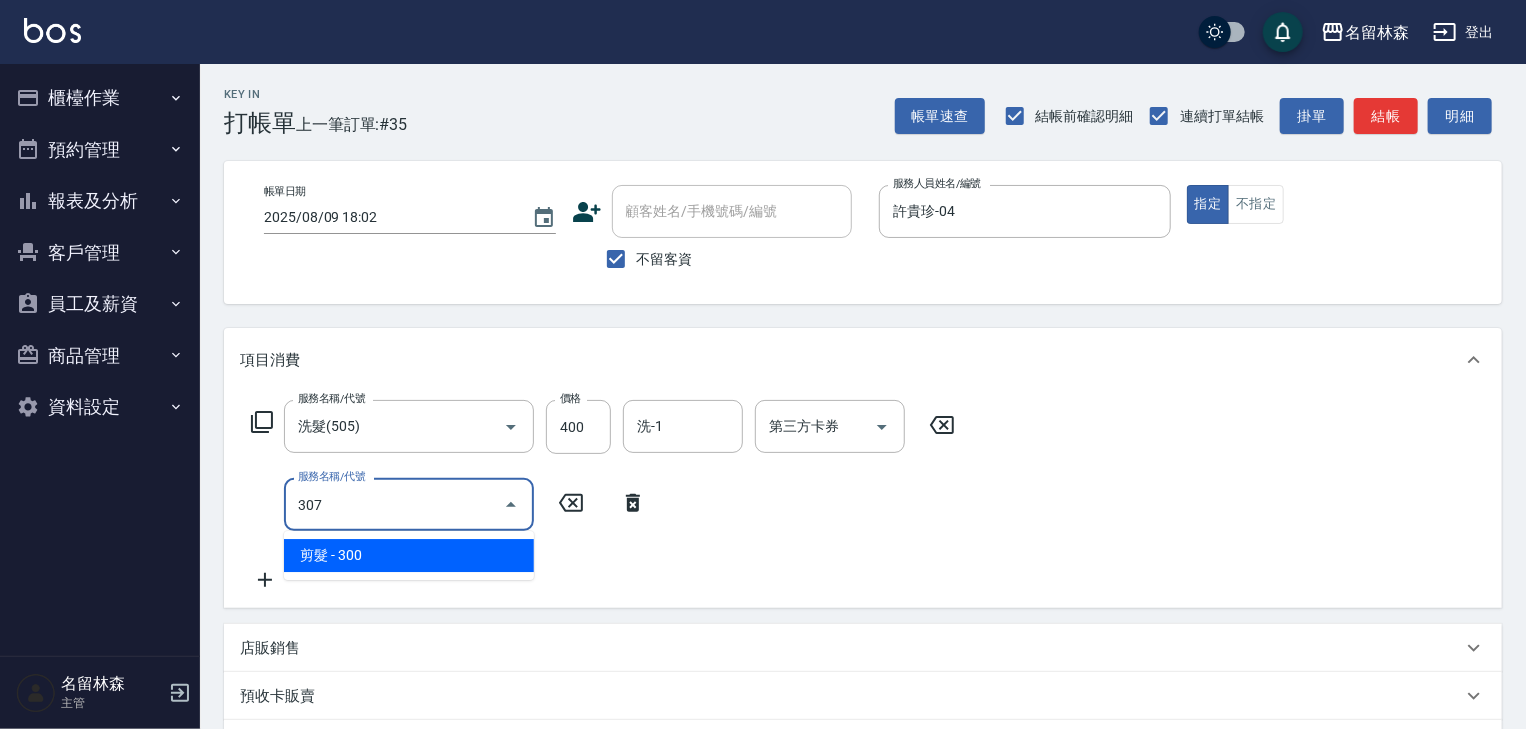 click on "剪髮 - 300" at bounding box center [409, 555] 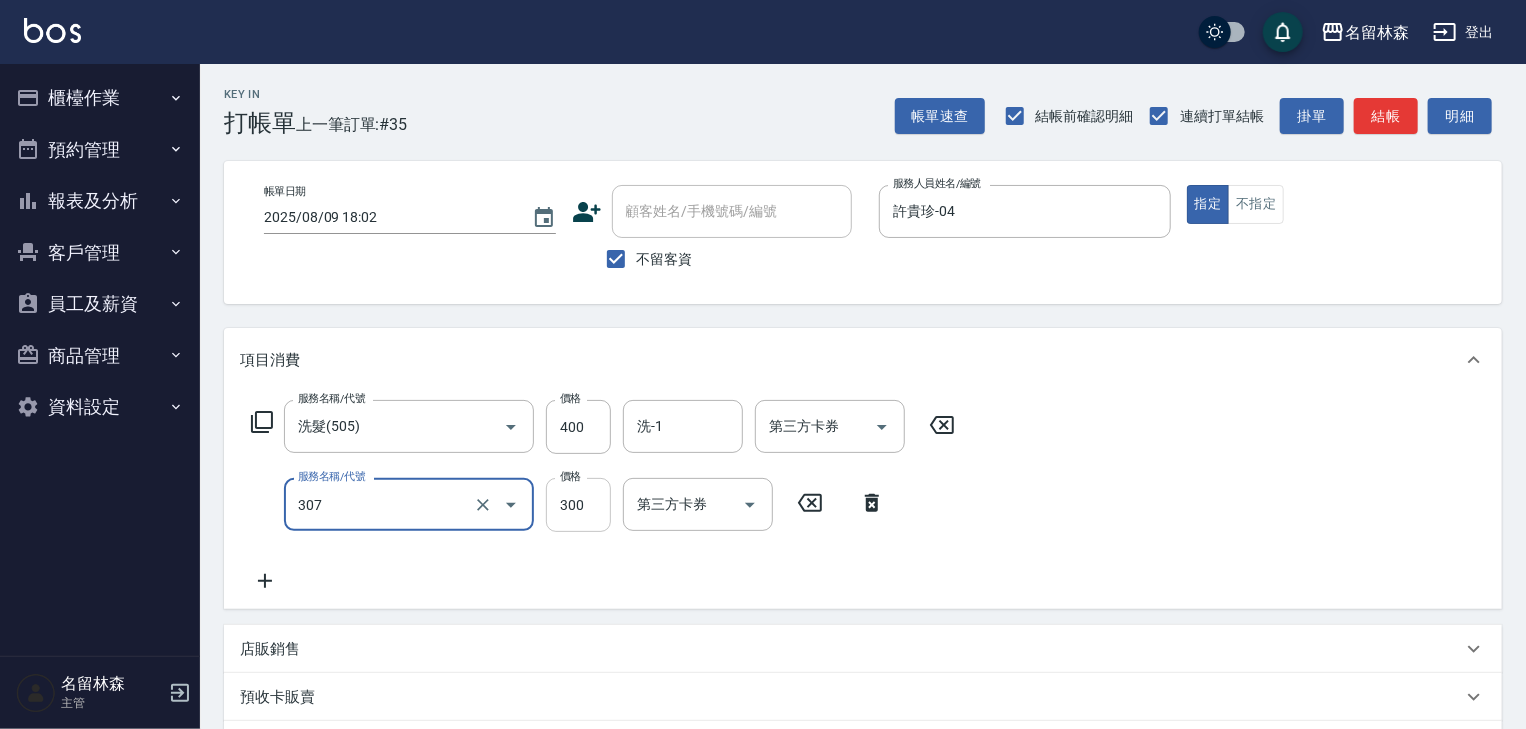 type on "剪髮(307)" 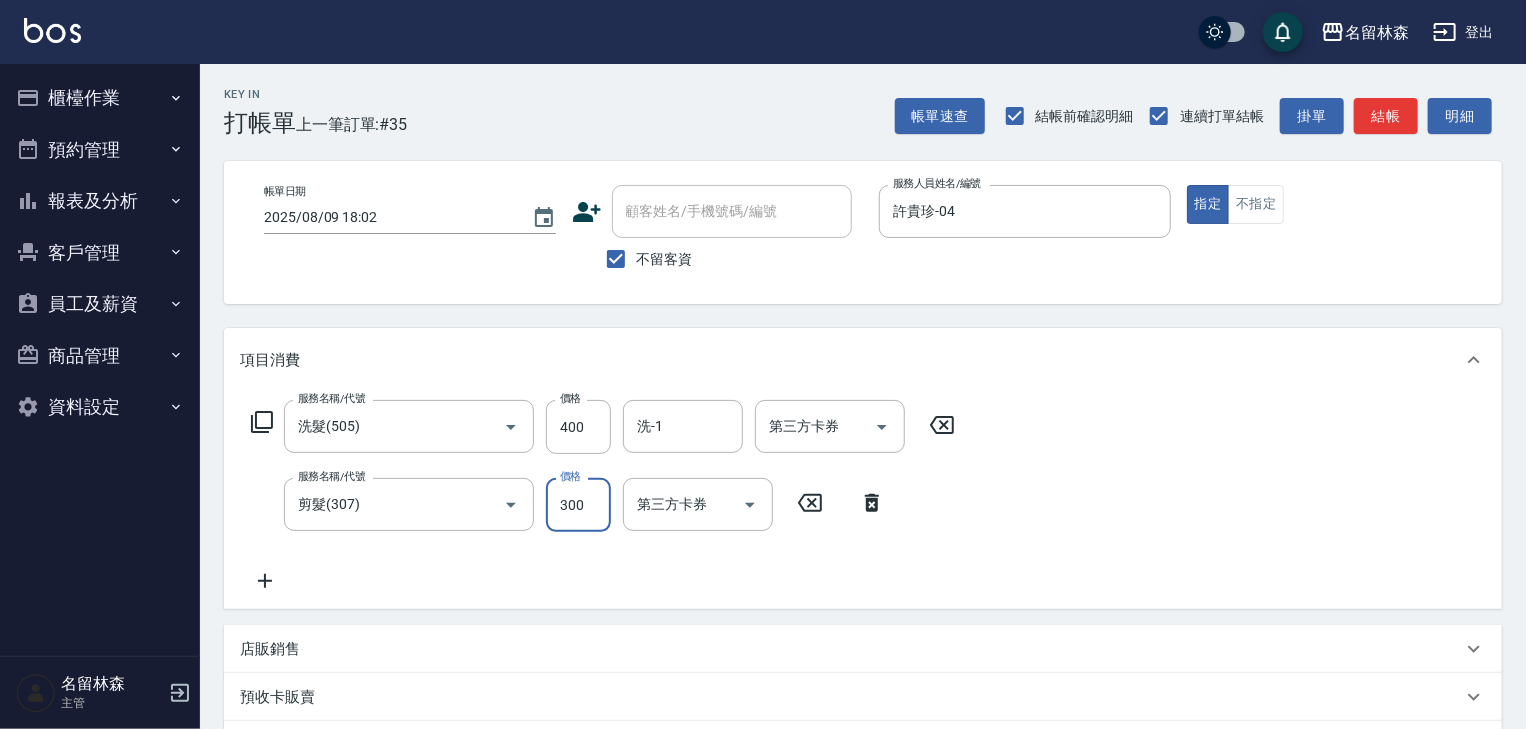click on "300" at bounding box center (578, 505) 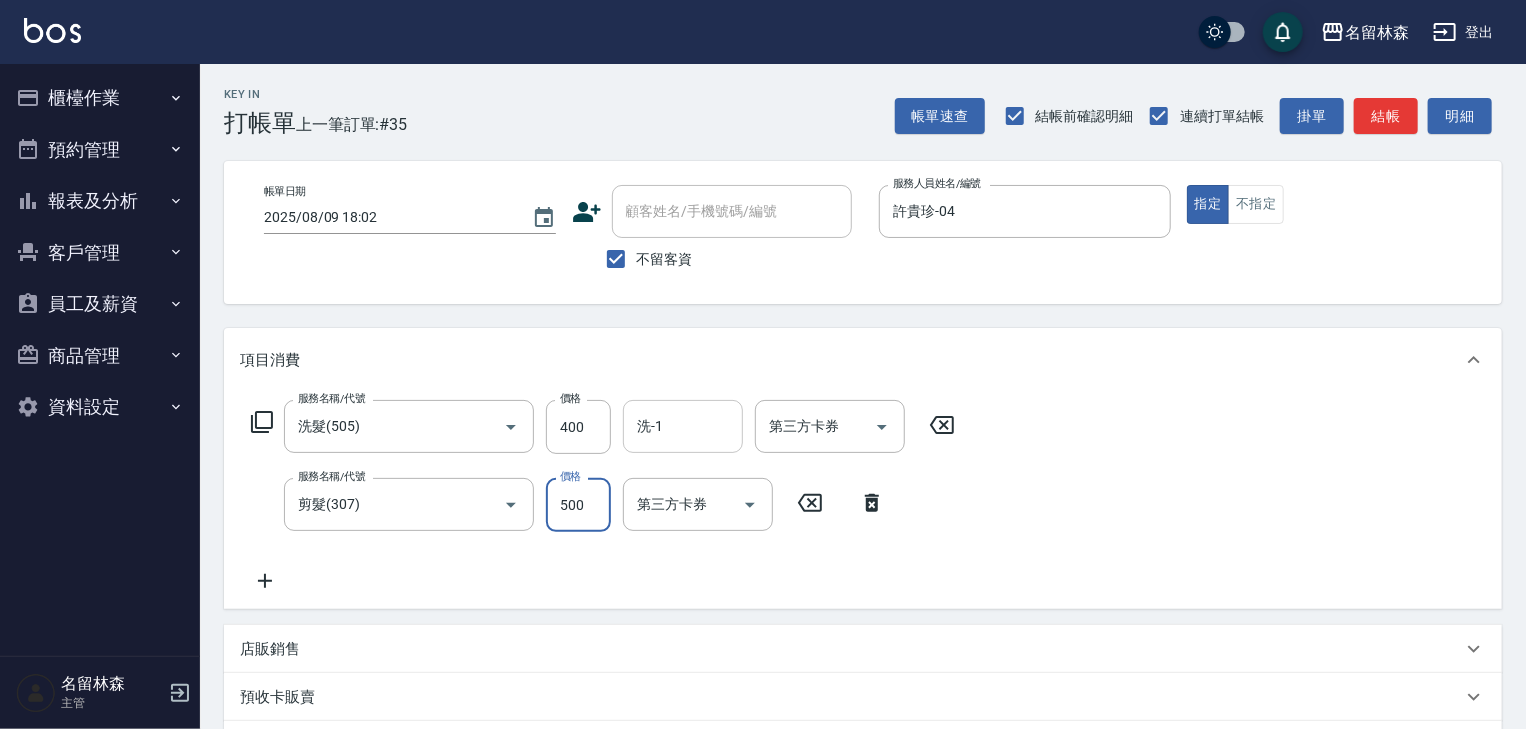 type on "500" 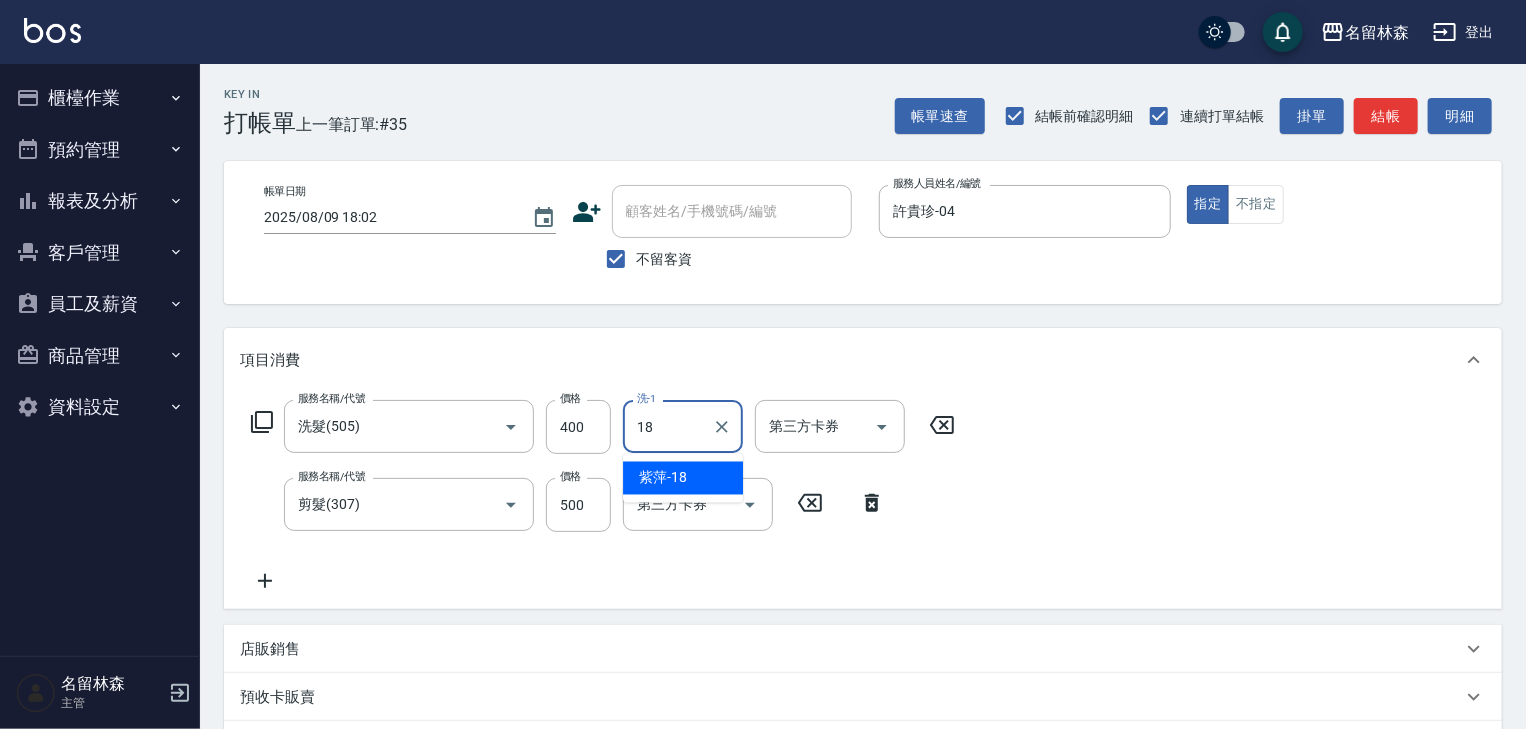 click on "[LAST_NAME] -18" at bounding box center (683, 478) 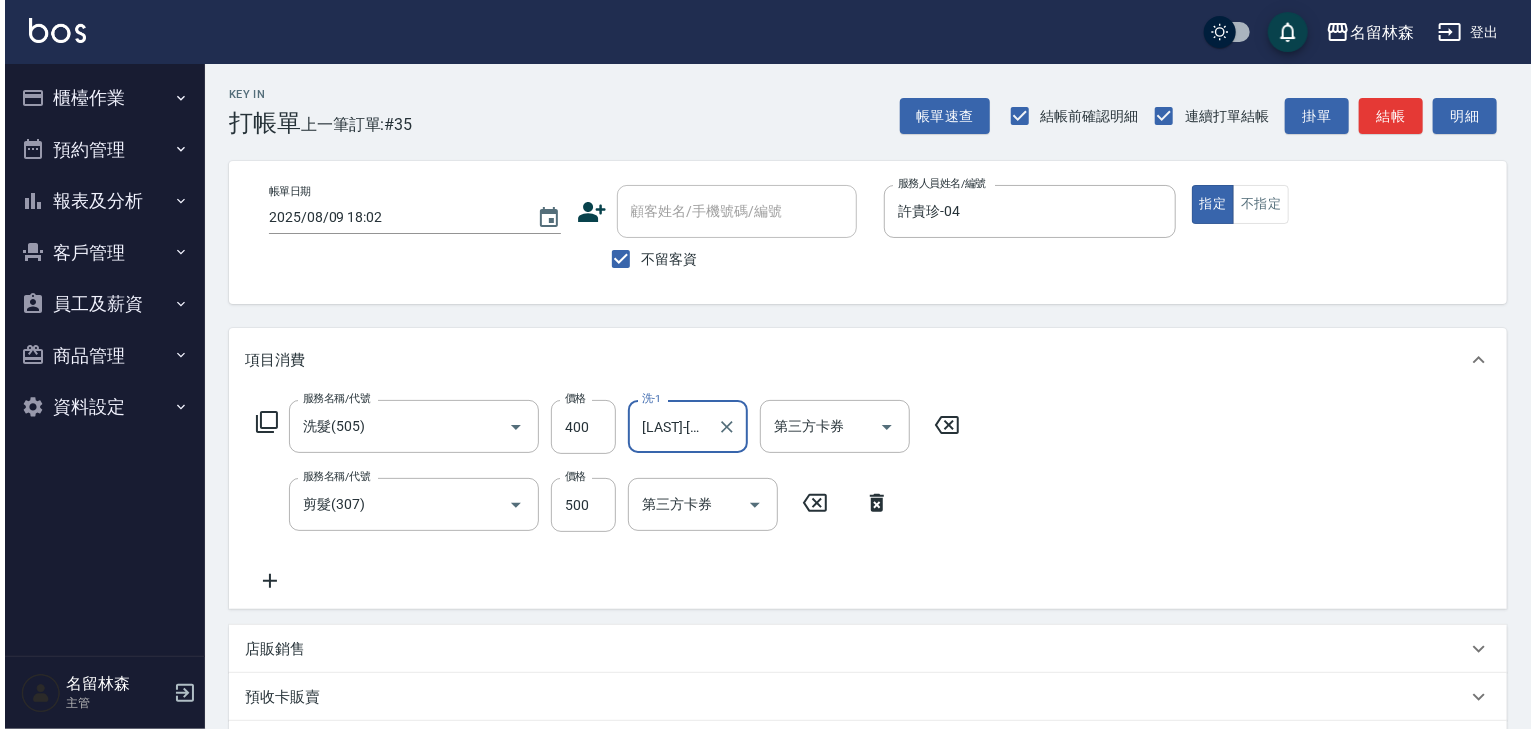 scroll, scrollTop: 312, scrollLeft: 0, axis: vertical 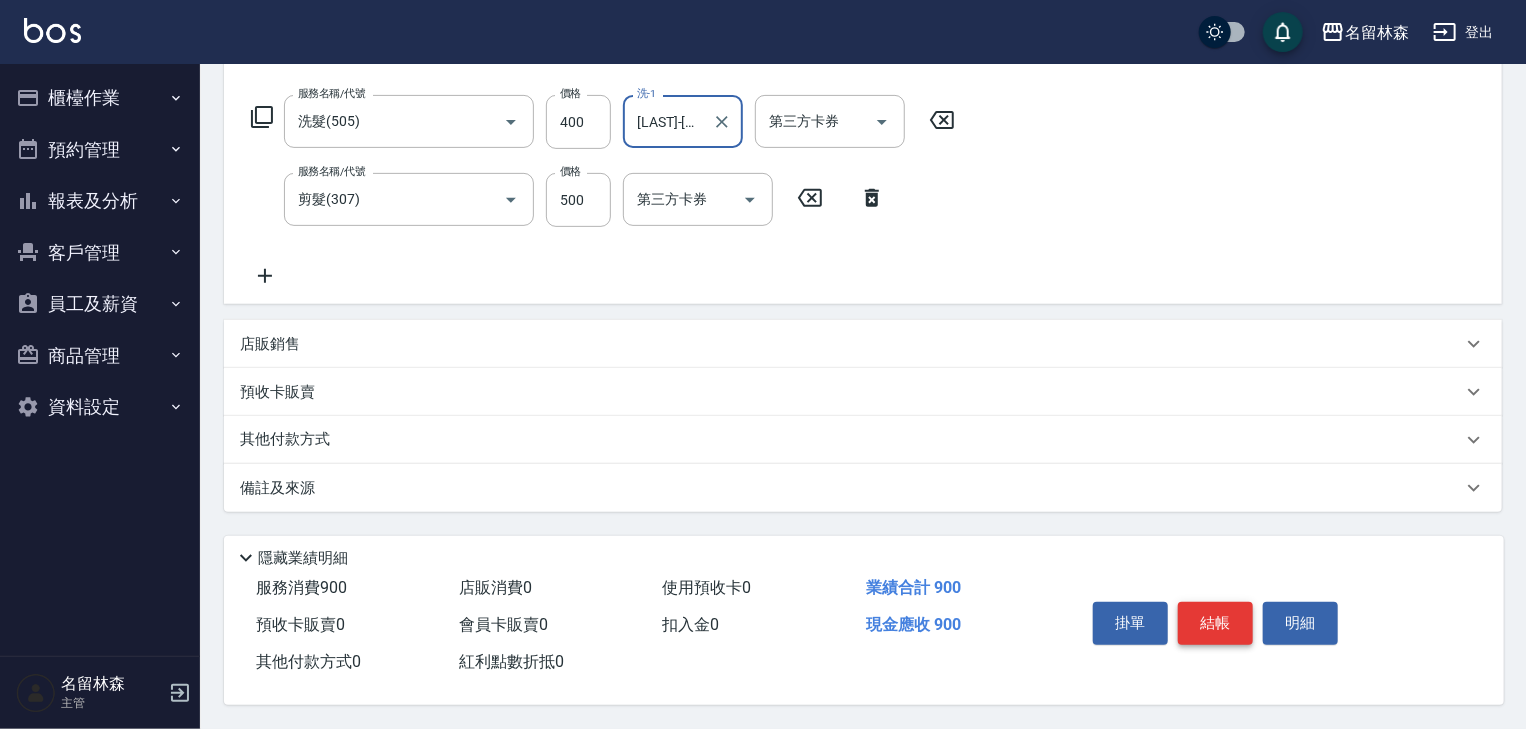 type on "[LAST_NAME]-18" 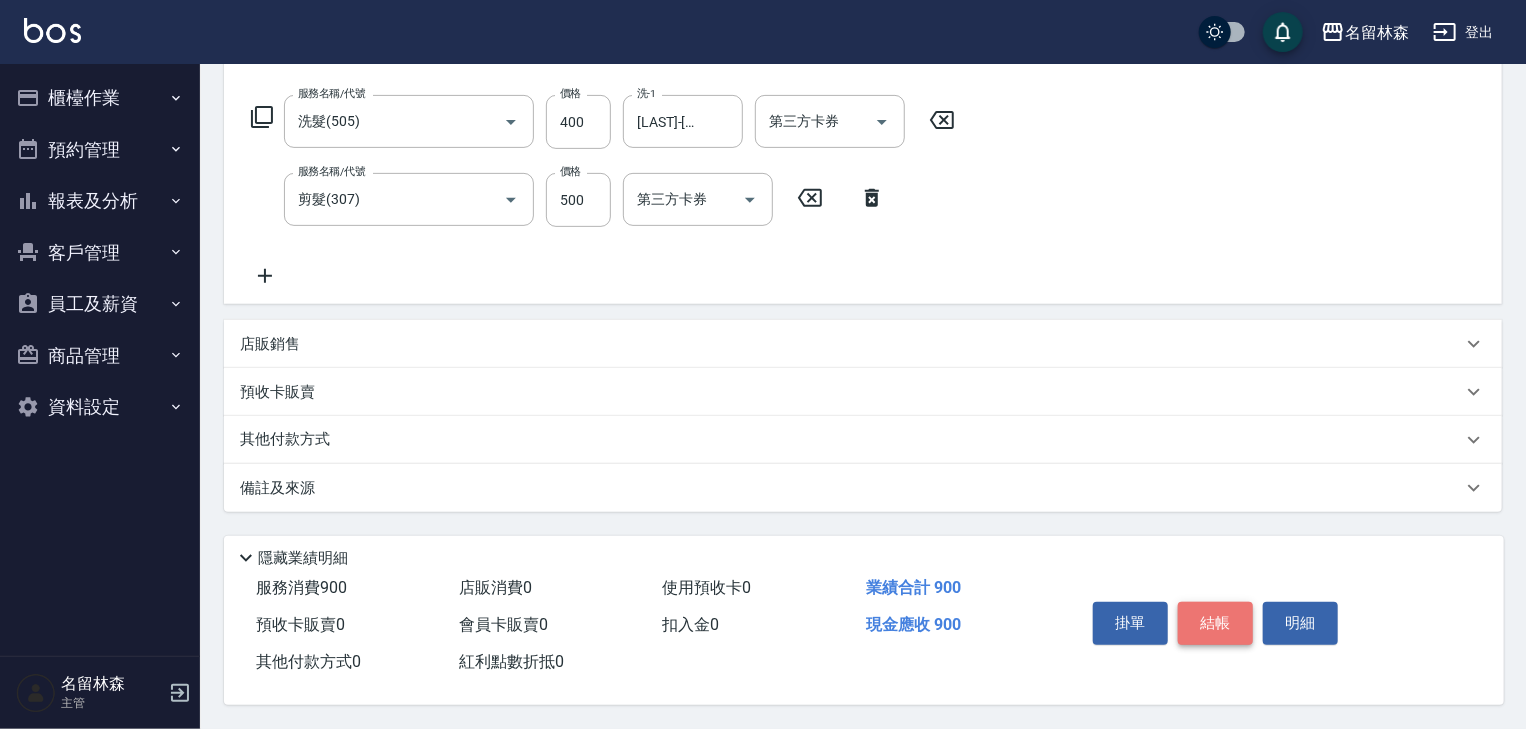 click on "結帳" at bounding box center (1215, 623) 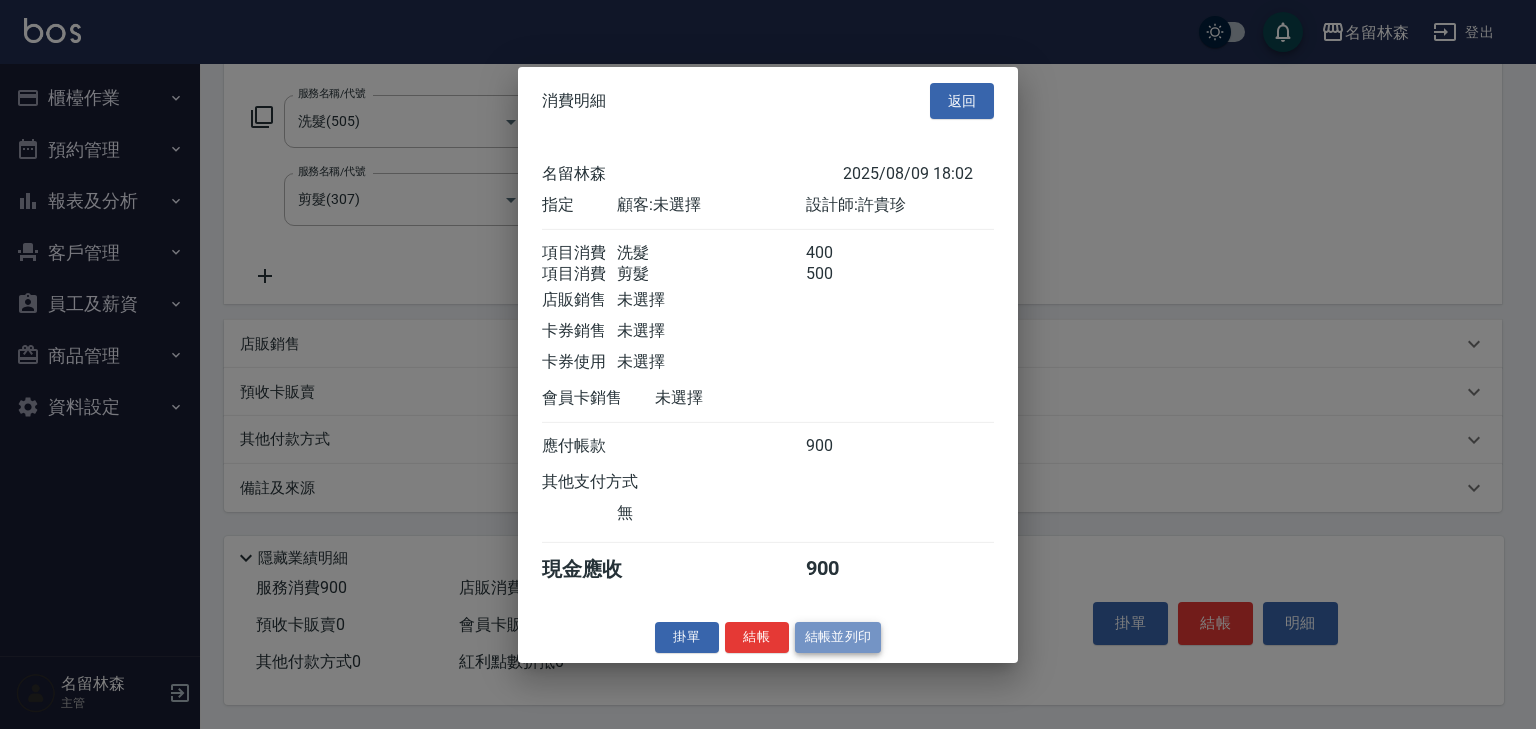 click on "結帳並列印" at bounding box center [838, 637] 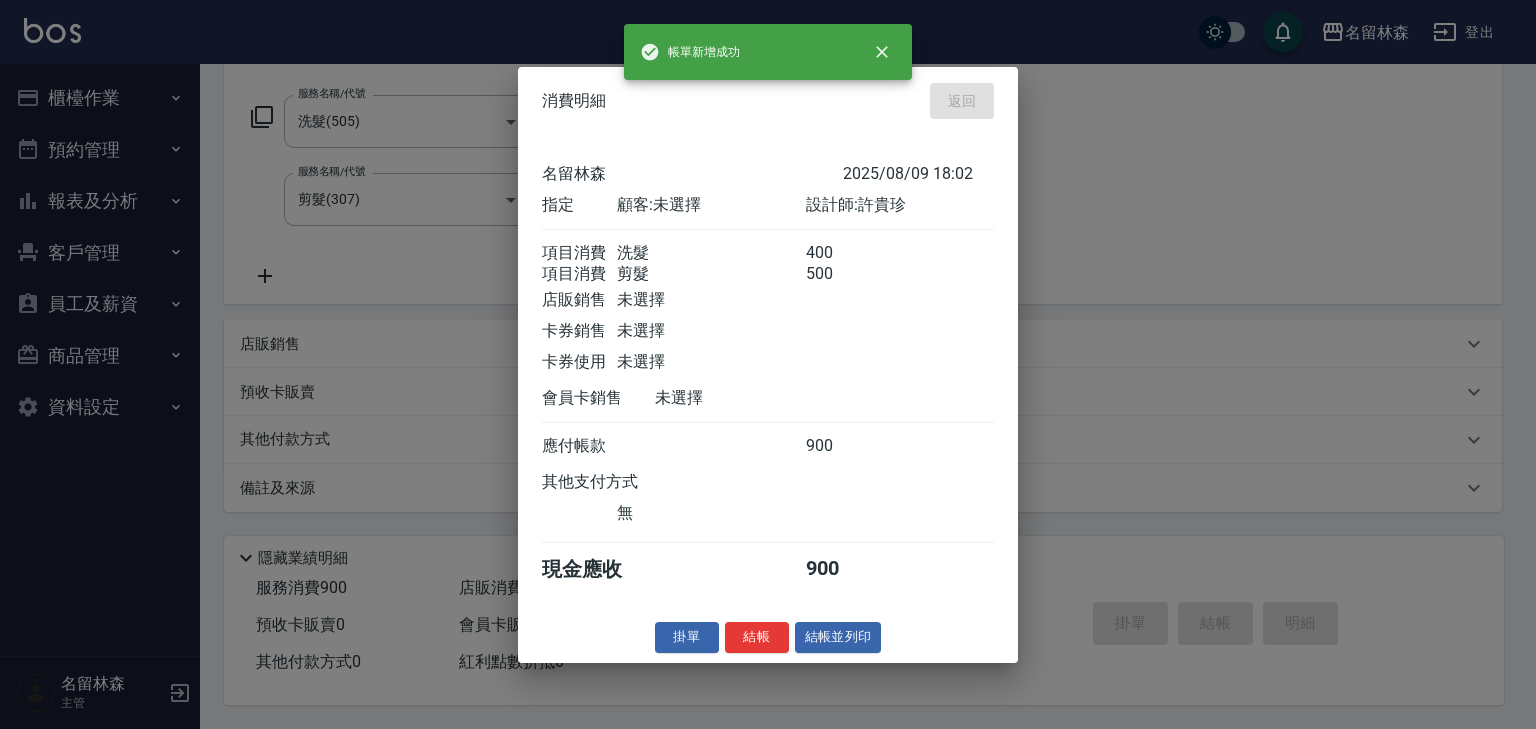 type on "2025/08/09 18:04" 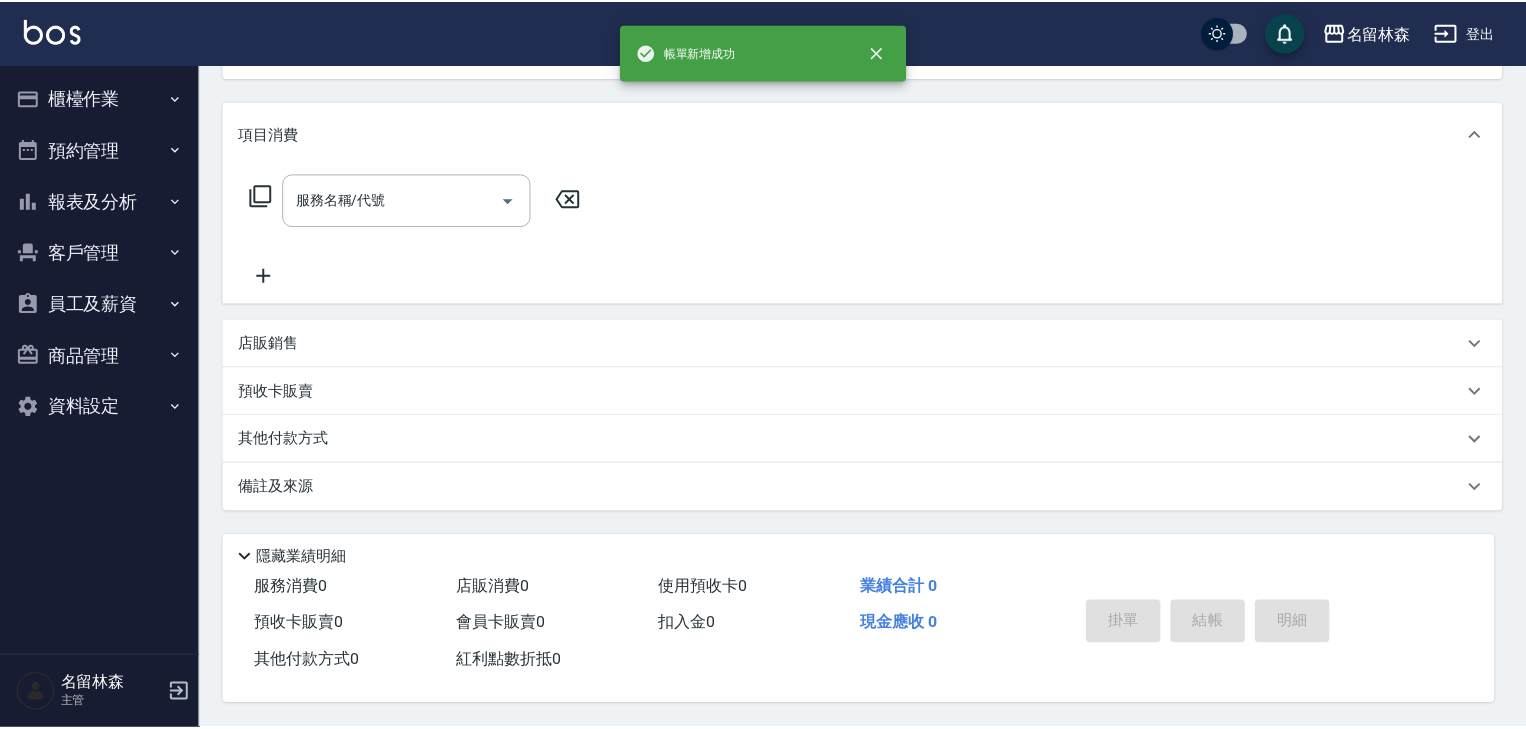 scroll, scrollTop: 0, scrollLeft: 0, axis: both 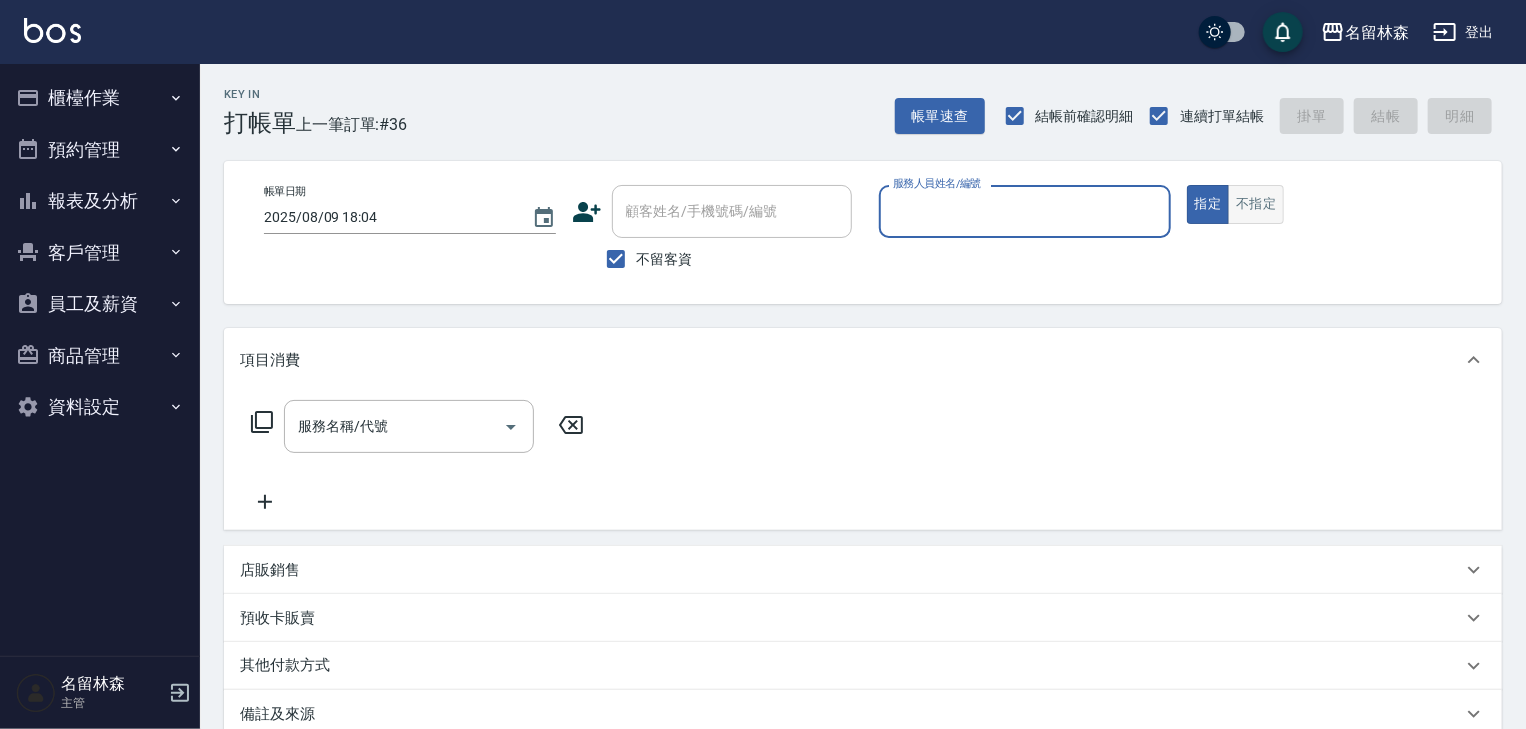 click on "不指定" at bounding box center (1256, 204) 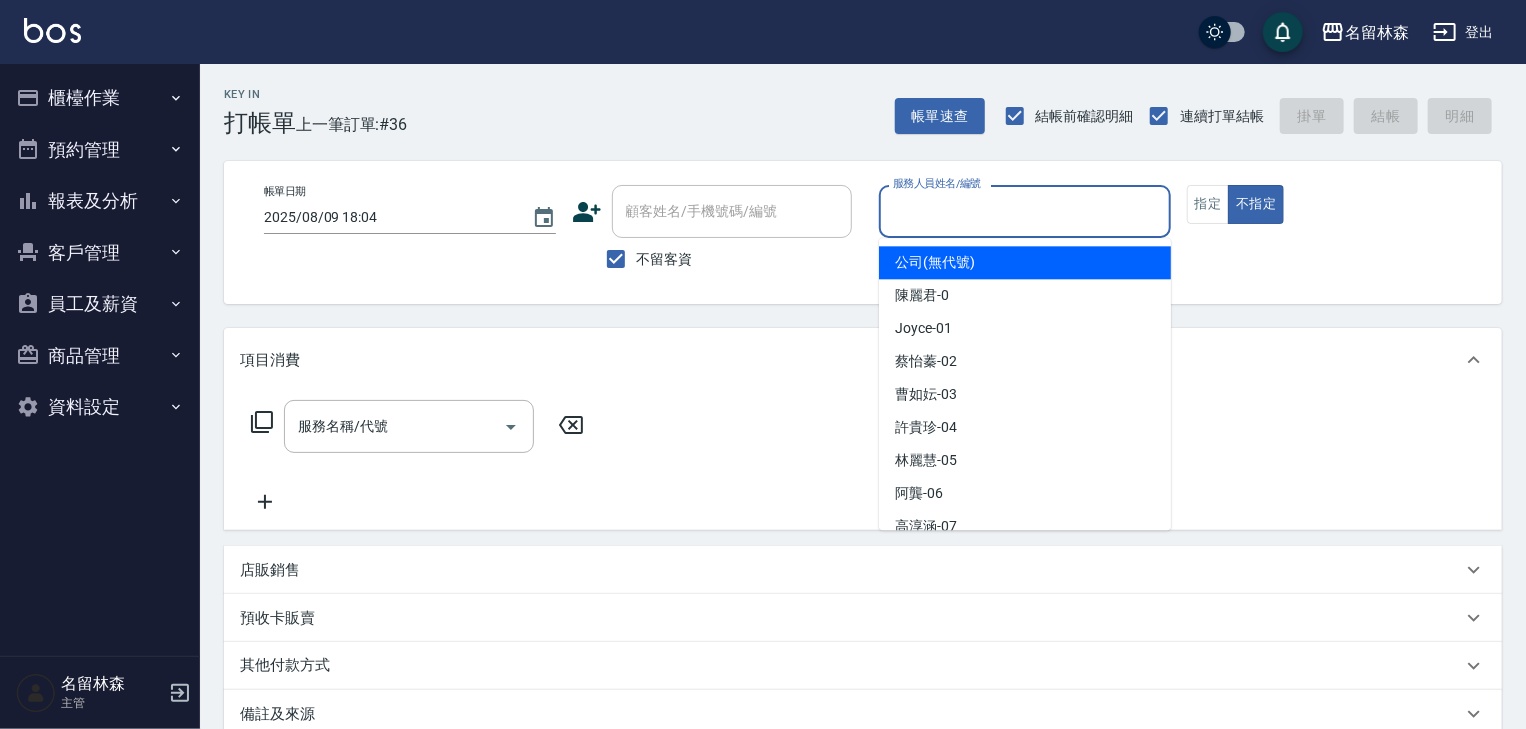 click on "服務人員姓名/編號" at bounding box center (1025, 211) 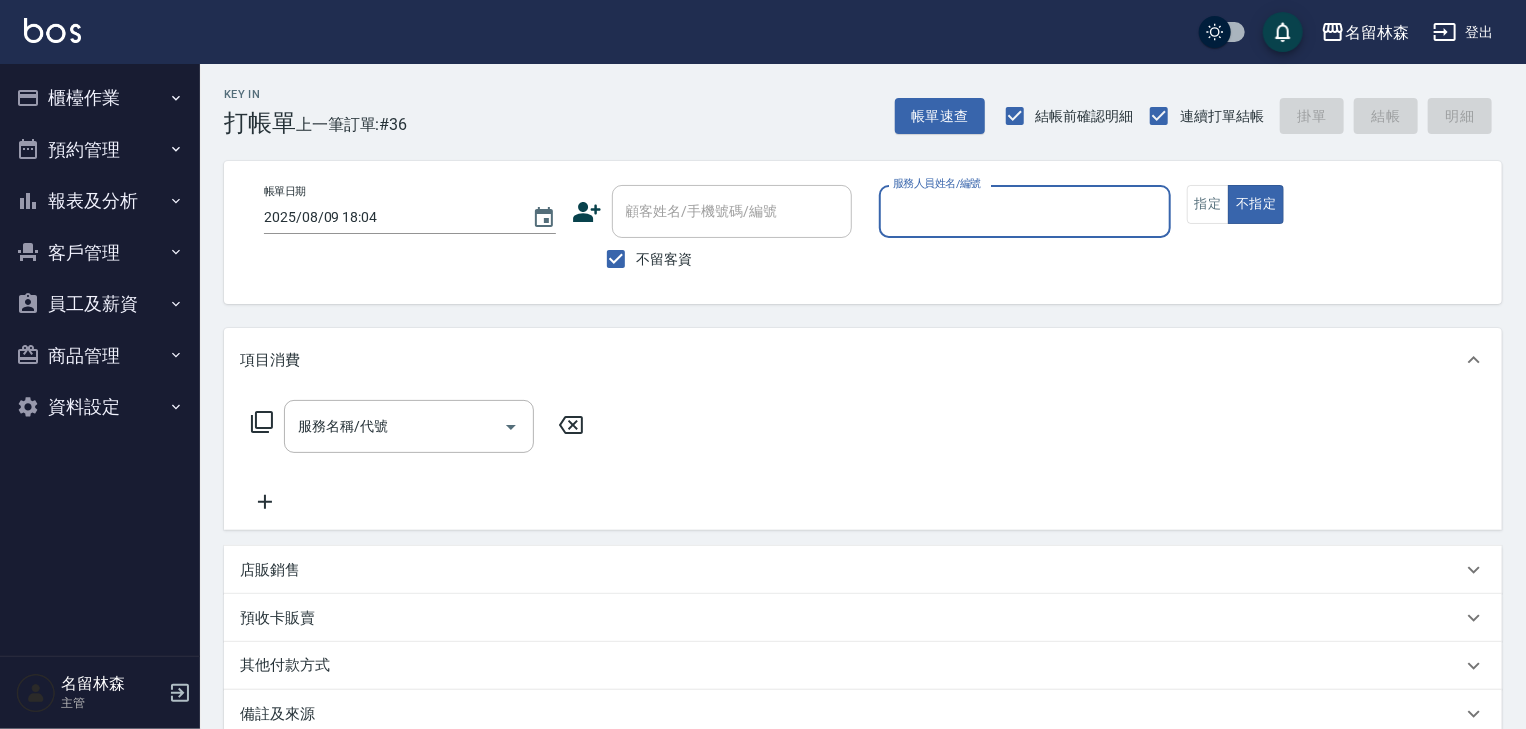 click on "服務人員姓名/編號" at bounding box center [1025, 211] 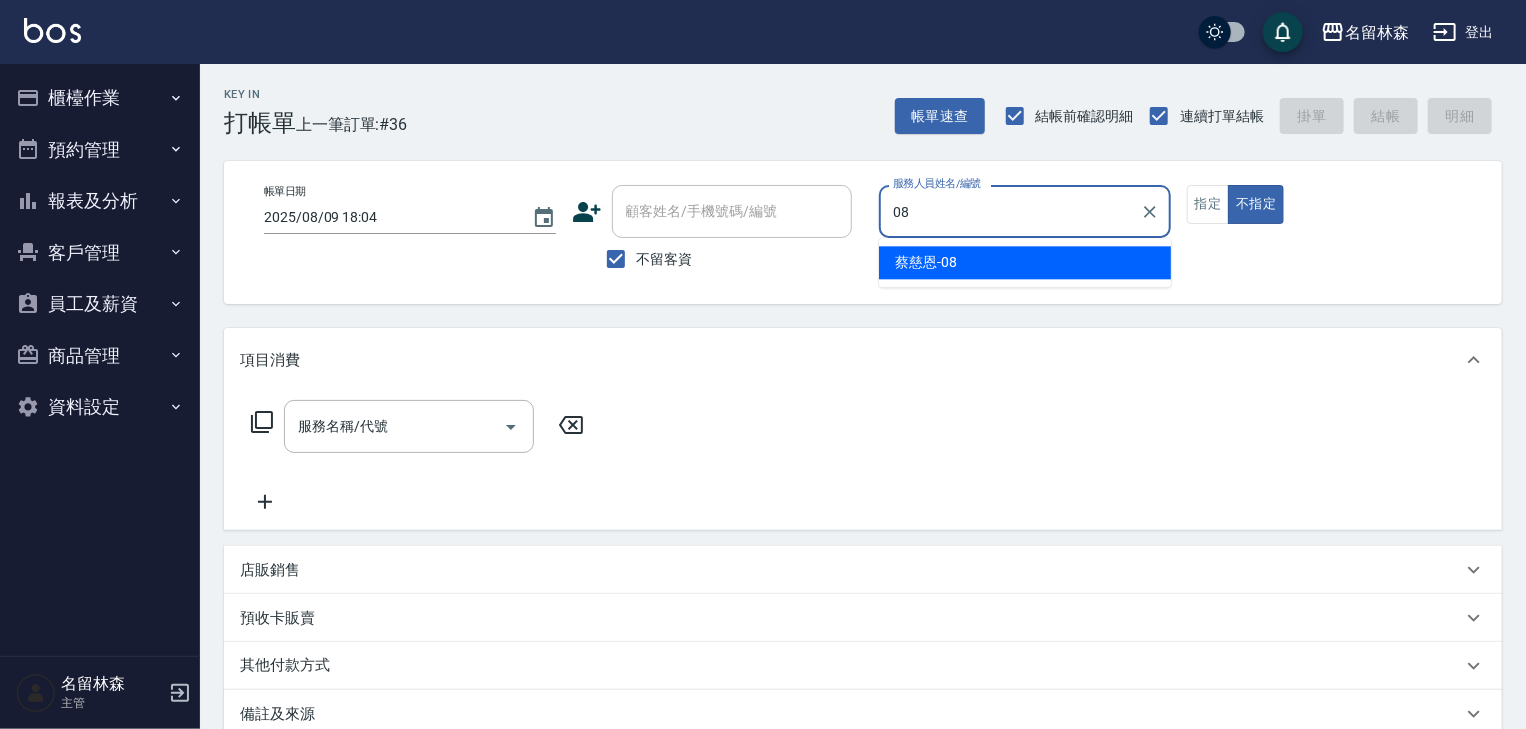 click on "[LAST_NAME] -08" at bounding box center [1025, 262] 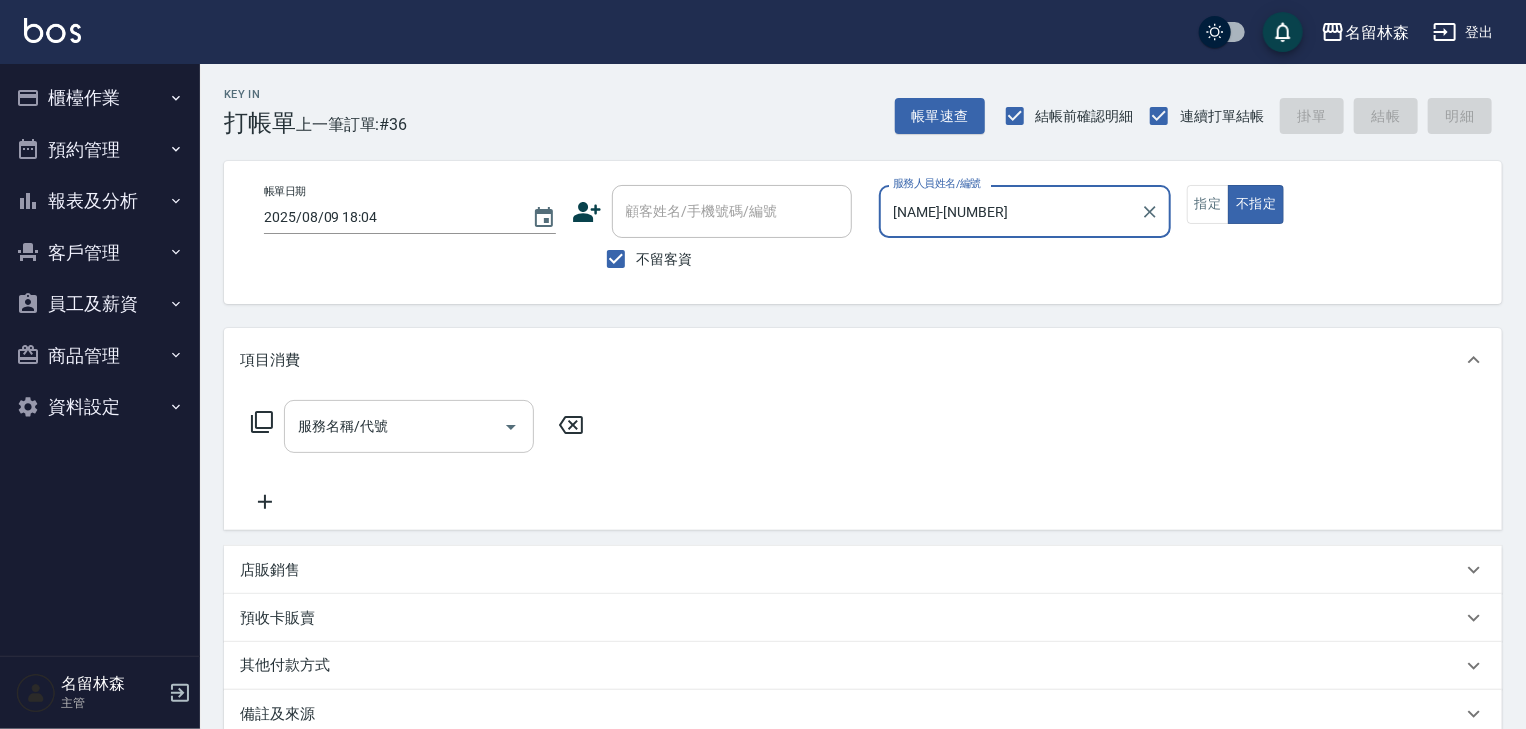 type on "[LAST_NAME] -08" 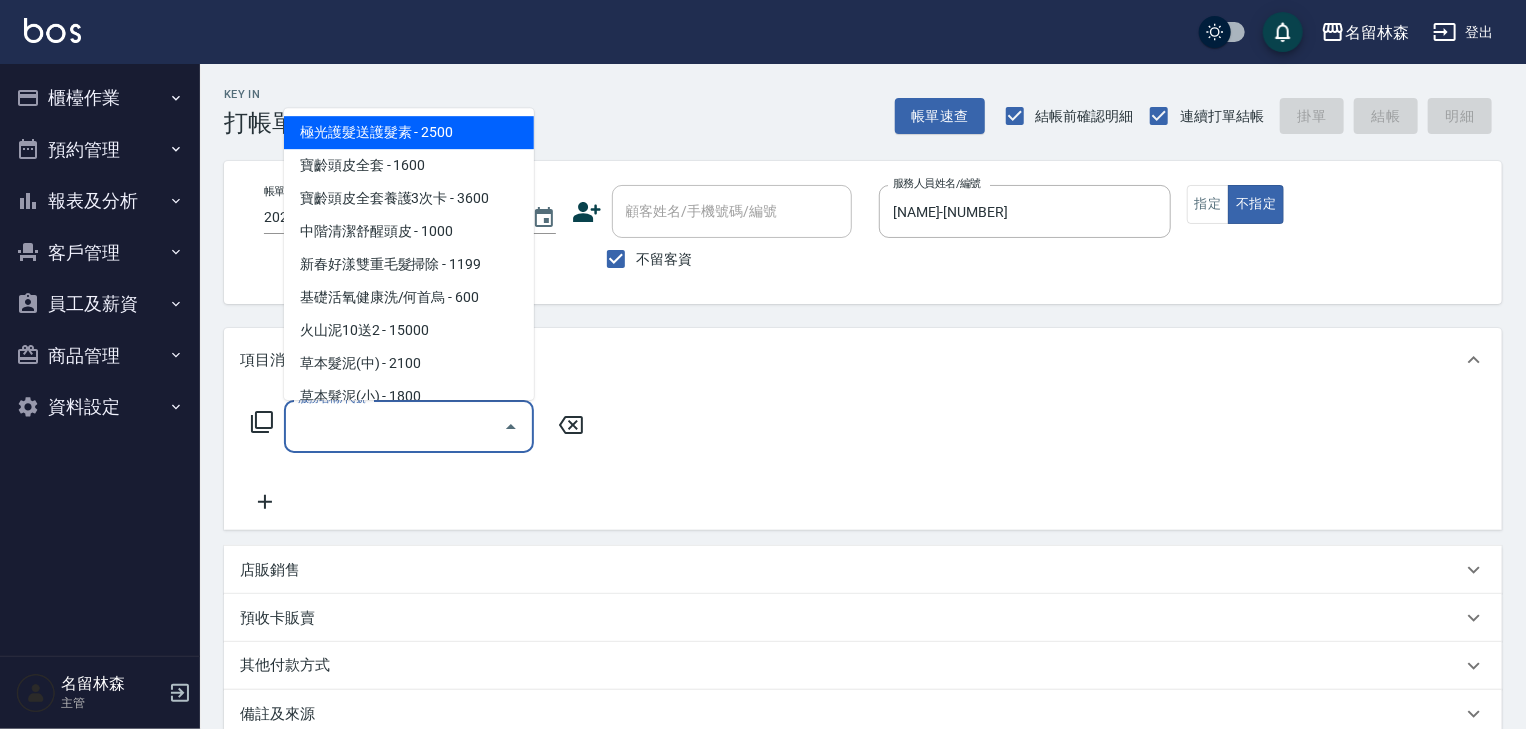 click on "服務名稱/代號" at bounding box center [394, 426] 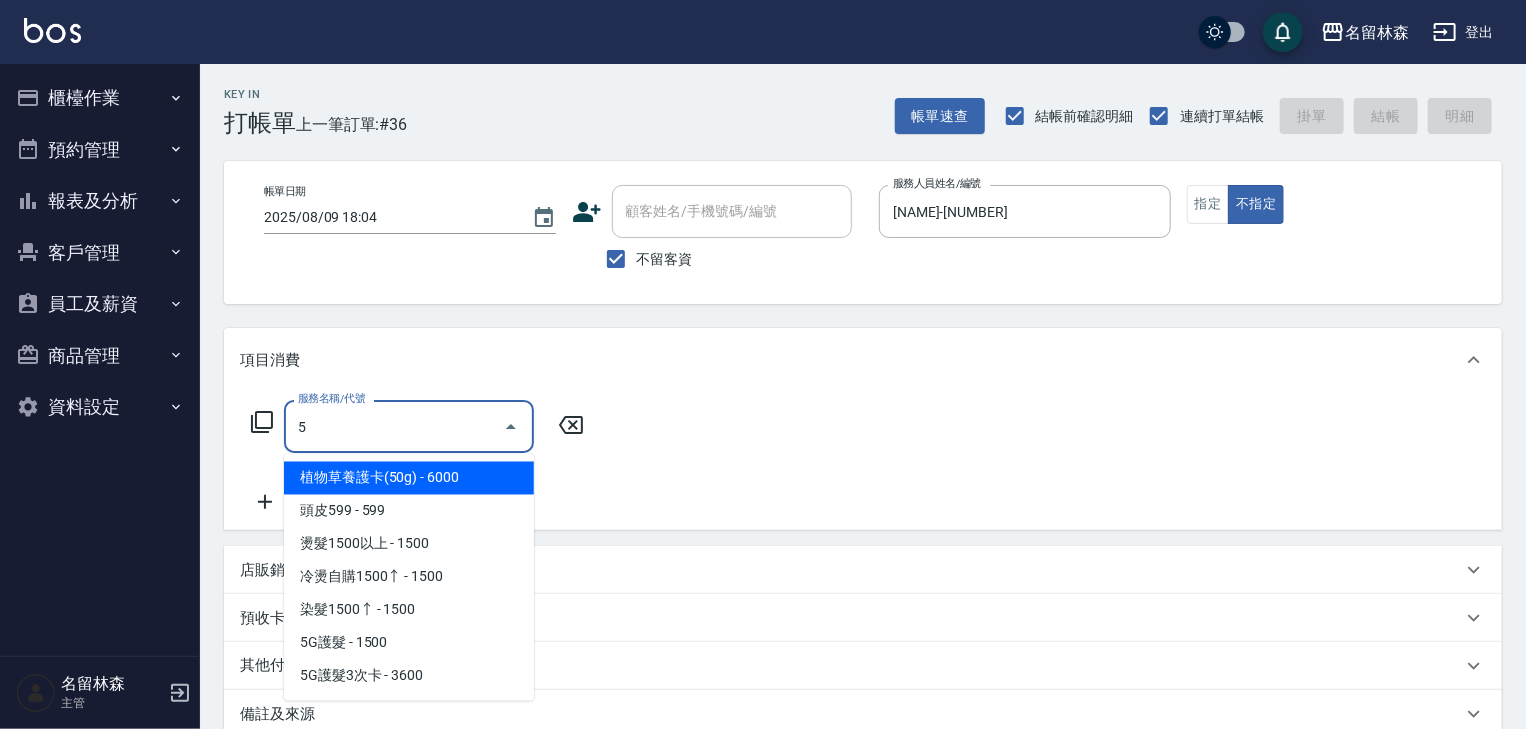 type on "5" 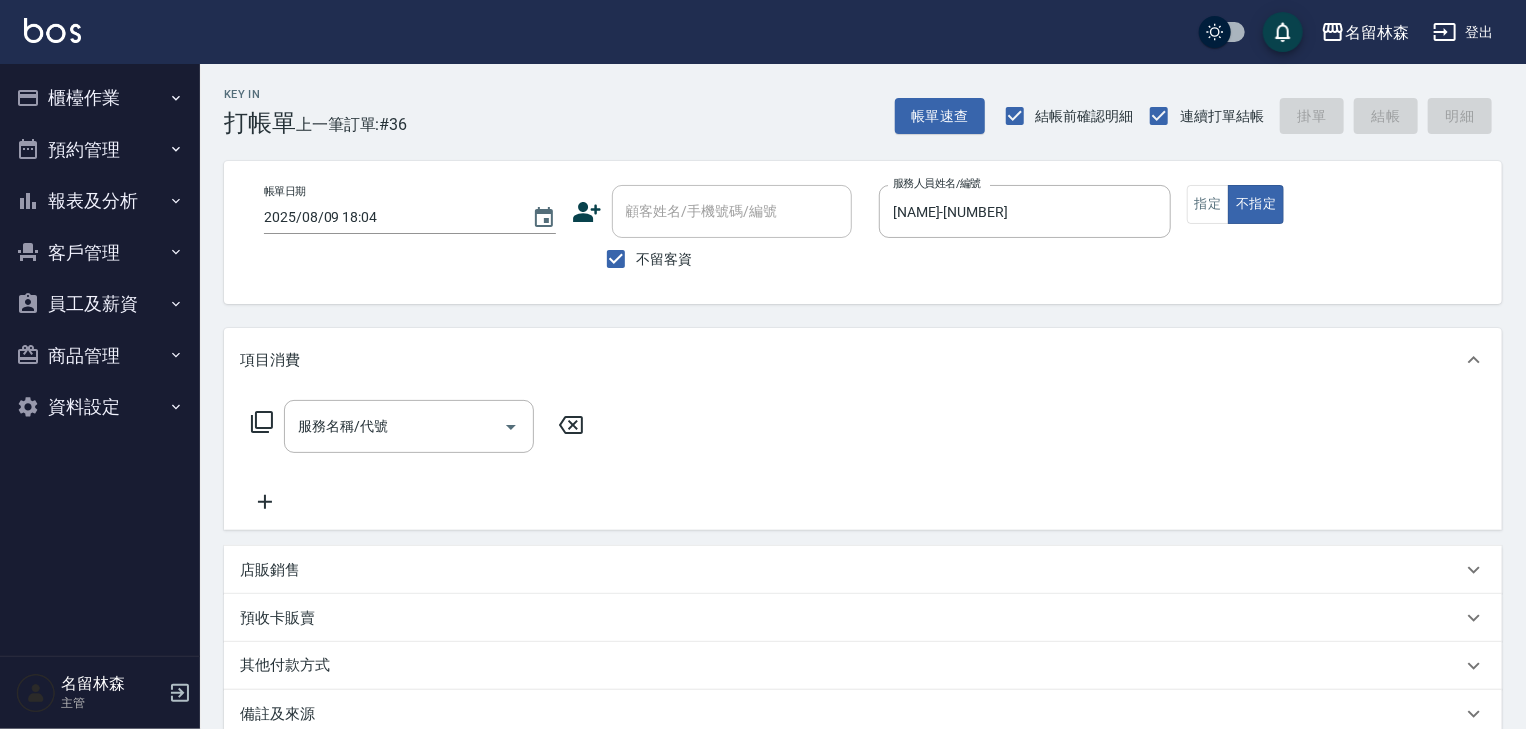 click on "服務名稱/代號 服務名稱/代號" at bounding box center (418, 426) 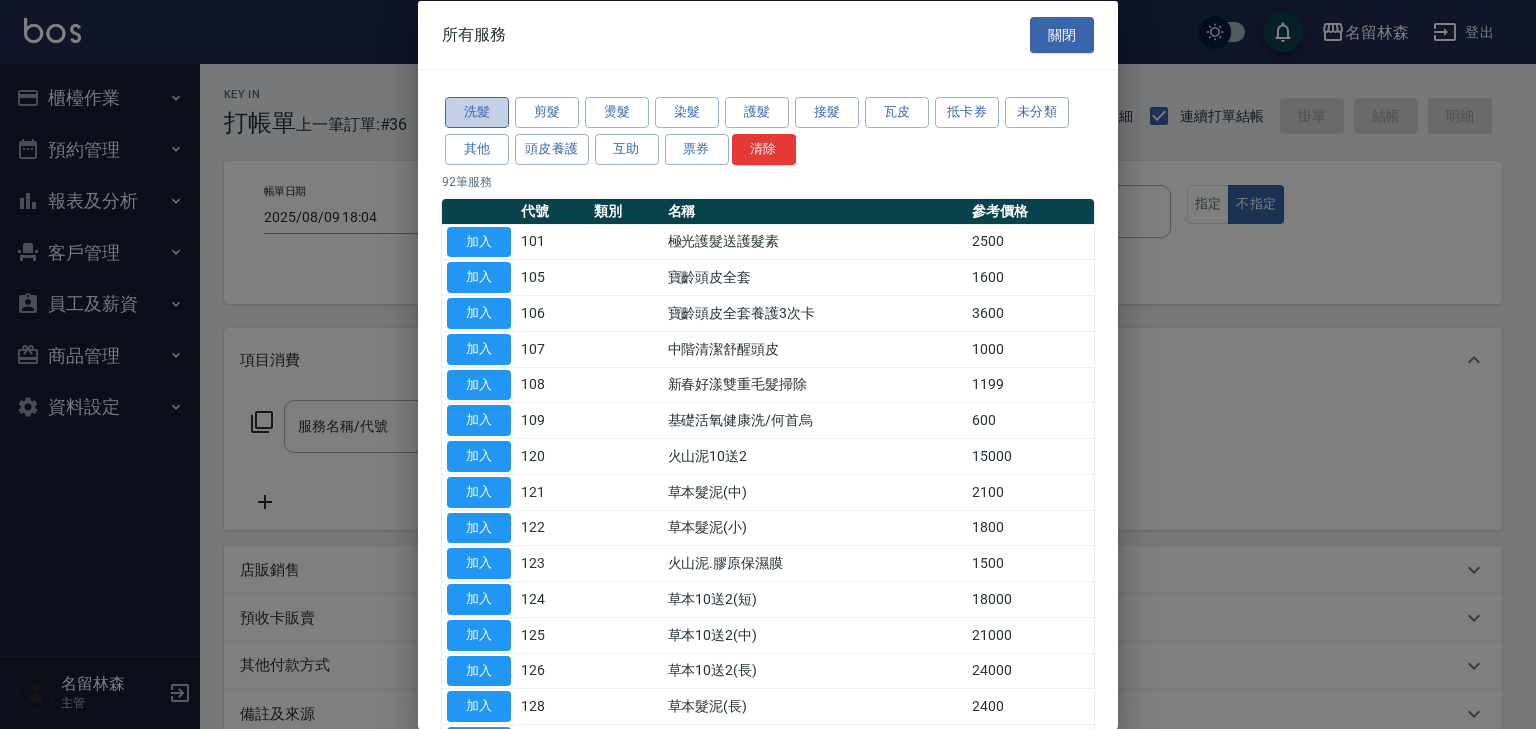 click on "洗髮" at bounding box center (477, 112) 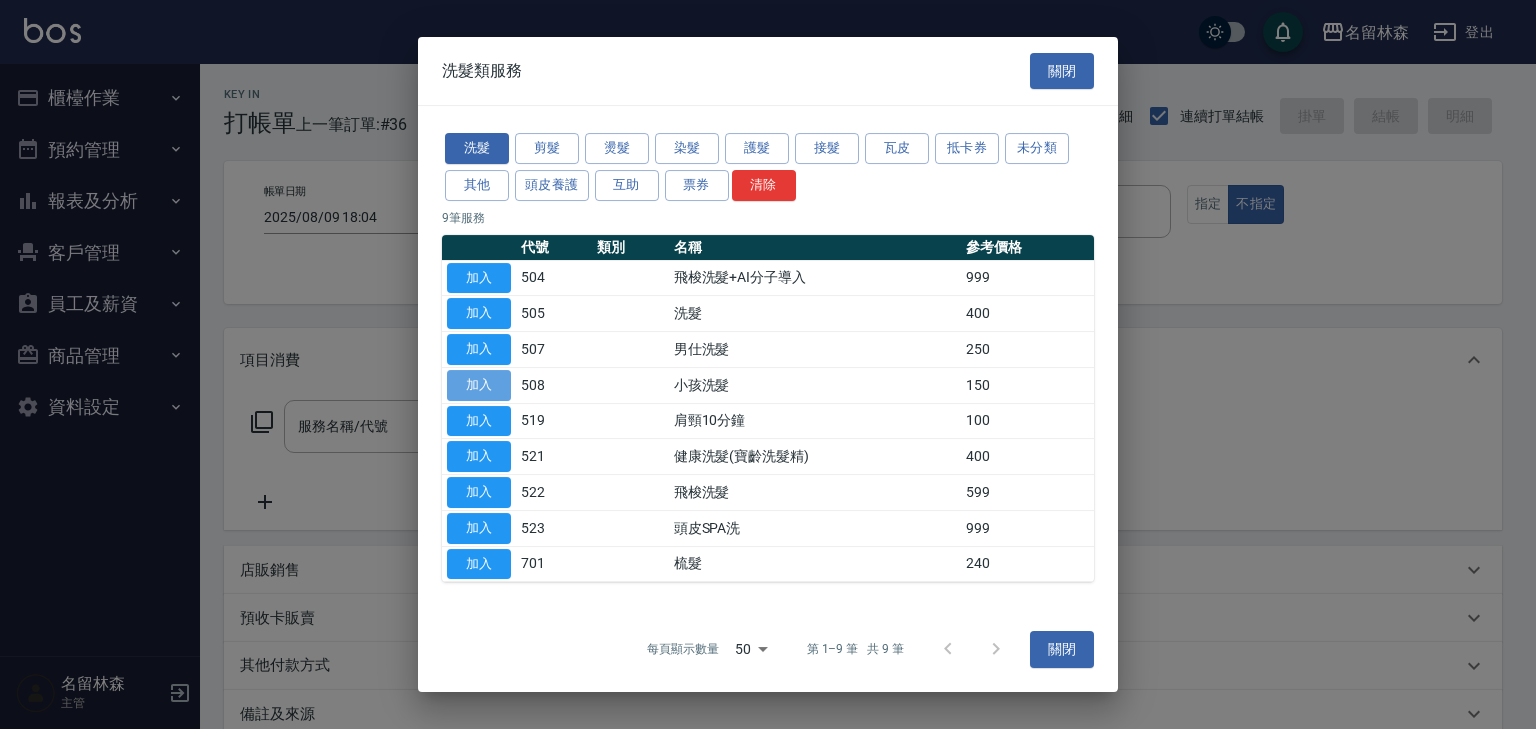 click on "加入" at bounding box center [479, 385] 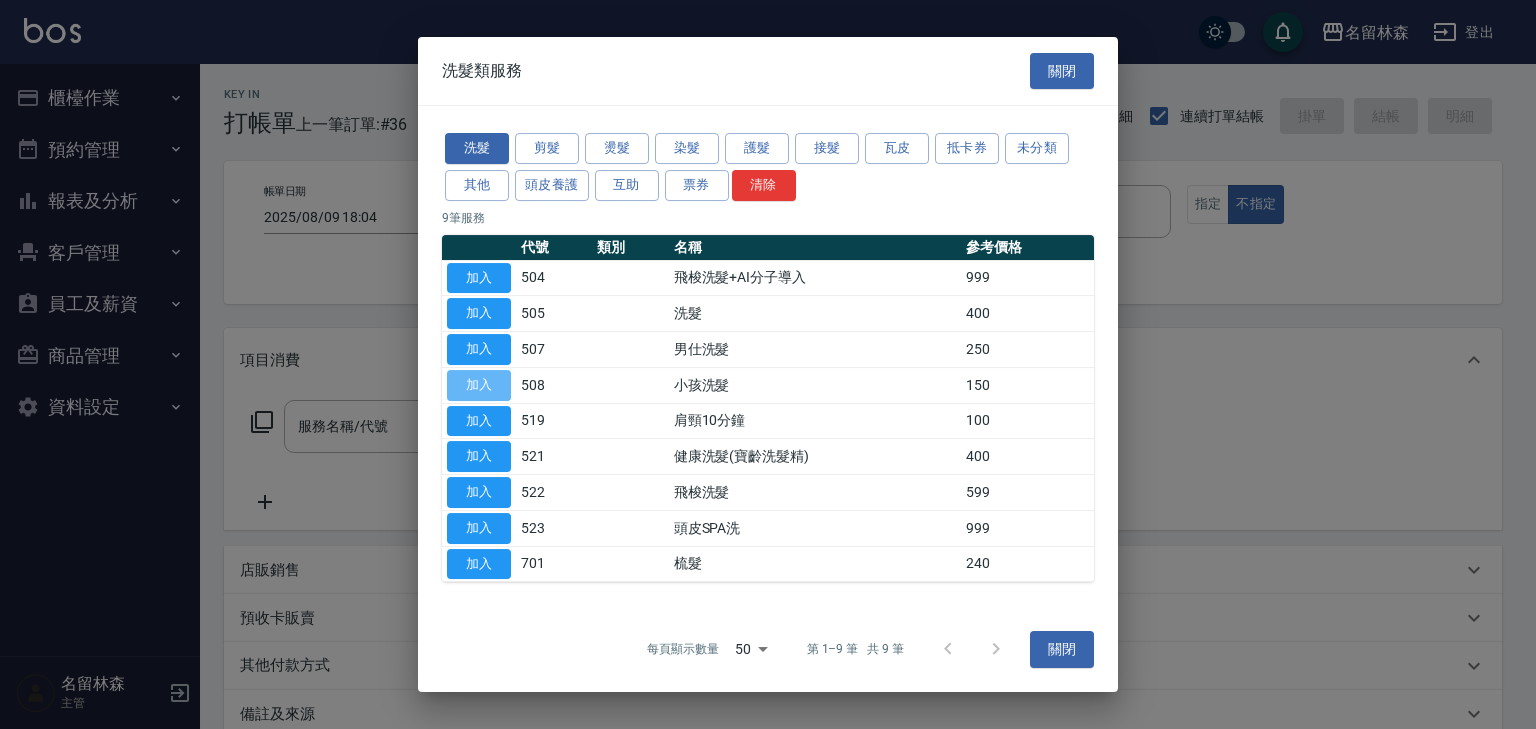 type on "小孩洗髮(508)" 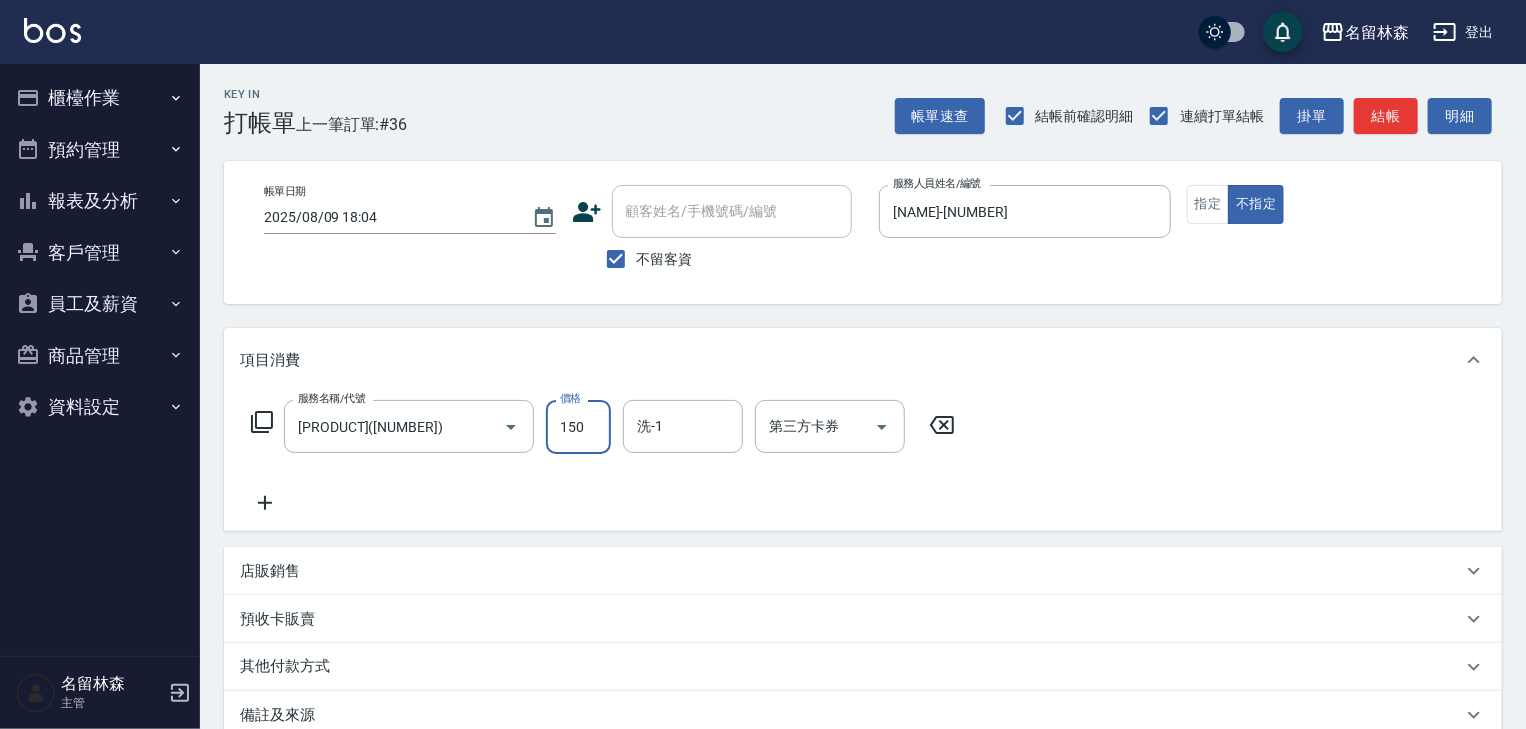 click on "150" at bounding box center (578, 427) 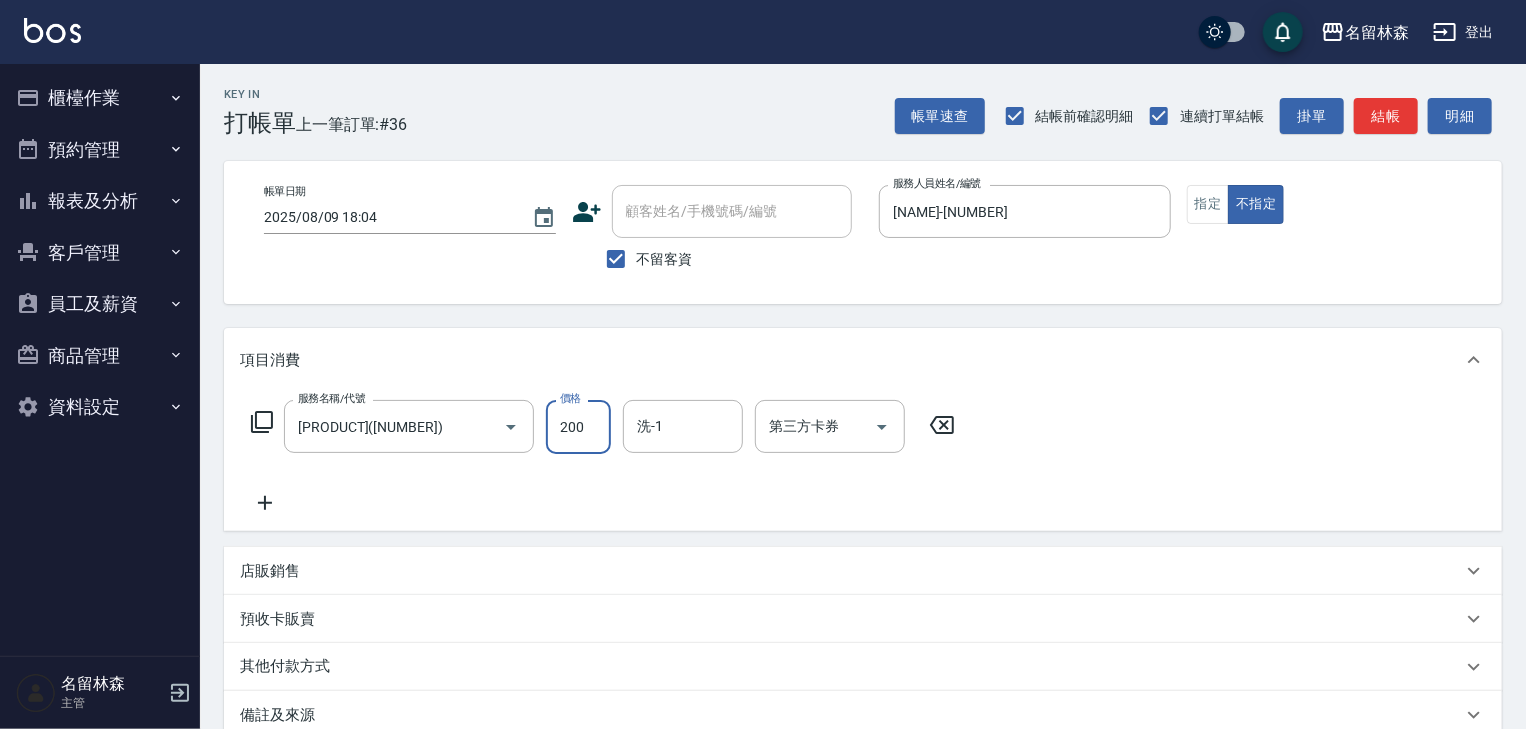 type on "200" 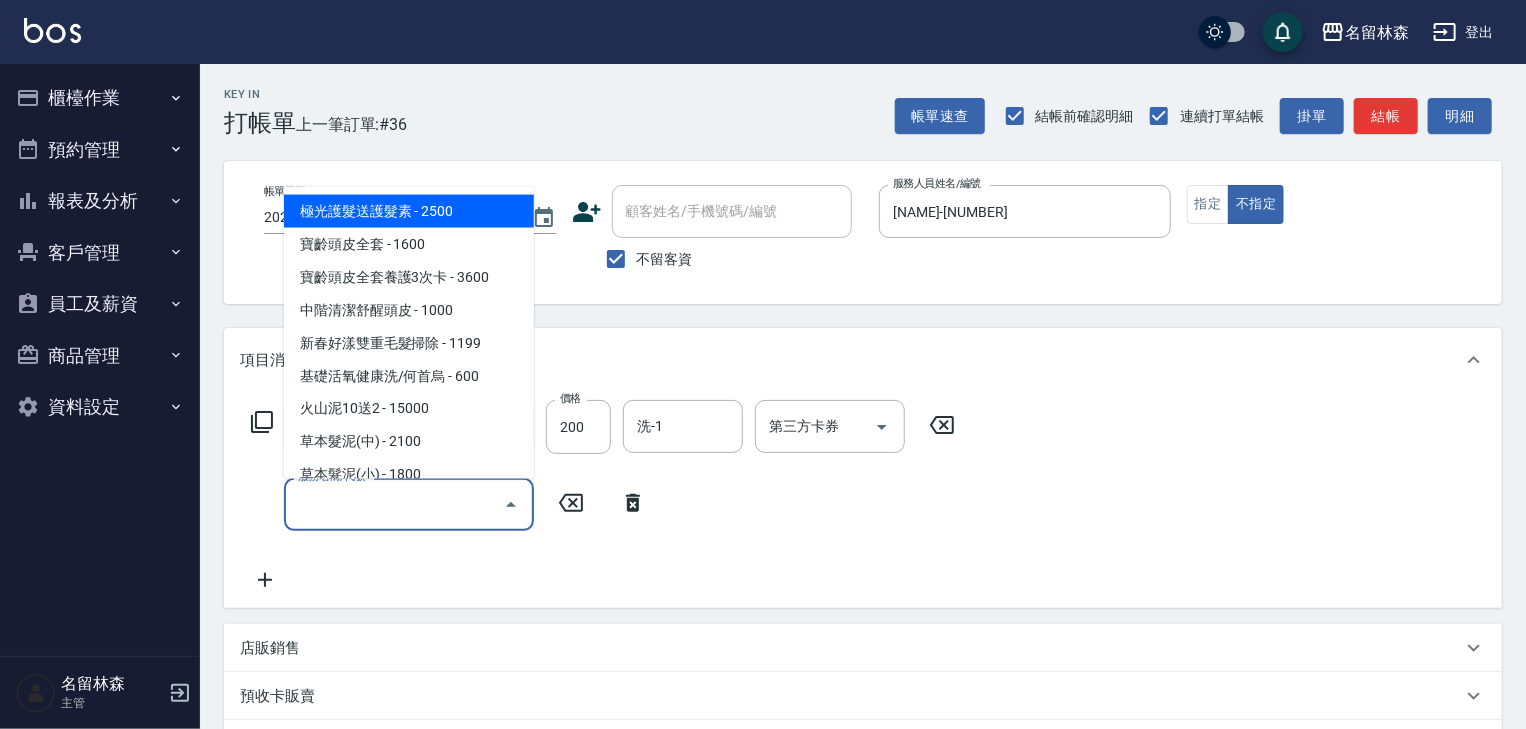 click on "服務名稱/代號" at bounding box center [394, 504] 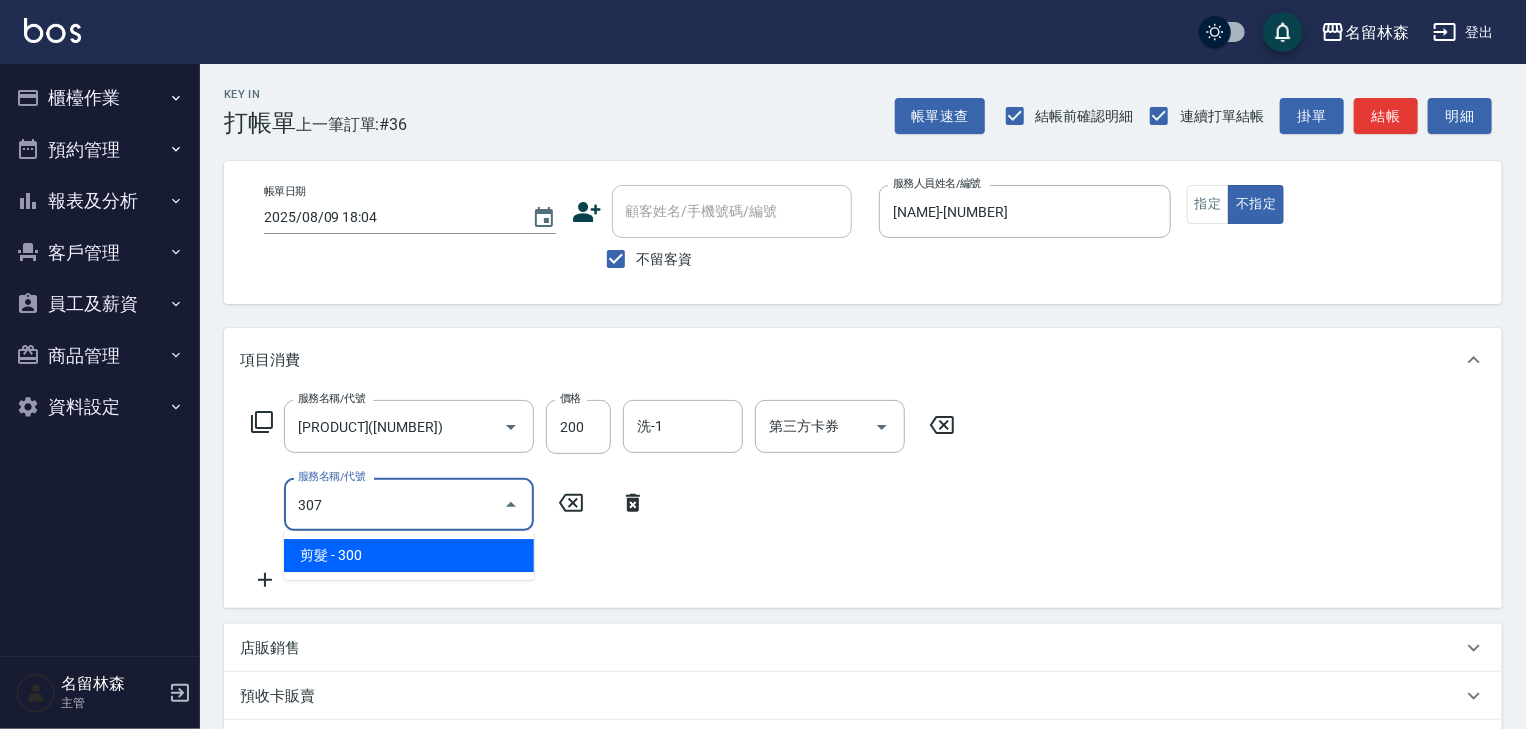 click on "剪髮 - 300" at bounding box center (409, 555) 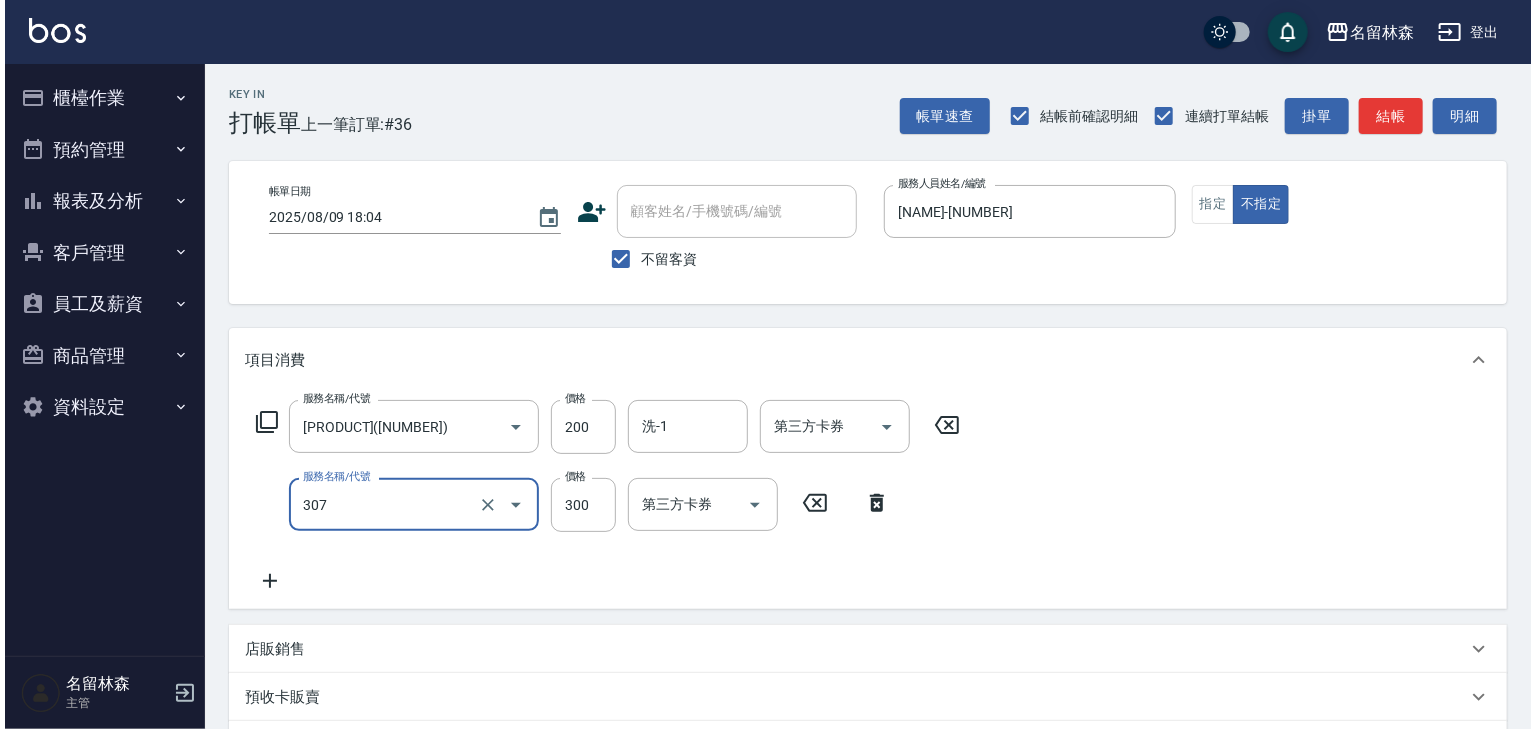scroll, scrollTop: 312, scrollLeft: 0, axis: vertical 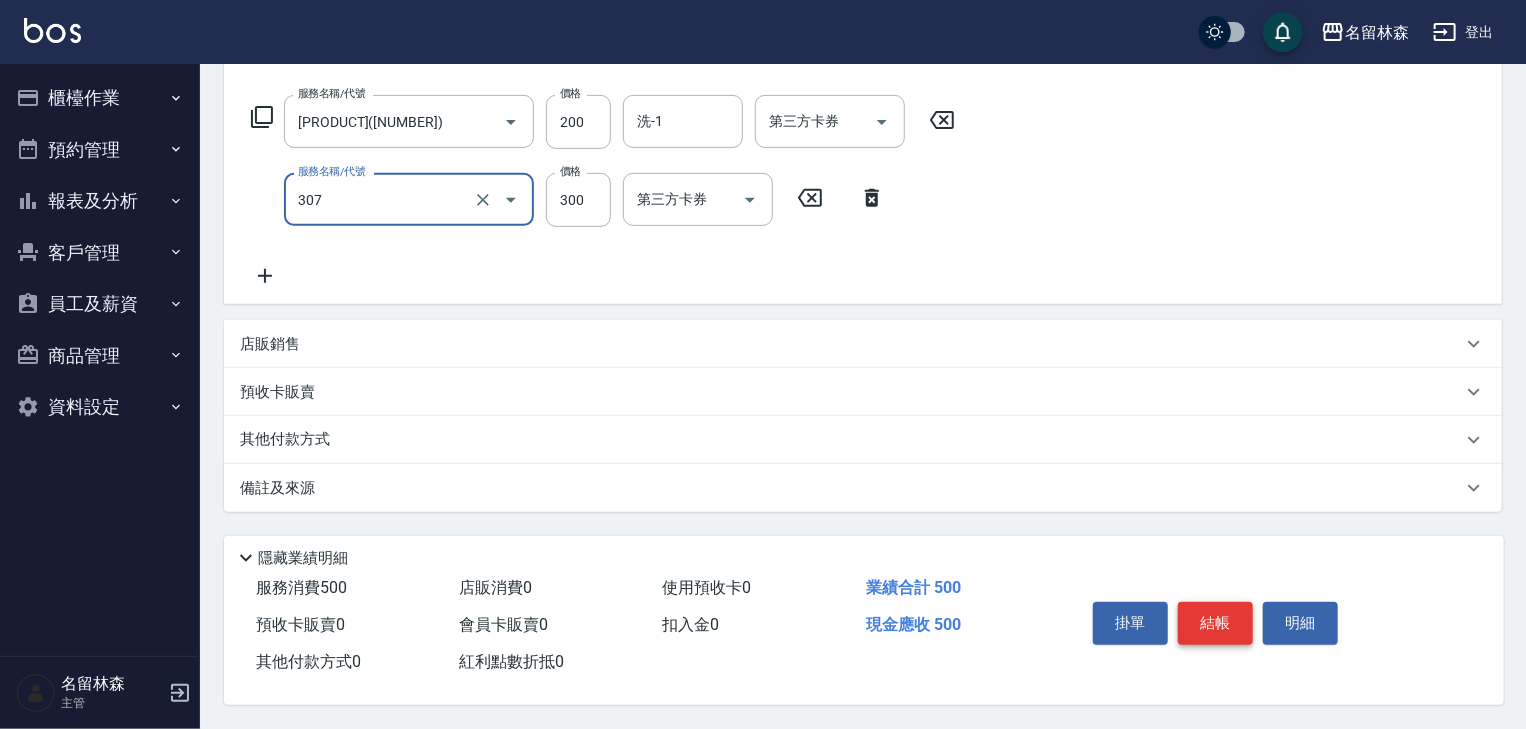 type on "剪髮(307)" 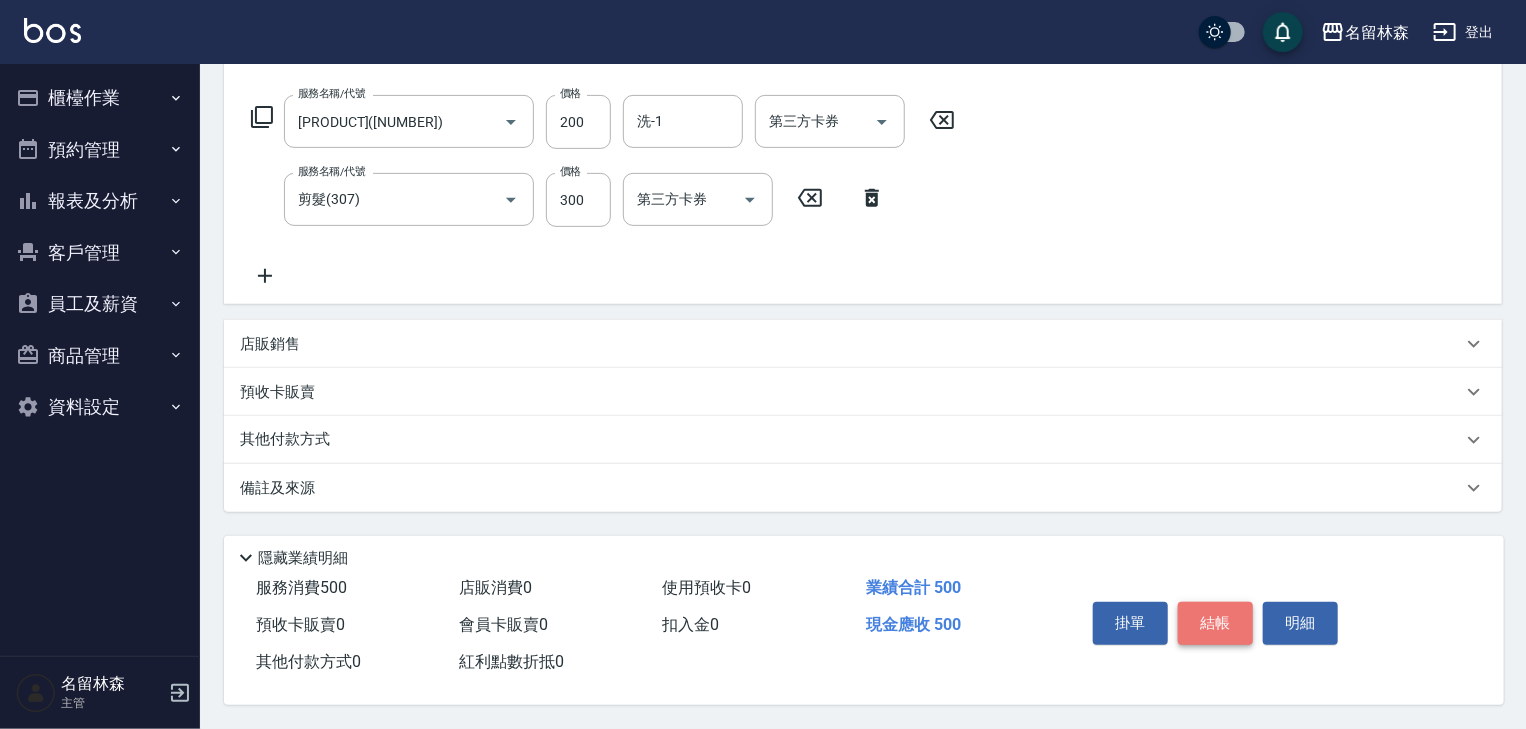click on "結帳" at bounding box center (1215, 623) 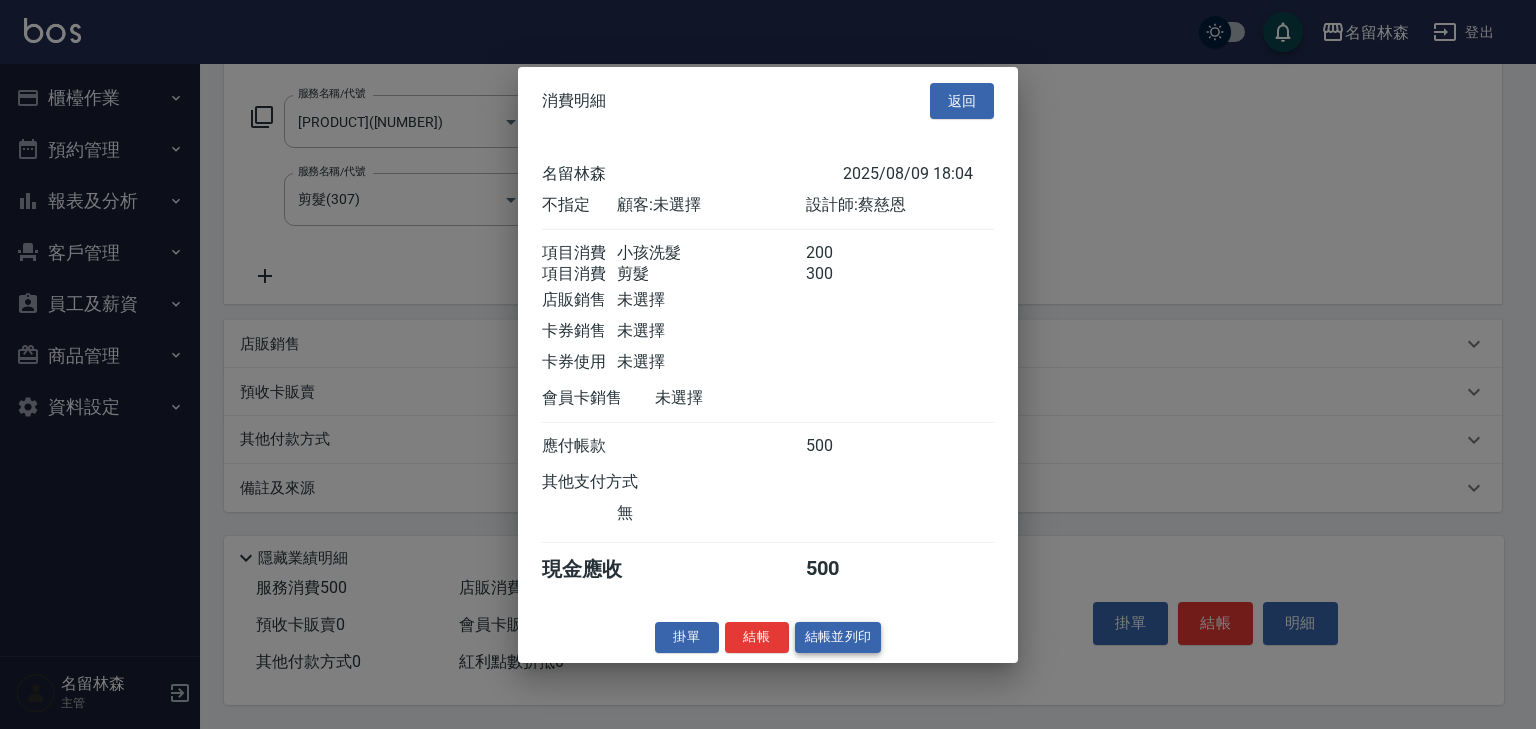 click on "結帳並列印" at bounding box center (838, 637) 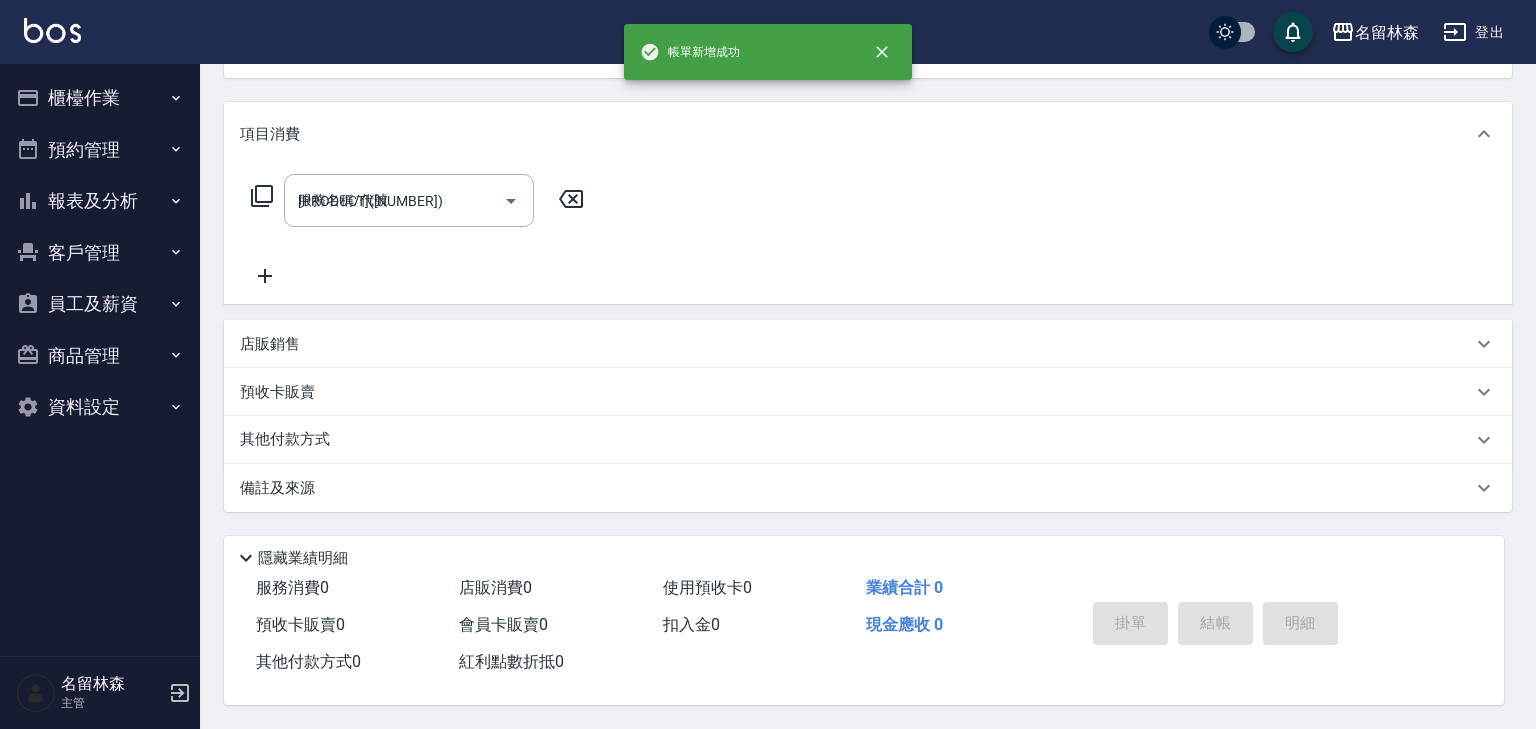 type on "2025/08/09 18:06" 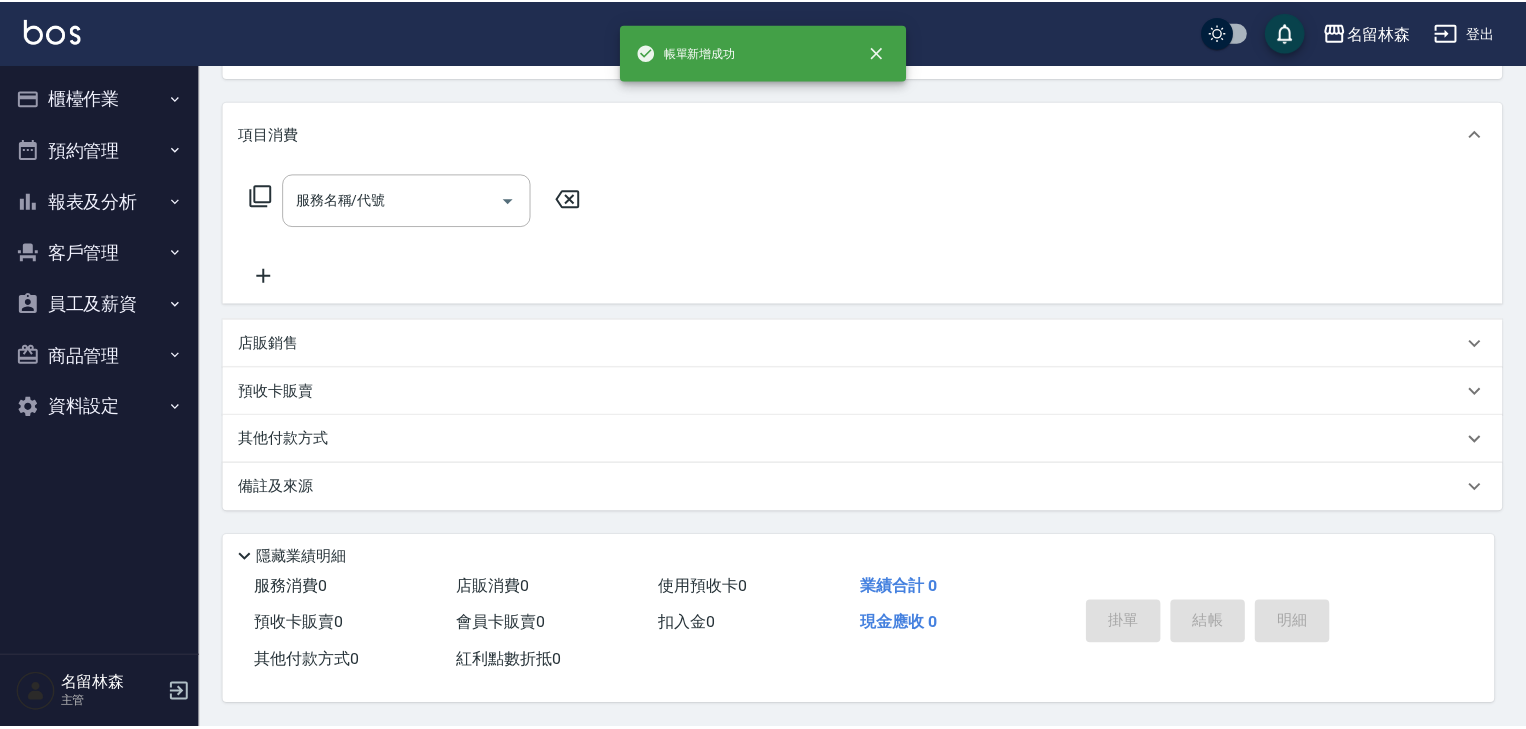 scroll, scrollTop: 0, scrollLeft: 0, axis: both 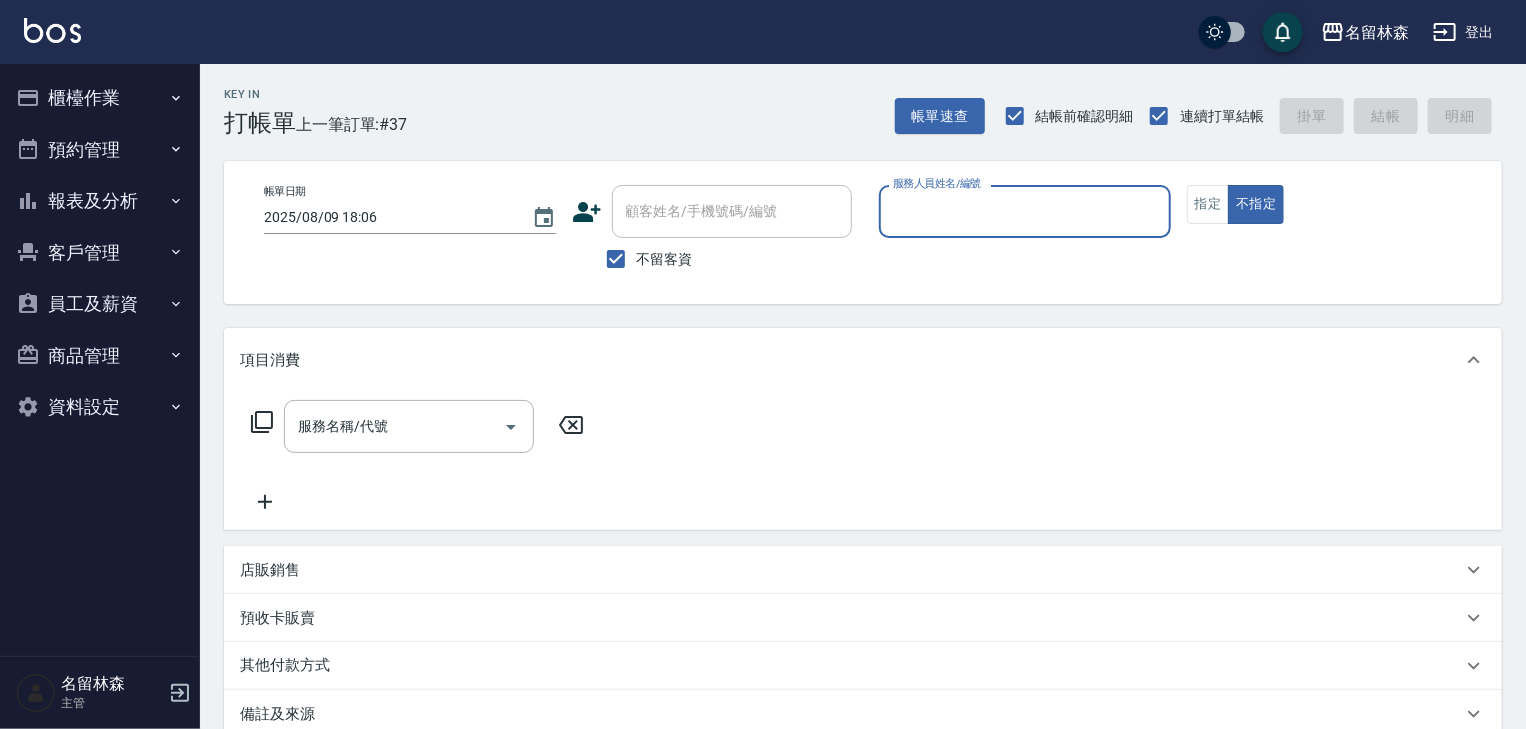 click on "服務人員姓名/編號" at bounding box center (1025, 211) 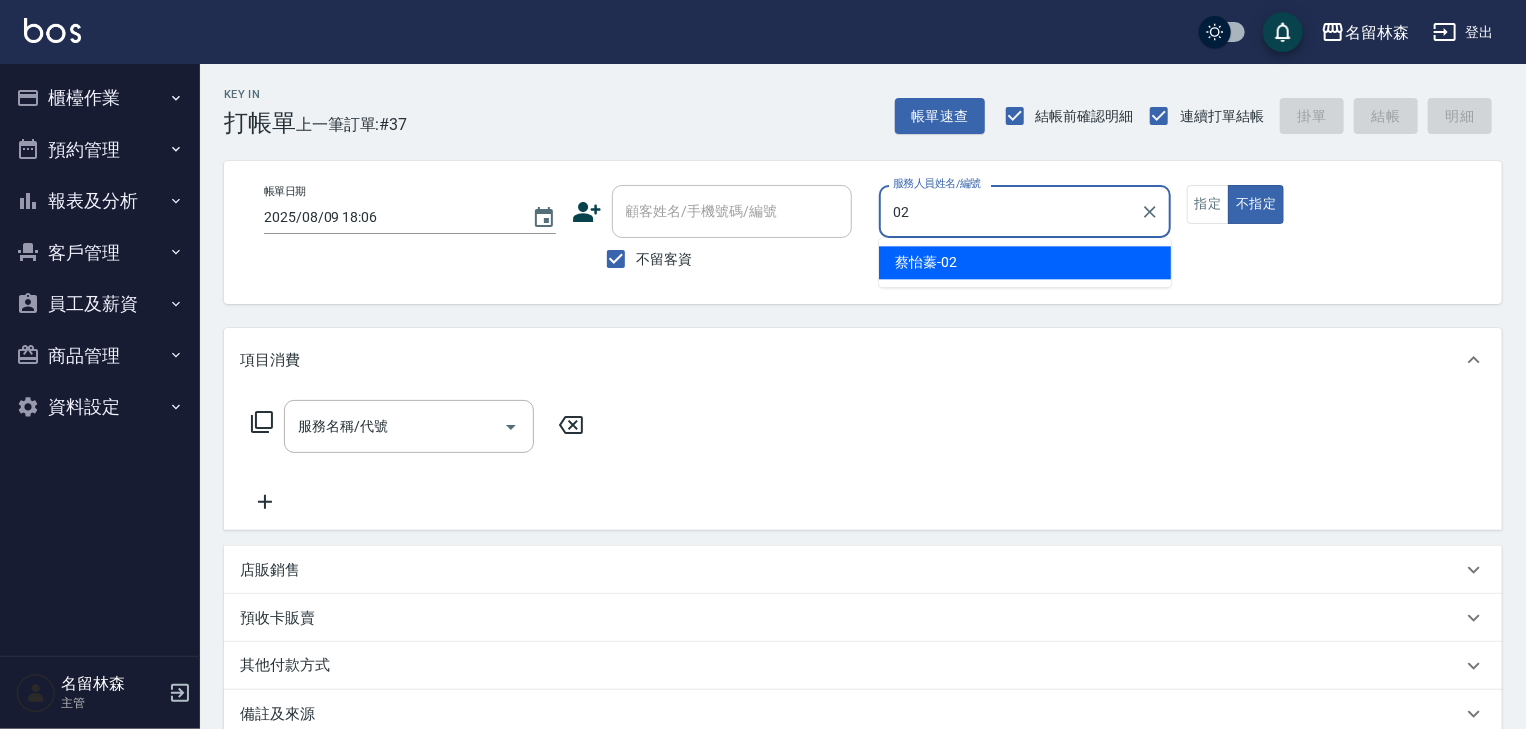 click on "蔡怡蓁 -02" at bounding box center (1025, 262) 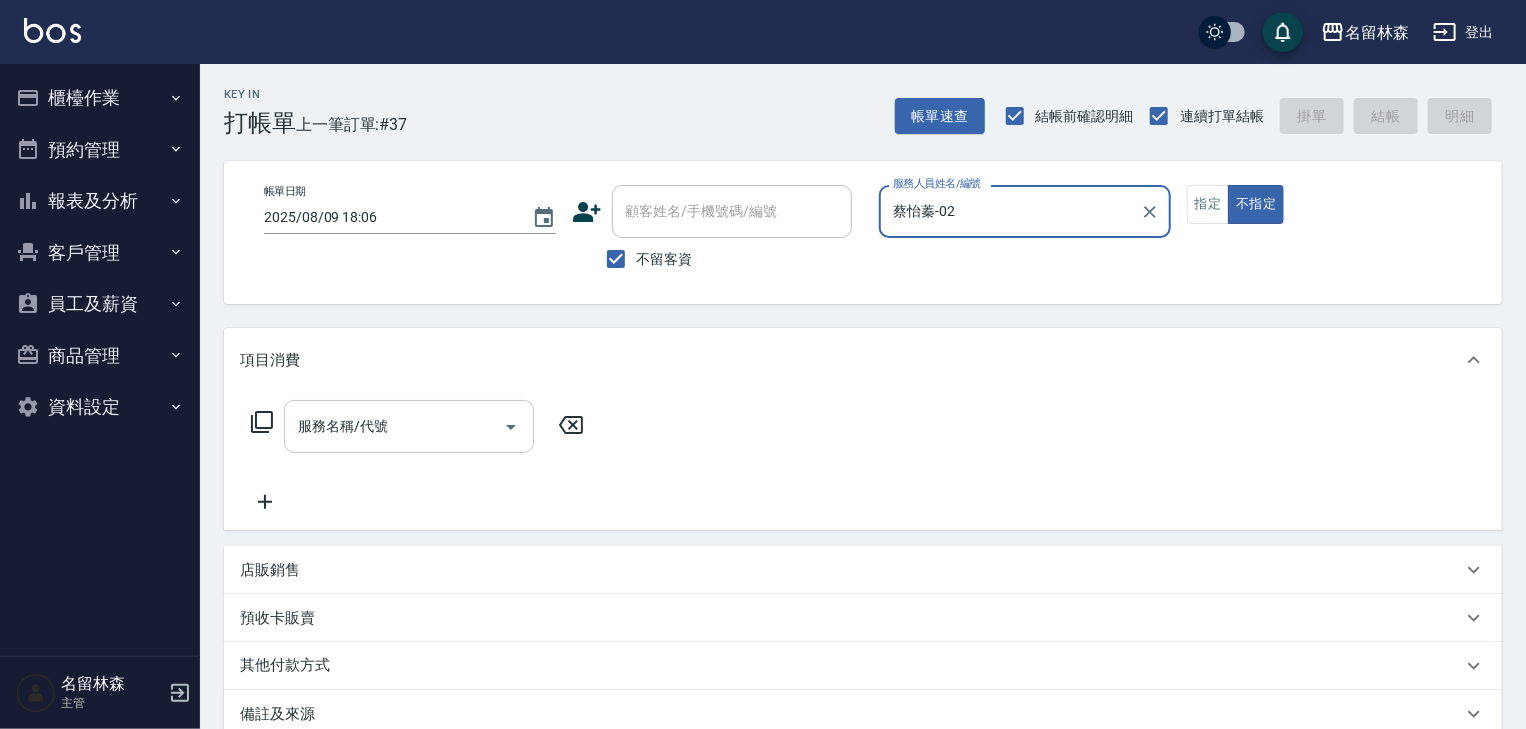 type on "蔡怡蓁-02" 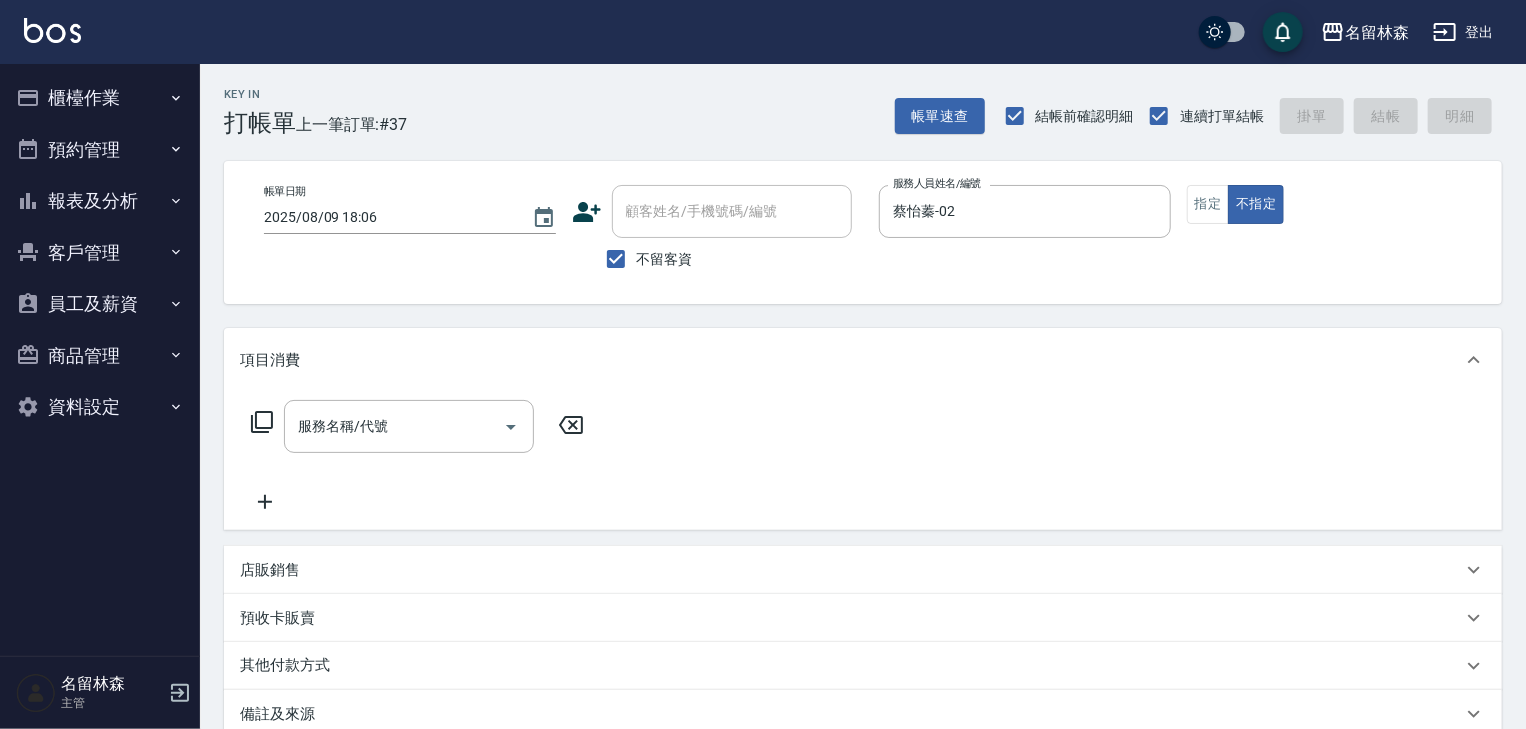 click 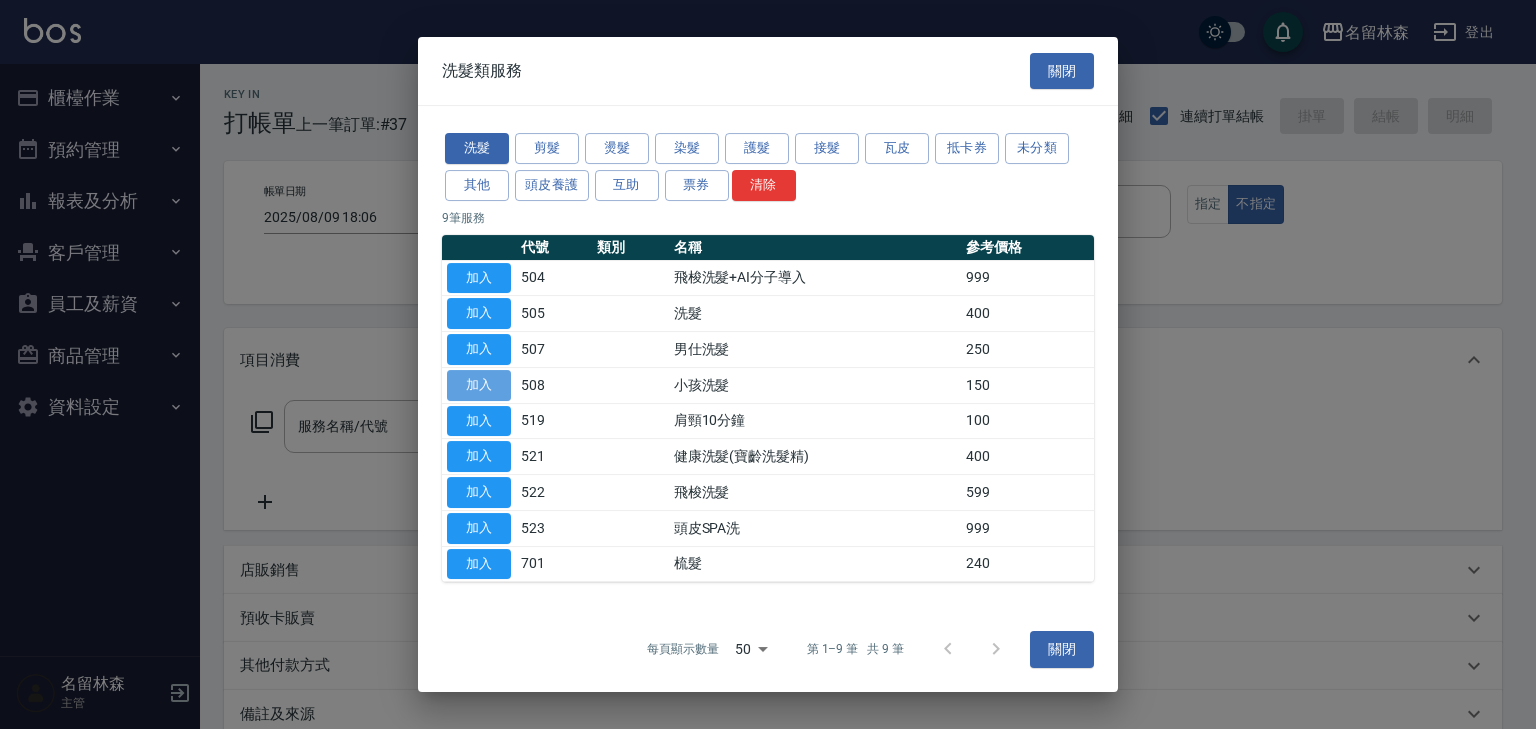 click on "加入" at bounding box center [479, 385] 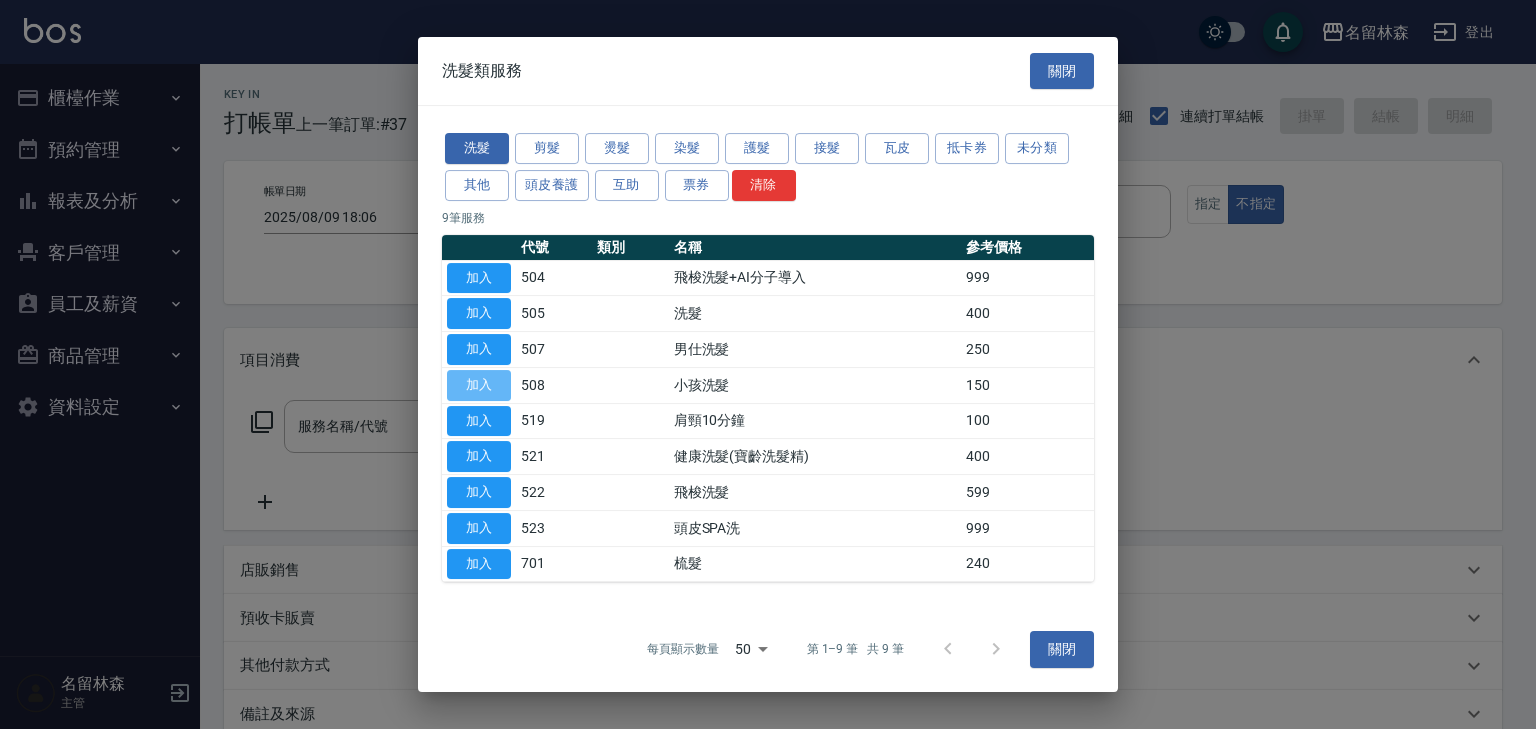 type on "小孩洗髮(508)" 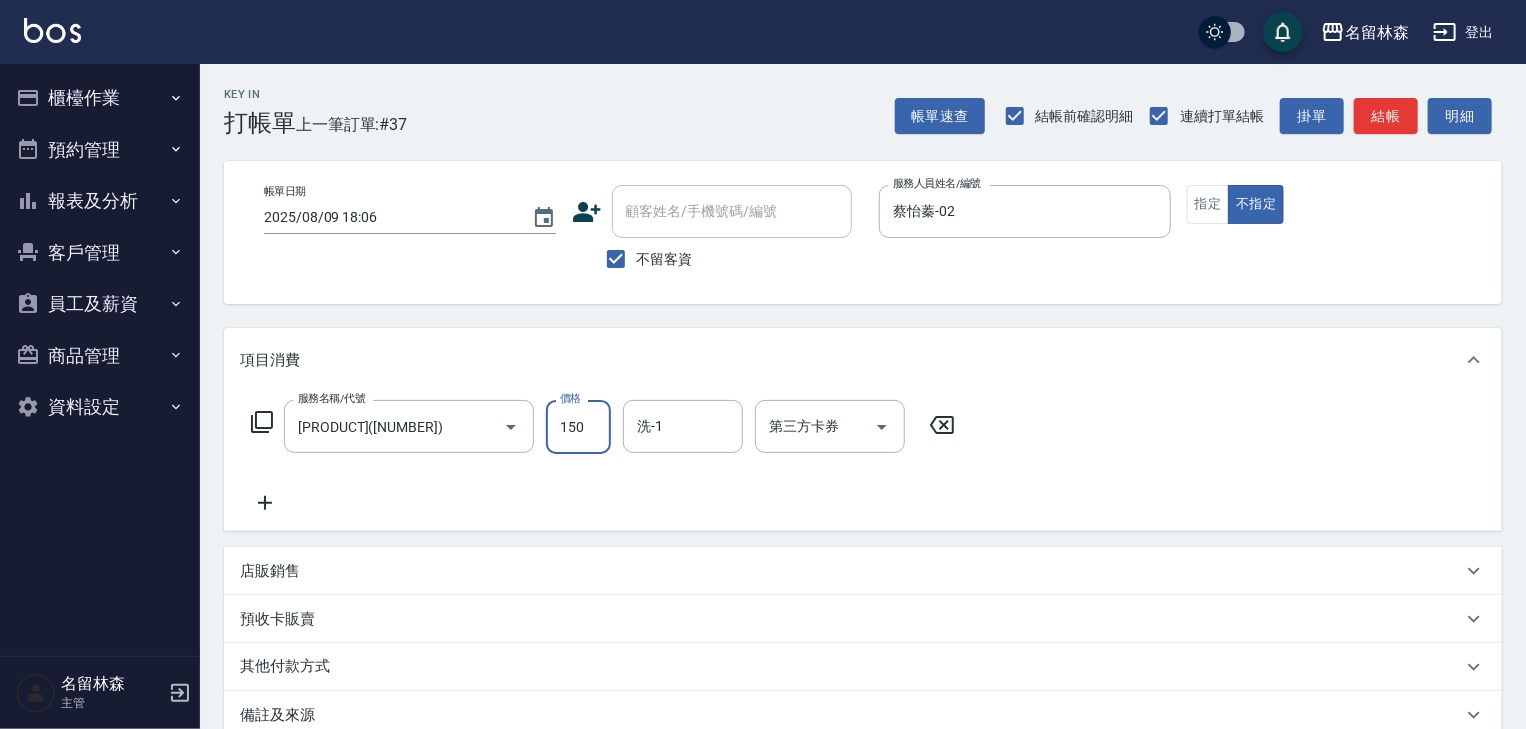 click on "150" at bounding box center (578, 427) 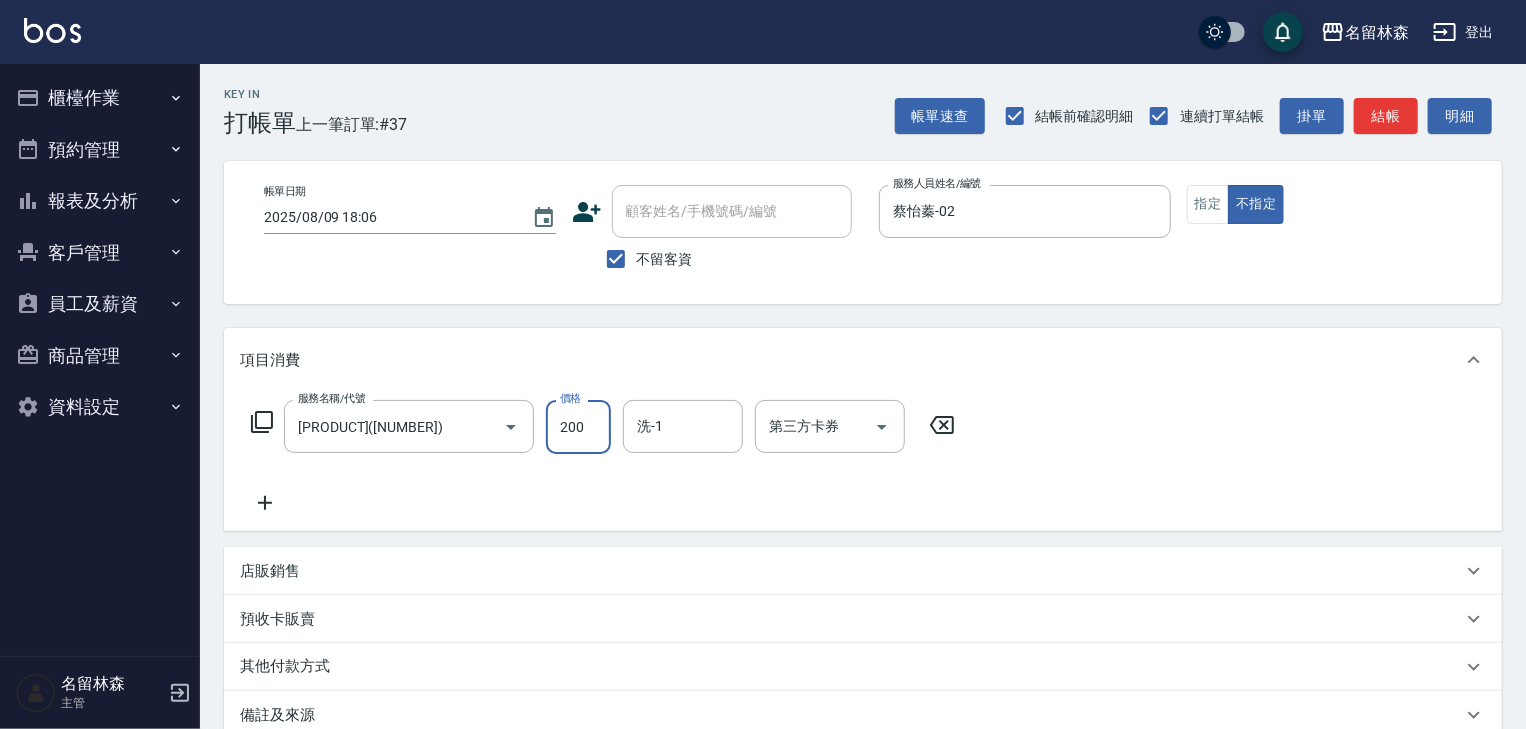 type on "200" 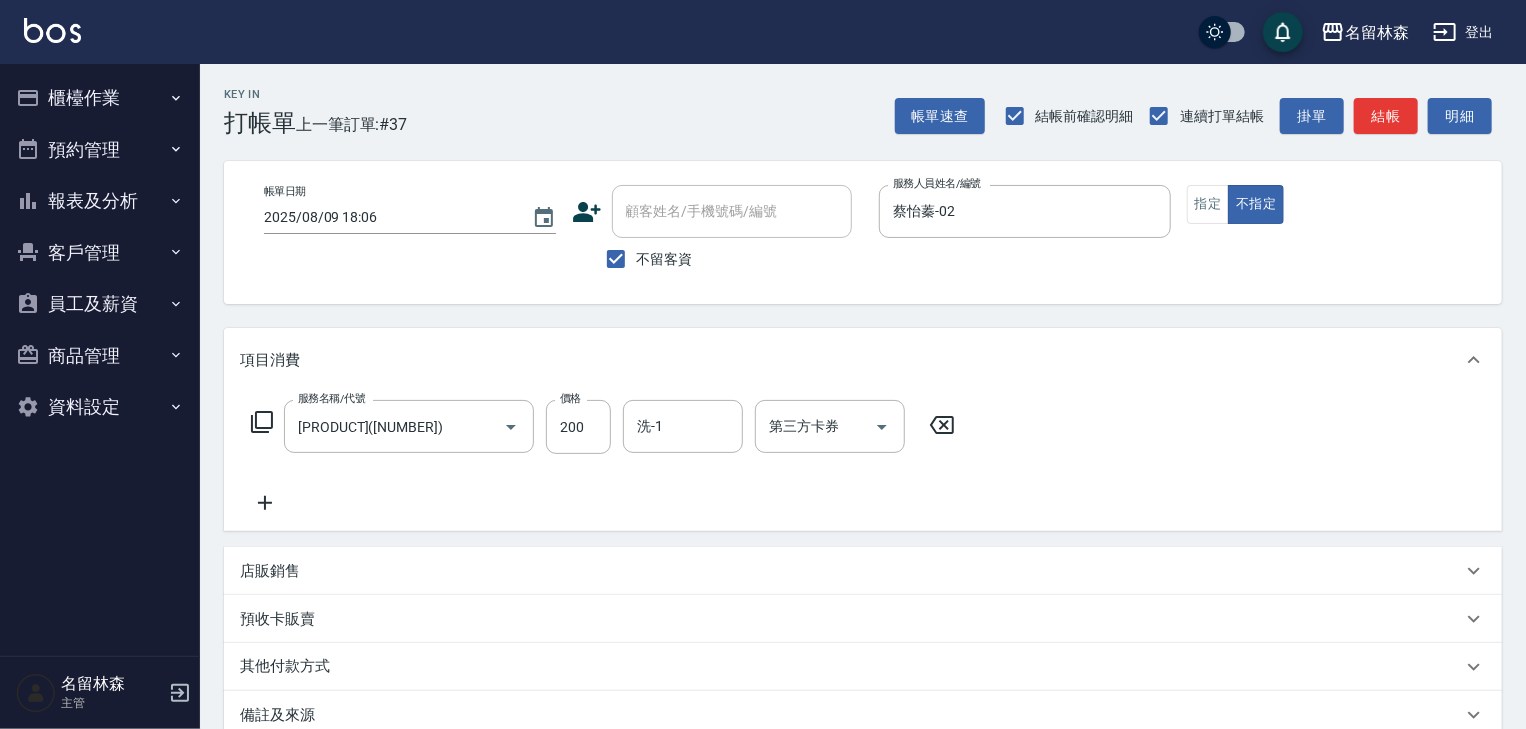 click 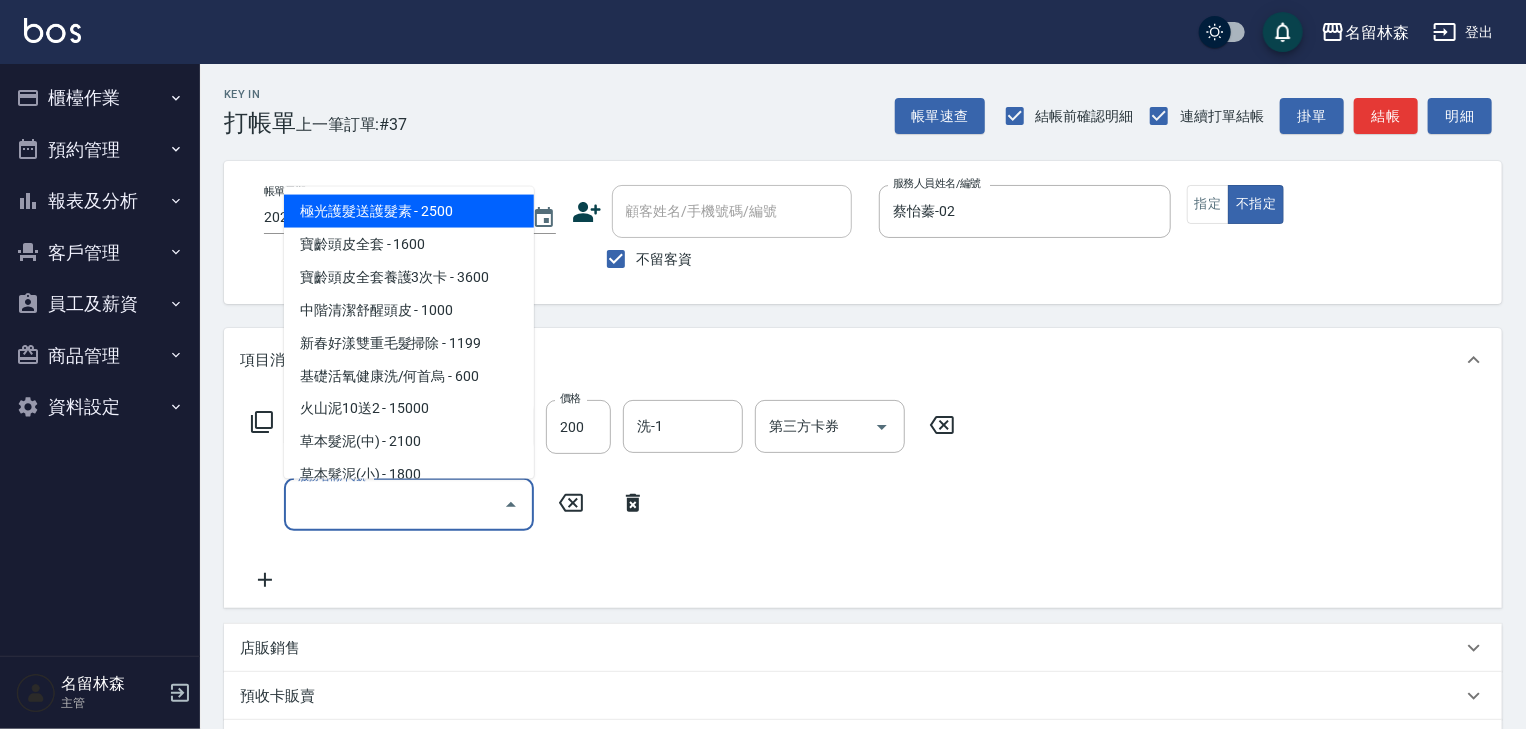 click on "服務名稱/代號" at bounding box center [394, 504] 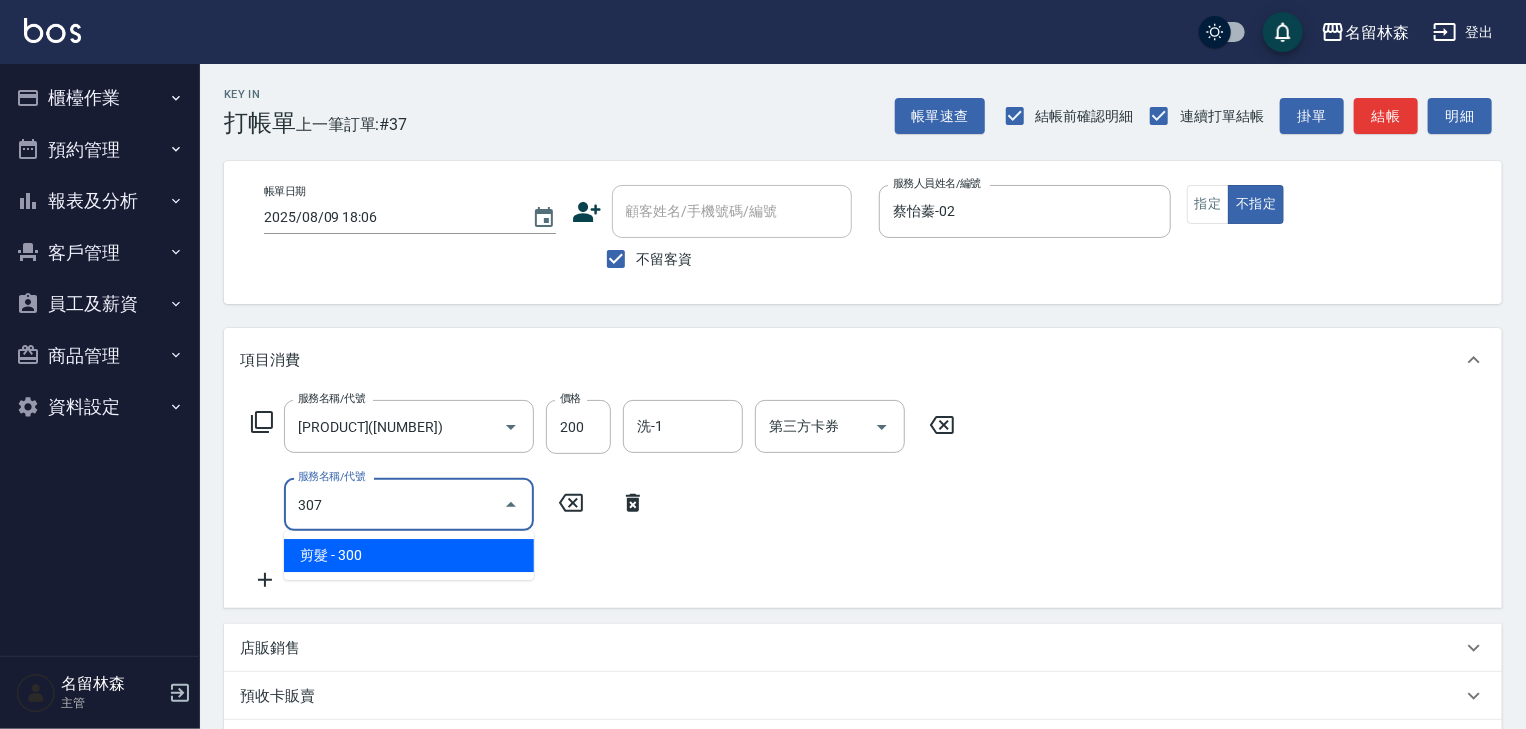 click on "剪髮 - 300" at bounding box center (409, 555) 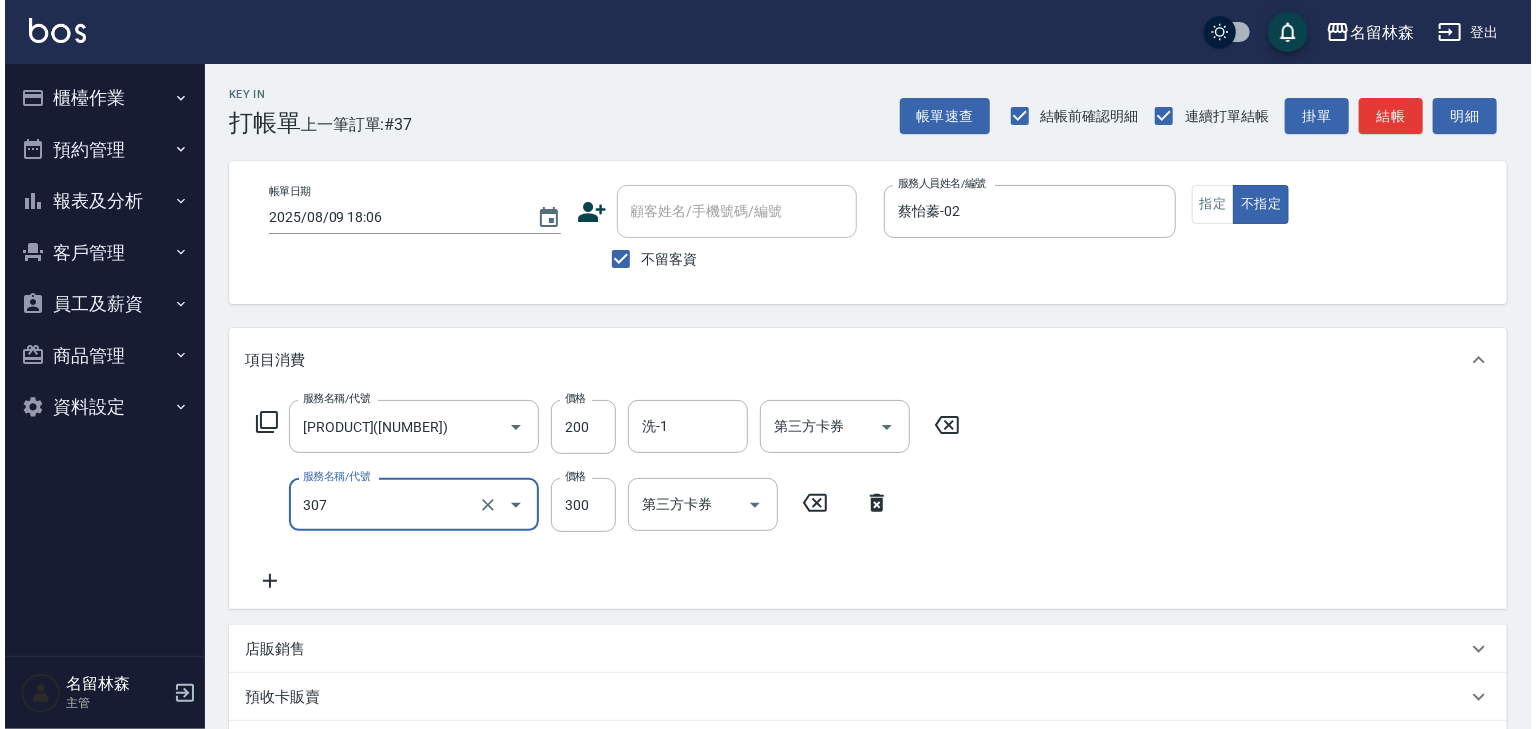 scroll, scrollTop: 312, scrollLeft: 0, axis: vertical 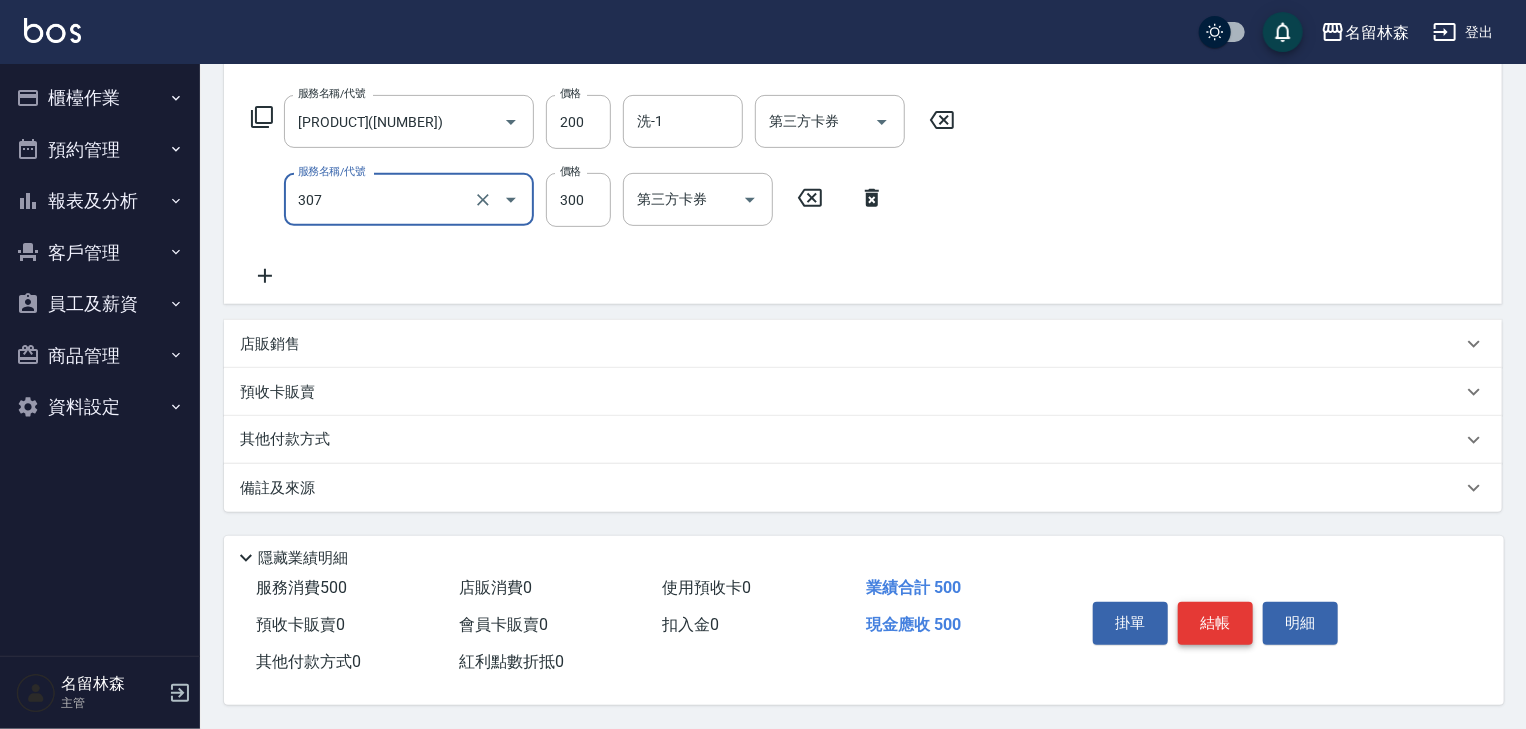 type on "剪髮(307)" 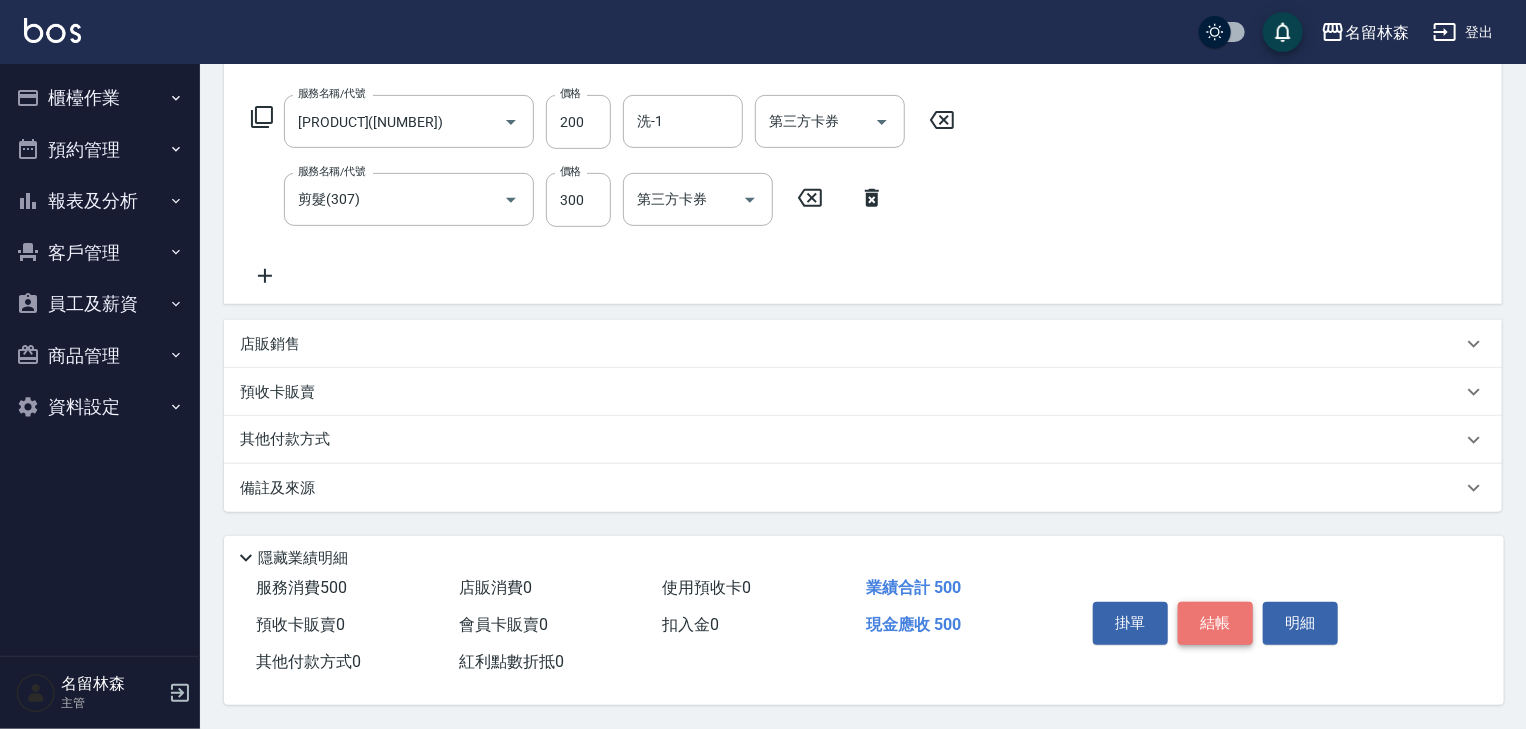 click on "結帳" at bounding box center (1215, 623) 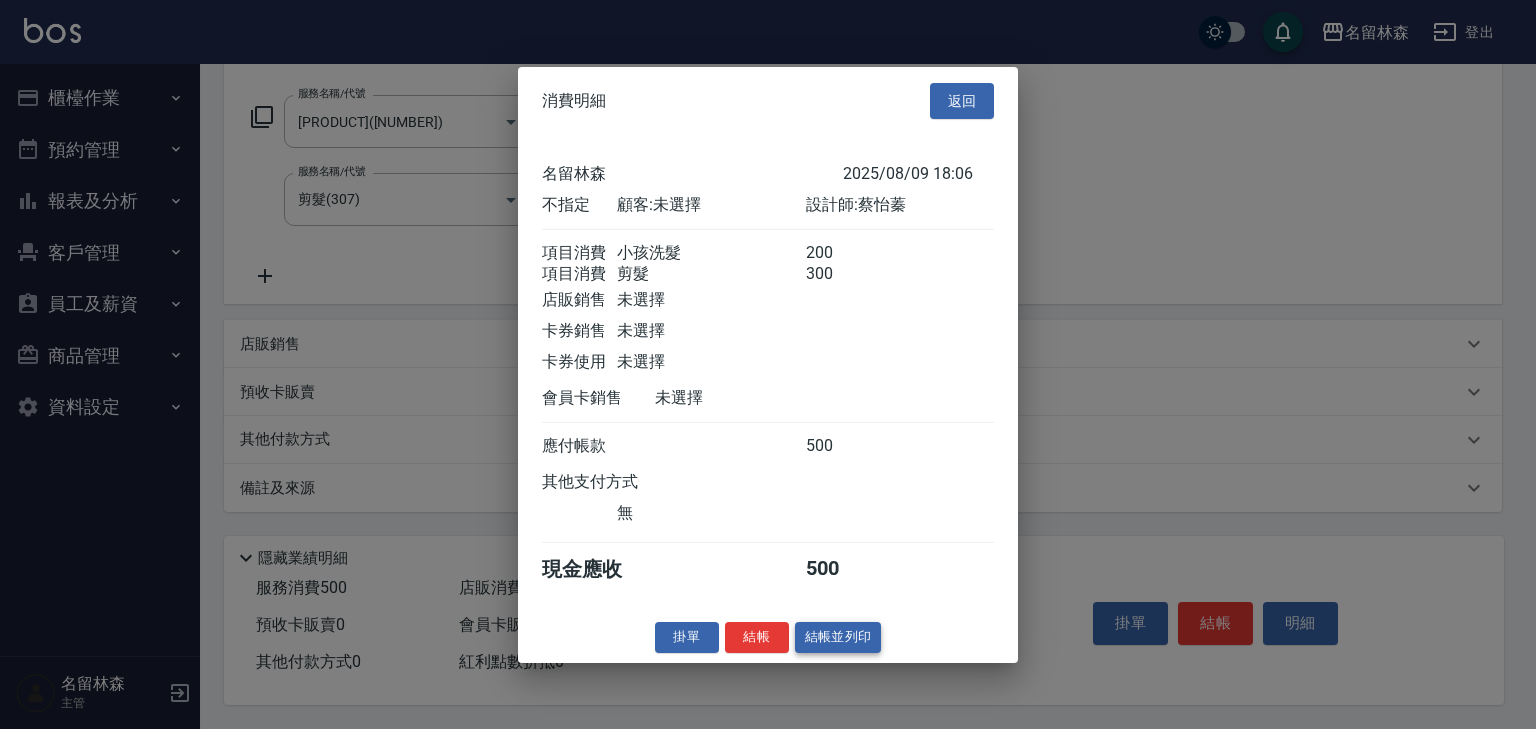 click on "結帳並列印" at bounding box center [838, 637] 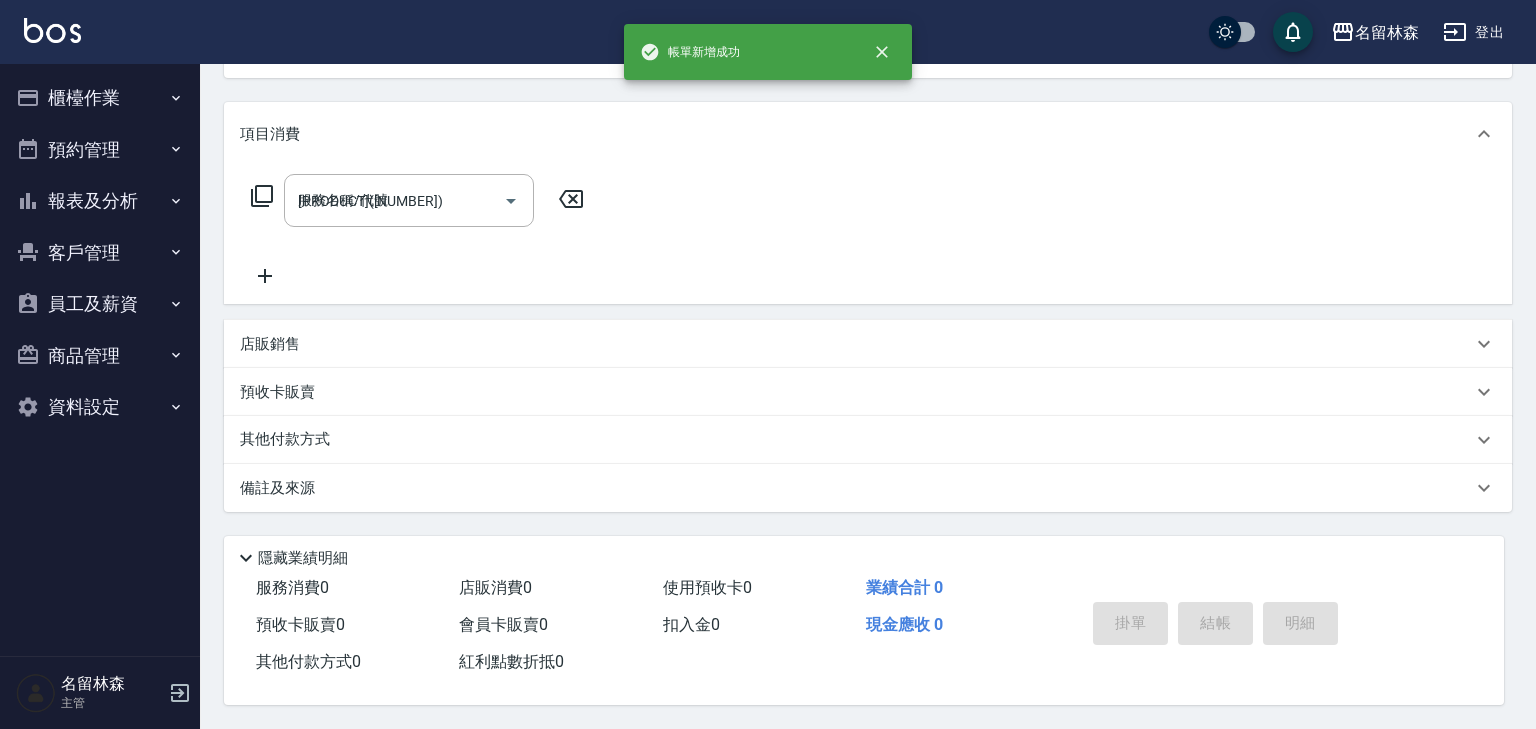 type 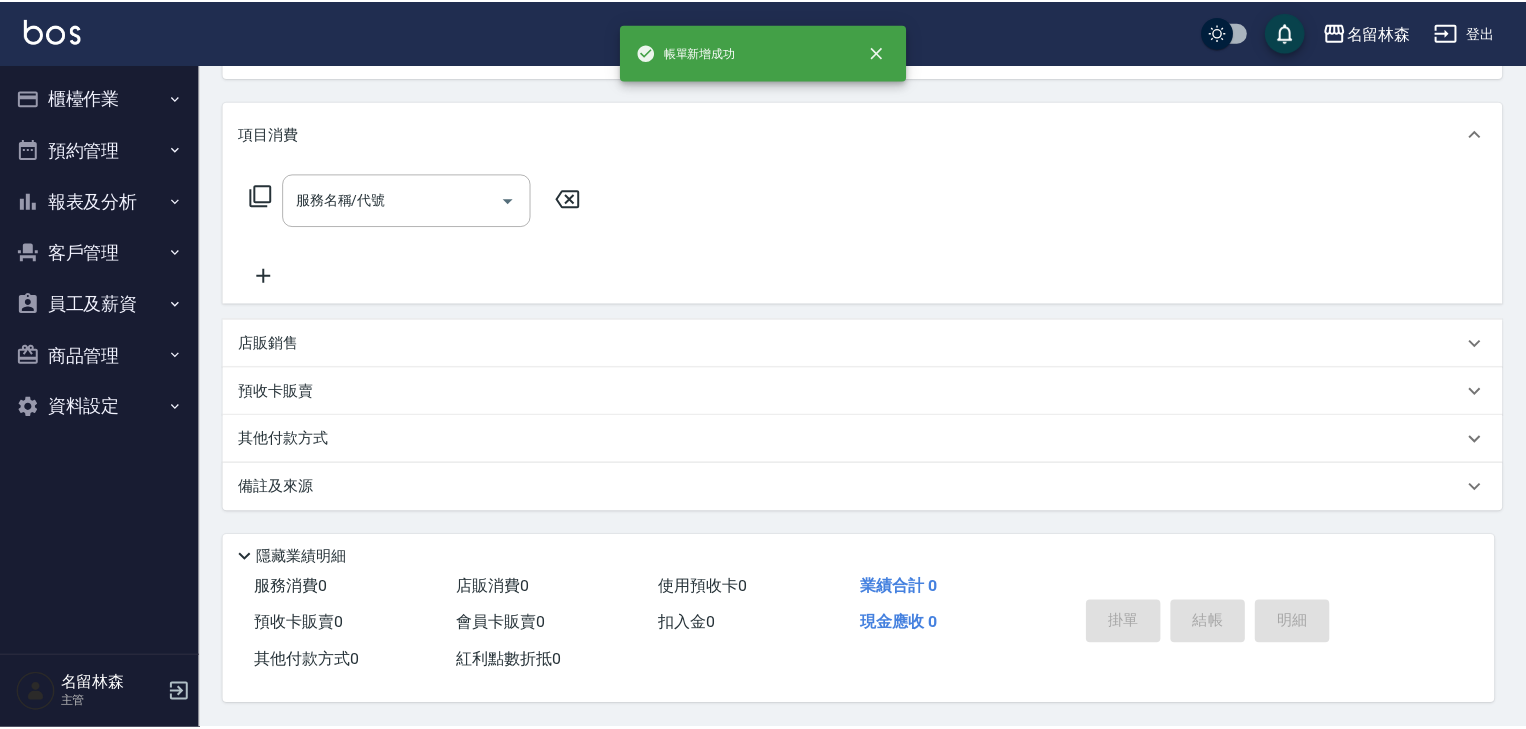 scroll, scrollTop: 0, scrollLeft: 0, axis: both 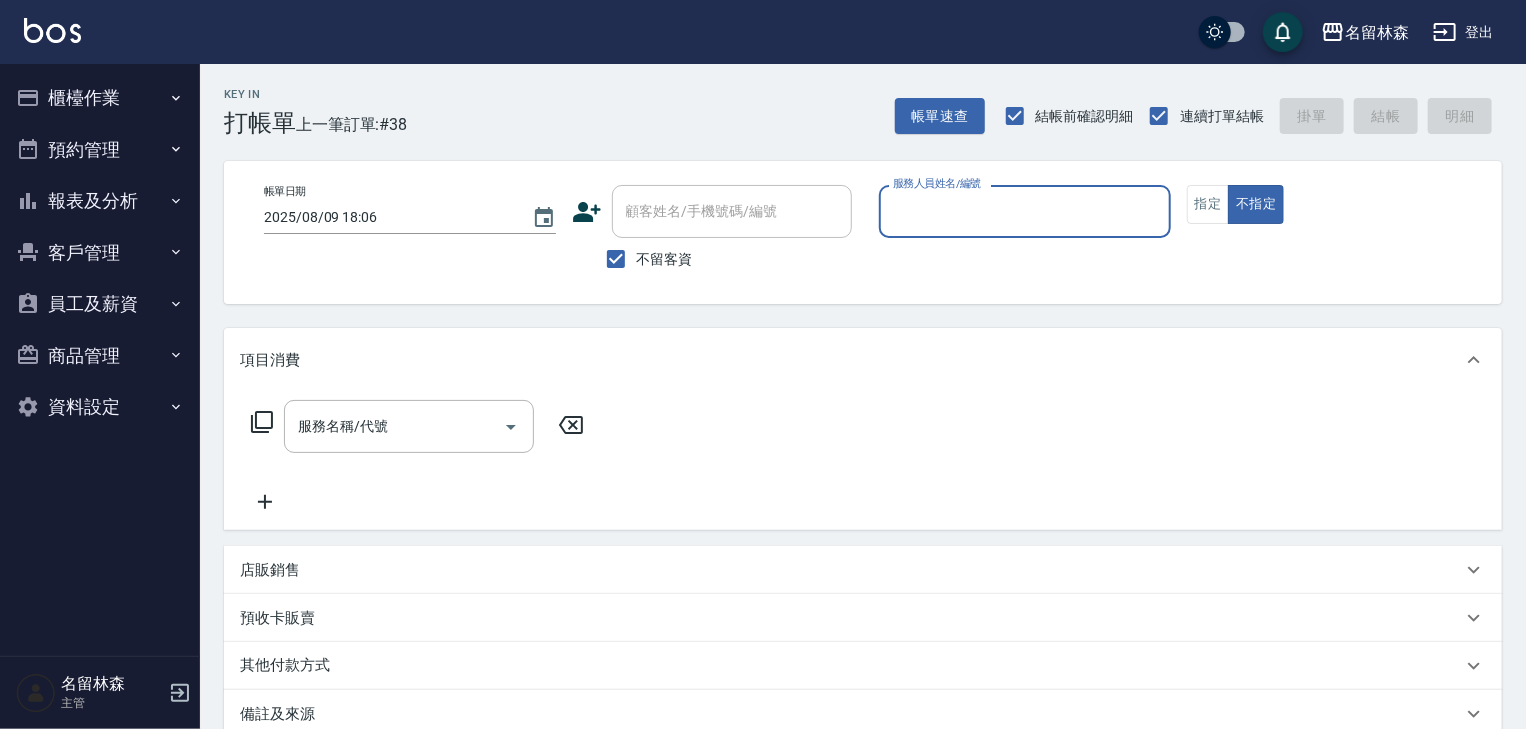 click on "服務人員姓名/編號" at bounding box center [1025, 211] 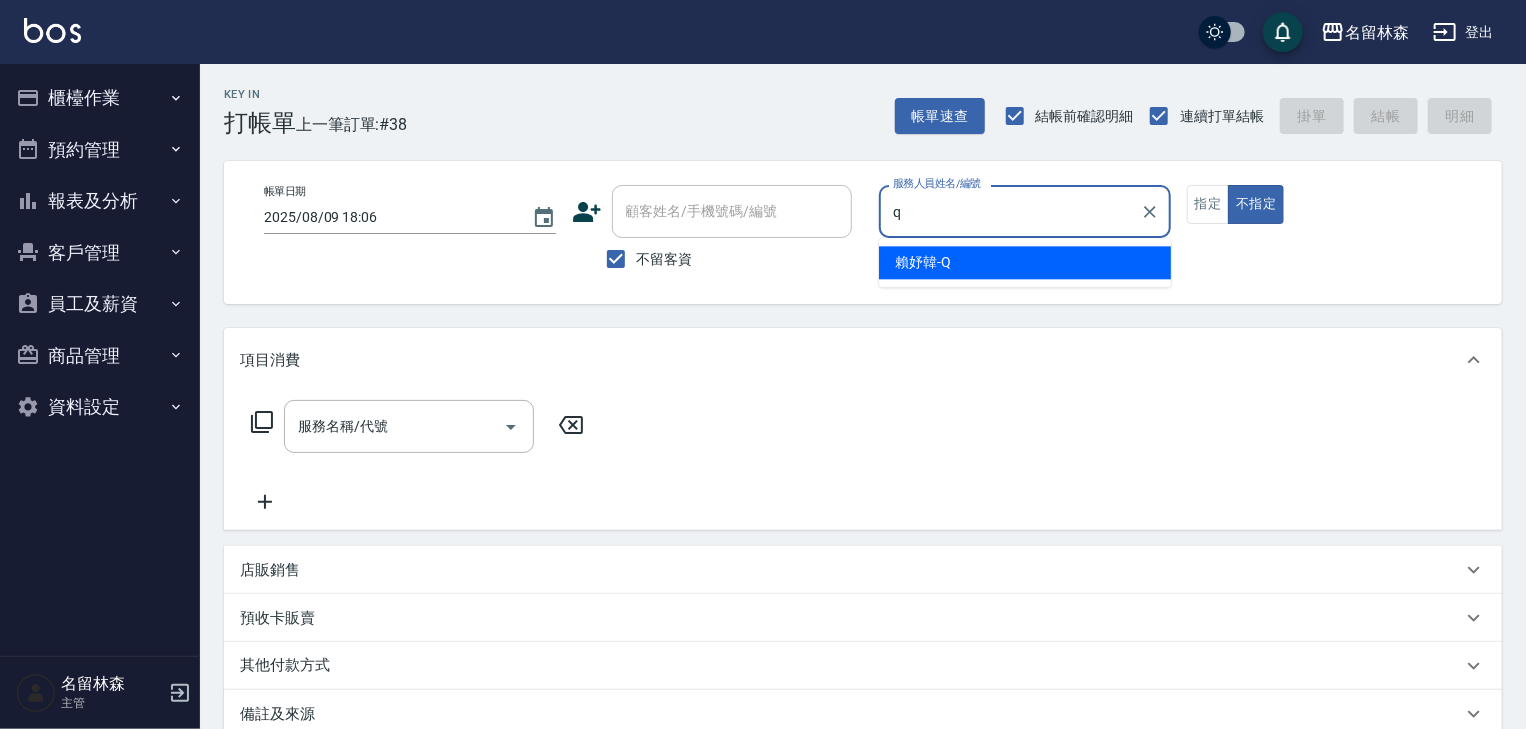 click on "賴妤韓 -Q" at bounding box center [1025, 262] 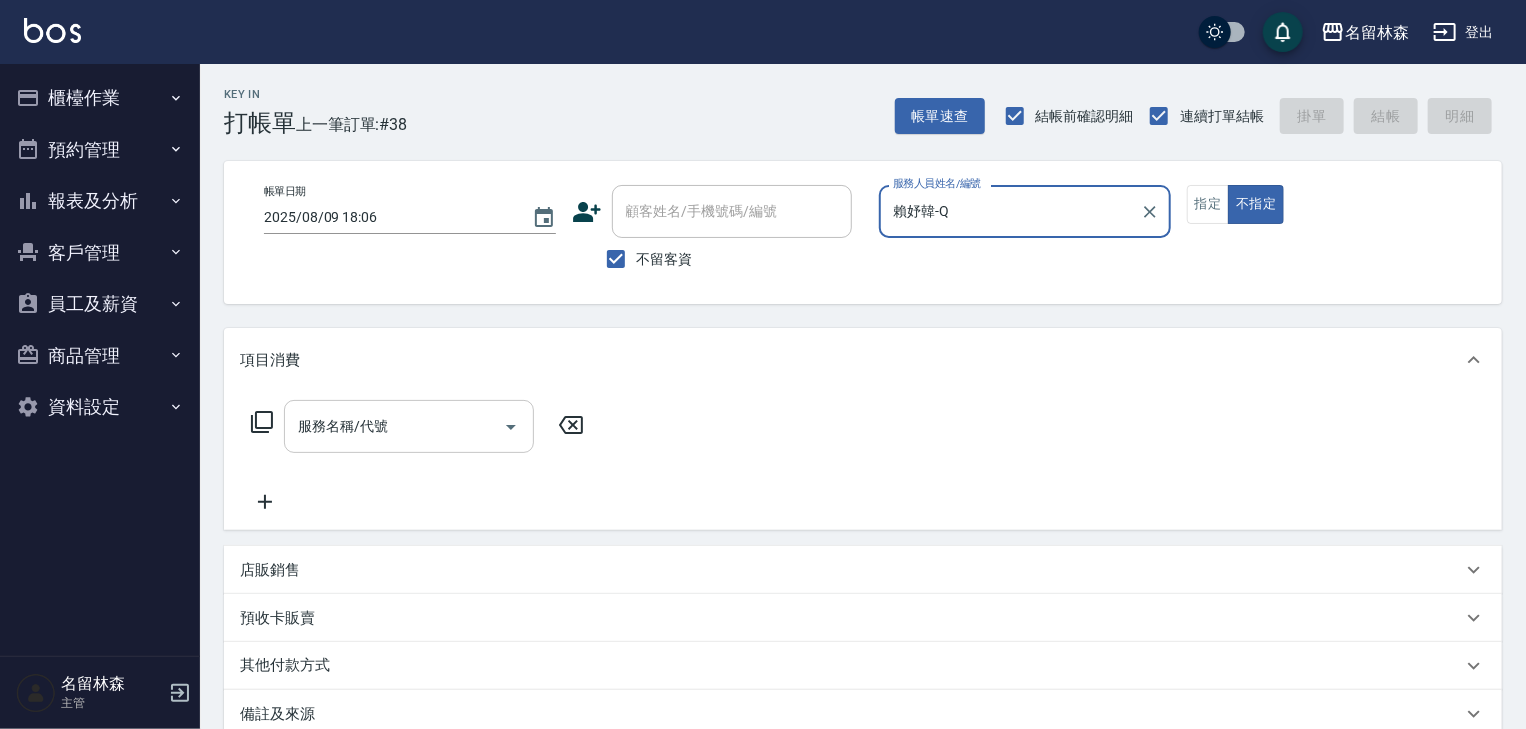 type on "賴妤韓-Q" 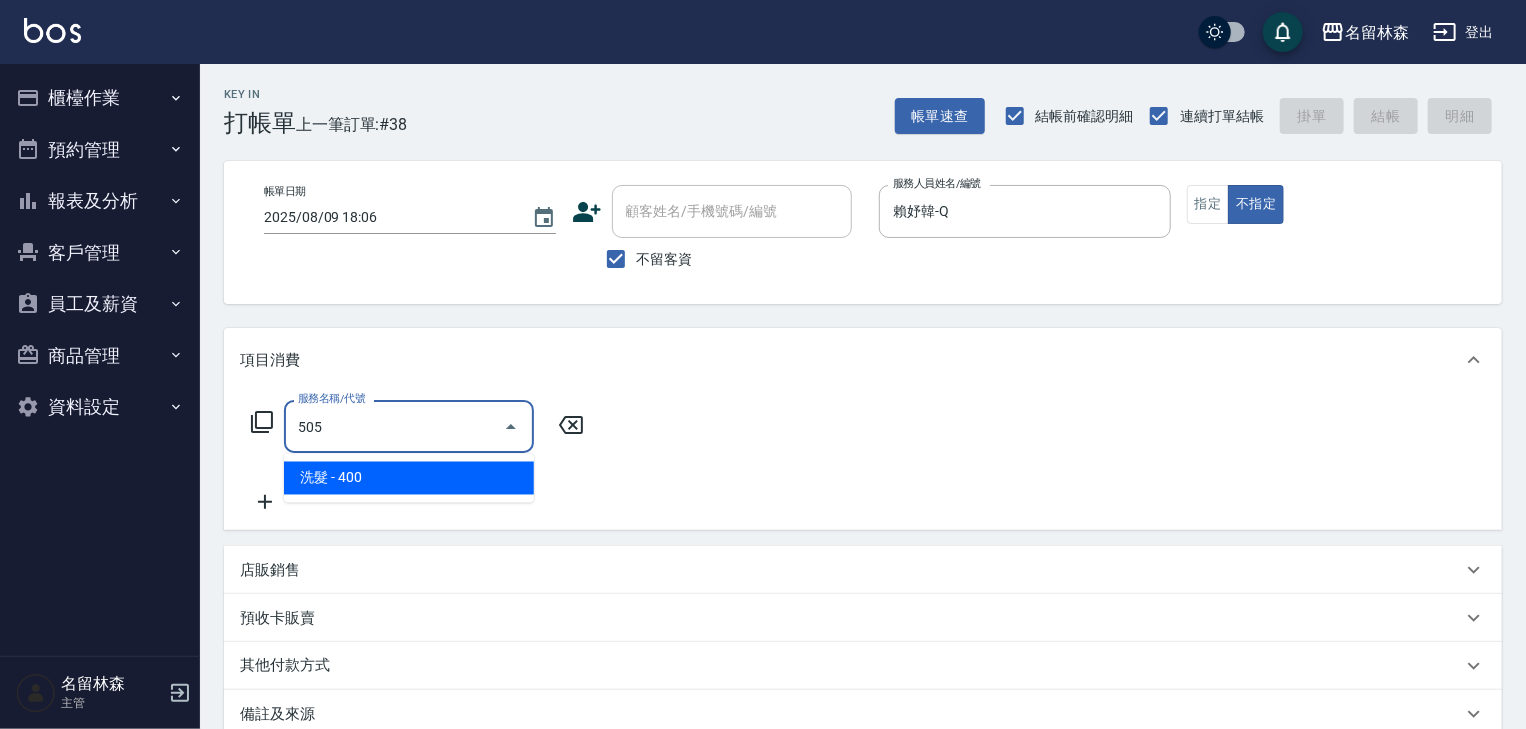 click on "洗髮 - 400" at bounding box center [409, 478] 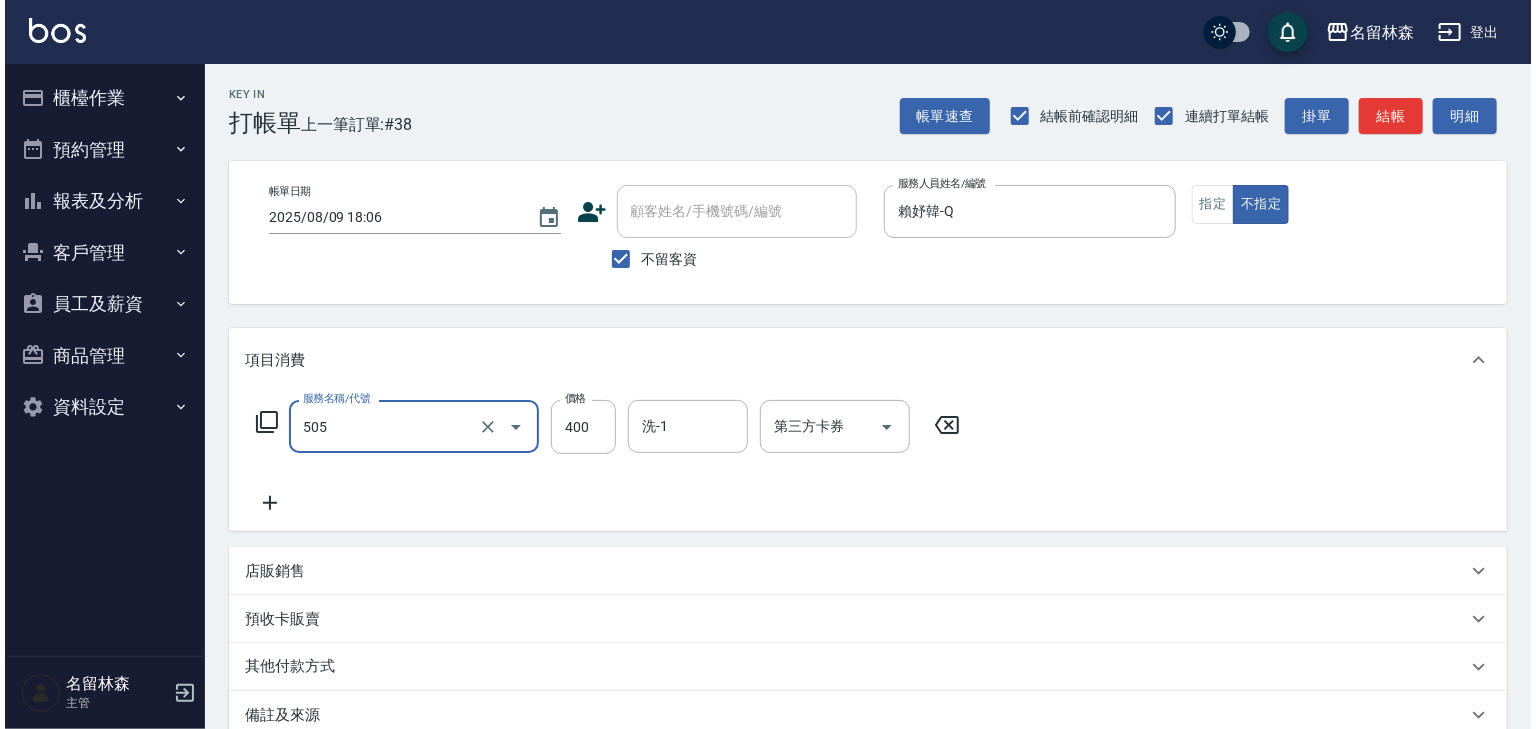 scroll, scrollTop: 234, scrollLeft: 0, axis: vertical 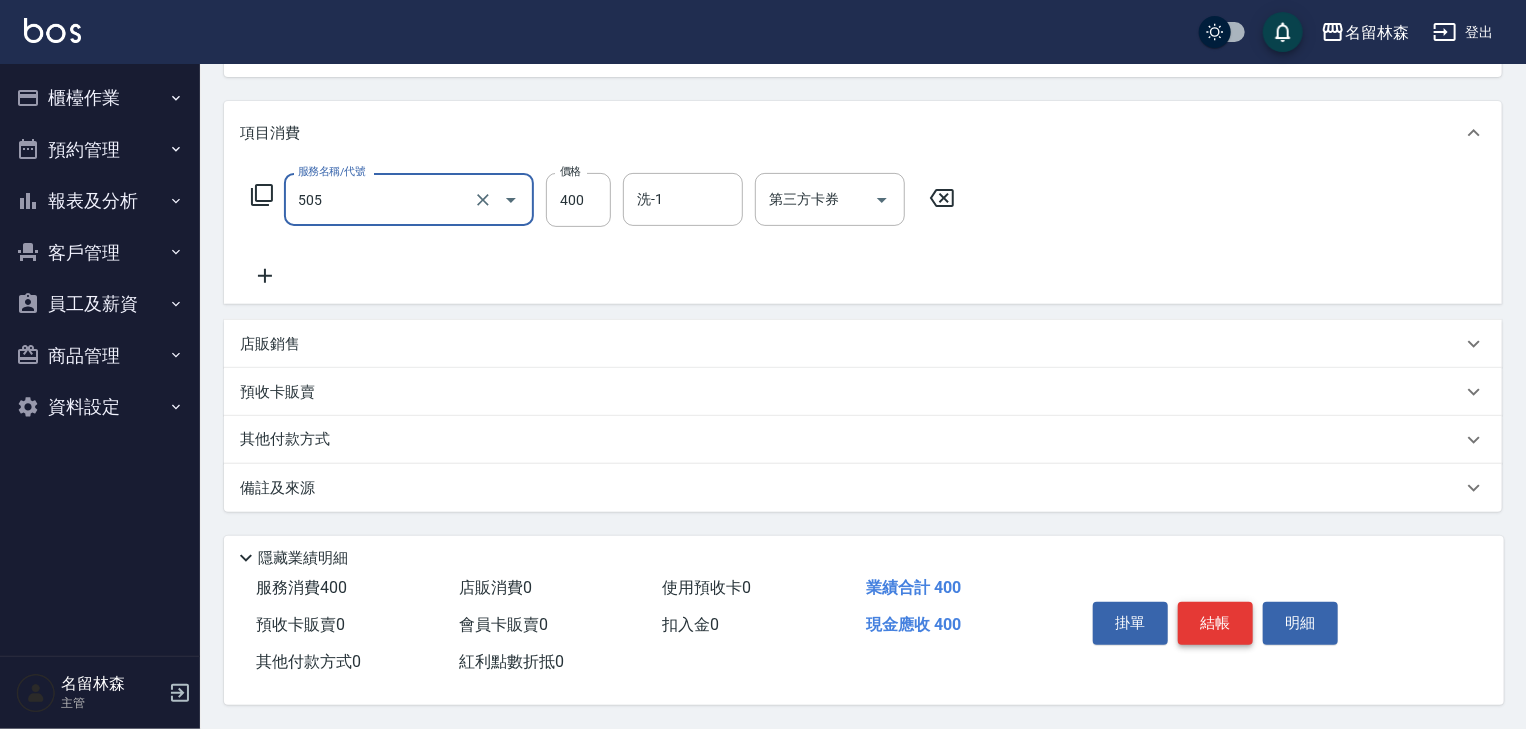 type on "洗髮(505)" 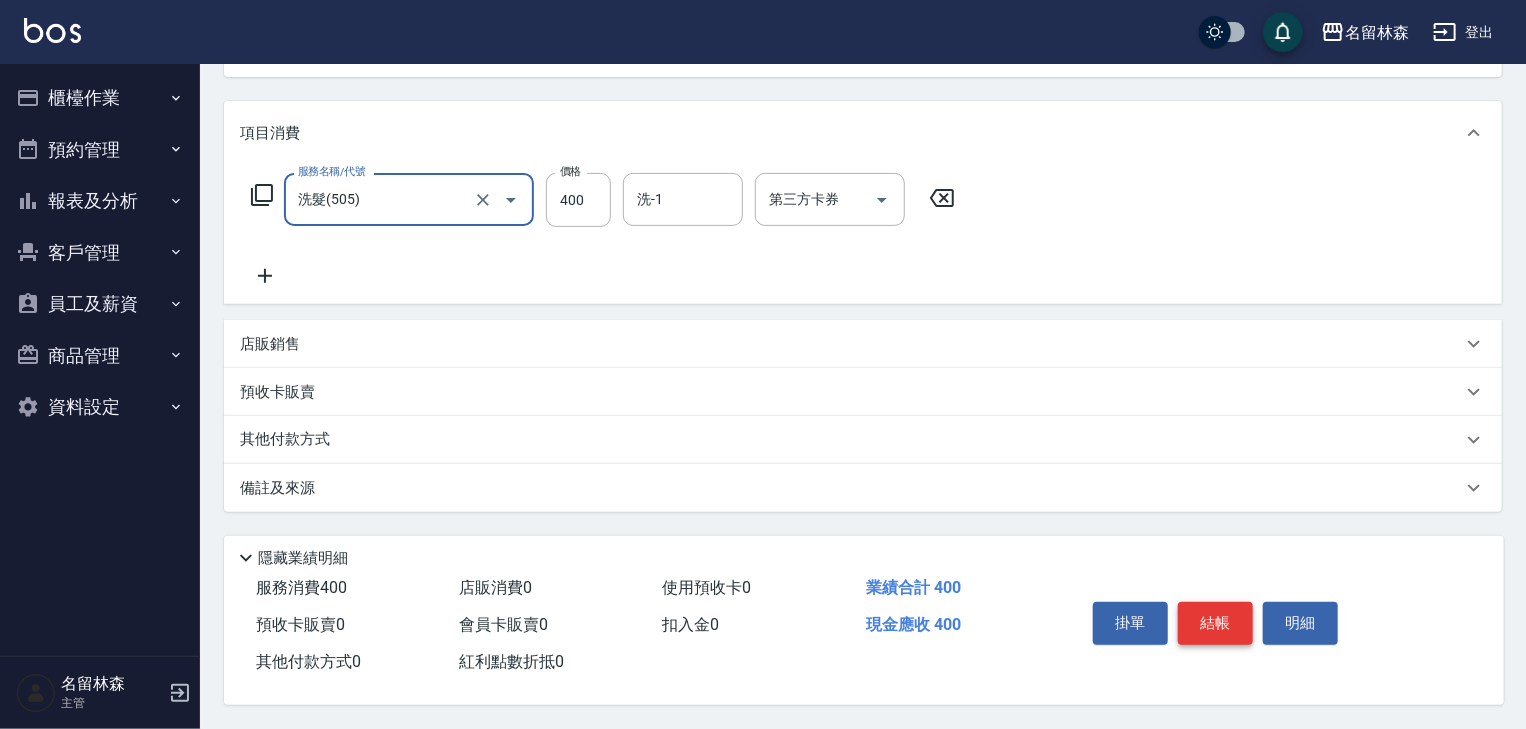click on "結帳" at bounding box center (1215, 623) 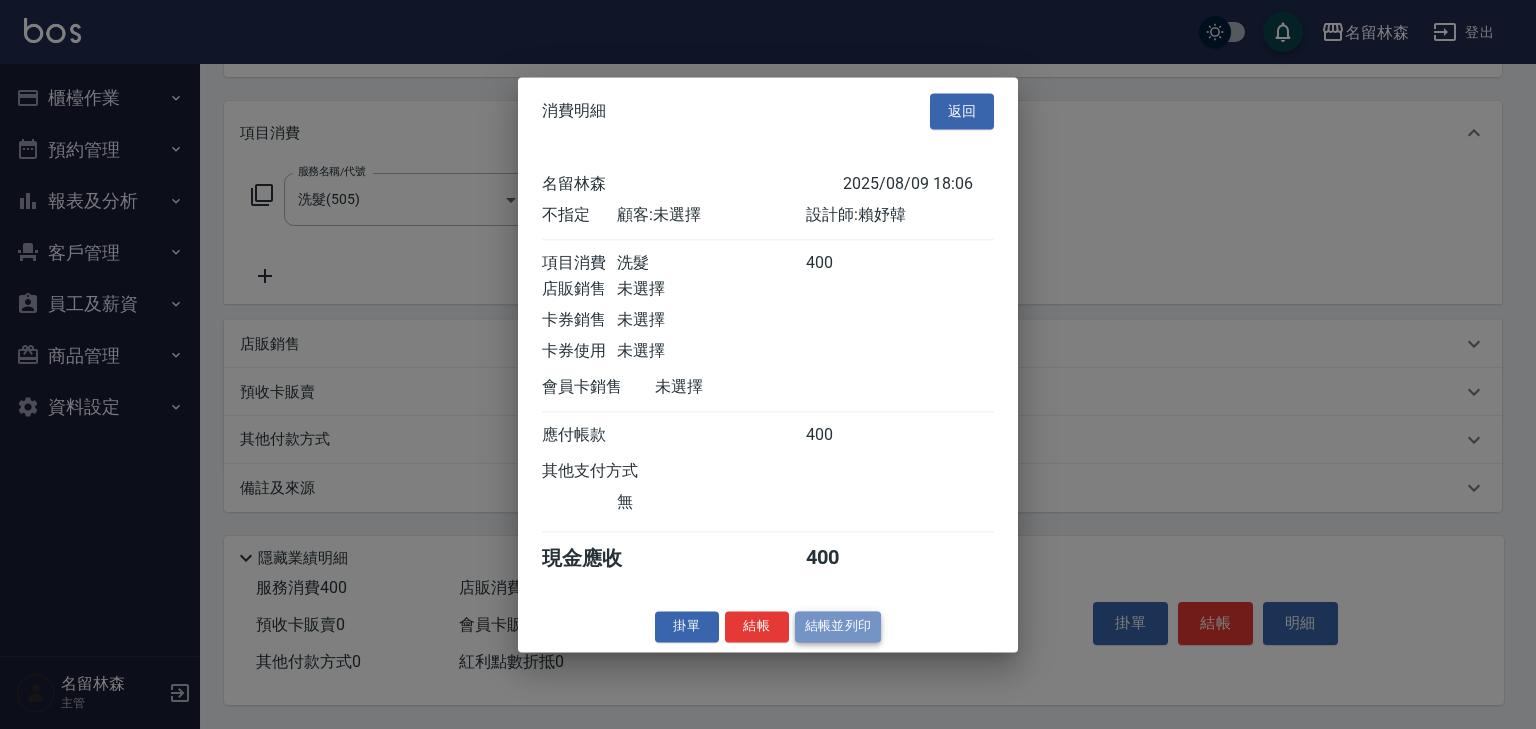 click on "結帳並列印" at bounding box center (838, 626) 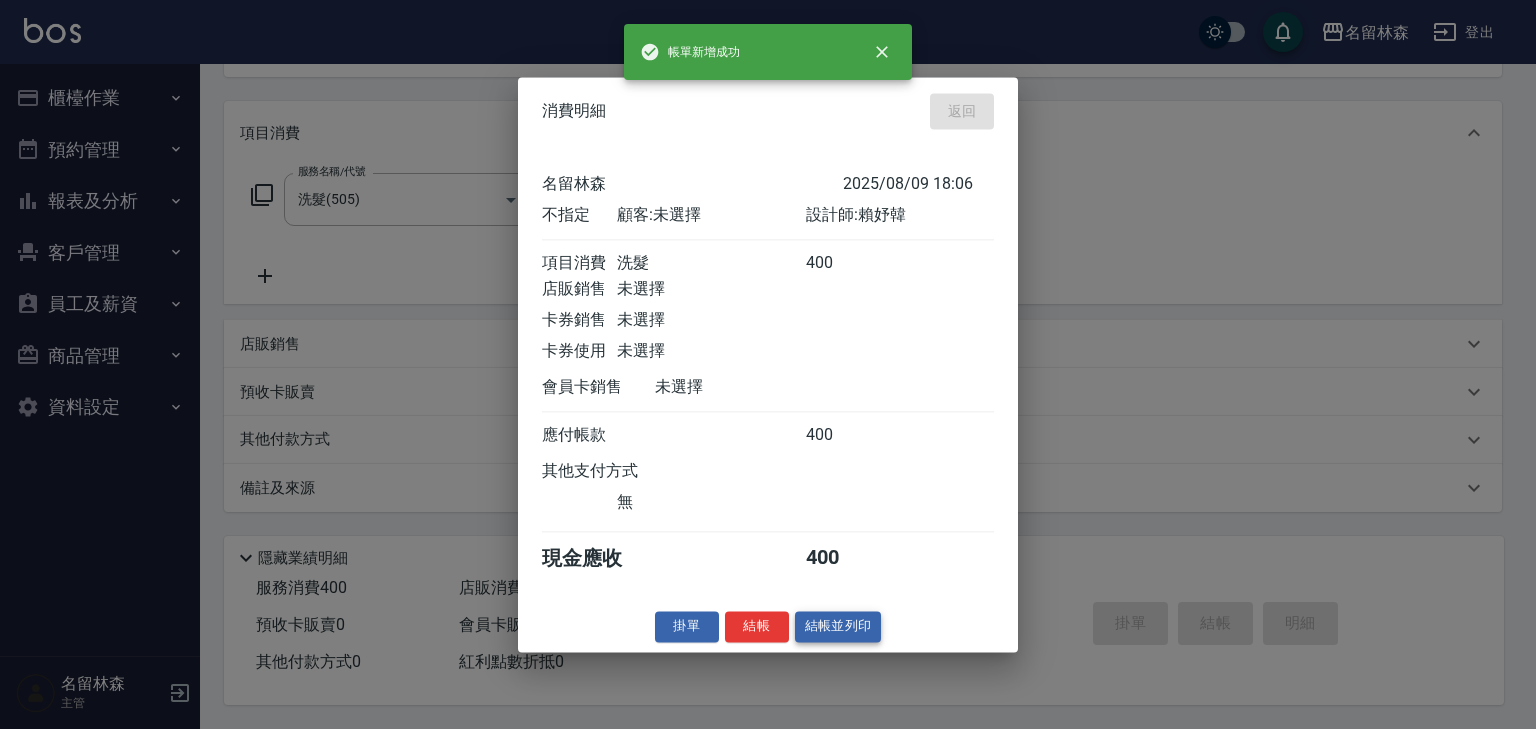 type on "2025/08/09 18:09" 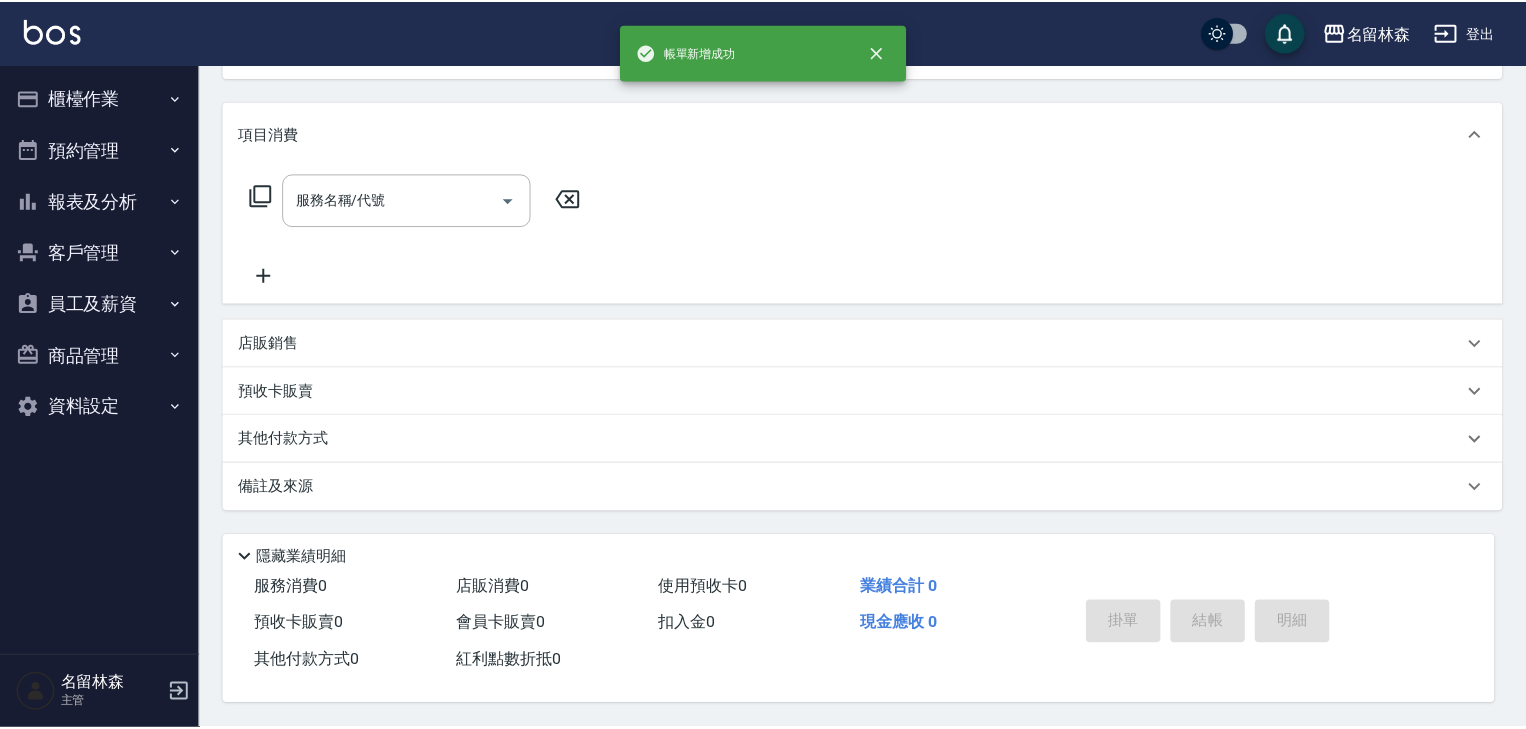 scroll, scrollTop: 0, scrollLeft: 0, axis: both 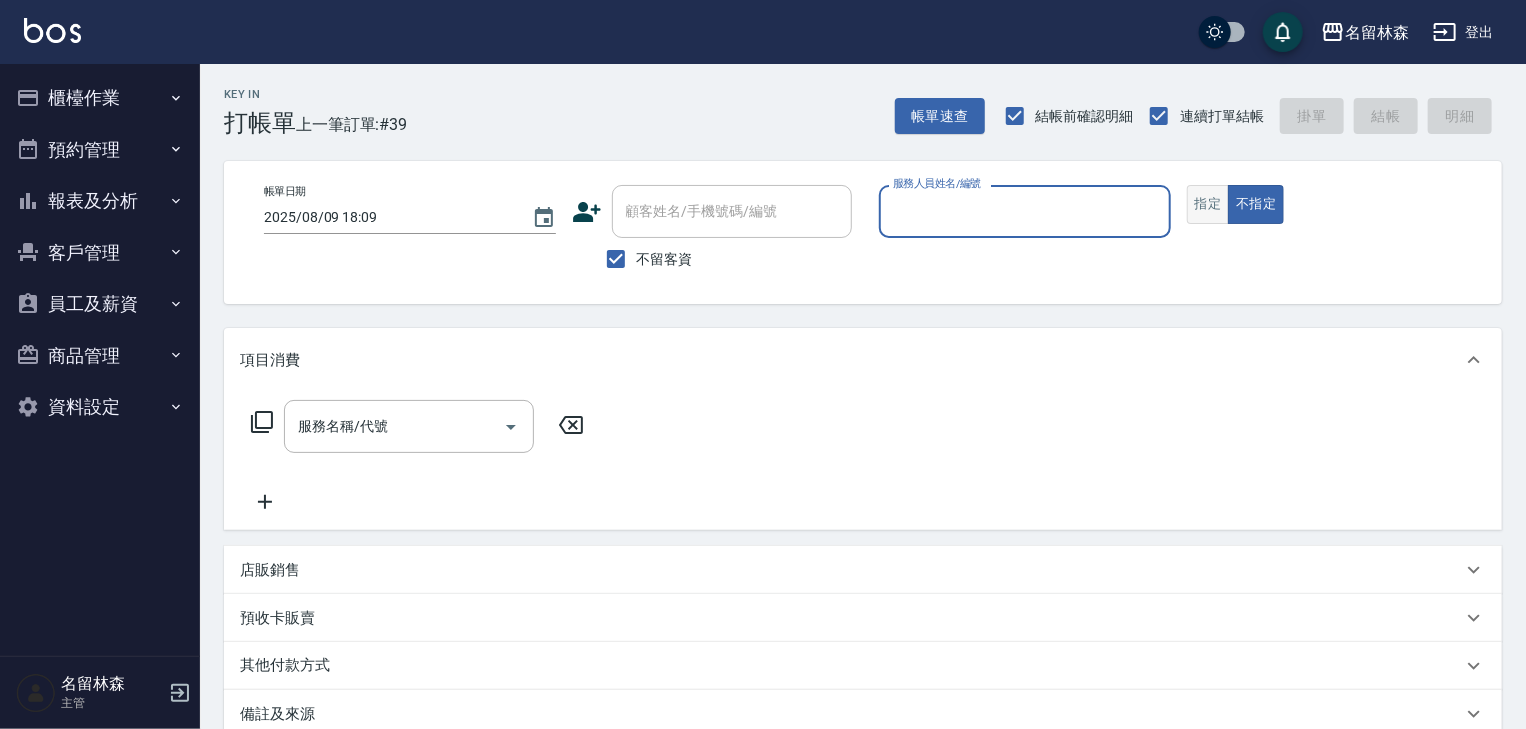 click on "指定" at bounding box center [1208, 204] 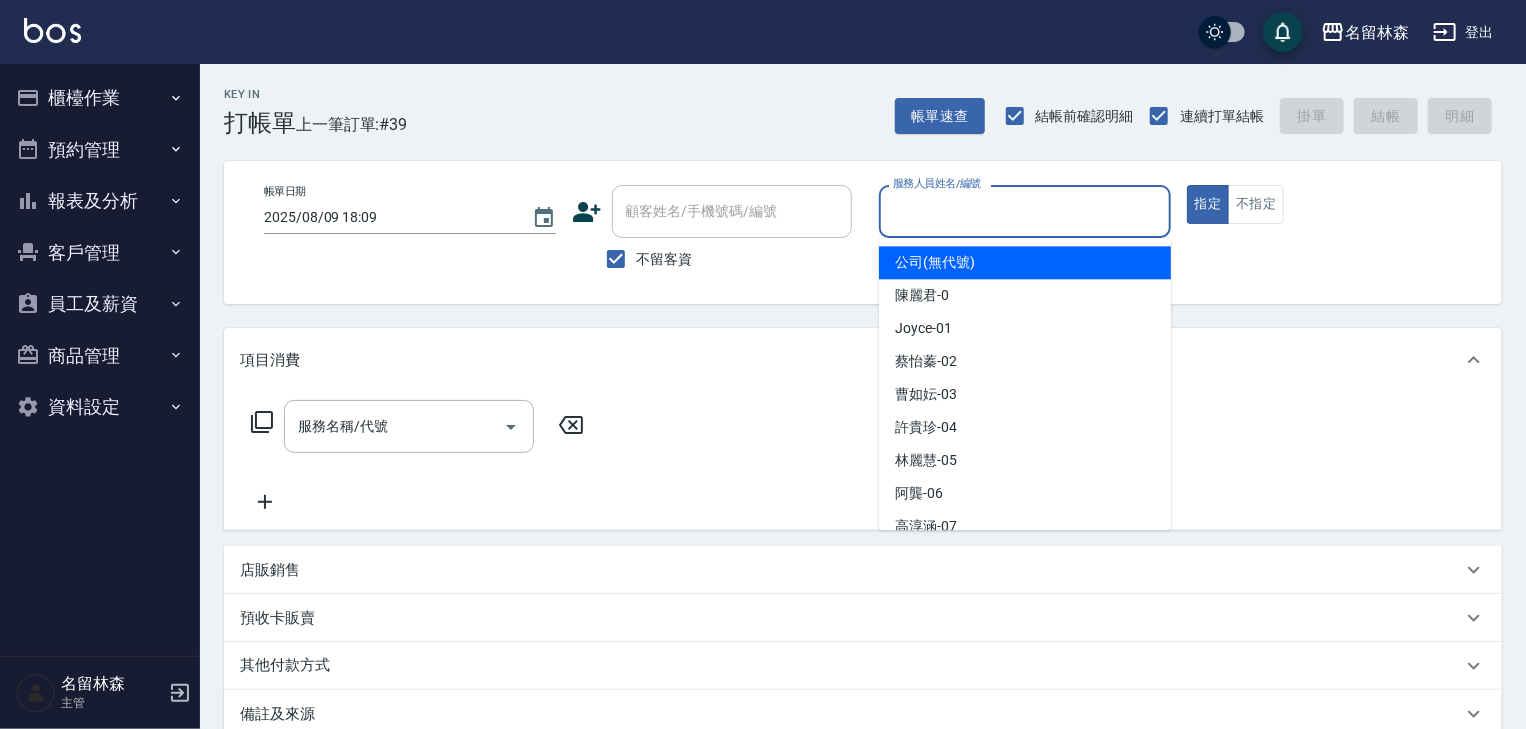 click on "服務人員姓名/編號" at bounding box center [1025, 211] 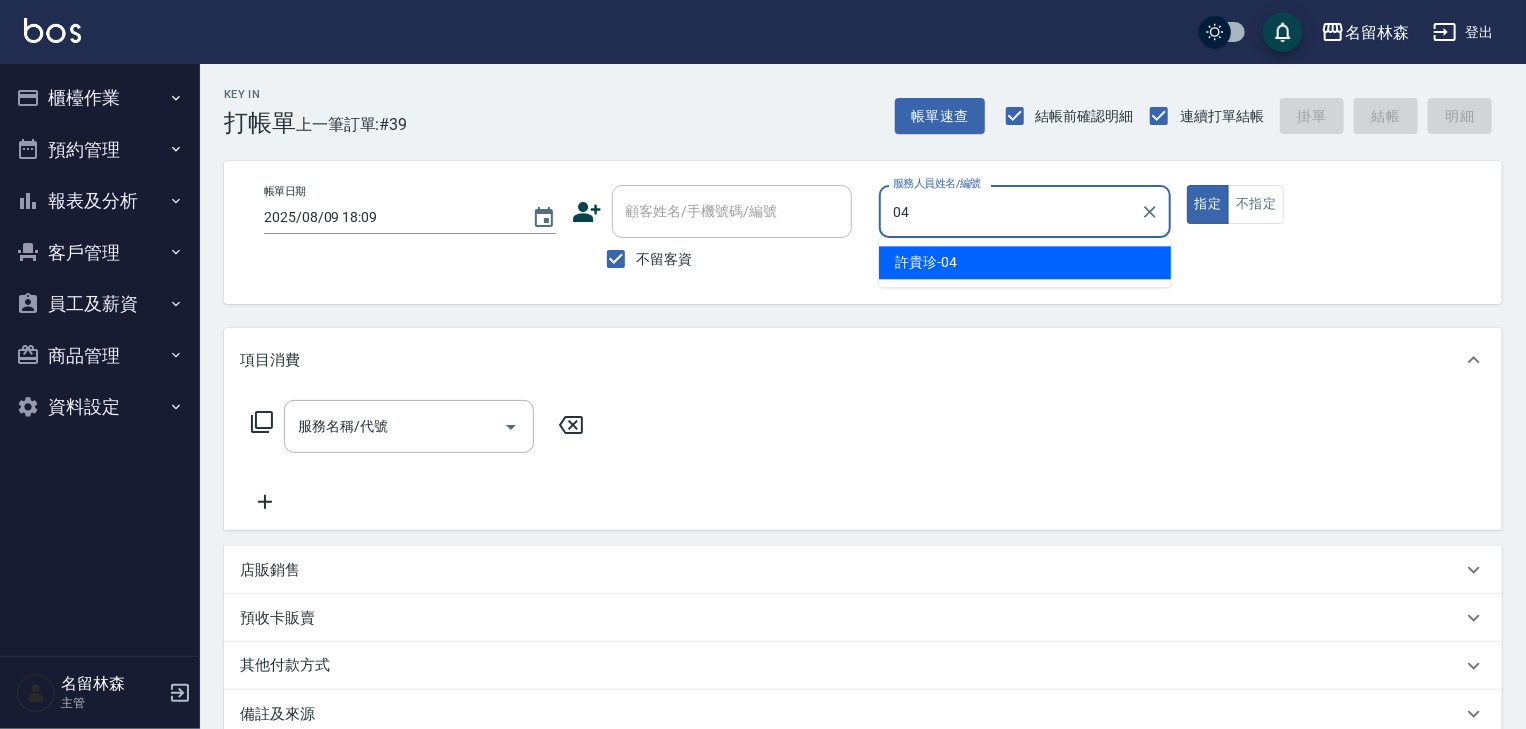 click on "[LAST_NAME] -04" at bounding box center (1025, 262) 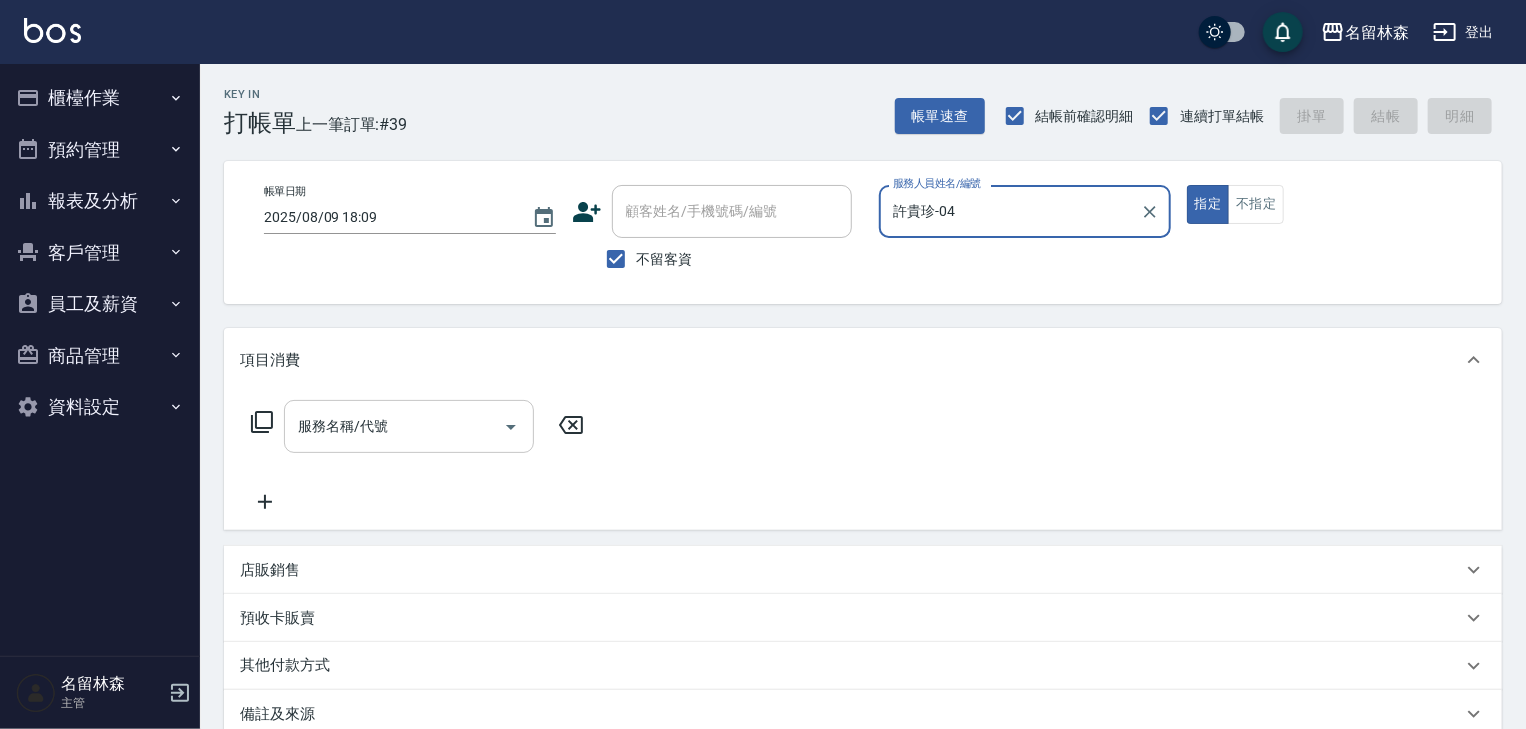 type on "許貴珍-04" 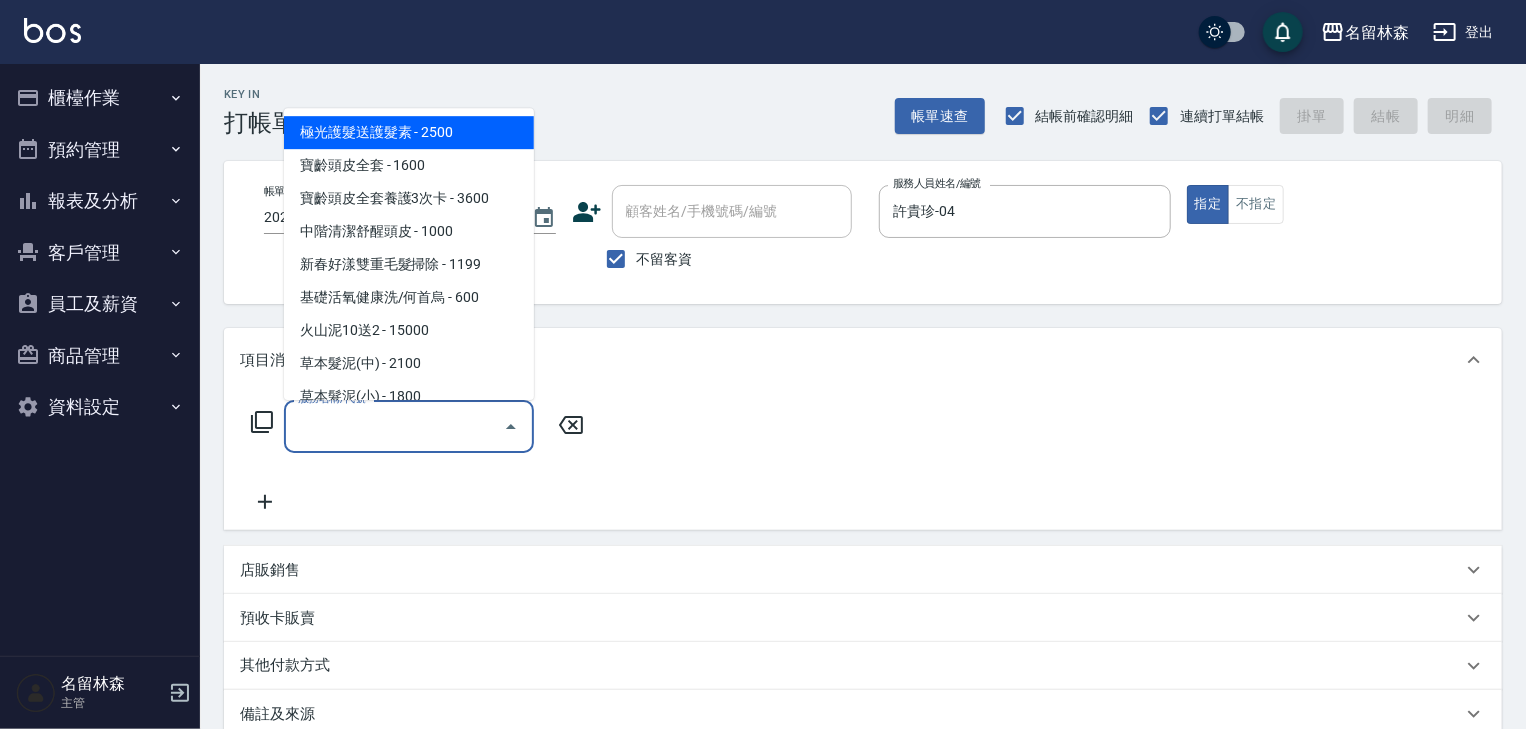 click on "服務名稱/代號" at bounding box center (394, 426) 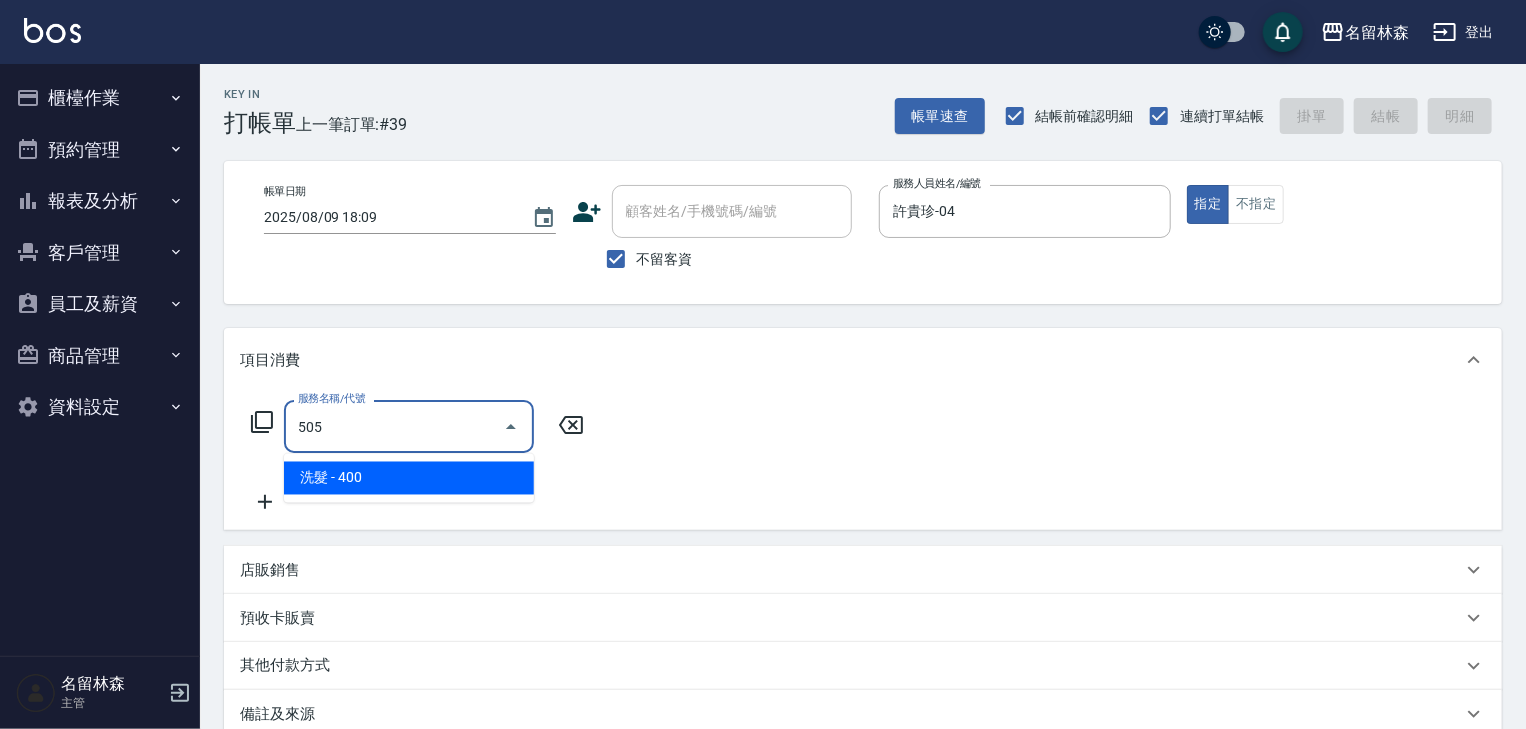 click on "洗髮 - 400" at bounding box center [409, 478] 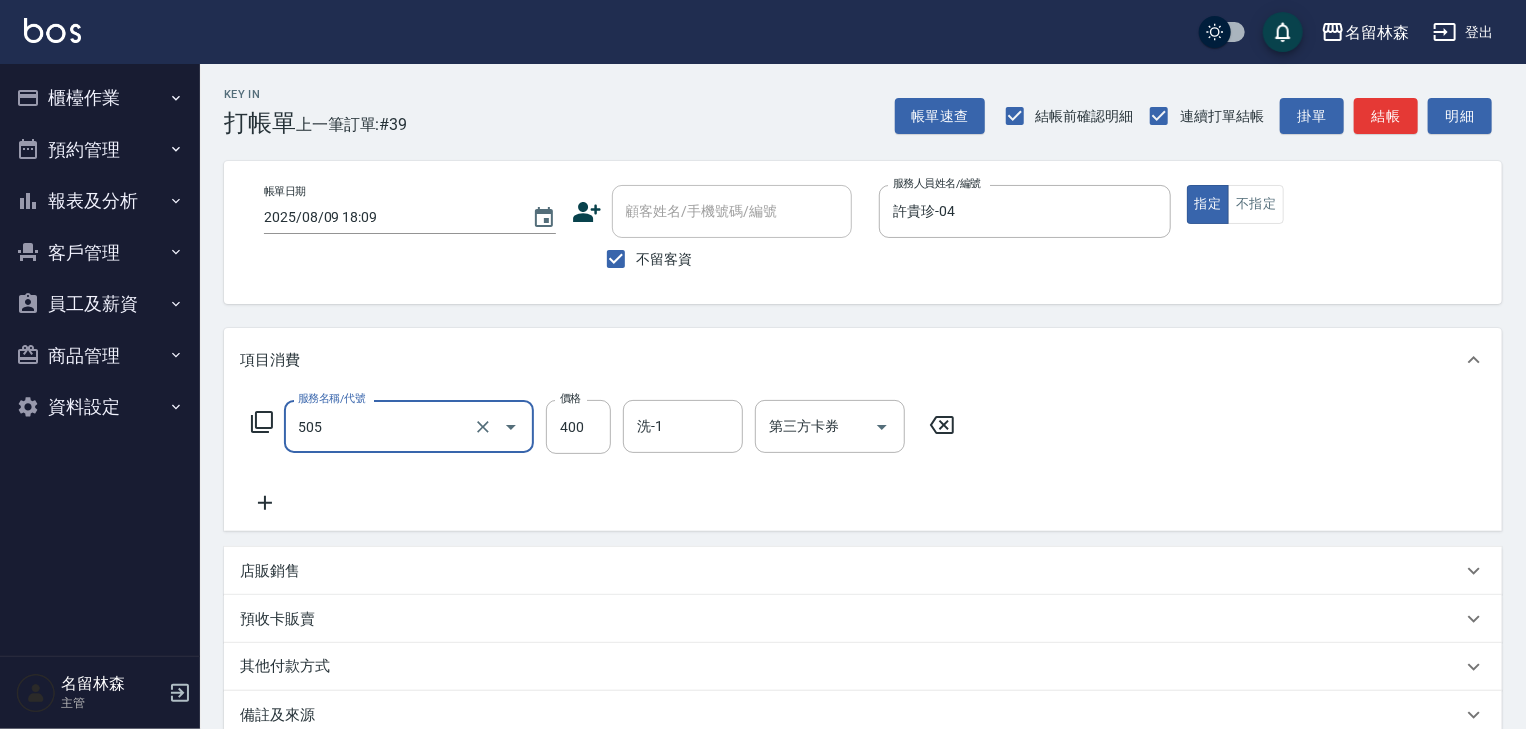type on "洗髮(505)" 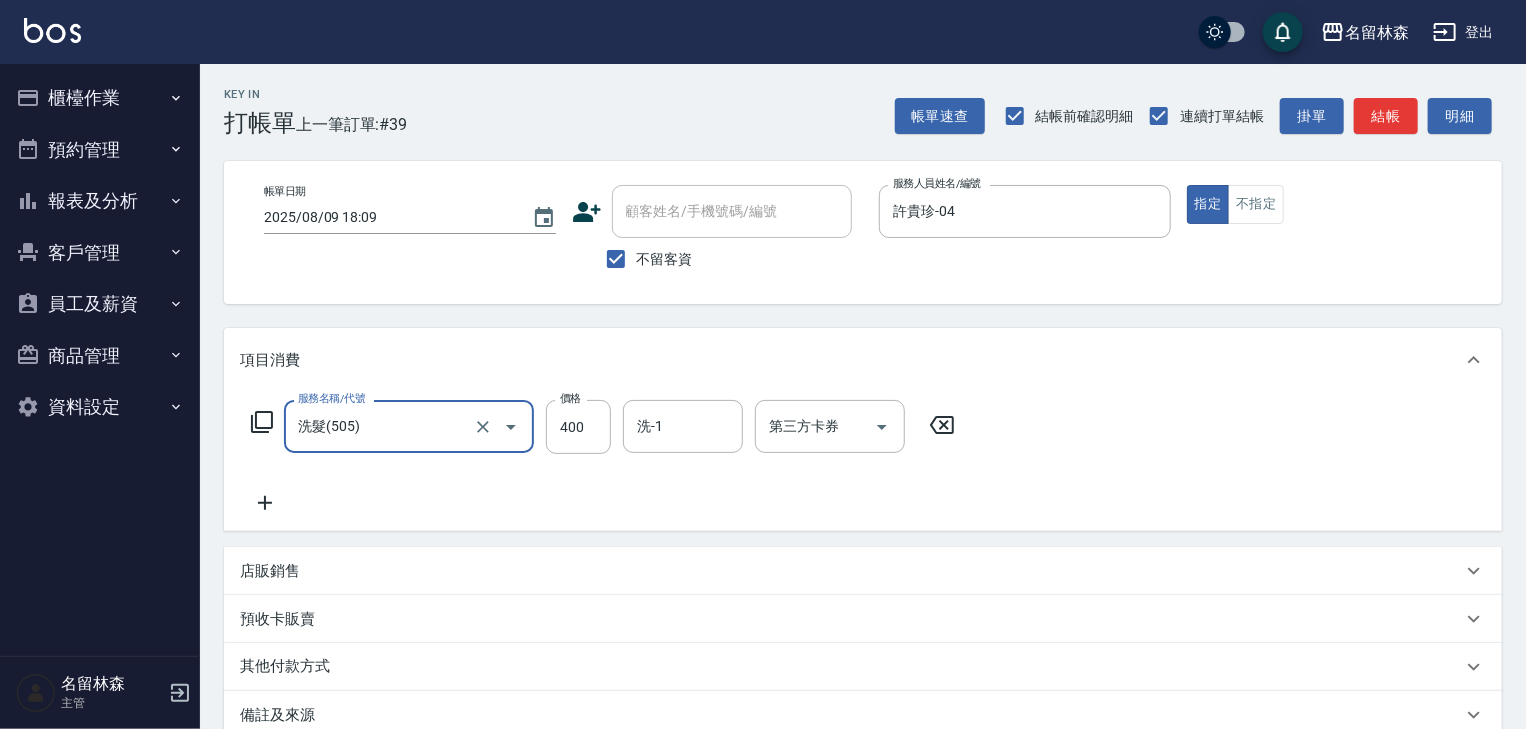 click 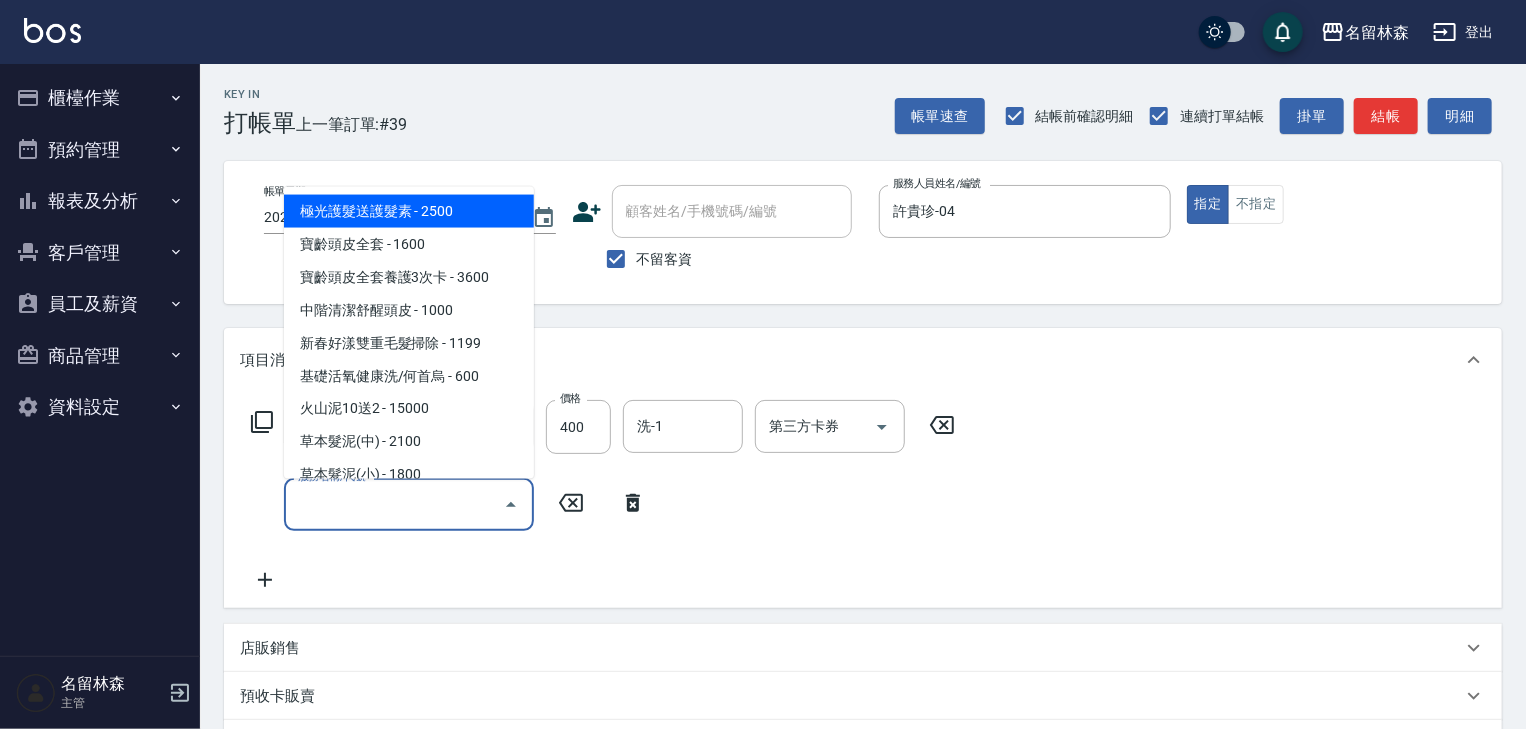 click on "服務名稱/代號" at bounding box center [394, 504] 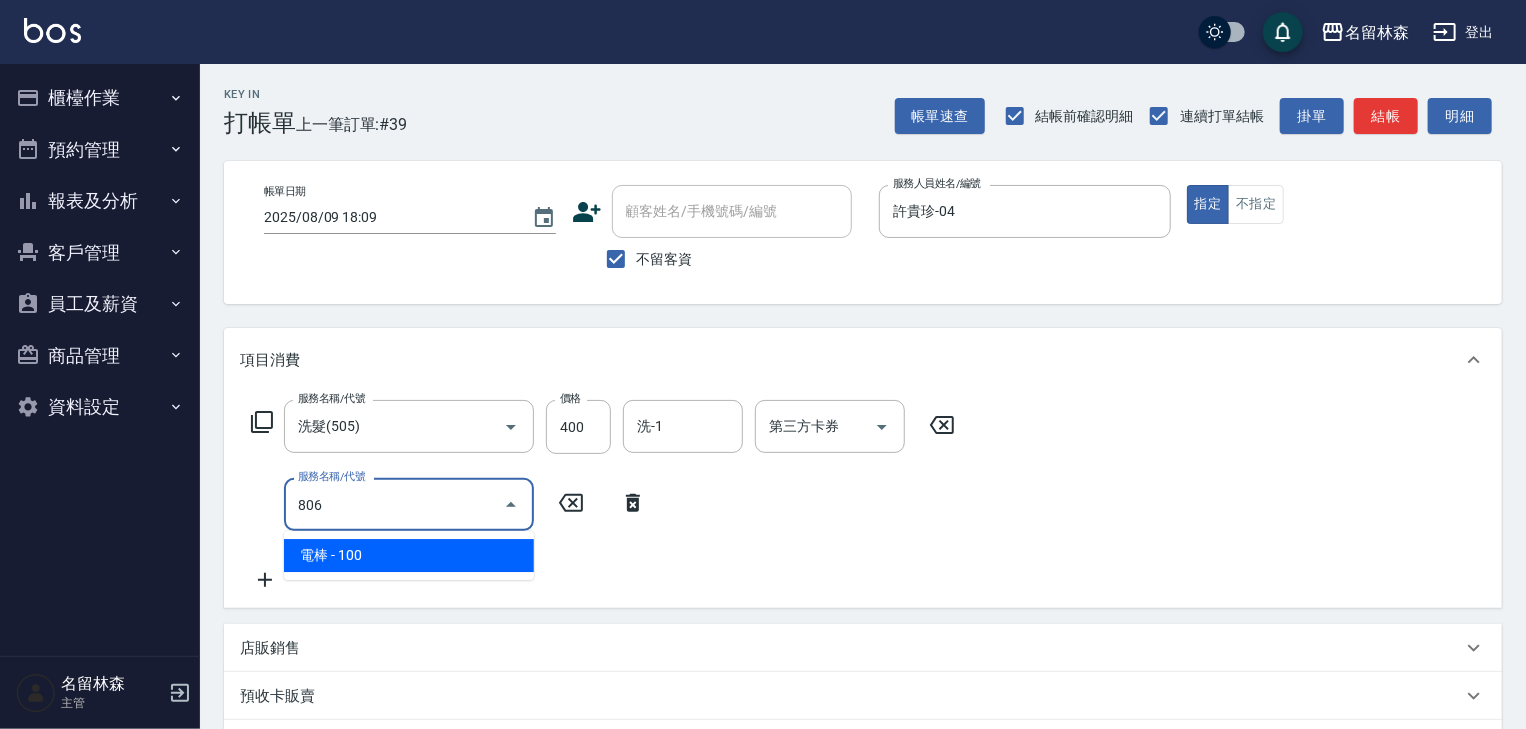 click on "電棒 - 100" at bounding box center (409, 555) 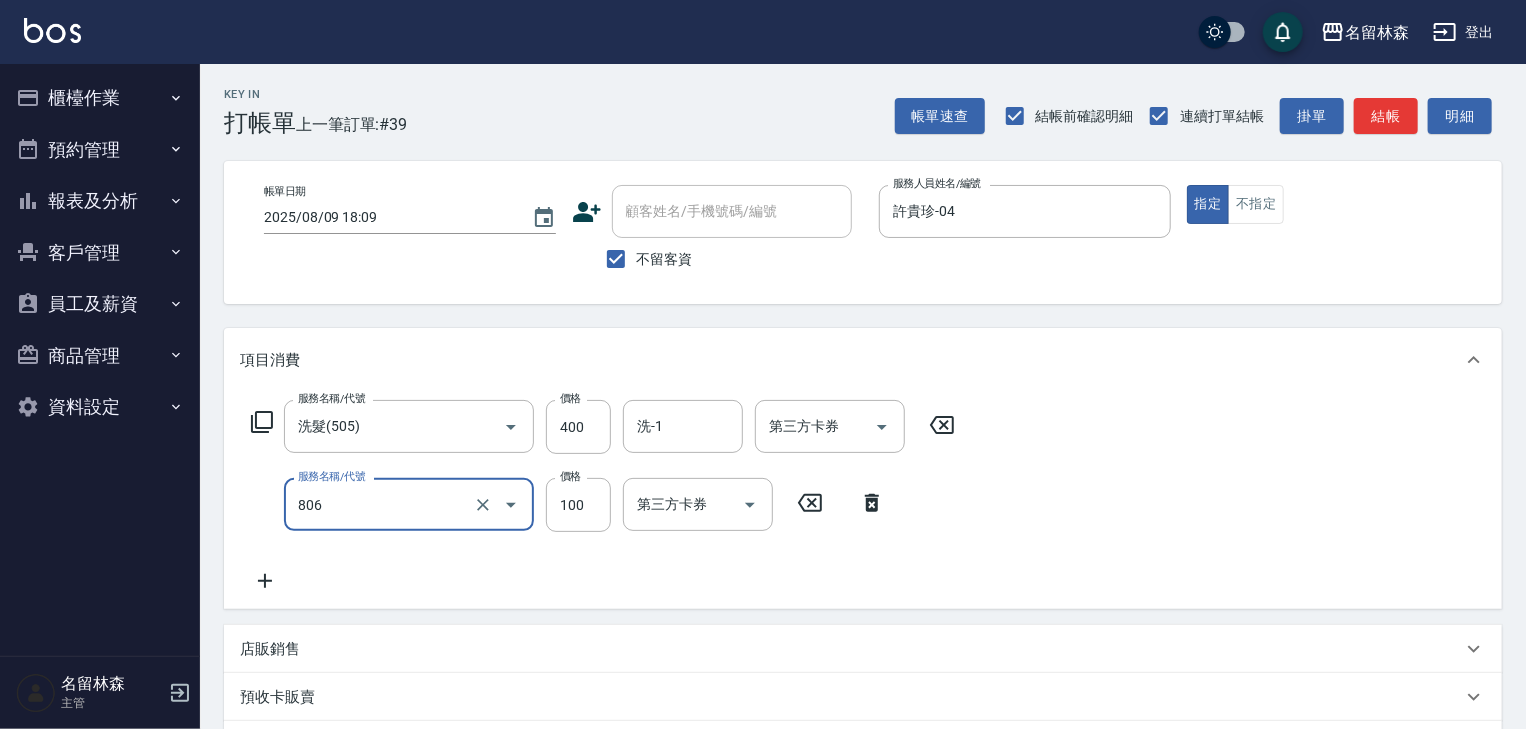 type on "電棒(806)" 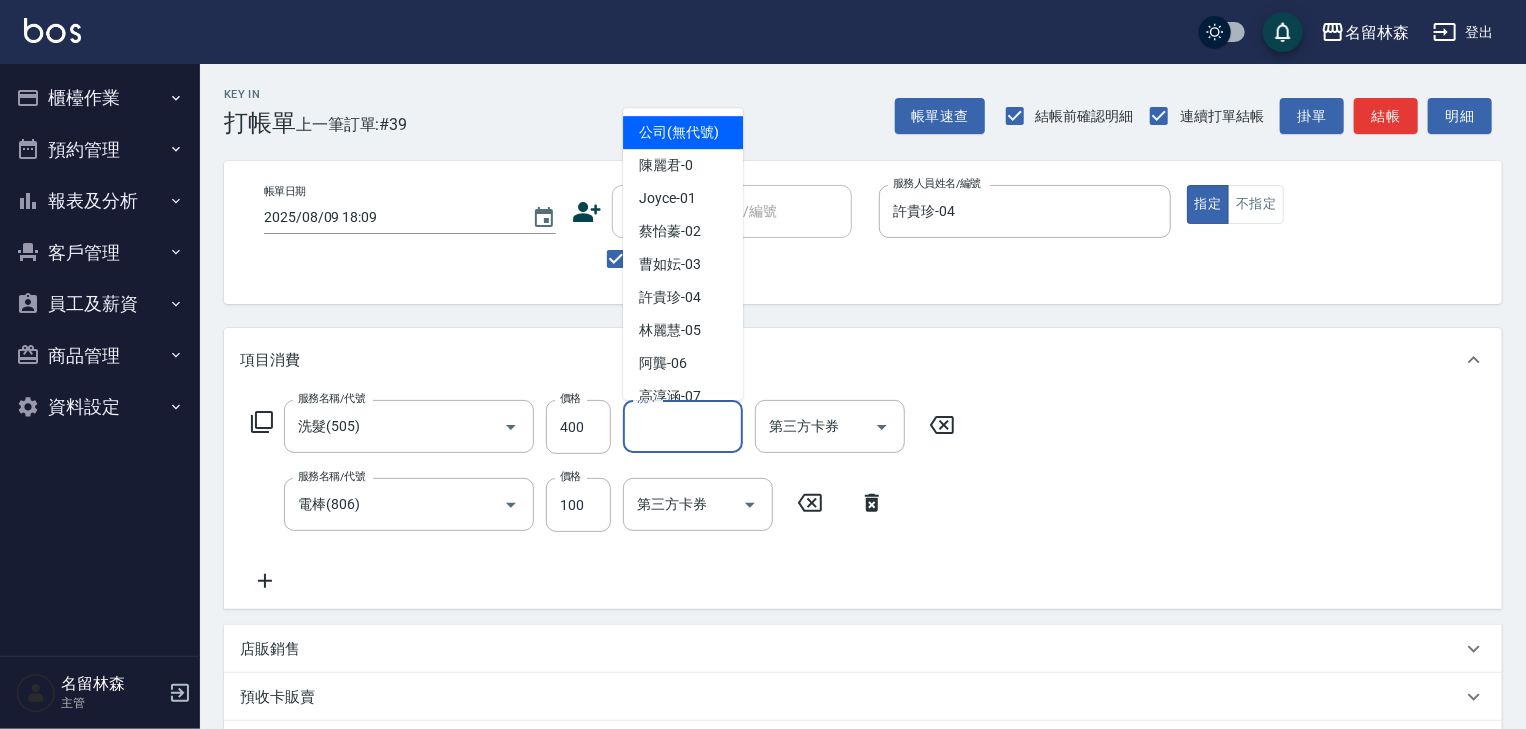 click on "洗-1" at bounding box center (683, 426) 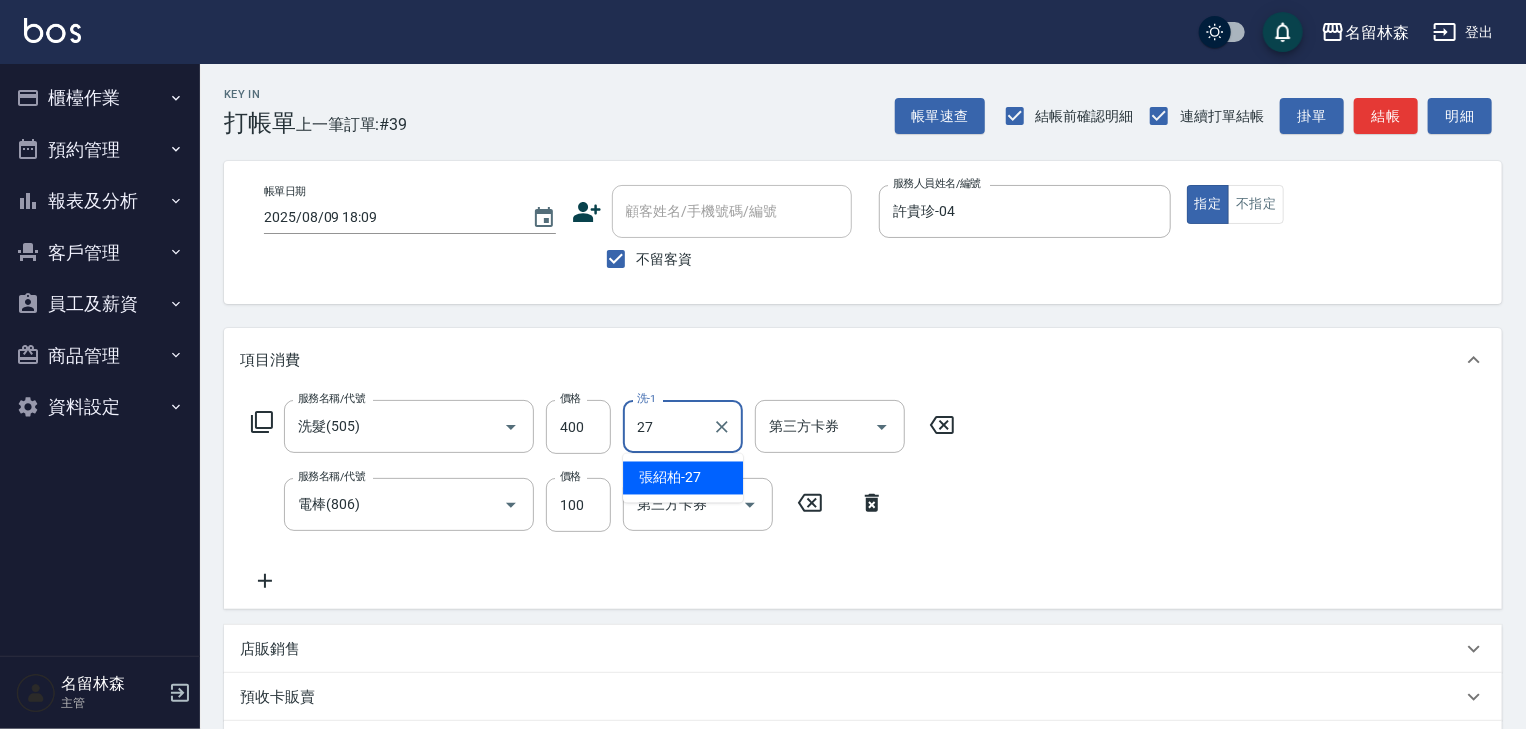 click on "張紹柏 -27" at bounding box center (670, 478) 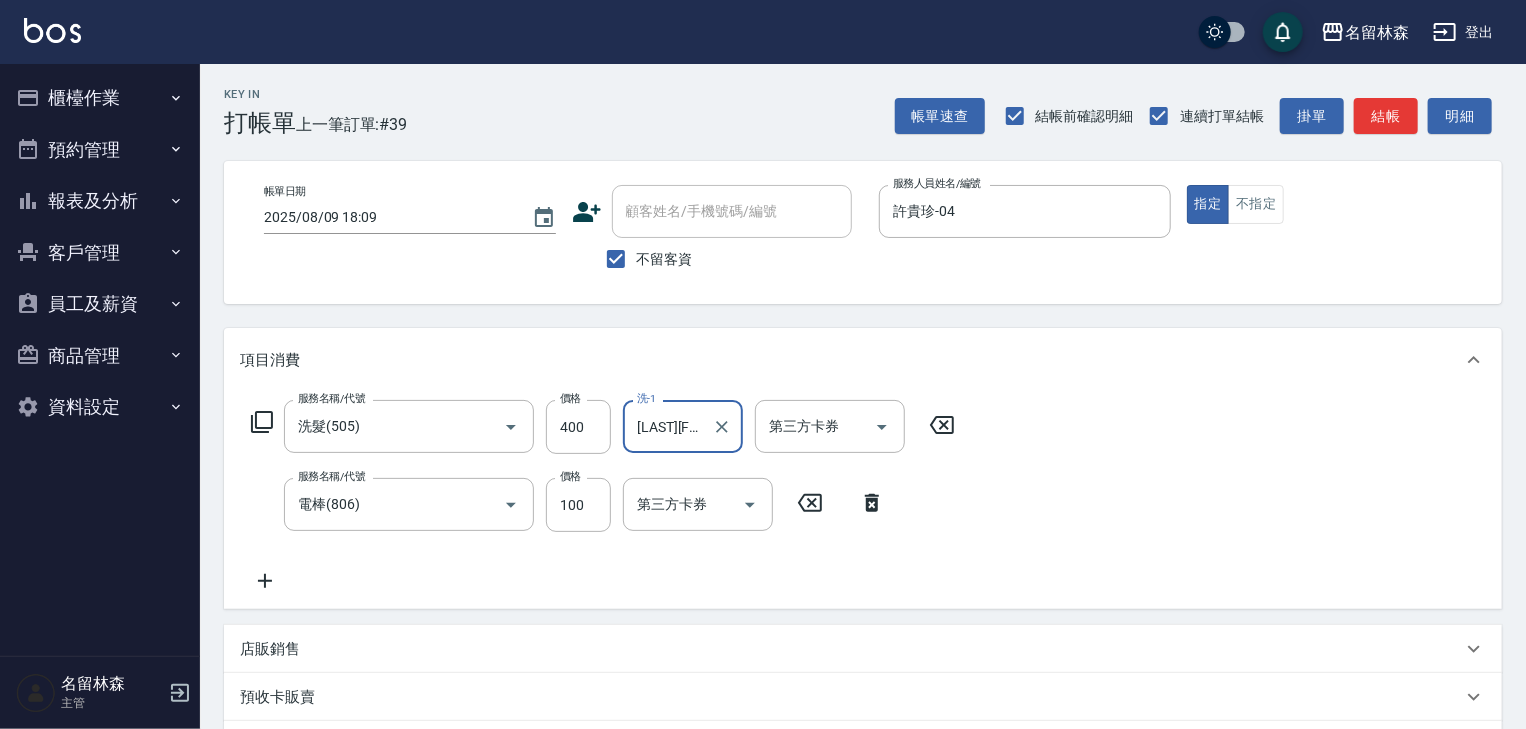 type on "[LAST_NAME] -27" 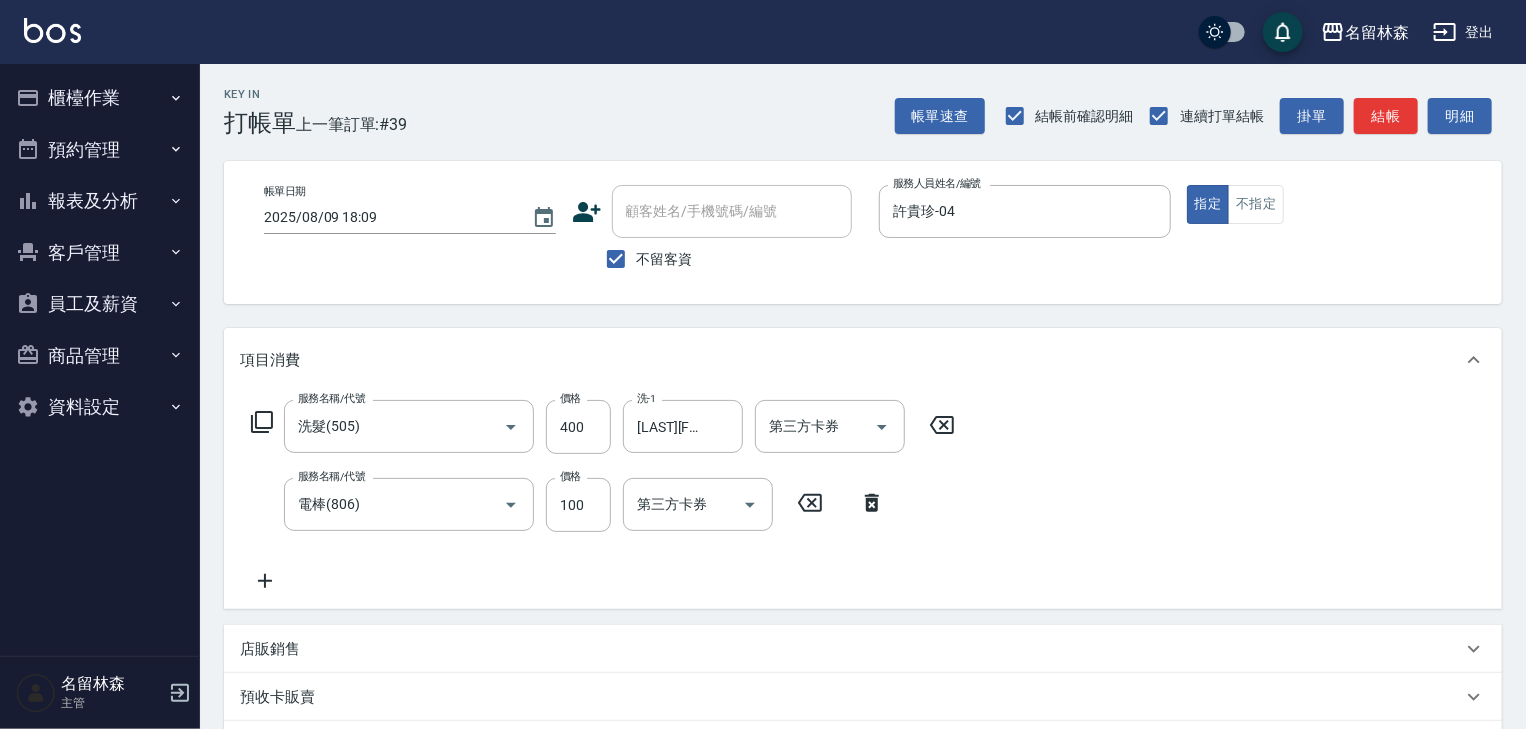 click 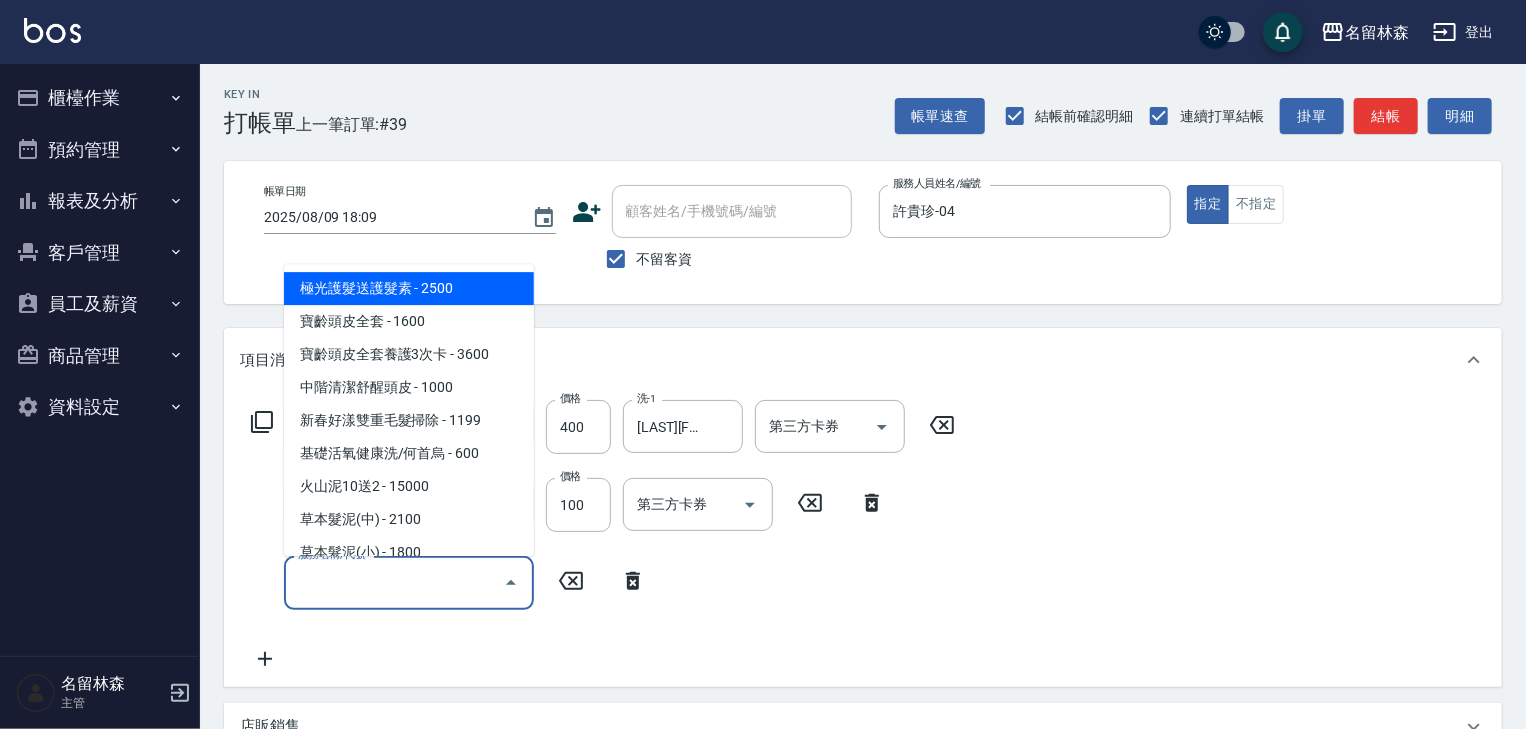 click on "服務名稱/代號" at bounding box center [394, 582] 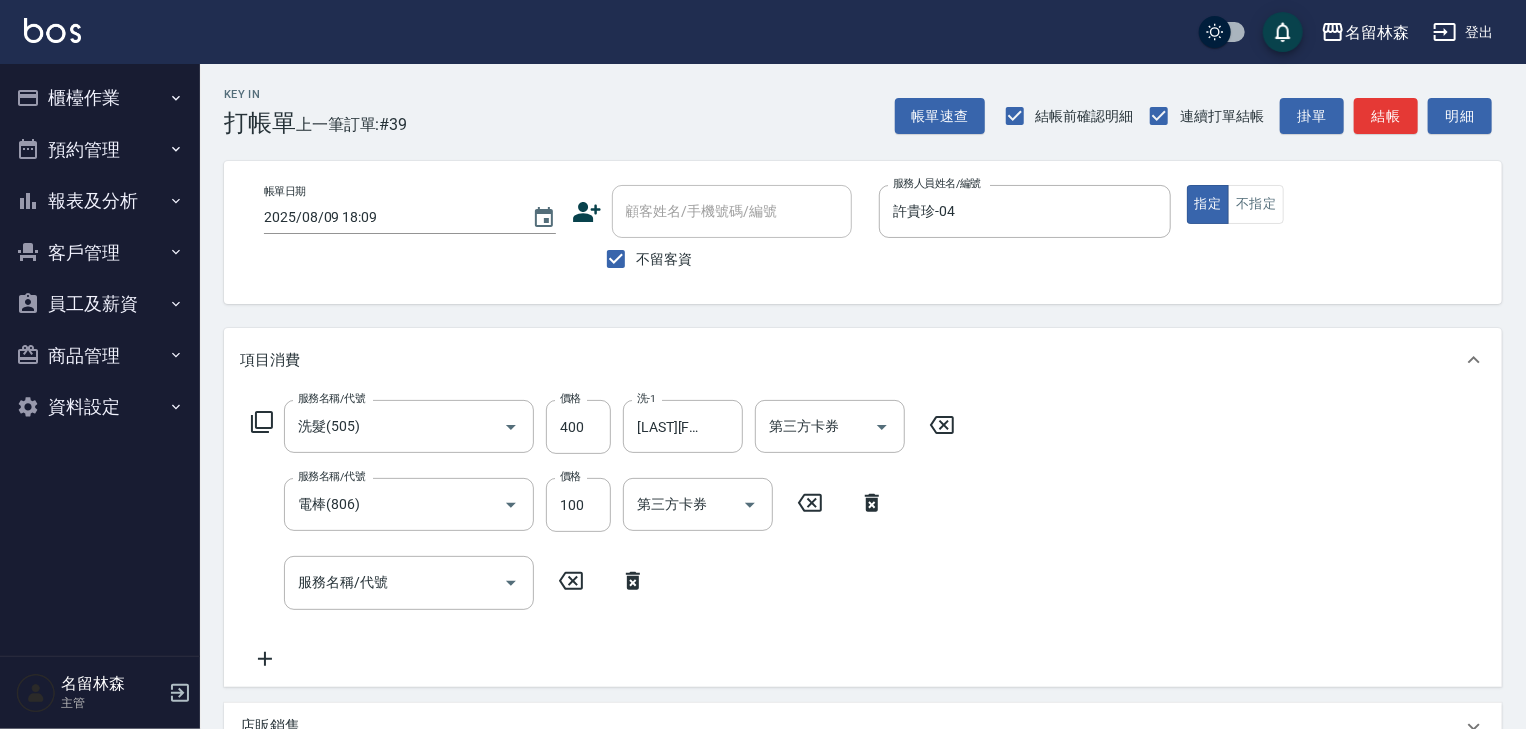 click 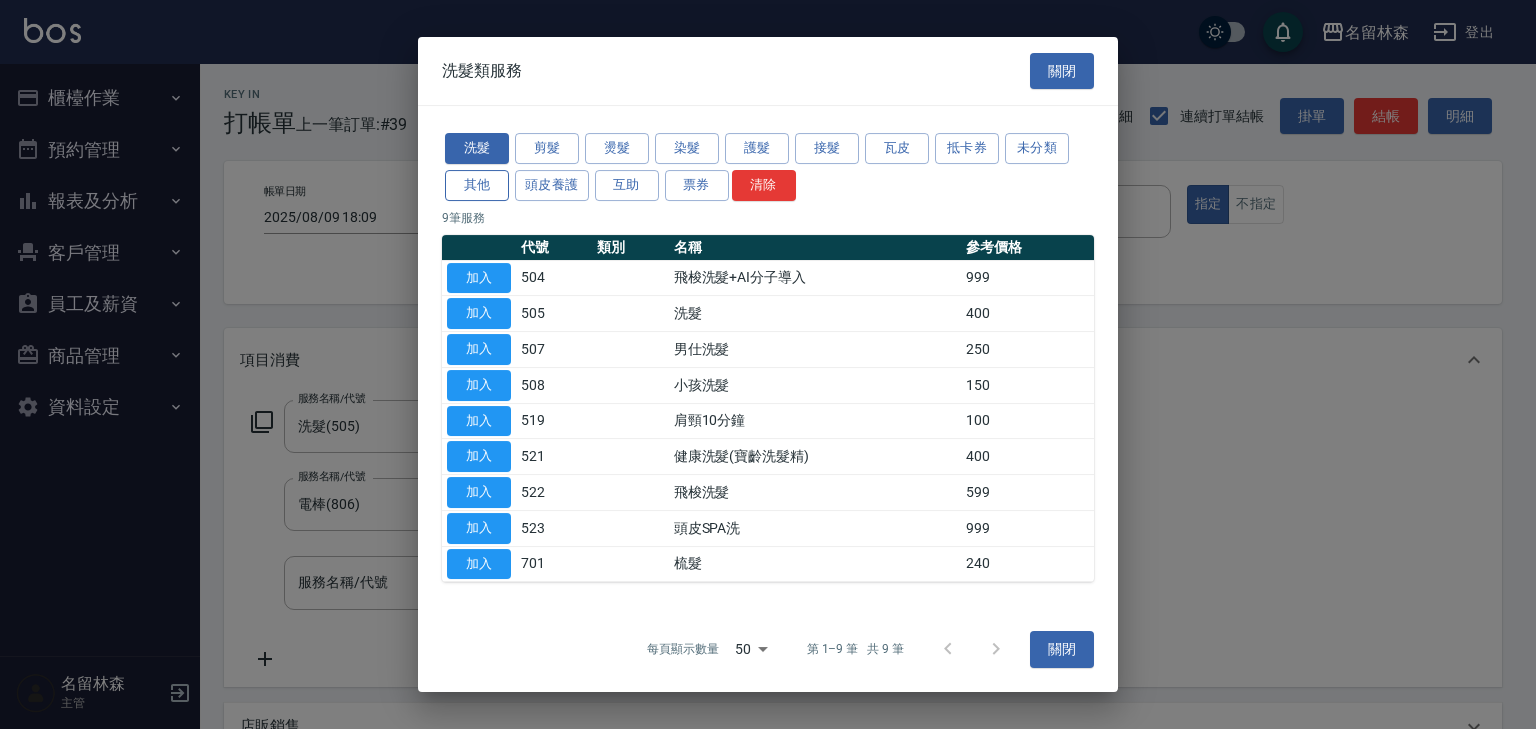 click on "其他" at bounding box center [477, 185] 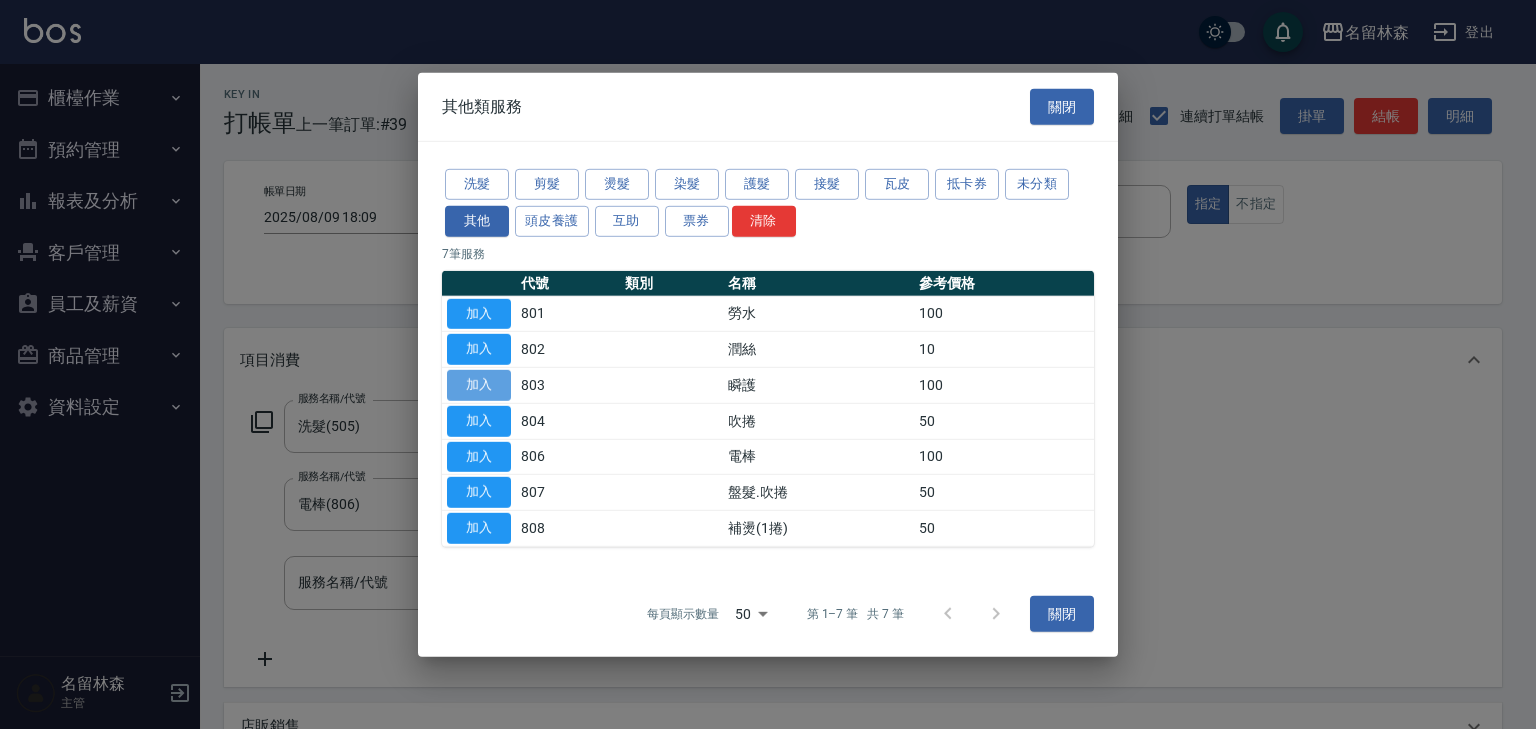 click on "加入" at bounding box center (479, 385) 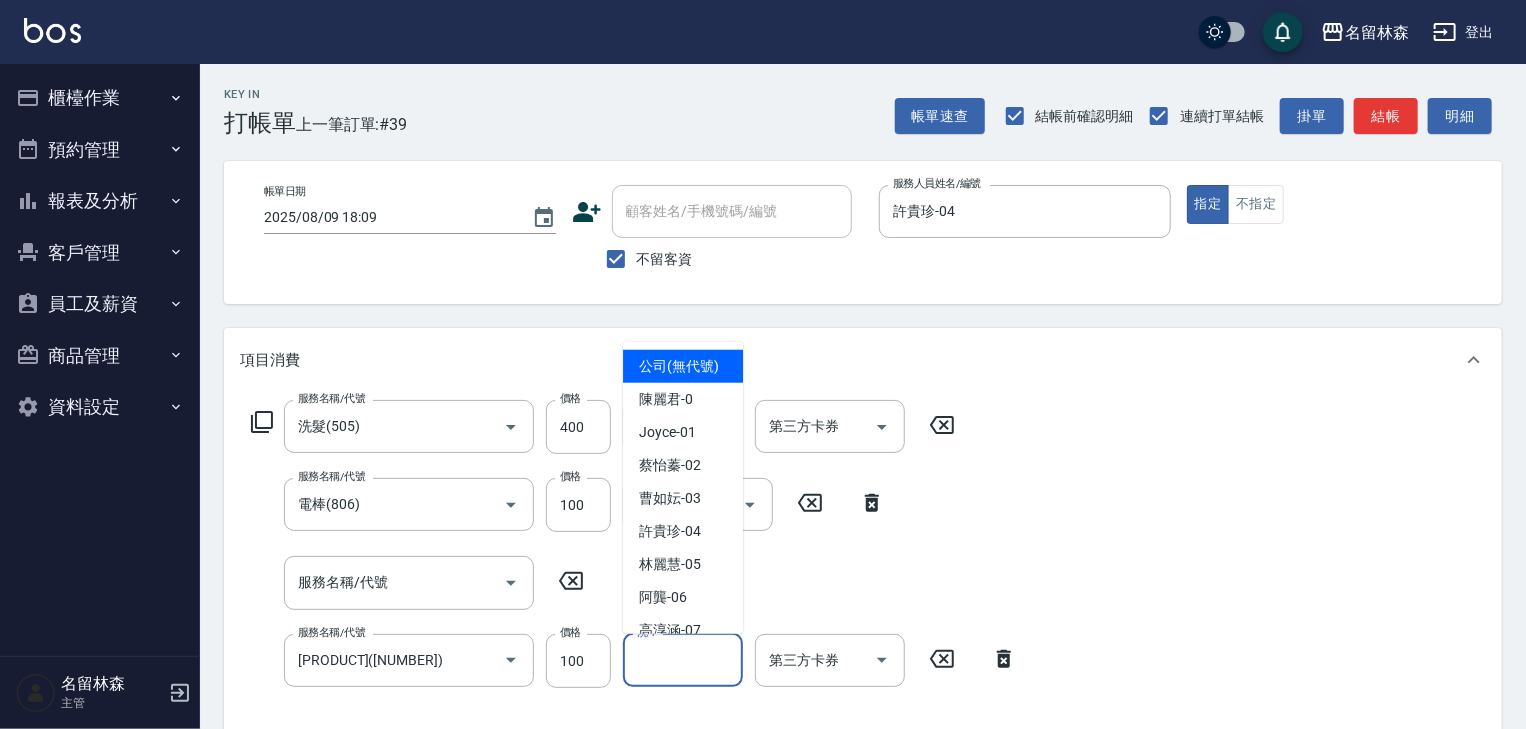 click on "洗-1" at bounding box center [683, 660] 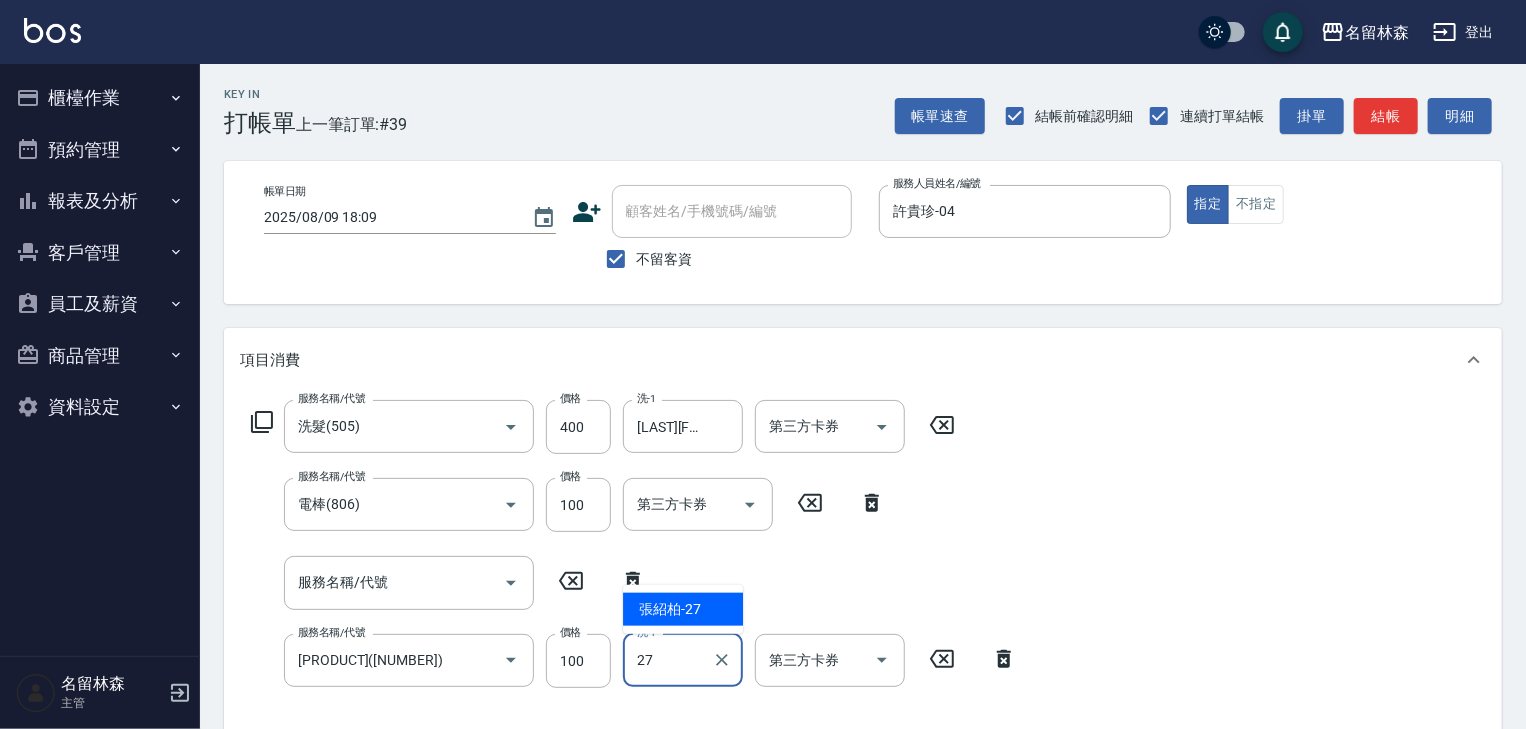 click on "張紹柏 -27" at bounding box center [670, 609] 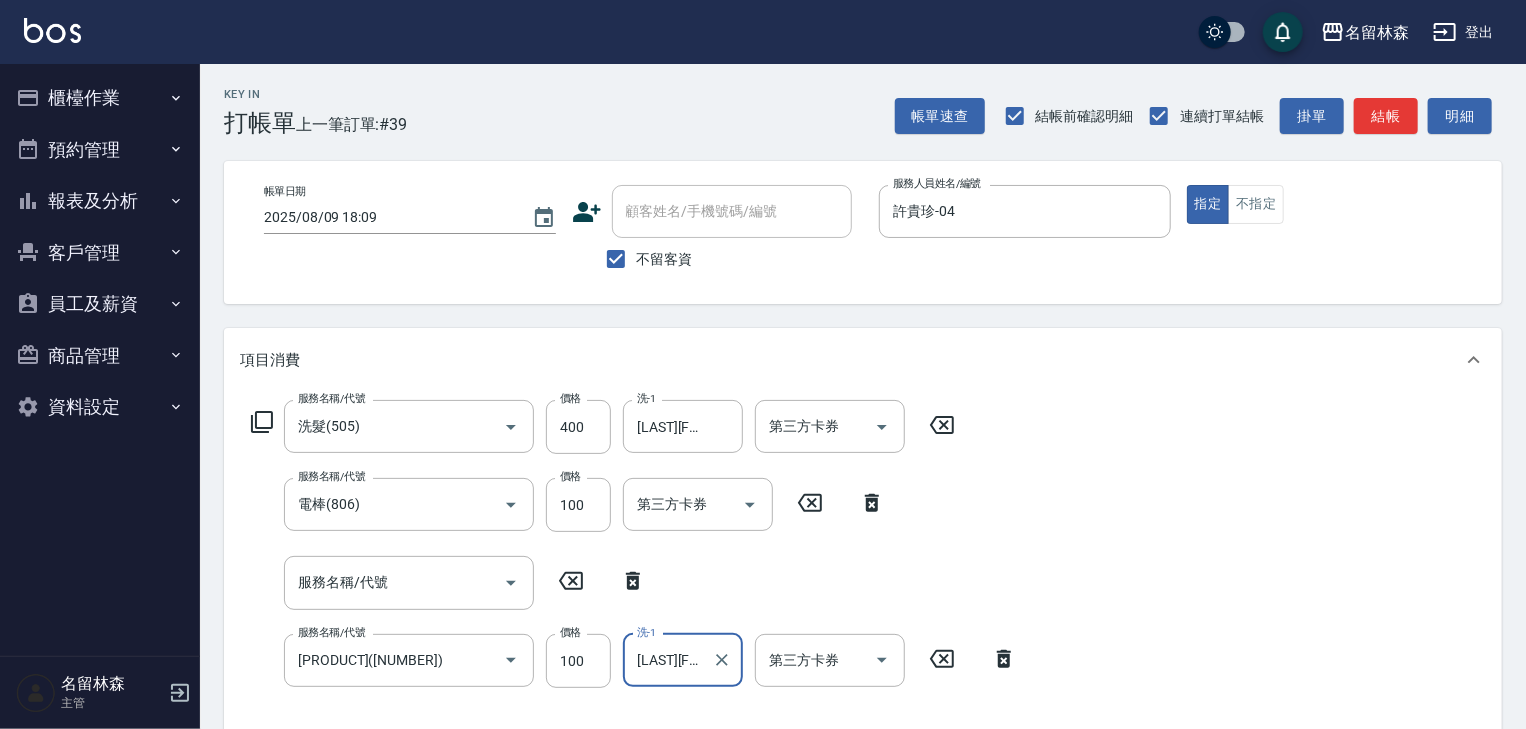 type on "[LAST_NAME] -27" 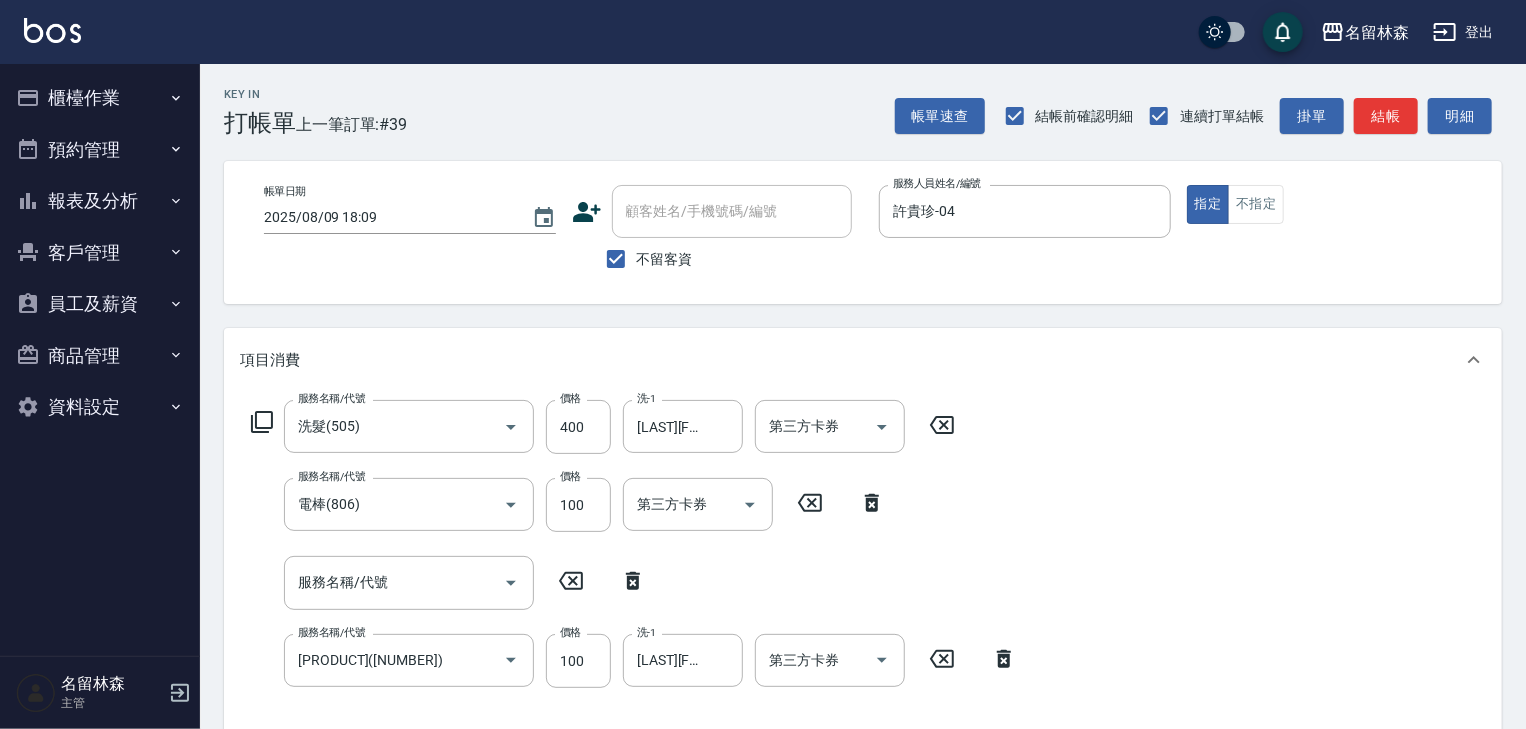 drag, startPoint x: 636, startPoint y: 580, endPoint x: 918, endPoint y: 580, distance: 282 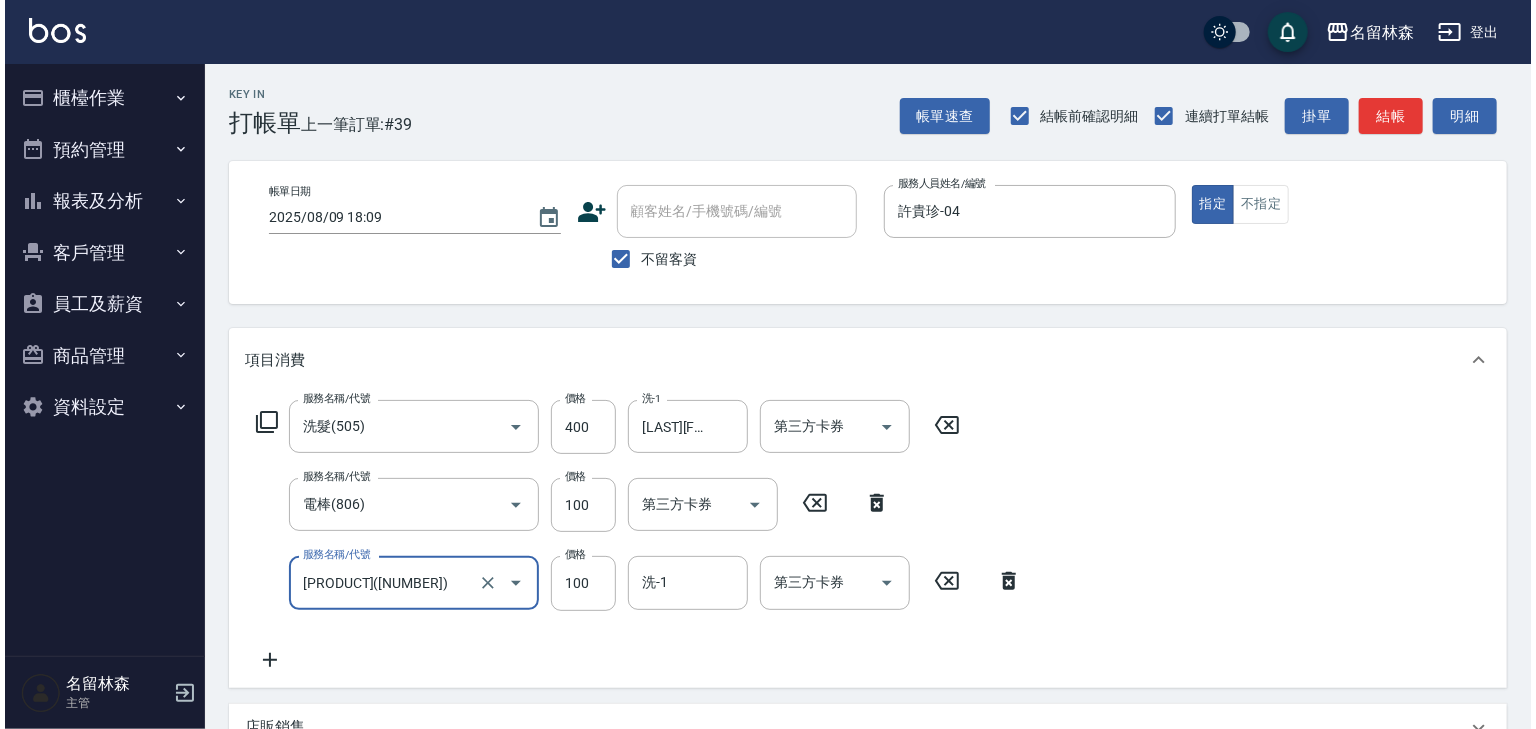 scroll, scrollTop: 390, scrollLeft: 0, axis: vertical 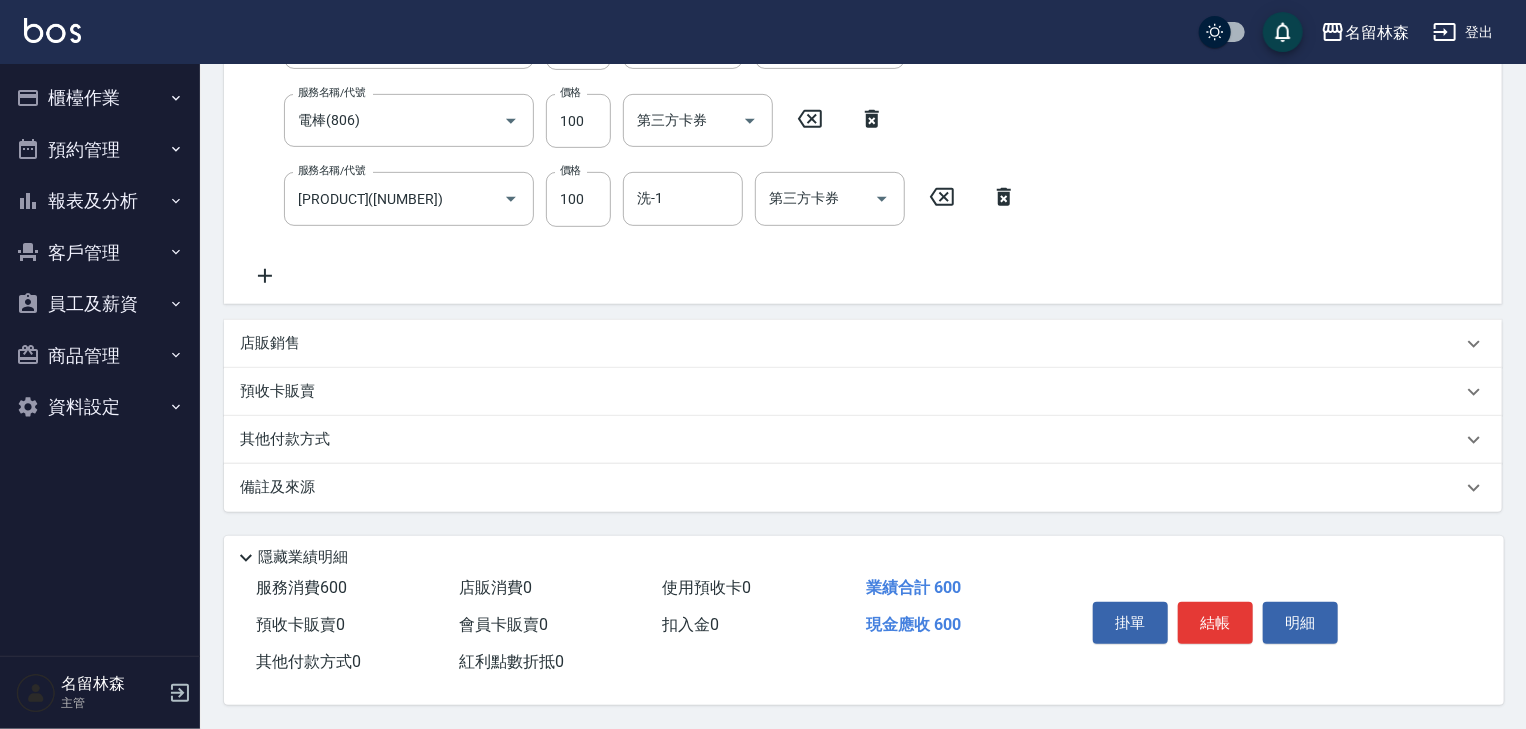 click on "掛單 結帳 明細" at bounding box center [1215, 625] 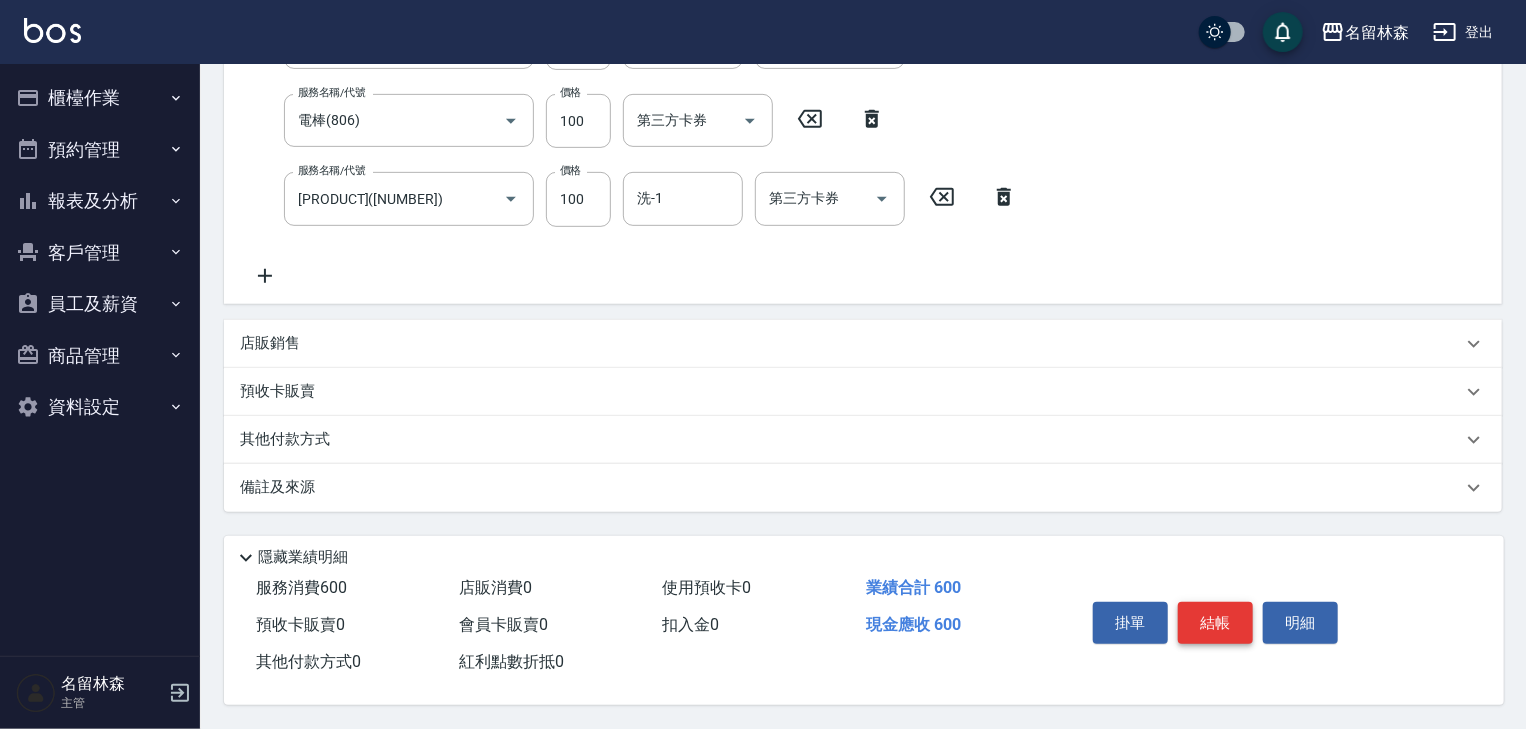 click on "結帳" at bounding box center [1215, 623] 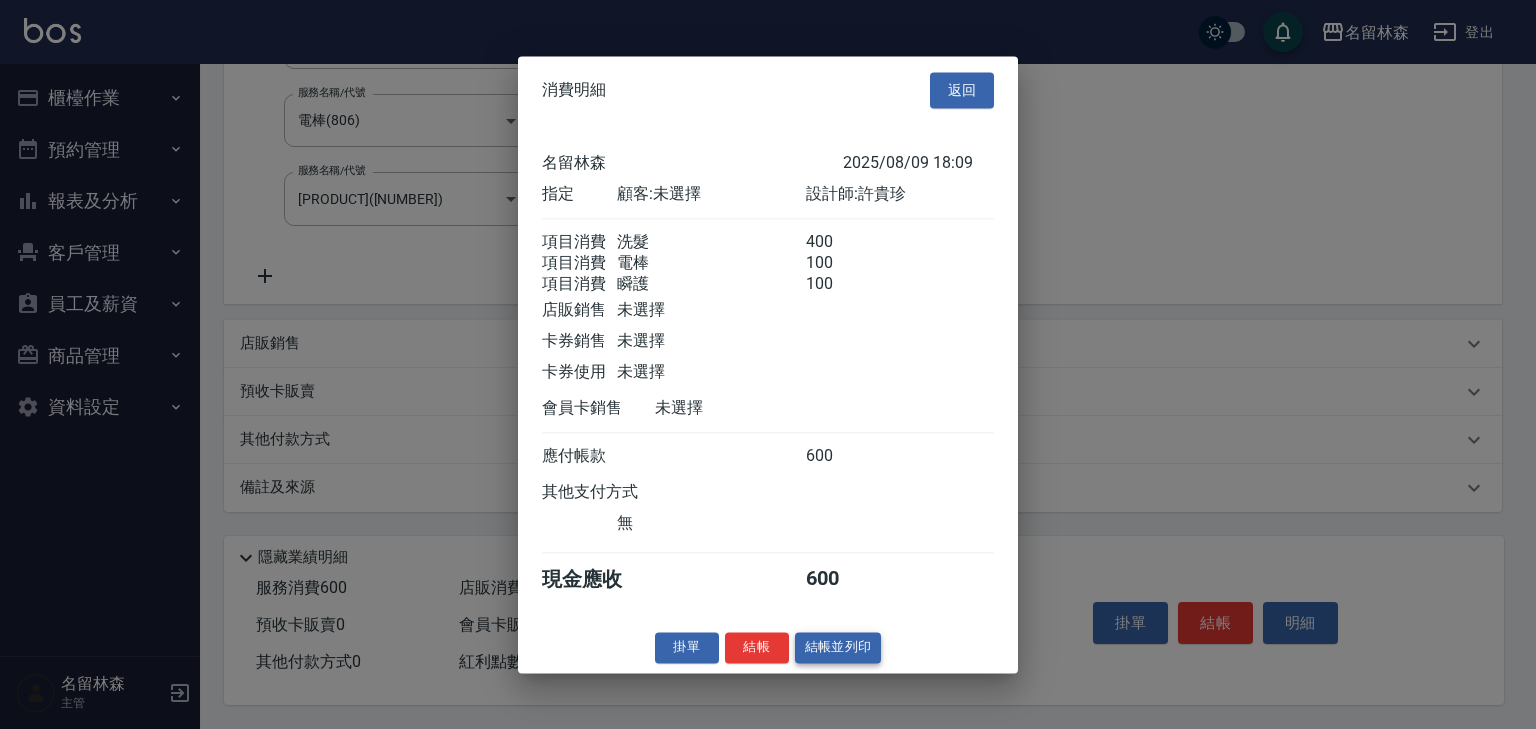 click on "結帳並列印" at bounding box center [838, 647] 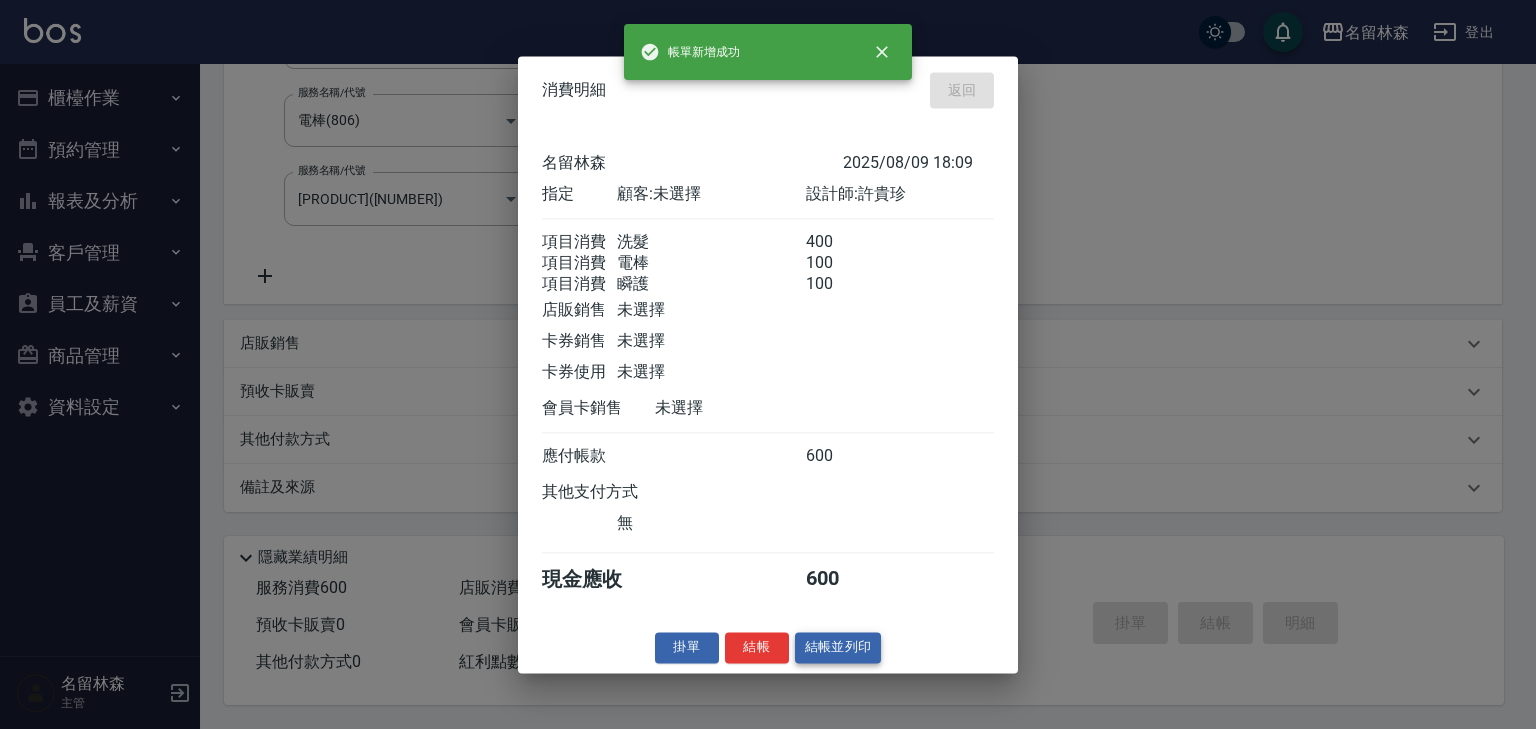 type 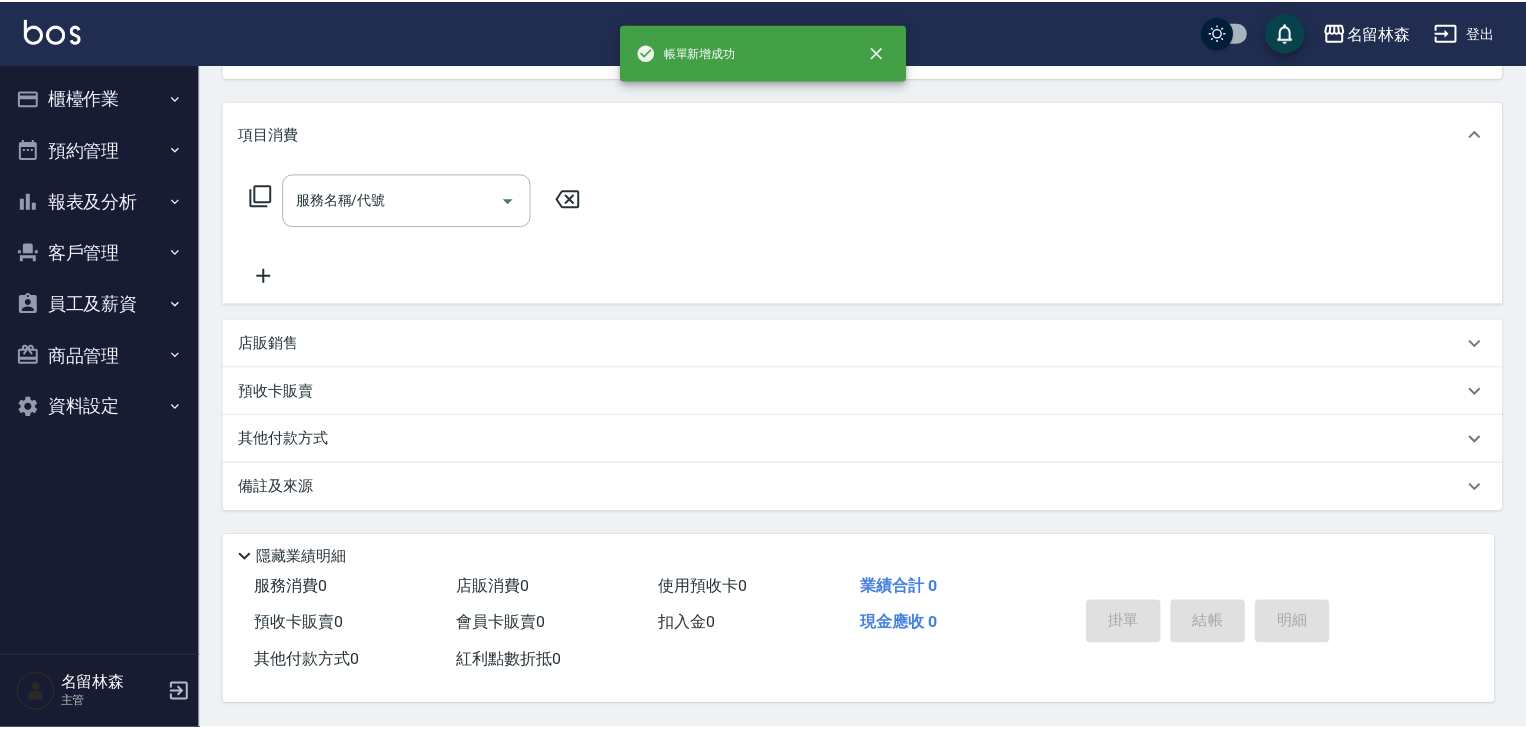 scroll, scrollTop: 0, scrollLeft: 0, axis: both 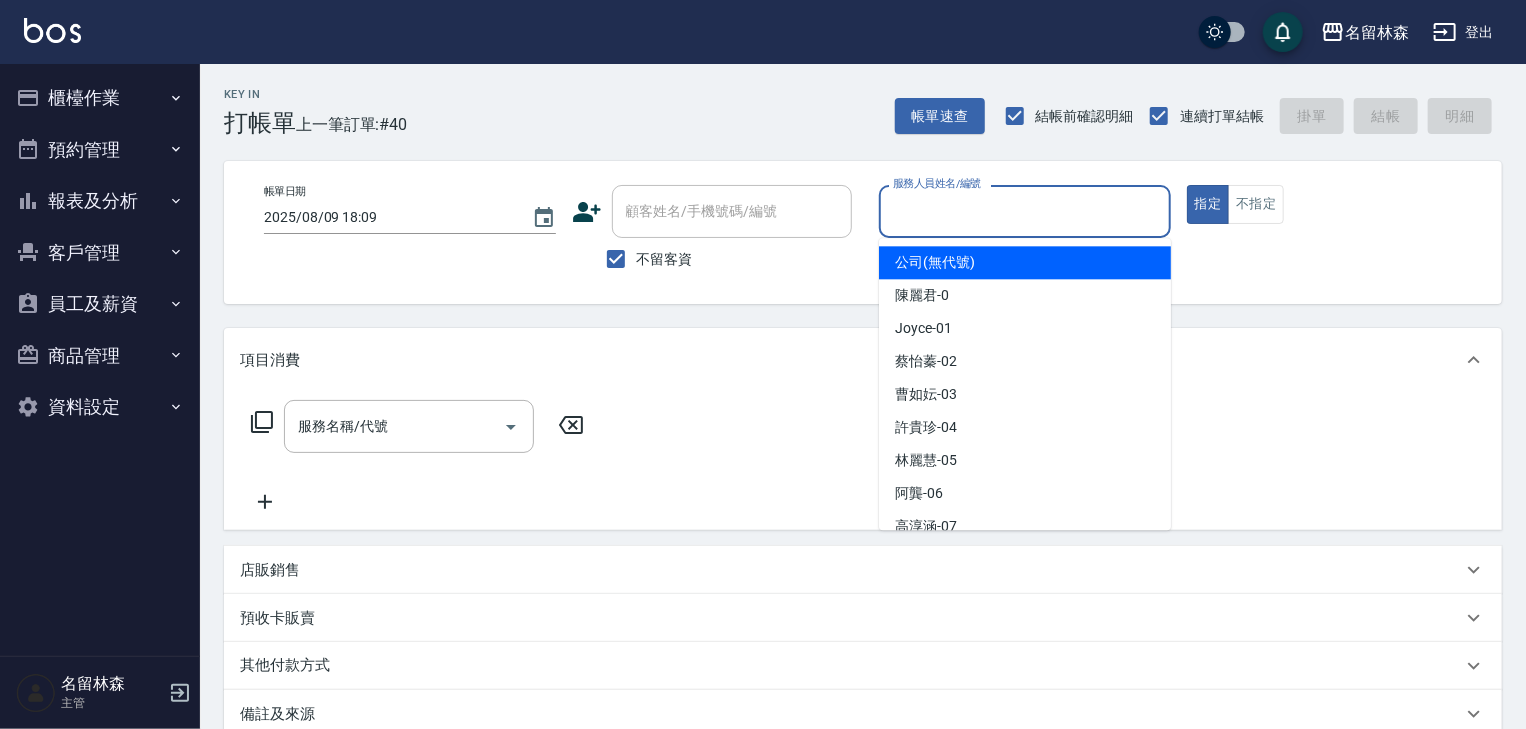 click on "服務人員姓名/編號" at bounding box center [1025, 211] 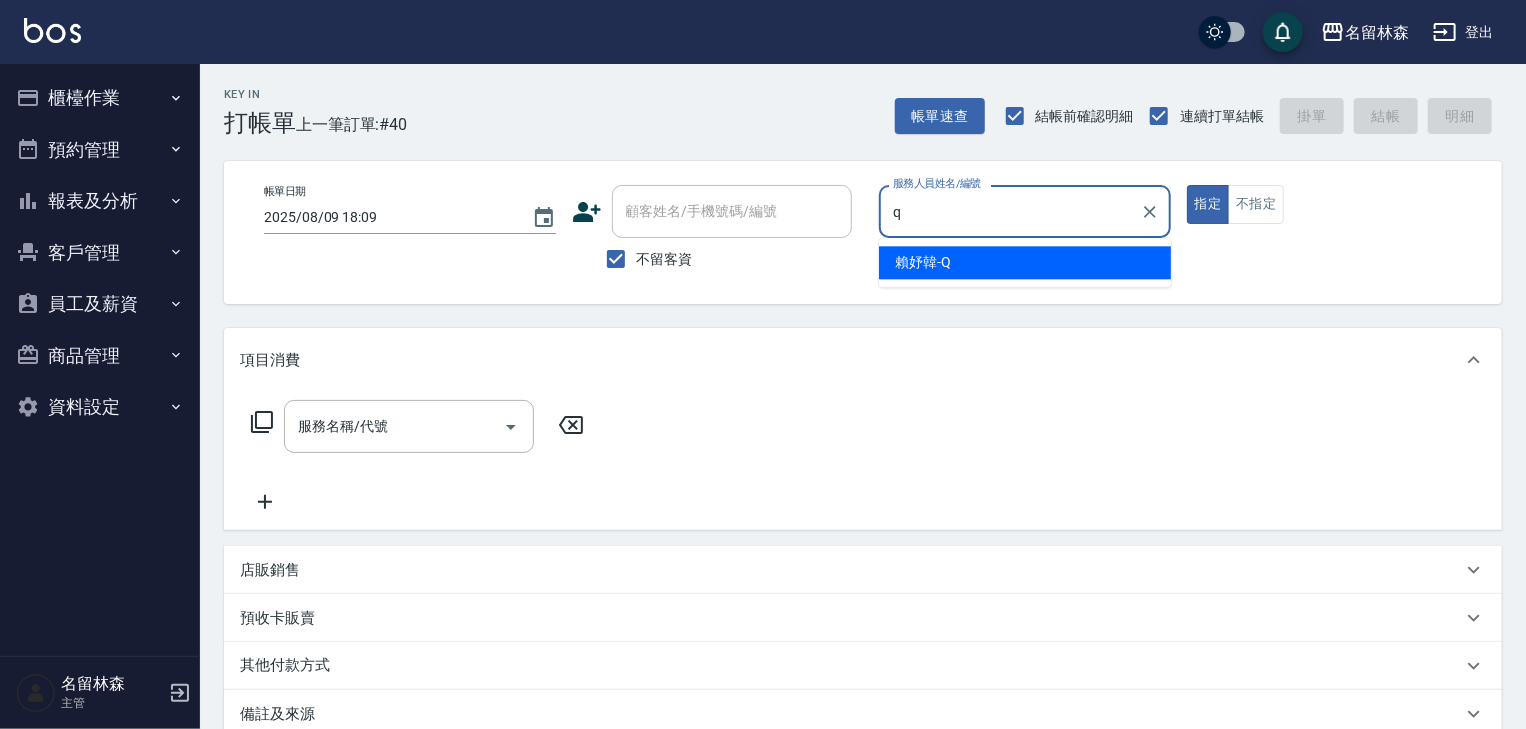 click on "賴妤韓 -Q" at bounding box center (1025, 262) 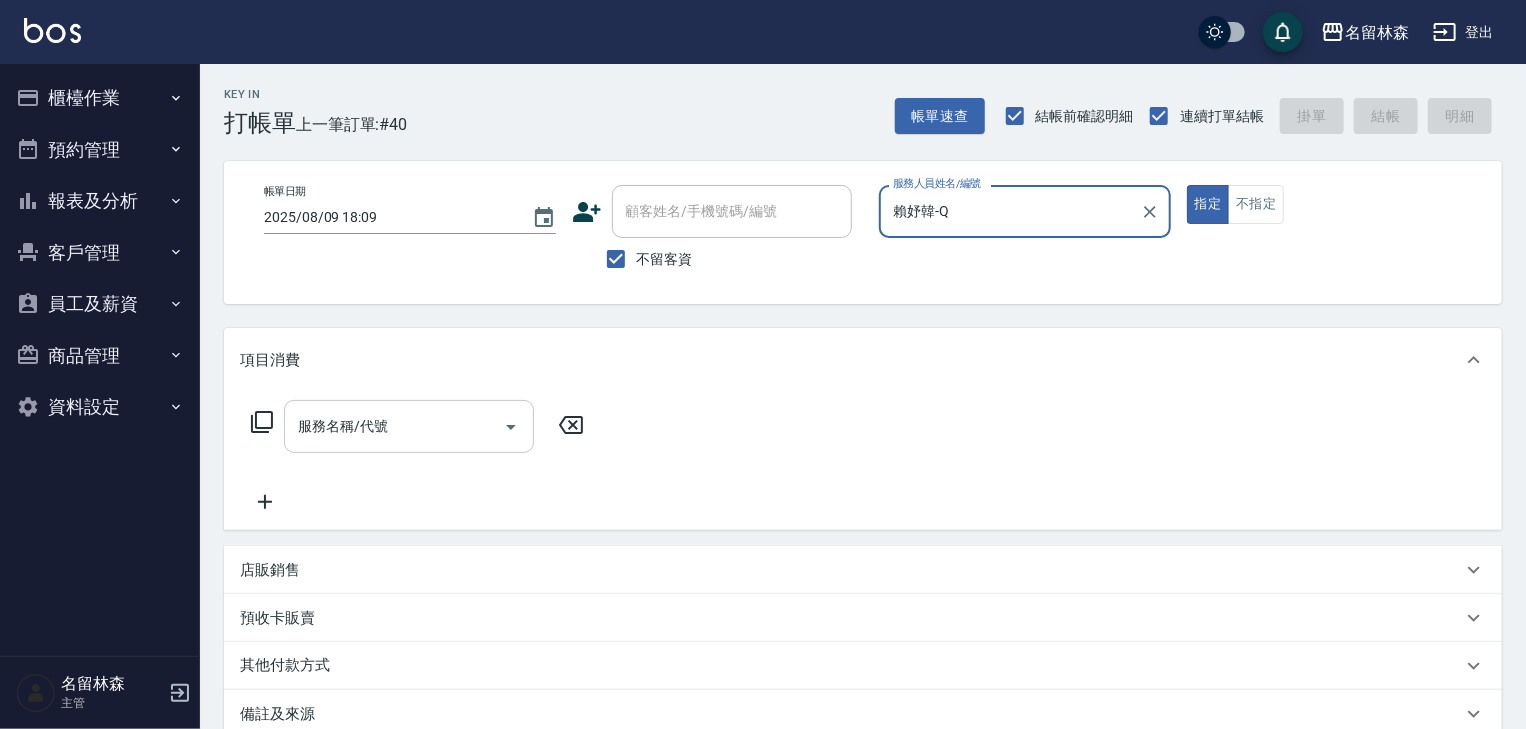type on "賴妤韓-Q" 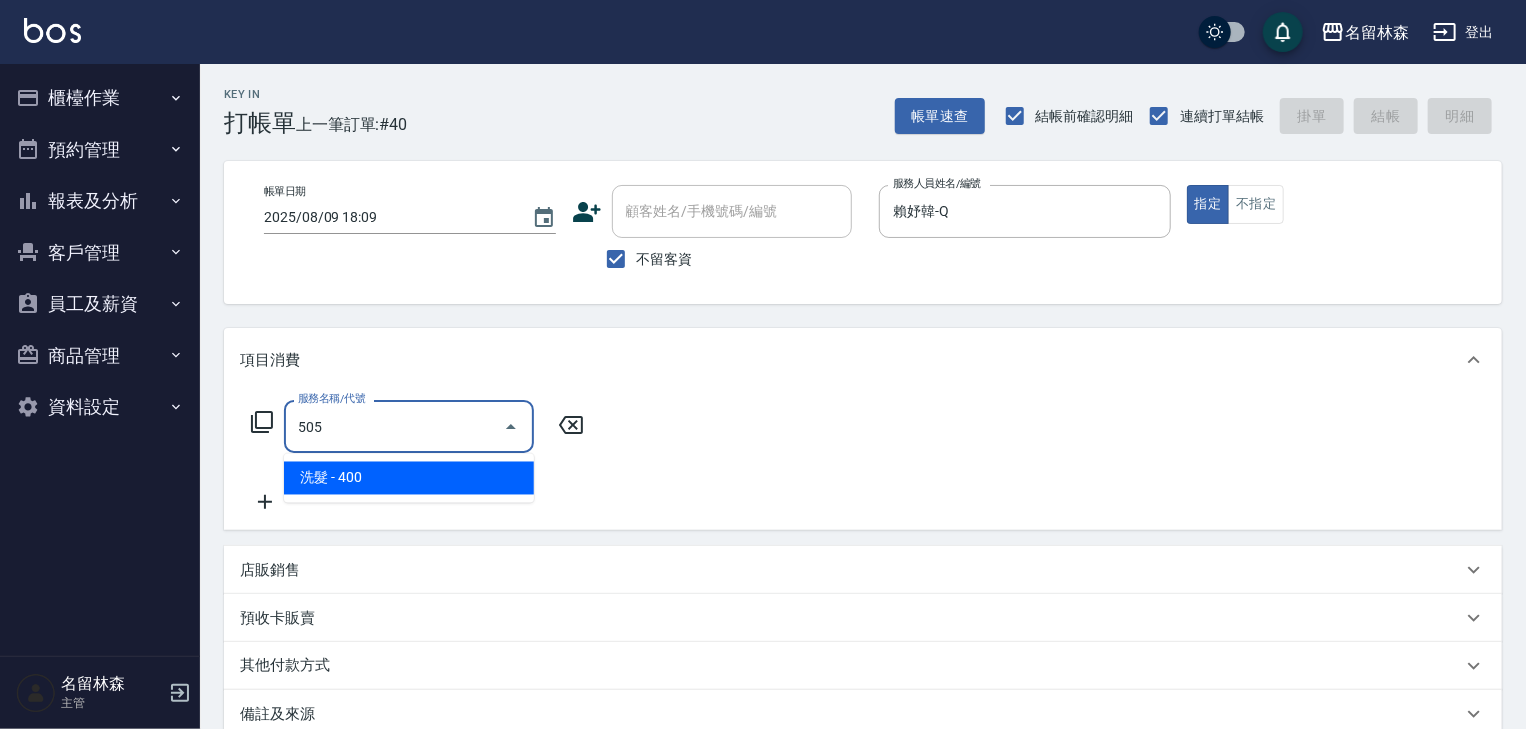 click on "洗髮 - 400" at bounding box center [409, 478] 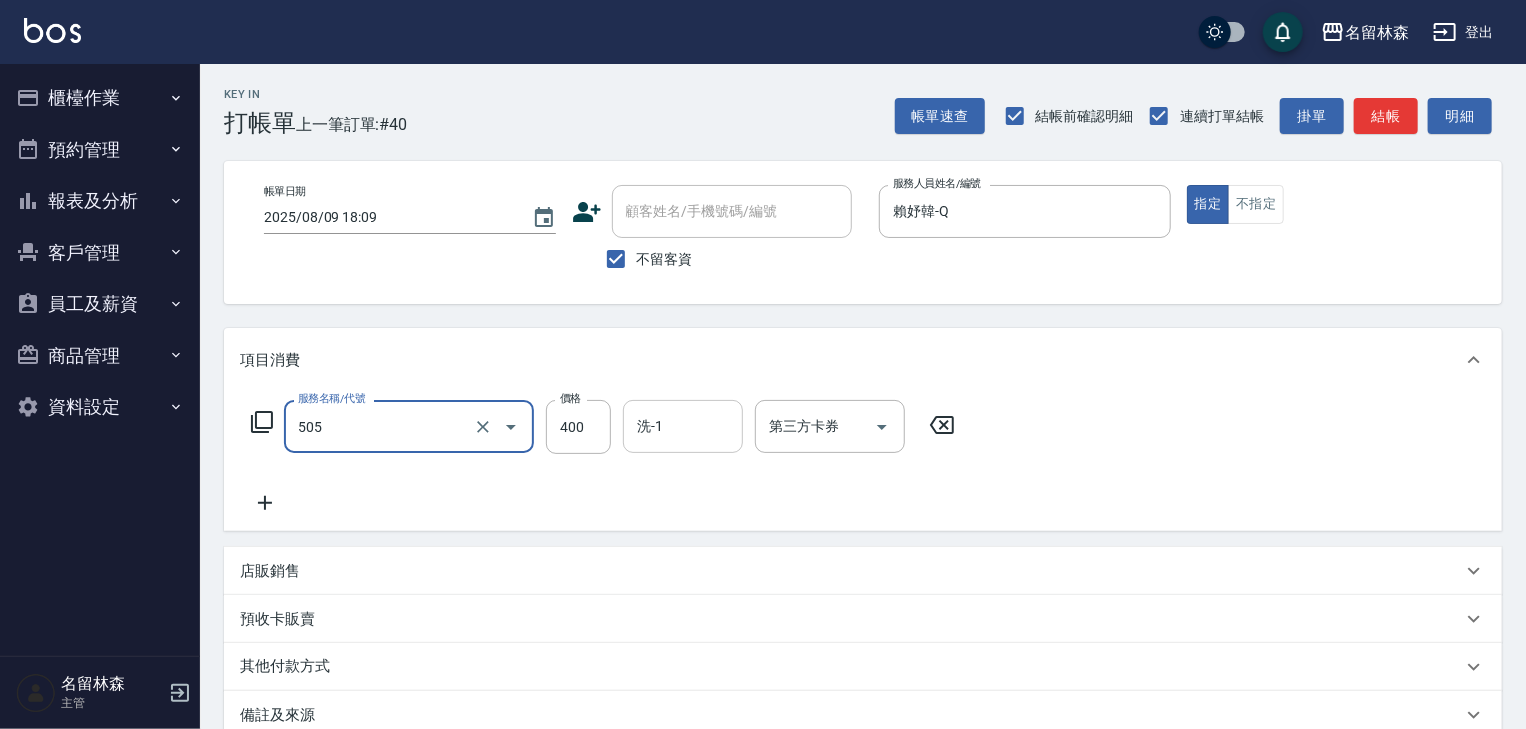 type on "洗髮(505)" 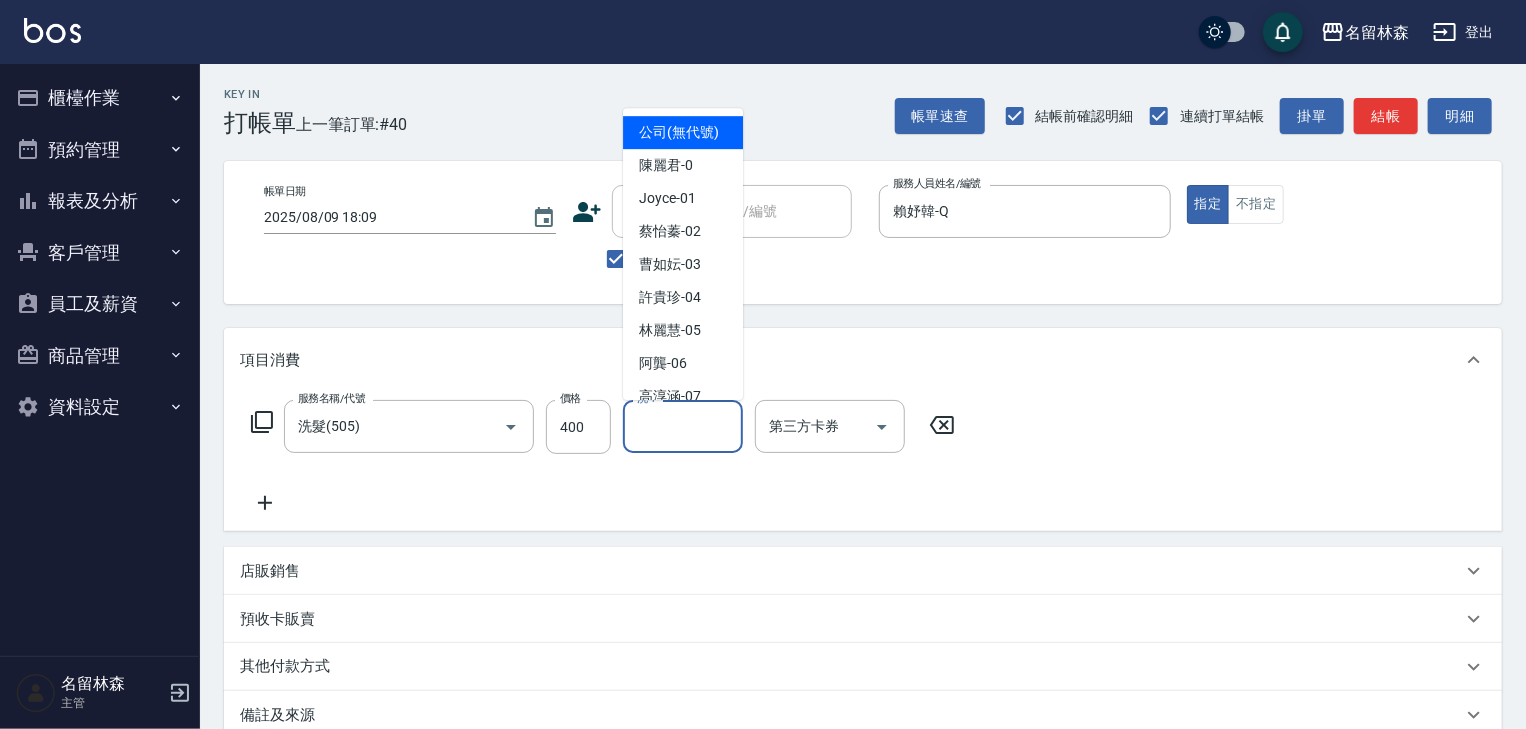 click on "洗-1" at bounding box center (683, 426) 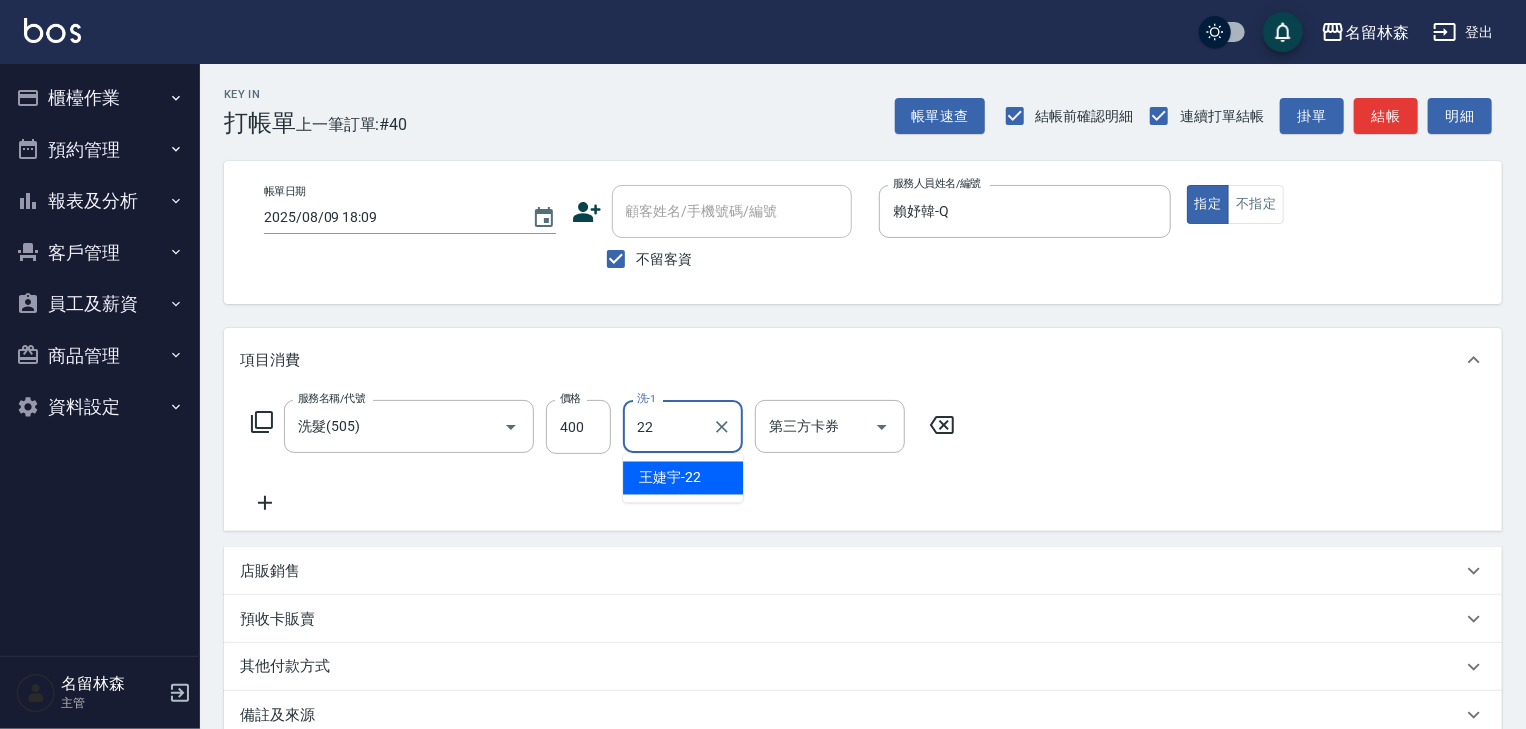 click on "王婕宇 -22" at bounding box center [670, 478] 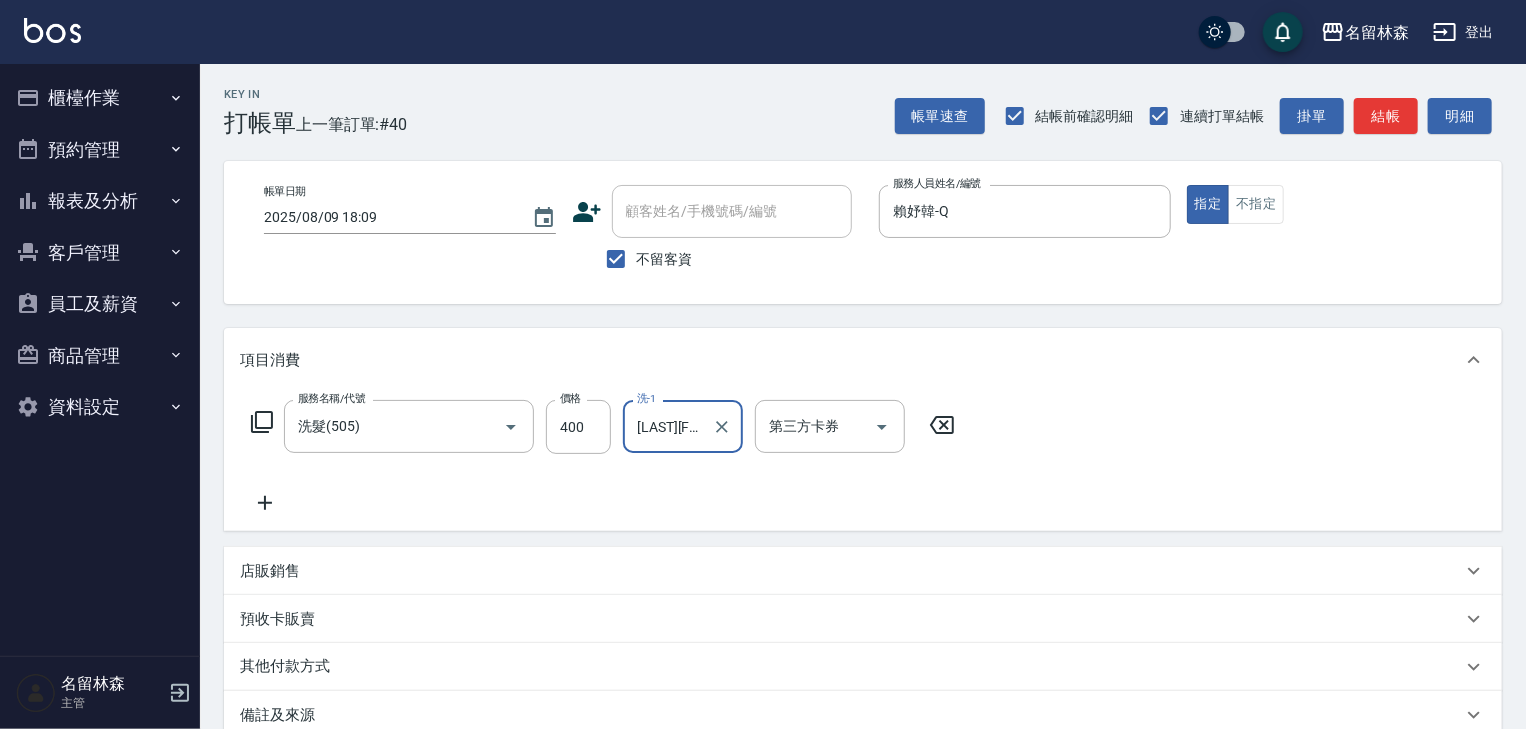 type on "[LAST_NAME] -22" 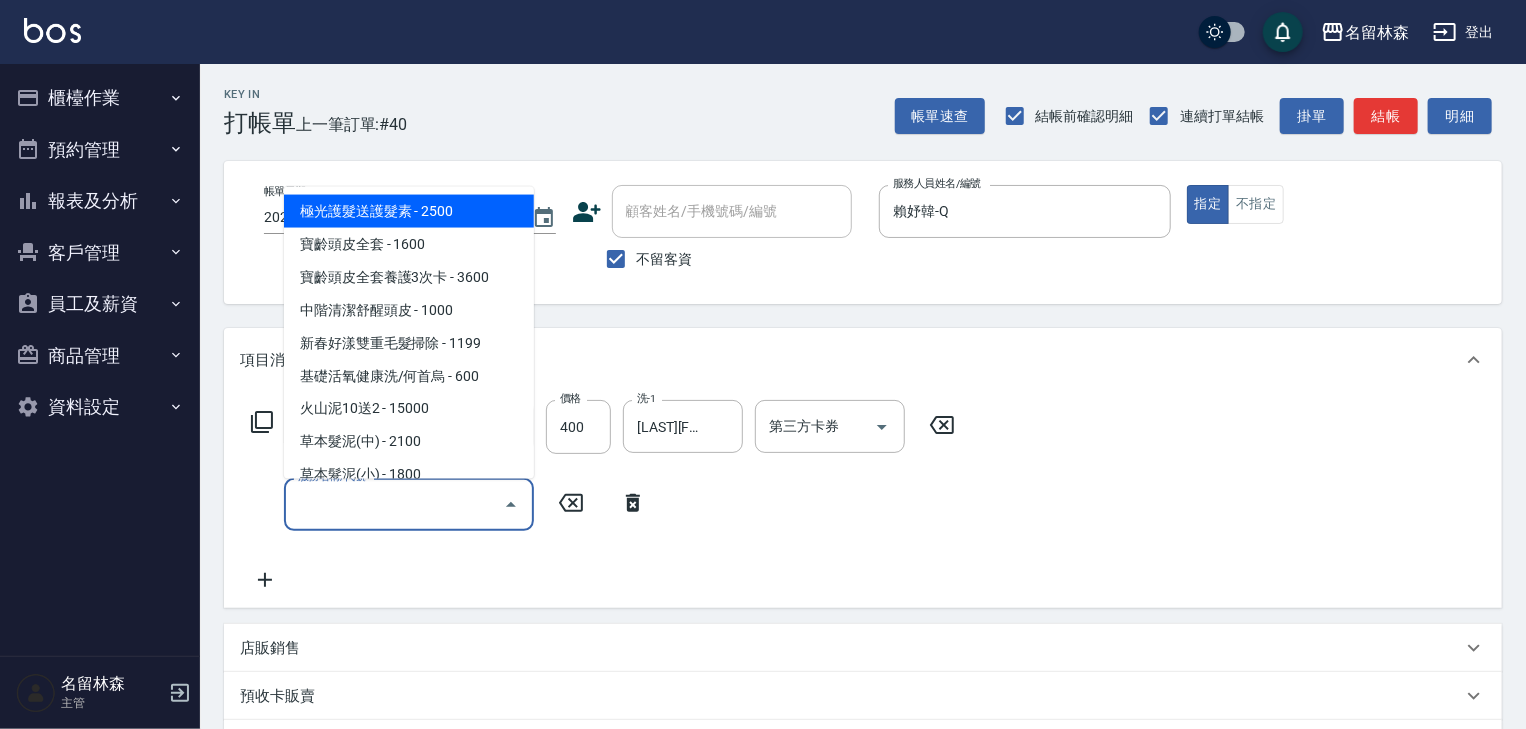 click on "服務名稱/代號" at bounding box center (394, 504) 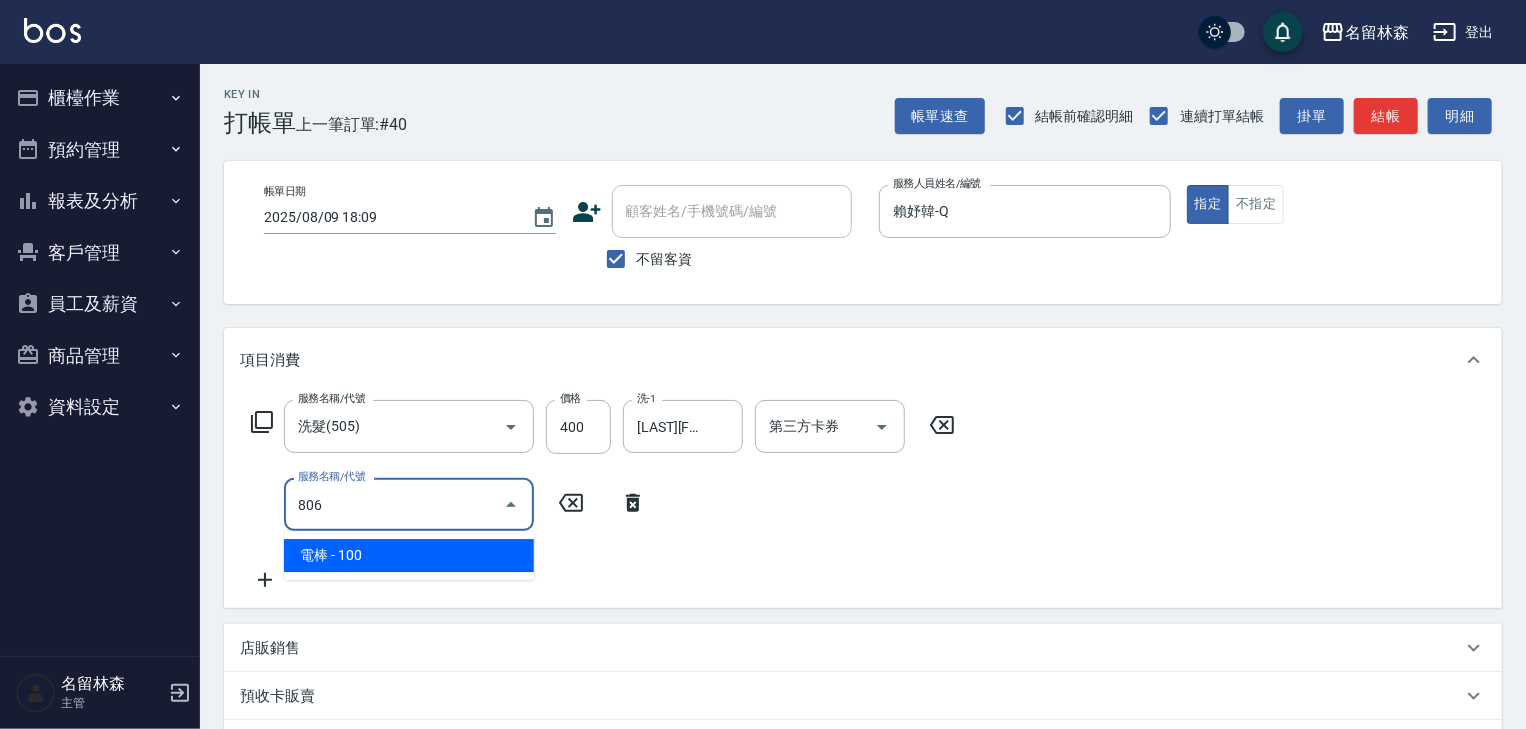 click on "電棒 - 100" at bounding box center [409, 555] 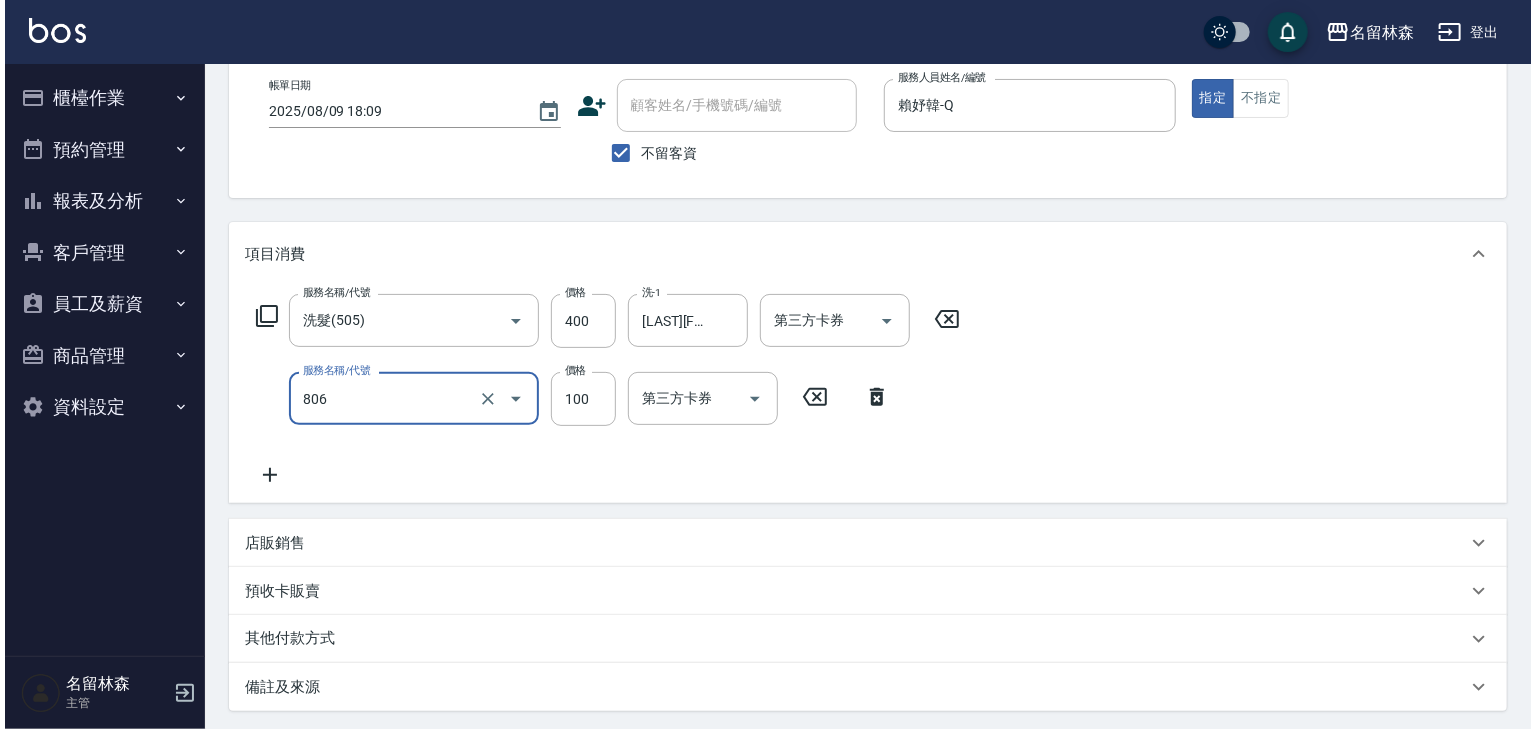 scroll, scrollTop: 312, scrollLeft: 0, axis: vertical 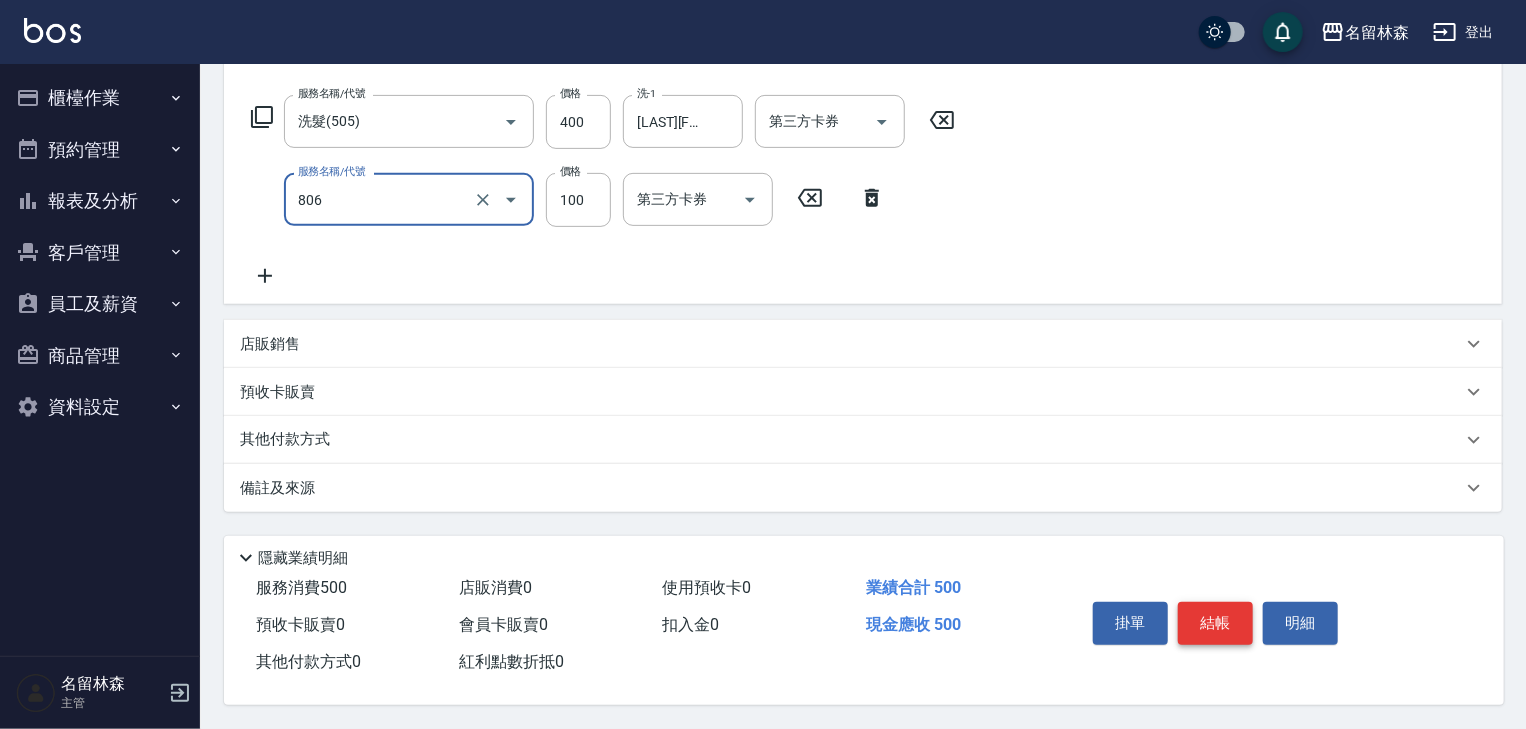 type on "電棒(806)" 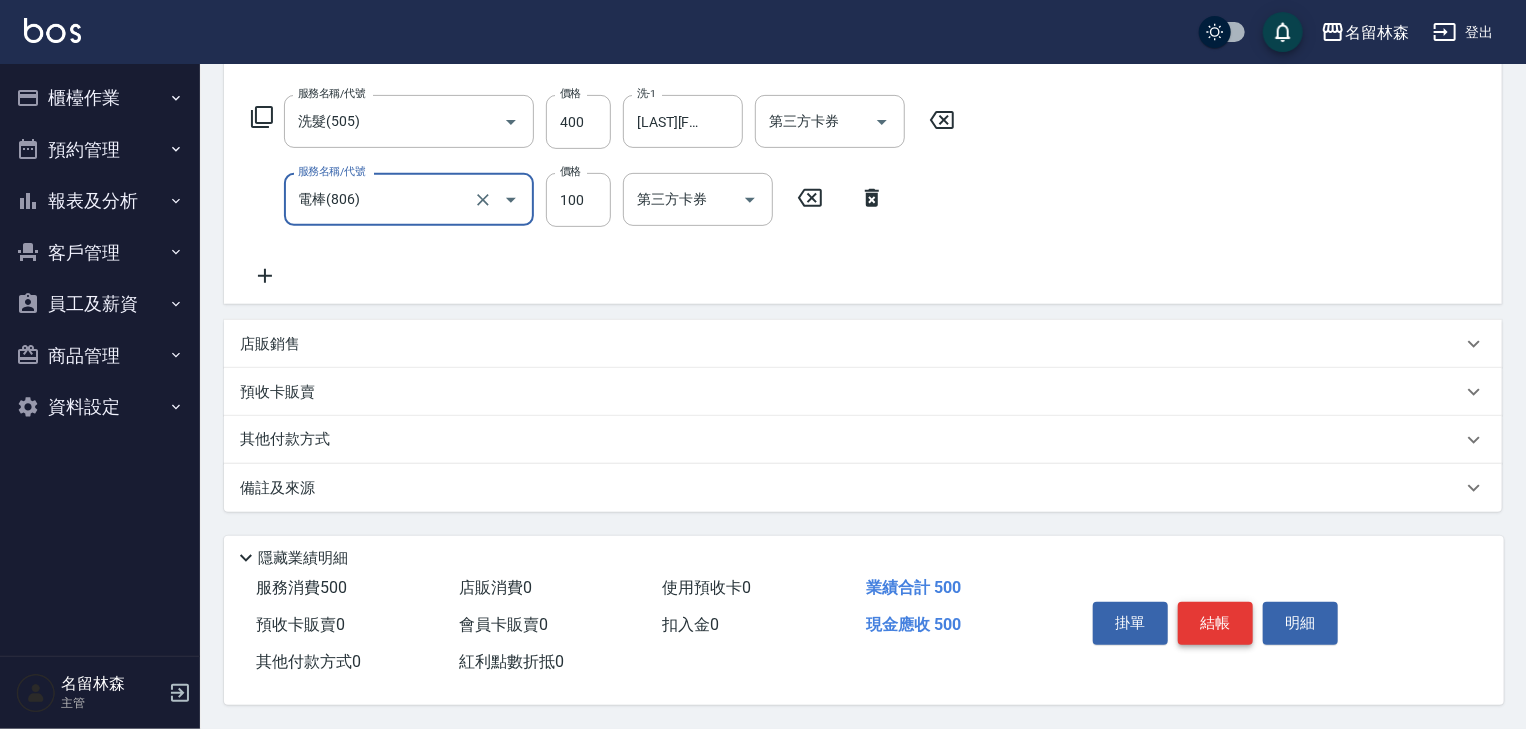 click on "結帳" at bounding box center (1215, 623) 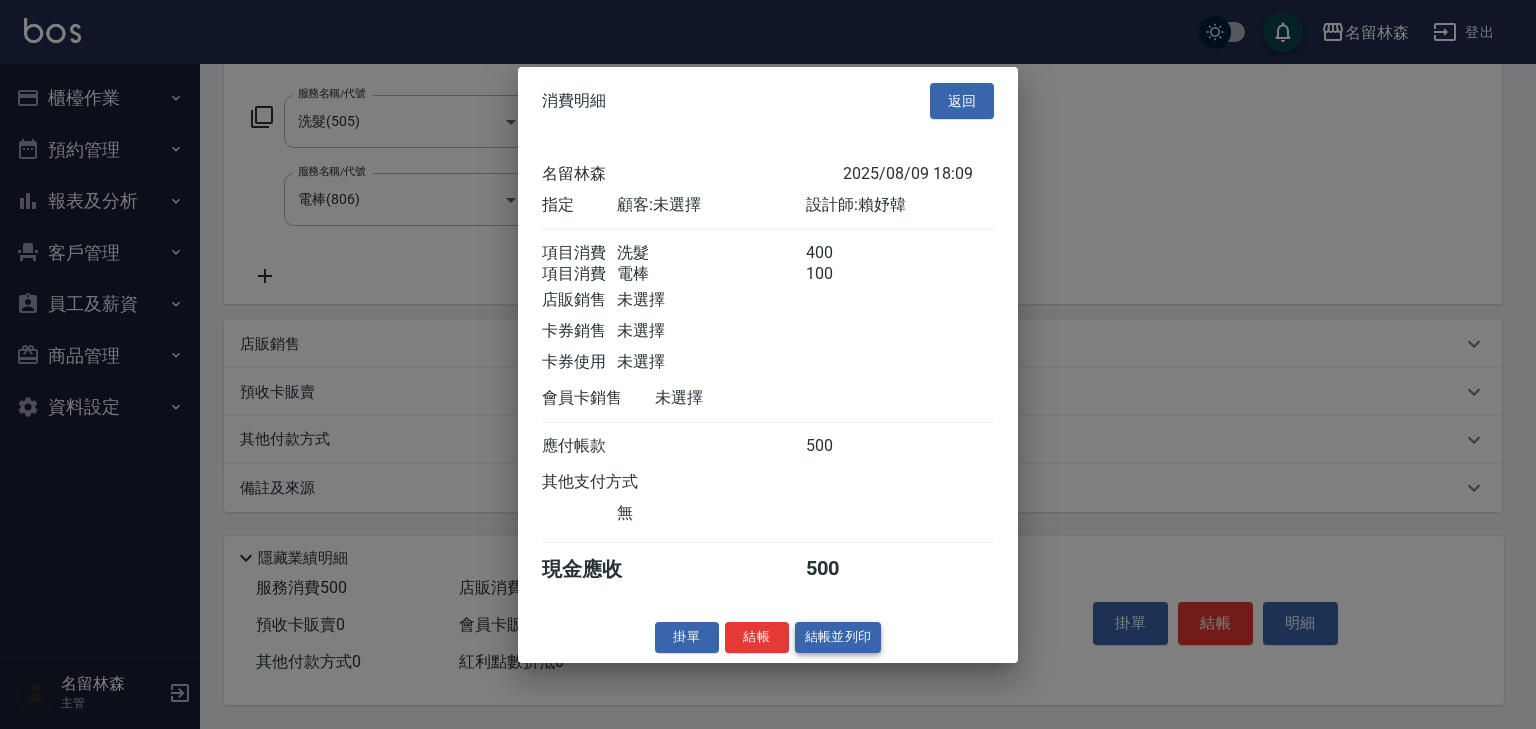 click on "結帳並列印" at bounding box center [838, 637] 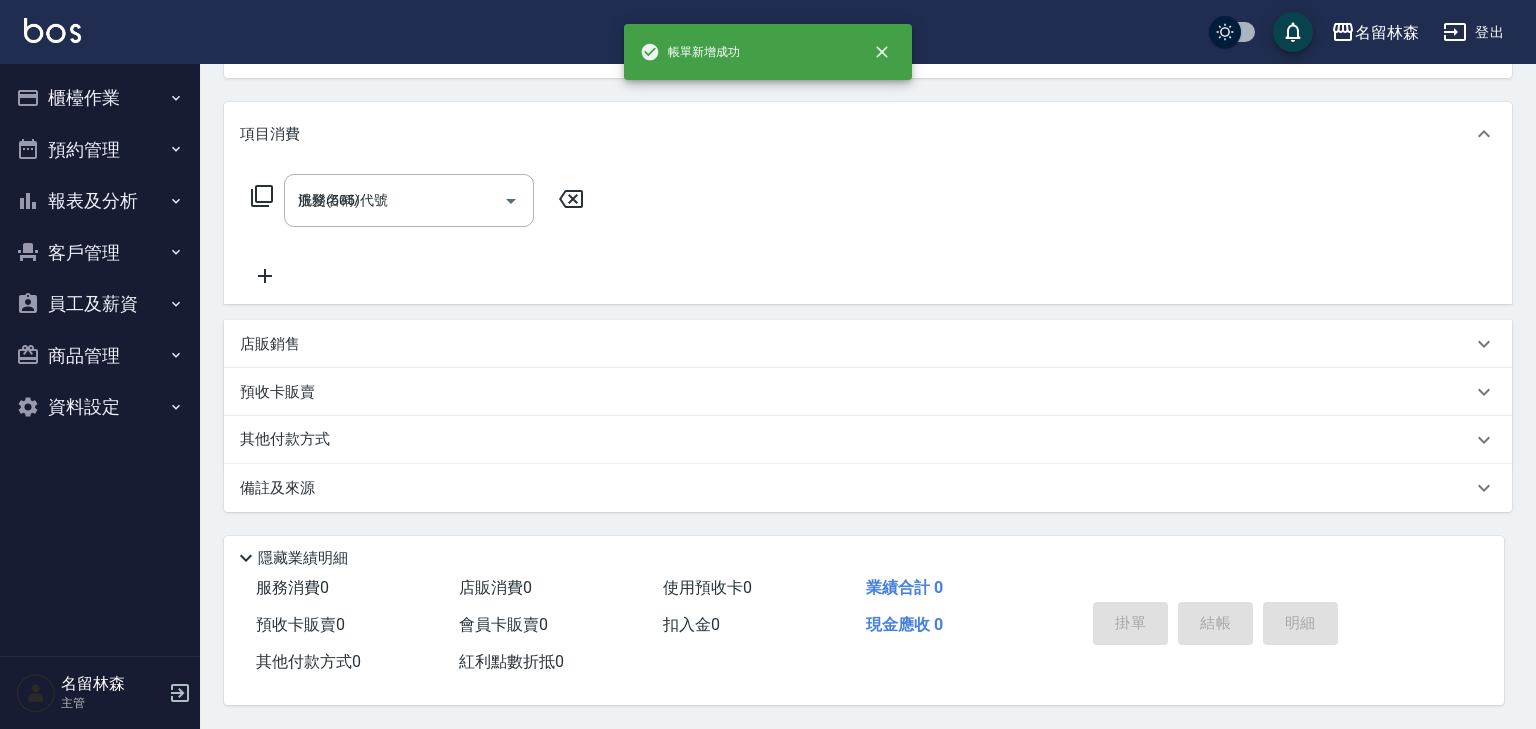 type on "2025/08/09 18:10" 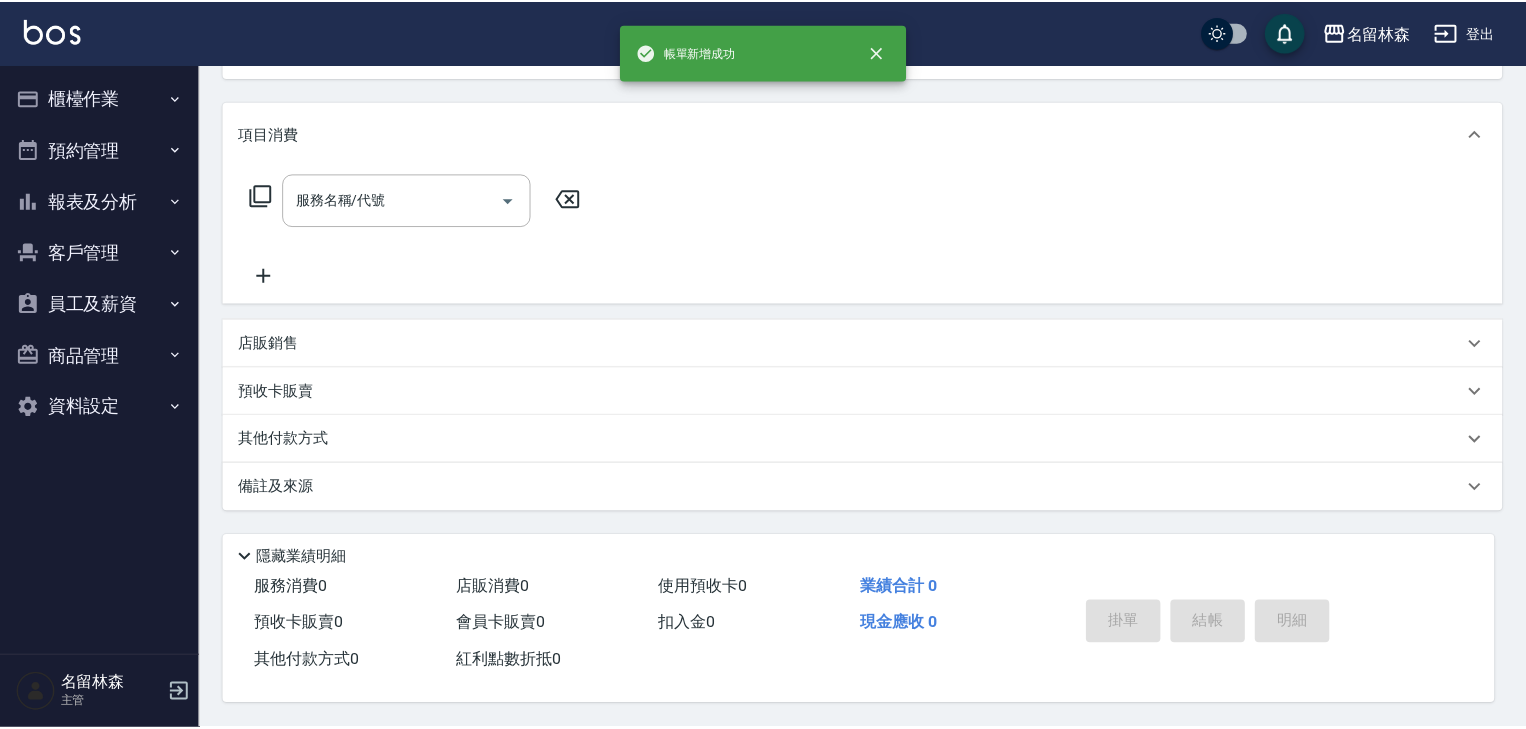 scroll, scrollTop: 0, scrollLeft: 0, axis: both 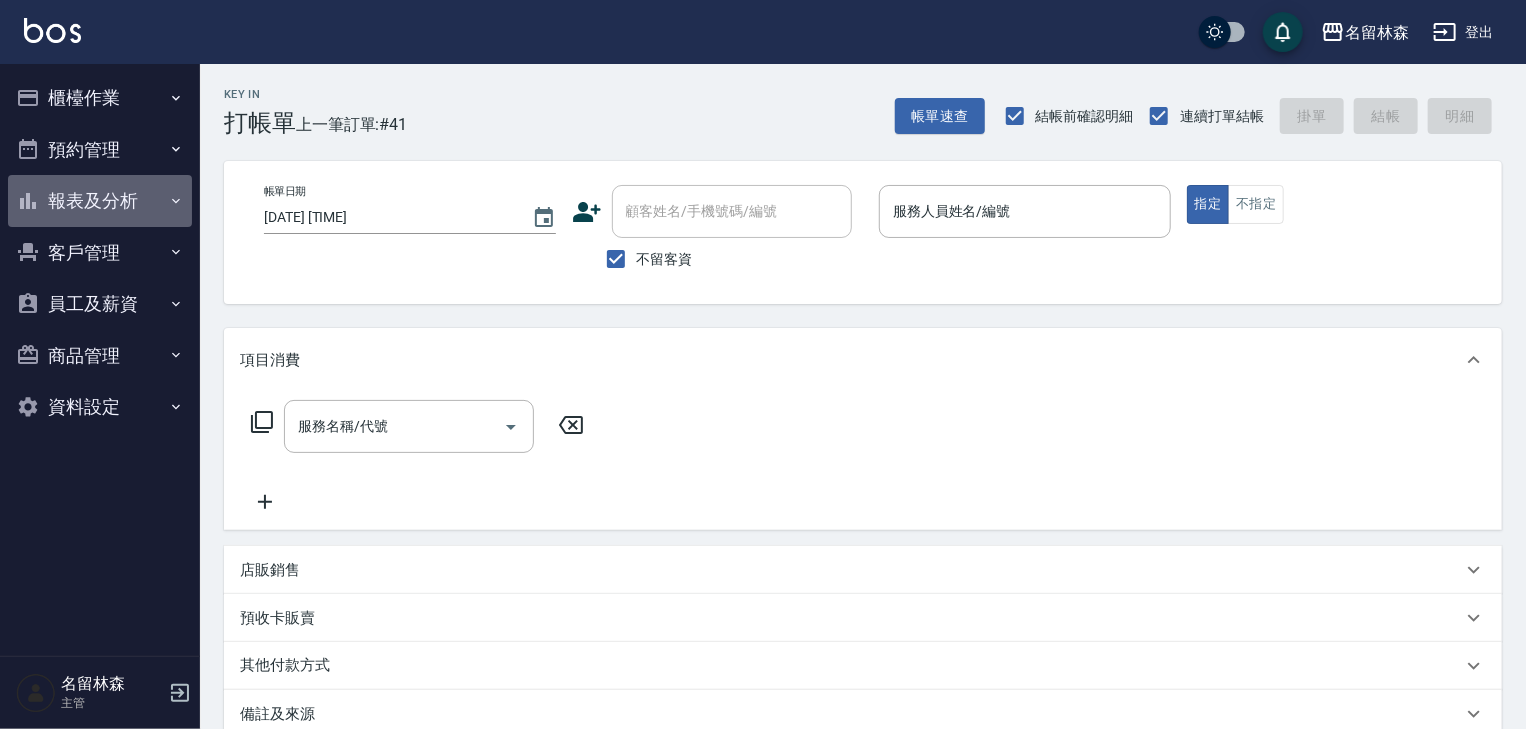 click on "報表及分析" at bounding box center [100, 201] 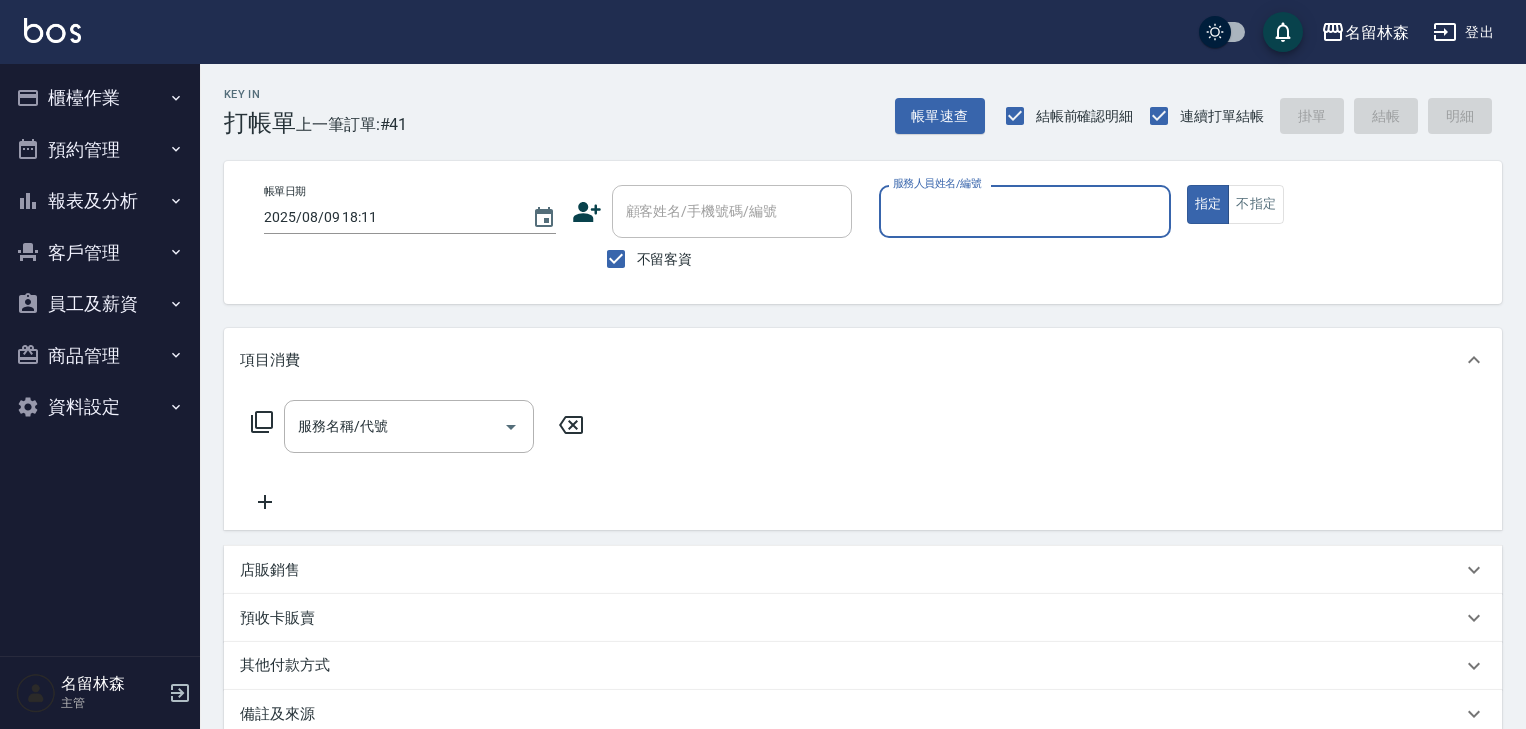scroll, scrollTop: 0, scrollLeft: 0, axis: both 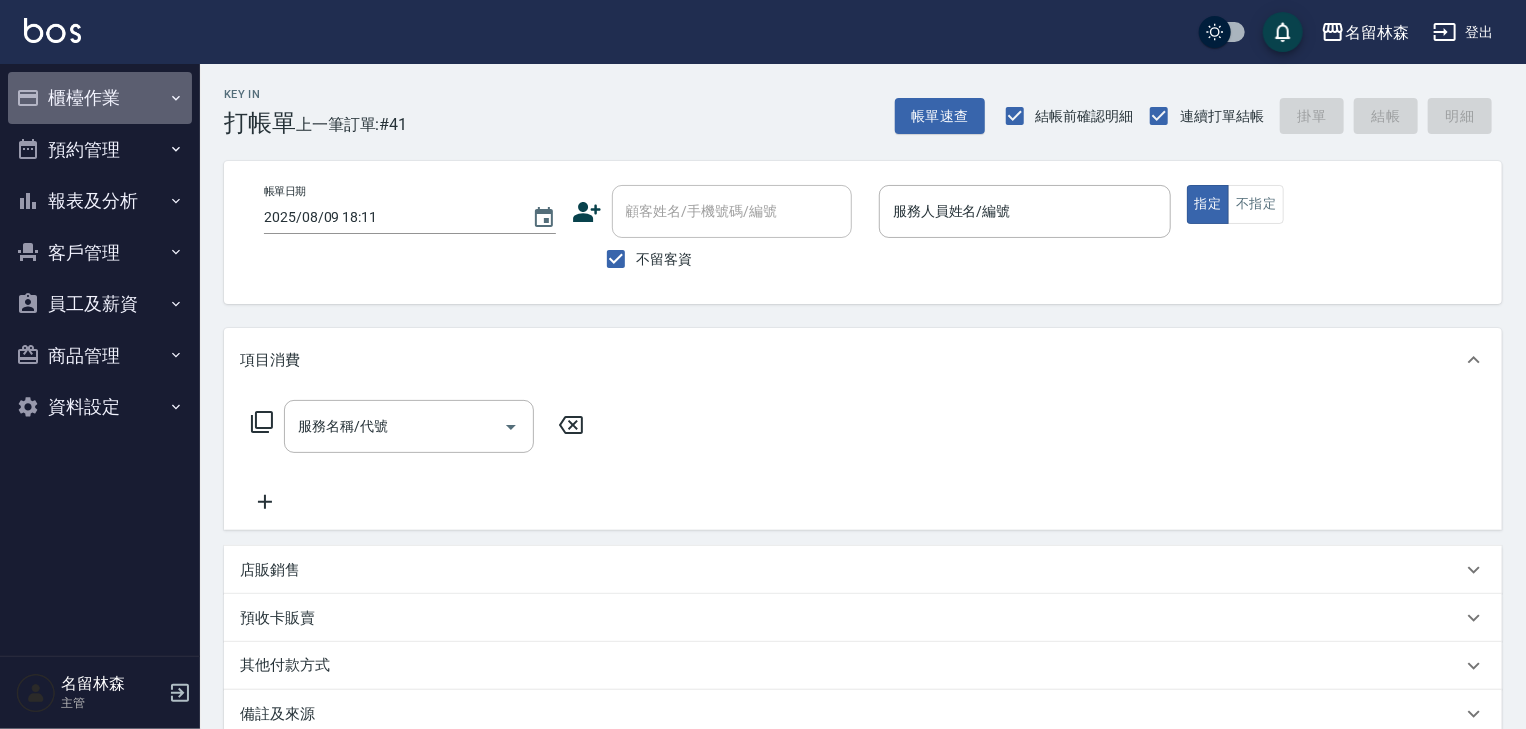 click on "櫃檯作業" at bounding box center (100, 98) 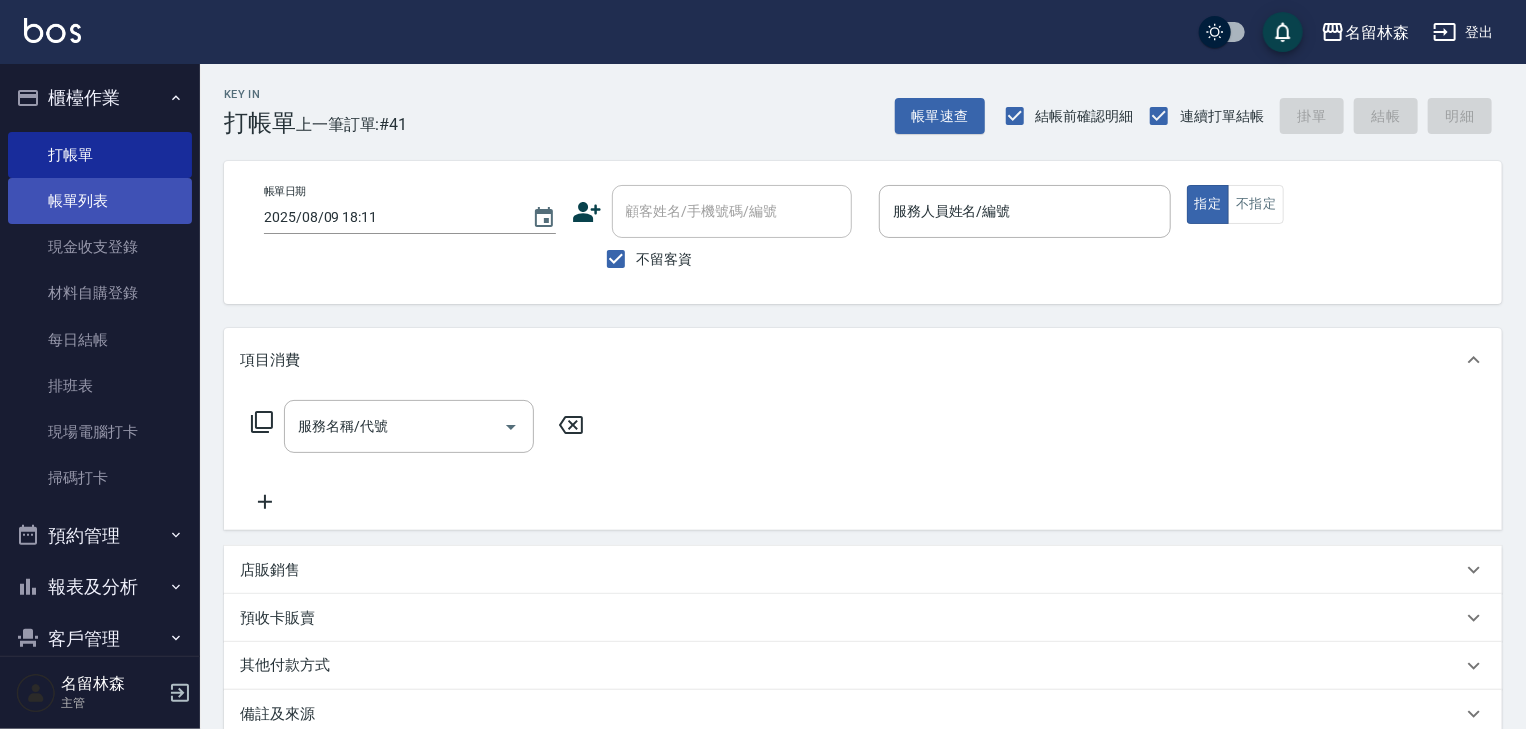 click on "帳單列表" at bounding box center [100, 201] 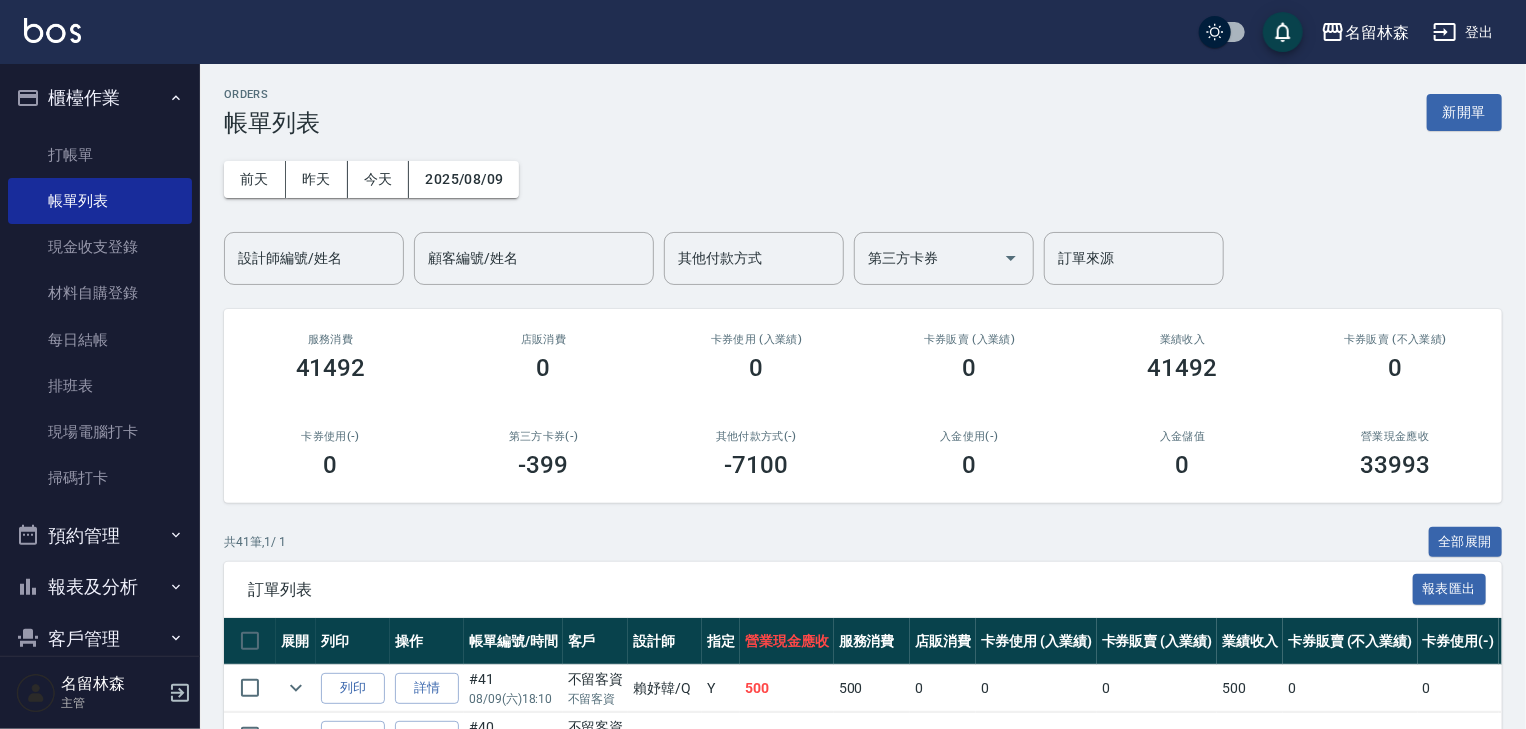 scroll, scrollTop: 533, scrollLeft: 0, axis: vertical 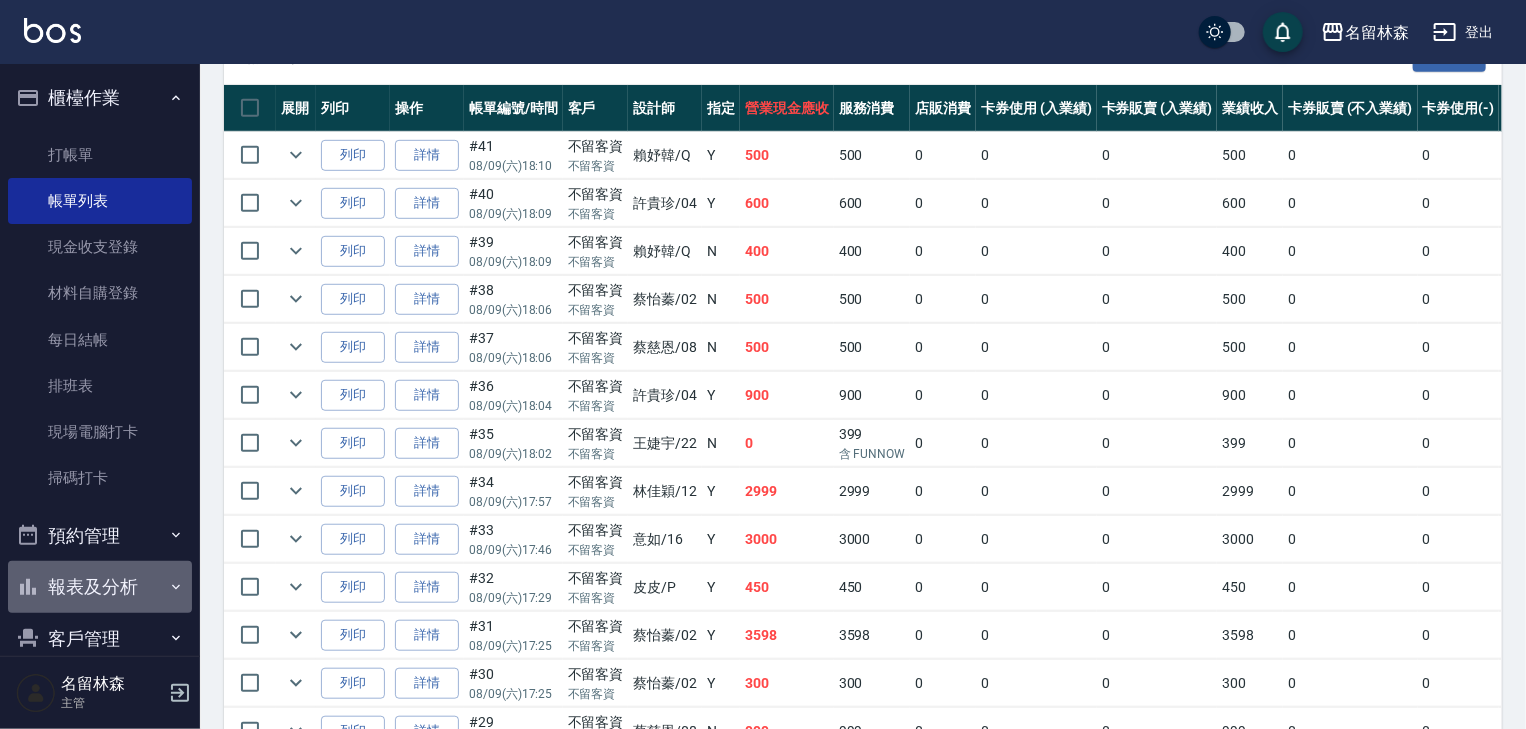click on "報表及分析" at bounding box center (100, 587) 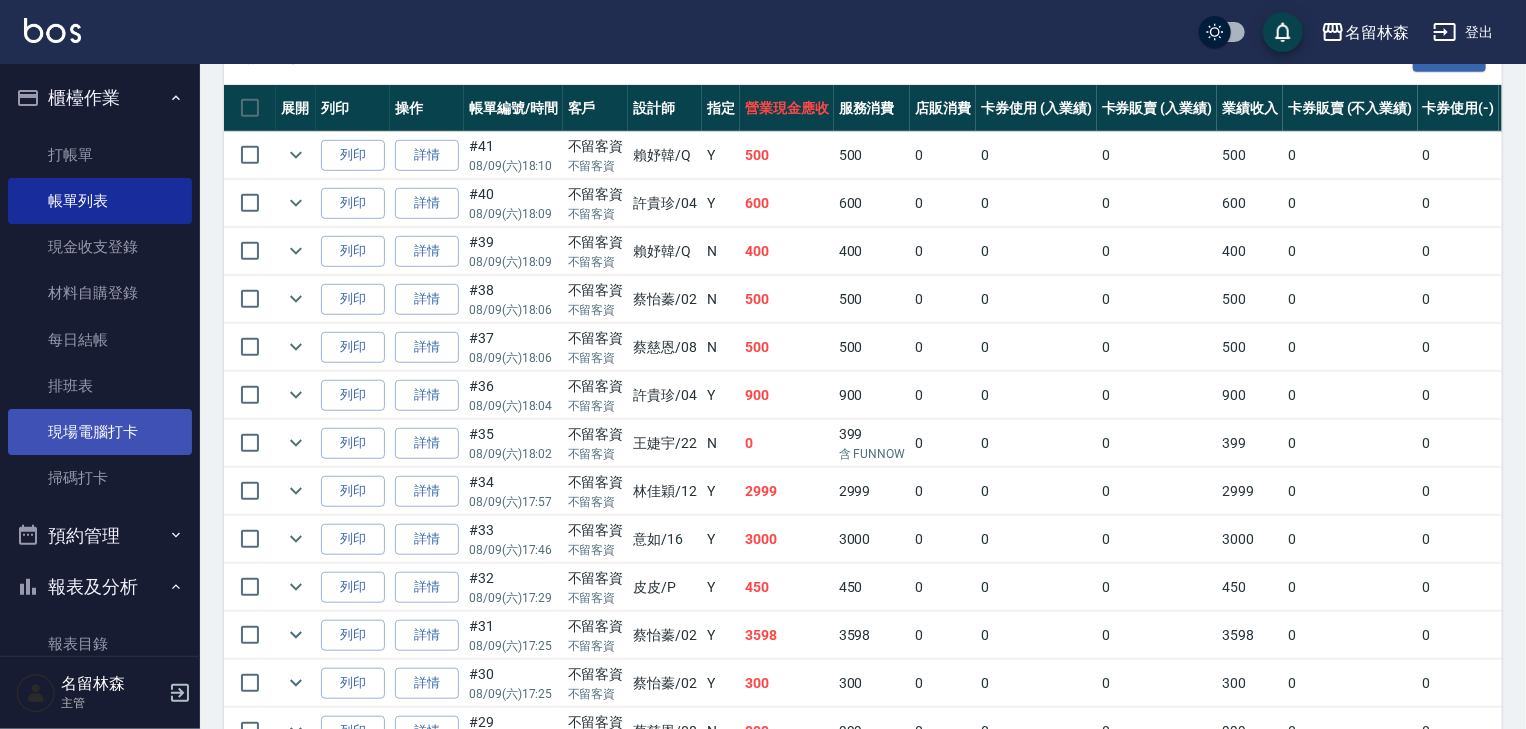 scroll, scrollTop: 426, scrollLeft: 0, axis: vertical 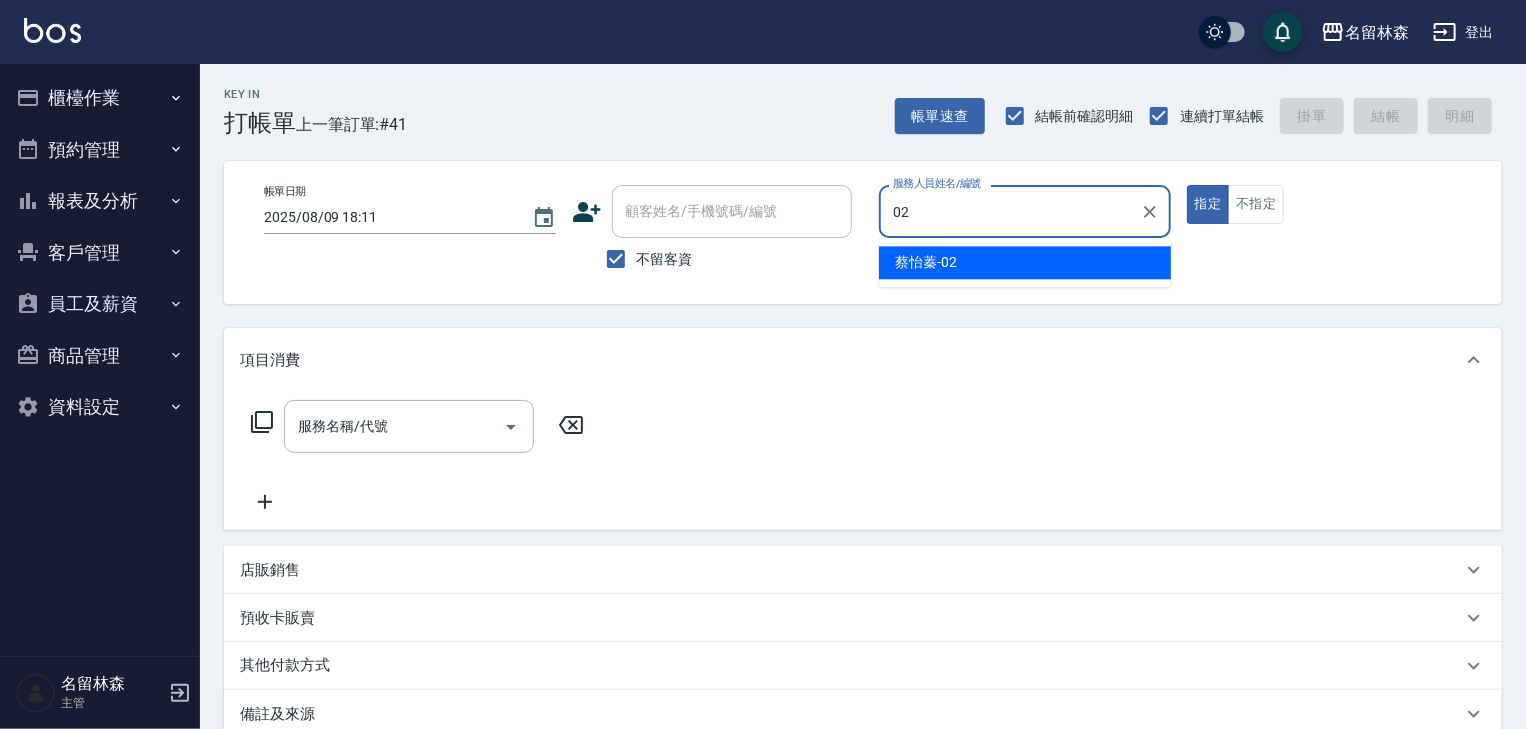 type on "蔡怡蓁-02" 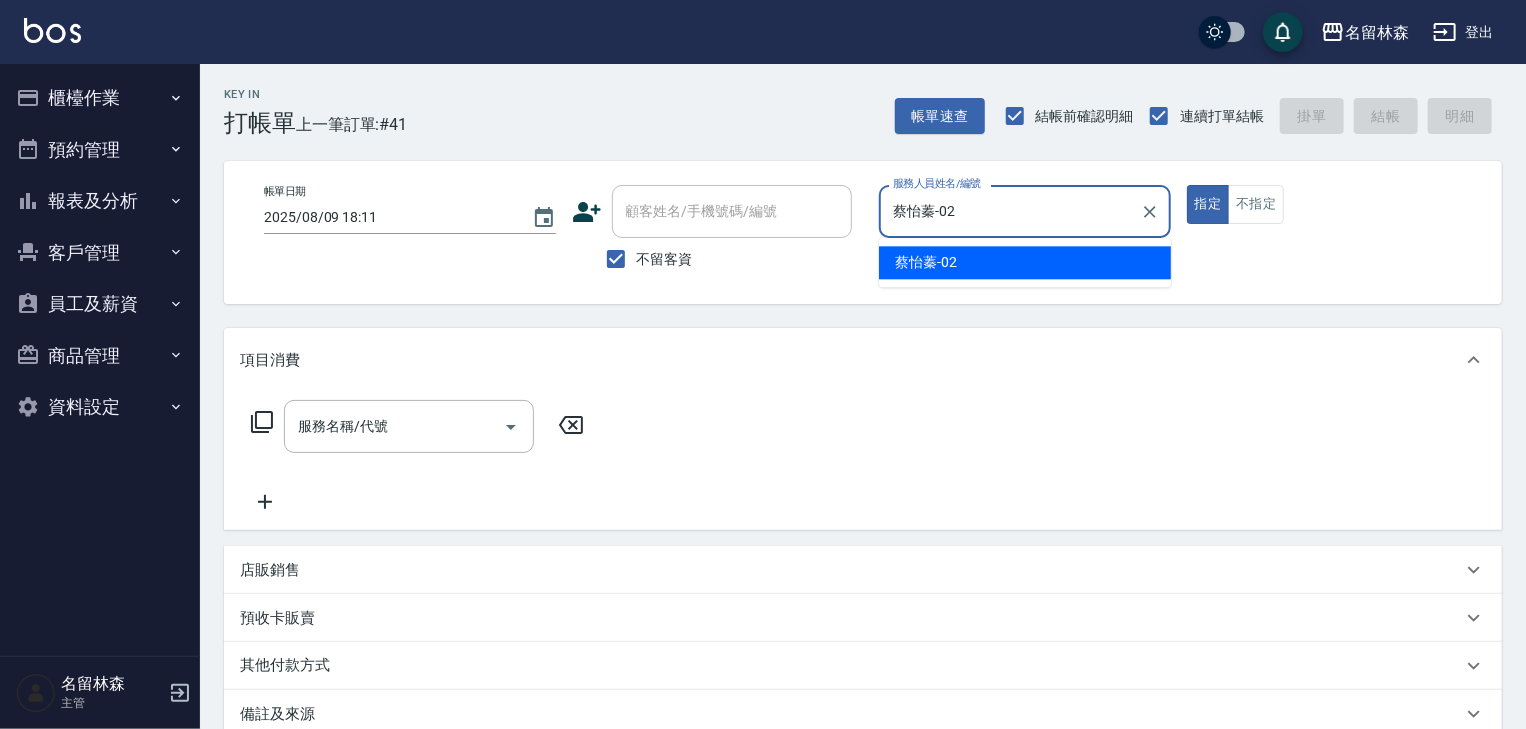 type on "true" 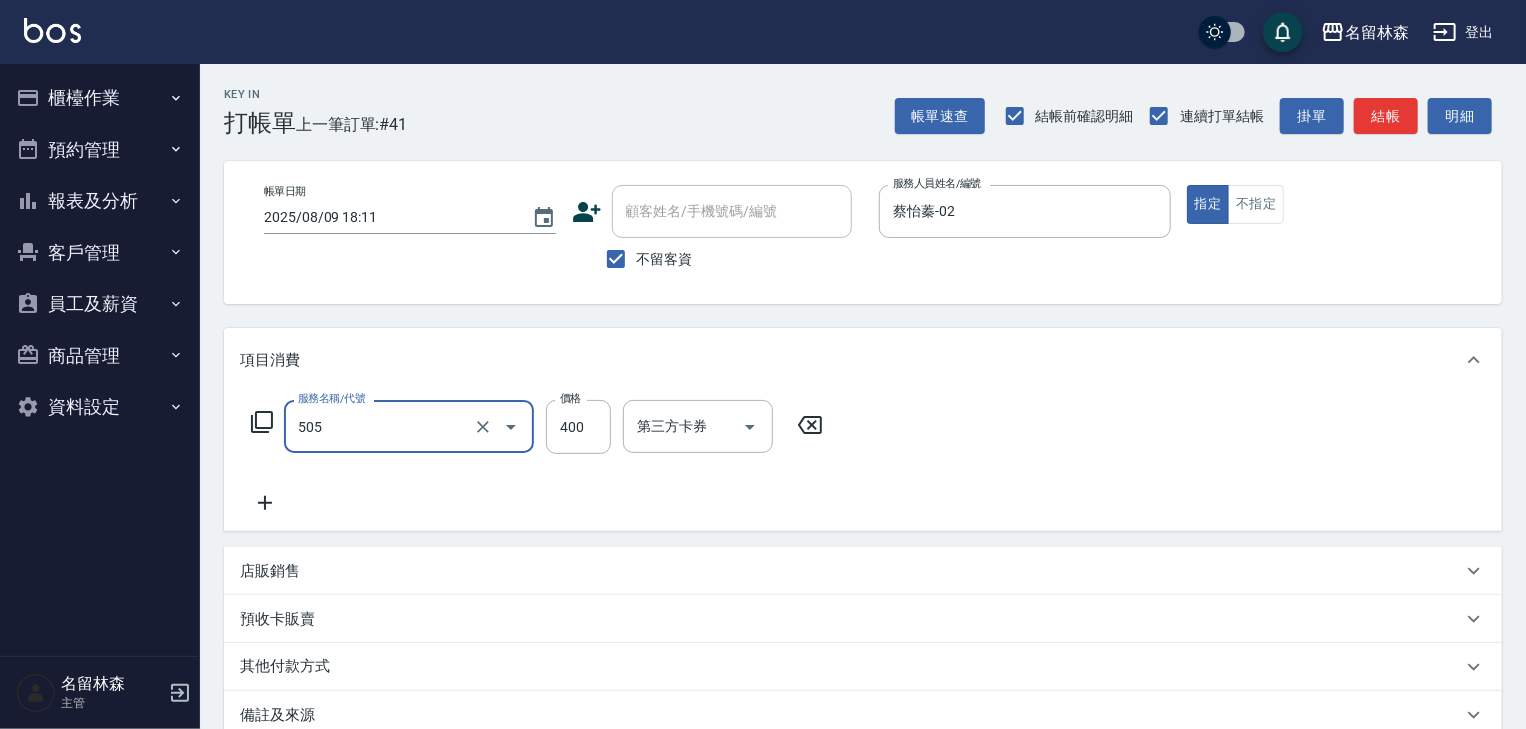 type on "洗髮(505)" 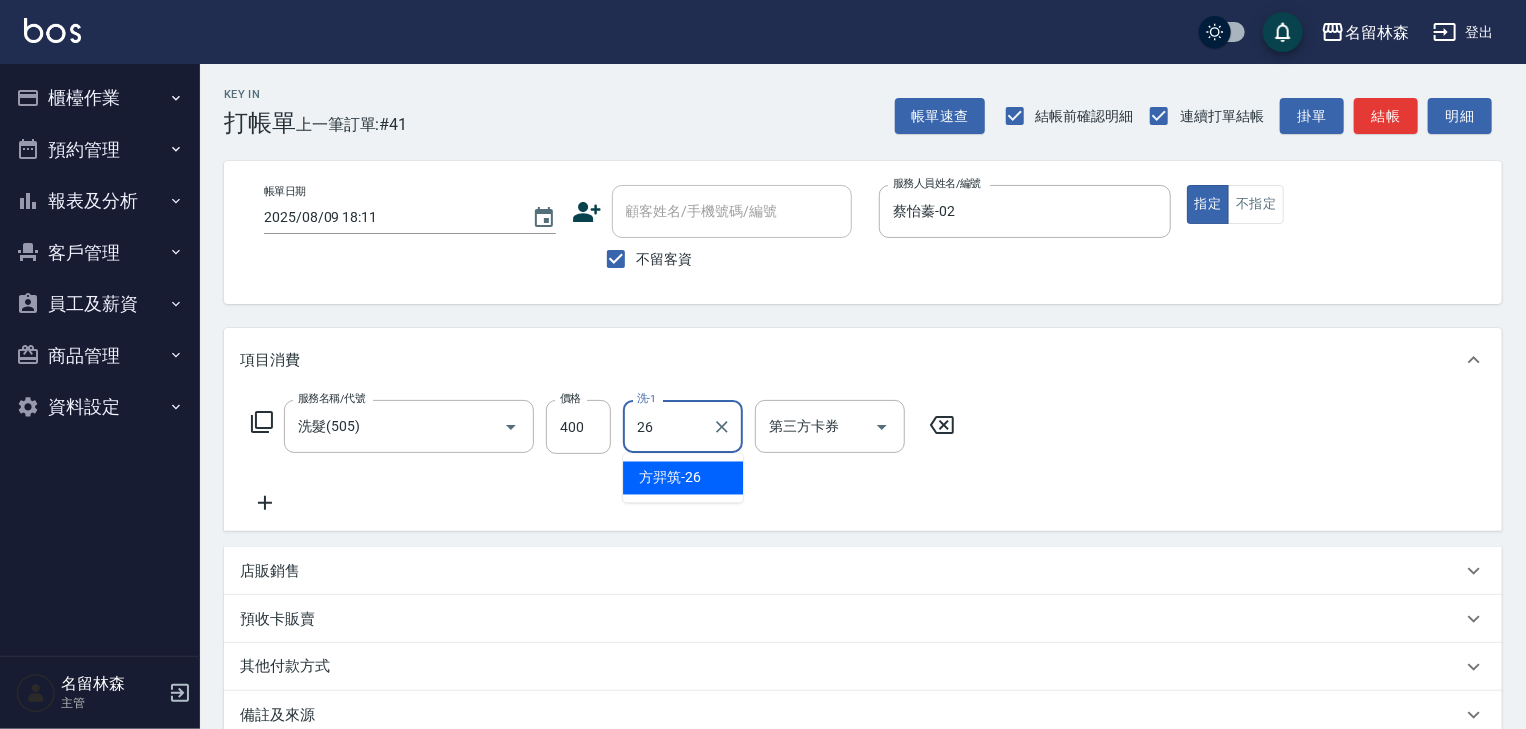 type on "方羿筑-26" 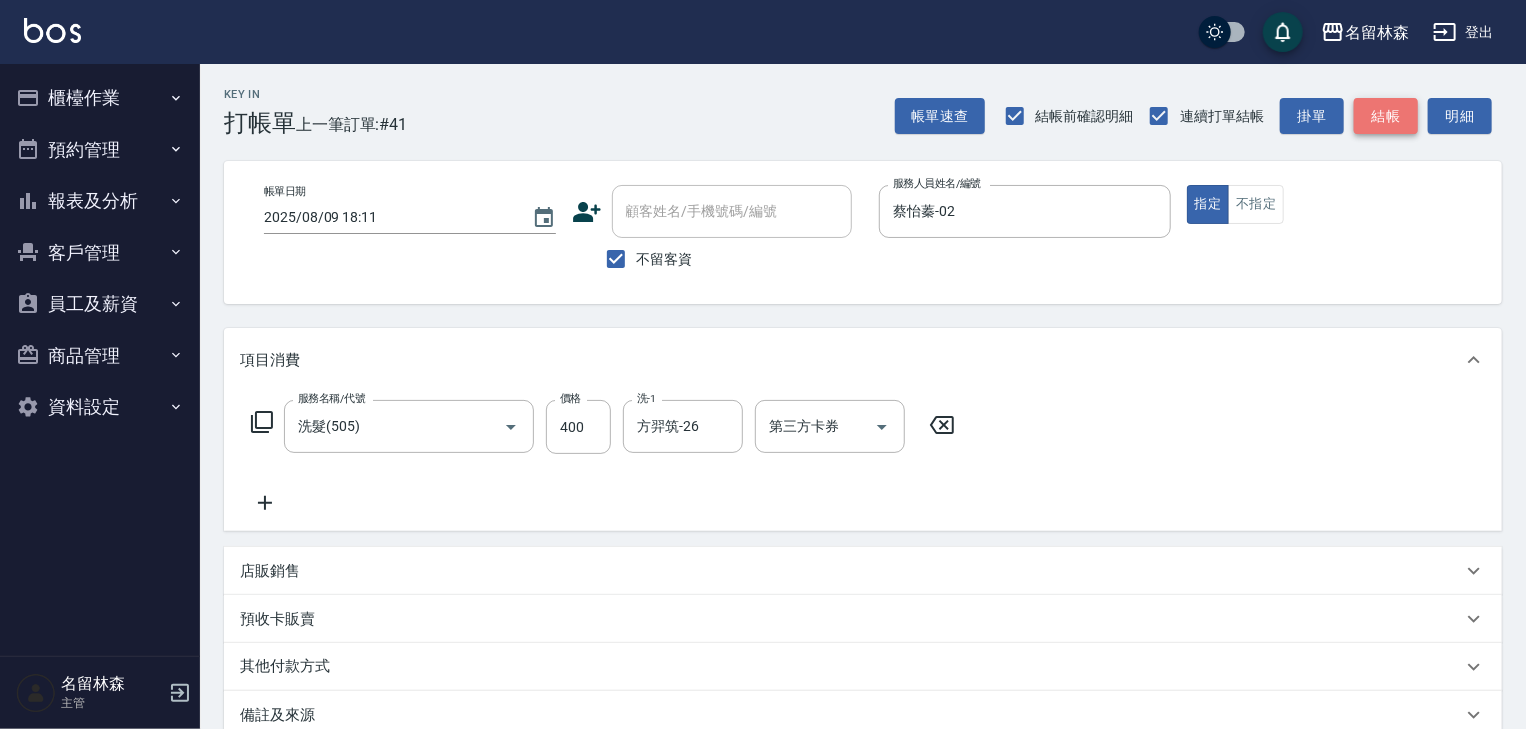 click on "結帳" at bounding box center [1386, 116] 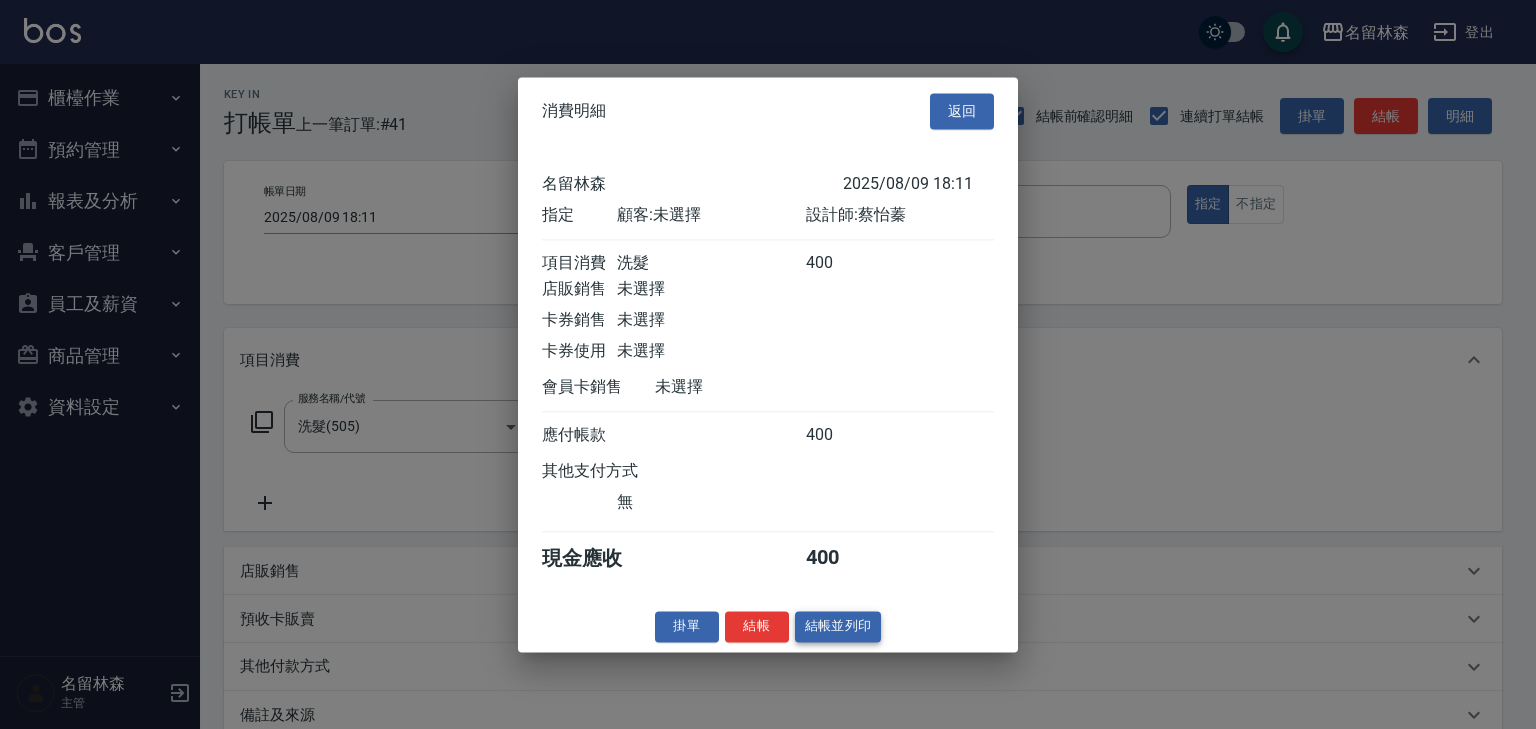 click on "結帳並列印" at bounding box center (838, 626) 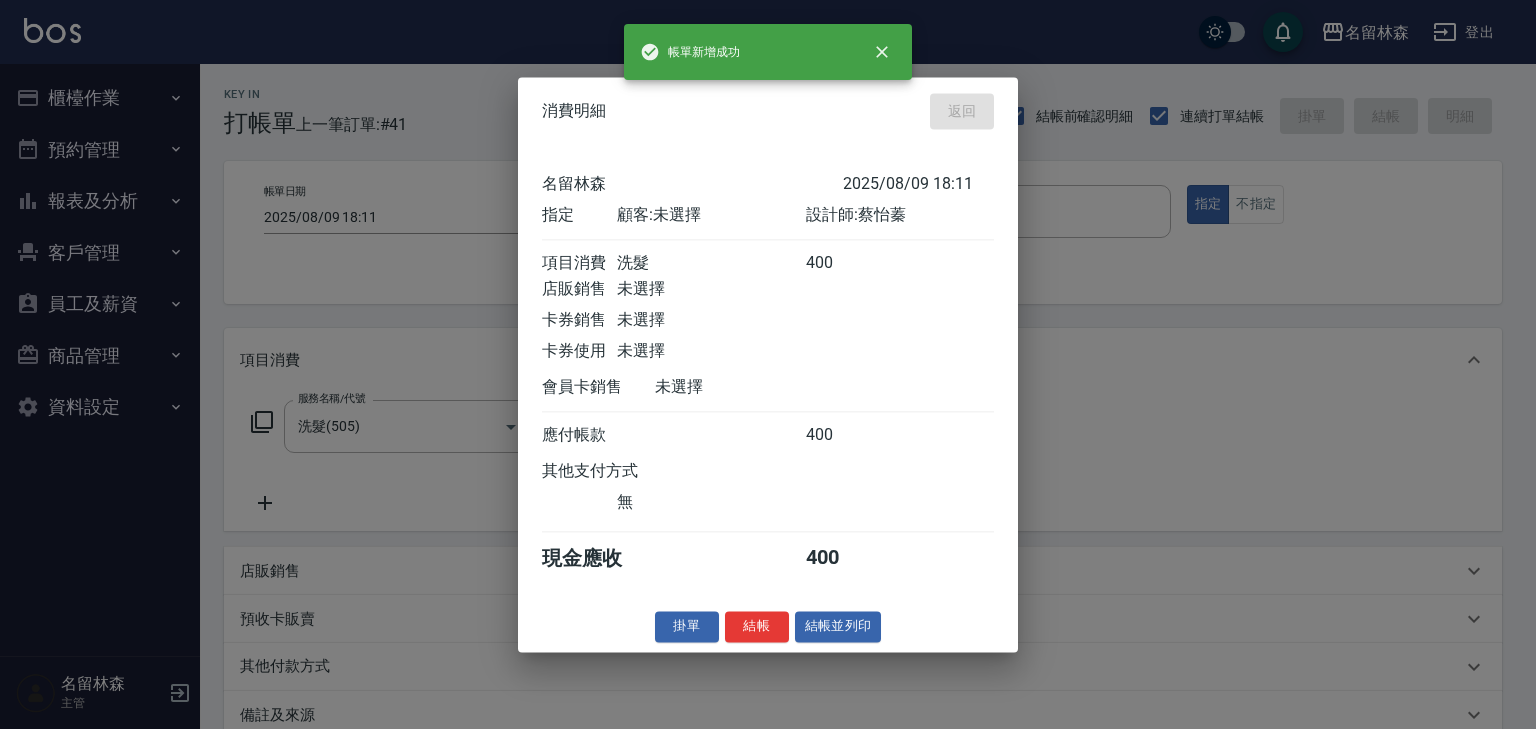 type on "2025/08/09 18:27" 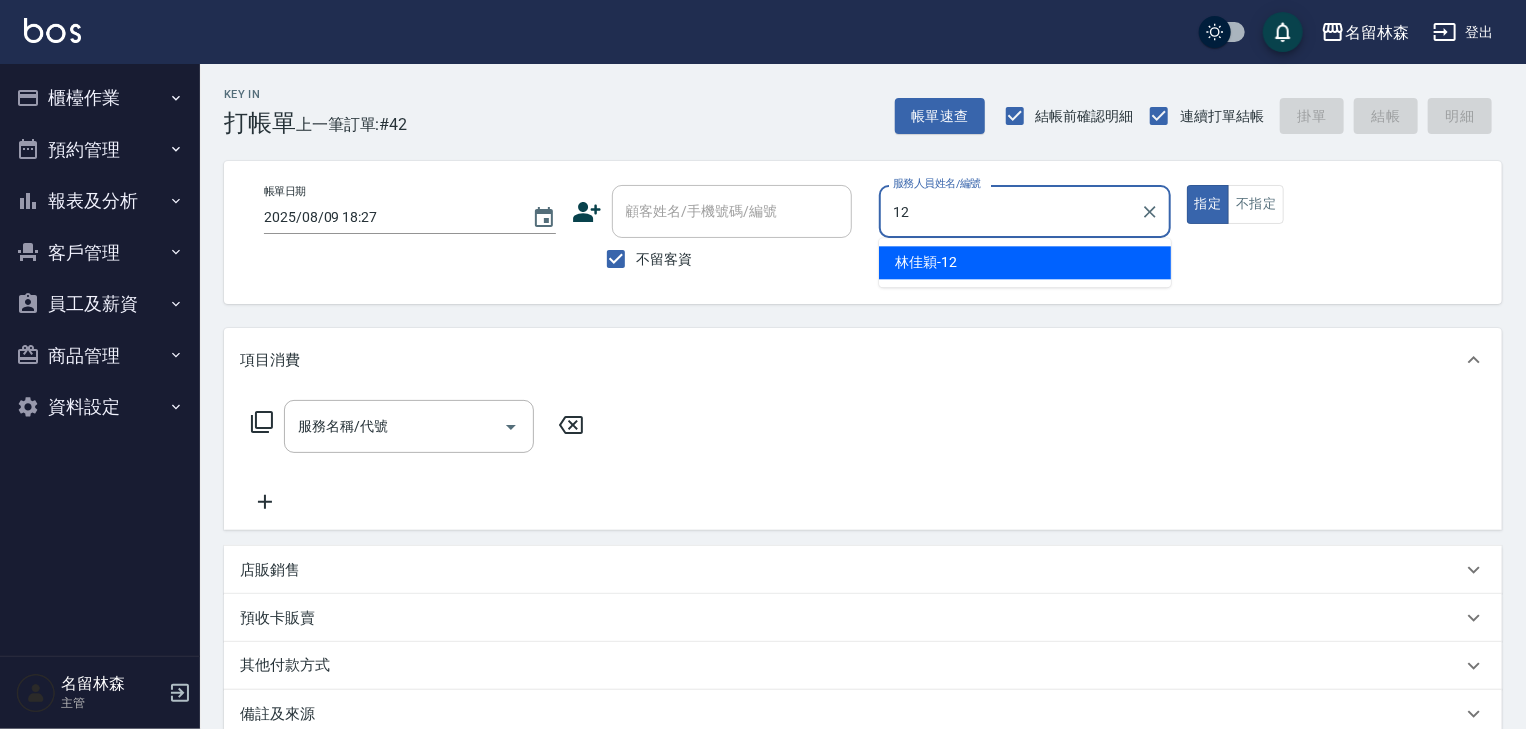 type on "林佳穎-12" 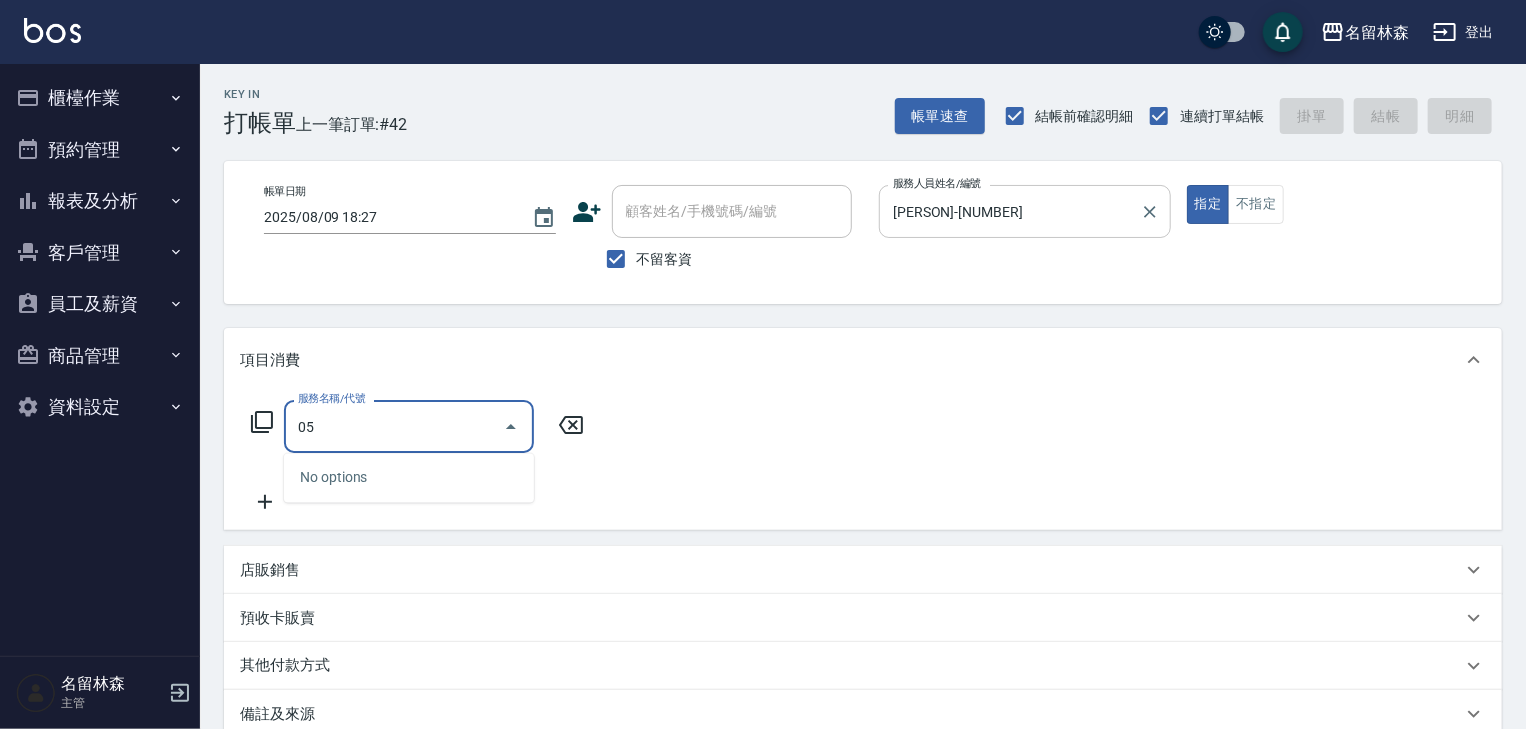 type on "0" 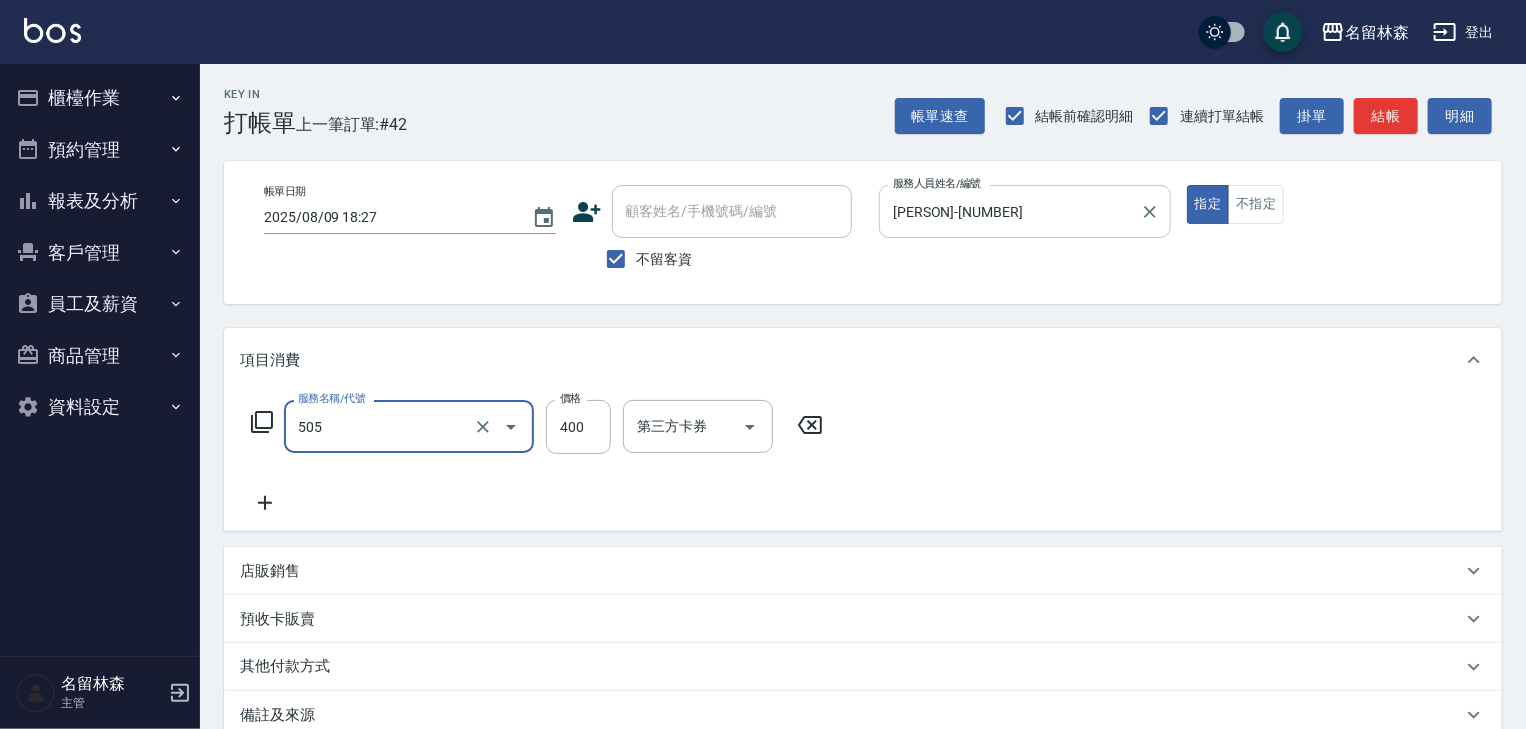 type on "洗髮(505)" 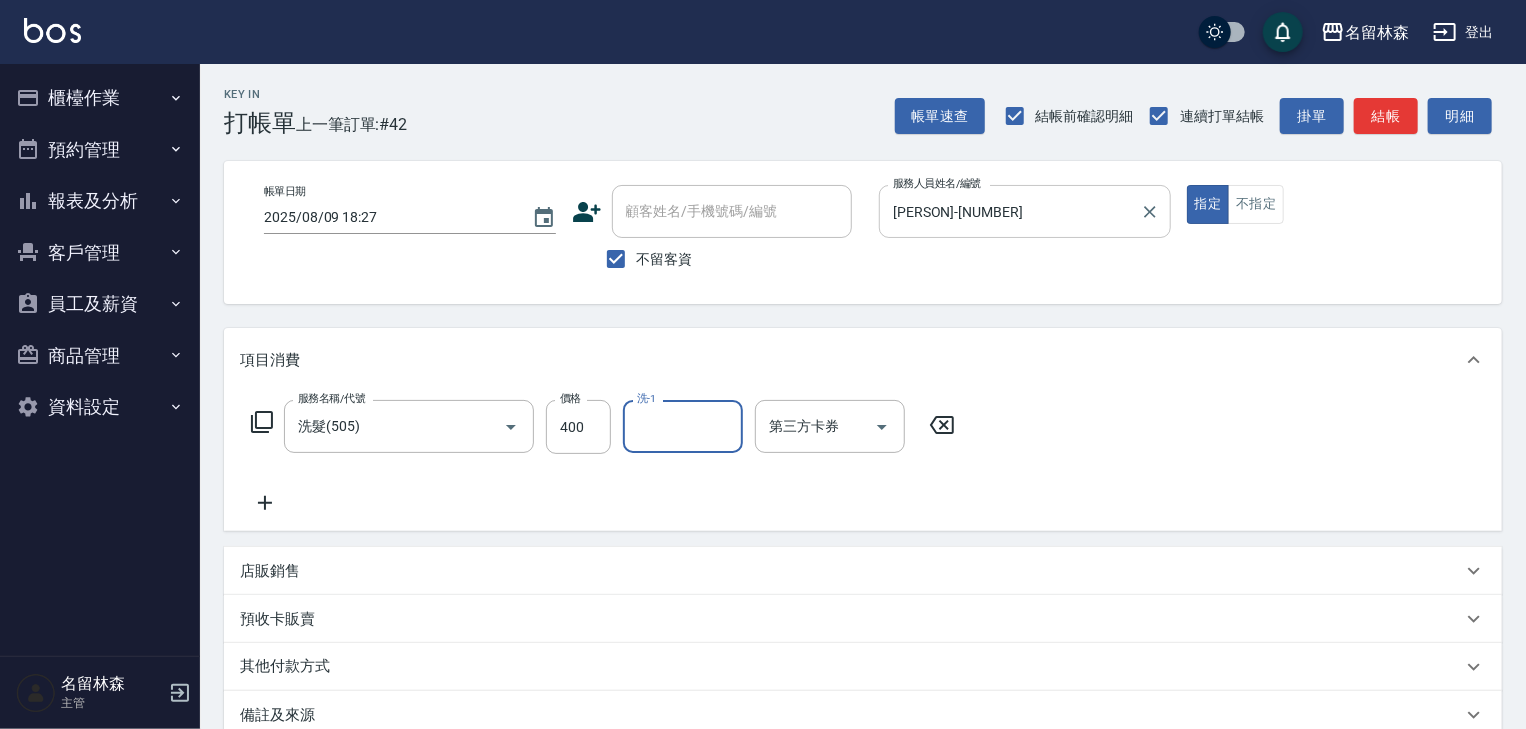 type on "2" 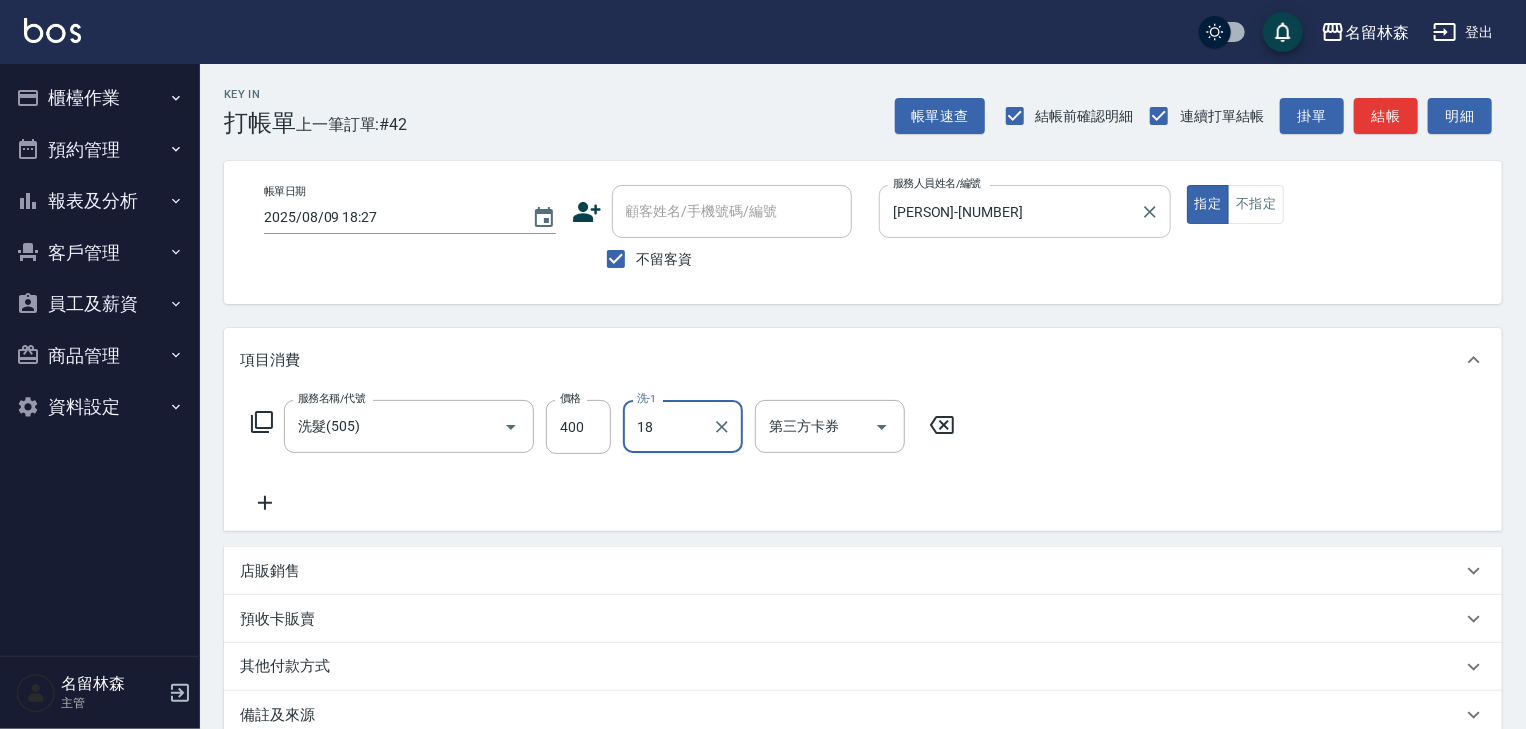 type on "紫萍-18" 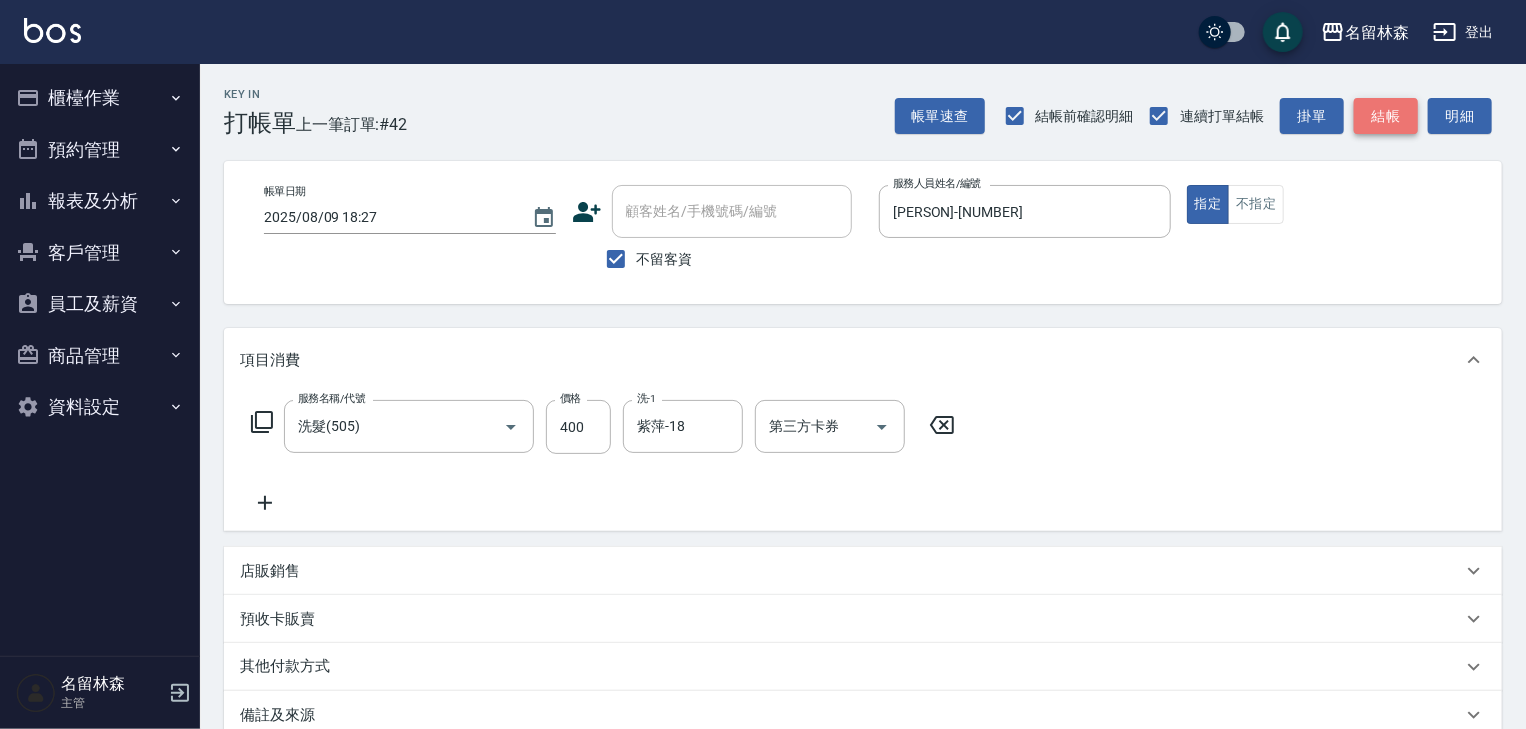click on "結帳" at bounding box center (1386, 116) 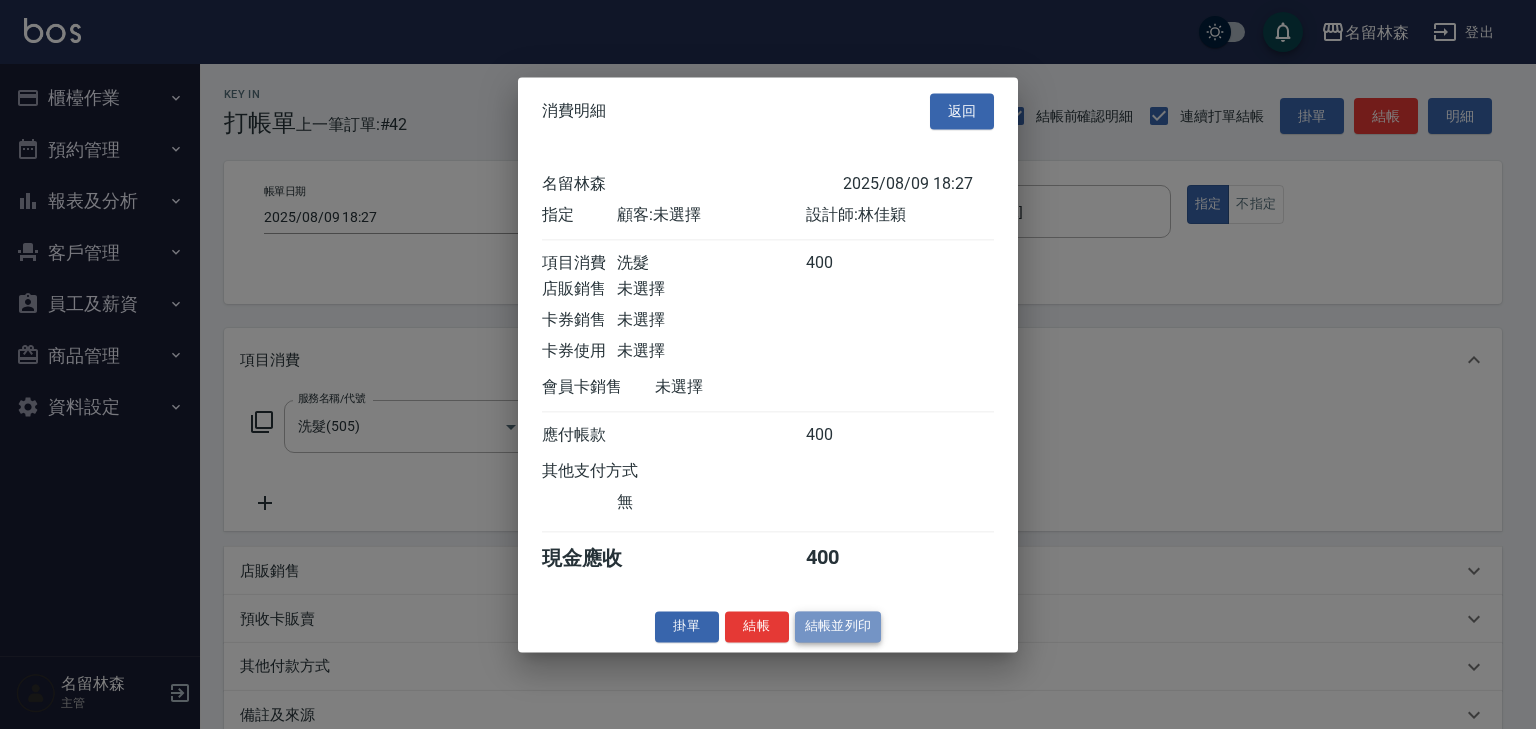 click on "結帳並列印" at bounding box center (838, 626) 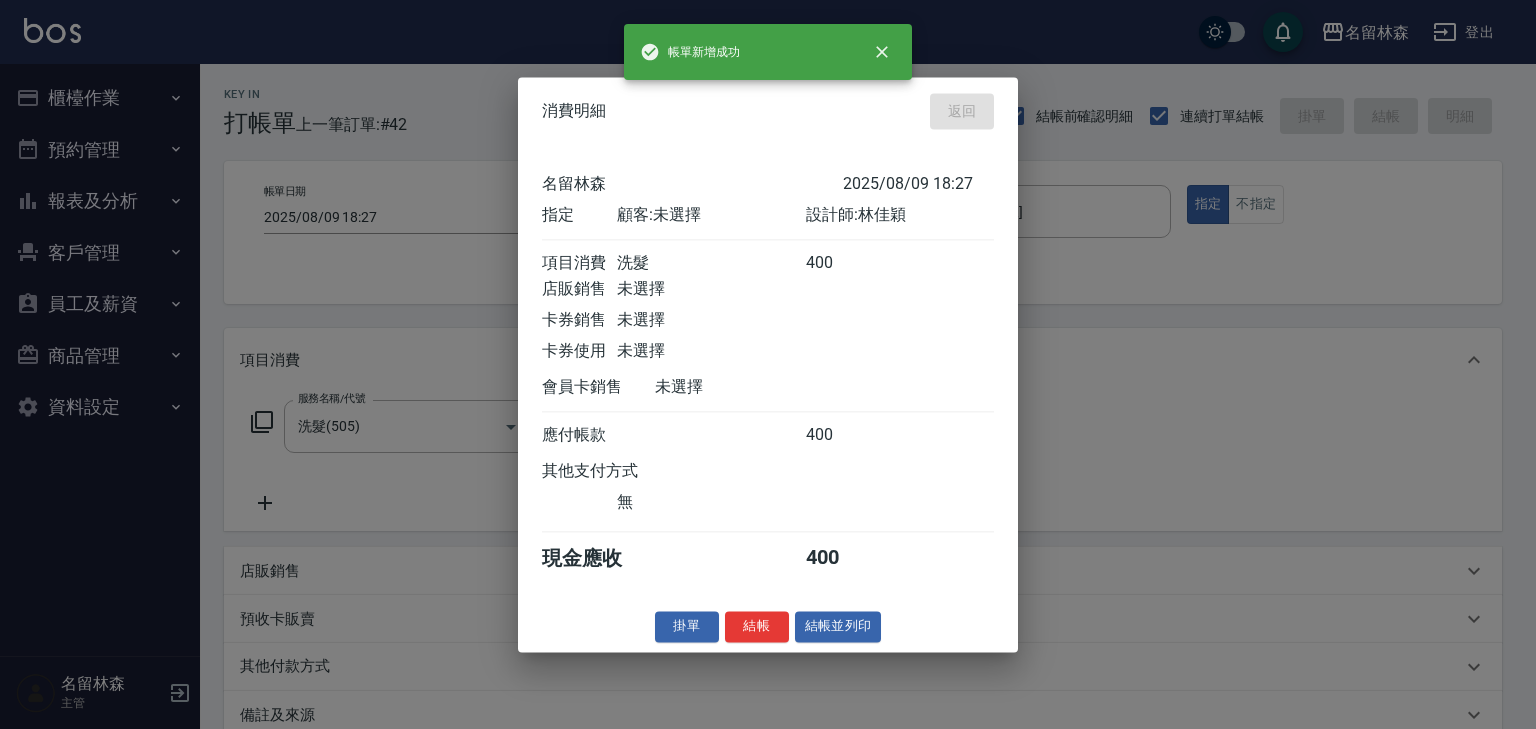 type on "2025/08/09 18:31" 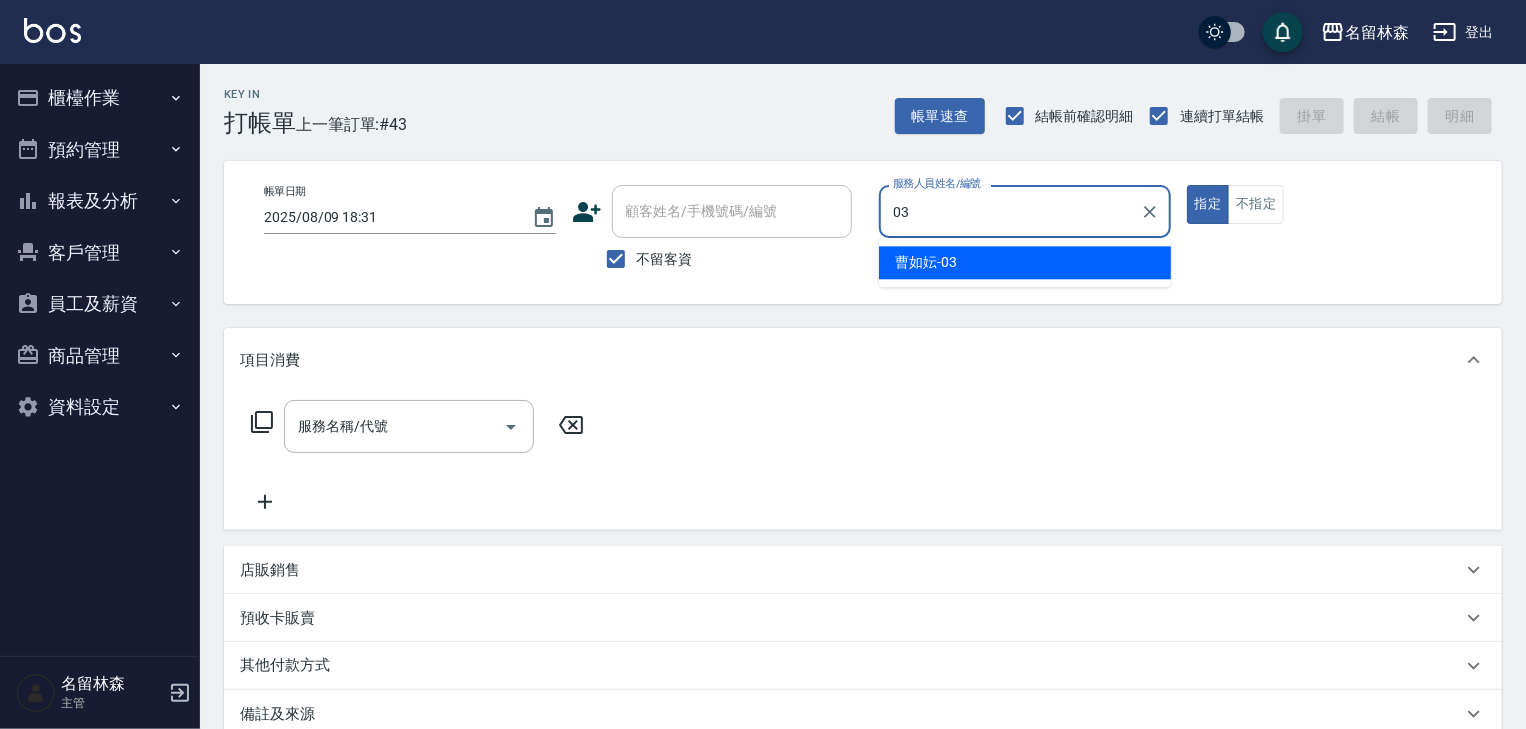 type on "曹如妘-03" 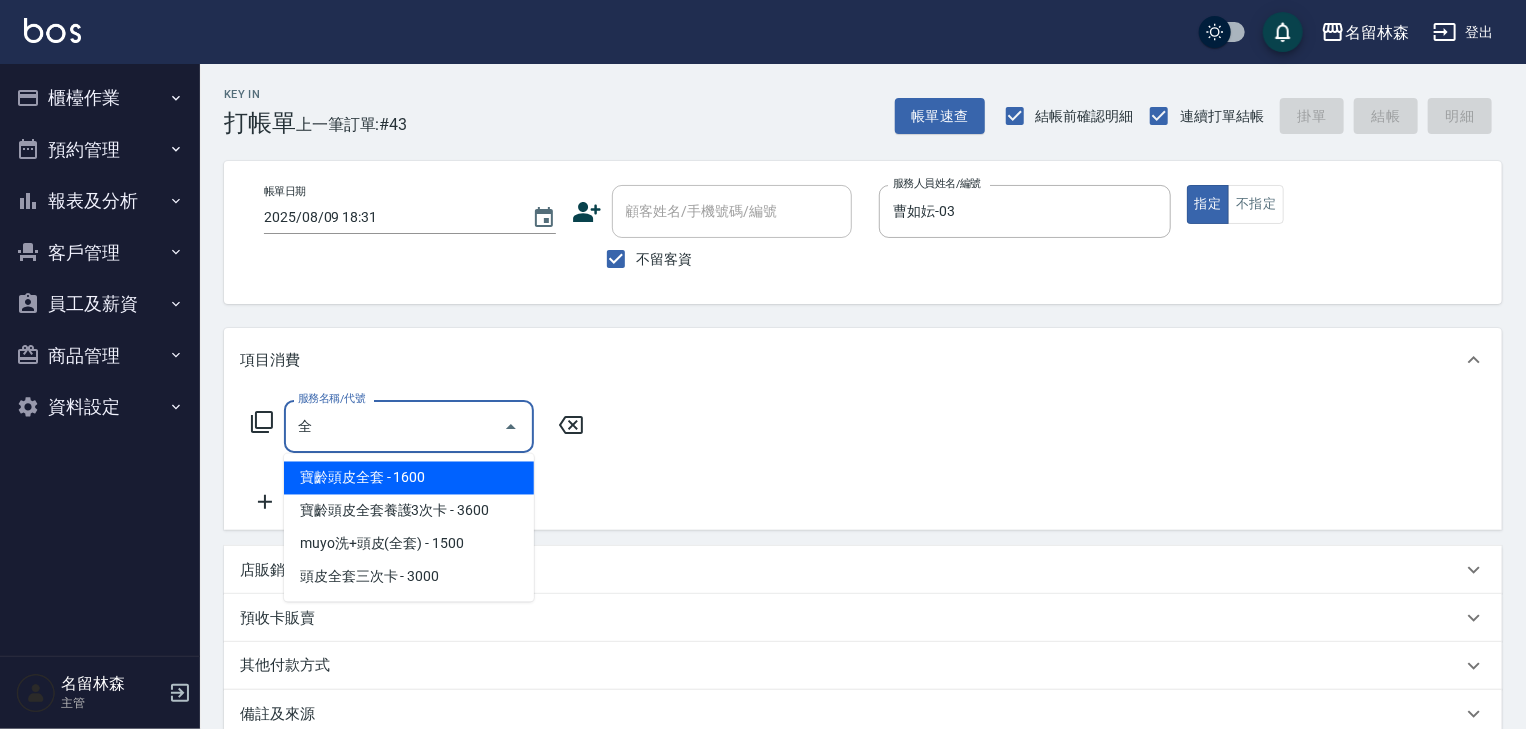 click on "寶齡頭皮全套 - 1600" at bounding box center [409, 478] 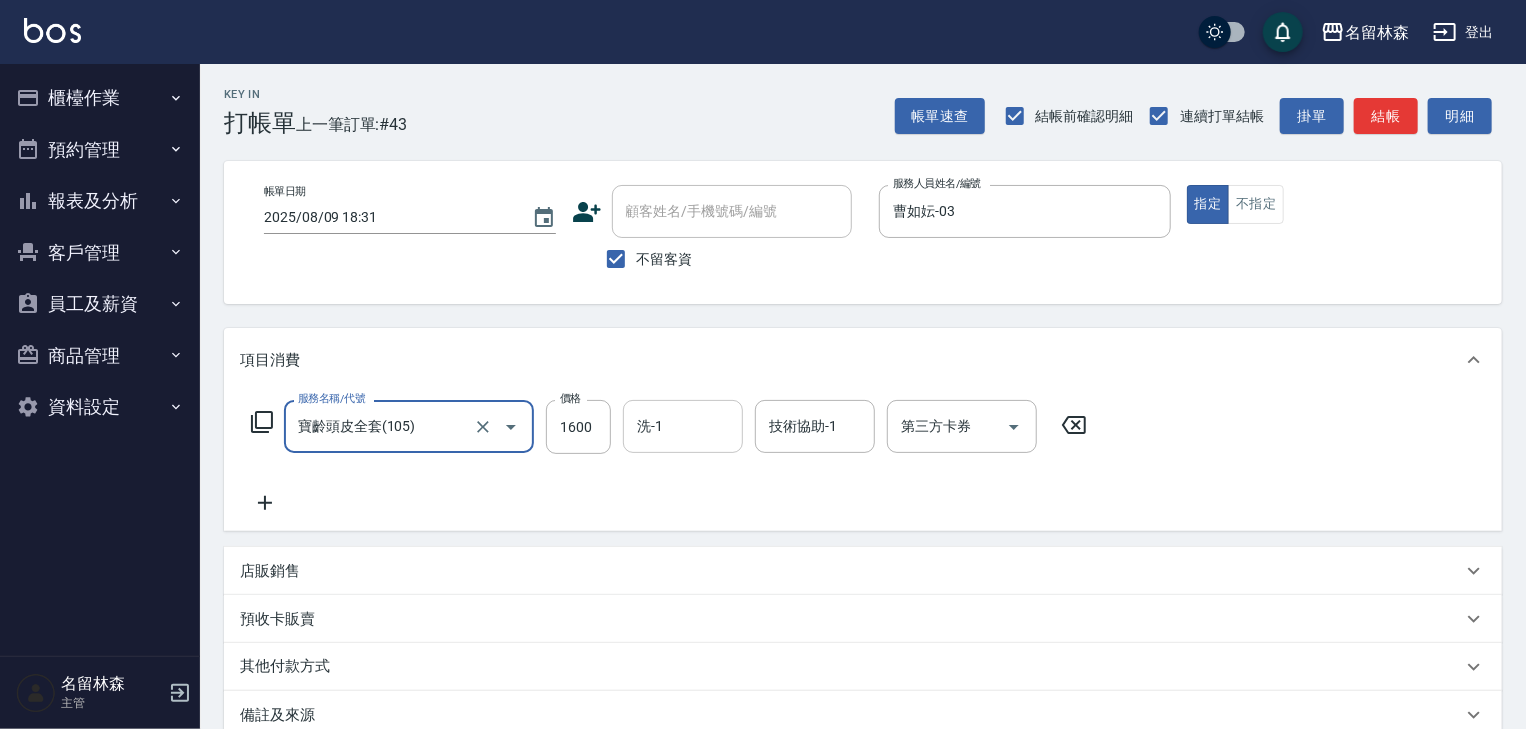 type on "寶齡頭皮全套(105)" 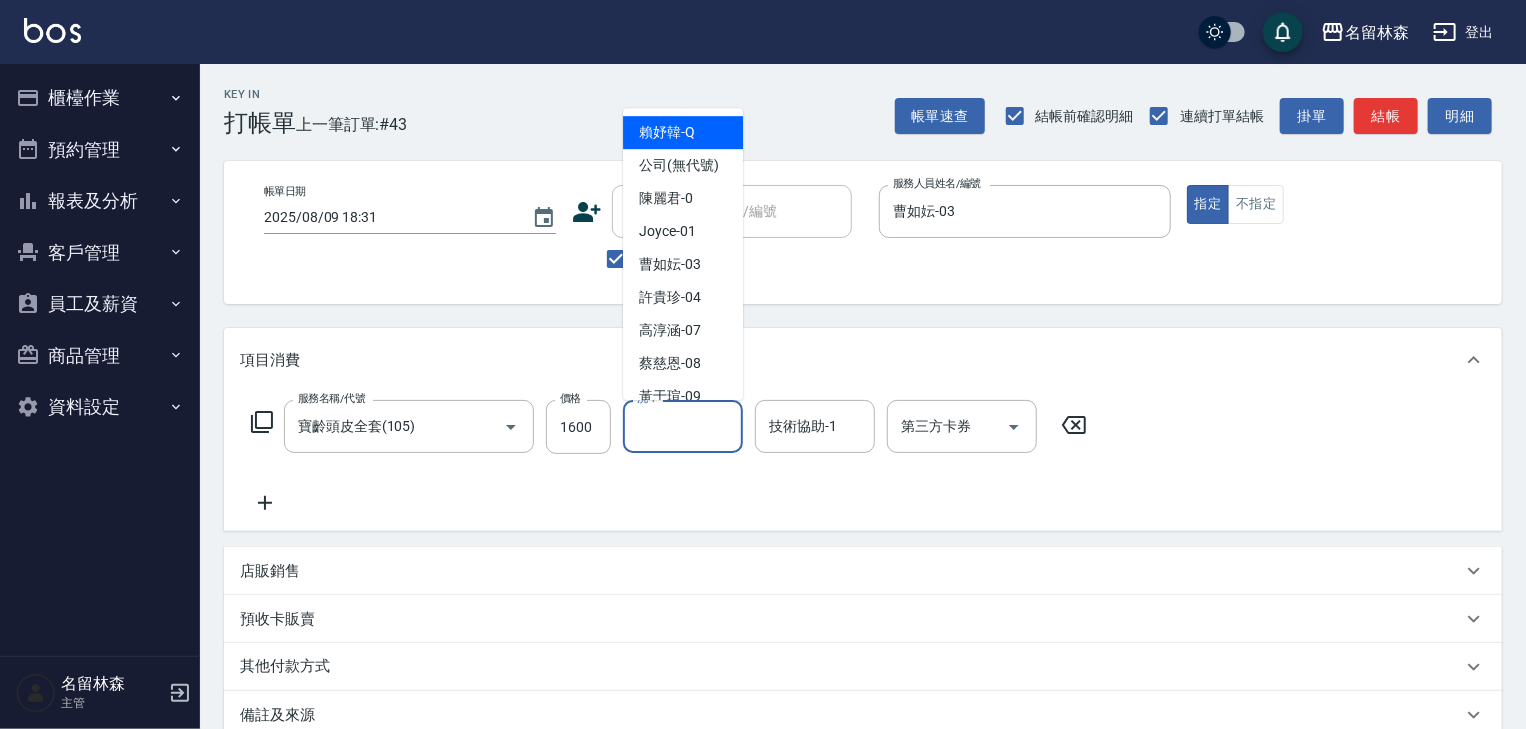 click on "洗-1" at bounding box center [683, 426] 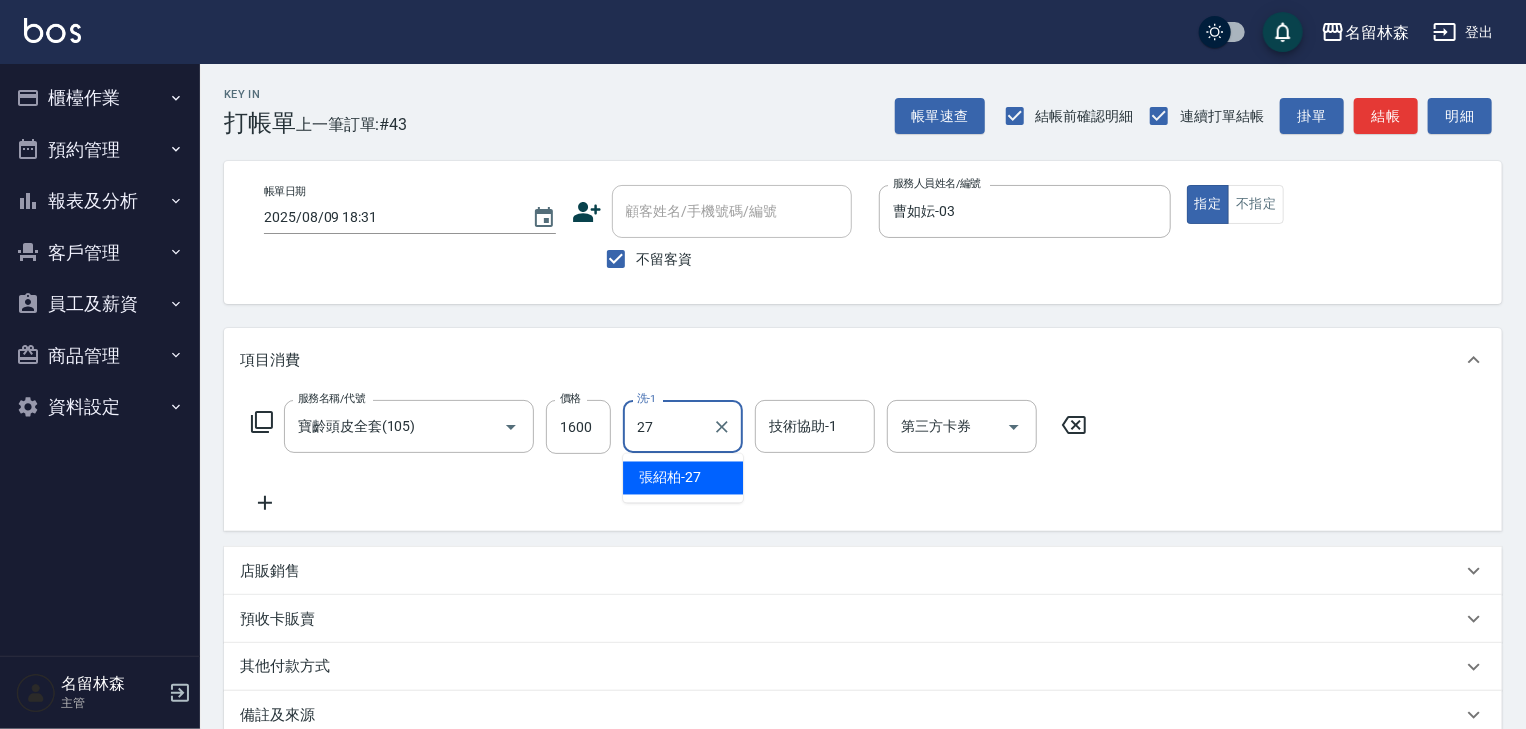 type on "張紹柏-27" 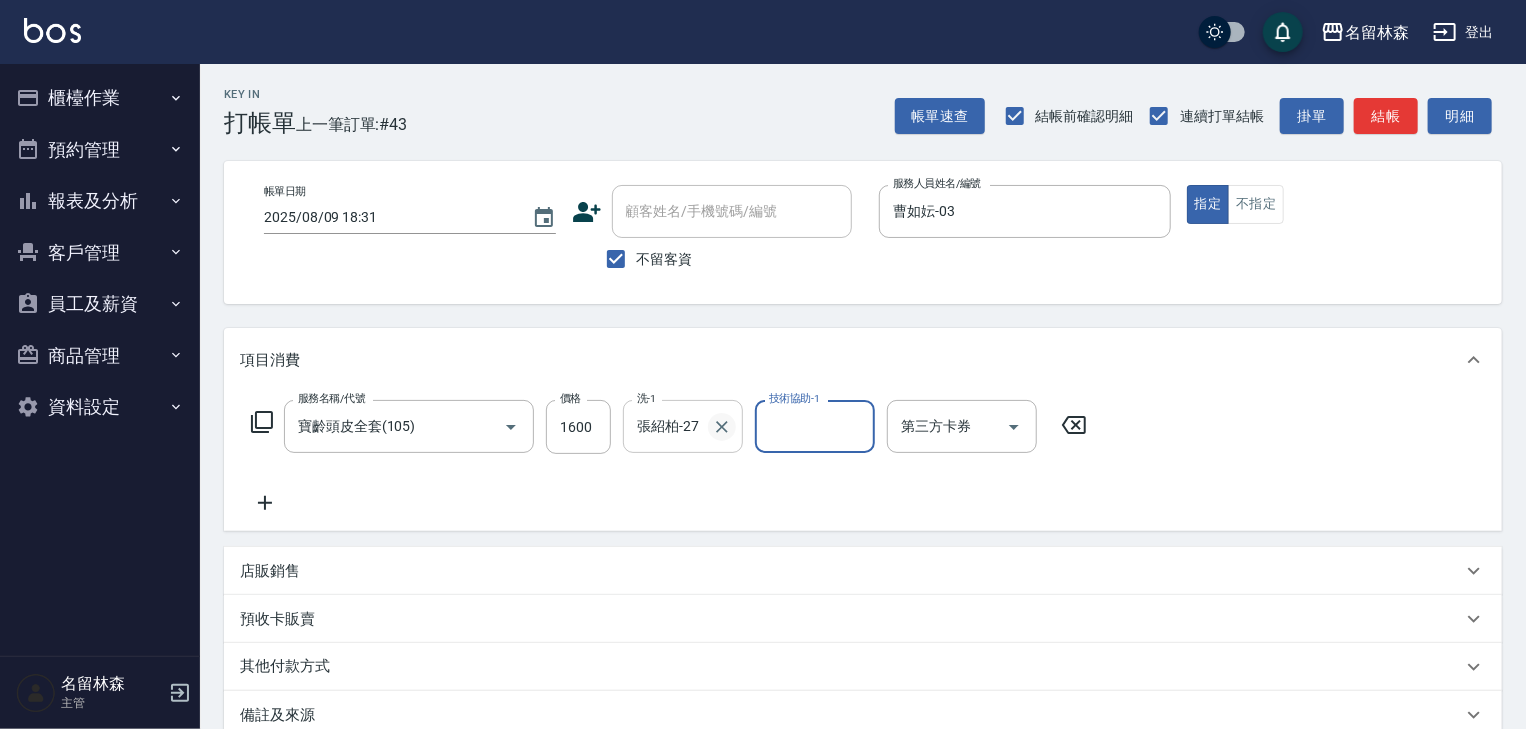 click 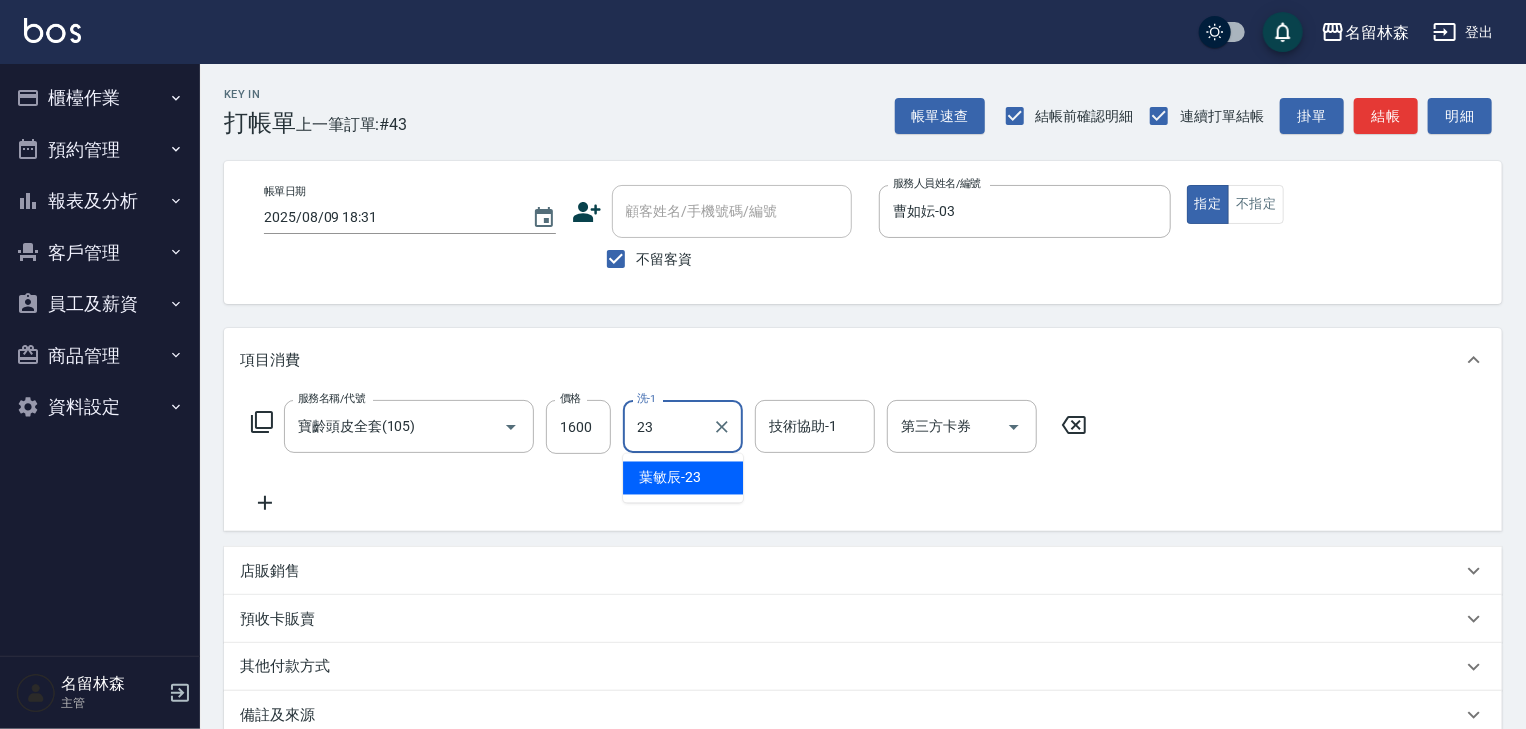 type on "葉敏辰-23" 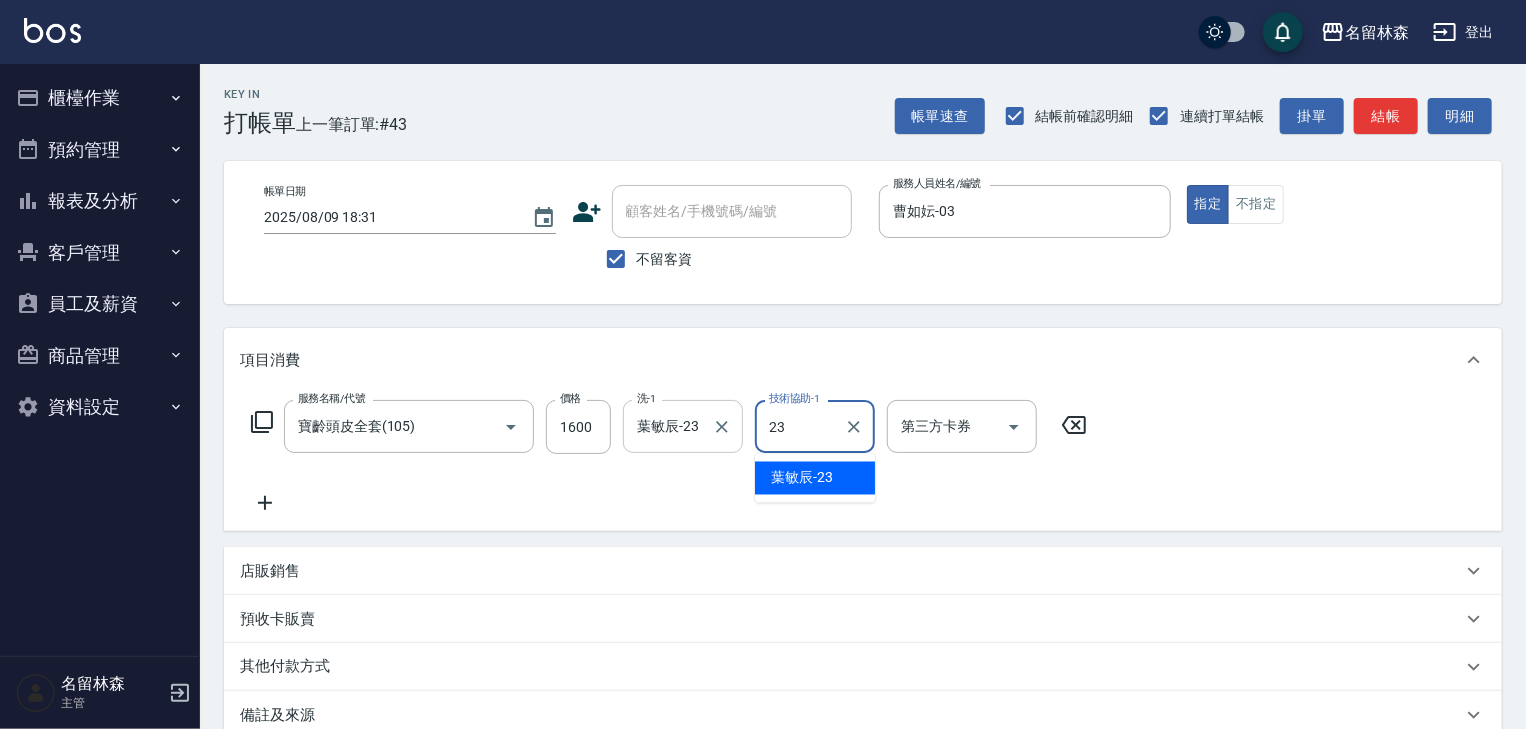 type on "葉敏辰-23" 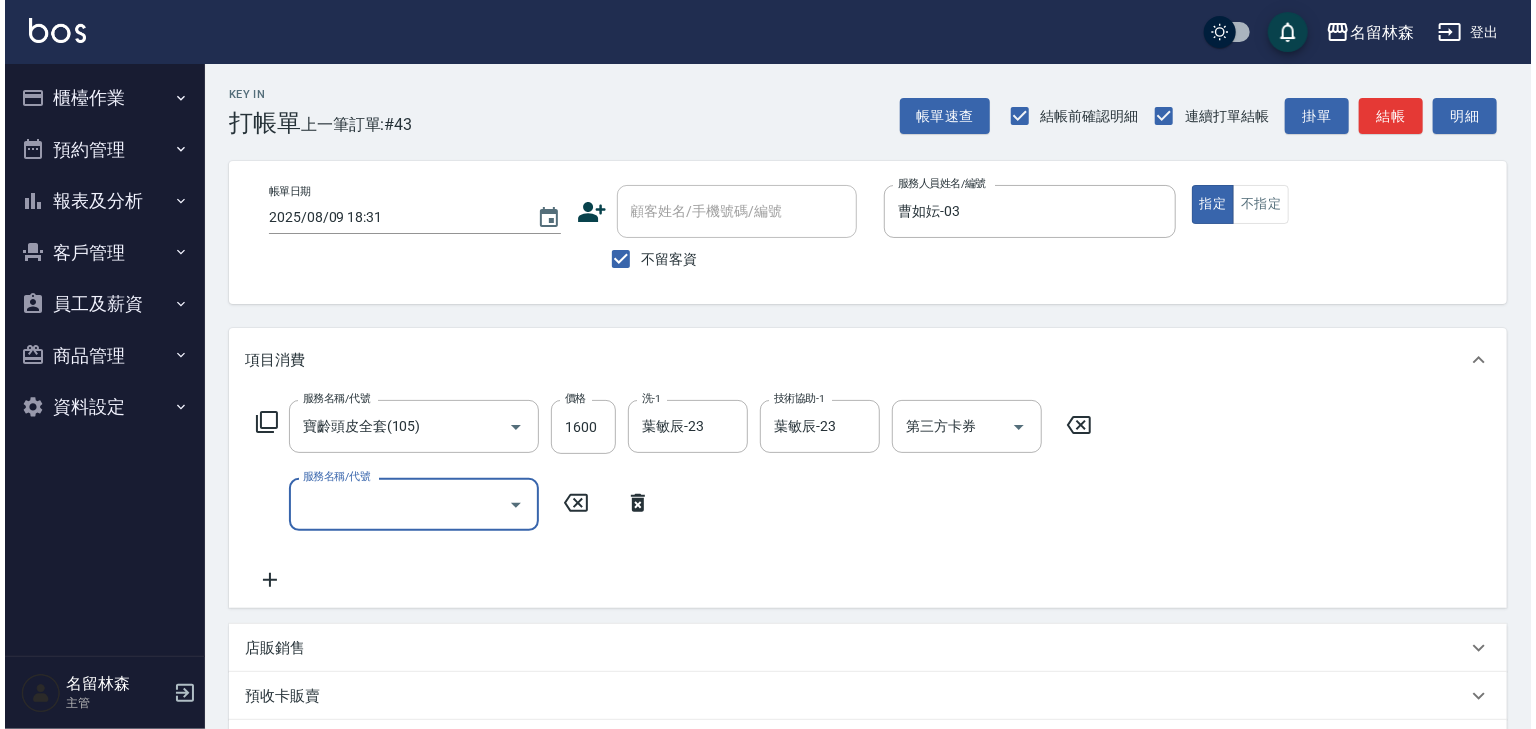 scroll, scrollTop: 311, scrollLeft: 0, axis: vertical 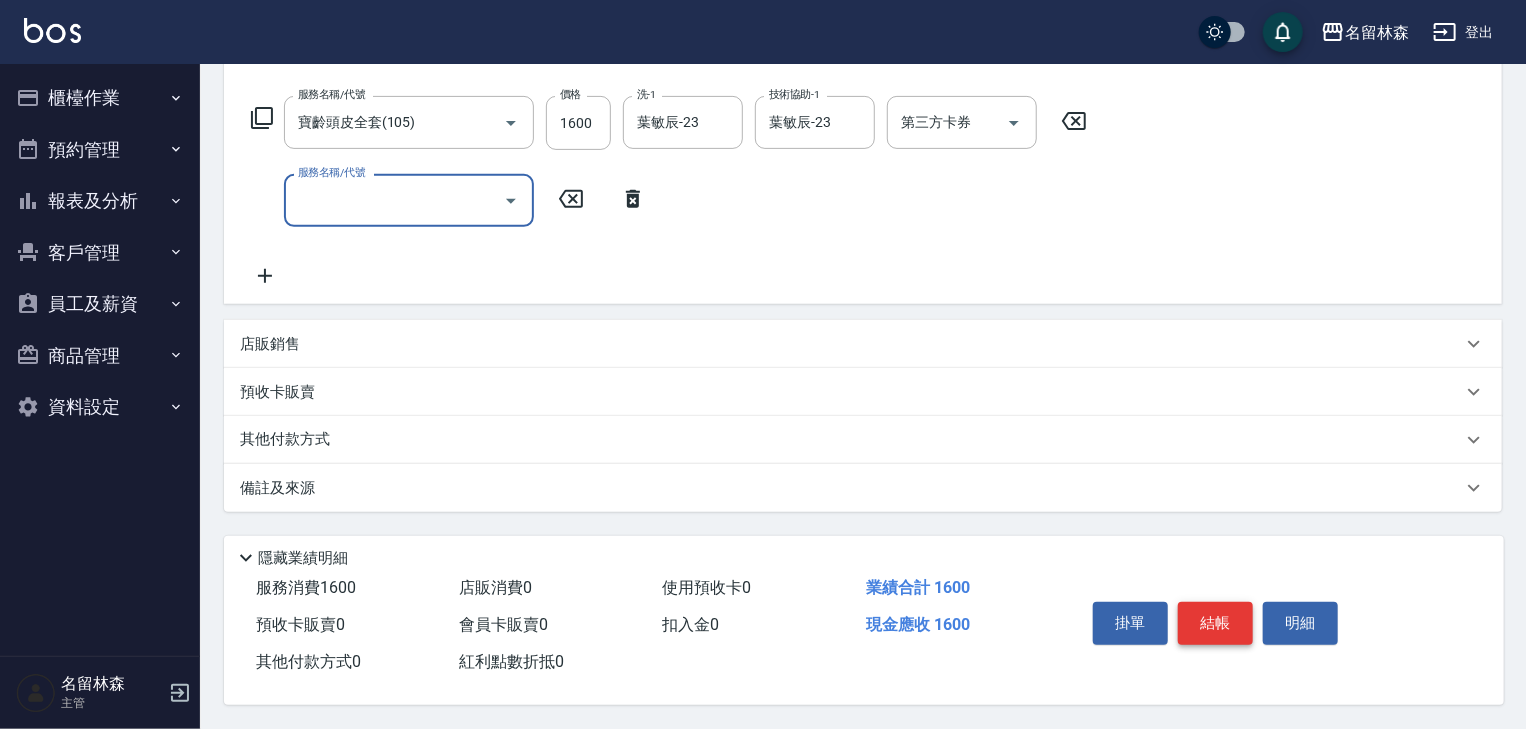 click on "結帳" at bounding box center (1215, 623) 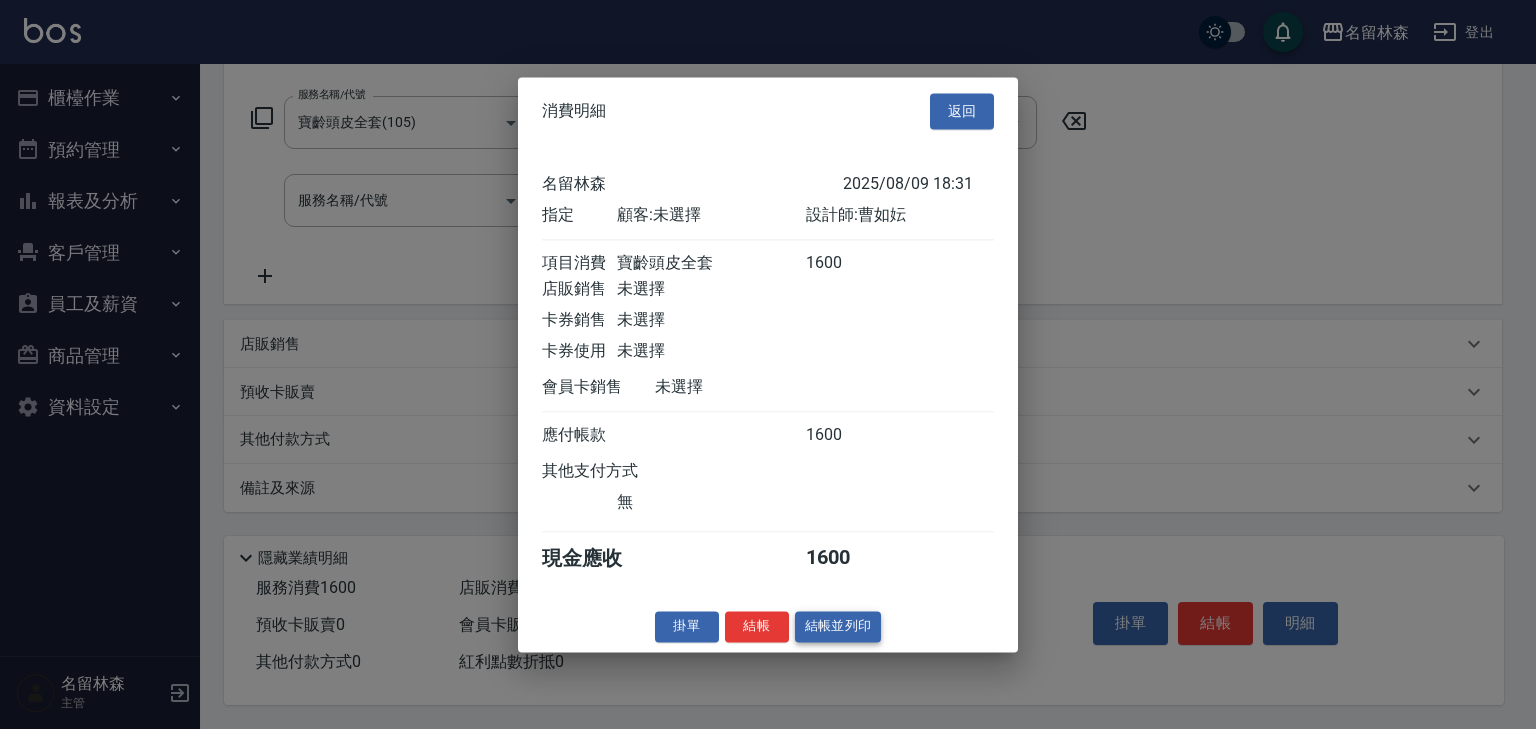 click on "結帳並列印" at bounding box center [838, 626] 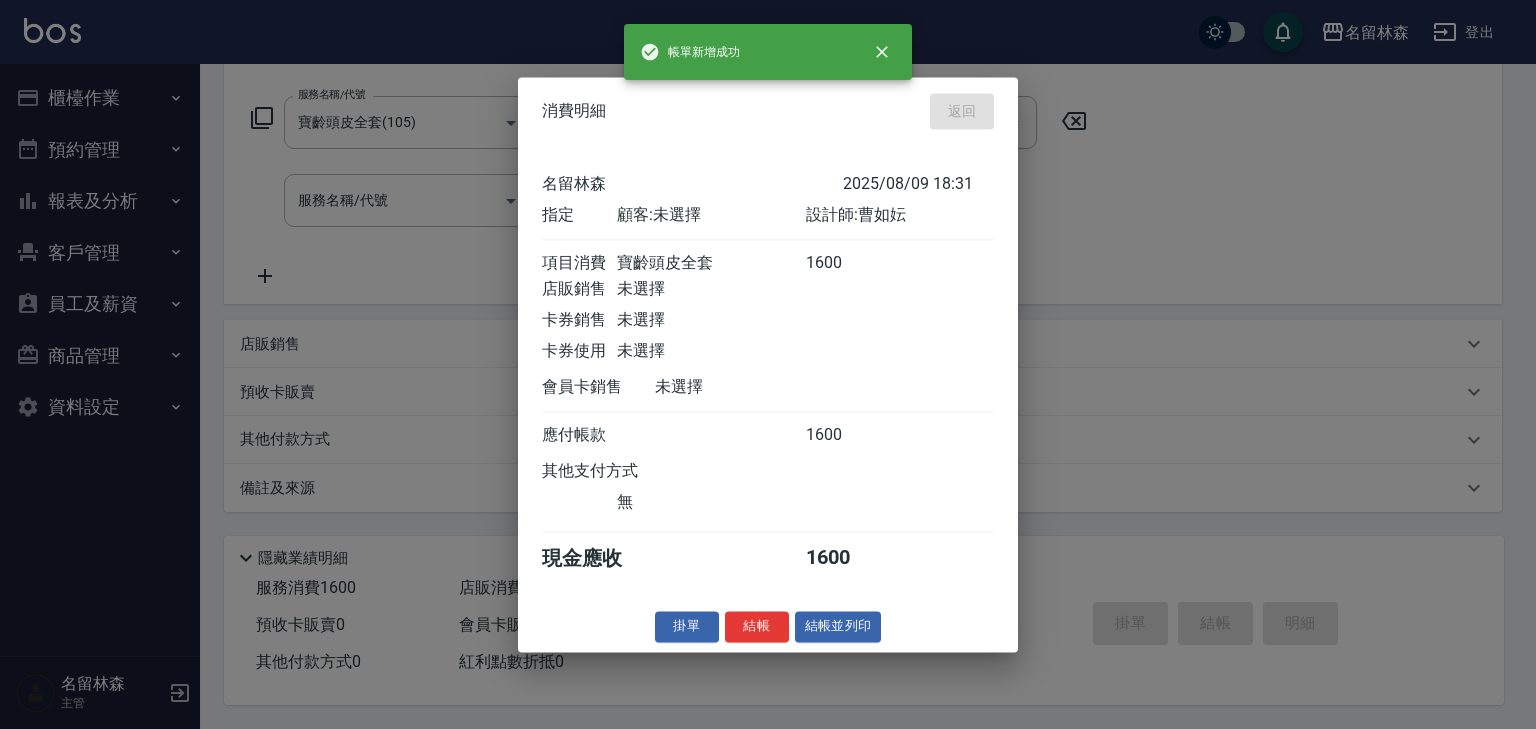 type on "2025/08/09 18:34" 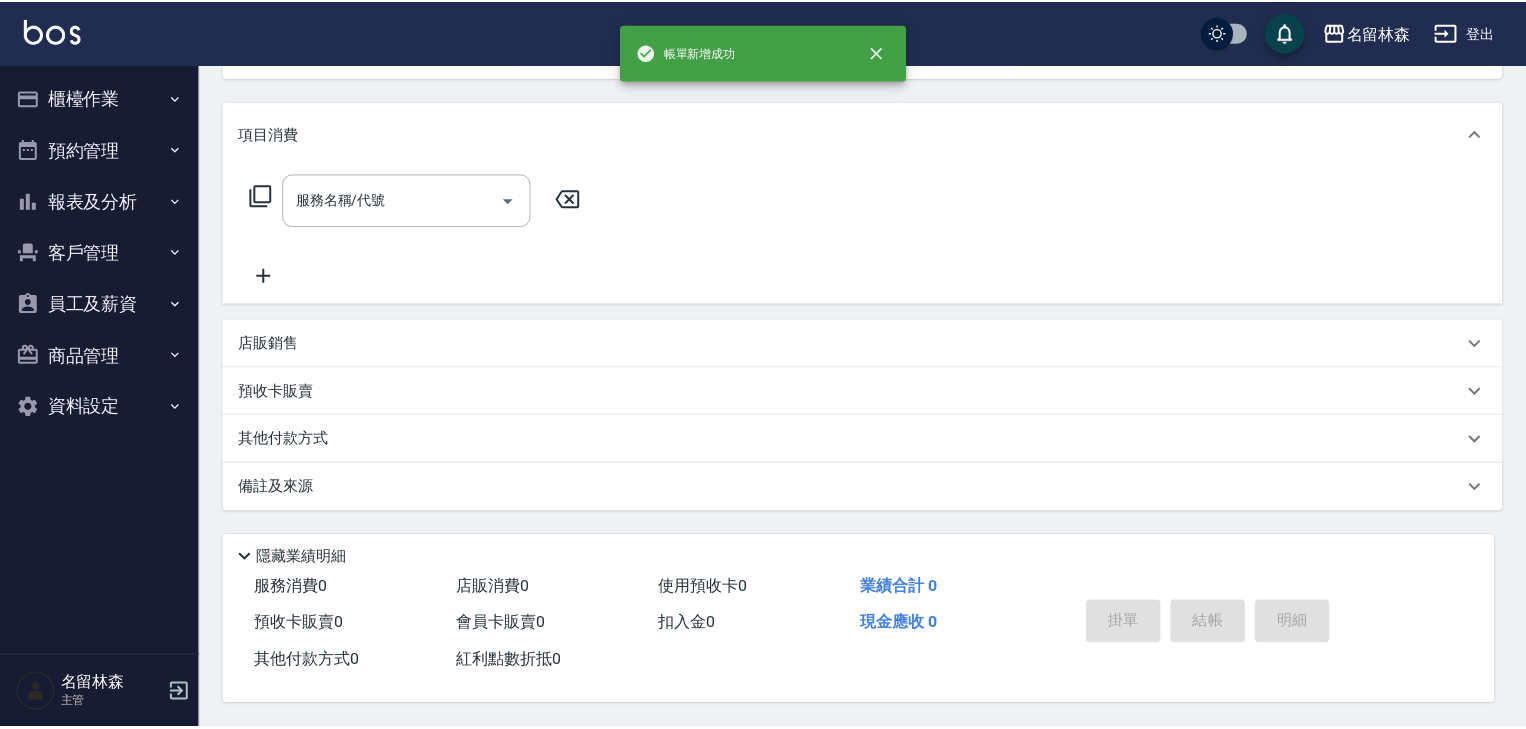 scroll, scrollTop: 0, scrollLeft: 0, axis: both 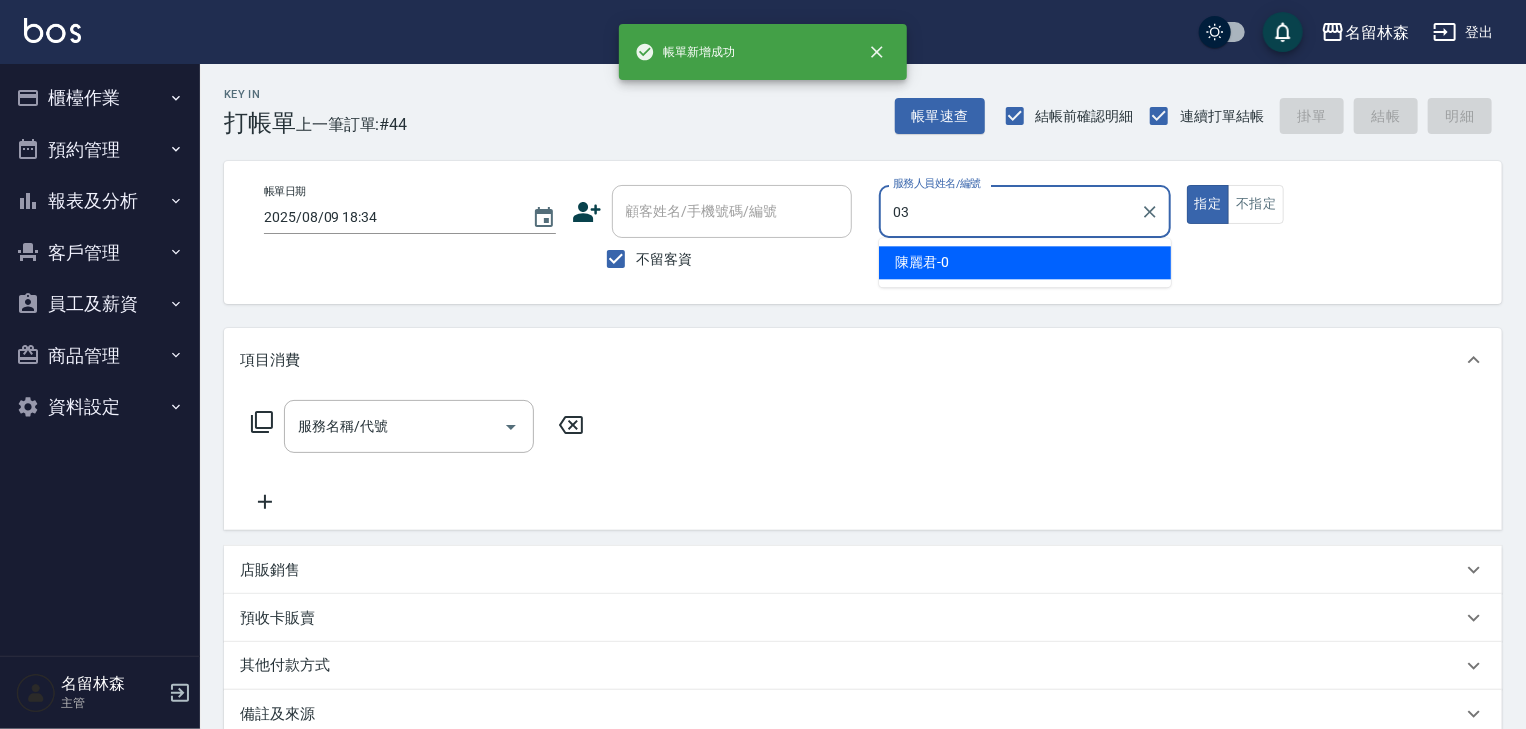 type on "曹如妘-03" 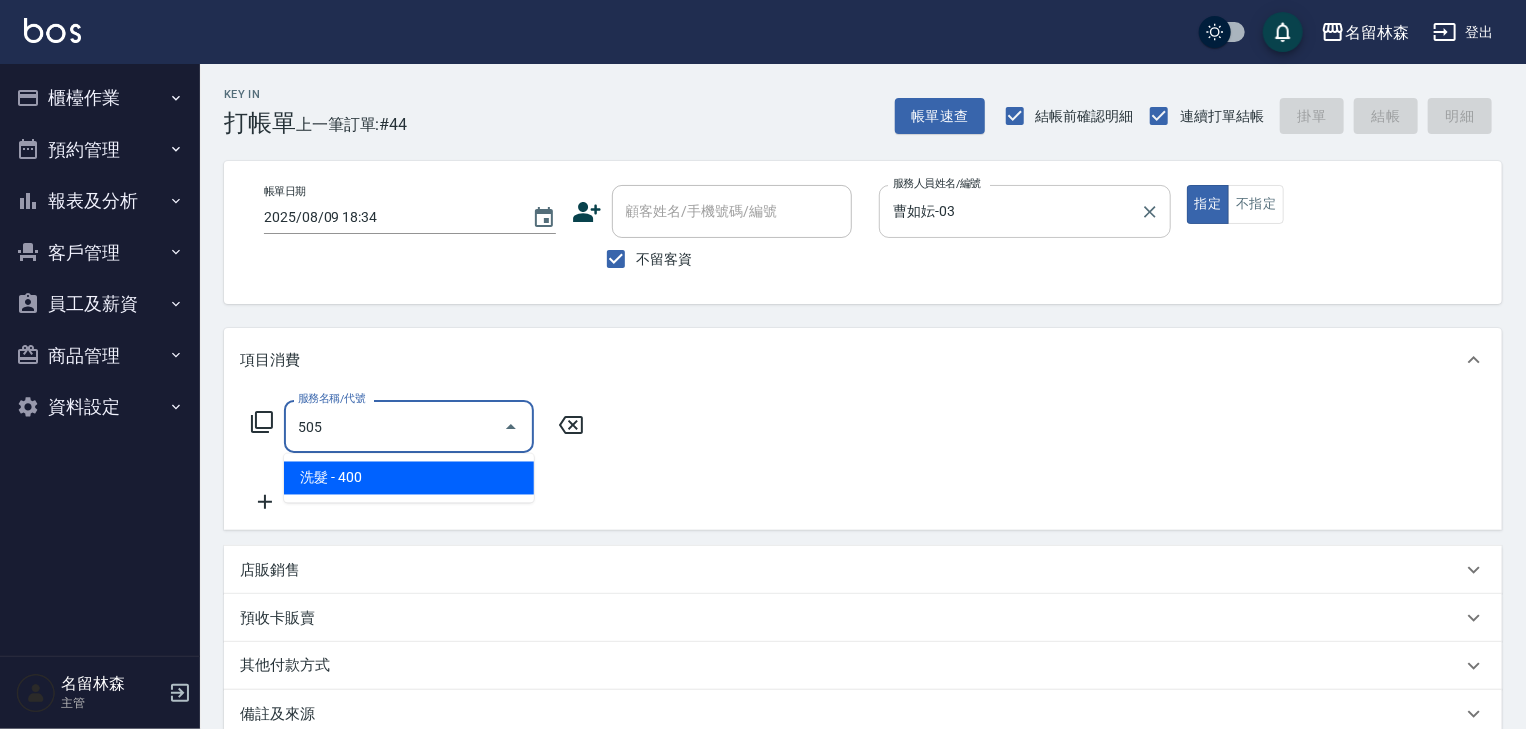 type on "洗髮(505)" 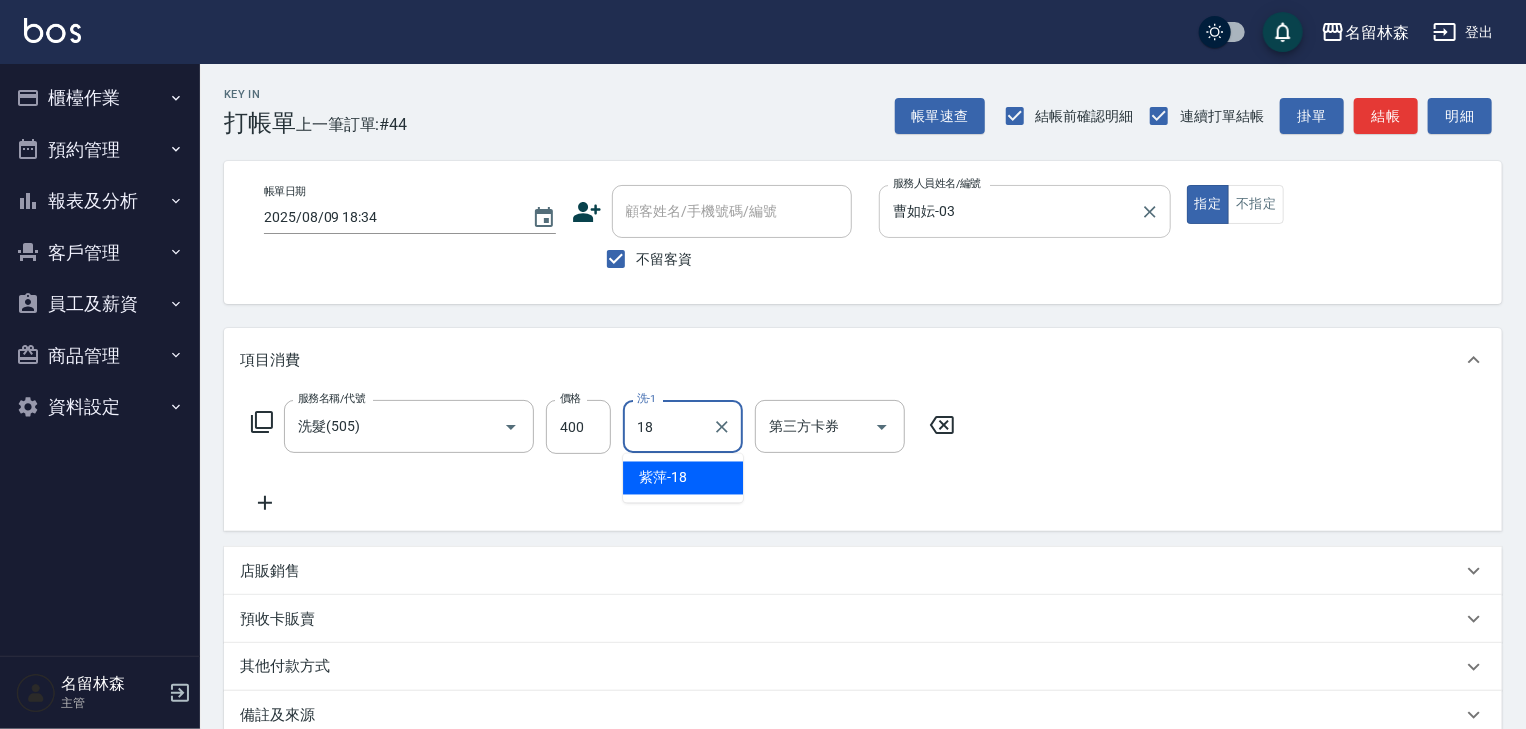 type on "紫萍-18" 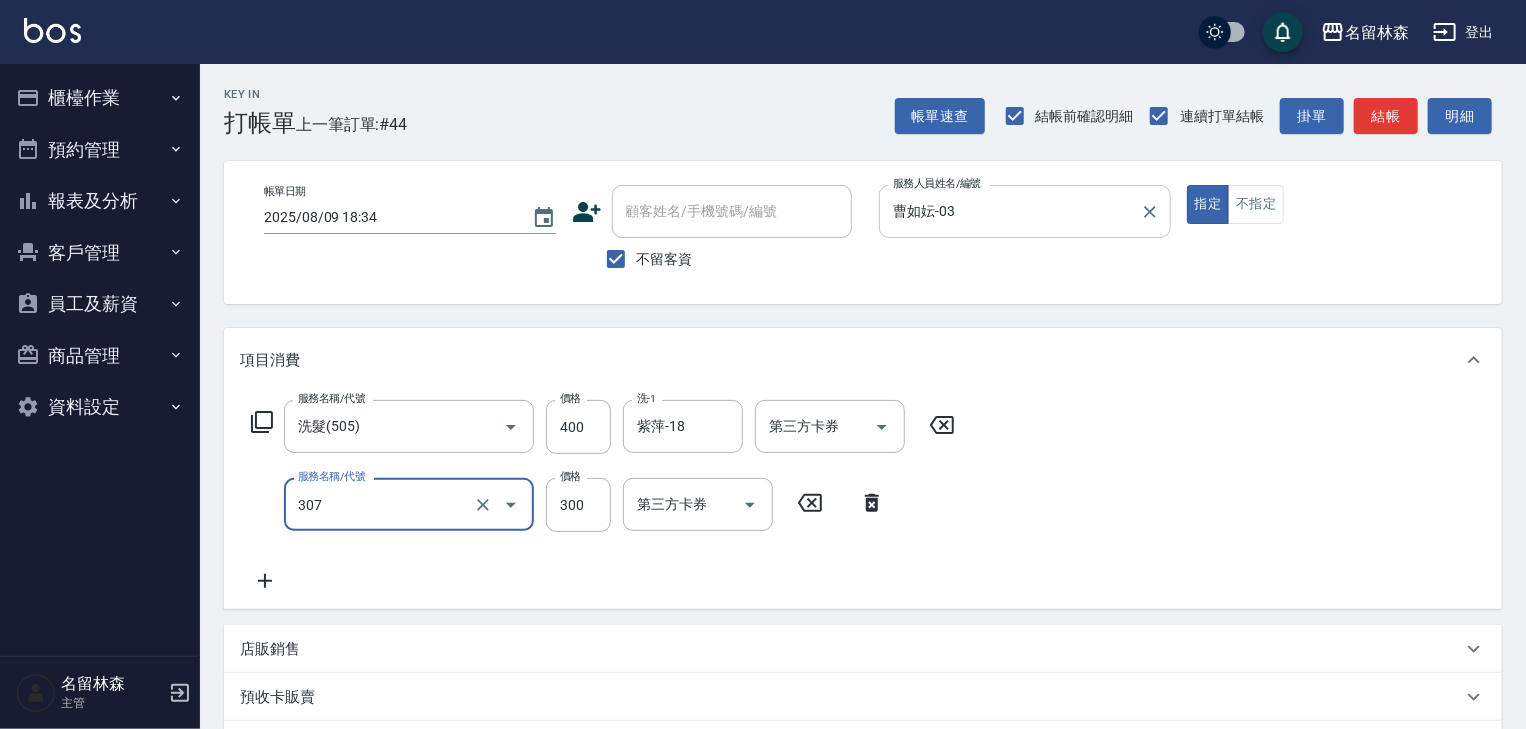 type on "剪髮(307)" 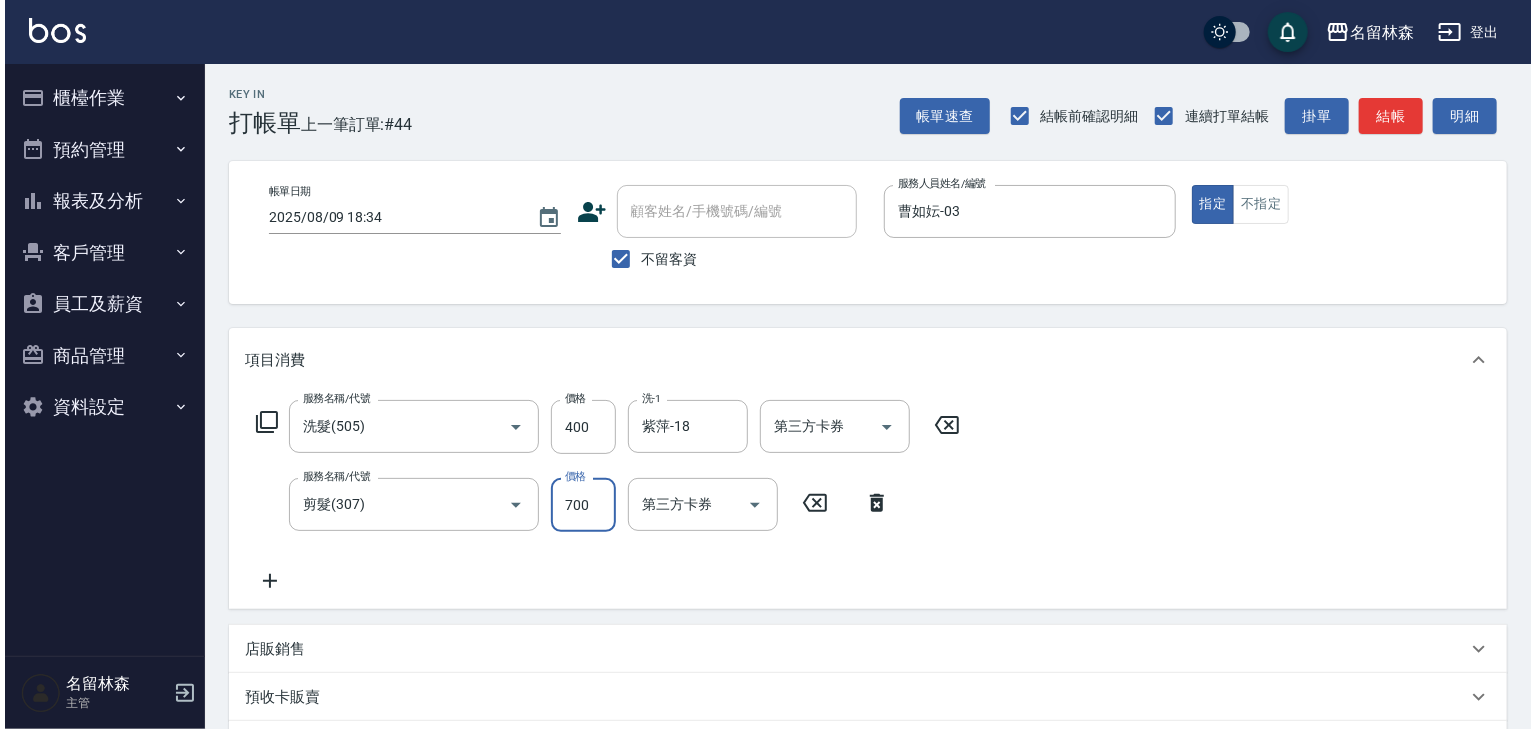 scroll, scrollTop: 312, scrollLeft: 0, axis: vertical 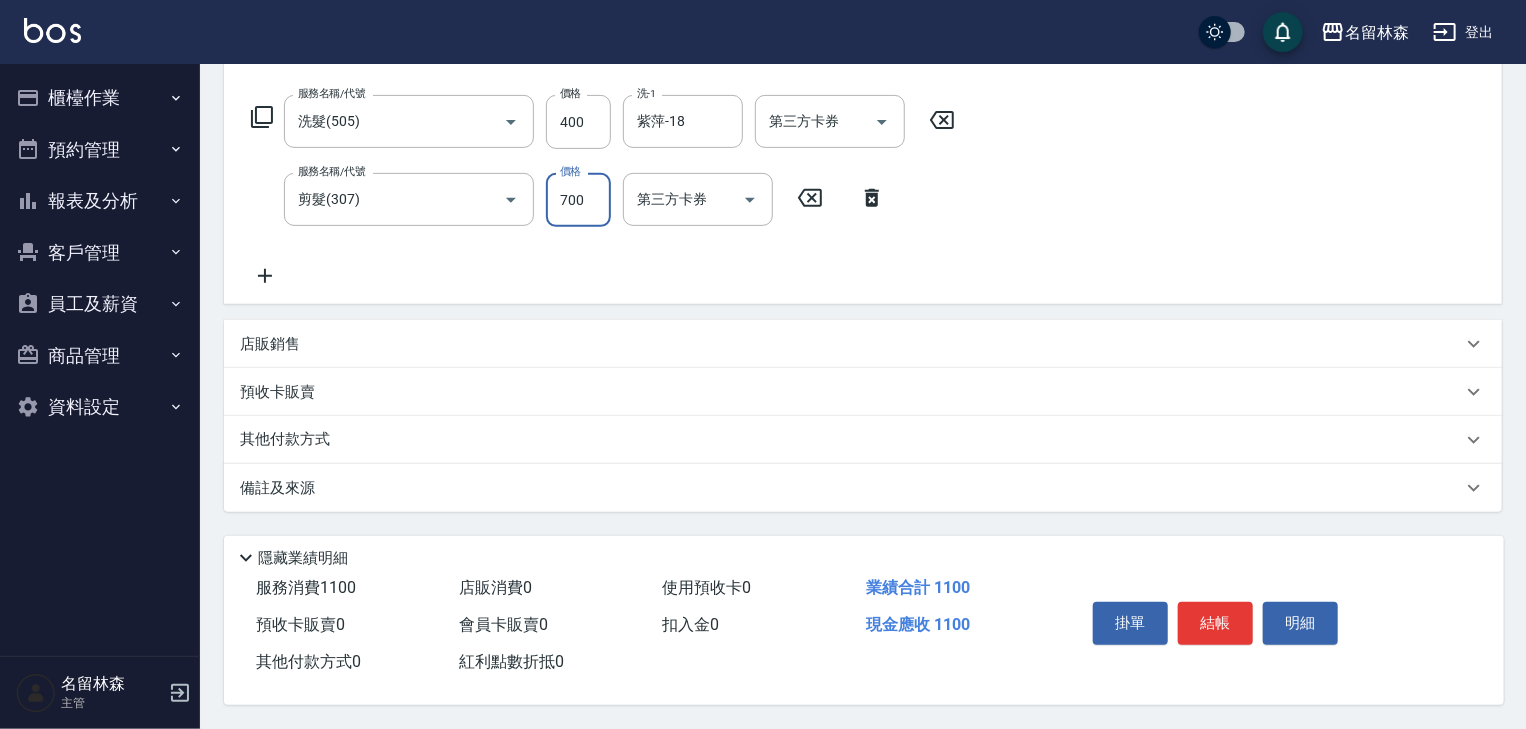 type on "700" 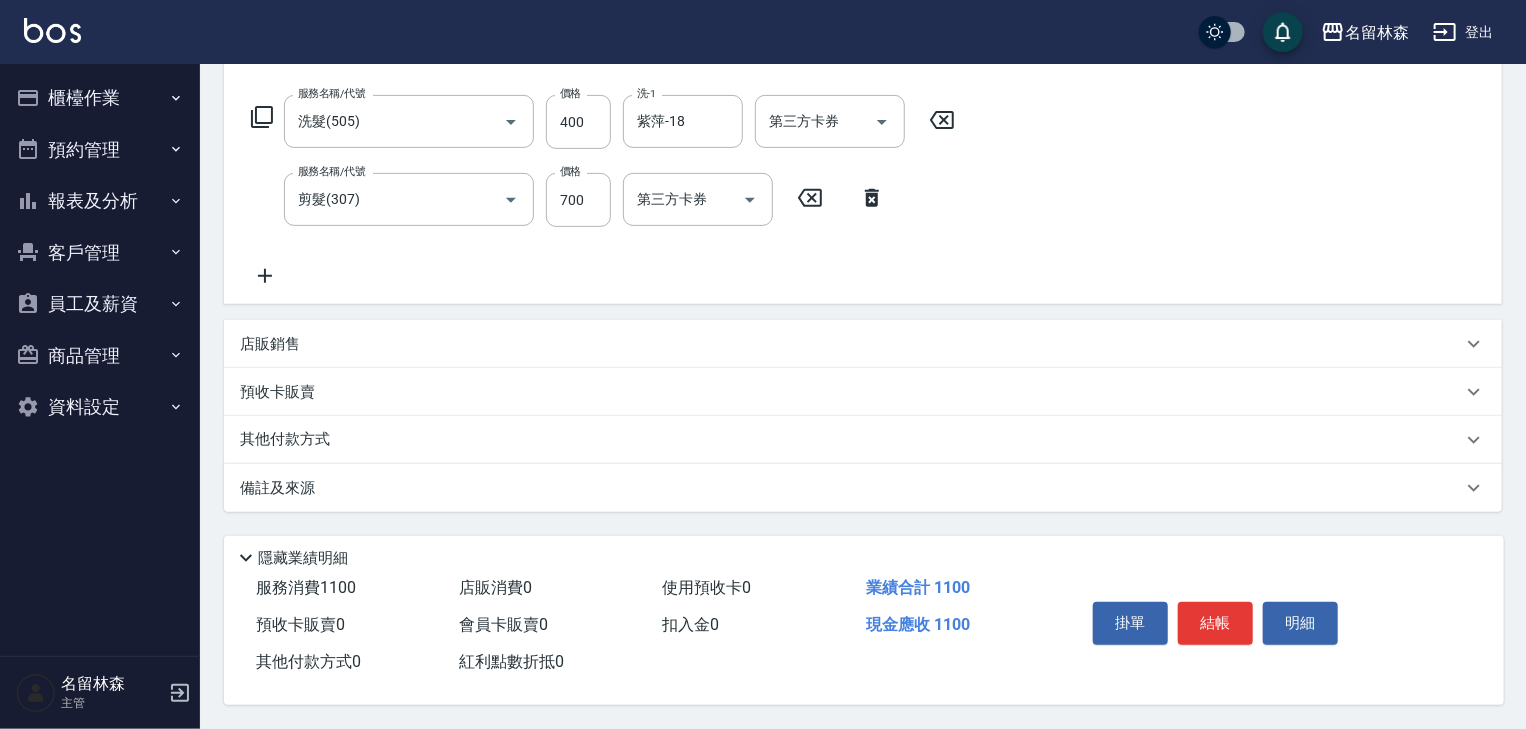click on "掛單 結帳 明細" at bounding box center (1215, 625) 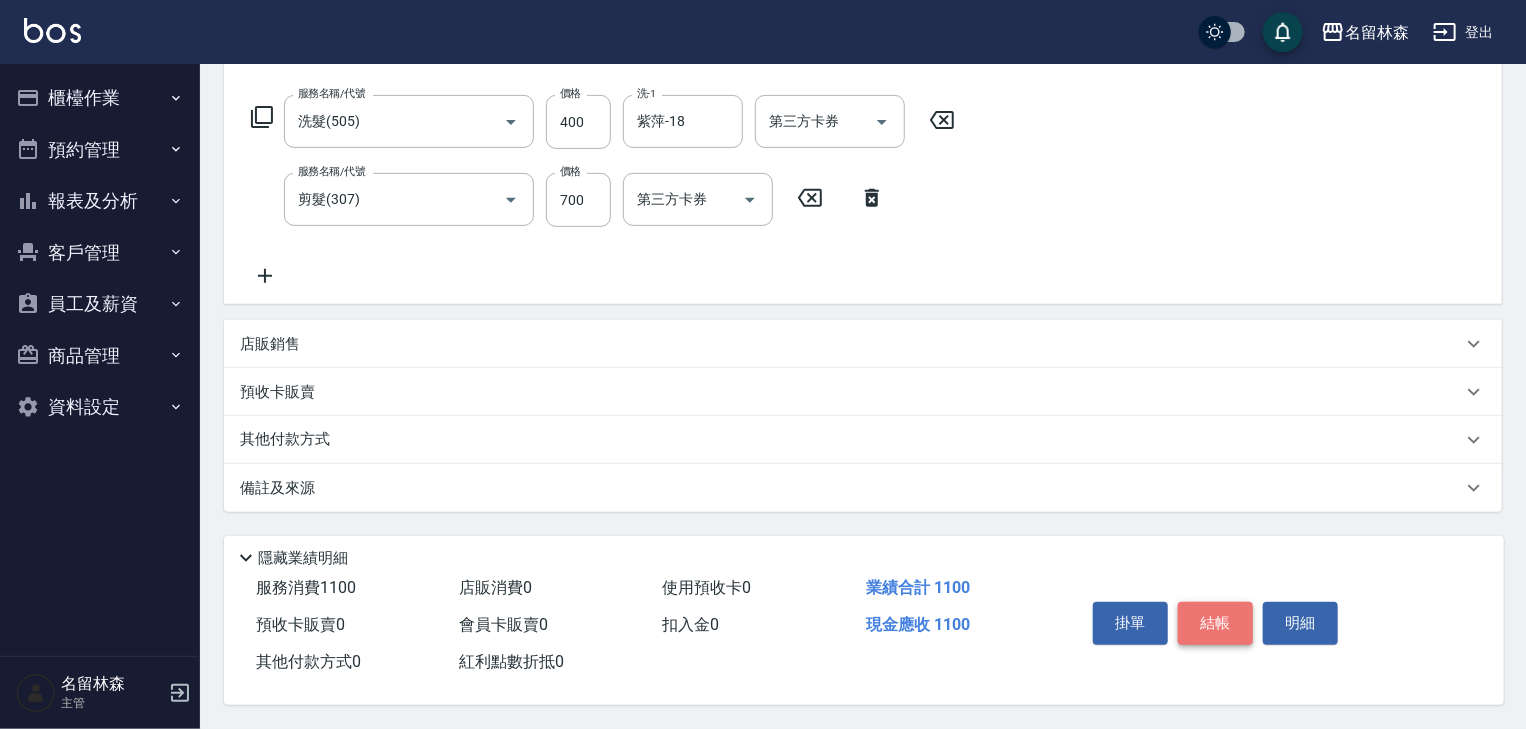 click on "結帳" at bounding box center (1215, 623) 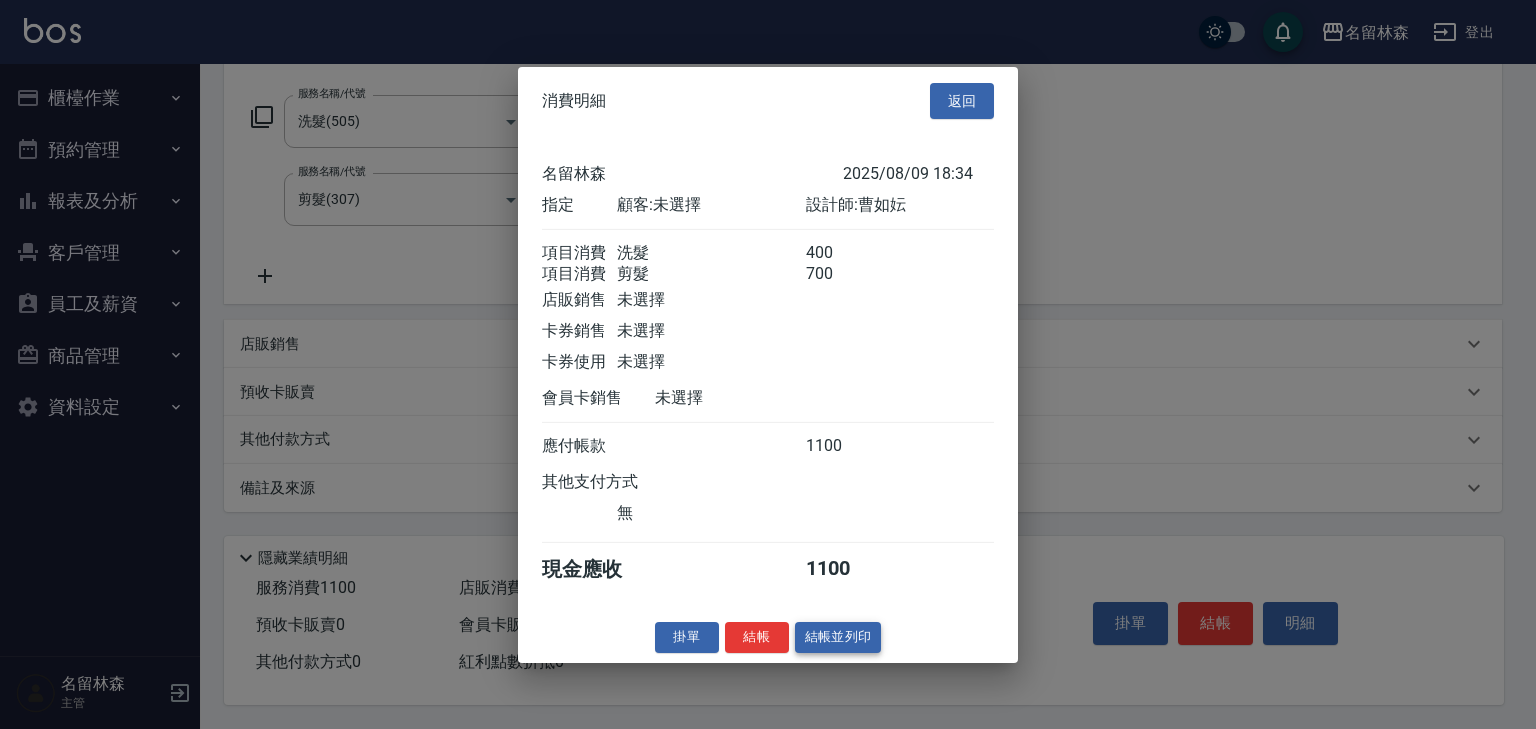 click on "結帳並列印" at bounding box center (838, 637) 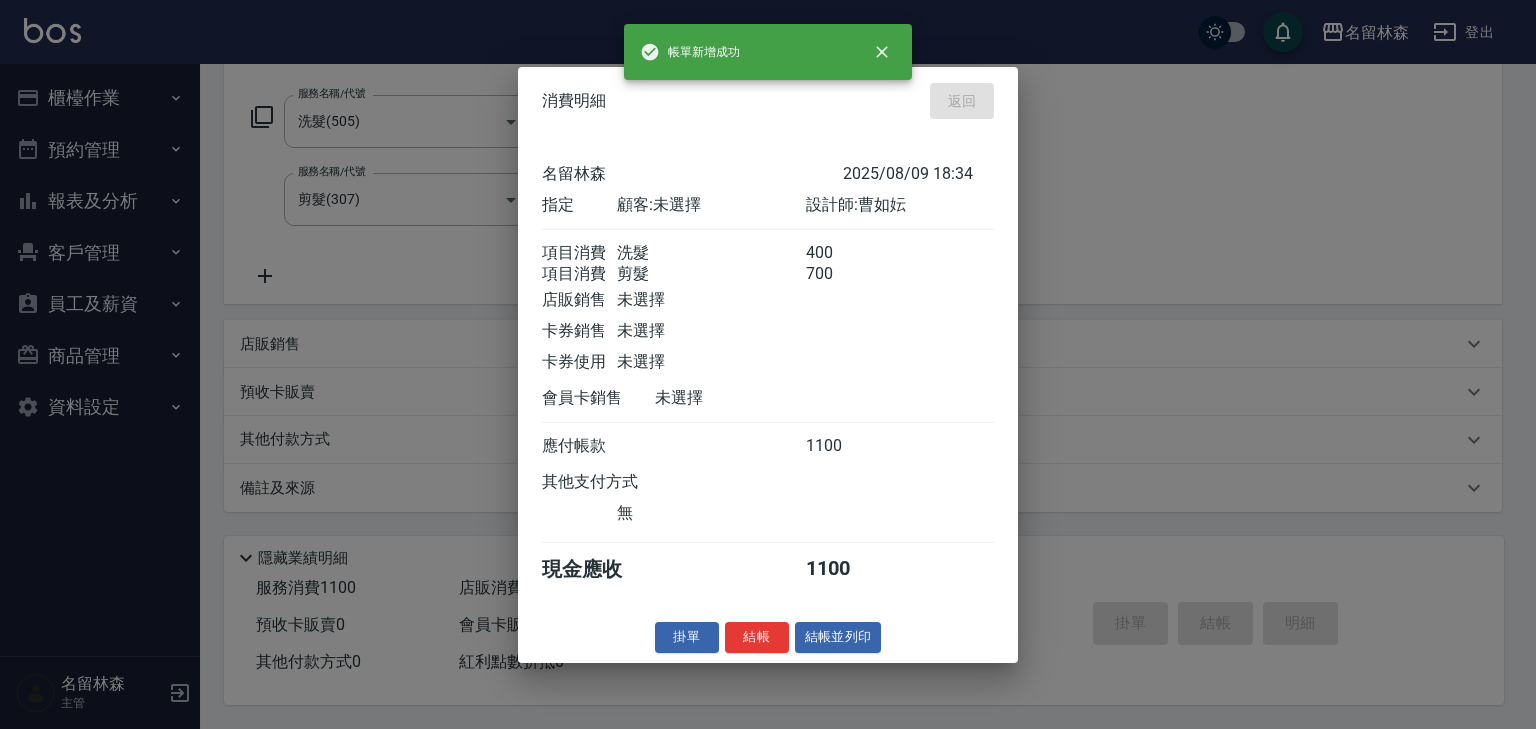 type 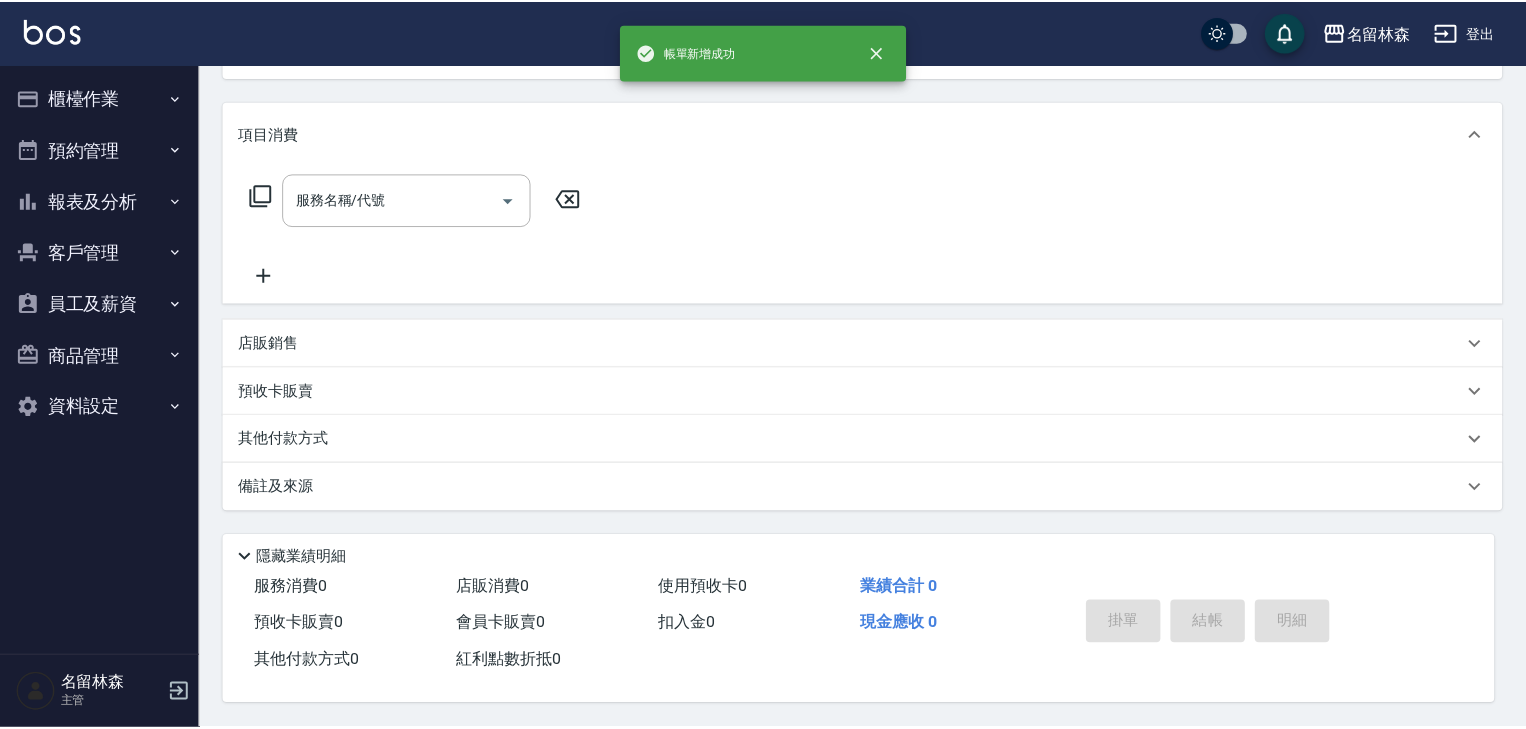 scroll, scrollTop: 0, scrollLeft: 0, axis: both 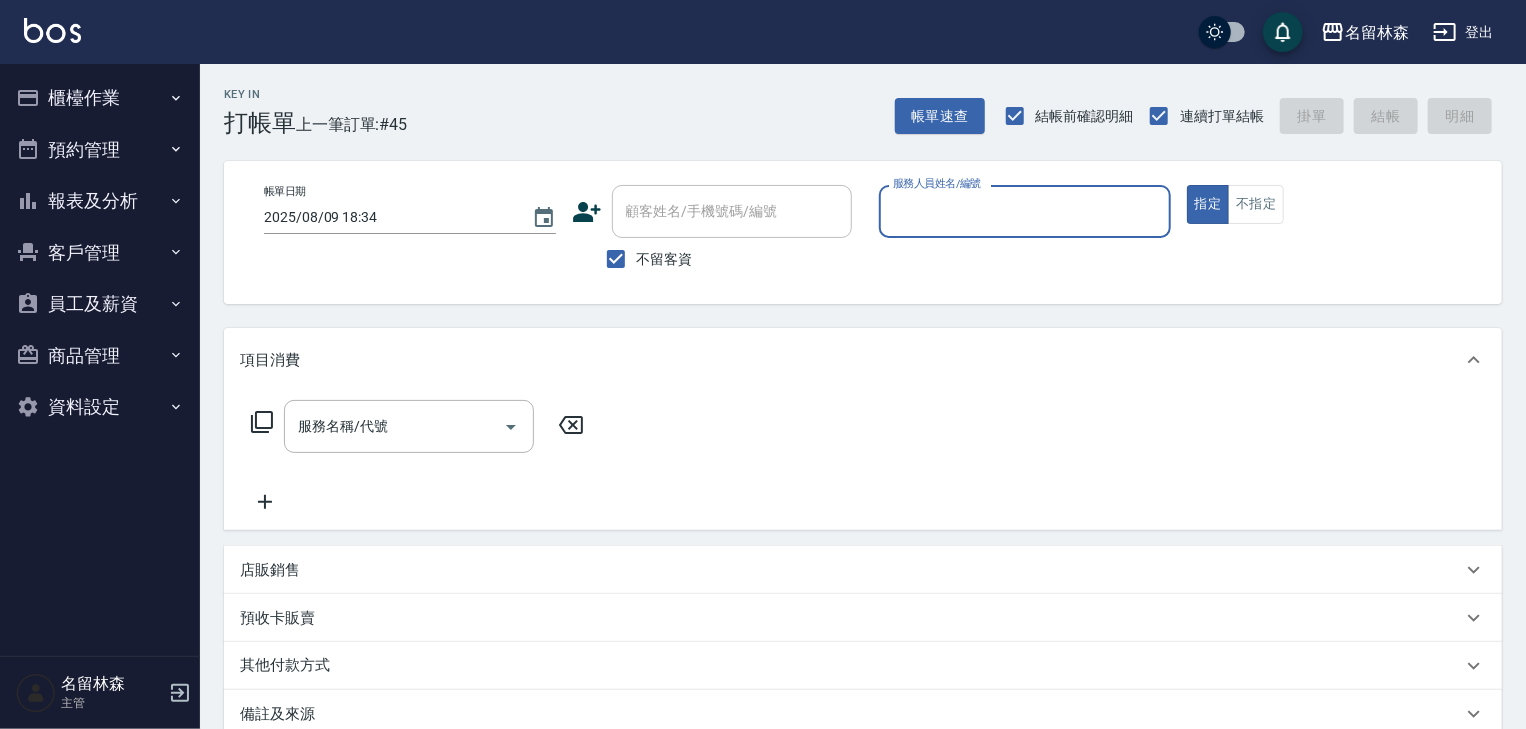 click on "櫃檯作業" at bounding box center (100, 98) 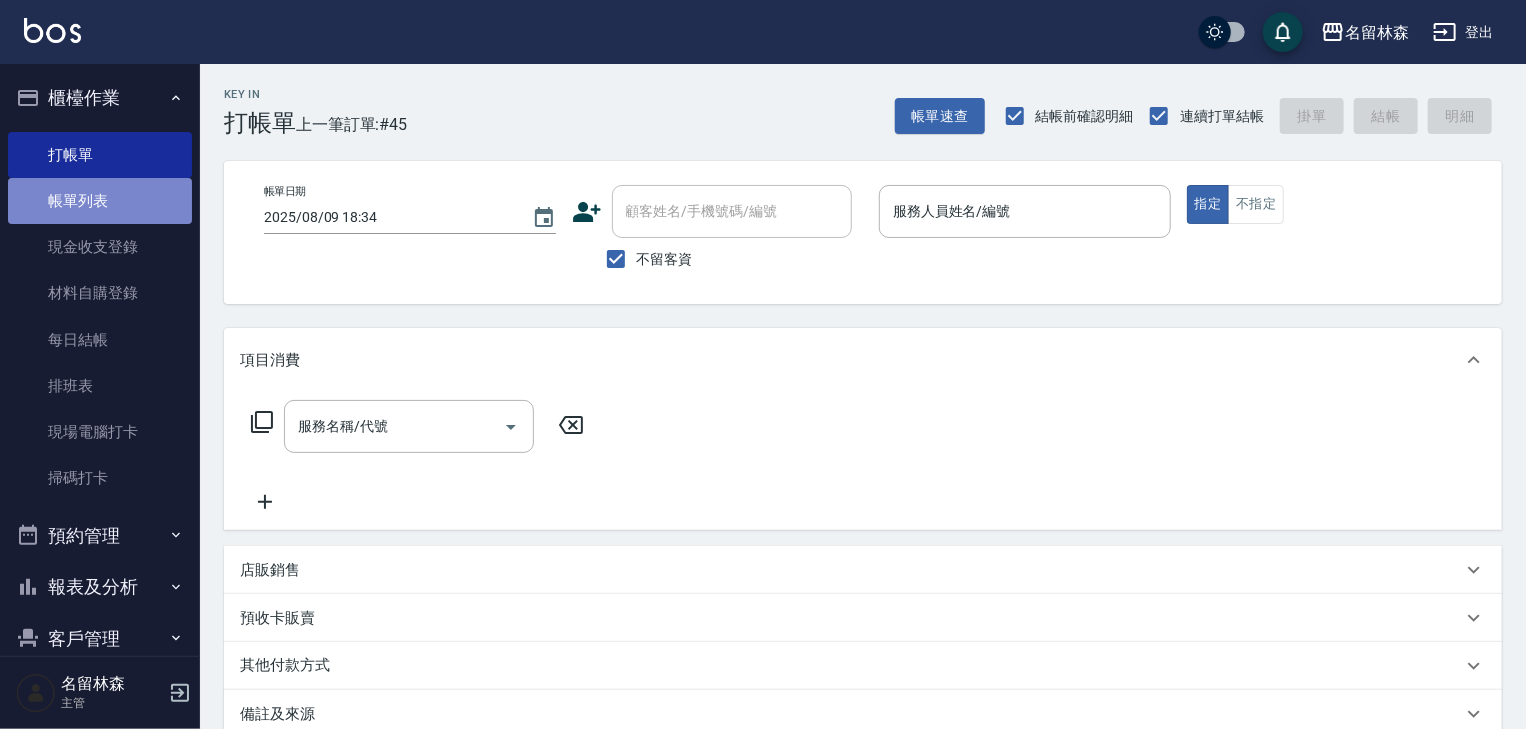 click on "帳單列表" at bounding box center (100, 201) 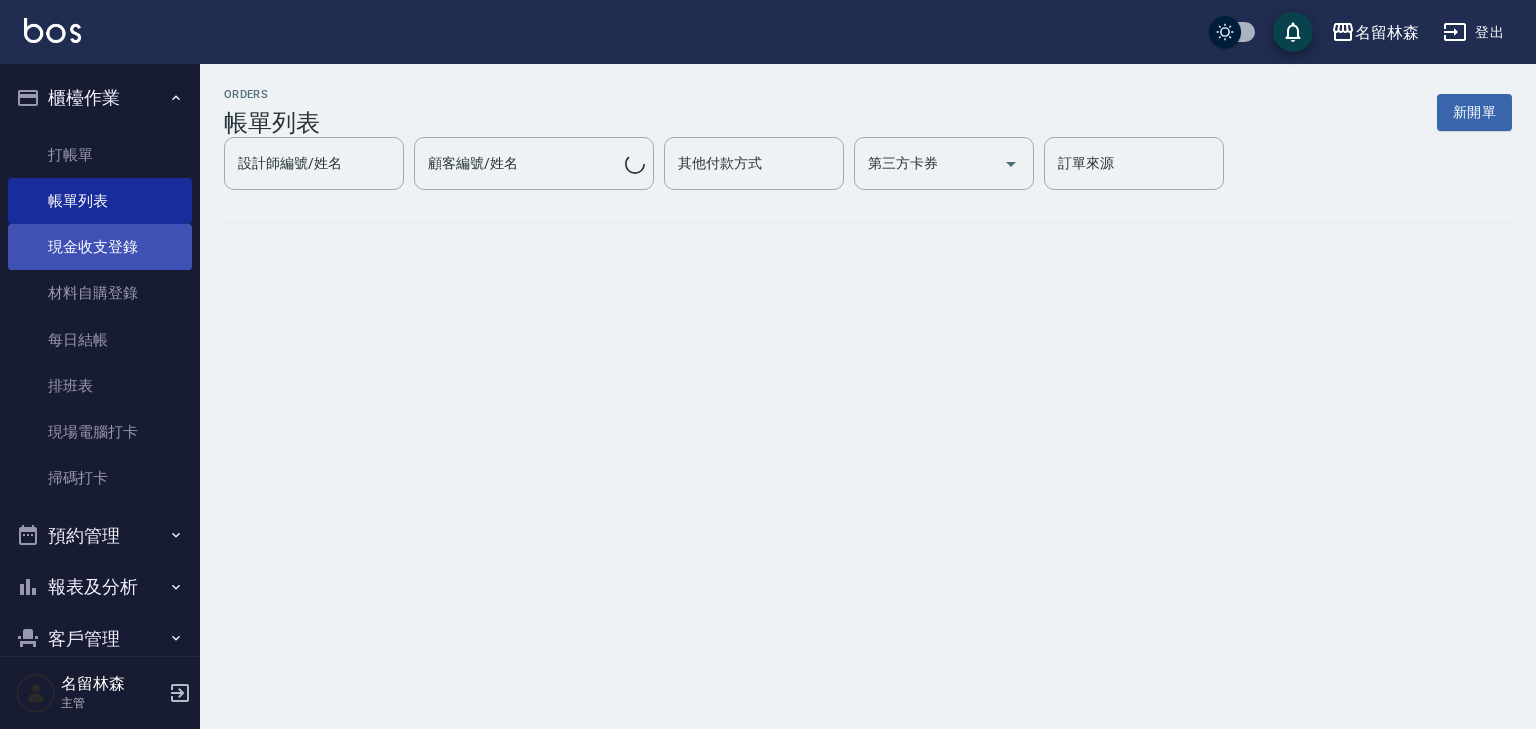 click on "現金收支登錄" at bounding box center [100, 247] 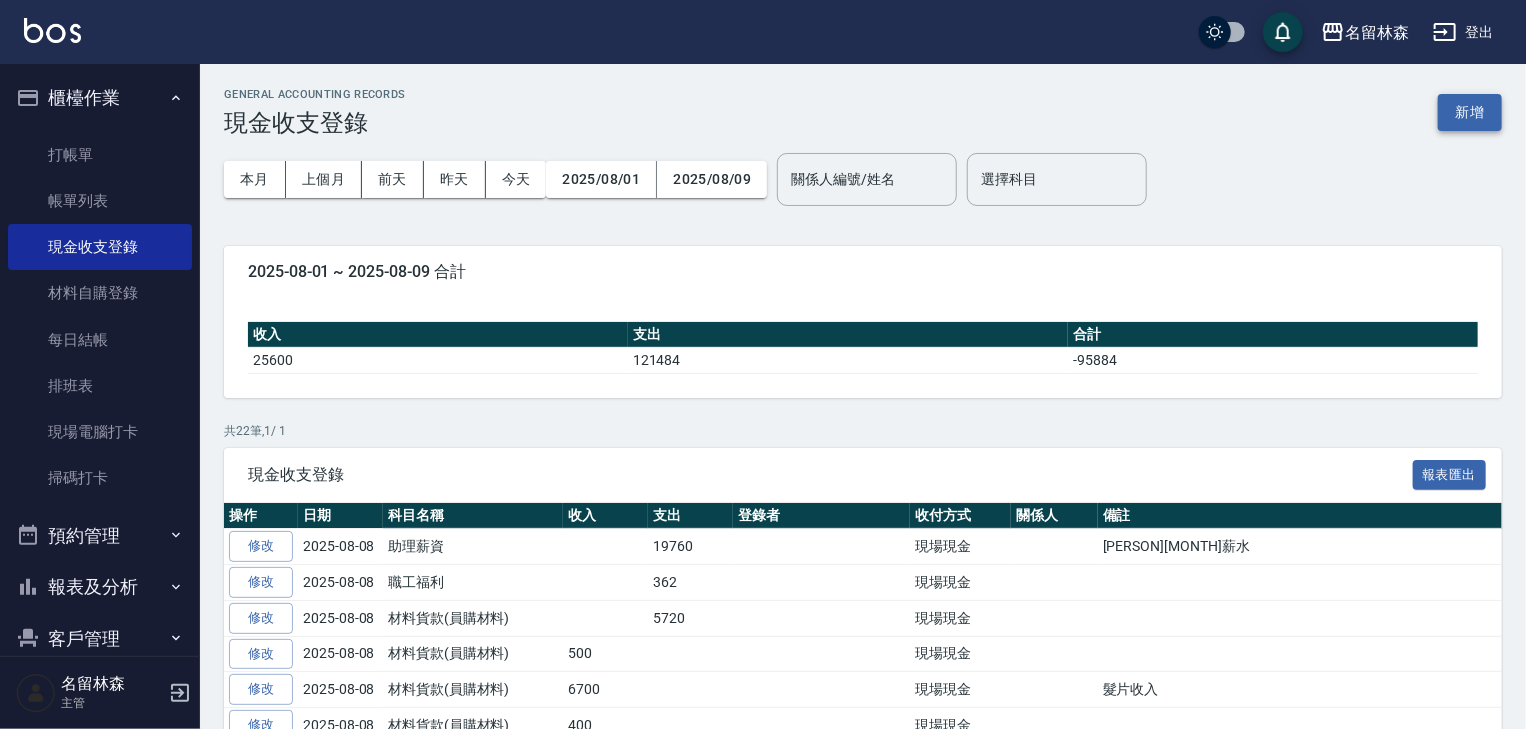 click on "新增" at bounding box center [1470, 112] 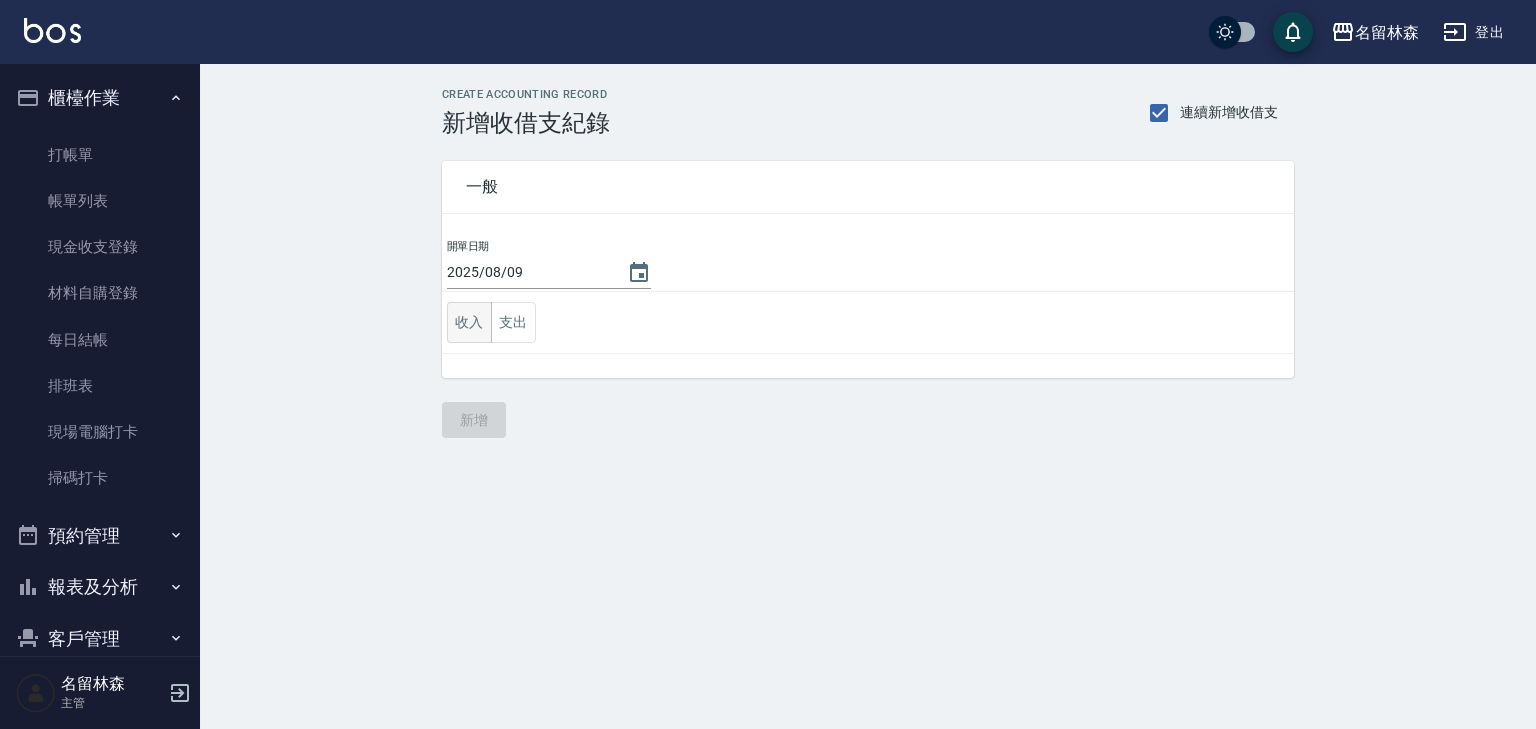 click on "收入" at bounding box center [469, 322] 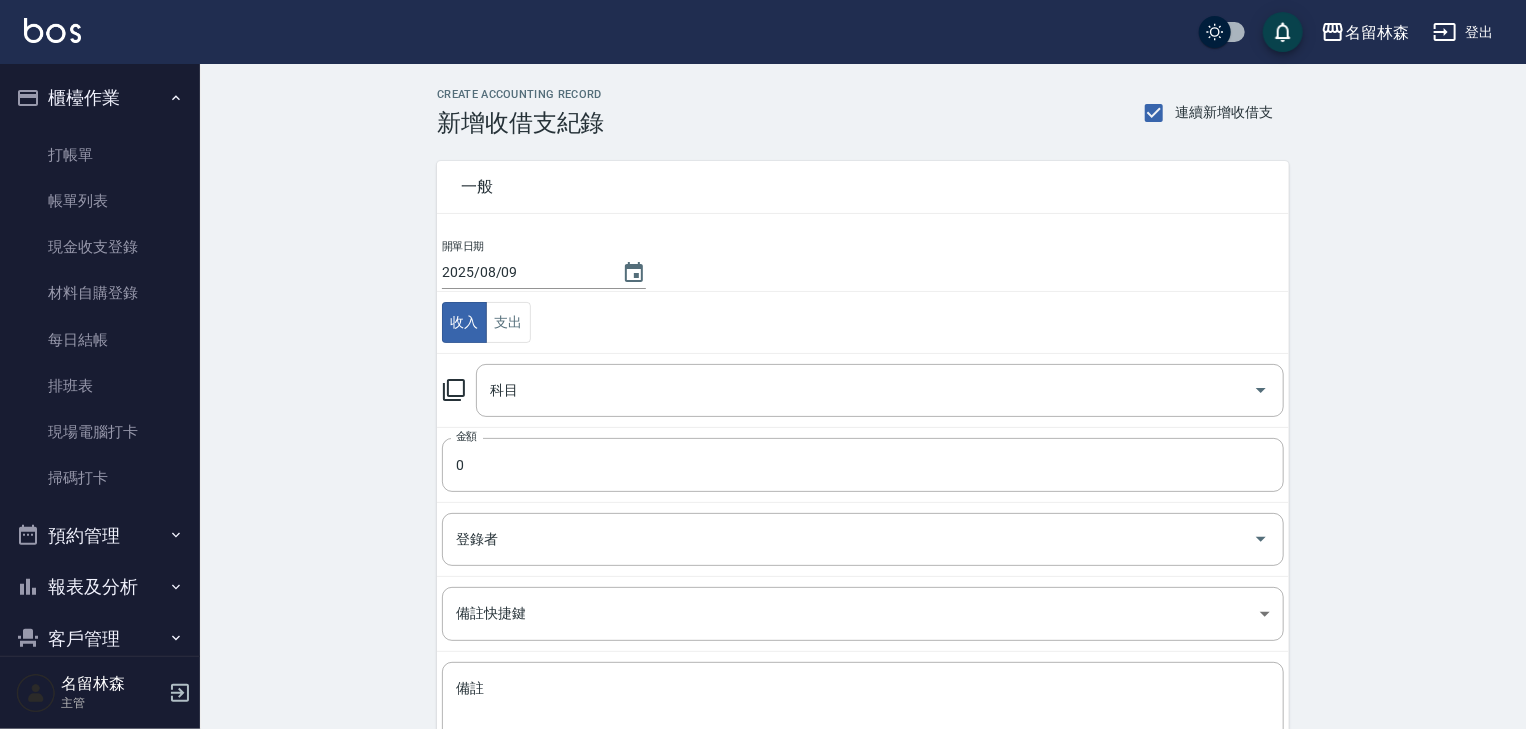 click 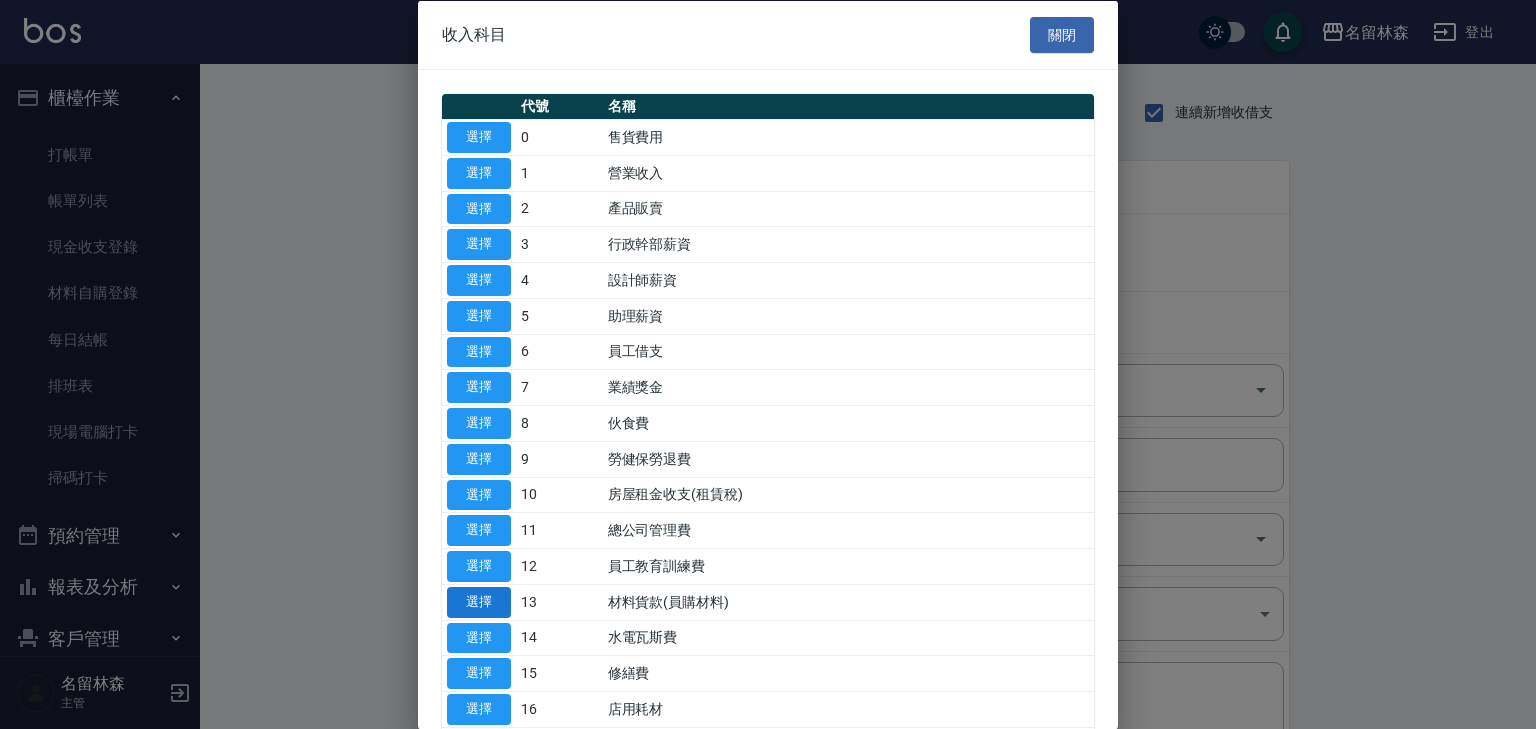click on "選擇" at bounding box center [479, 601] 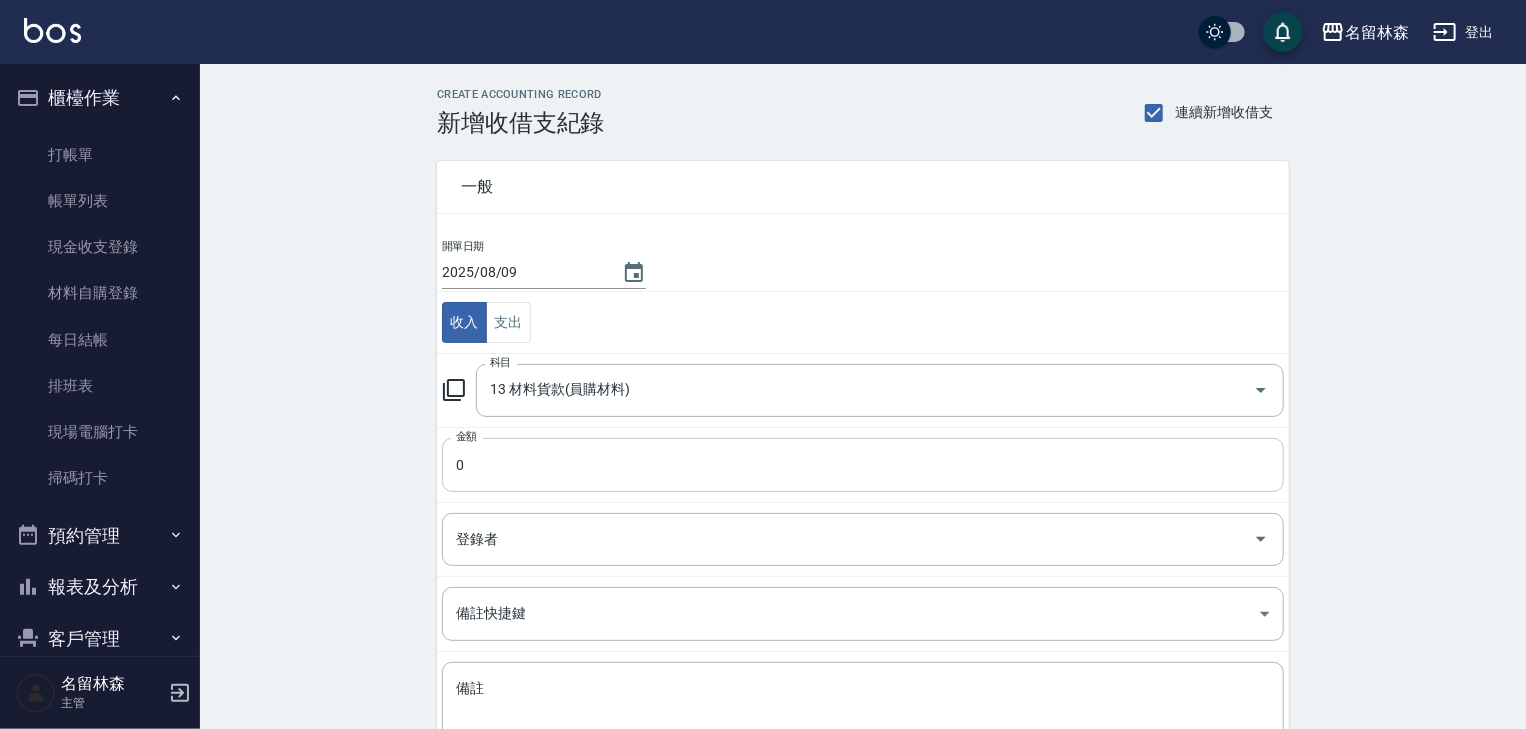 click on "0" at bounding box center [863, 465] 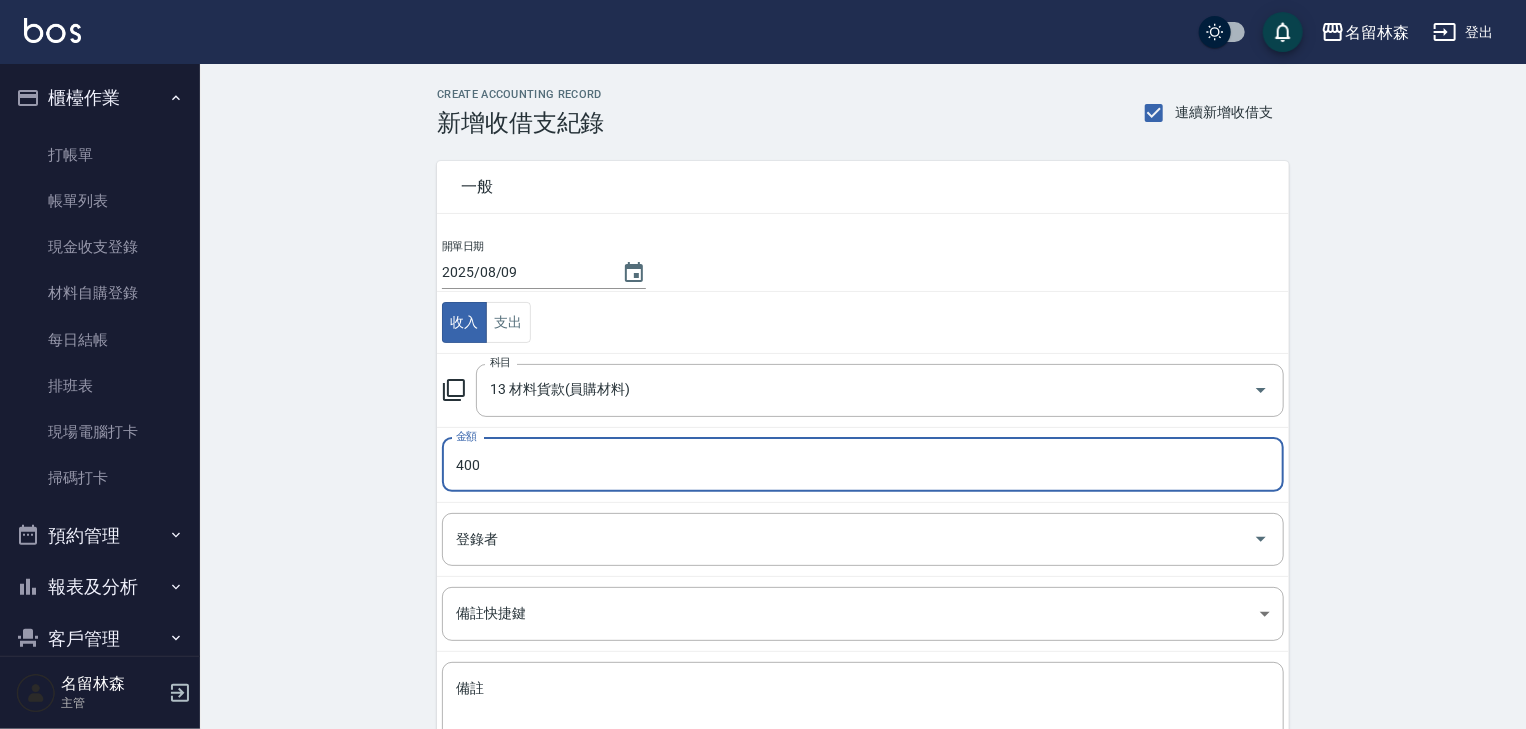 scroll, scrollTop: 152, scrollLeft: 0, axis: vertical 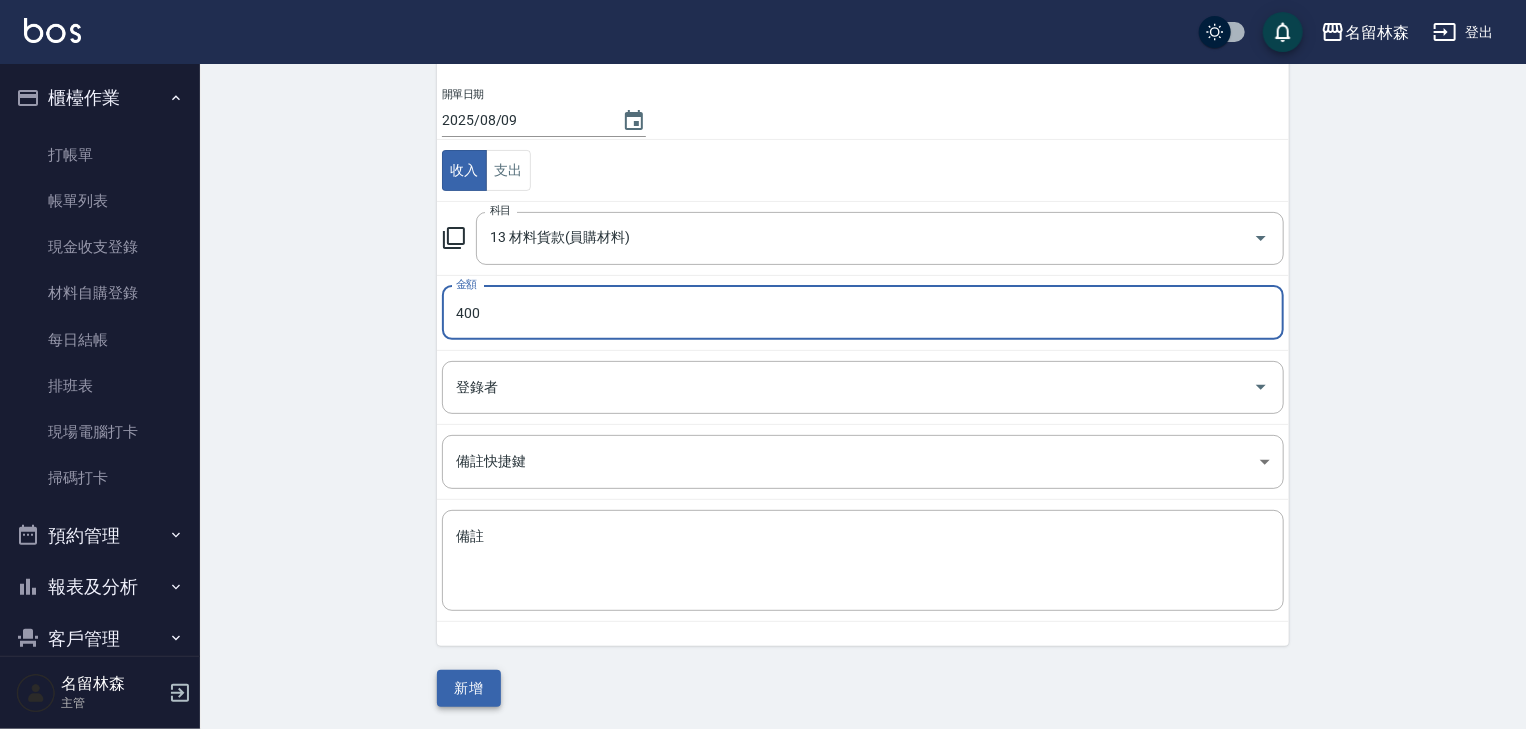 type on "400" 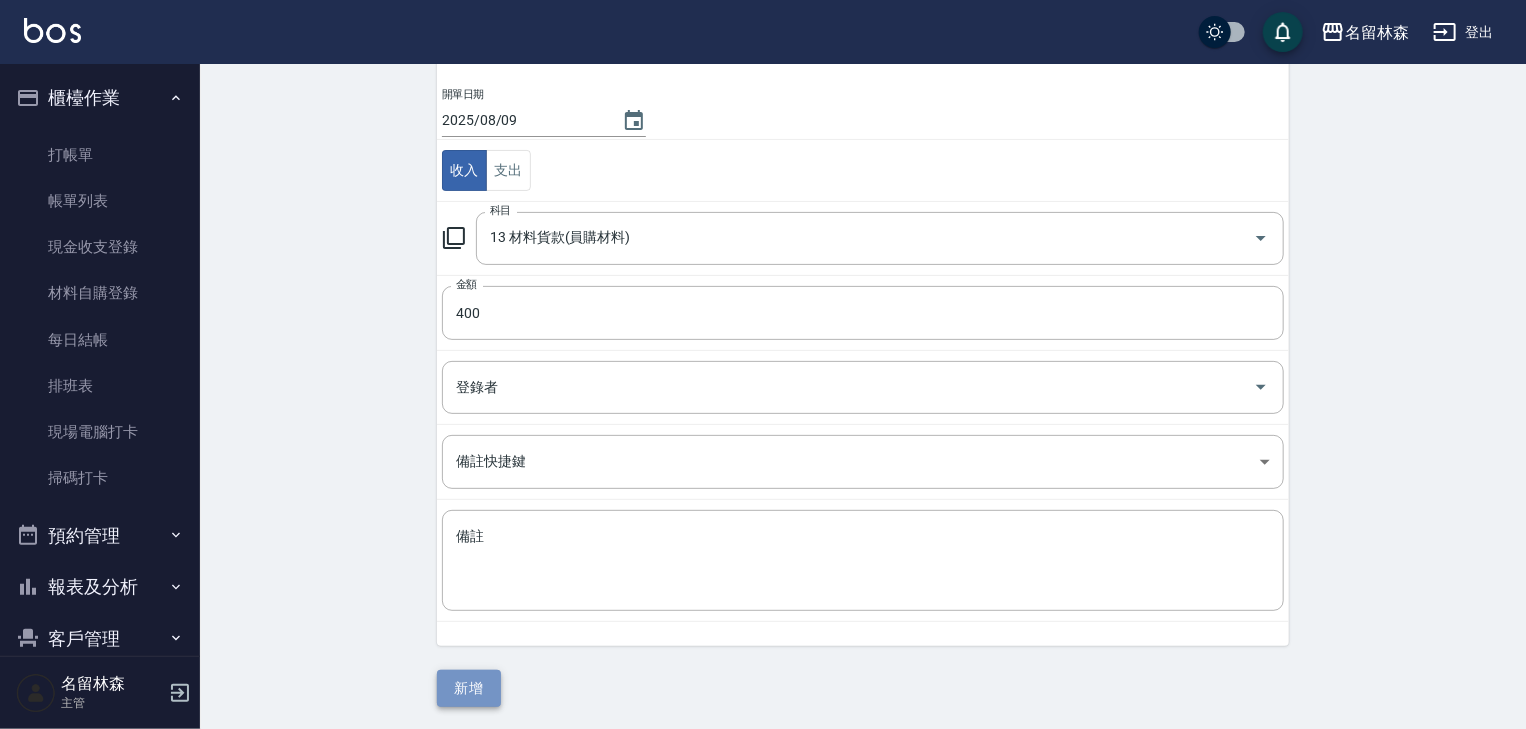 click on "新增" at bounding box center [469, 688] 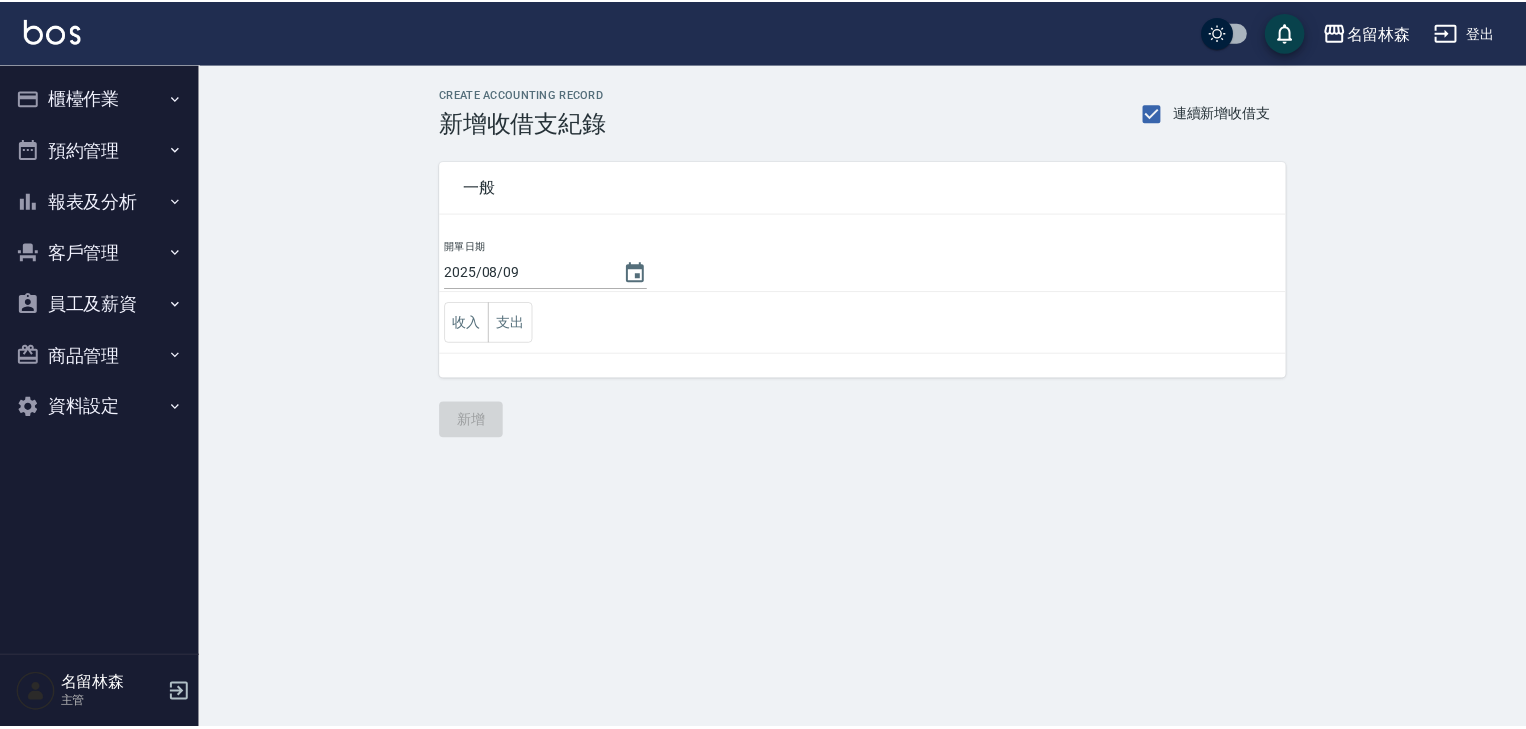scroll, scrollTop: 0, scrollLeft: 0, axis: both 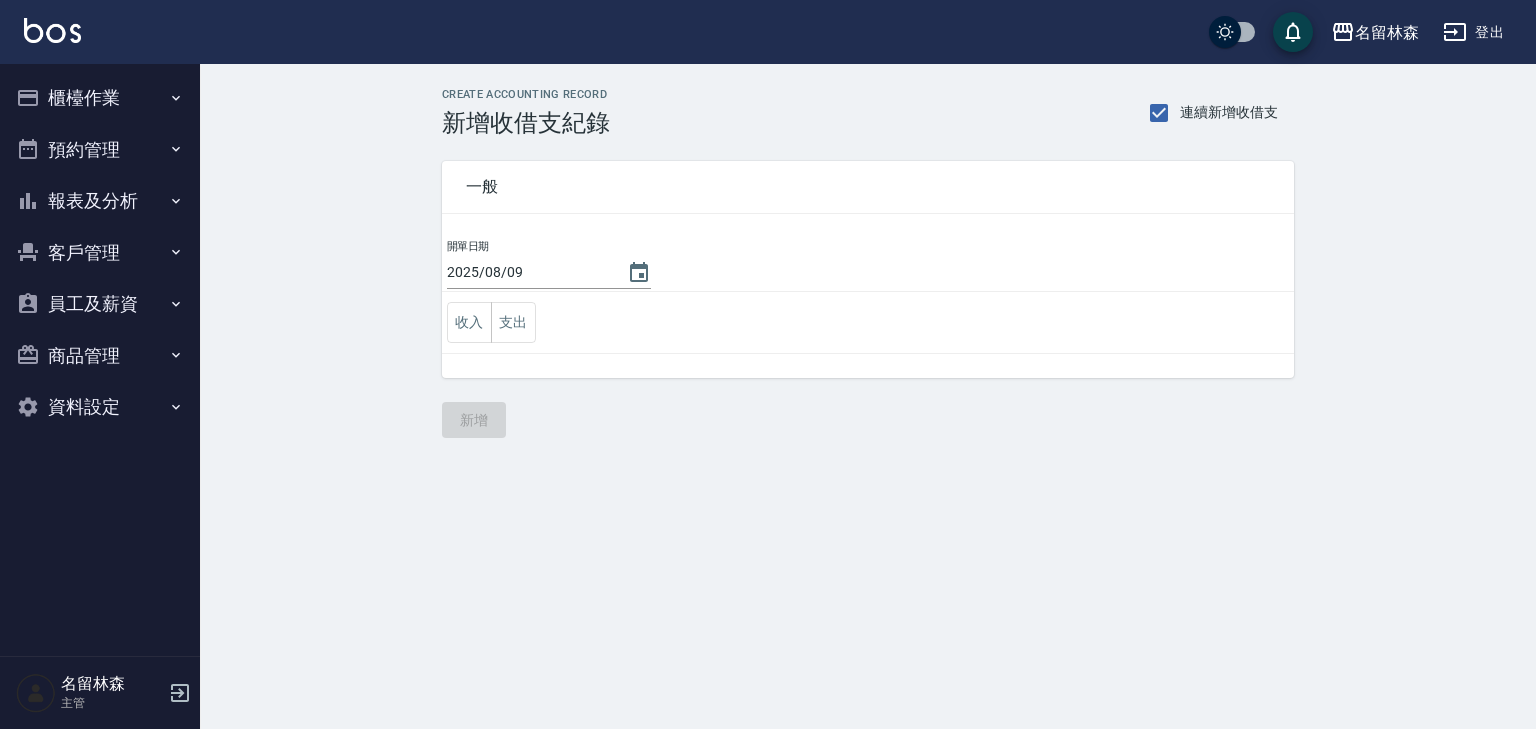 click at bounding box center (52, 30) 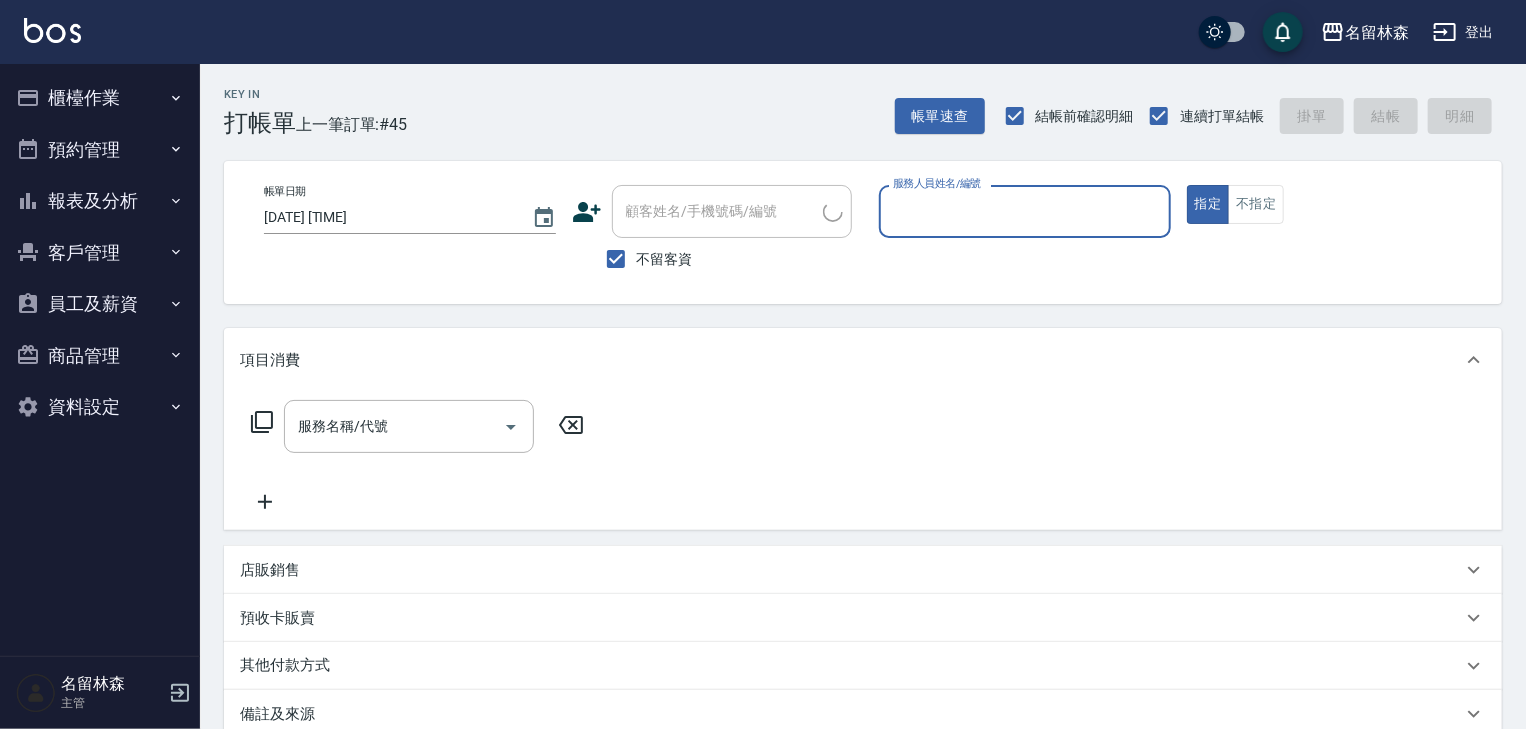 click on "服務人員姓名/編號" at bounding box center (1025, 211) 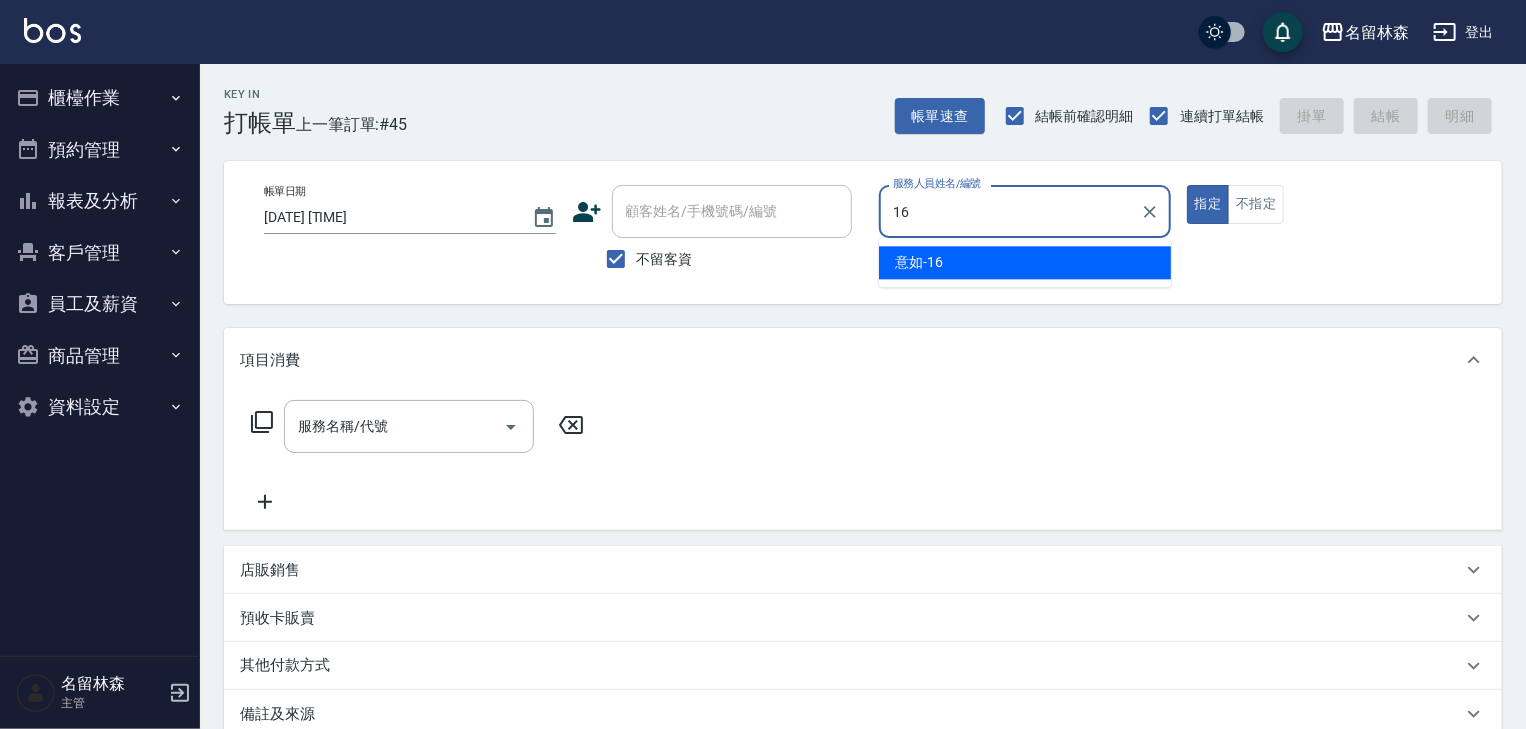 type on "意如-16" 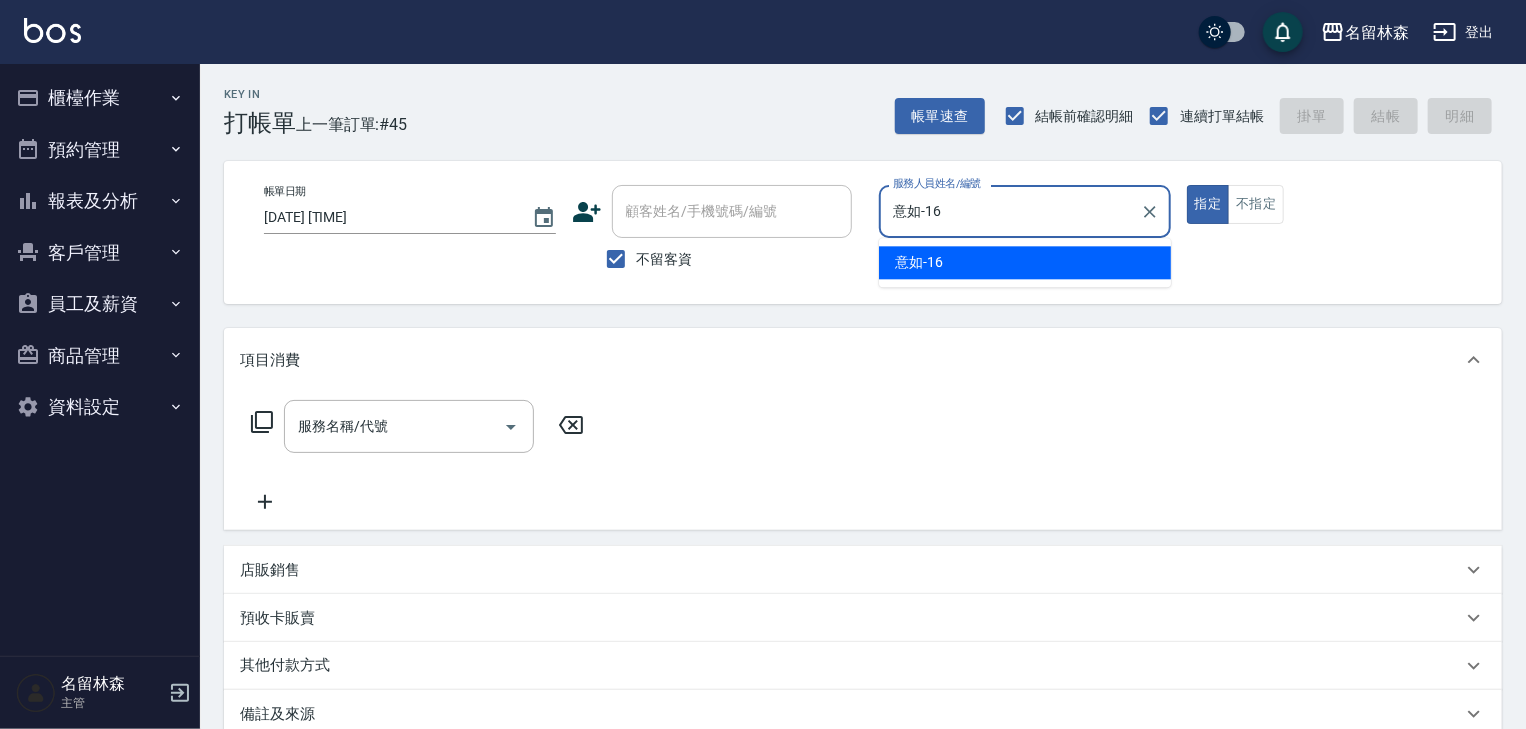 type on "true" 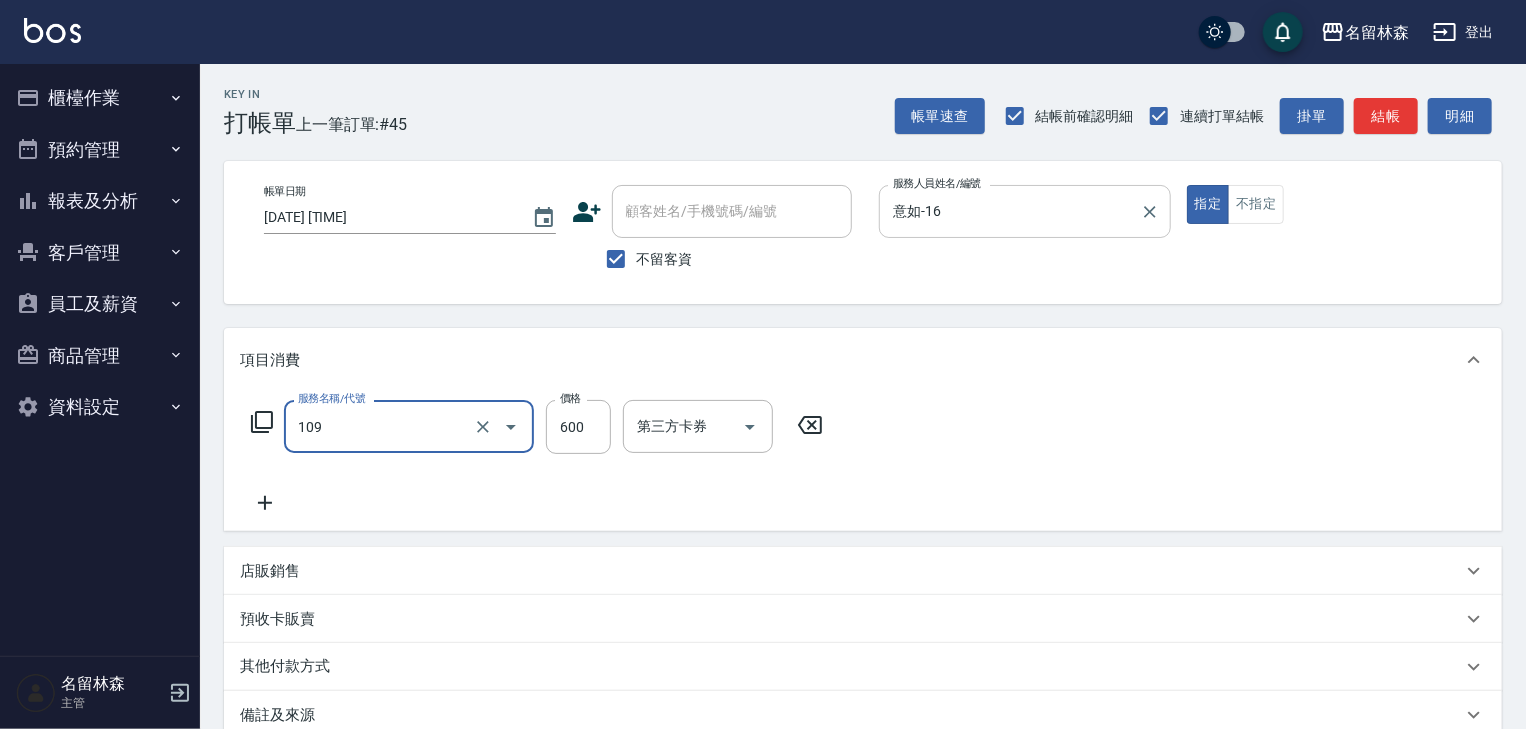 type on "基礎活氧健康洗/何首烏(109)" 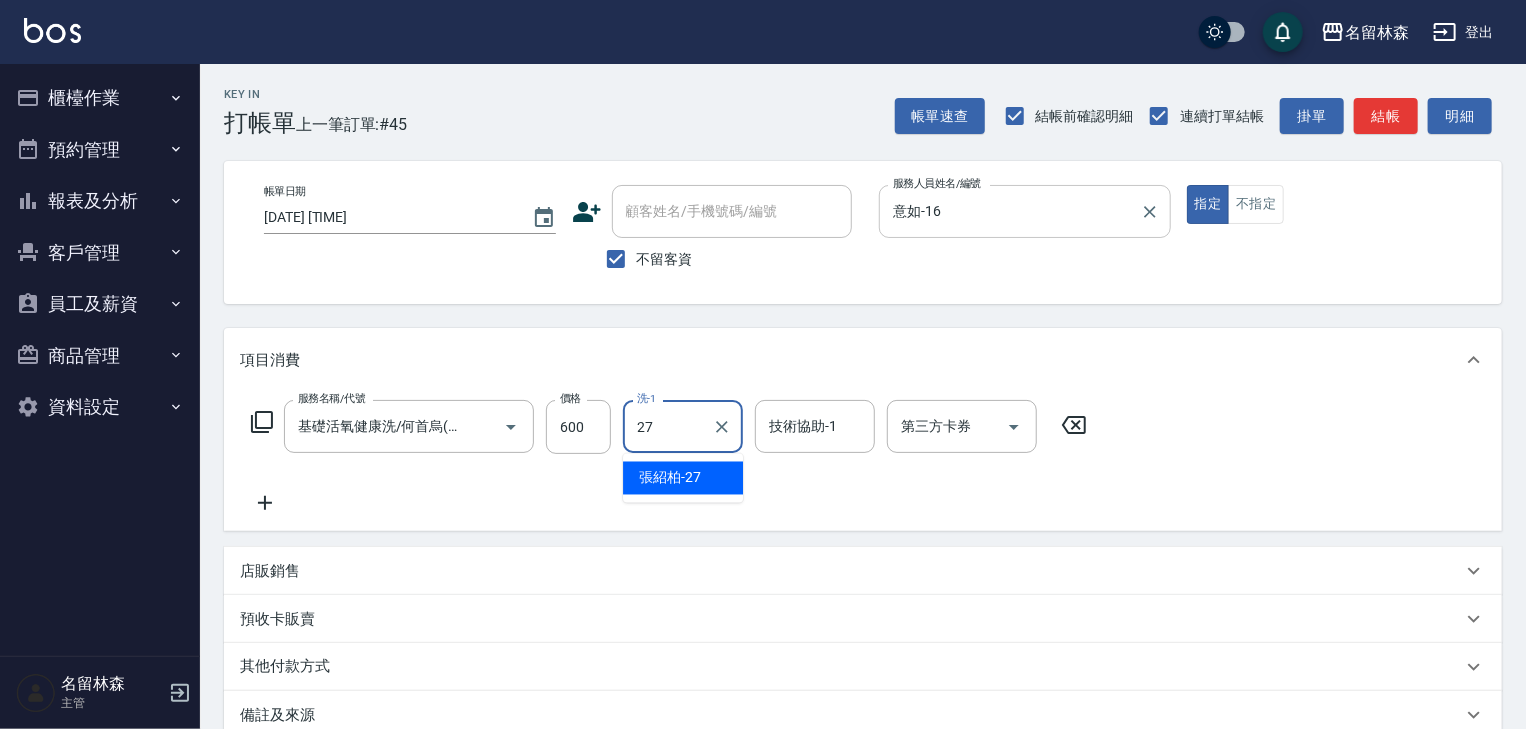 type on "張紹柏-27" 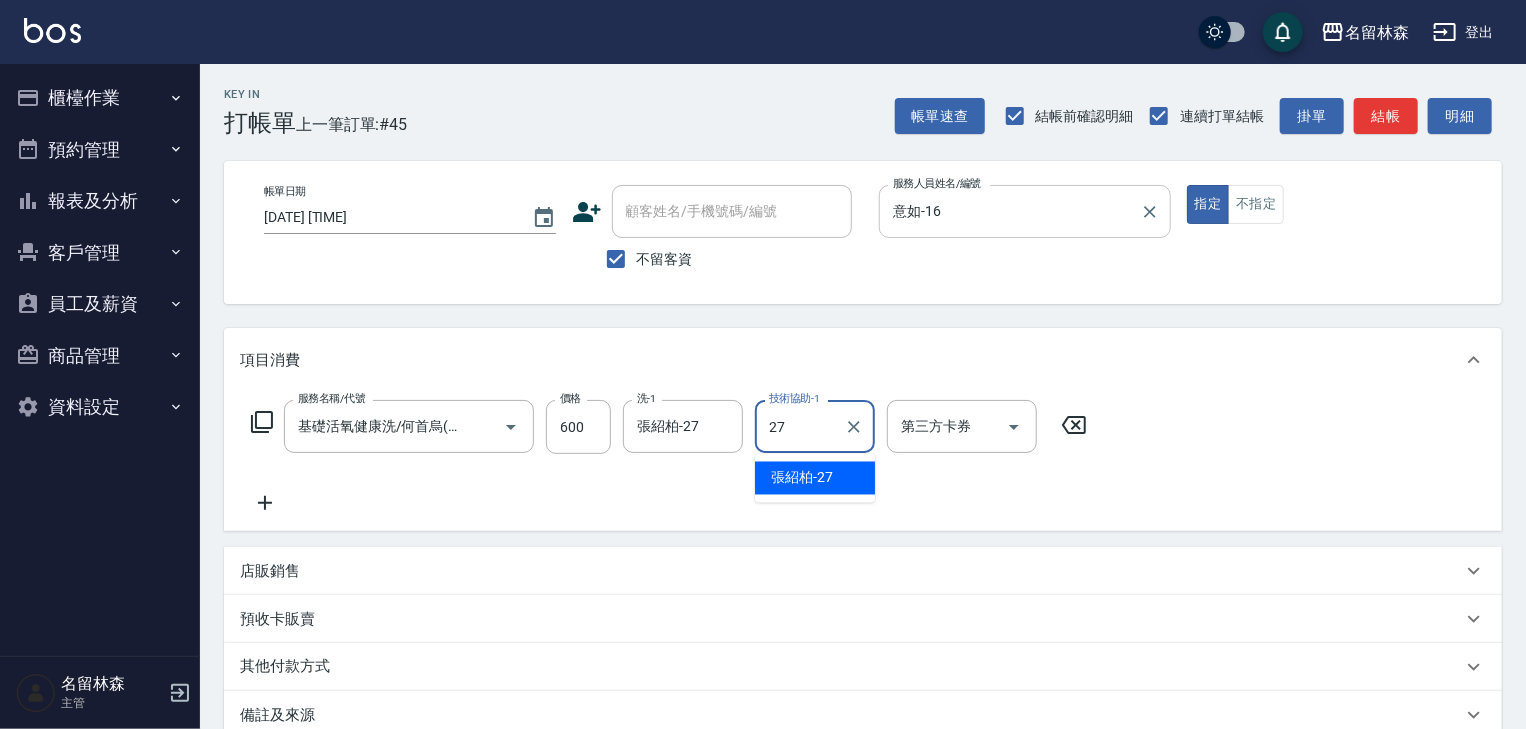type on "張紹柏-27" 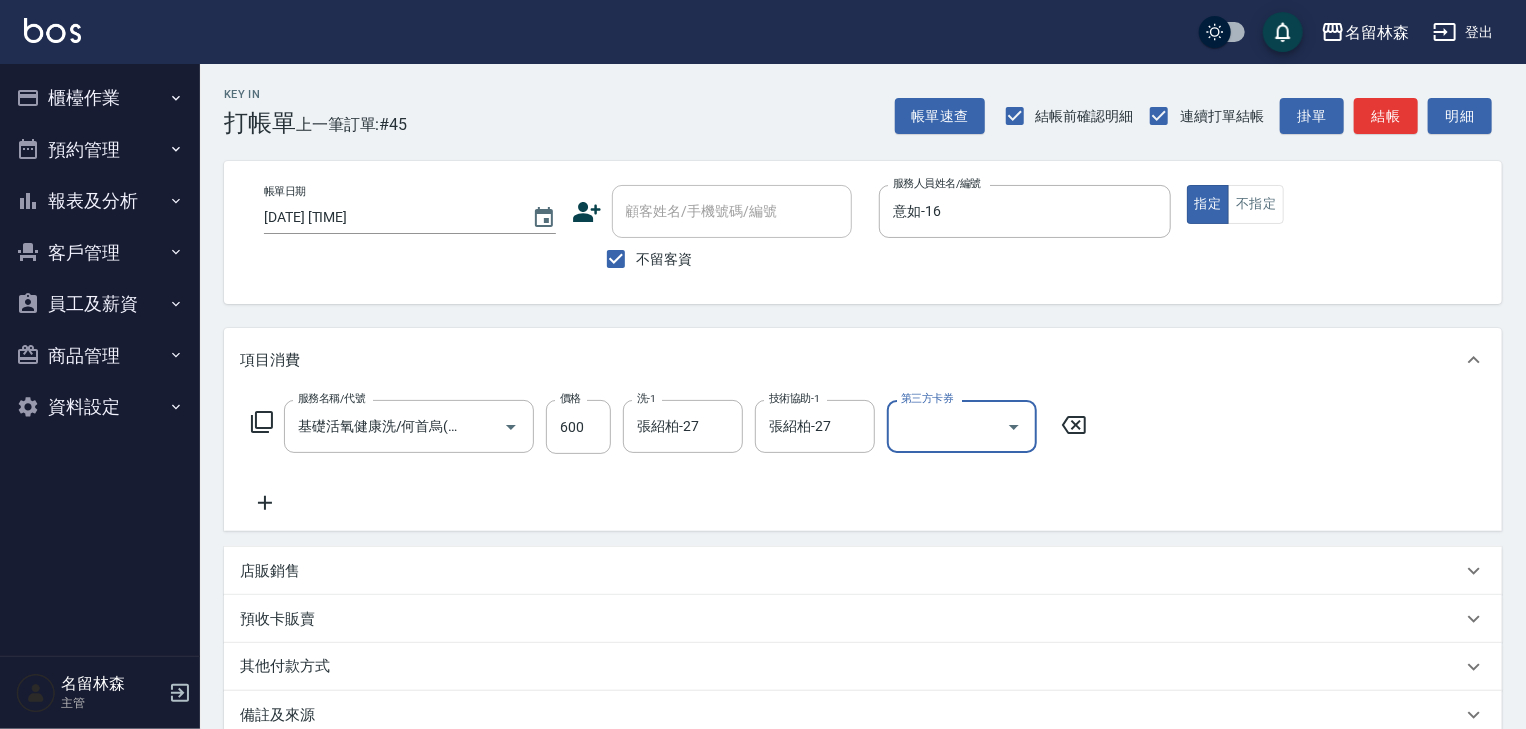 click on "店販銷售" at bounding box center (863, 571) 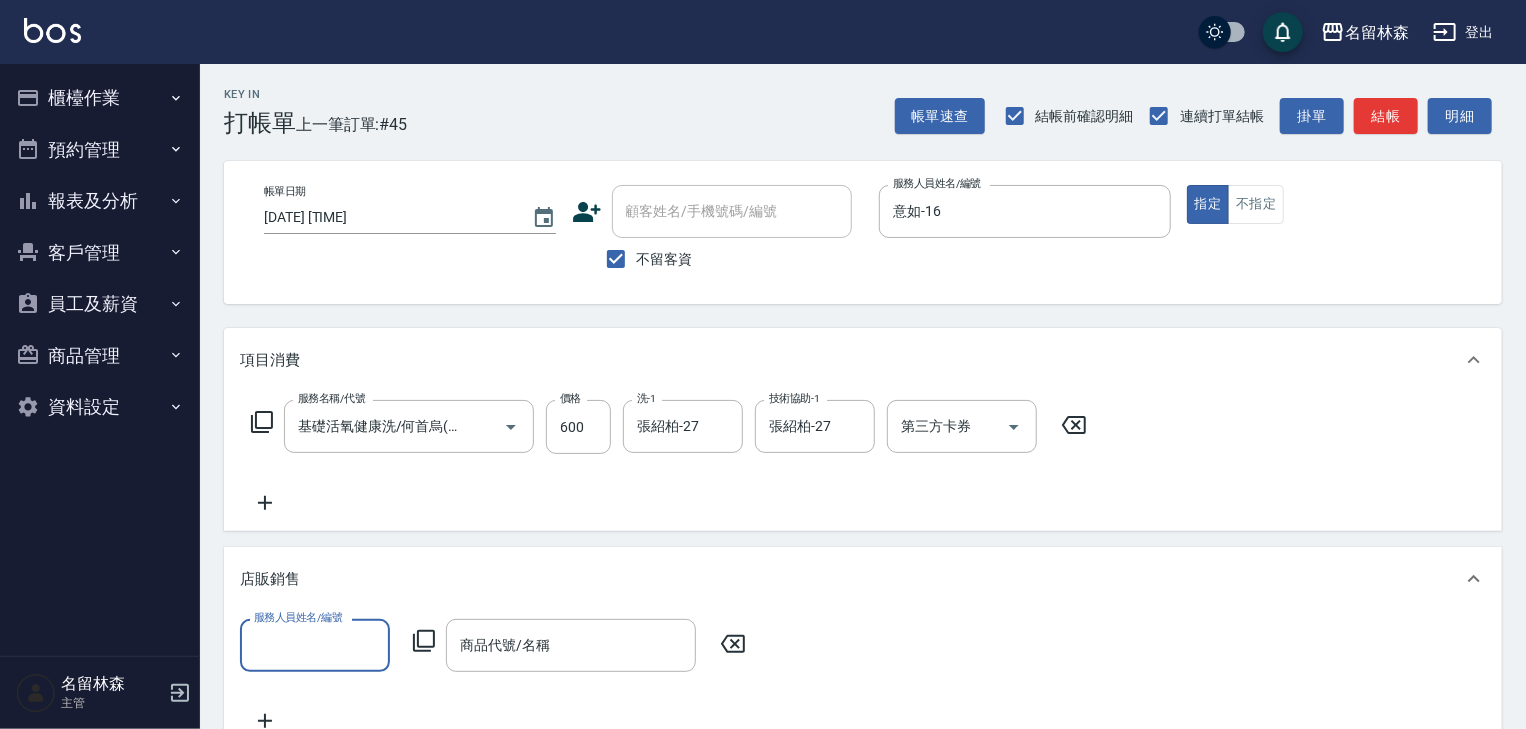 scroll, scrollTop: 0, scrollLeft: 0, axis: both 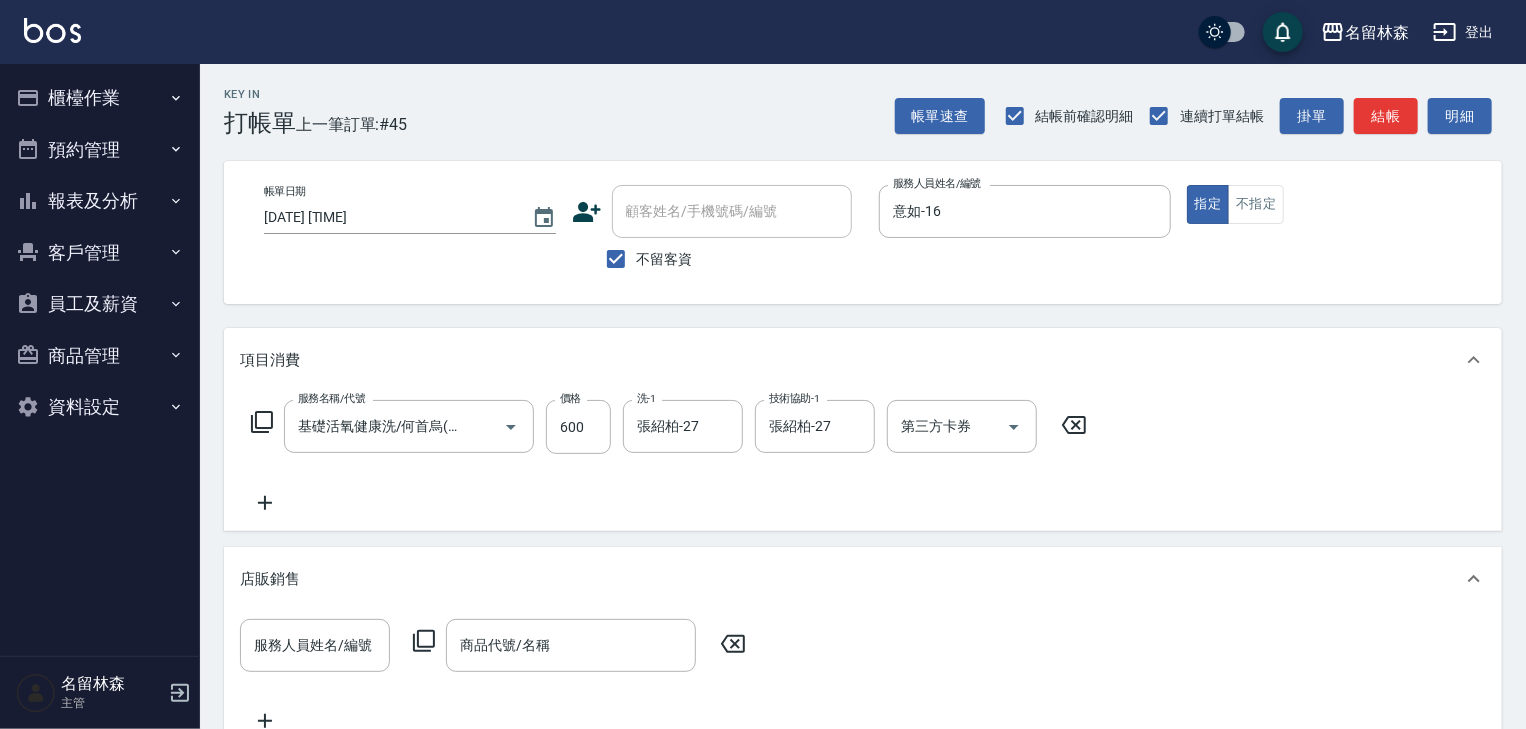 click 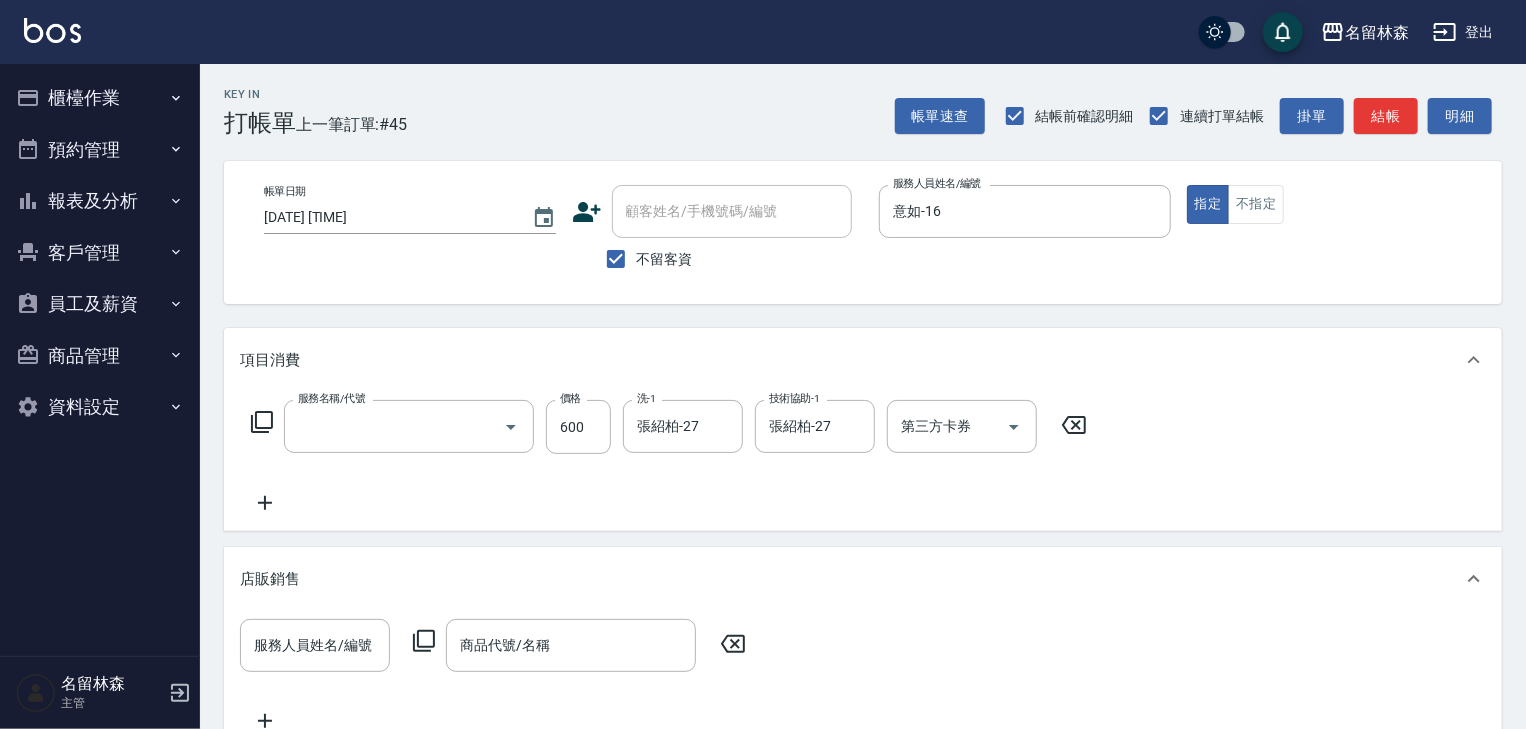 scroll, scrollTop: 0, scrollLeft: 0, axis: both 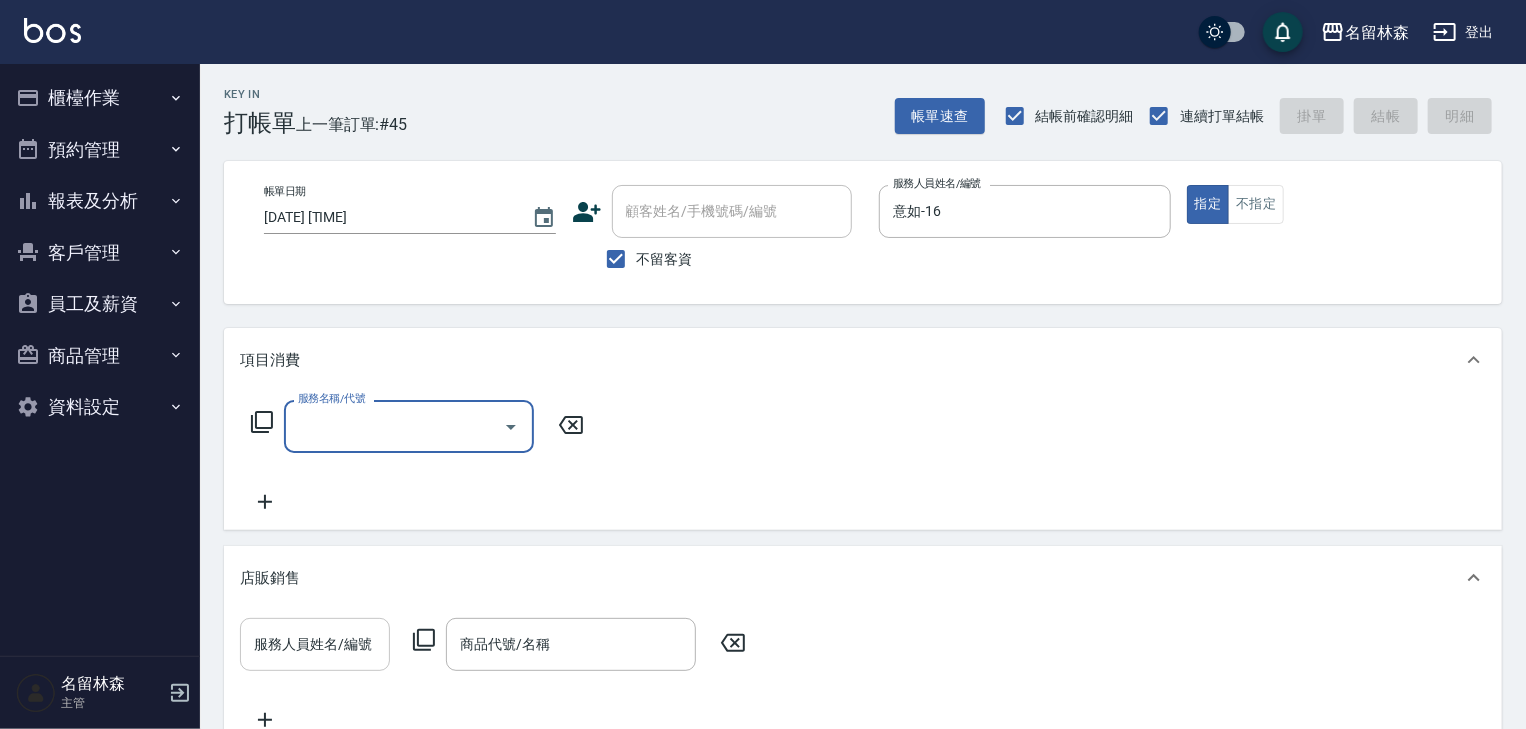 click on "服務人員姓名/編號 服務人員姓名/編號" at bounding box center [315, 644] 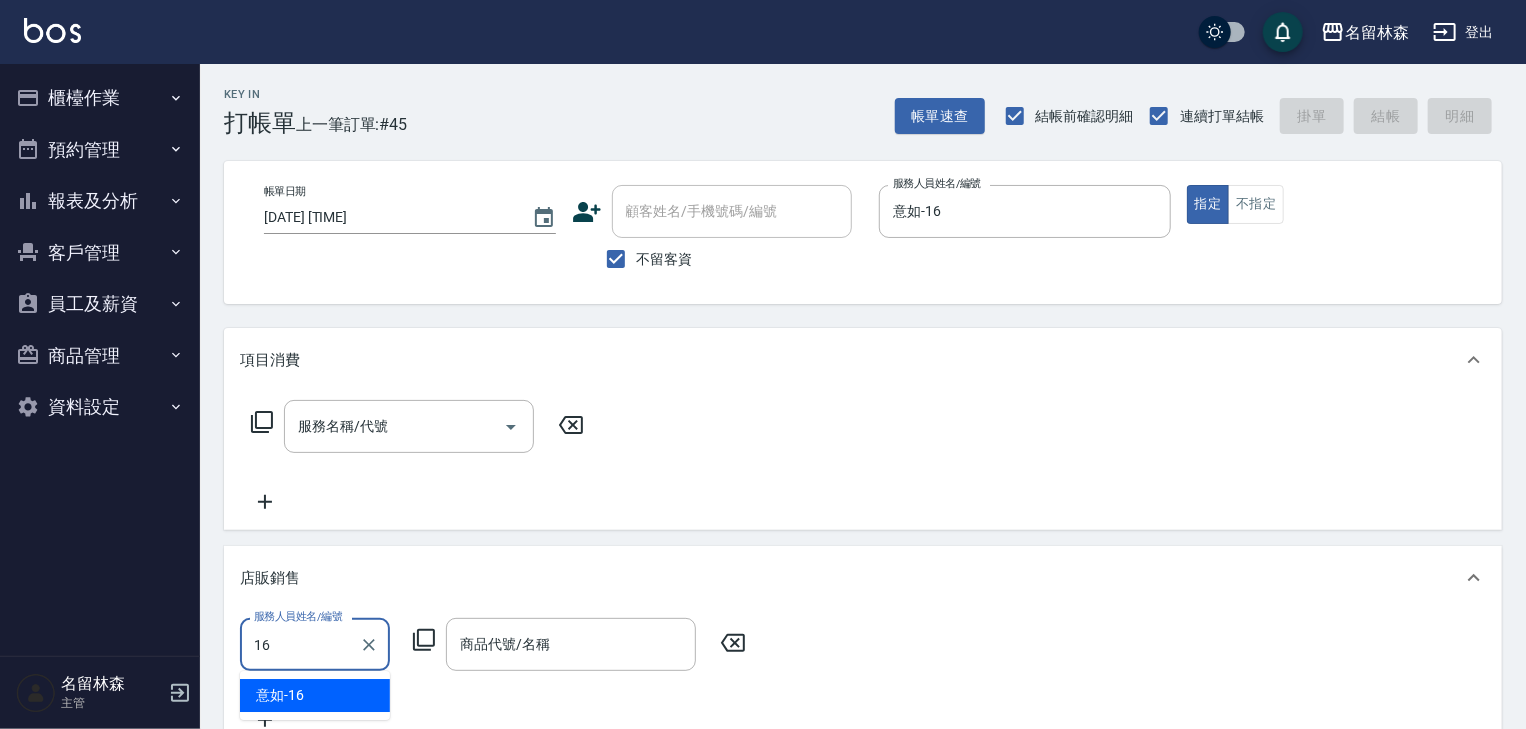 type on "意如-16" 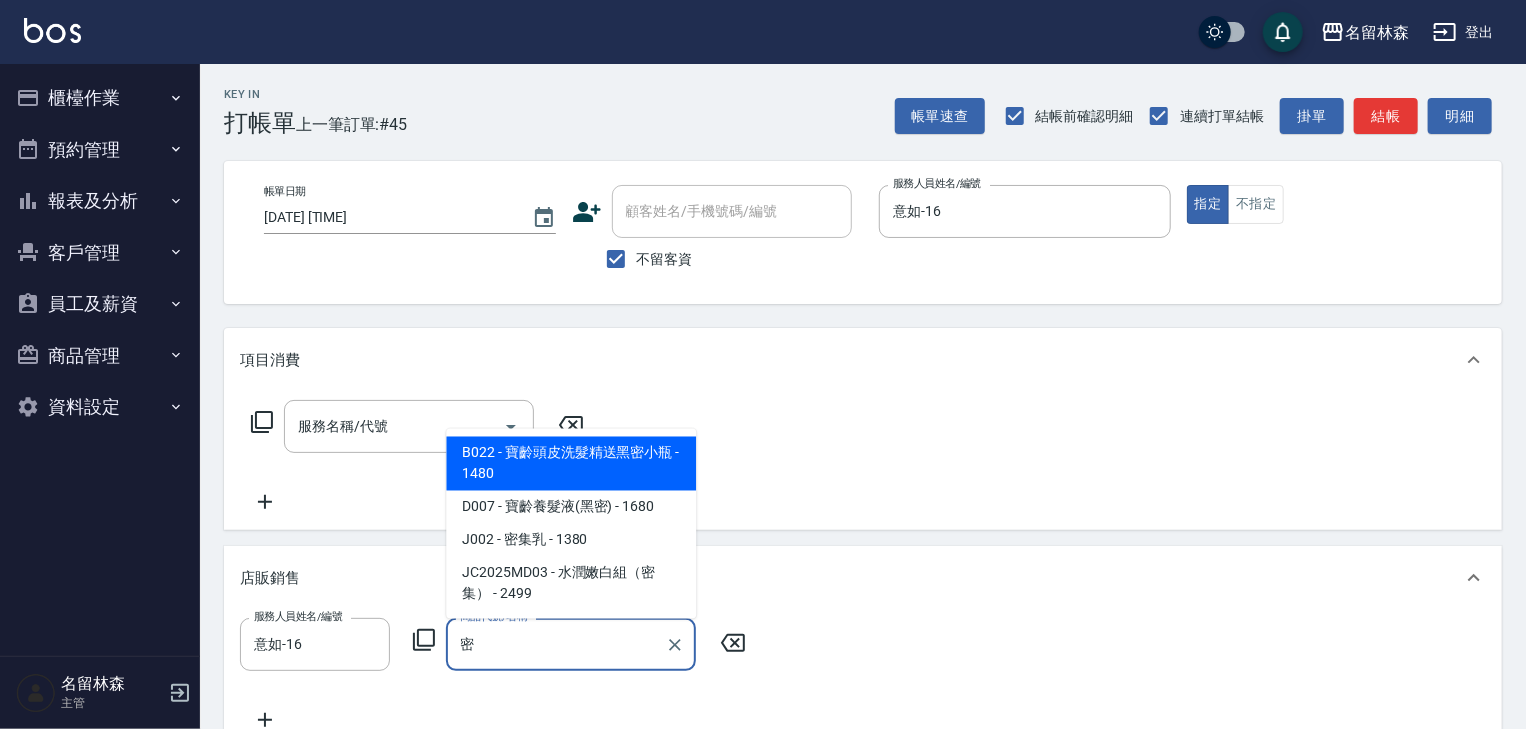 click on "J002 - 密集乳 - 1380" at bounding box center [571, 540] 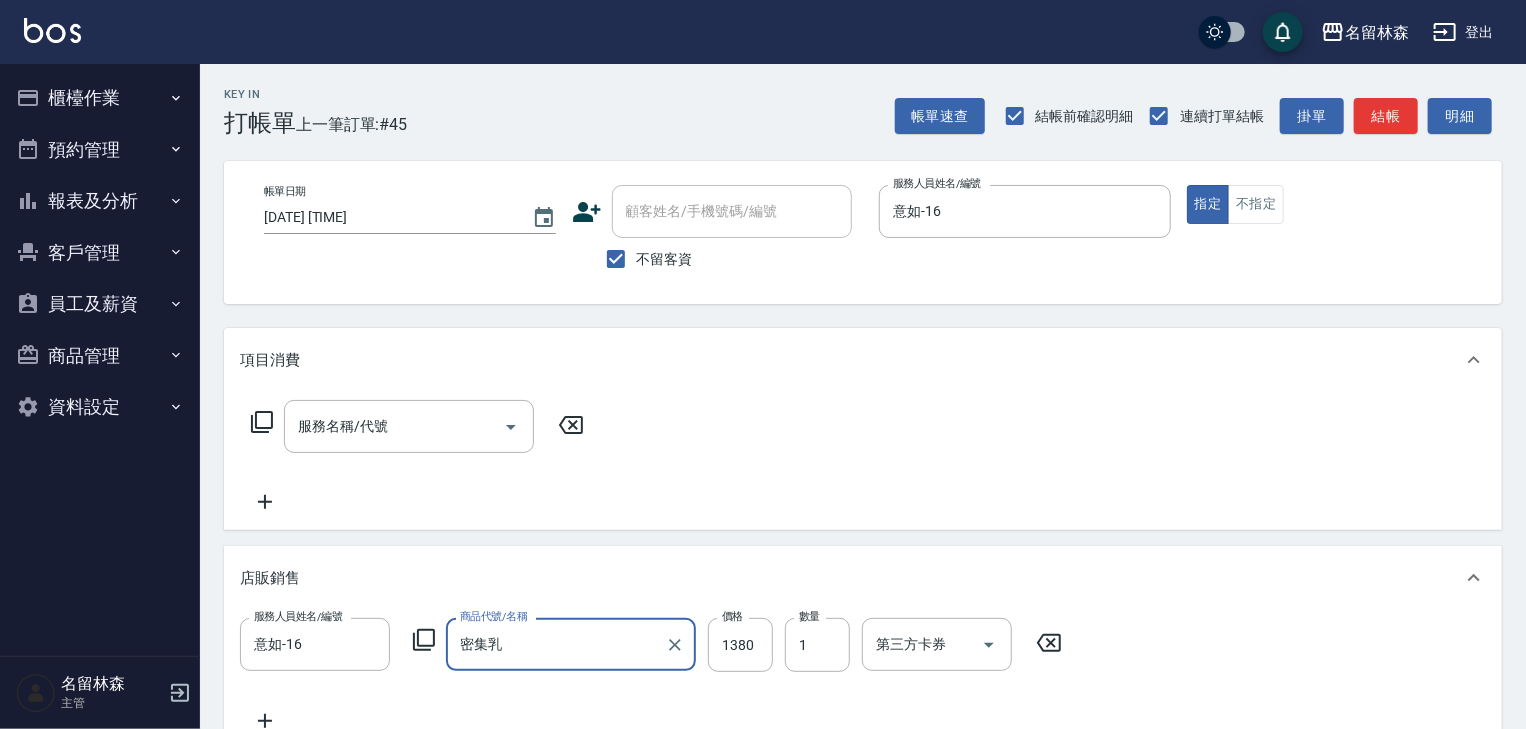 type on "密集乳" 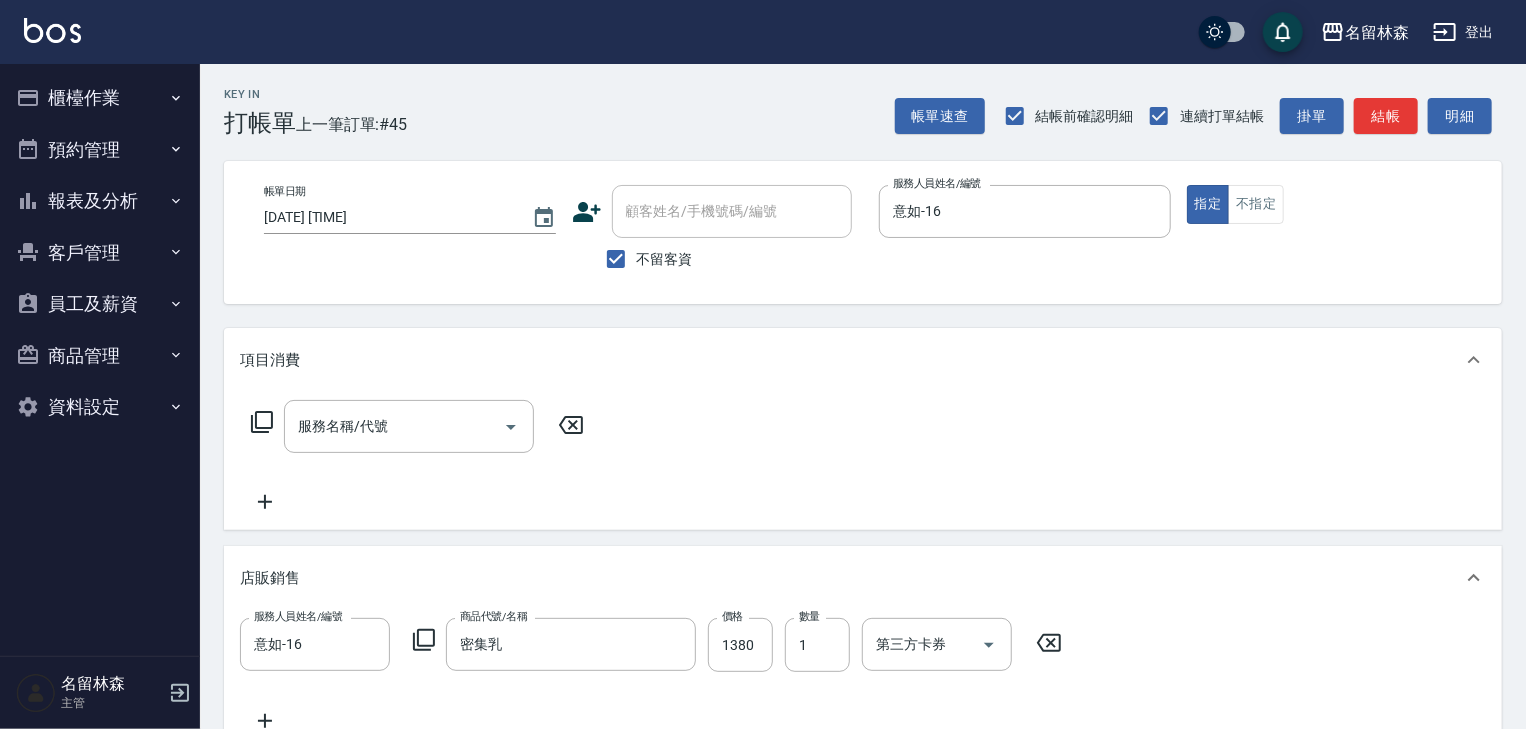 click on "服務人員姓名/編號 意如-16 服務人員姓名/編號 商品代號/名稱 密集乳 商品代號/名稱 價格 1380 價格 數量 1 數量 第三方卡券 第三方卡券" at bounding box center [657, 645] 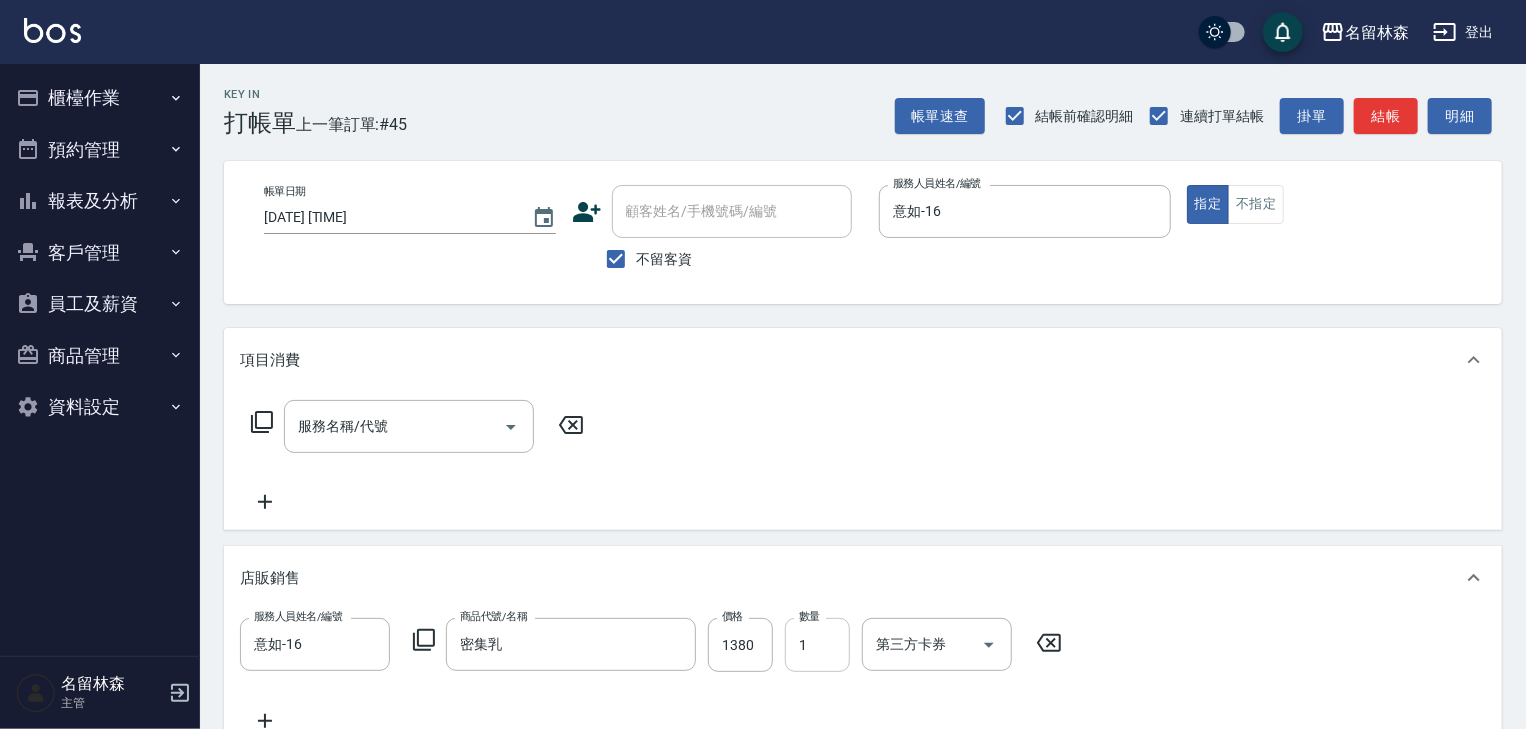 click on "1" at bounding box center (817, 645) 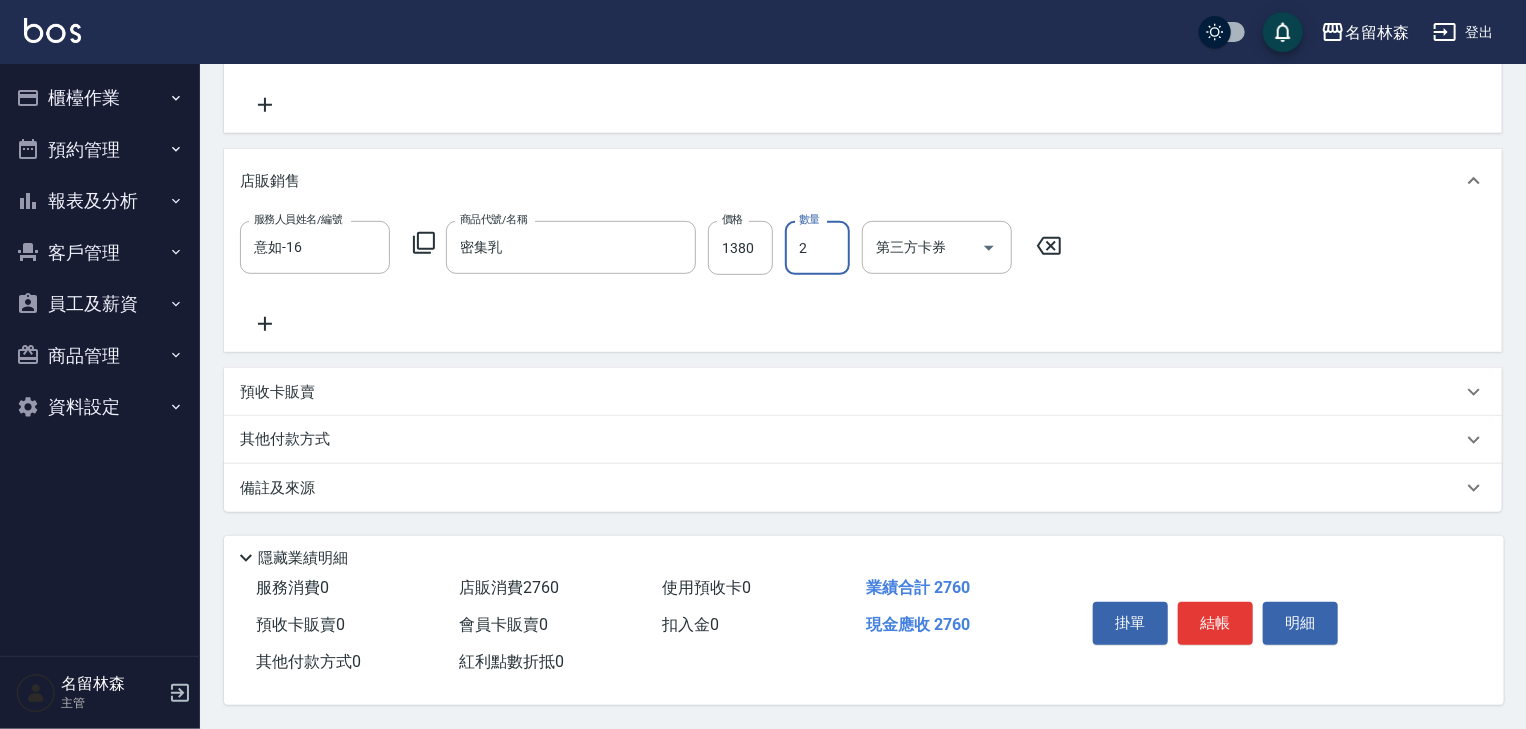 scroll, scrollTop: 84, scrollLeft: 0, axis: vertical 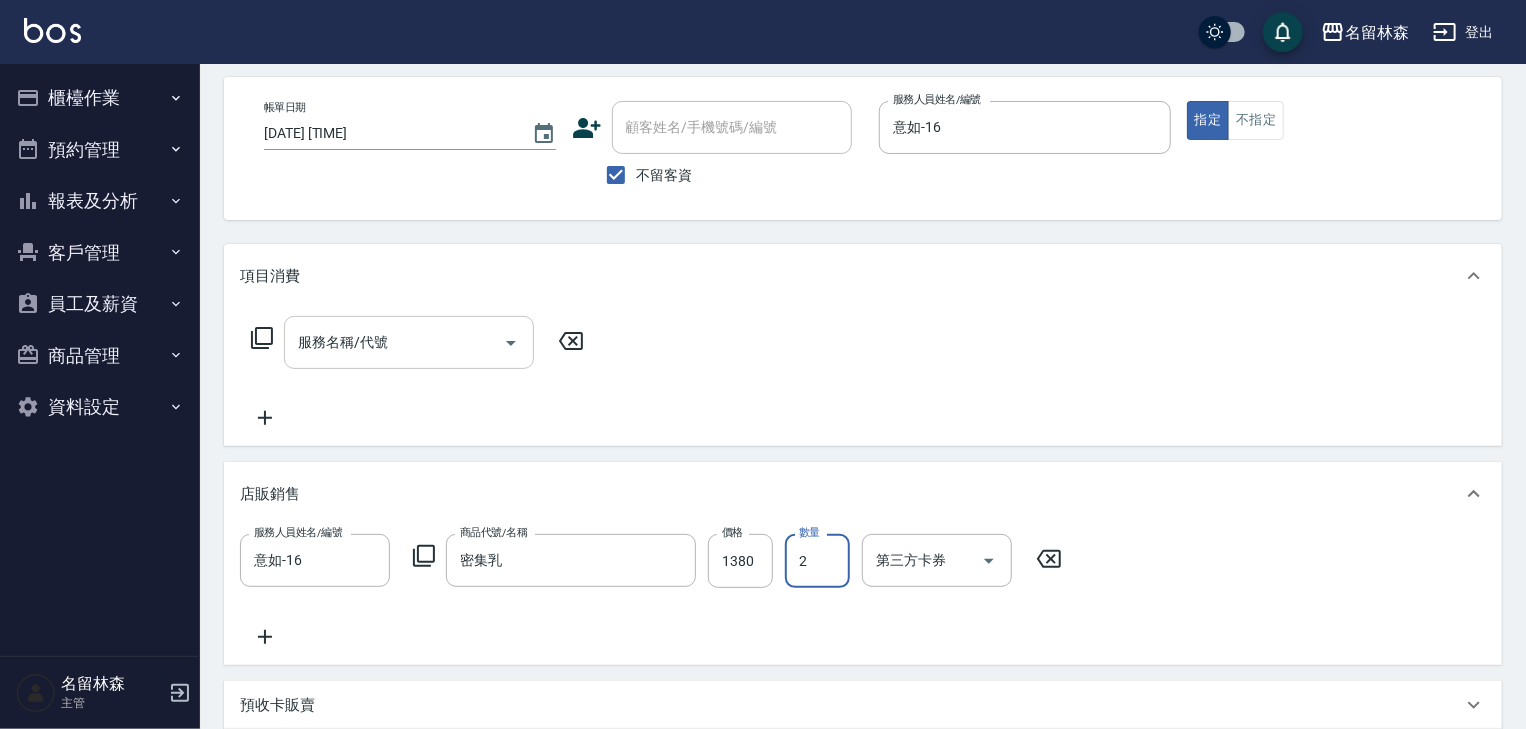type on "2" 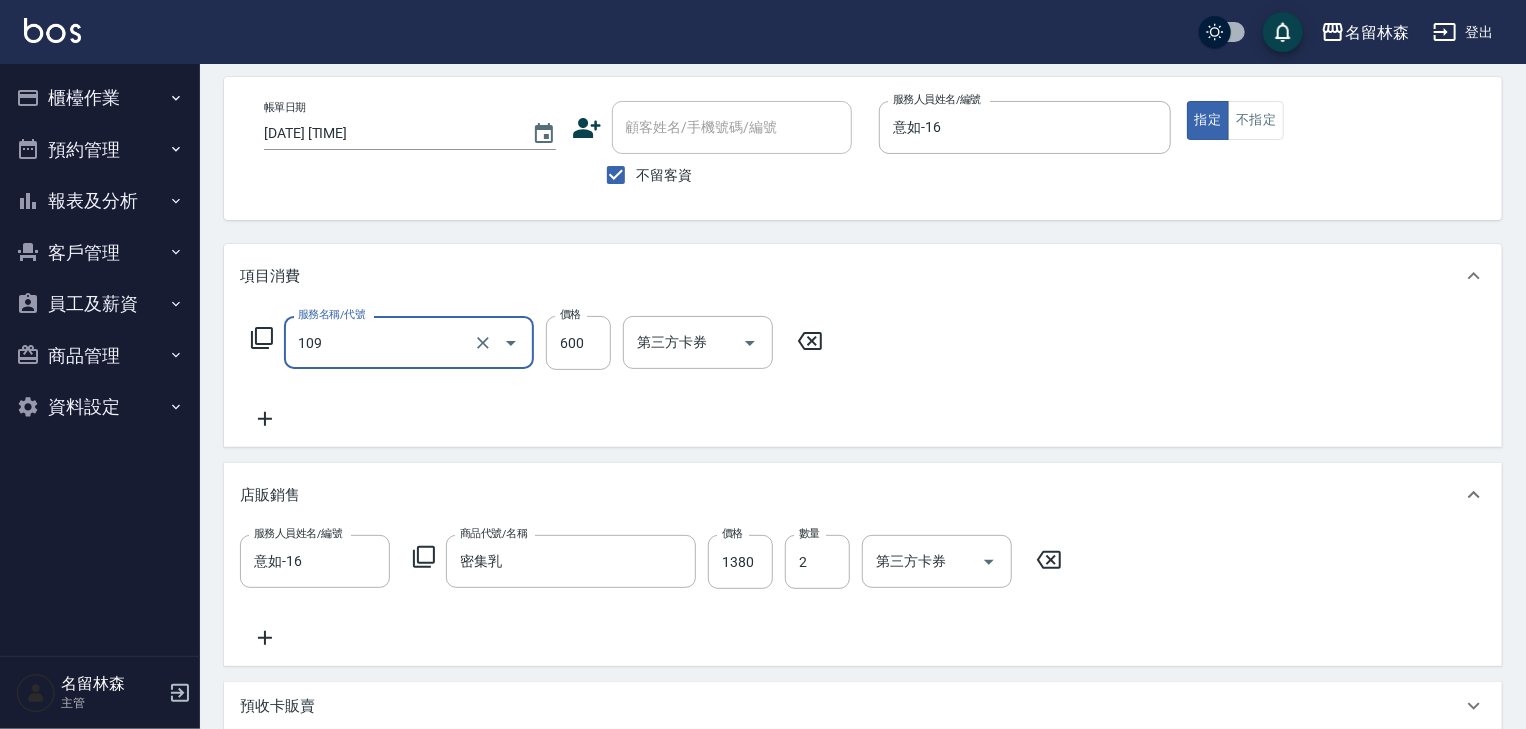 type on "基礎活氧健康洗/何首烏(109)" 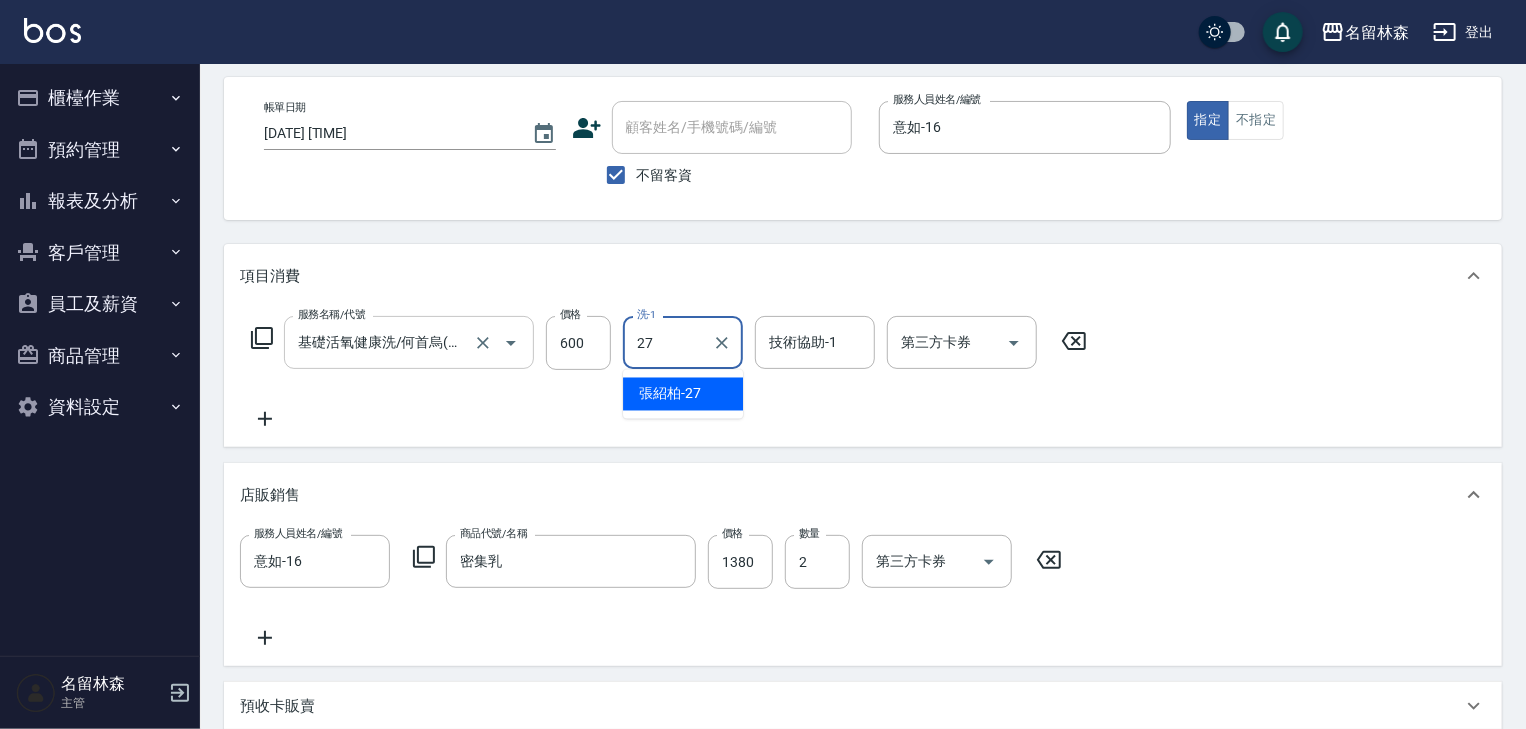 type on "張紹柏-27" 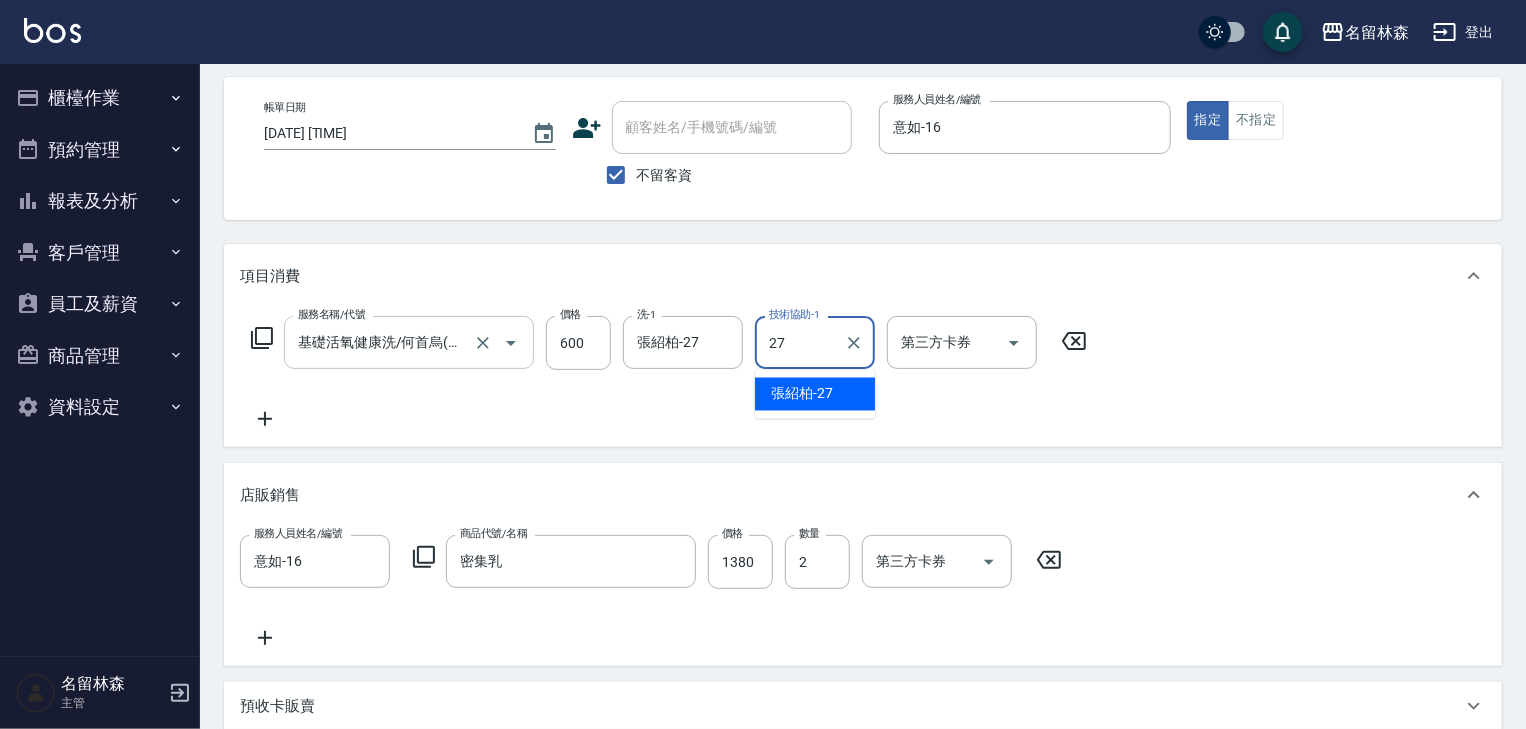 type on "張紹柏-27" 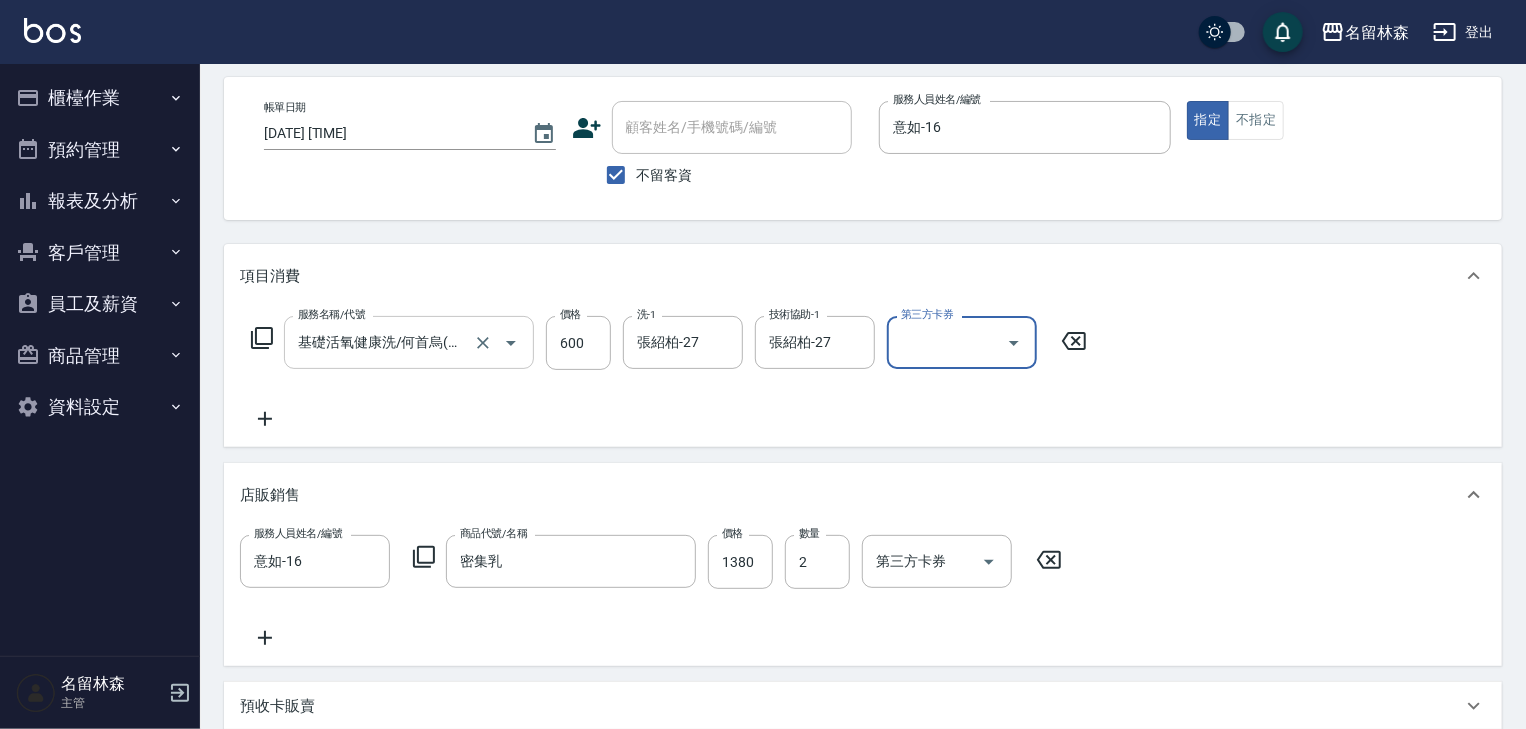 type on "[DATE] [TIME]" 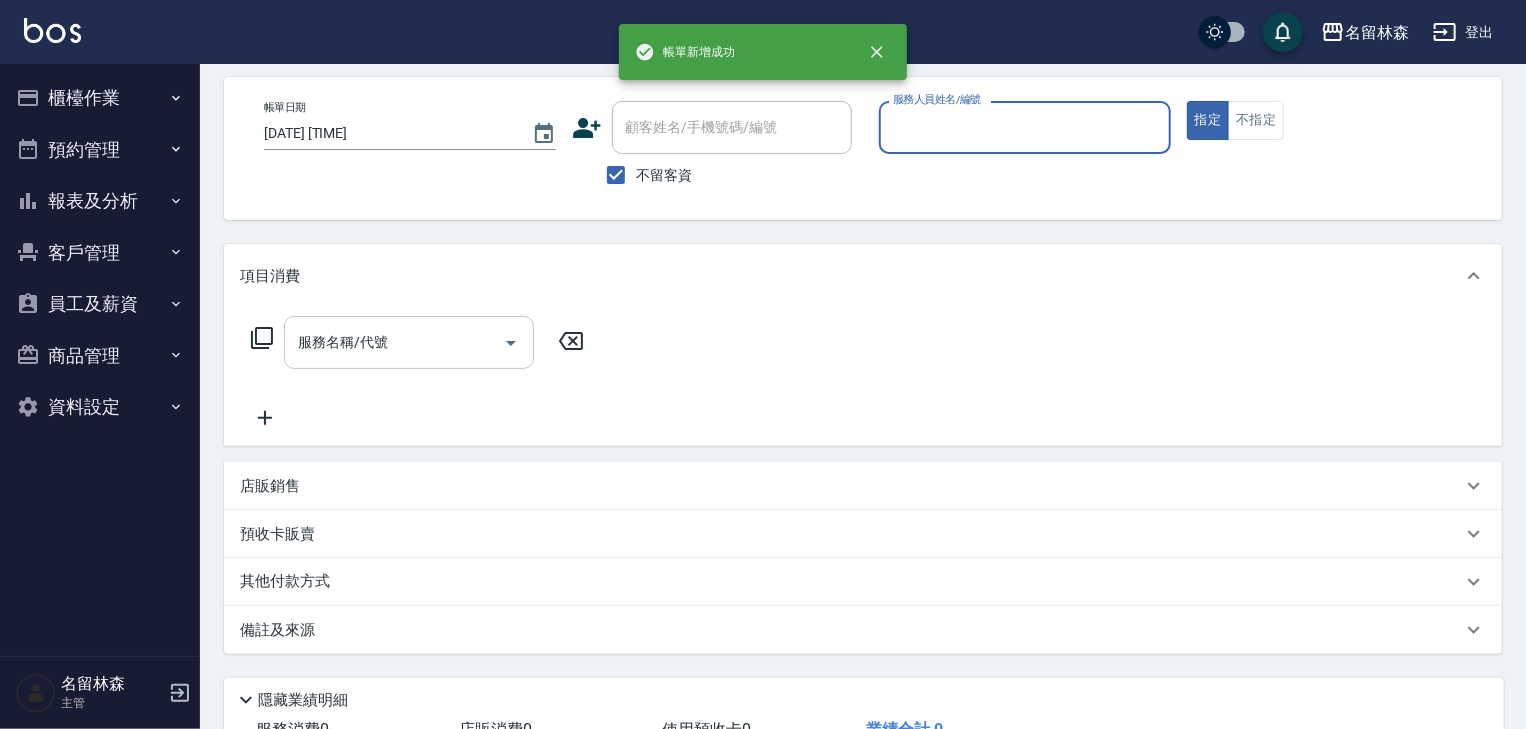 scroll, scrollTop: 0, scrollLeft: 0, axis: both 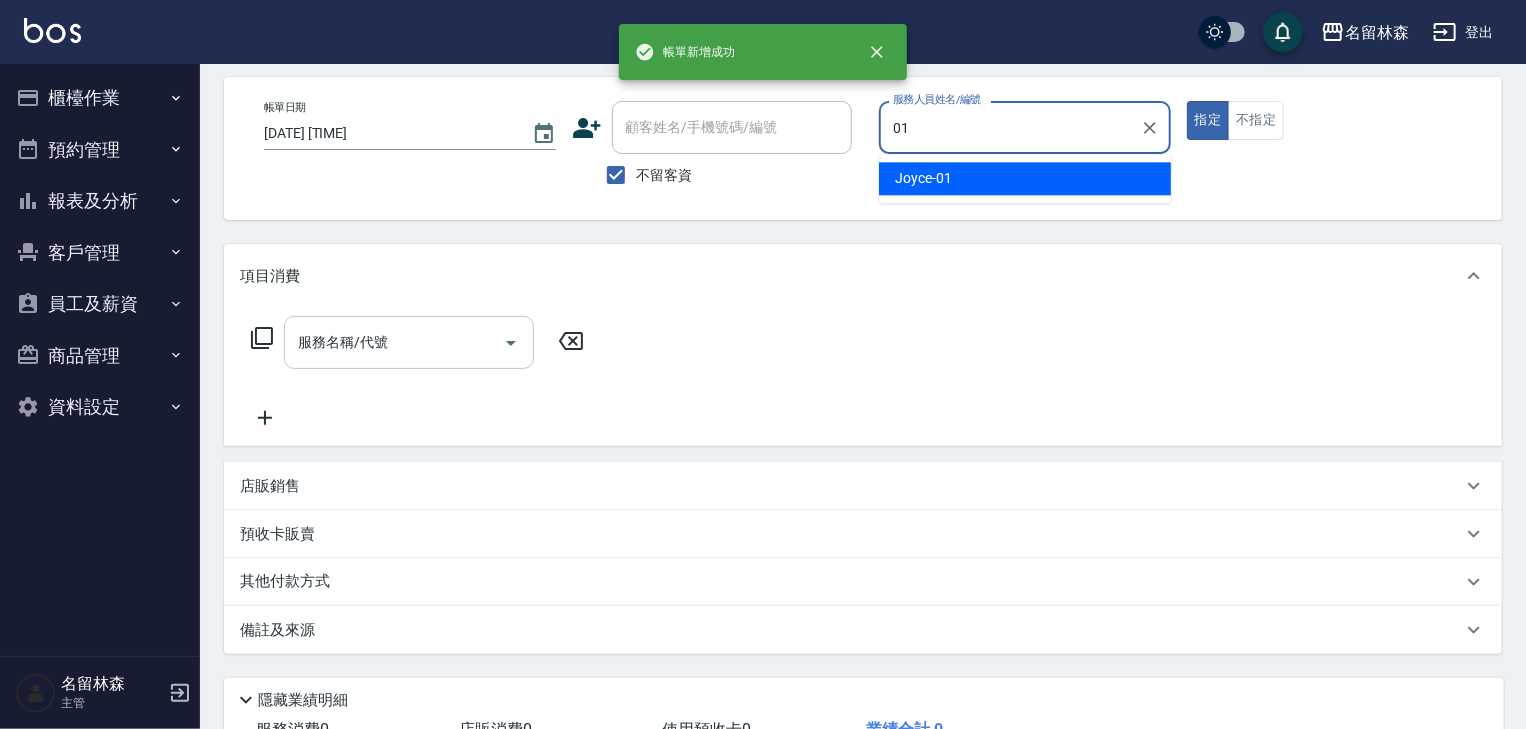 type on "Joyce-01" 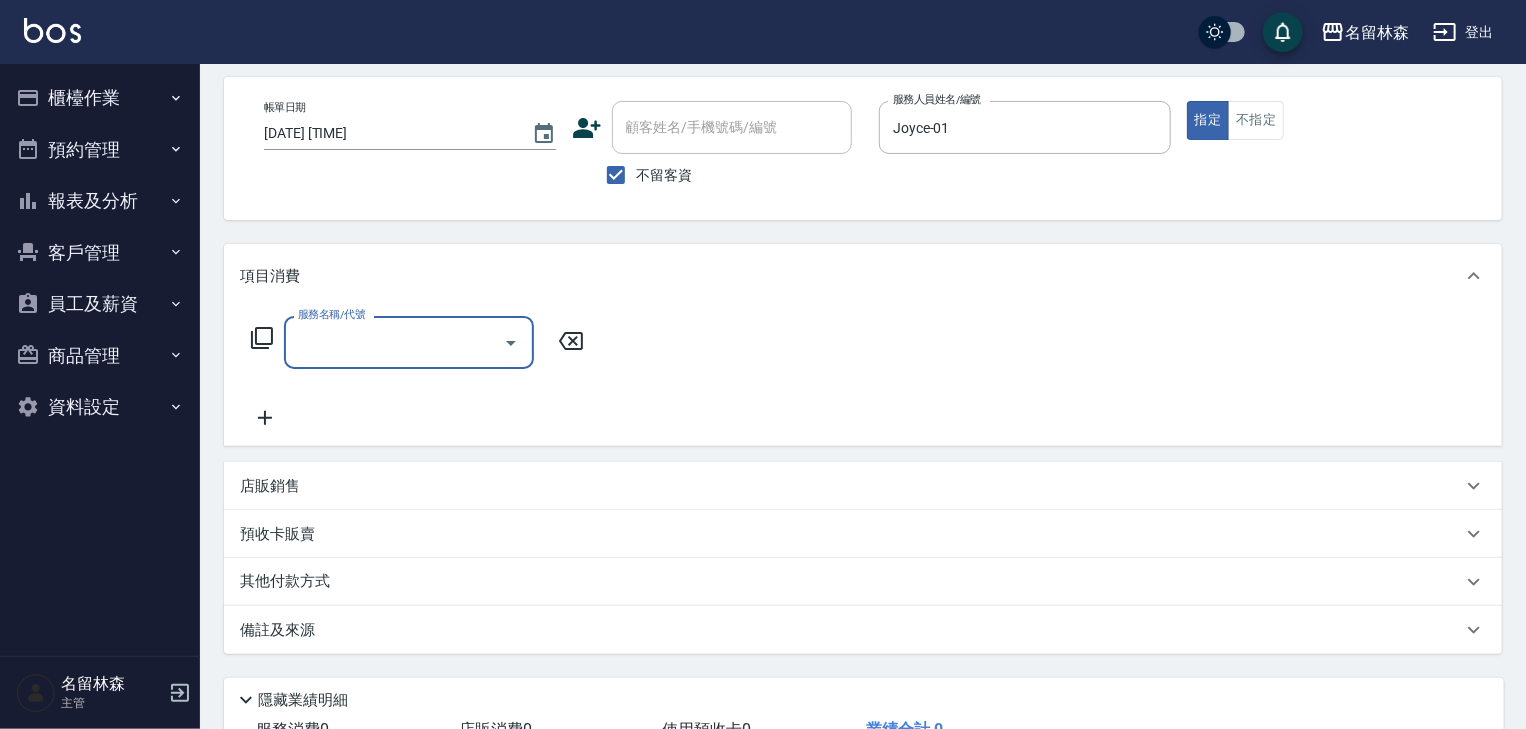 type on "4" 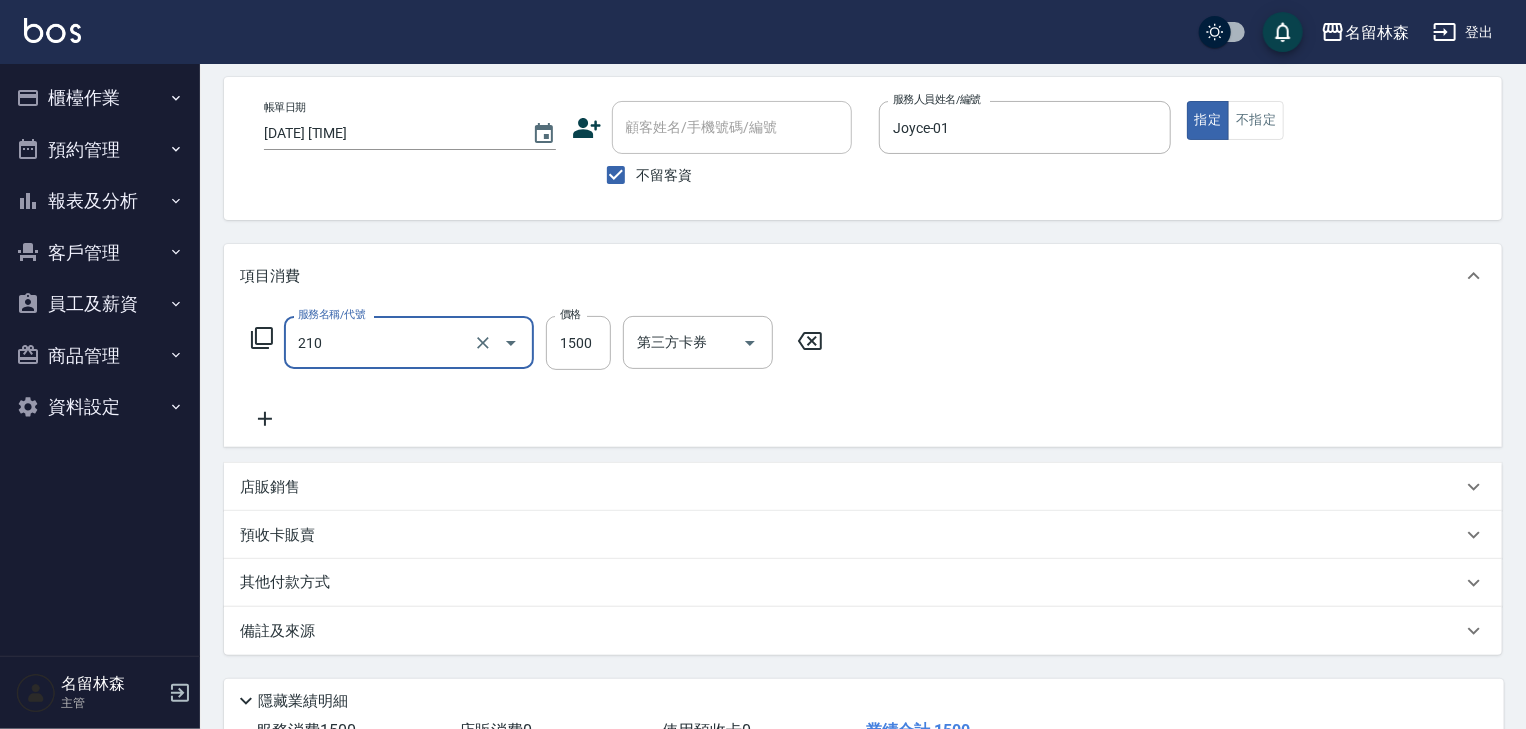 type on "離子燙(自備)(210)" 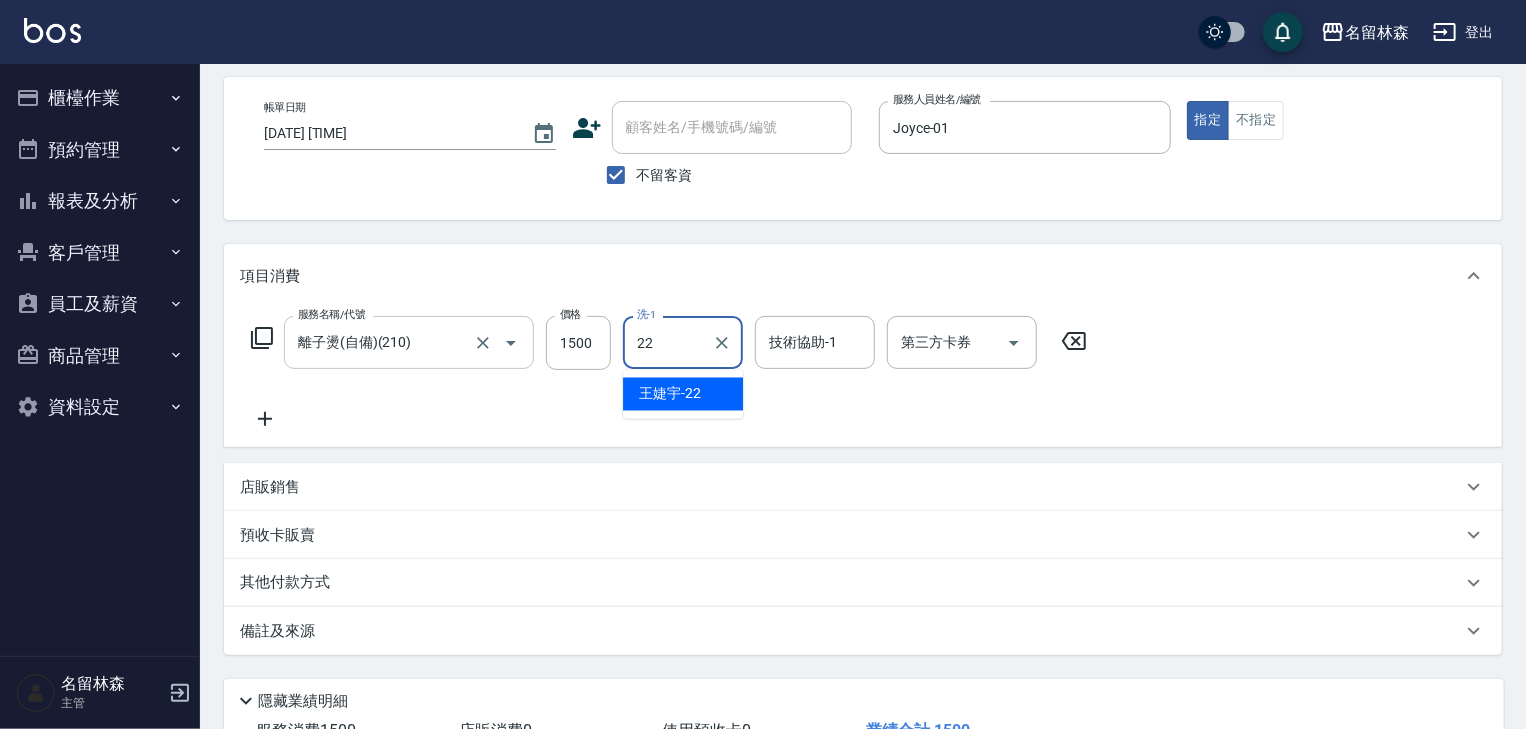 type on "[LAST]-22" 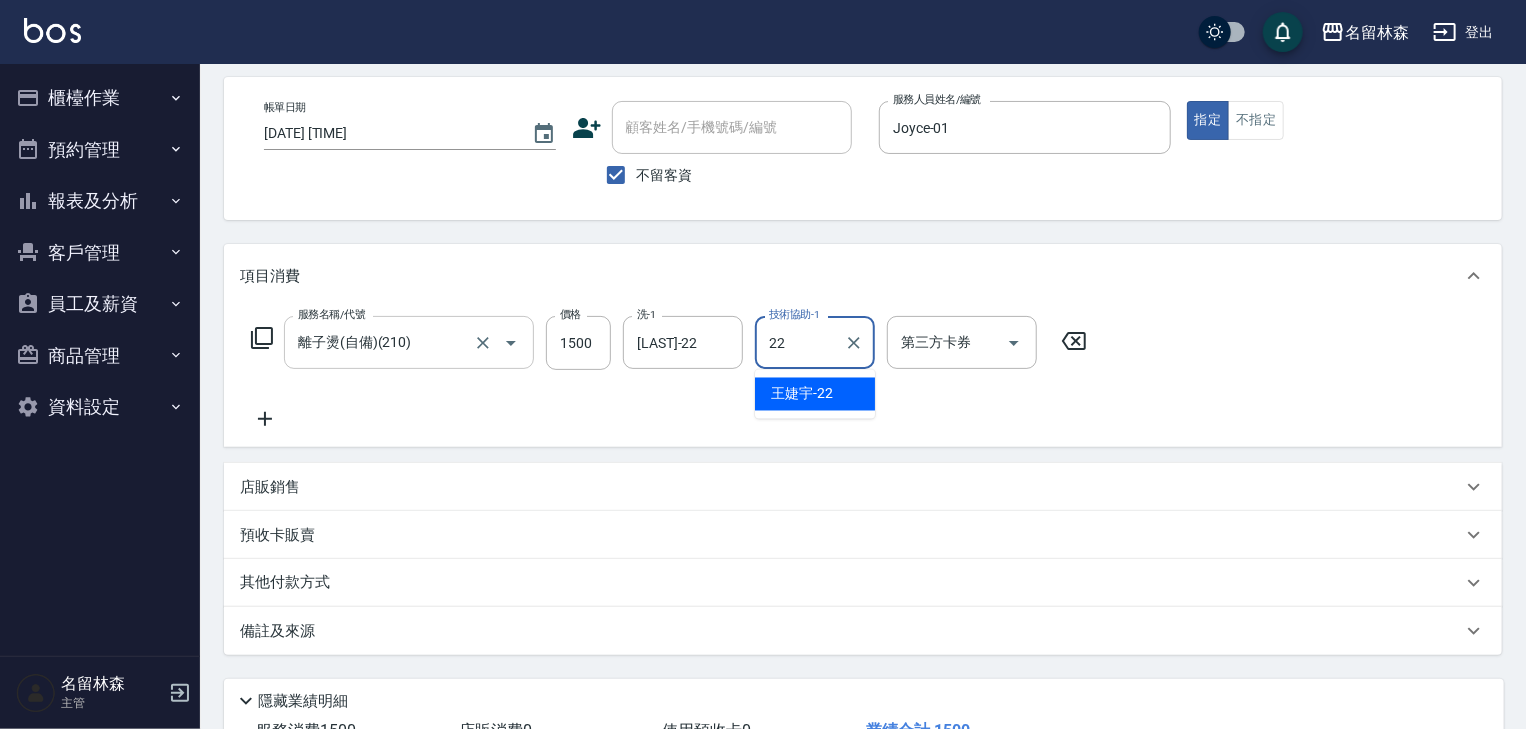 type on "[LAST]-22" 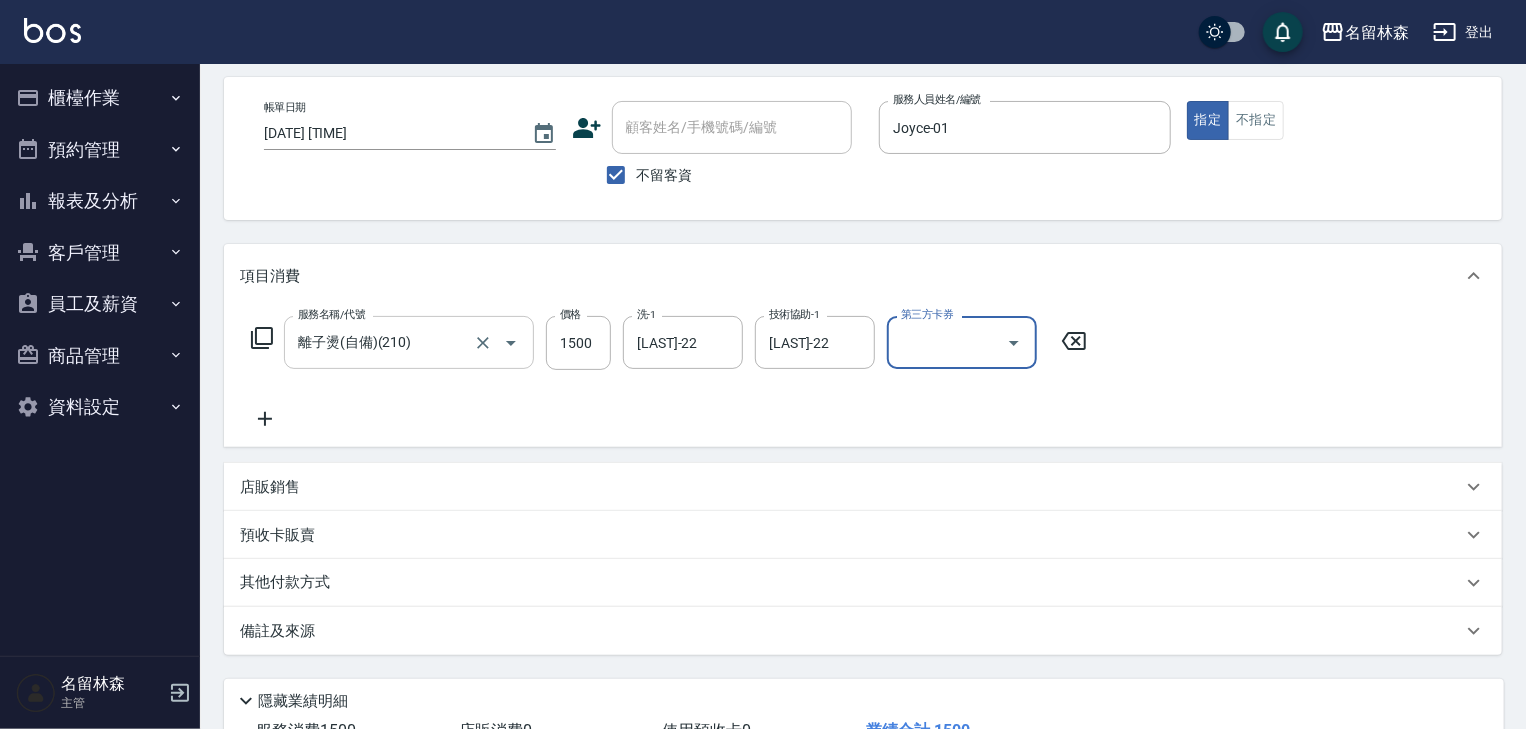 type 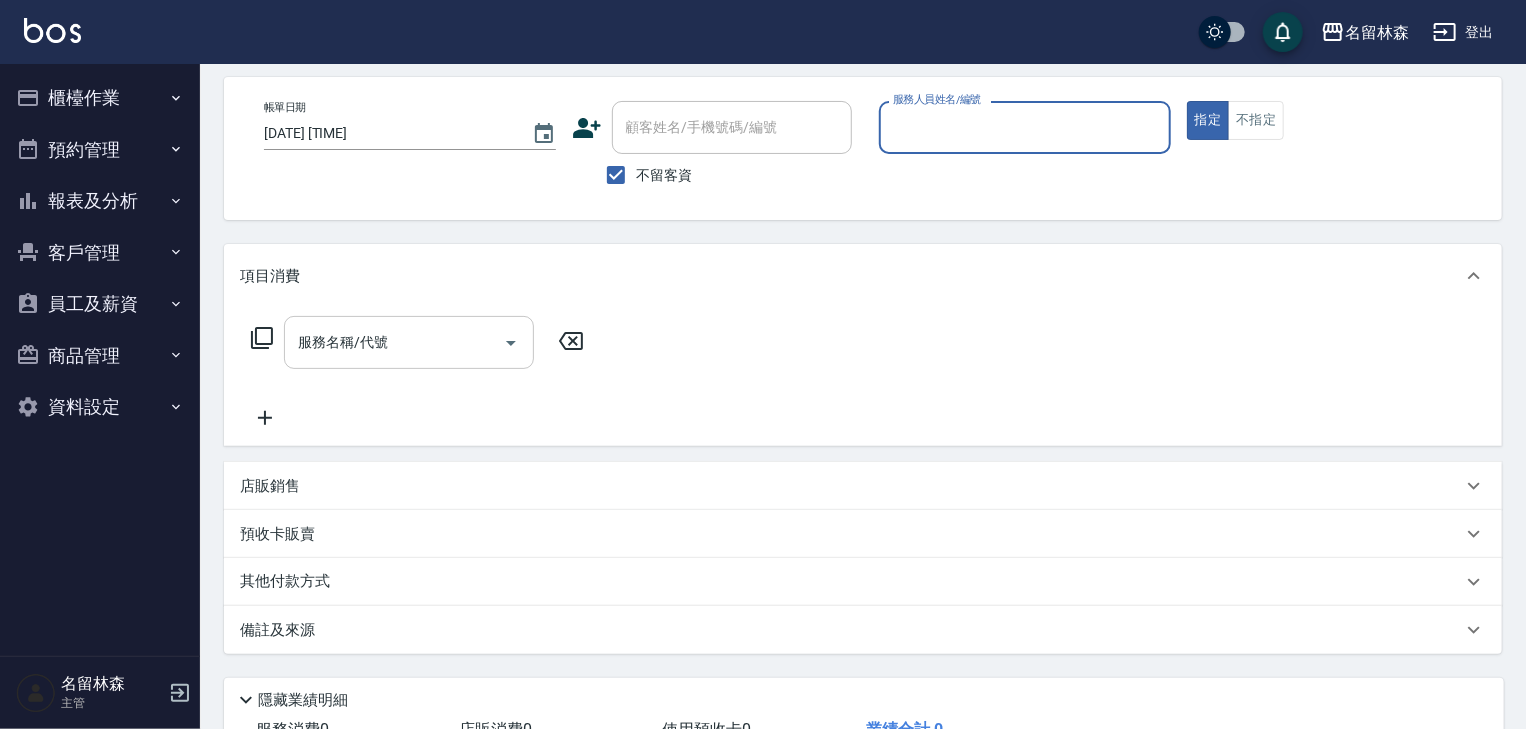 type on "ㄆ" 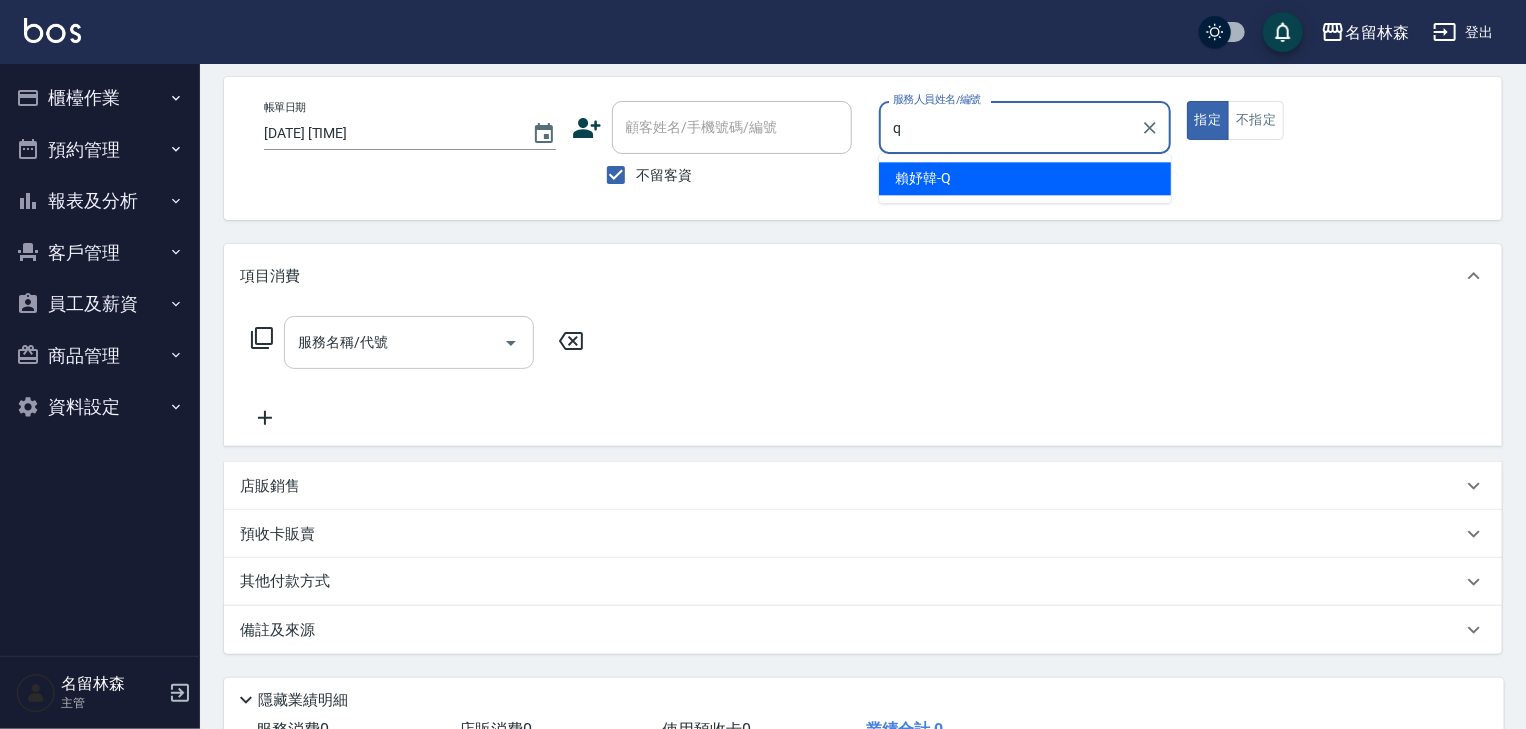 type on "賴妤韓-Q" 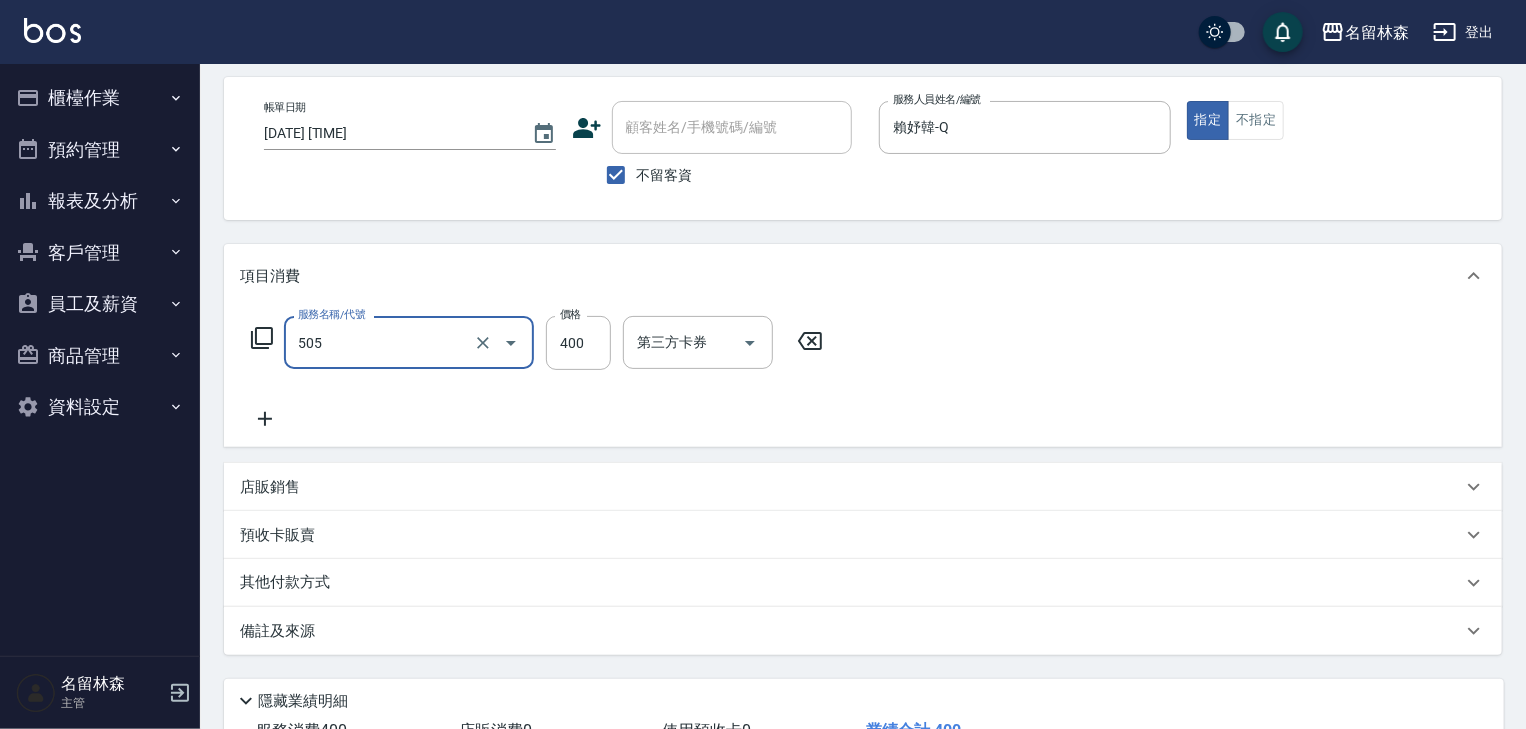 type on "洗髮(505)" 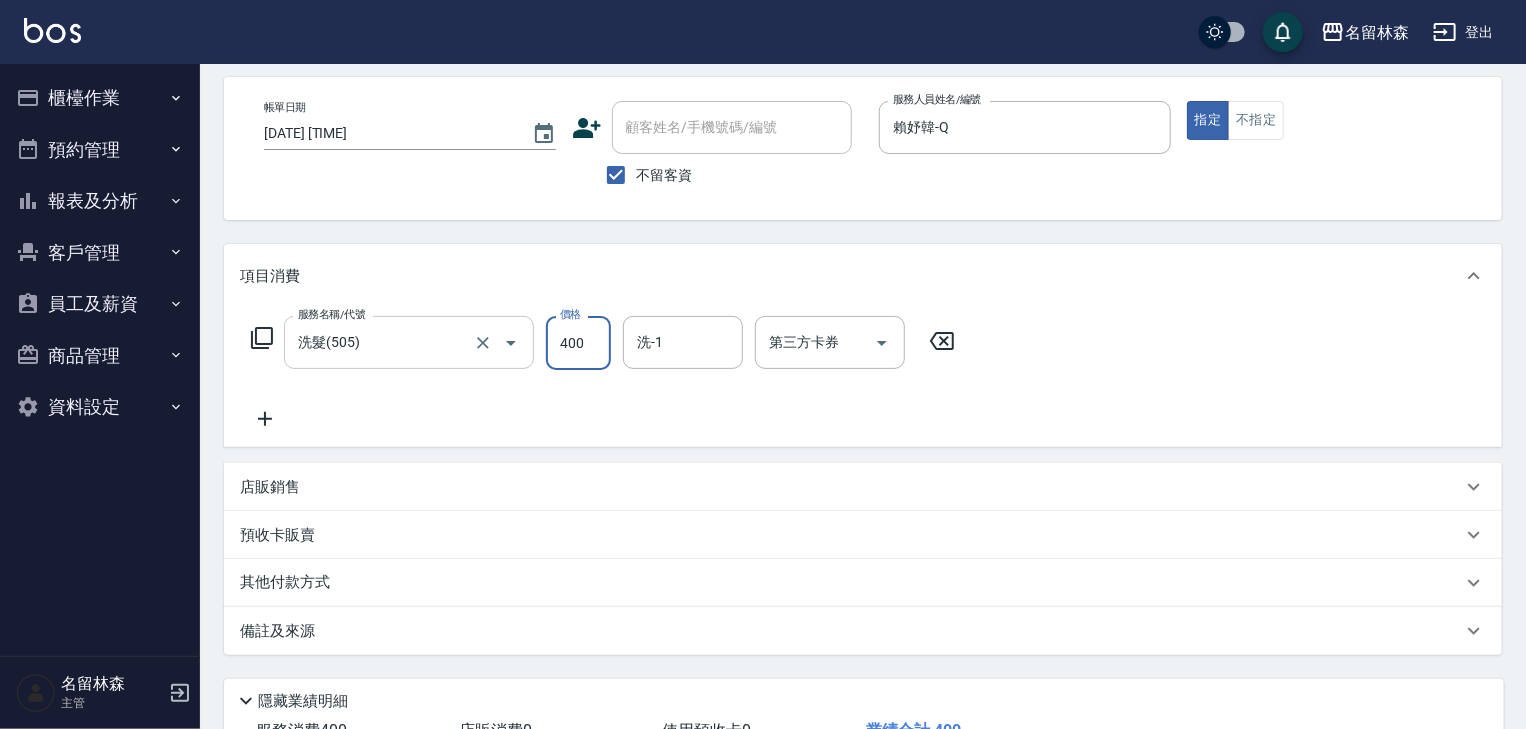 type on "[DATE] [TIME]" 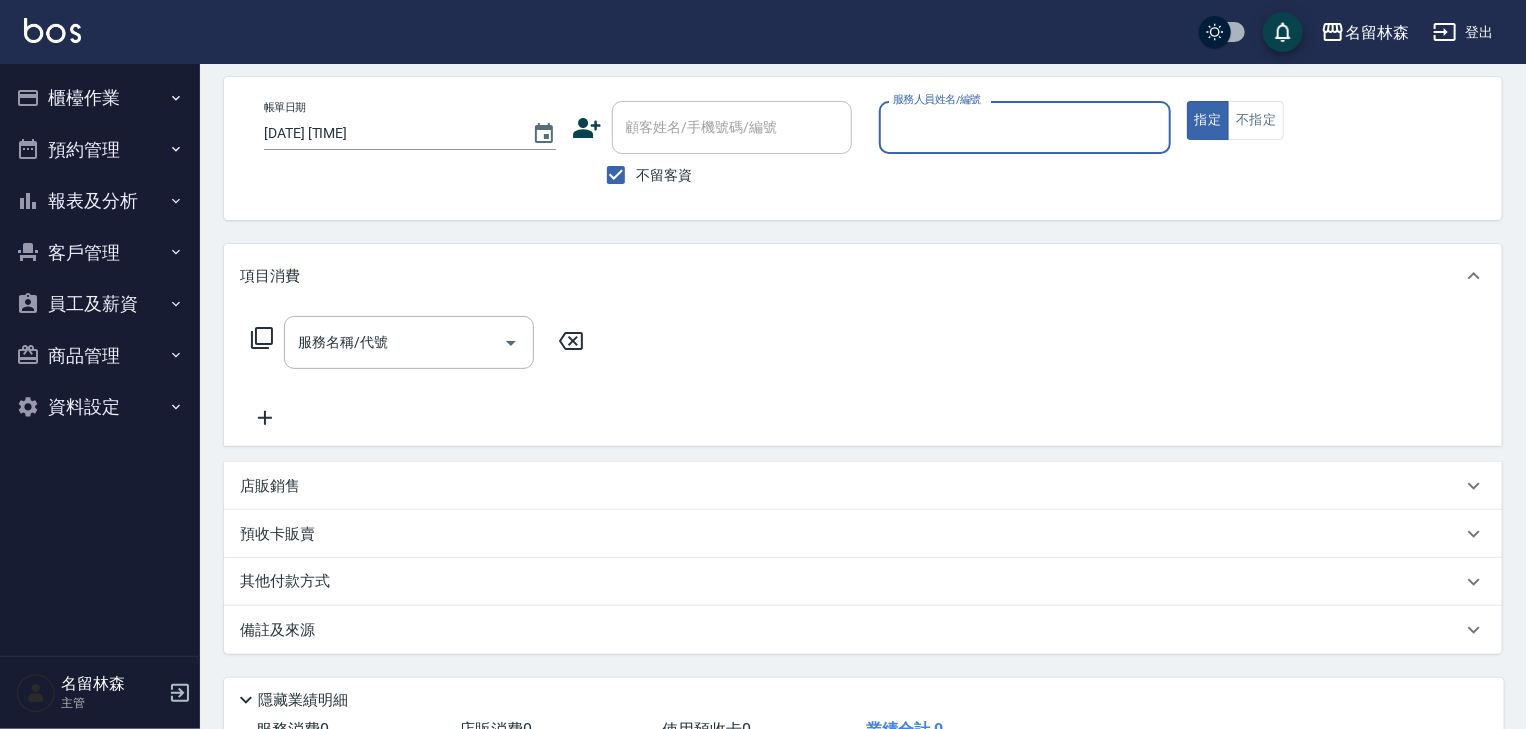 click on "商品管理" at bounding box center (100, 356) 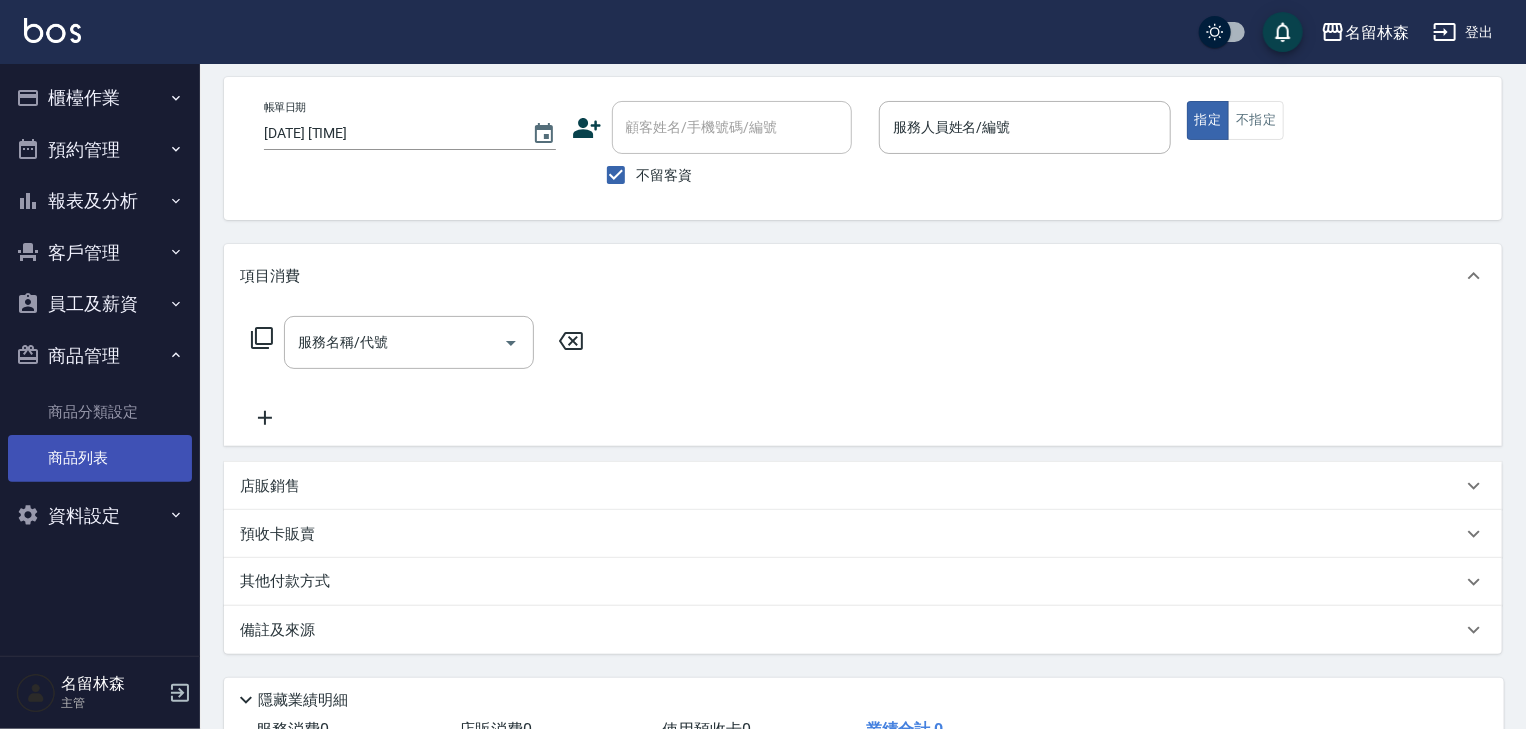 click on "商品列表" at bounding box center (100, 458) 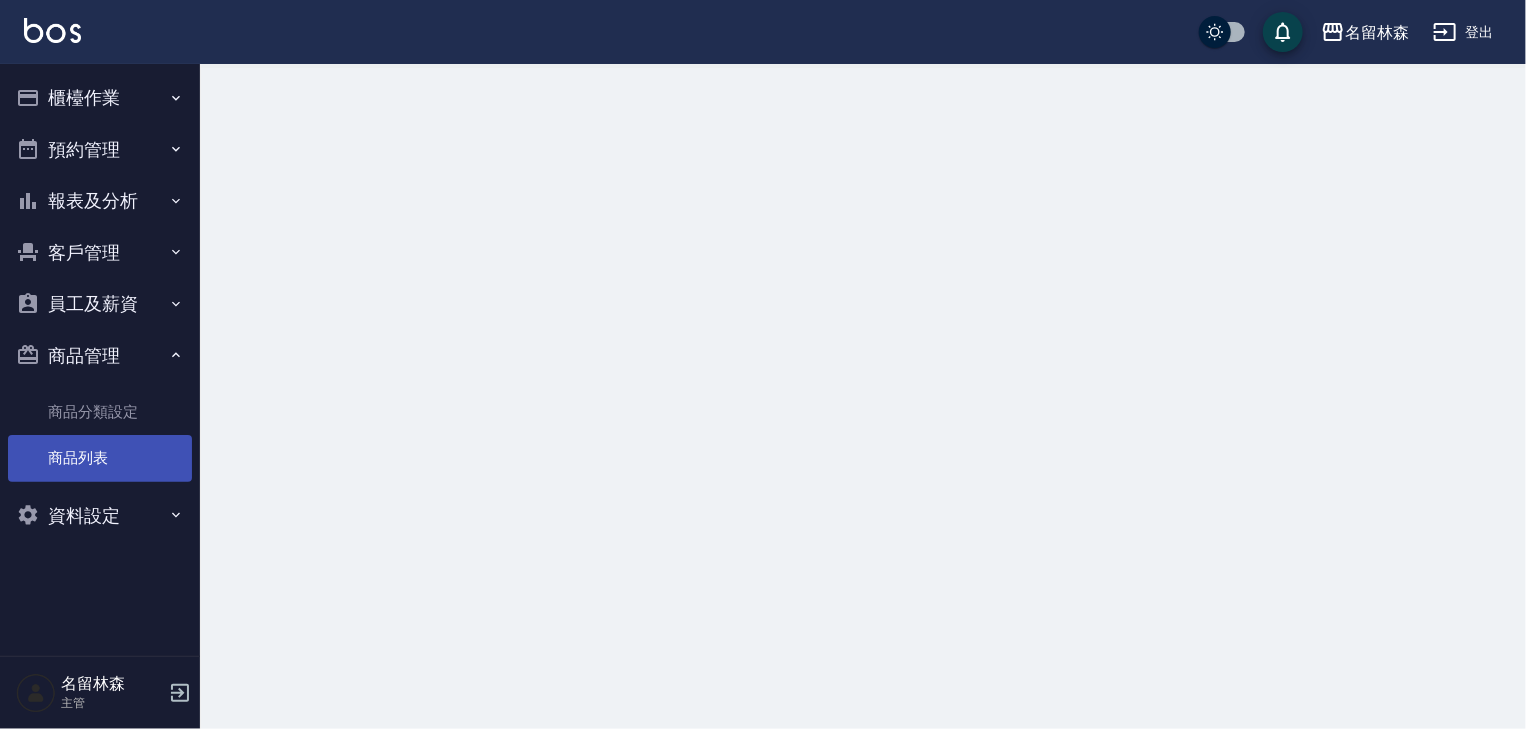 scroll, scrollTop: 0, scrollLeft: 0, axis: both 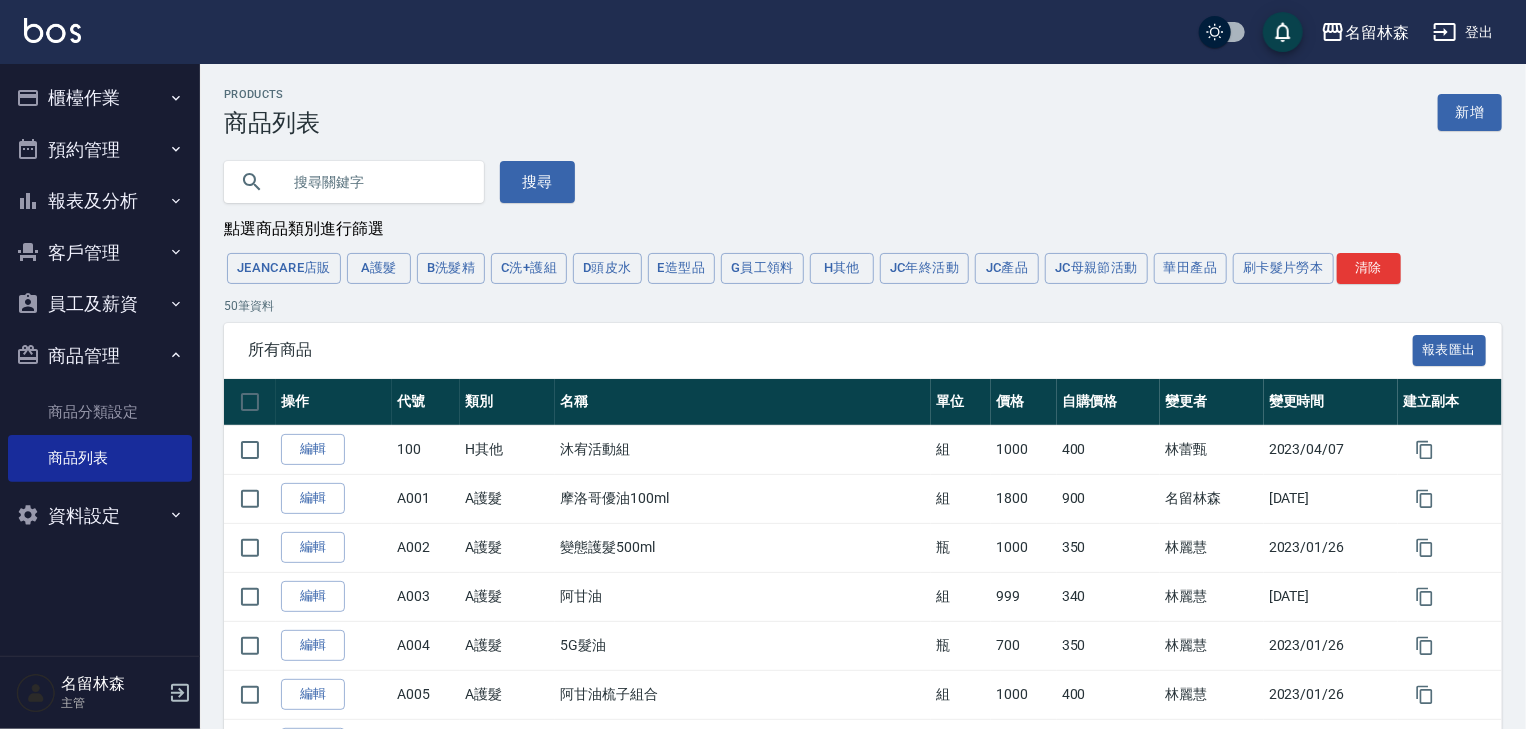 click at bounding box center [374, 182] 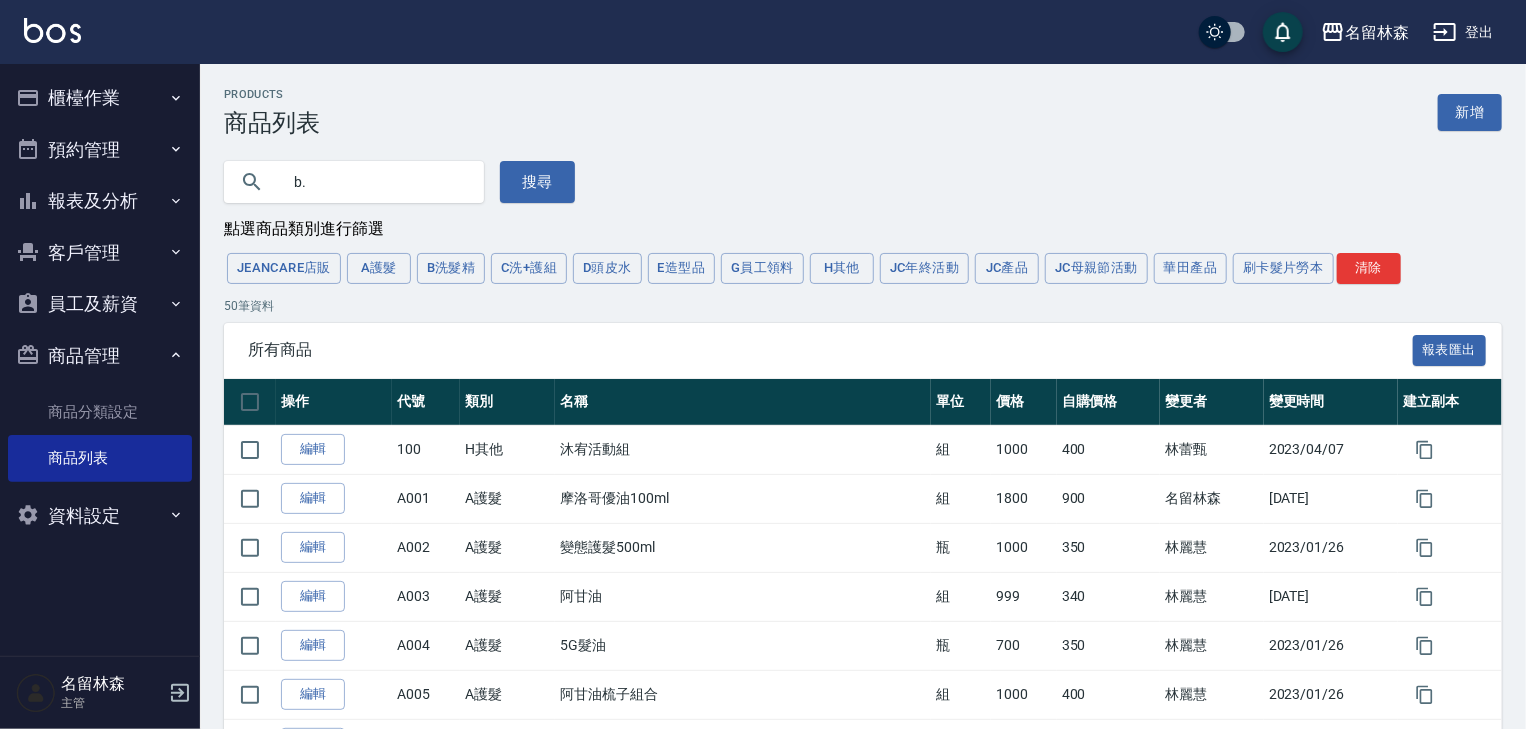 type on "b" 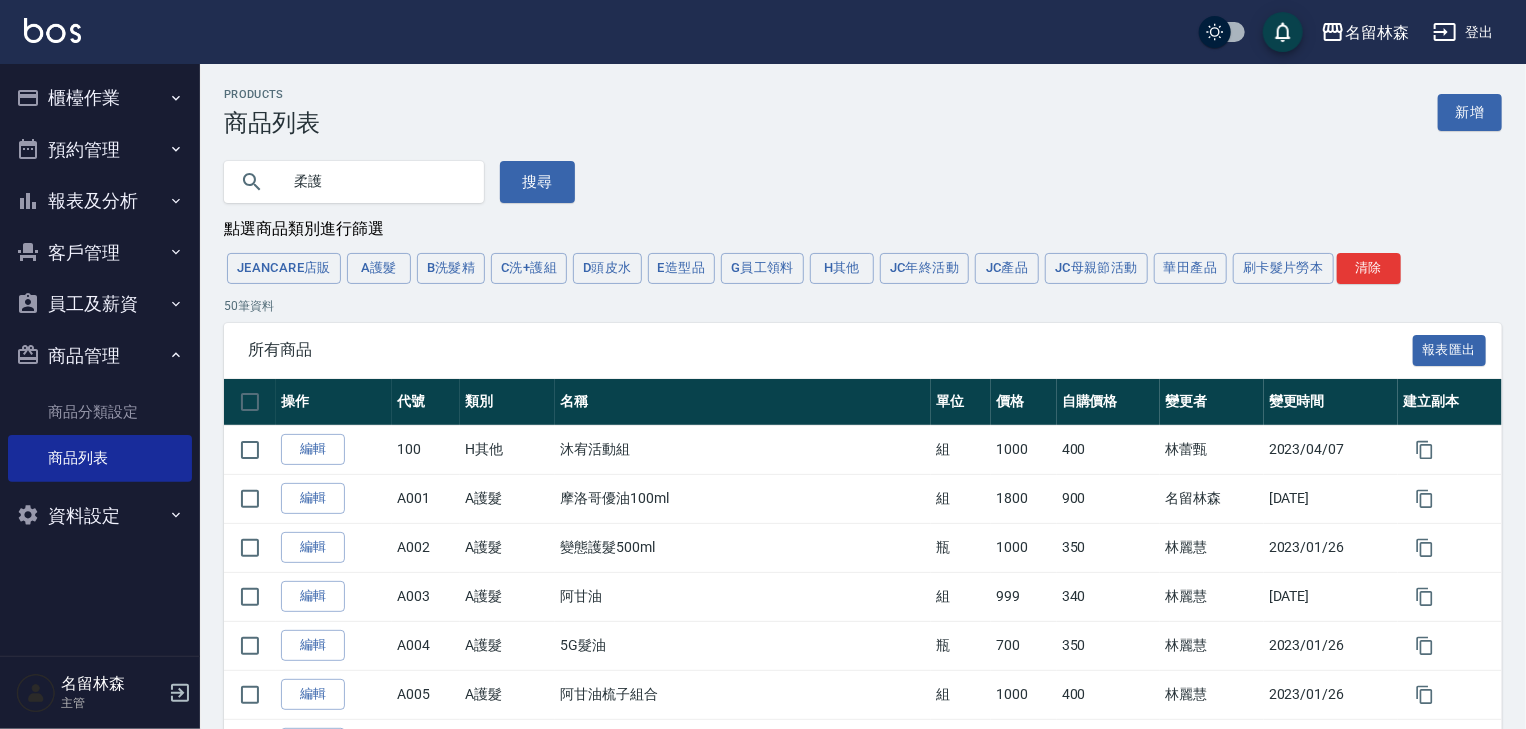 type on "柔護" 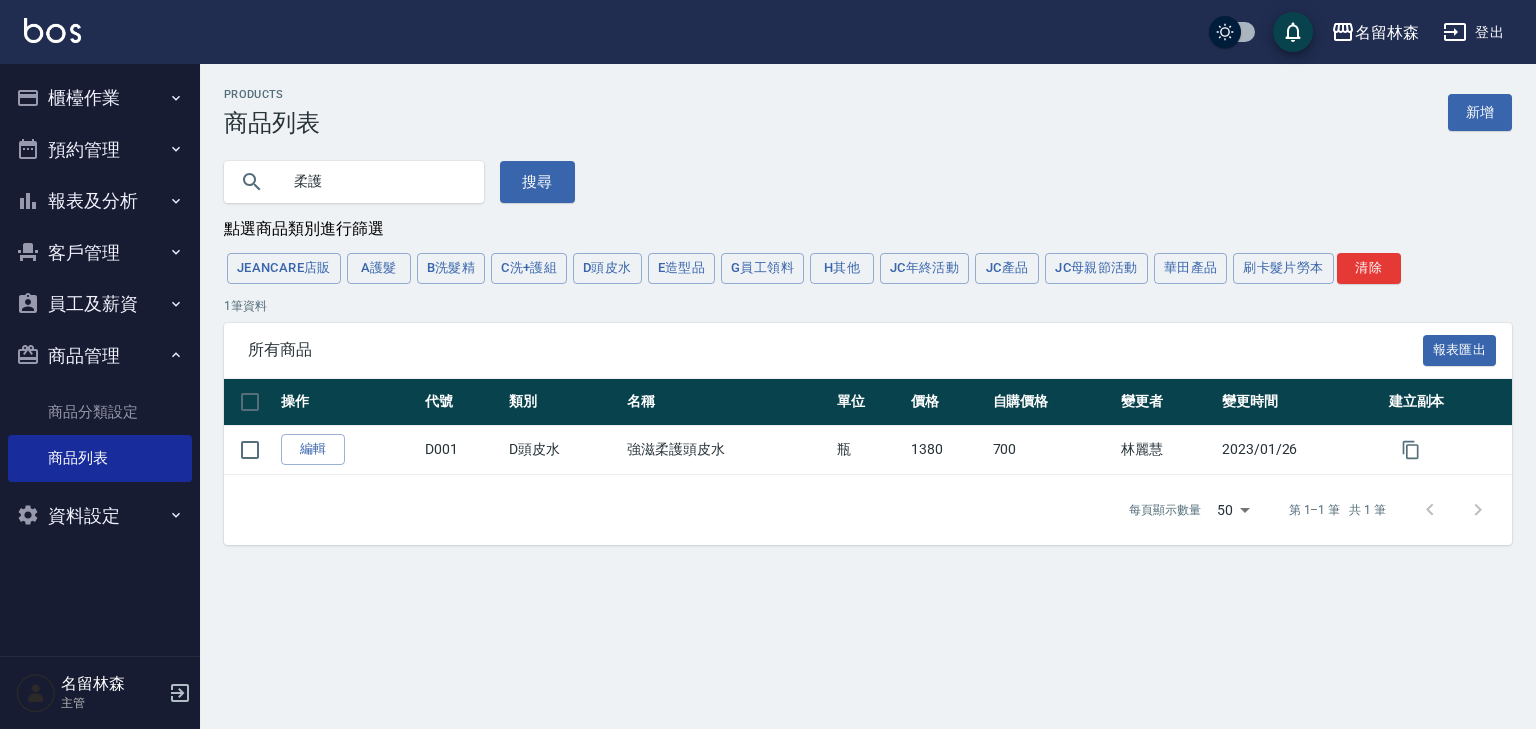 click at bounding box center (52, 32) 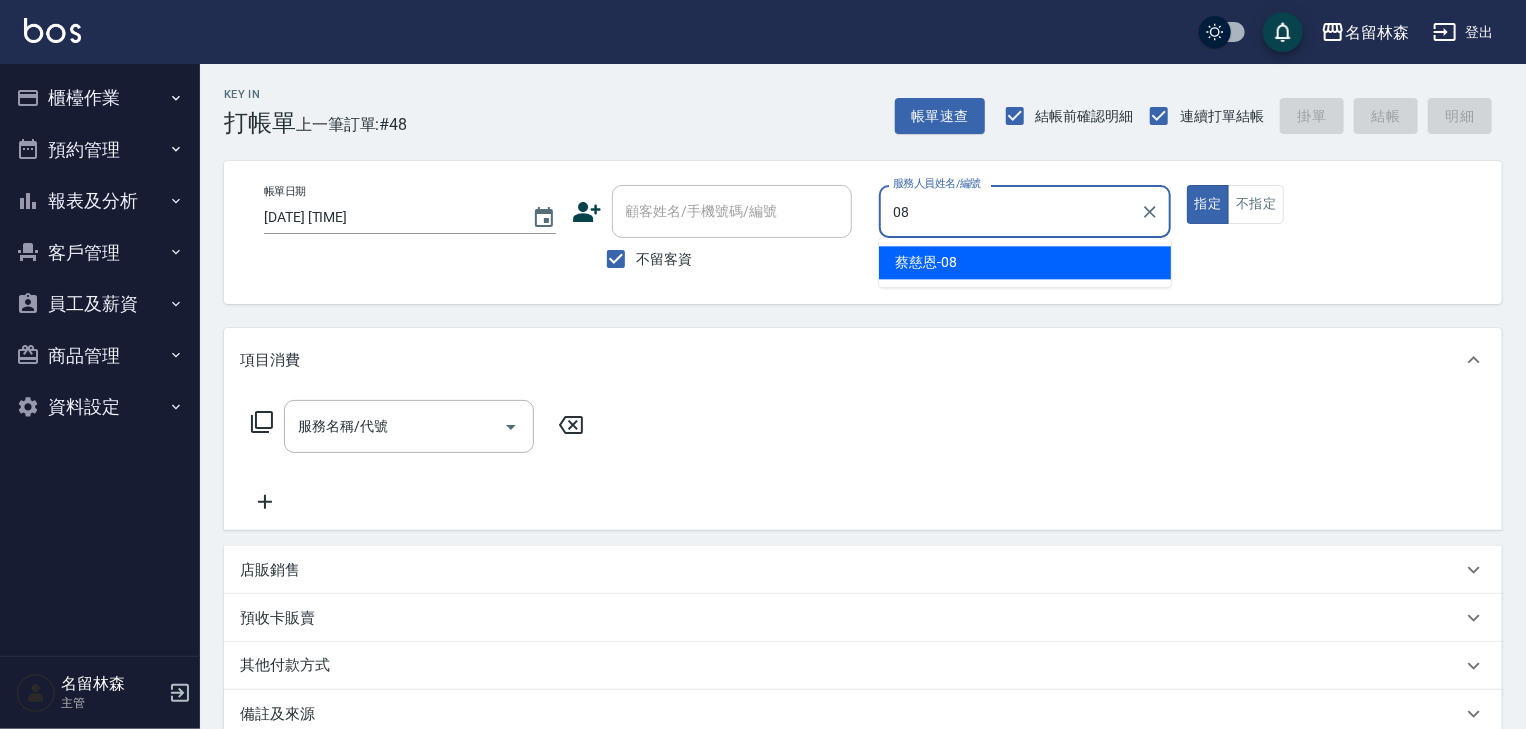 type on "蔡慈恩-08" 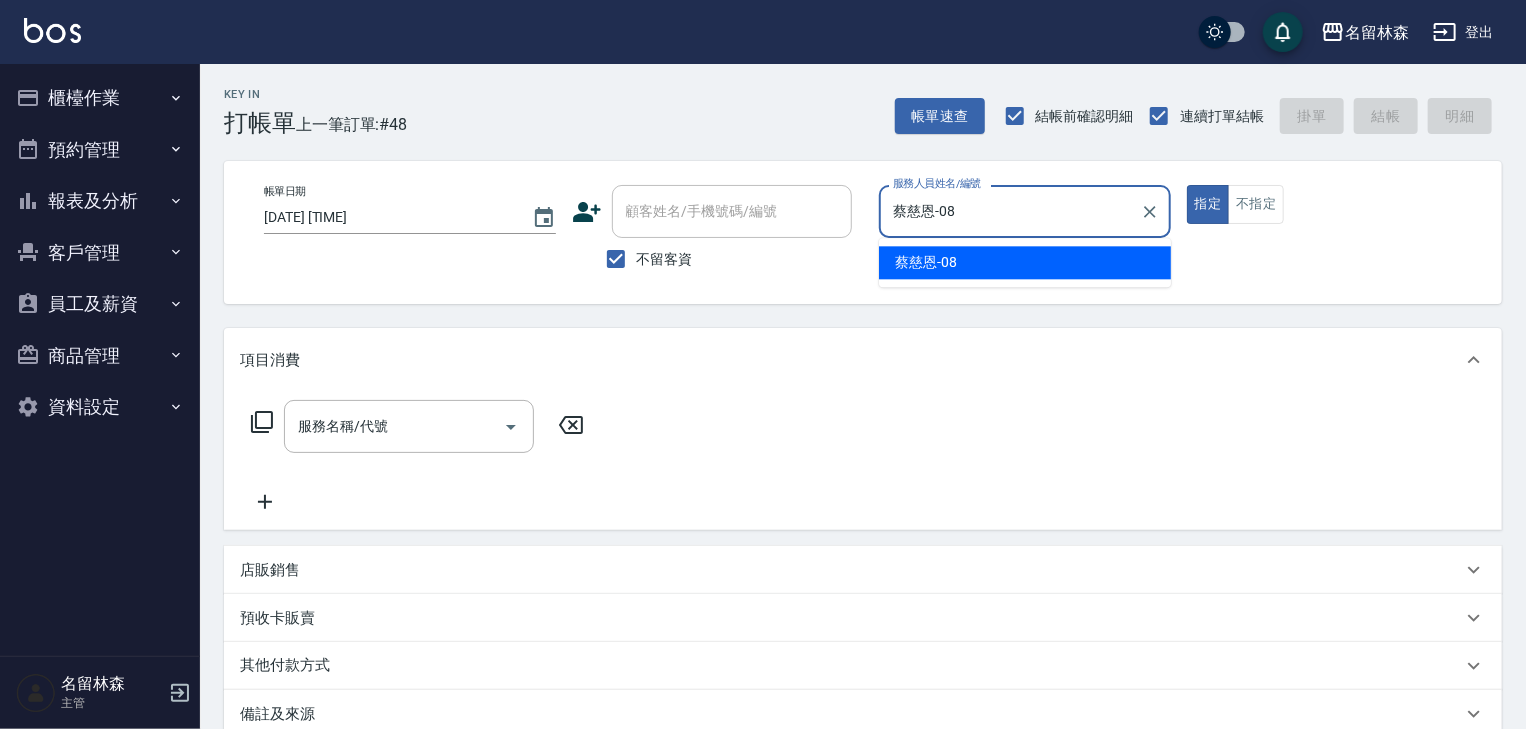 type on "true" 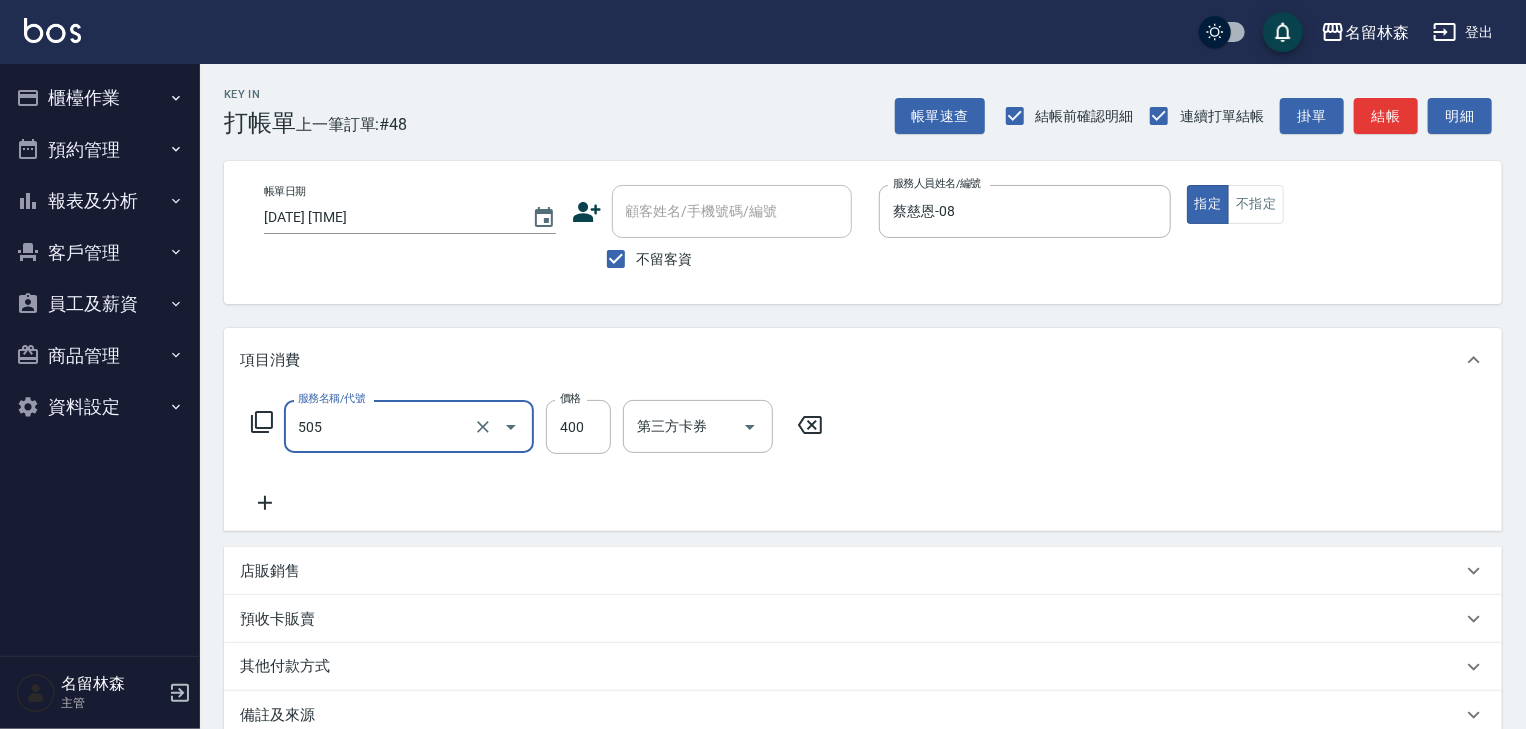 type on "洗髮(505)" 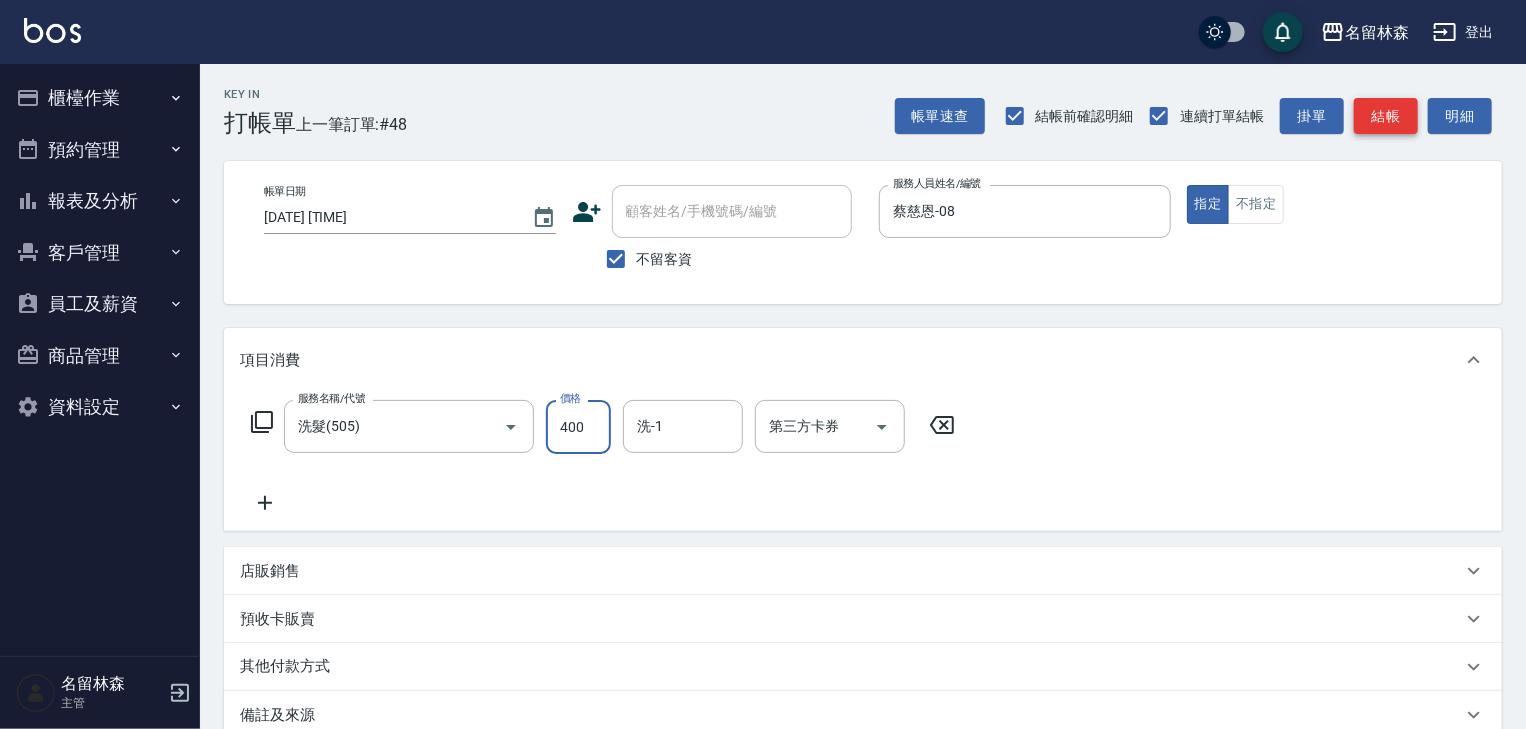 click on "結帳" at bounding box center [1386, 116] 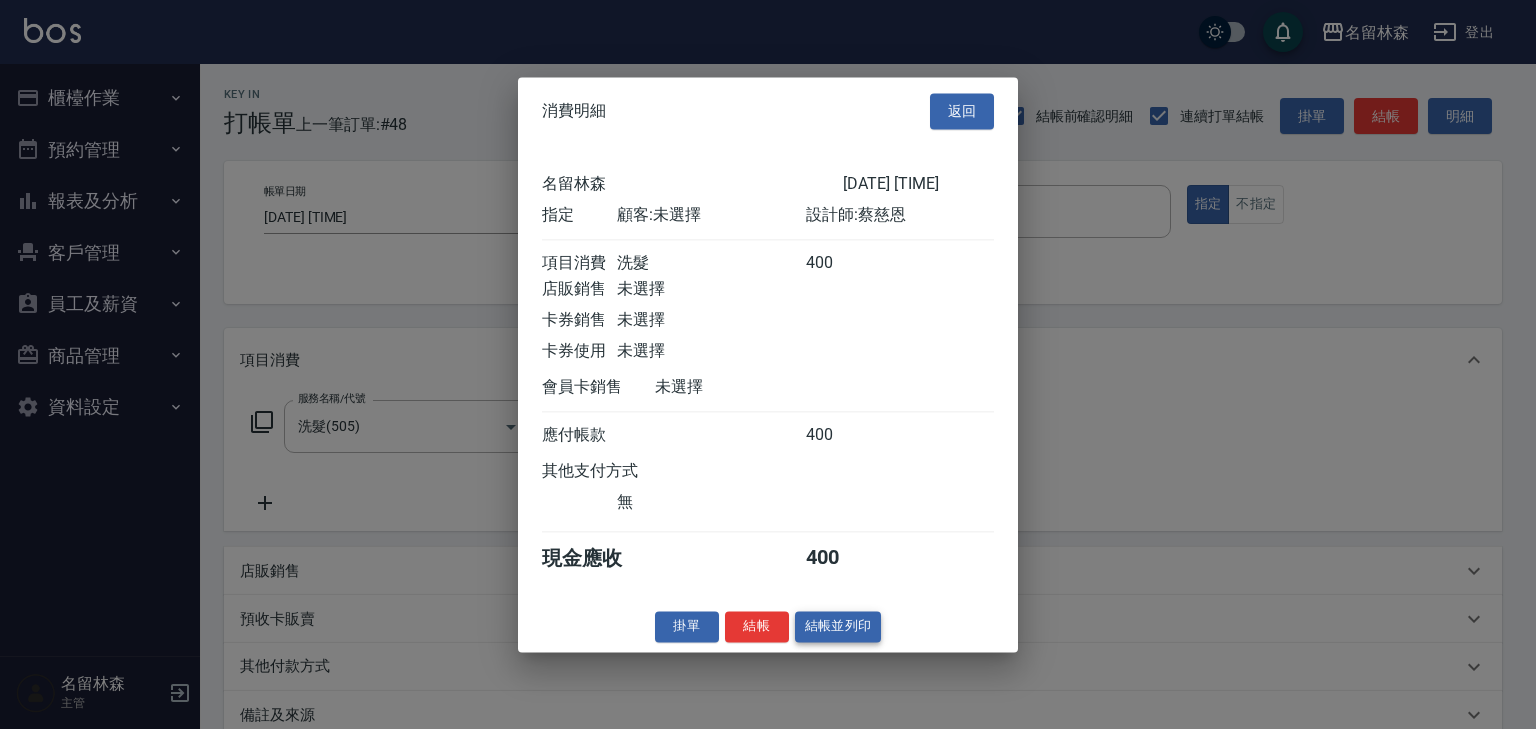 click on "結帳並列印" at bounding box center [838, 626] 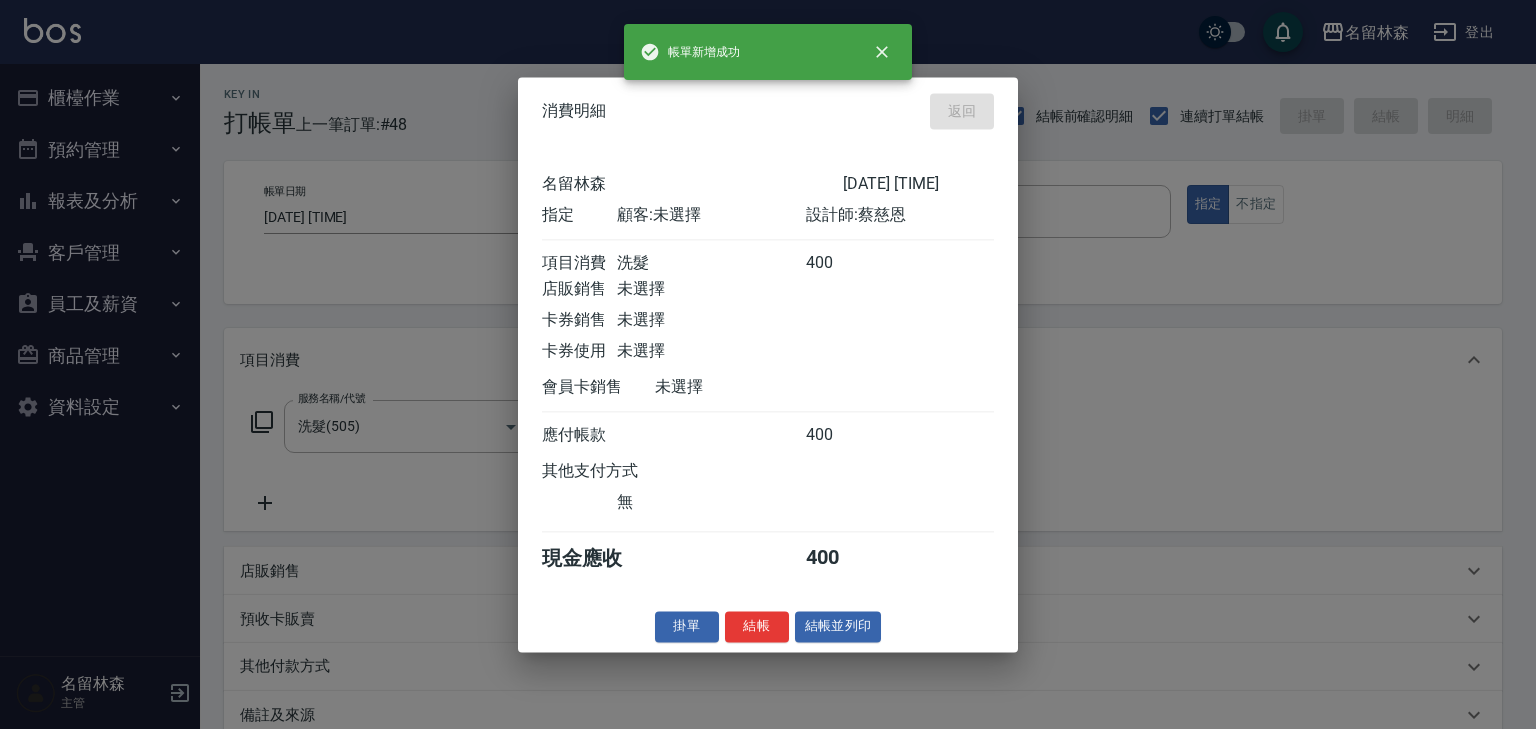 type on "[DATE] [TIME]" 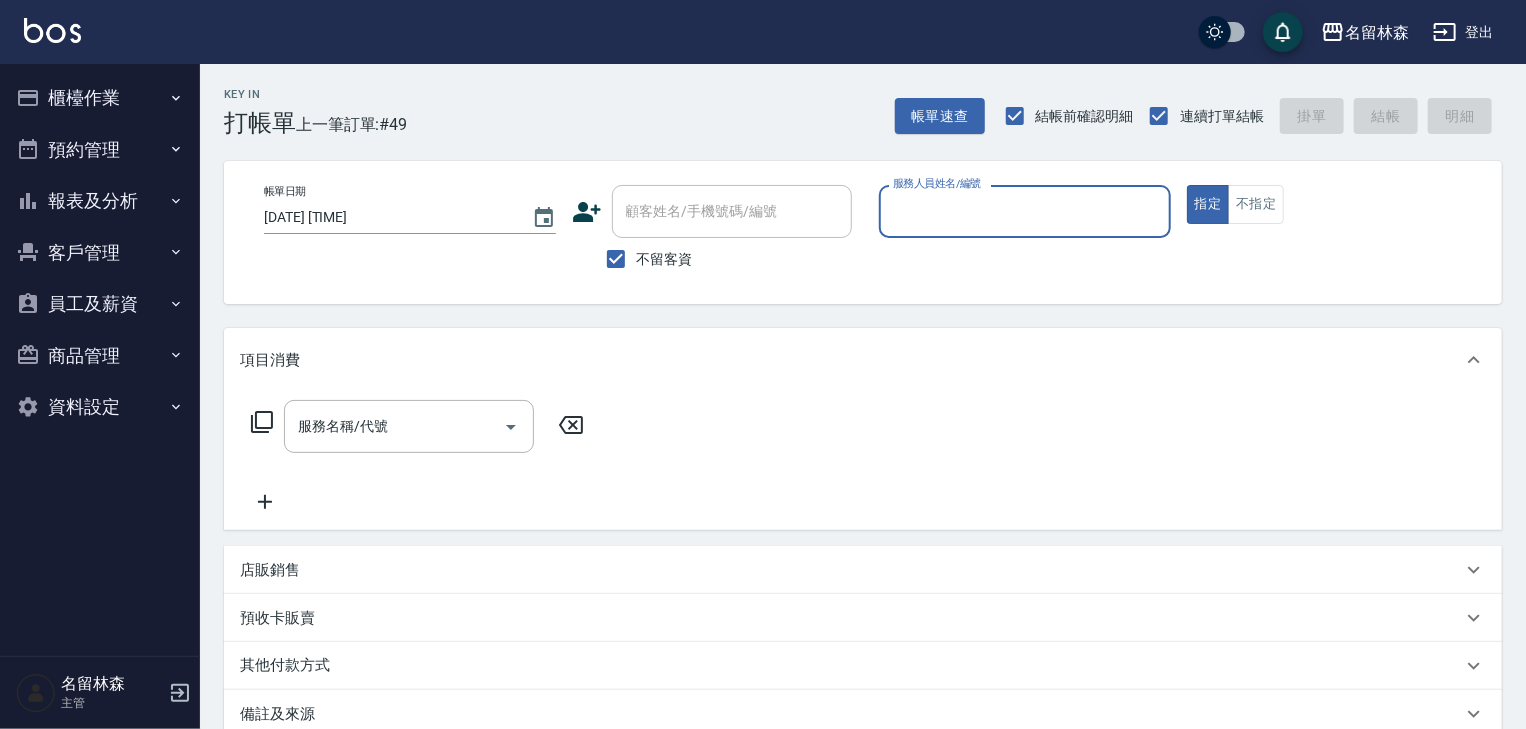type on "ㄆ" 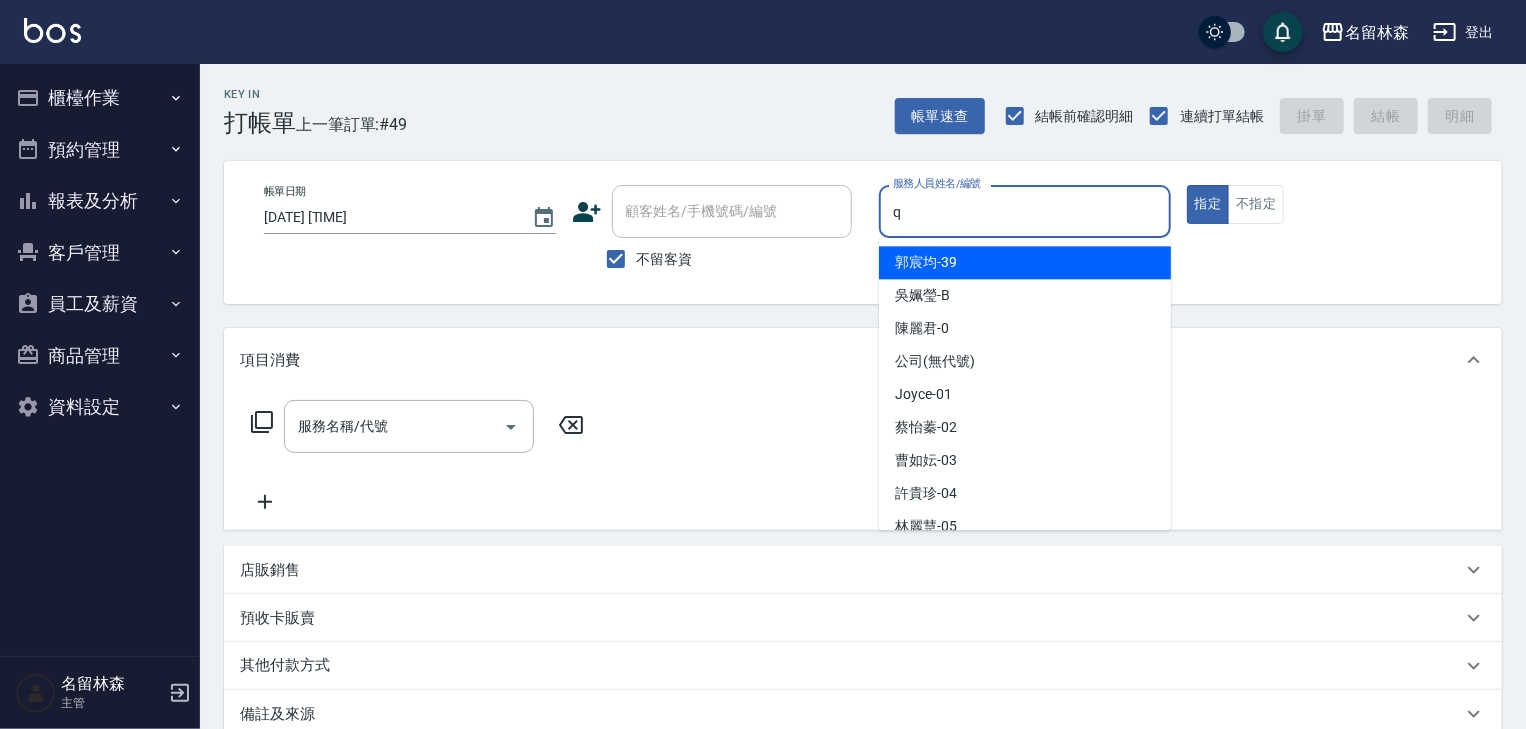type on "賴妤韓-Q" 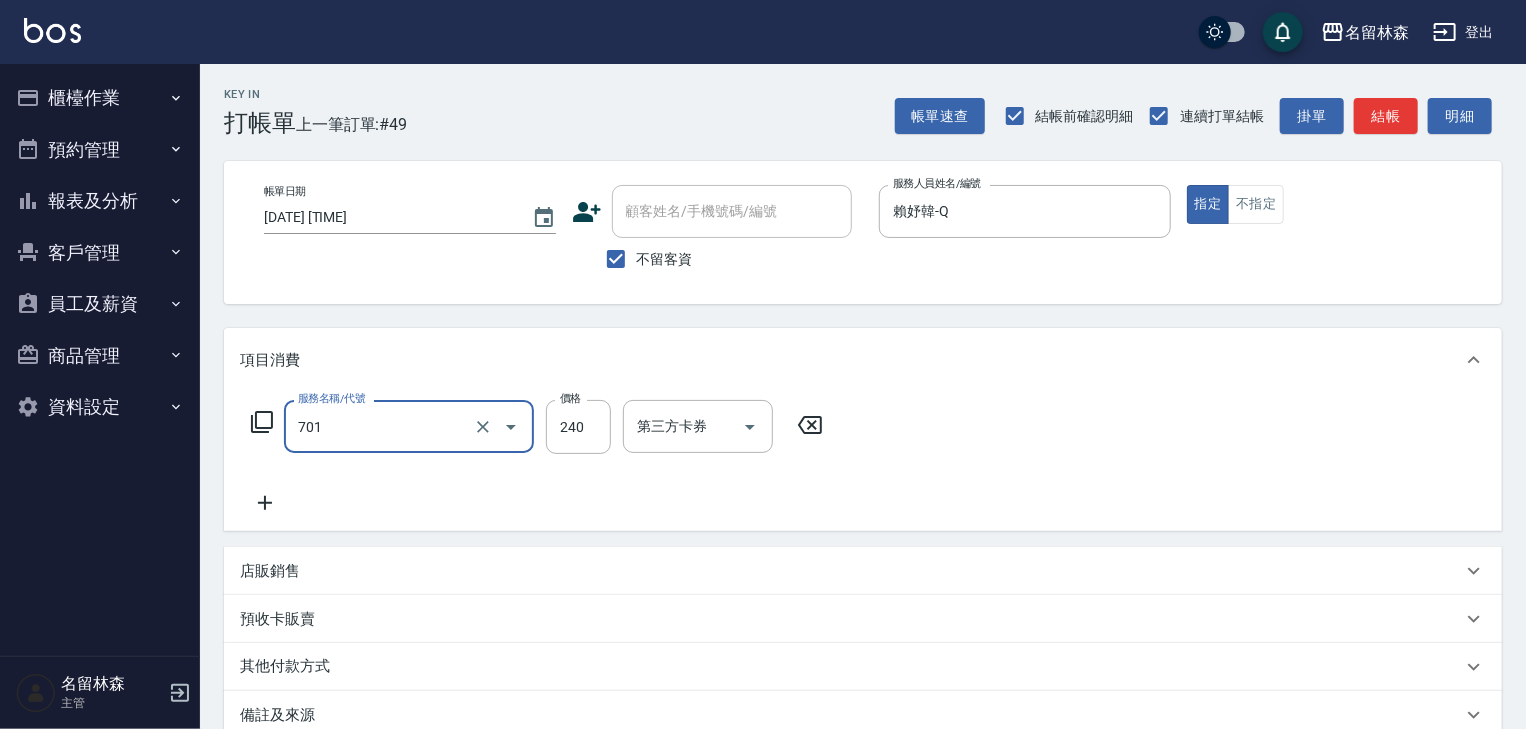 type on "梳髮(701)" 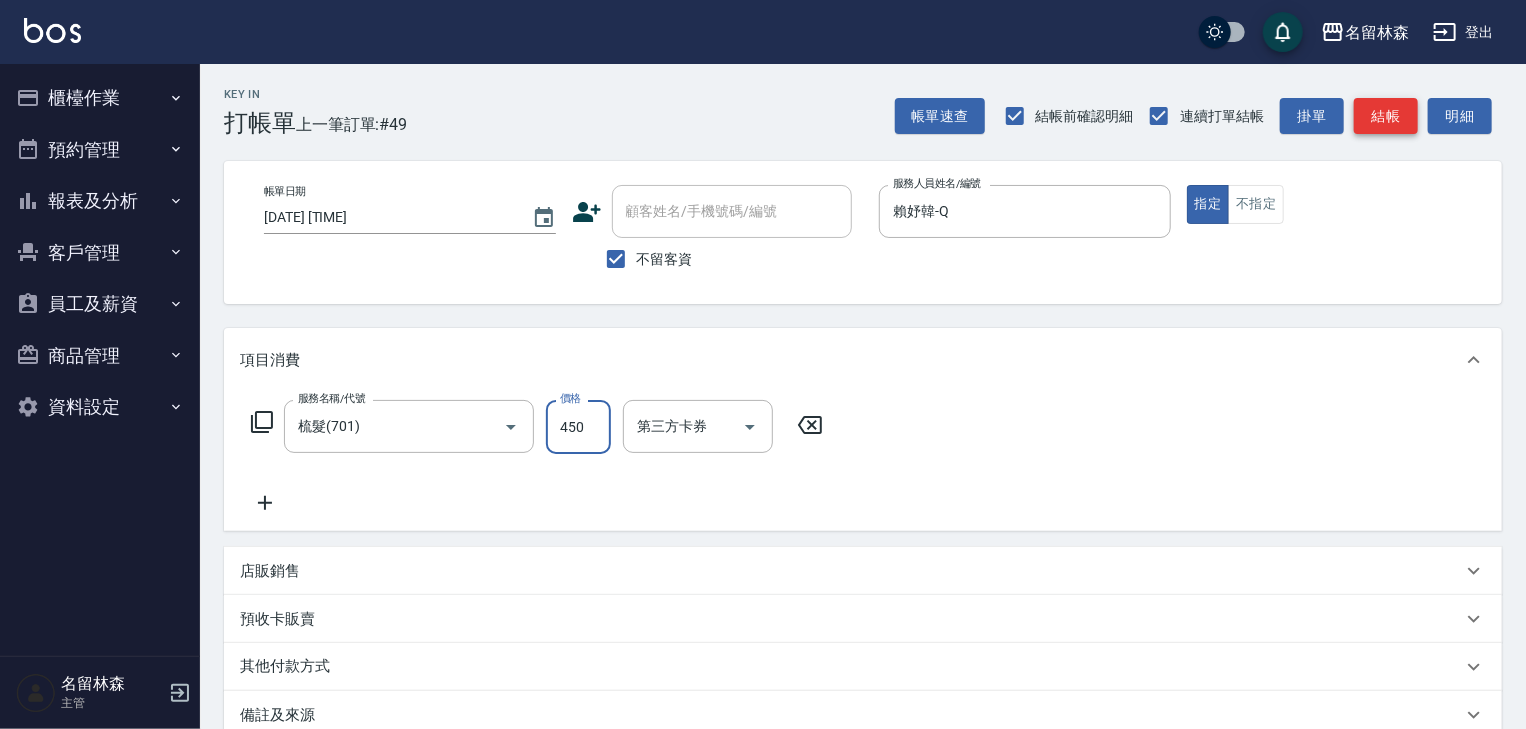 type on "450" 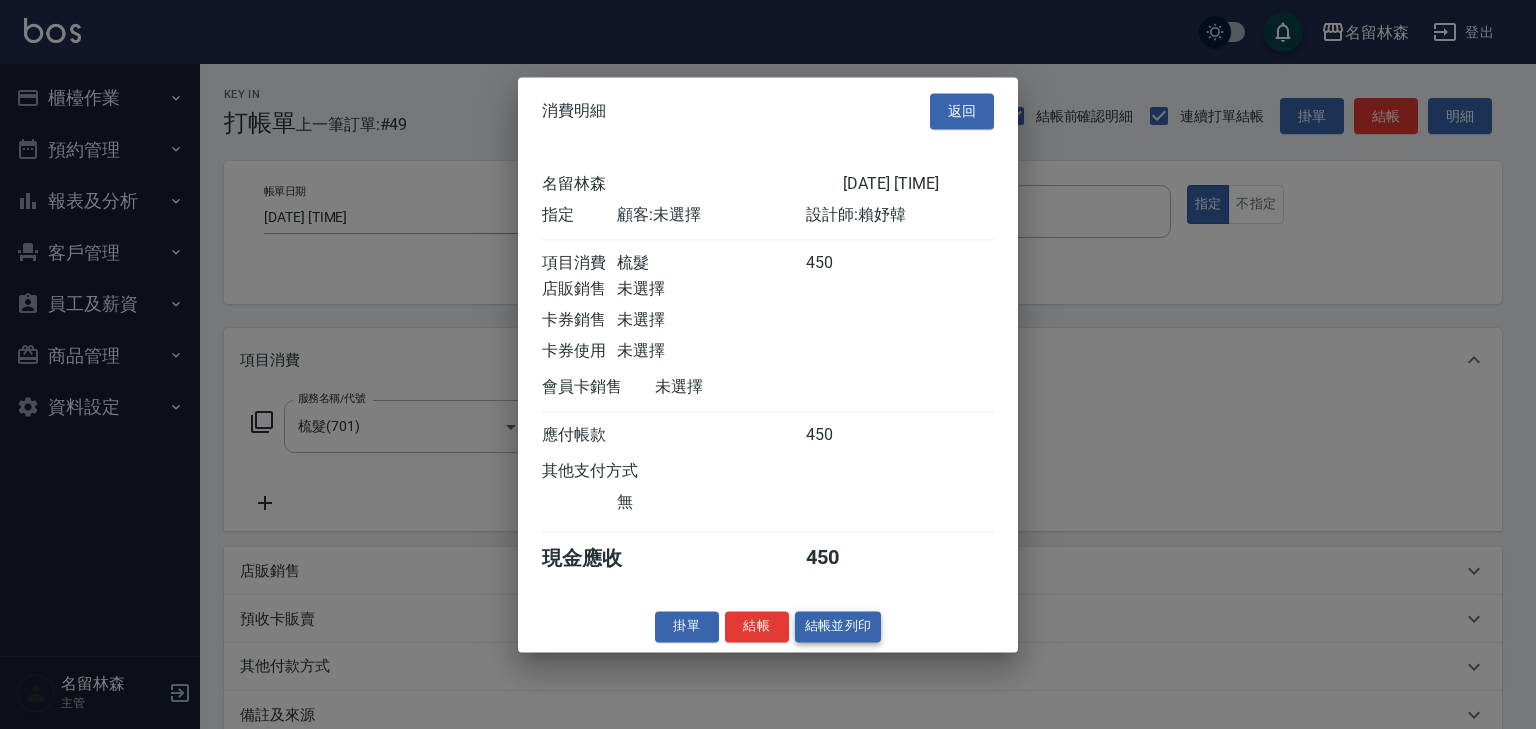click on "結帳並列印" at bounding box center [838, 626] 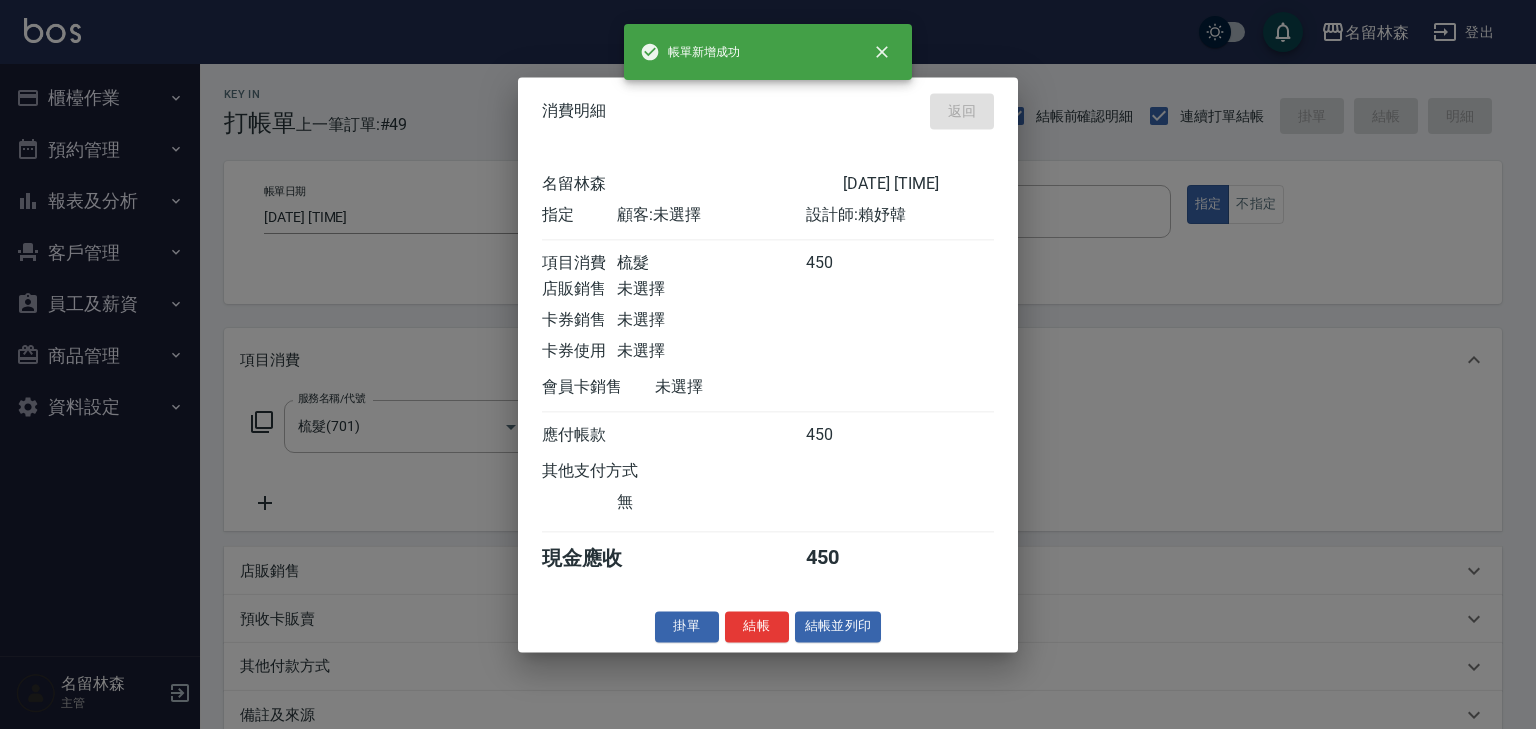 type on "[DATE] [TIME]" 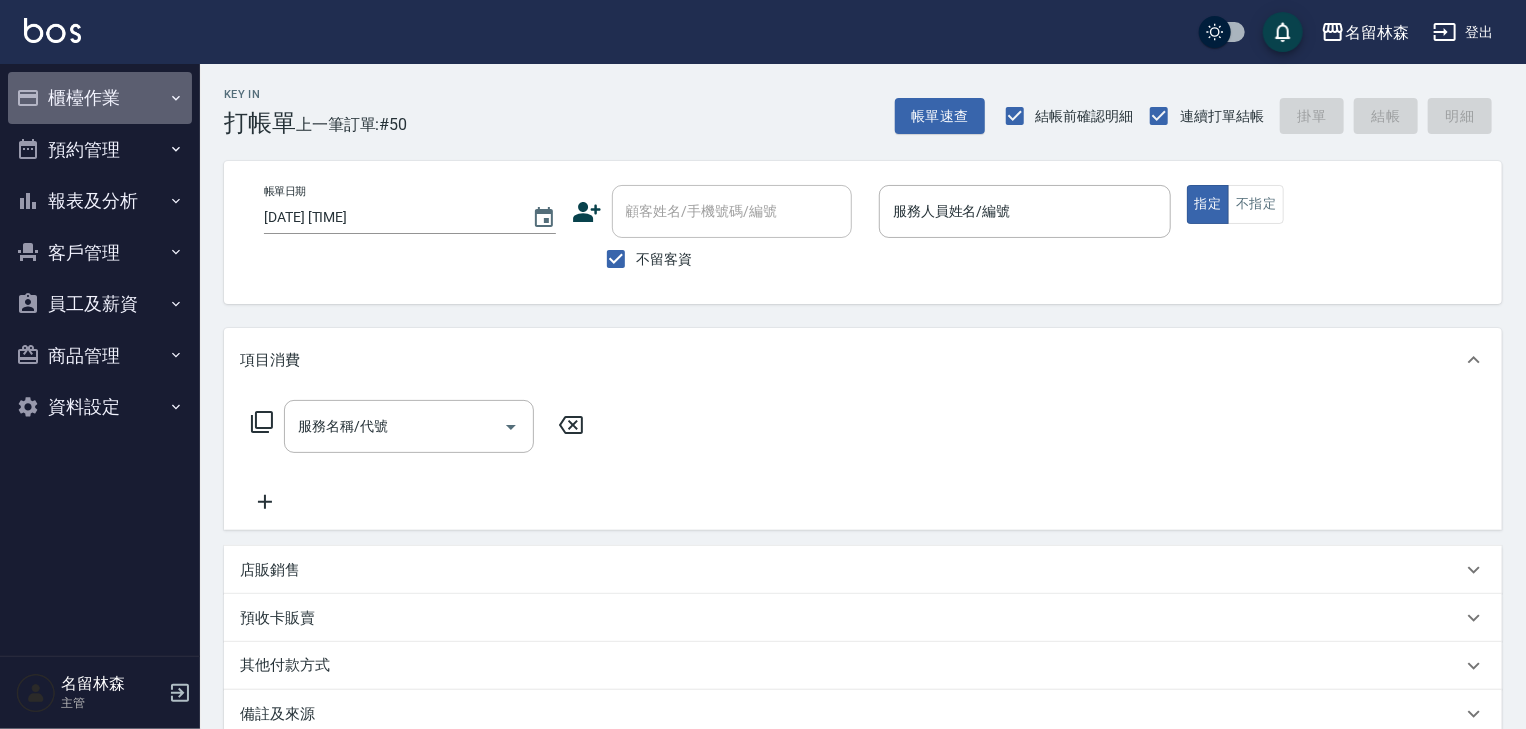 click on "櫃檯作業" at bounding box center (100, 98) 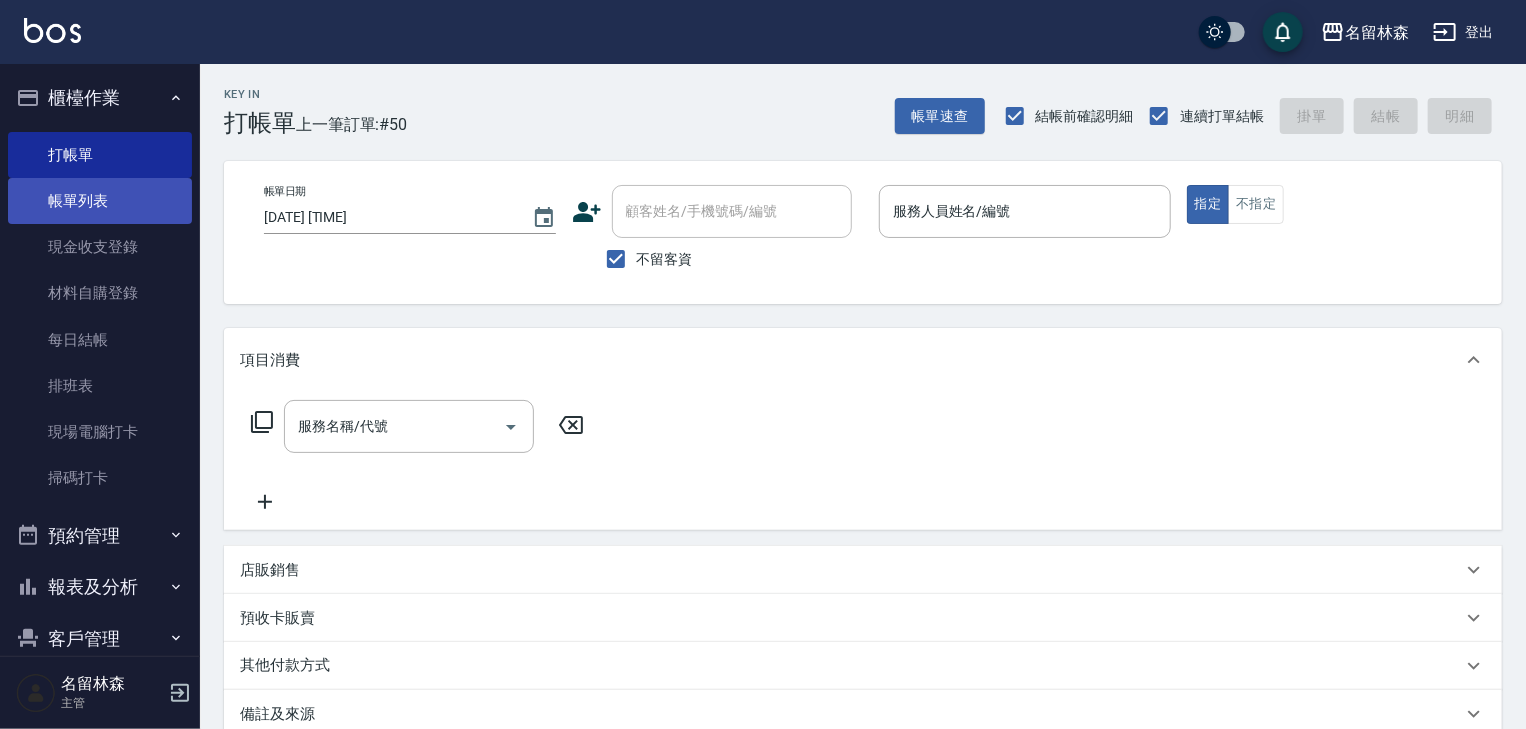 click on "帳單列表" at bounding box center (100, 201) 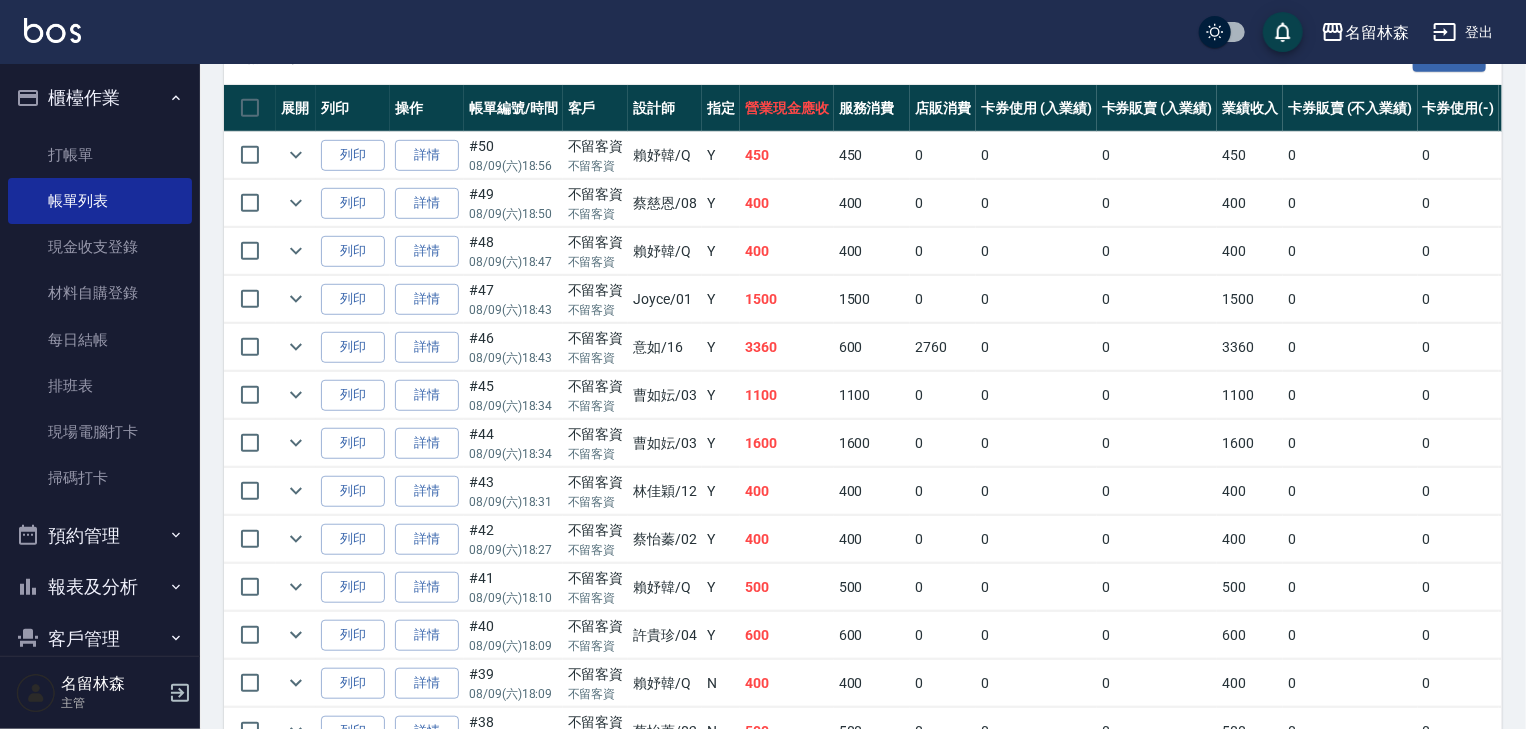 scroll, scrollTop: 106, scrollLeft: 0, axis: vertical 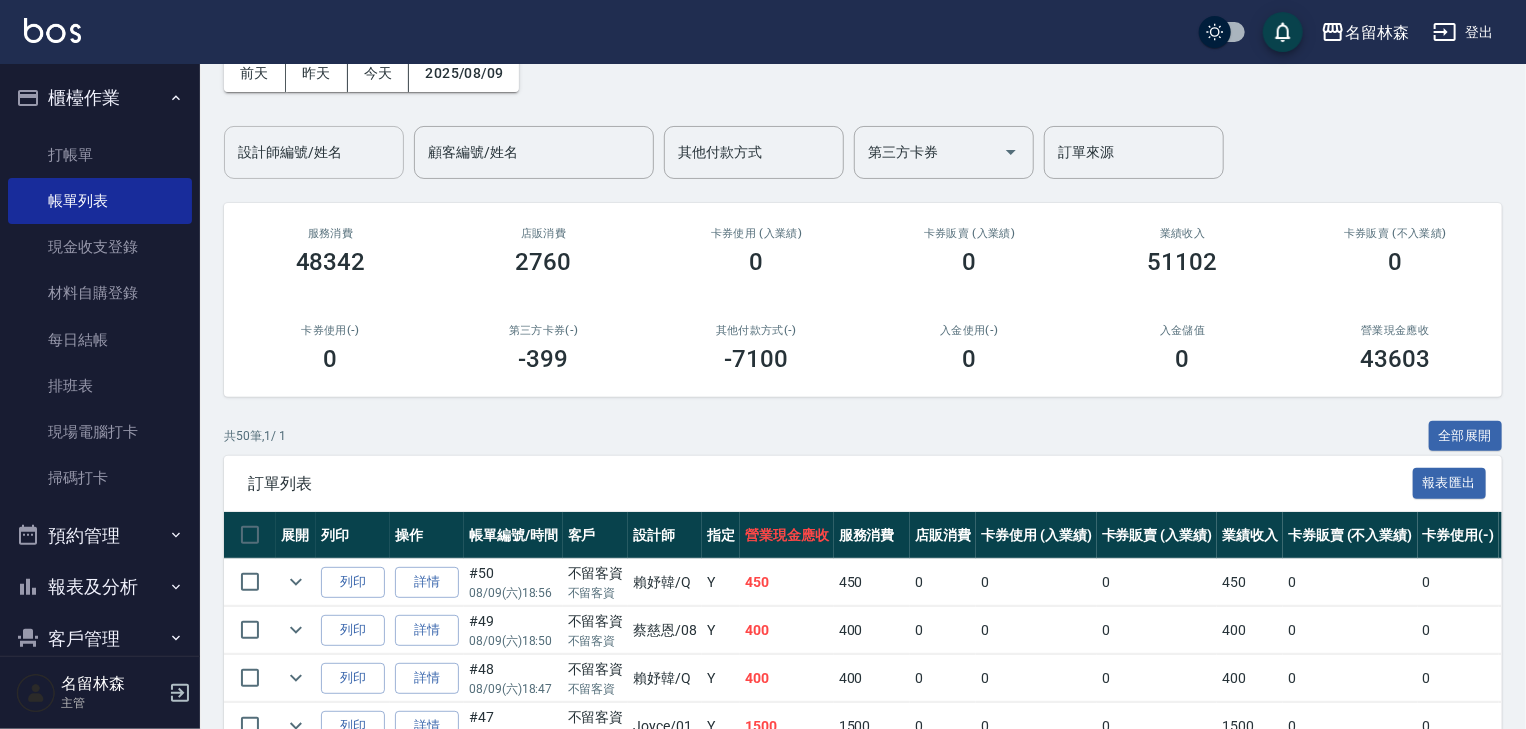 click on "設計師編號/姓名" at bounding box center [314, 152] 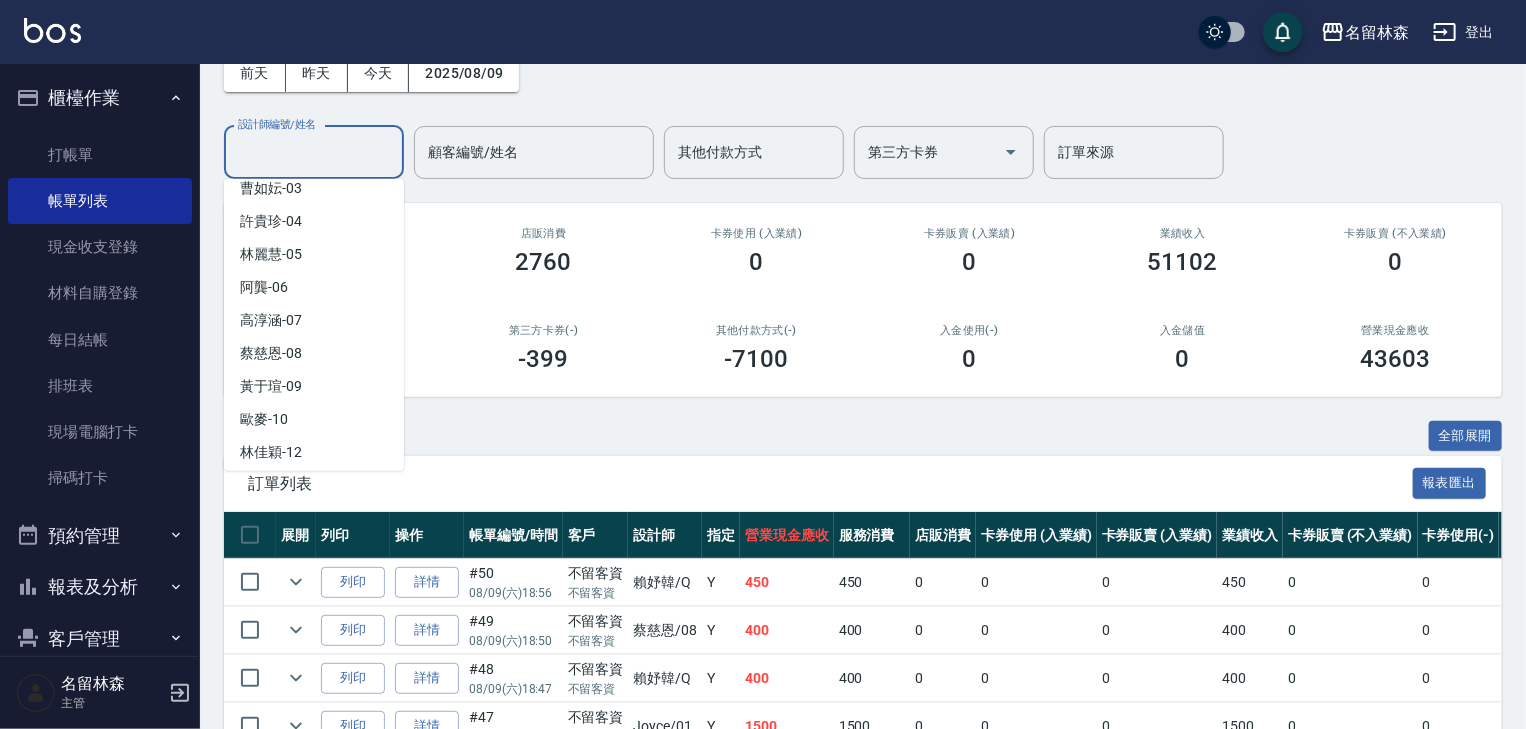 scroll, scrollTop: 0, scrollLeft: 0, axis: both 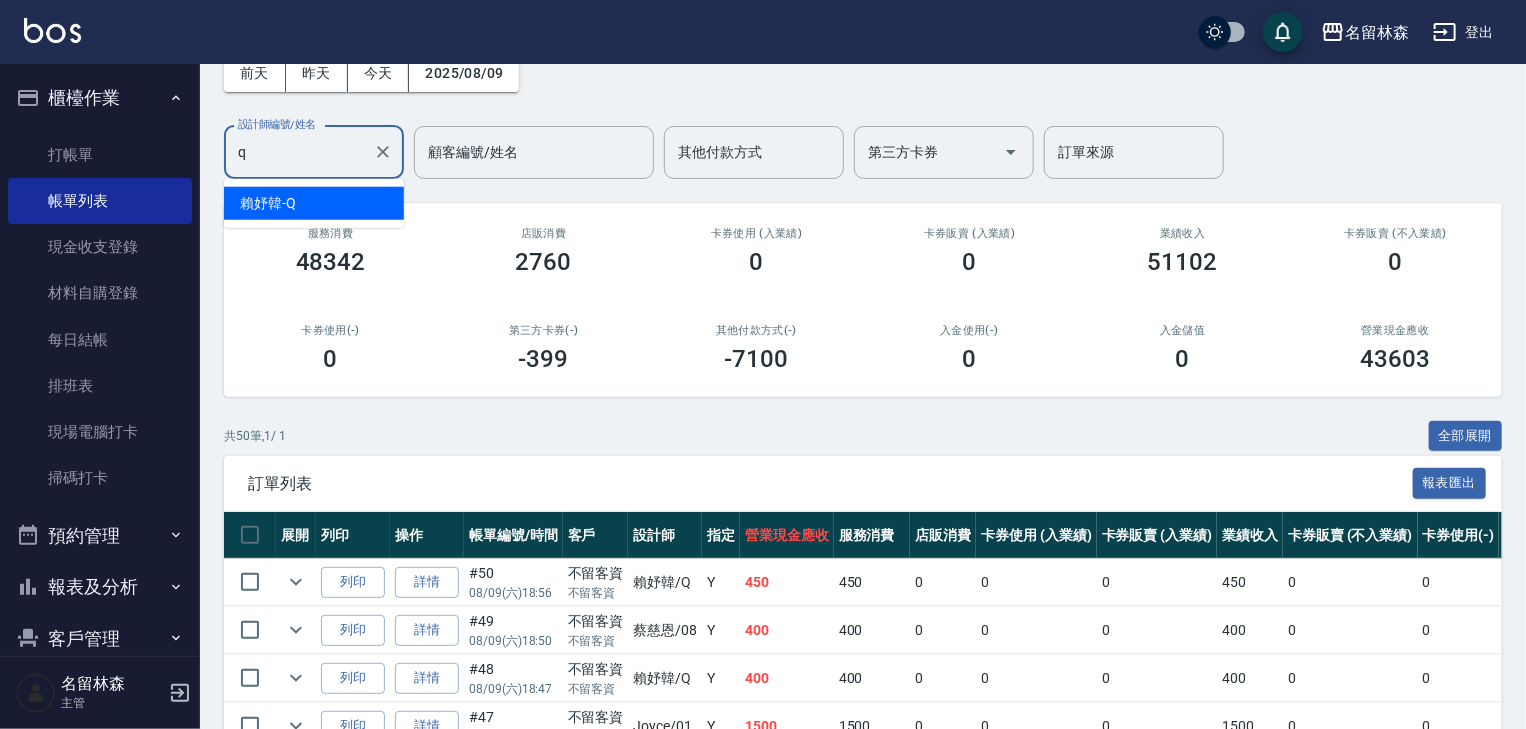 click on "[LAST]-Q" at bounding box center (314, 203) 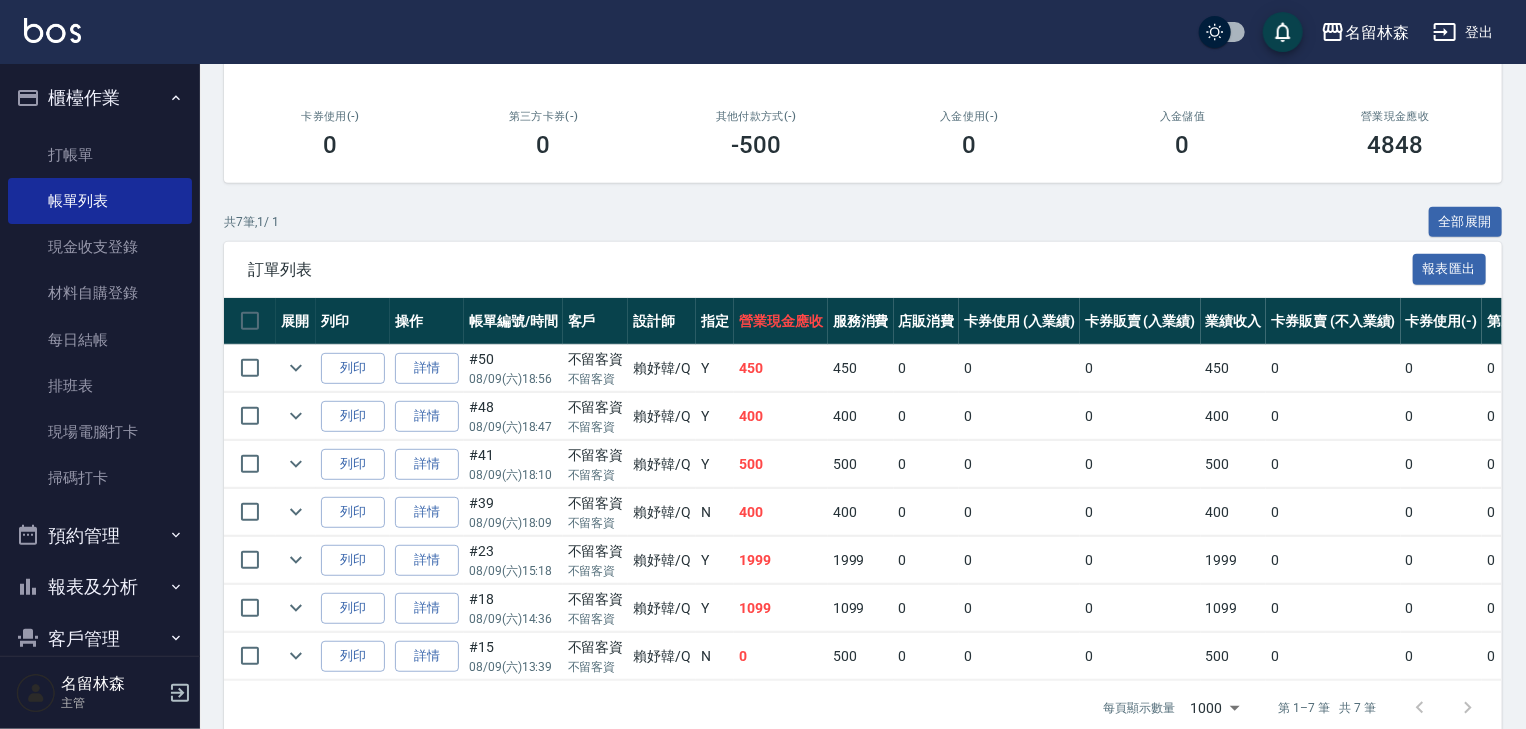 scroll, scrollTop: 0, scrollLeft: 0, axis: both 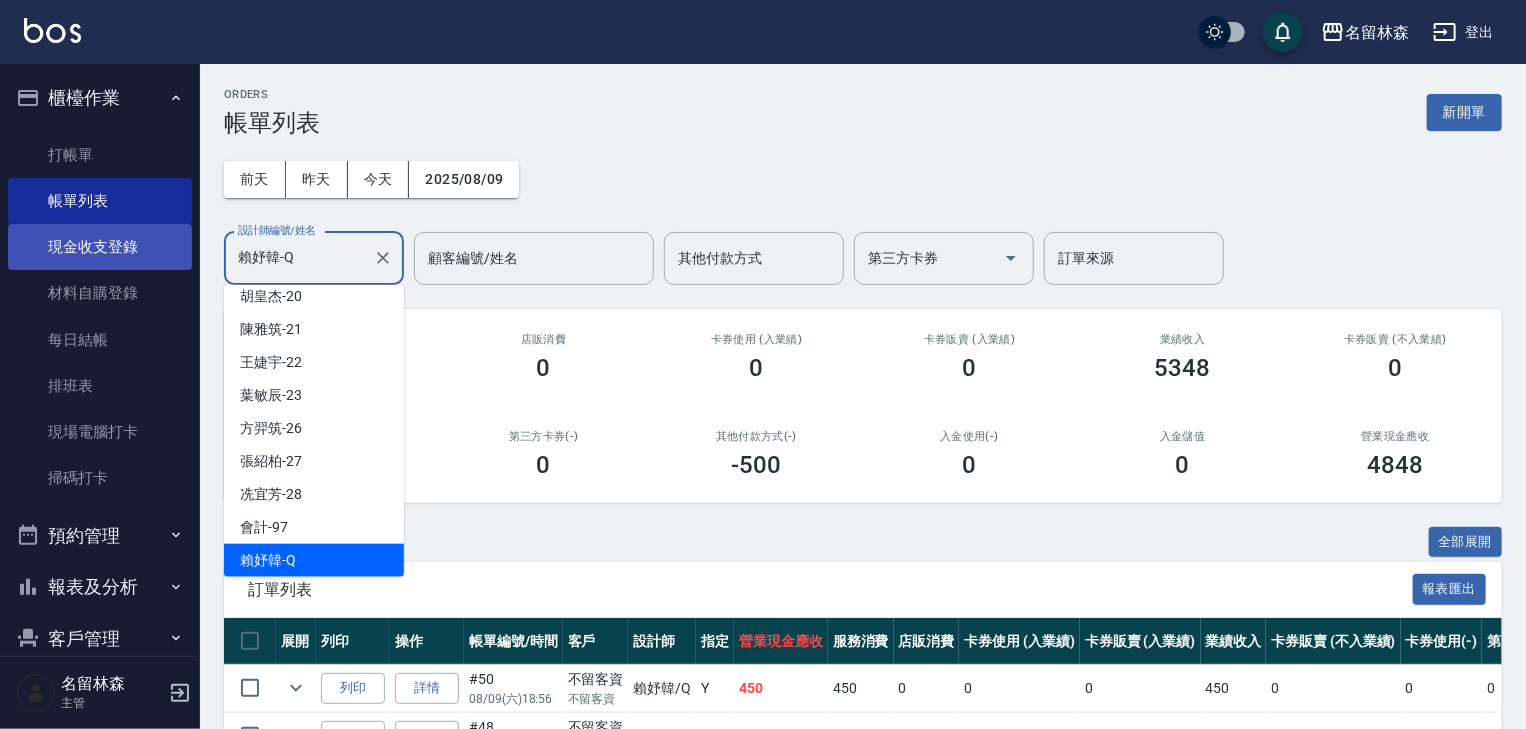 drag, startPoint x: 326, startPoint y: 252, endPoint x: 130, endPoint y: 261, distance: 196.20653 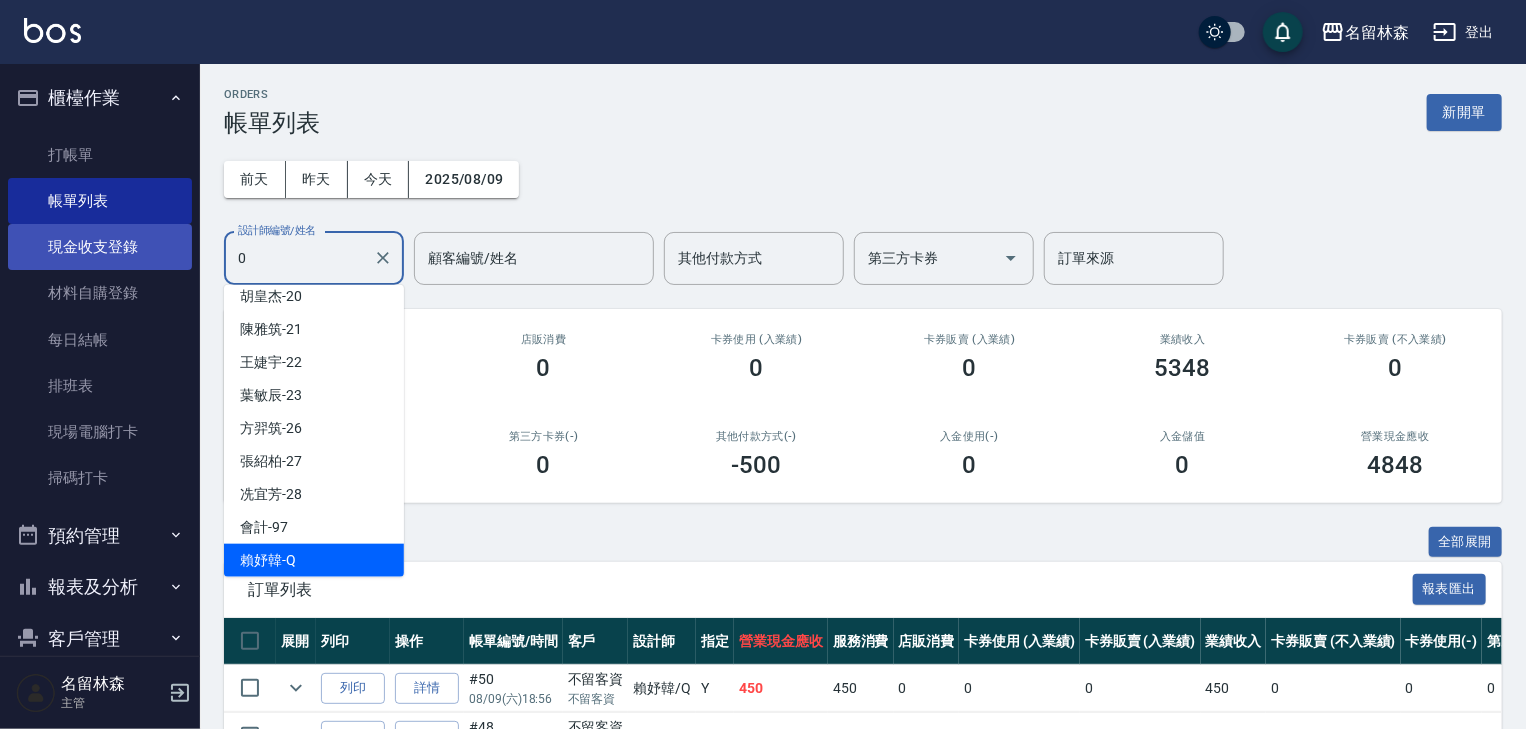 scroll, scrollTop: 0, scrollLeft: 0, axis: both 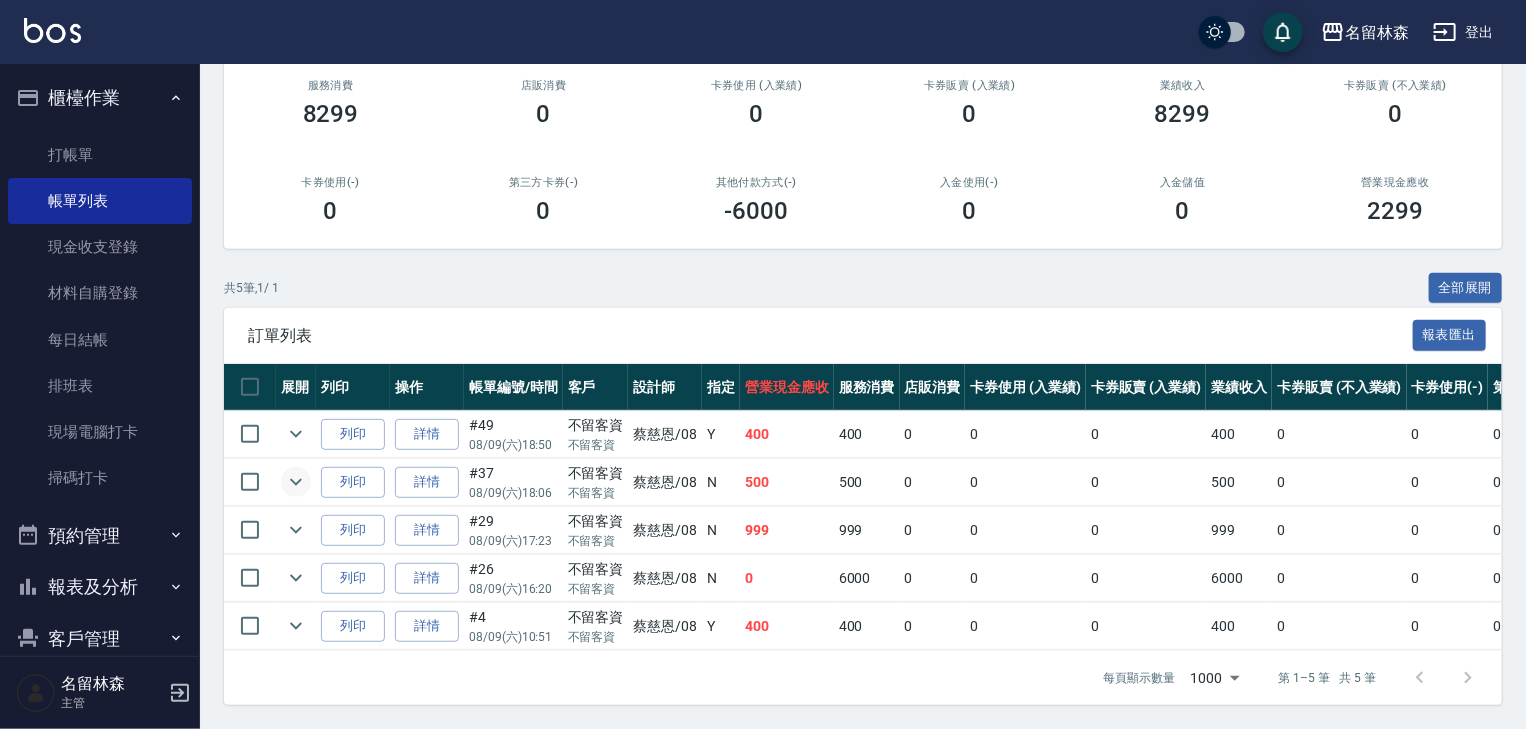 type on "蔡慈恩-08" 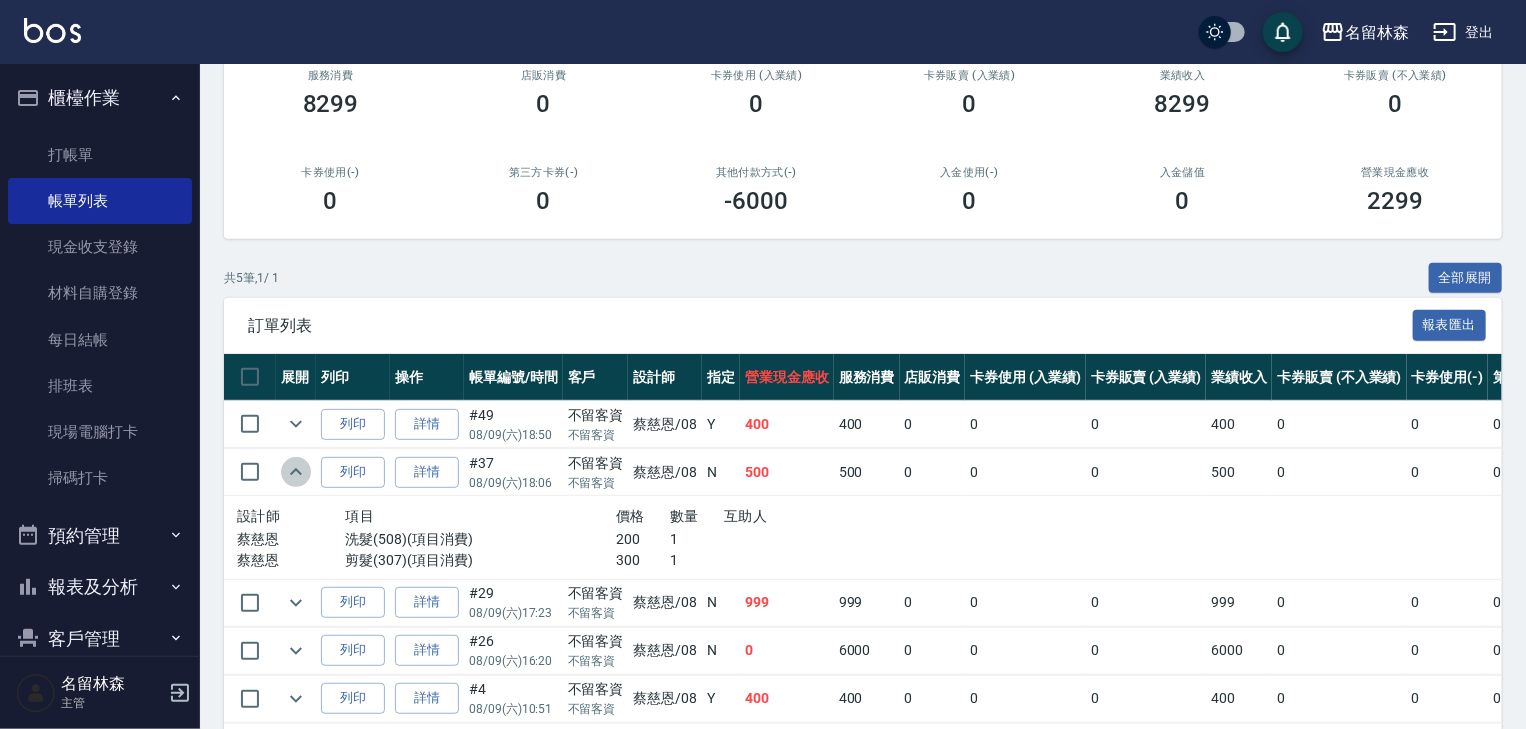 click 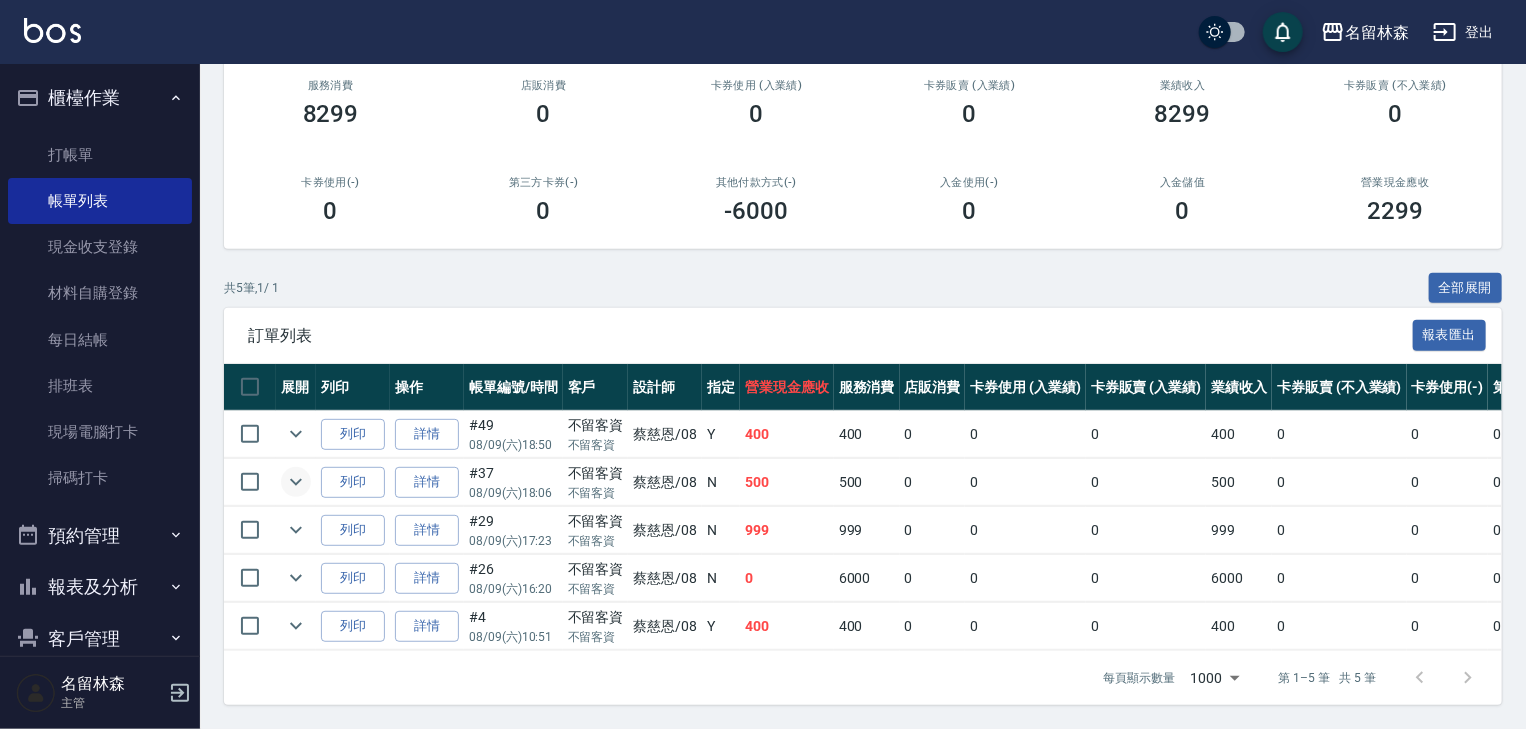scroll, scrollTop: 0, scrollLeft: 0, axis: both 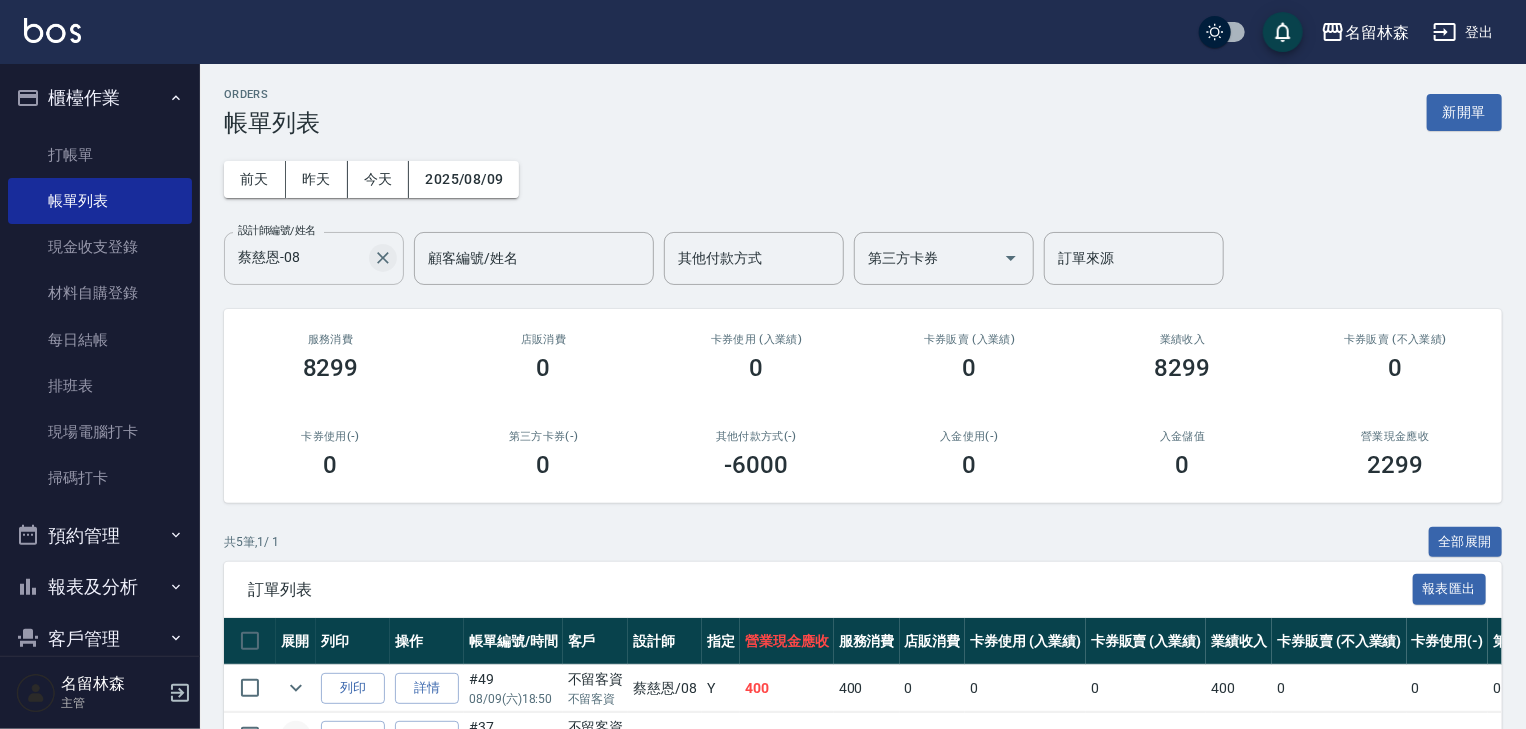 click 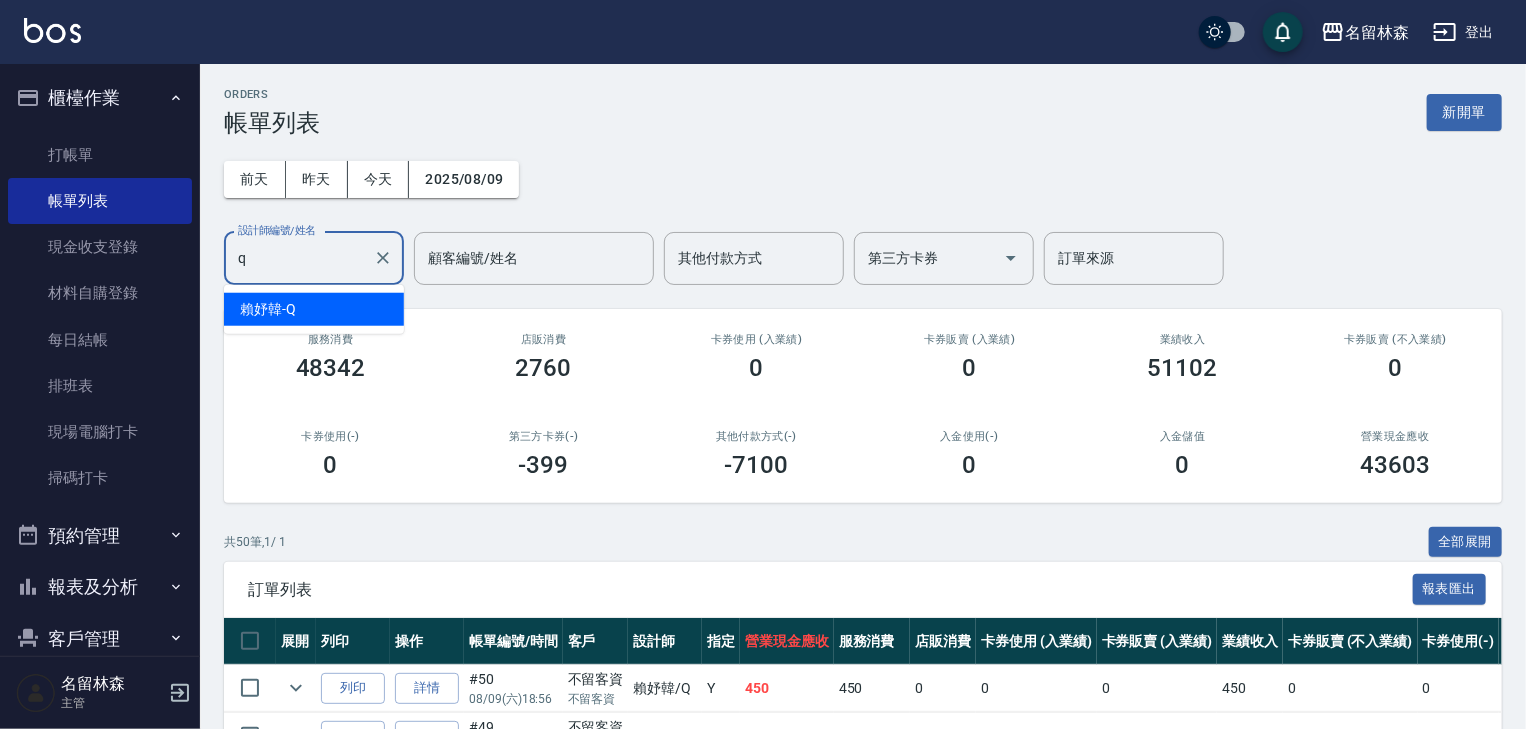 click on "[LAST]-Q" at bounding box center [314, 309] 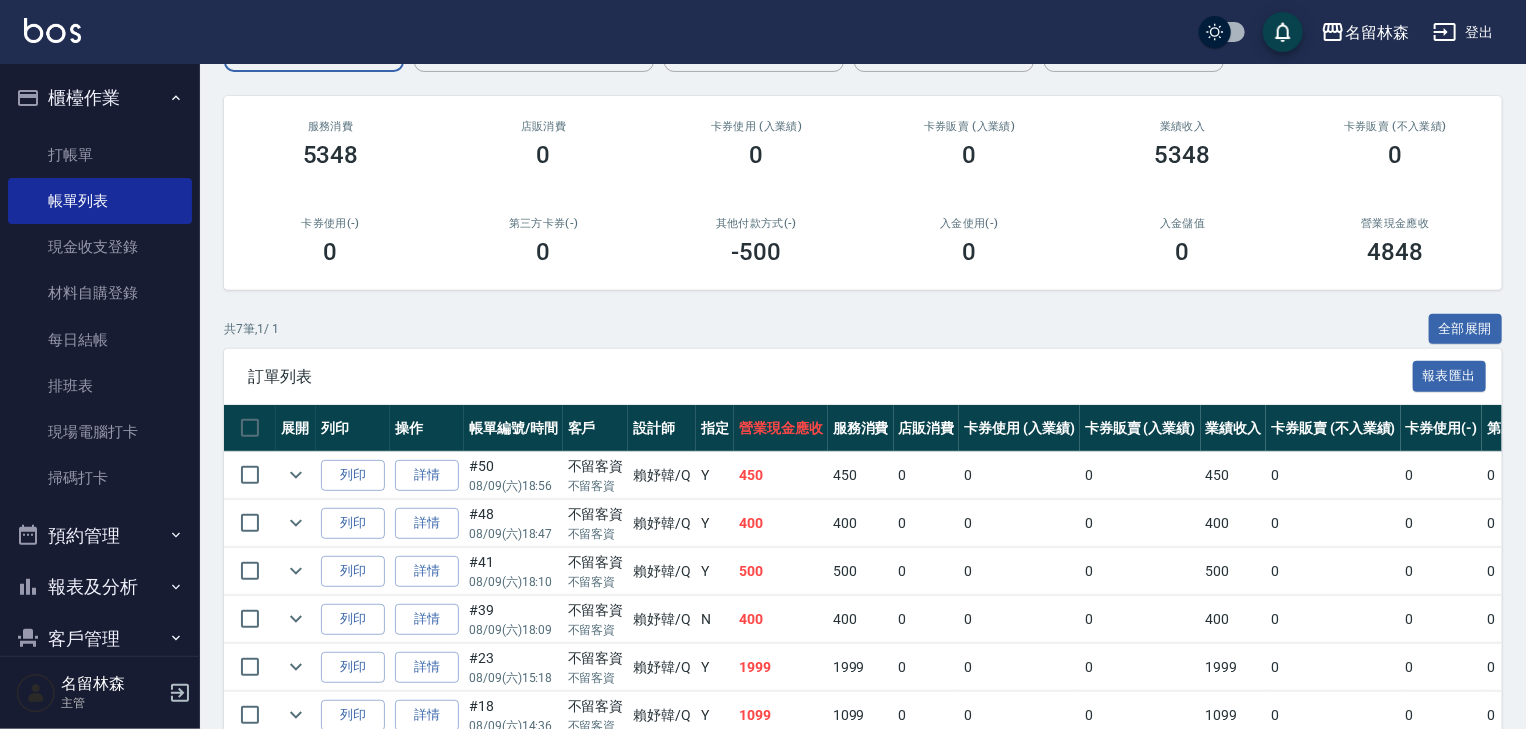 scroll, scrollTop: 0, scrollLeft: 0, axis: both 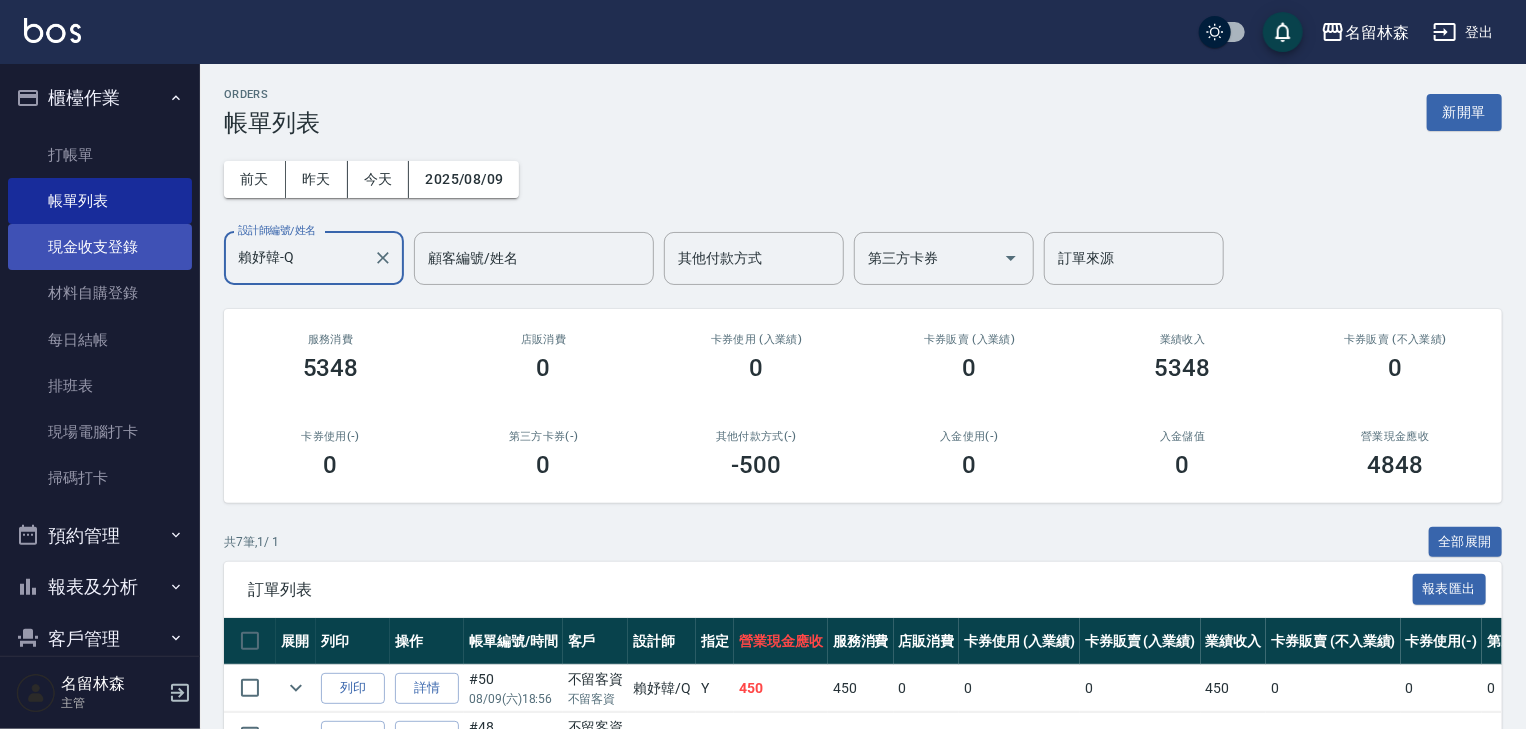drag, startPoint x: 309, startPoint y: 252, endPoint x: 140, endPoint y: 243, distance: 169.23947 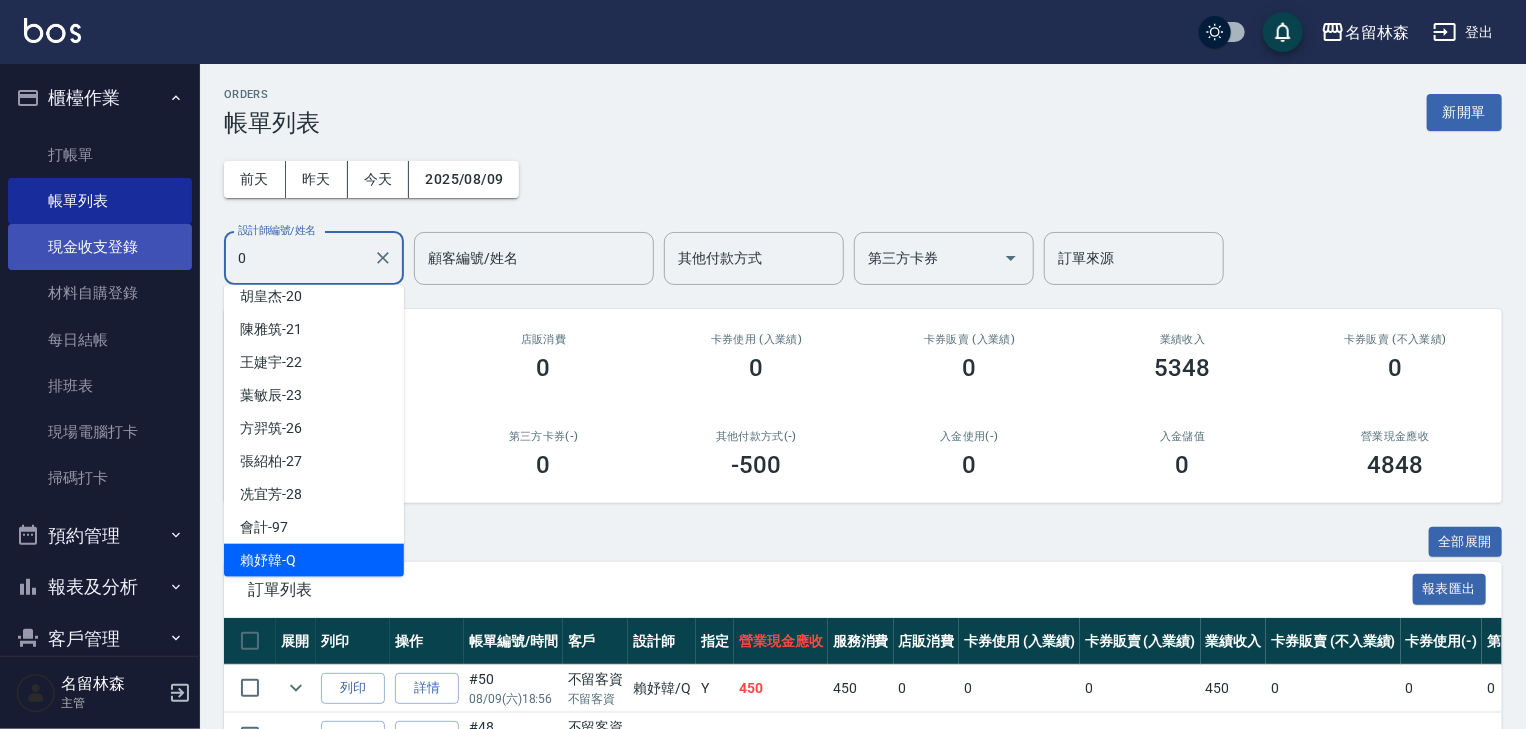 scroll, scrollTop: 0, scrollLeft: 0, axis: both 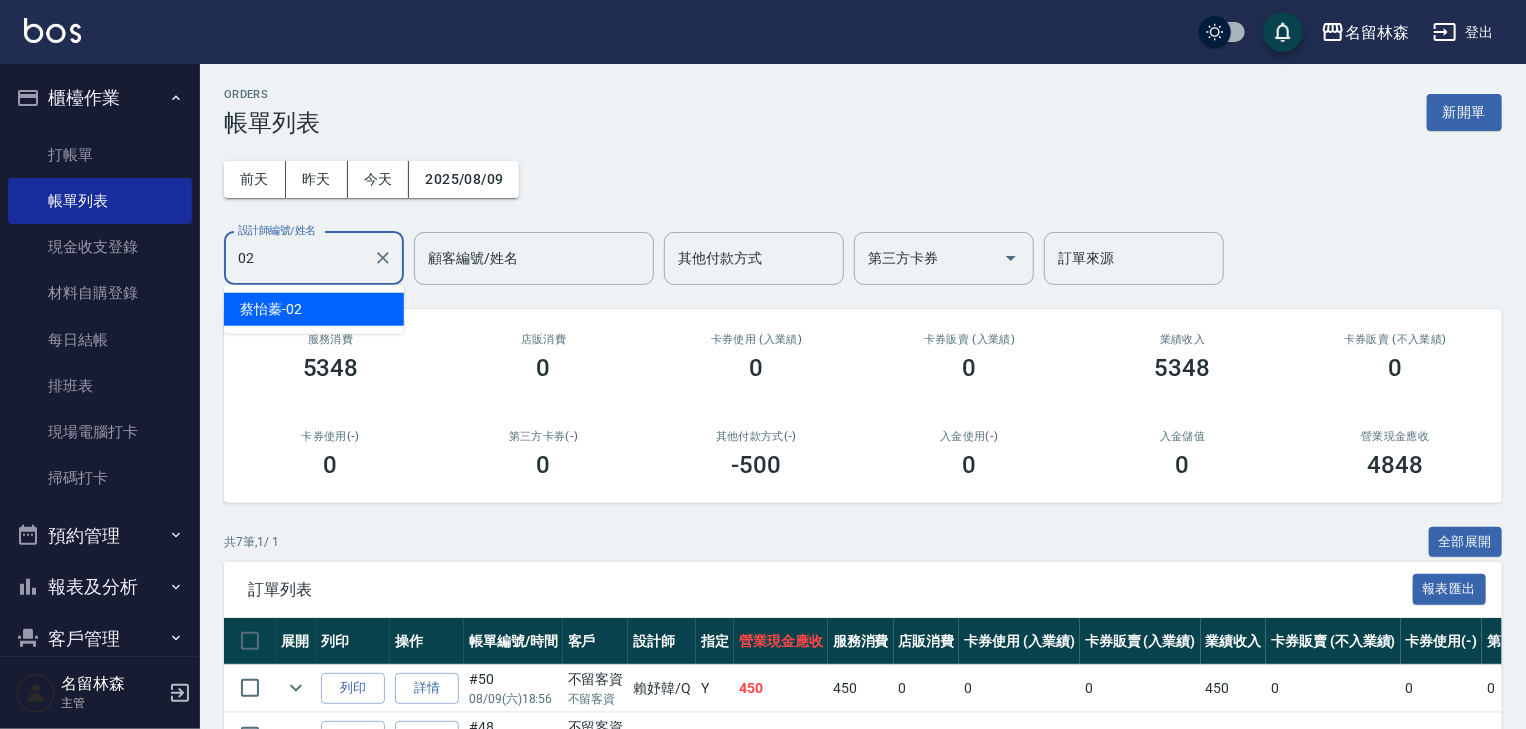 click on "蔡怡蓁 -02" at bounding box center (314, 309) 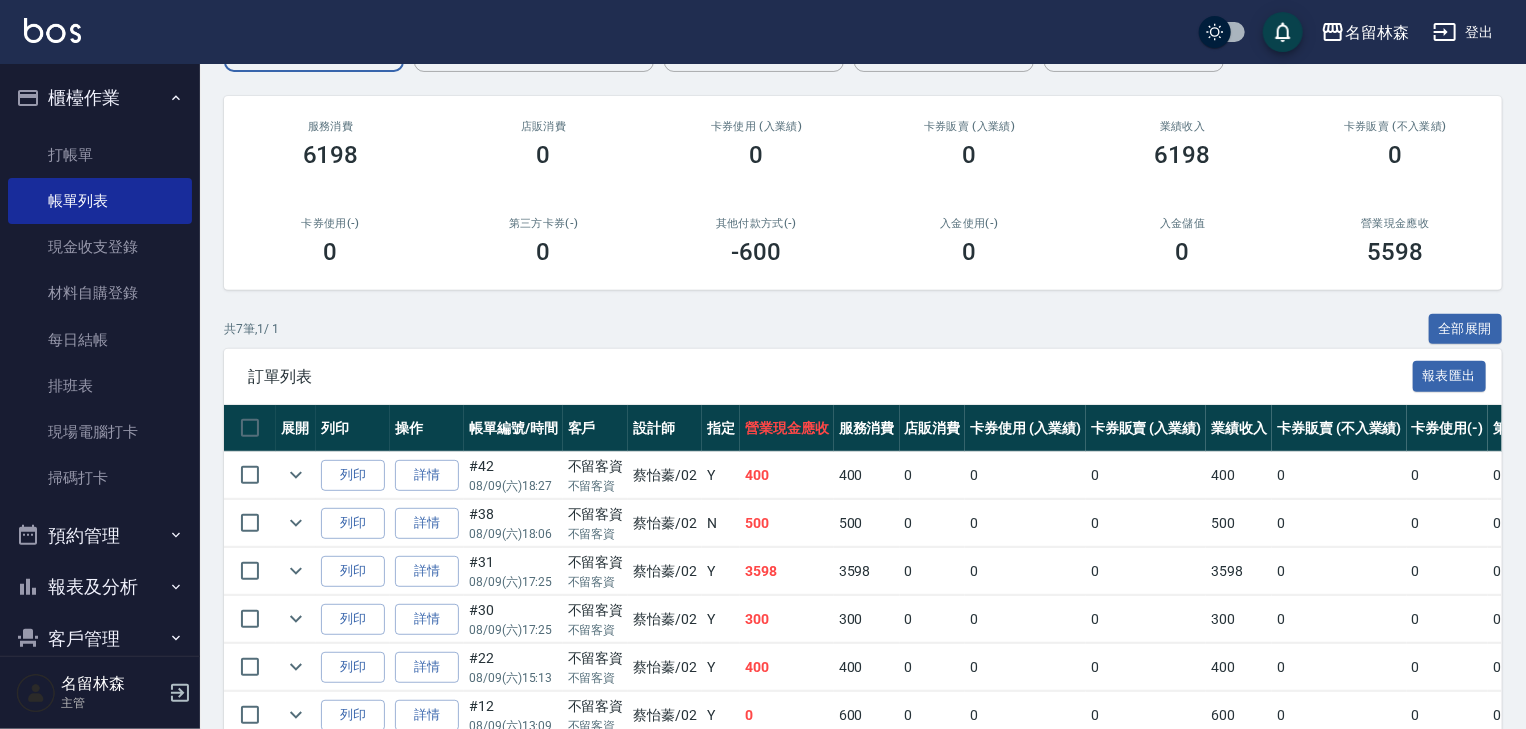 scroll, scrollTop: 320, scrollLeft: 0, axis: vertical 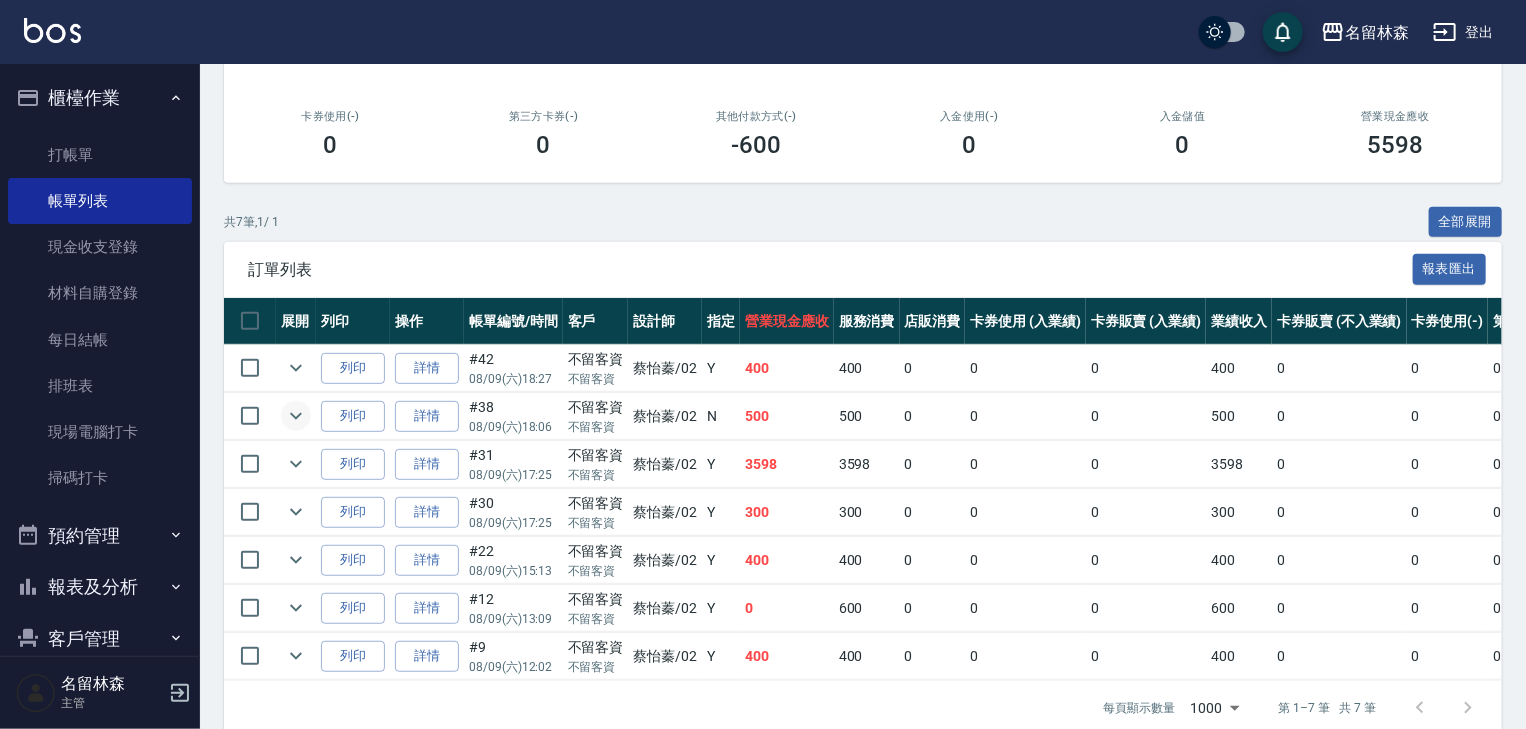 click 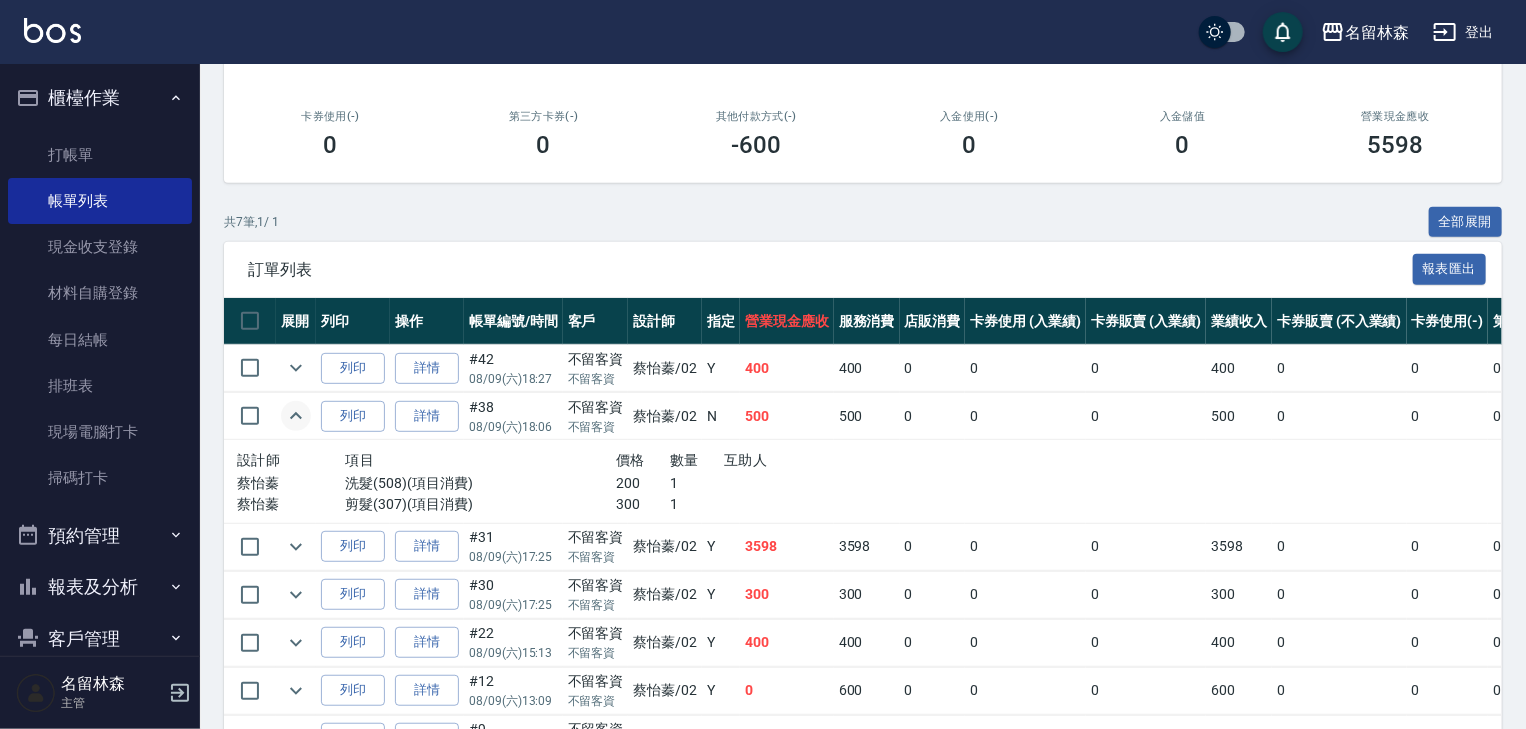 click 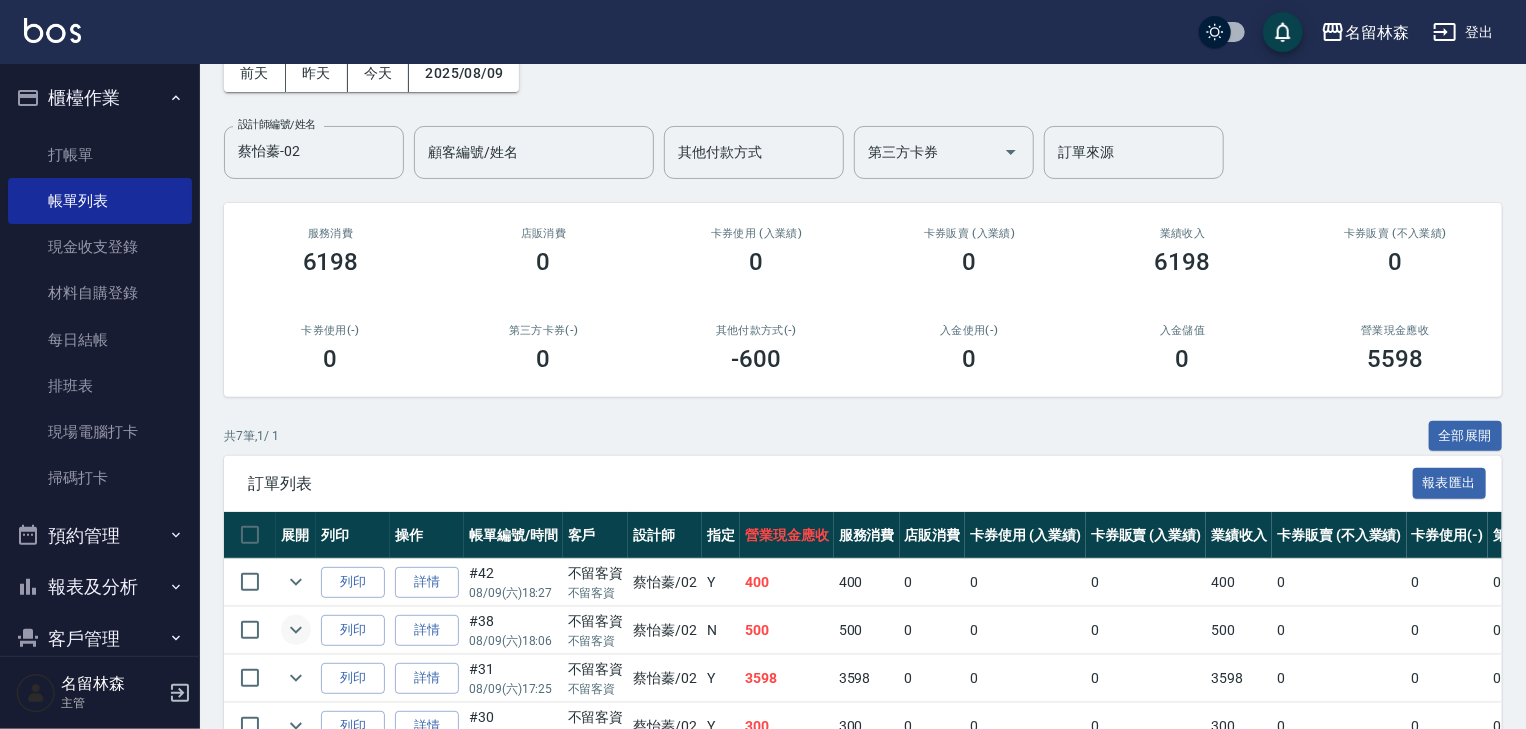 scroll, scrollTop: 0, scrollLeft: 0, axis: both 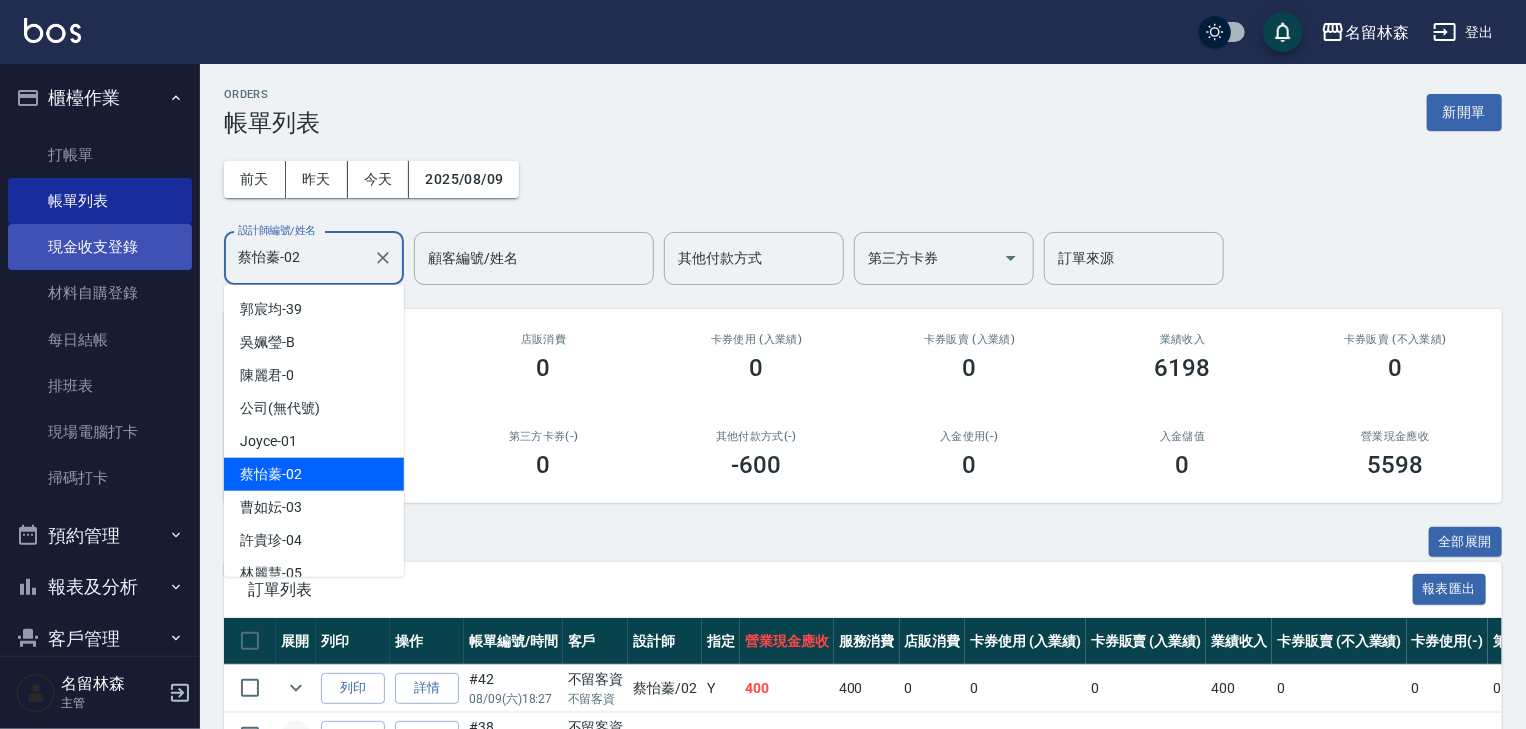 drag, startPoint x: 348, startPoint y: 258, endPoint x: 152, endPoint y: 258, distance: 196 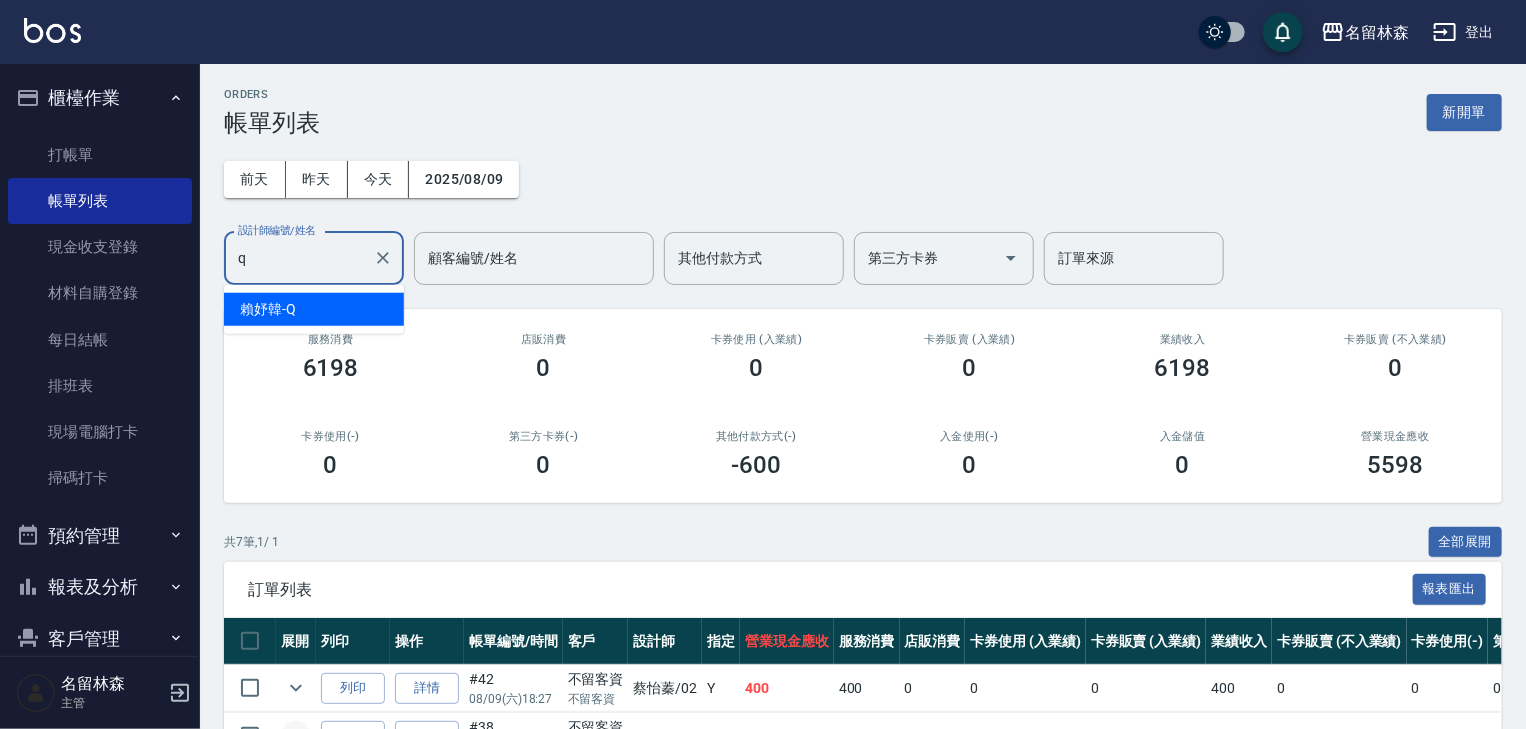 click on "[LAST]-Q" at bounding box center [268, 309] 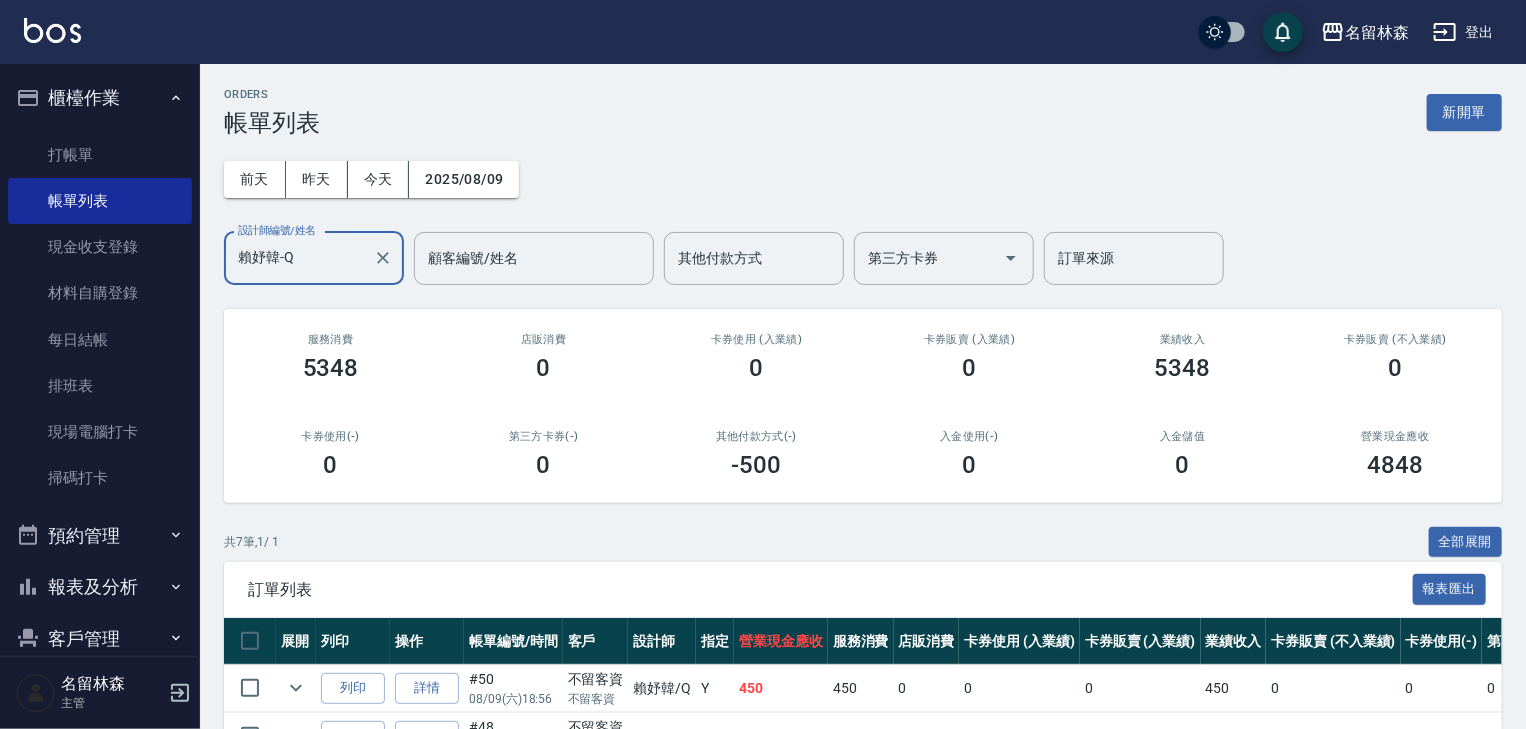 scroll, scrollTop: 320, scrollLeft: 0, axis: vertical 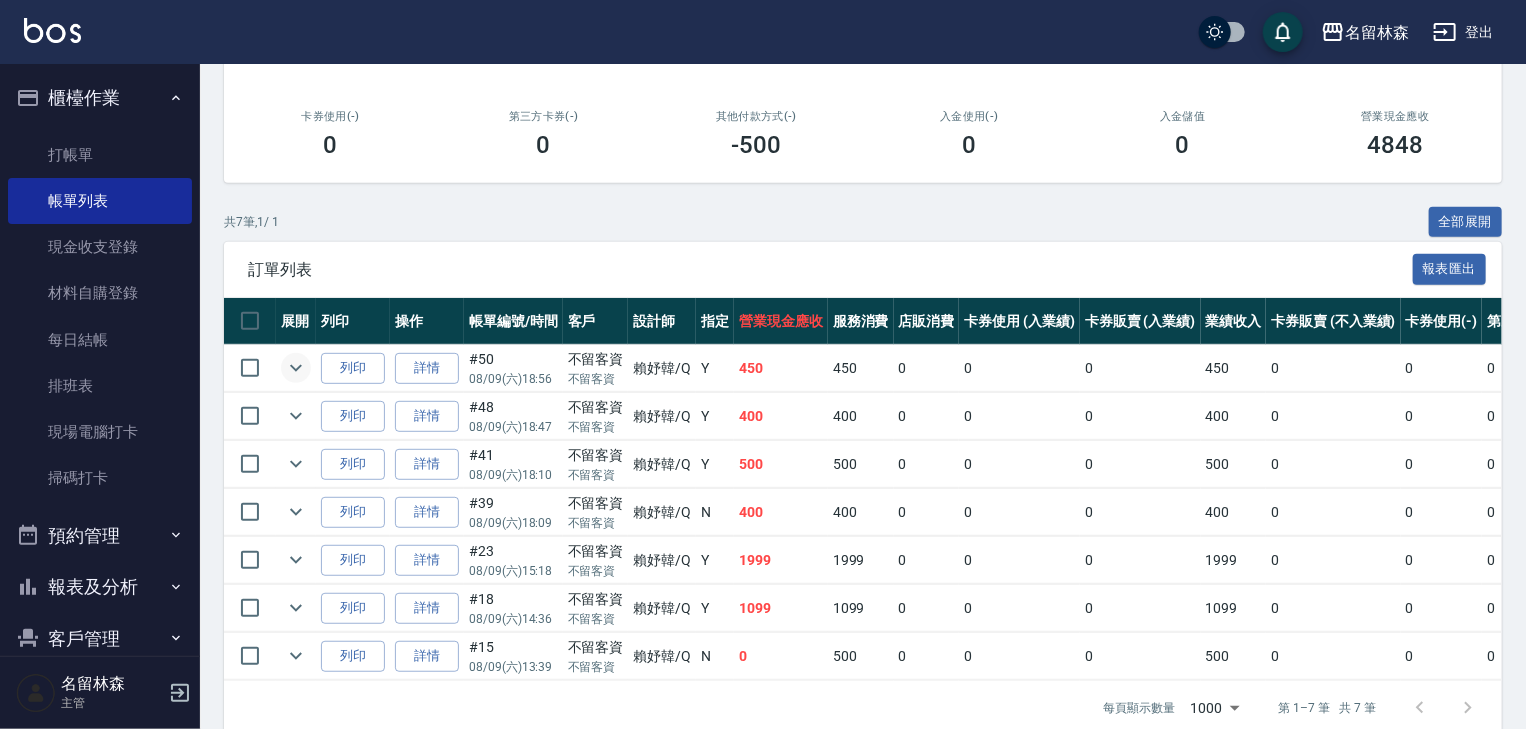 type on "賴妤韓-Q" 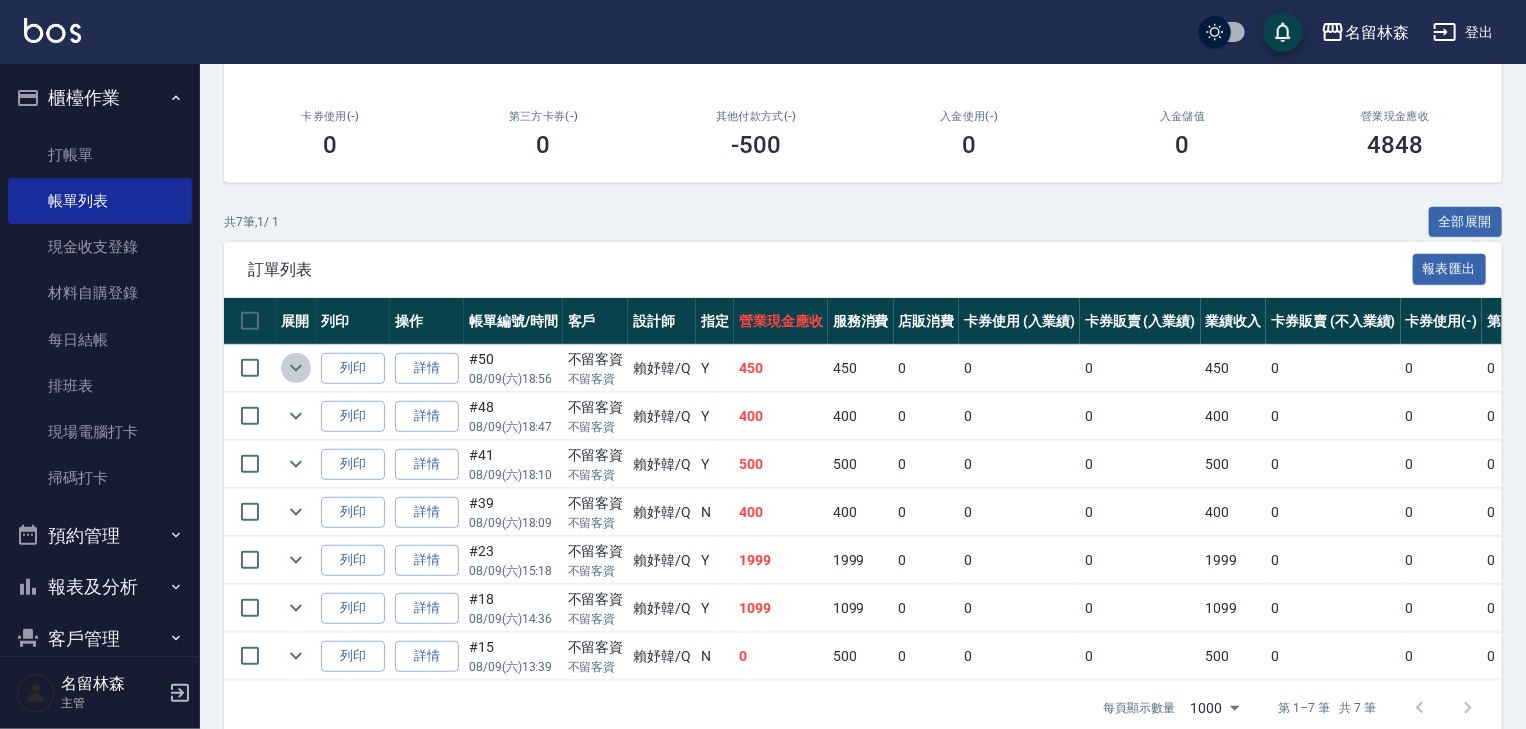 click 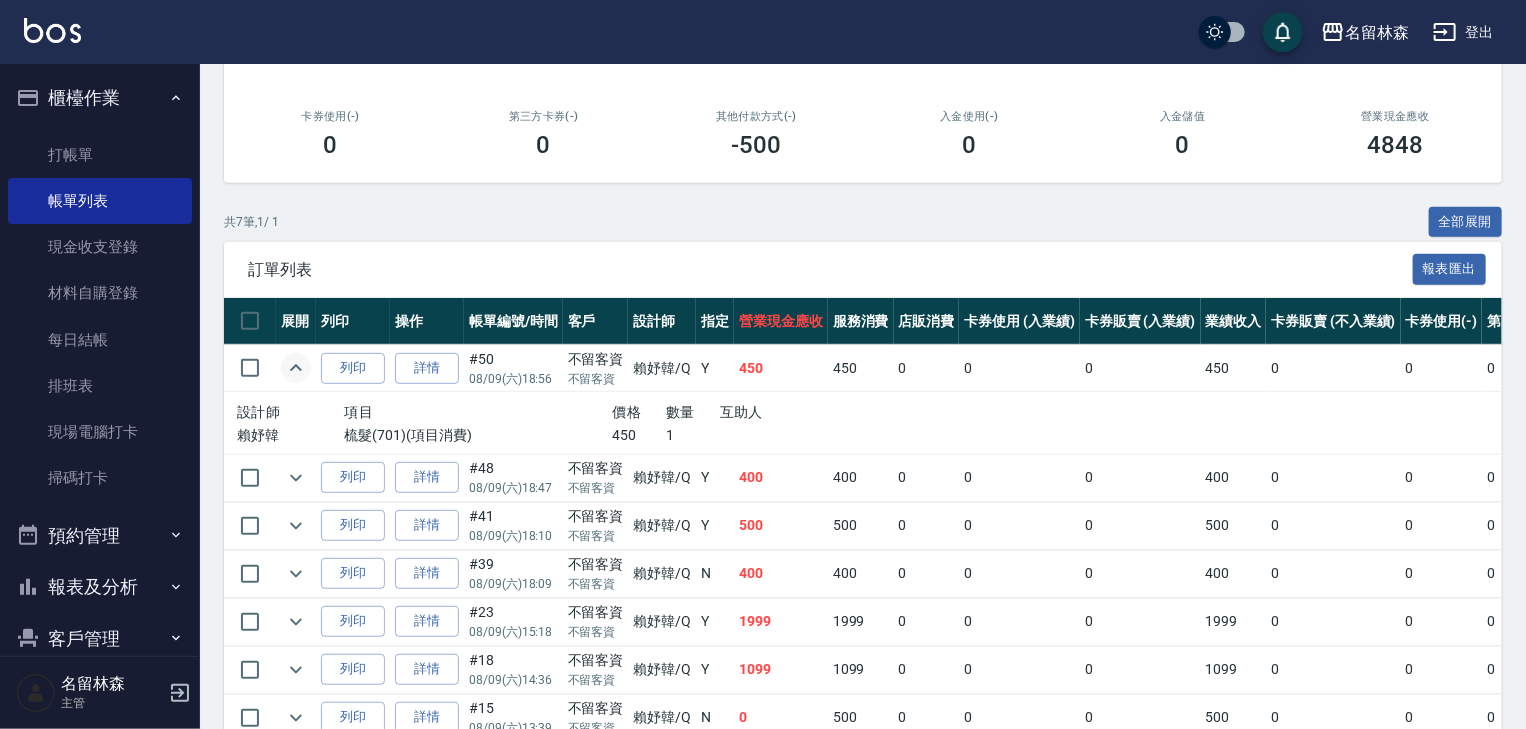 click 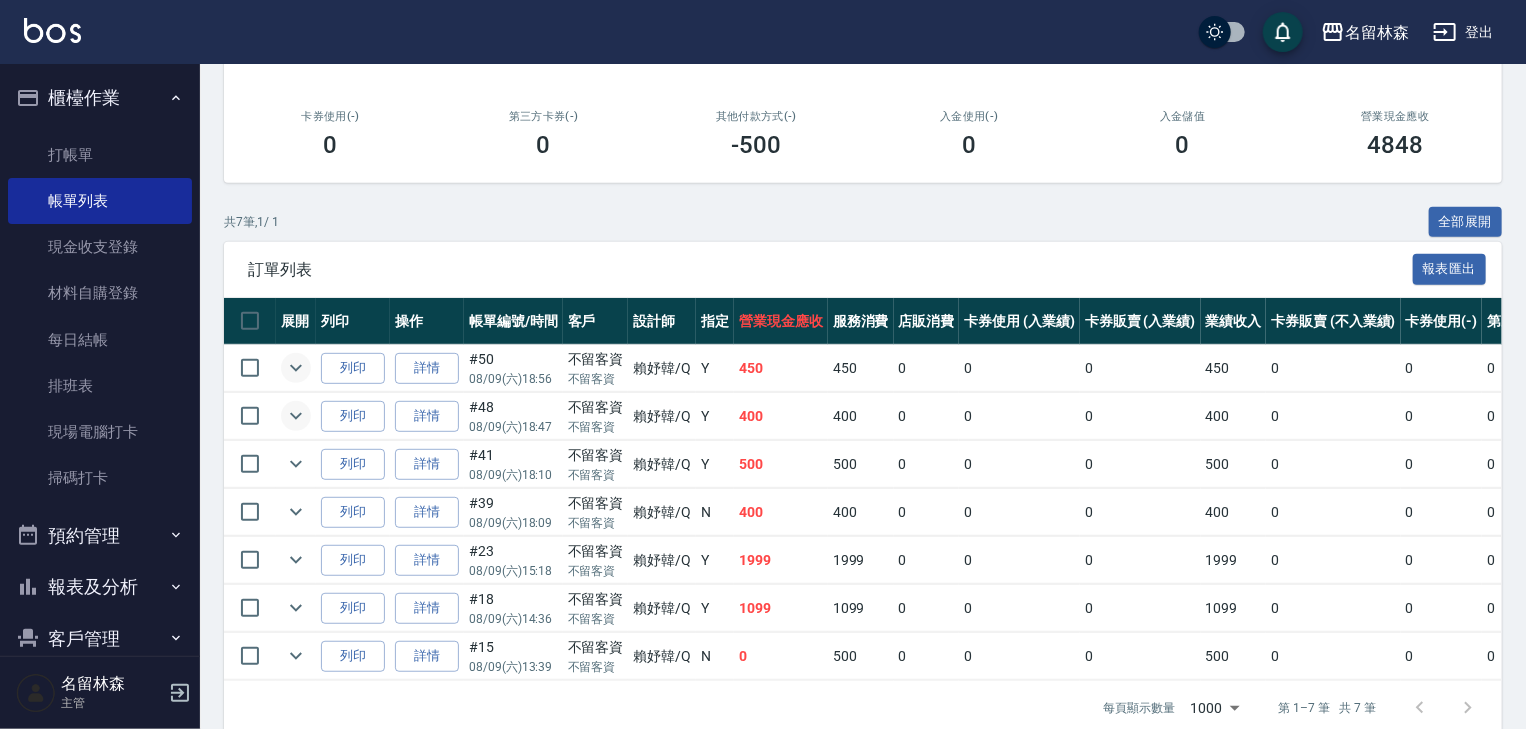 click 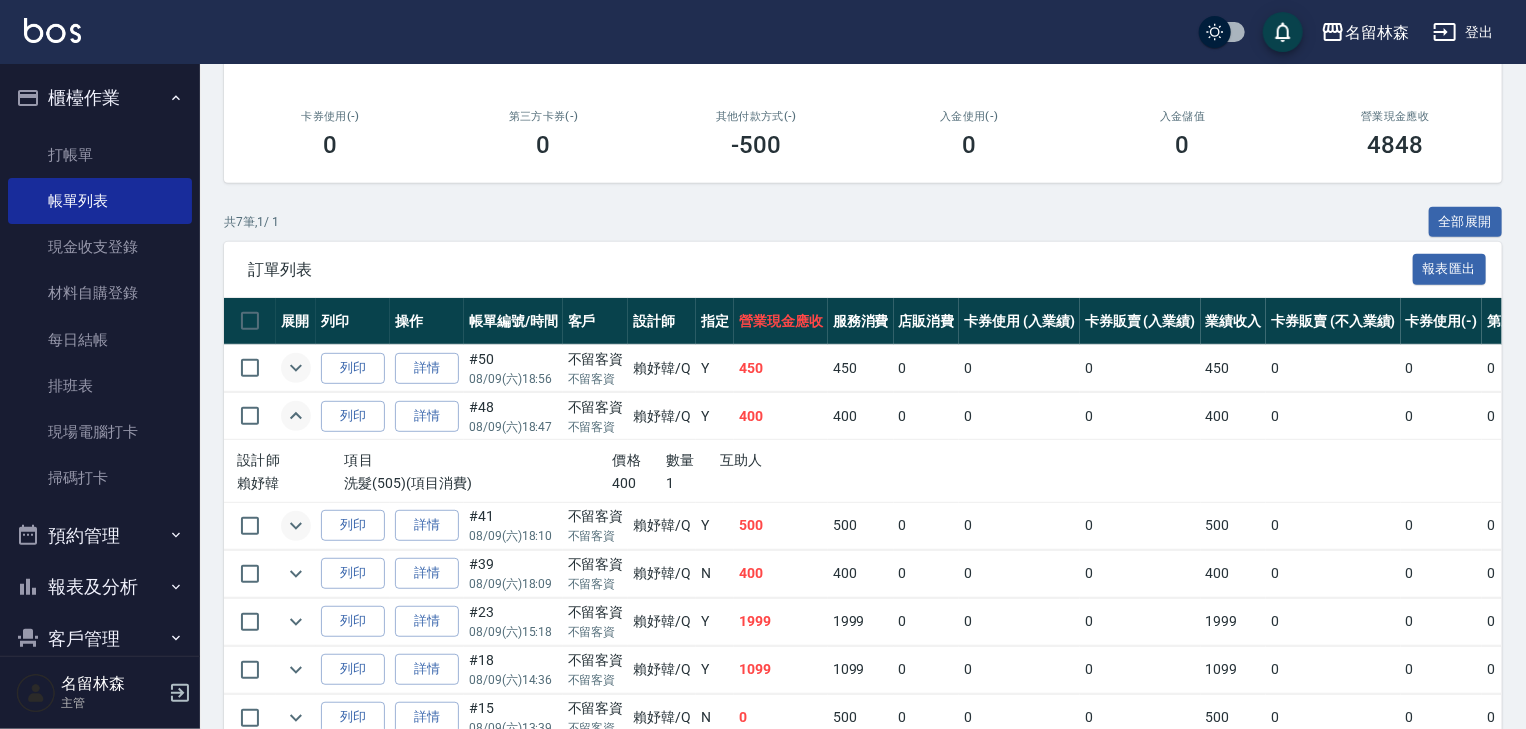 click at bounding box center (296, 526) 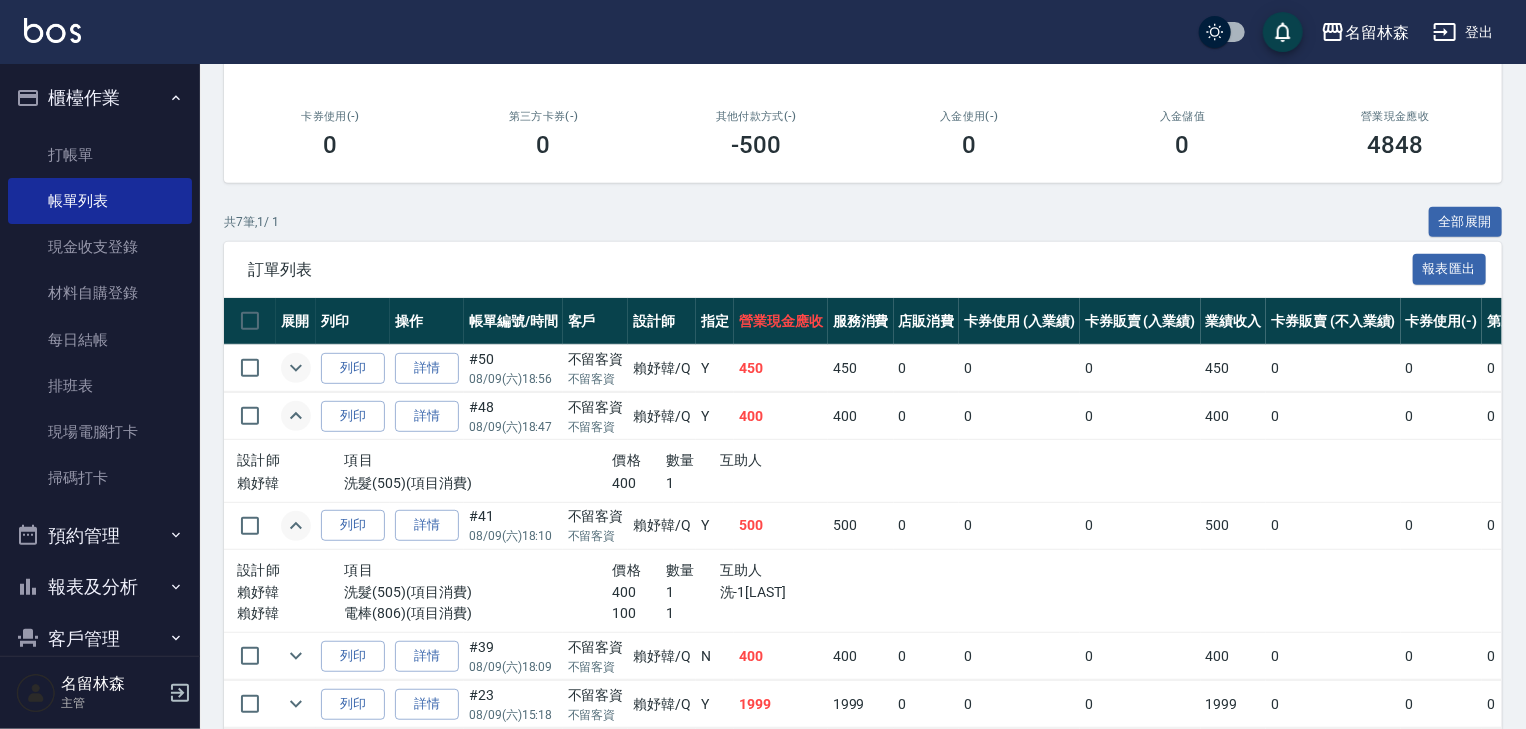 click 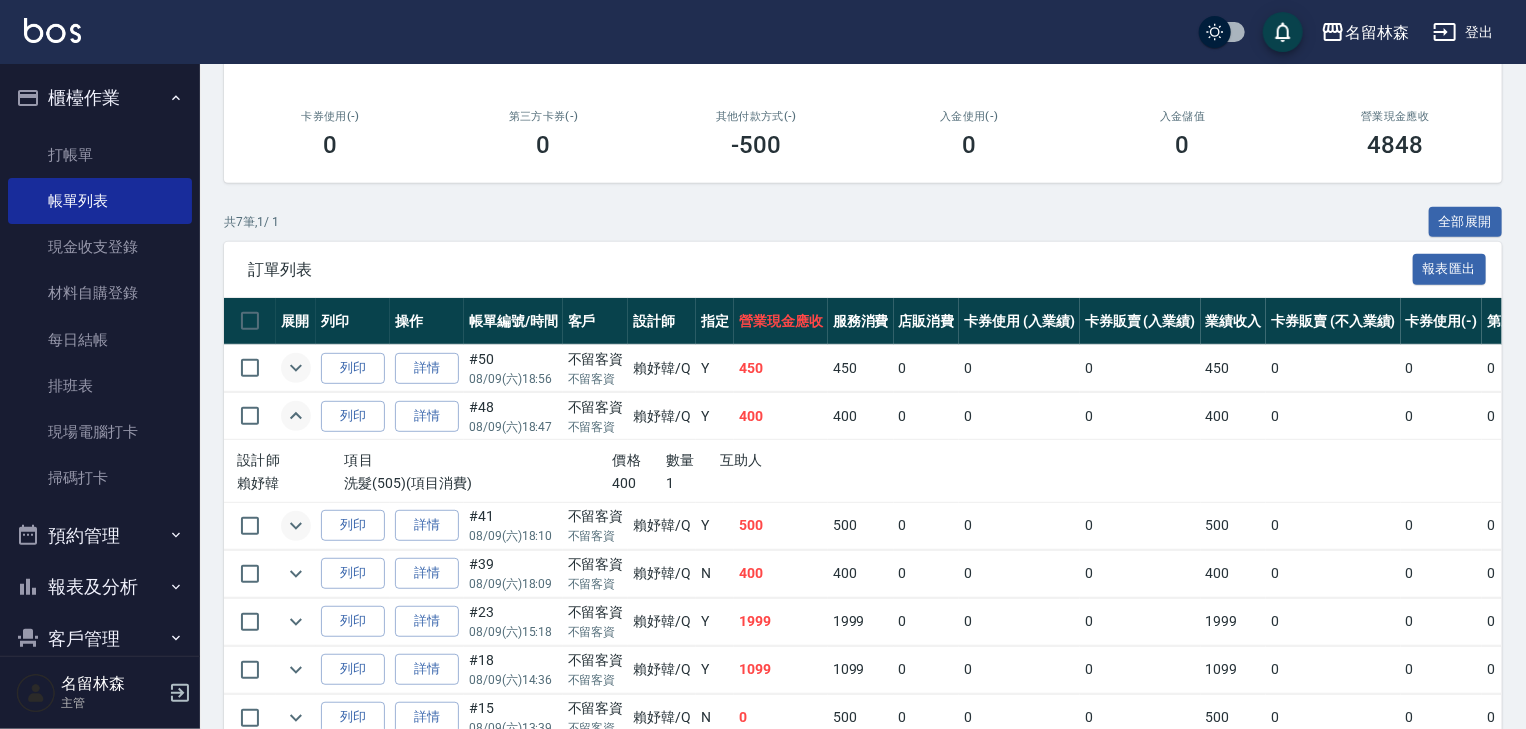 scroll, scrollTop: 420, scrollLeft: 0, axis: vertical 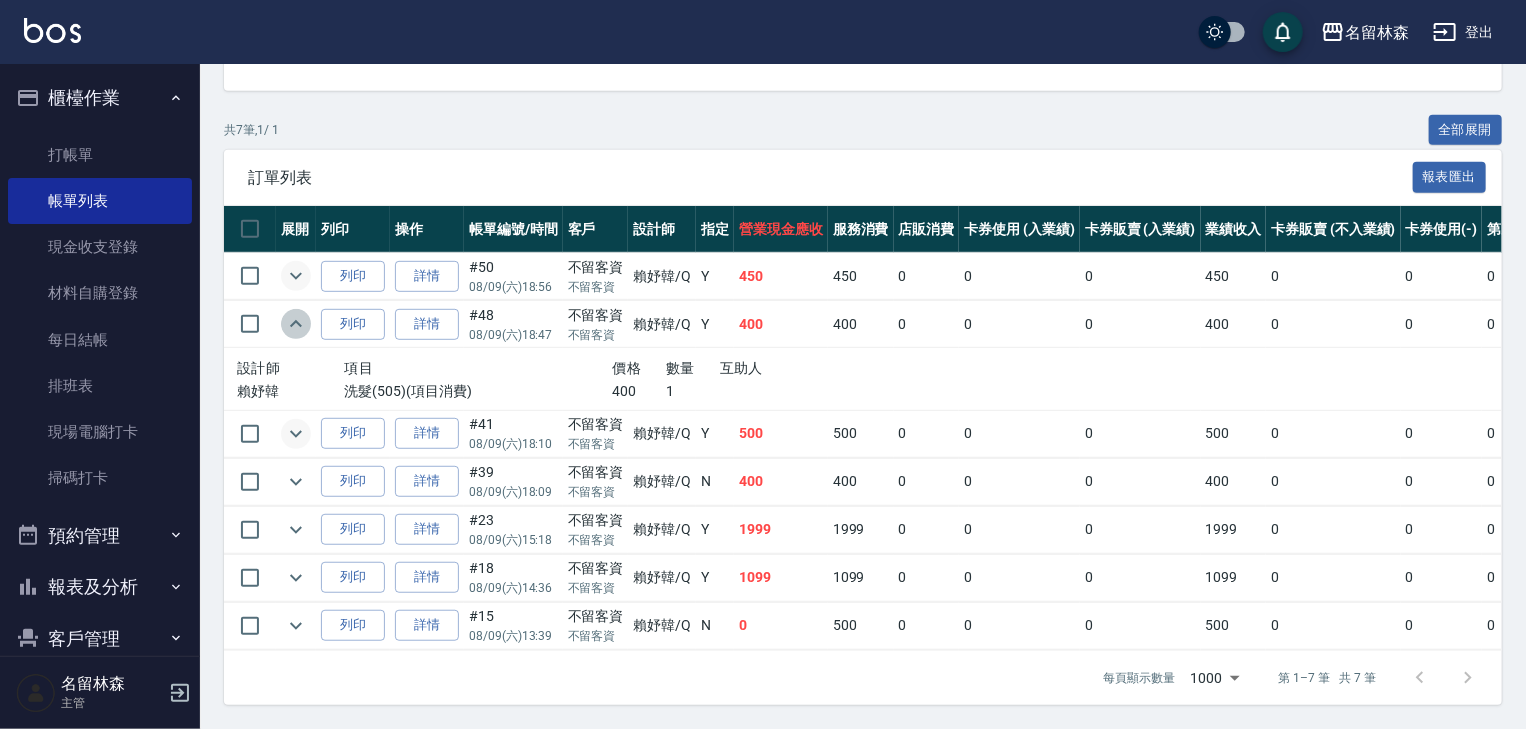 click 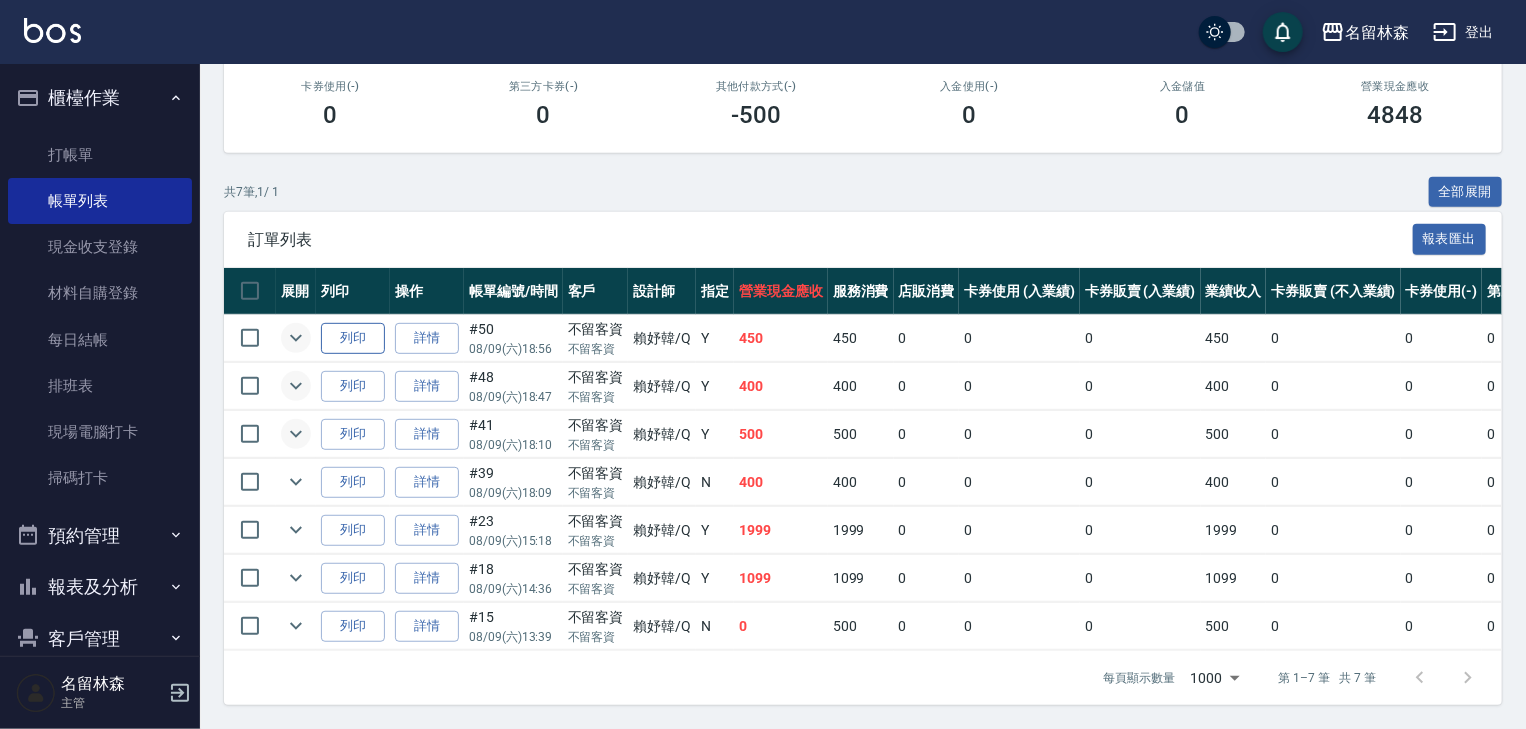 scroll, scrollTop: 359, scrollLeft: 0, axis: vertical 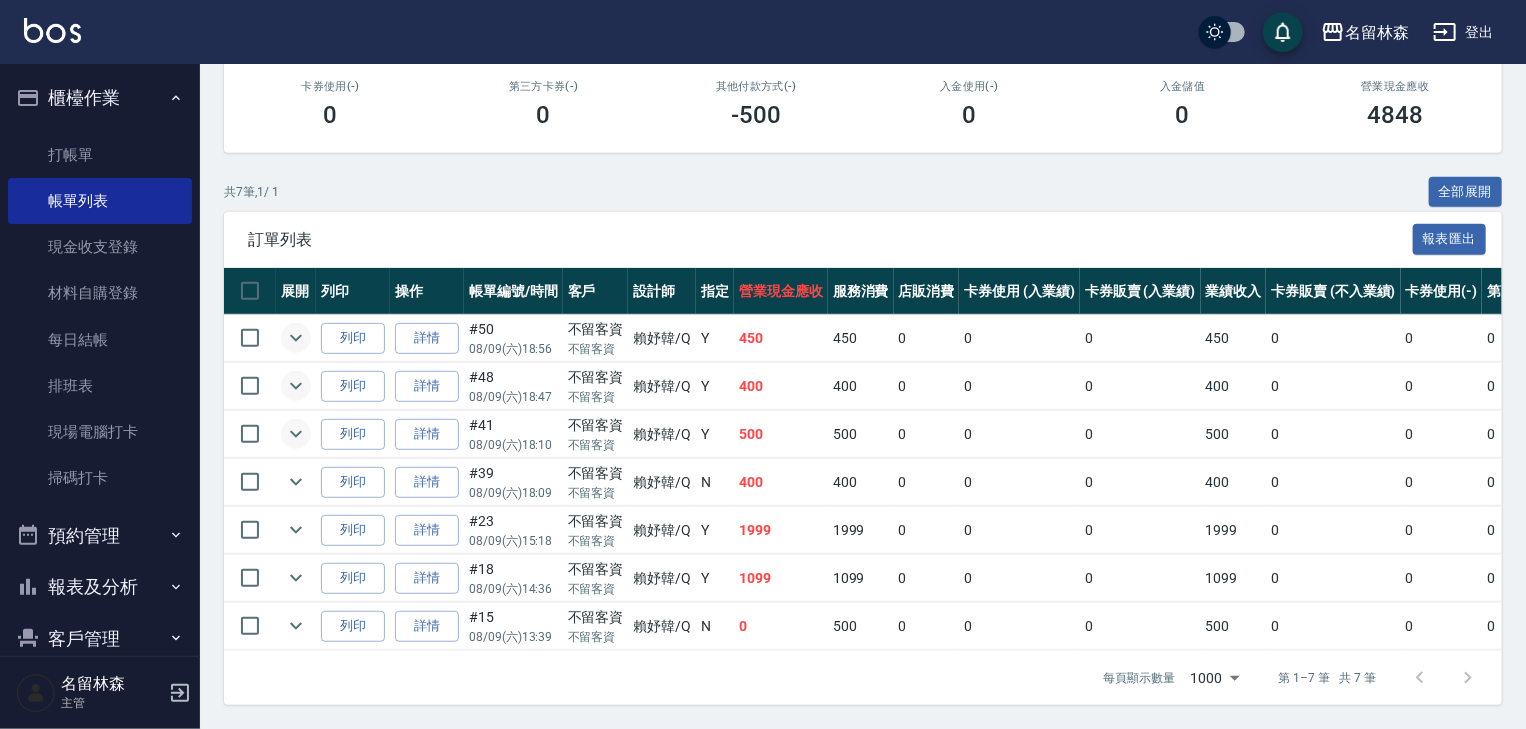 click on "名留林森 登出" at bounding box center [763, 32] 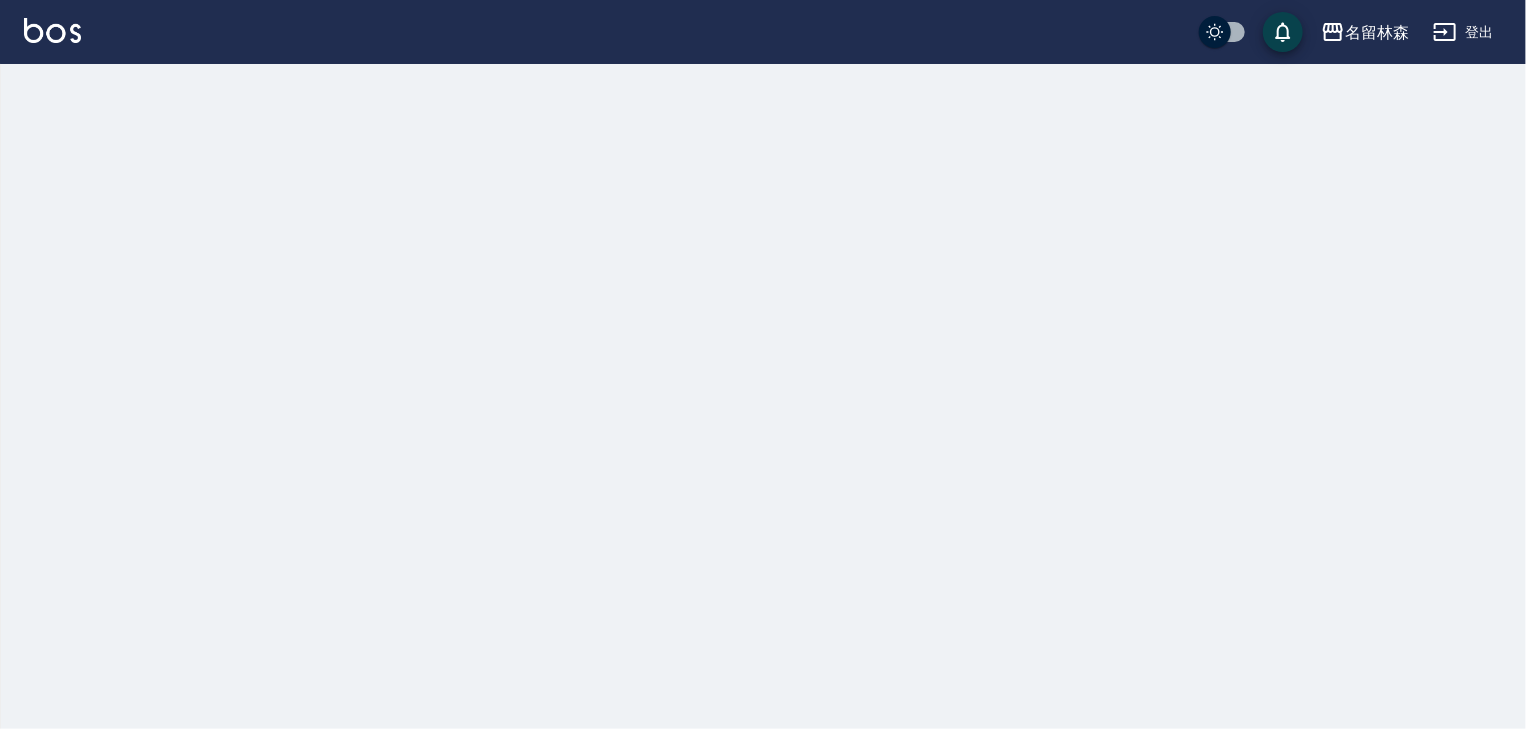 scroll, scrollTop: 0, scrollLeft: 0, axis: both 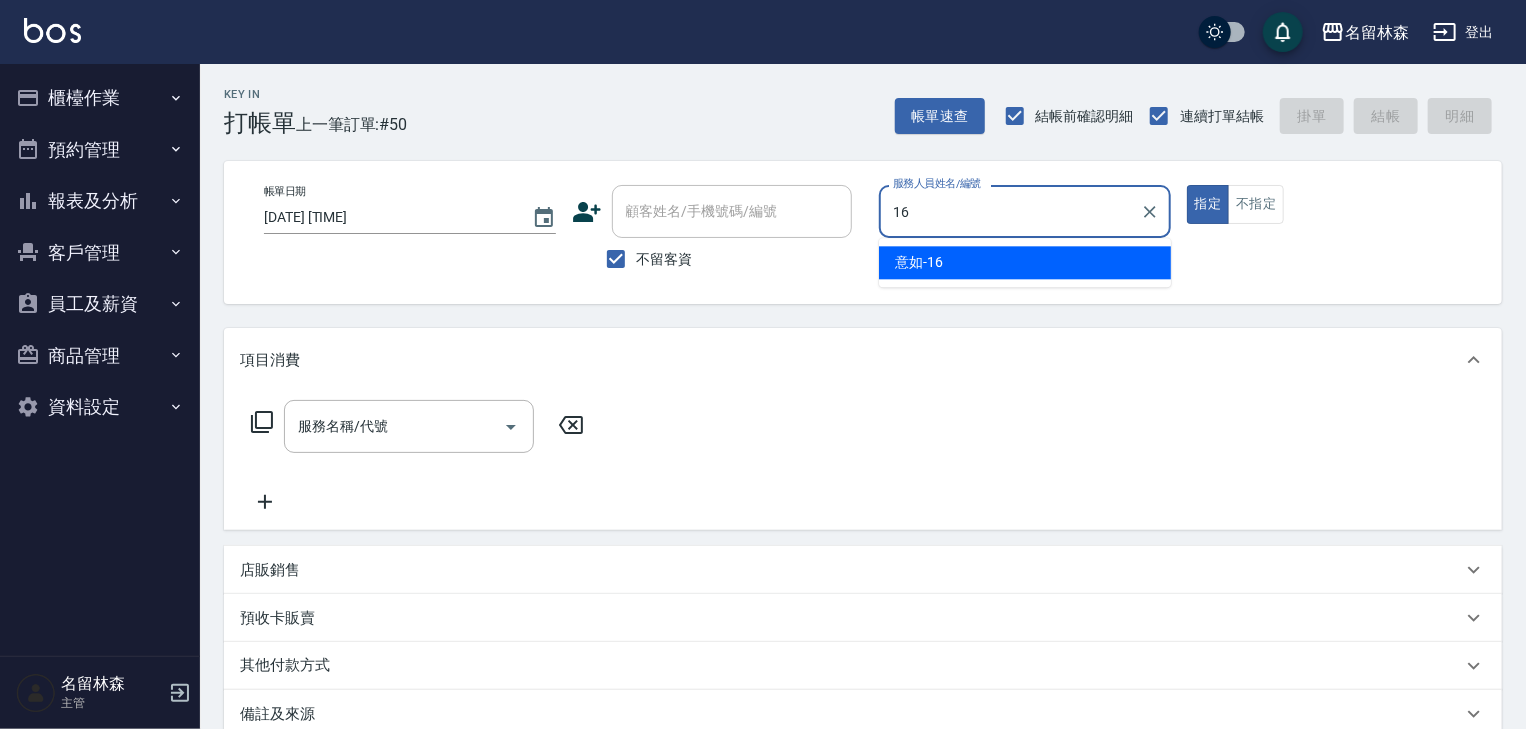 type on "意如-16" 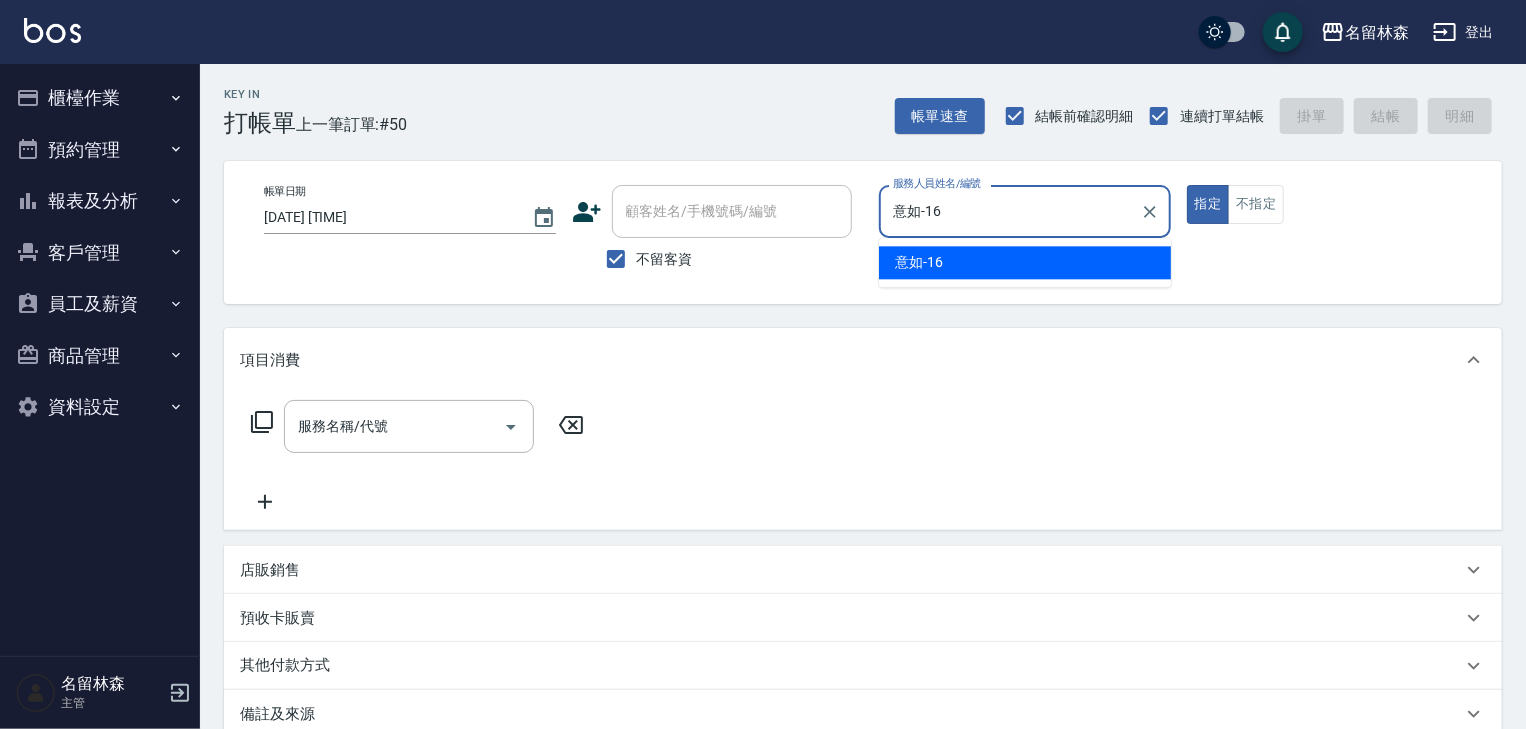 type on "true" 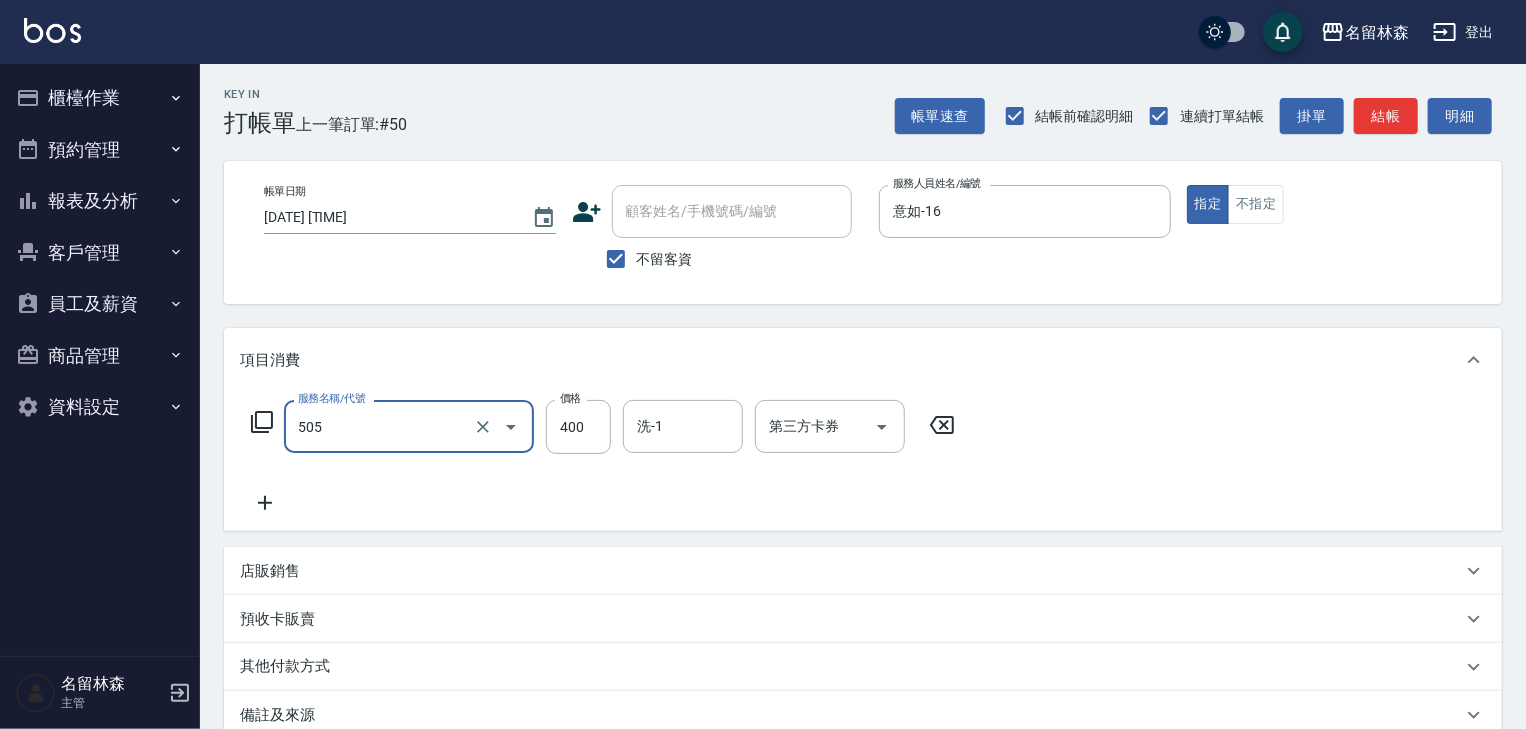 type on "洗髮(505)" 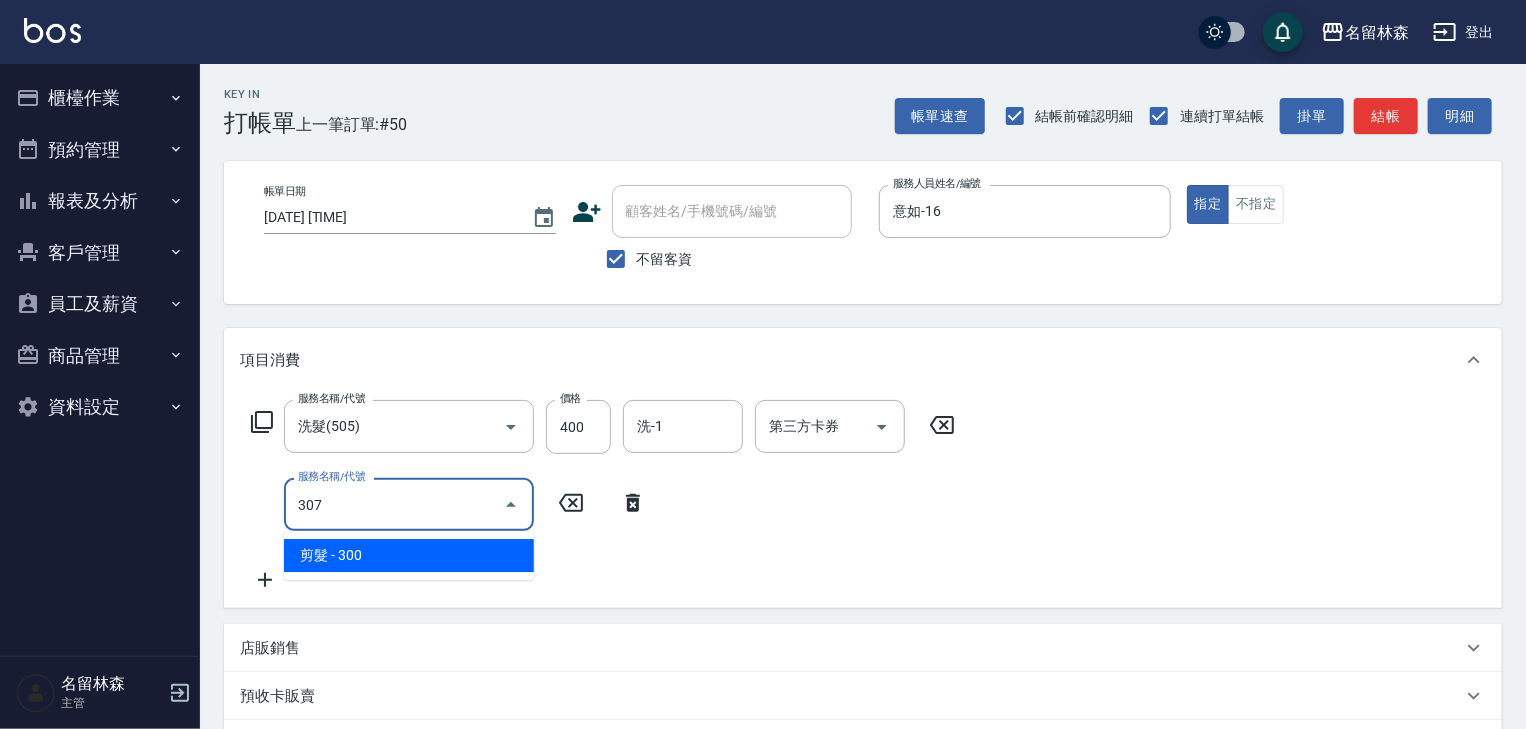 type on "剪髮(307)" 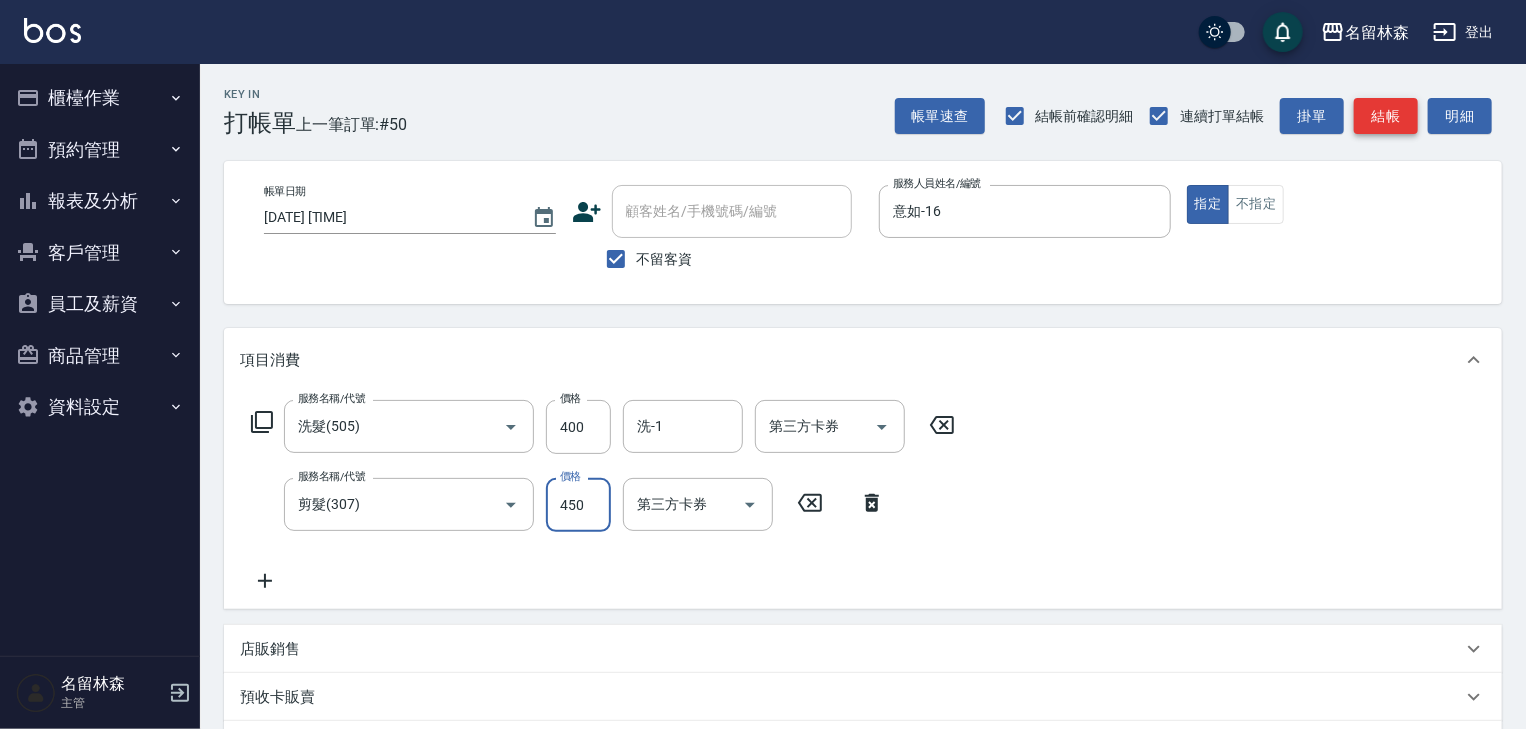 type on "450" 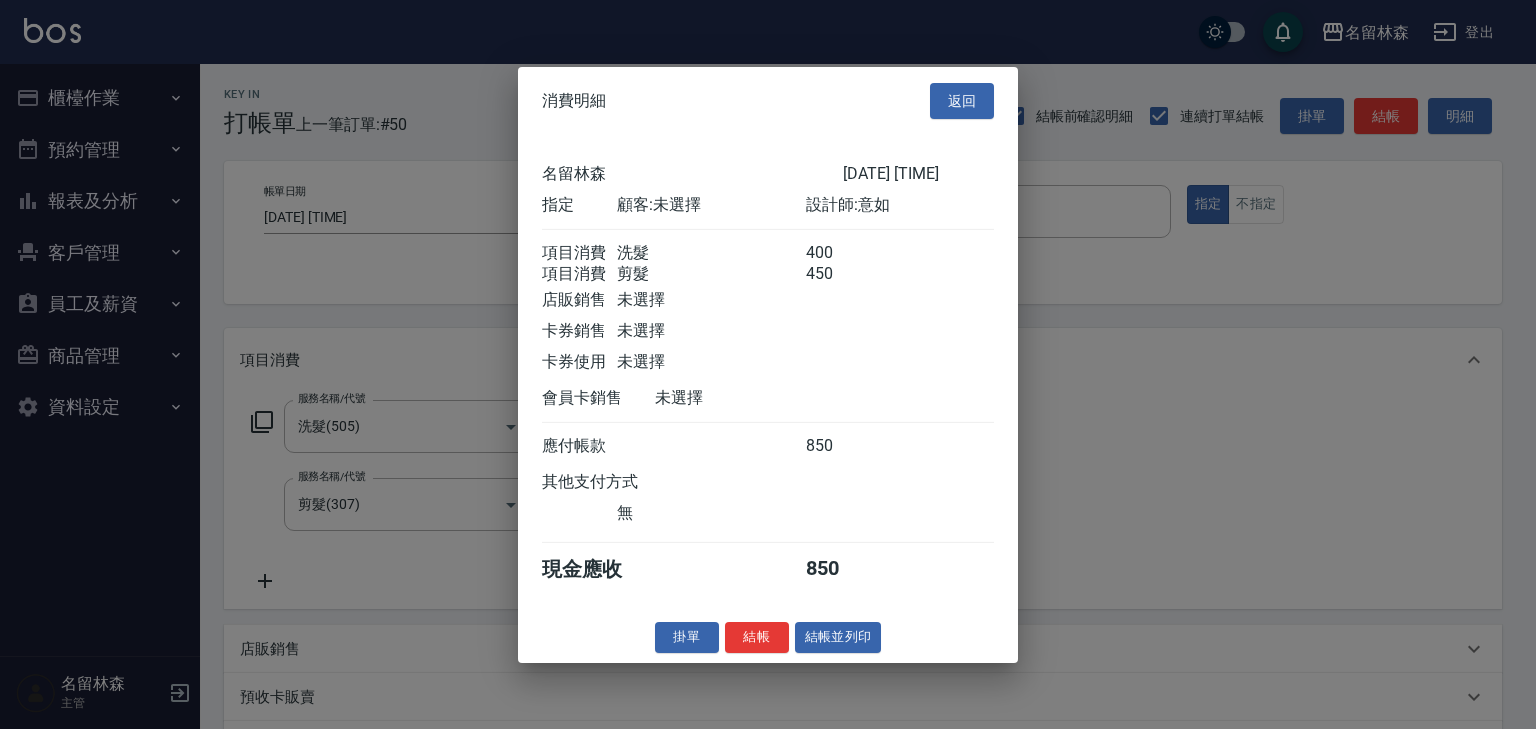 click on "結帳並列印" at bounding box center (838, 637) 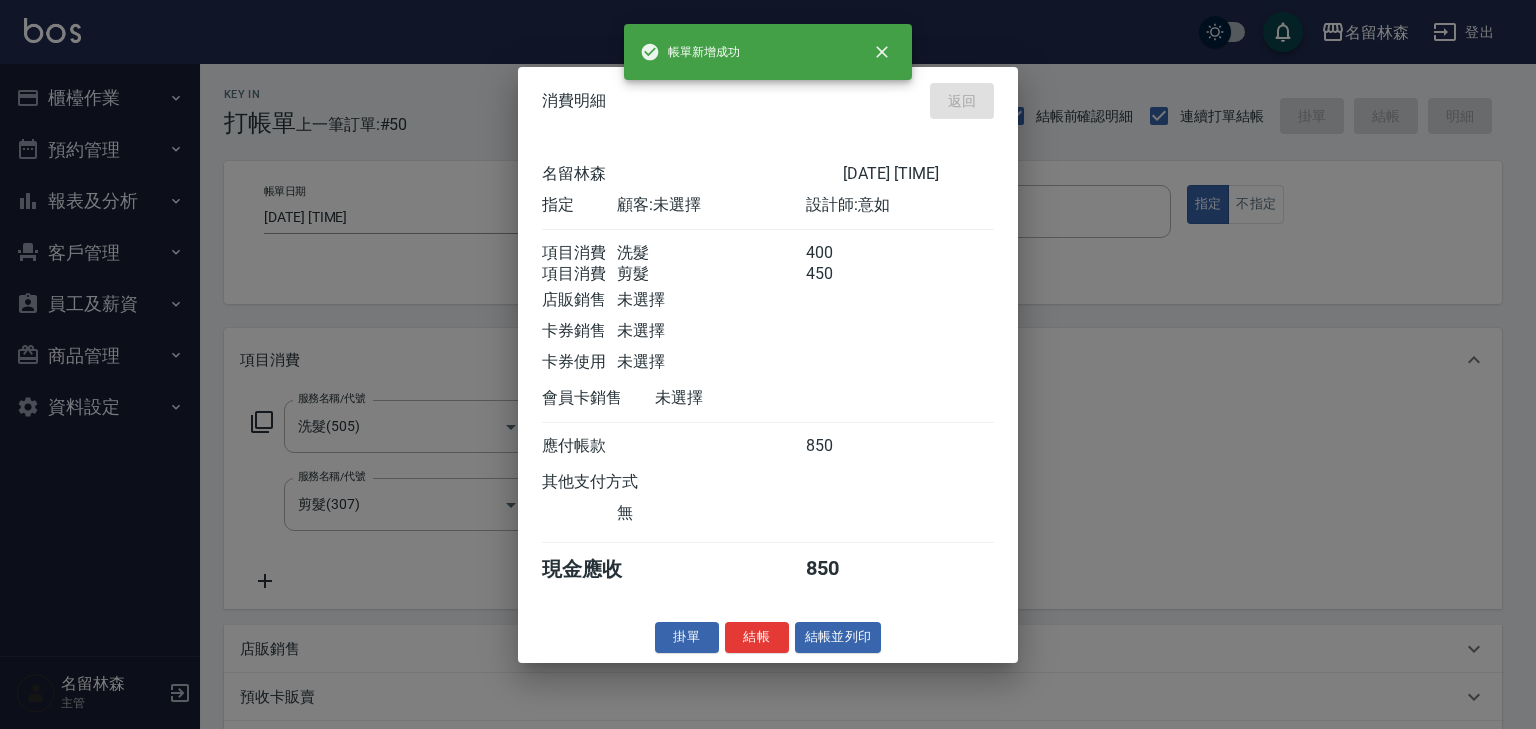 type on "[DATE] [TIME]" 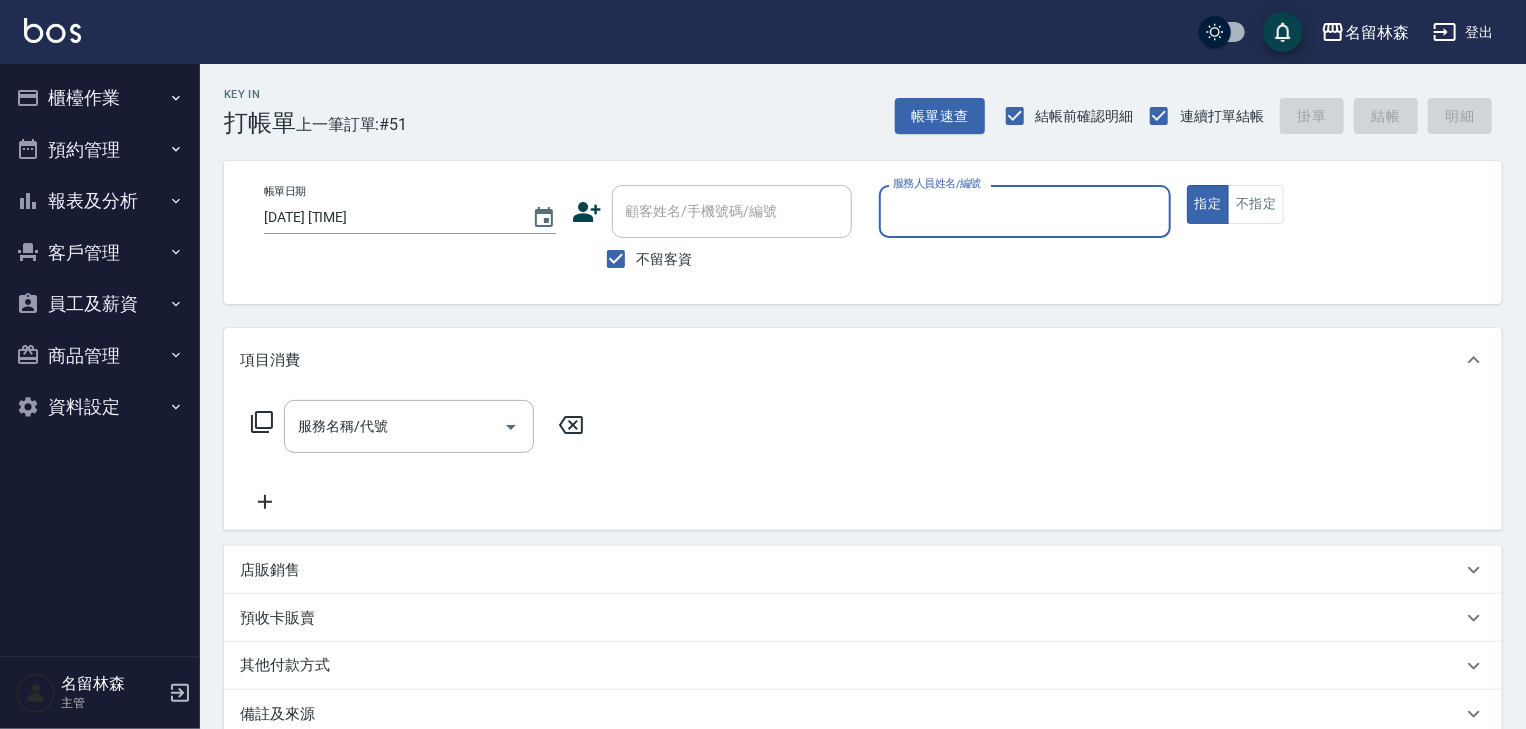 click on "櫃檯作業" at bounding box center (100, 98) 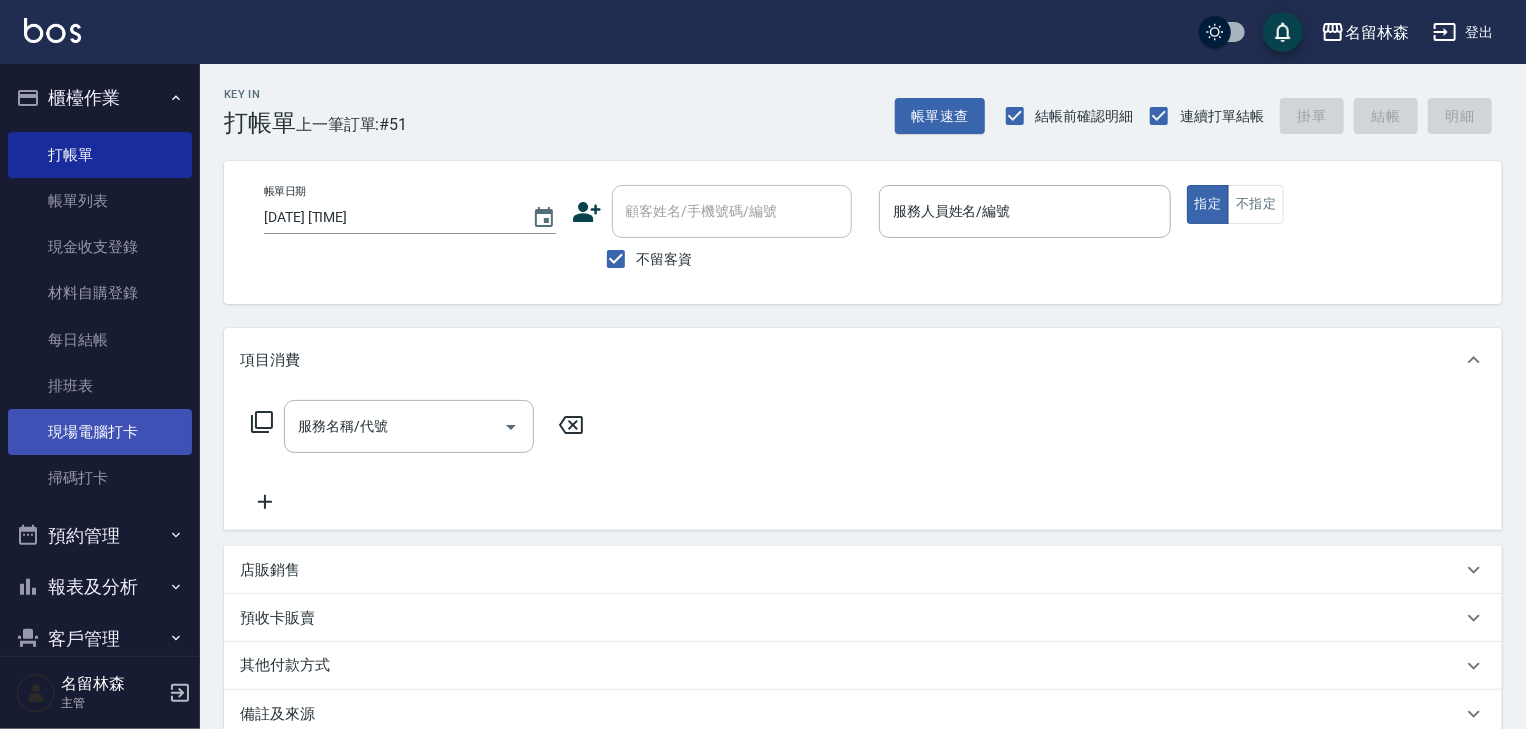 click on "現場電腦打卡" at bounding box center (100, 432) 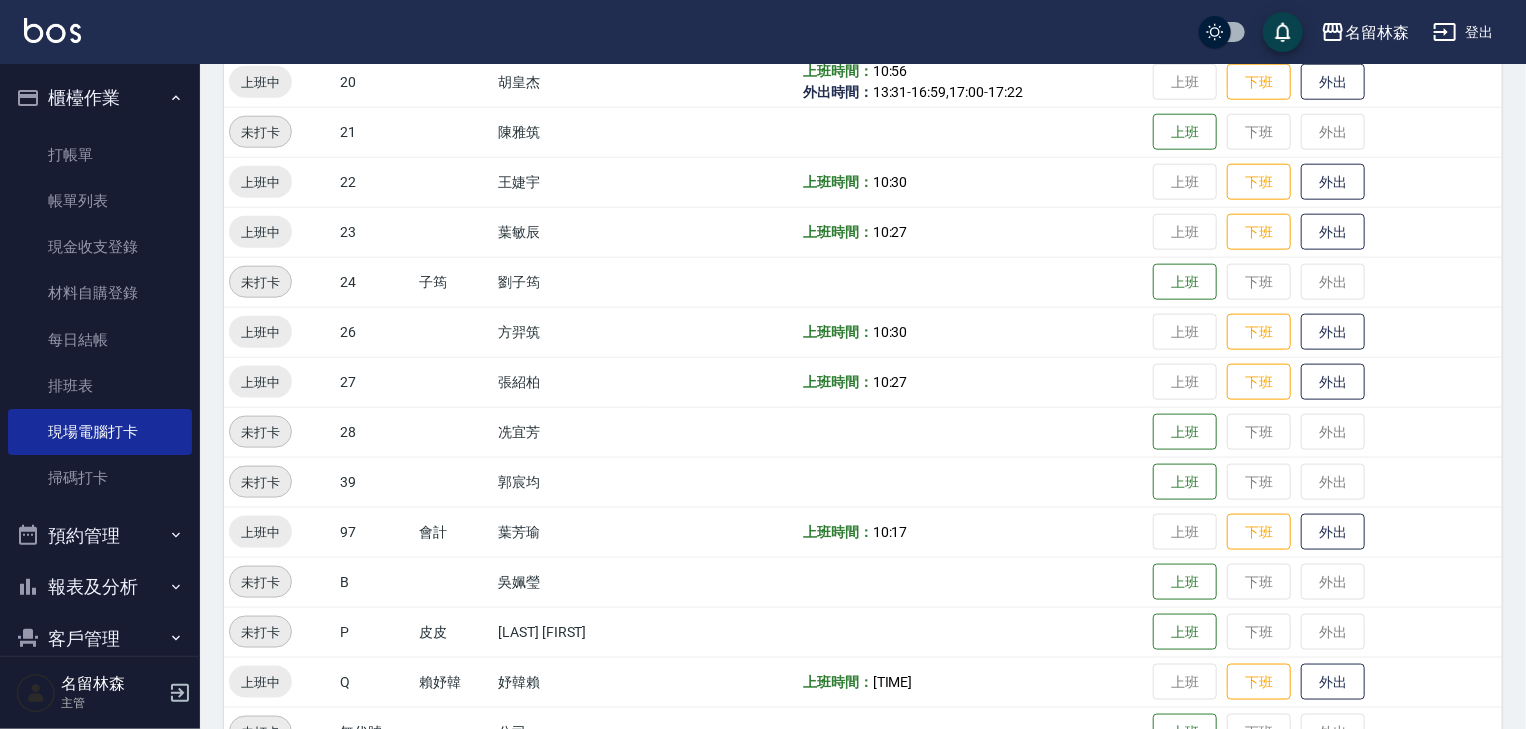 scroll, scrollTop: 1268, scrollLeft: 0, axis: vertical 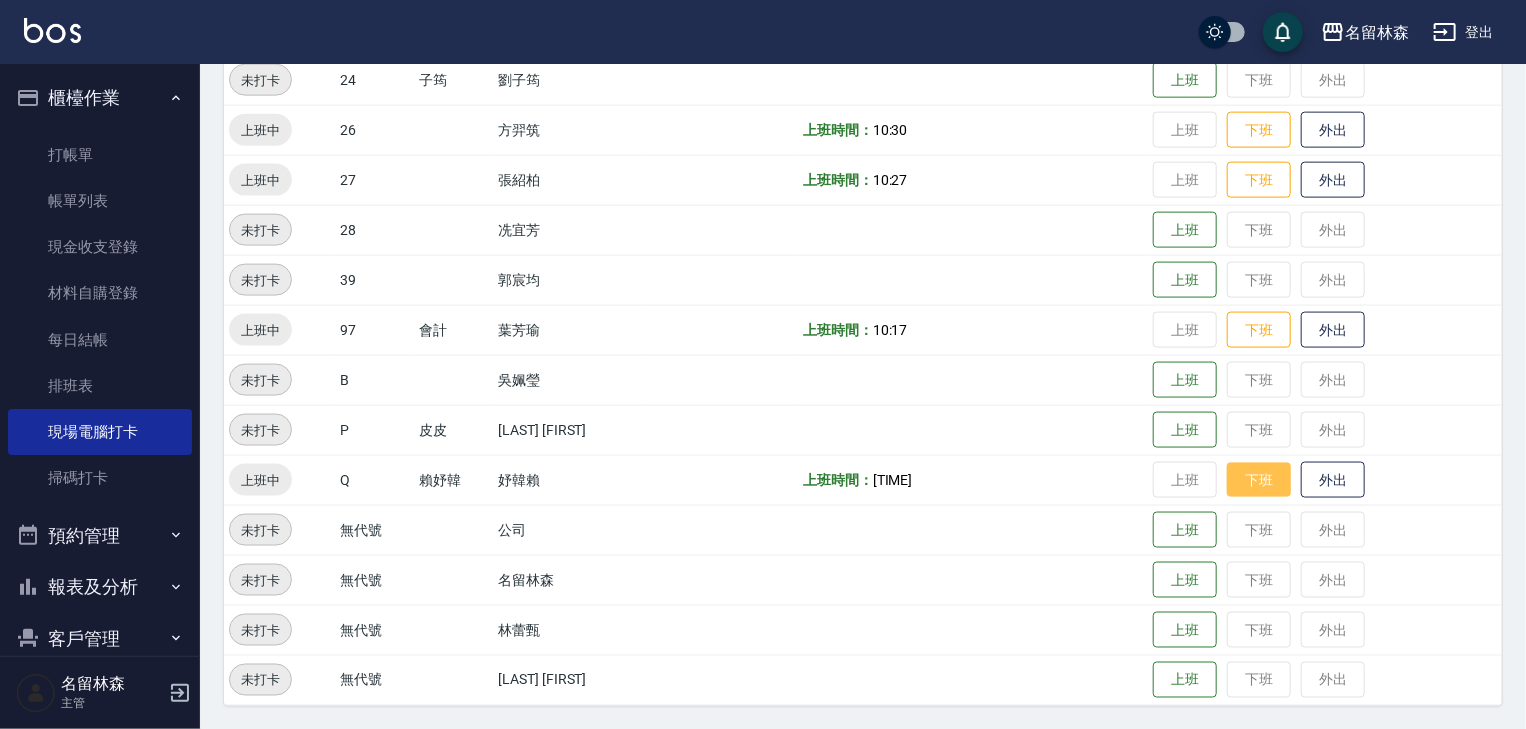 click on "下班" at bounding box center (1259, 480) 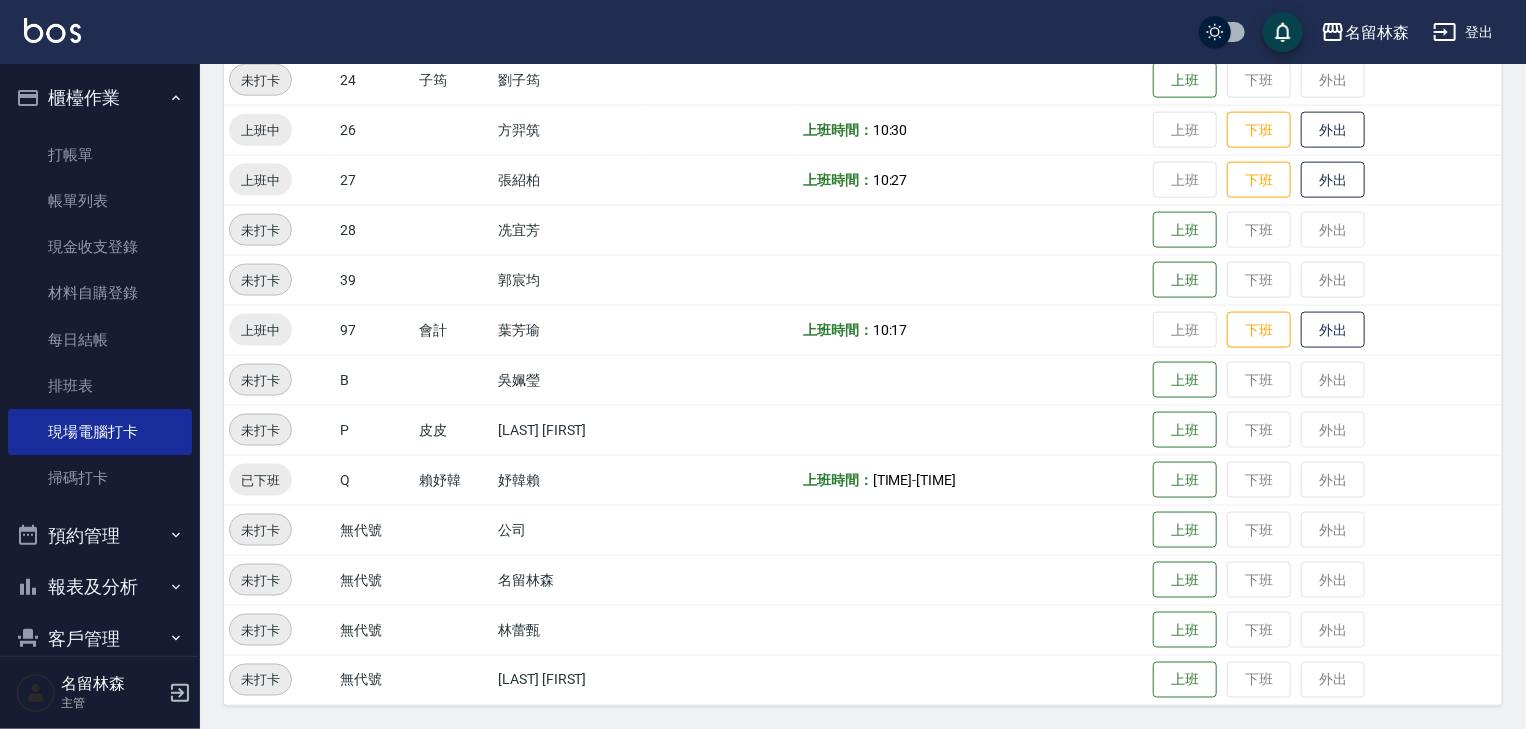 click at bounding box center [52, 30] 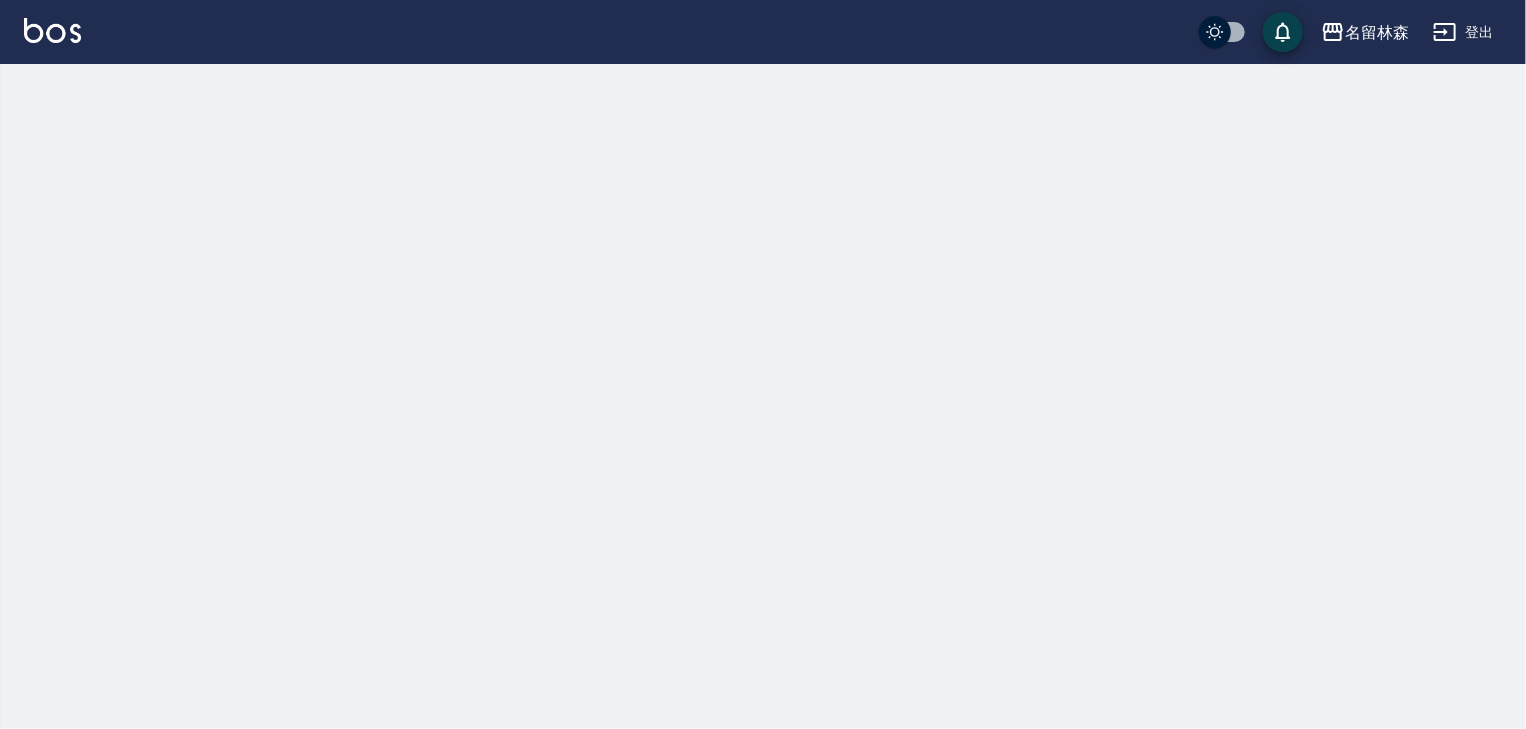 scroll, scrollTop: 0, scrollLeft: 0, axis: both 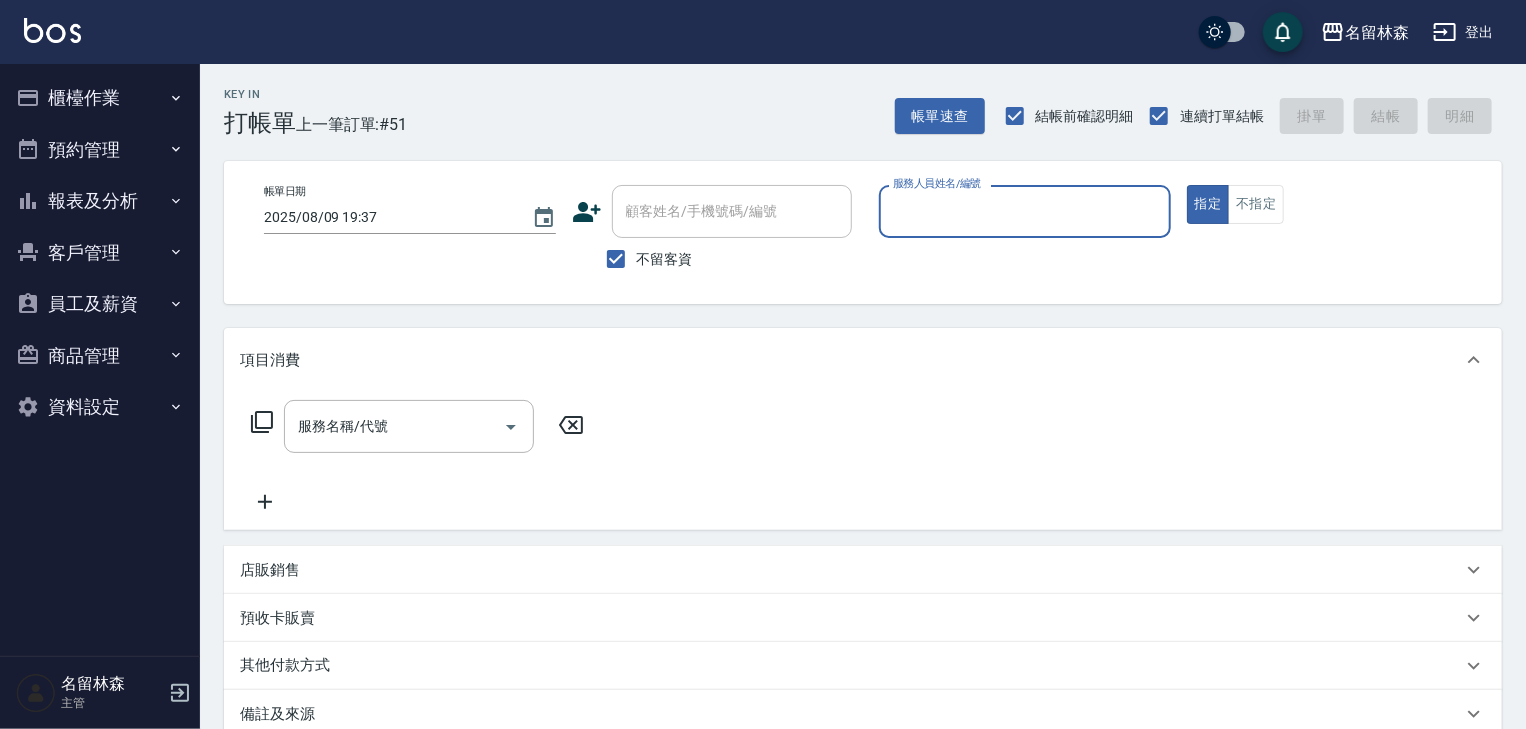 click on "服務人員姓名/編號" at bounding box center [1025, 211] 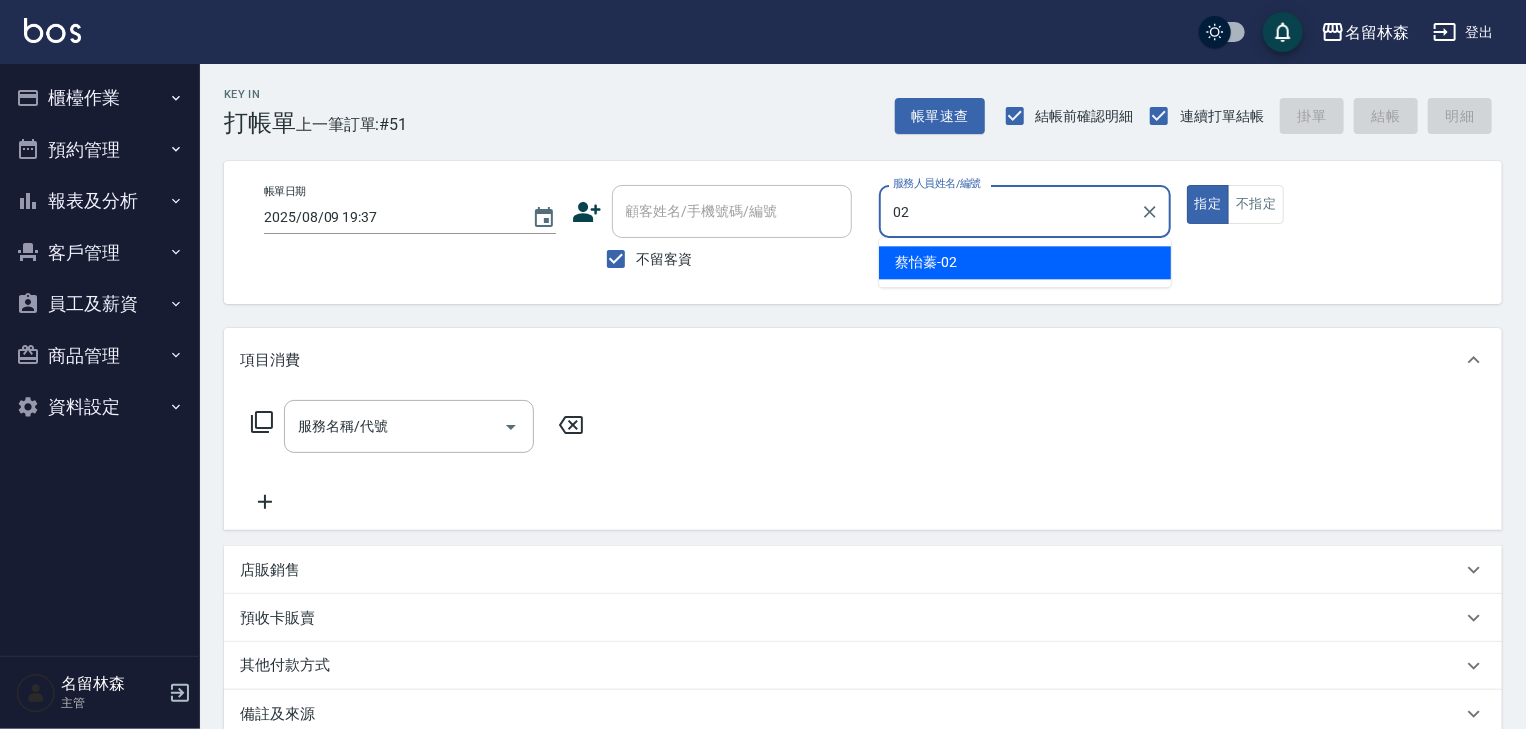 type on "蔡怡蓁-02" 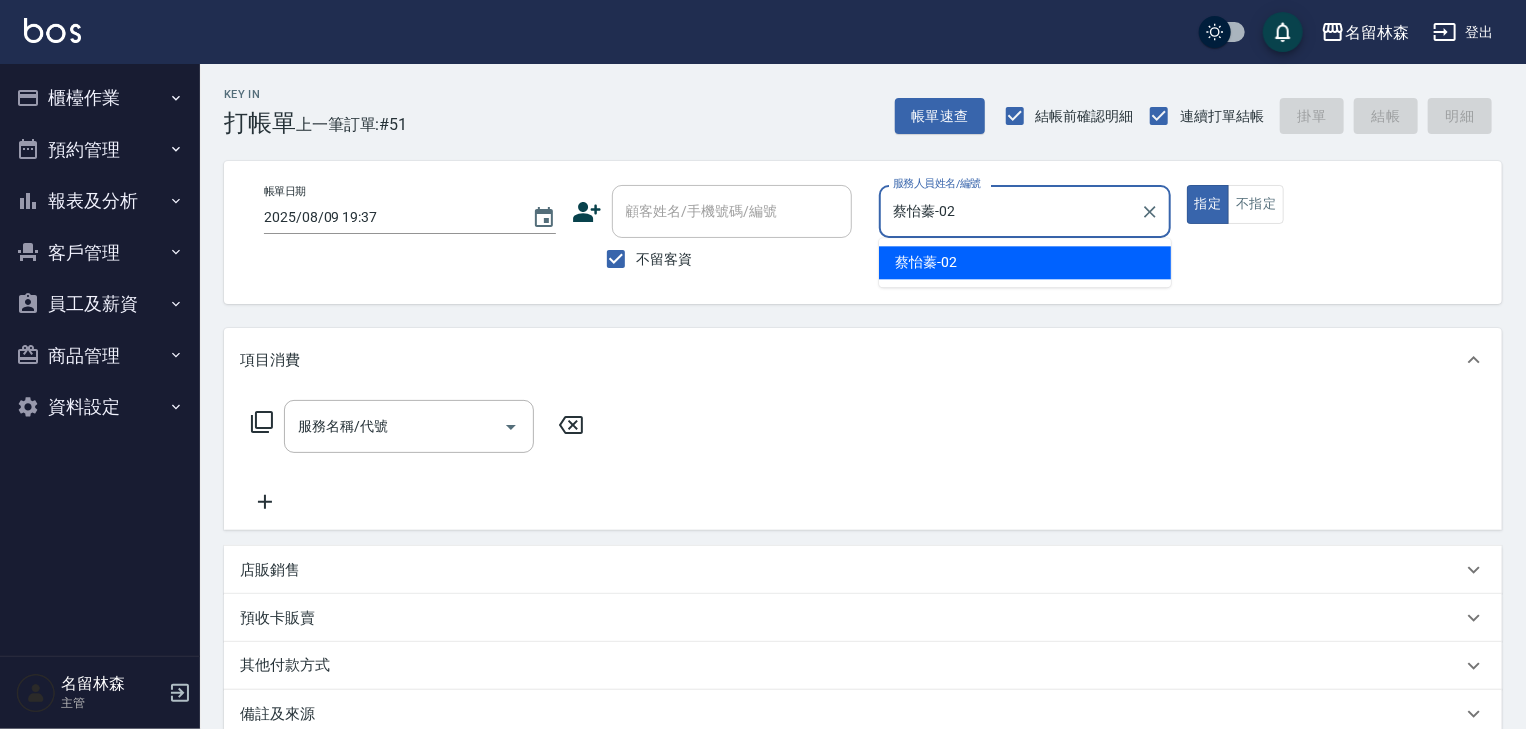 type on "true" 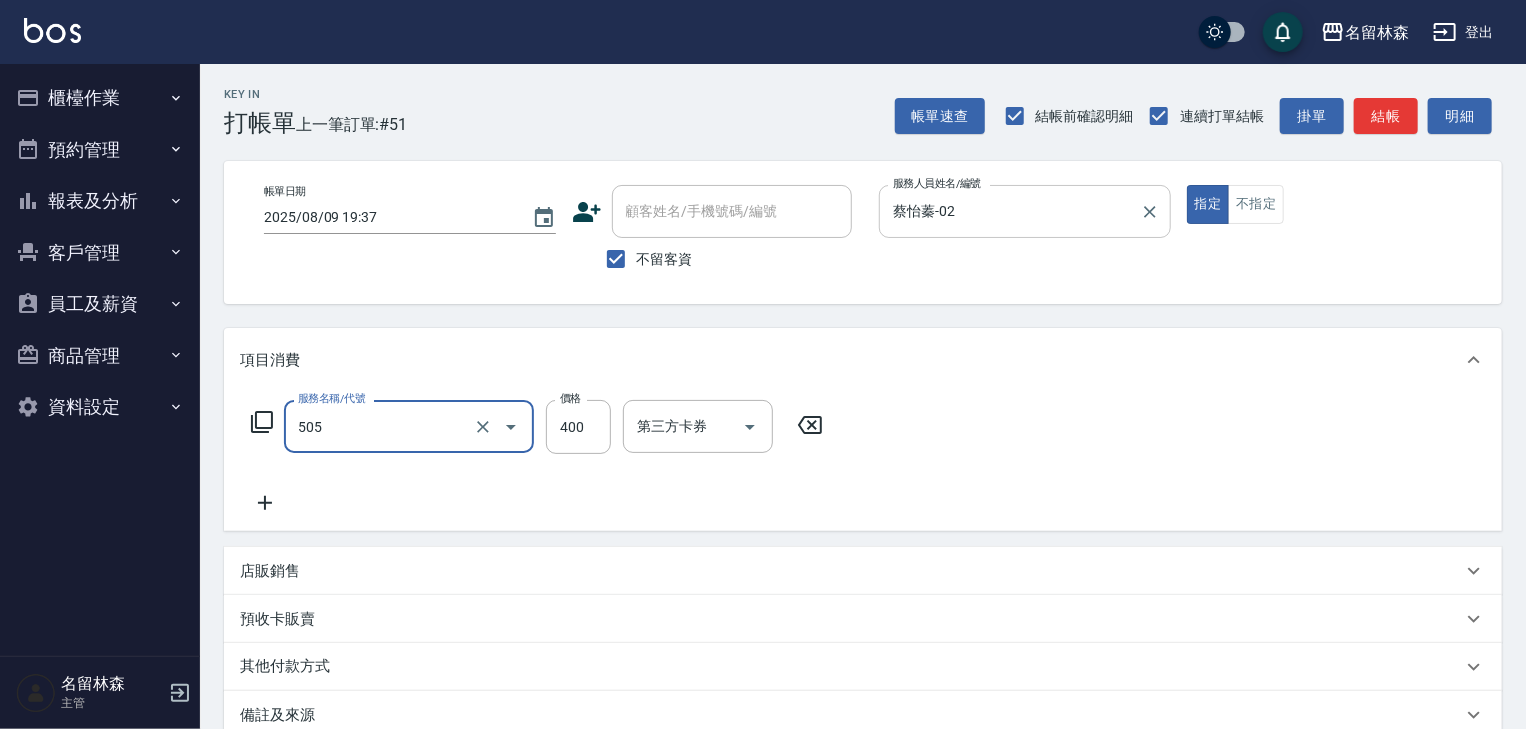 type on "洗髮(505)" 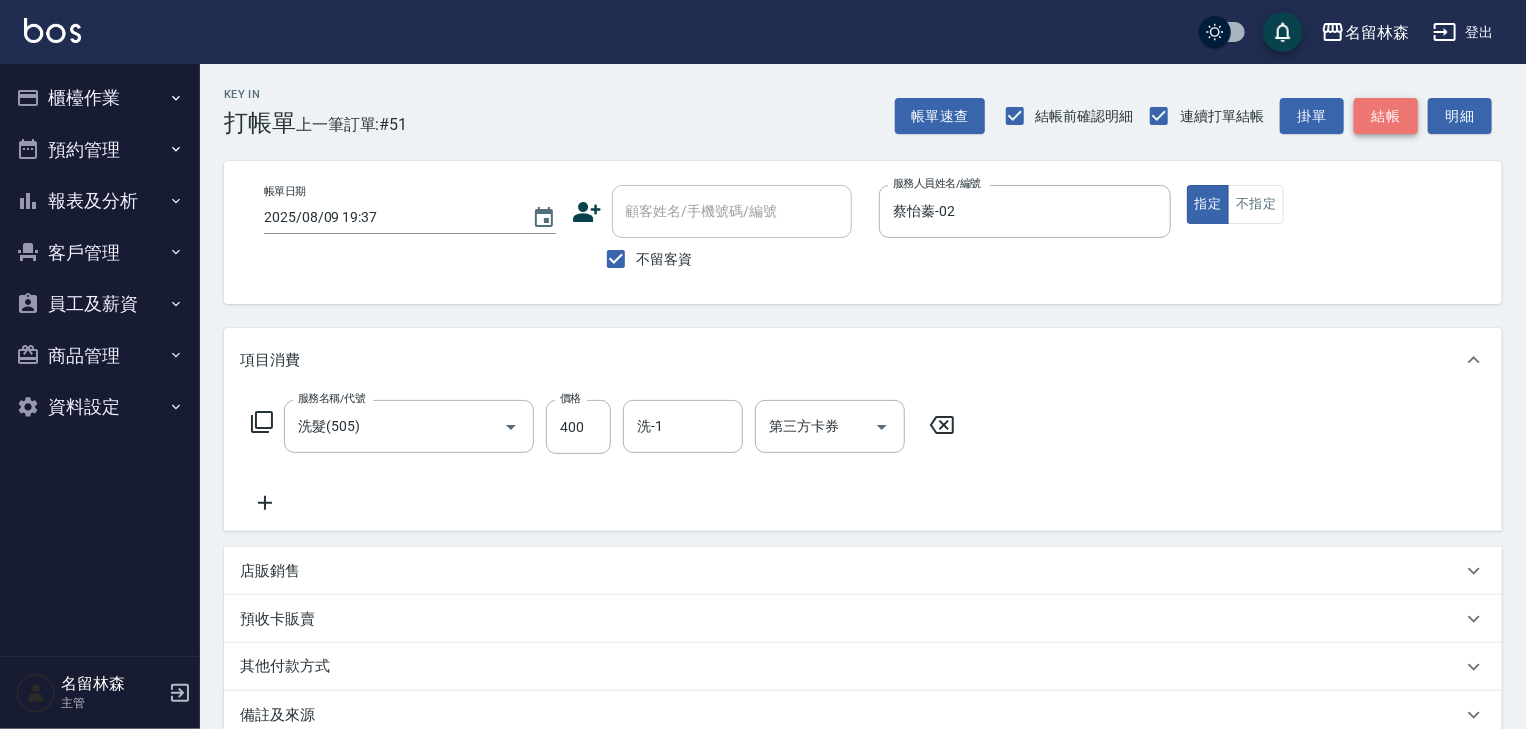click on "結帳" at bounding box center [1386, 116] 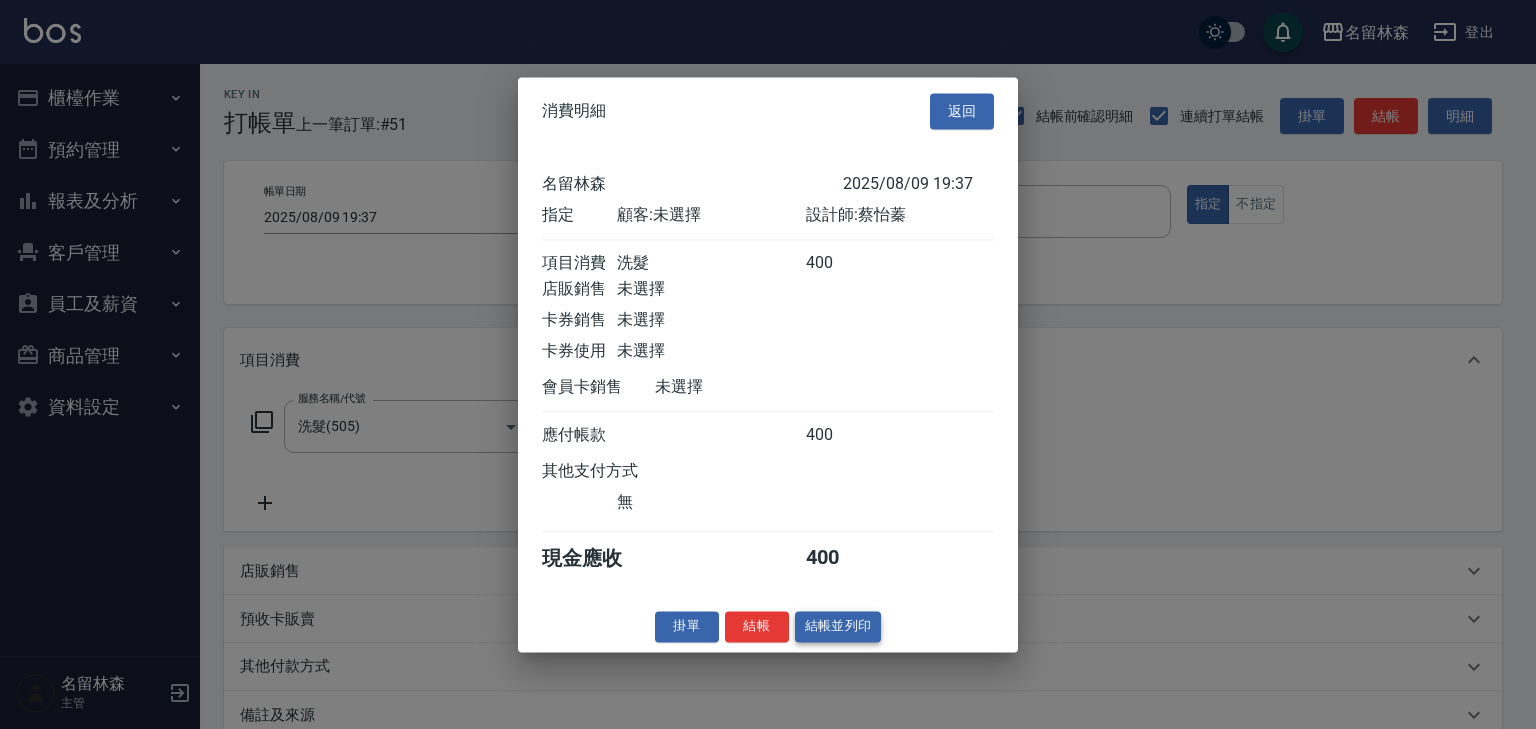 click on "結帳並列印" at bounding box center (838, 626) 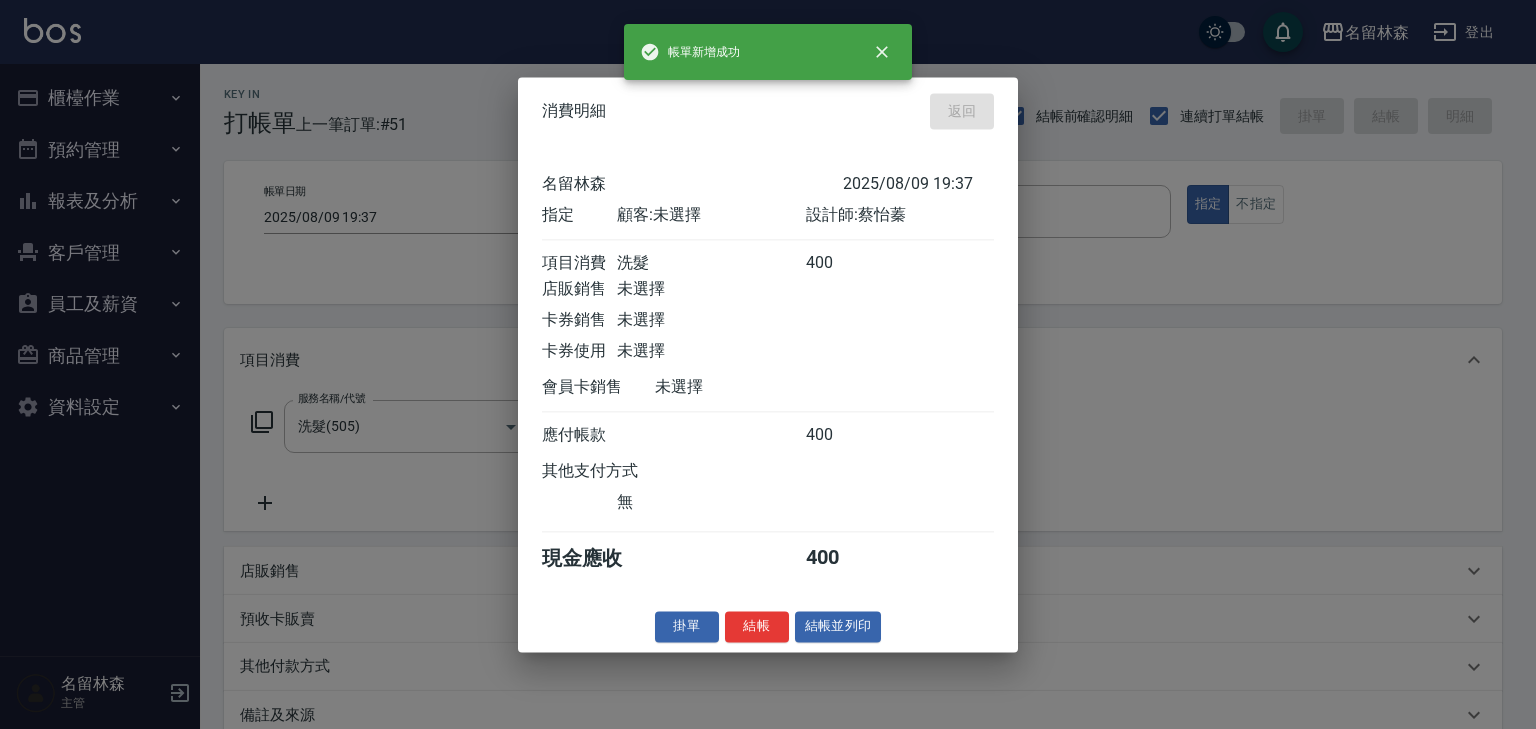 type 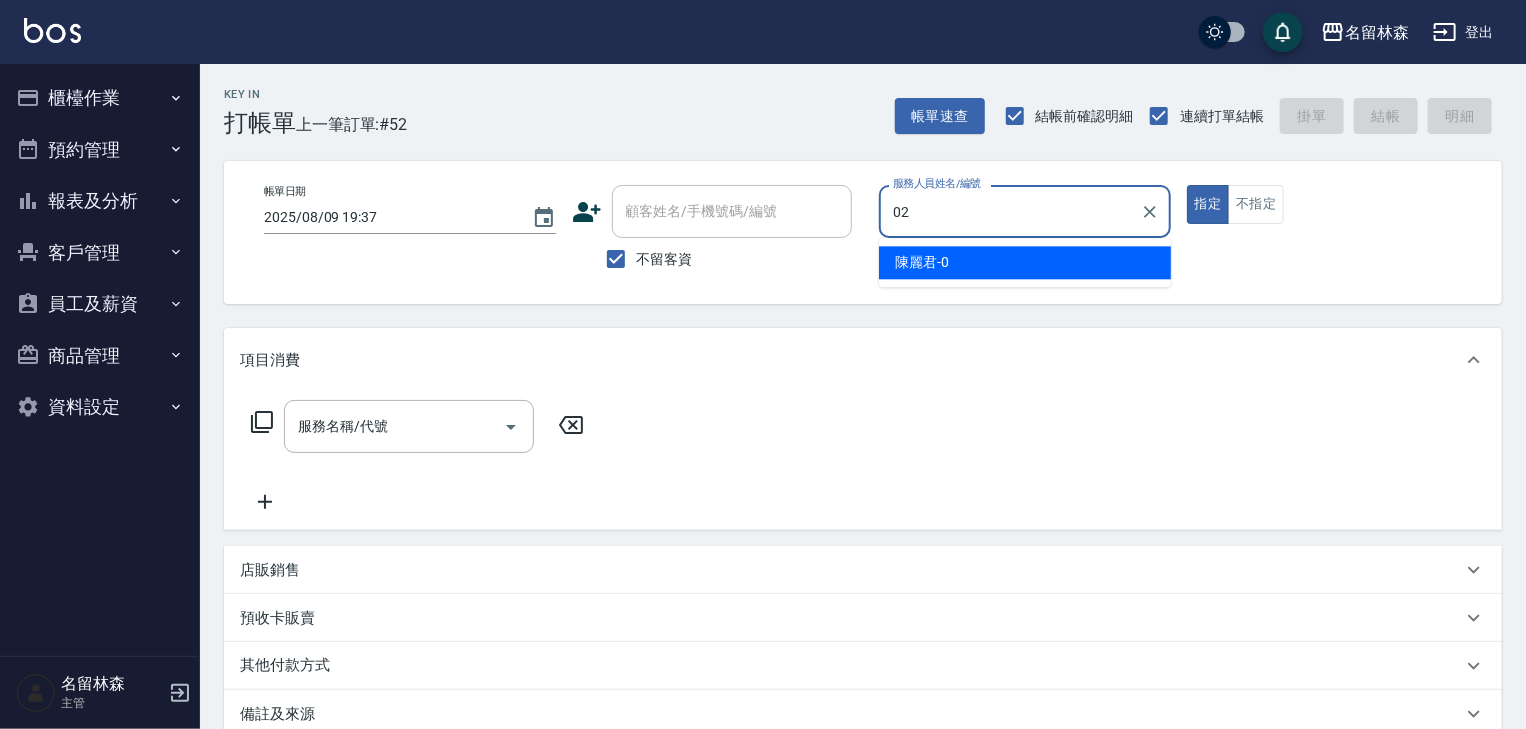 type on "蔡怡蓁-02" 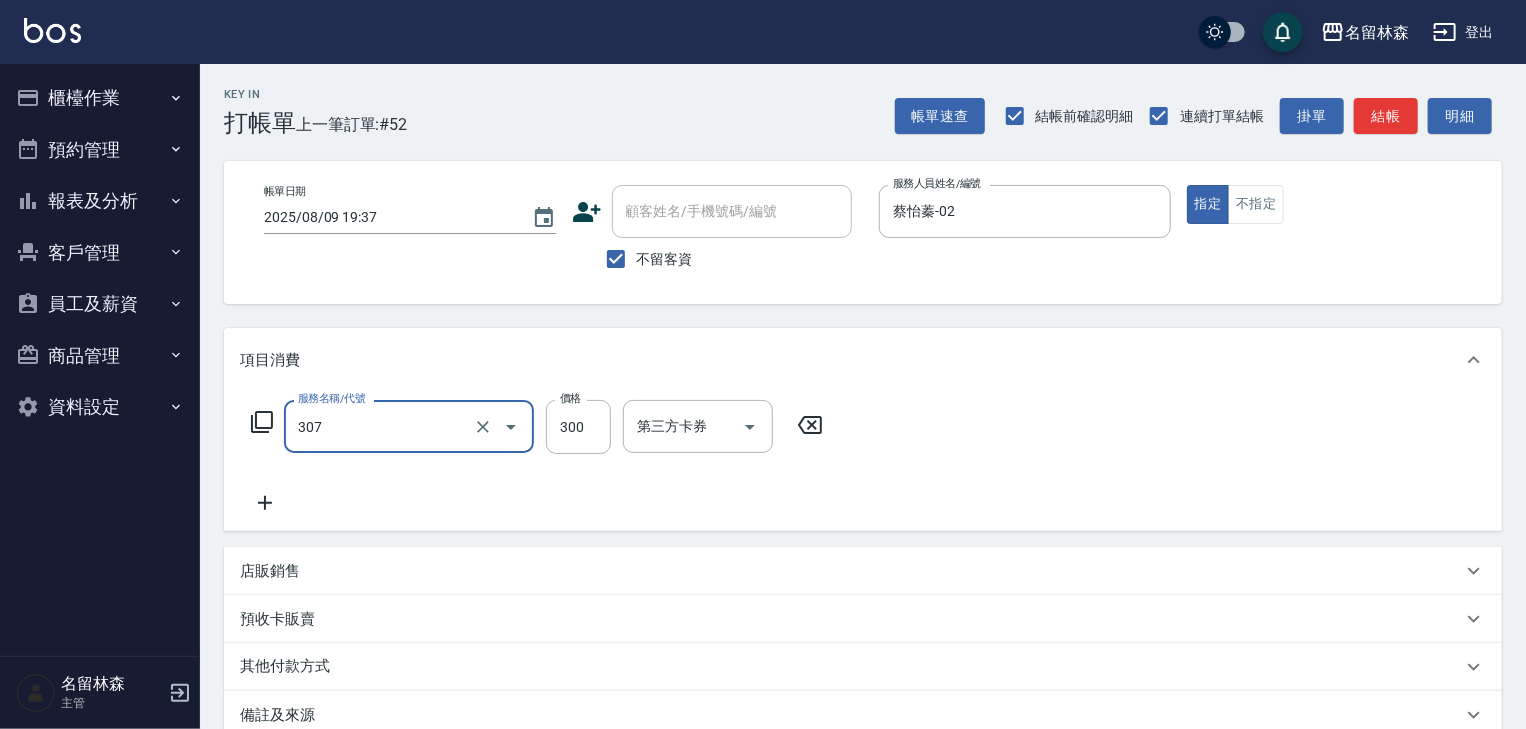 type on "剪髮(307)" 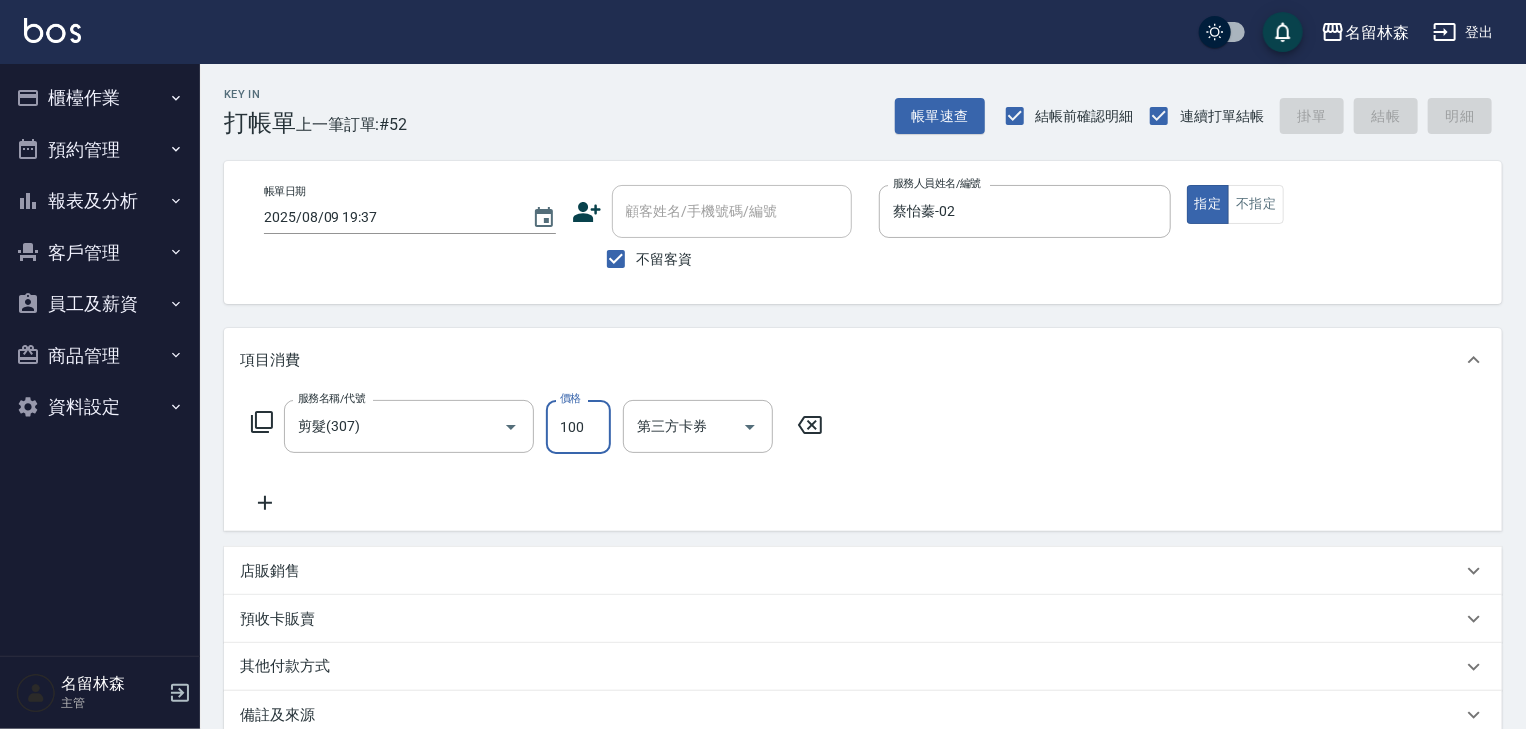 type on "100" 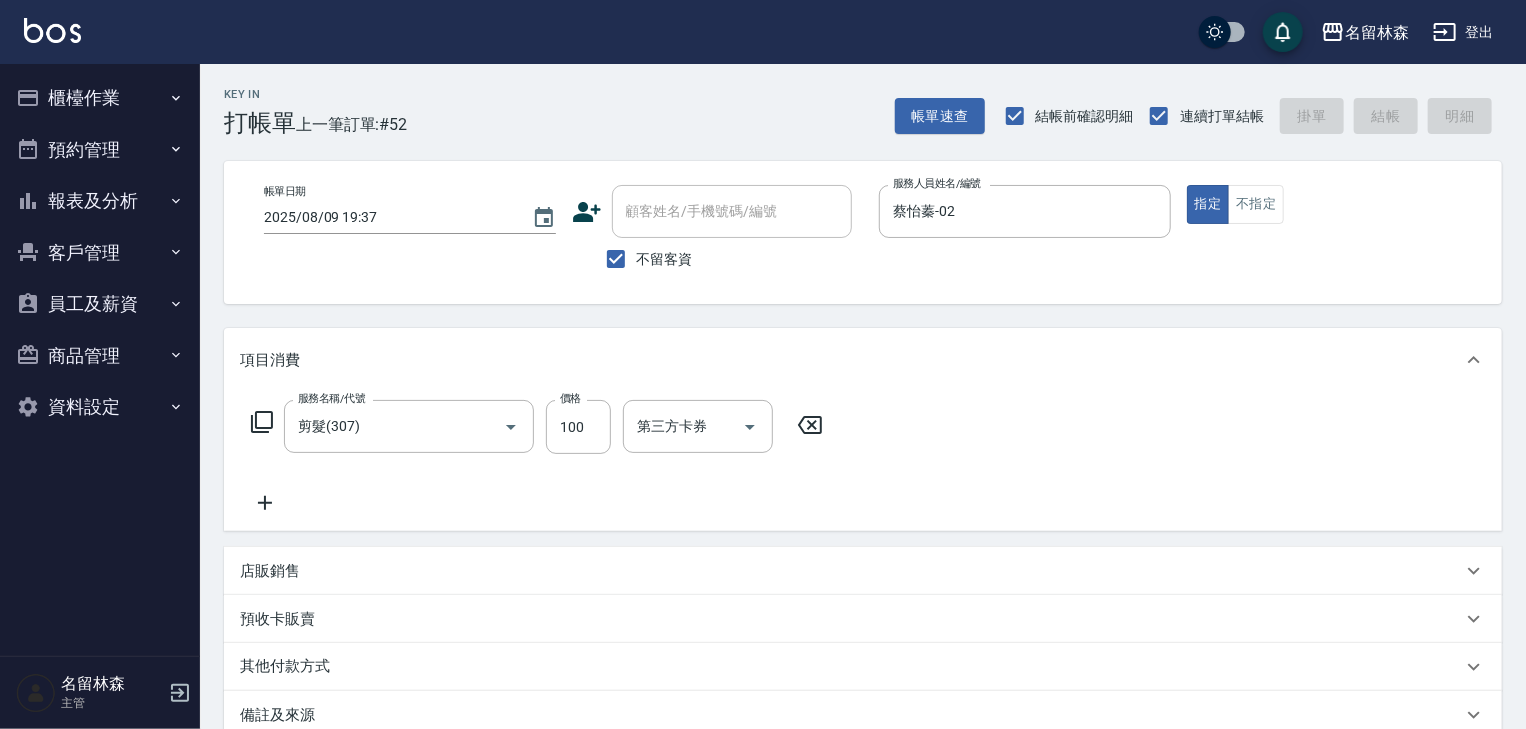 type on "2025/08/09 19:43" 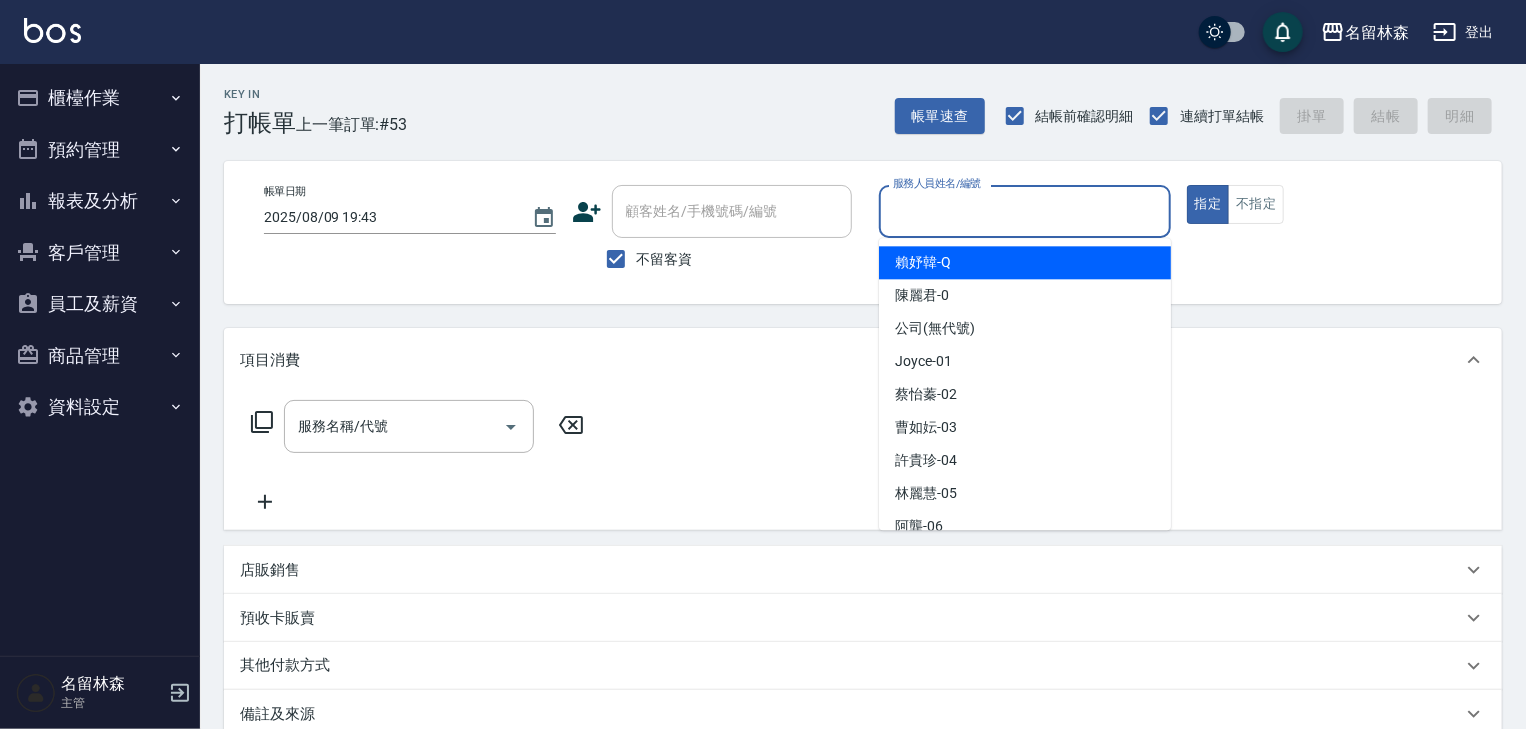 click on "服務人員姓名/編號" at bounding box center [1025, 211] 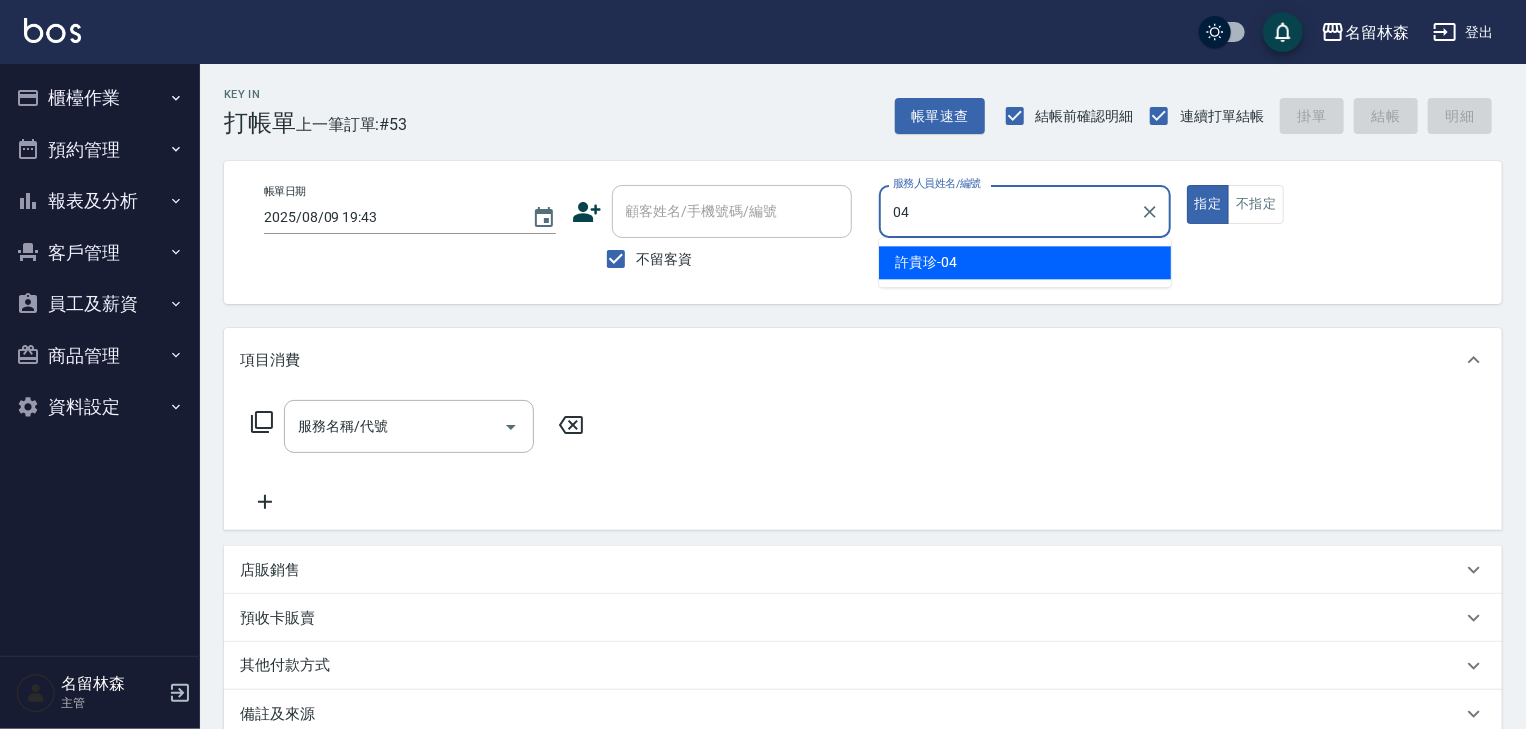 type on "許貴珍-04" 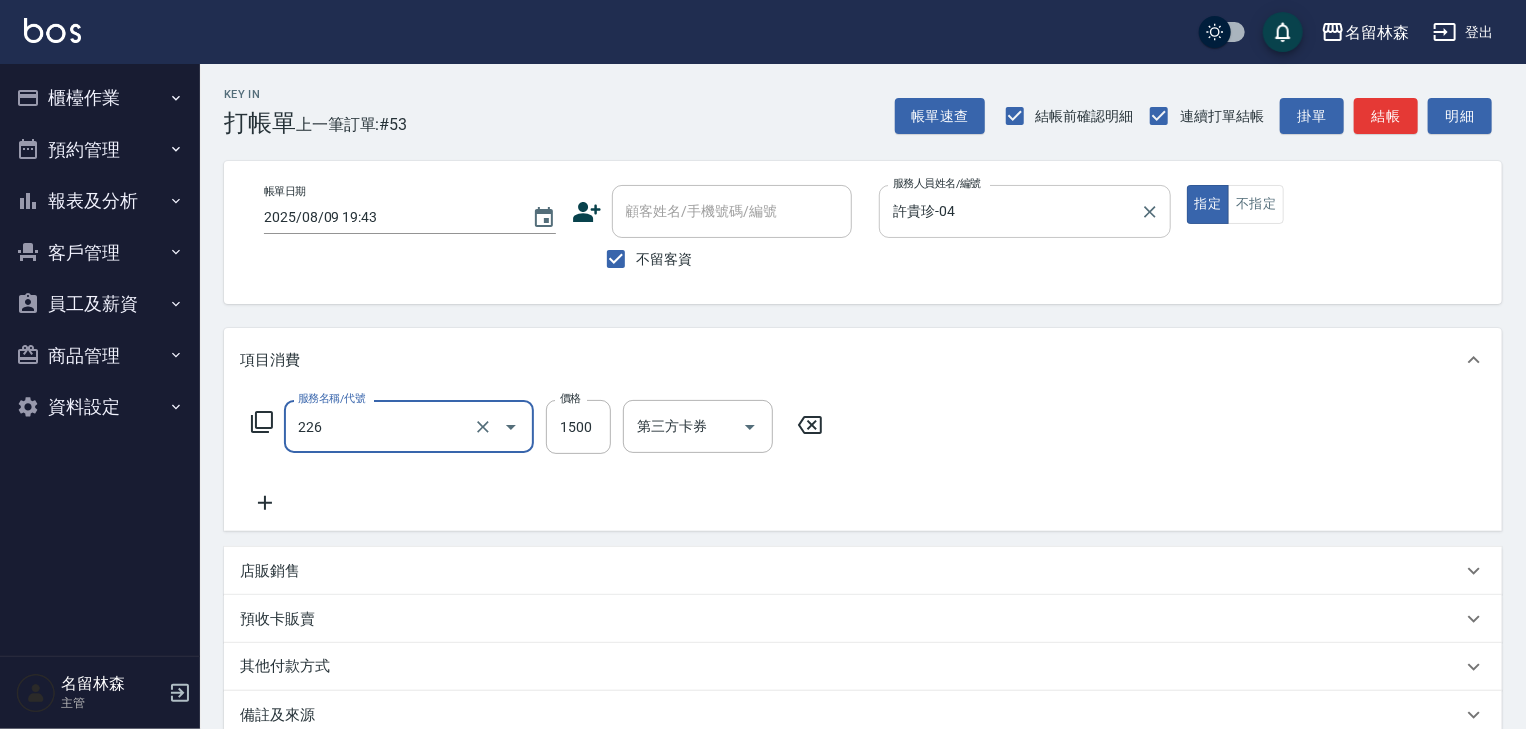 type on "冷燙自購1500↑(226)" 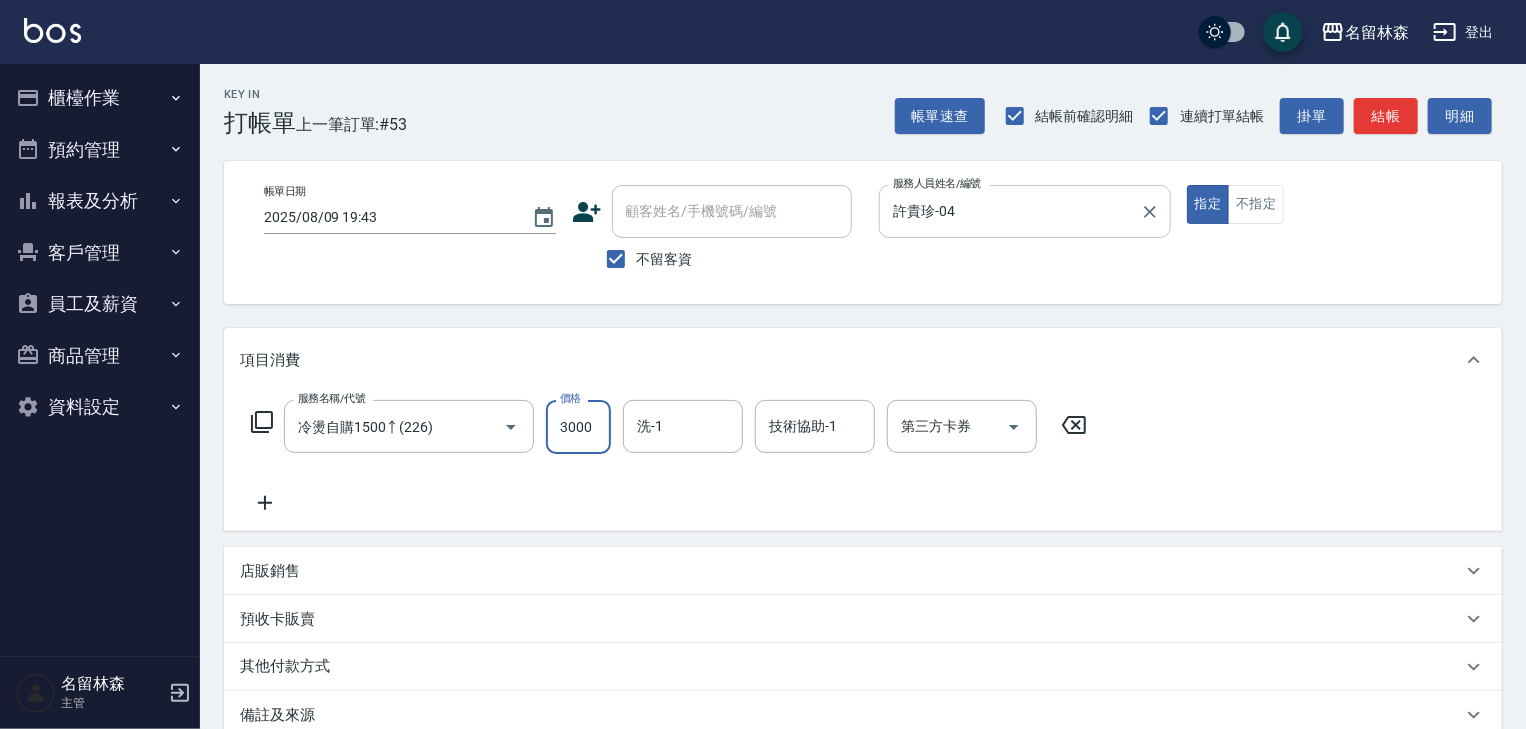 type on "3000" 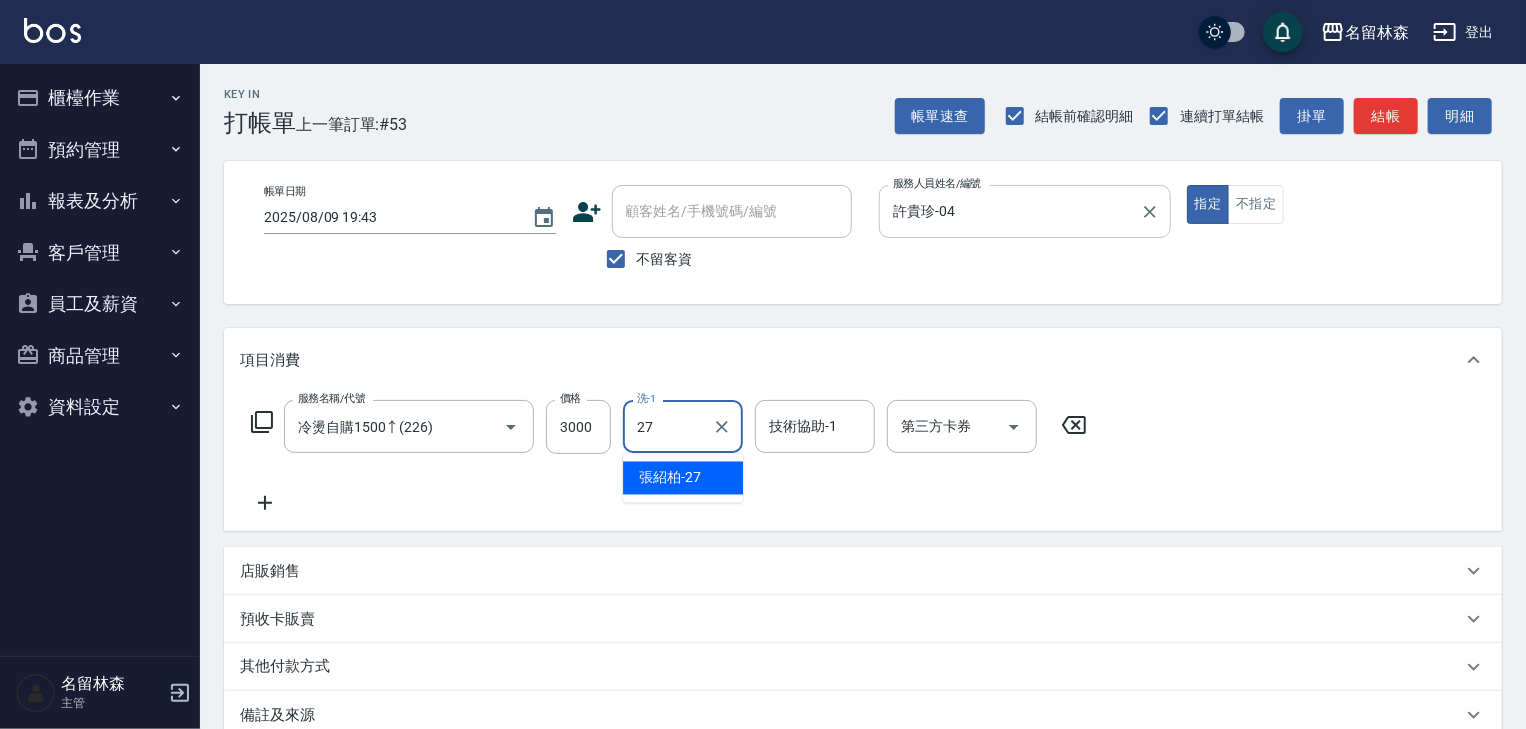 type on "張紹柏-27" 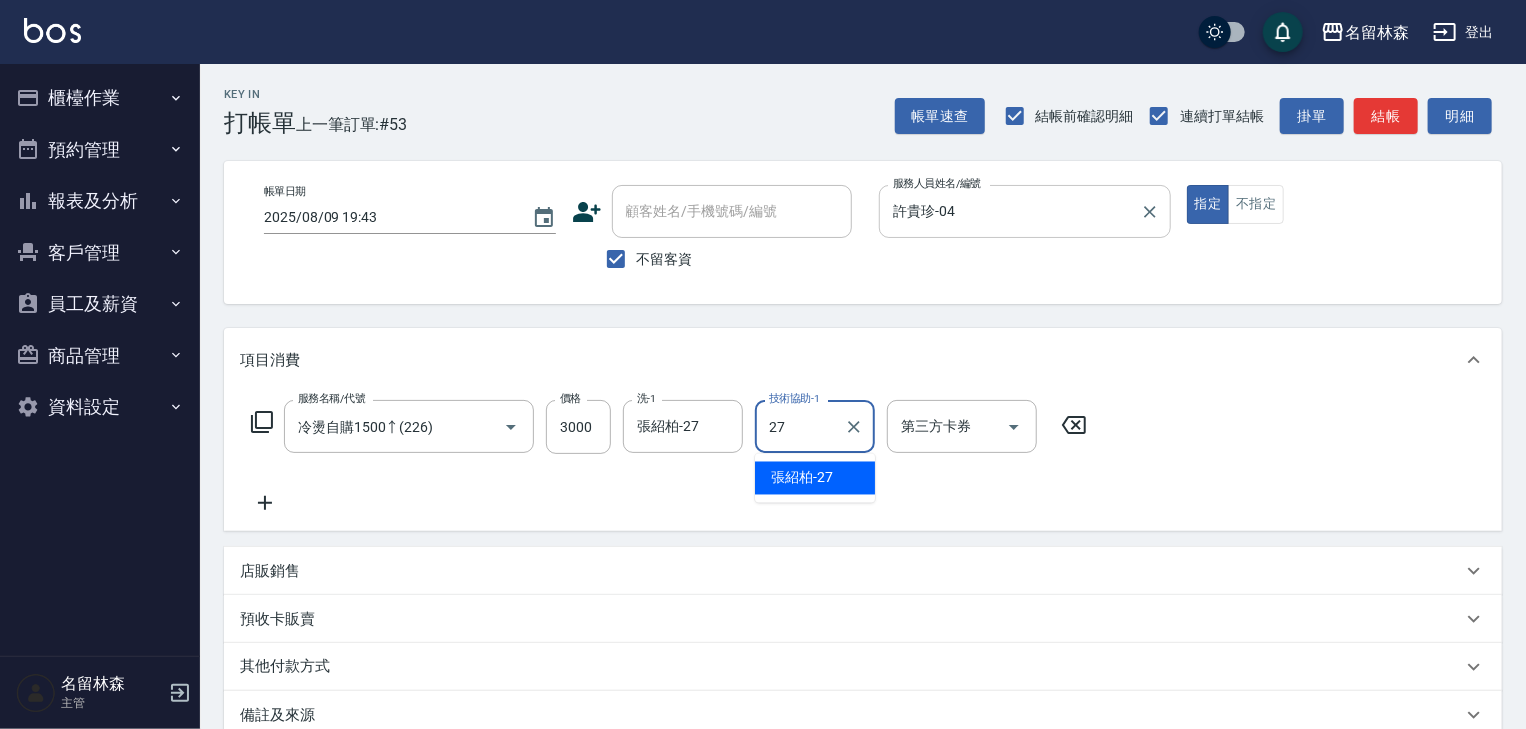 type on "張紹柏-27" 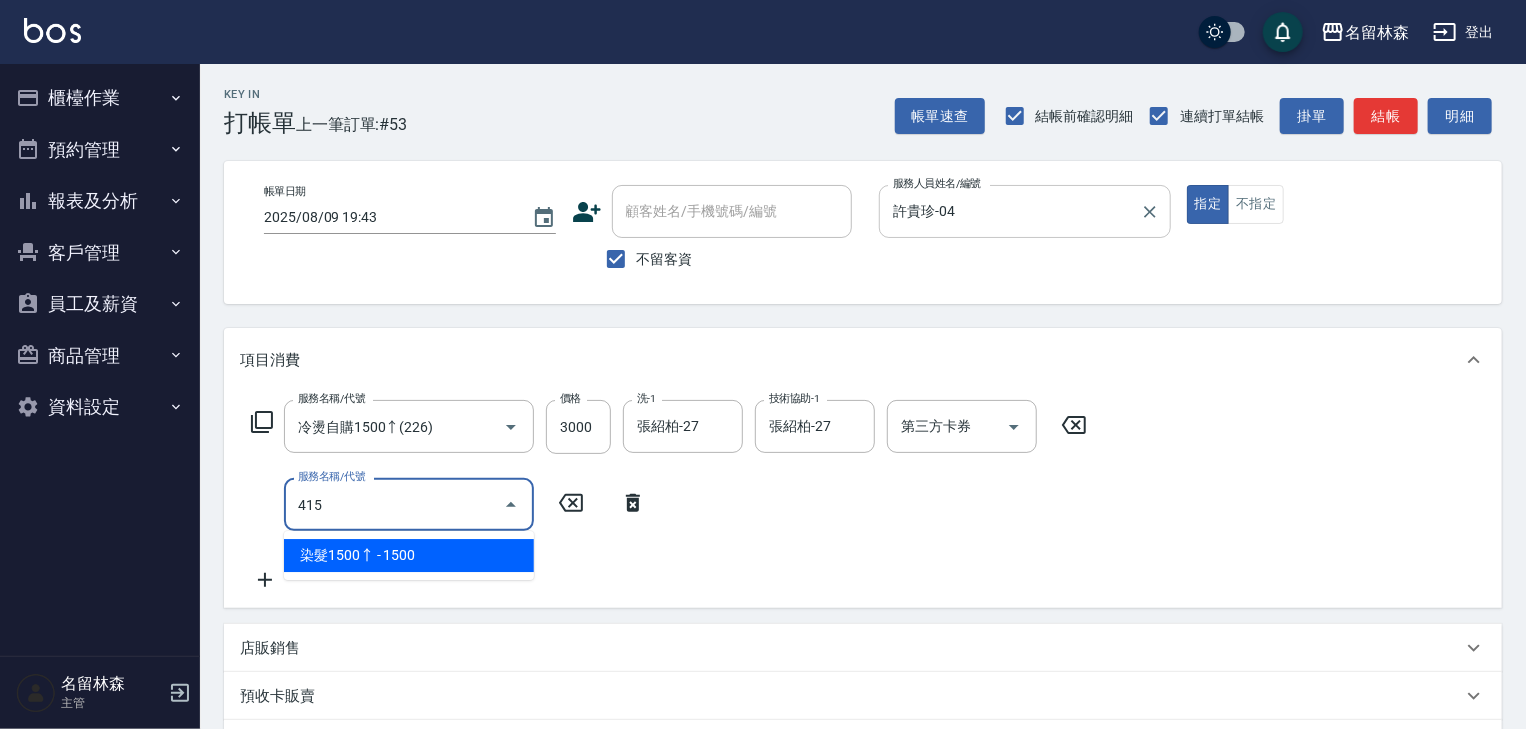 type on "染髮1500↑(415)" 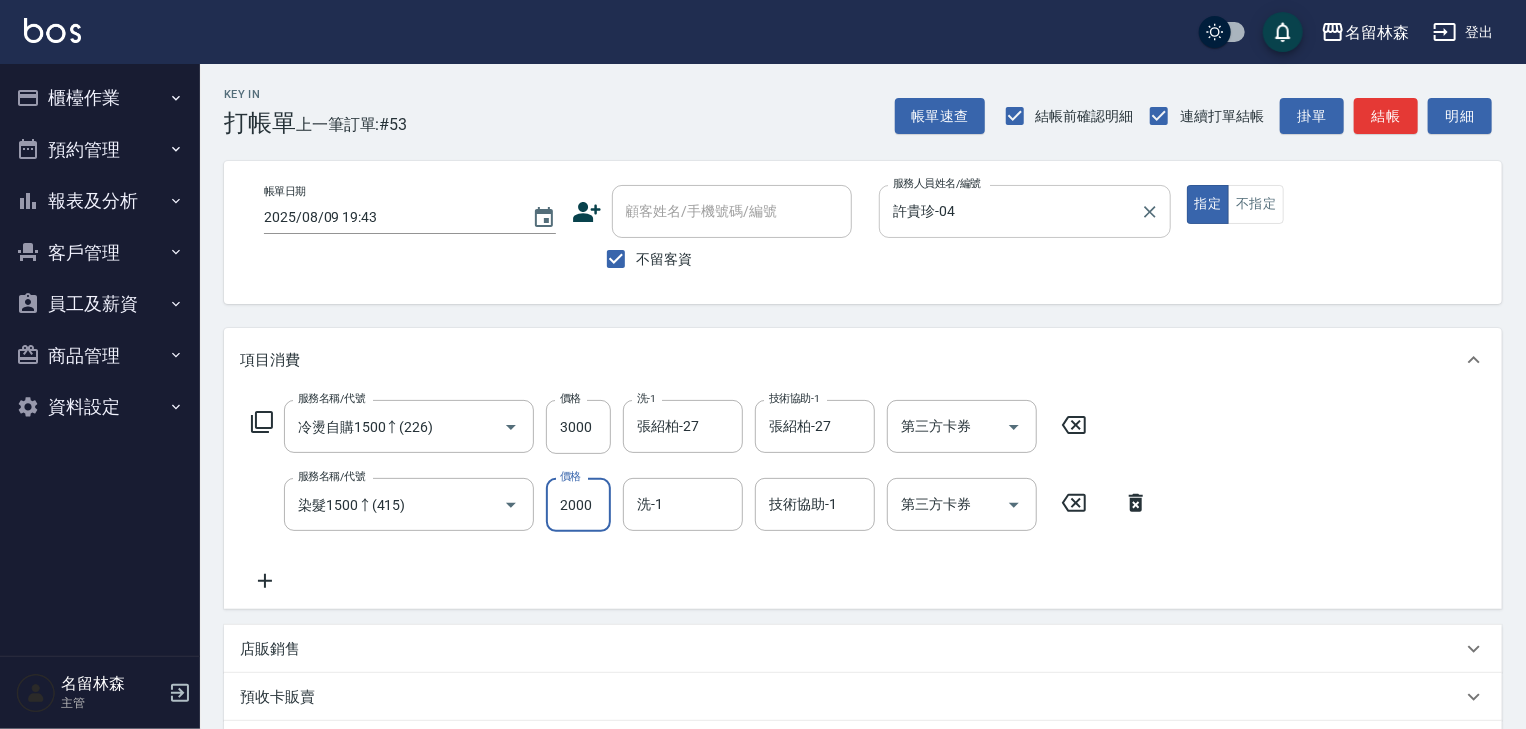 type on "2000" 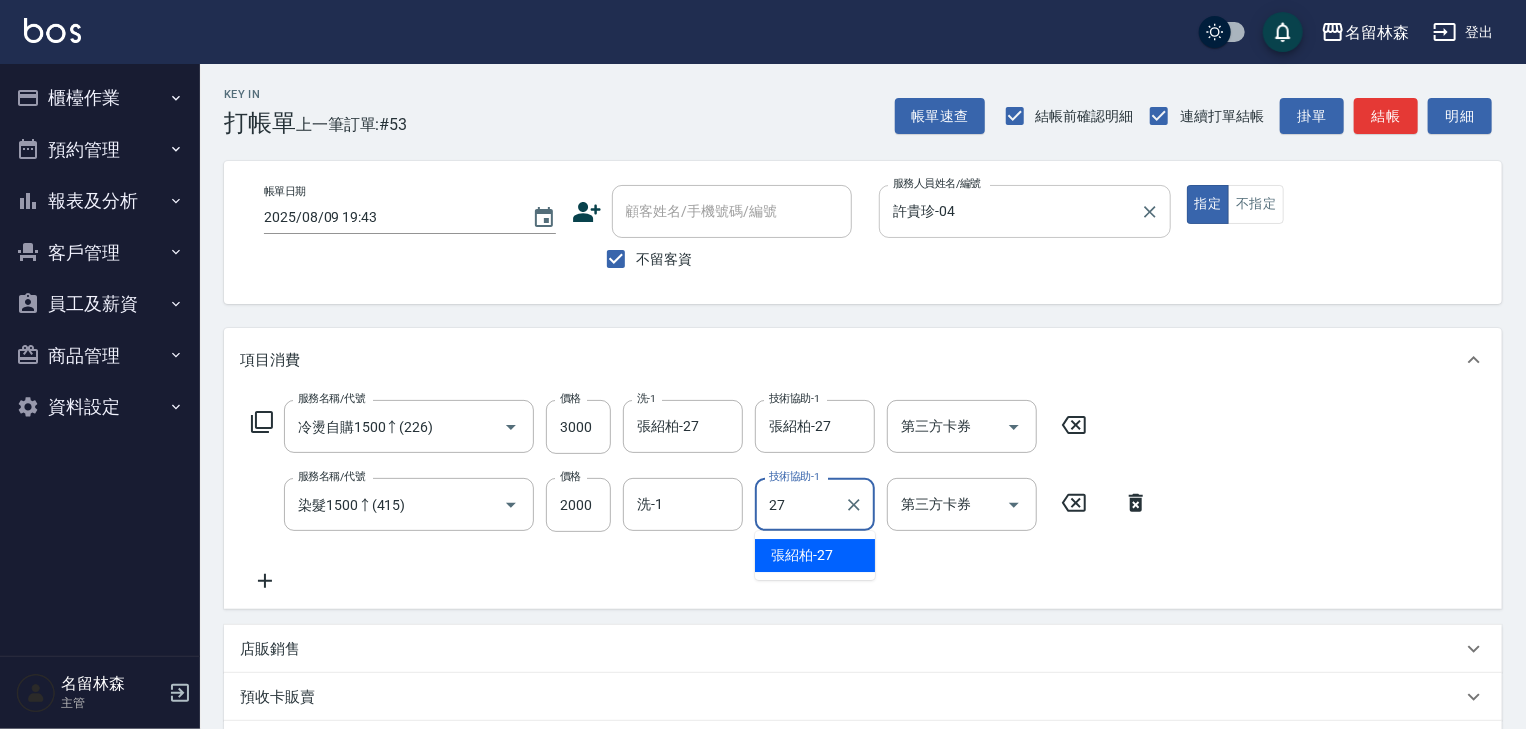 type on "張紹柏-27" 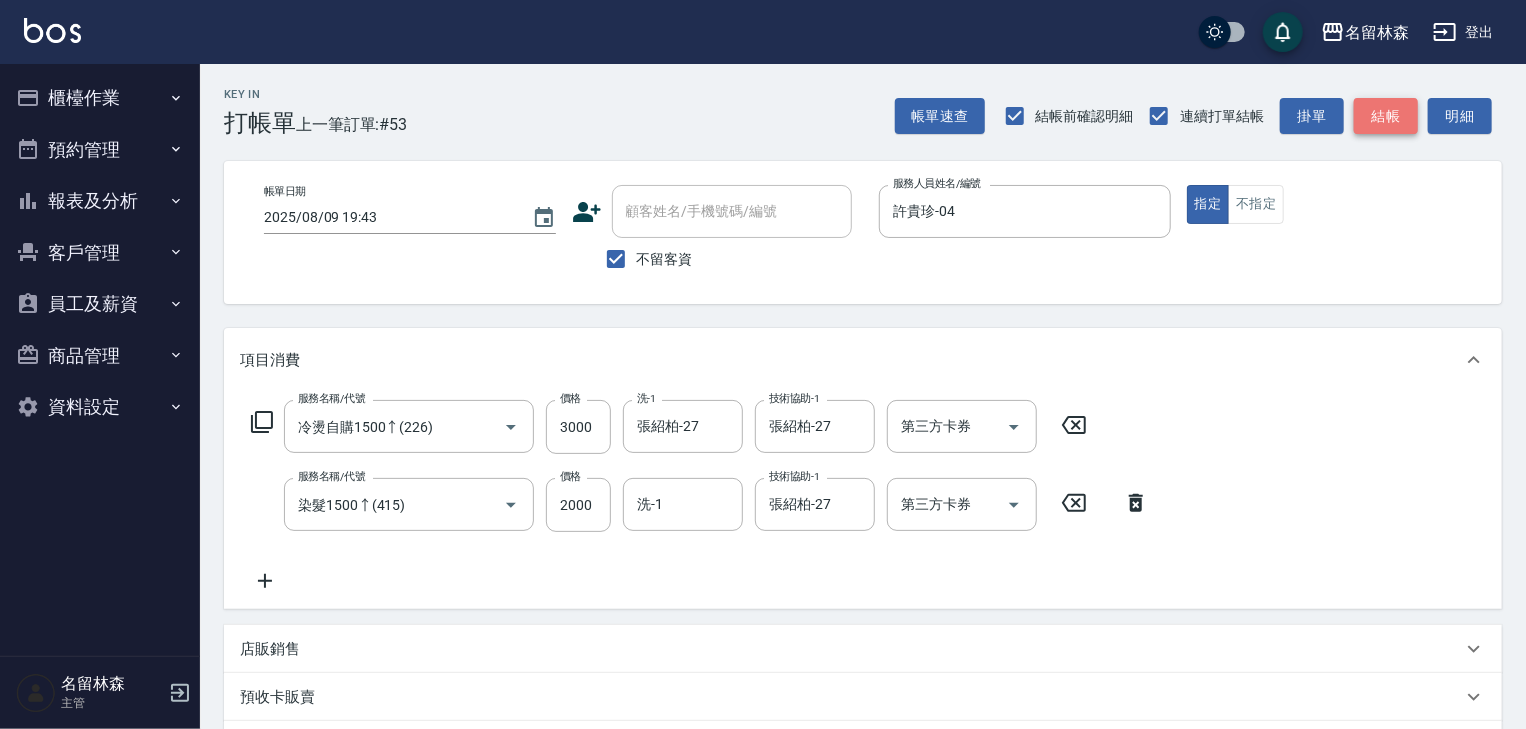 click on "結帳" at bounding box center (1386, 116) 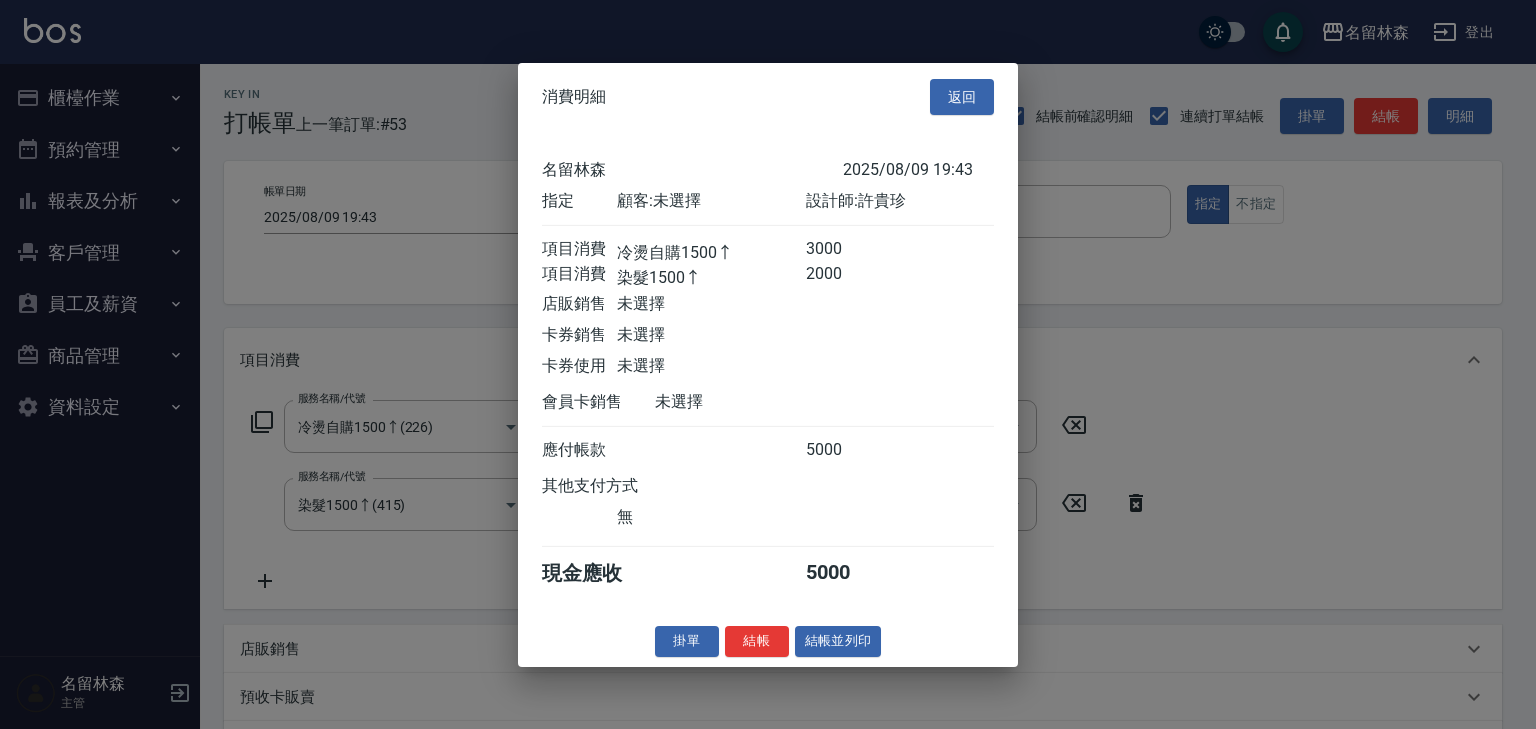click on "消費明細 返回 名留林森 [DATE] [TIME] 指定 顧客: 未選擇 設計師: 許貴珍 項目消費 冷燙自購1500↑ 3000 項目消費 染髮1500↑ 2000 店販銷售 未選擇 卡券銷售 未選擇 卡券使用 未選擇 會員卡銷售 未選擇 應付帳款 5000 其他支付方式 無 現金應收 5000 掛單 結帳 結帳並列印 名留林森 結帳單 日期： [DATE] [TIME] 帳單編號： 0 設計師: 許貴珍 顧客： 未選擇 冷燙自購1500↑ 助理: 27 助理: 27 3000 x1 染髮1500↑ 助理: 27 2000 x1 合計： 5000 結帳： 扣入金： 0 入金餘額： 0 卡券金額： 0 付現金額： 5000 名留林森 結帳單 日期： [DATE] [TIME] 帳單編號： 設計師: 許貴珍 顧客： 未選擇 名稱 單價 數量 小計 冷燙自購1500↑ 3000 1 3000 助理: 27 助理: 27 染髮1500↑ 2000 1 2000 助理: 27 合計： 5000 扣入金： 0 入金餘額： 0 卡券金額： 0 付現金額： 5000 謝謝惠顧,歡迎下次光臨!" at bounding box center (768, 364) 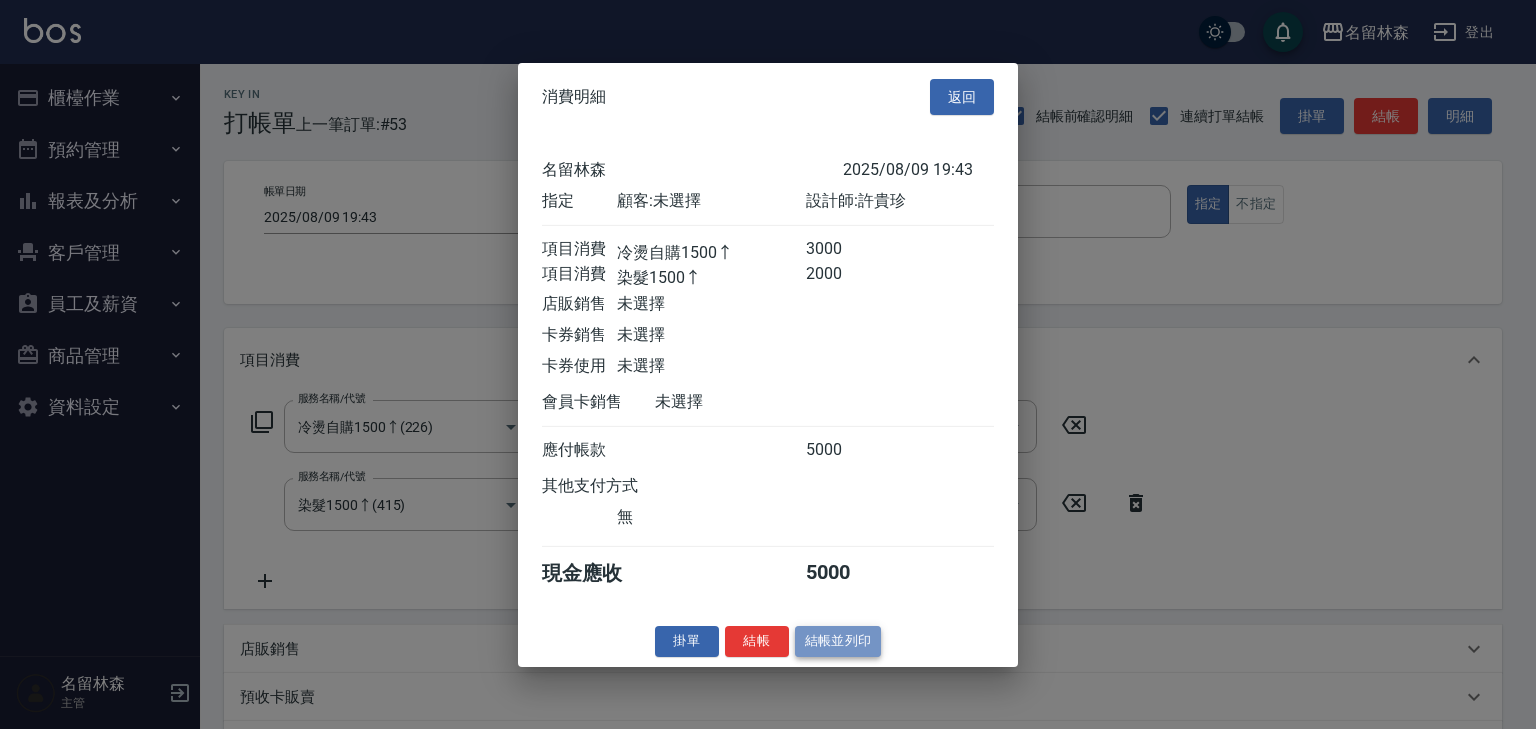 click on "結帳並列印" at bounding box center (838, 641) 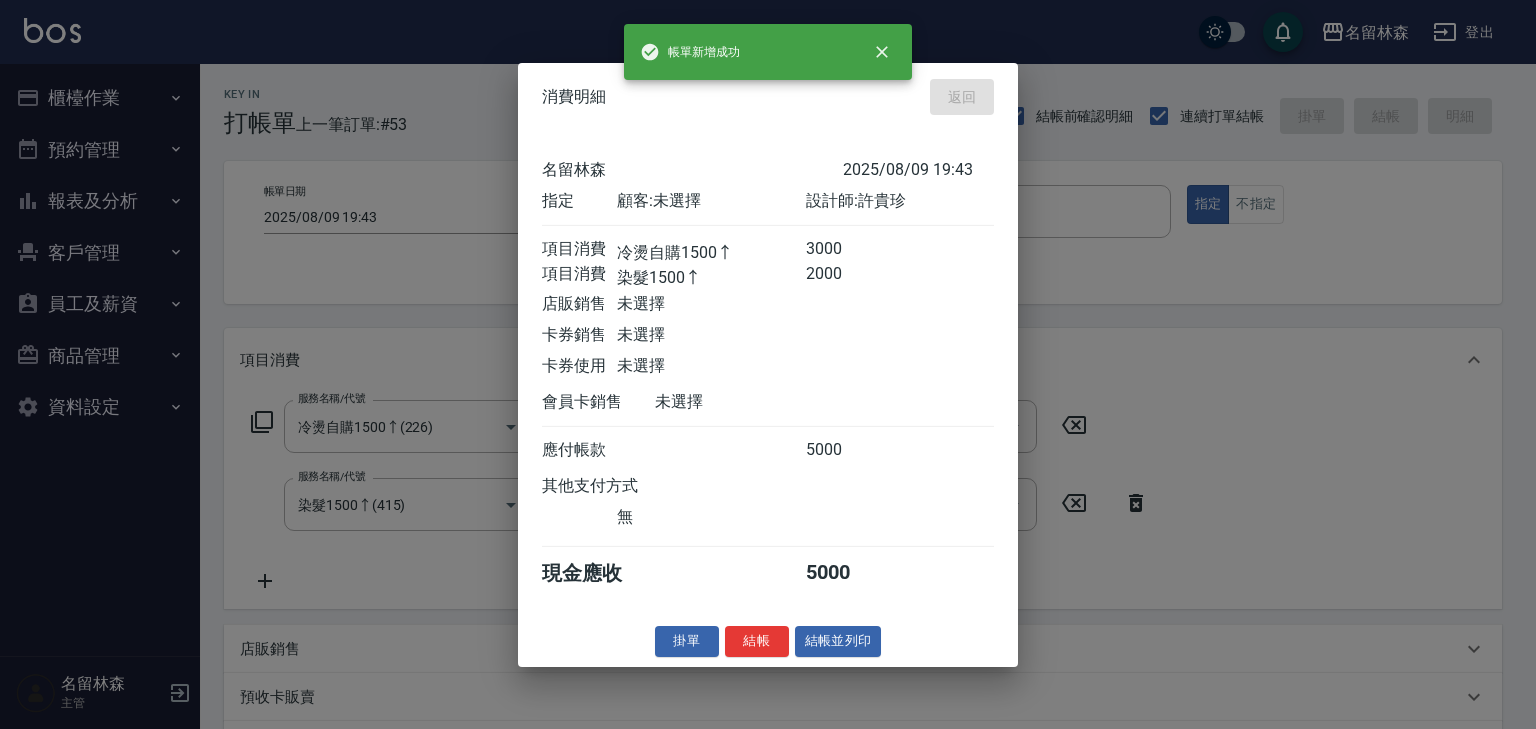 type on "2025/08/09 19:44" 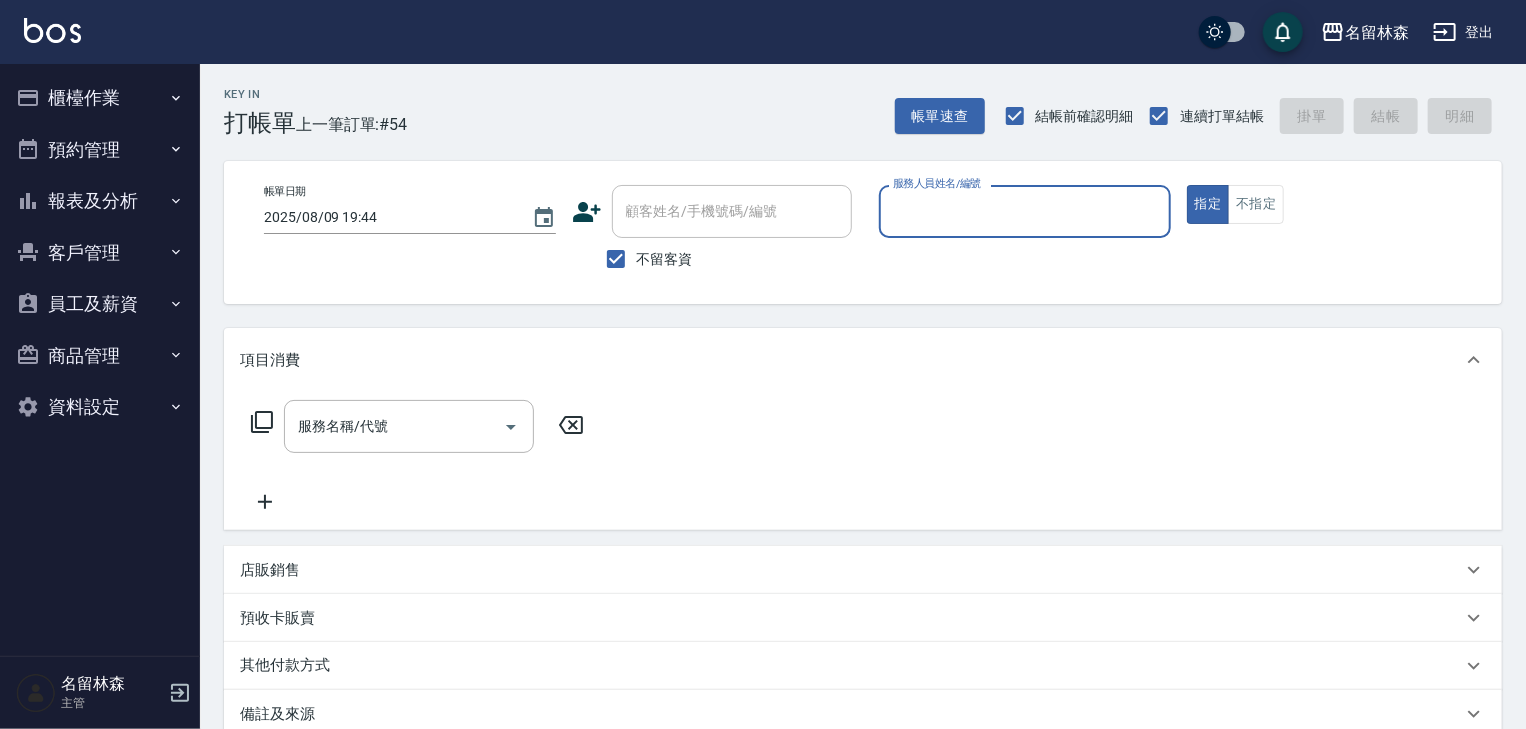 click on "報表及分析" at bounding box center (100, 201) 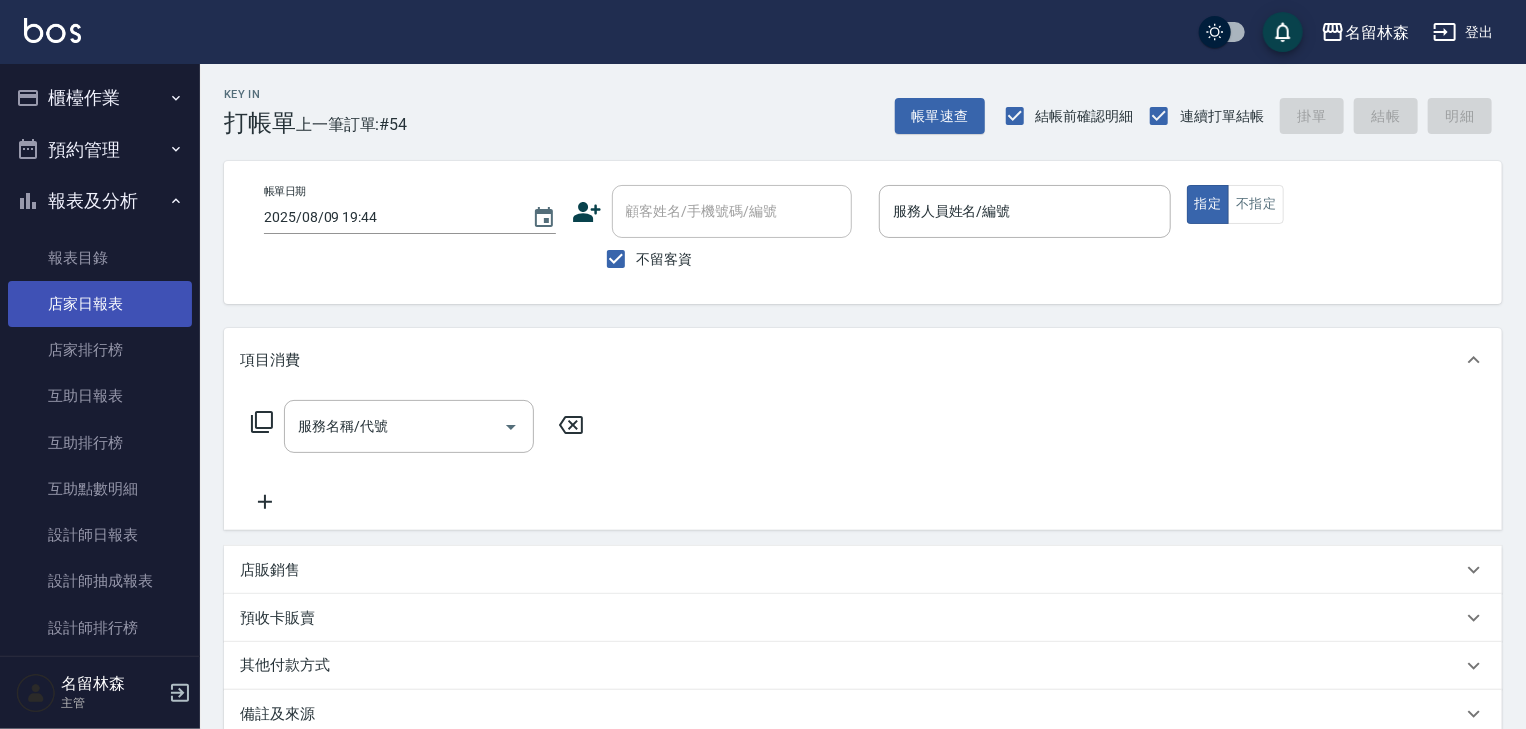 click on "店家日報表" at bounding box center (100, 304) 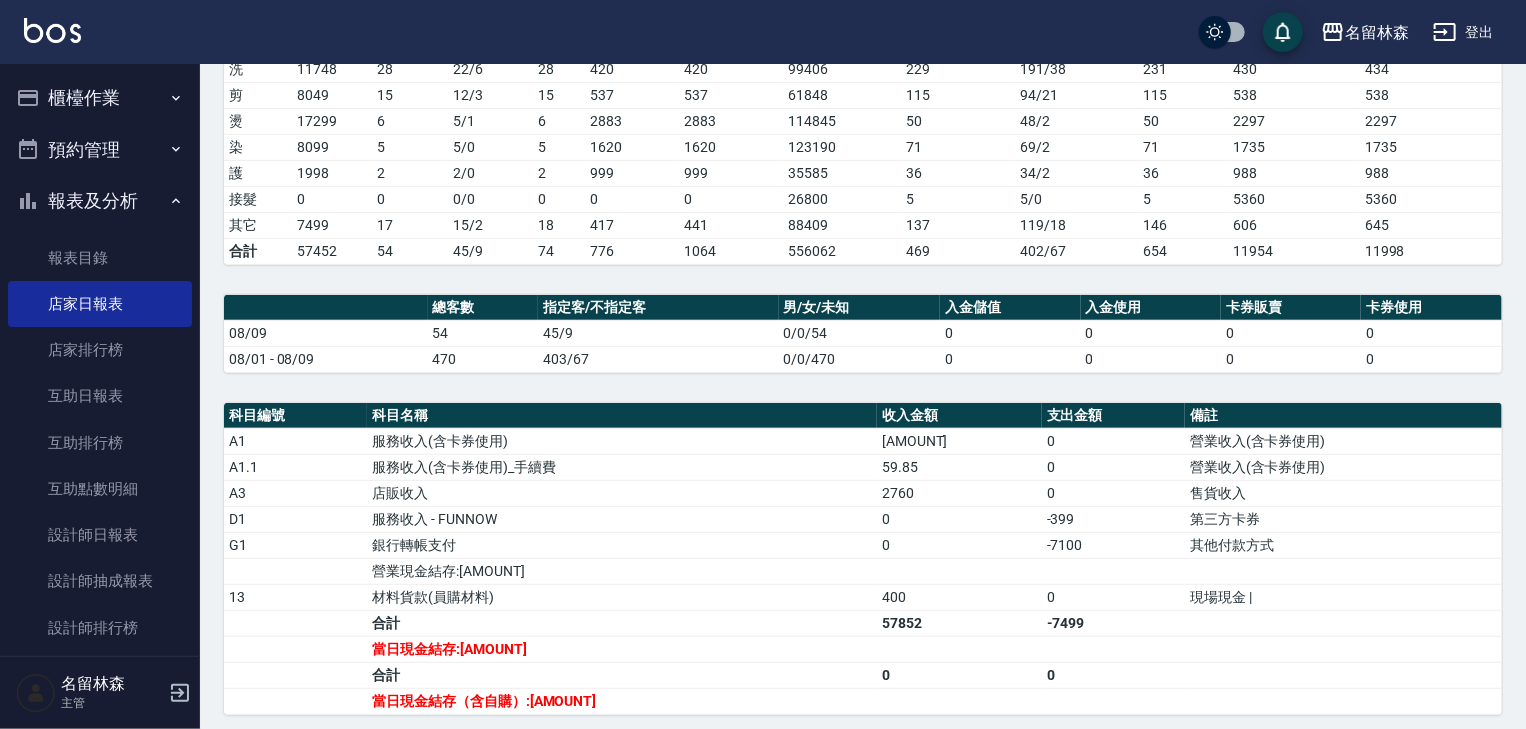 scroll, scrollTop: 426, scrollLeft: 0, axis: vertical 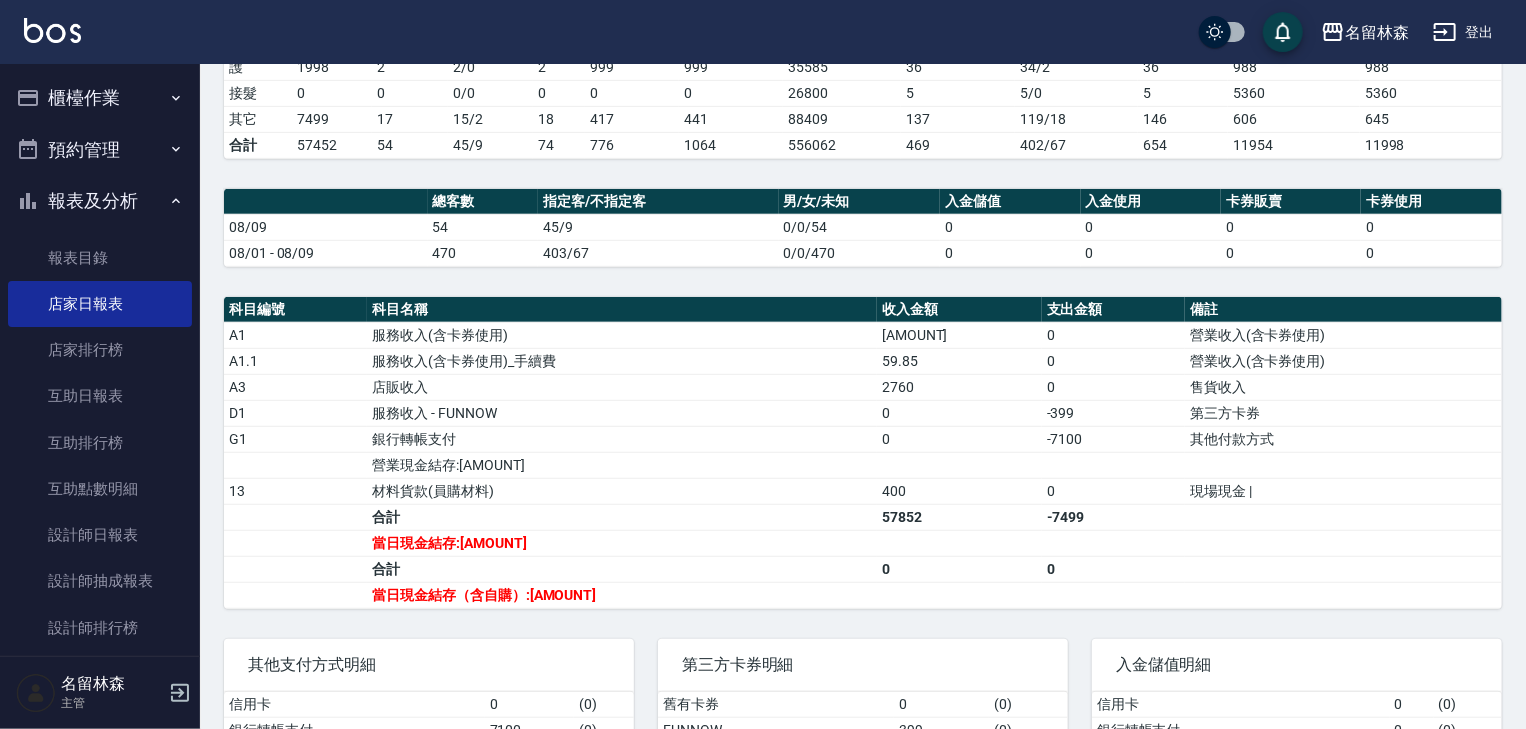 click on "櫃檯作業" at bounding box center (100, 98) 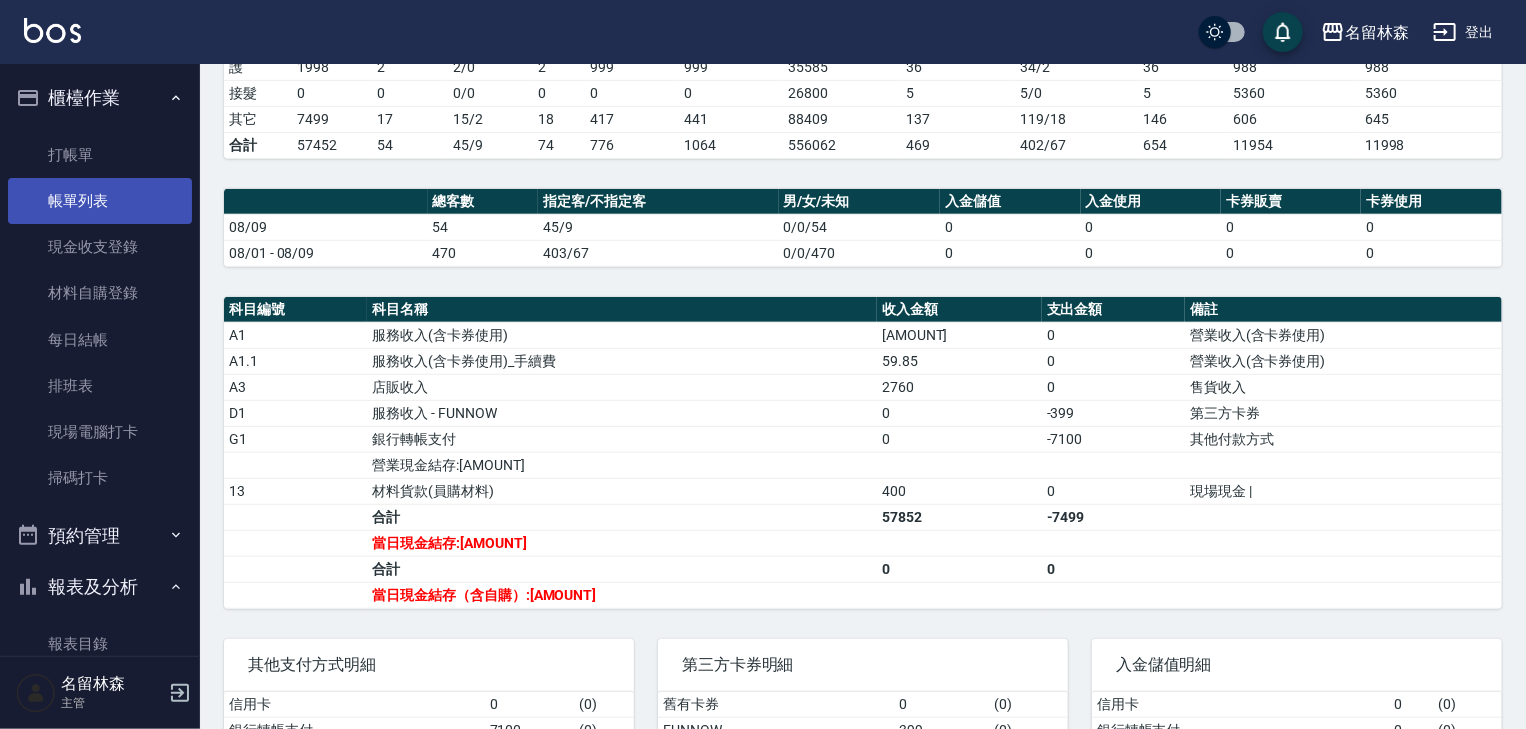 click on "帳單列表" at bounding box center [100, 201] 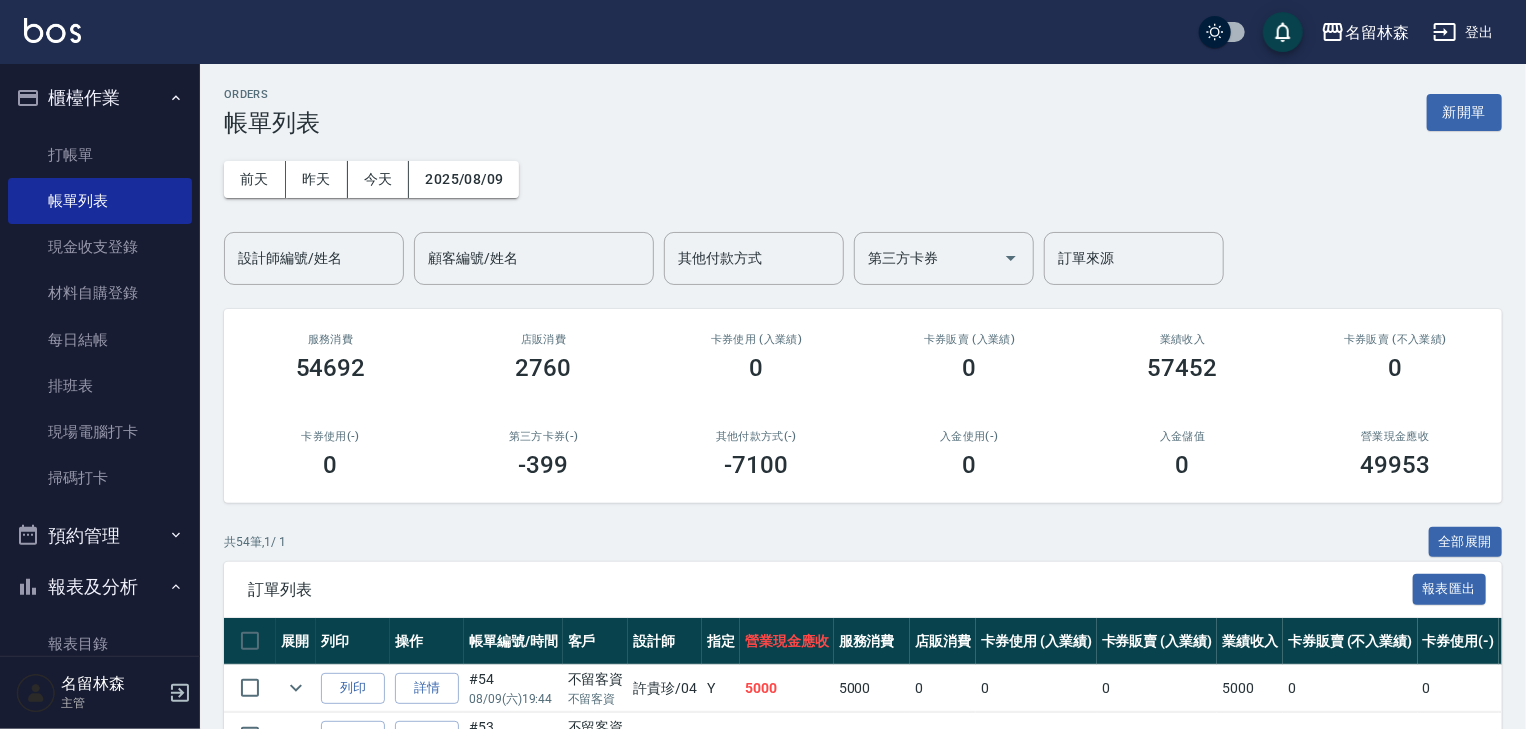 scroll, scrollTop: 426, scrollLeft: 0, axis: vertical 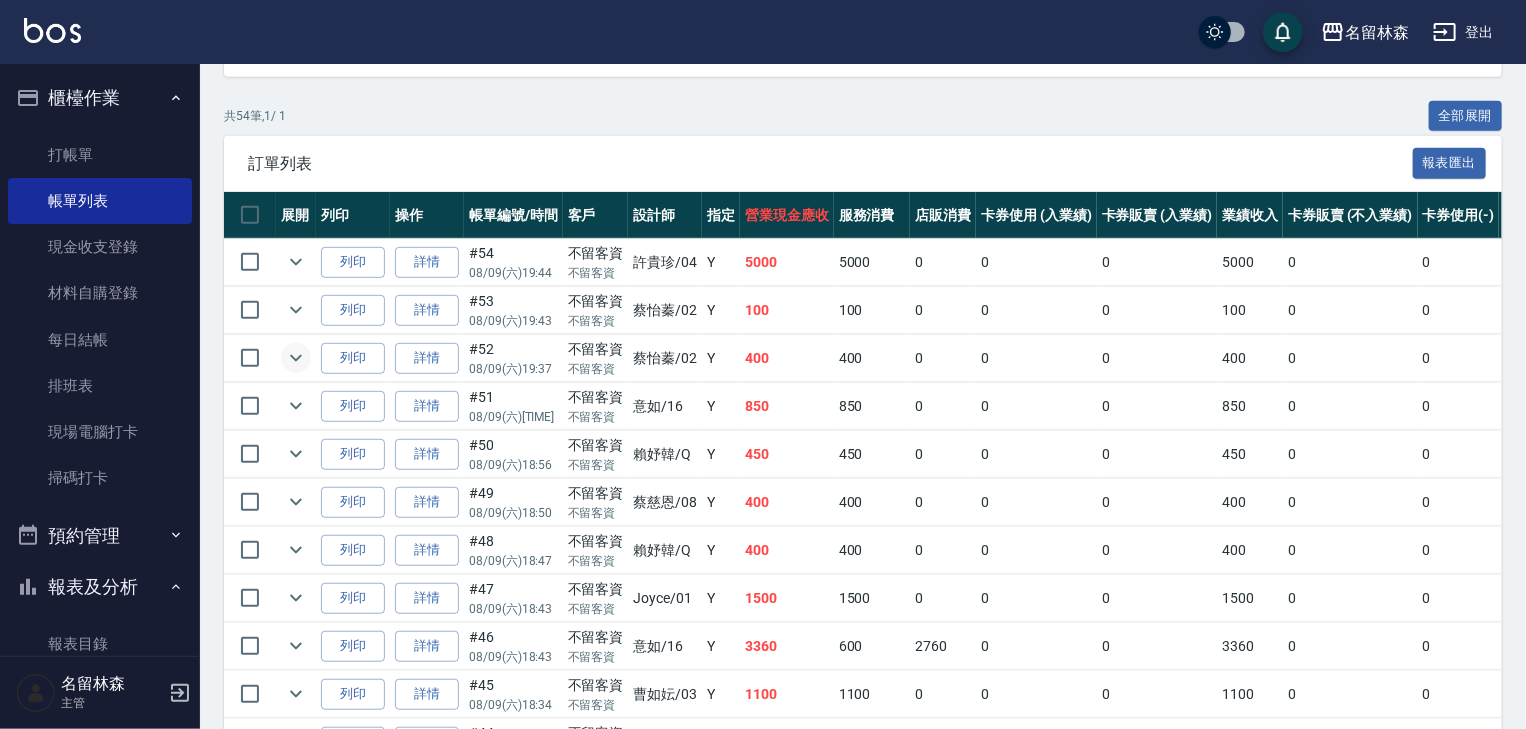 click 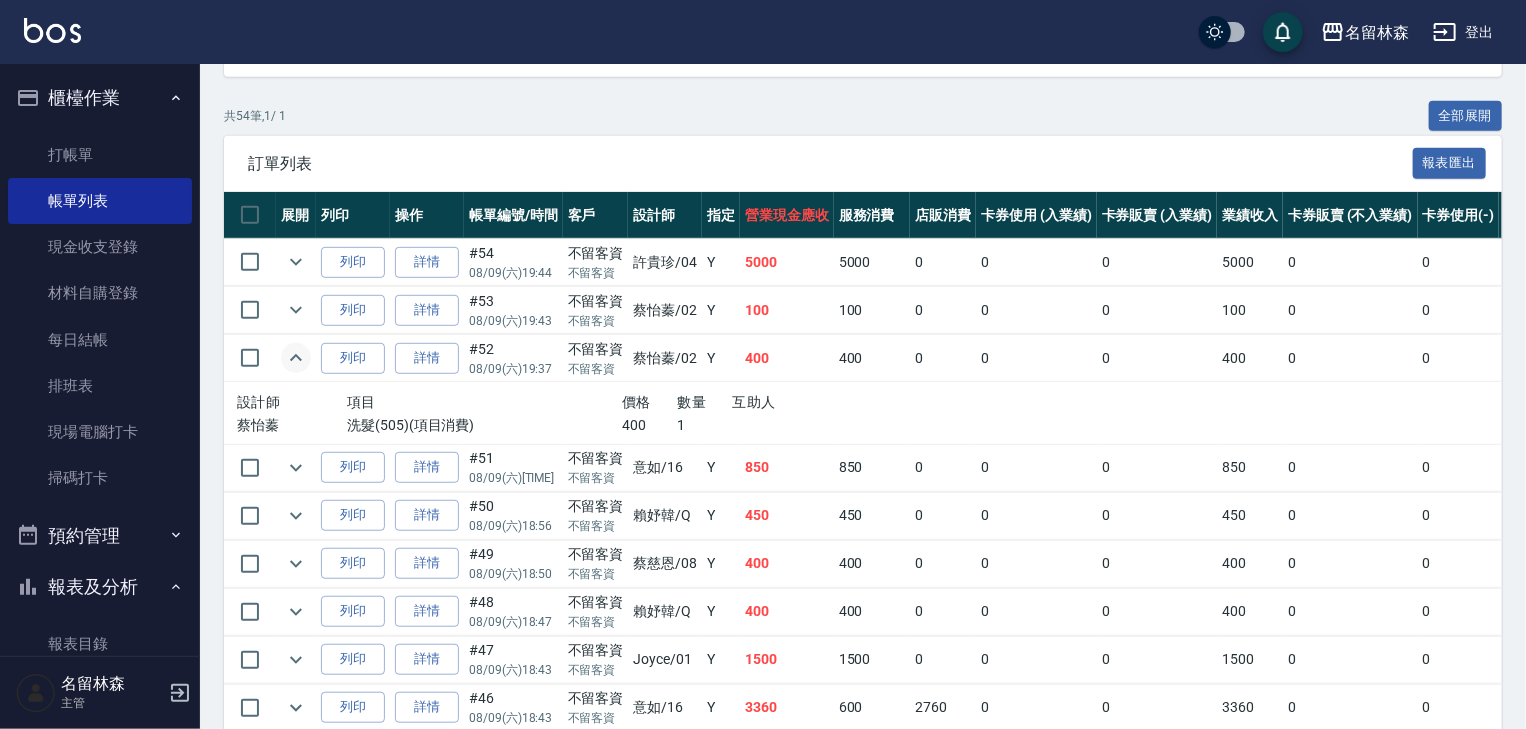 click at bounding box center [296, 358] 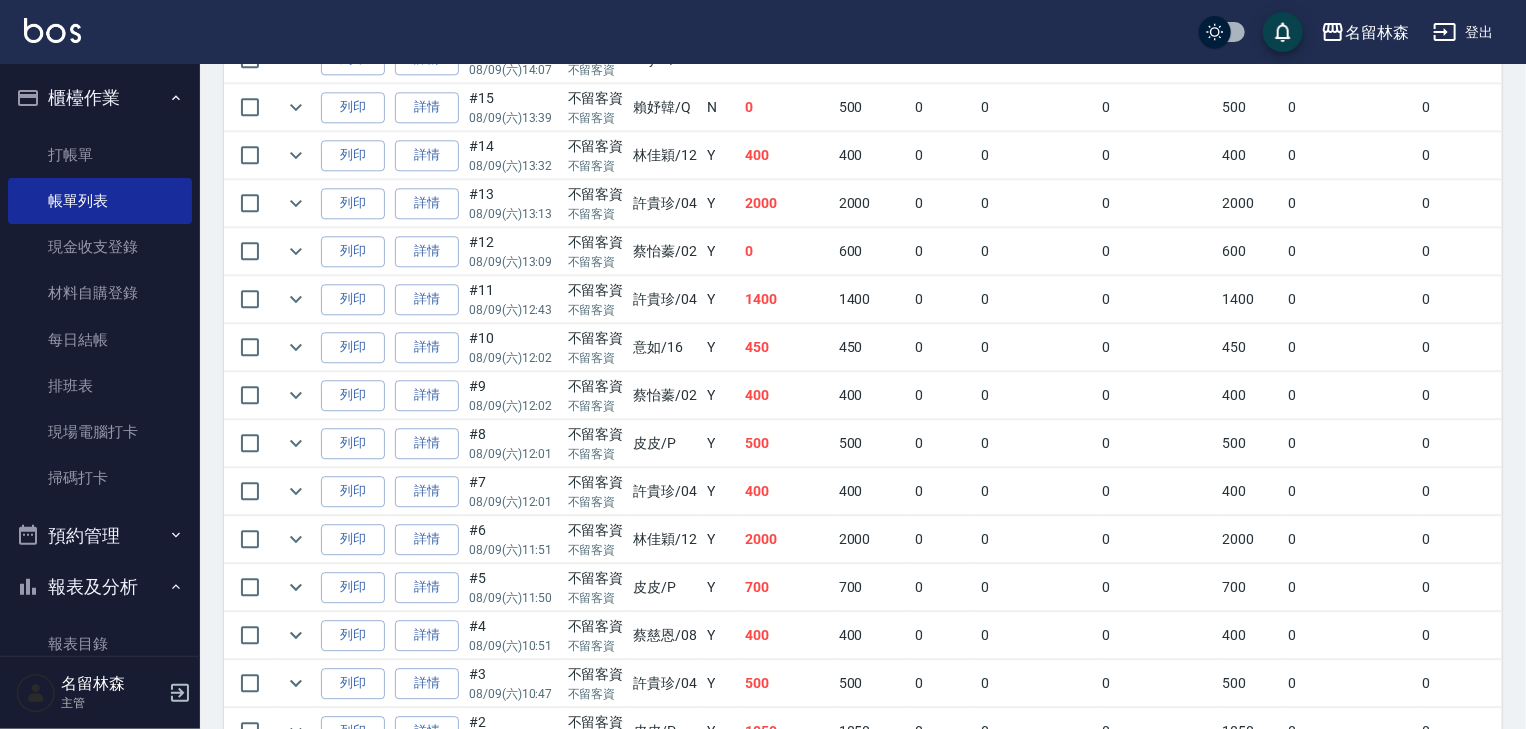 scroll, scrollTop: 2596, scrollLeft: 0, axis: vertical 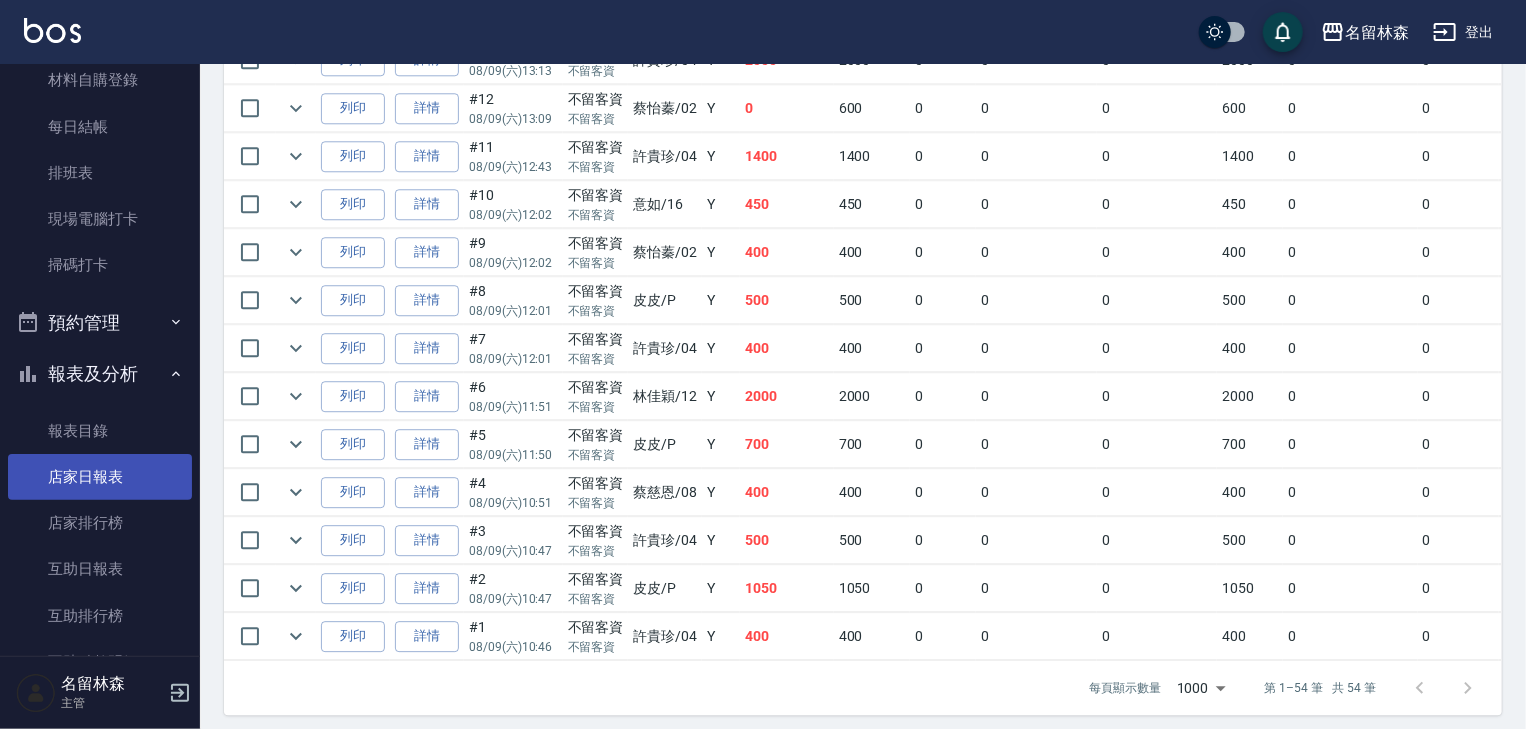click on "店家日報表" at bounding box center [100, 477] 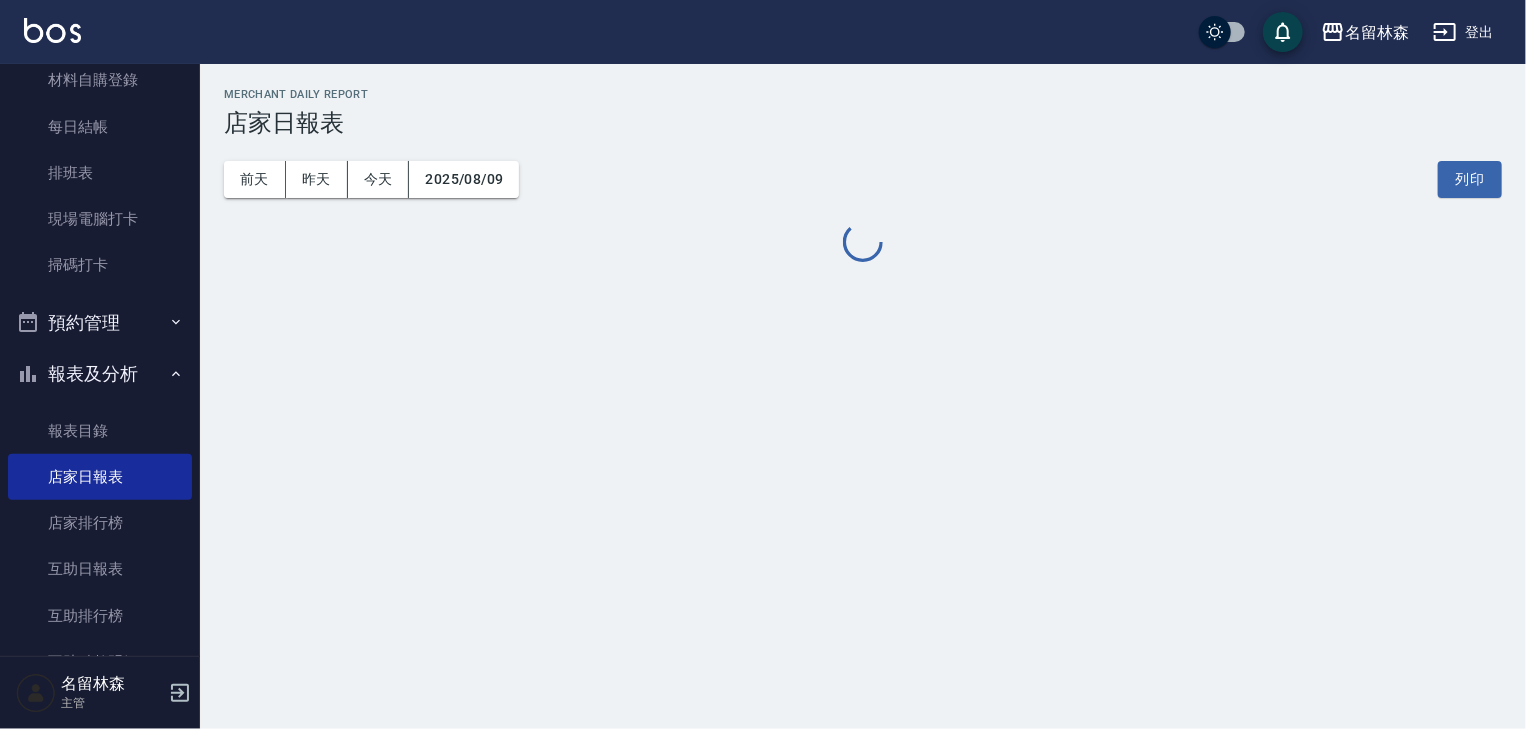 scroll, scrollTop: 0, scrollLeft: 0, axis: both 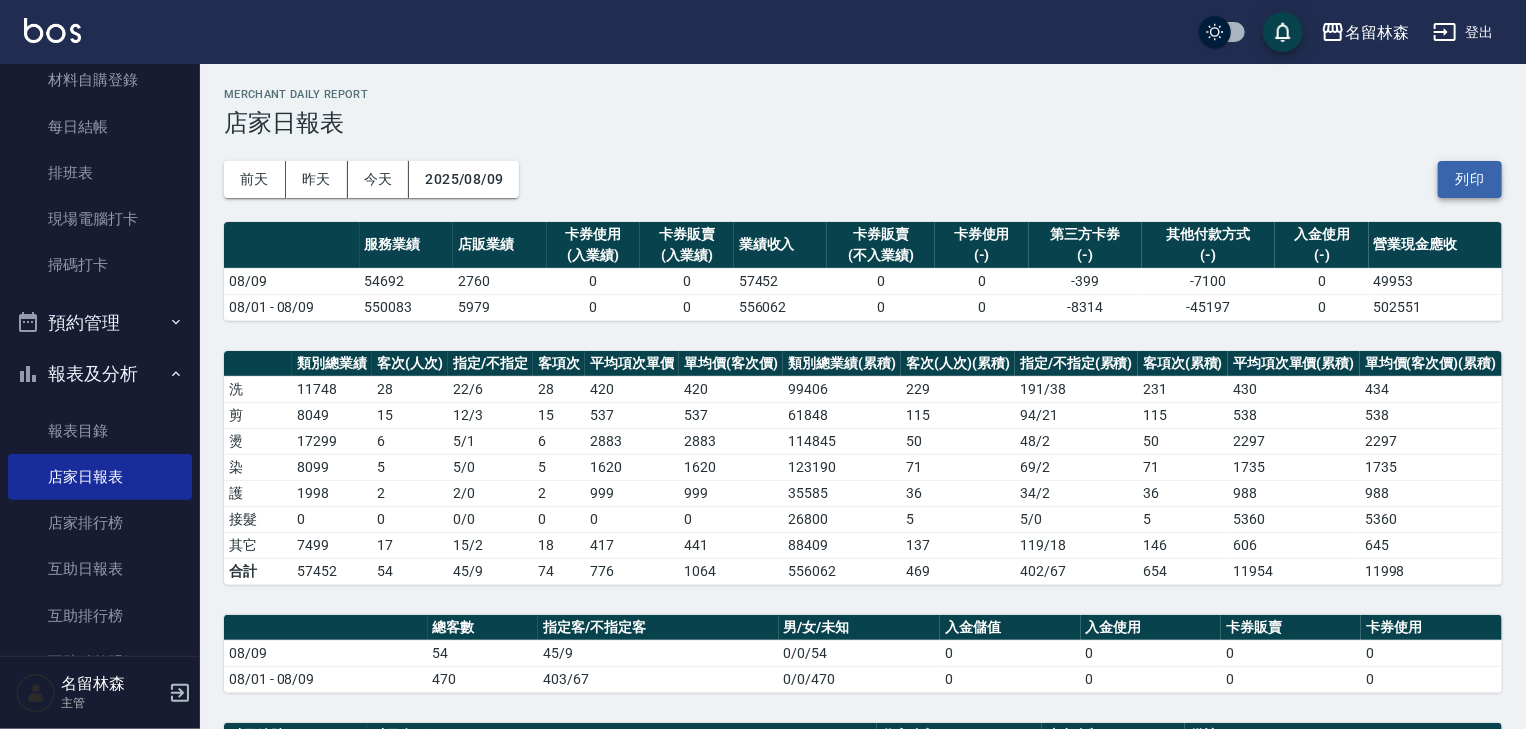 click on "列印" at bounding box center (1470, 179) 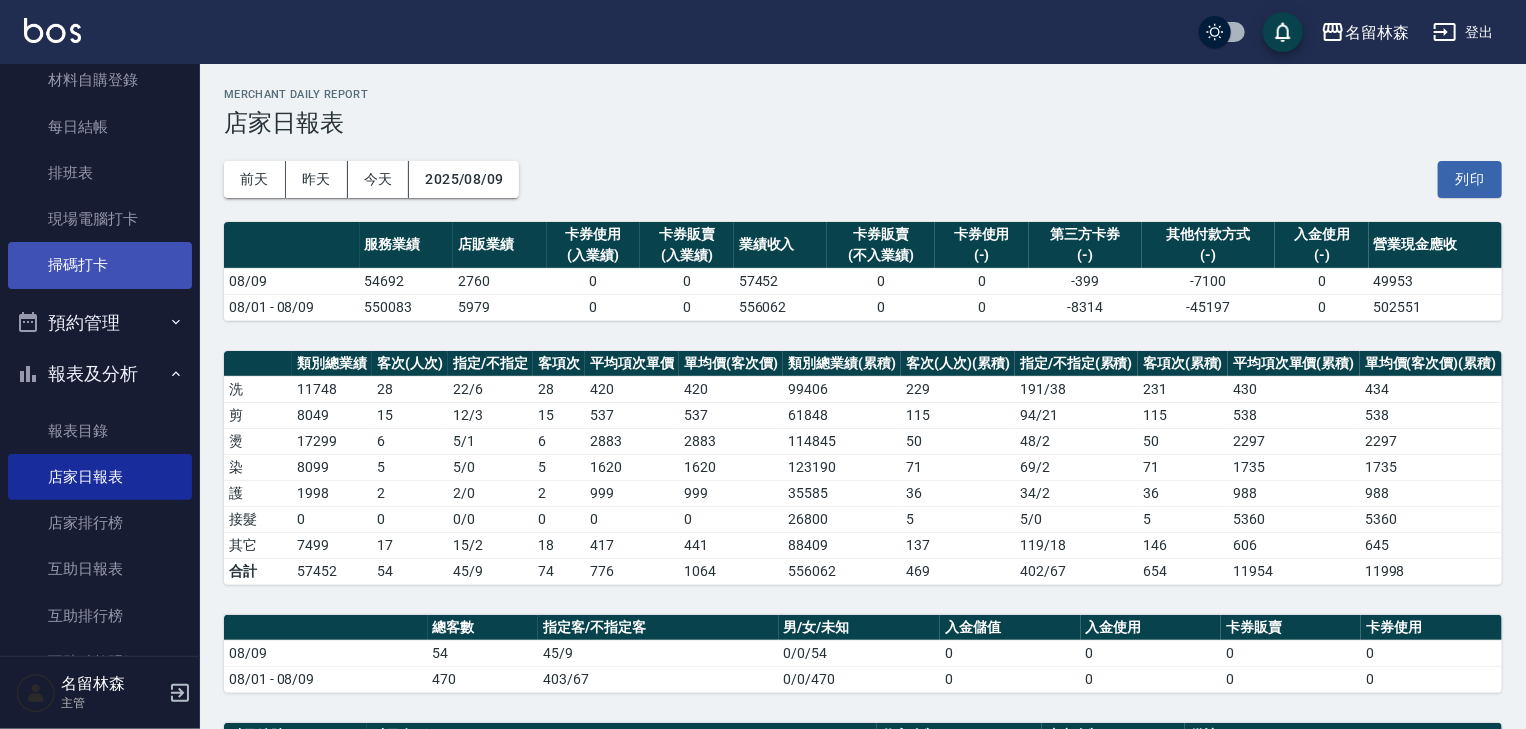 click on "掃碼打卡" at bounding box center [100, 265] 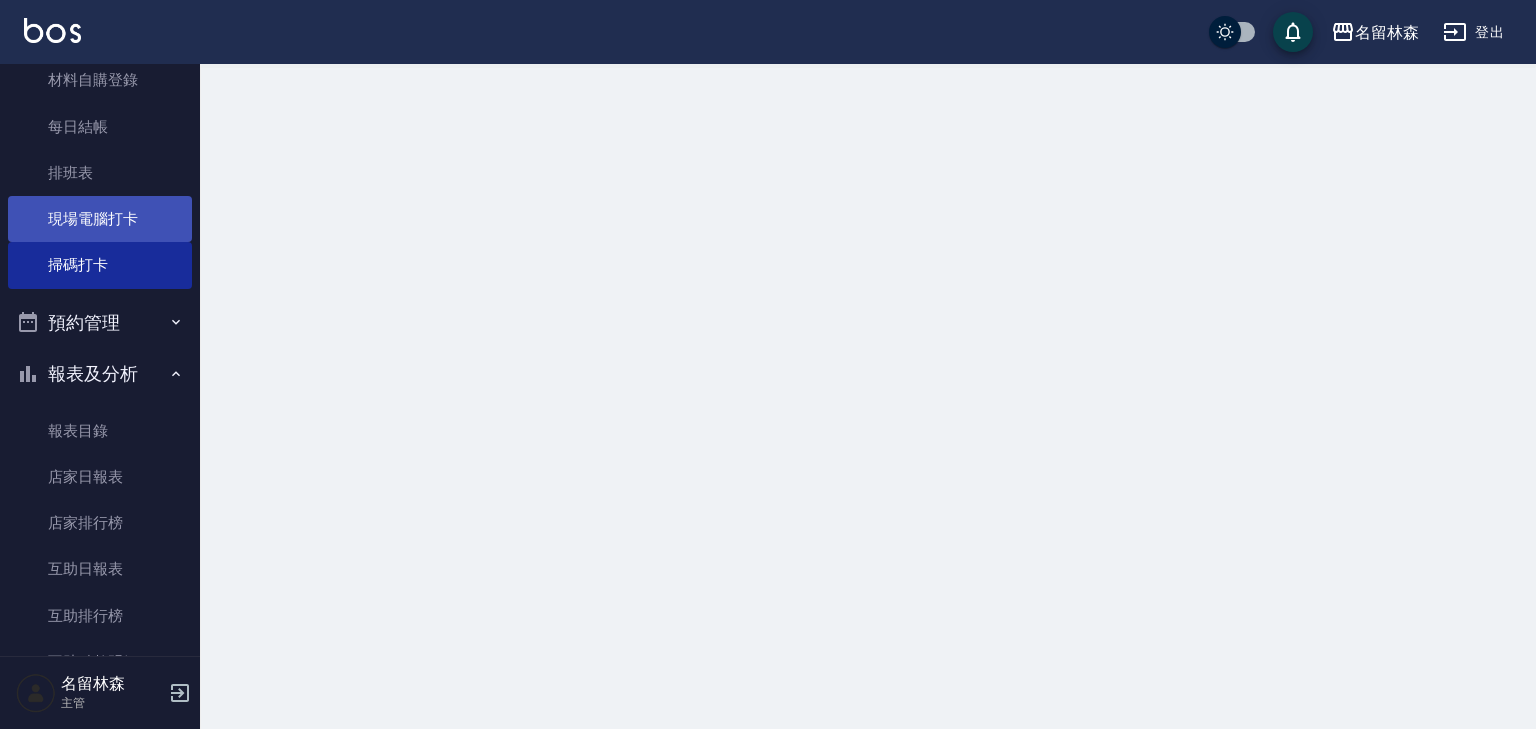 click on "現場電腦打卡" at bounding box center (100, 219) 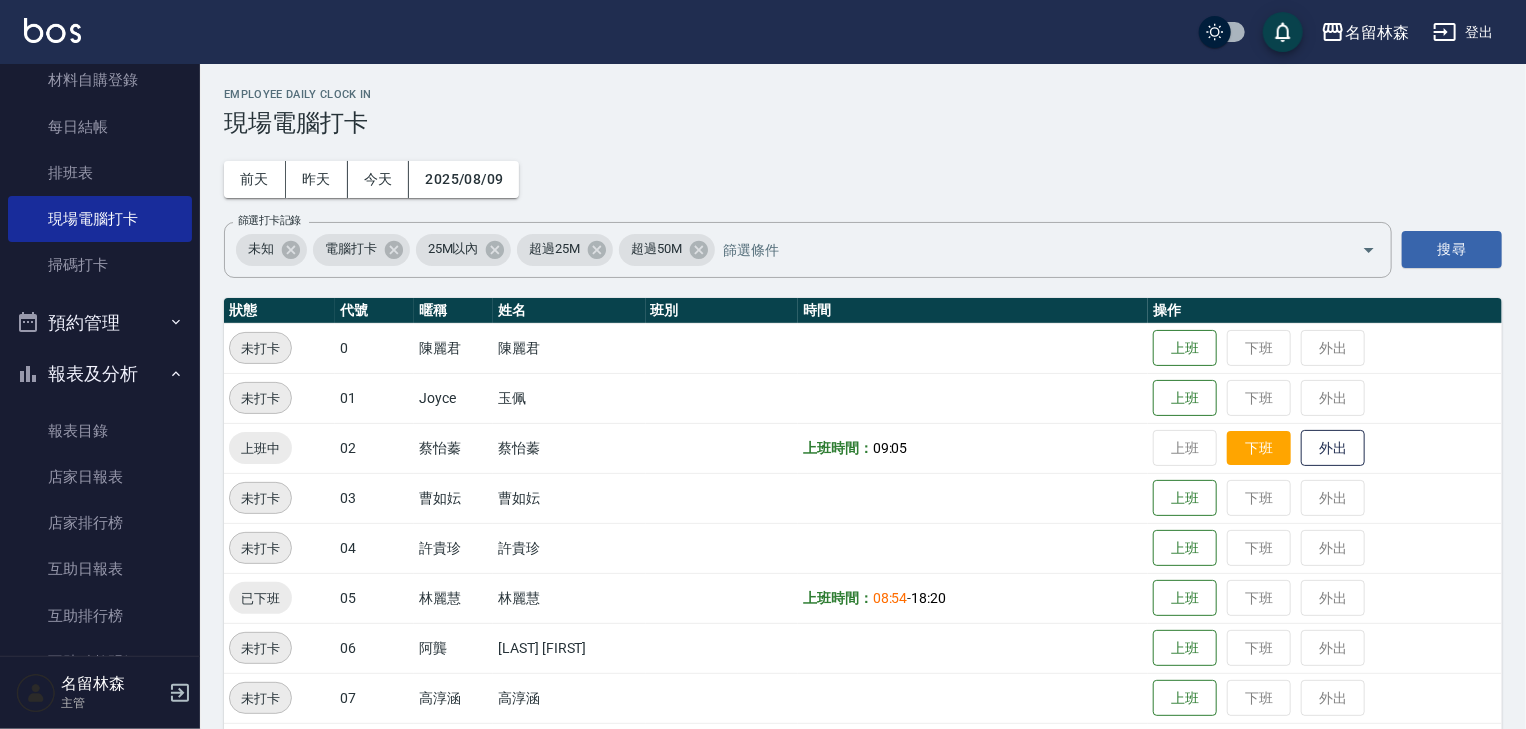 click on "下班" at bounding box center [1259, 448] 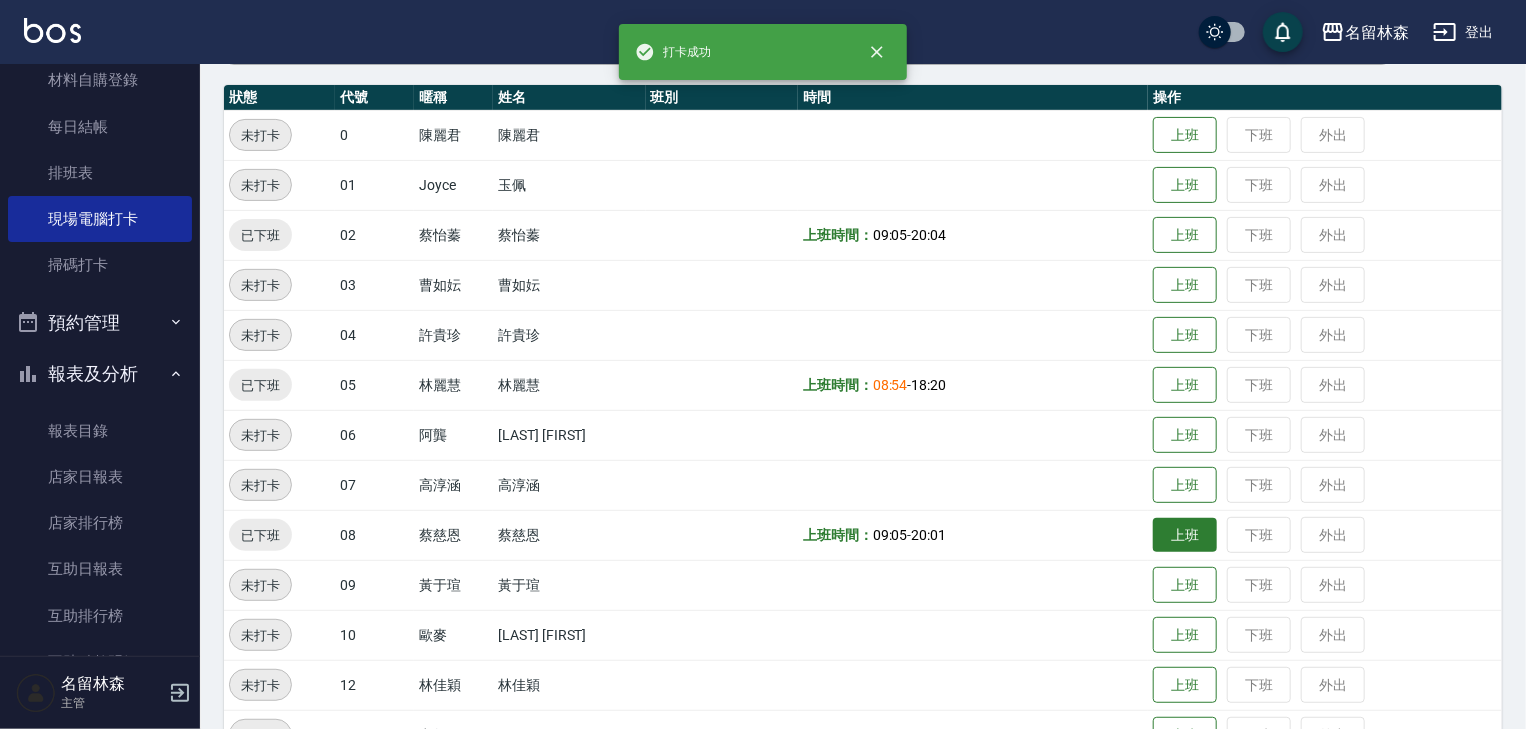 scroll, scrollTop: 746, scrollLeft: 0, axis: vertical 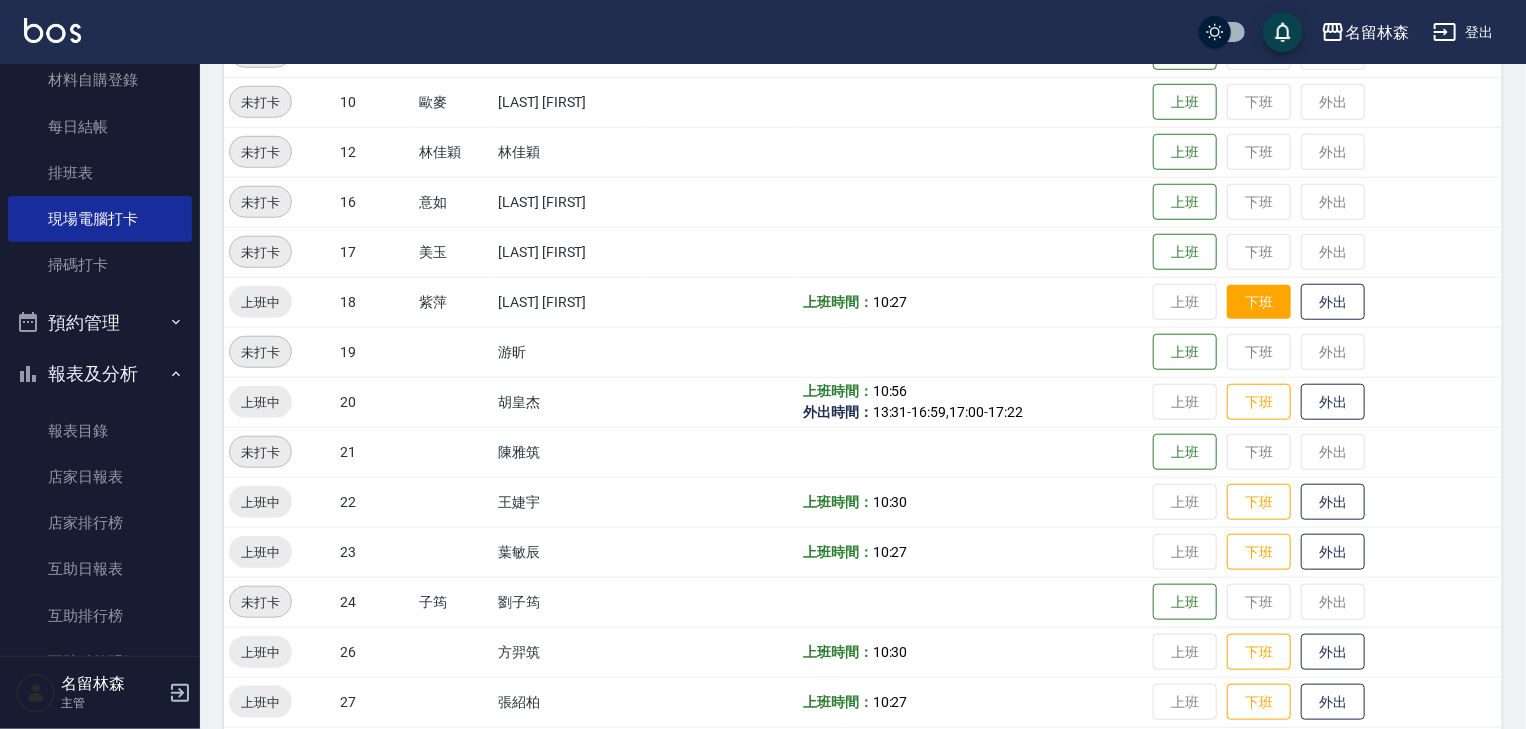 click on "下班" at bounding box center [1259, 302] 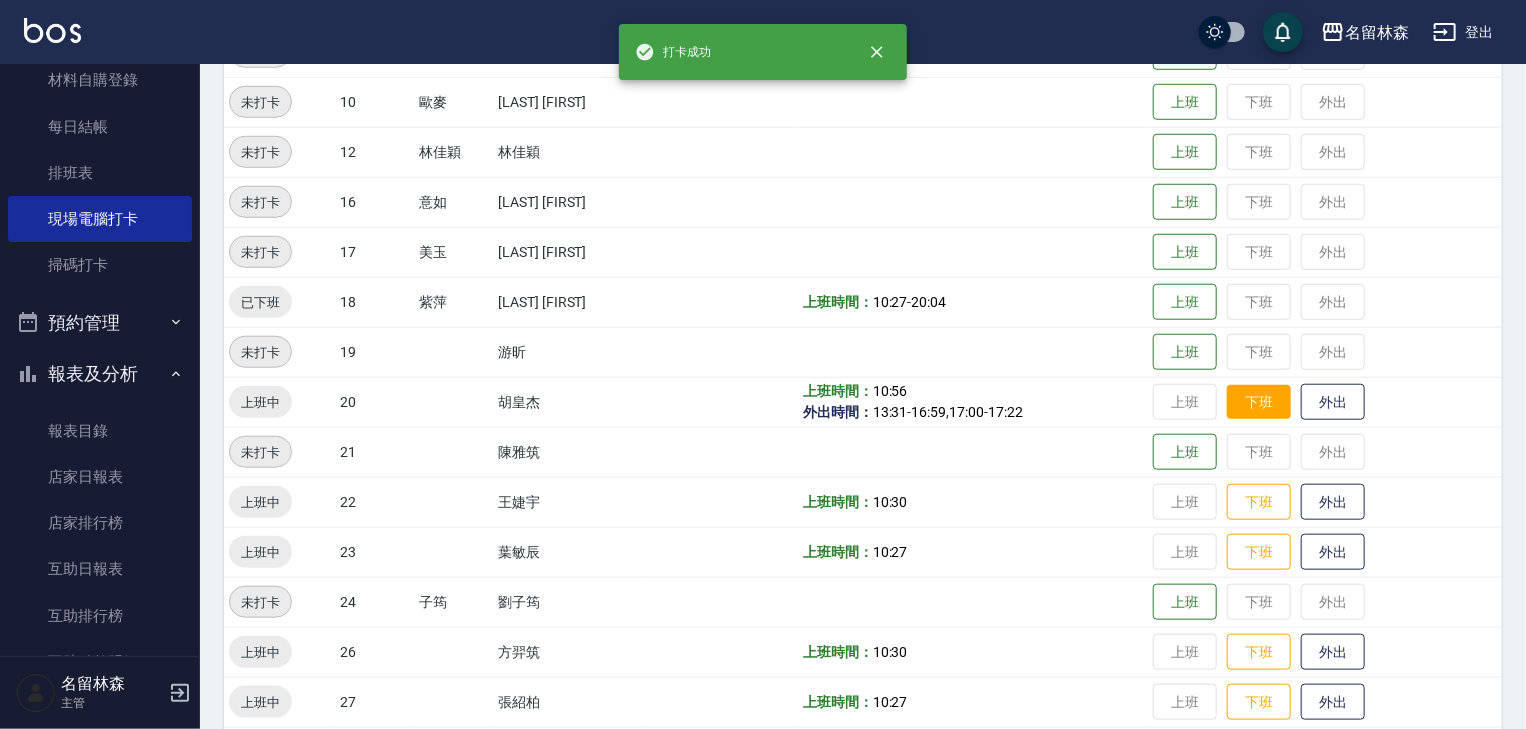 click on "下班" at bounding box center [1259, 402] 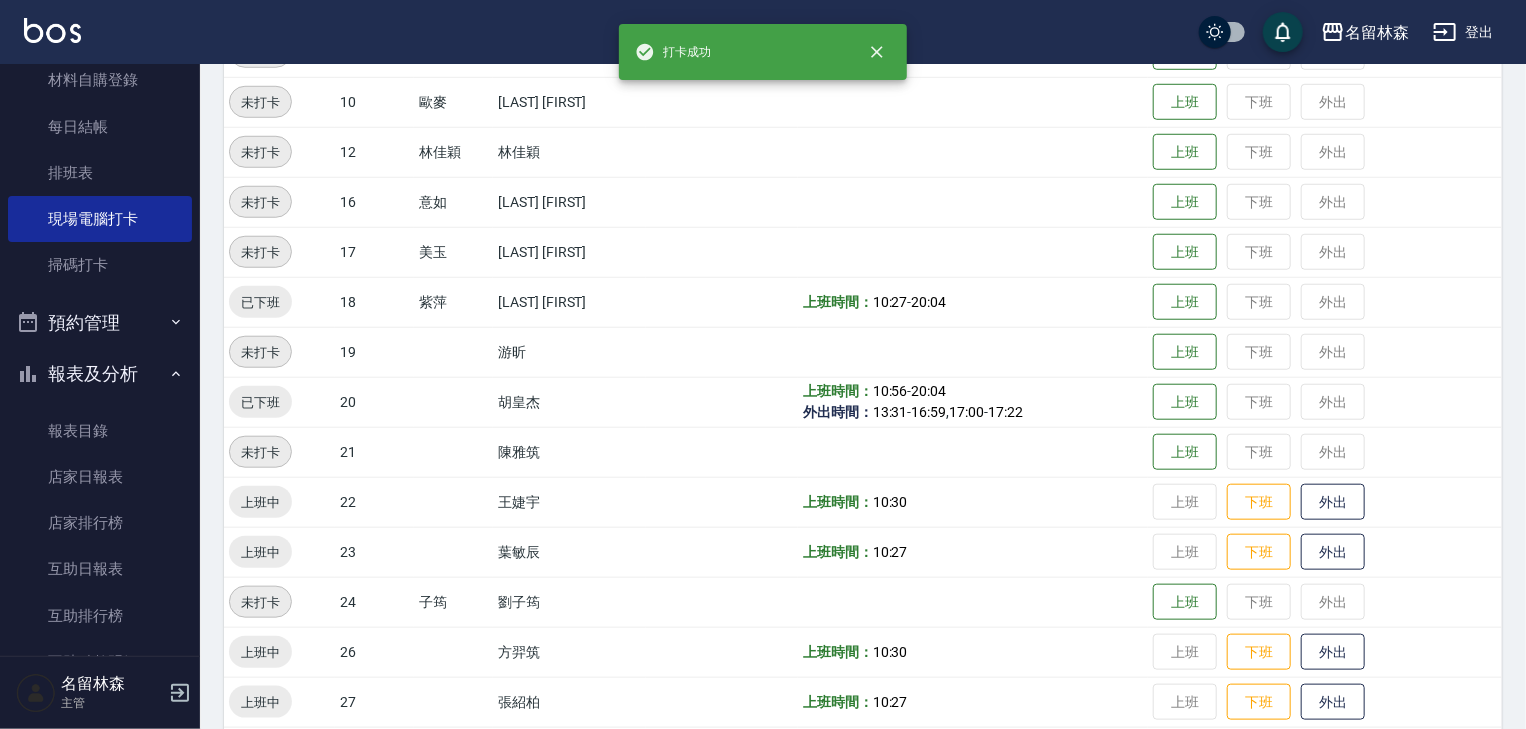 scroll, scrollTop: 853, scrollLeft: 0, axis: vertical 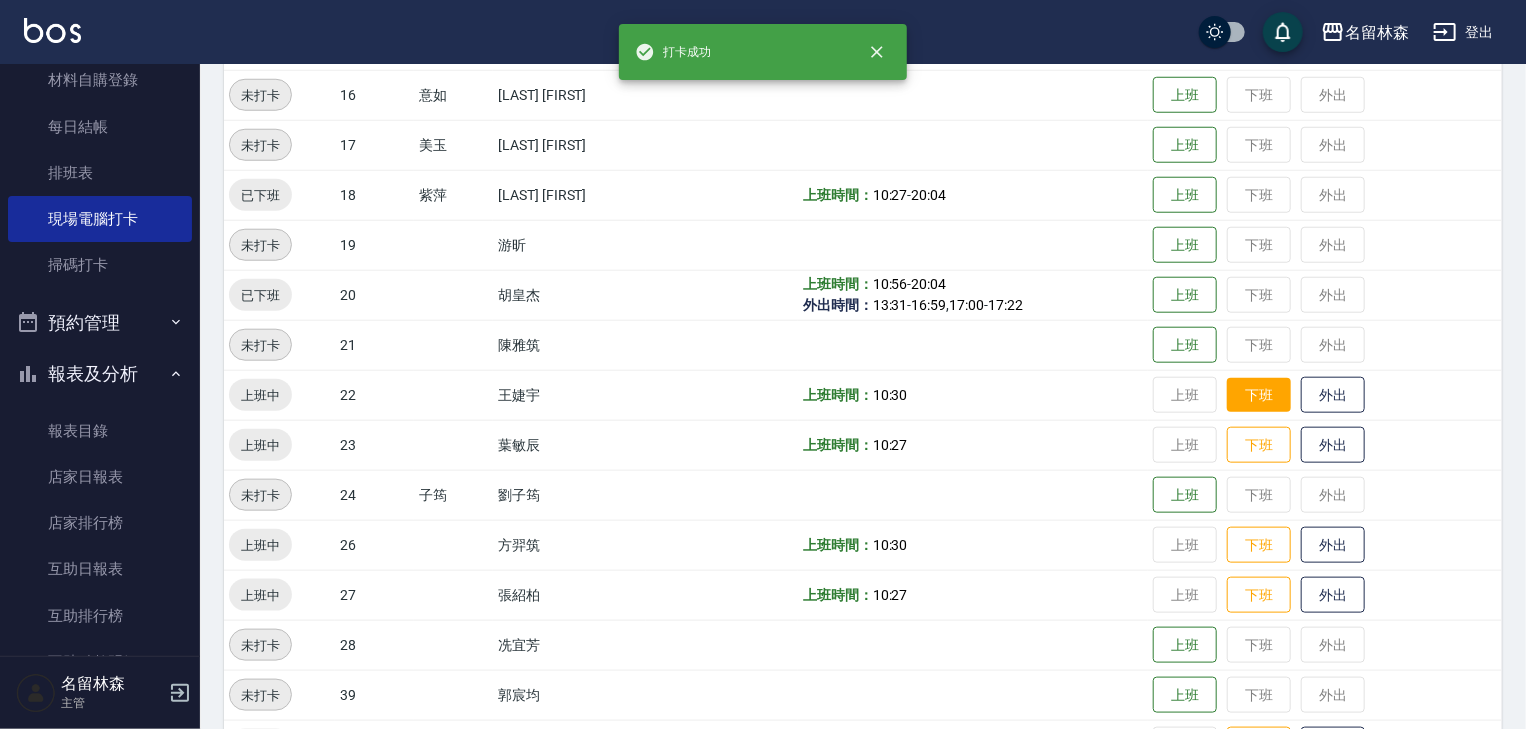 click on "下班" at bounding box center [1259, 395] 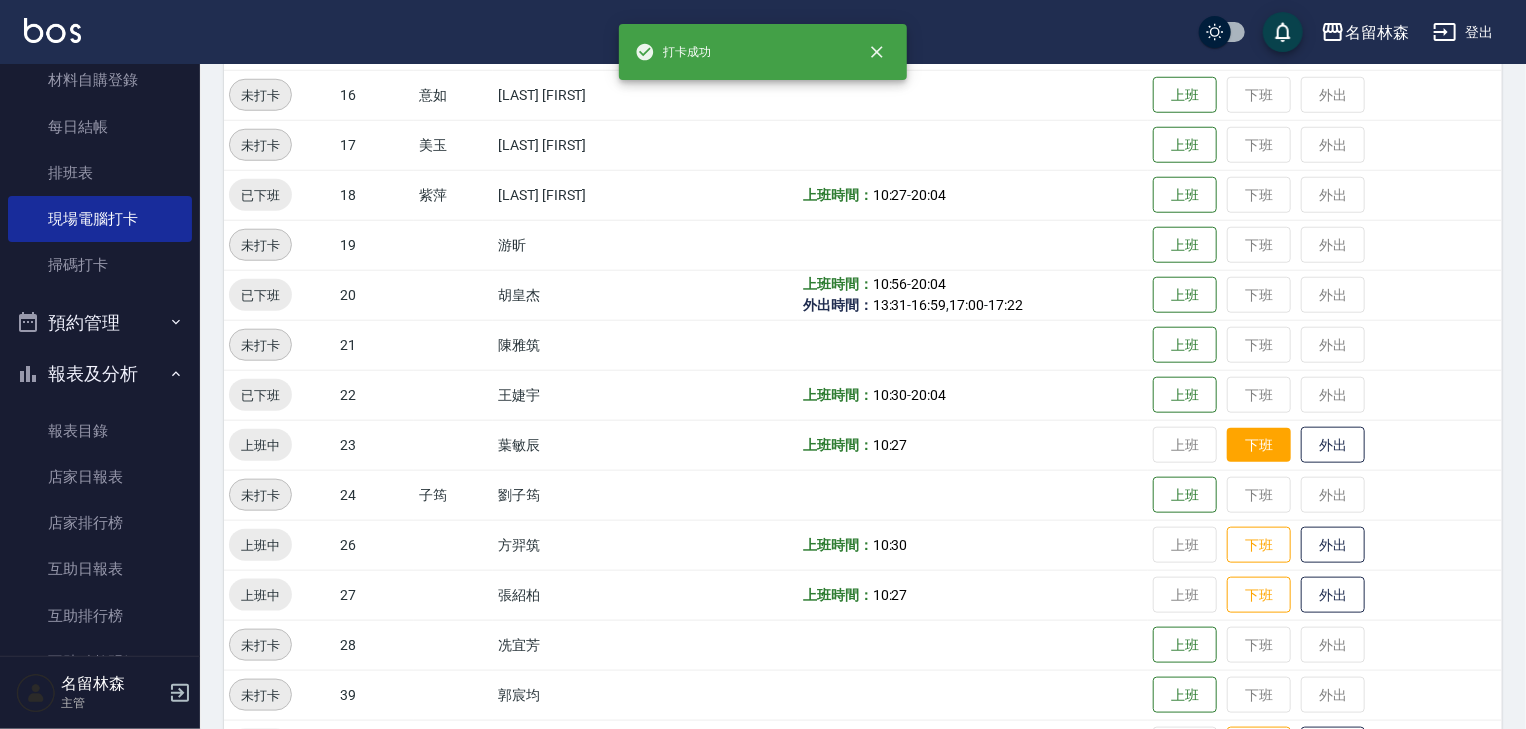 click on "下班" at bounding box center (1259, 445) 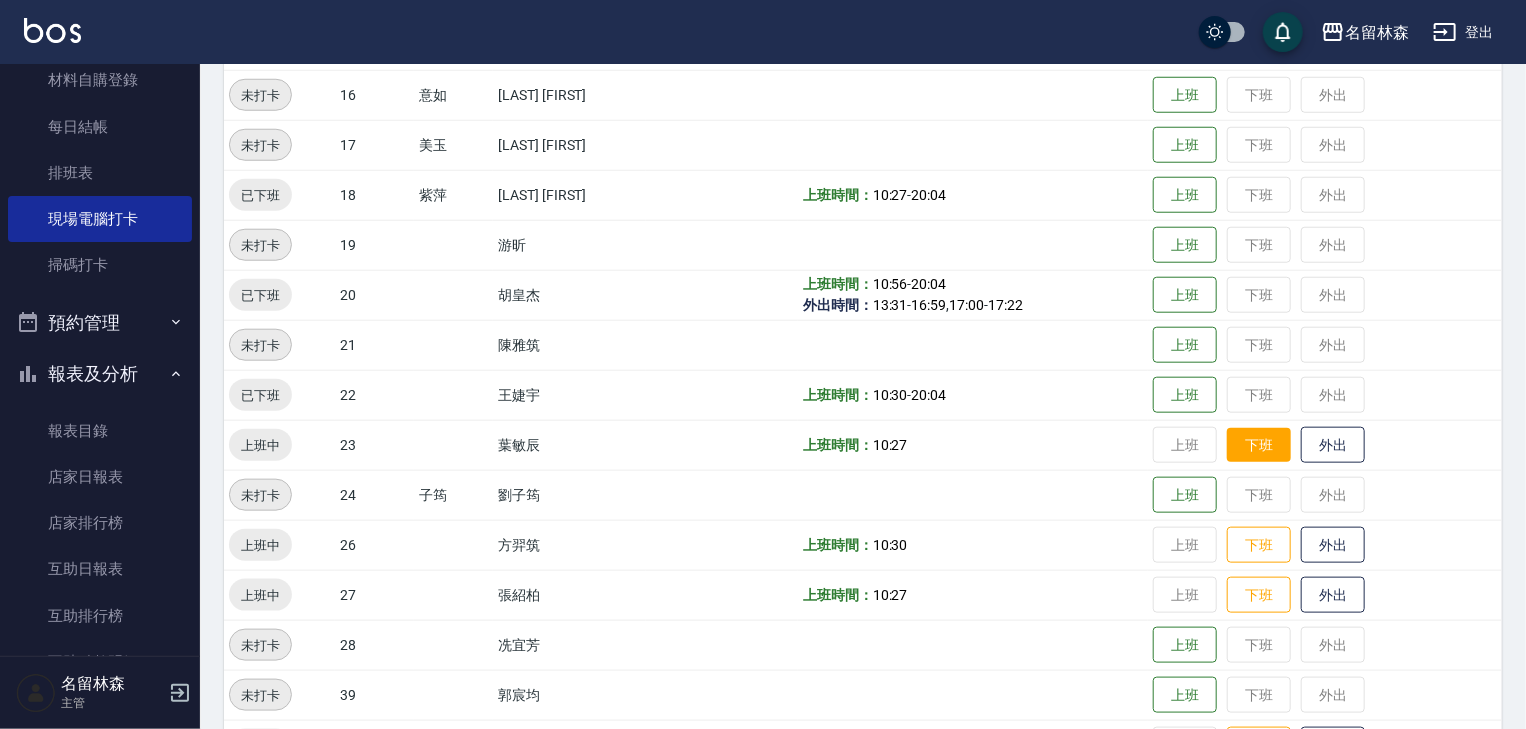 click on "下班" at bounding box center (1259, 445) 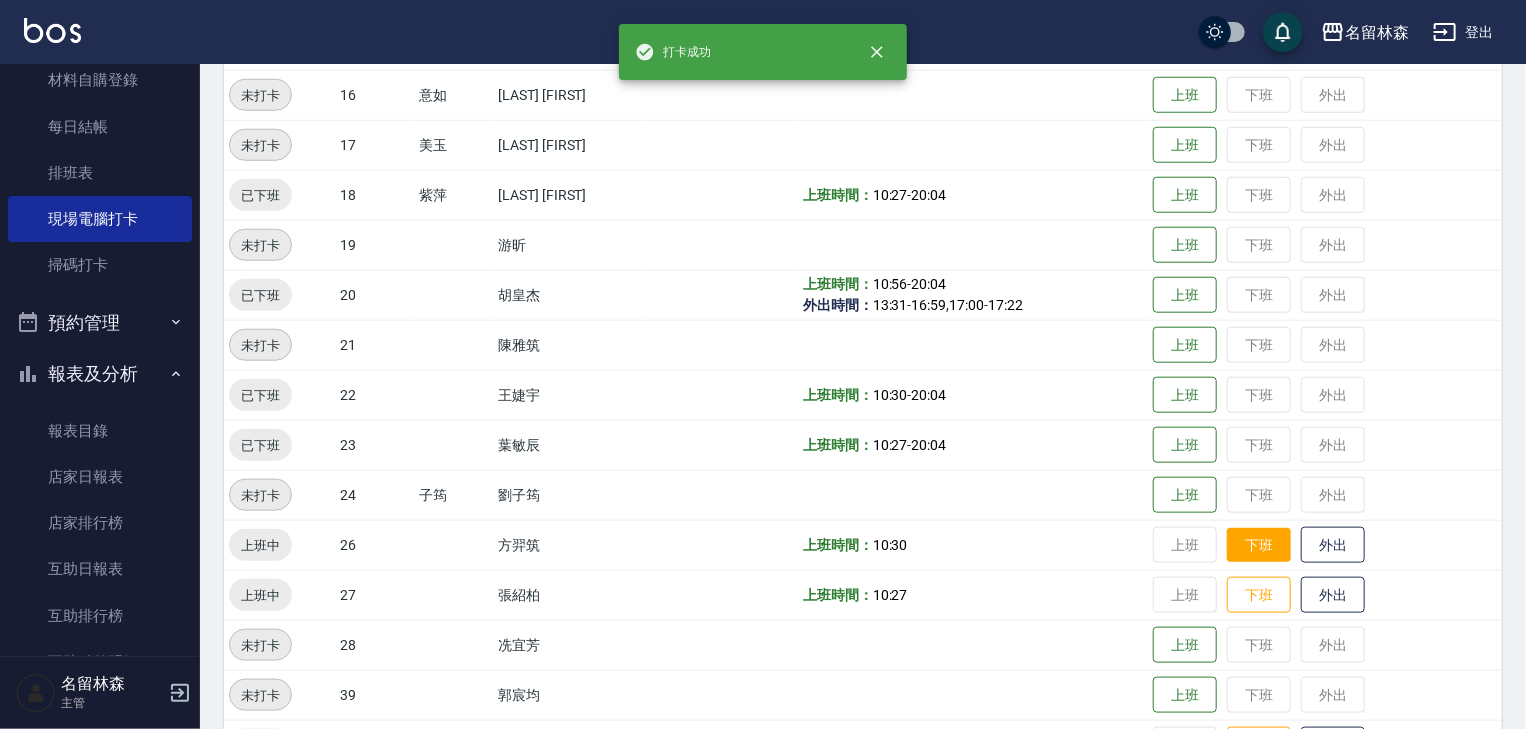 click on "下班" at bounding box center [1259, 545] 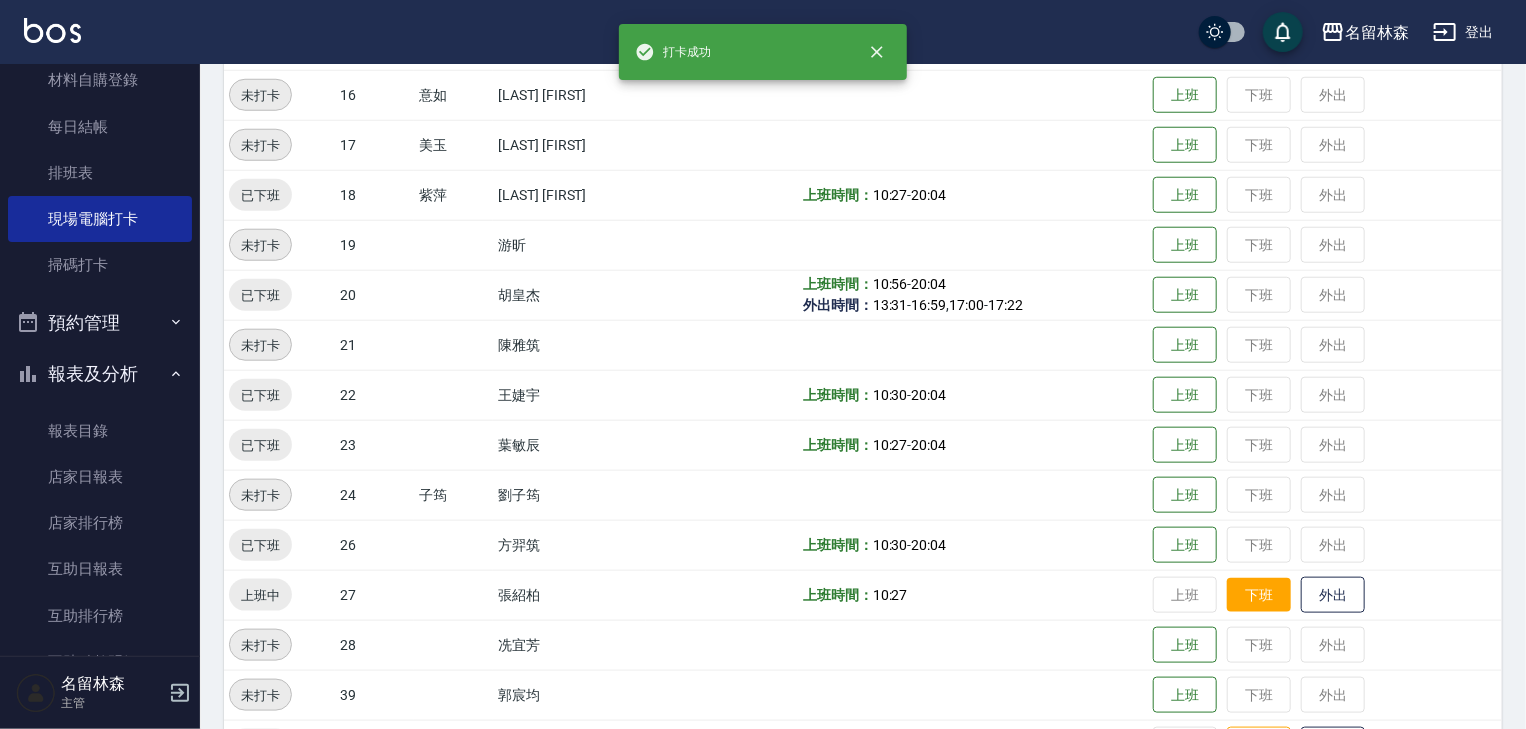 click on "下班" at bounding box center [1259, 595] 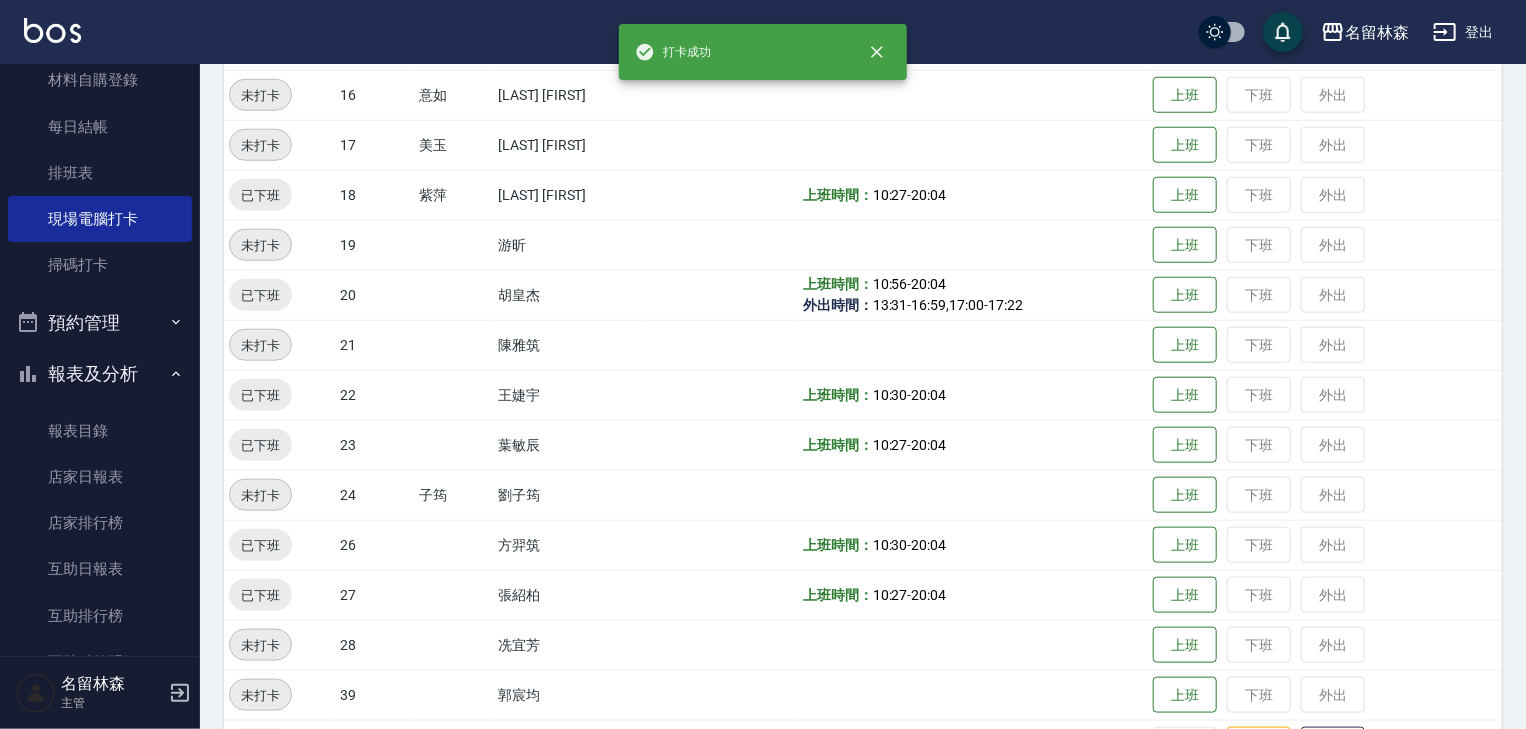 scroll, scrollTop: 1066, scrollLeft: 0, axis: vertical 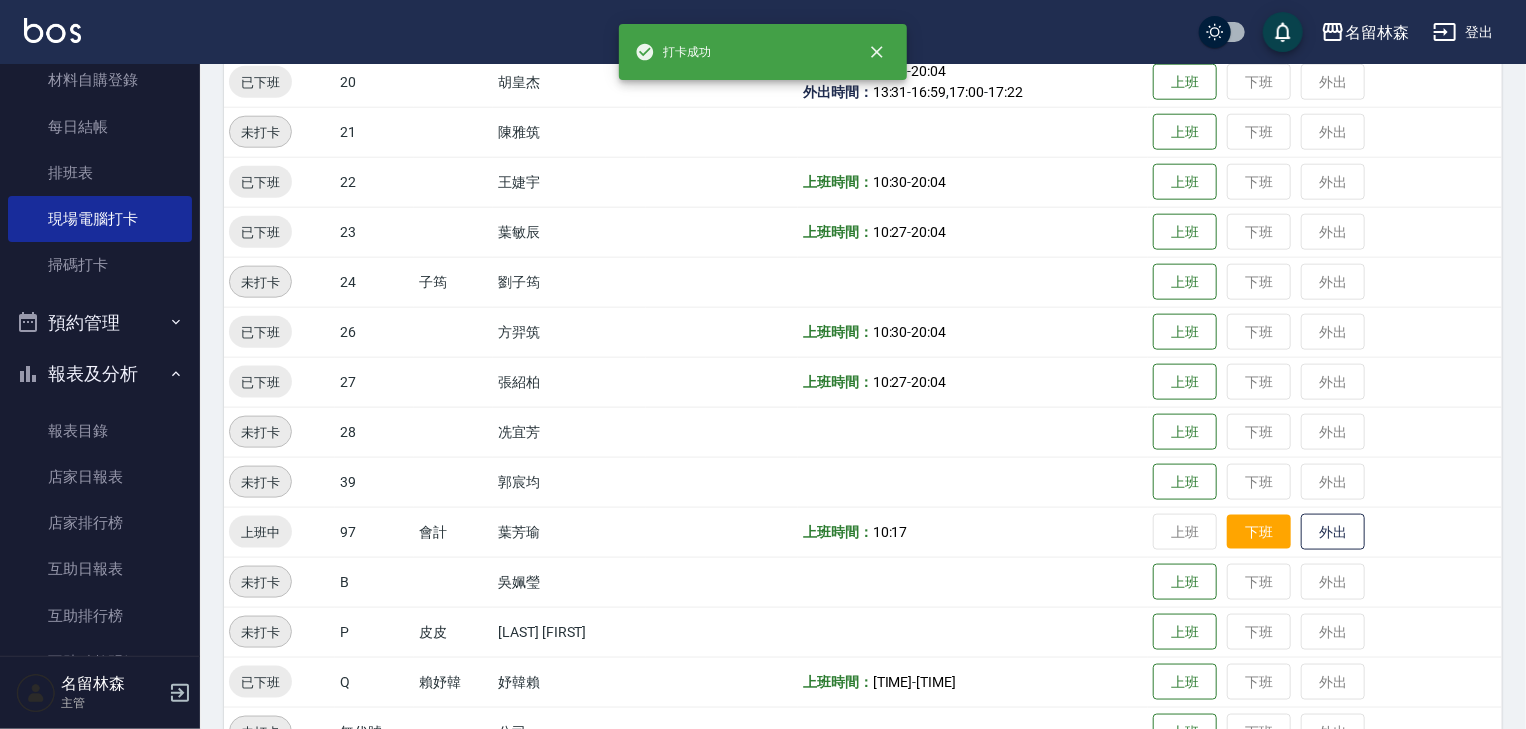 click on "下班" at bounding box center (1259, 532) 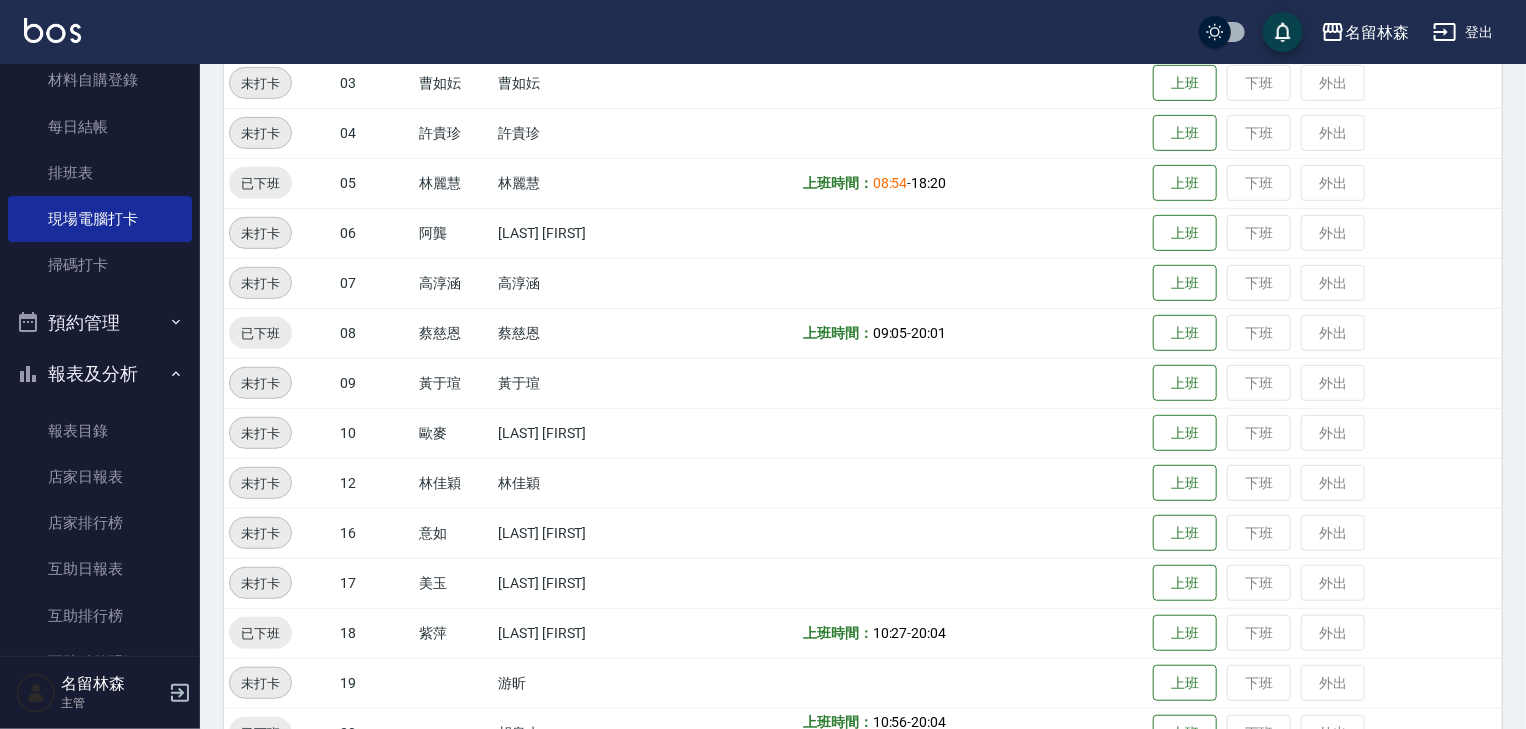 scroll, scrollTop: 0, scrollLeft: 0, axis: both 